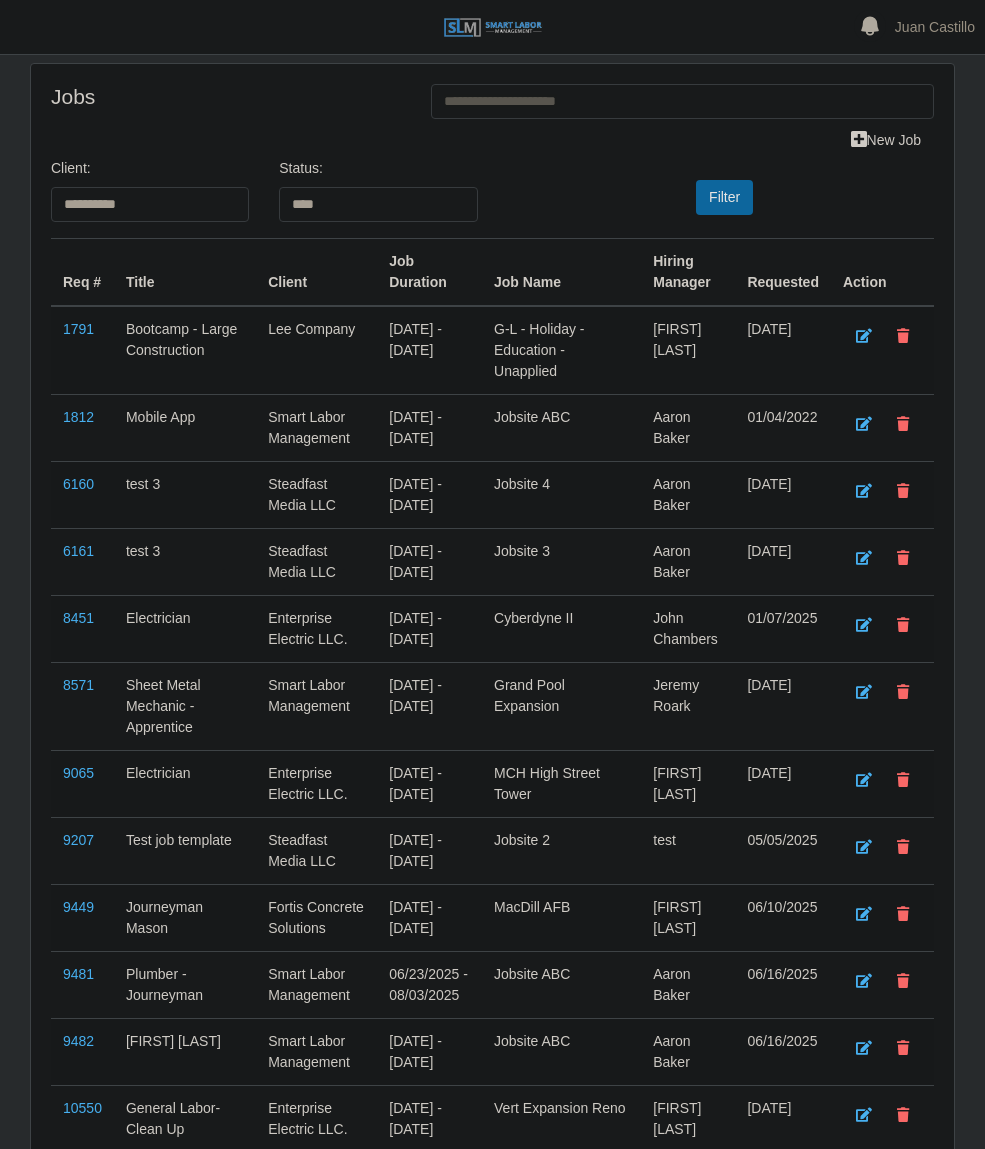 select on "****" 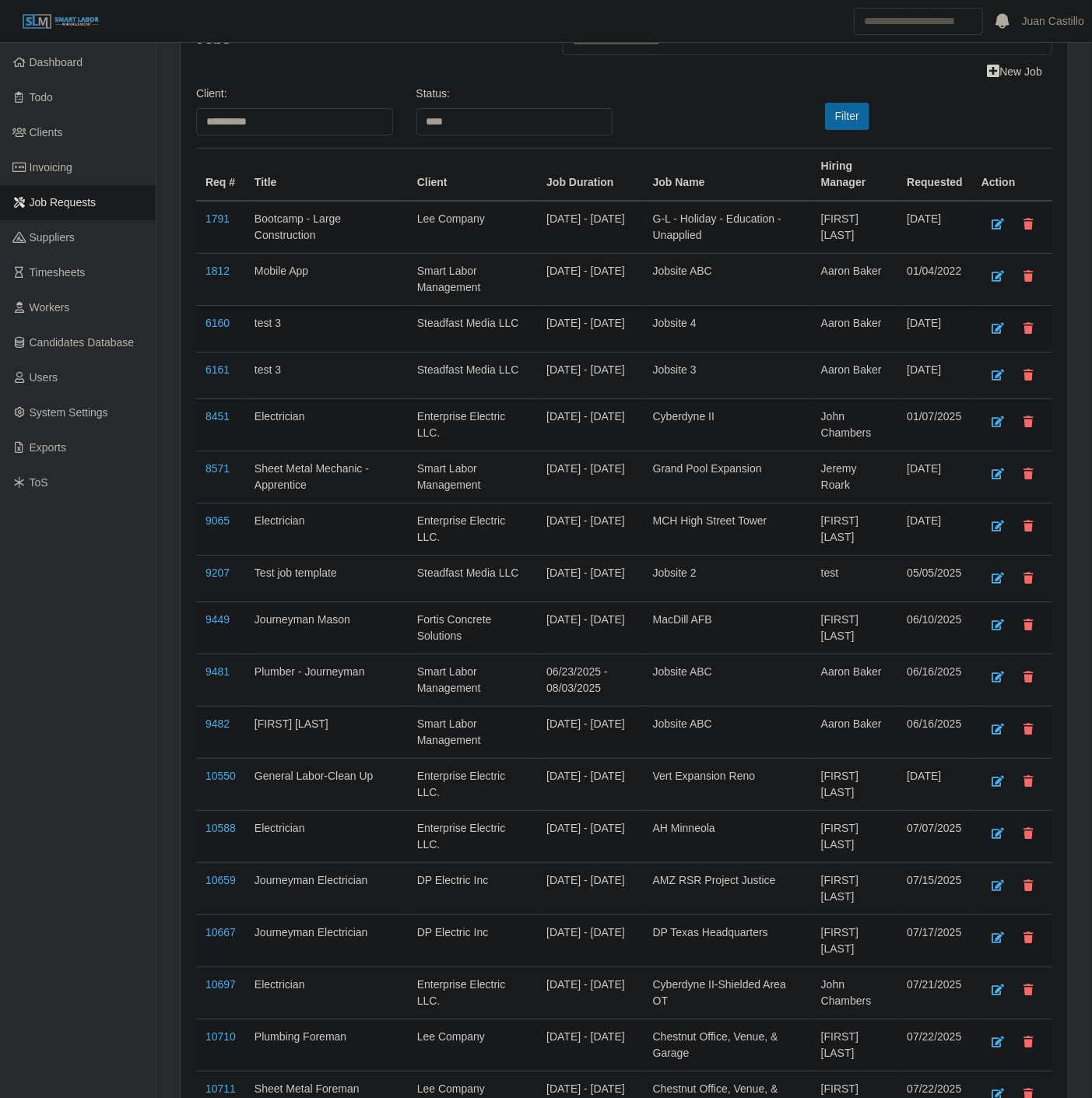 scroll, scrollTop: 0, scrollLeft: 0, axis: both 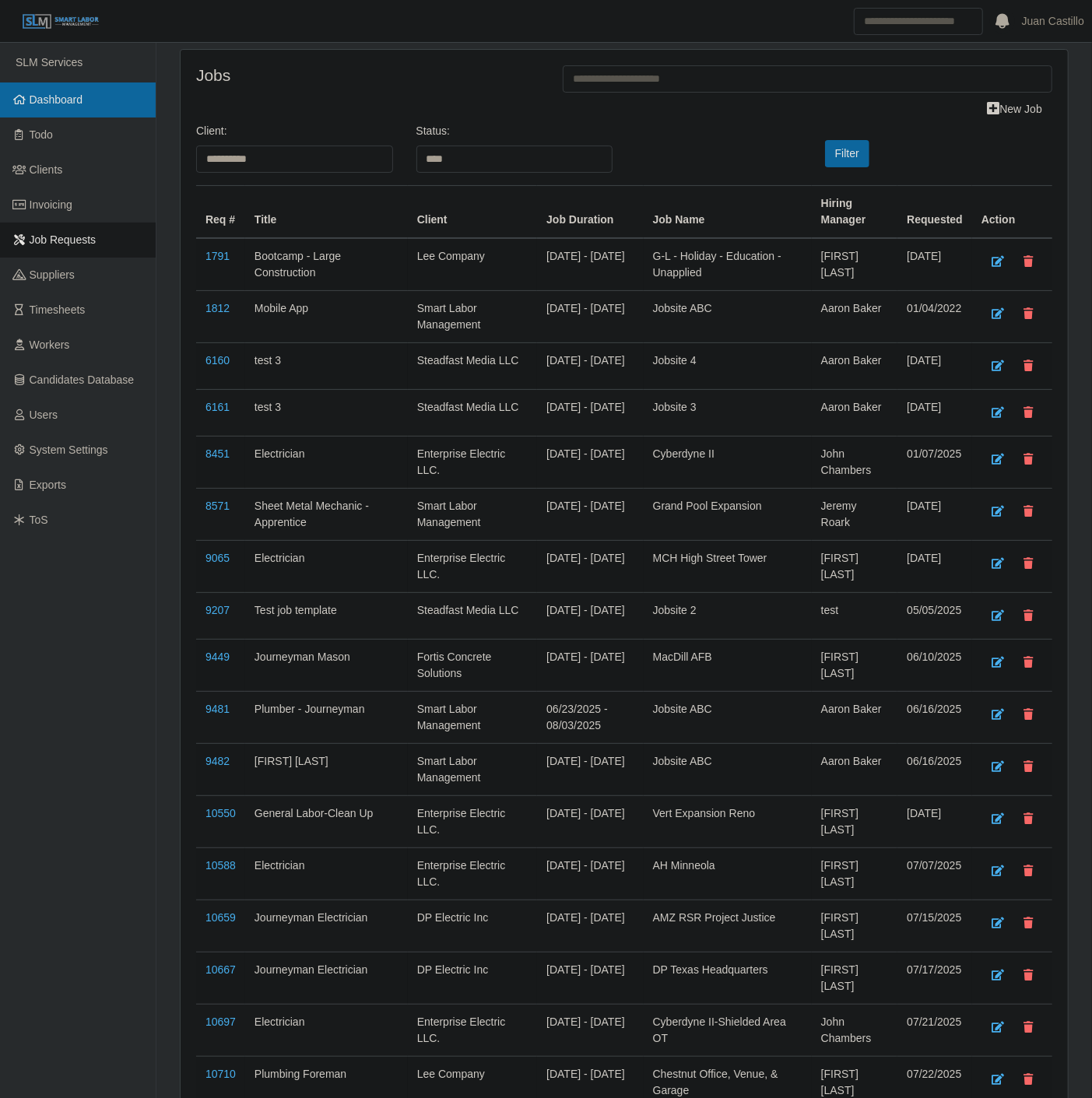 click on "Dashboard" at bounding box center (78, 100) 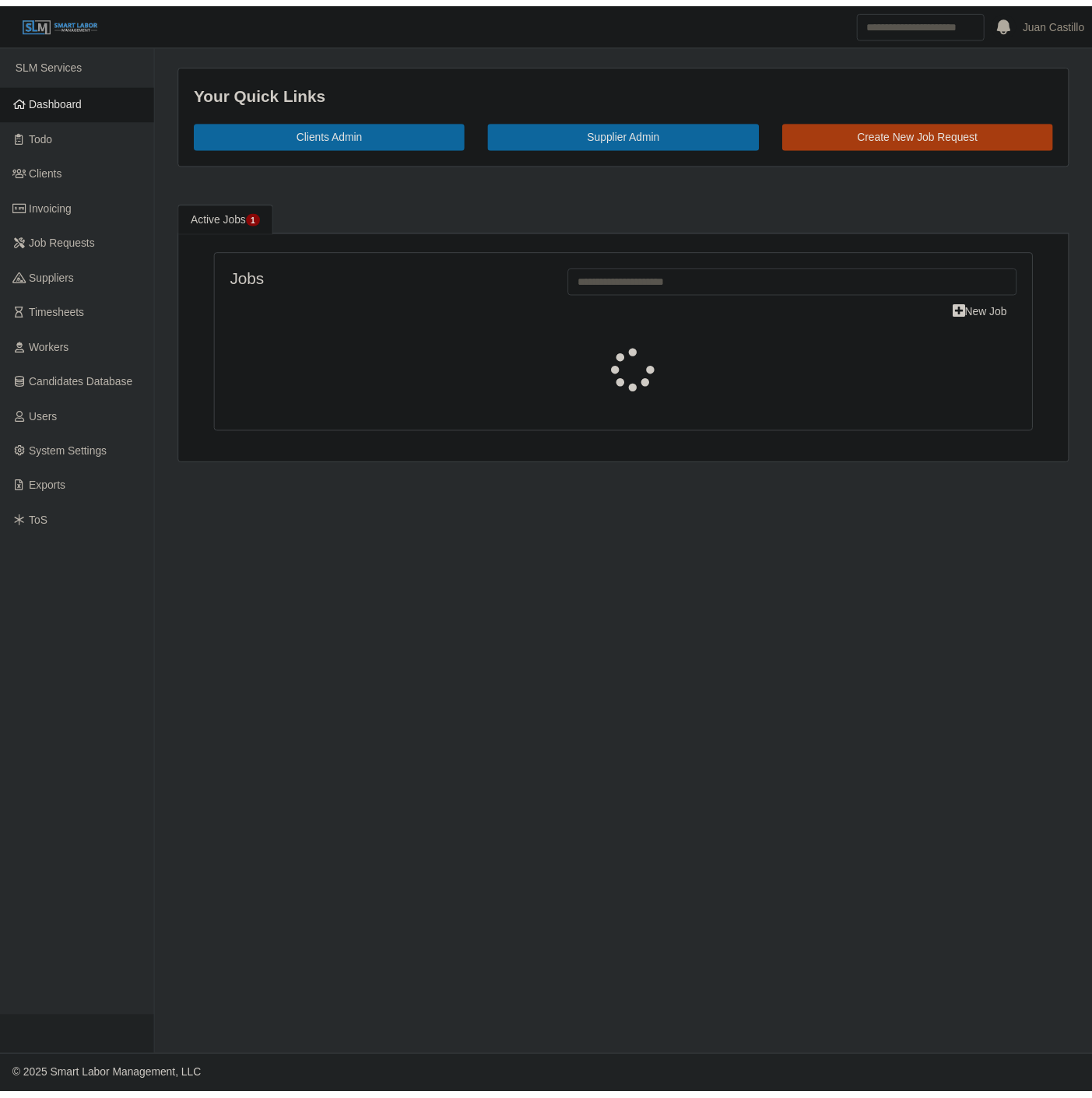scroll, scrollTop: 0, scrollLeft: 0, axis: both 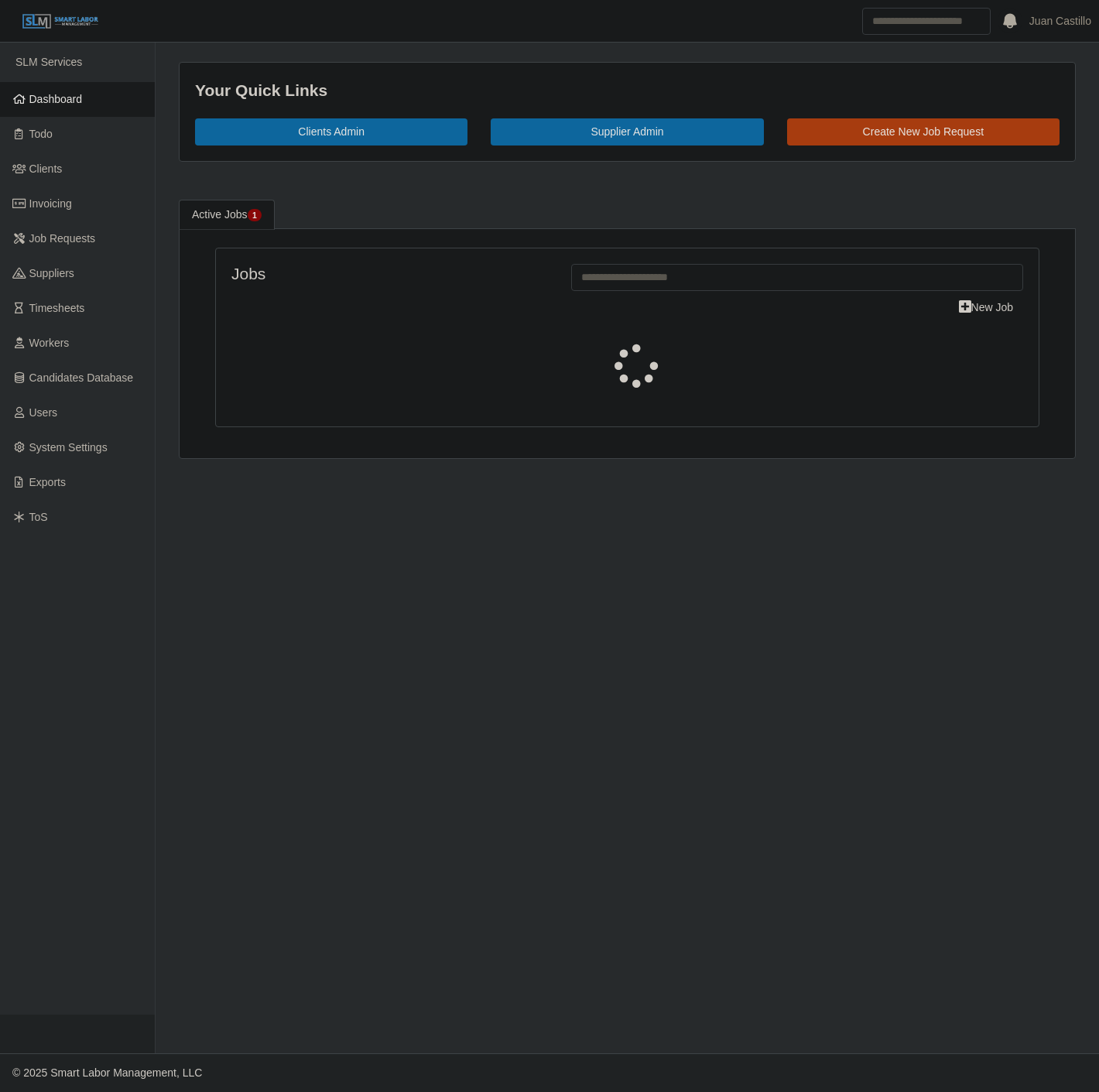 select on "****" 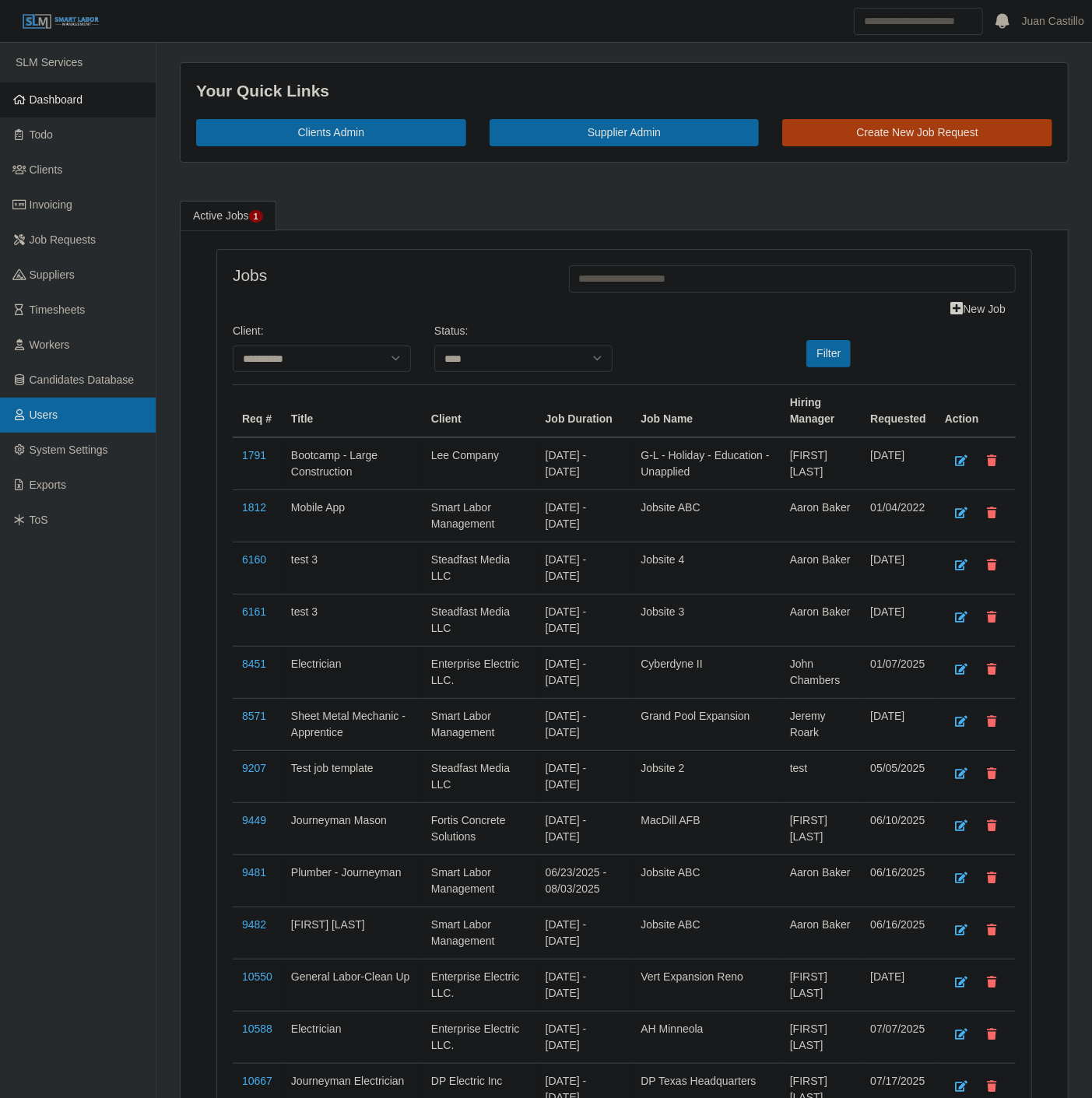 click on "Users" at bounding box center [78, 415] 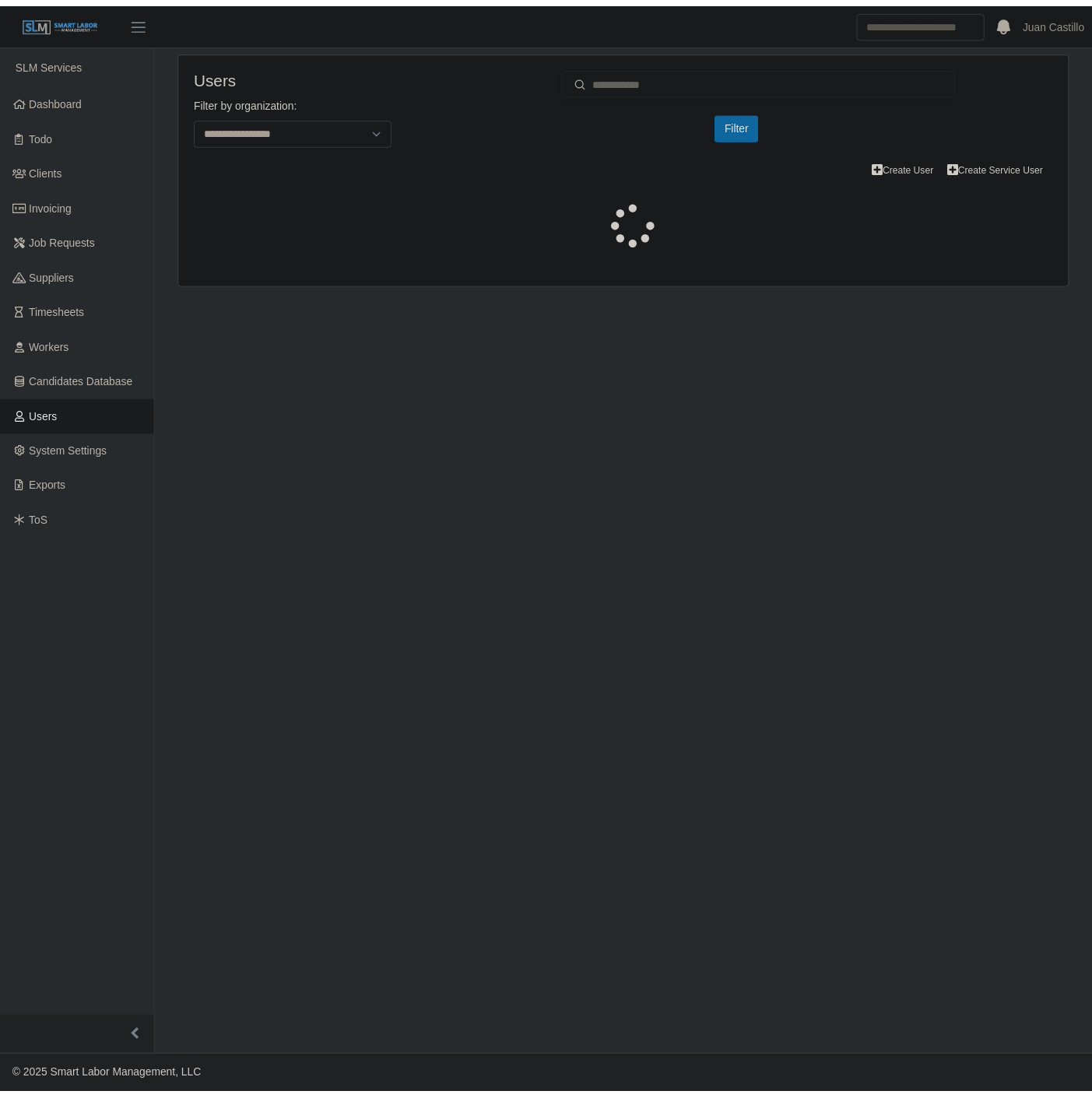 scroll, scrollTop: 0, scrollLeft: 0, axis: both 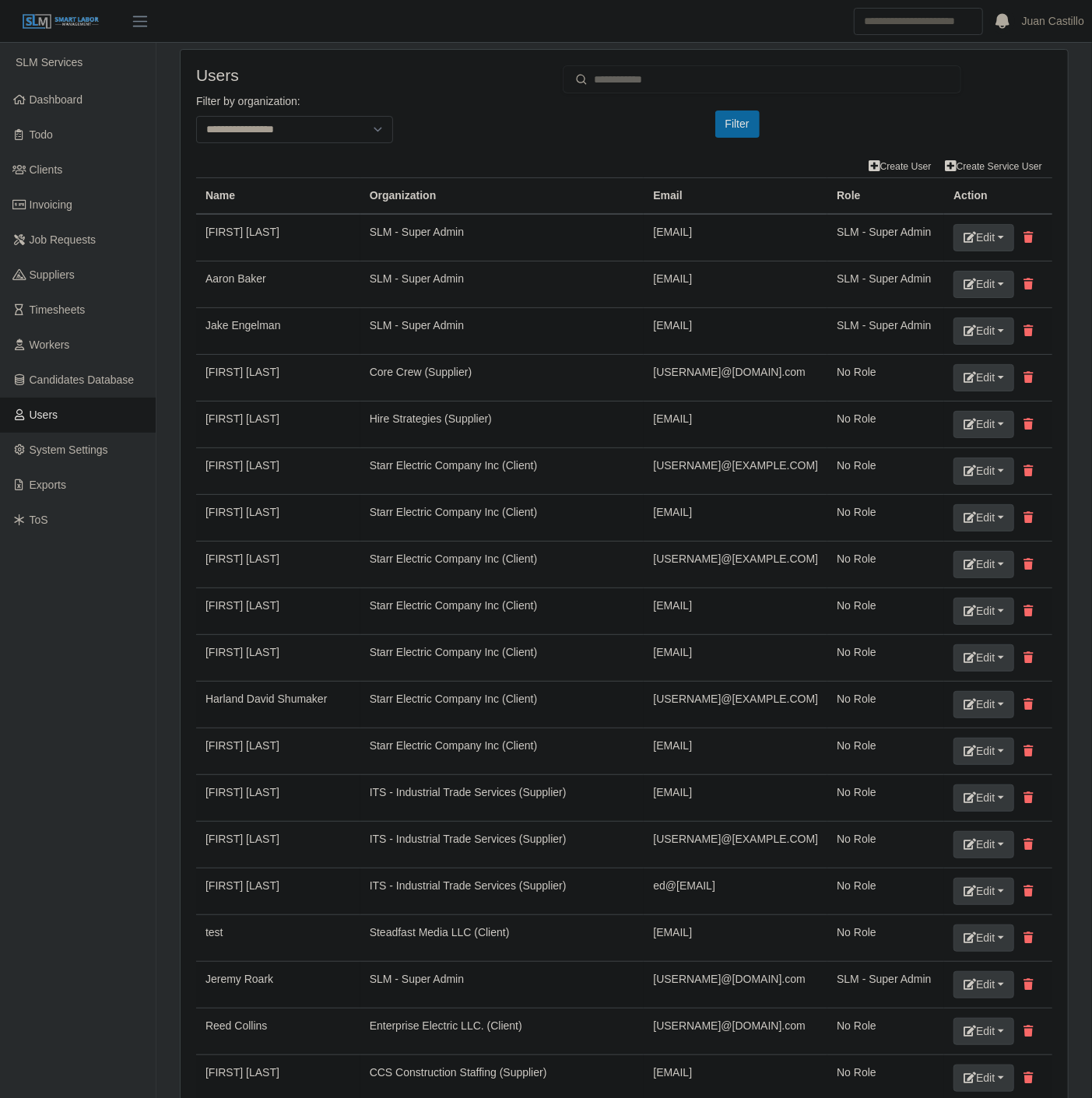 click on "**********" at bounding box center (624, 125) 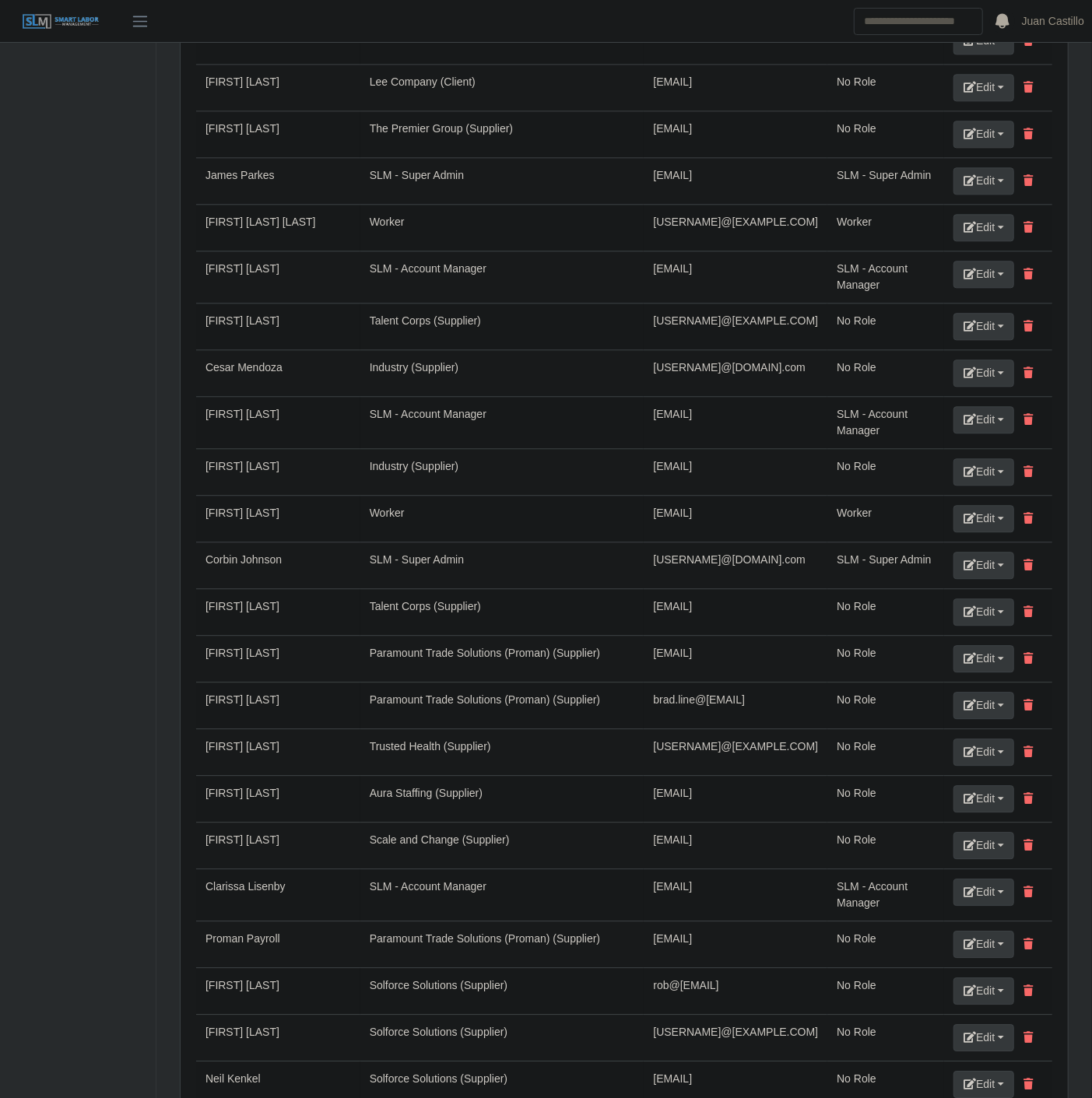 click on "mperez@myqlm.com" at bounding box center [736, -239] 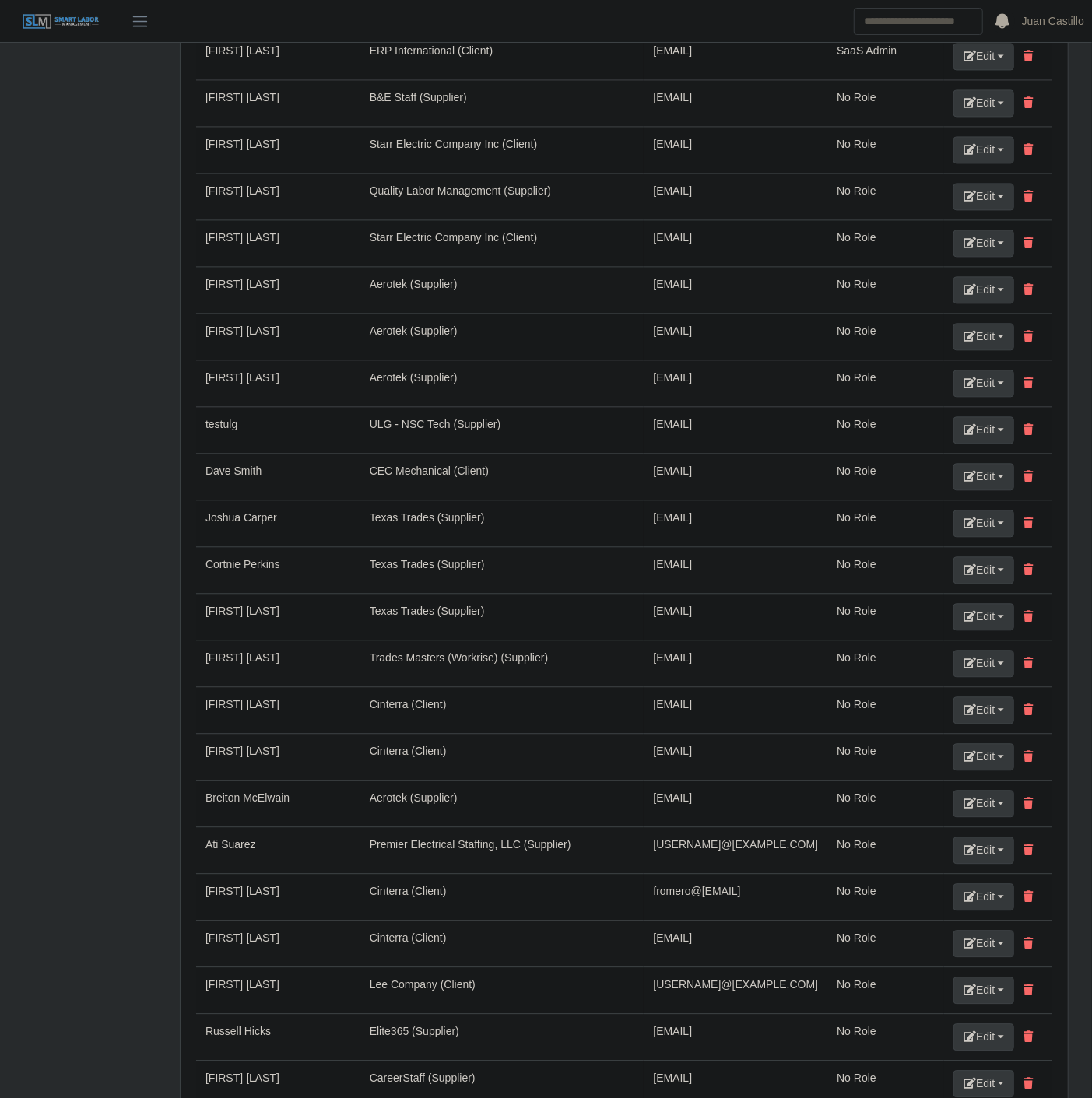 scroll, scrollTop: 43615, scrollLeft: 0, axis: vertical 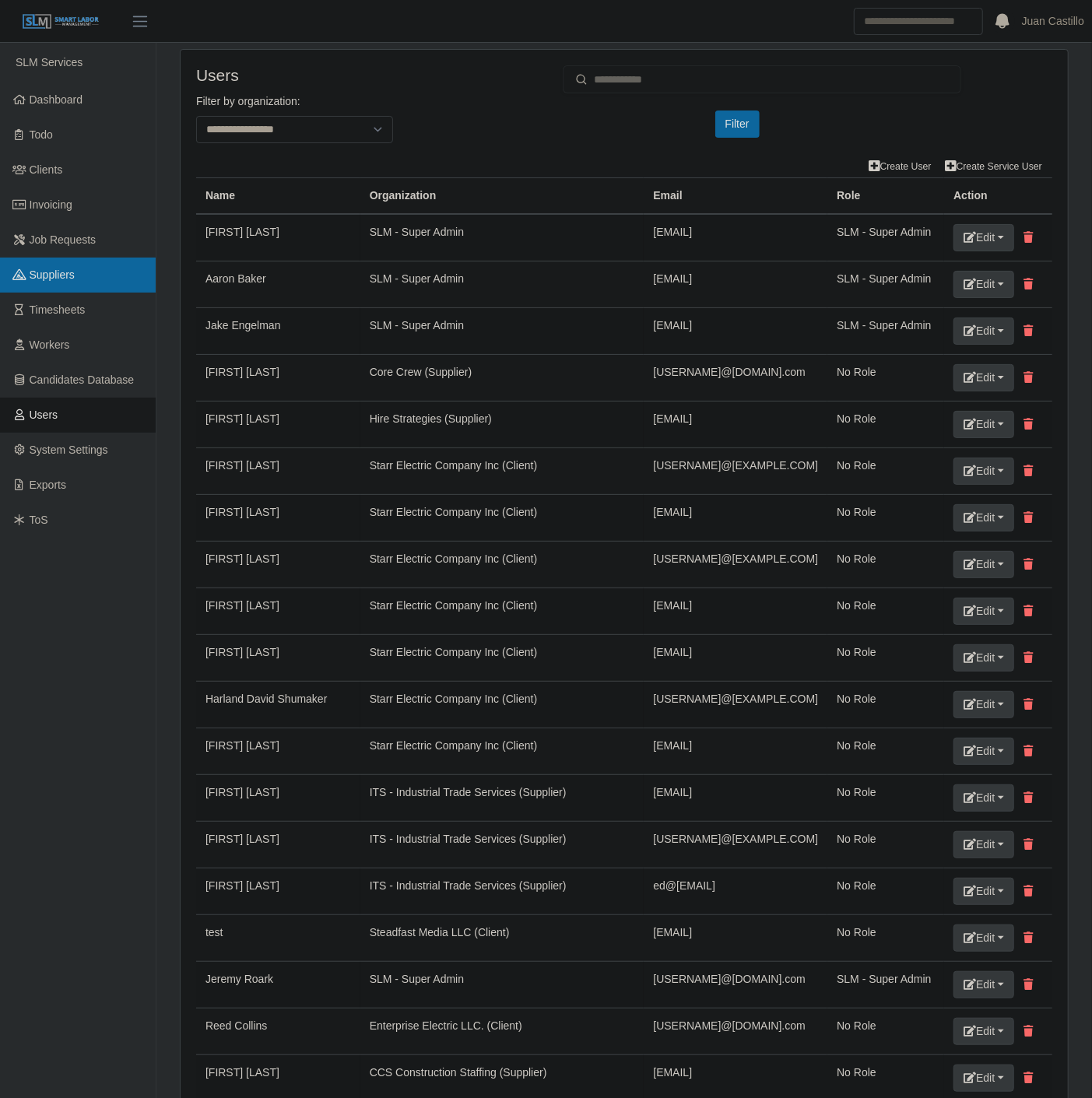 click on "Suppliers" at bounding box center (78, 275) 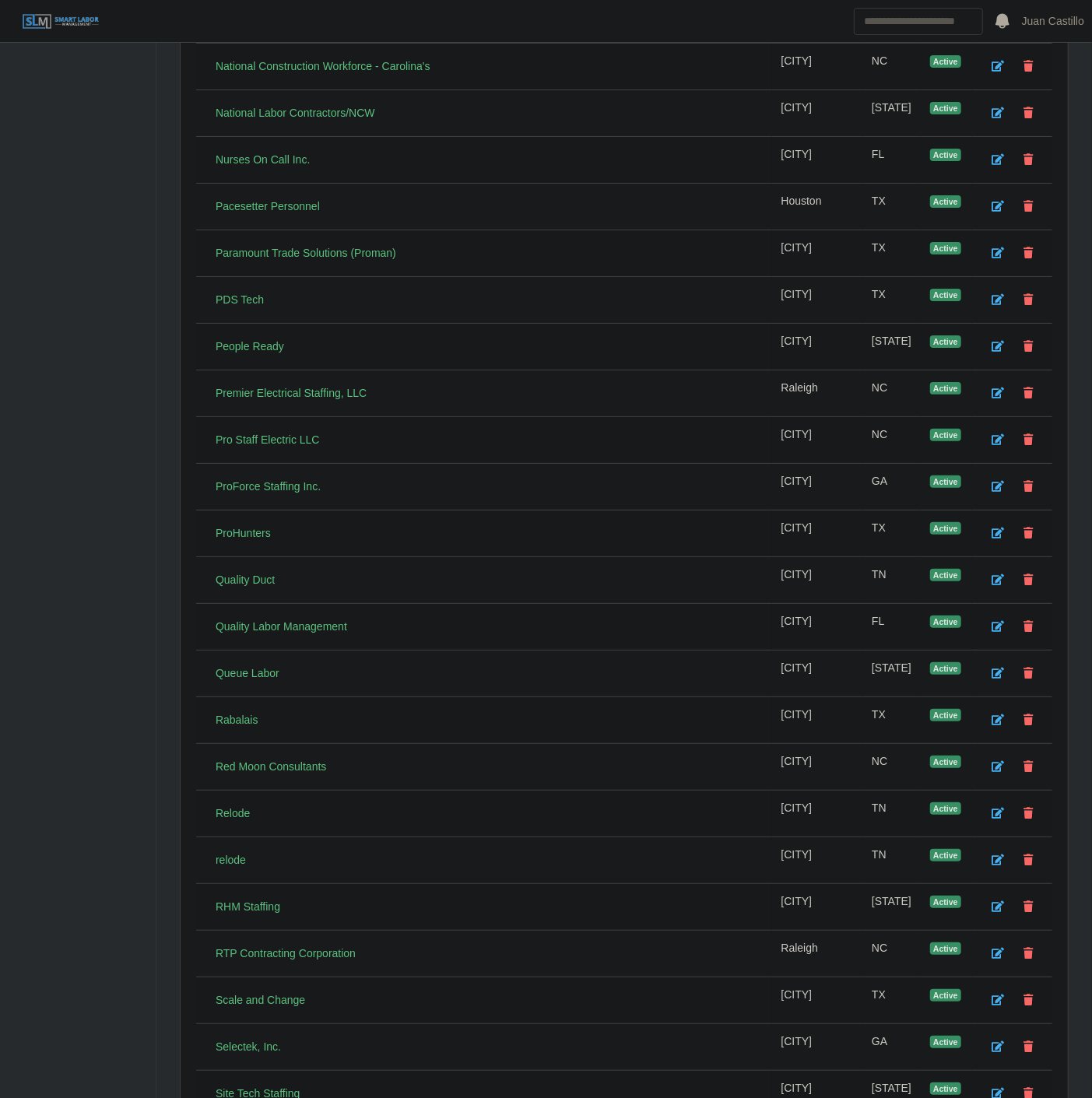 scroll, scrollTop: 3267, scrollLeft: 0, axis: vertical 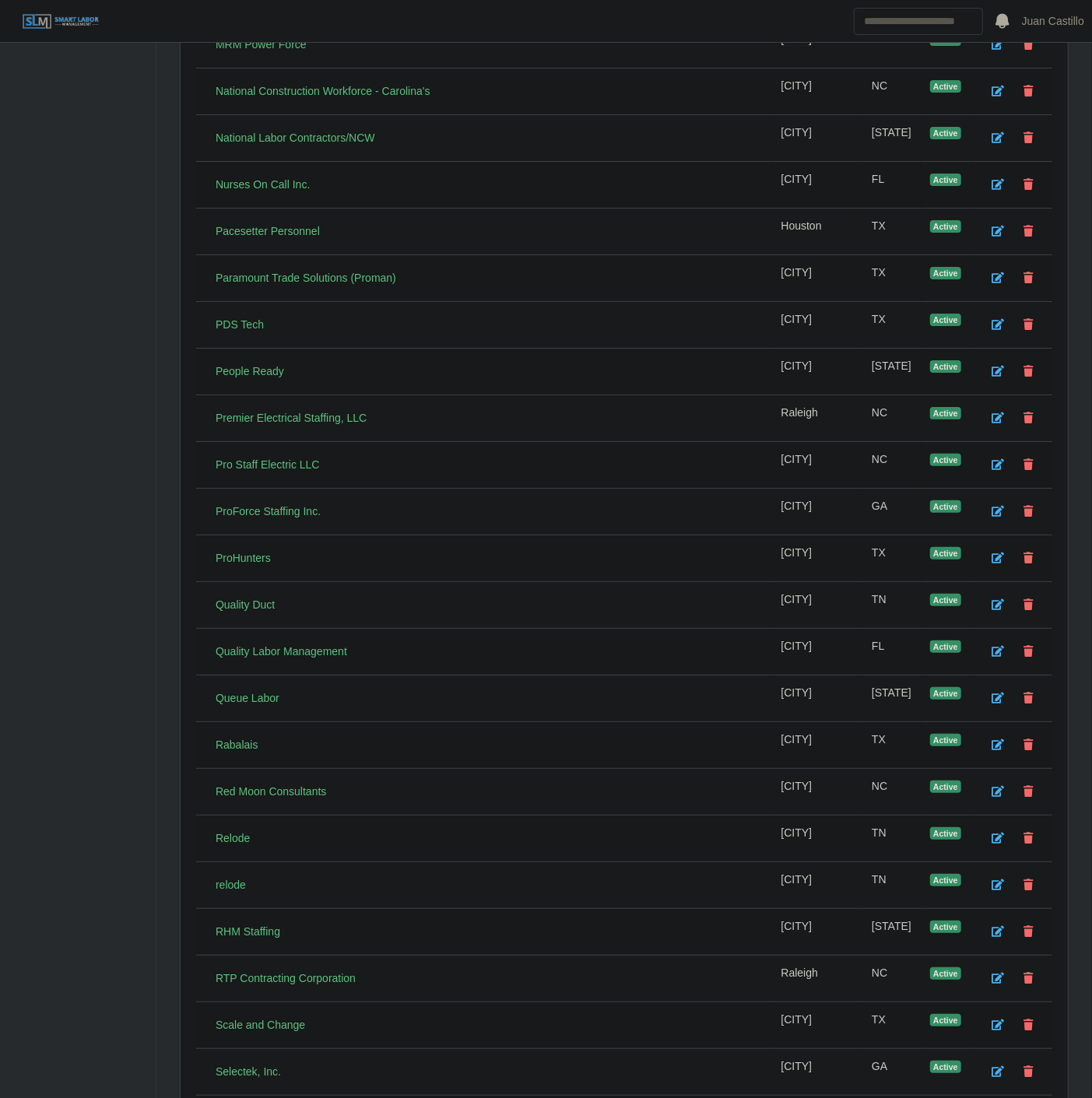 click on "Quality Duct" at bounding box center (484, 605) 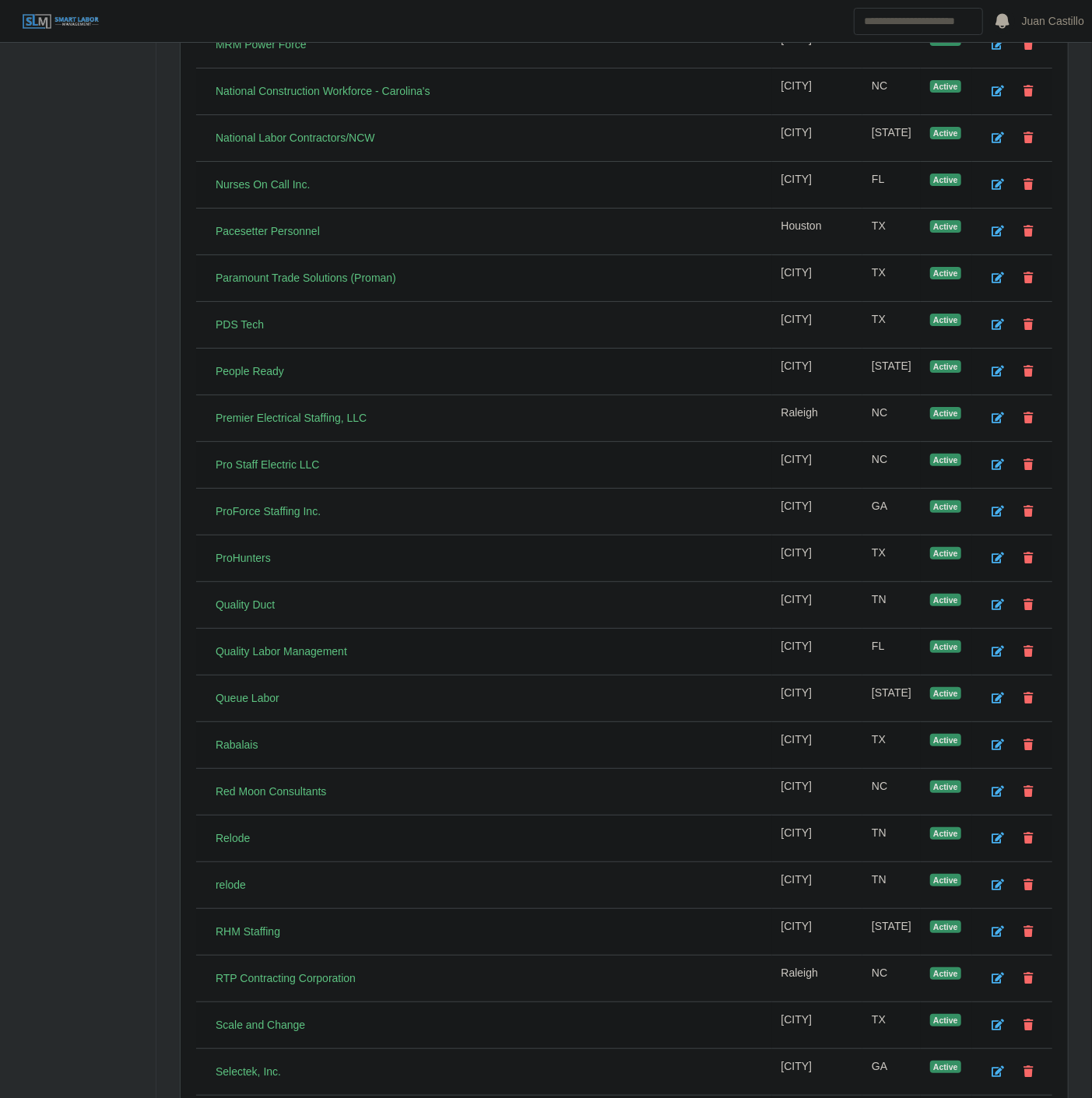 scroll, scrollTop: 3866, scrollLeft: 0, axis: vertical 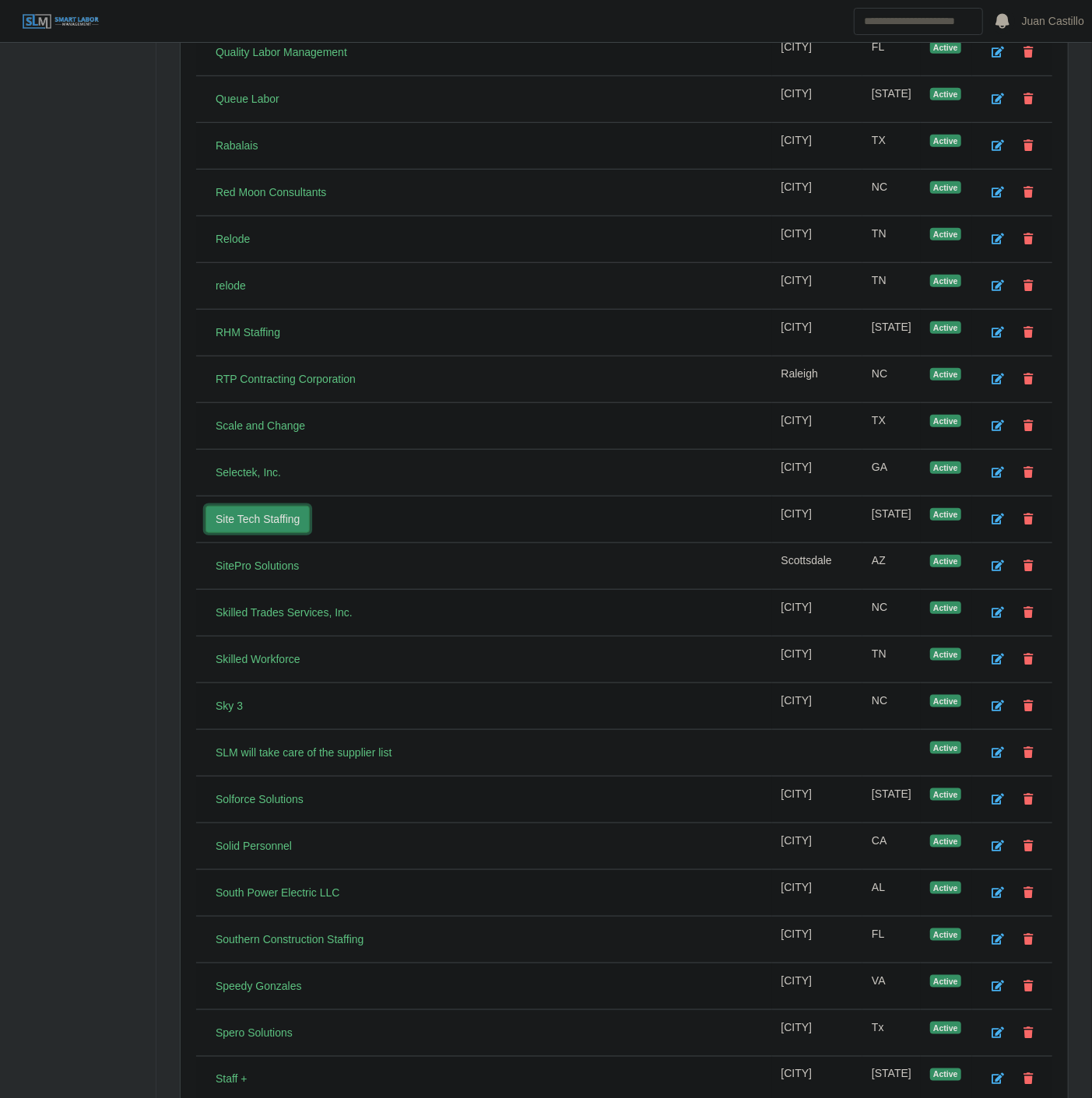 click on "Site Tech Staffing" at bounding box center [258, 519] 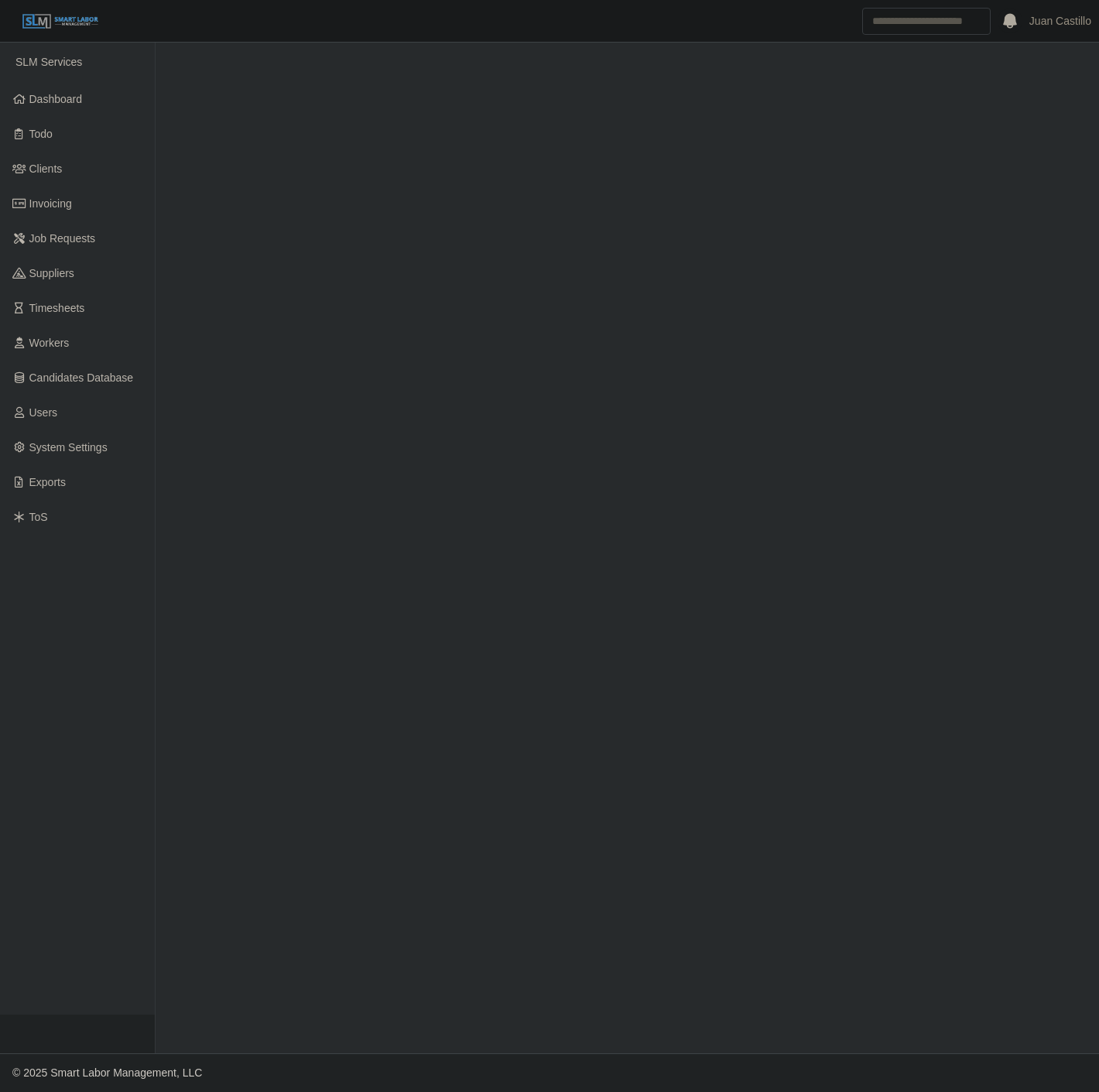 scroll, scrollTop: 0, scrollLeft: 0, axis: both 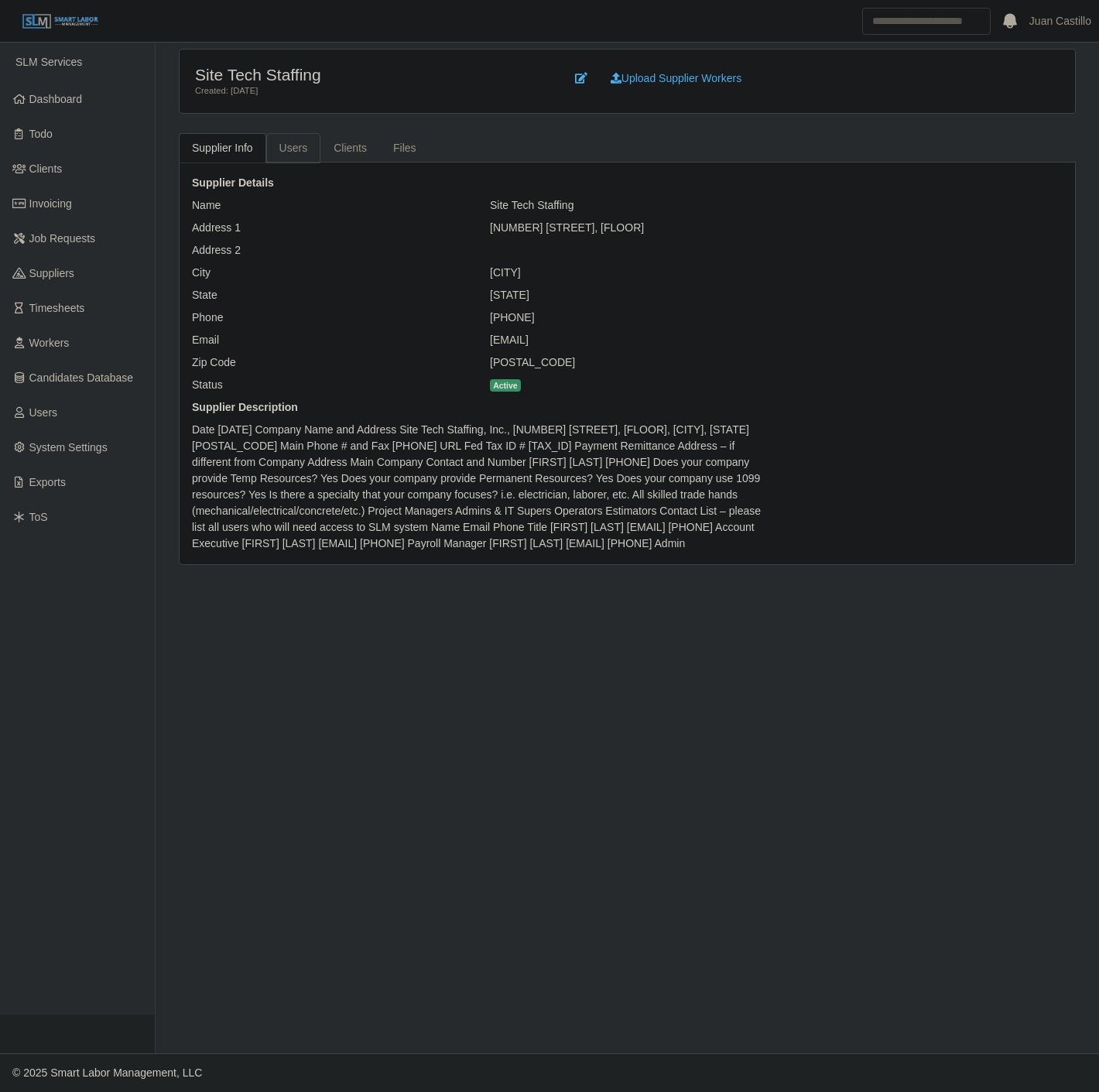 click on "Users" at bounding box center (293, 148) 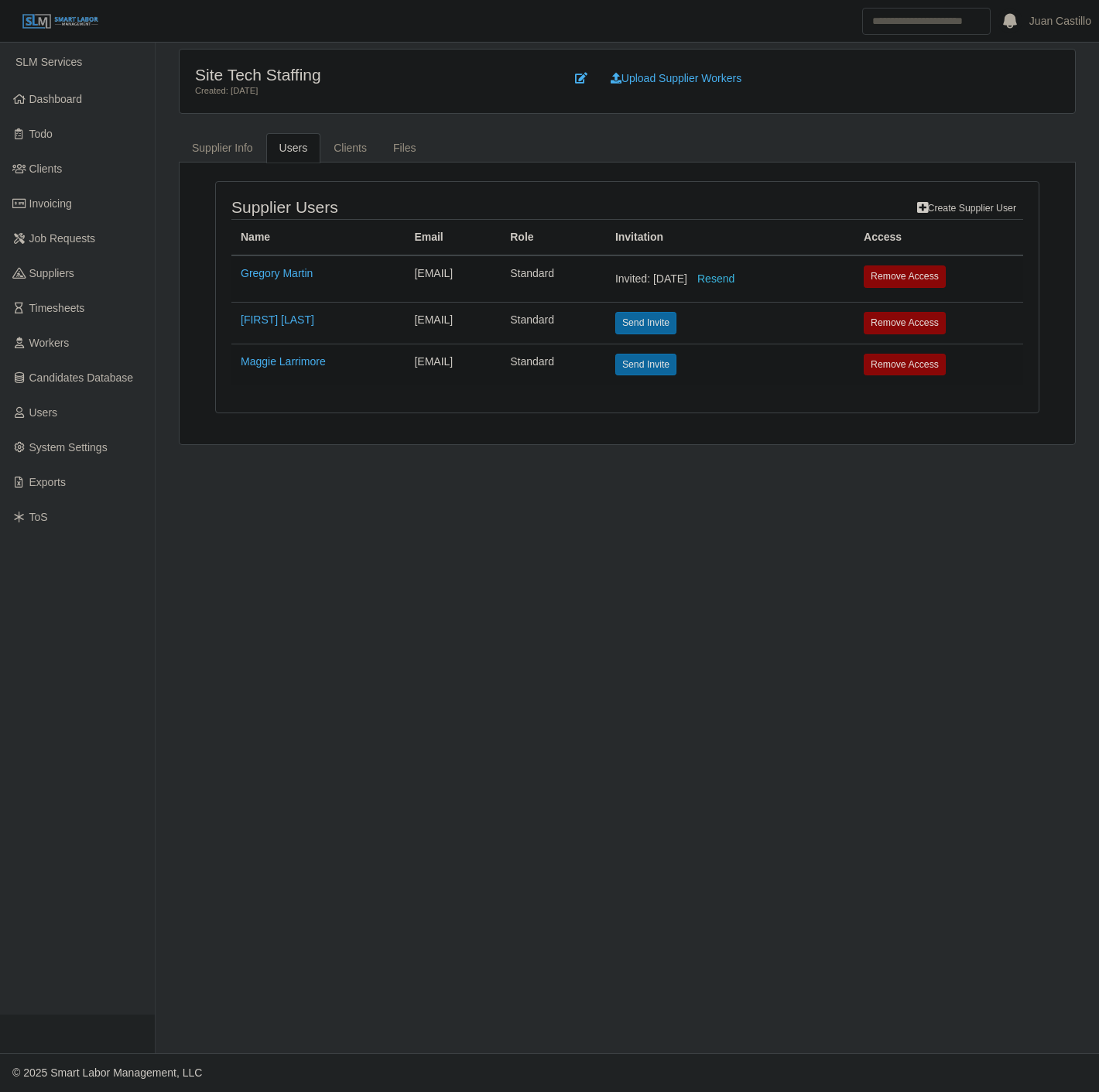 click on "Create Supplier User" at bounding box center [967, 208] 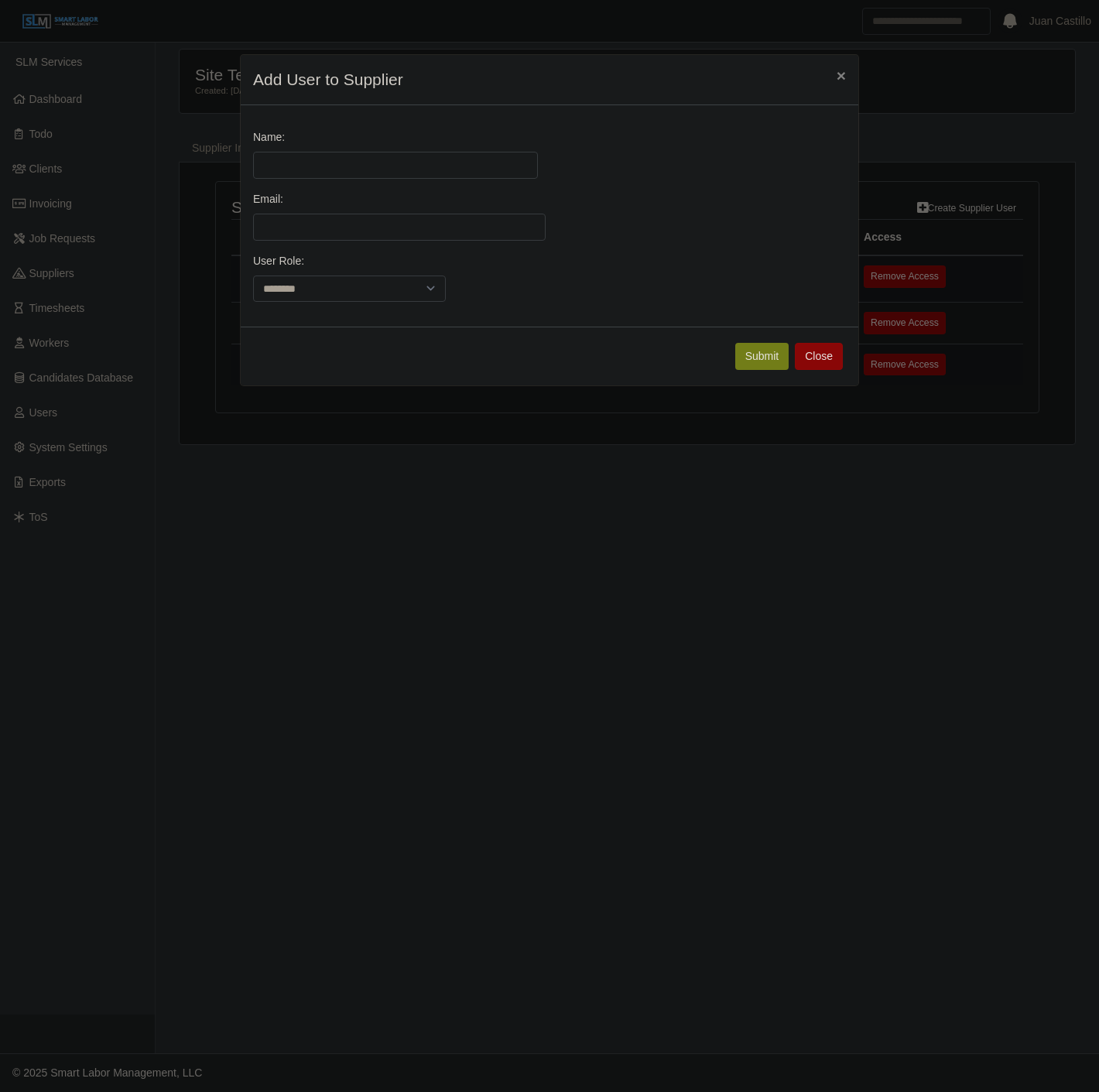 click on "Name:" 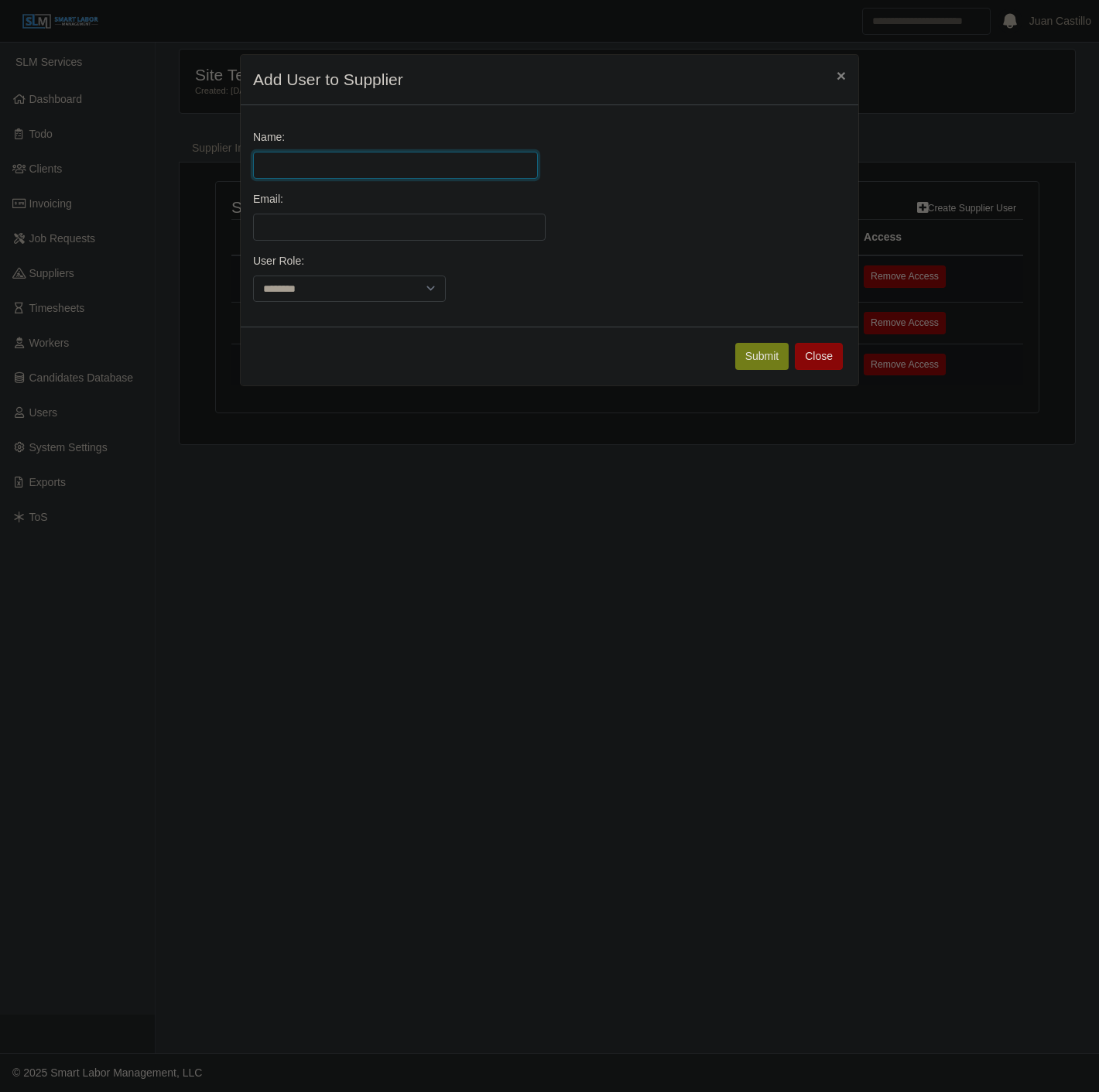 click on "Name:" at bounding box center [395, 165] 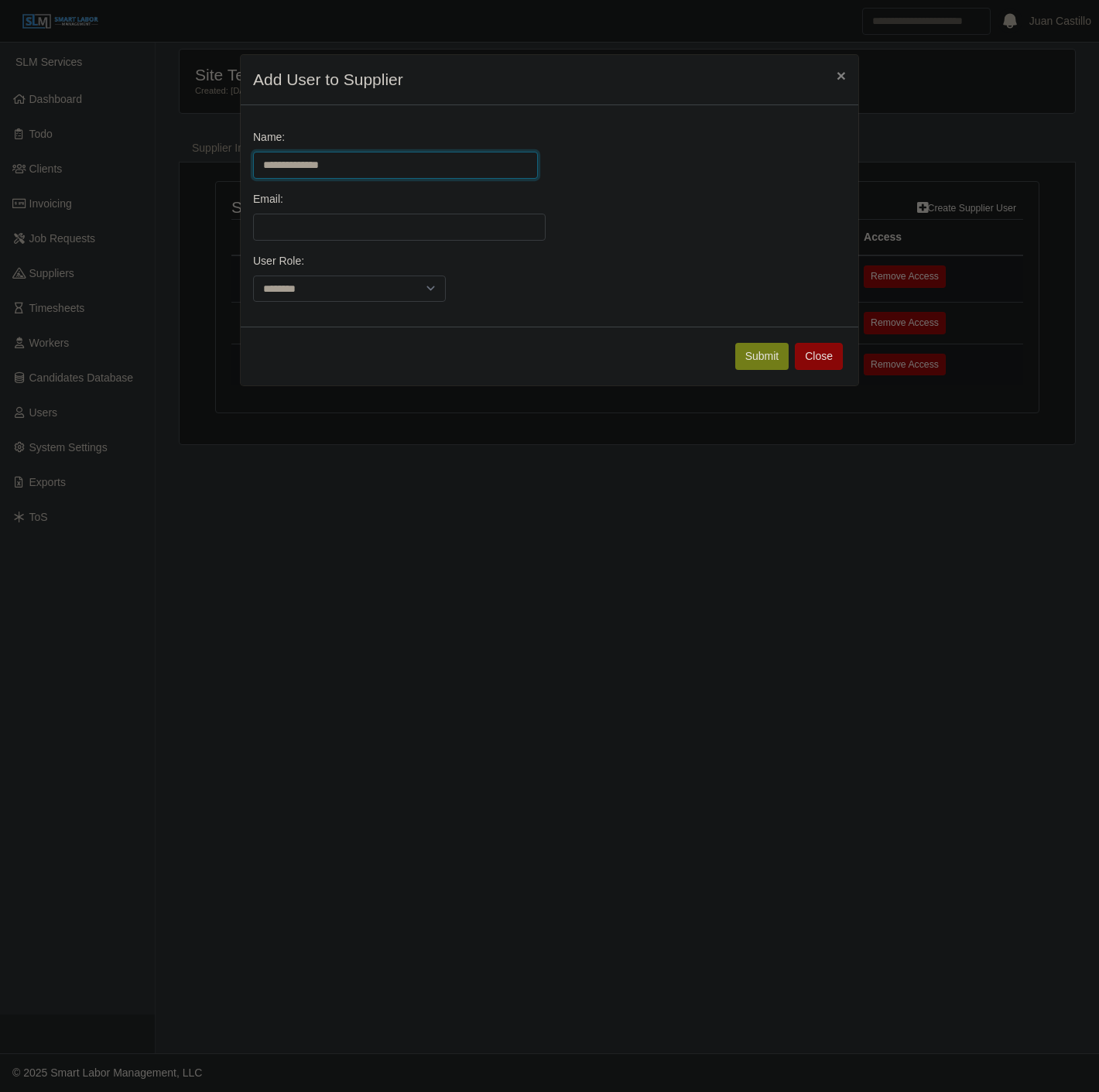 type on "**********" 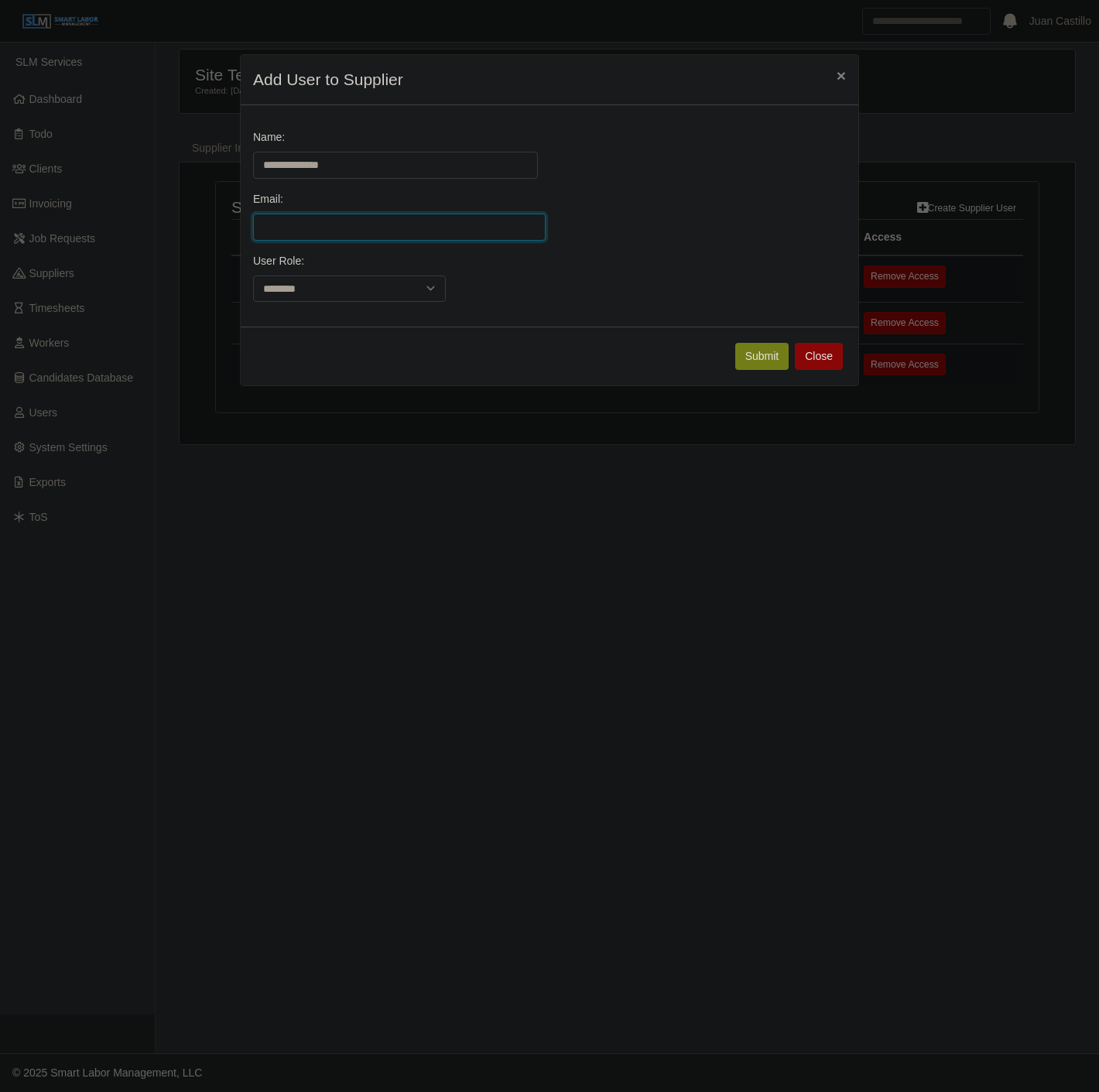 click on "Email:" at bounding box center [399, 227] 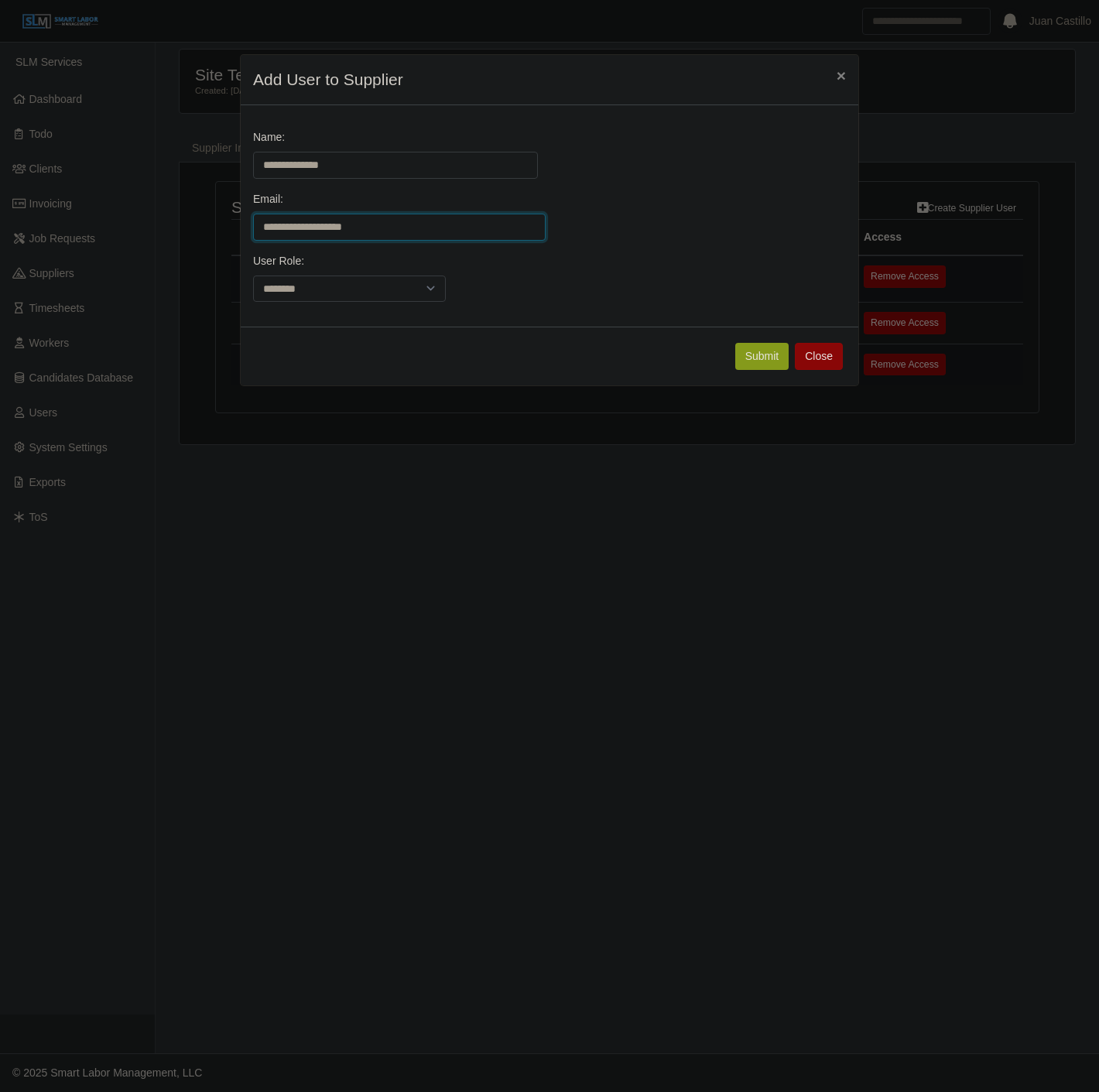 type on "**********" 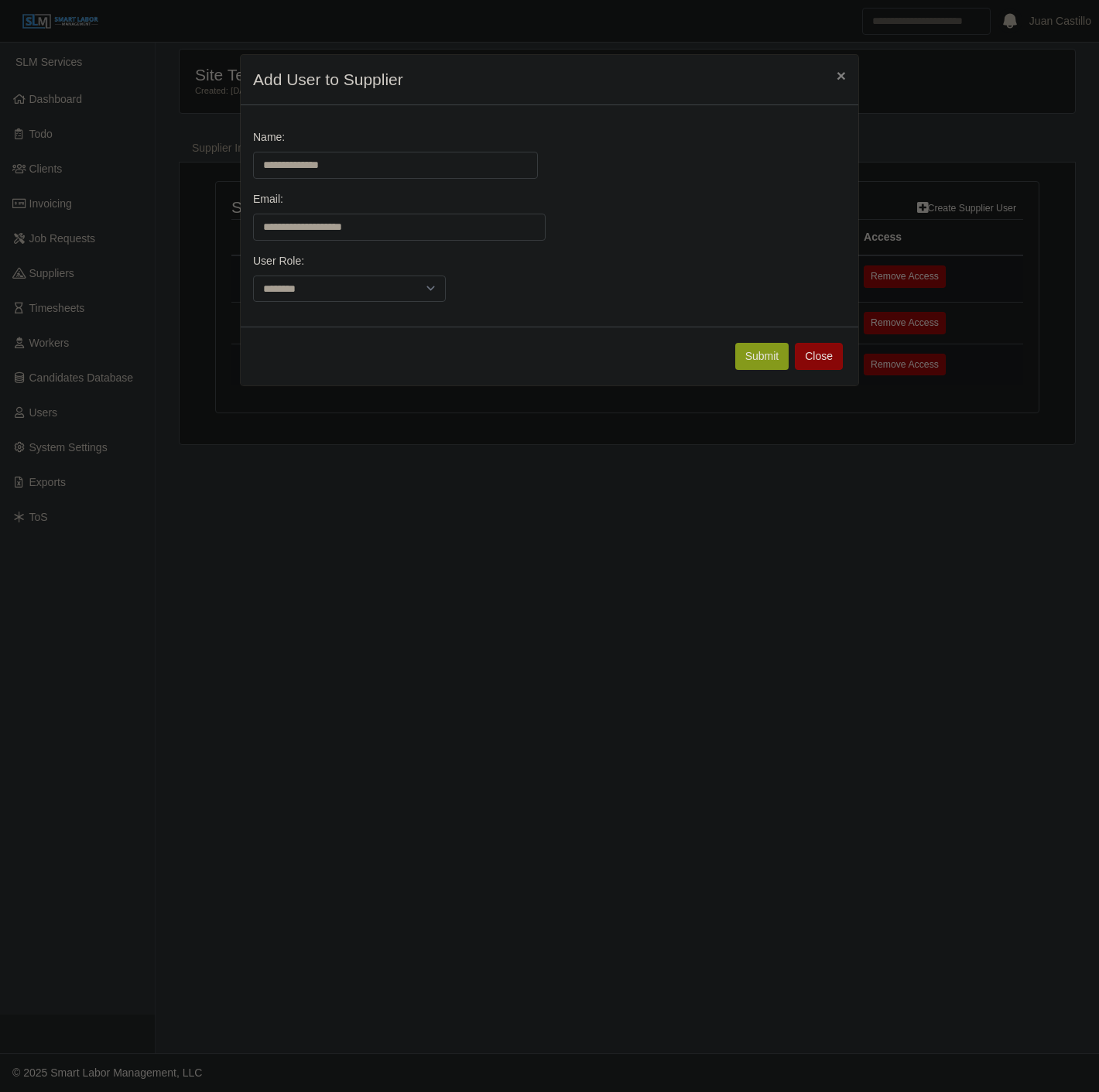 click on "Submit" 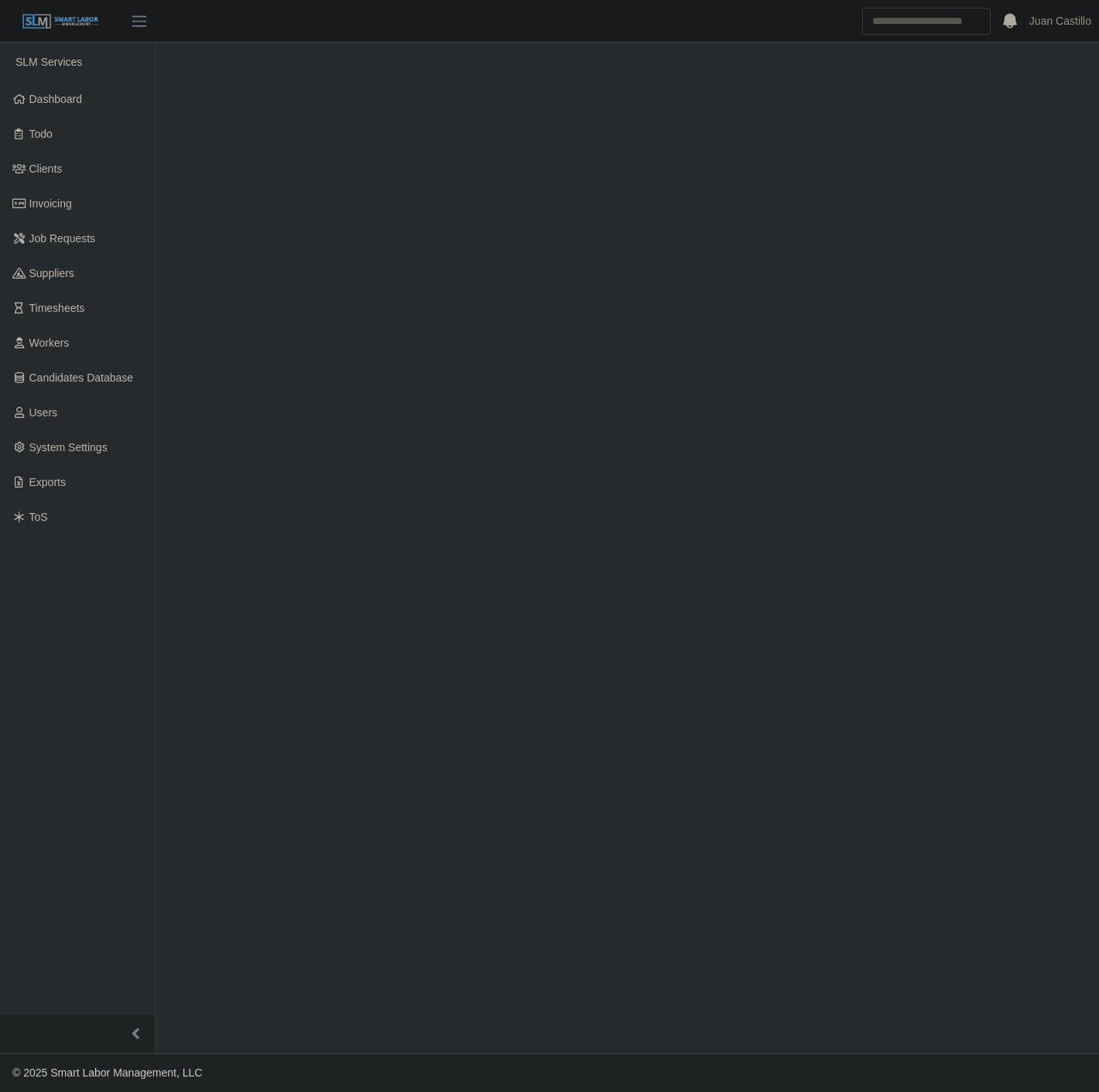 scroll, scrollTop: 0, scrollLeft: 0, axis: both 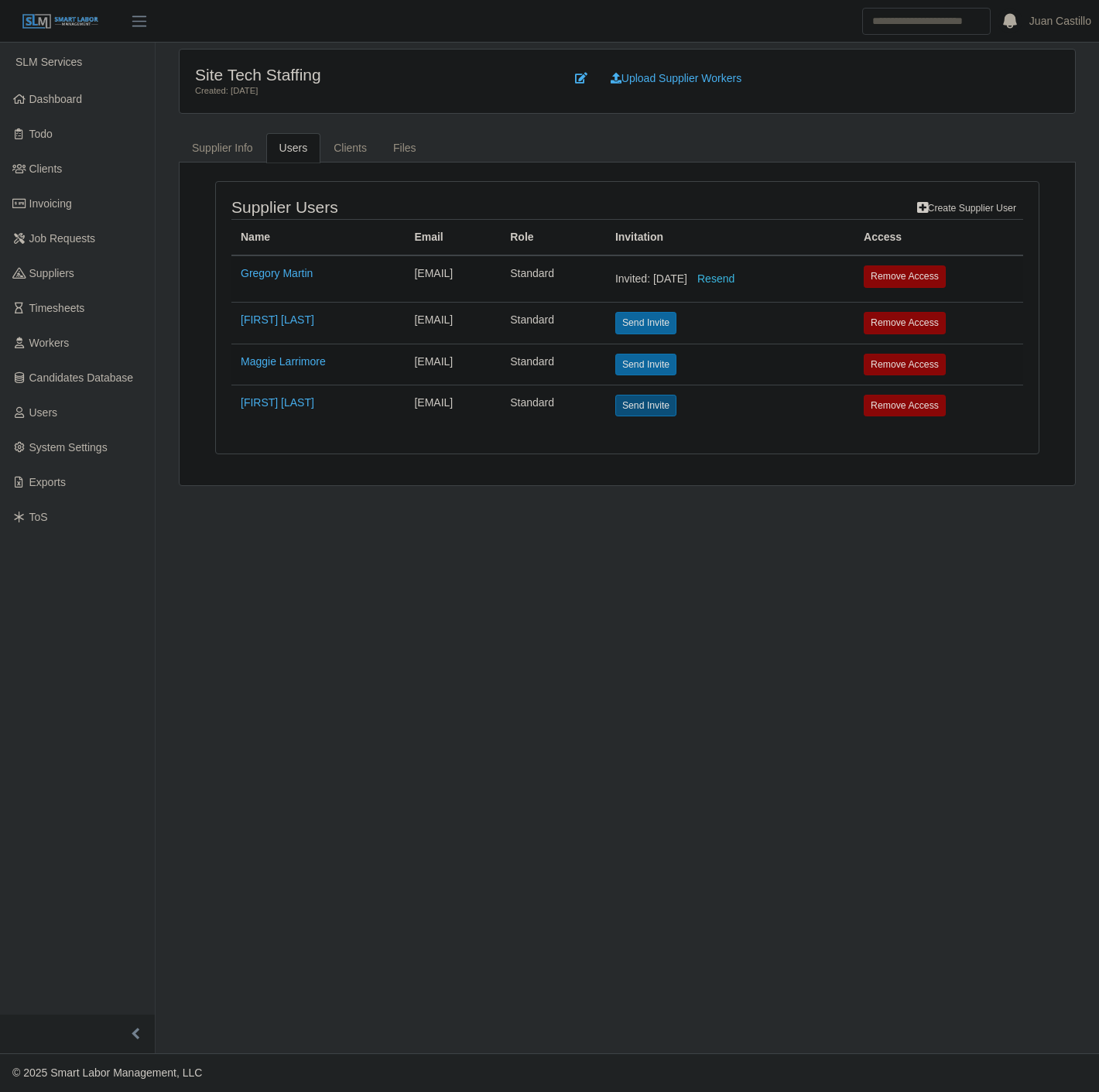 click on "Send Invite" at bounding box center [645, 406] 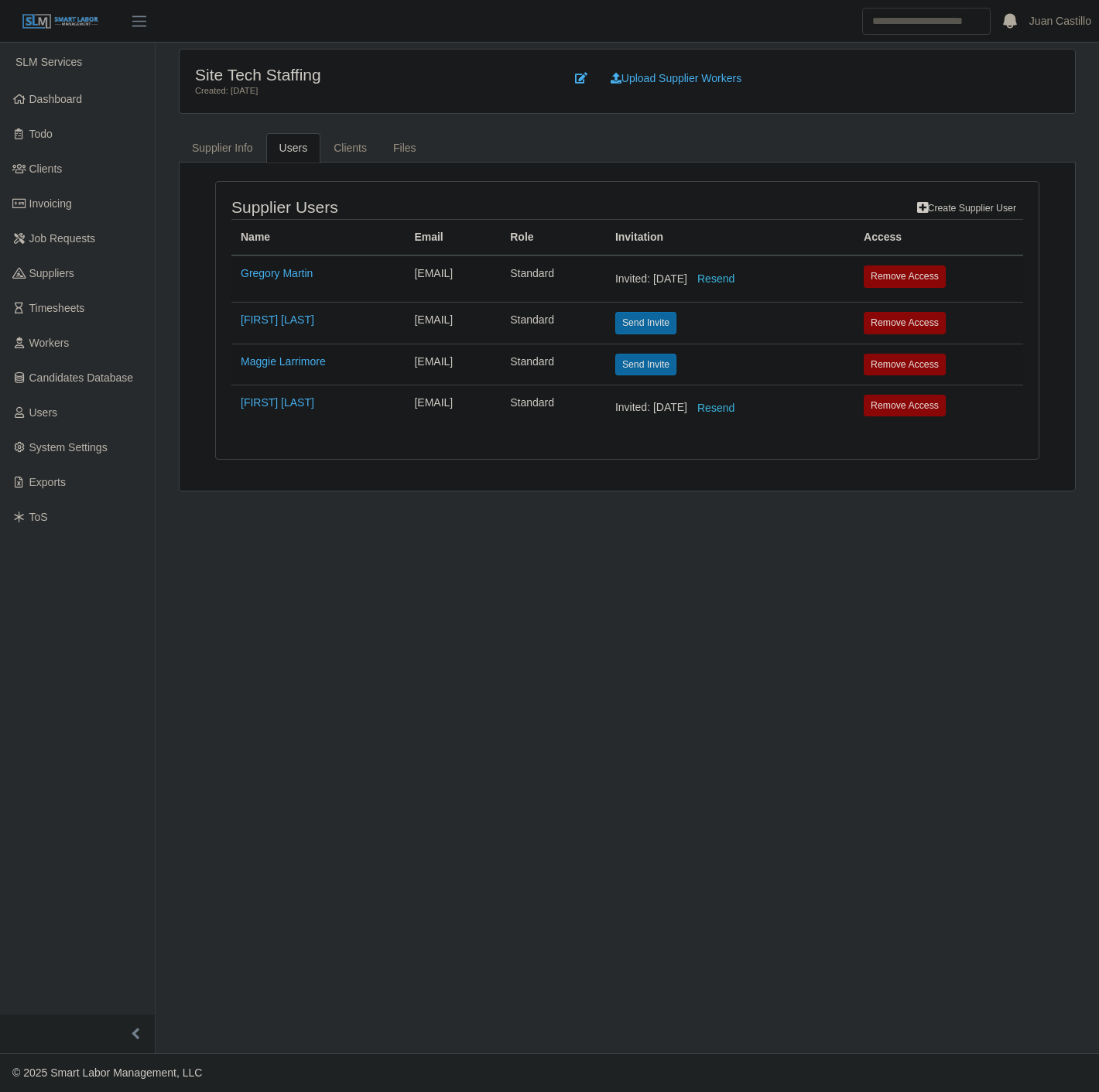 click on "Site Tech Staffing
Created: 05/16/2025      Upload Supplier Workers   Supplier Info   Users   Clients   Files   Supplier Details
Name
Site Tech Staffing
Address 1
8334 Veterans Highway, Second Floor
Address 2
City
Millersville
State
MD
Phone
410-729-4328
Email
gmartin@techusa.net
Zip Code
21108
Status
Active   Supplier Description
Supplier Users
Create Supplier User       Name   Email   Role   Invitation" at bounding box center [627, 548] 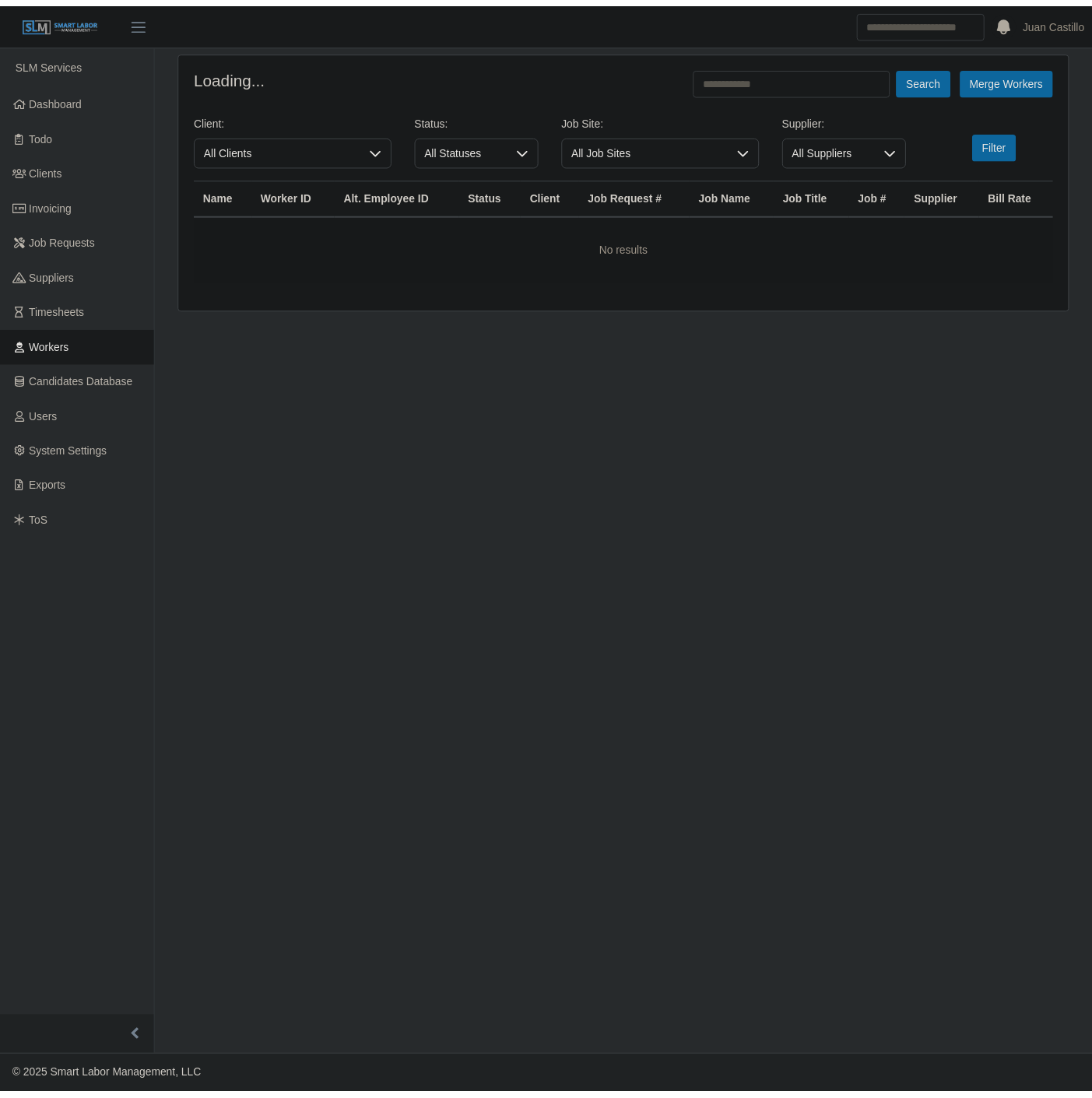 scroll, scrollTop: 0, scrollLeft: 0, axis: both 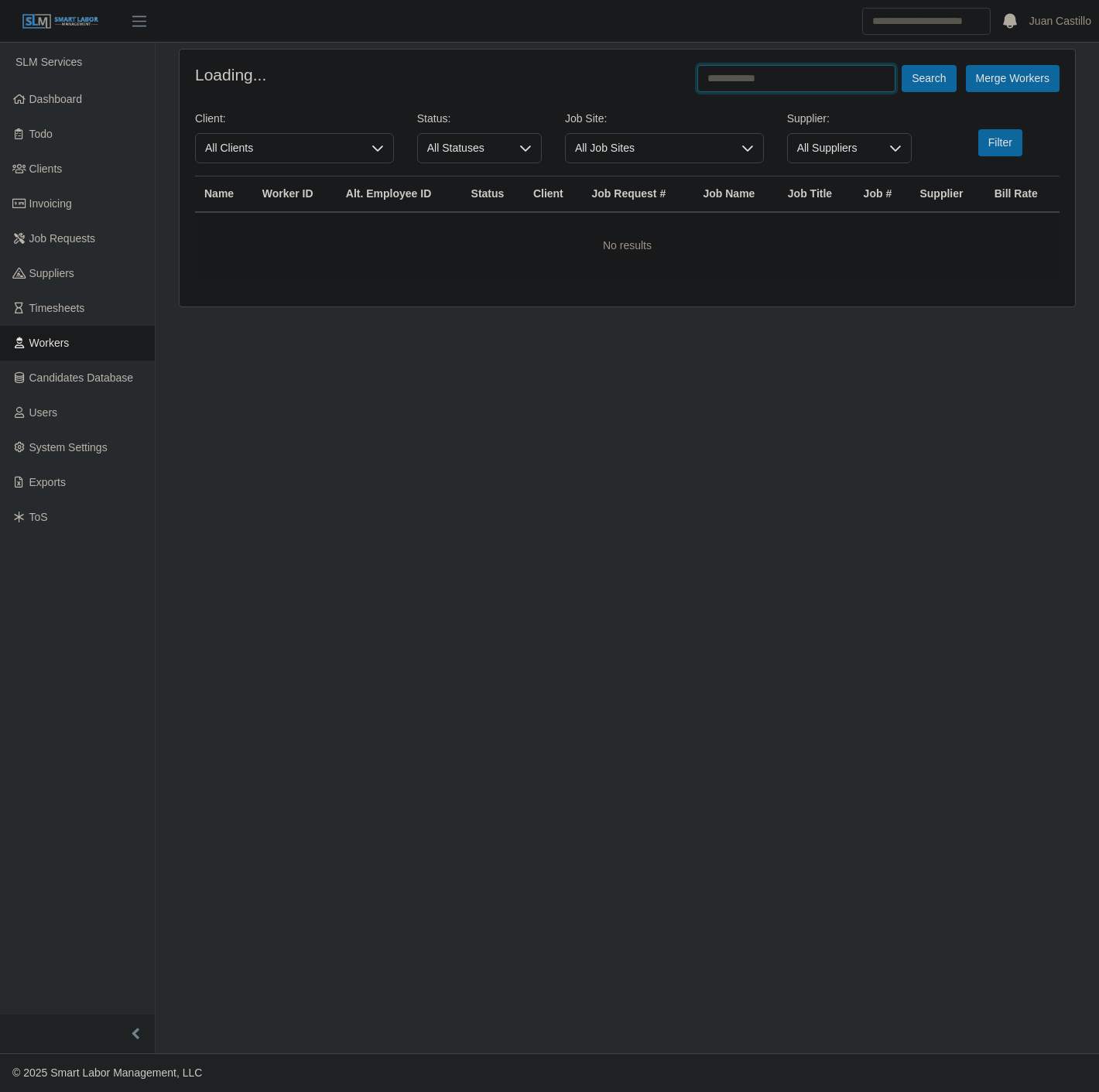 click at bounding box center [796, 78] 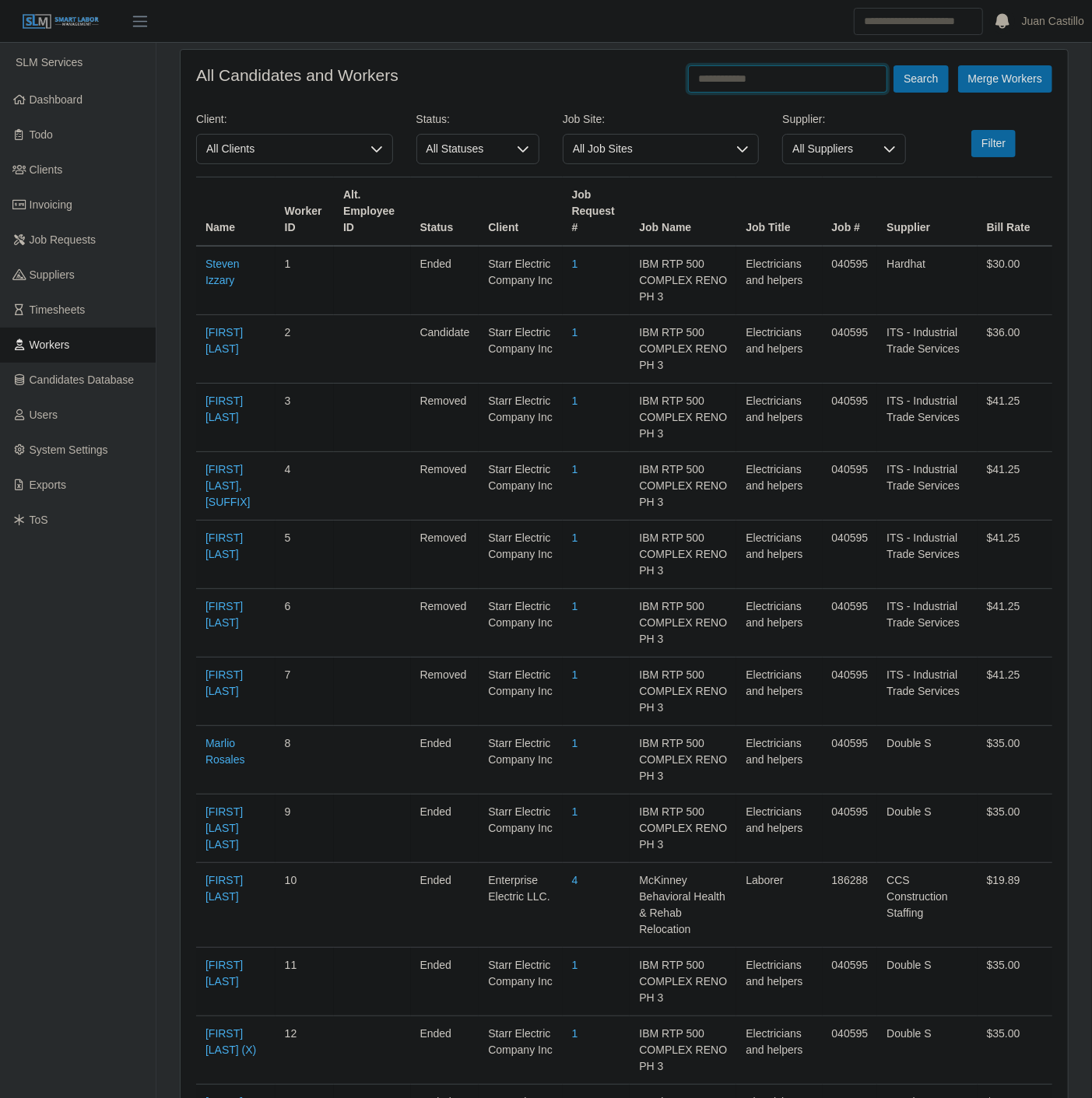 type on "*" 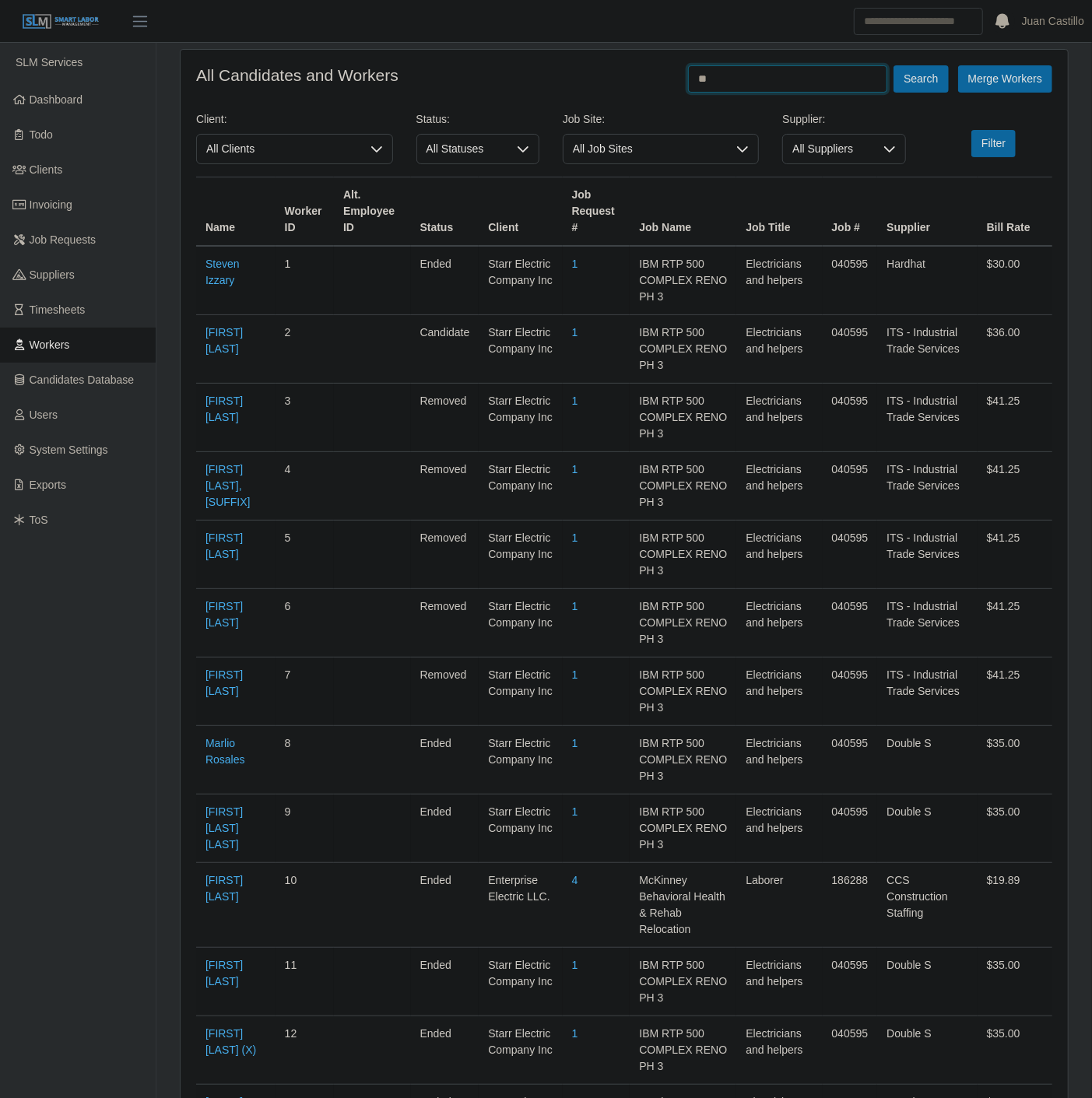 type on "*" 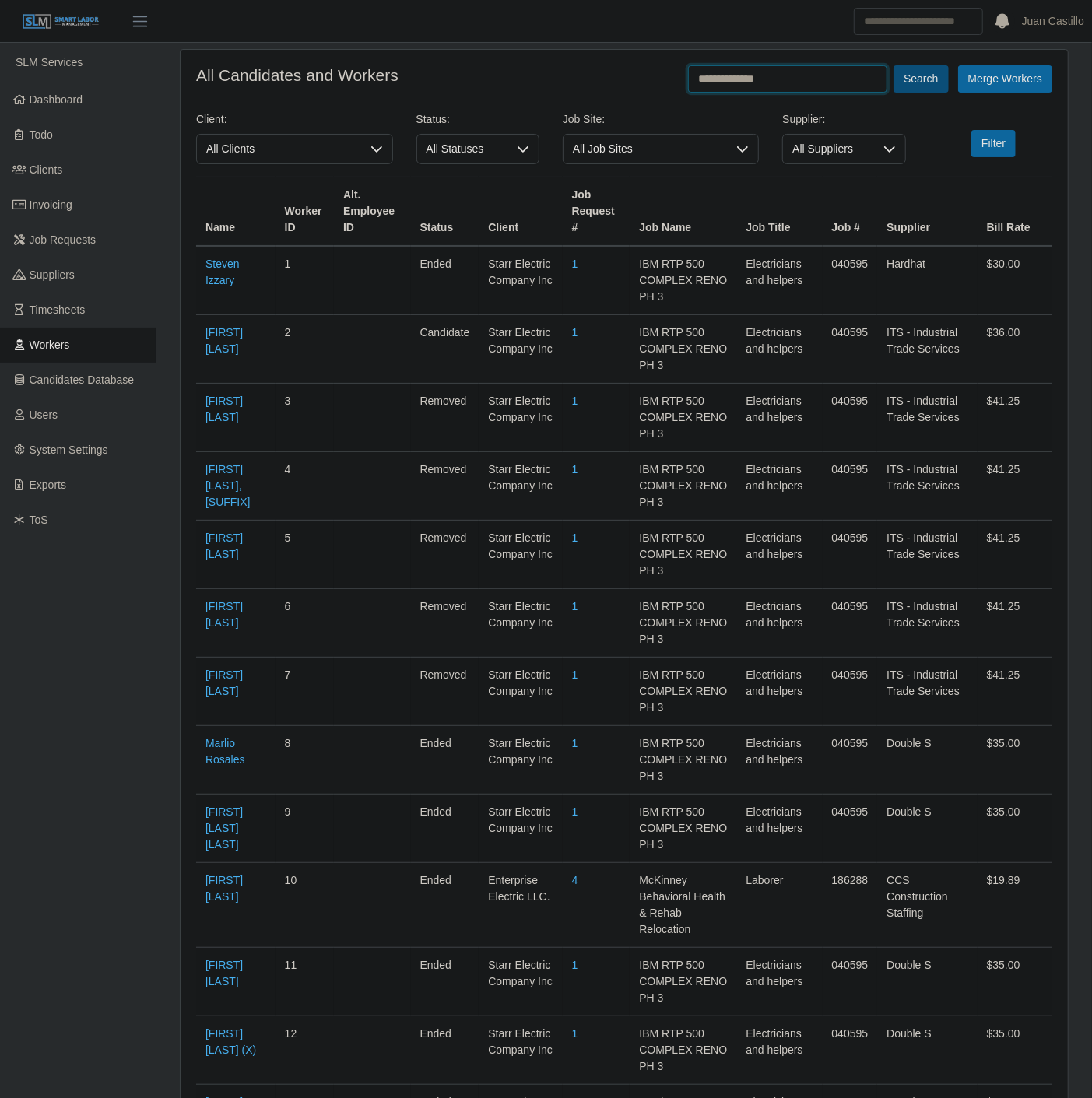 type on "**********" 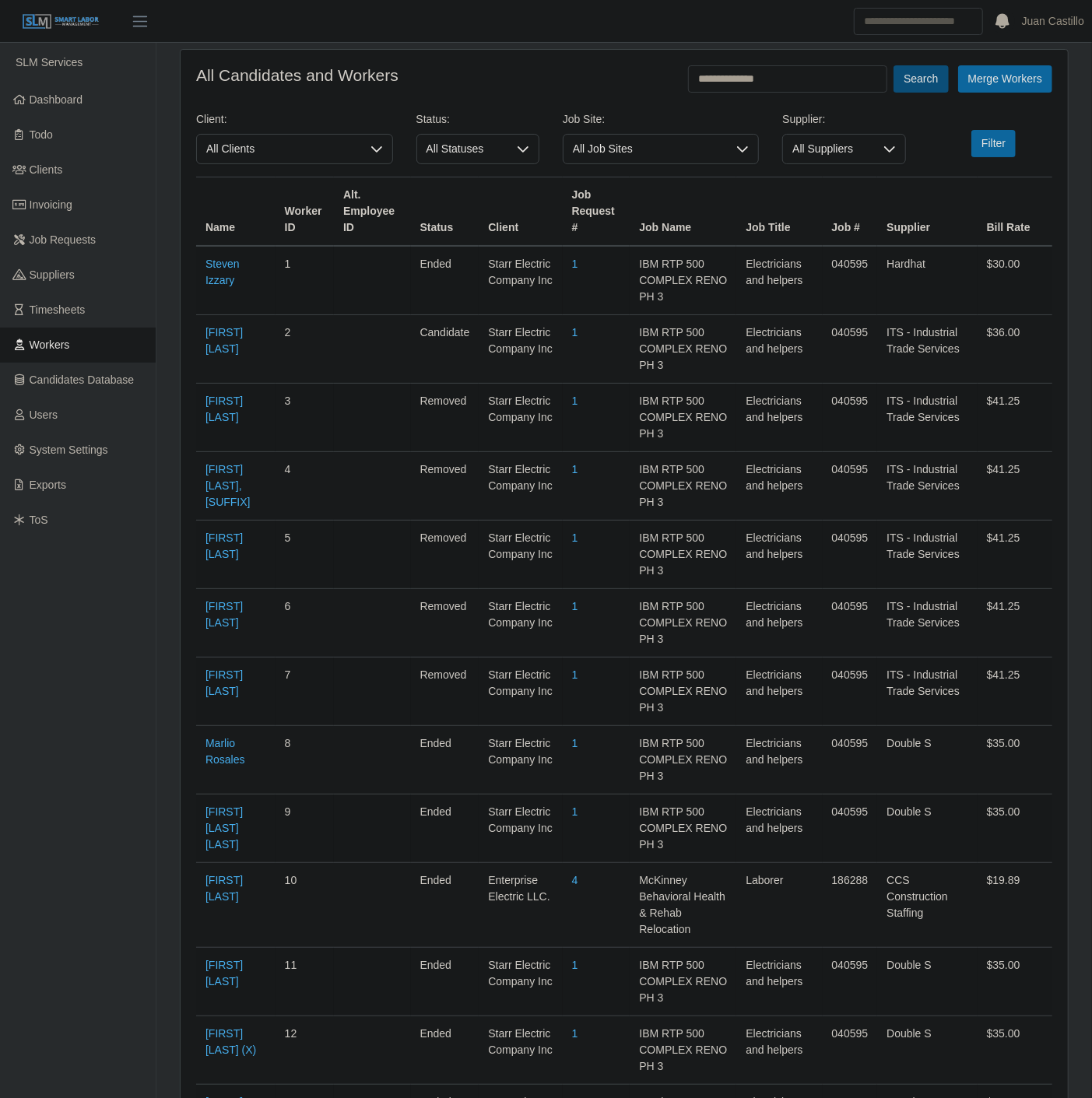 click on "Search" at bounding box center [921, 79] 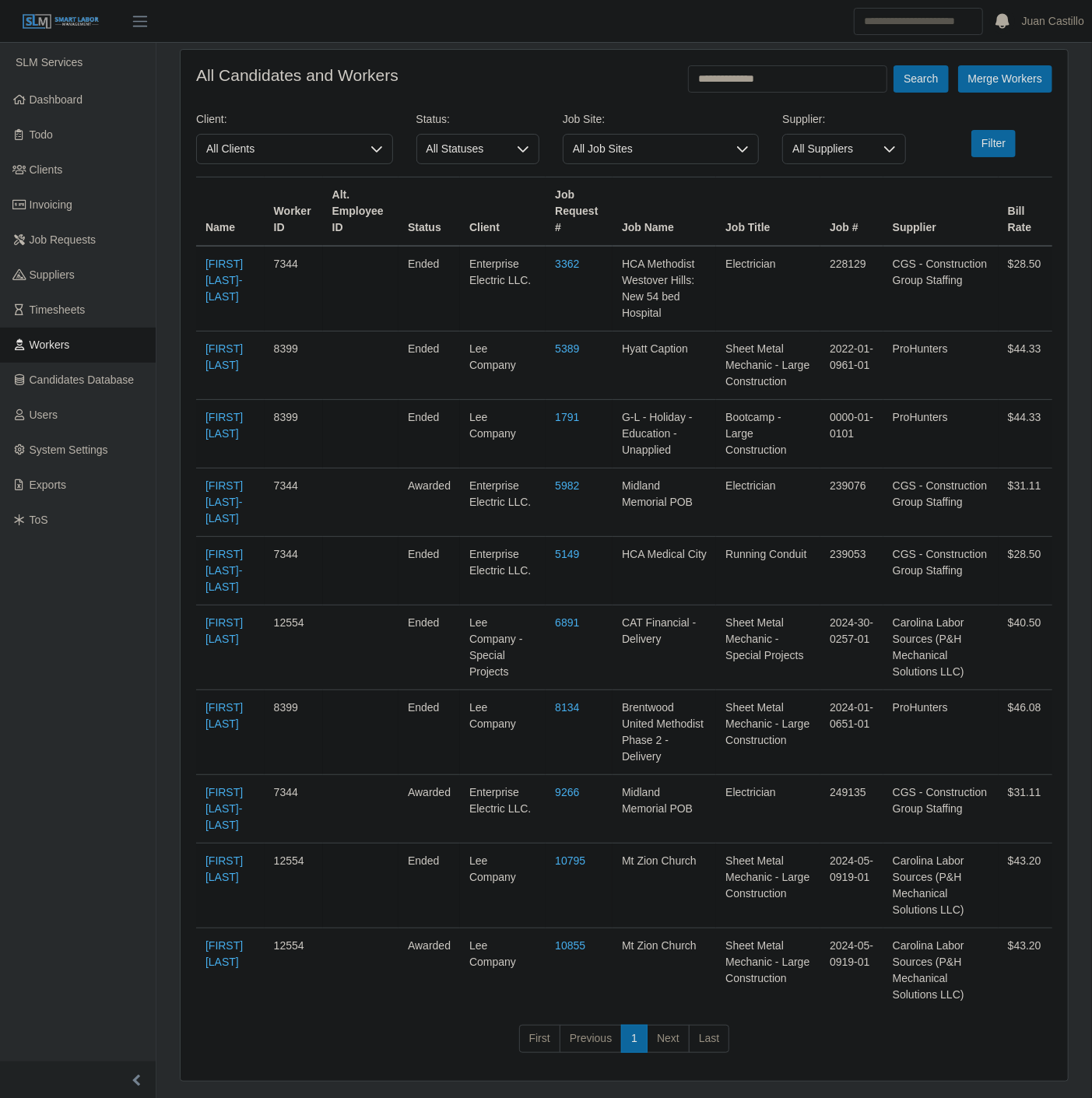 drag, startPoint x: 87, startPoint y: 353, endPoint x: 111, endPoint y: 341, distance: 26.83282 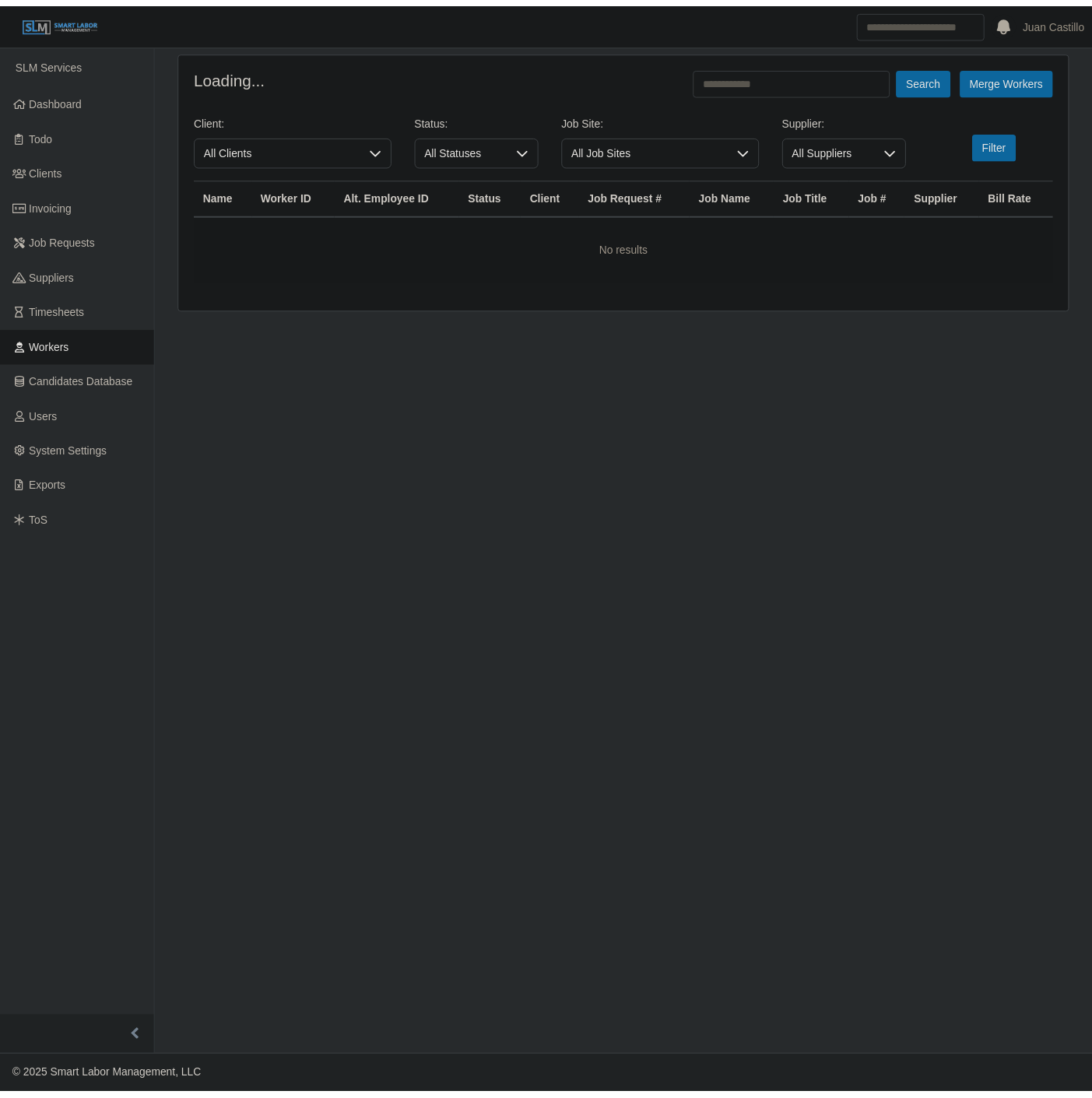 scroll, scrollTop: 0, scrollLeft: 0, axis: both 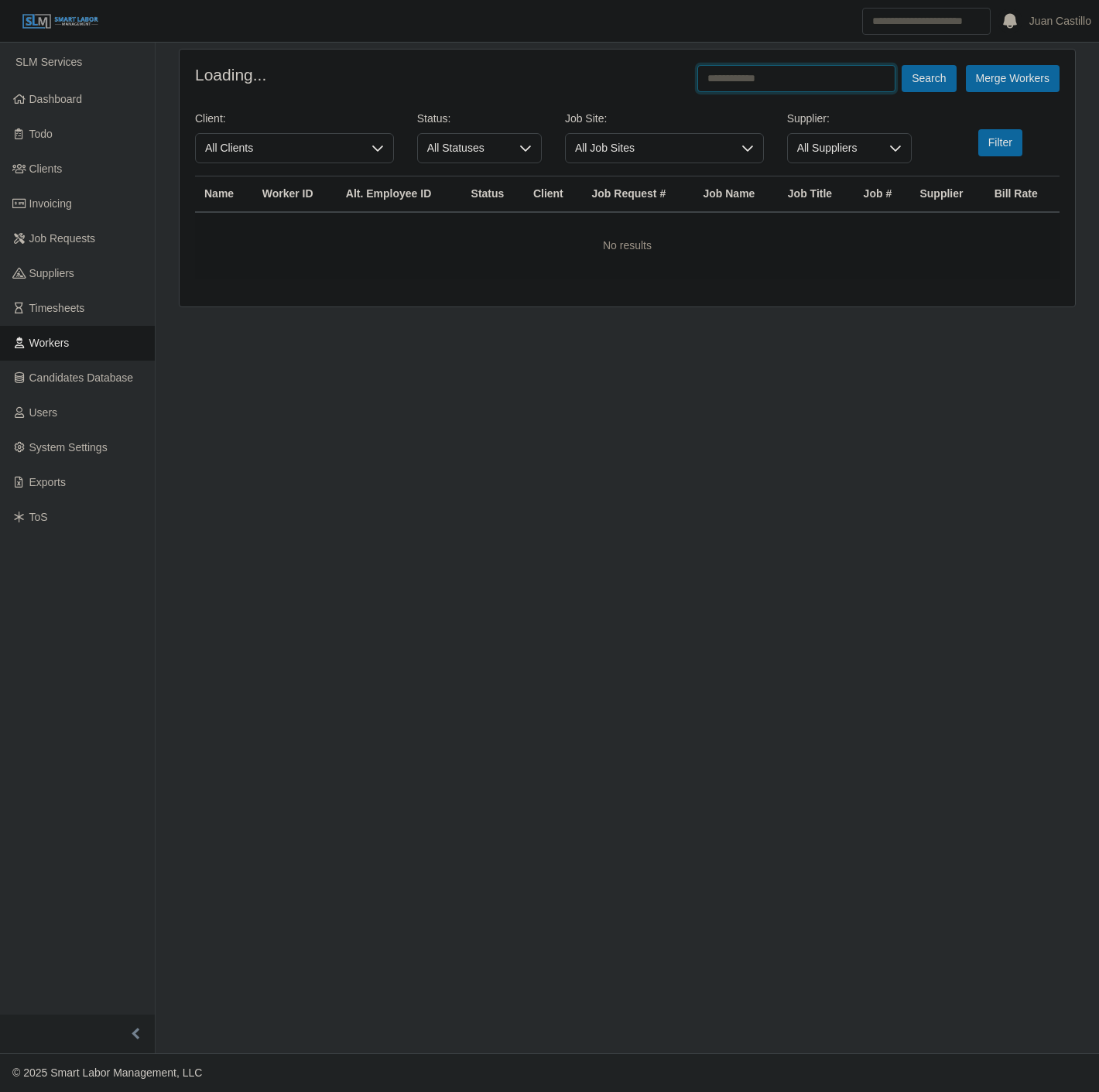 click at bounding box center (796, 78) 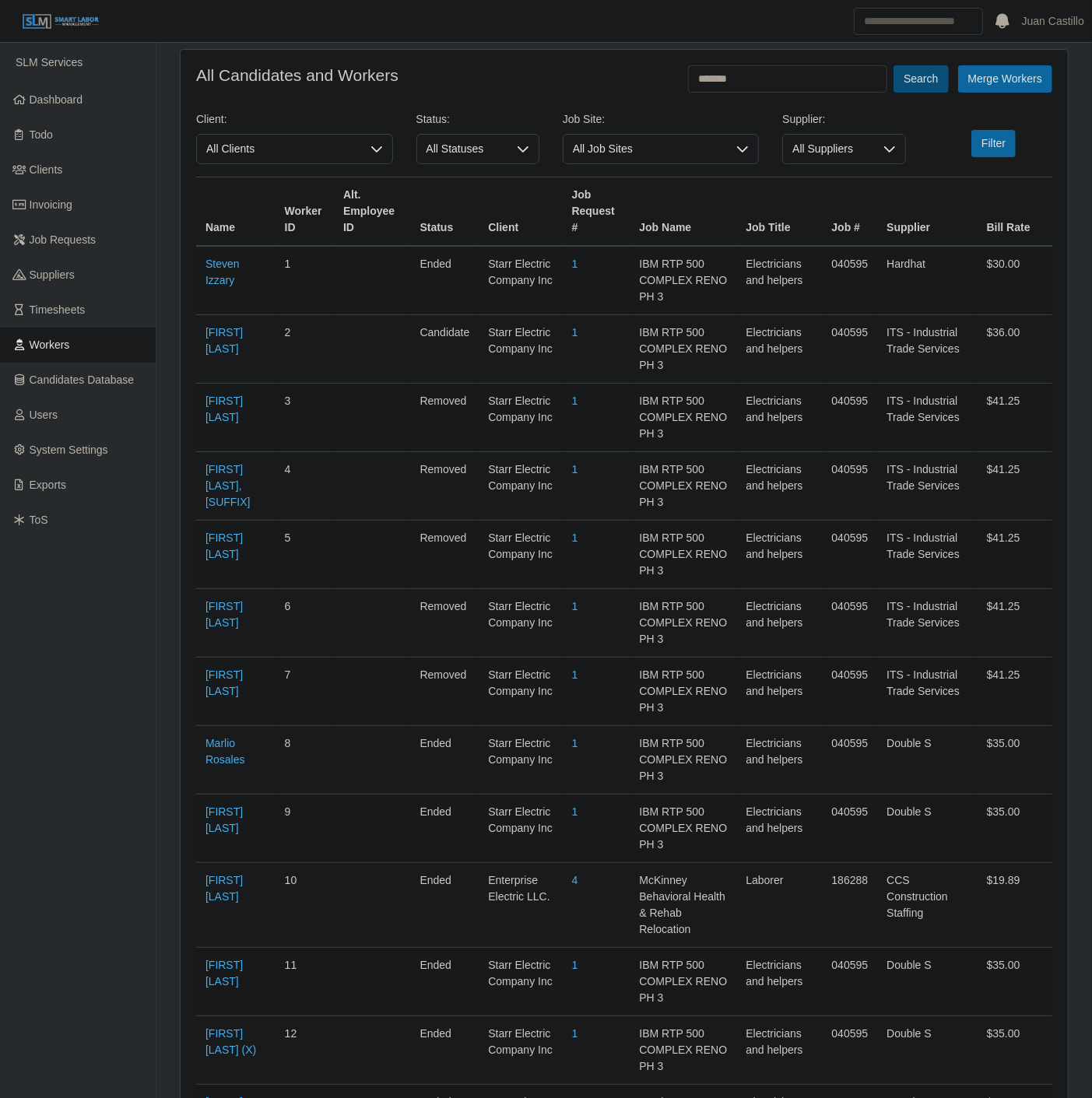 click on "Search" at bounding box center (921, 79) 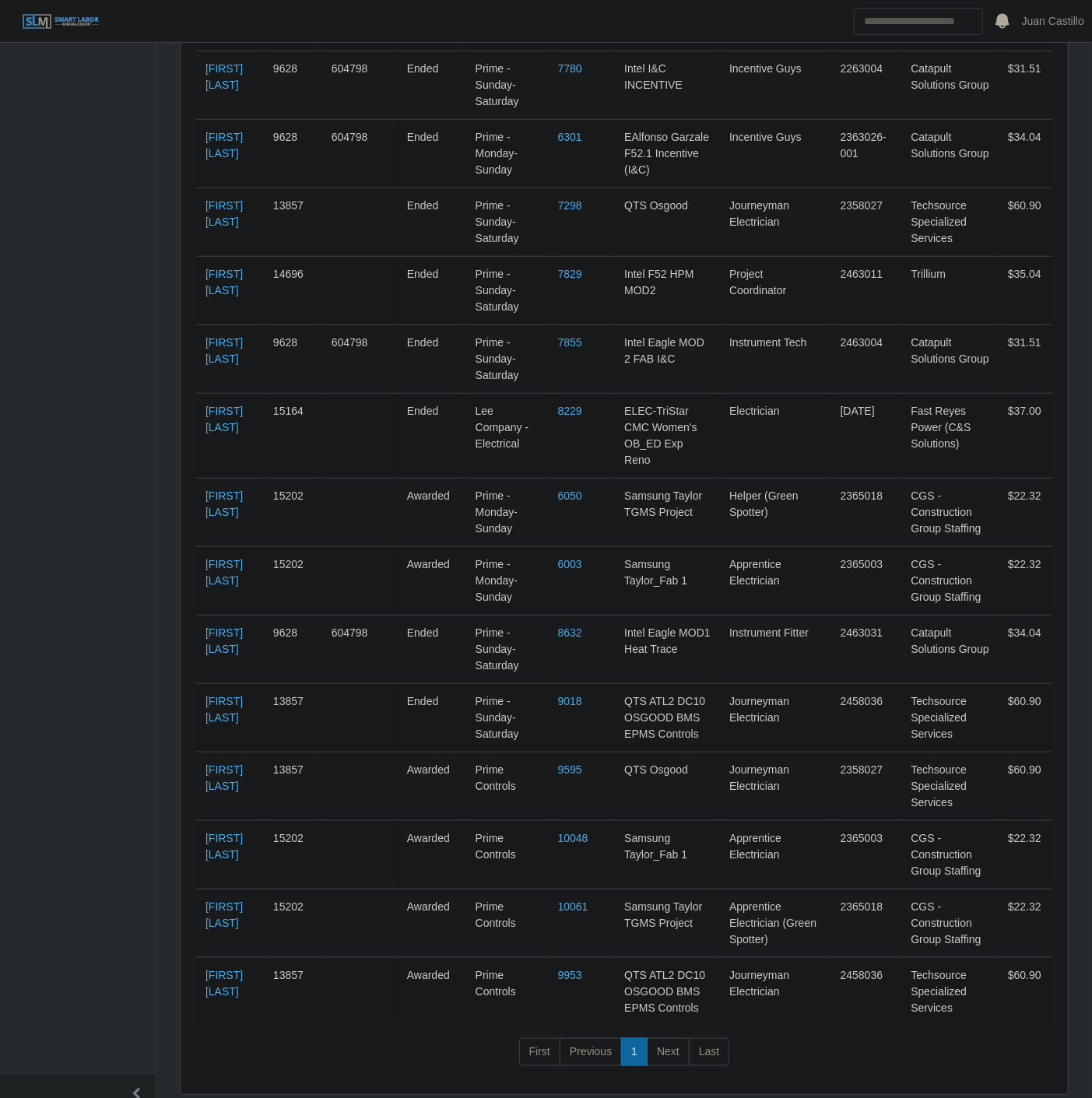 scroll, scrollTop: 543, scrollLeft: 0, axis: vertical 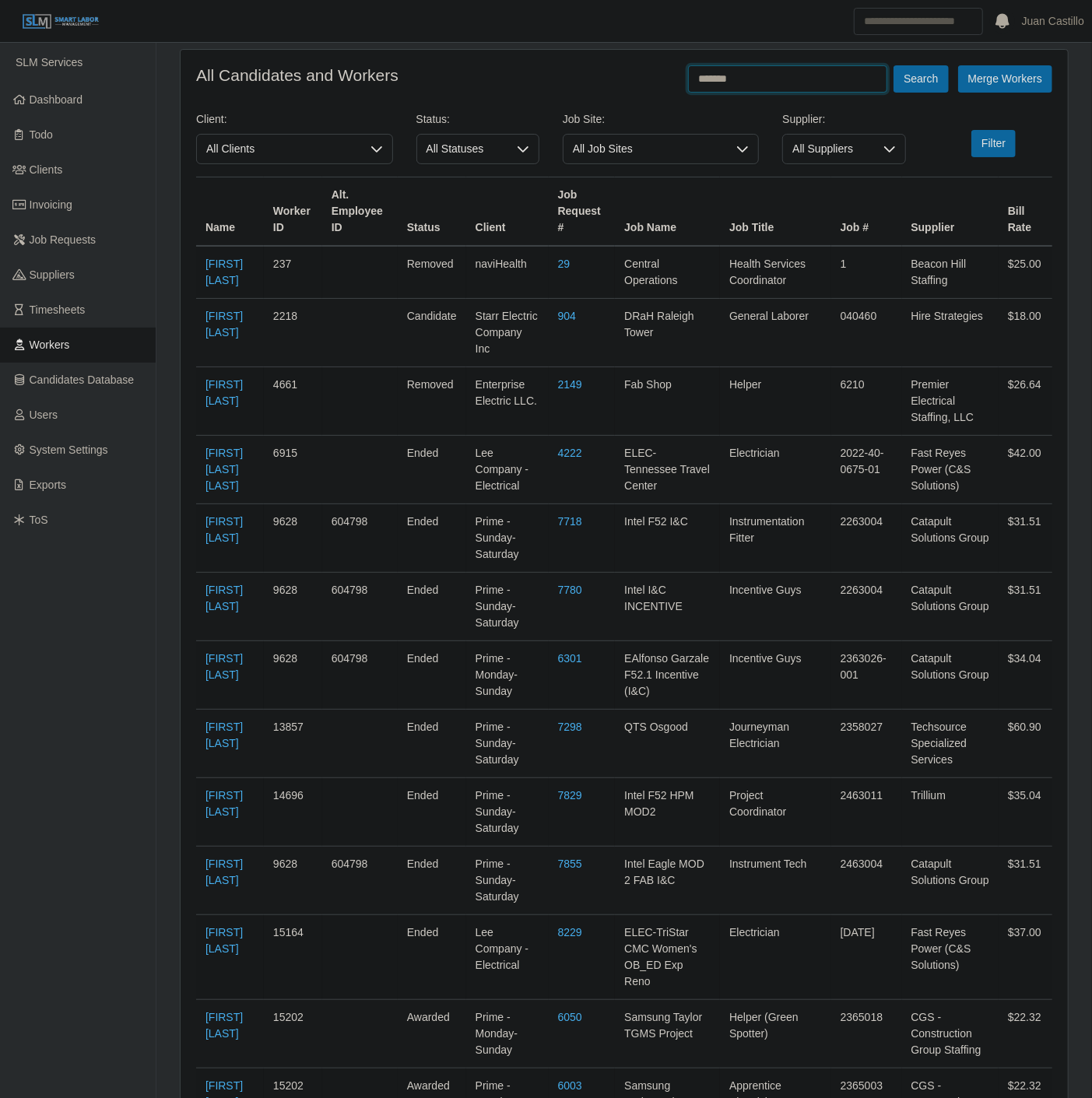 click on "*******" at bounding box center [788, 79] 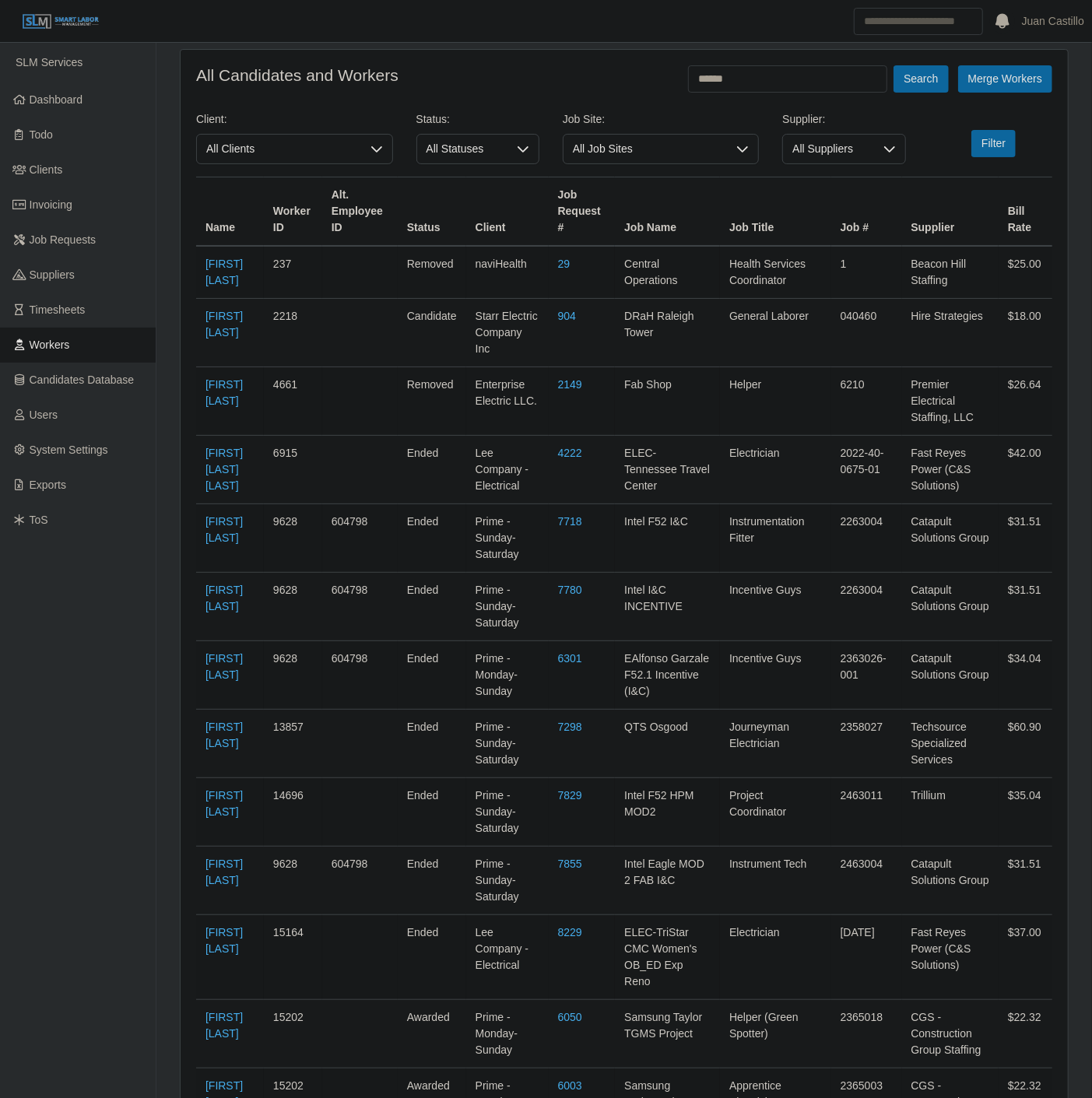 click on "All Candidates and Workers   ******
Search
Merge Workers
Client:    All Clients     Status:   All Statuses   Job Site:   All Job Sites   Supplier:    All Suppliers
Filter
Name   Worker ID   Alt. Employee ID   Status   Client   Job Request #   Job Name   Job Title   Job #   Supplier   Bill Rate         Vanessa Ashford     237     removed   naviHealth   29   Central Operations   Health Services Coordinator   1   Beacon Hill Staffing
$25.00     Vanessa Pintor     2218     candidate   Starr Electric Company Inc   904   DRaH Raleigh Tower   General Laborer   040460   Hire Strategies
$18.00     Vanessa Signorile     4661     removed   Enterprise Electric LLC.   2149   Fab Shop   Helper   6210   Premier Electrical Staffing, LLC
$26.64     Dania Vanessa Sosa     6915" at bounding box center (624, 833) 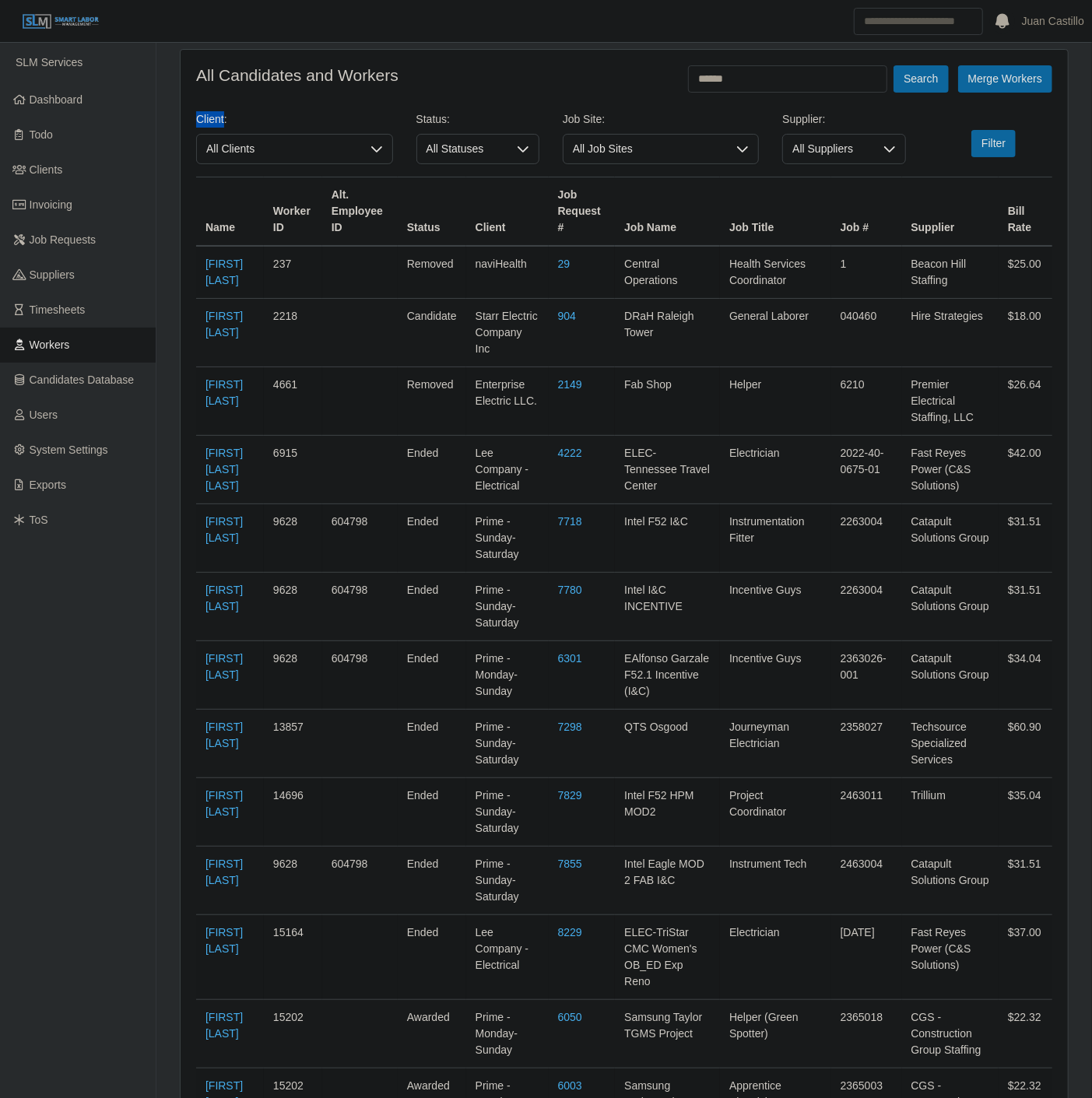 click on "All Candidates and Workers   ******
Search
Merge Workers
Client:    All Clients     Status:   All Statuses   Job Site:   All Job Sites   Supplier:    All Suppliers
Filter
Name   Worker ID   Alt. Employee ID   Status   Client   Job Request #   Job Name   Job Title   Job #   Supplier   Bill Rate         Vanessa Ashford     237     removed   naviHealth   29   Central Operations   Health Services Coordinator   1   Beacon Hill Staffing
$25.00     Vanessa Pintor     2218     candidate   Starr Electric Company Inc   904   DRaH Raleigh Tower   General Laborer   040460   Hire Strategies
$18.00     Vanessa Signorile     4661     removed   Enterprise Electric LLC.   2149   Fab Shop   Helper   6210   Premier Electrical Staffing, LLC
$26.64     Dania Vanessa Sosa     6915" at bounding box center [624, 833] 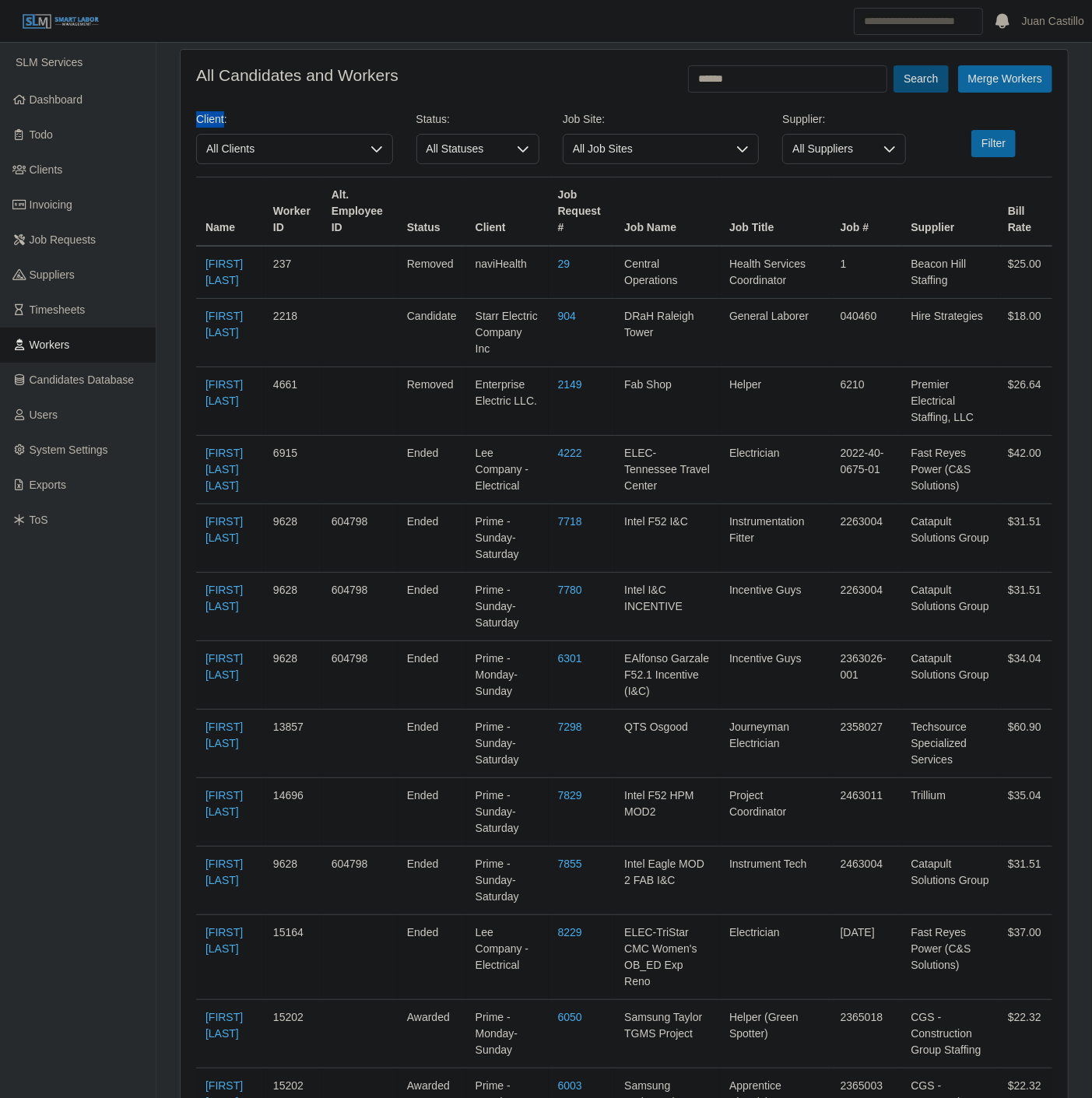 click on "Search" at bounding box center [921, 79] 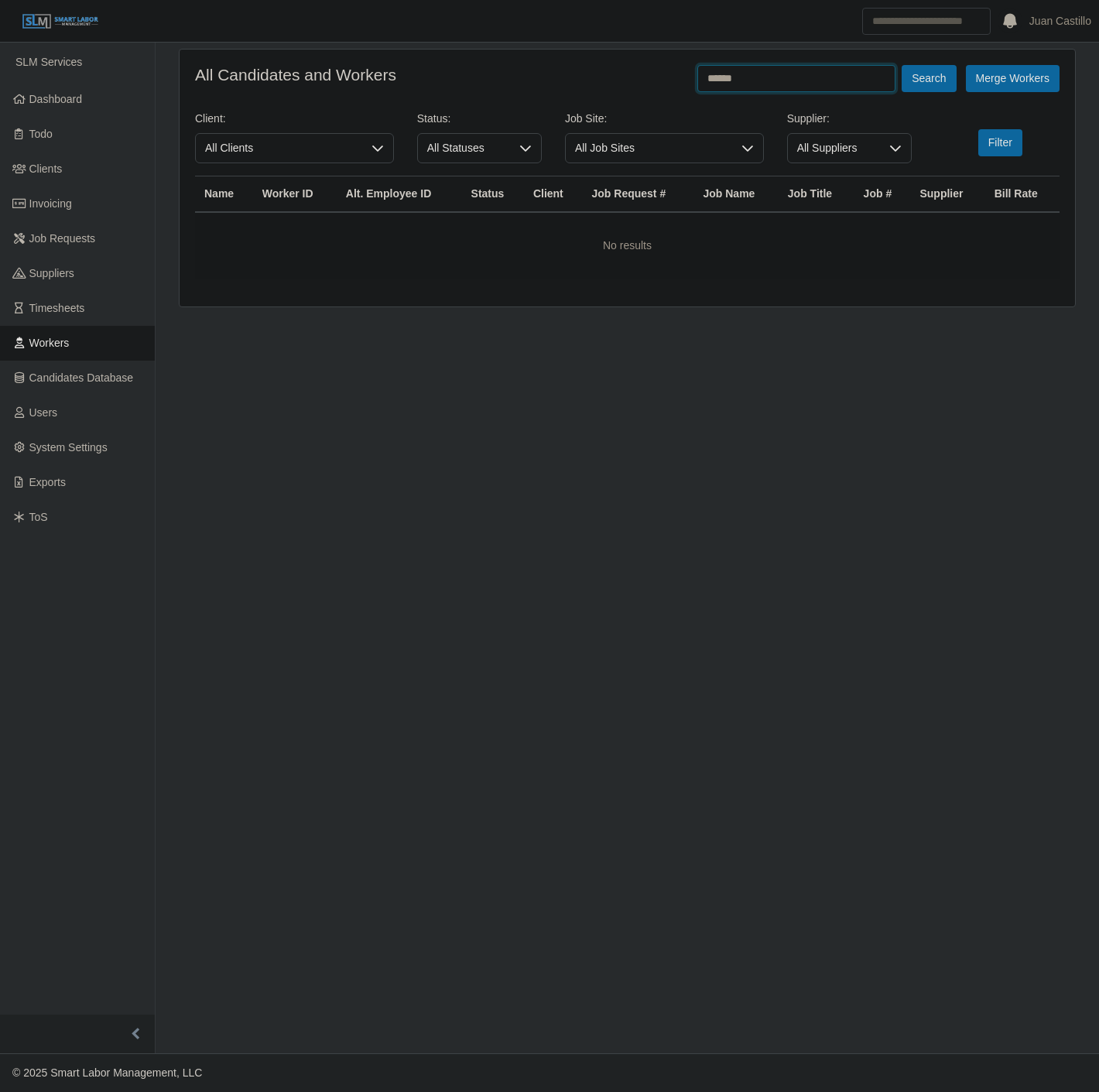 click on "******" at bounding box center (796, 78) 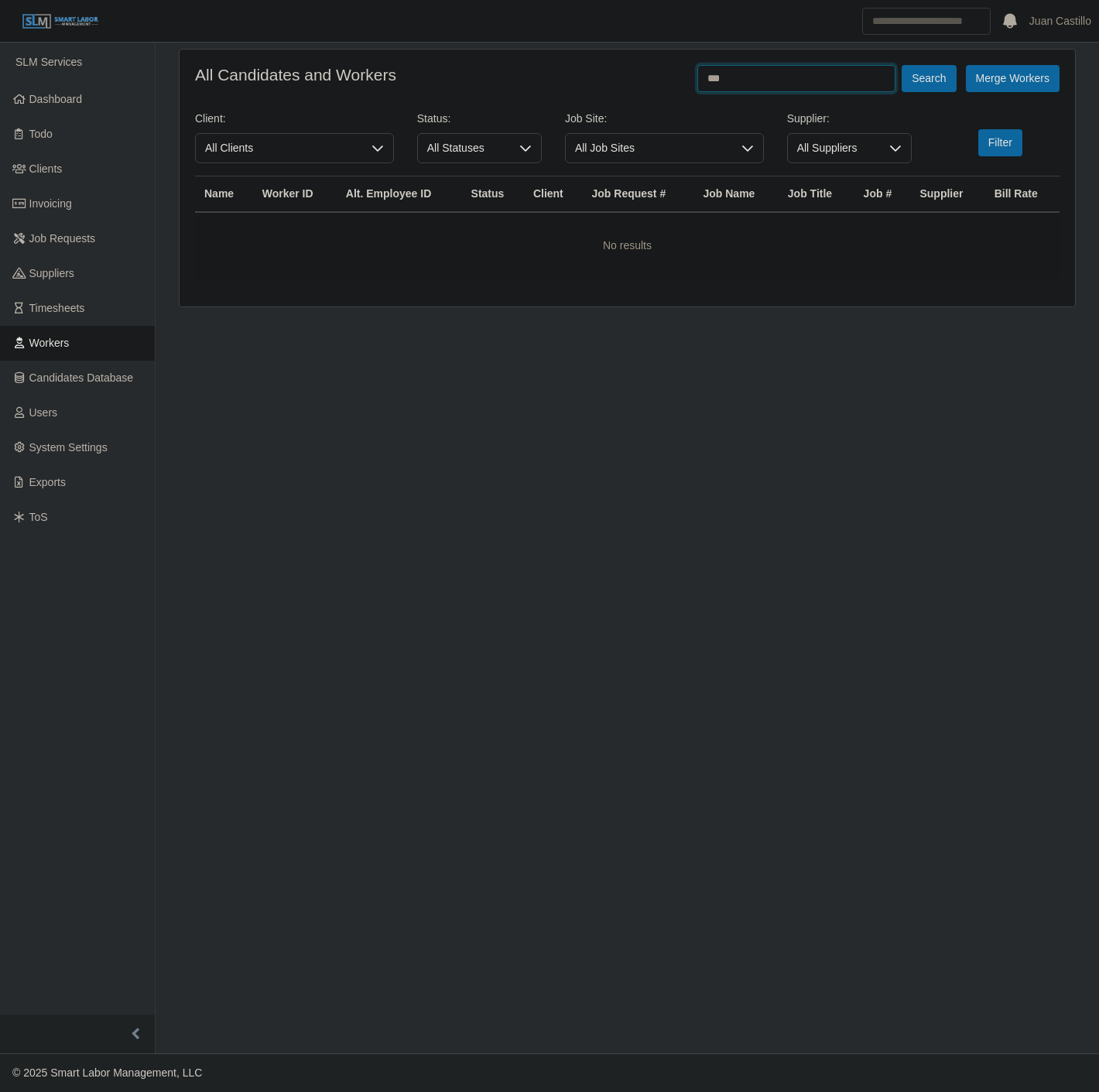 type on "***" 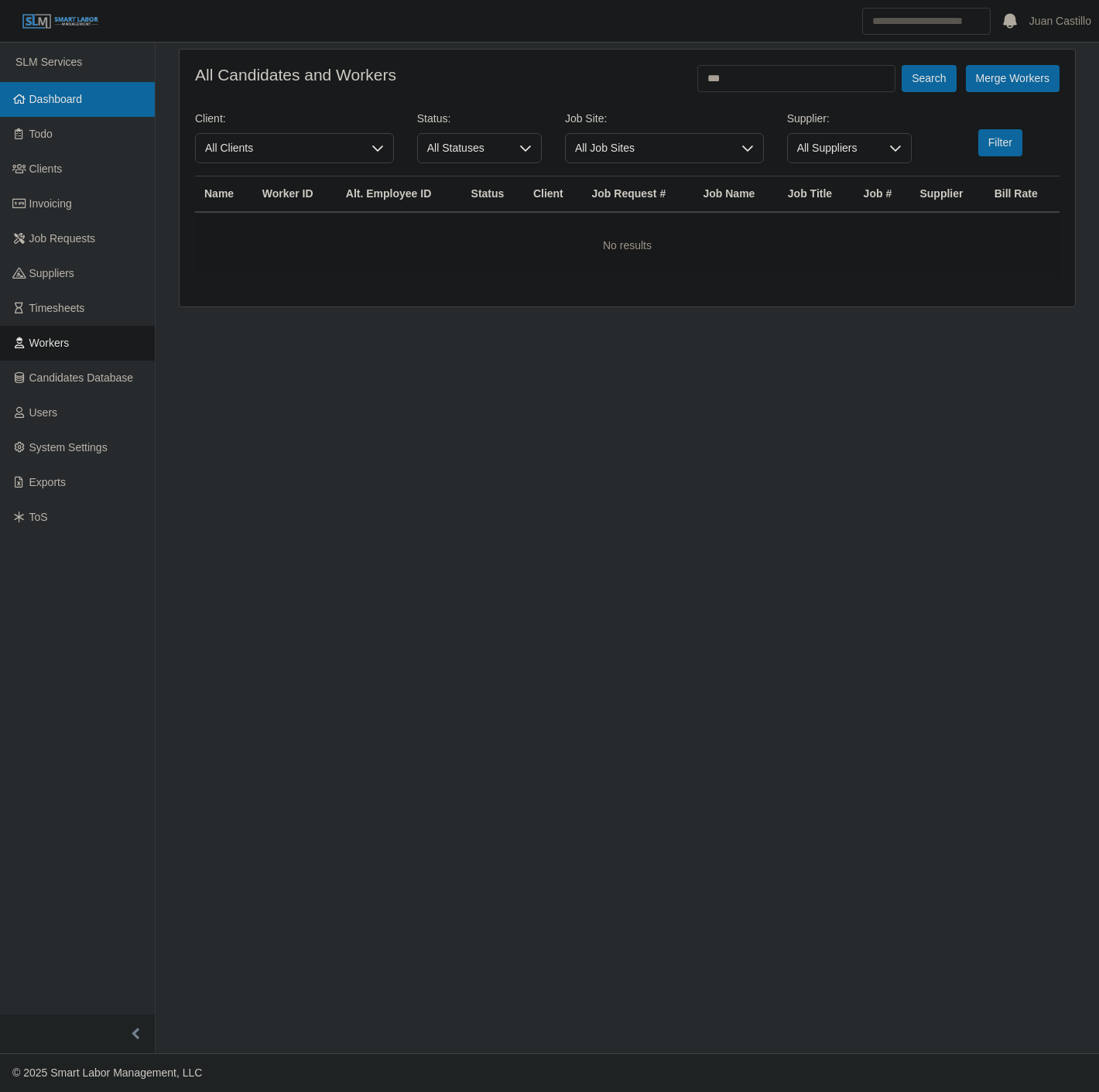 click on "Dashboard" at bounding box center [77, 99] 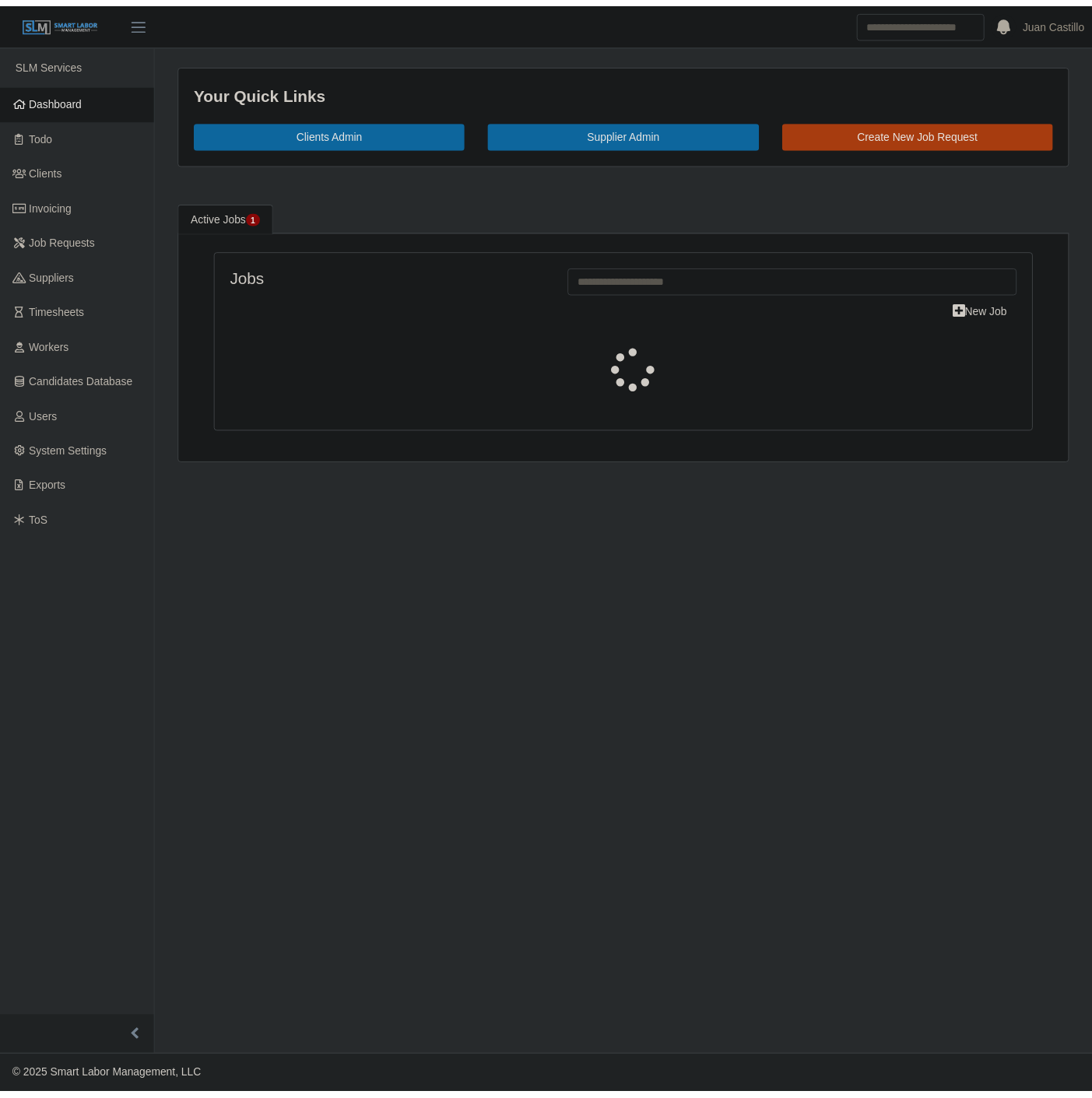 scroll, scrollTop: 0, scrollLeft: 0, axis: both 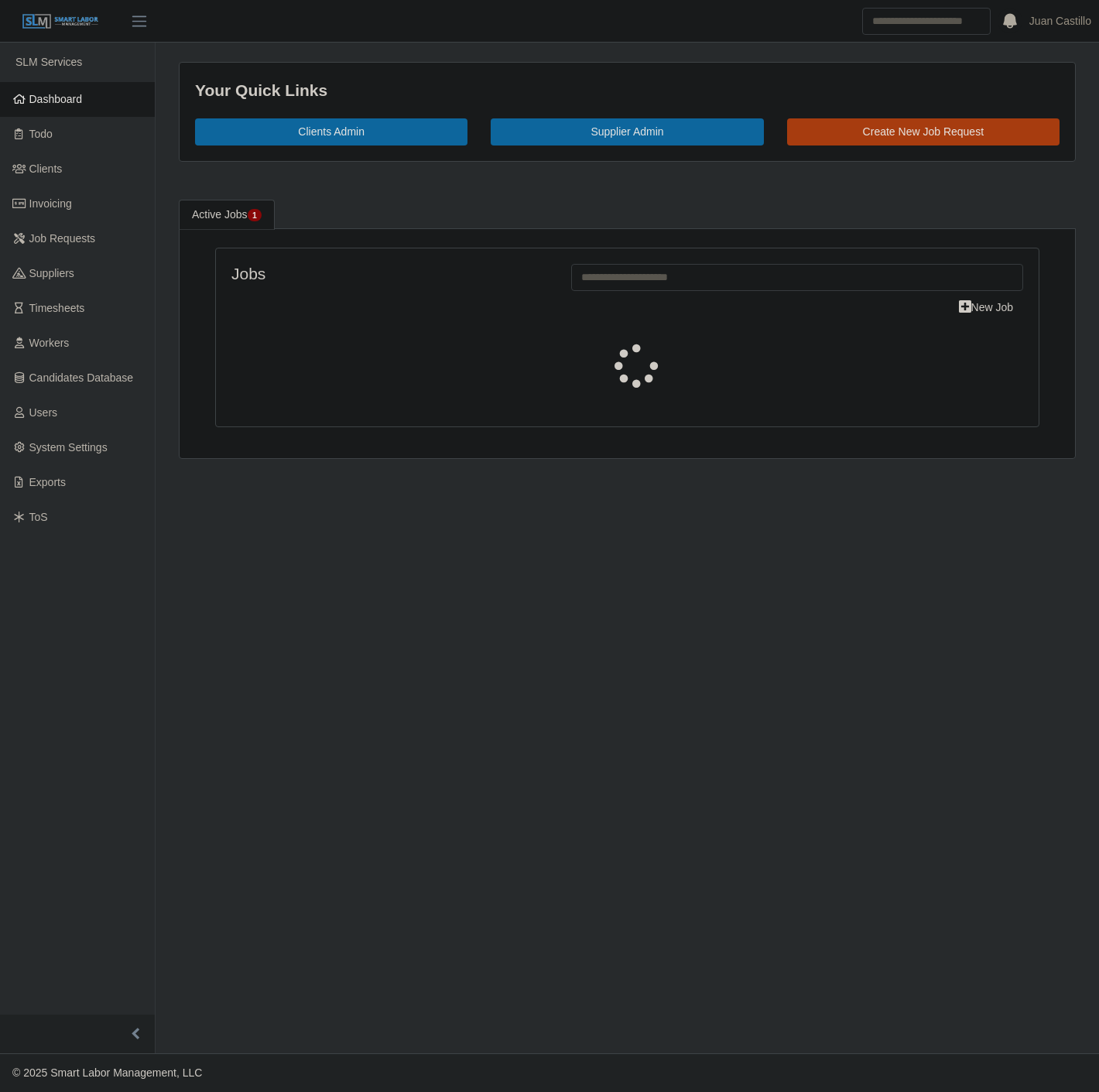 select on "****" 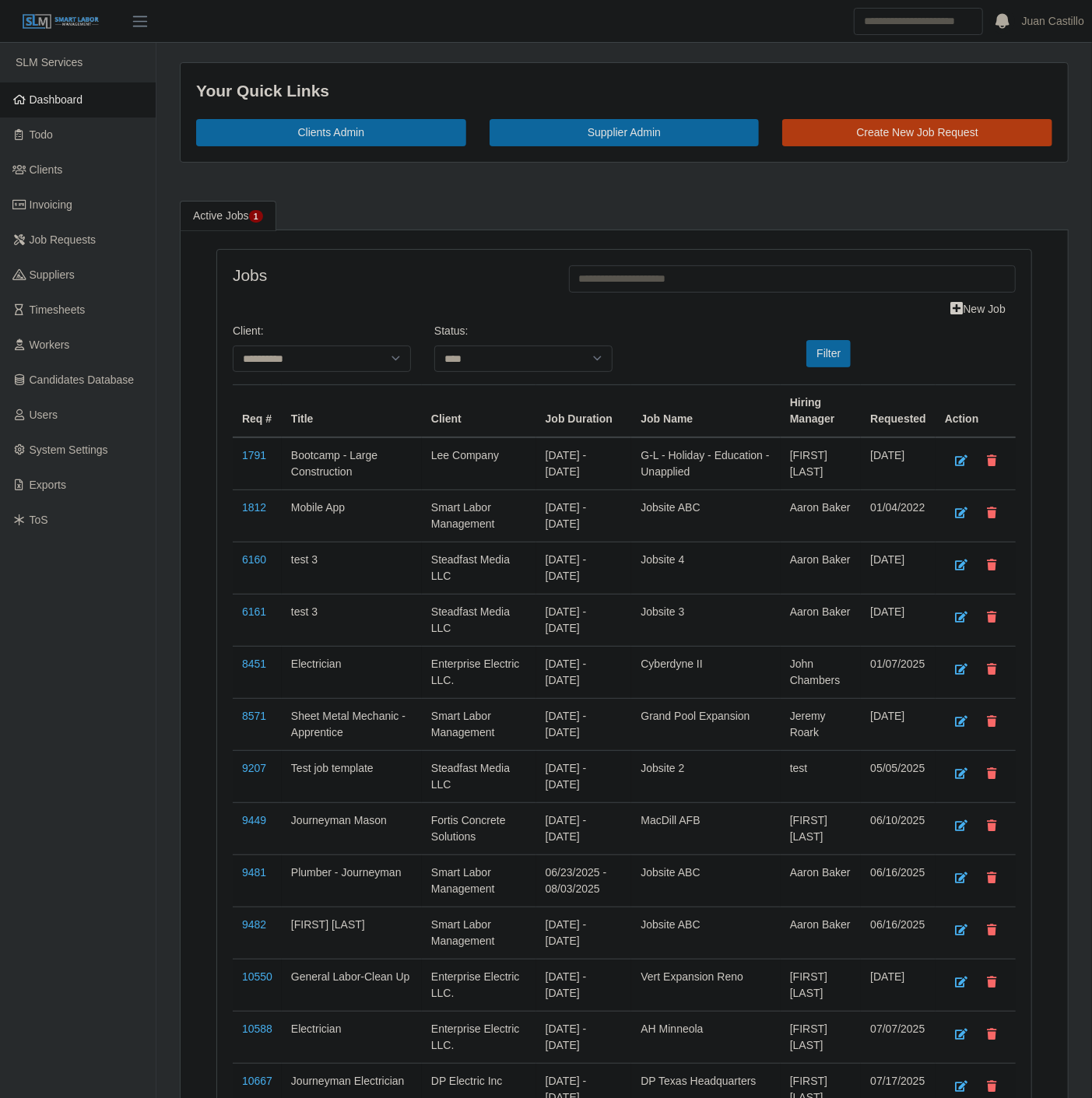 click on "Create New Job Request" at bounding box center [917, 132] 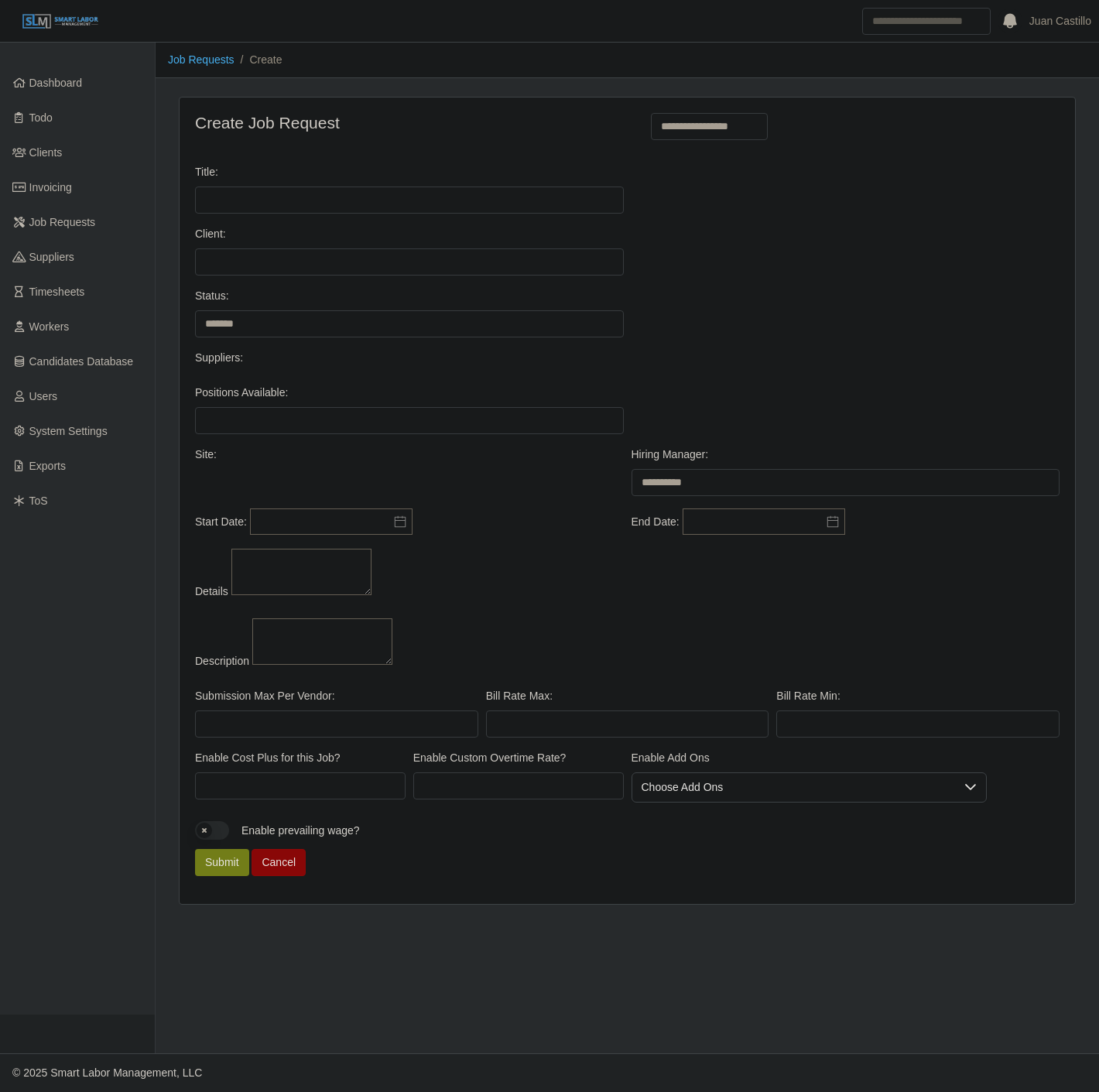 select 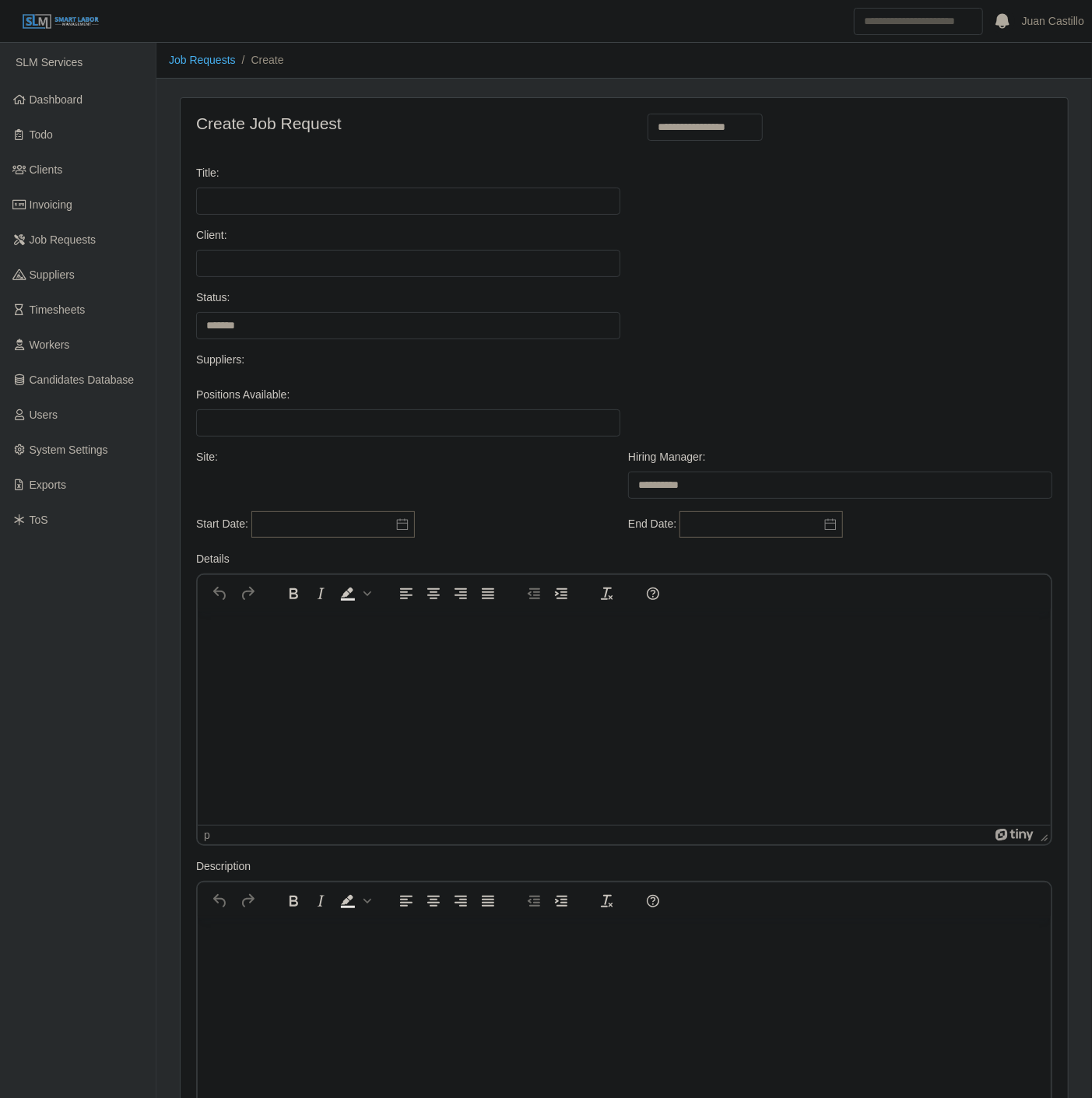 scroll, scrollTop: 0, scrollLeft: 0, axis: both 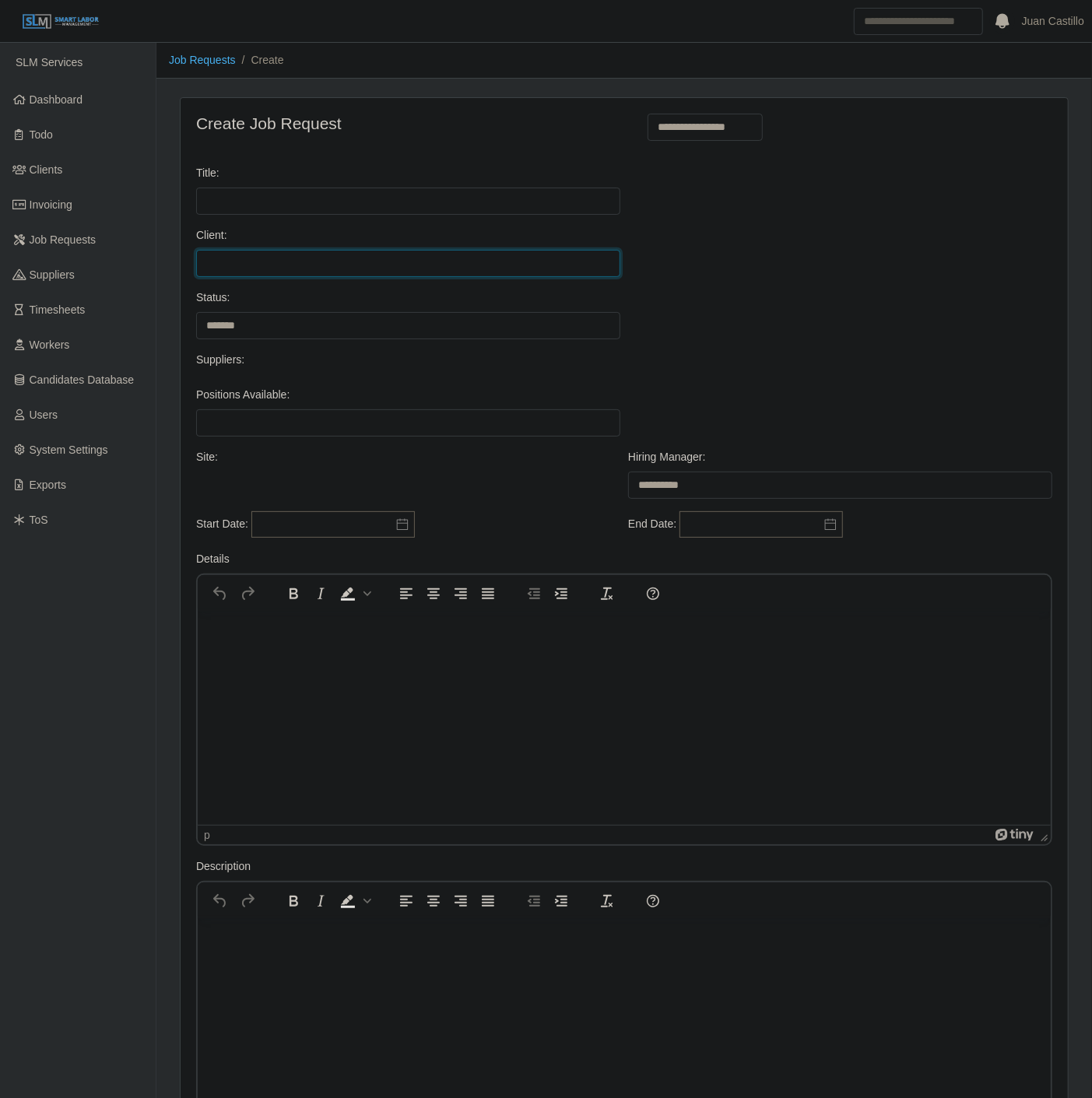click on "**********" at bounding box center [408, 263] 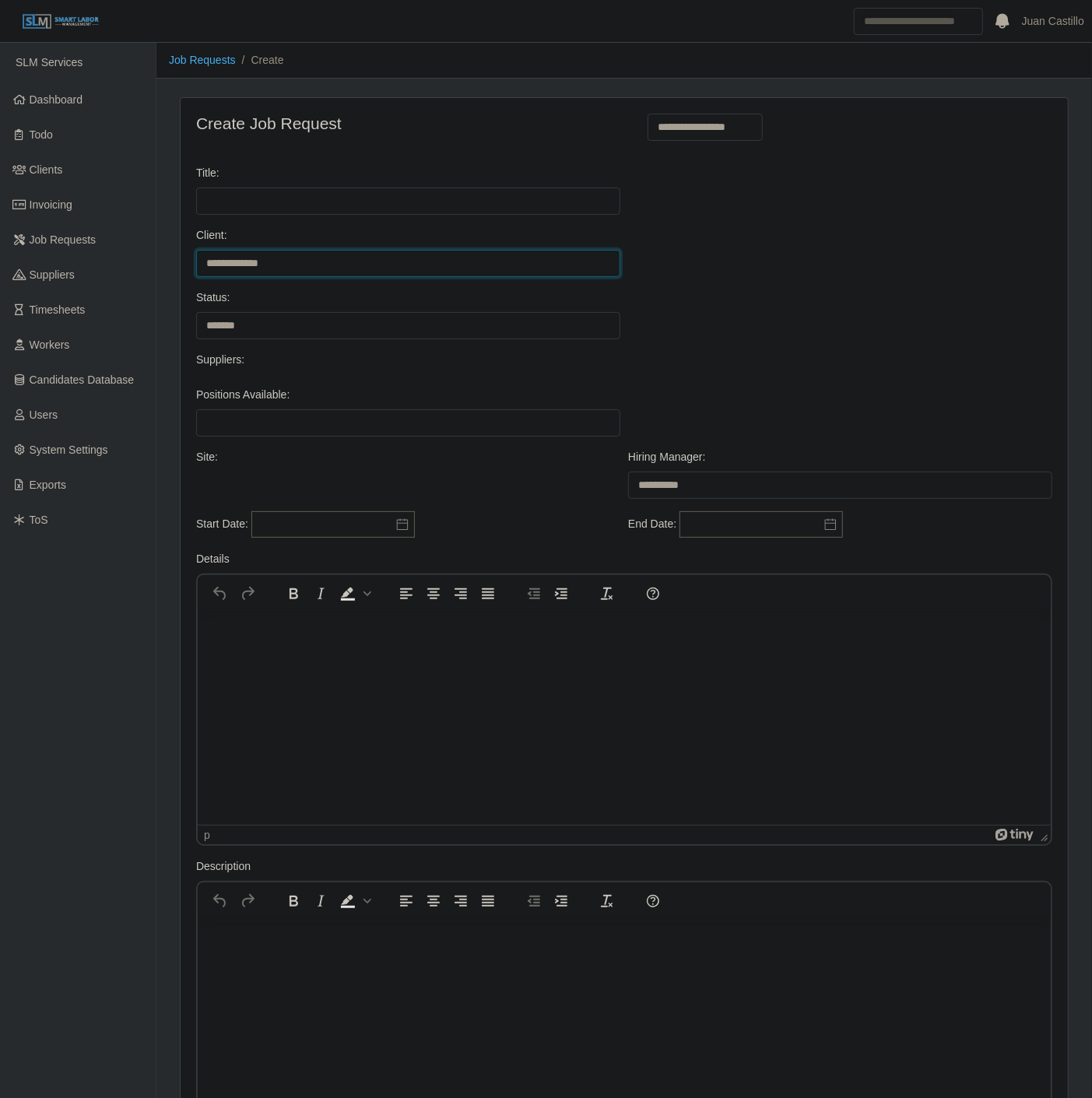 click on "**********" at bounding box center (408, 263) 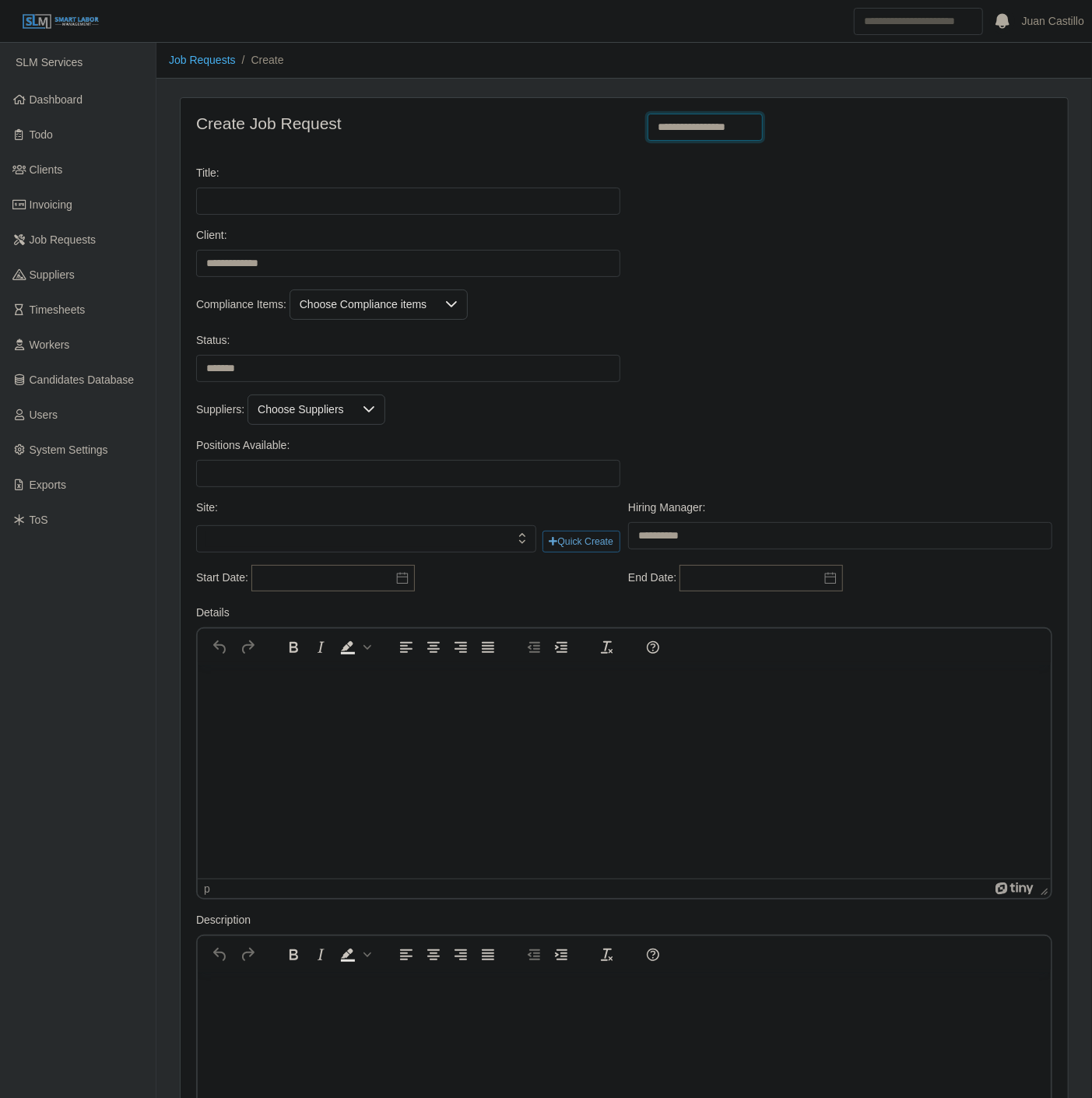 click on "**********" at bounding box center (705, 127) 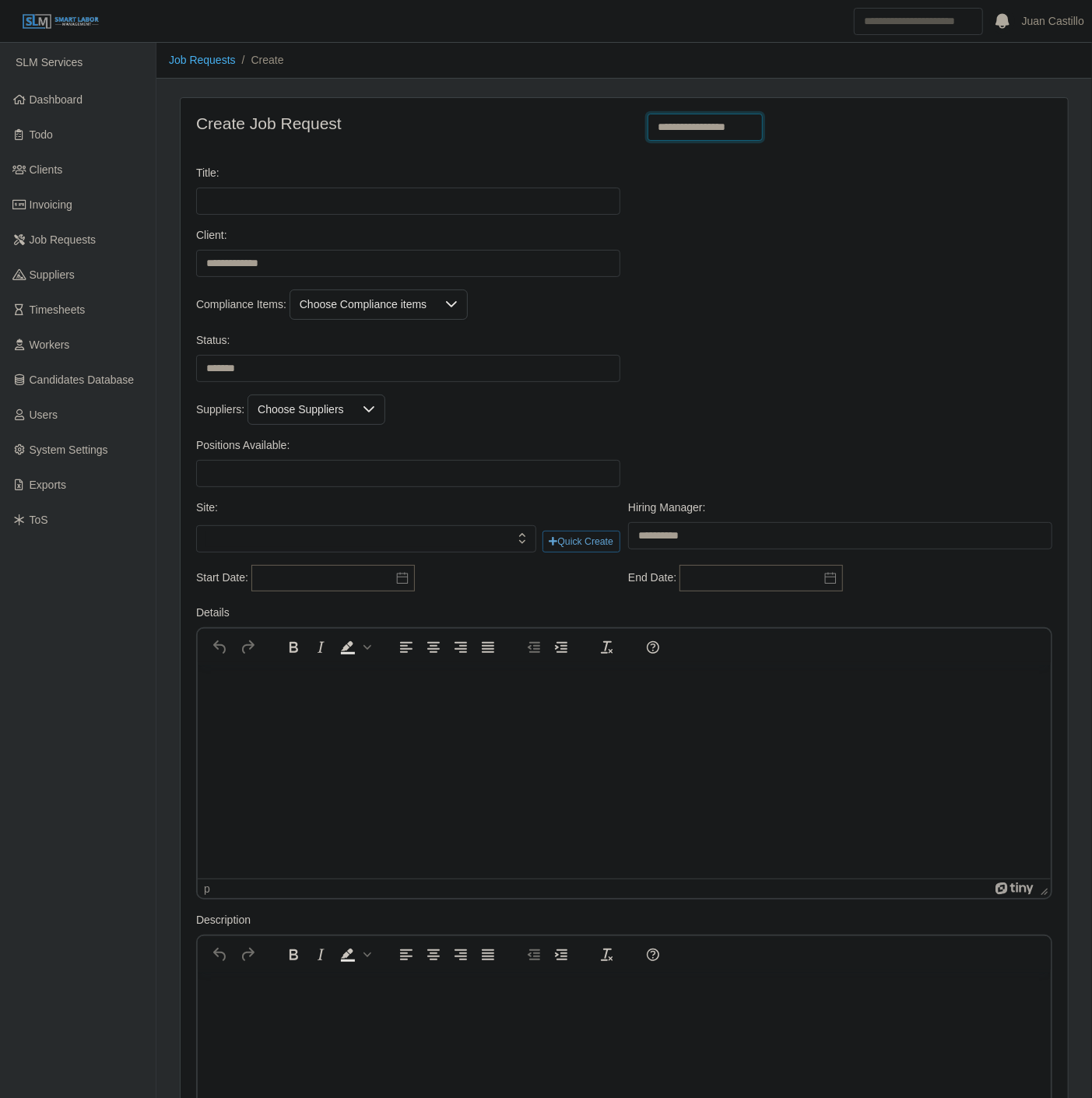 select on "**********" 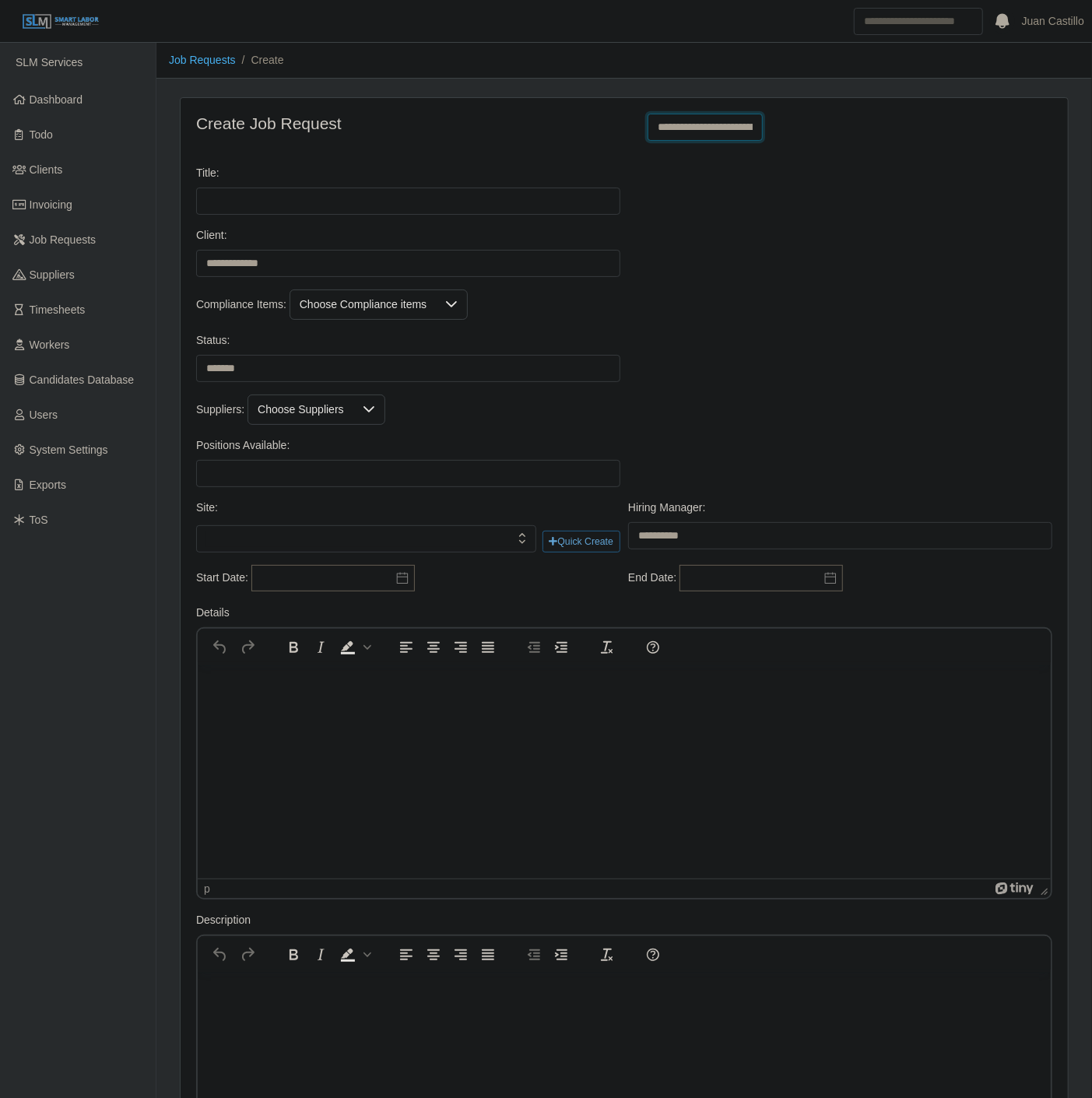 click on "**********" at bounding box center (705, 127) 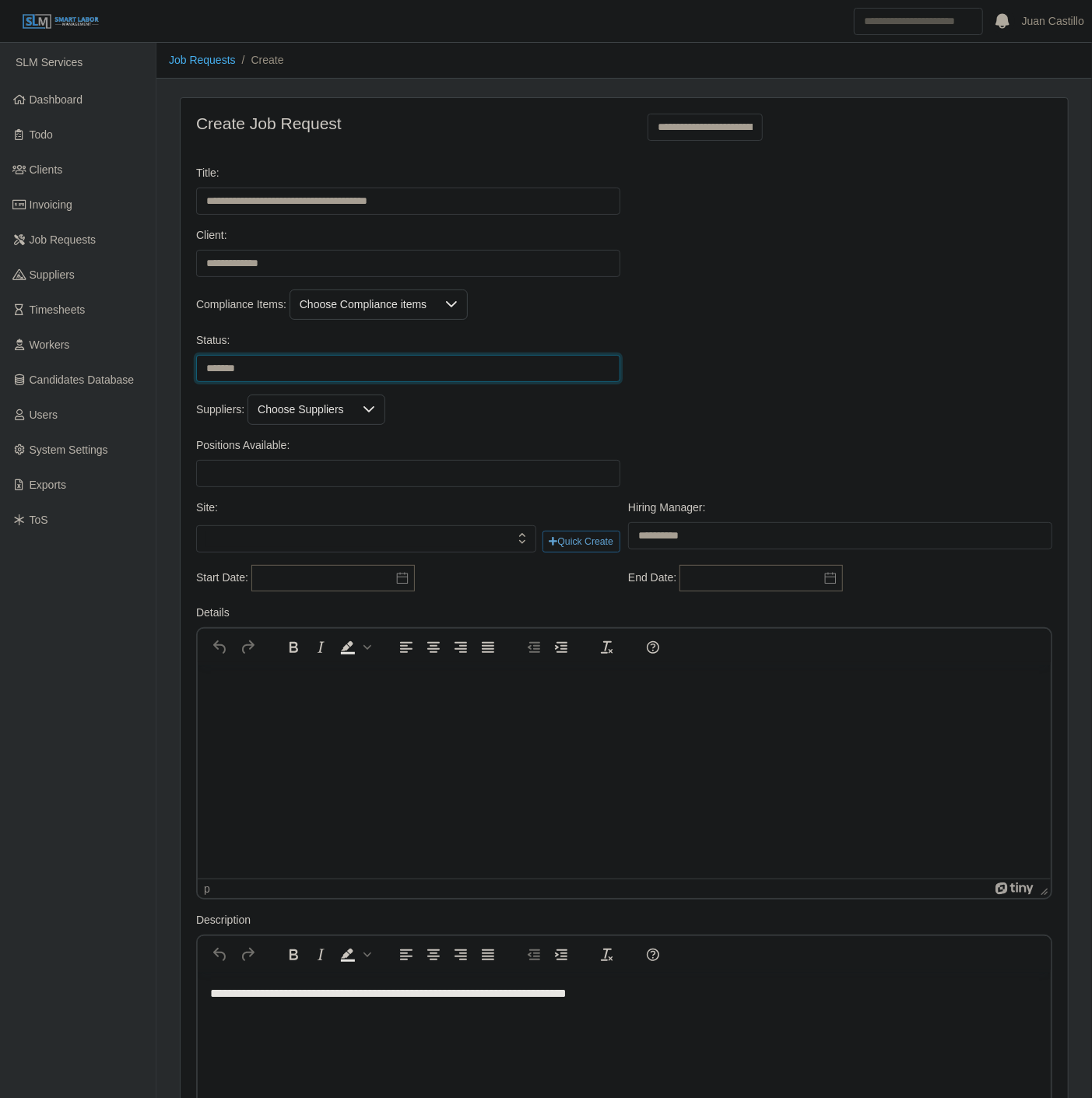 drag, startPoint x: 362, startPoint y: 366, endPoint x: 319, endPoint y: 381, distance: 45.5412 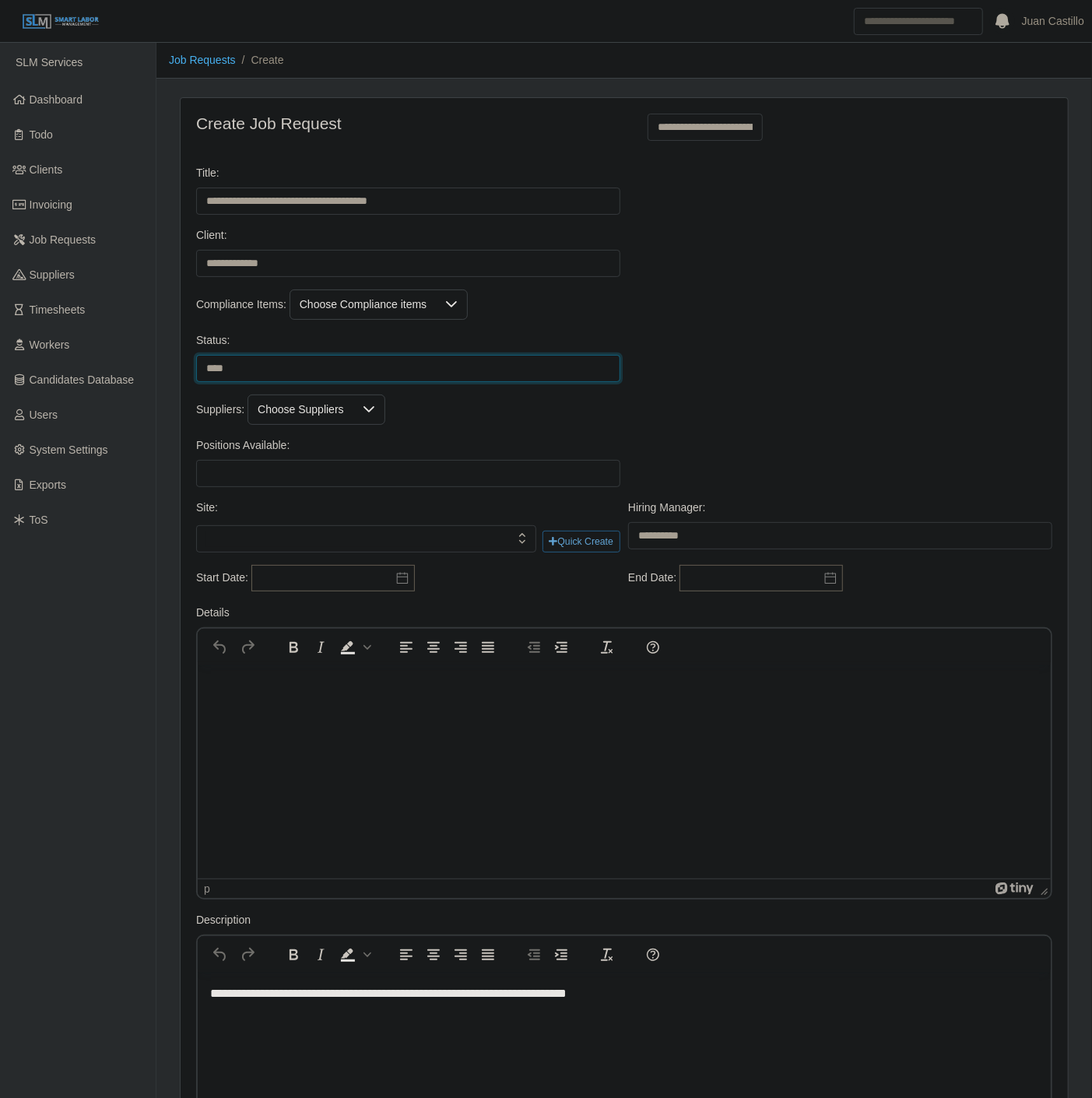 click on "*******   ****" at bounding box center (408, 368) 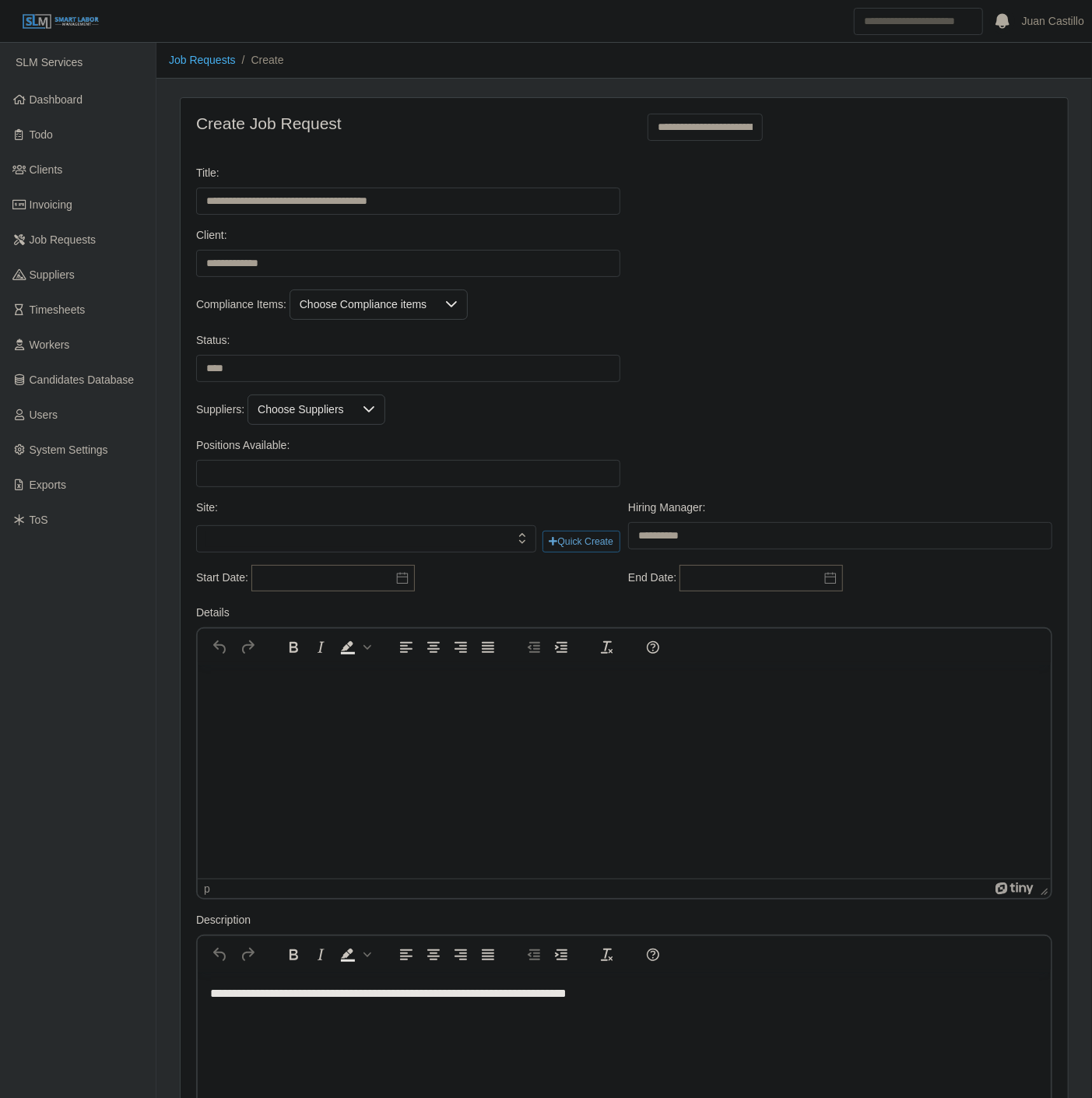 click on "**********" at bounding box center [624, 258] 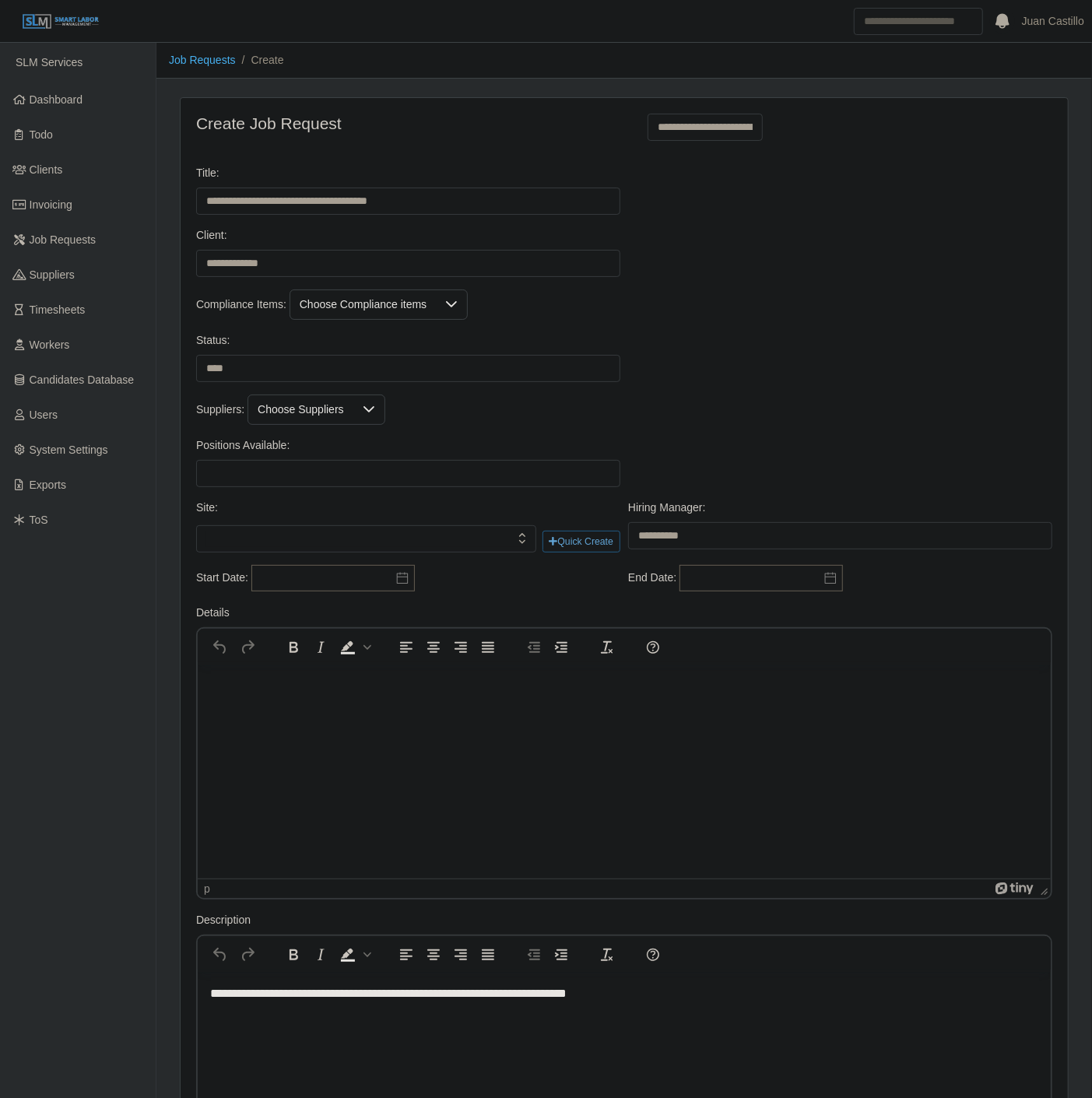 click on "Choose Compliance items" at bounding box center [363, 304] 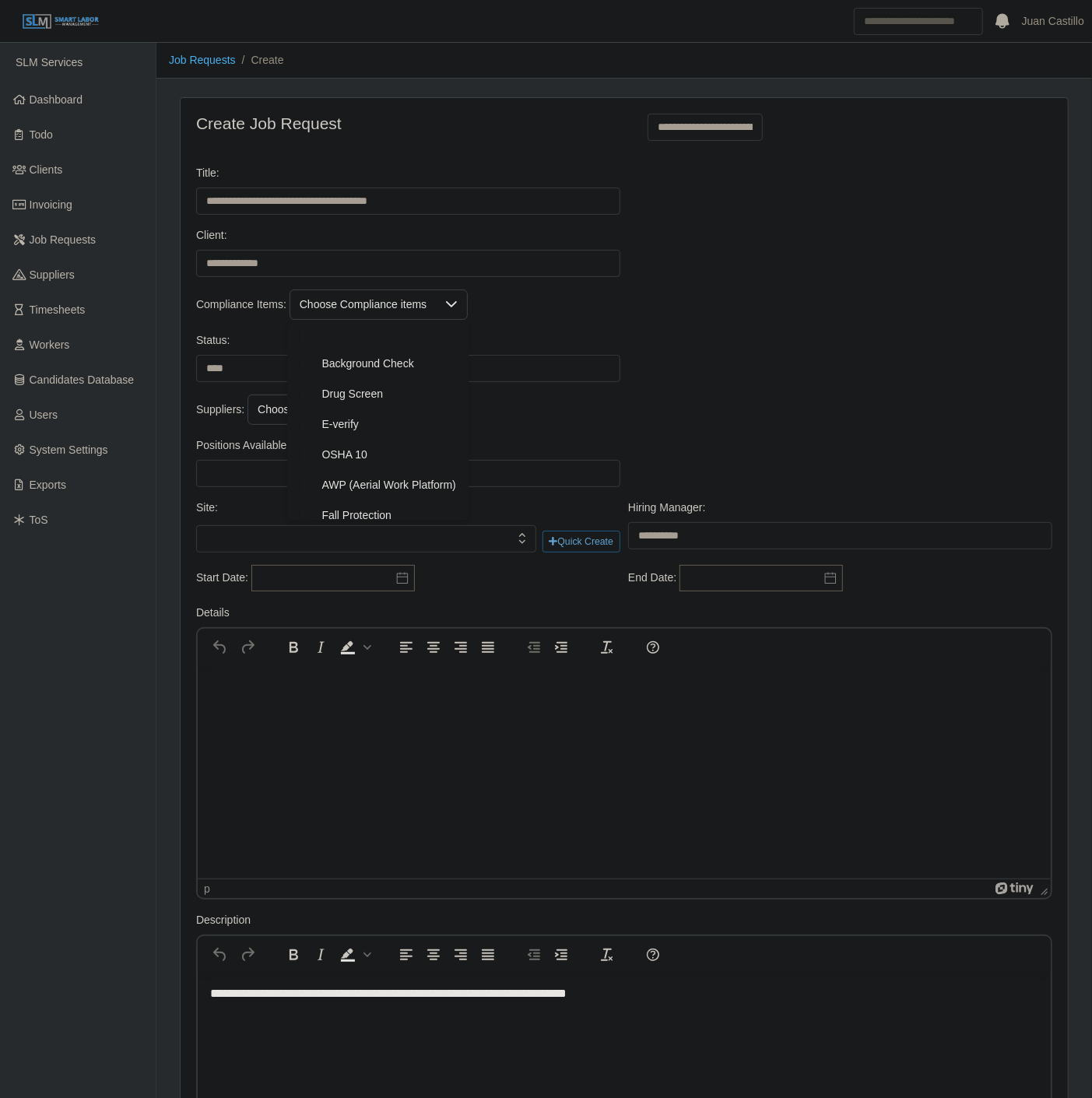 scroll, scrollTop: 16, scrollLeft: 10, axis: both 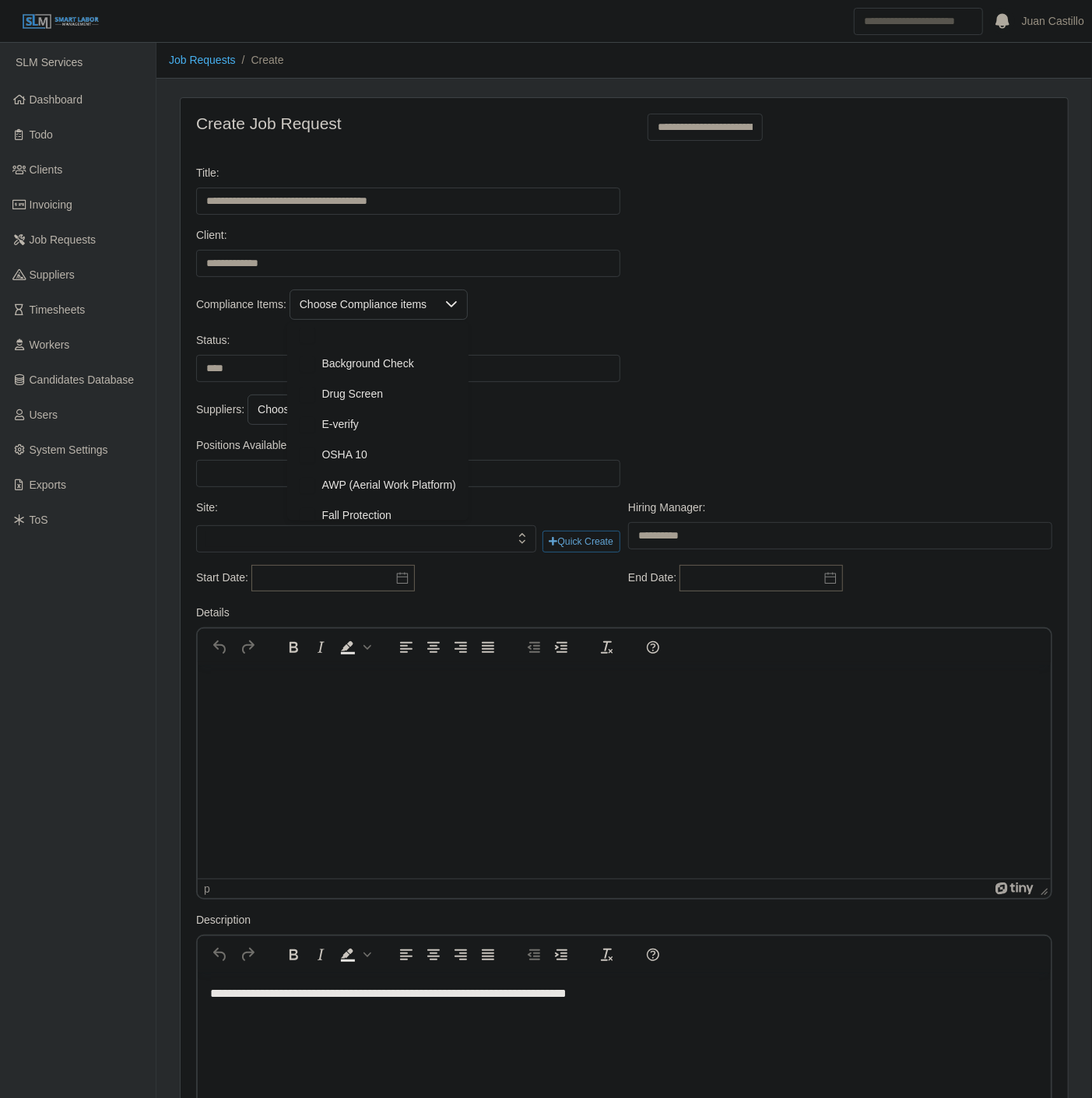 drag, startPoint x: 399, startPoint y: 385, endPoint x: 398, endPoint y: 409, distance: 24.020824 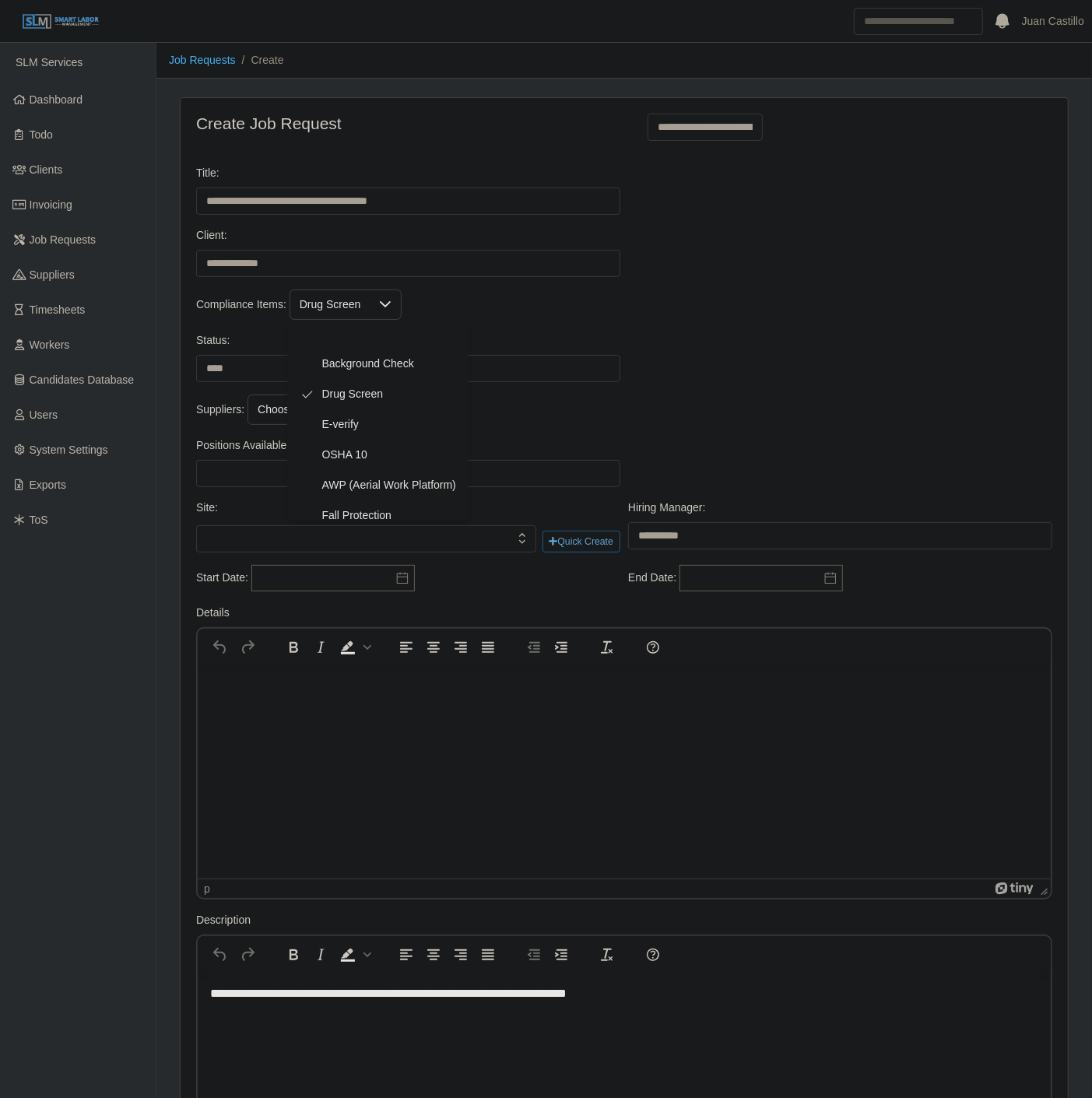 click on "Drug Screen" 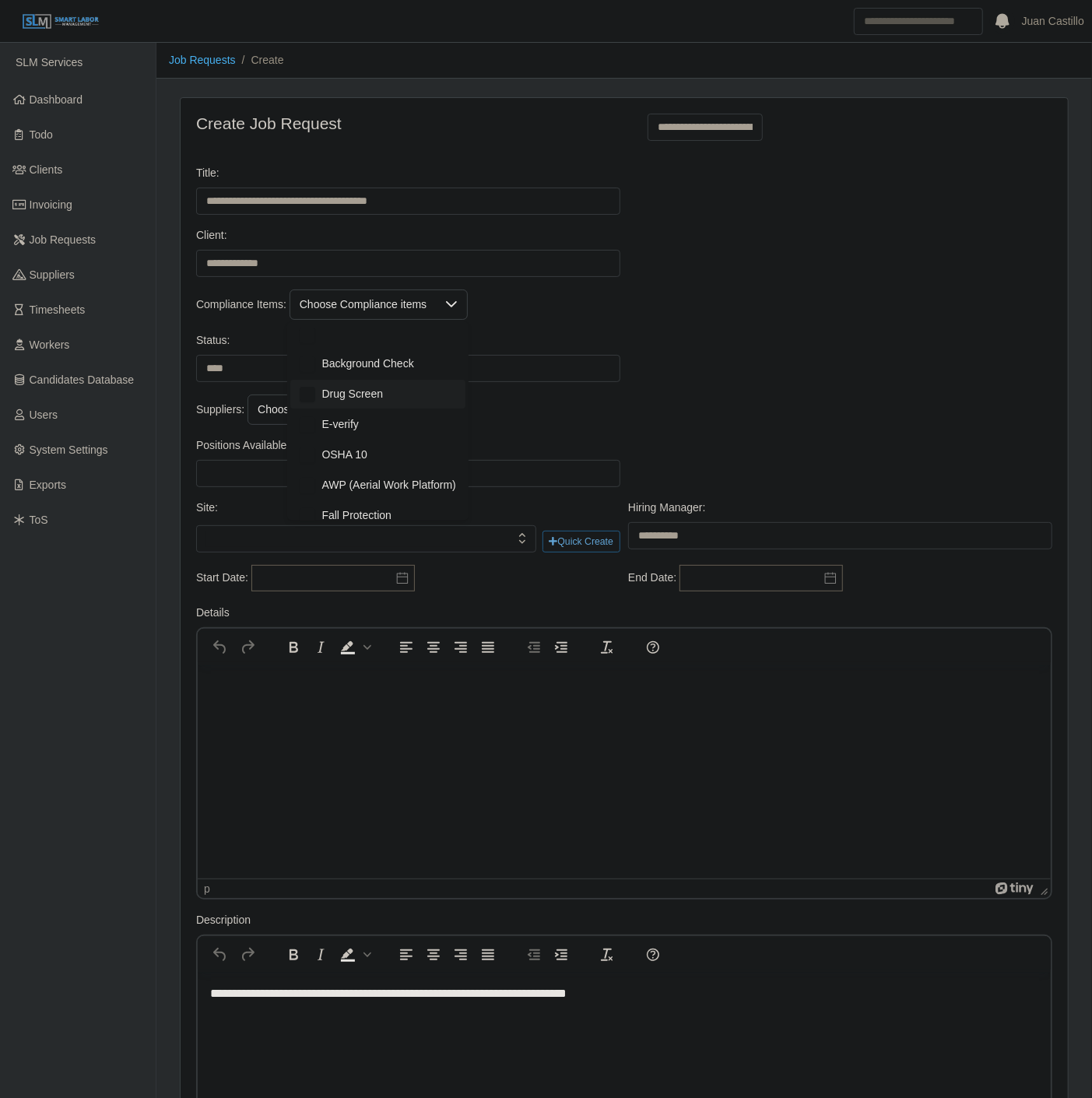 drag, startPoint x: 739, startPoint y: 429, endPoint x: 493, endPoint y: 407, distance: 246.98178 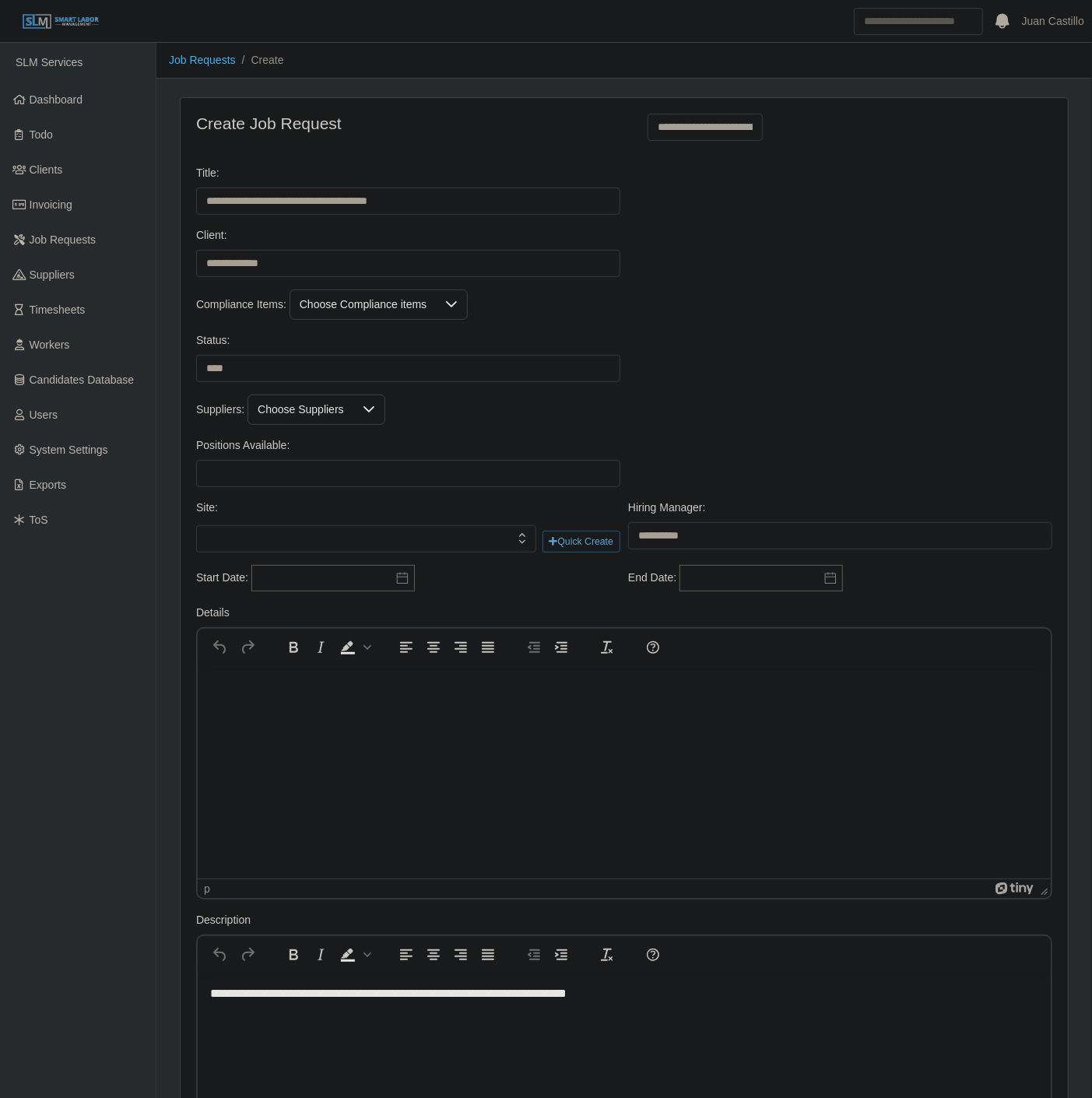 click on "Choose Suppliers" at bounding box center [300, 409] 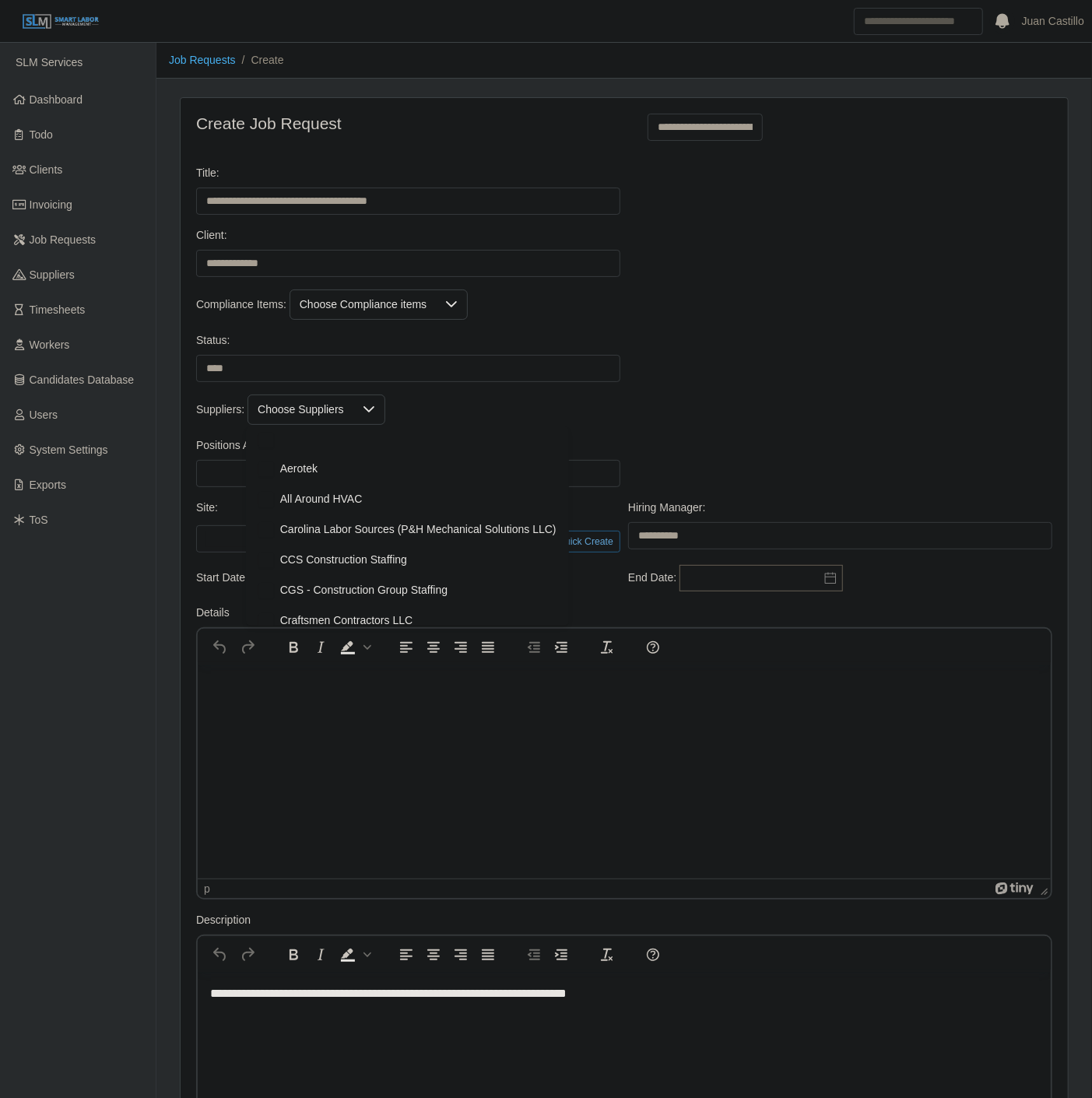 scroll, scrollTop: 16, scrollLeft: 10, axis: both 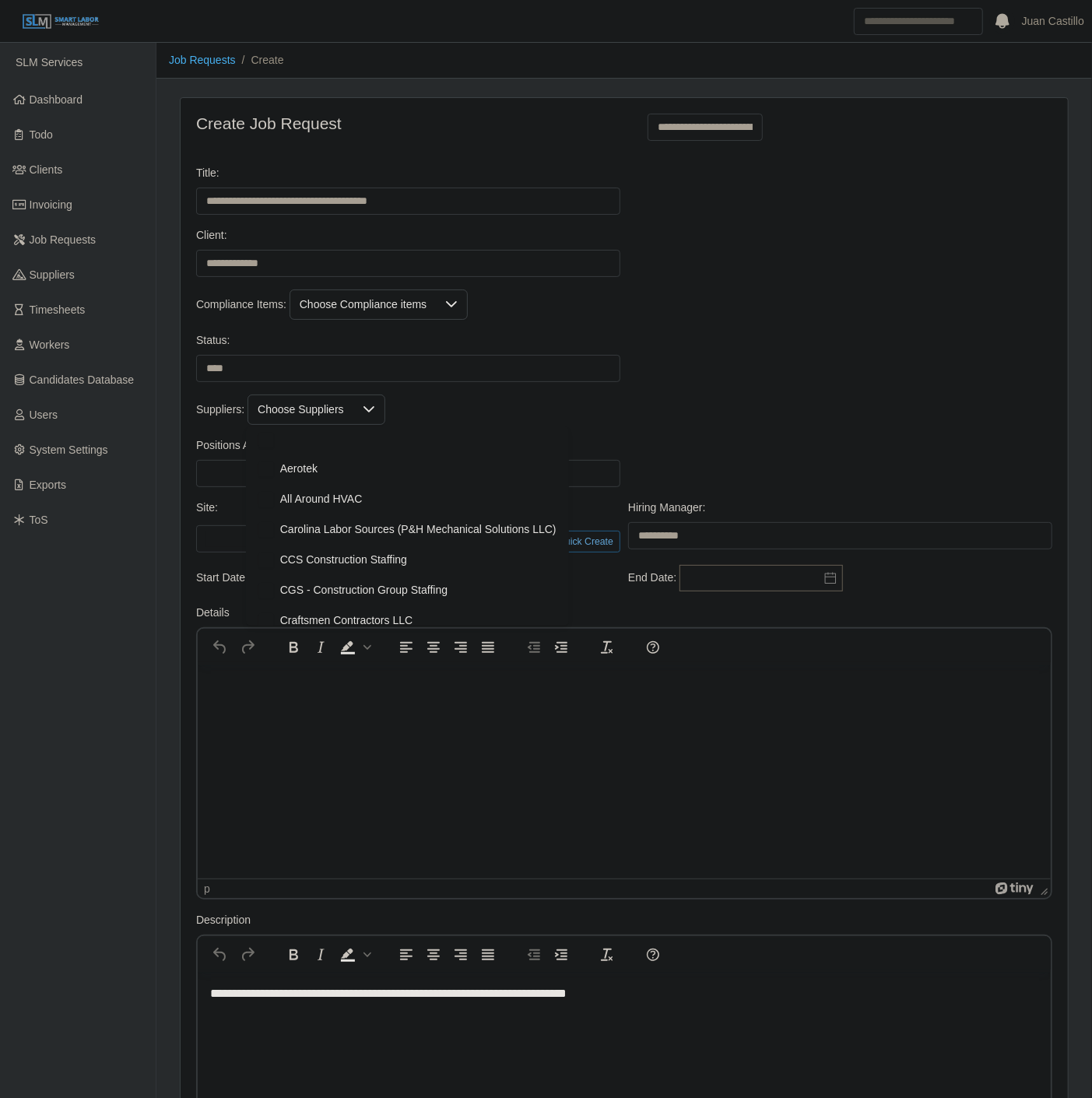 click on "Suppliers:   Choose Suppliers" at bounding box center (624, 409) 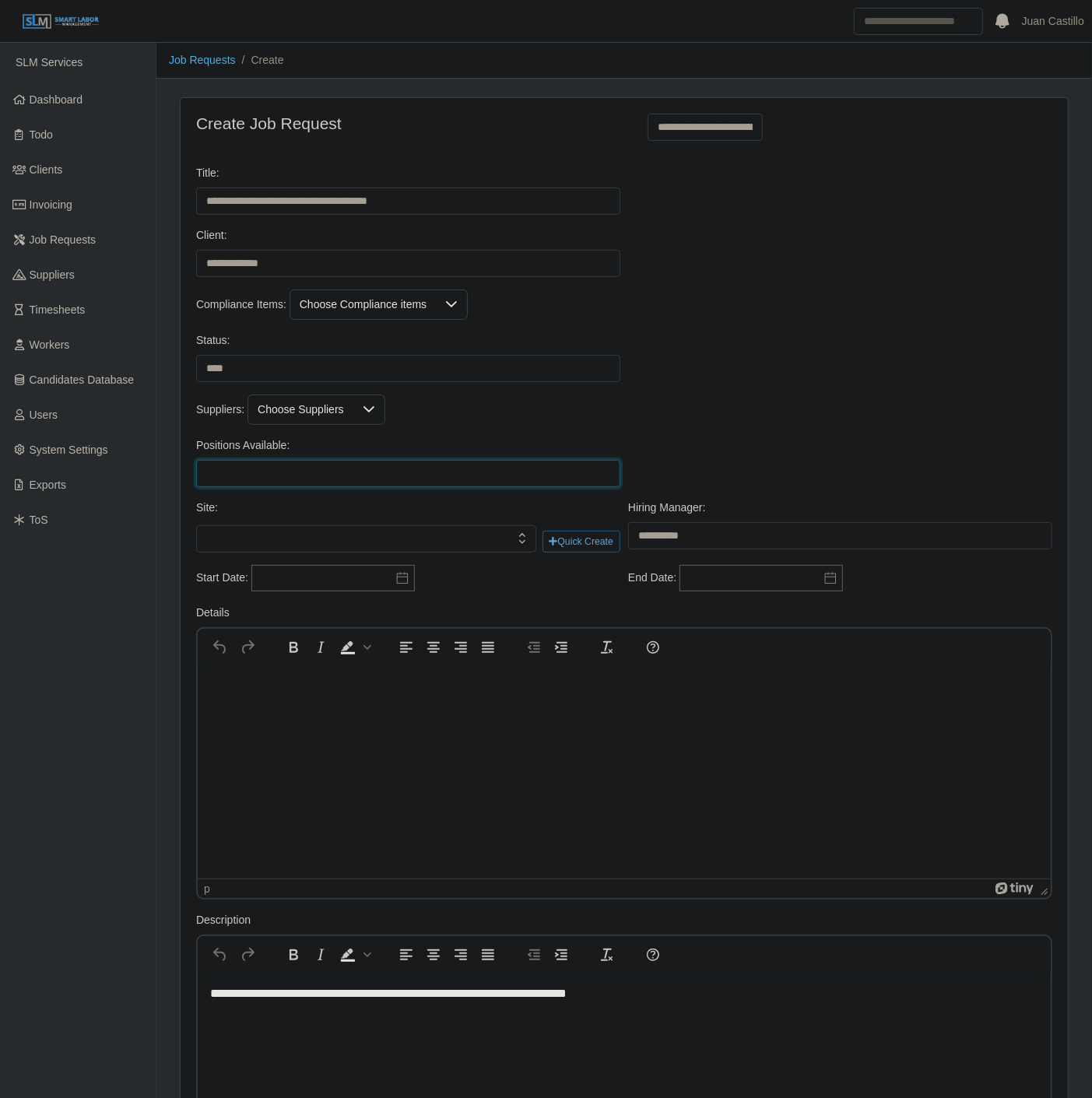 click on "Positions Available:" at bounding box center [408, 473] 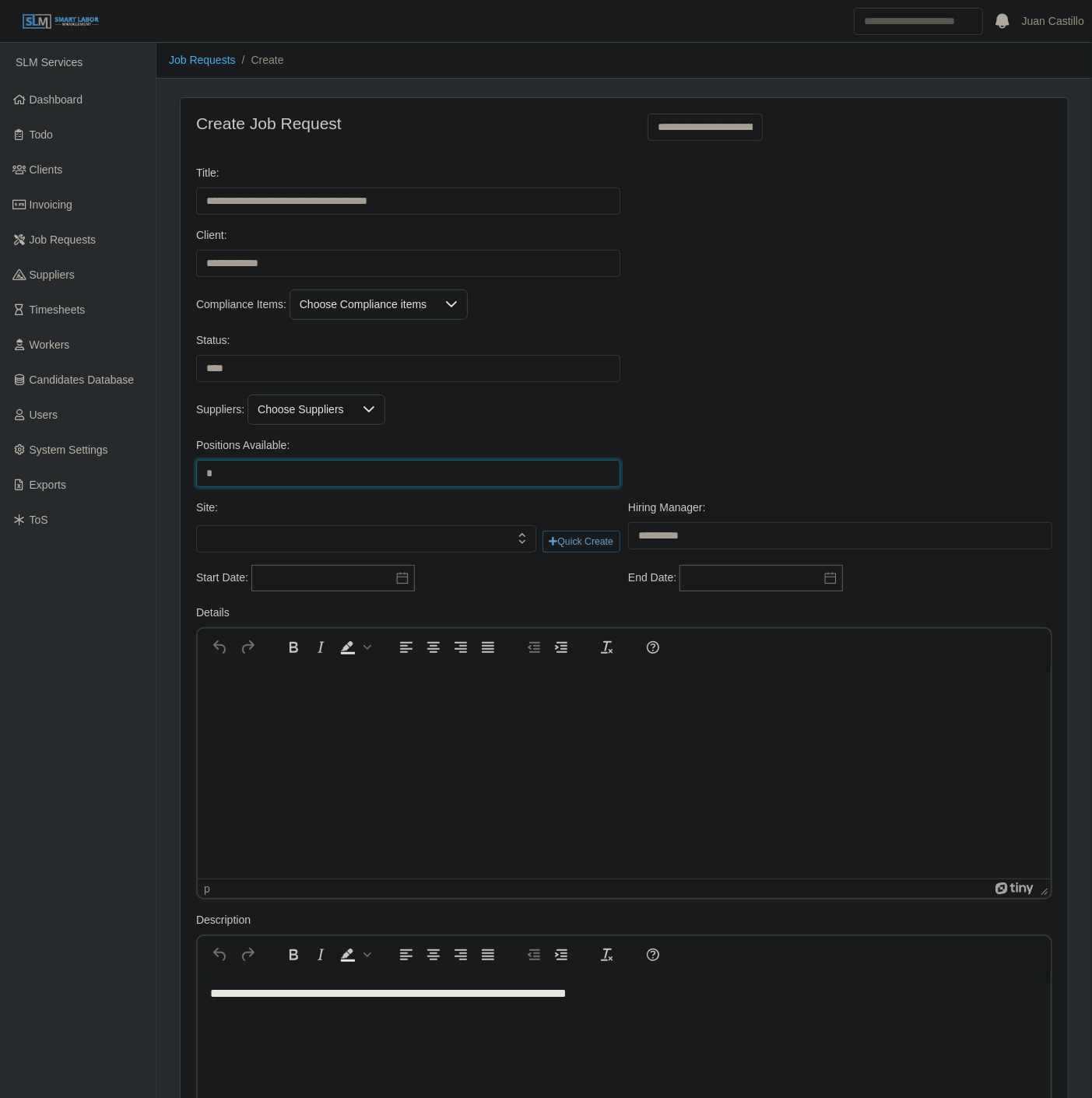 type on "*" 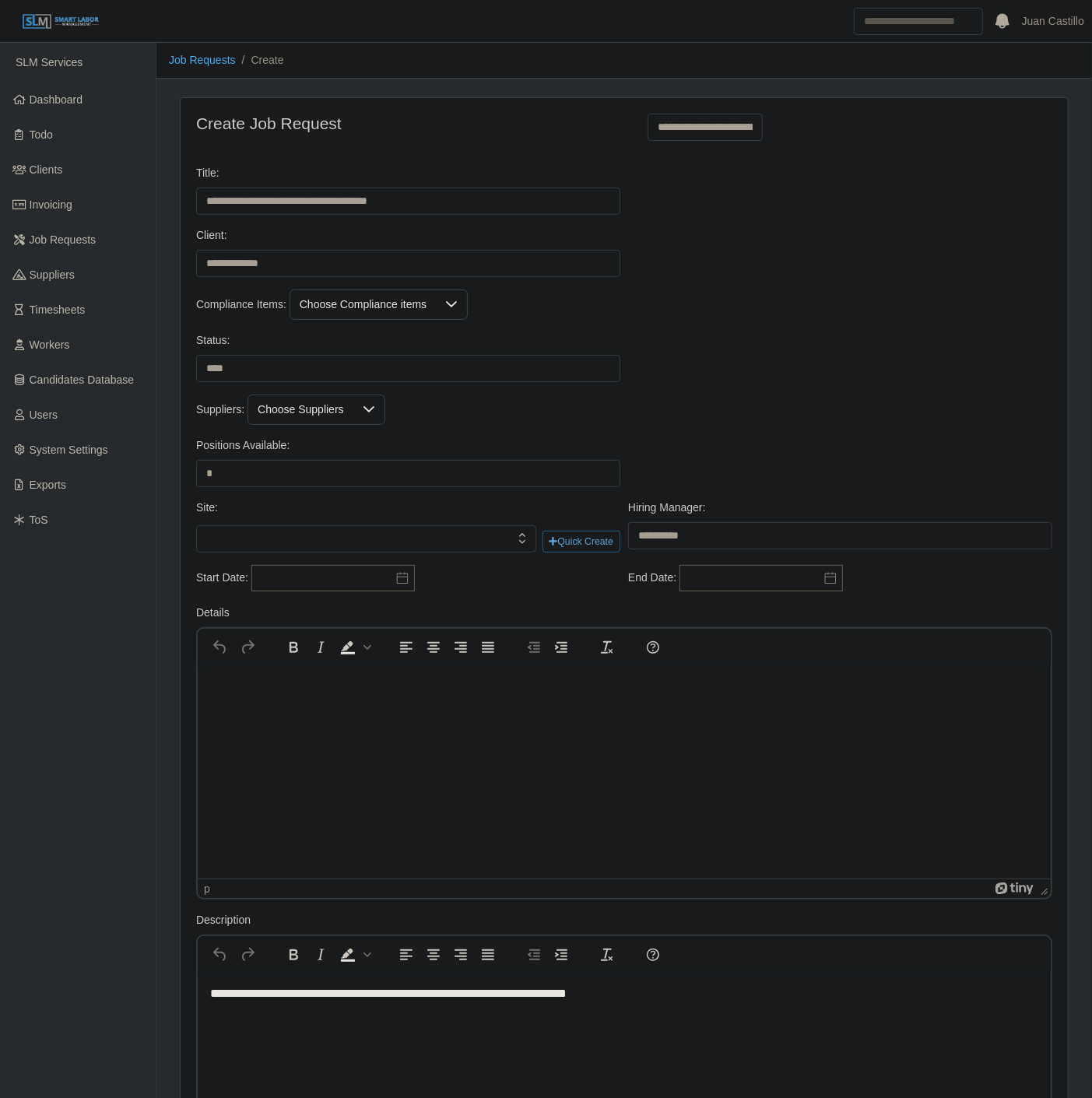 drag, startPoint x: 757, startPoint y: 372, endPoint x: 630, endPoint y: 442, distance: 145.01379 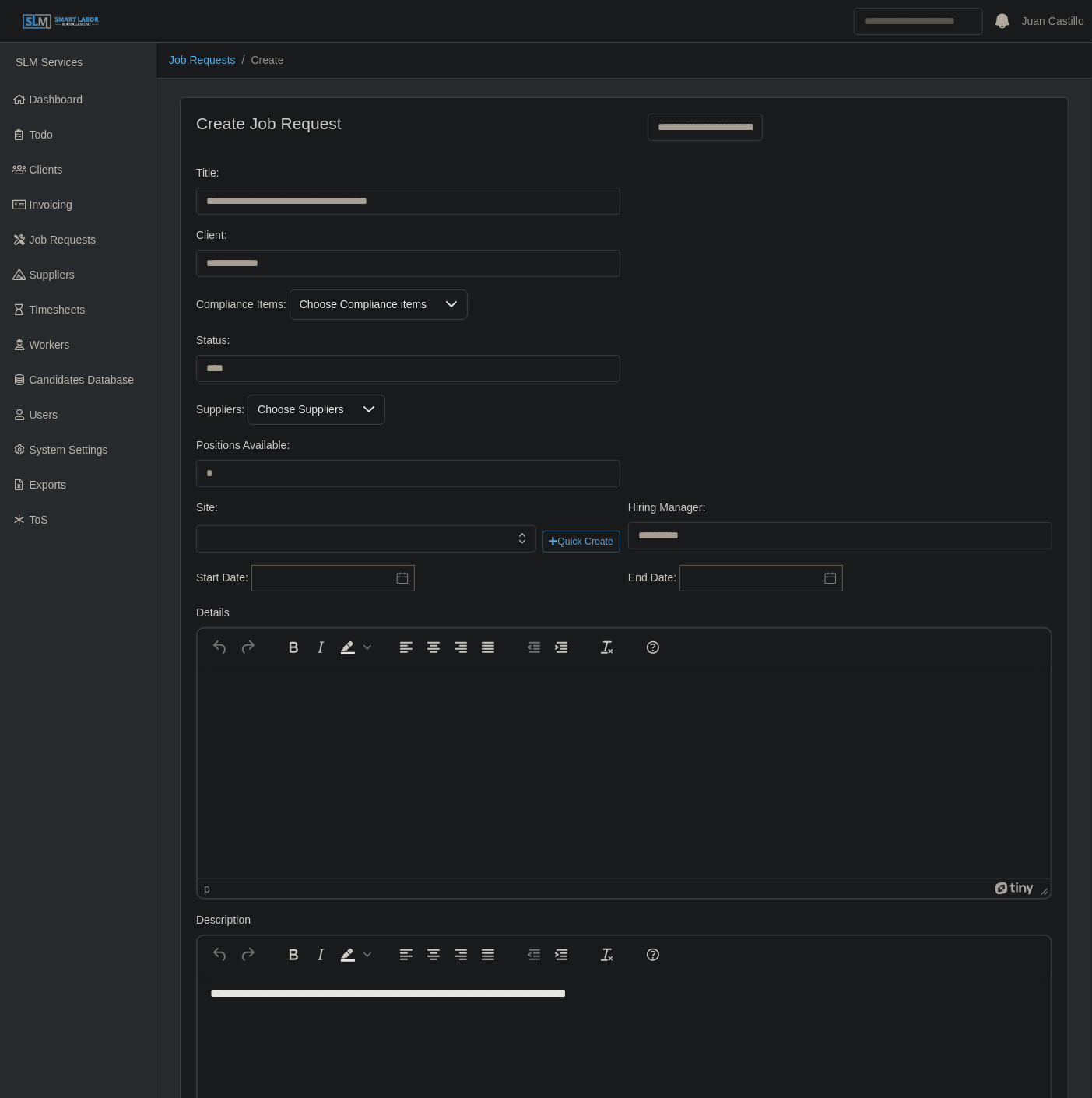 click at bounding box center (366, 538) 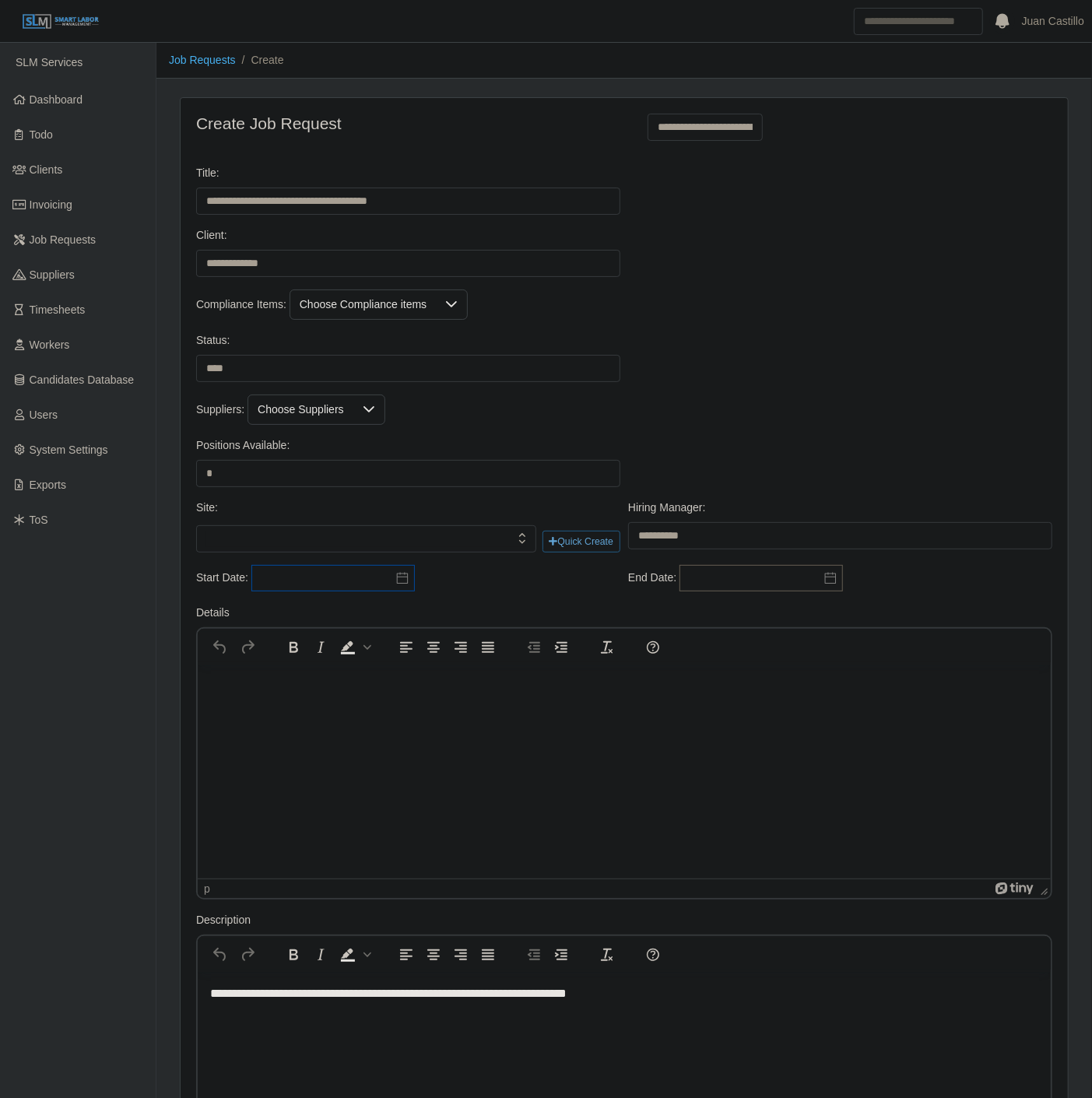 drag, startPoint x: 261, startPoint y: 545, endPoint x: 290, endPoint y: 573, distance: 40.31129 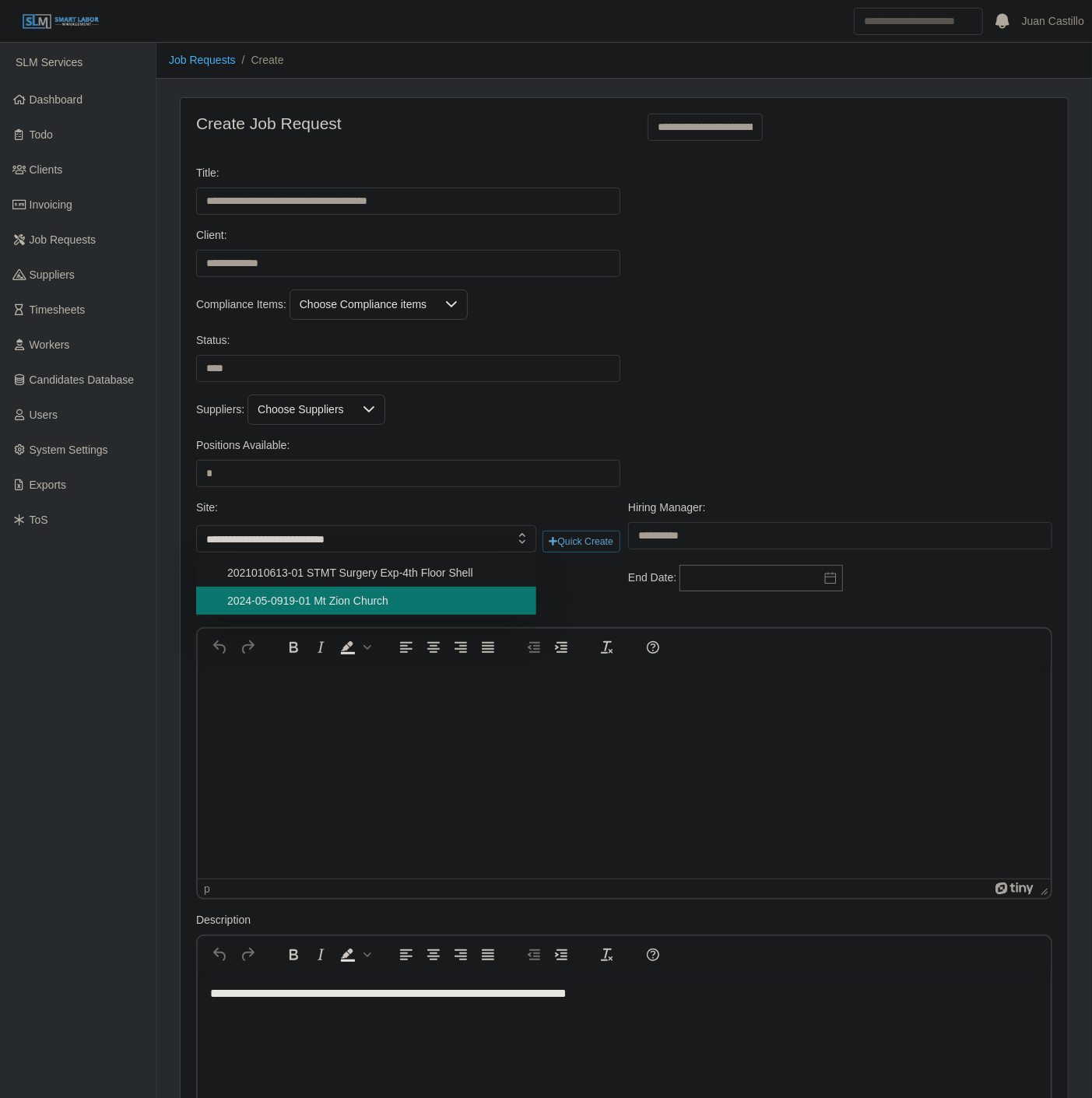 click on "2024-05-0919-01 Mt Zion Church" at bounding box center [372, 601] 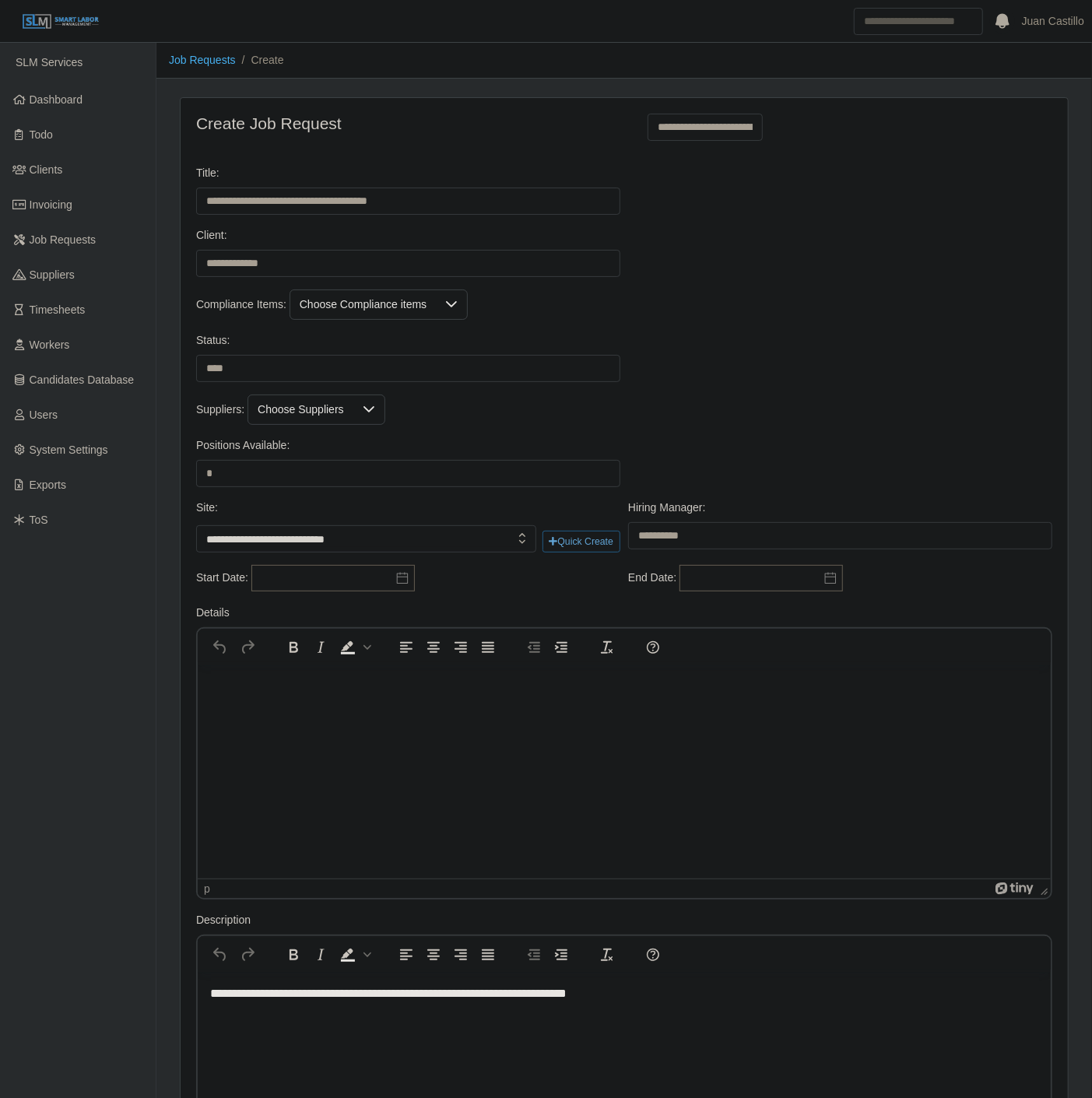 type on "**********" 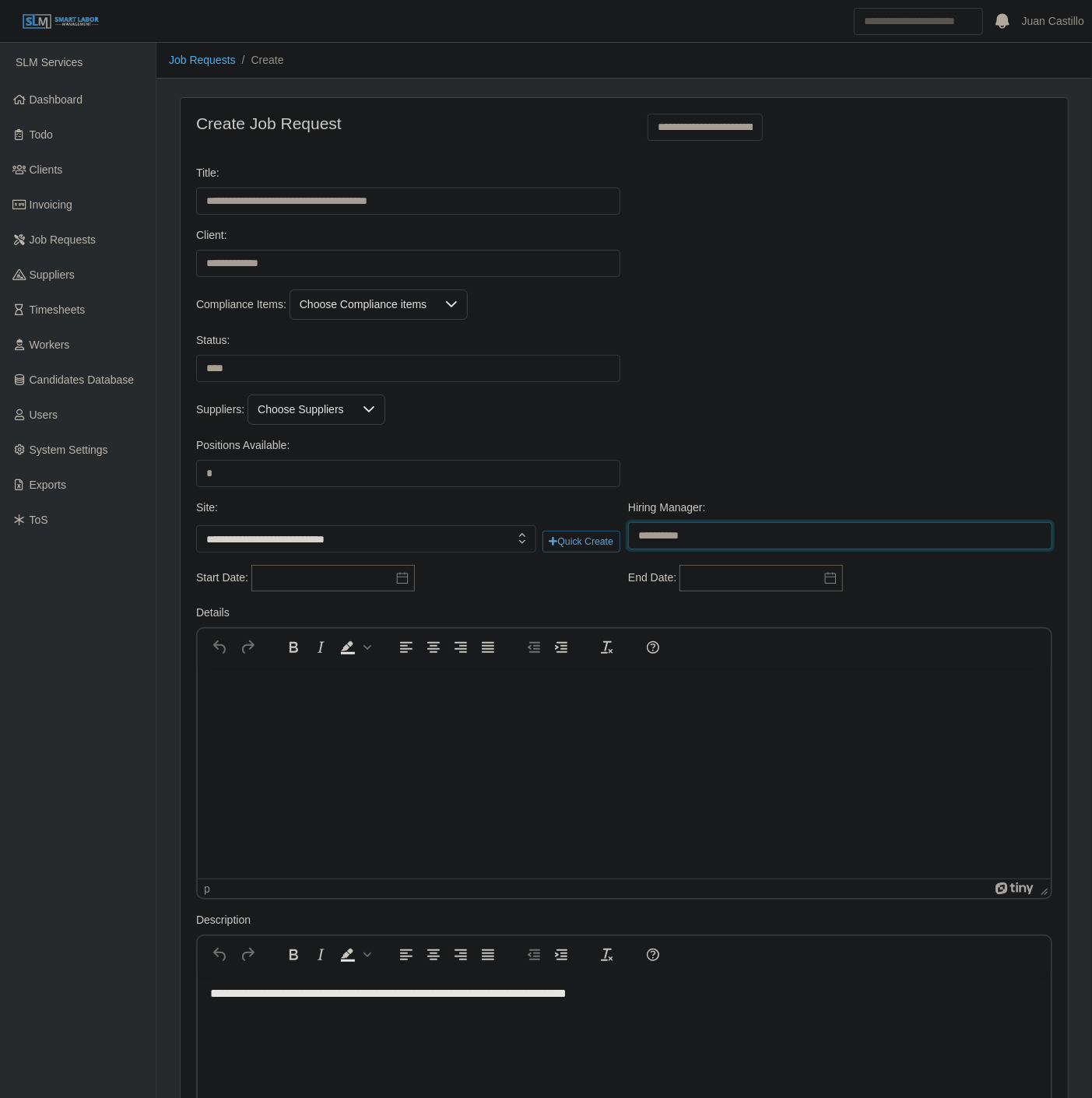 click on "**********" at bounding box center (840, 535) 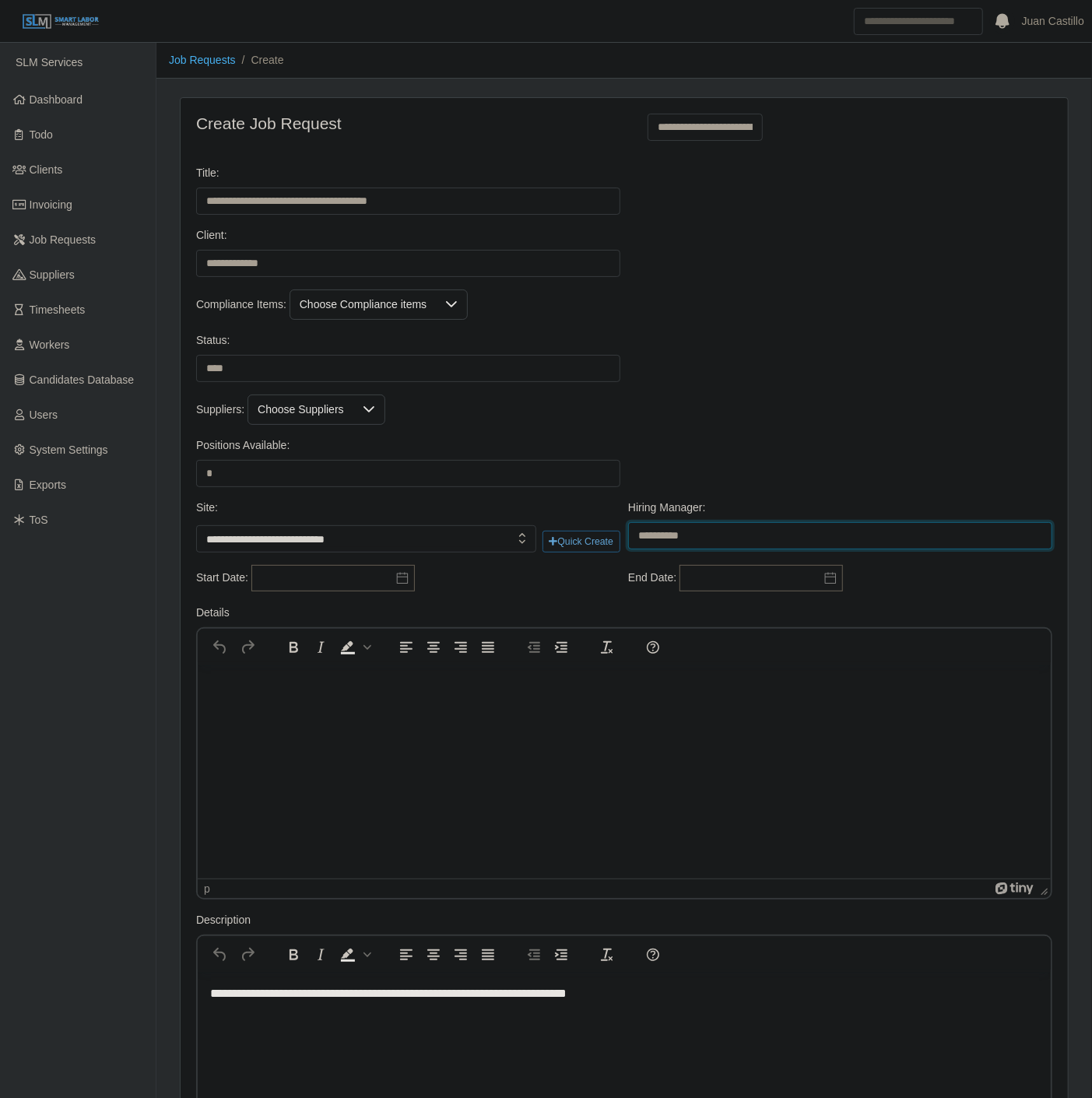 select on "***" 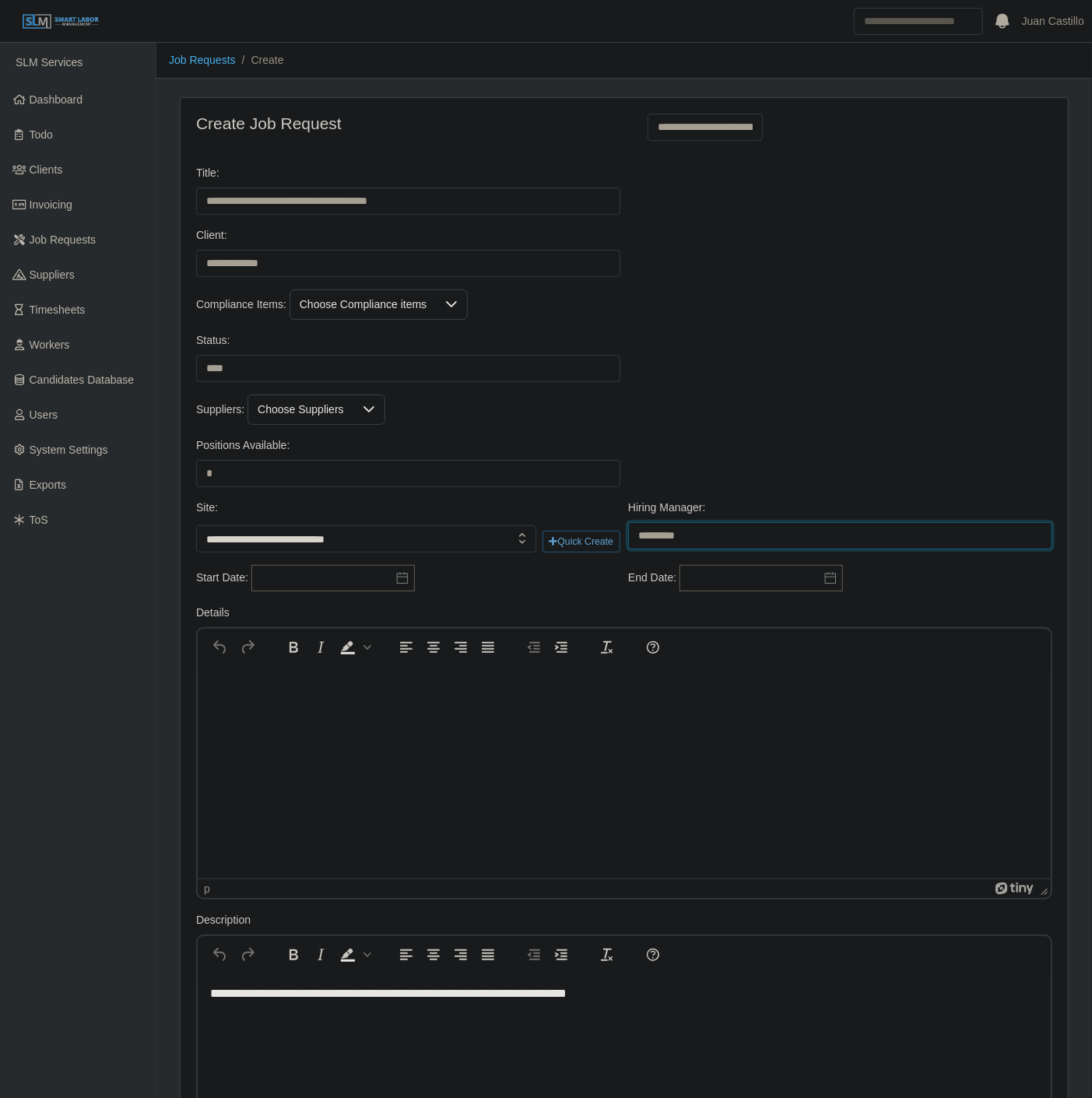 click on "**********" at bounding box center [840, 535] 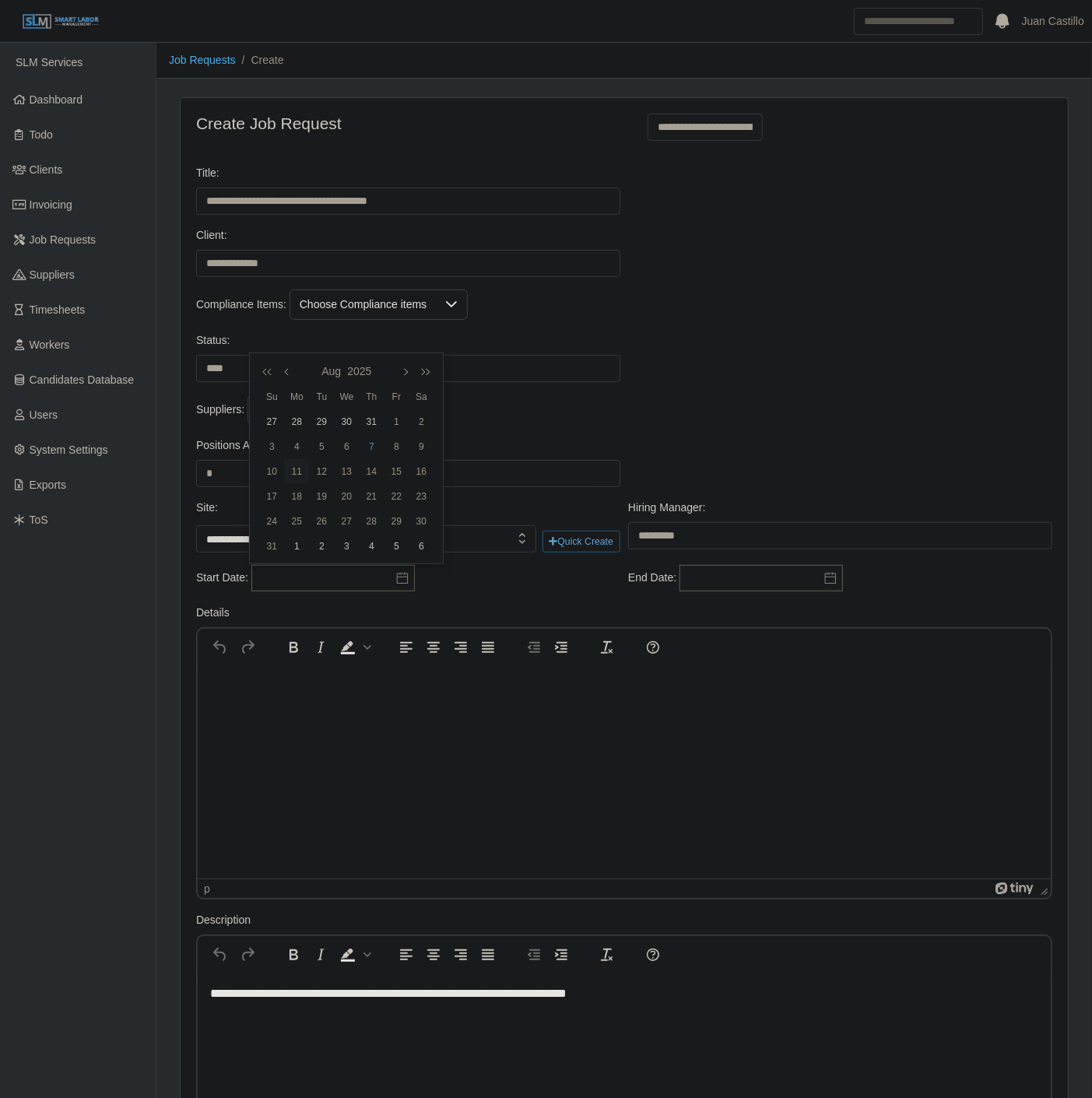 click on "11" at bounding box center (297, 472) 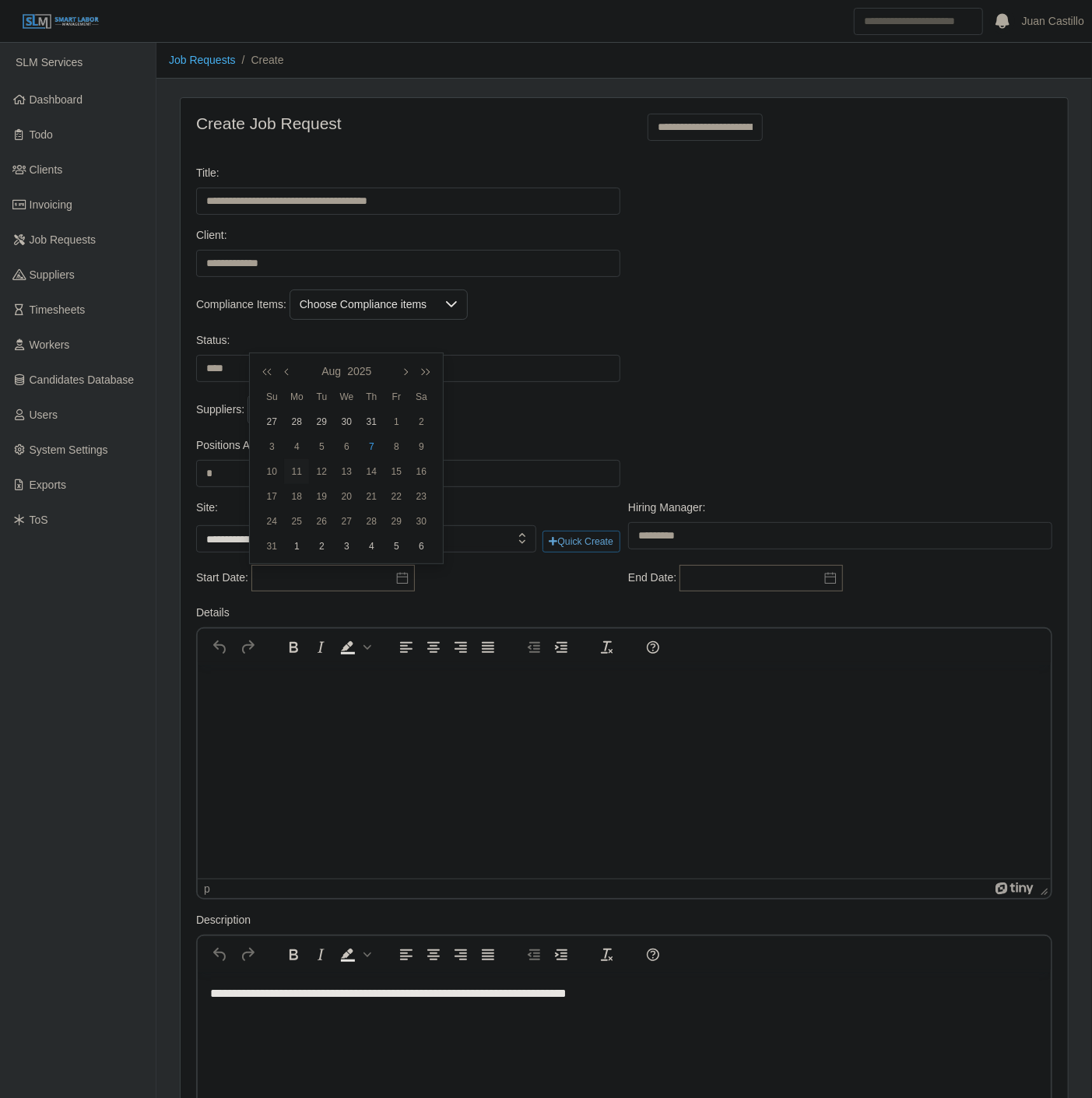 type on "**********" 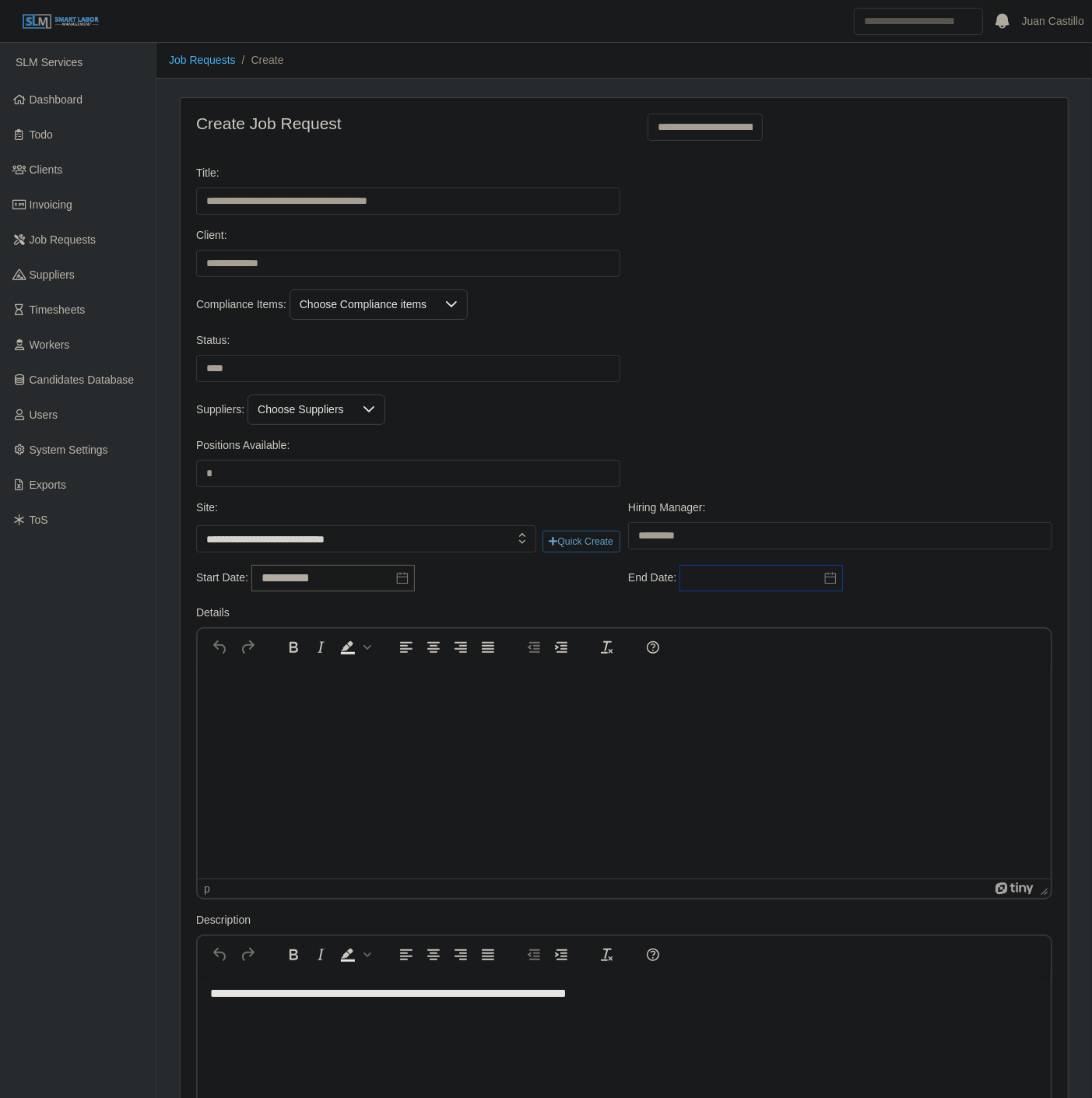 click at bounding box center (761, 578) 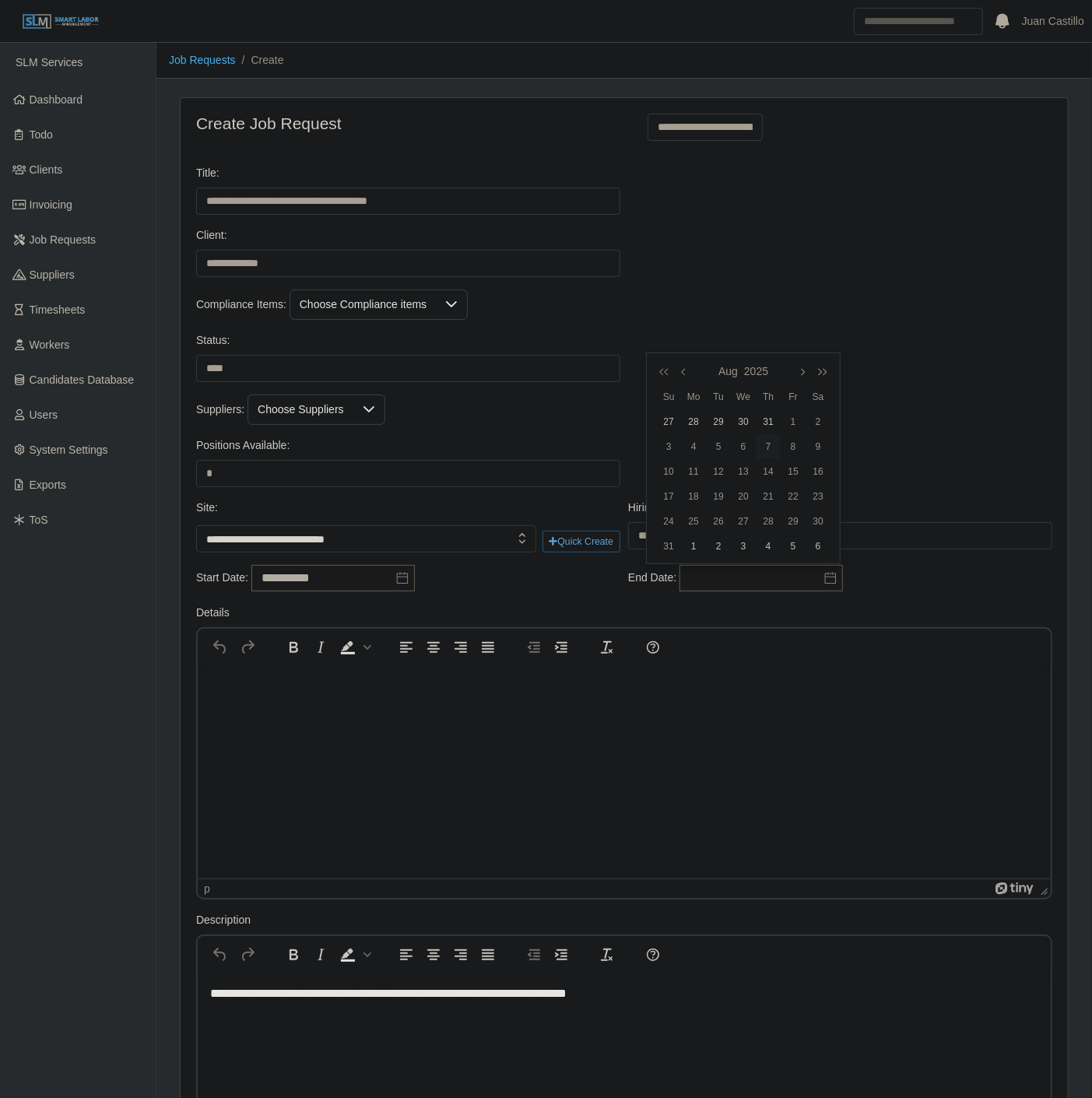 click on "7" at bounding box center (768, 447) 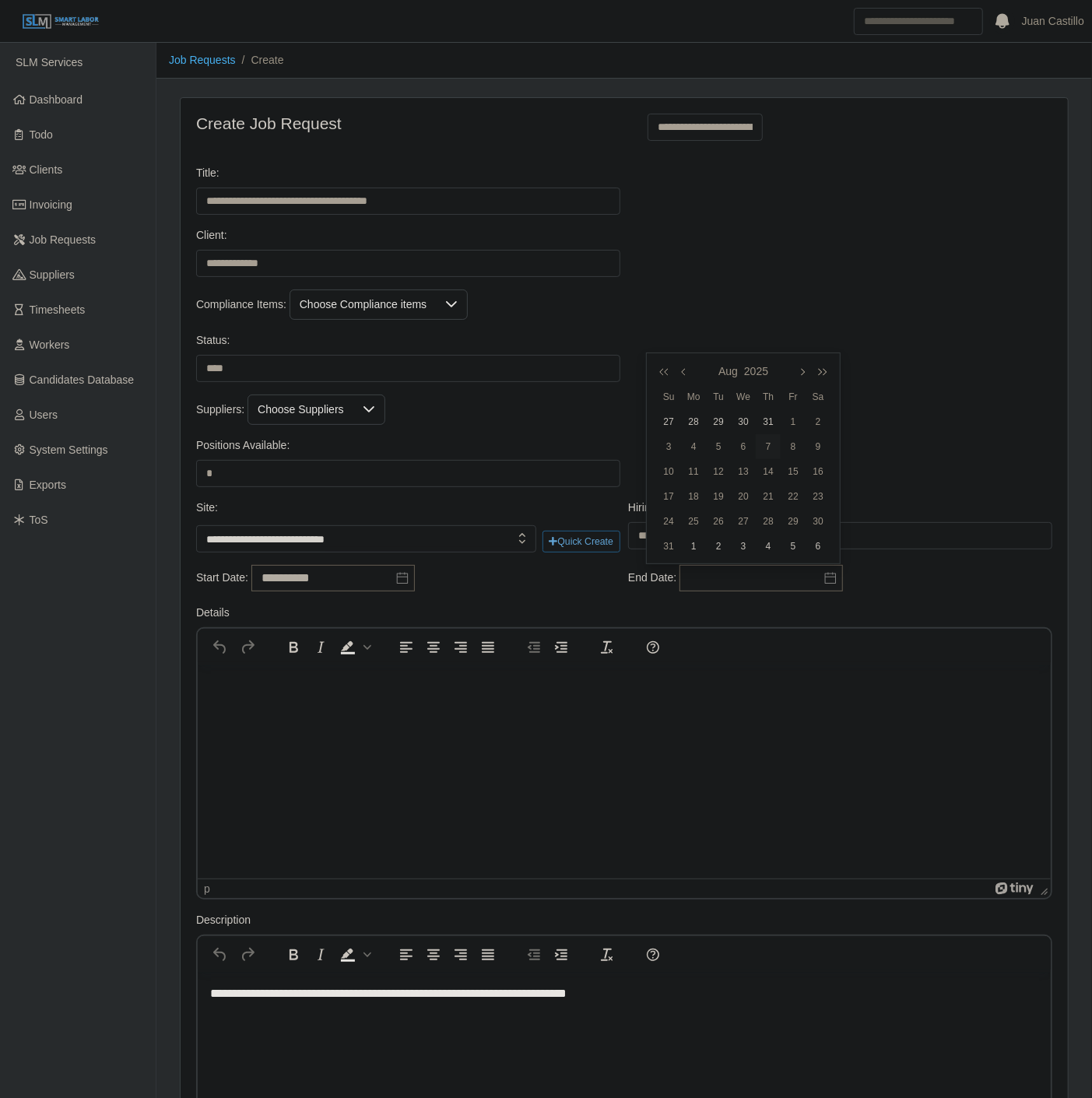 type on "**********" 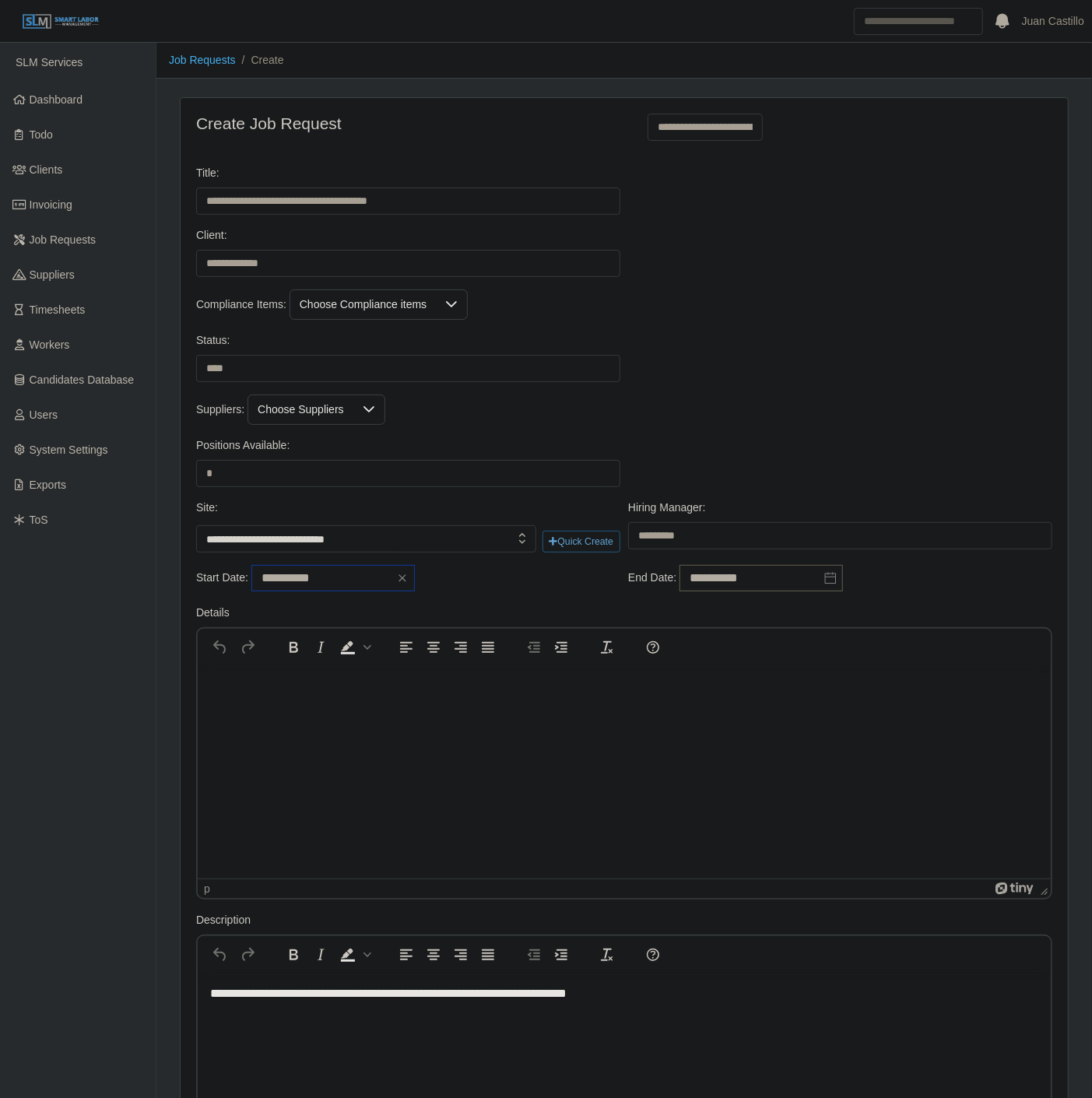 click on "**********" at bounding box center (333, 578) 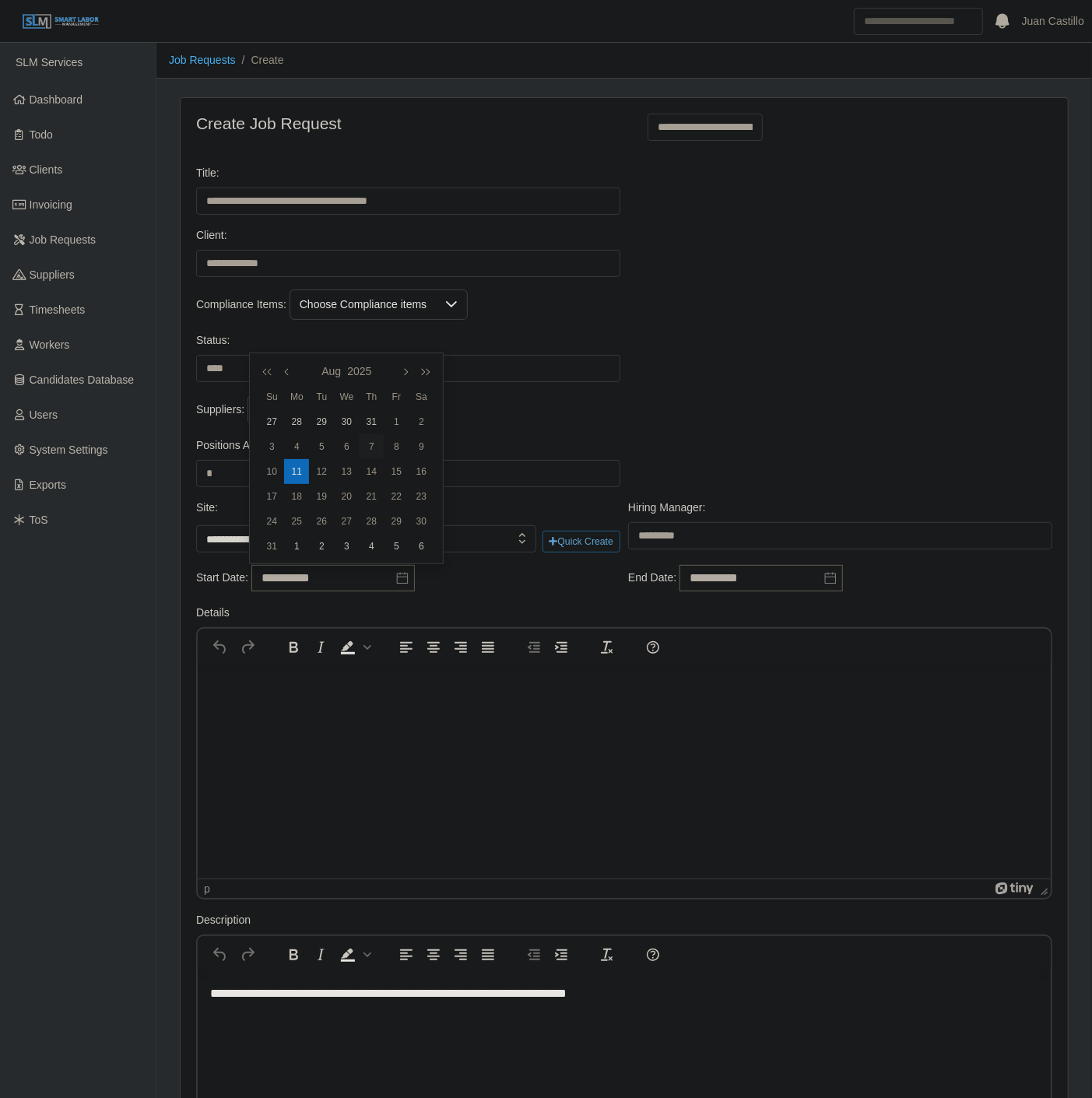 click on "7" at bounding box center (371, 447) 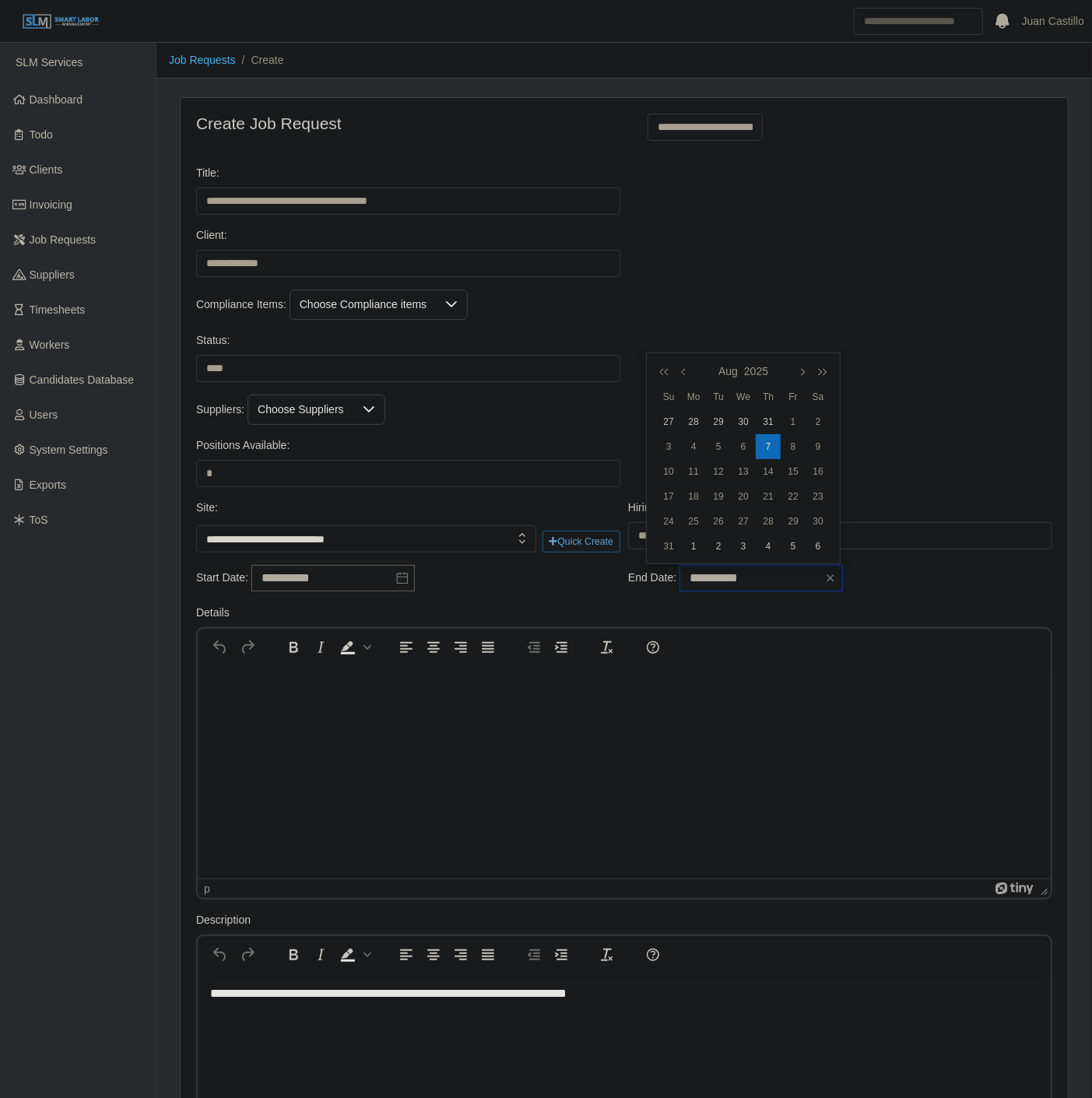 click on "**********" at bounding box center [761, 578] 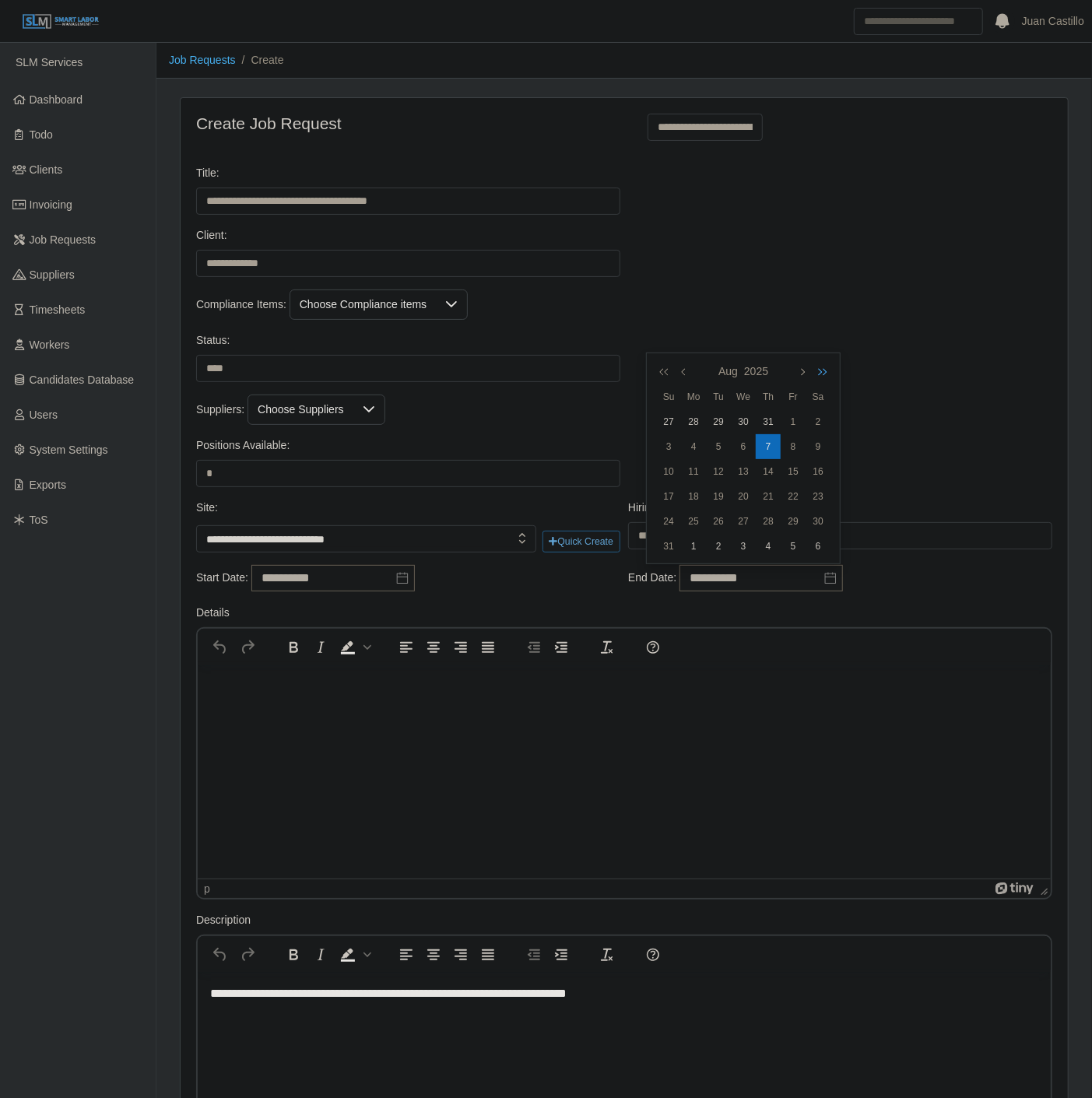 click at bounding box center [820, 371] 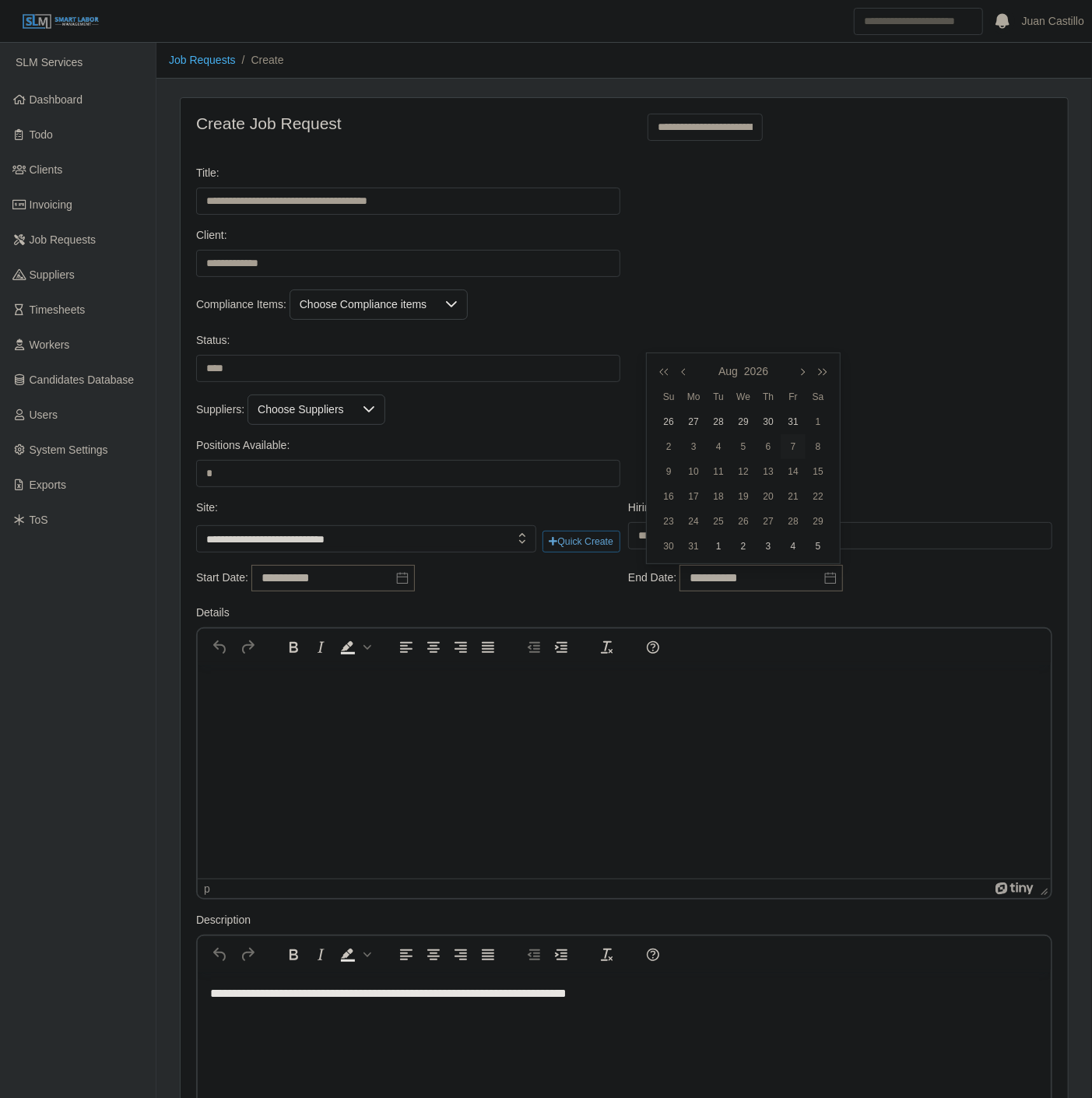 click on "7" at bounding box center [793, 447] 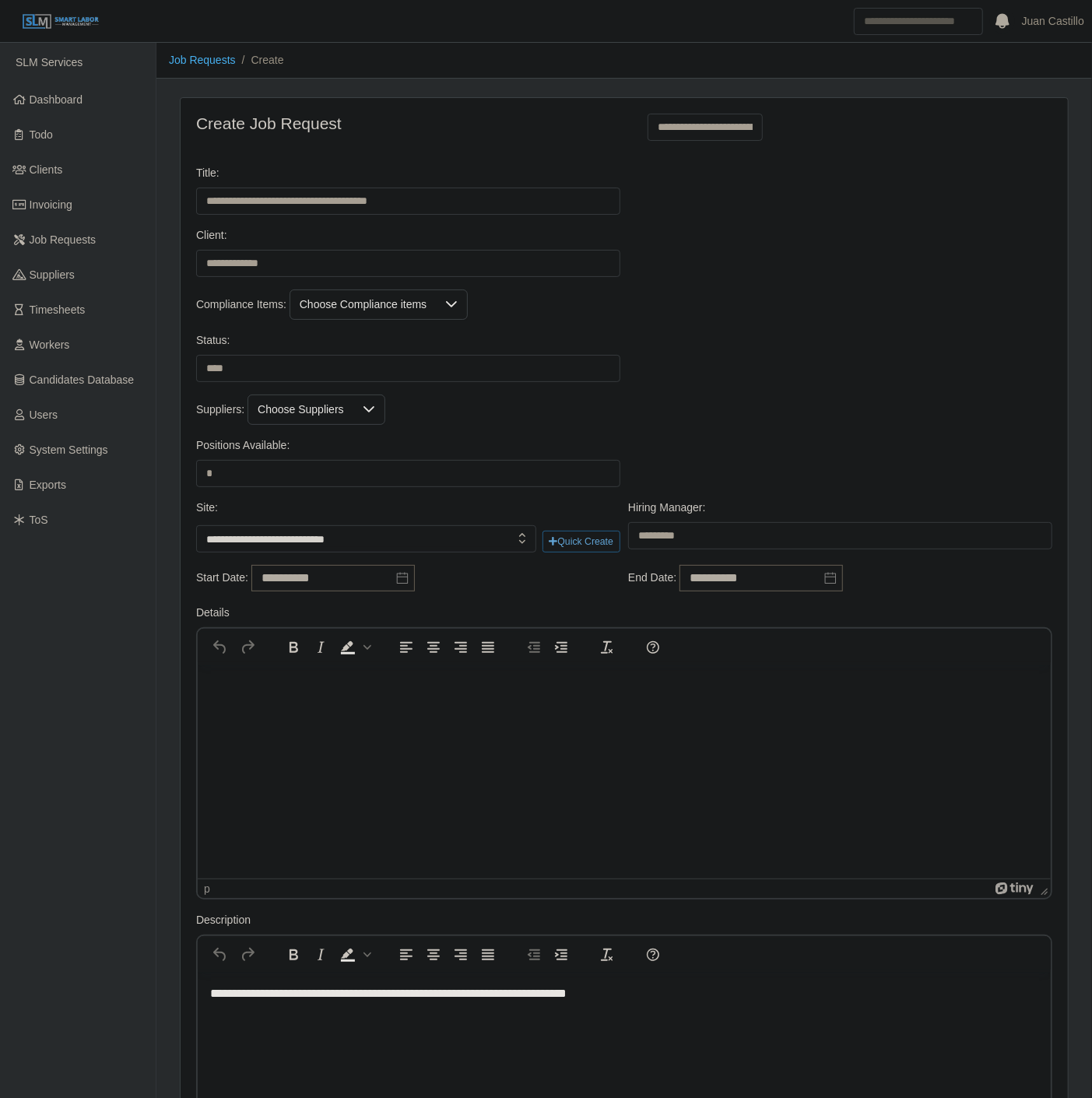 click on "**********" at bounding box center [408, 579] 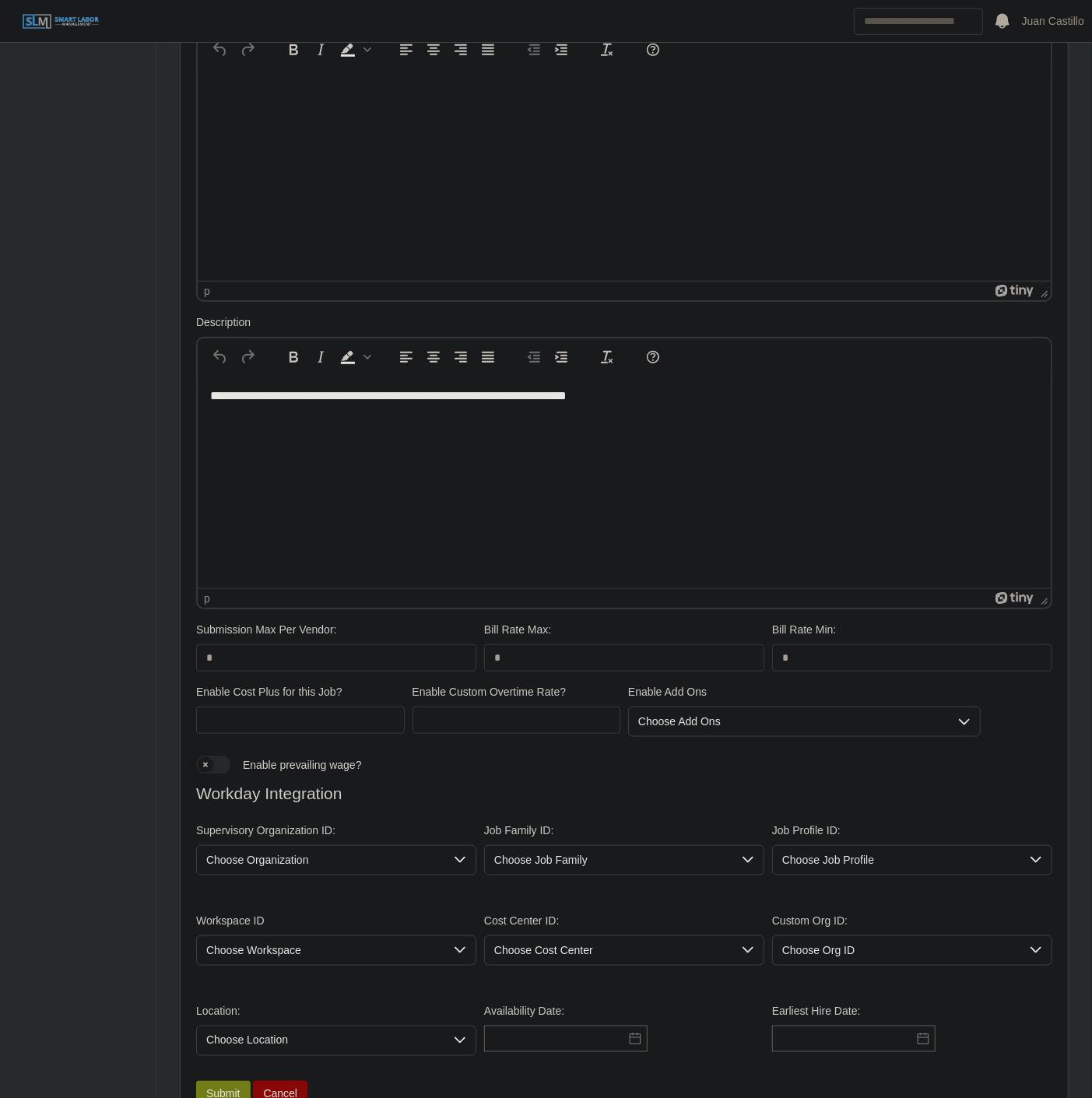 scroll, scrollTop: 694, scrollLeft: 0, axis: vertical 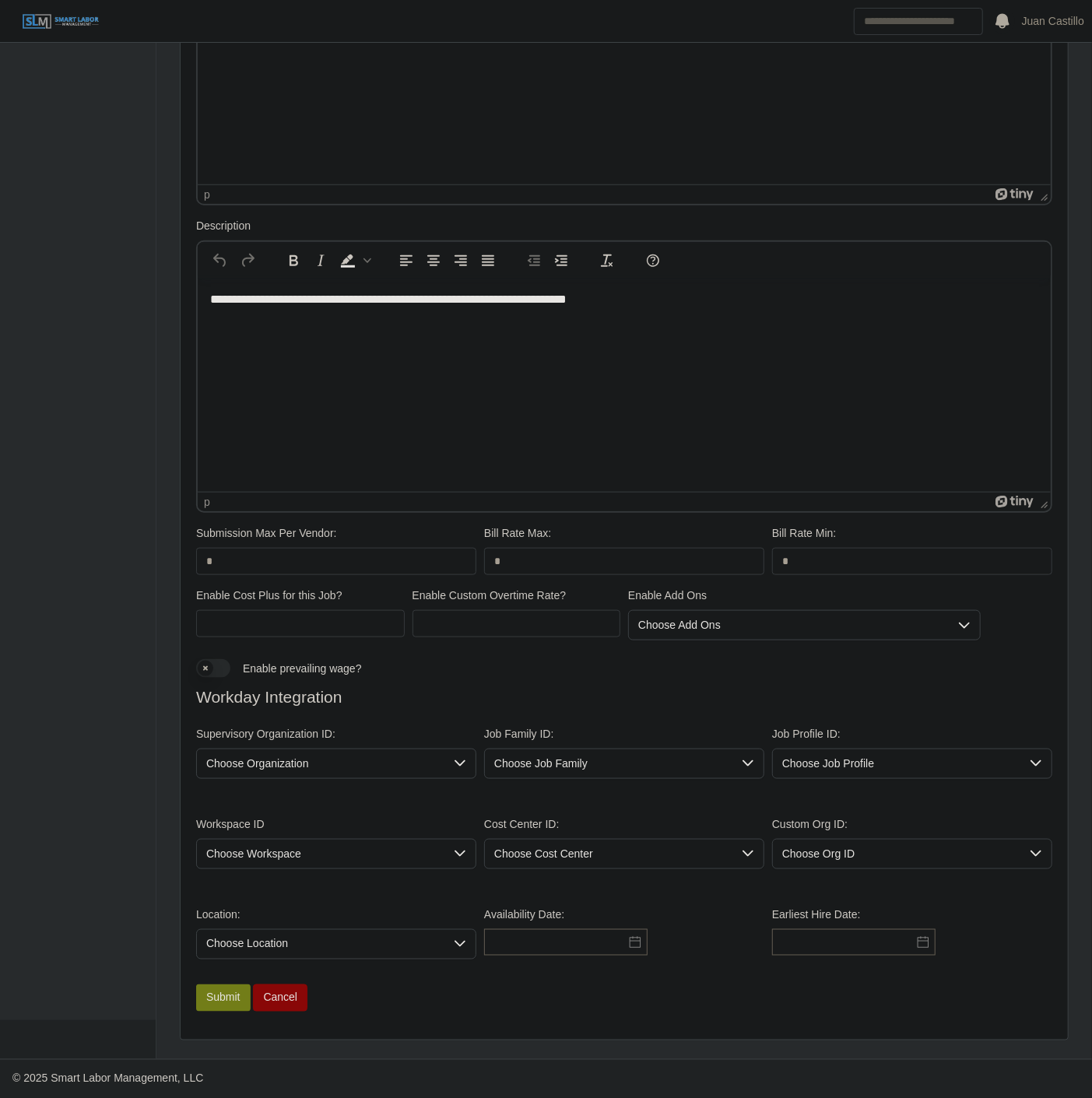 click on "Choose Organization" at bounding box center (321, 763) 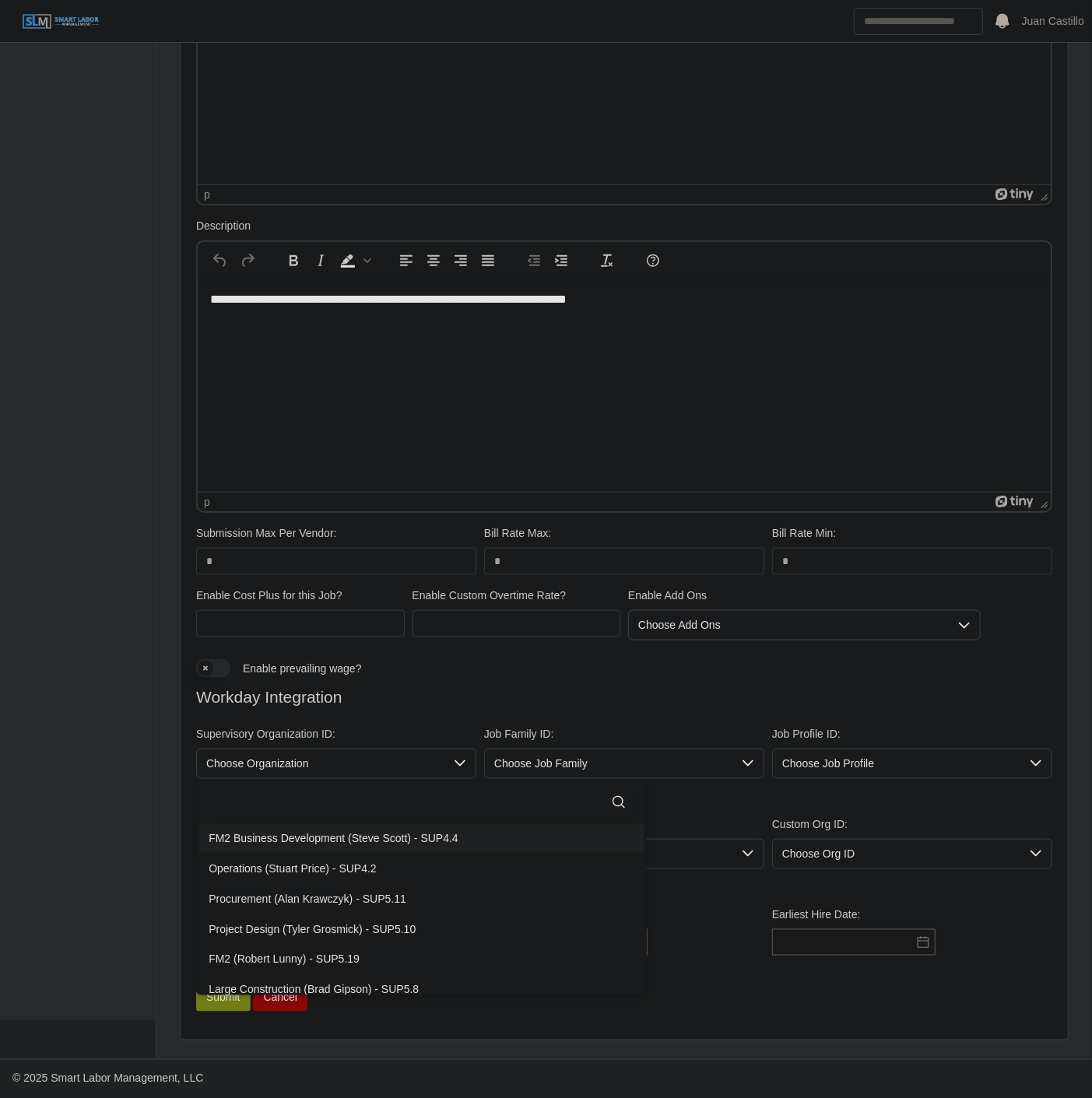drag, startPoint x: 806, startPoint y: 1022, endPoint x: 648, endPoint y: 984, distance: 162.50538 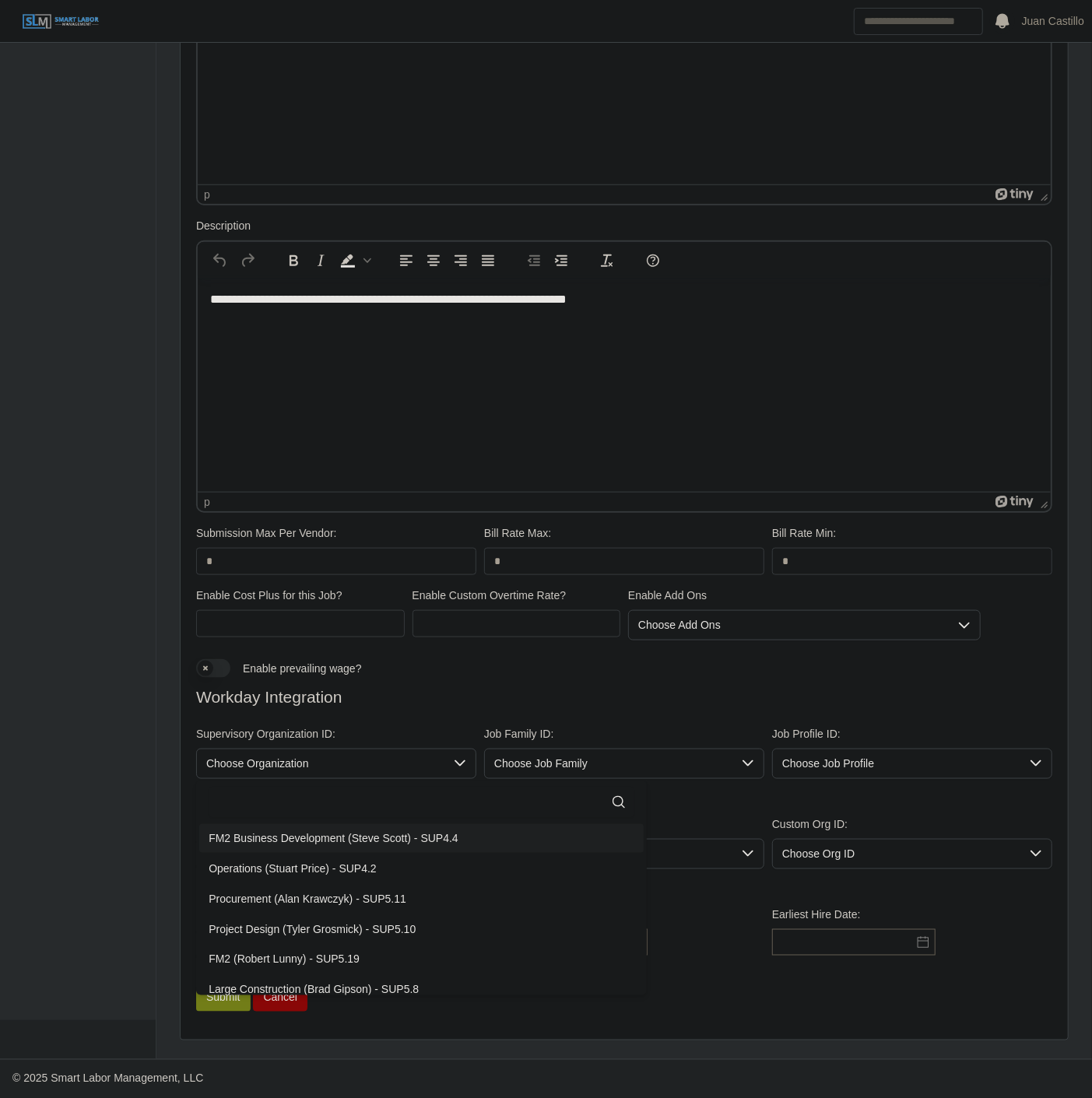 click on "Submit    Cancel" at bounding box center [624, 1004] 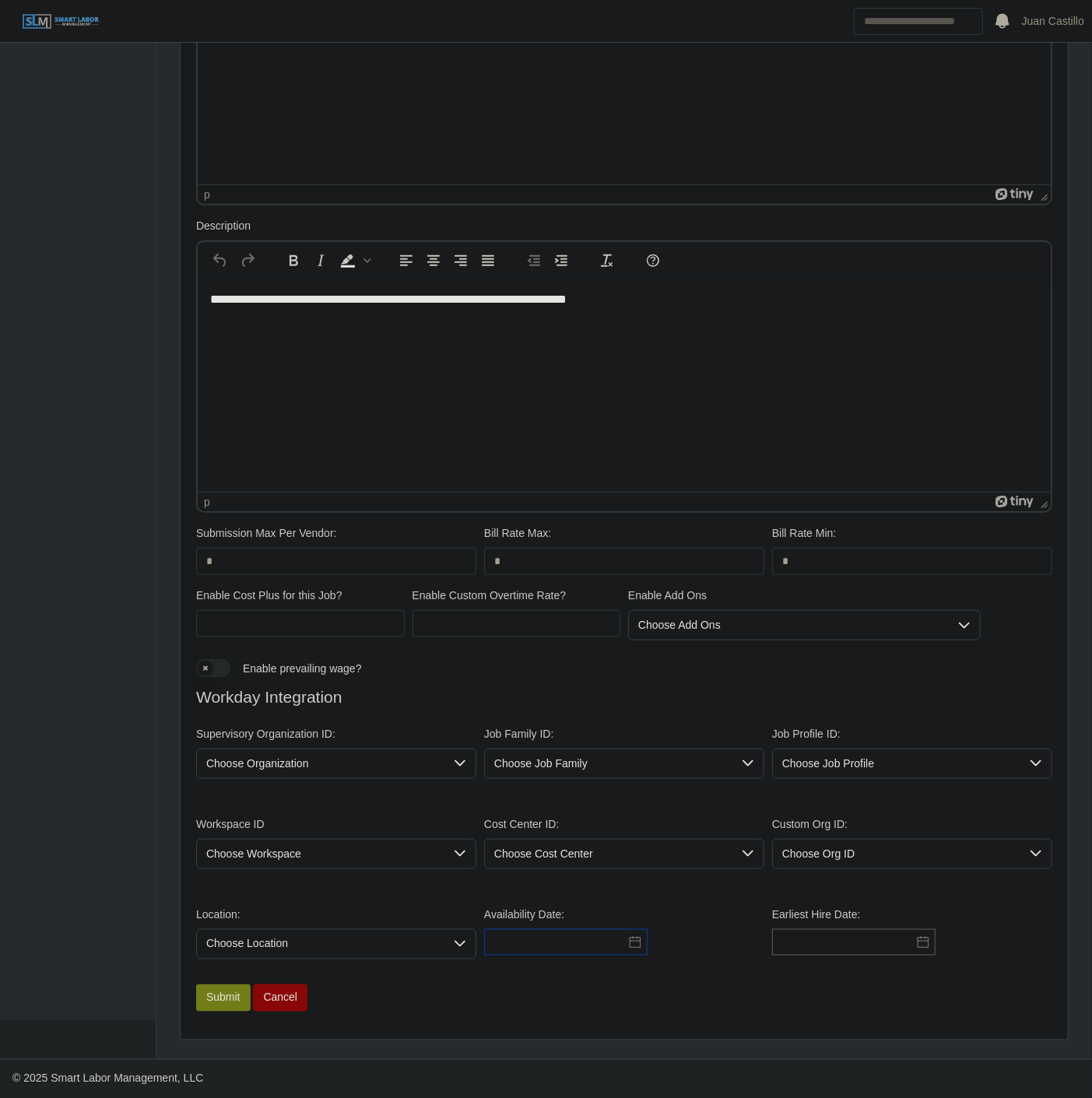 click at bounding box center [566, 942] 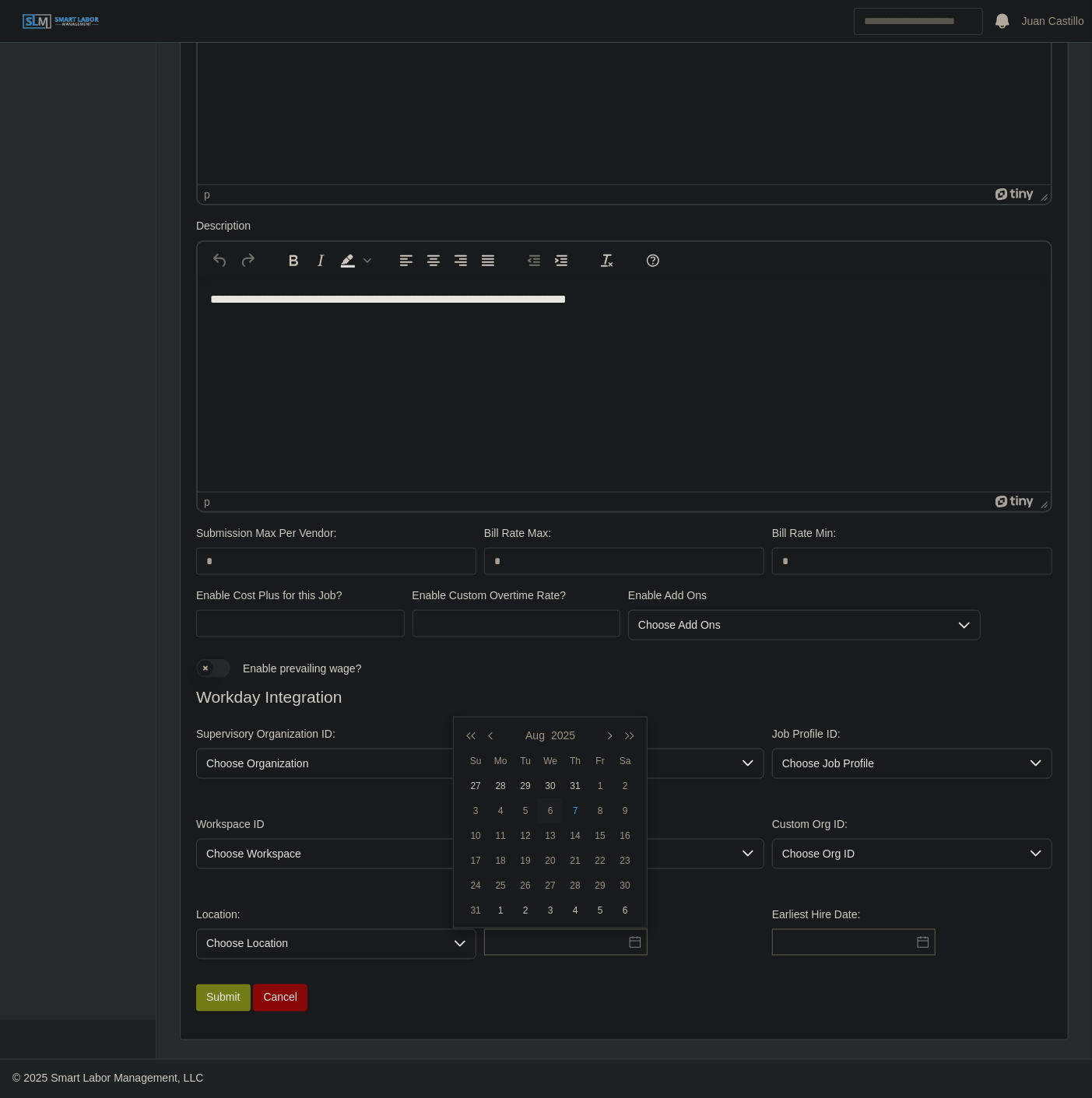 click on "6" 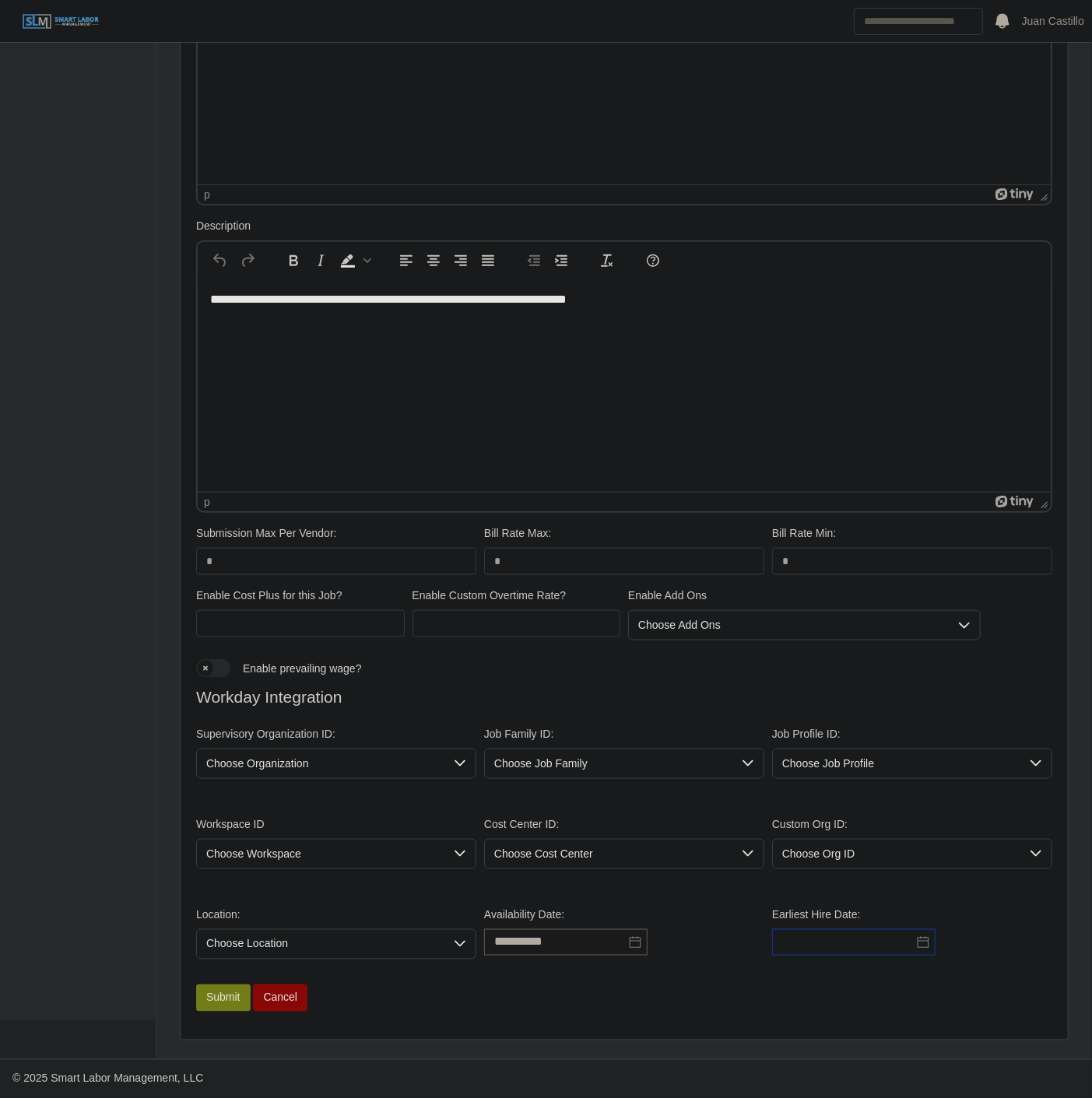 click at bounding box center [854, 942] 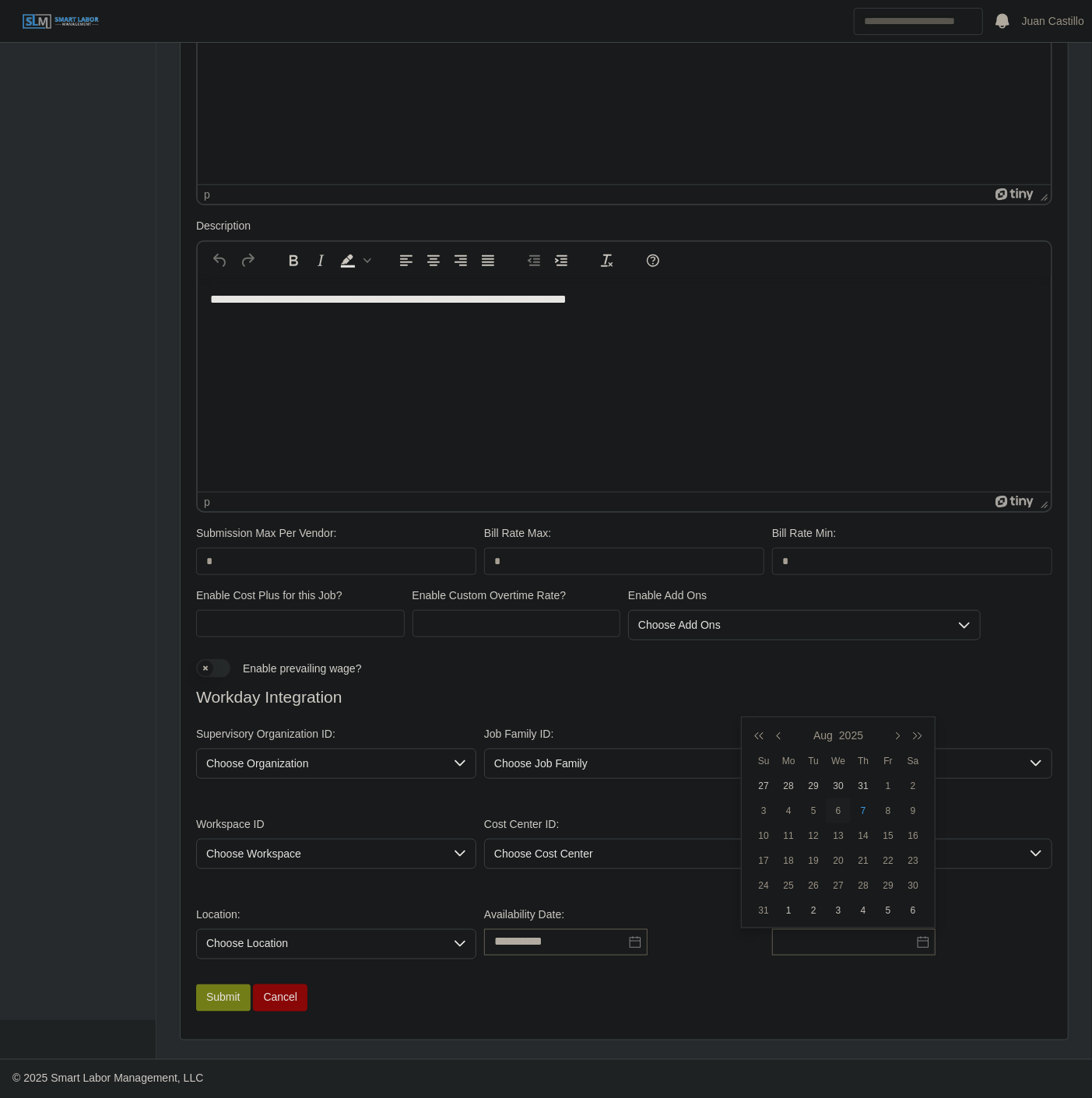 click on "6" at bounding box center [838, 811] 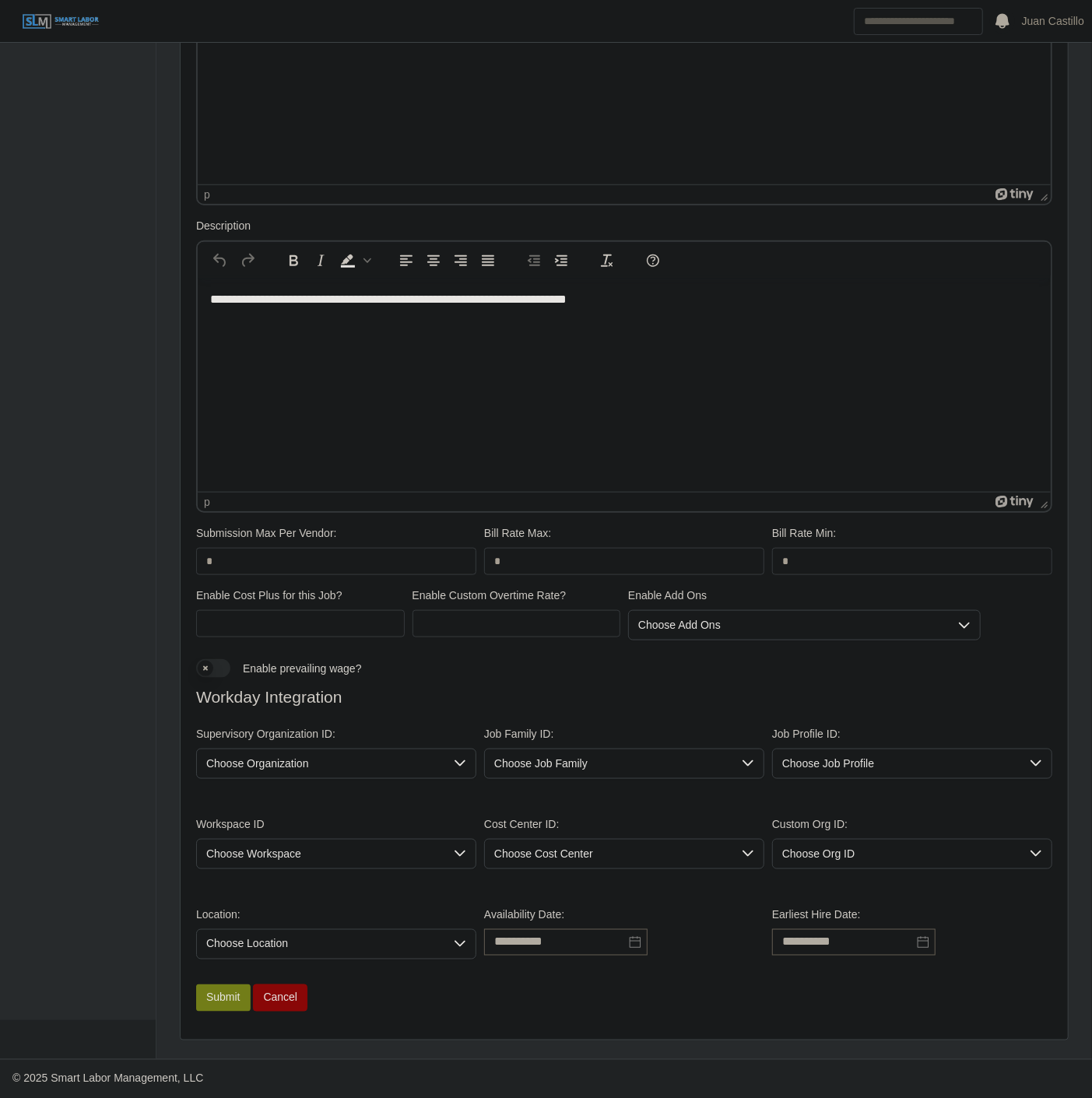 click on "**********" at bounding box center (624, 939) 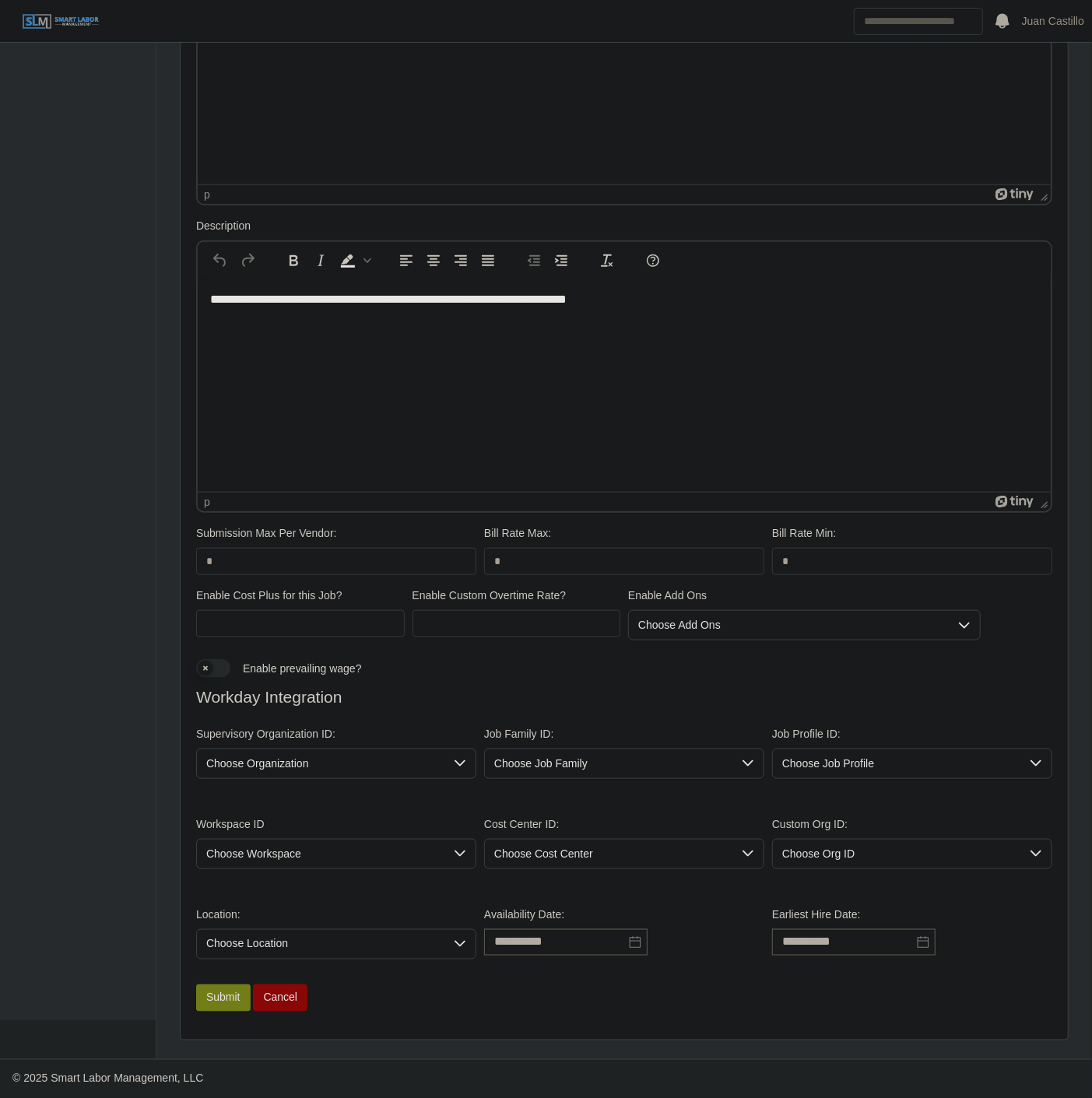 click on "Choose Organization" at bounding box center [321, 763] 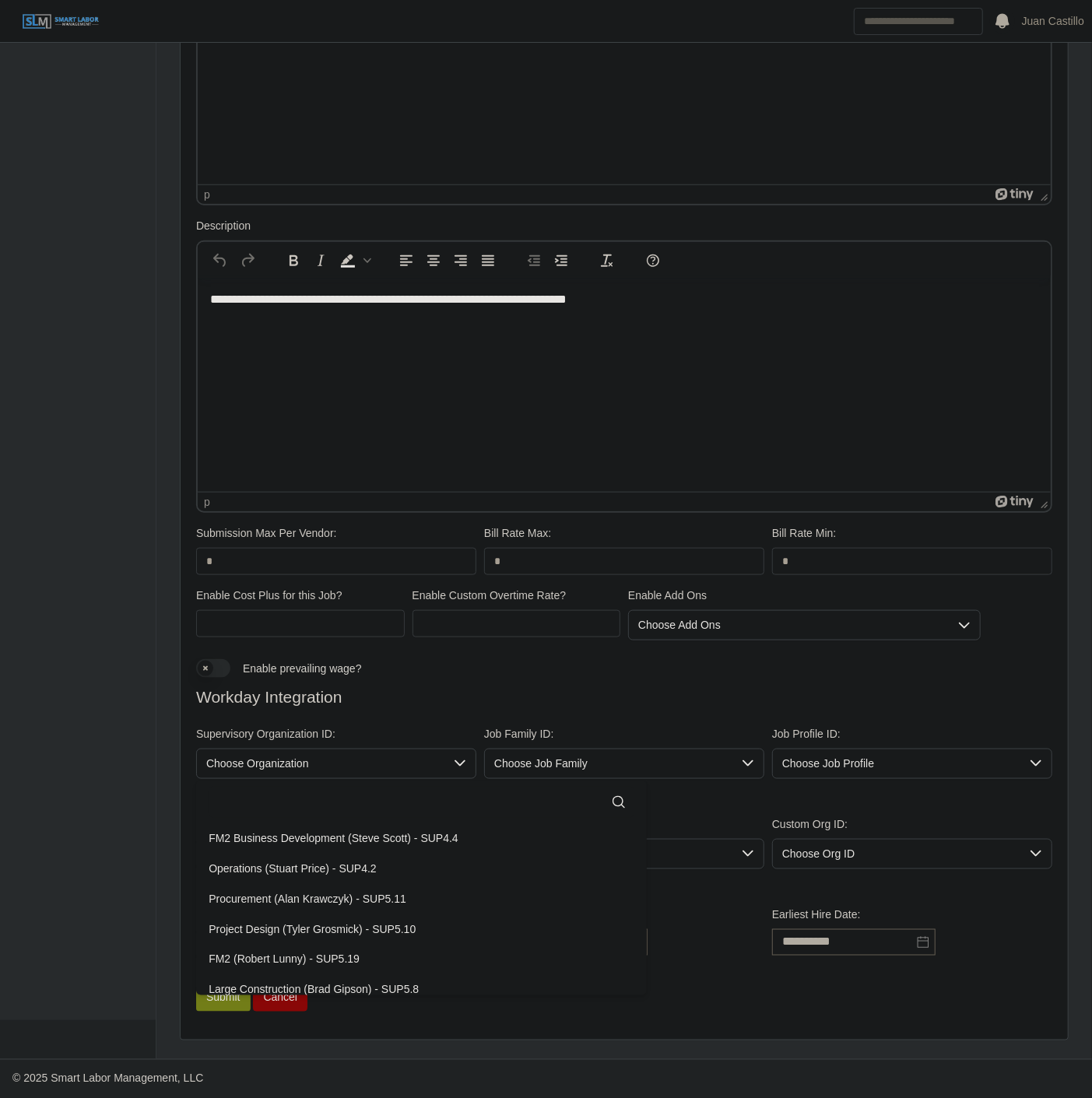 click 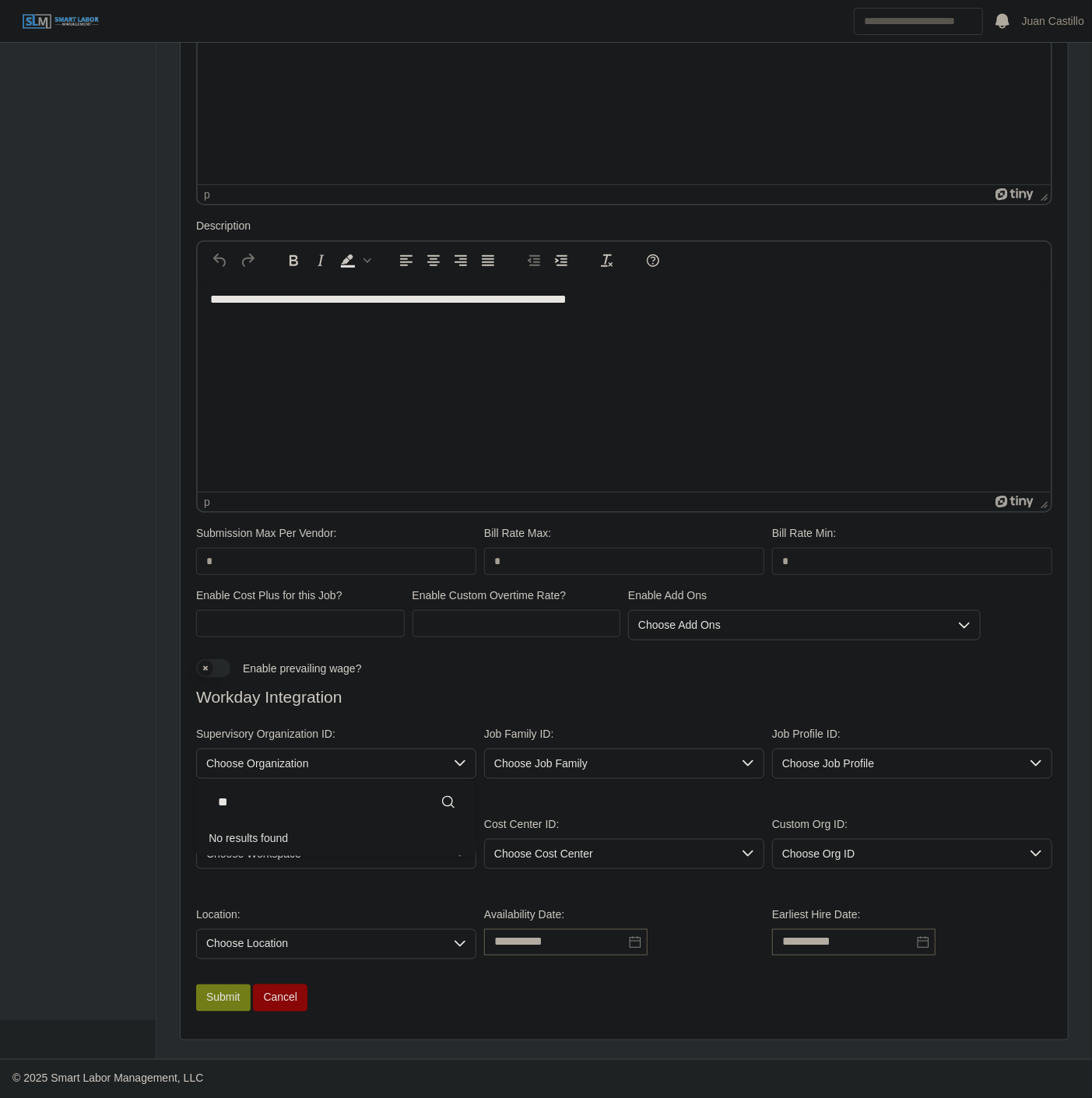 type on "*" 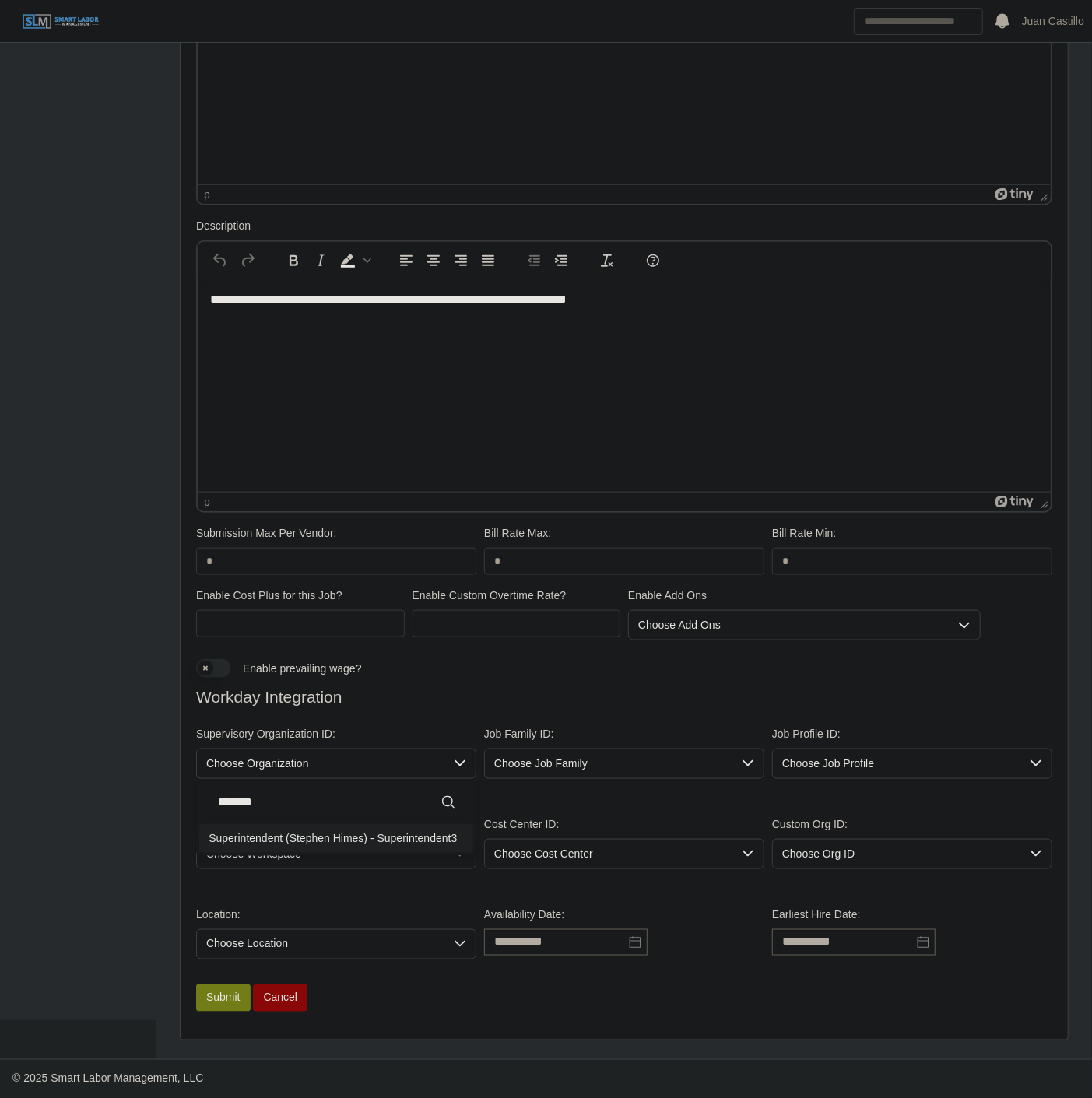 type on "*******" 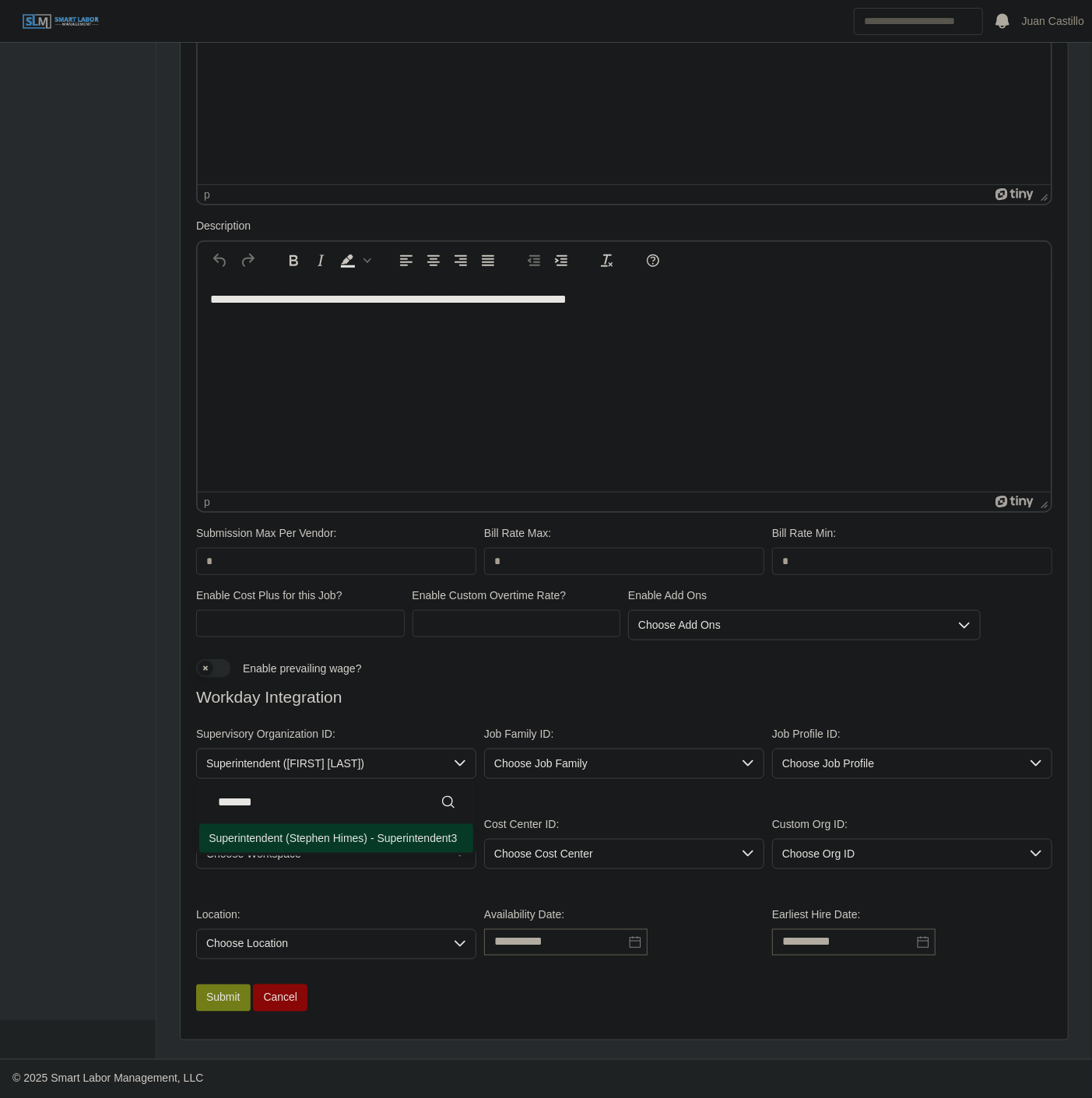 click on "Superintendent (Stephen Himes) - Superintendent3" 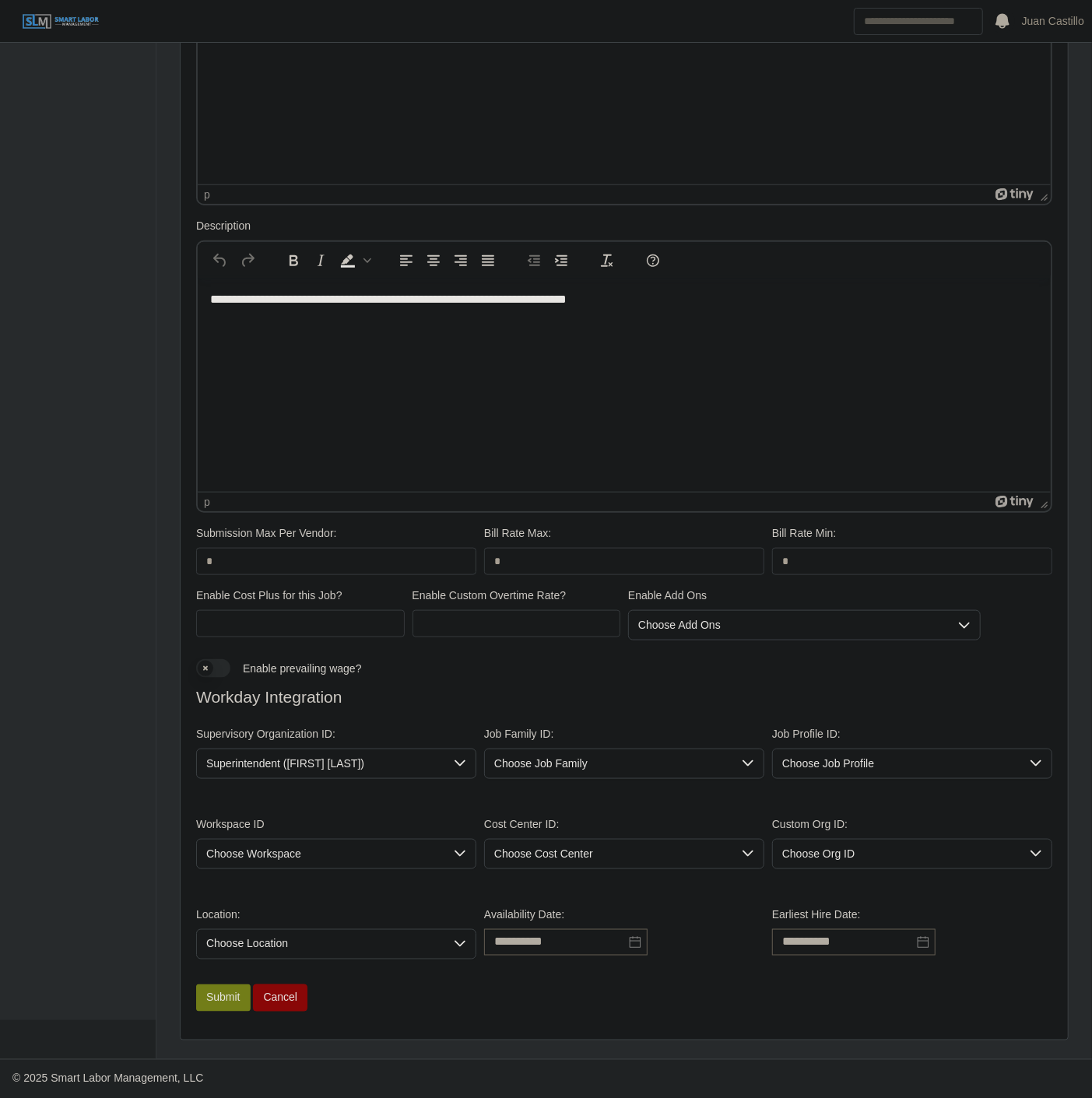 click on "Choose Job Family" at bounding box center (609, 763) 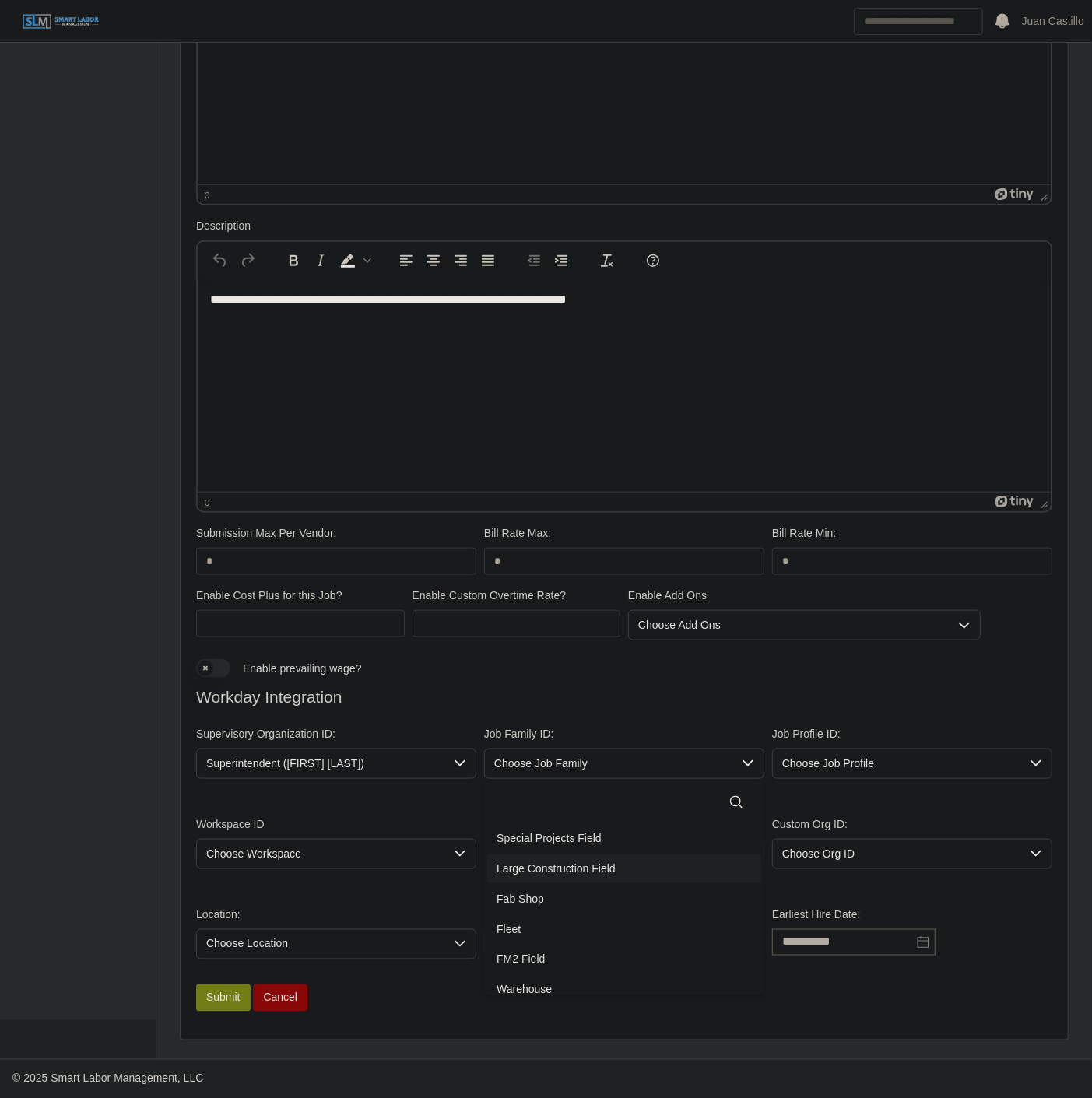 drag, startPoint x: 620, startPoint y: 861, endPoint x: 655, endPoint y: 857, distance: 35.22783 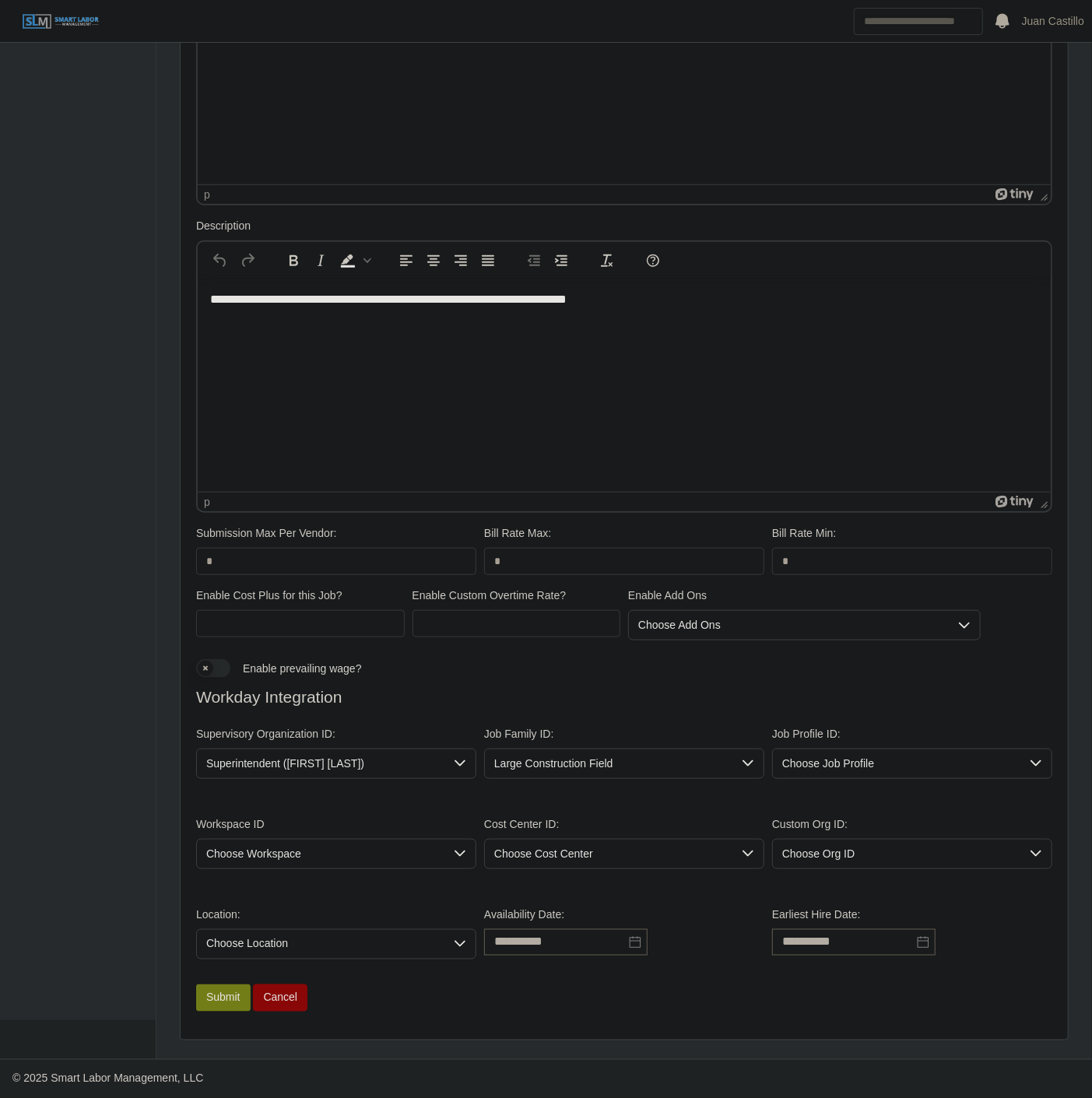 click on "Choose Job Profile" at bounding box center [897, 763] 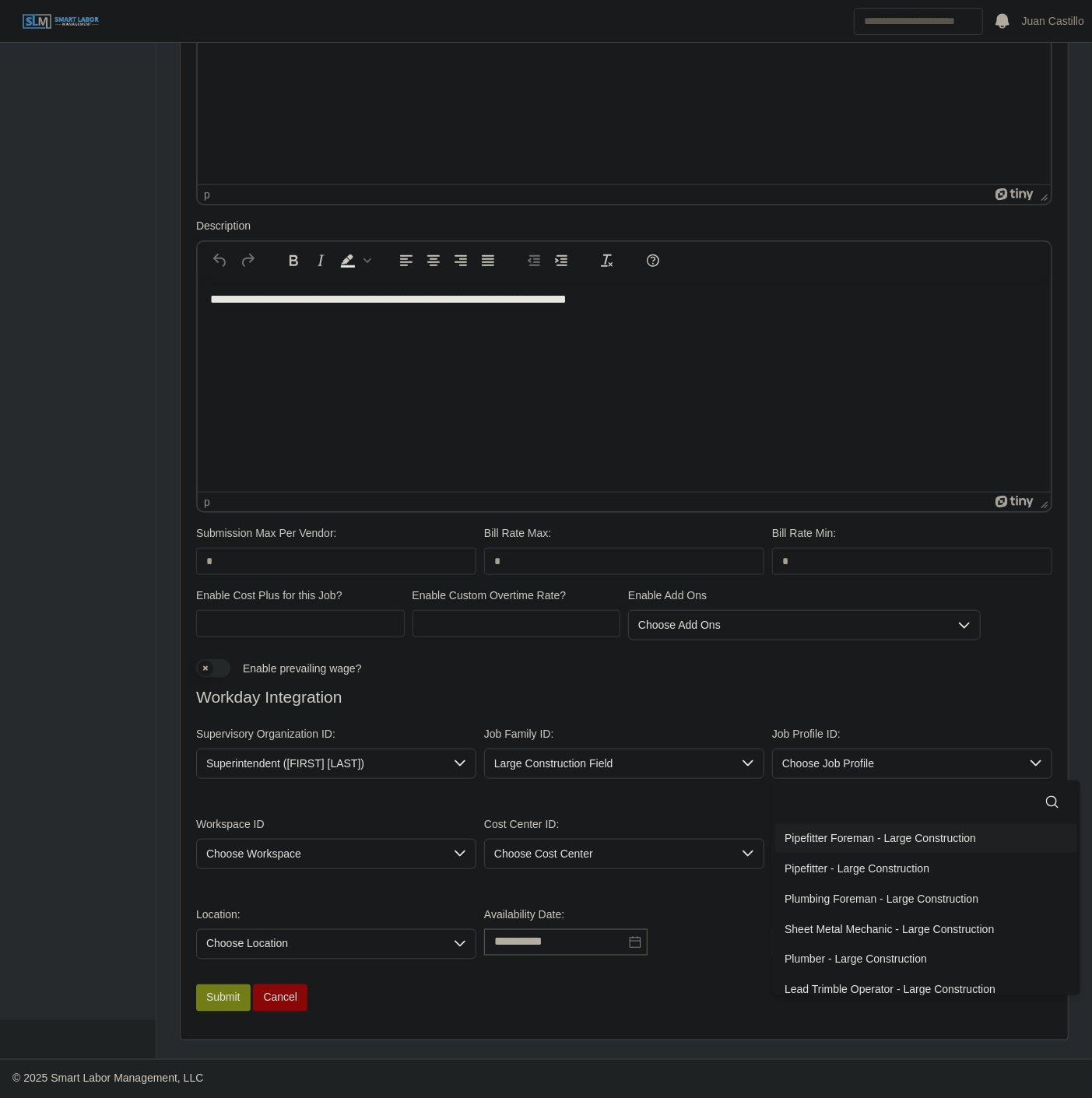 click 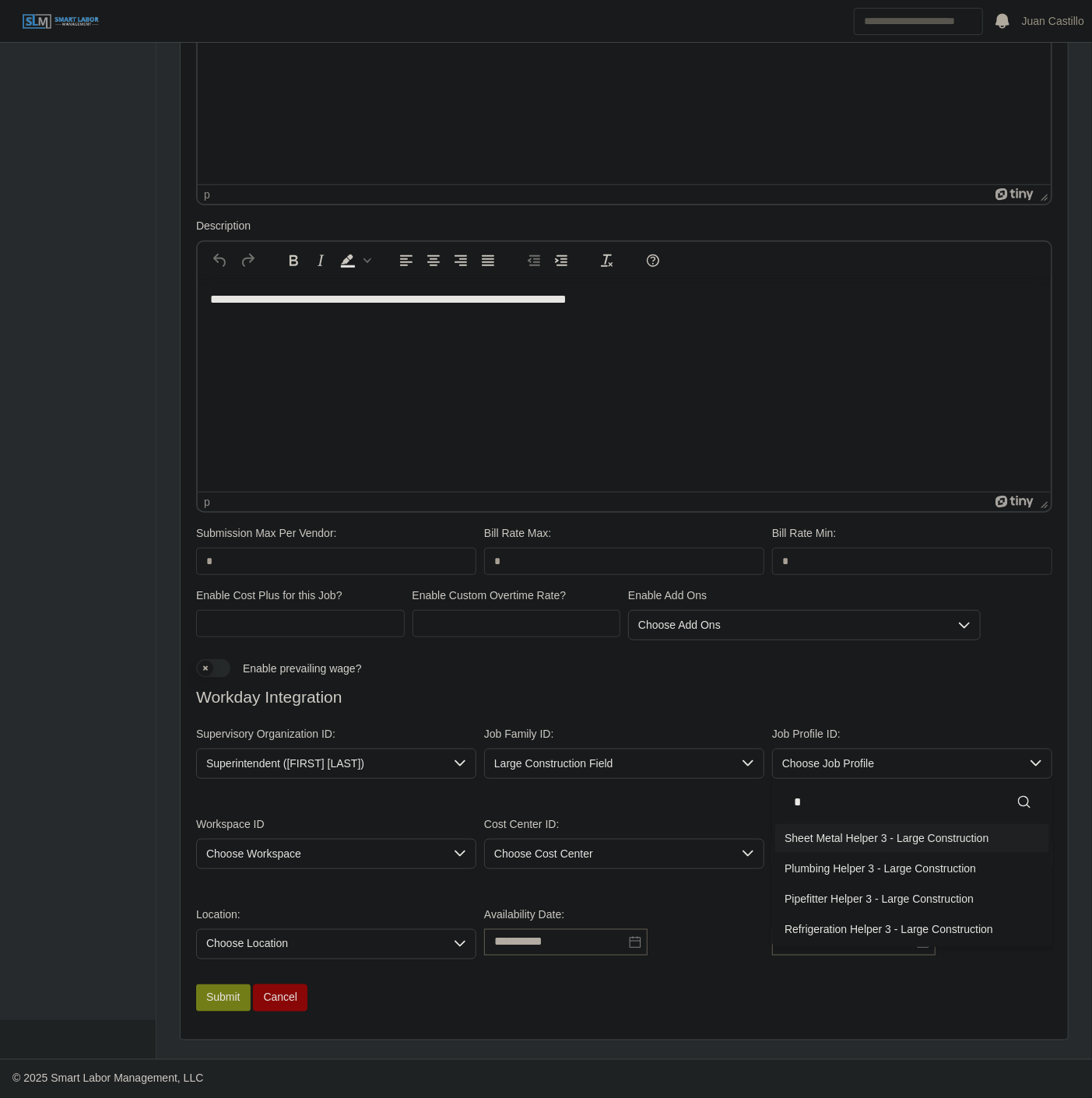 type on "*" 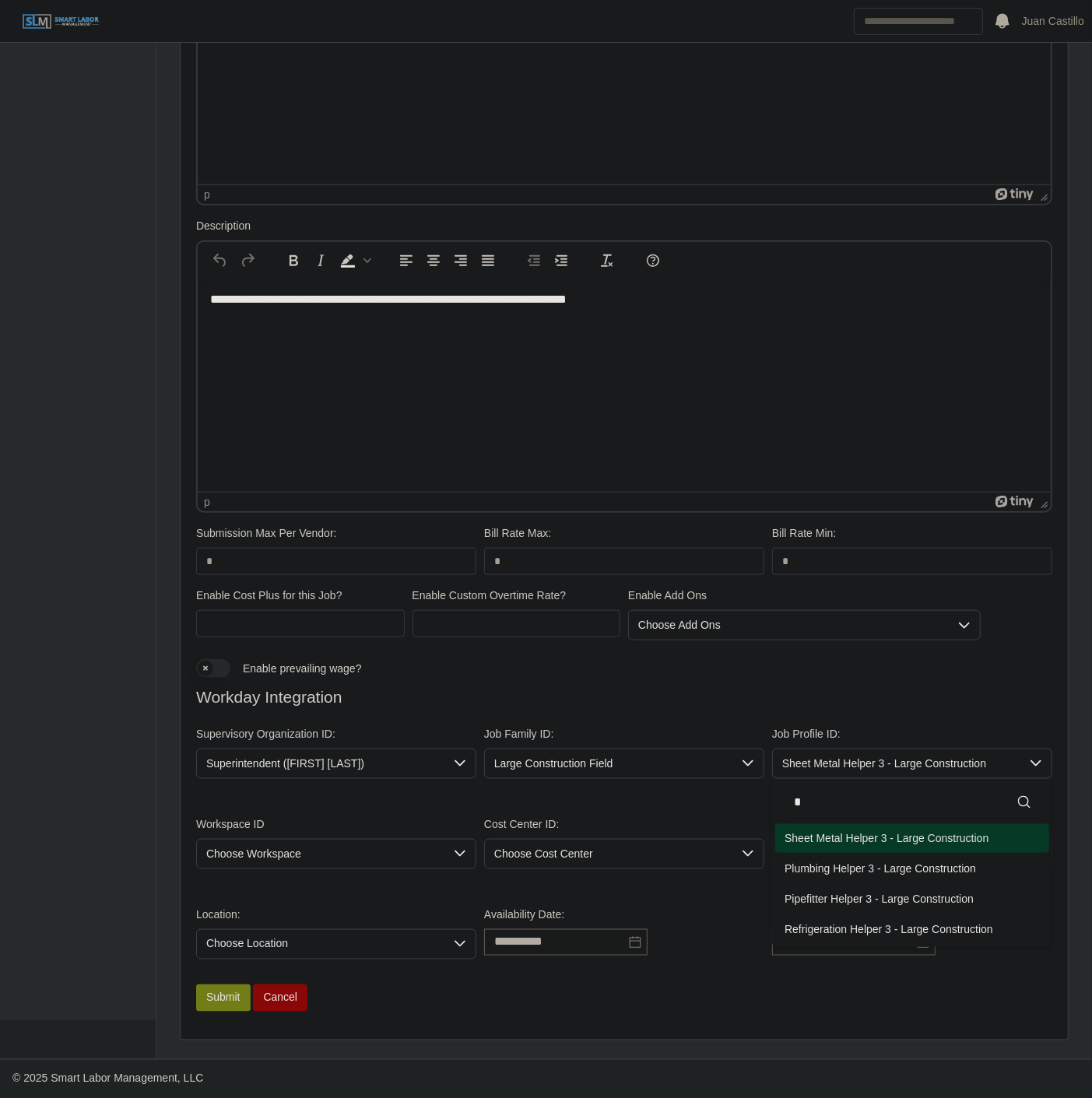 click on "Sheet Metal Helper 3 - Large Construction" 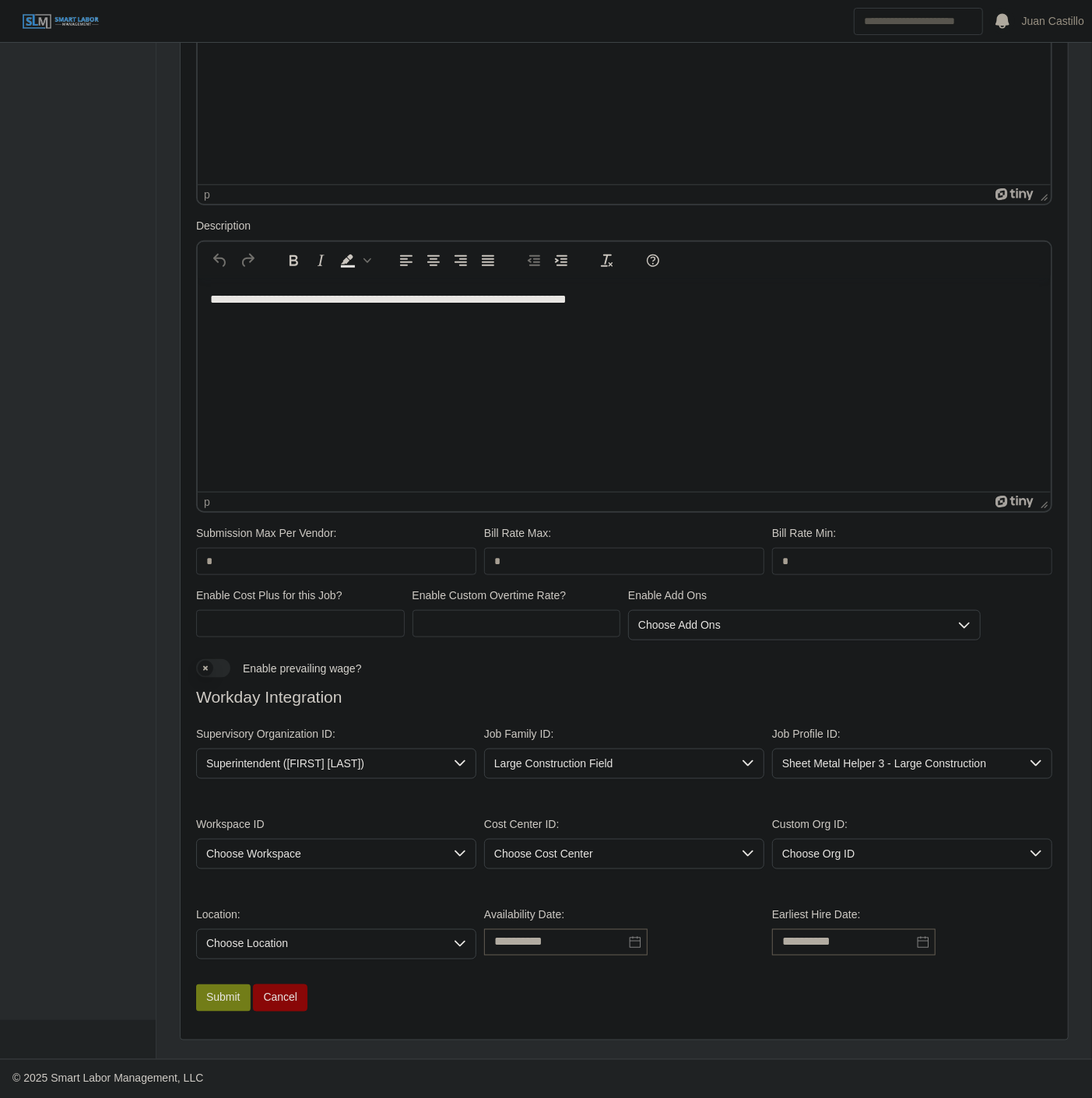 click on "Choose Workspace" at bounding box center [321, 854] 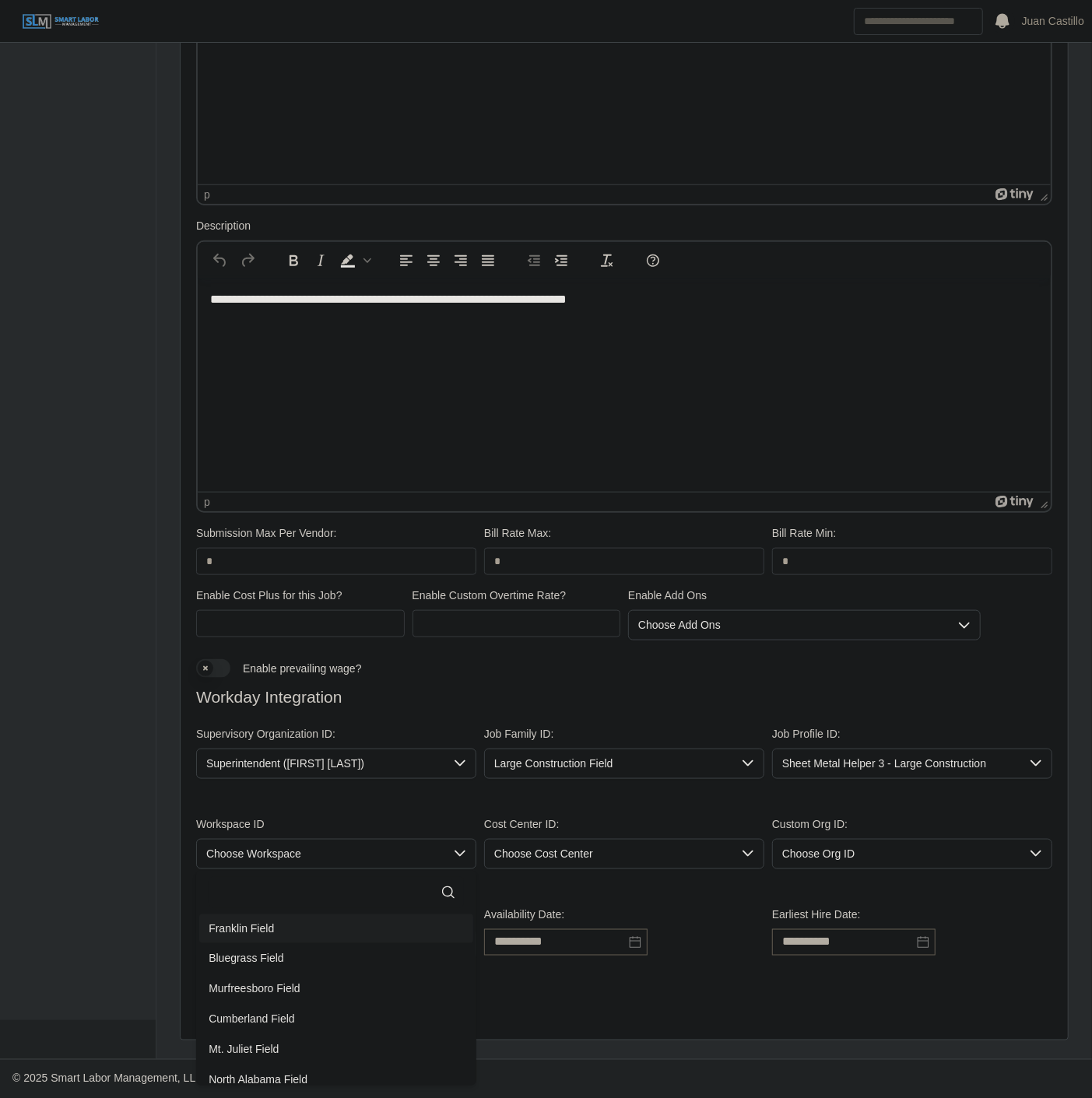 click 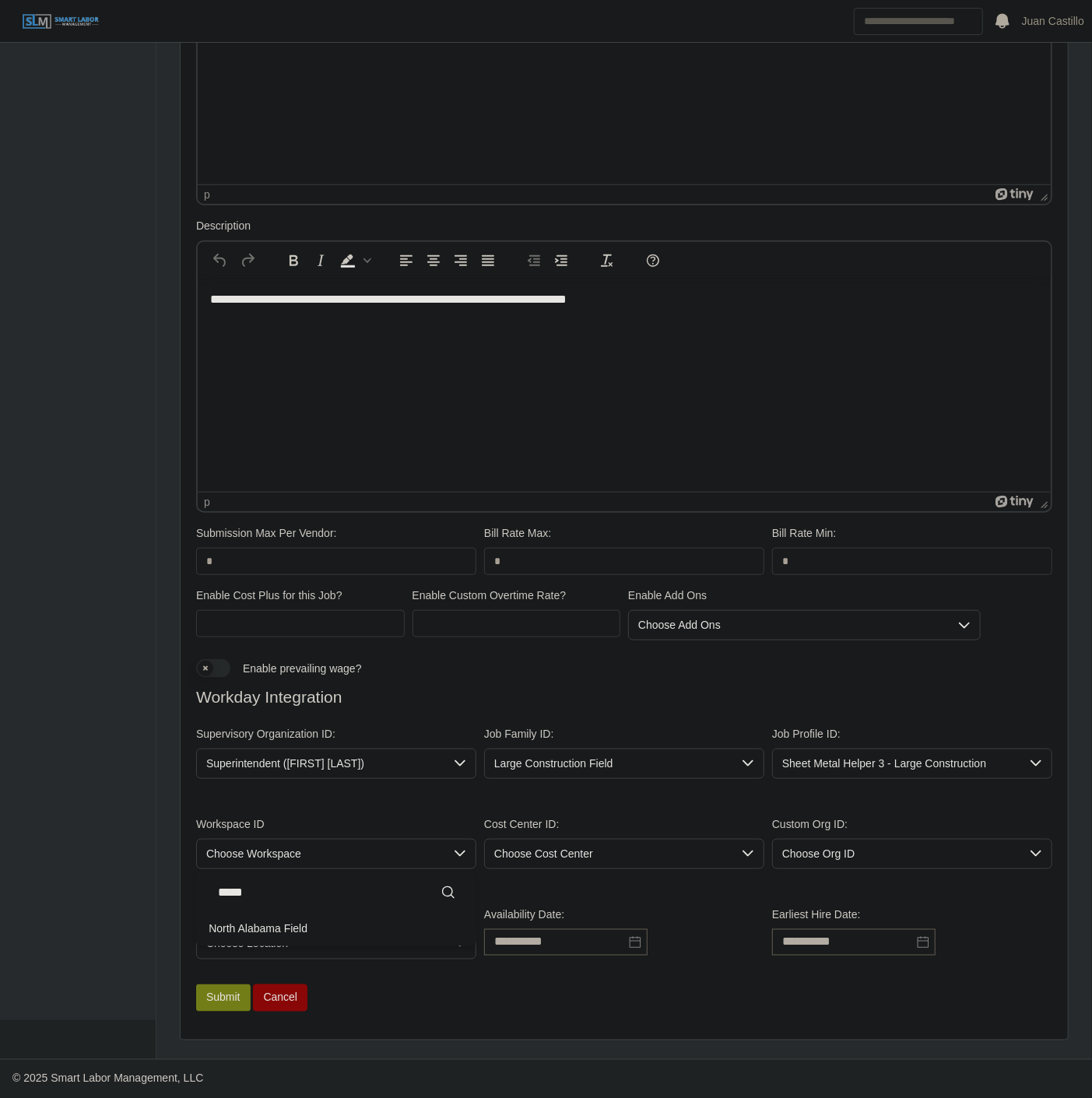 type on "*****" 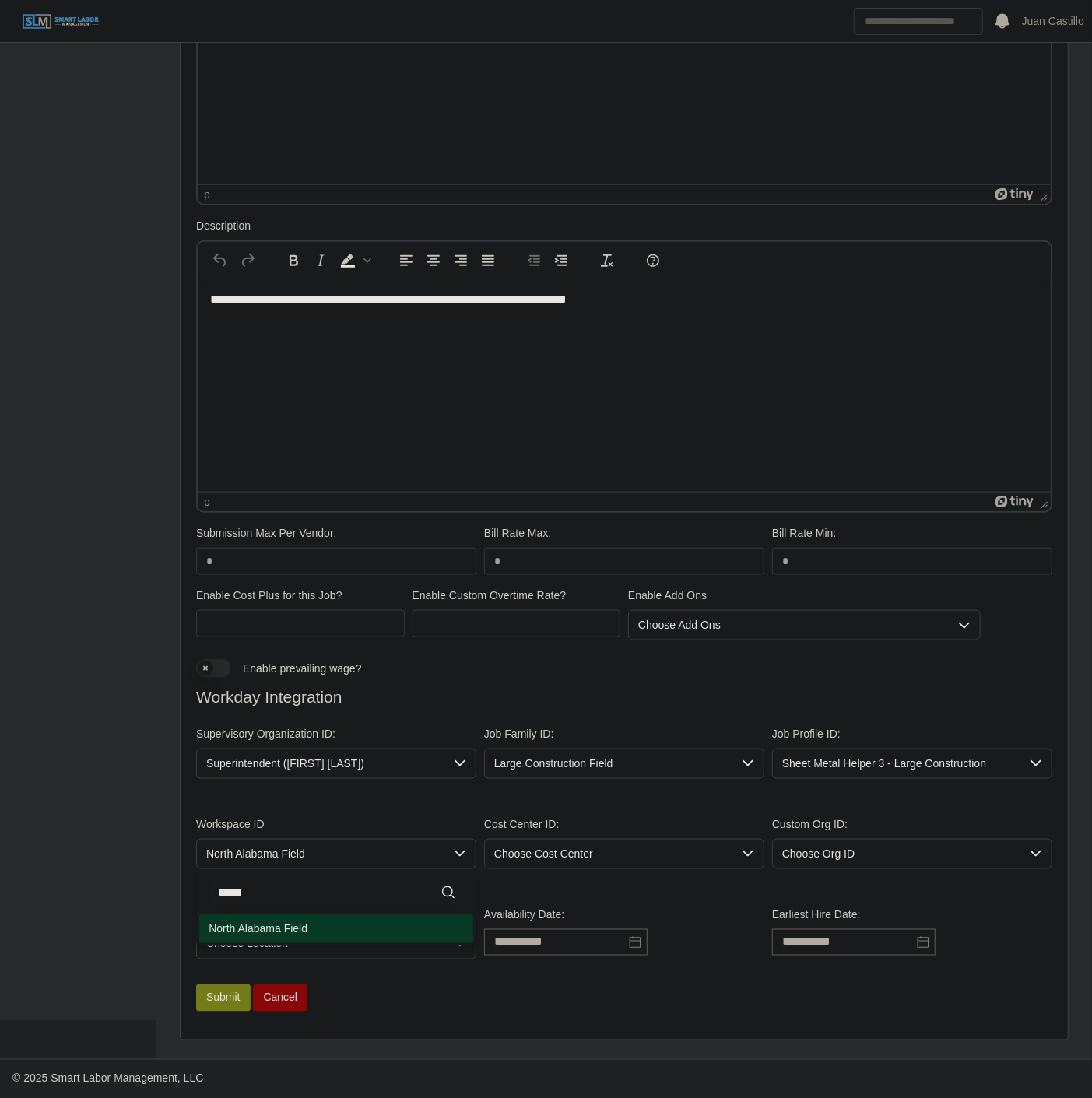 drag, startPoint x: 347, startPoint y: 919, endPoint x: 501, endPoint y: 880, distance: 158.86157 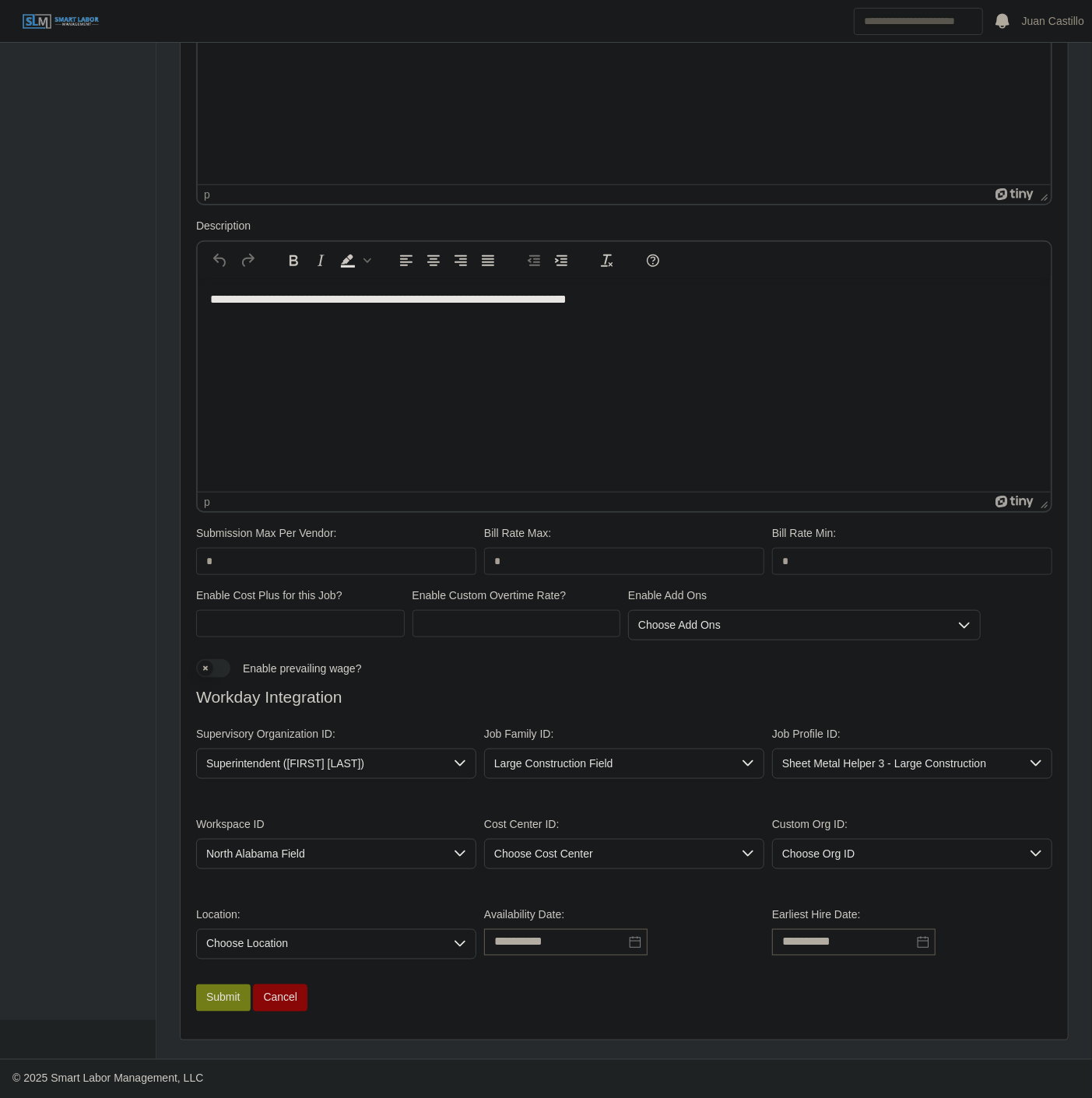 click on "Choose Cost Center" at bounding box center [609, 854] 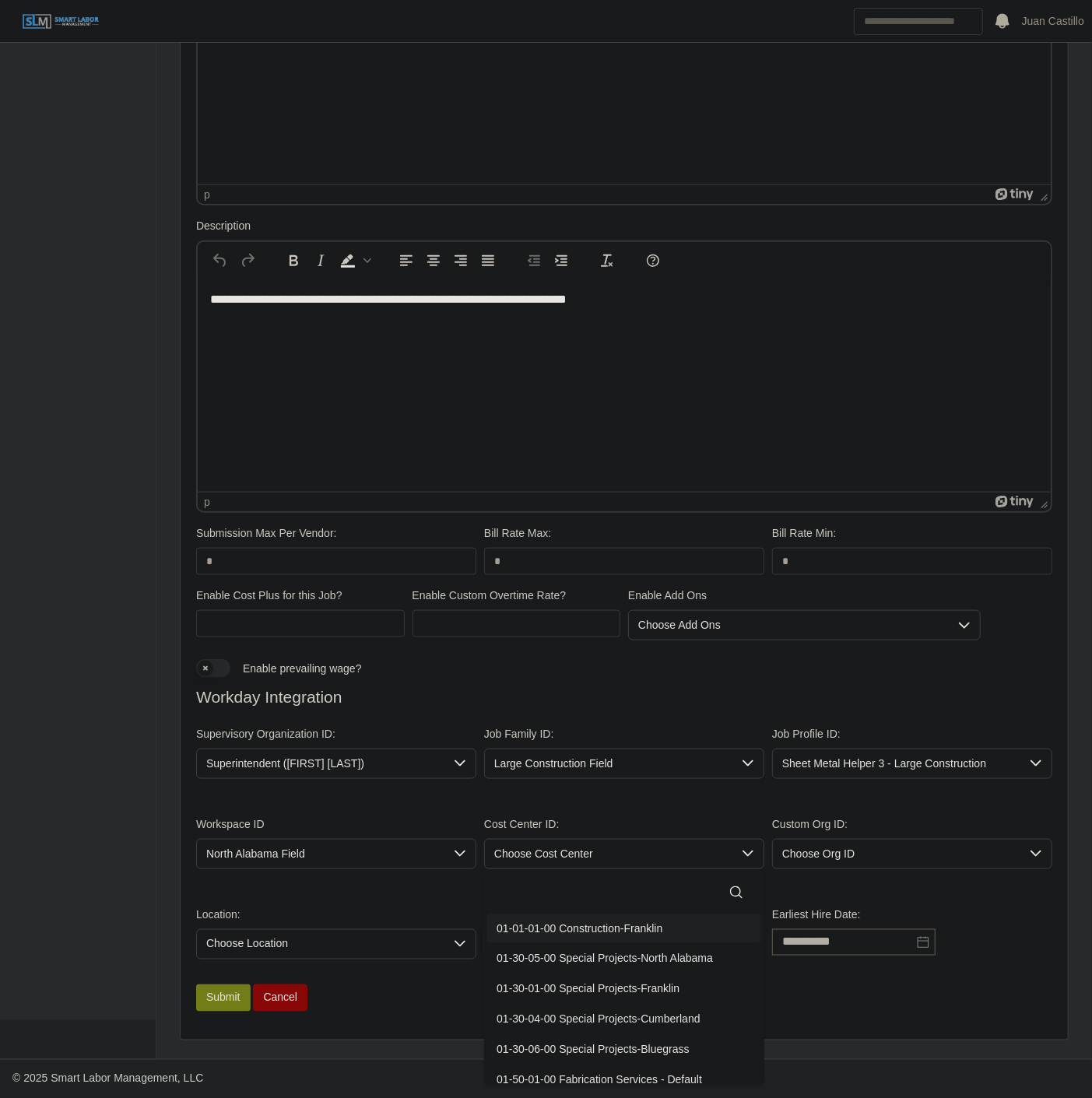click 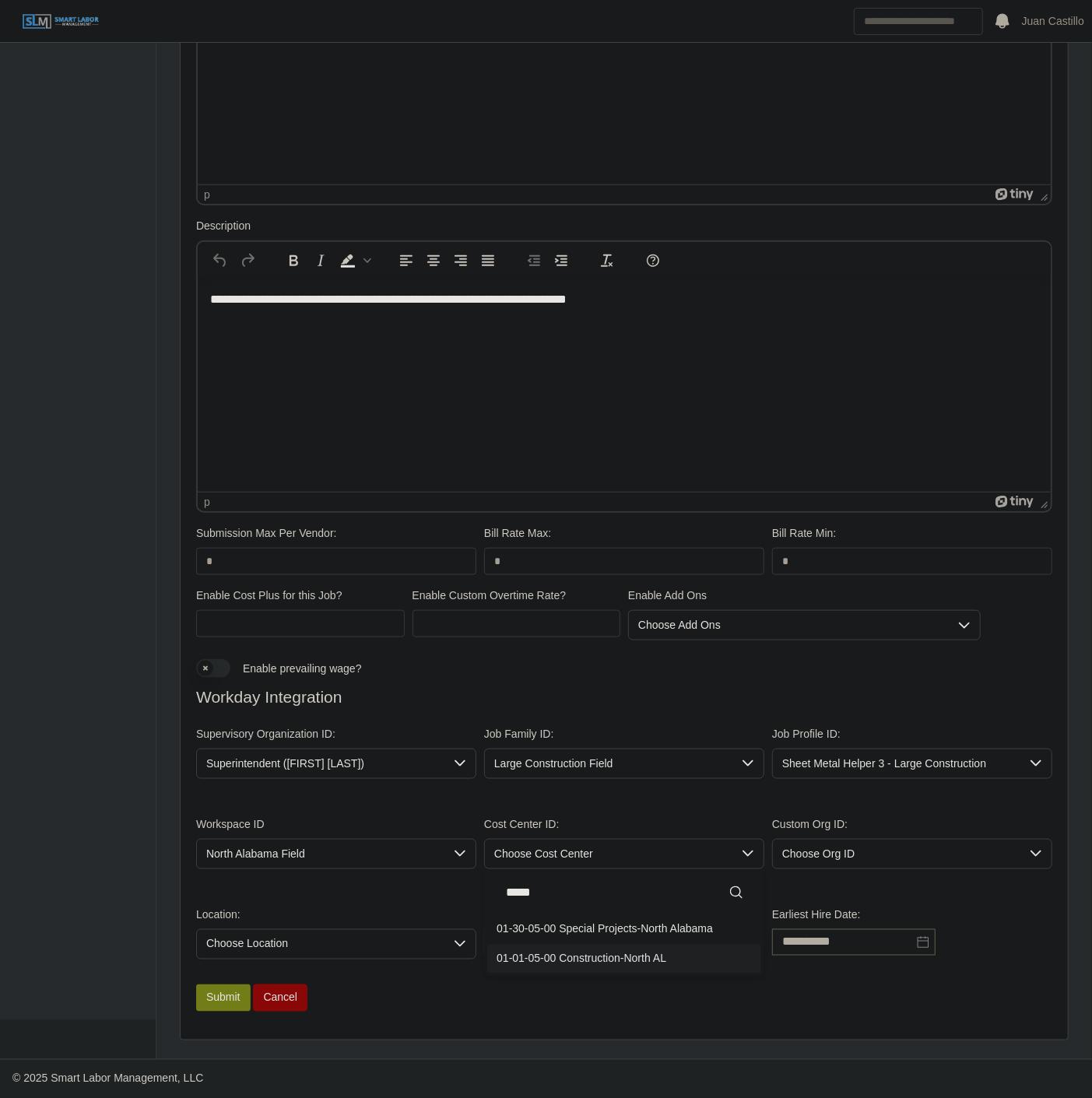 type on "*****" 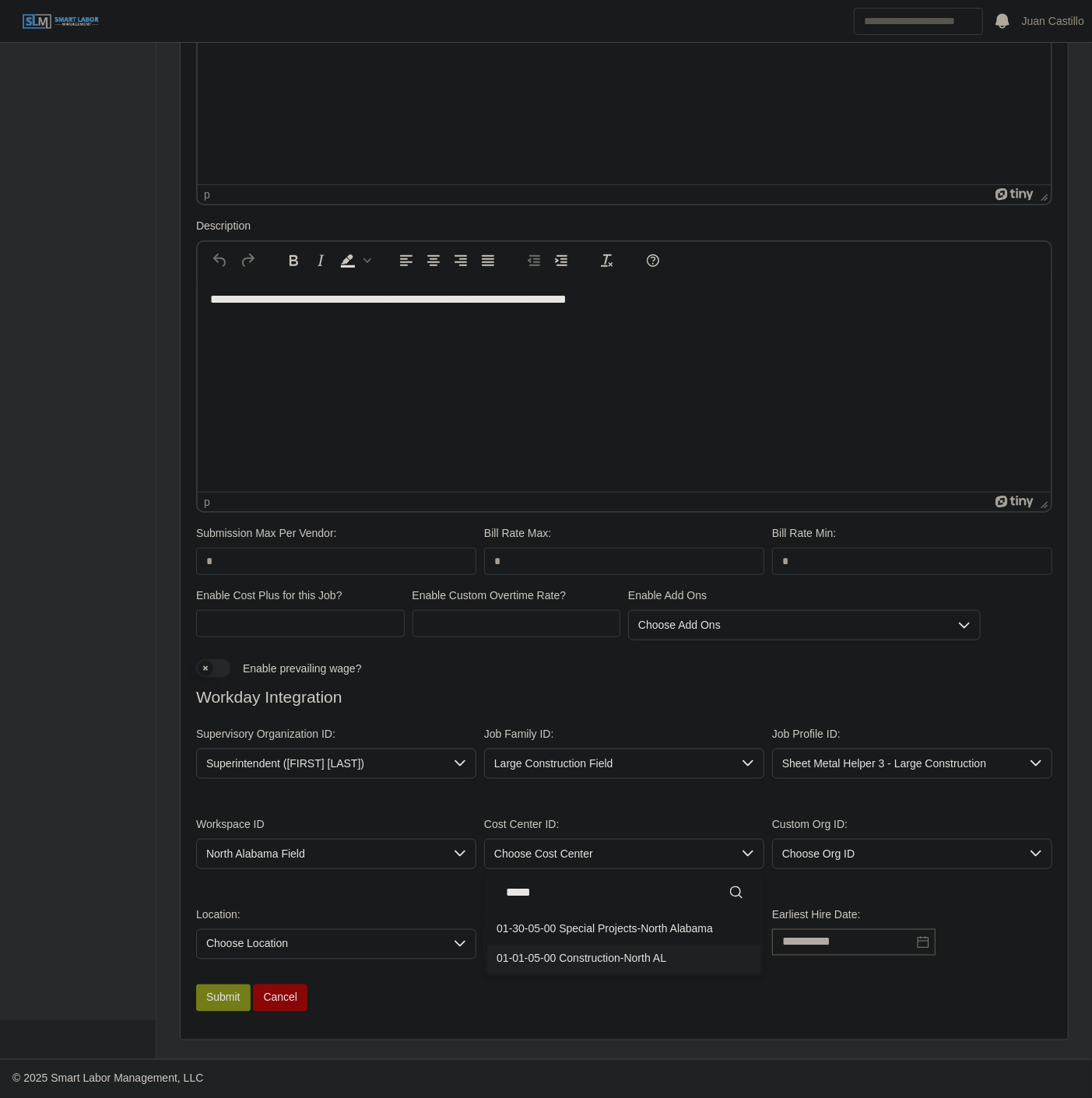 click on "01-01-05-00 Construction-North AL" 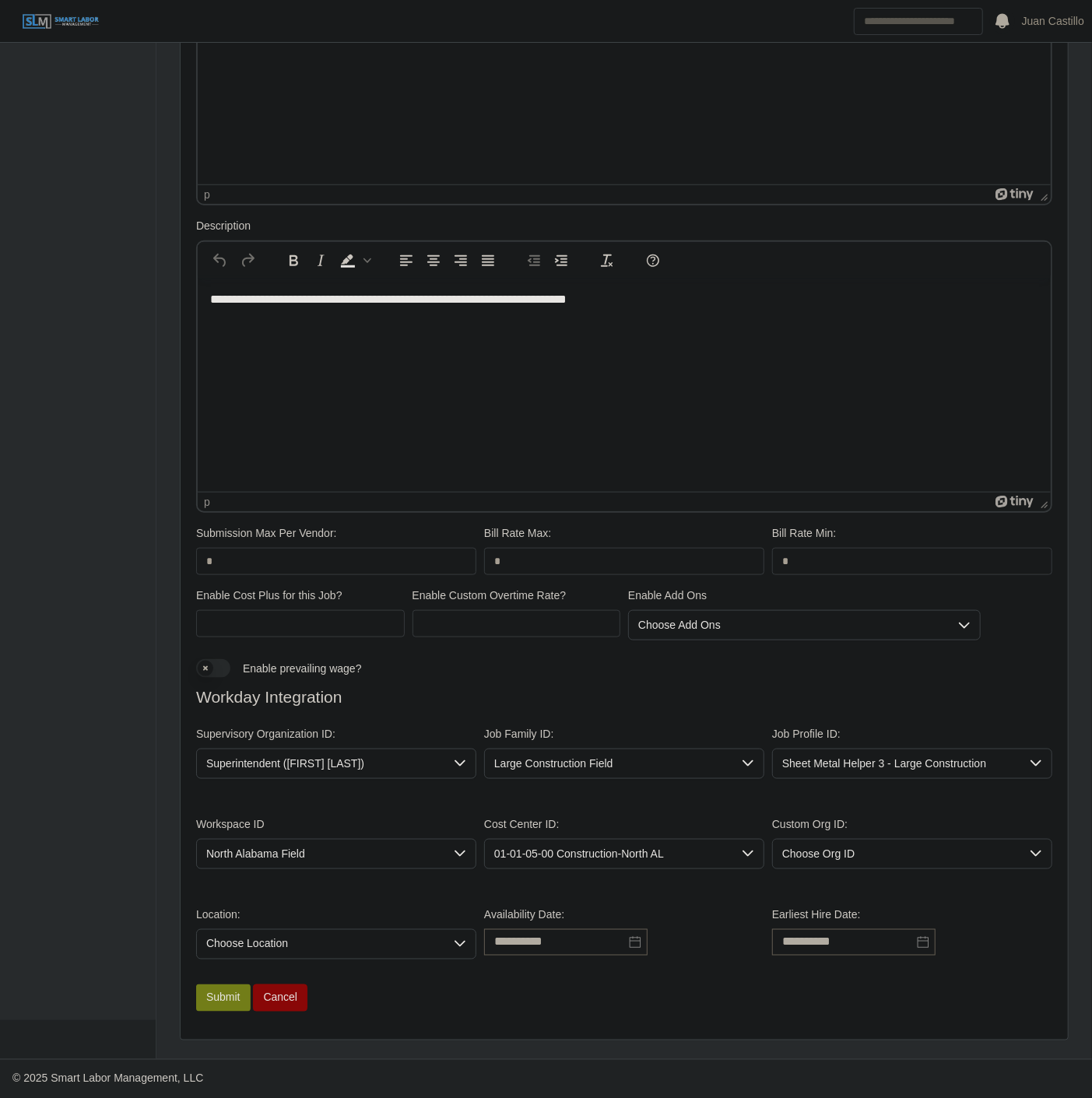 click on "Choose Location" at bounding box center [321, 944] 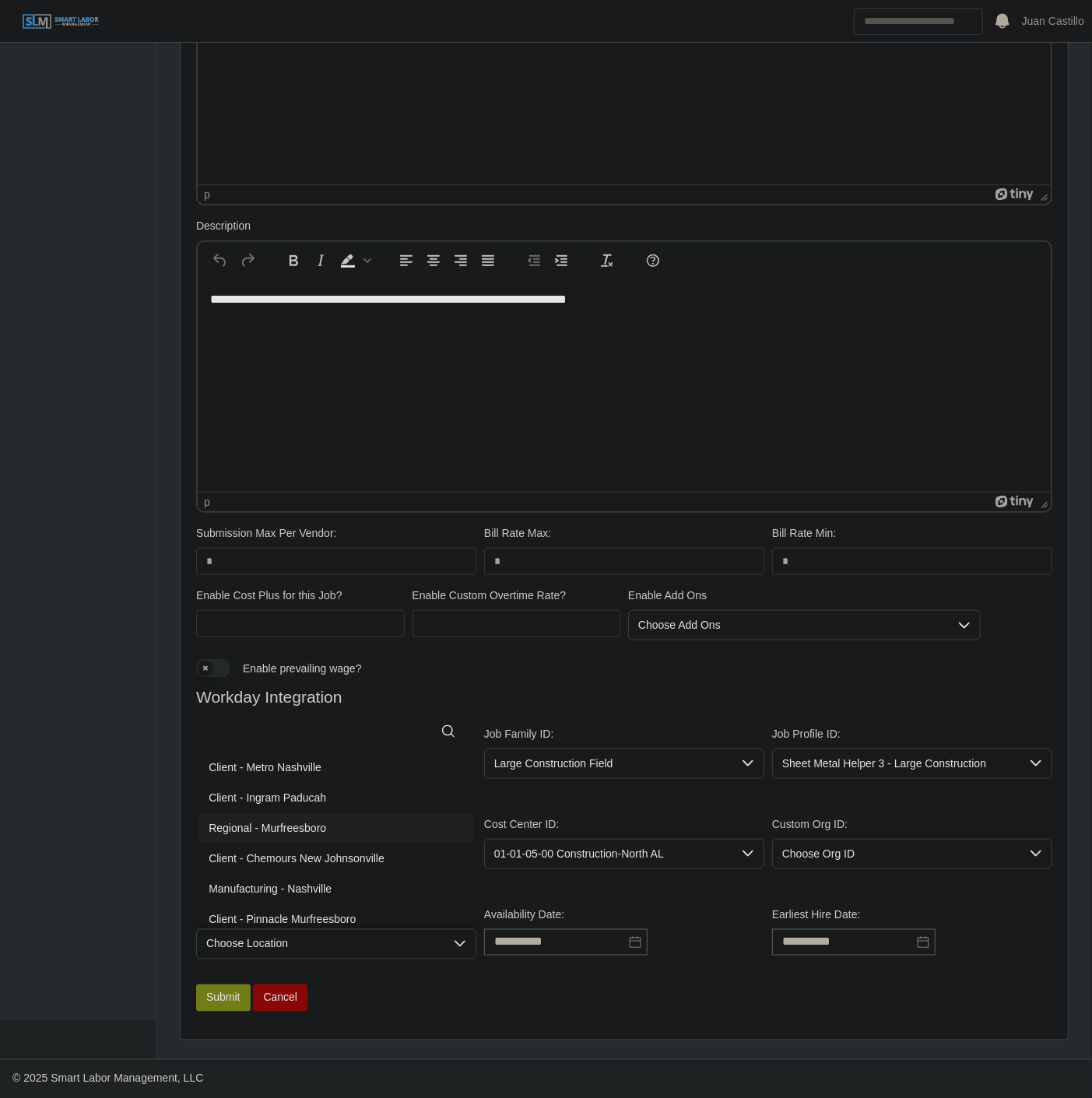 scroll, scrollTop: 3, scrollLeft: 0, axis: vertical 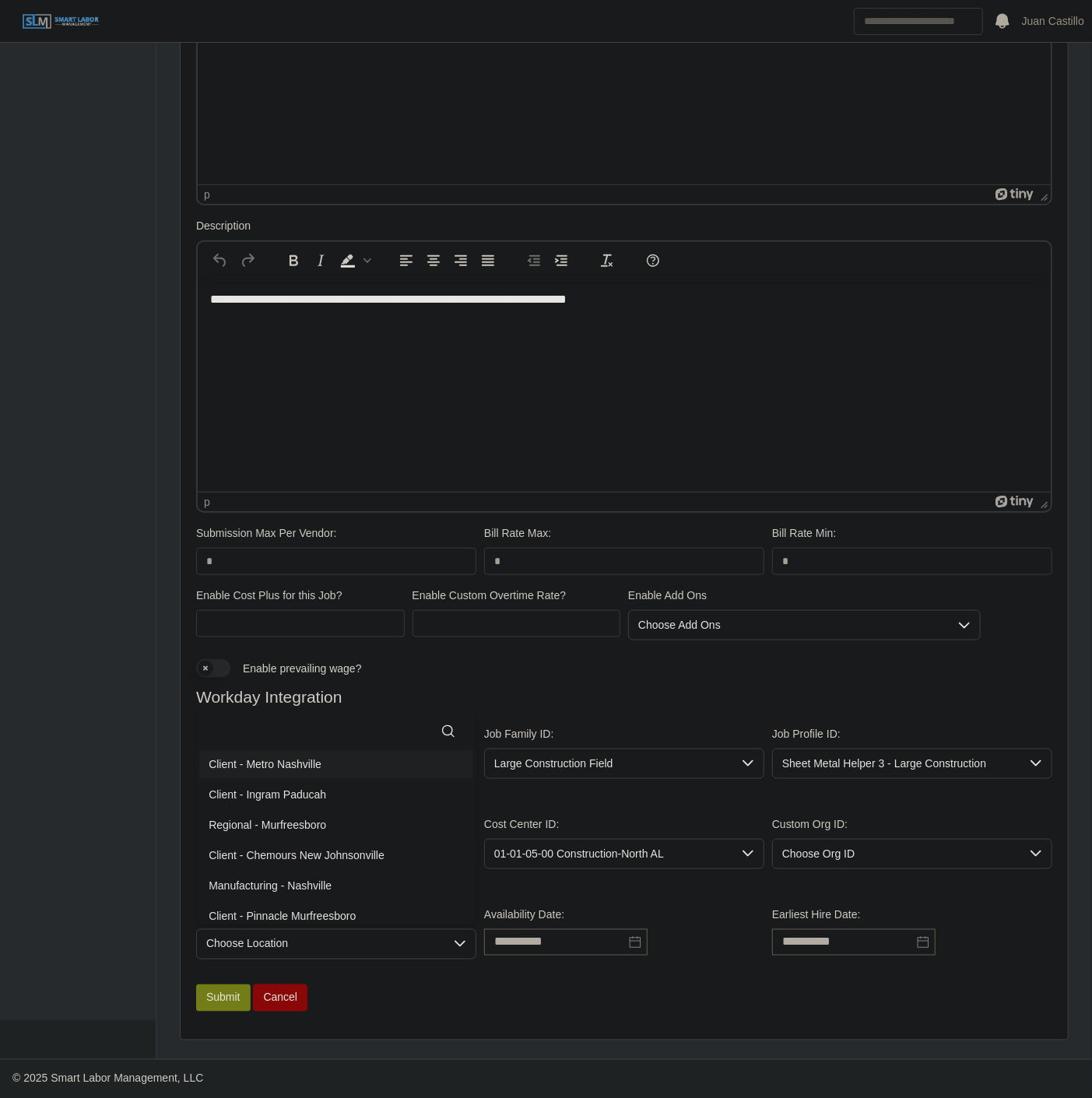 click 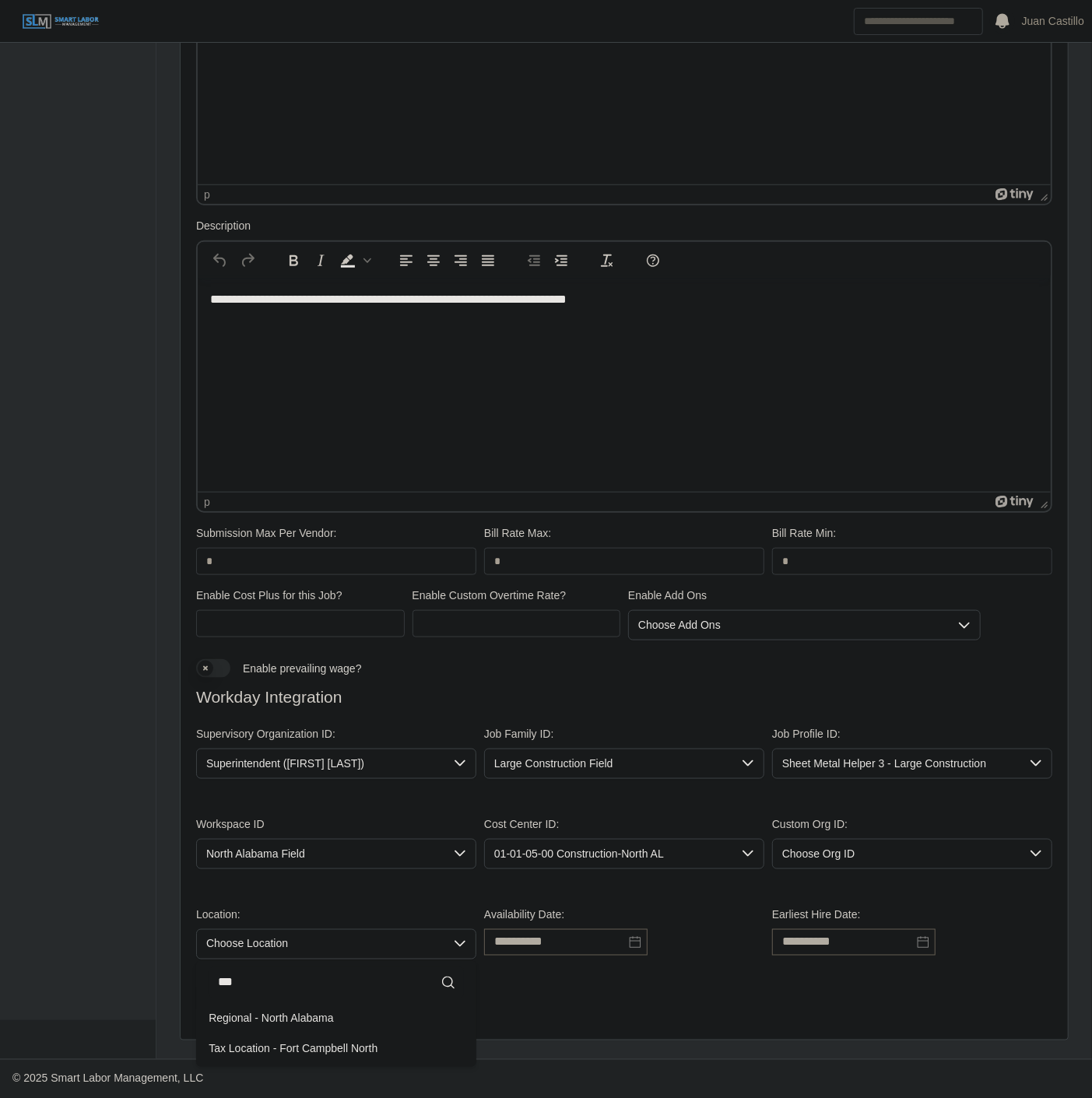 scroll, scrollTop: 0, scrollLeft: 0, axis: both 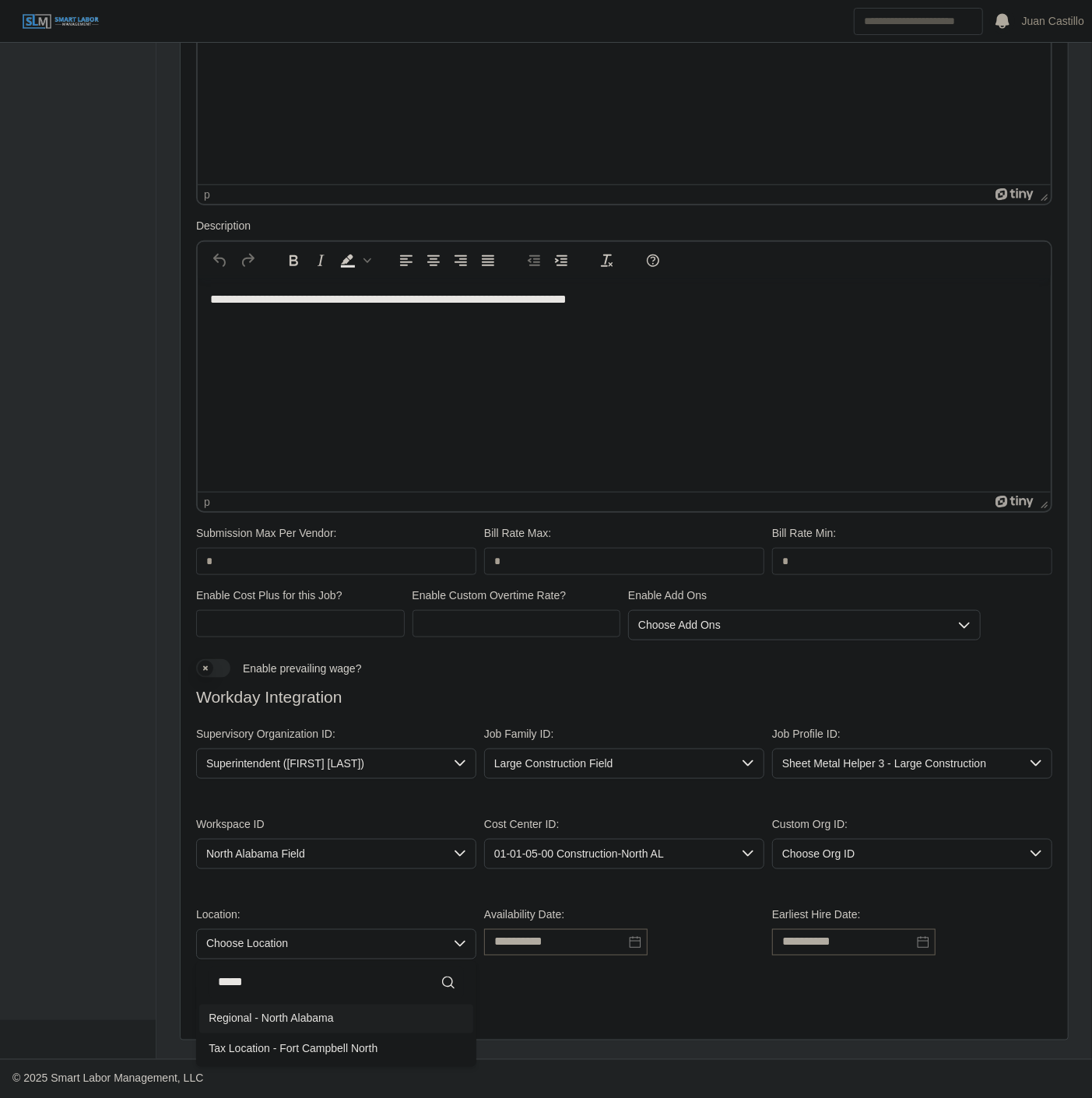 type on "*****" 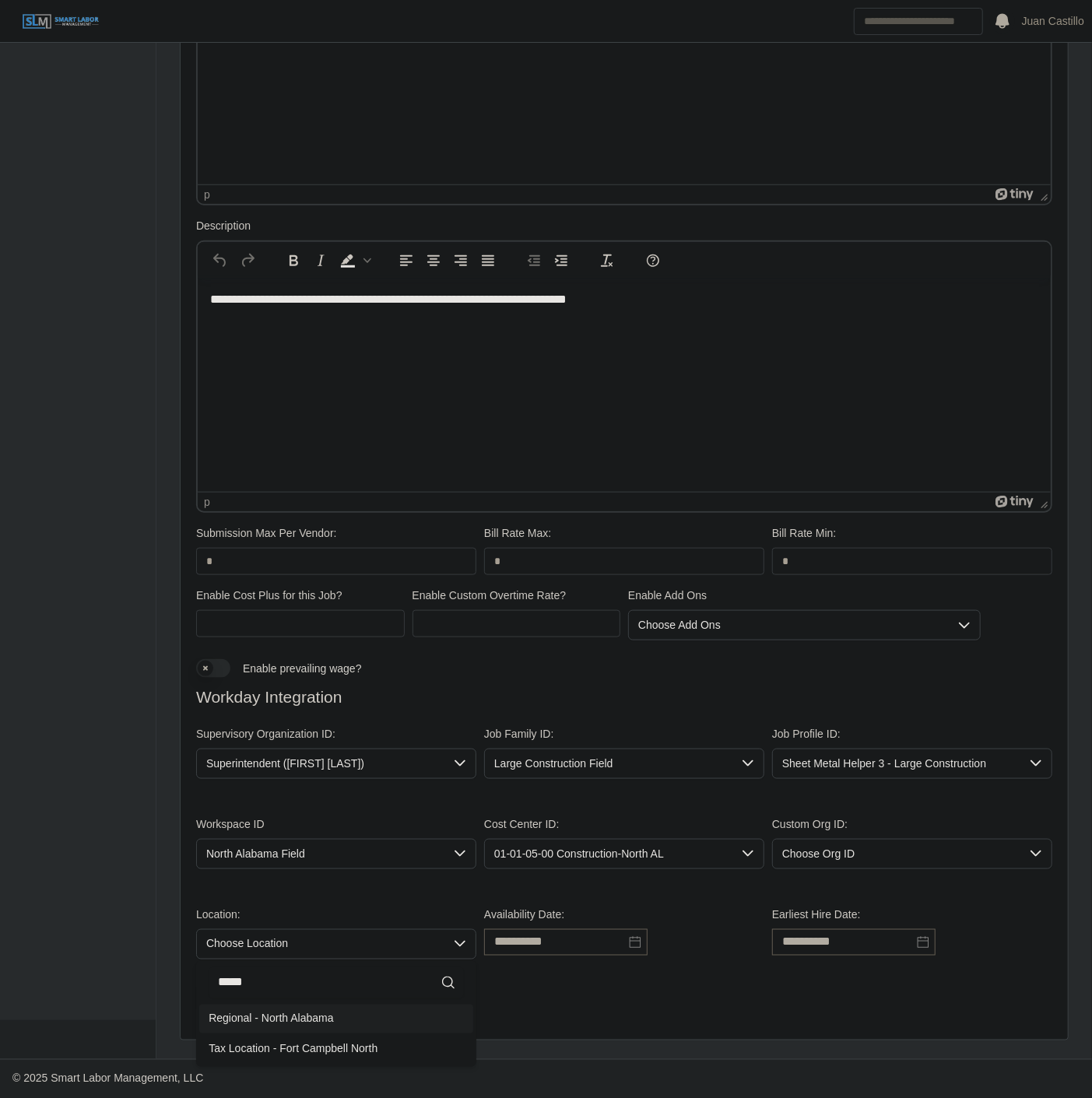 drag, startPoint x: 317, startPoint y: 1009, endPoint x: 694, endPoint y: 1043, distance: 378.5301 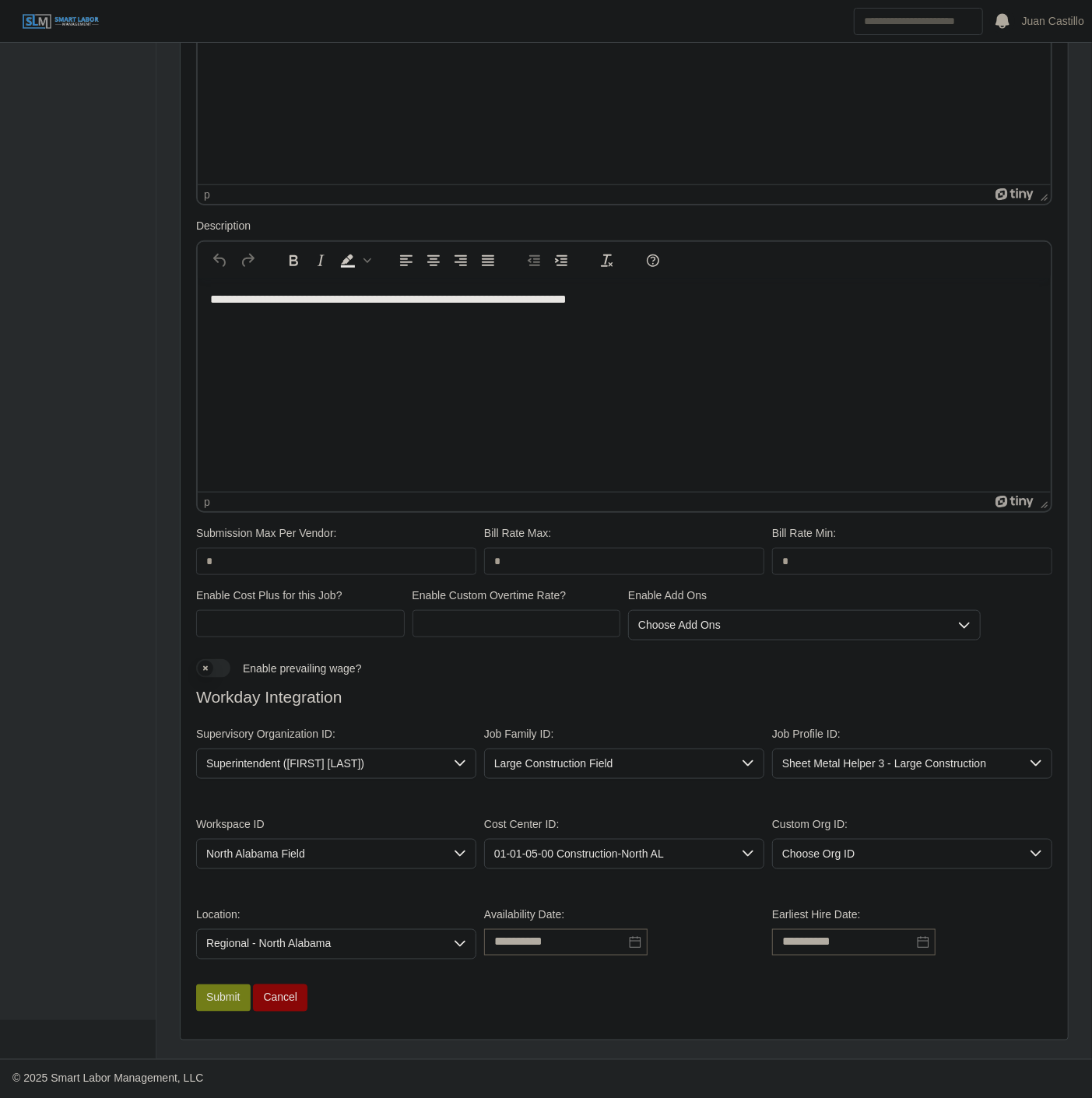 click on "**********" at bounding box center (624, 231) 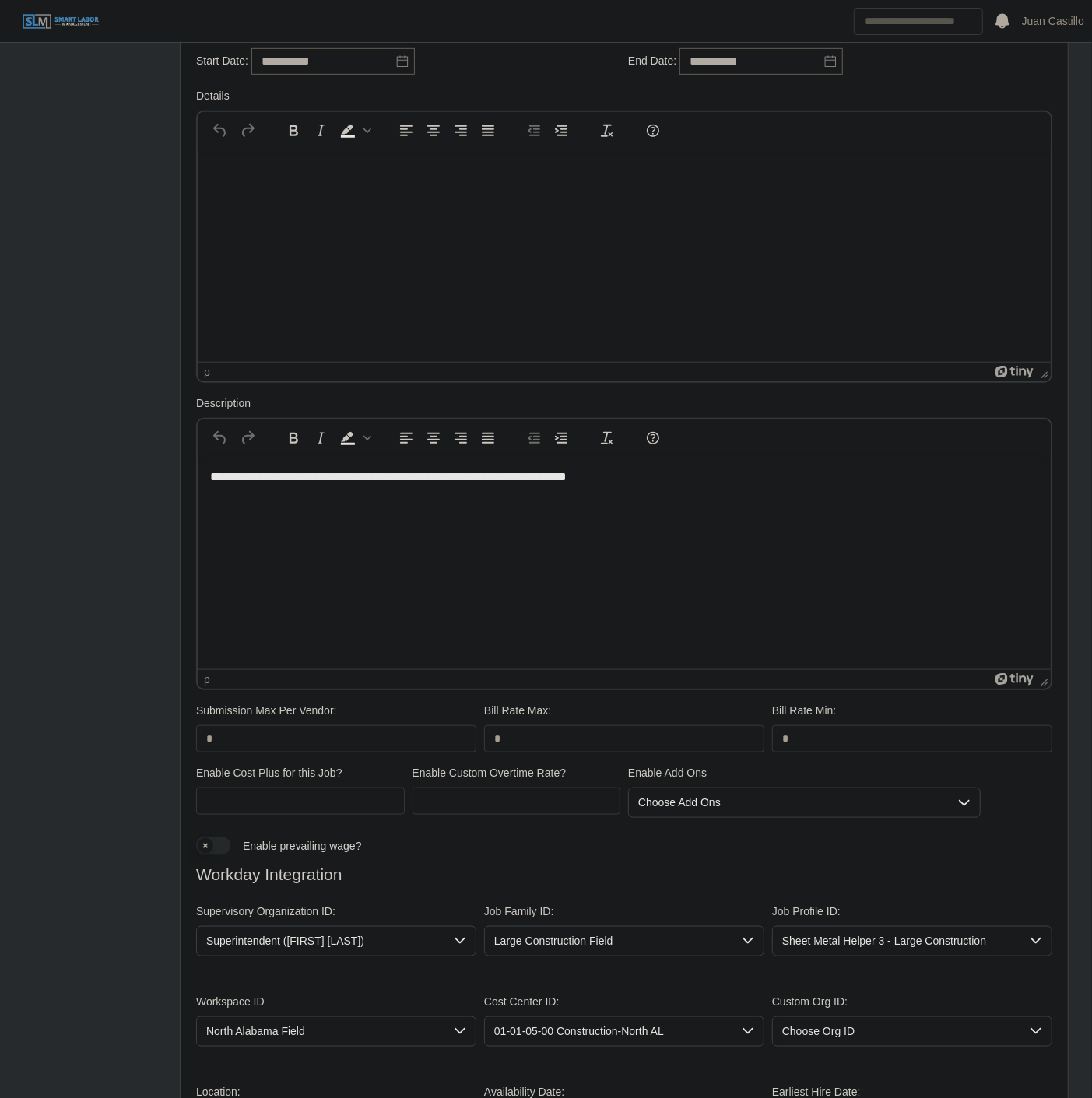 scroll, scrollTop: 694, scrollLeft: 0, axis: vertical 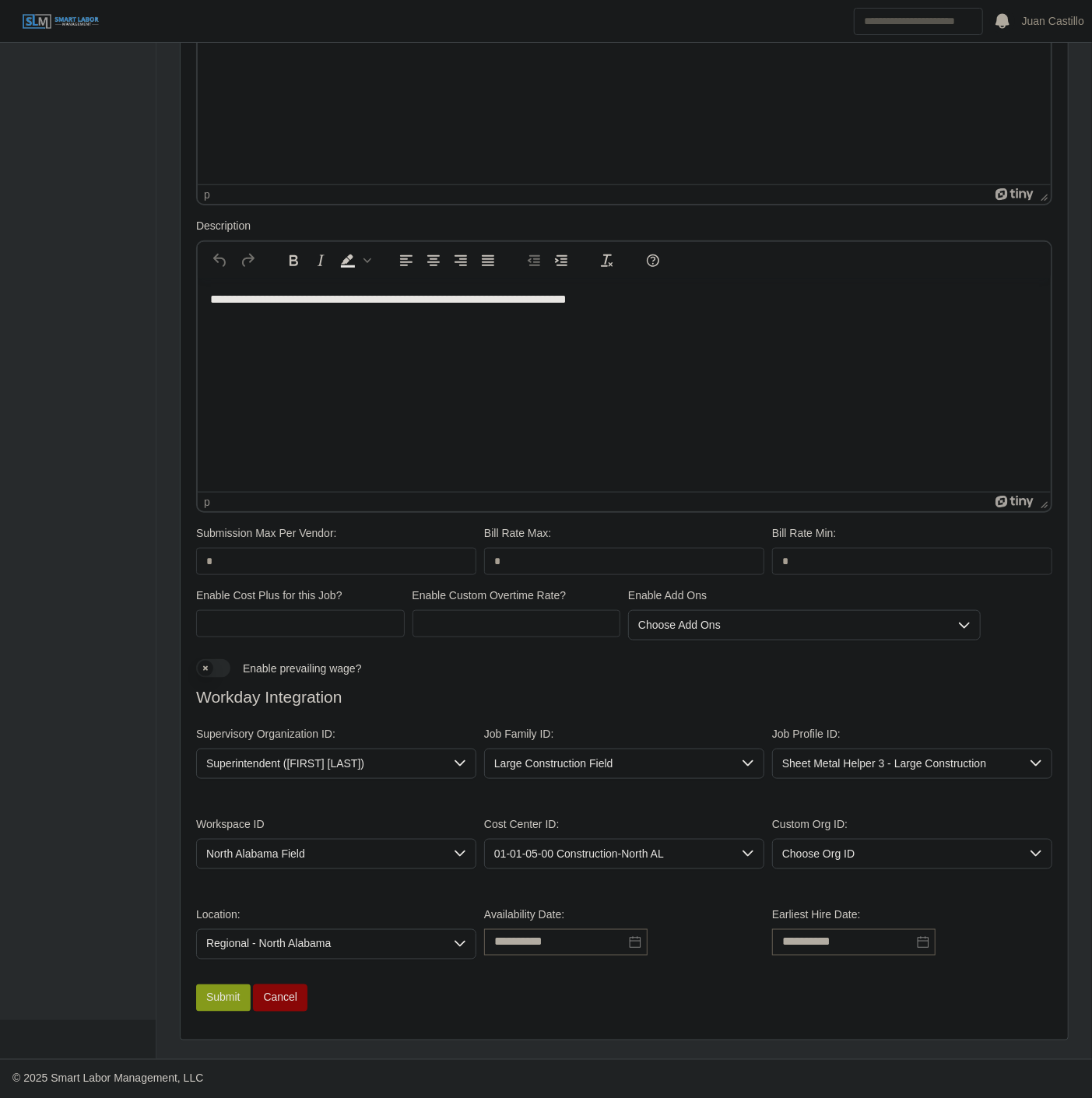 click on "Submit" at bounding box center [223, 998] 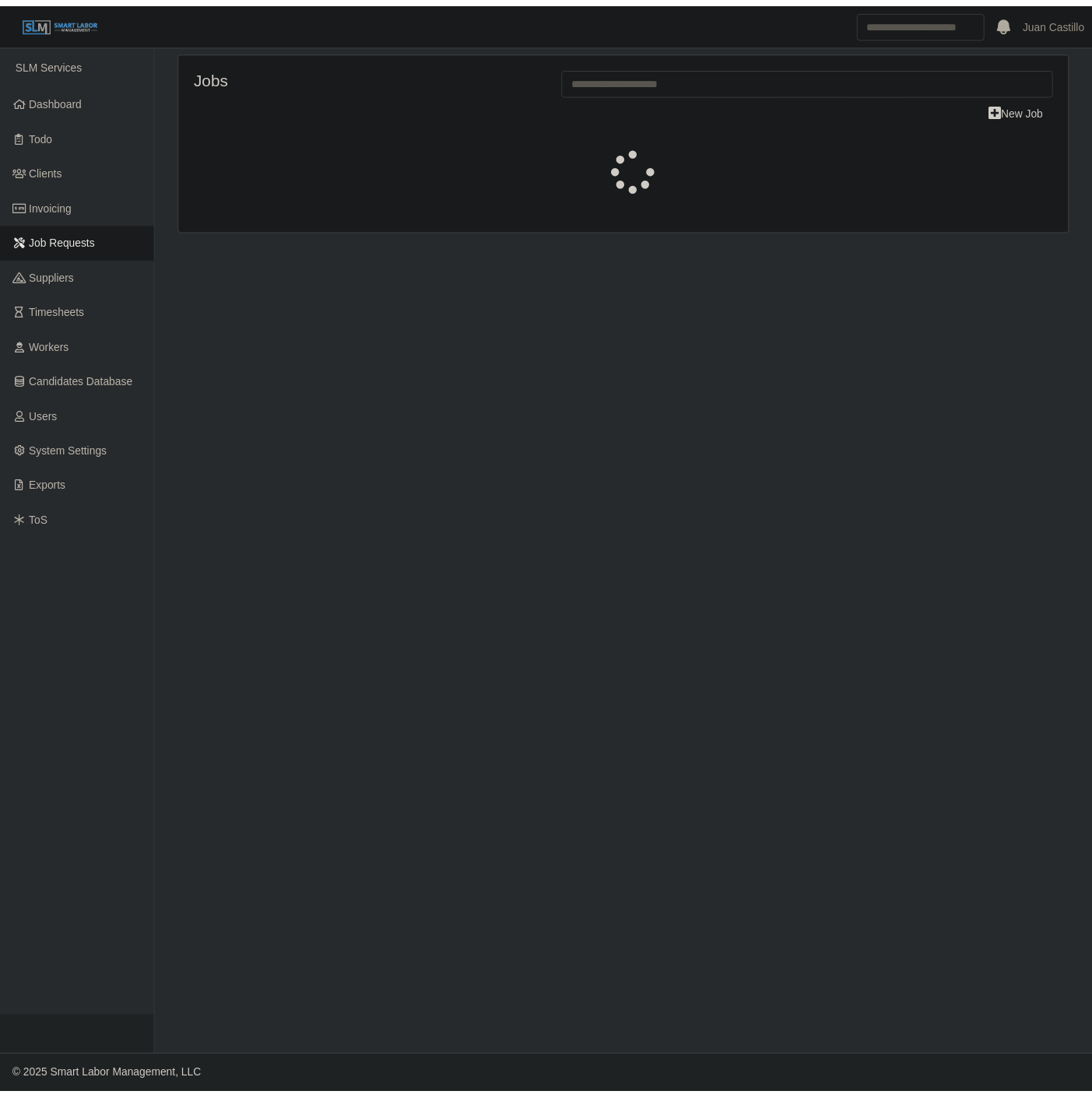 scroll, scrollTop: 0, scrollLeft: 0, axis: both 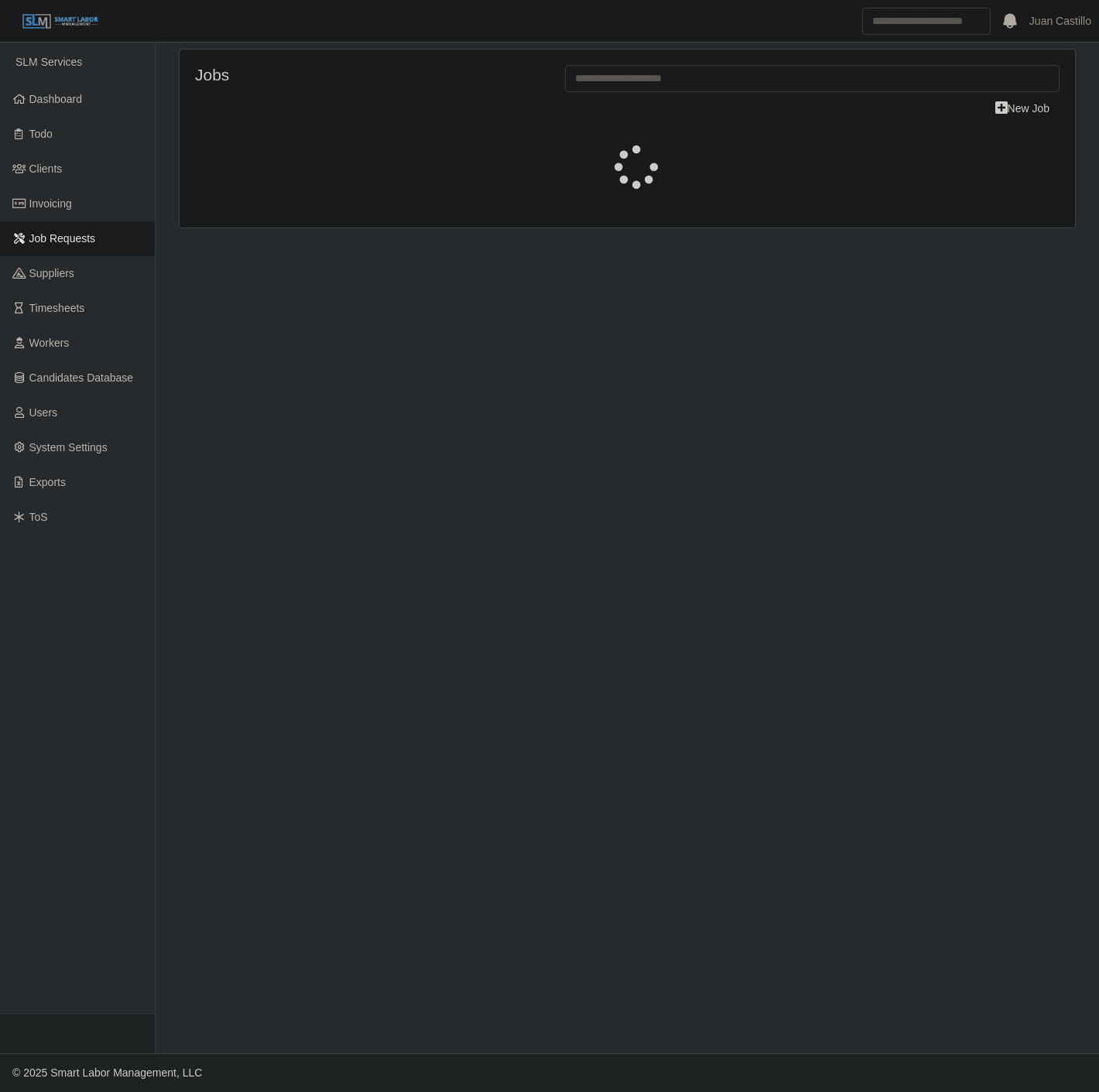 select on "****" 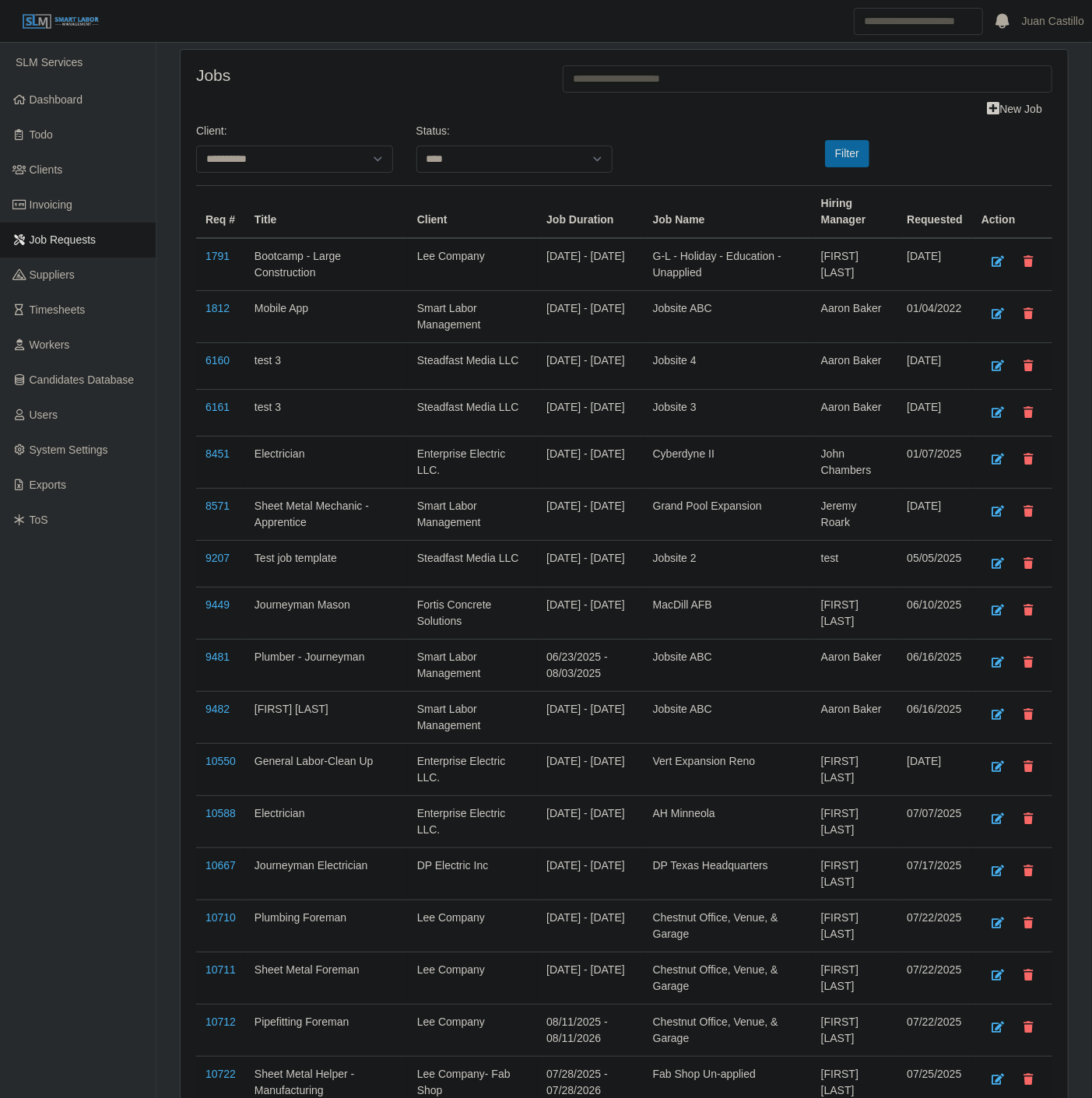 click on "Jobs" at bounding box center [367, 75] 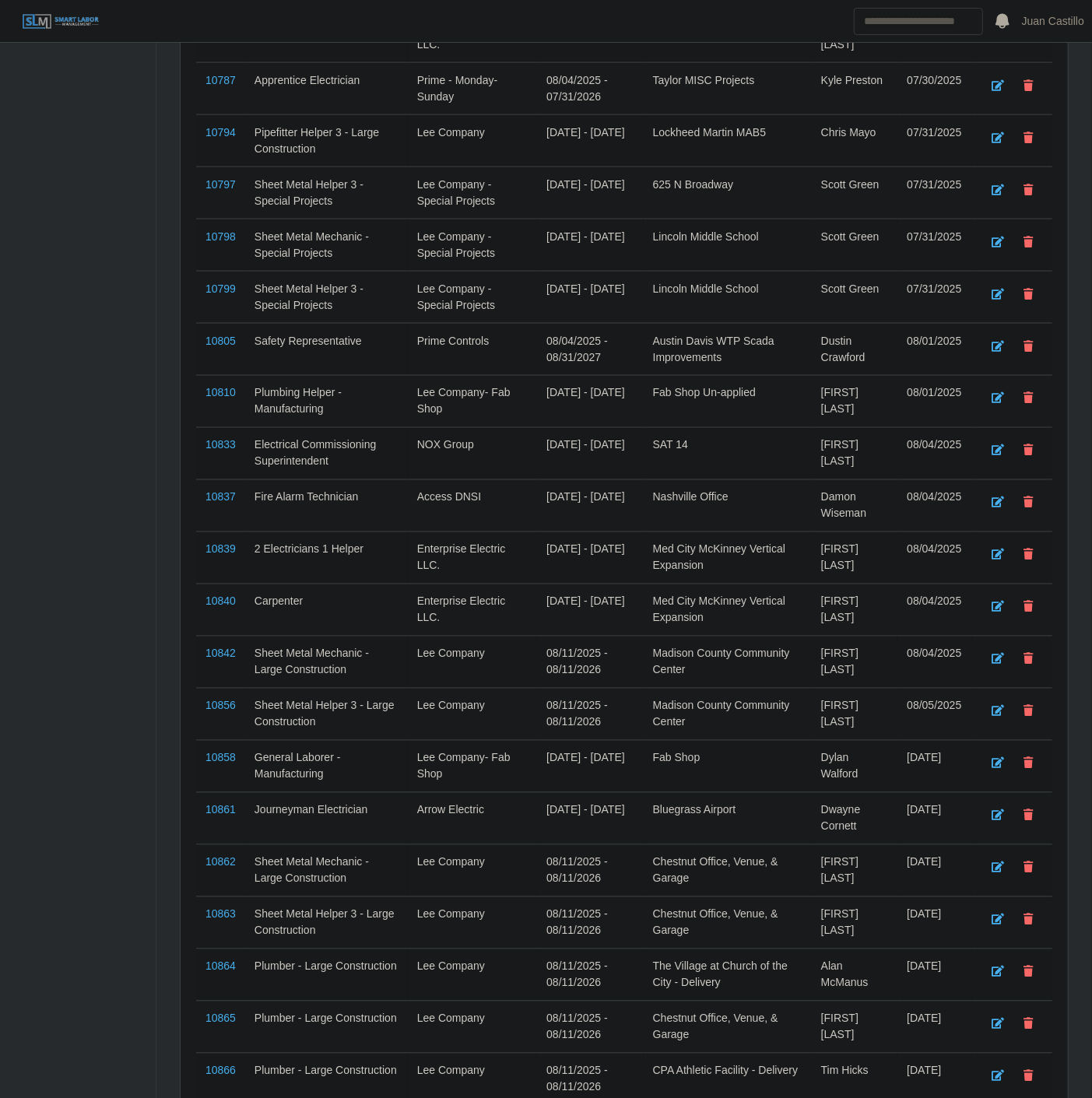 scroll, scrollTop: 1615, scrollLeft: 0, axis: vertical 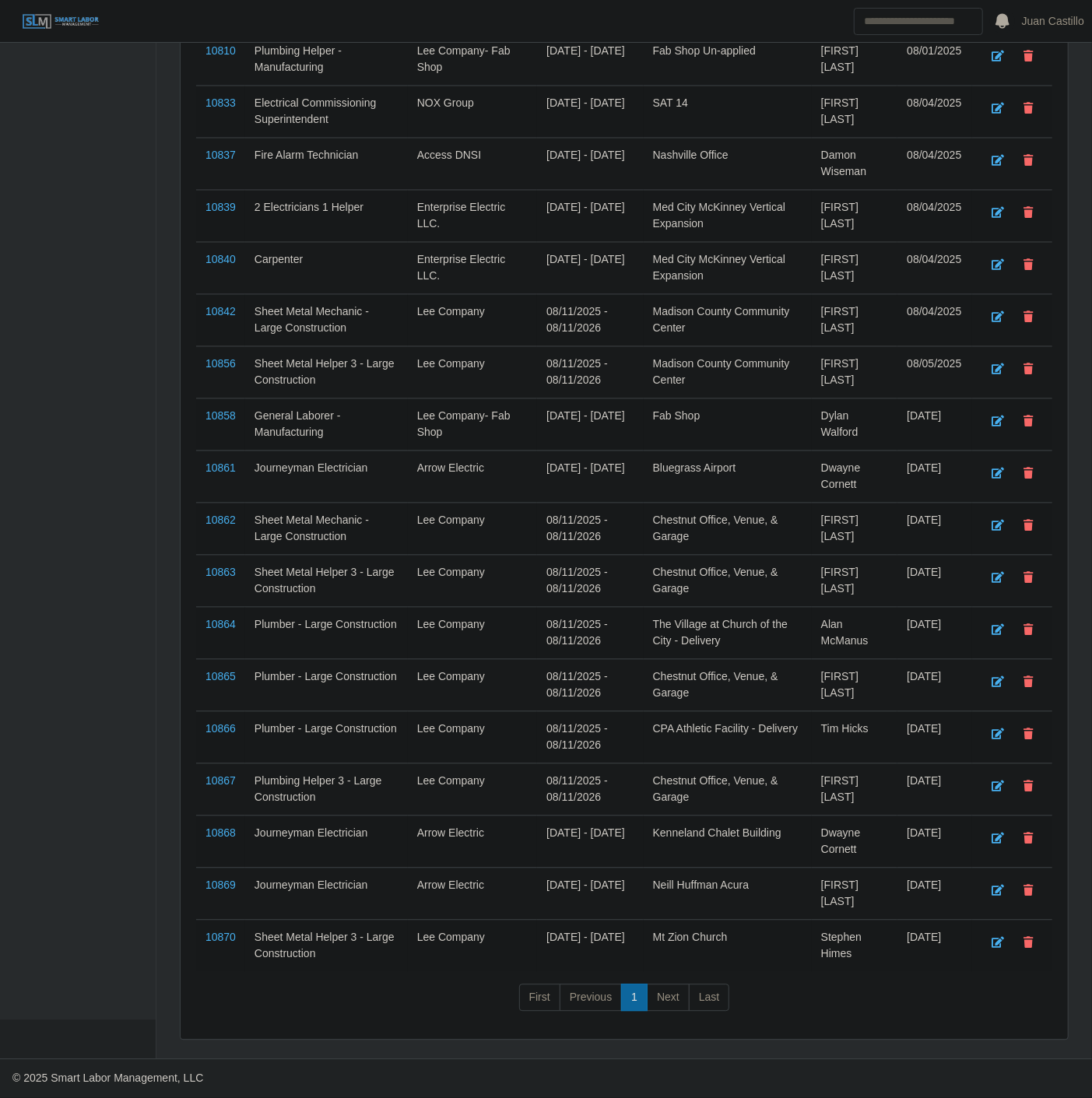 click on "Sheet Metal Helper 3 - Large Construction" at bounding box center (326, 945) 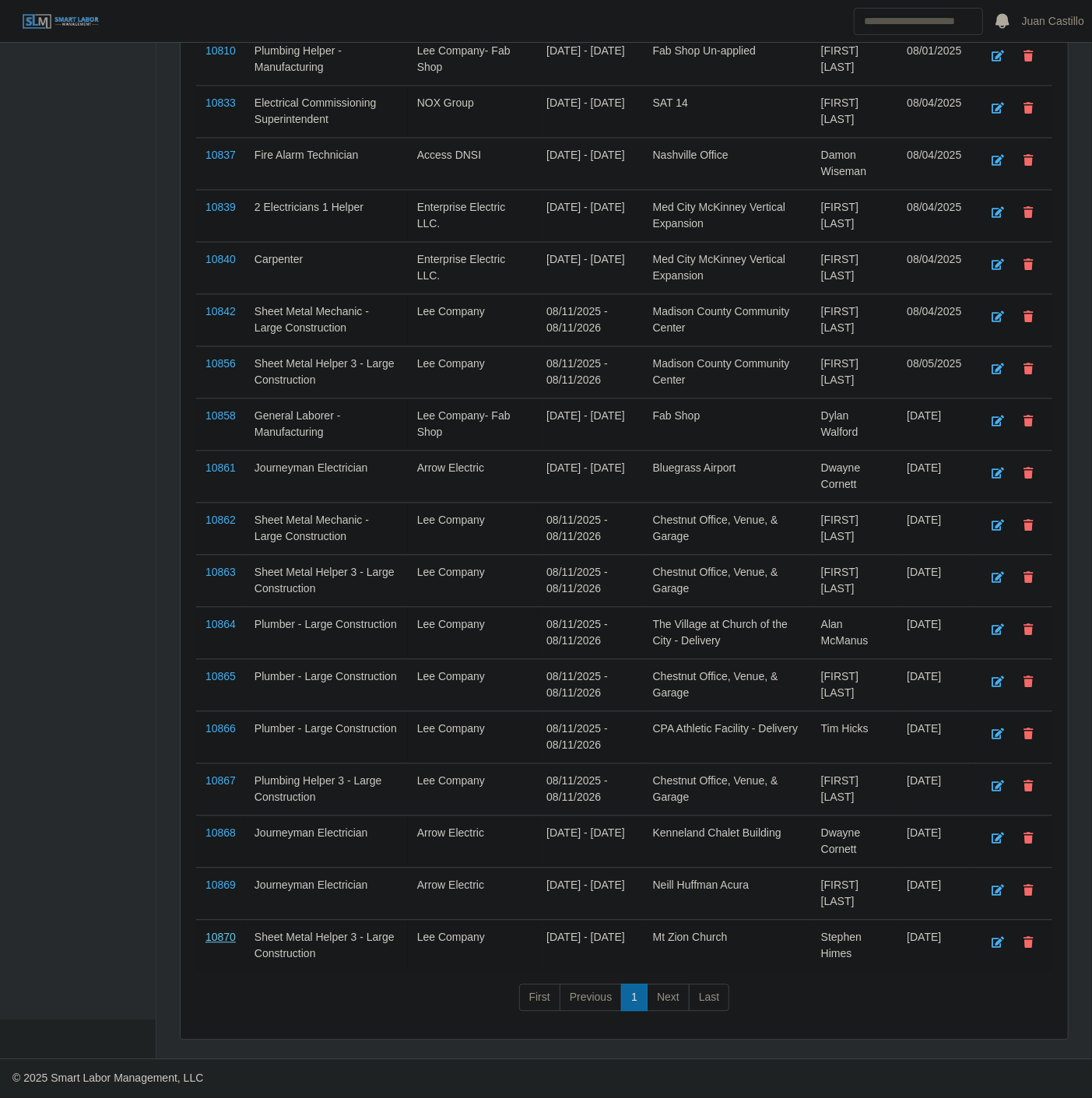 click on "10870" at bounding box center (220, 938) 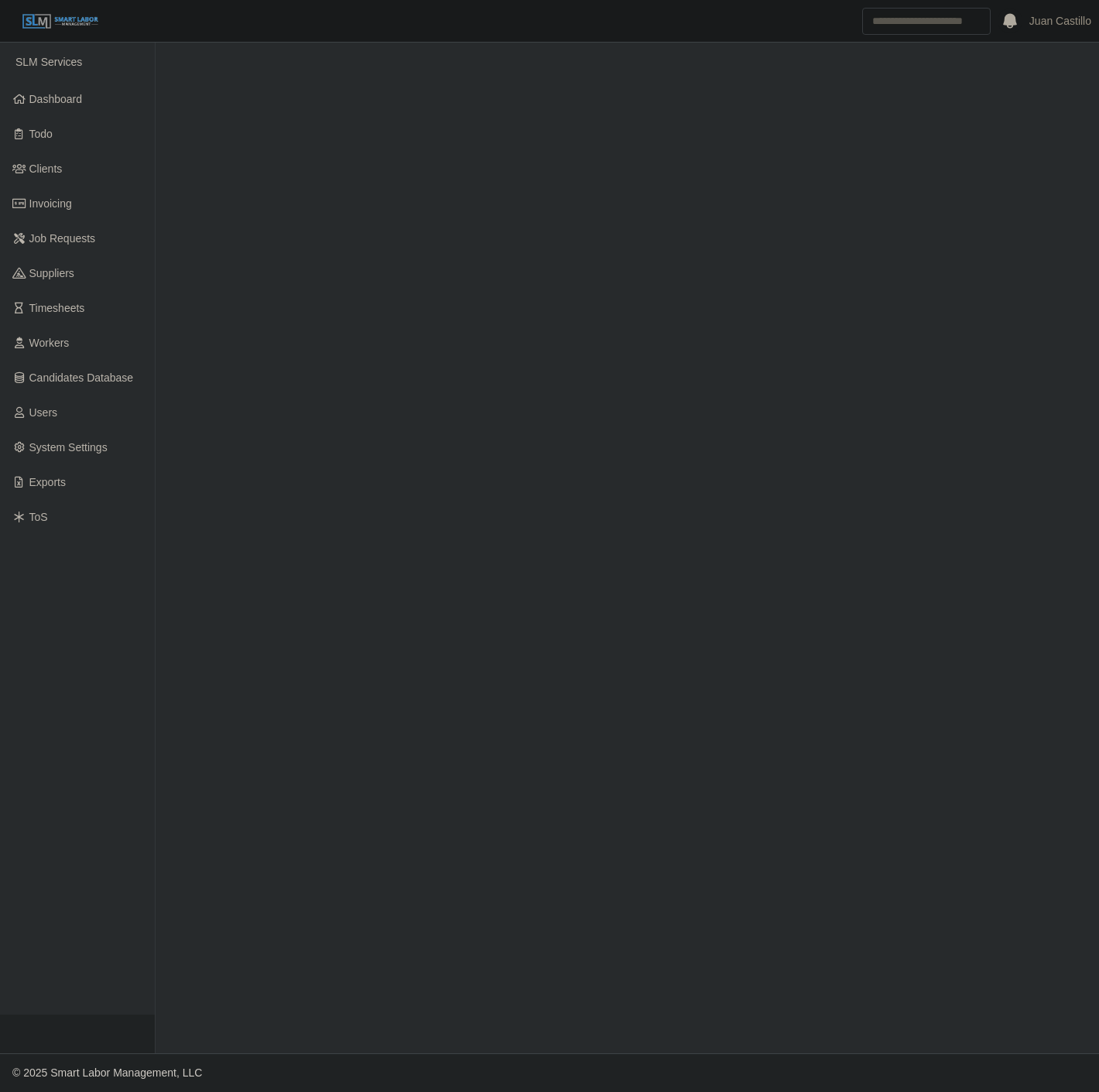 scroll, scrollTop: 0, scrollLeft: 0, axis: both 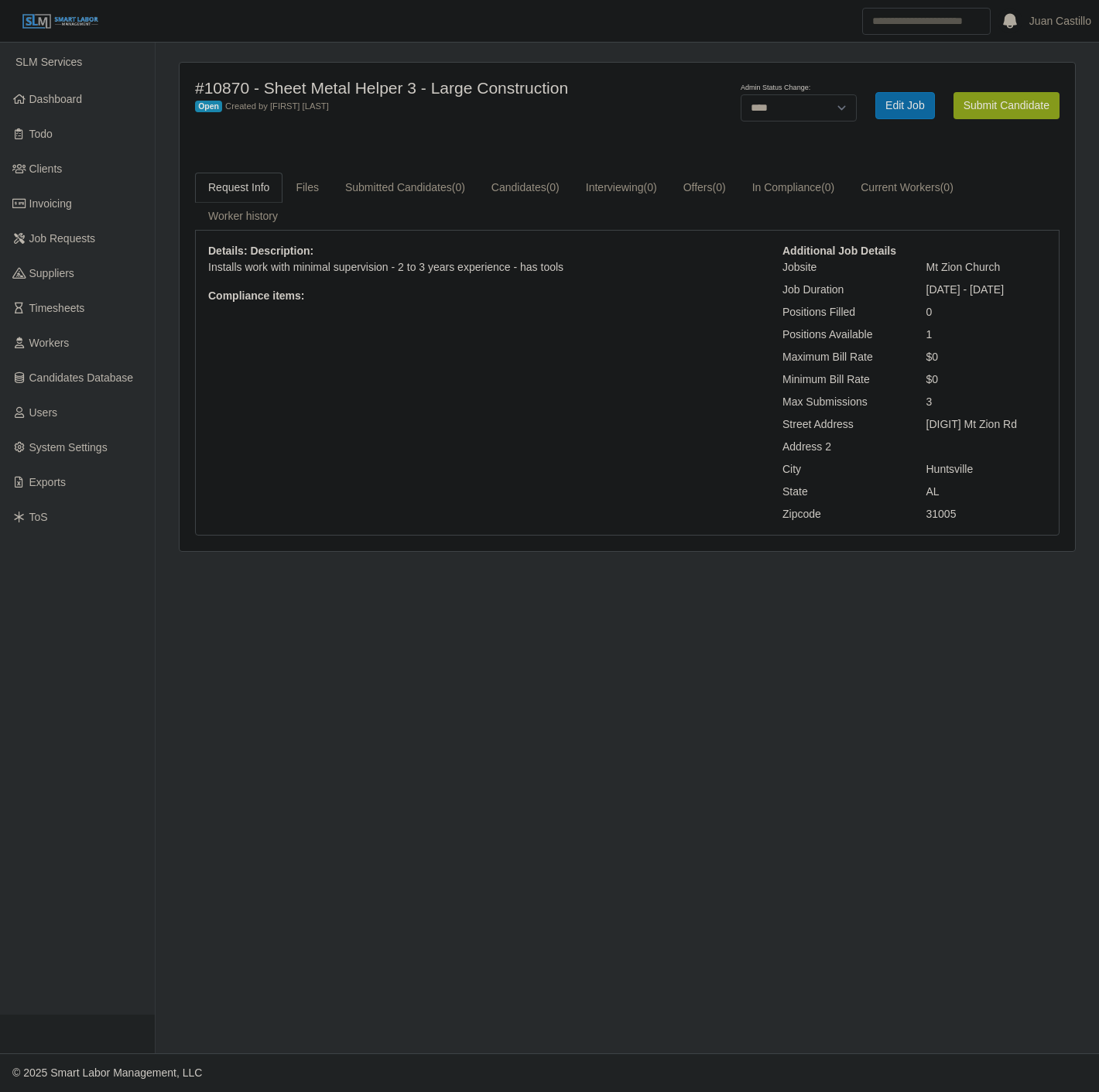 click on "Submit Candidate" at bounding box center (1006, 105) 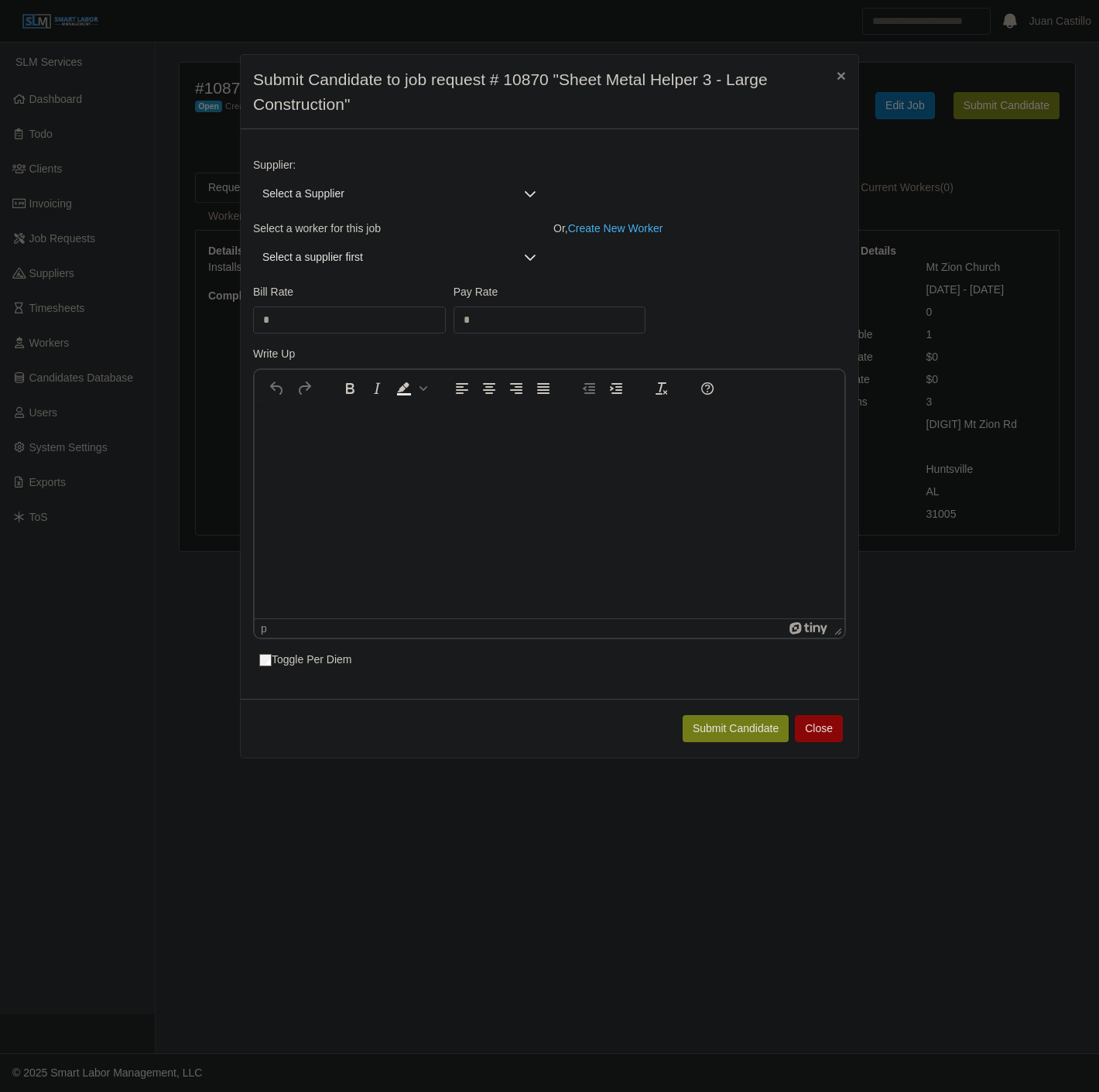 scroll, scrollTop: 0, scrollLeft: 0, axis: both 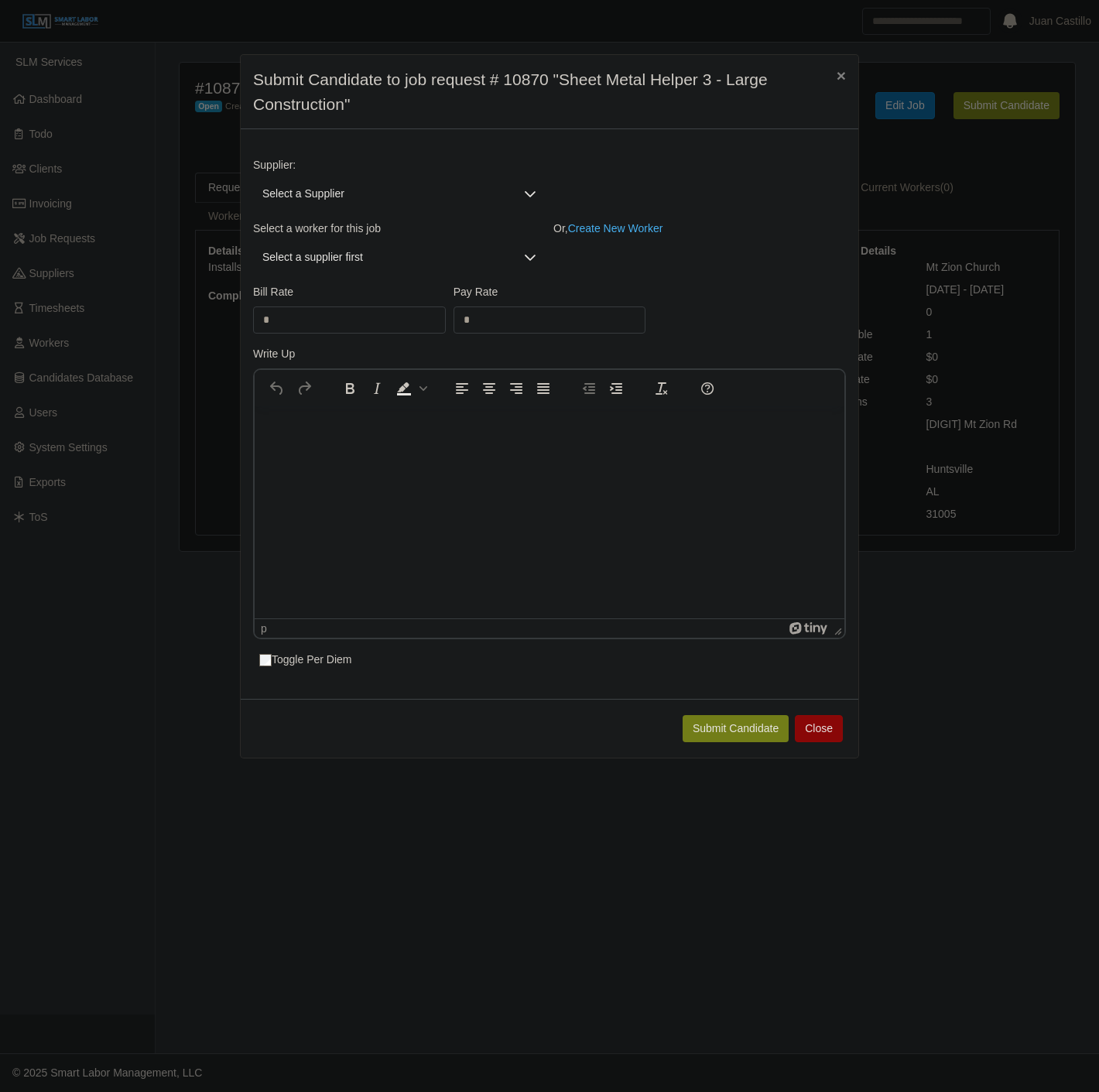 click on "Select a Supplier" at bounding box center [384, 193] 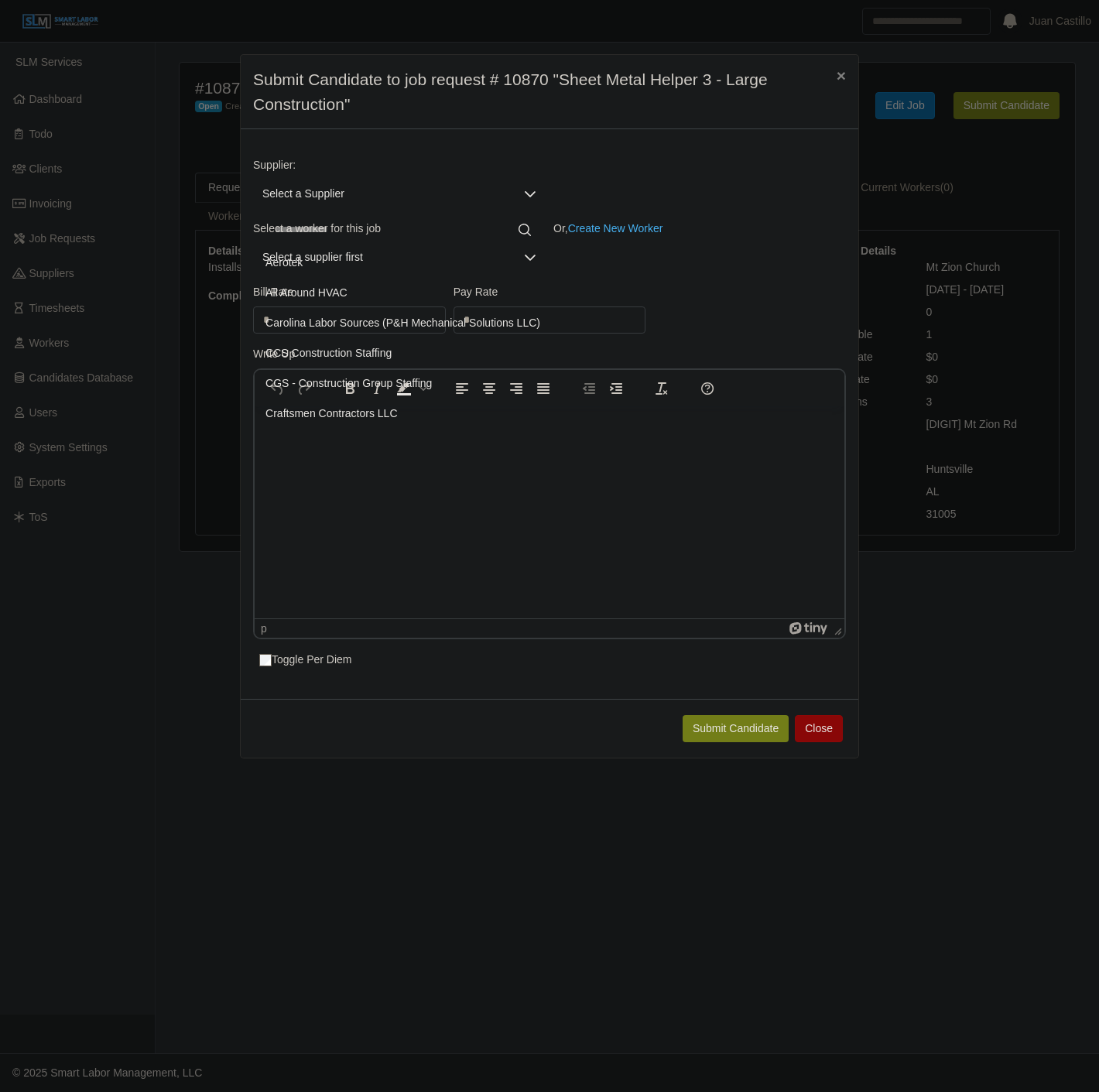 click 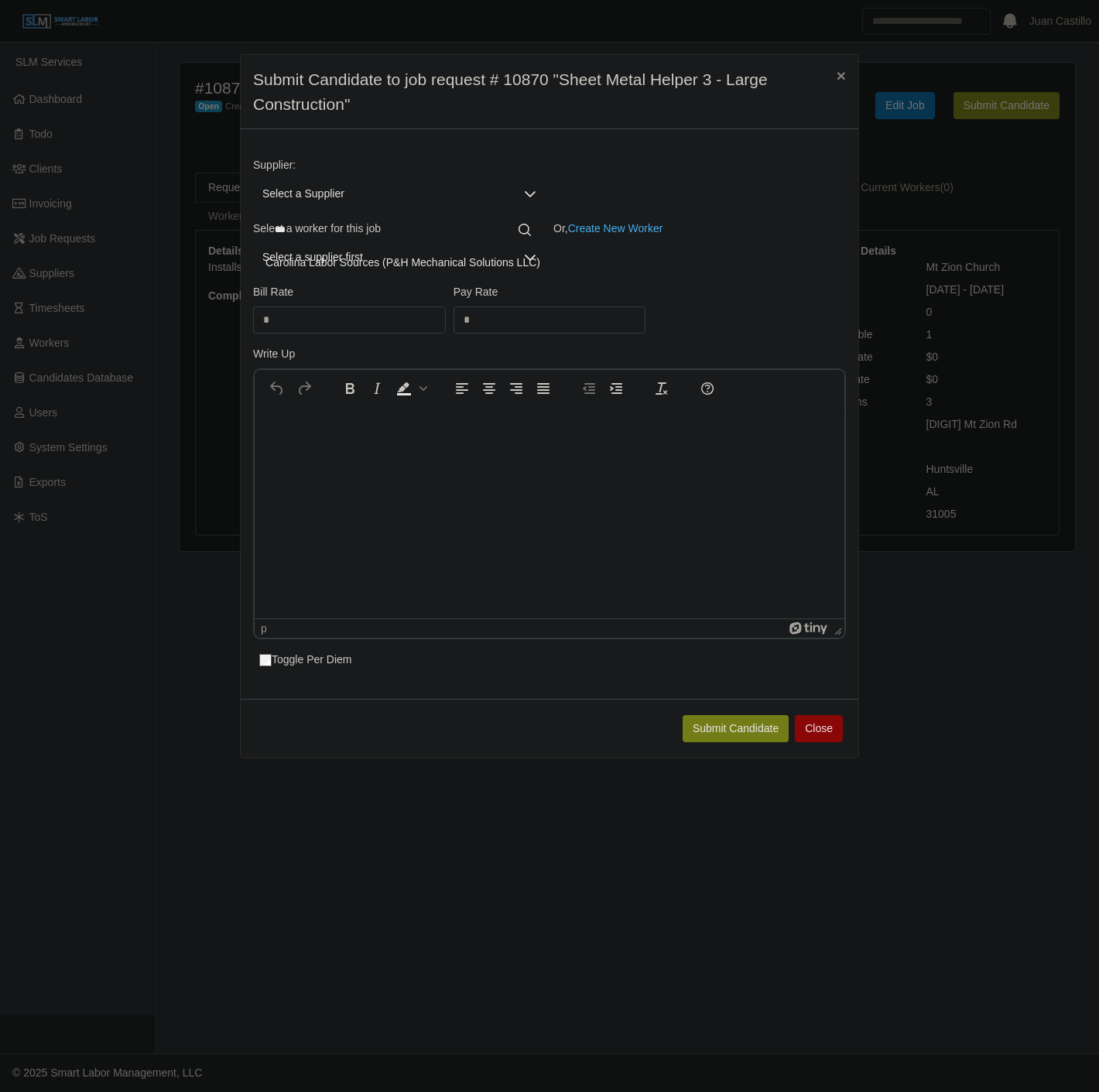 type on "***" 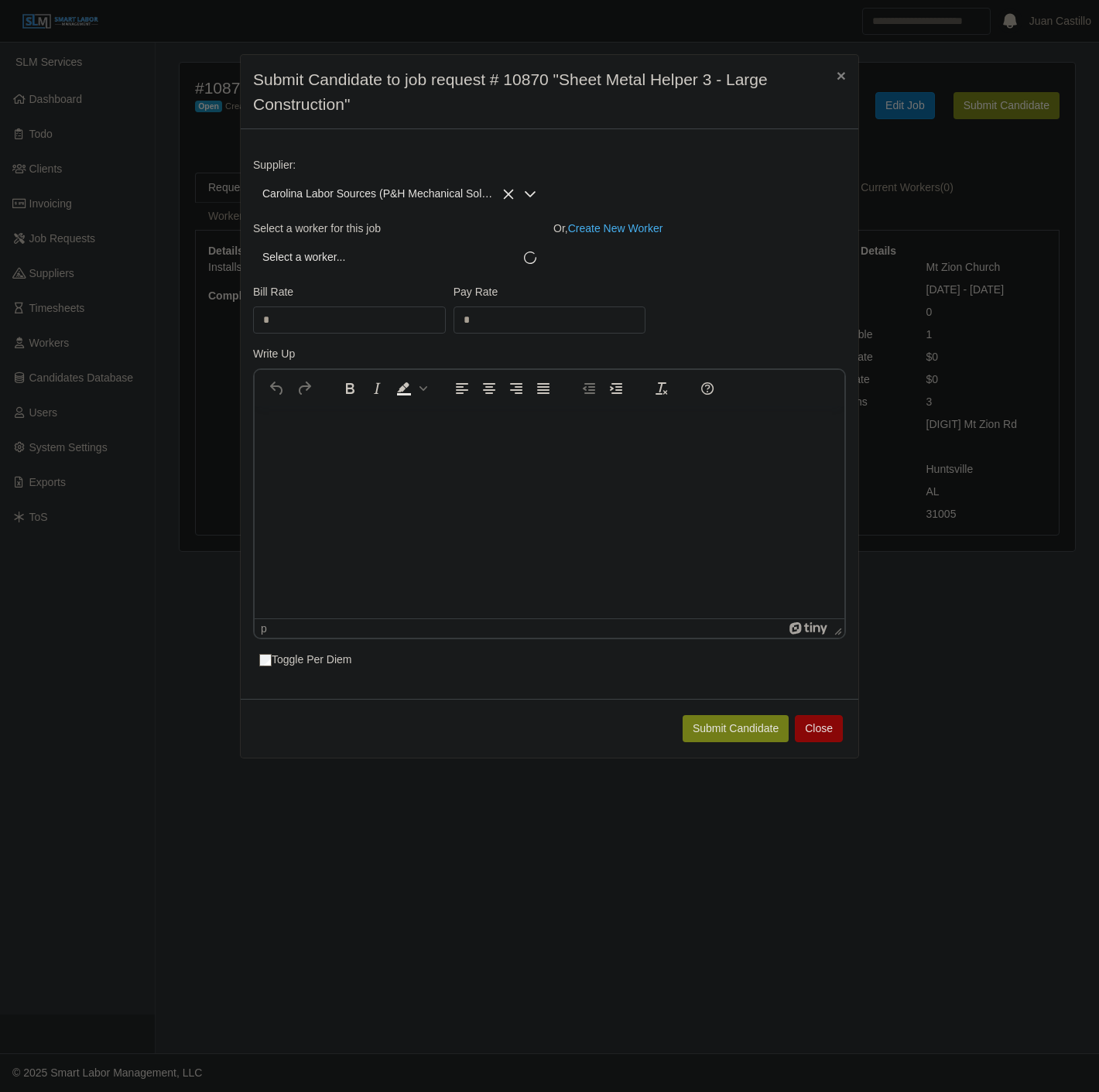 click on "Carolina Labor Sources (P&H Mechanical Solutions LLC)" 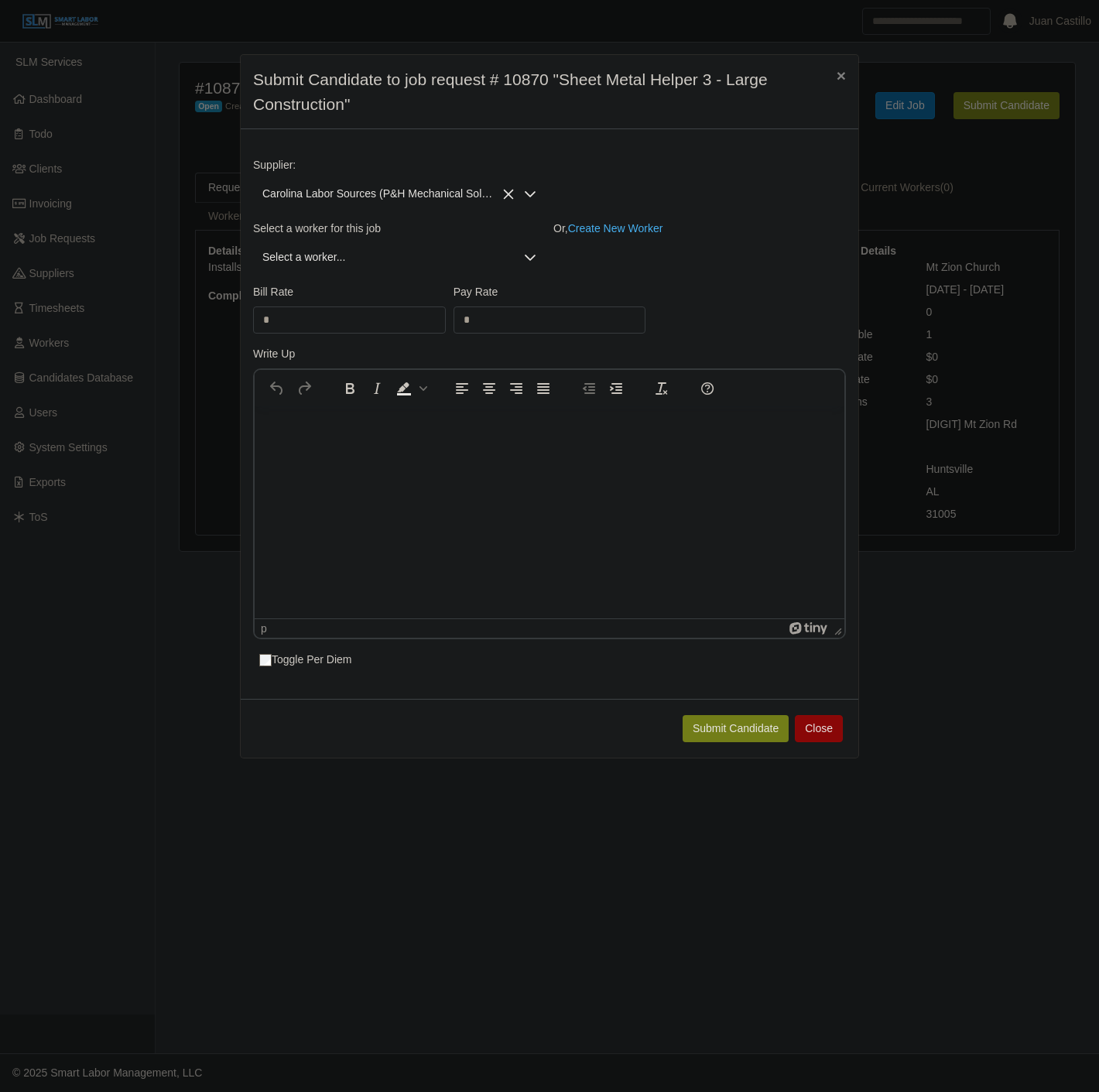 click on "Or,
Create New Worker" at bounding box center (700, 246) 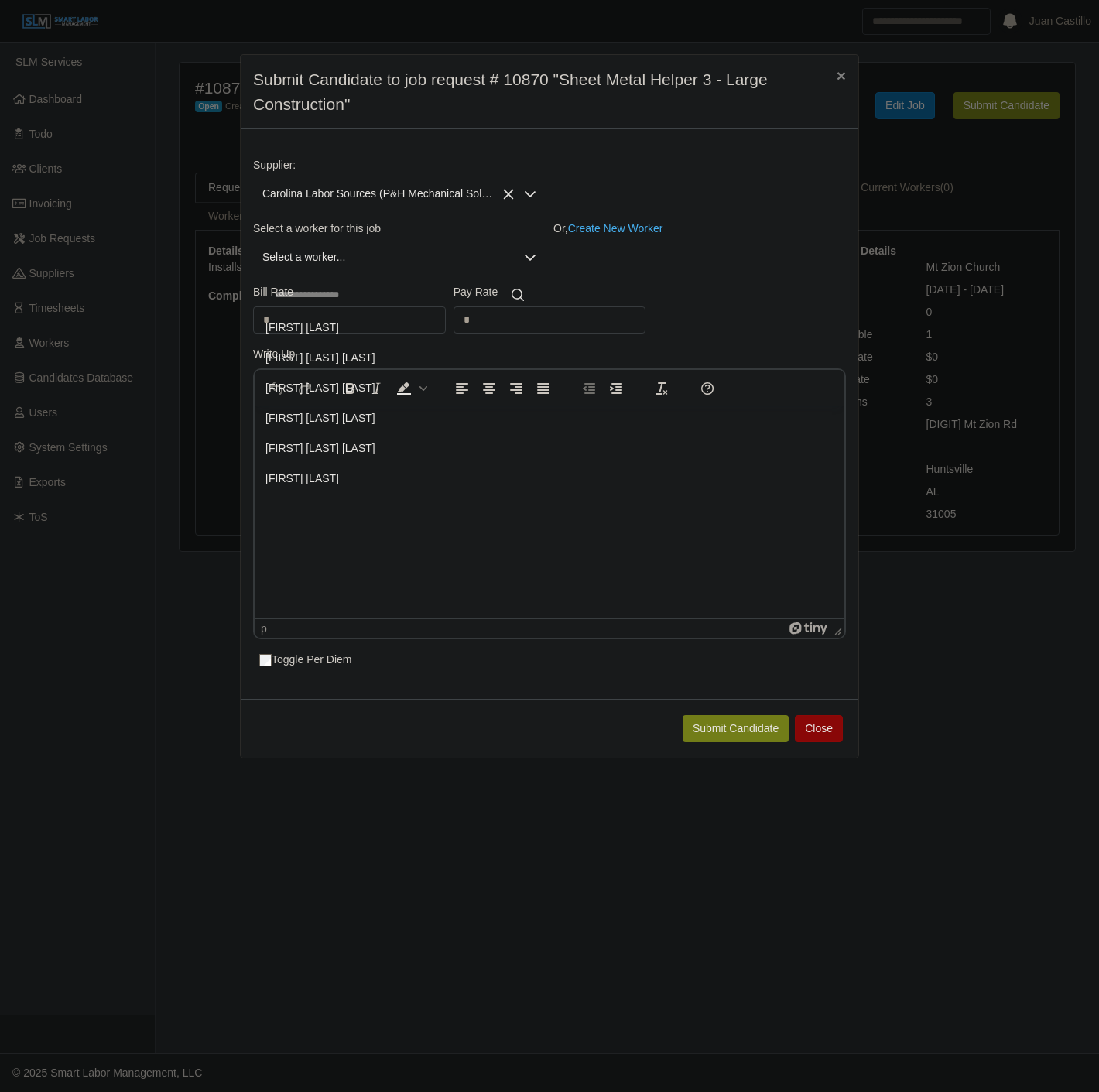 click 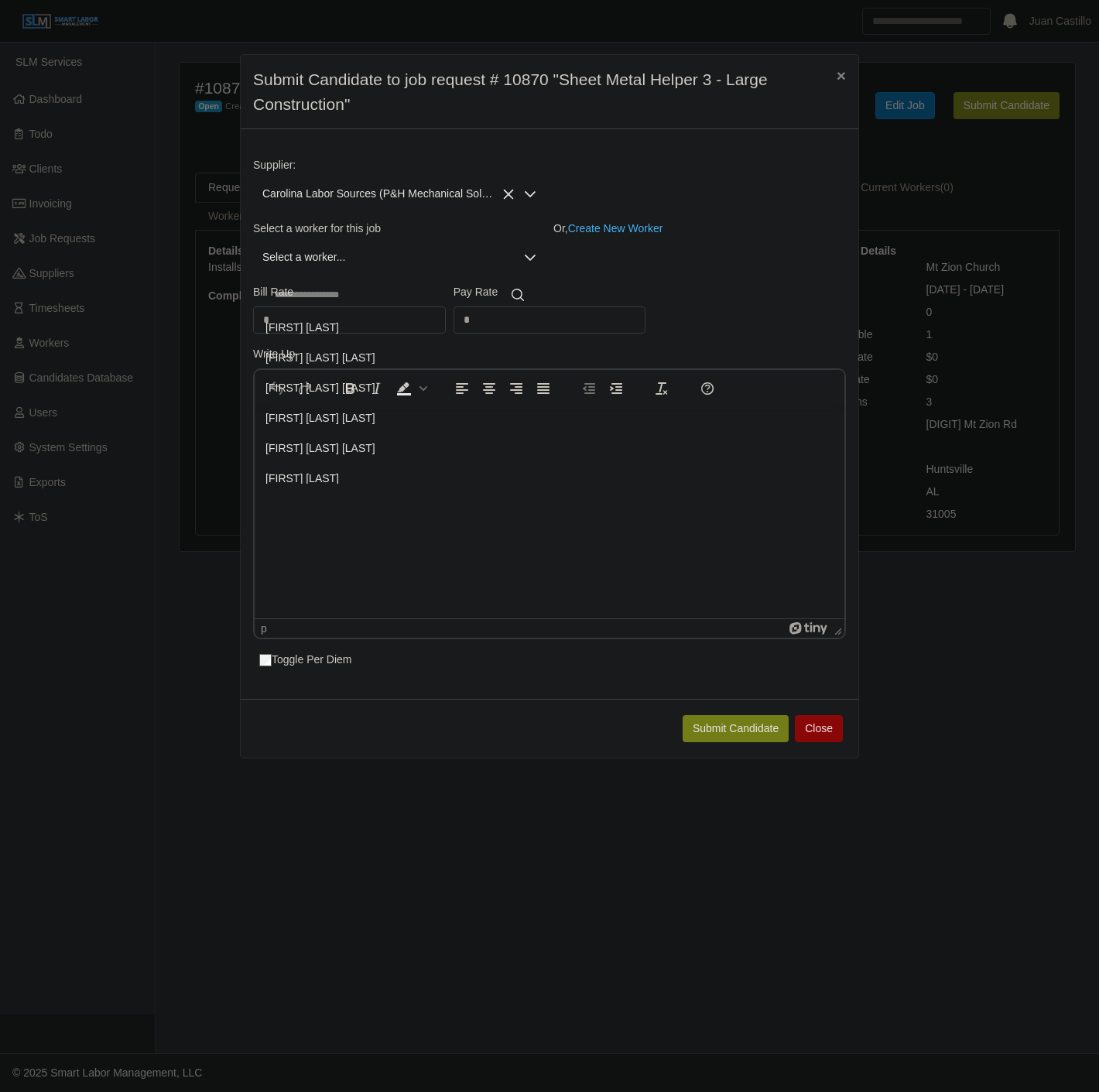 click on "Pay Rate   *" at bounding box center (550, 309) 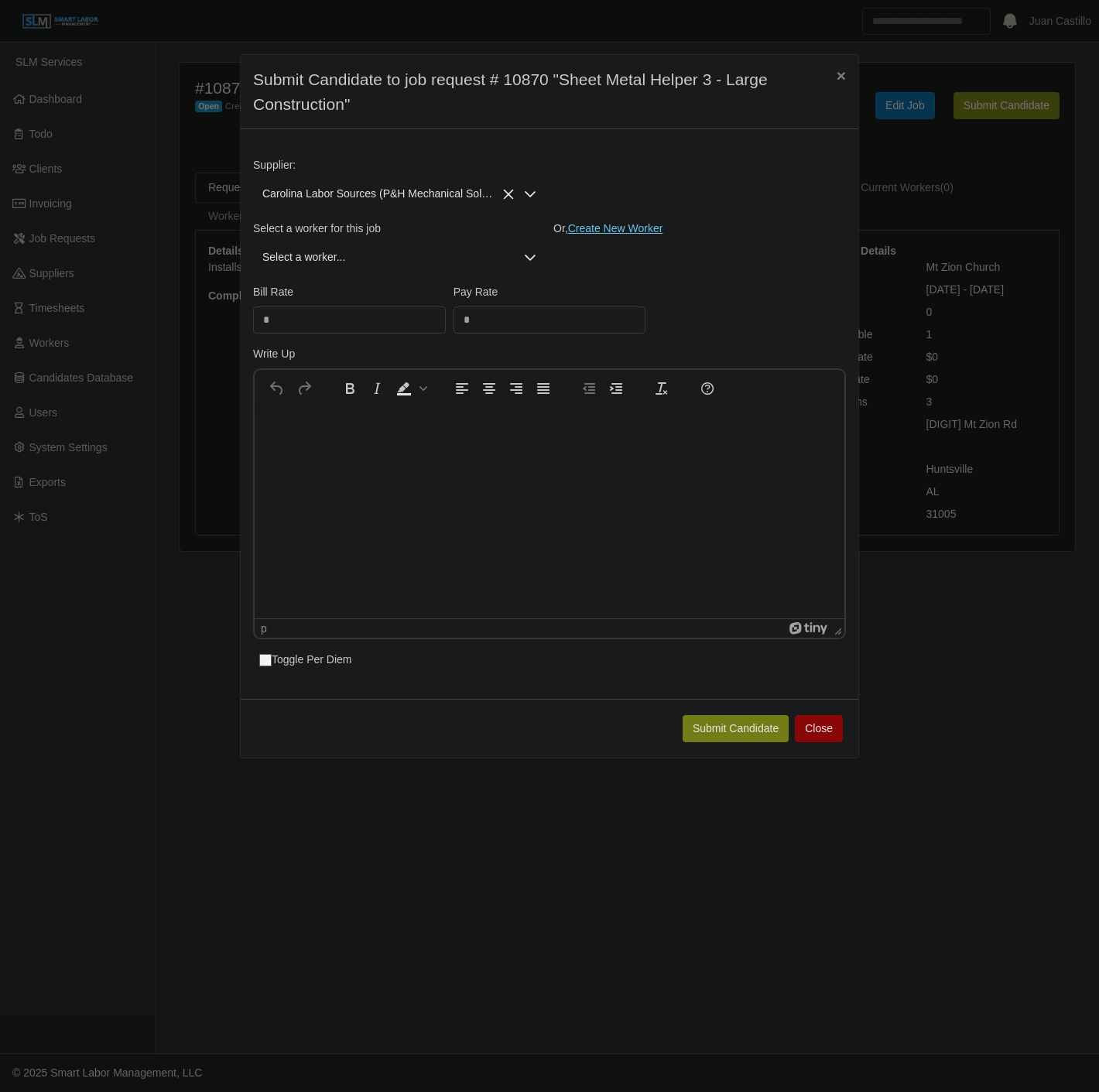 click on "Create New Worker" at bounding box center (615, 228) 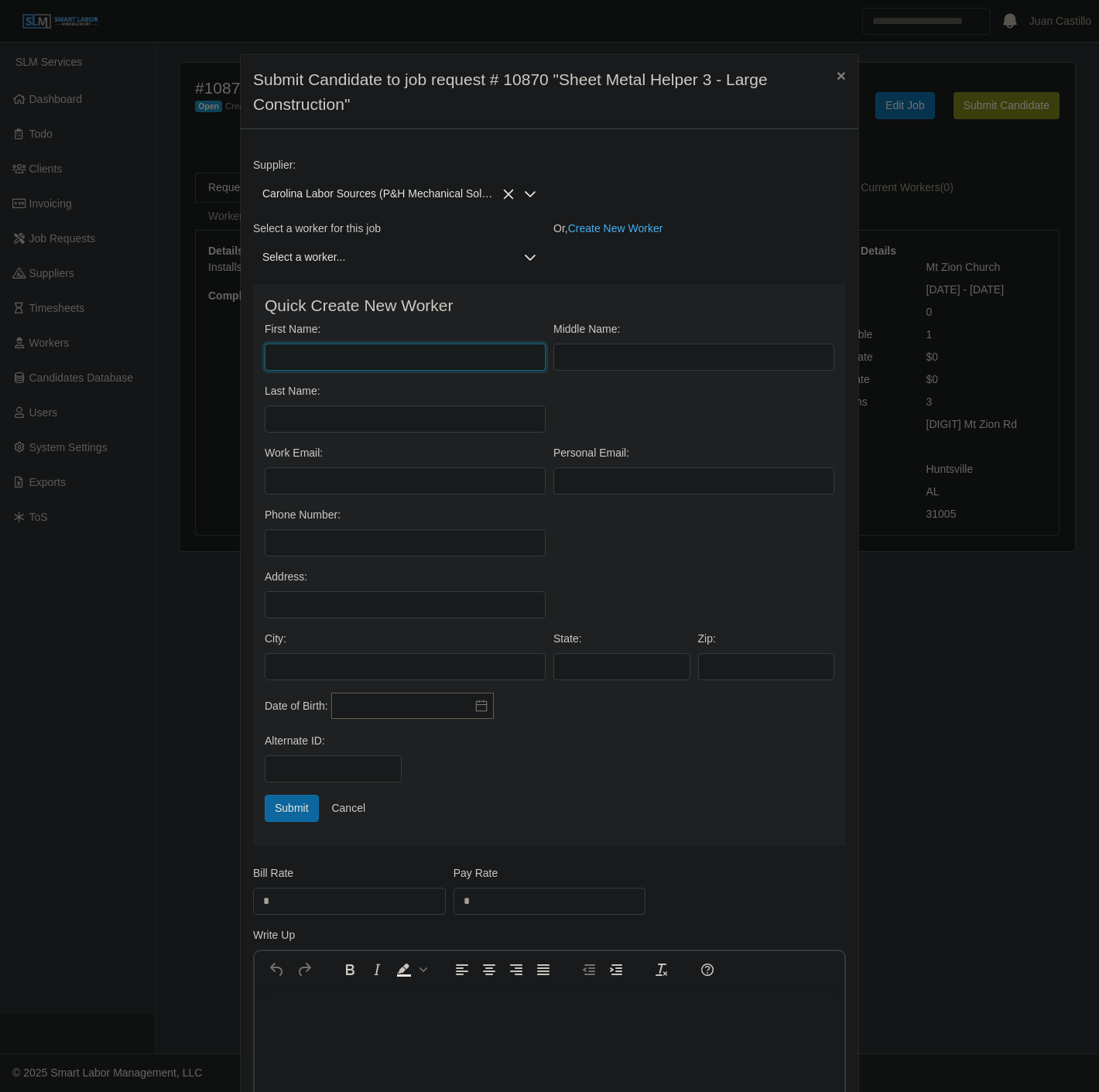 click on "First Name:" at bounding box center [405, 357] 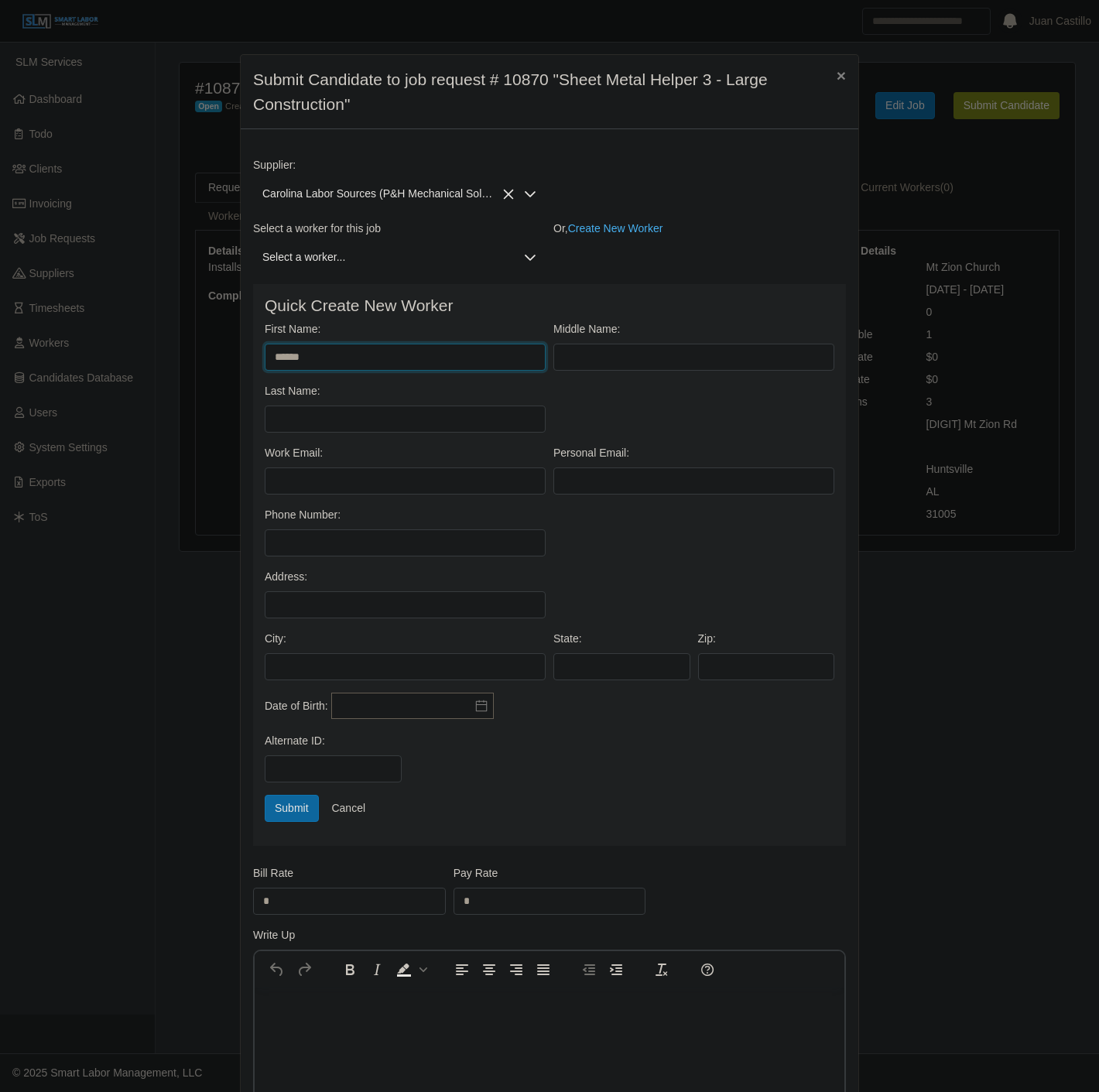 type on "******" 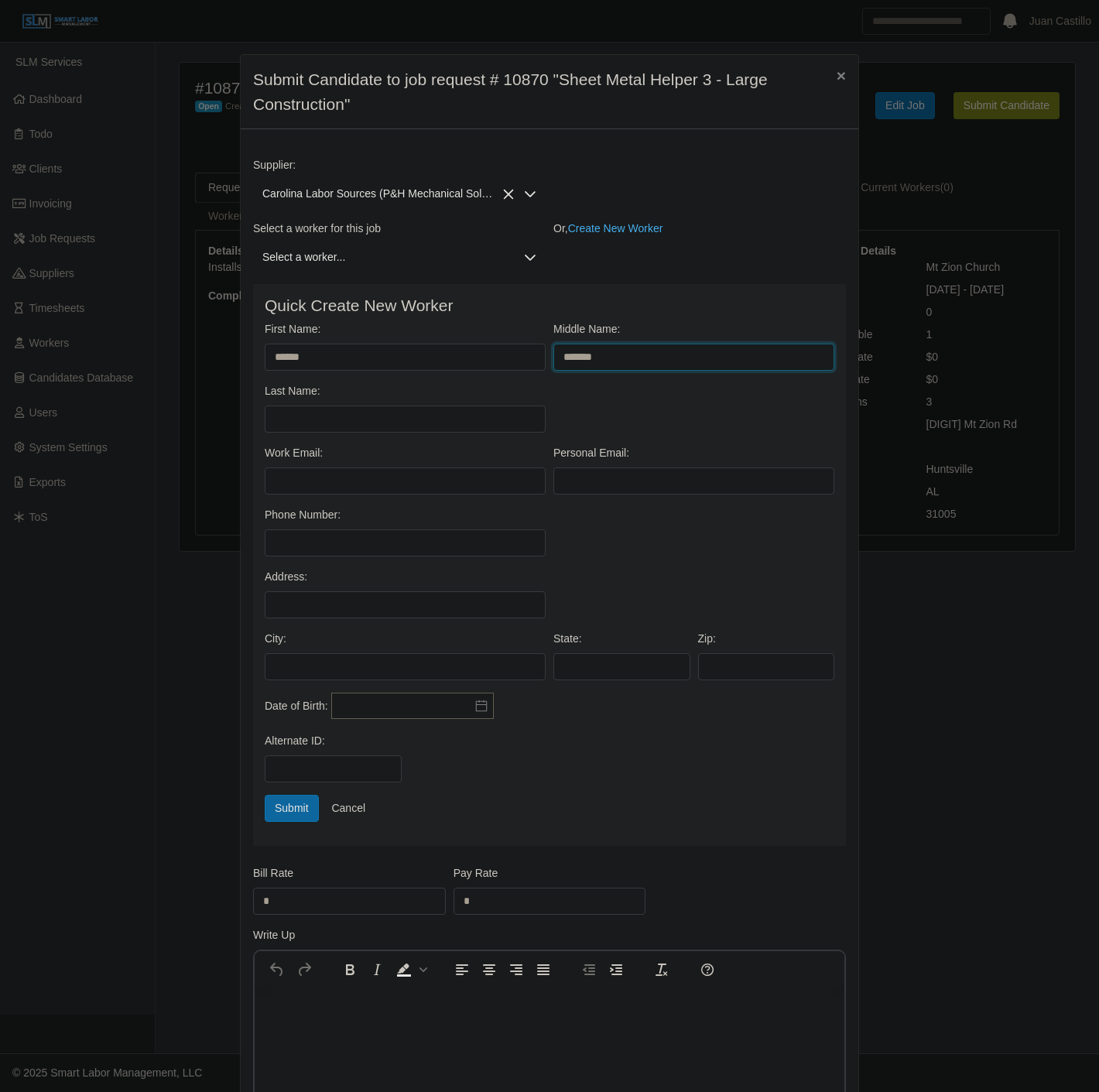 type on "*******" 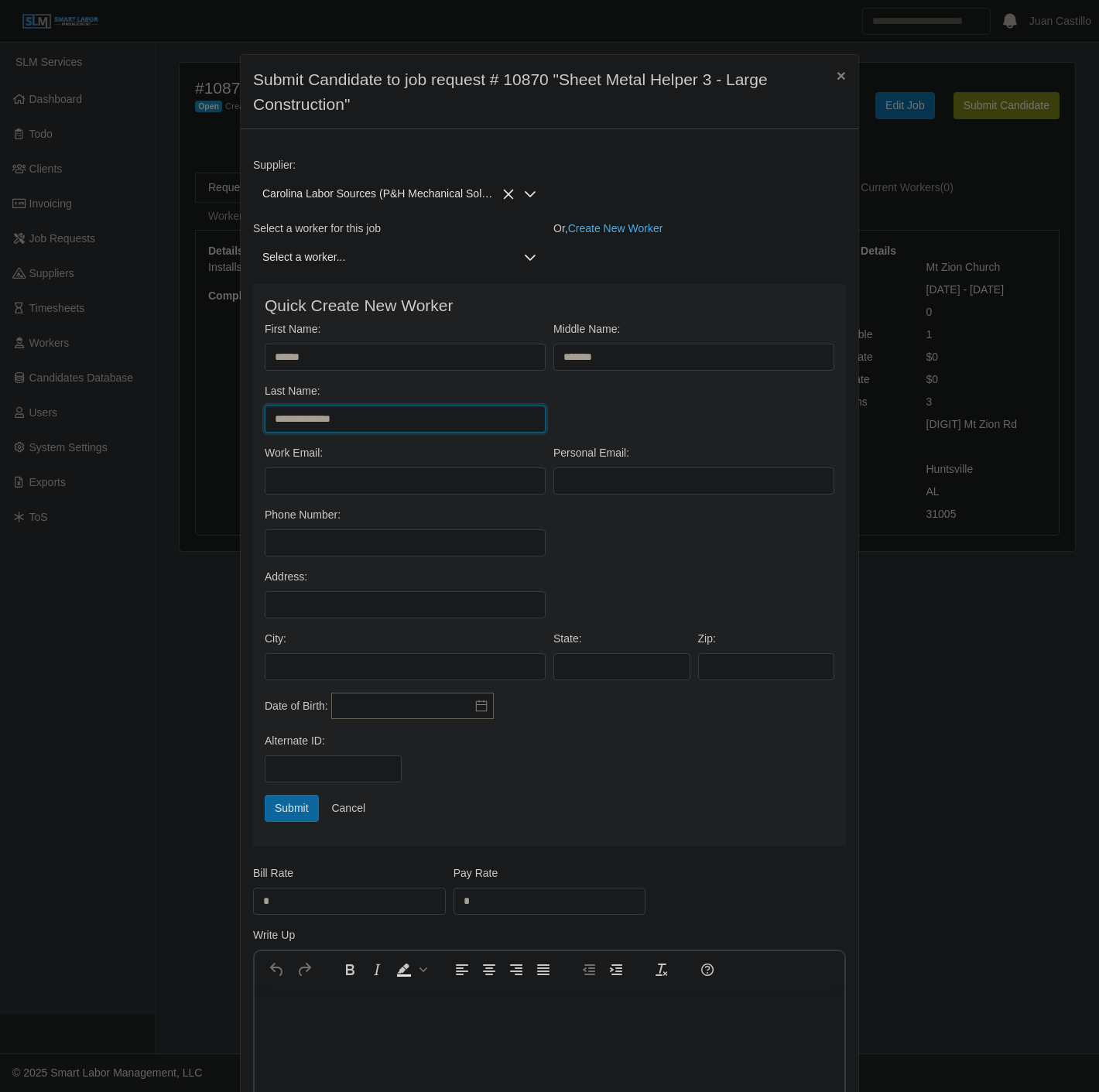 type on "**********" 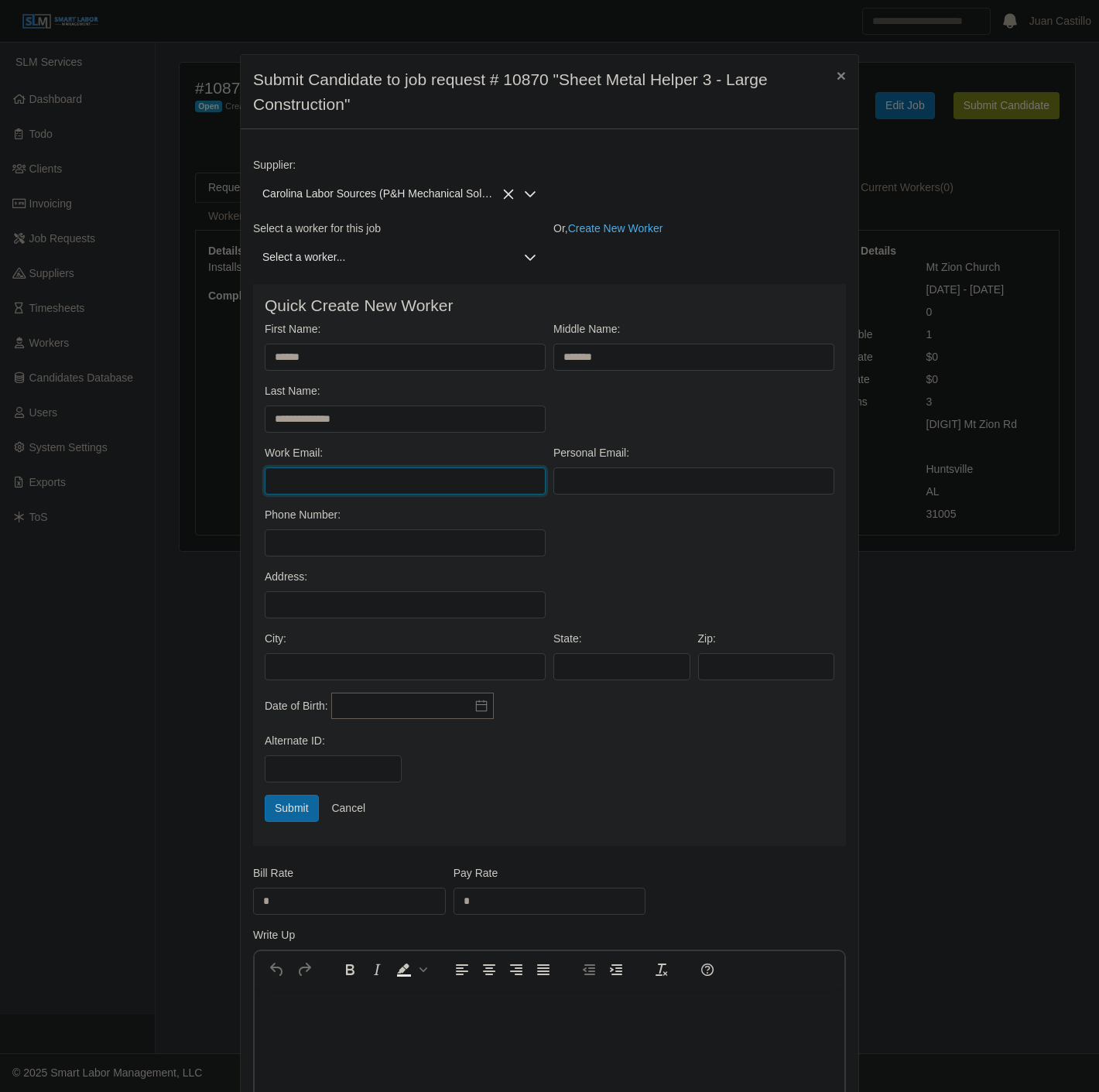 click on "Work Email:" at bounding box center (405, 481) 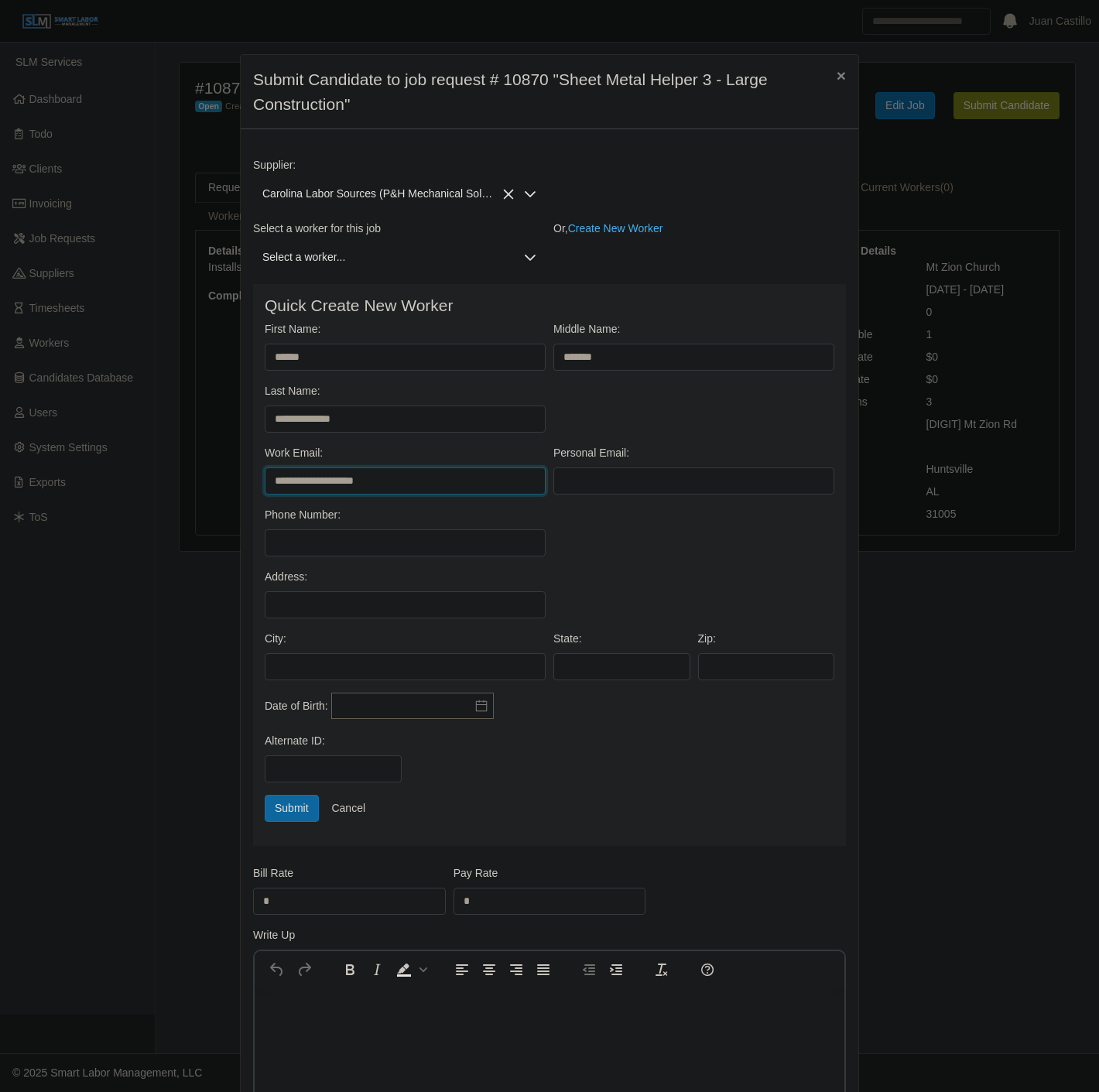 type on "**********" 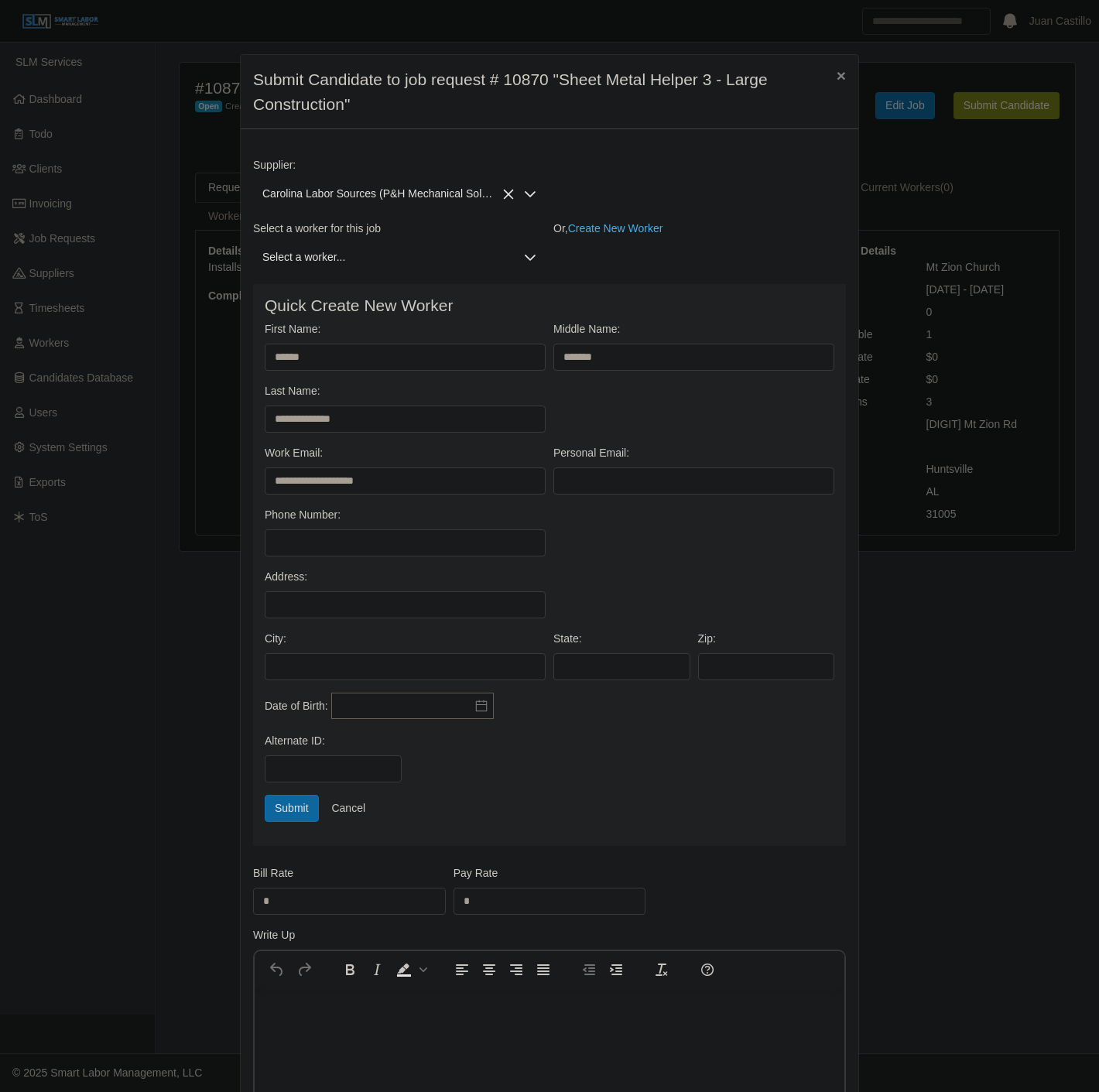 click on "Address:" at bounding box center [550, 600] 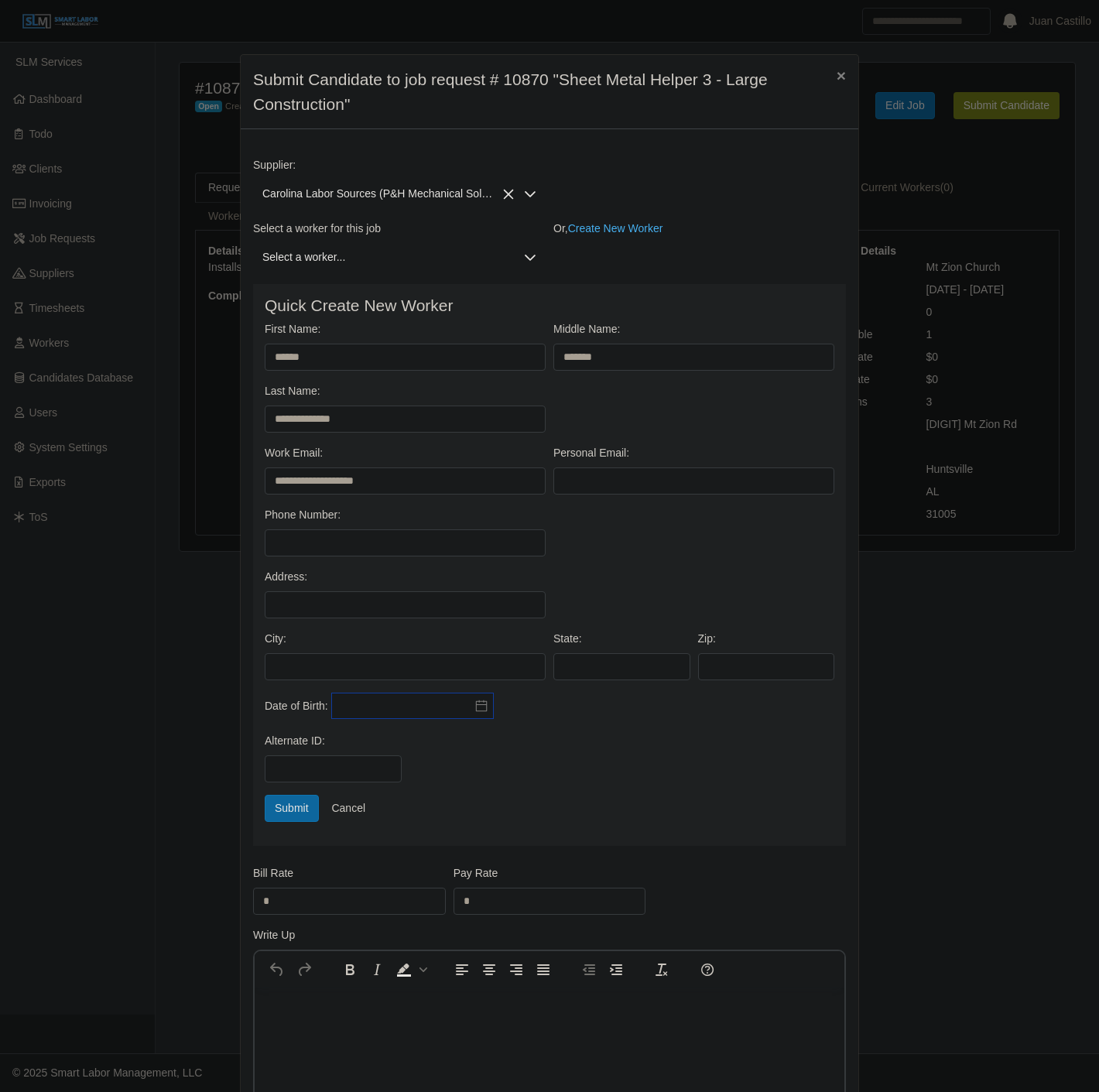 click at bounding box center [413, 706] 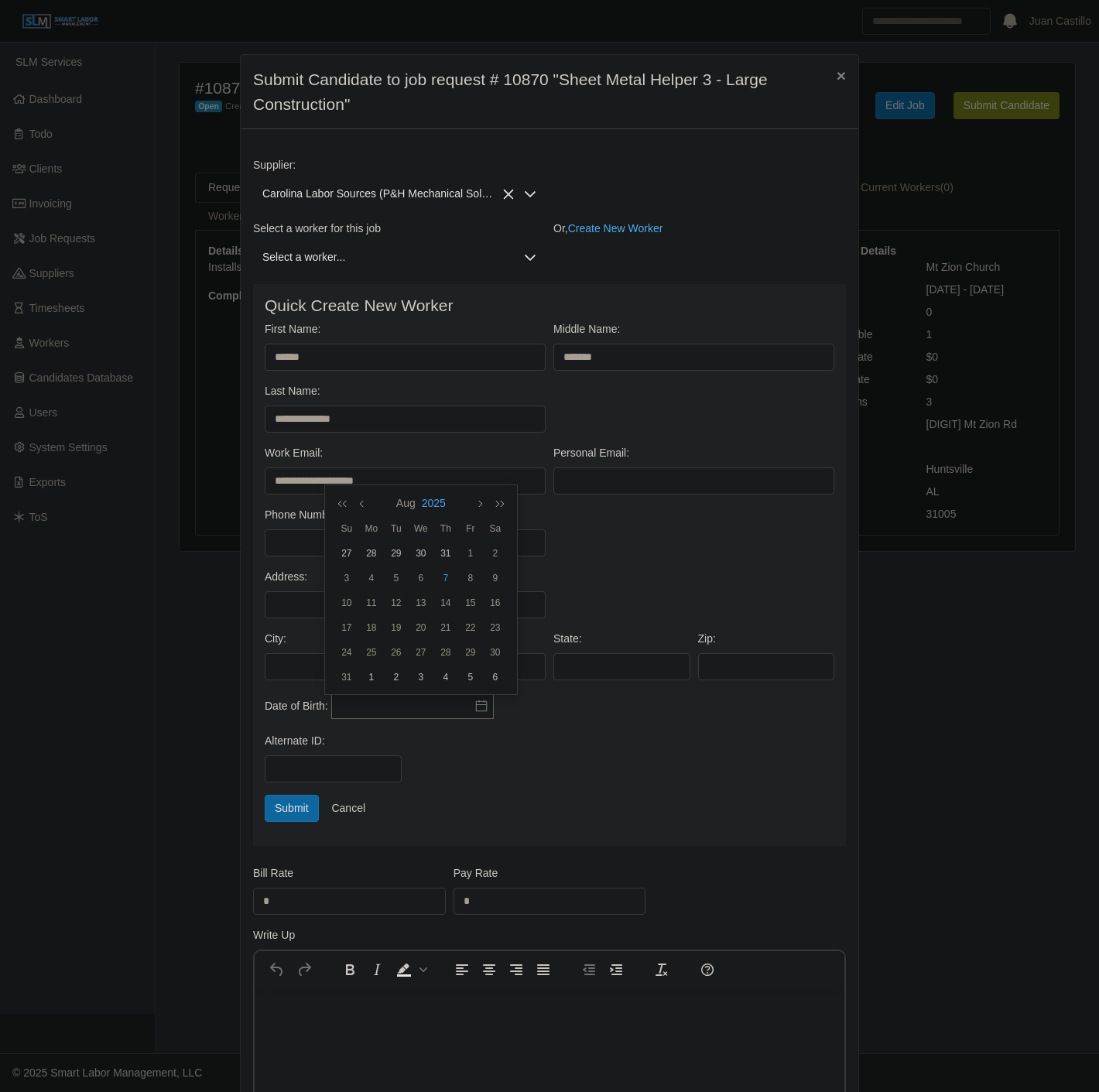 click on "2025" 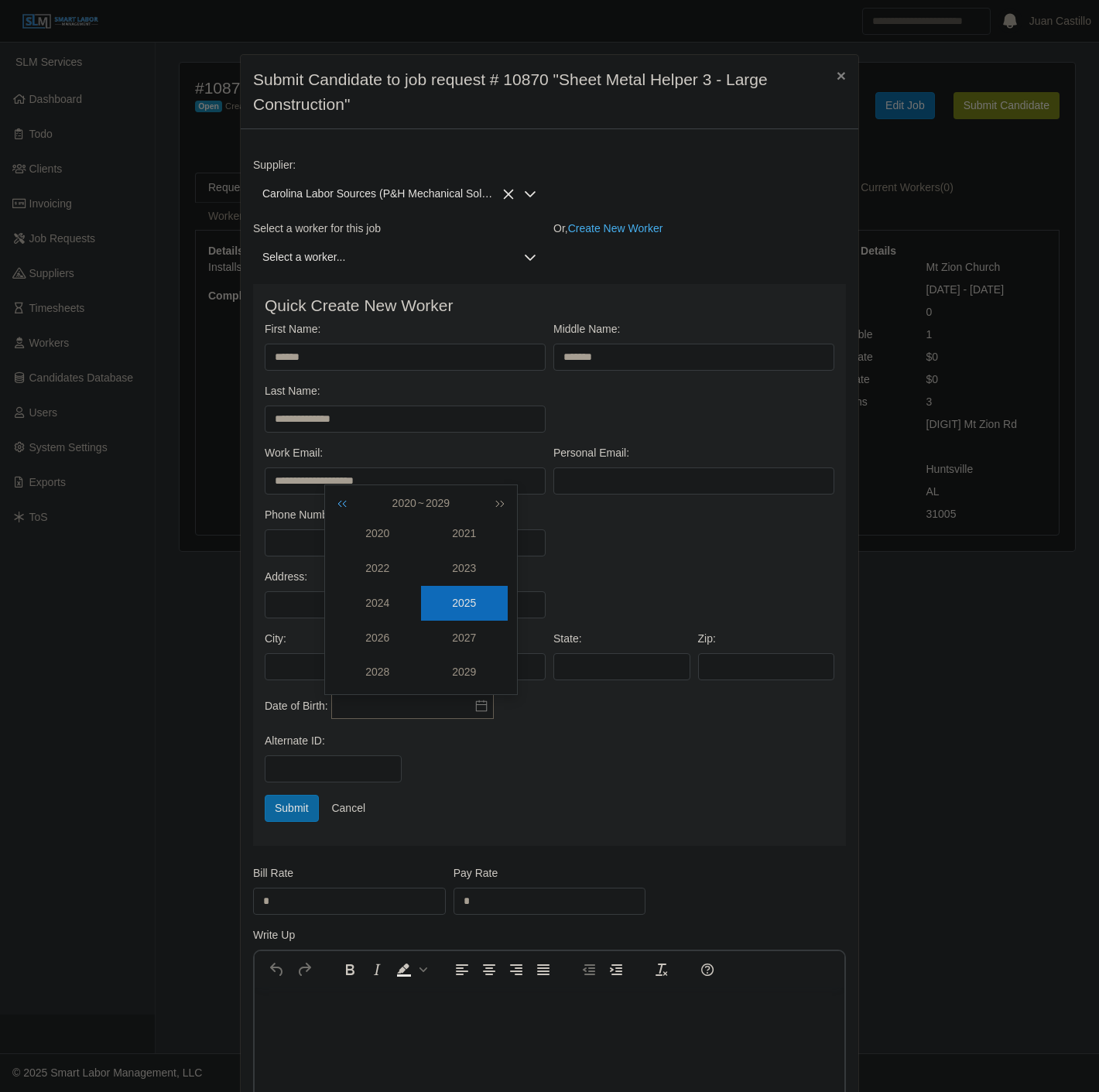 click at bounding box center (345, 503) 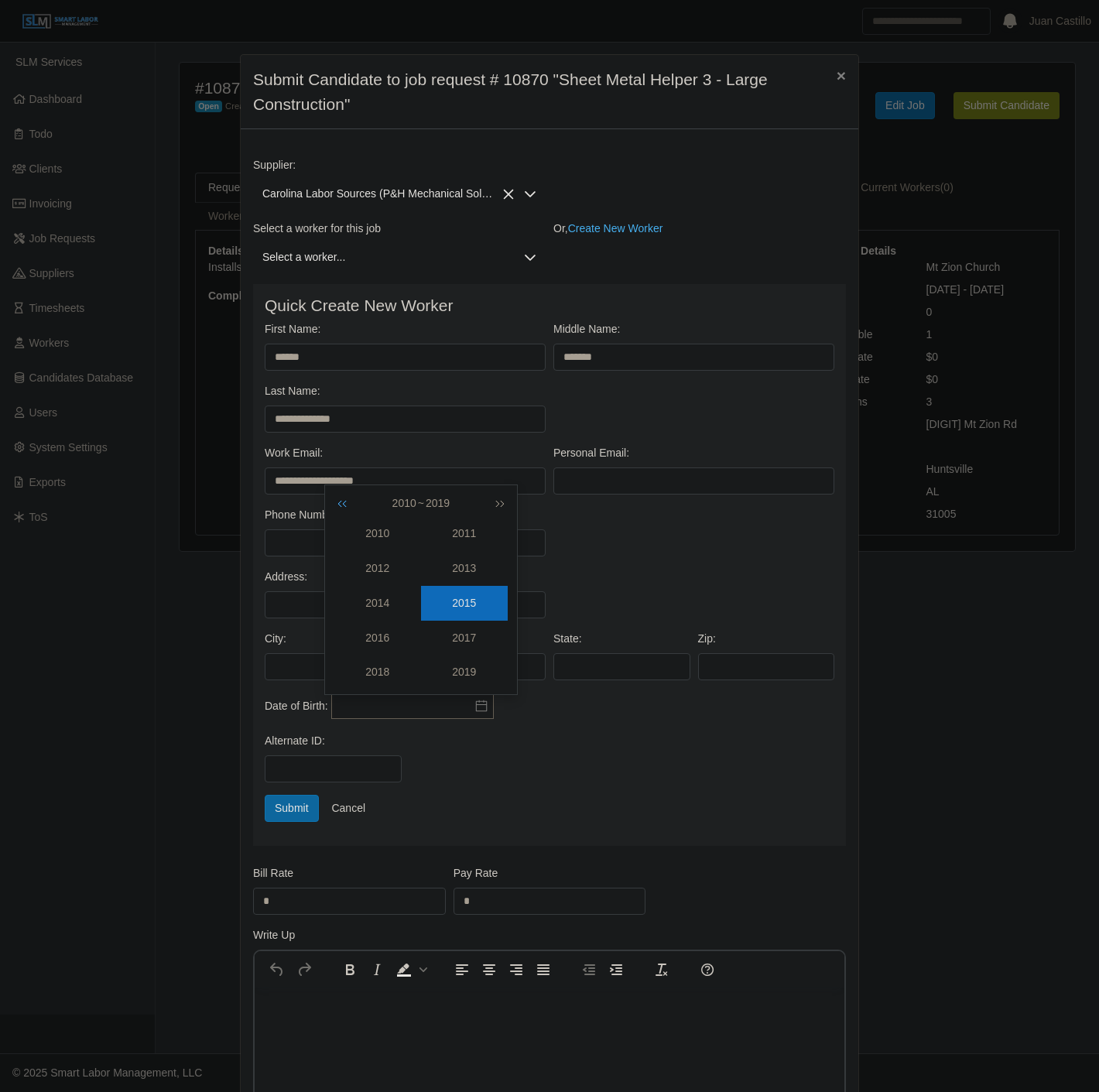 click at bounding box center (345, 503) 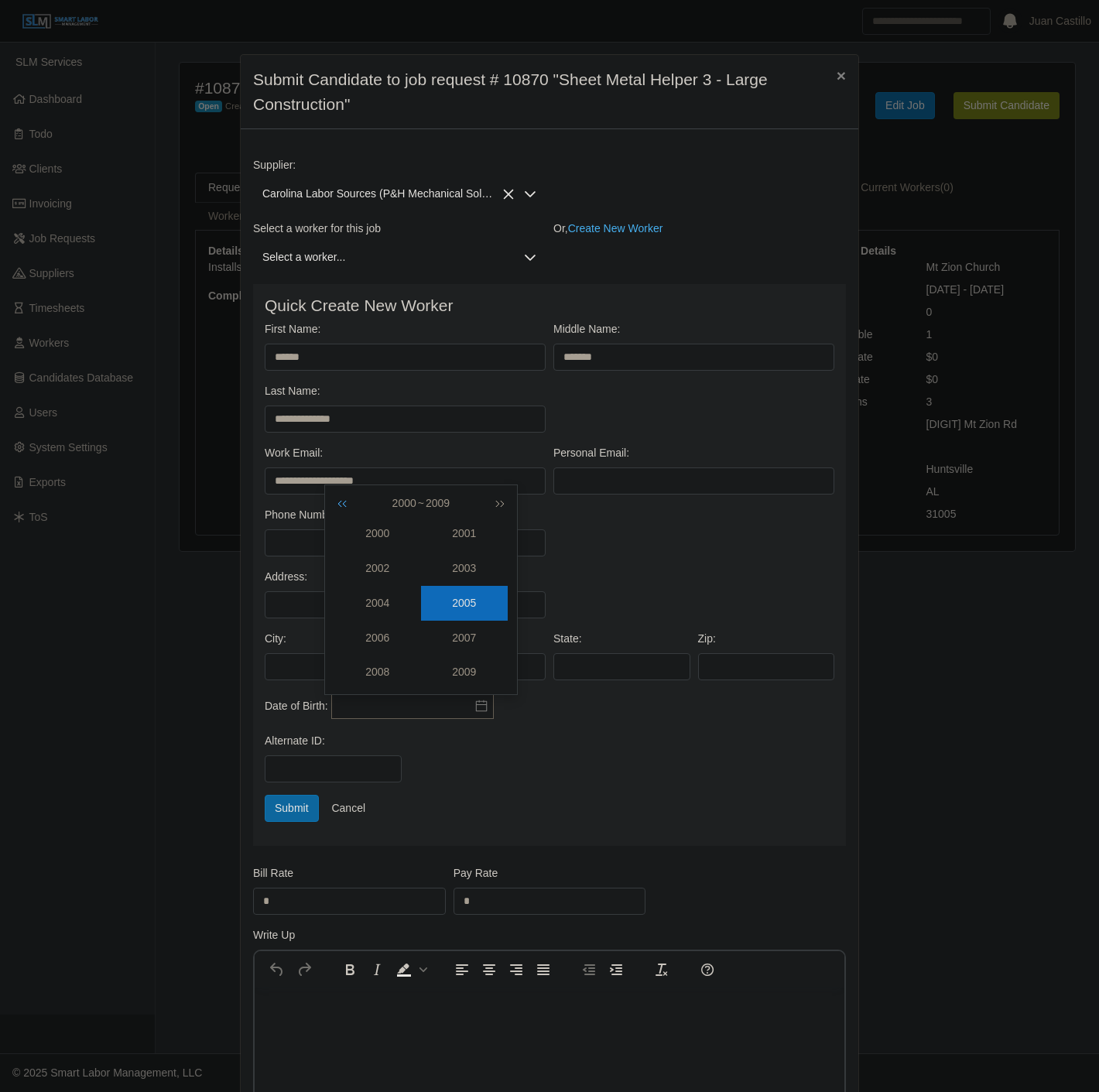 click at bounding box center (345, 503) 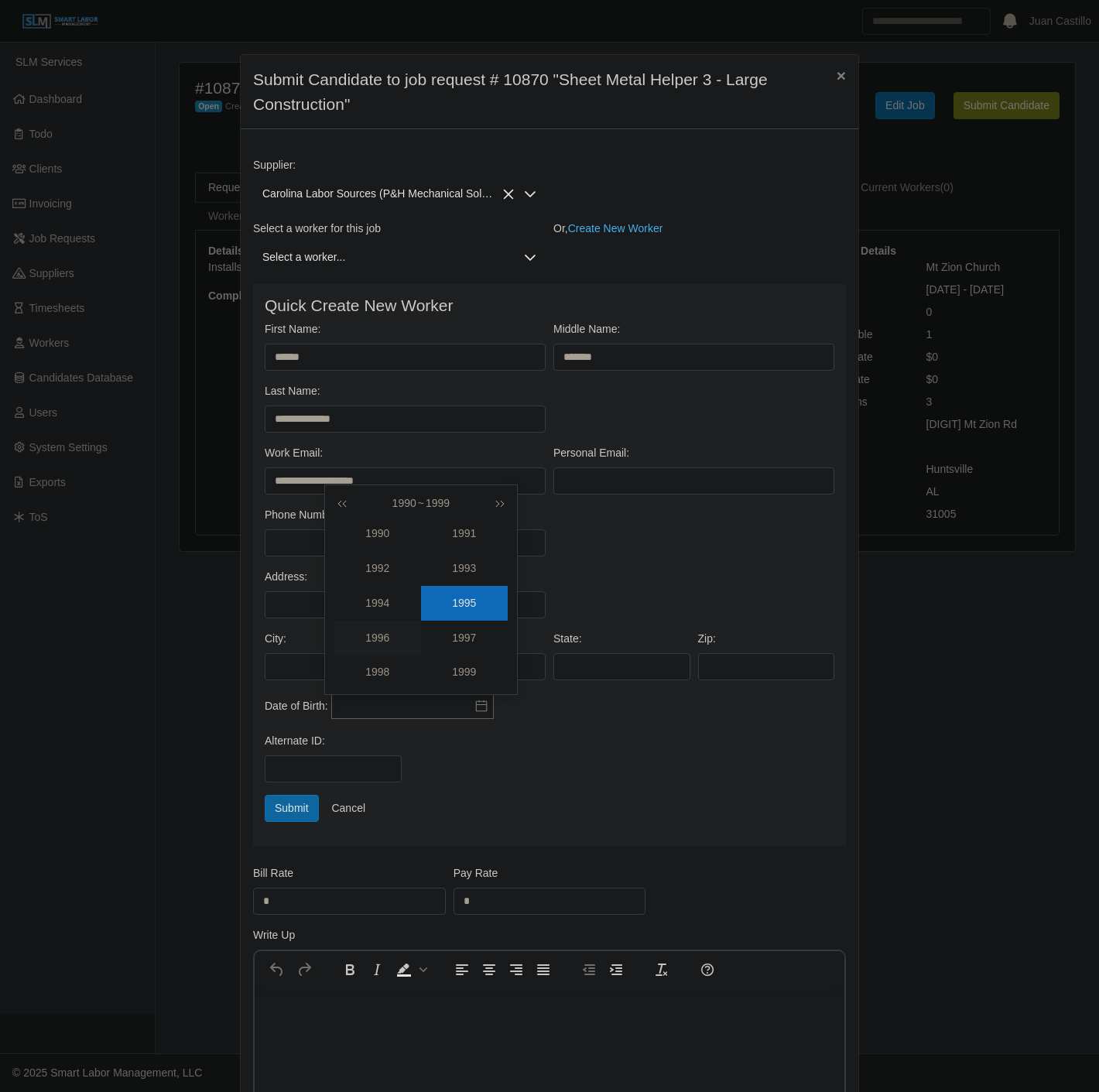 click on "1996" 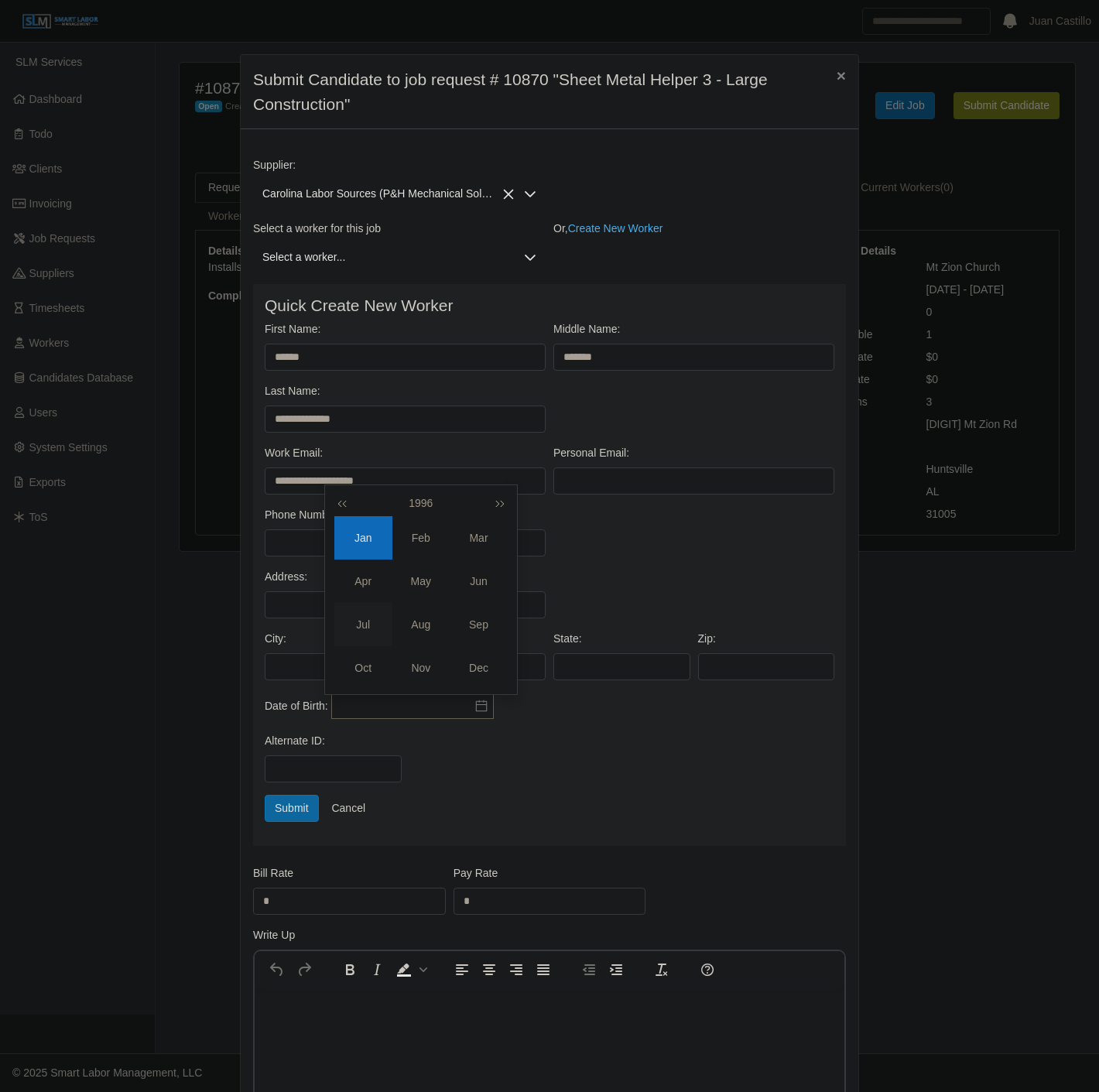 click on "Jul" at bounding box center [363, 625] 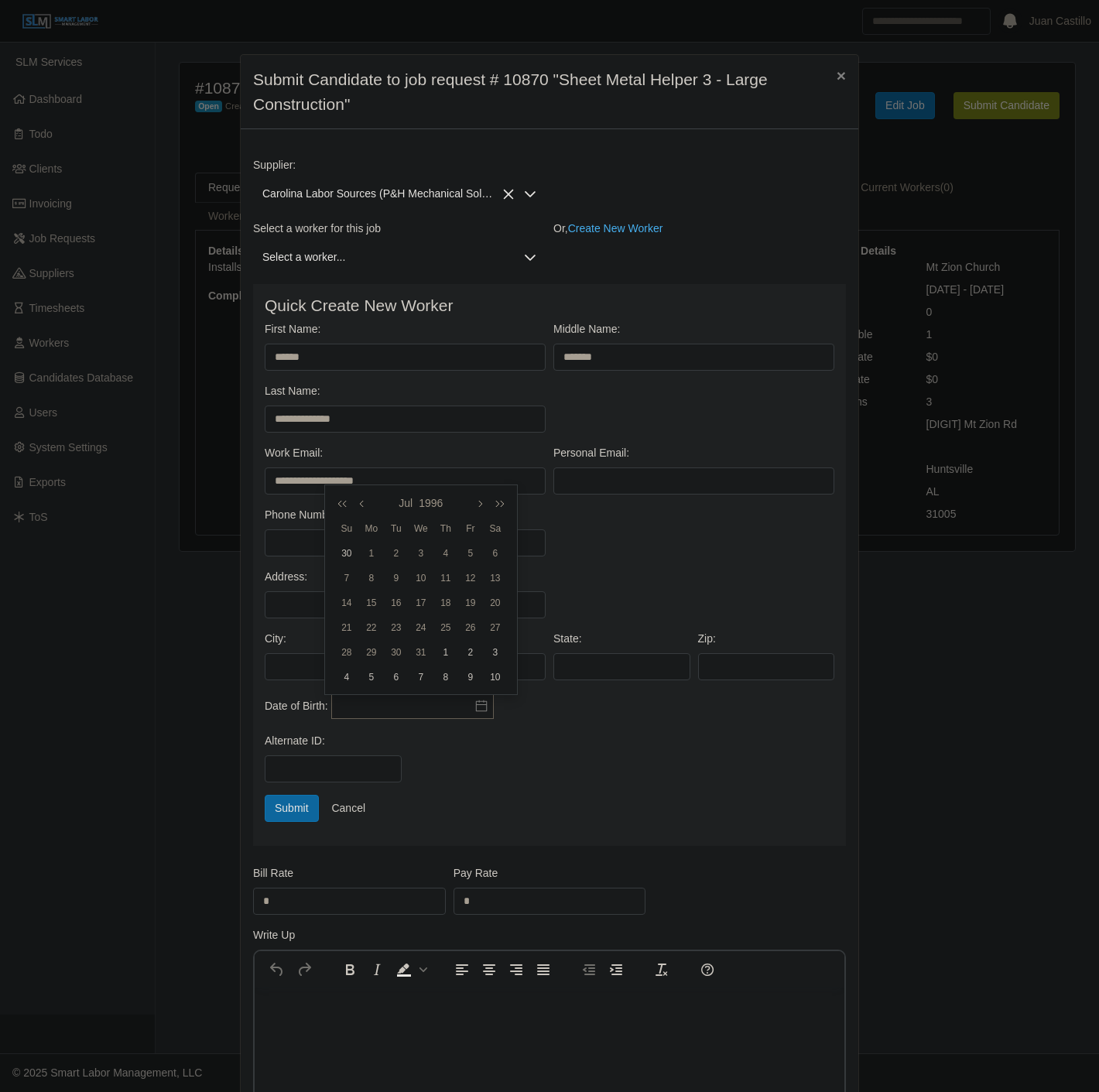 drag, startPoint x: 423, startPoint y: 573, endPoint x: 546, endPoint y: 717, distance: 189.38057 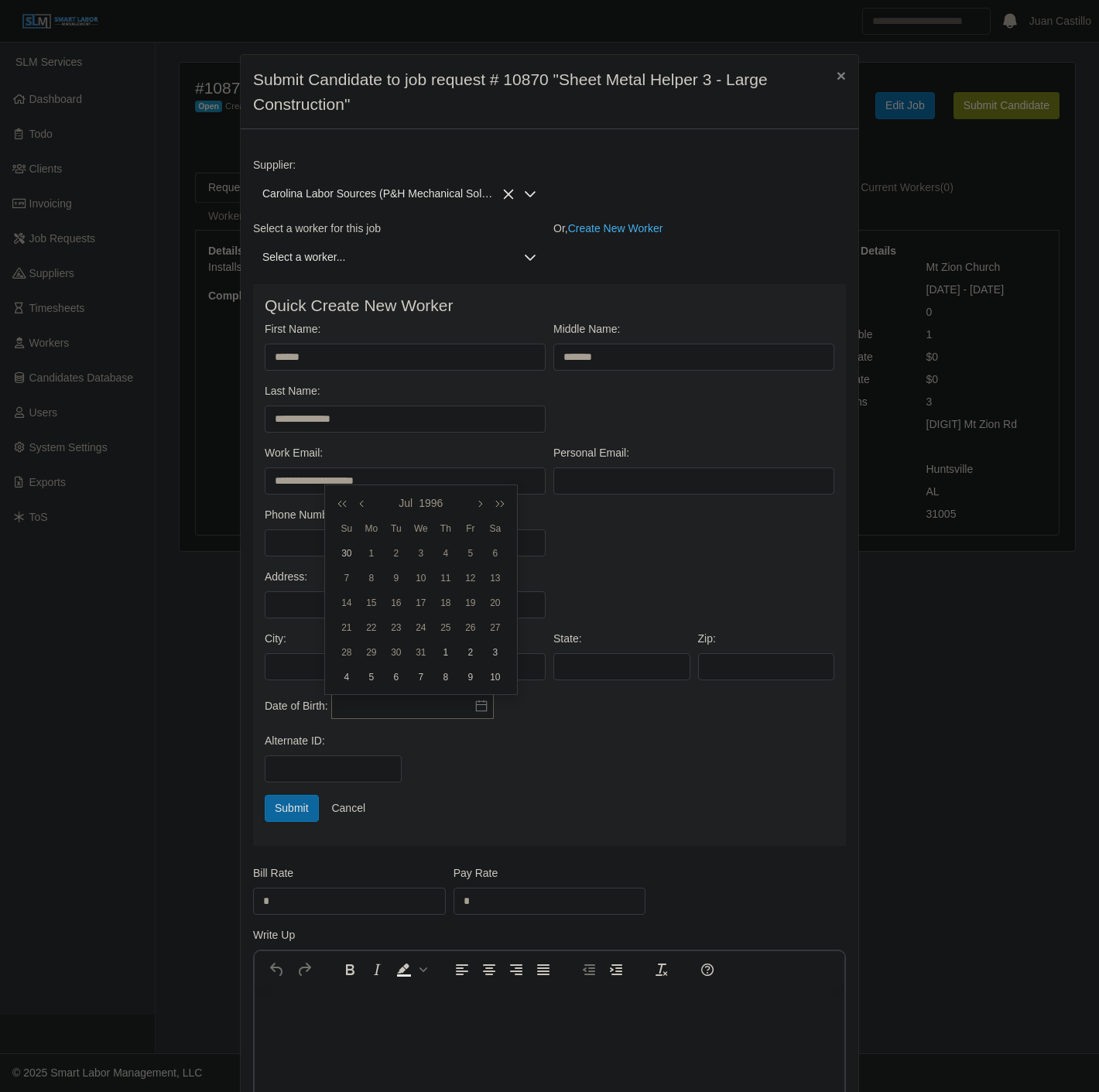 click on "10" at bounding box center [421, 578] 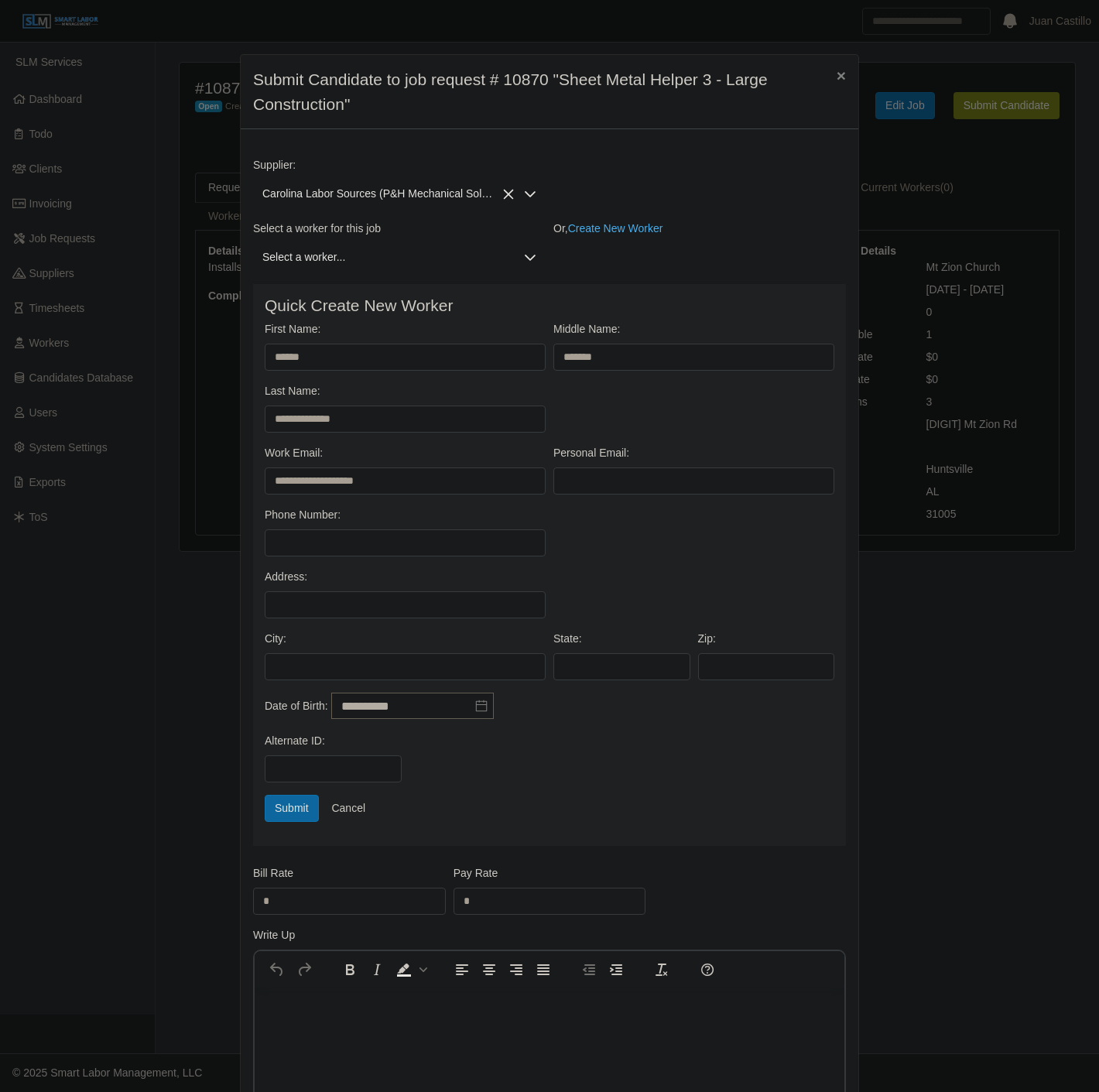 click on "Alternate ID:" at bounding box center [550, 764] 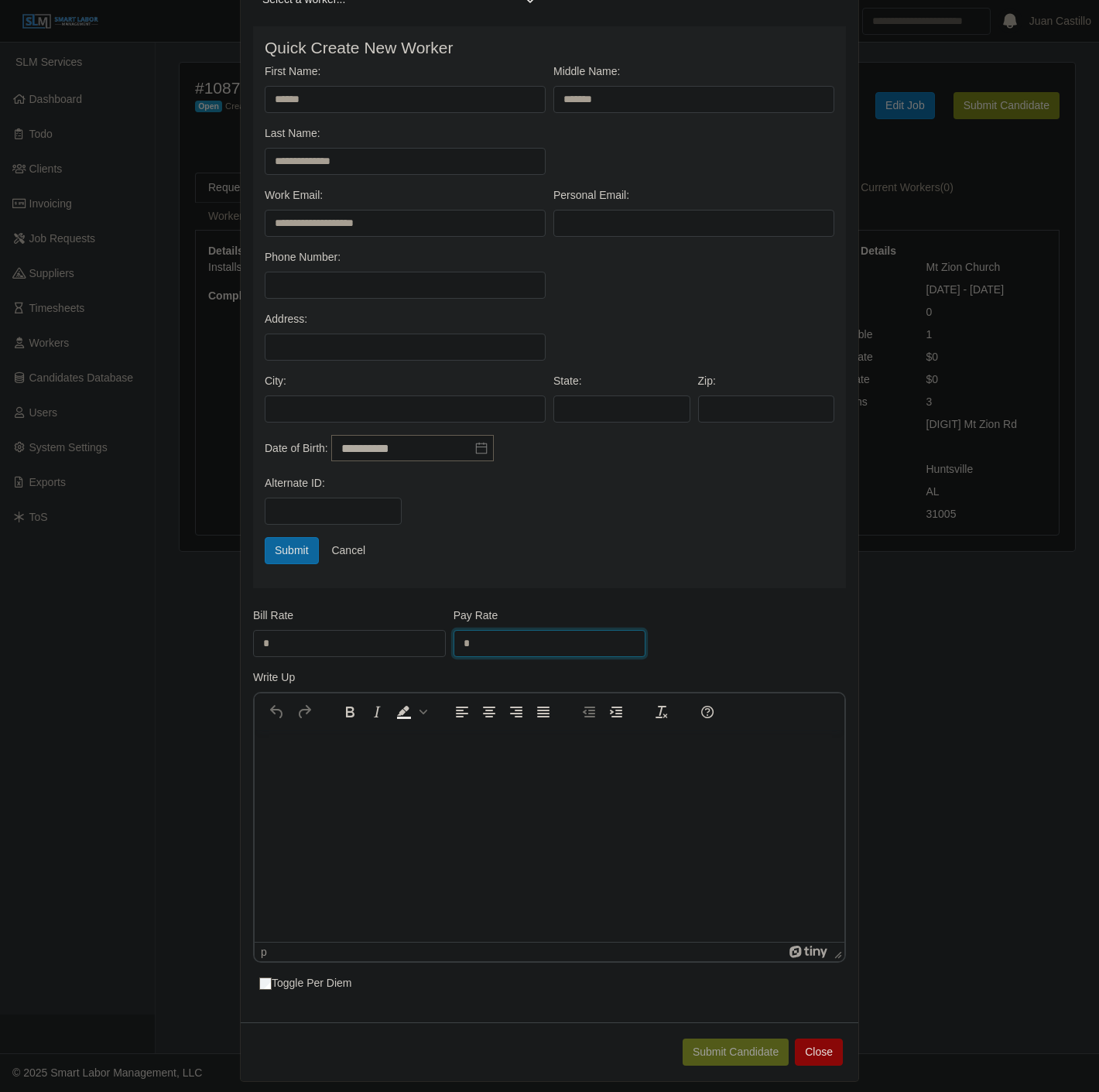 click on "*" at bounding box center [550, 643] 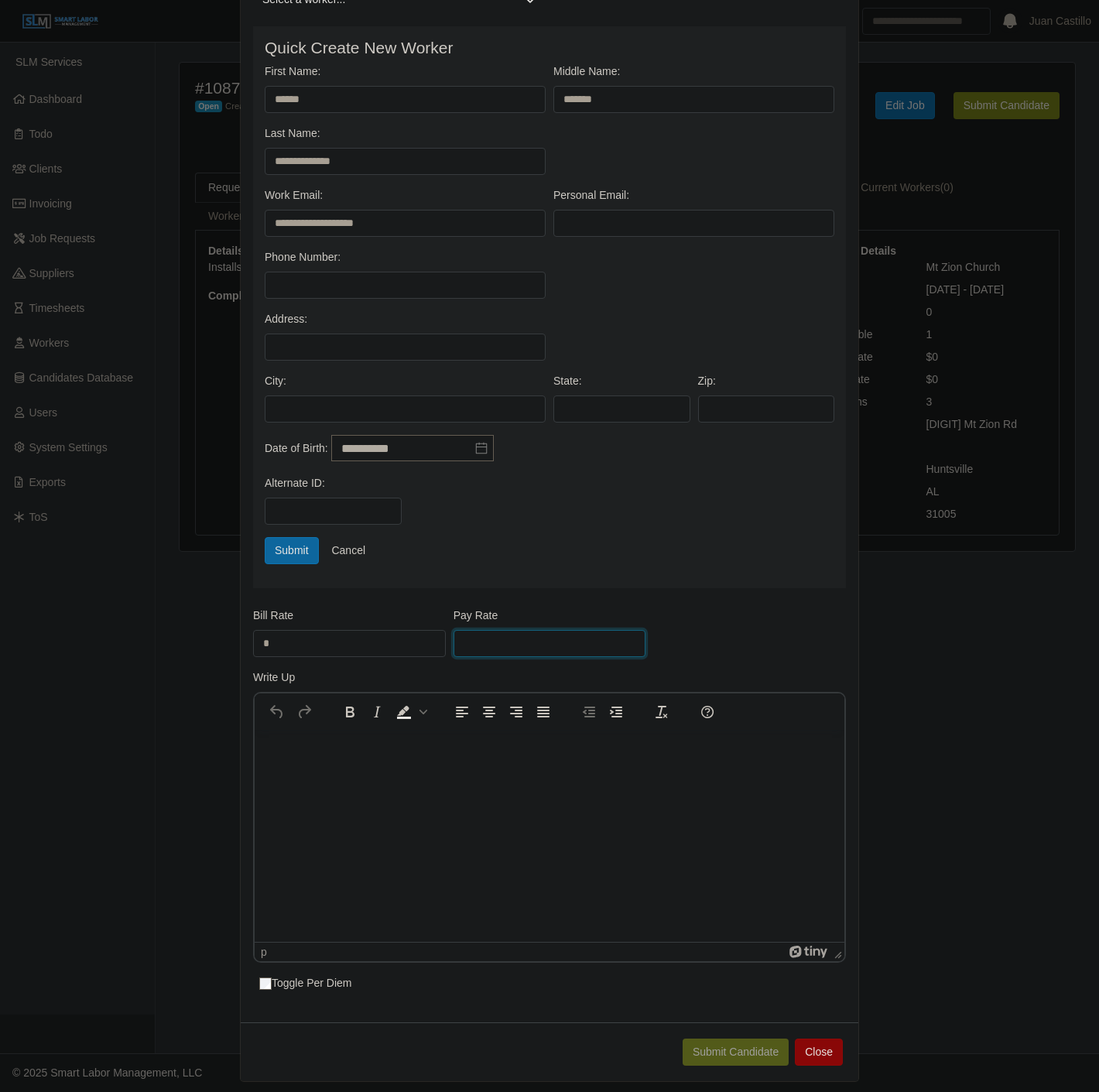 click on "Pay Rate" at bounding box center (550, 643) 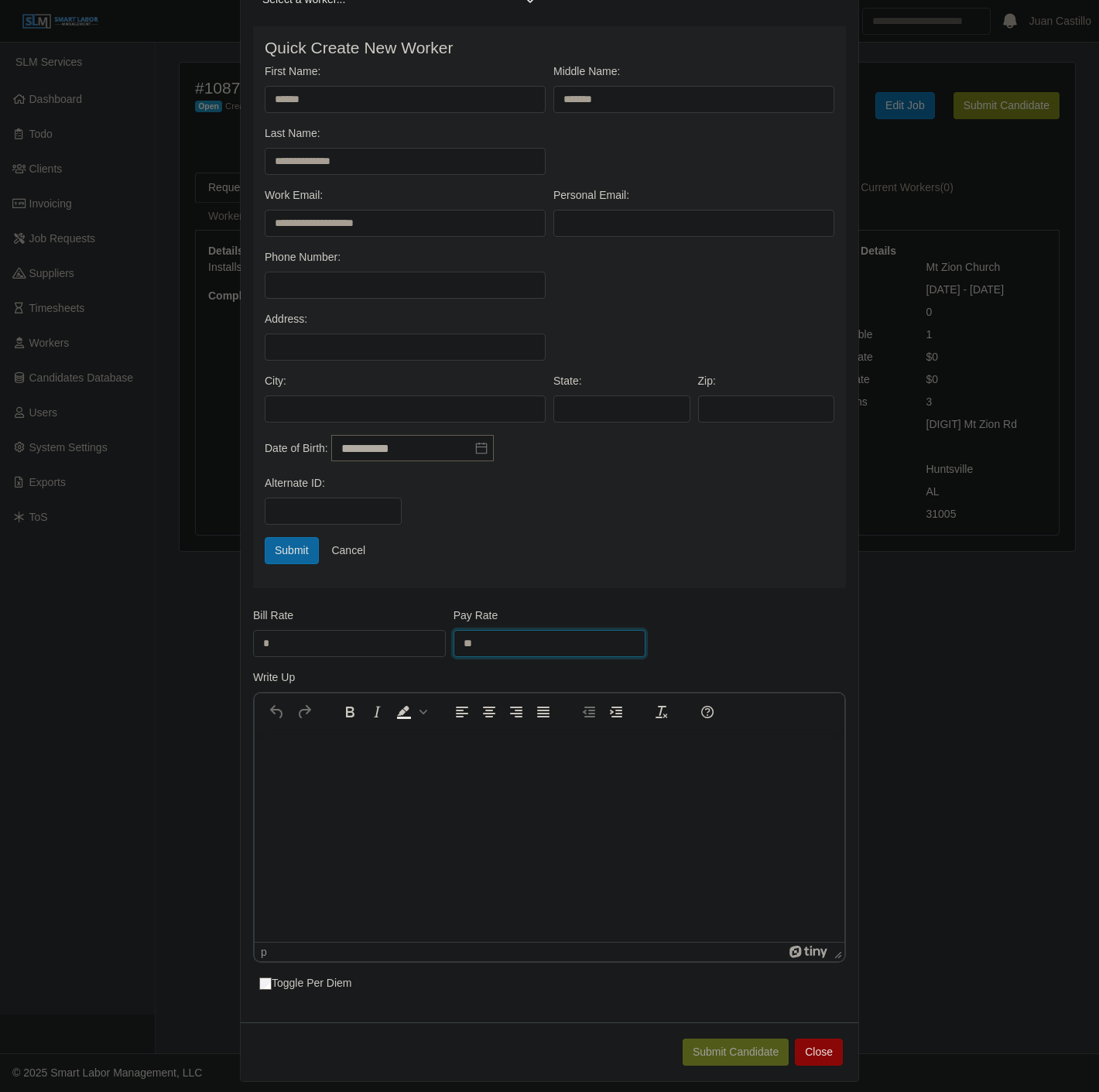 type on "**" 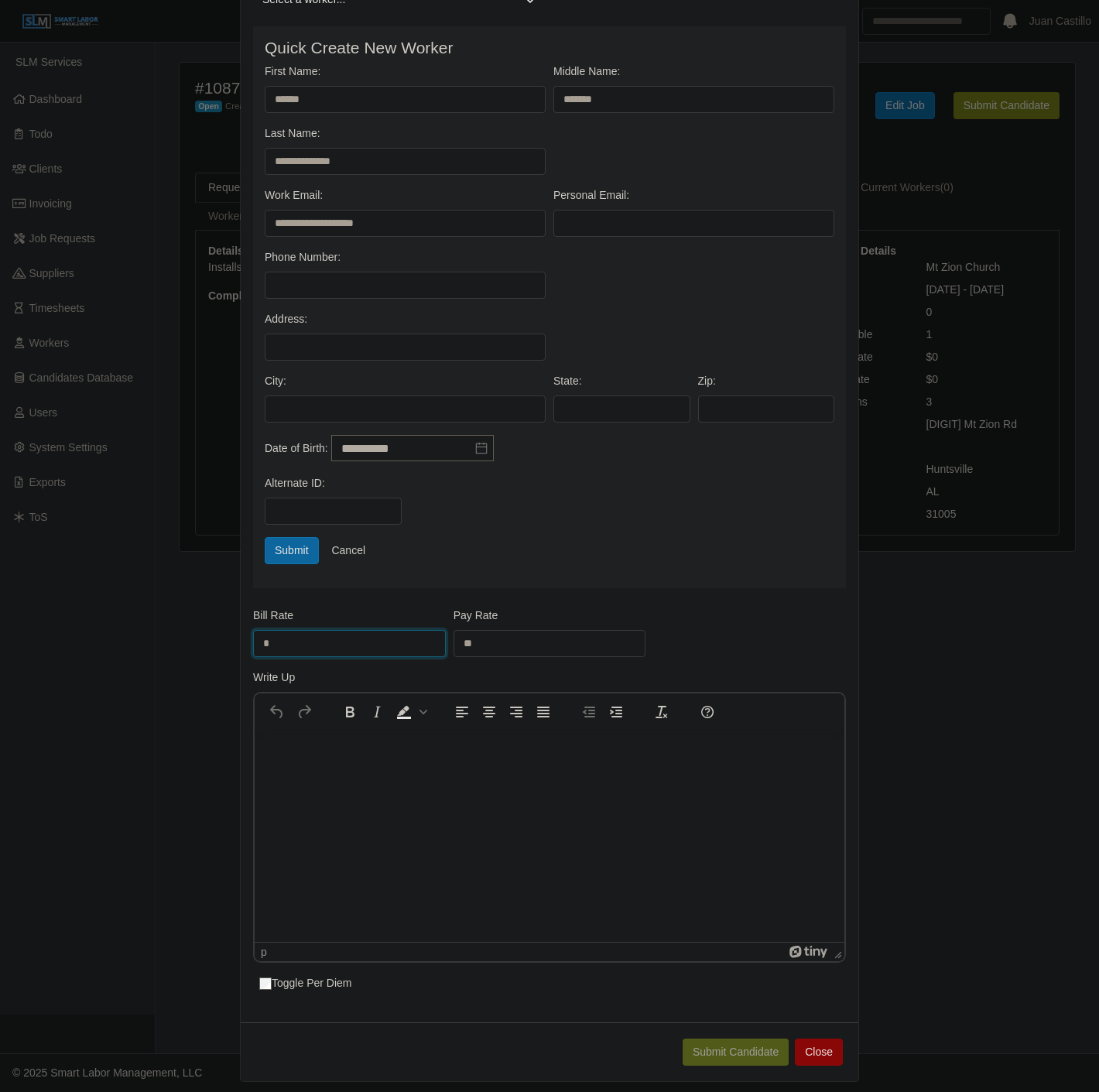 click on "*" at bounding box center [349, 643] 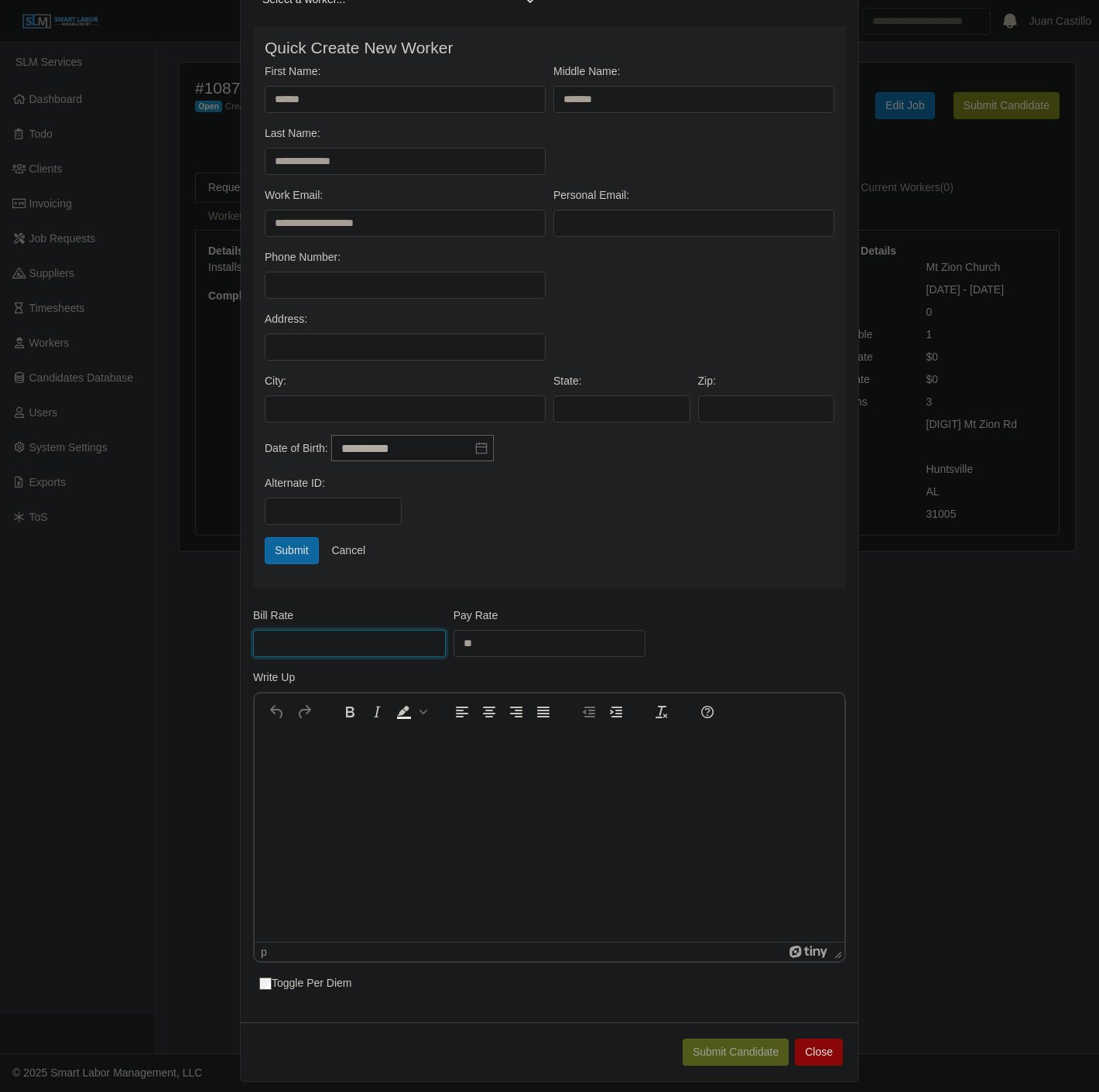 type on "*" 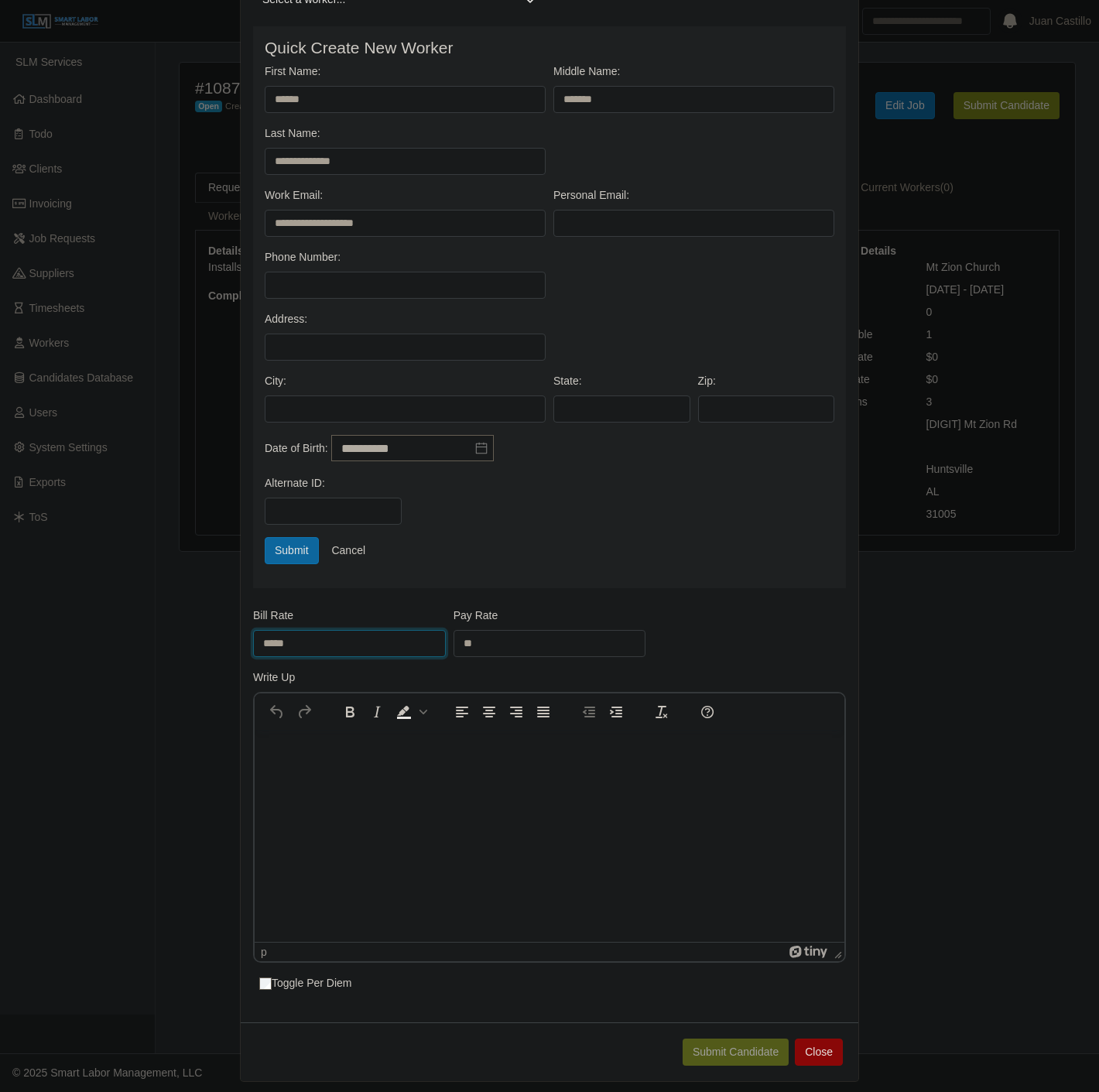 type on "*****" 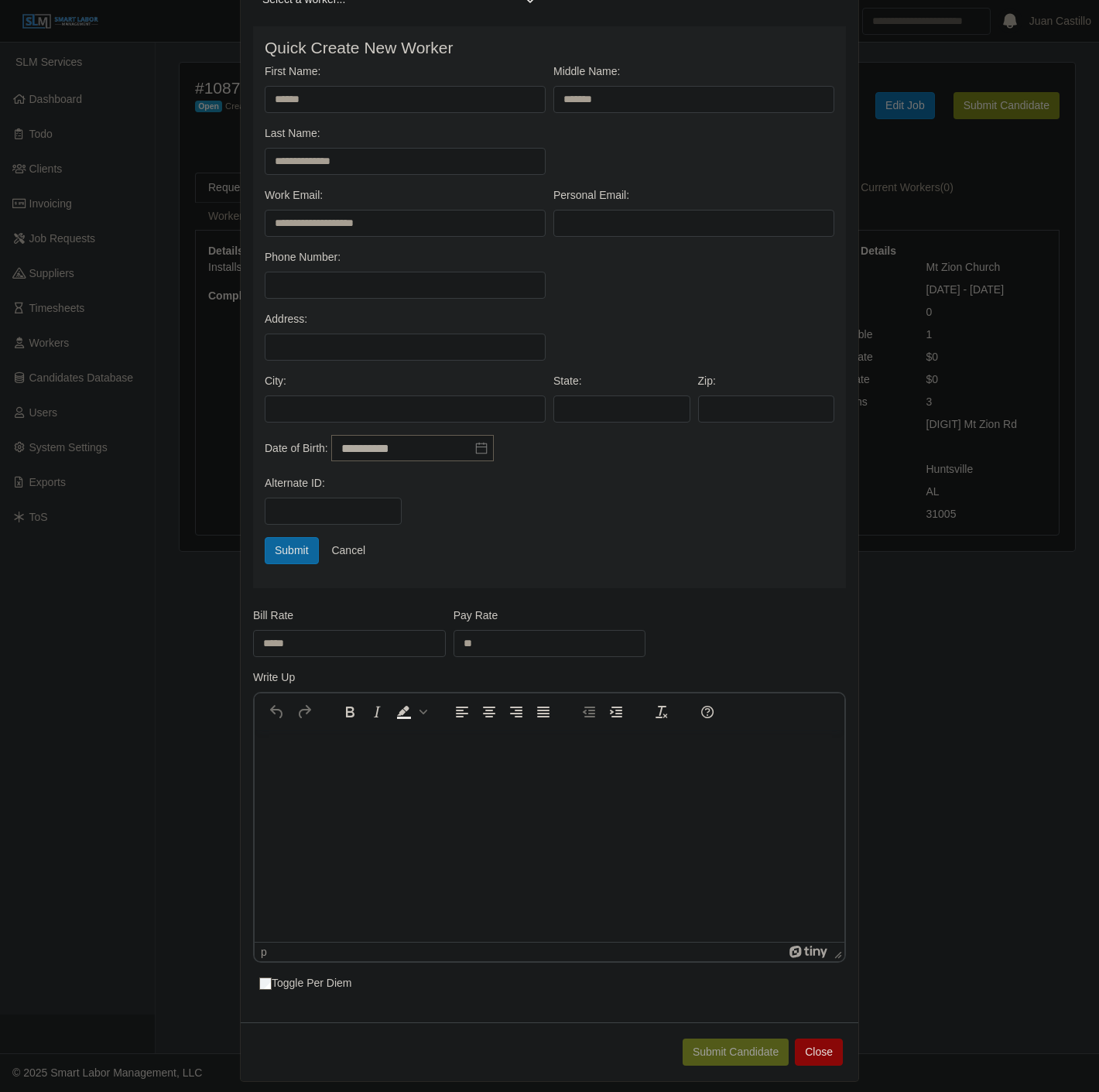 click on "Alternate ID:" at bounding box center [550, 506] 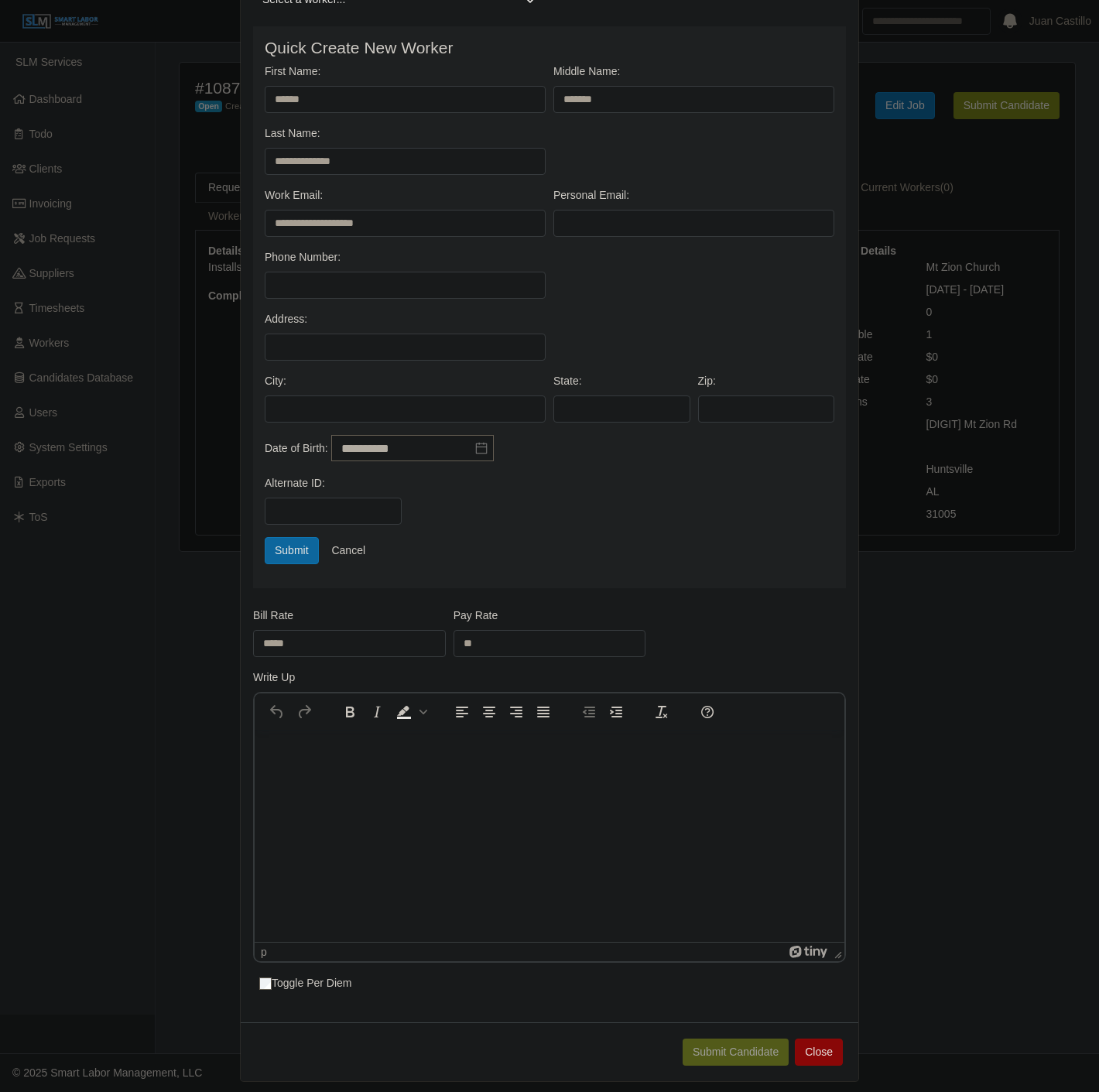 drag, startPoint x: 421, startPoint y: 995, endPoint x: 427, endPoint y: 957, distance: 38.470768 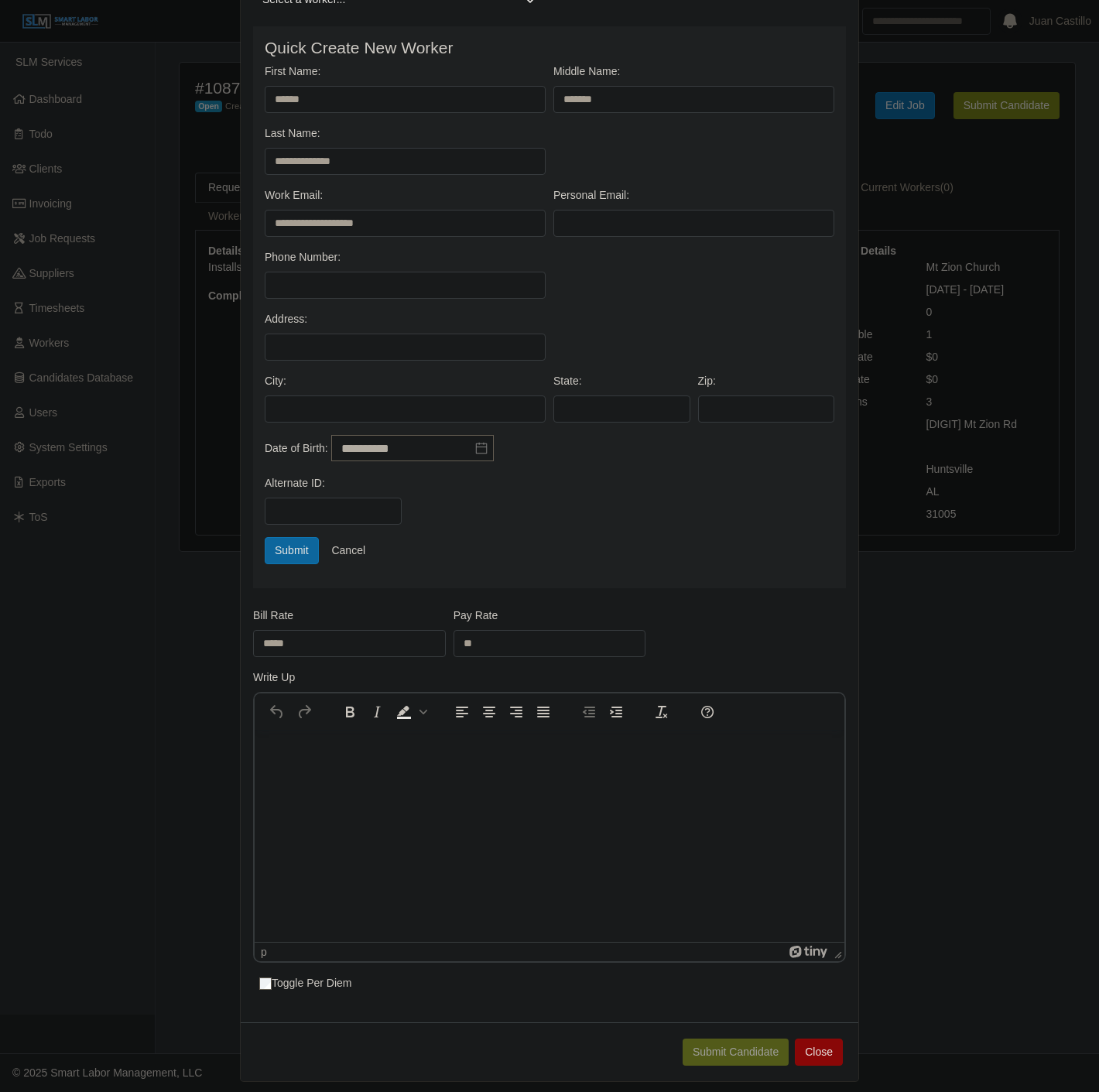 click at bounding box center [550, 750] 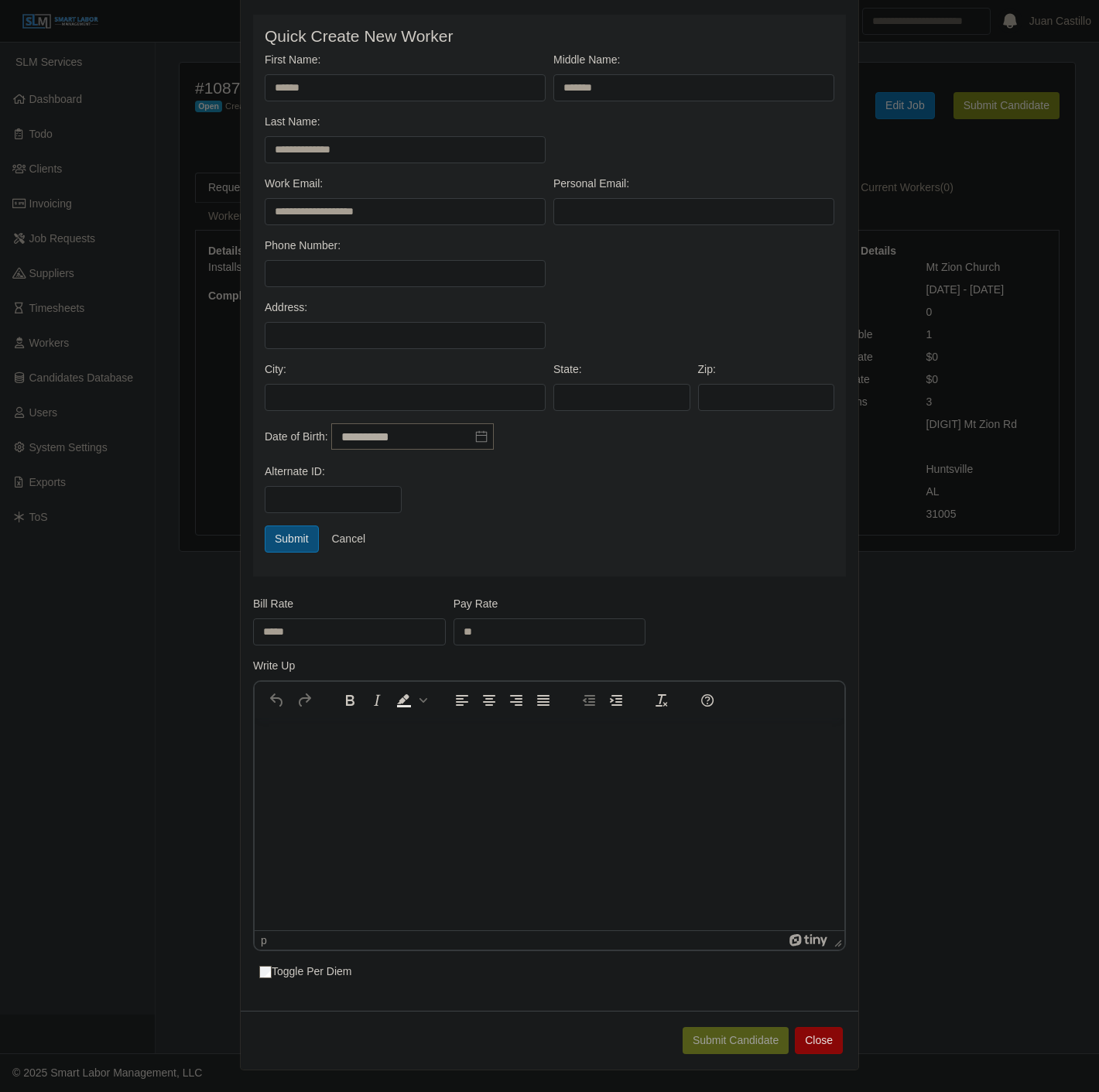 click on "Submit" at bounding box center [292, 539] 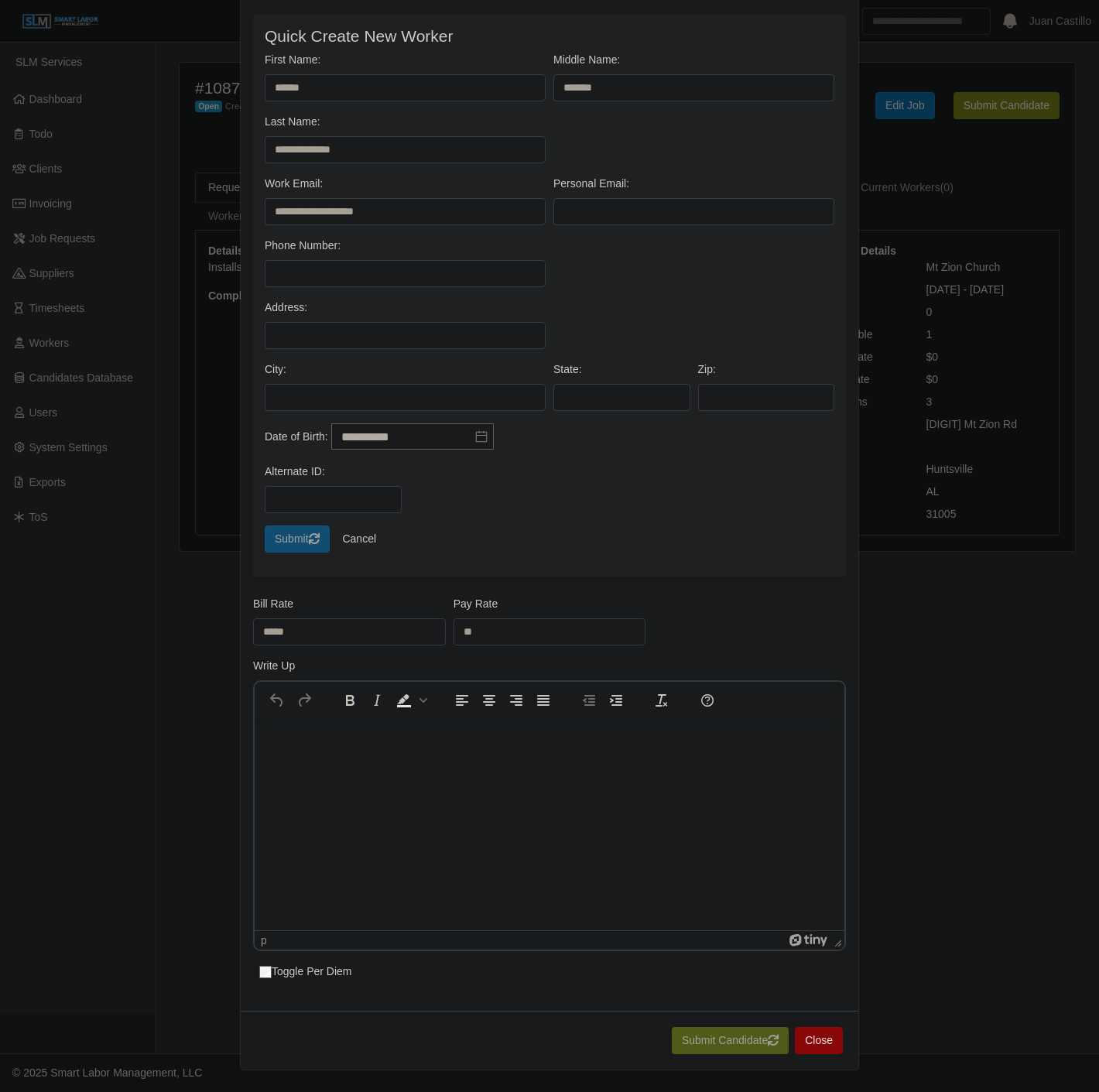 scroll, scrollTop: 0, scrollLeft: 0, axis: both 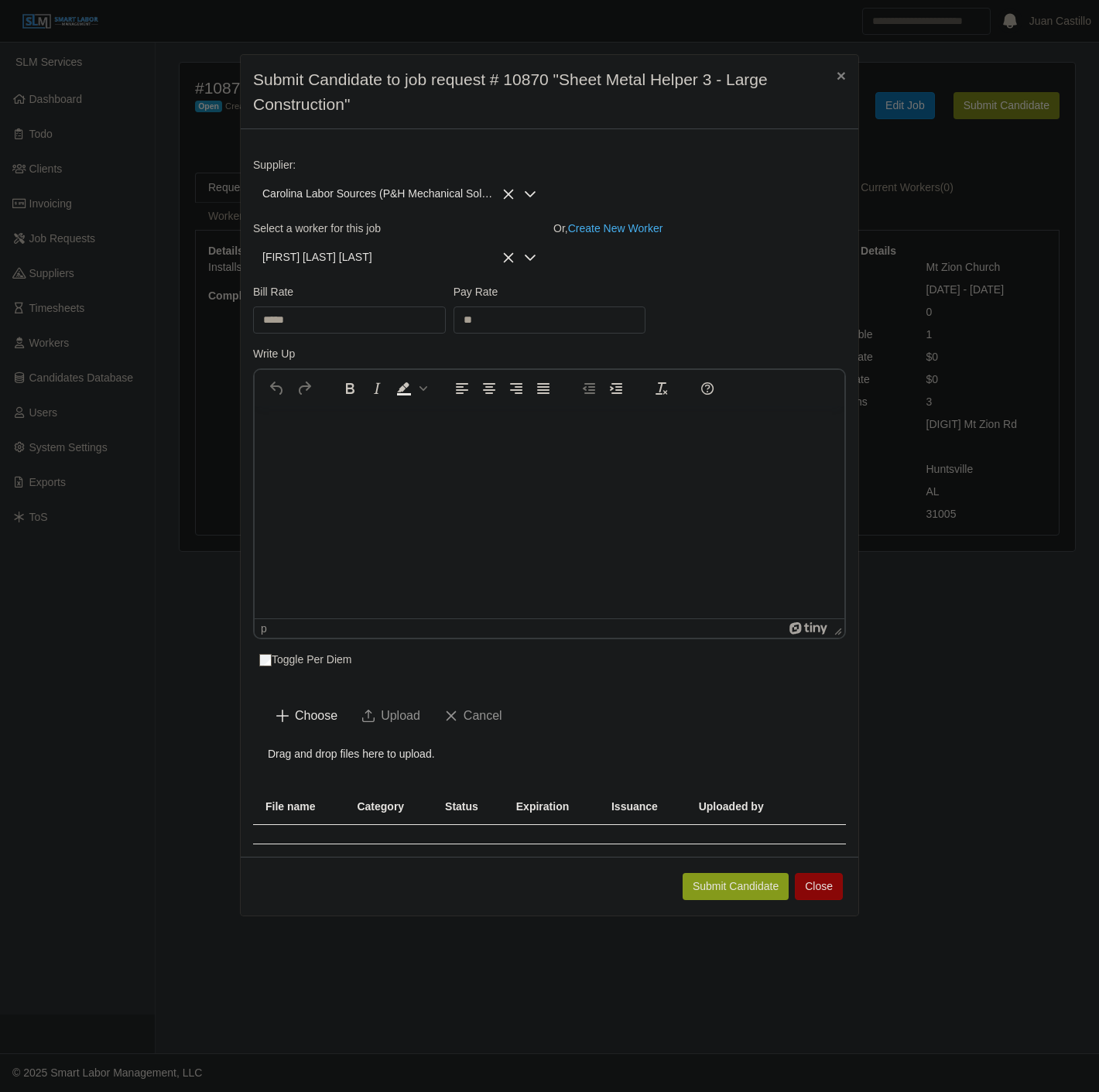 click on "Submit Candidate" 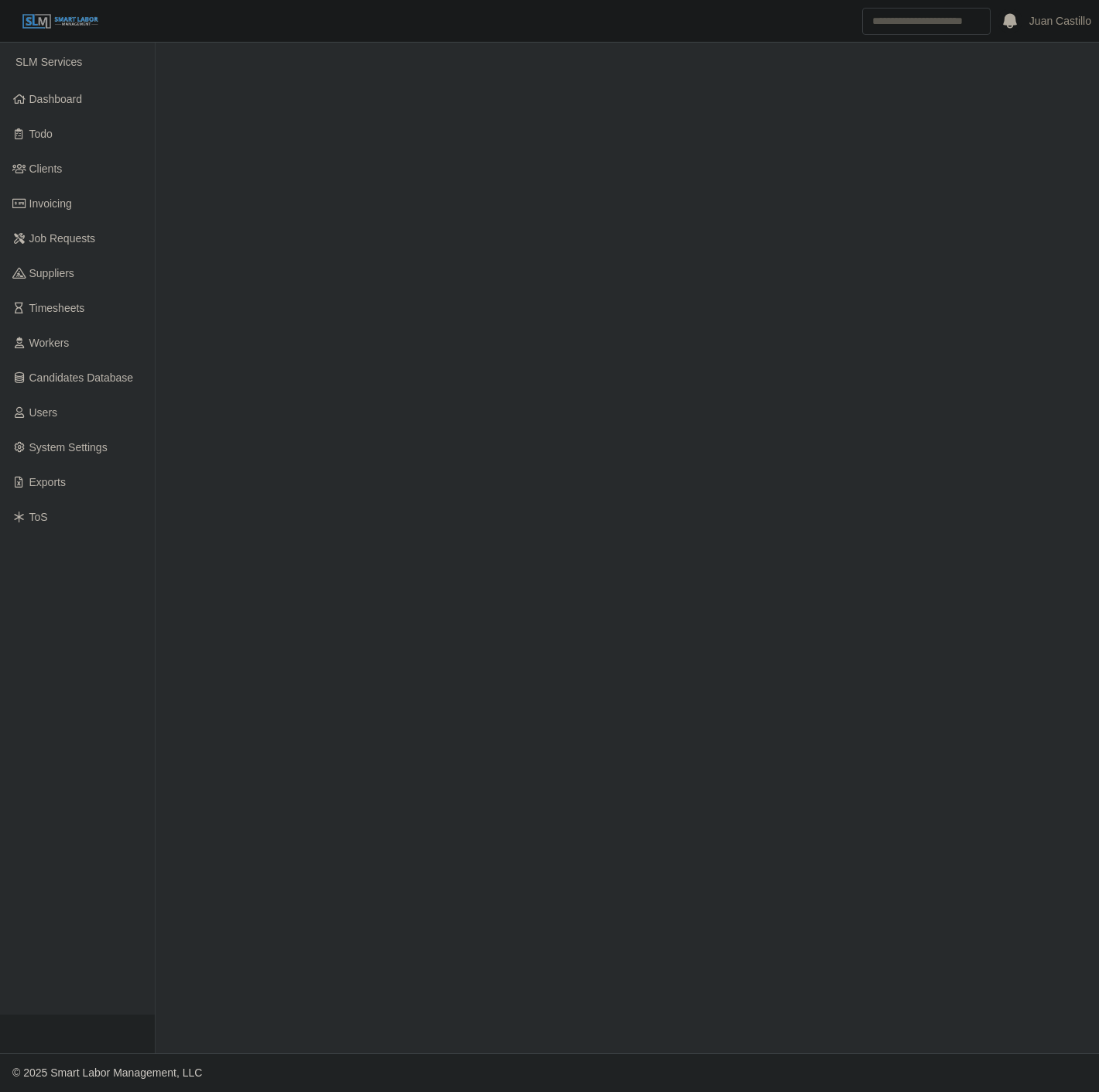 scroll, scrollTop: 0, scrollLeft: 0, axis: both 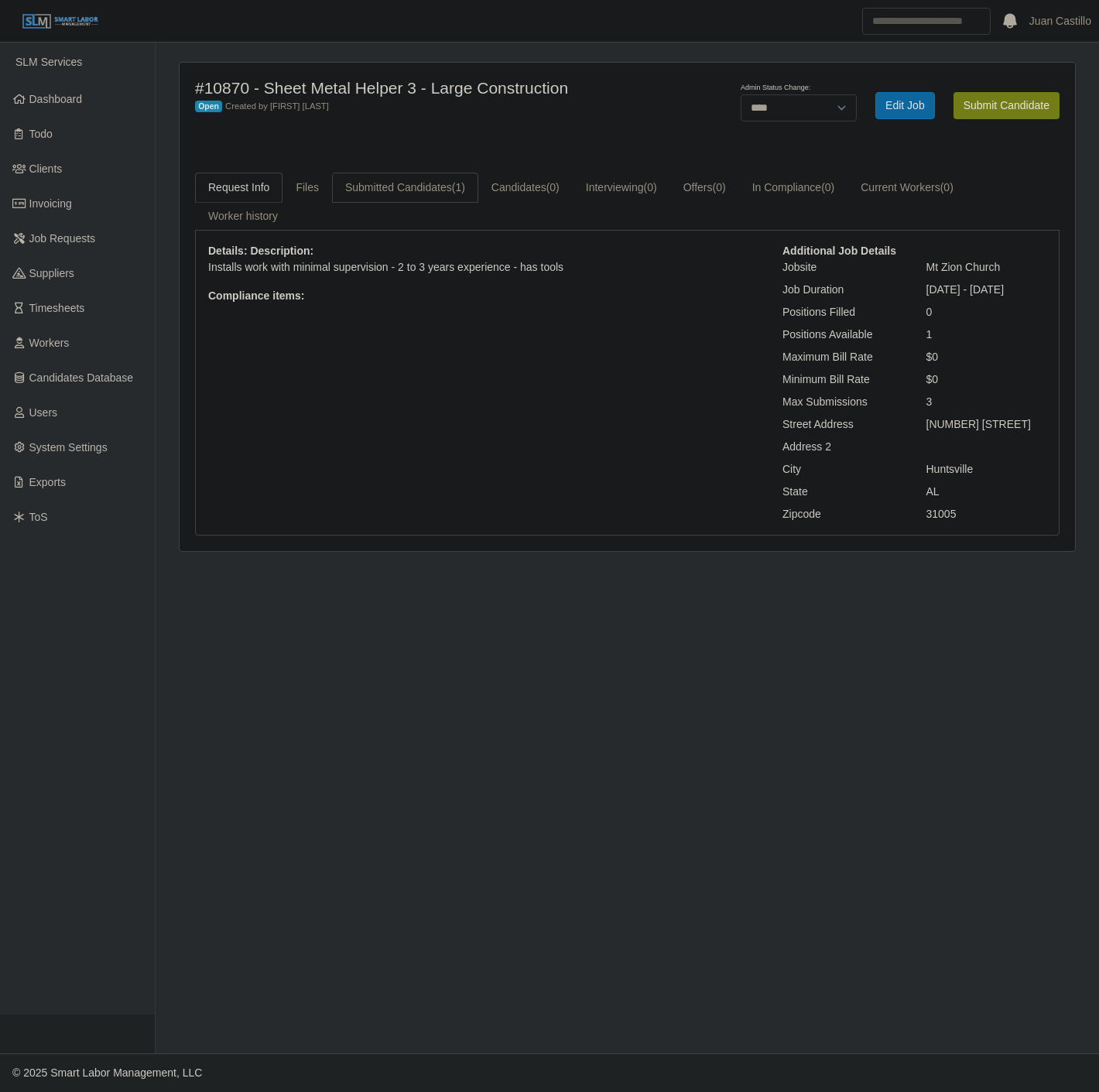 click on "Submitted Candidates
(1)" at bounding box center [405, 187] 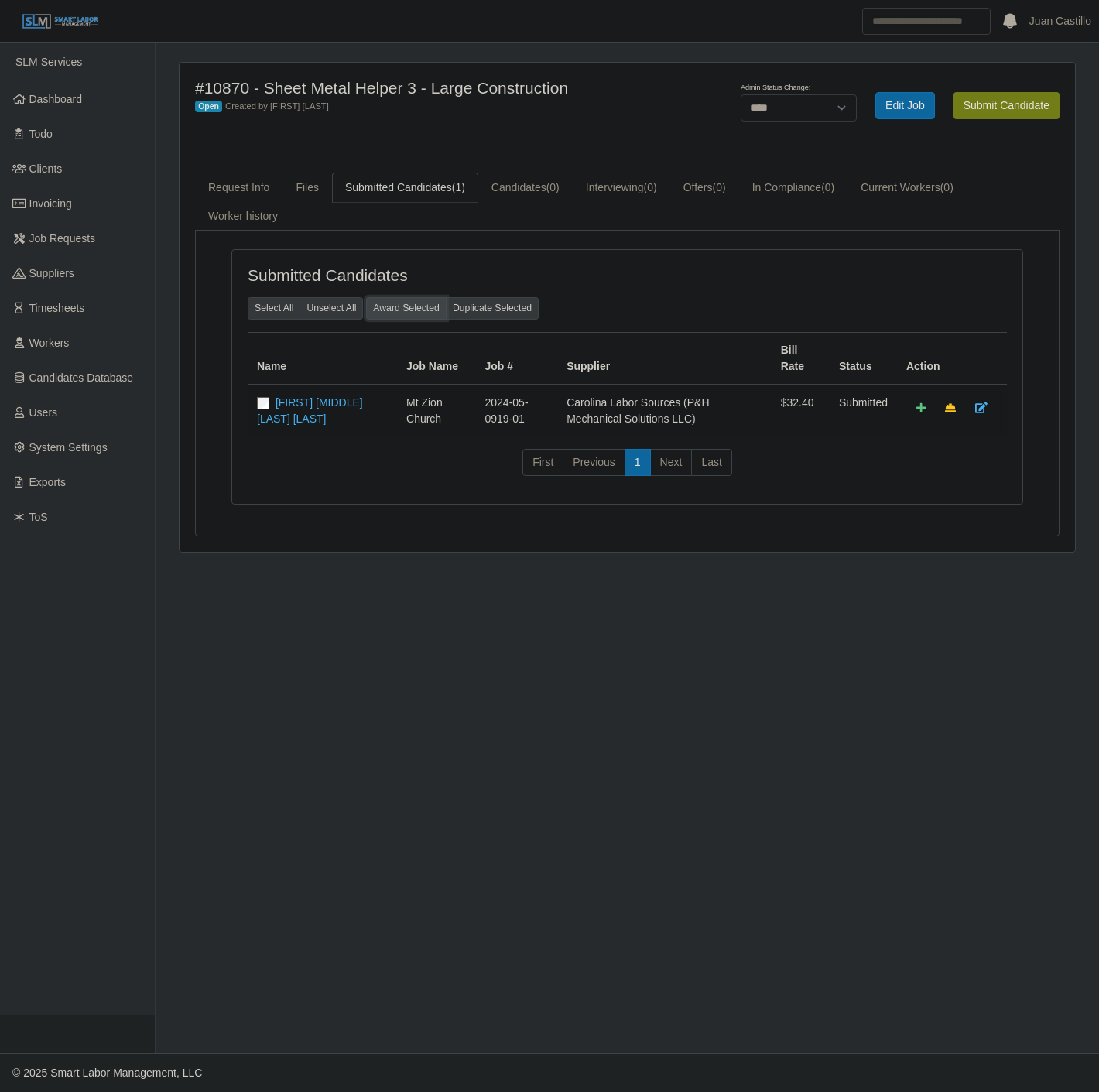 click on "Award Selected" at bounding box center (406, 308) 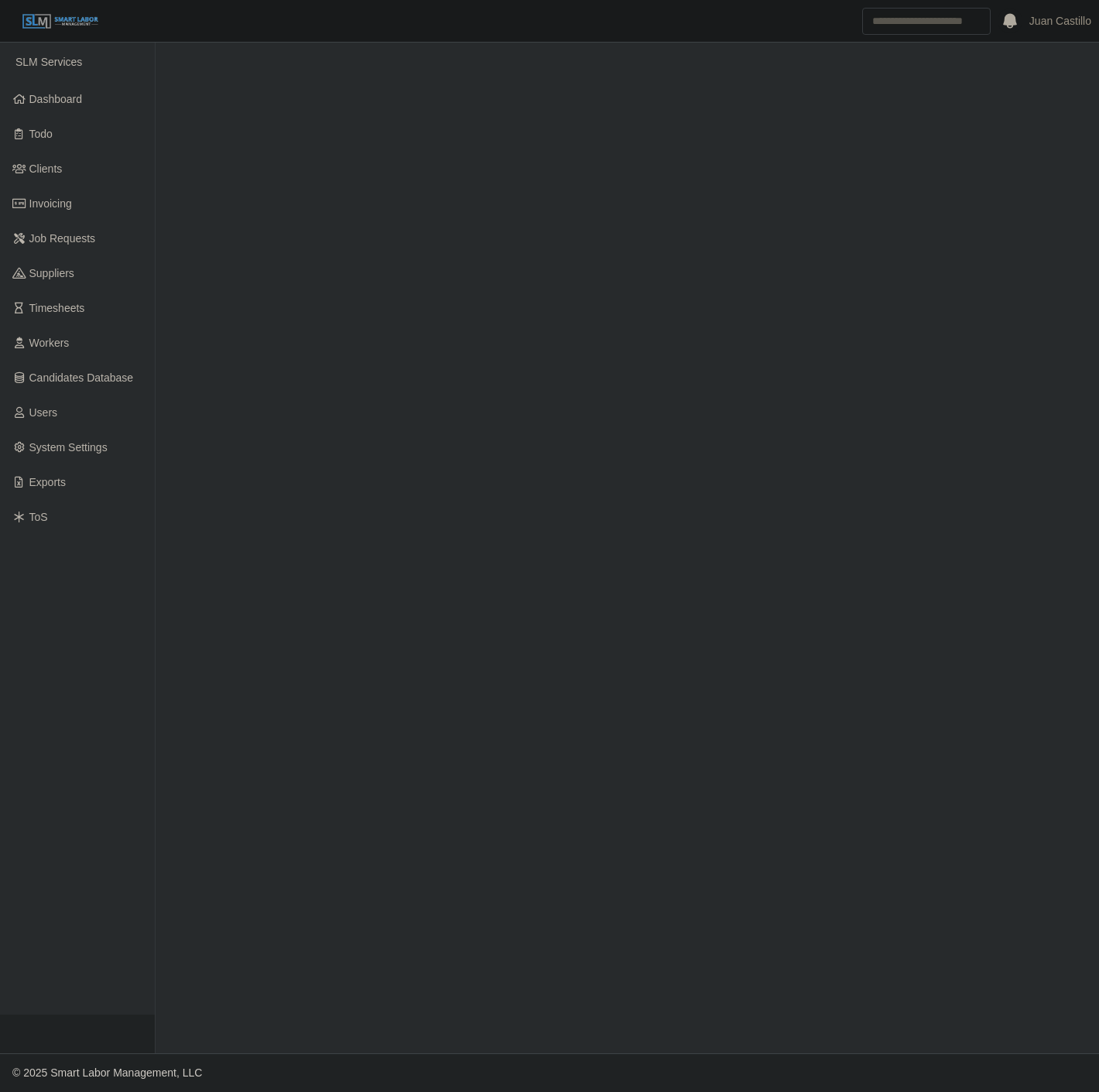 scroll, scrollTop: 0, scrollLeft: 0, axis: both 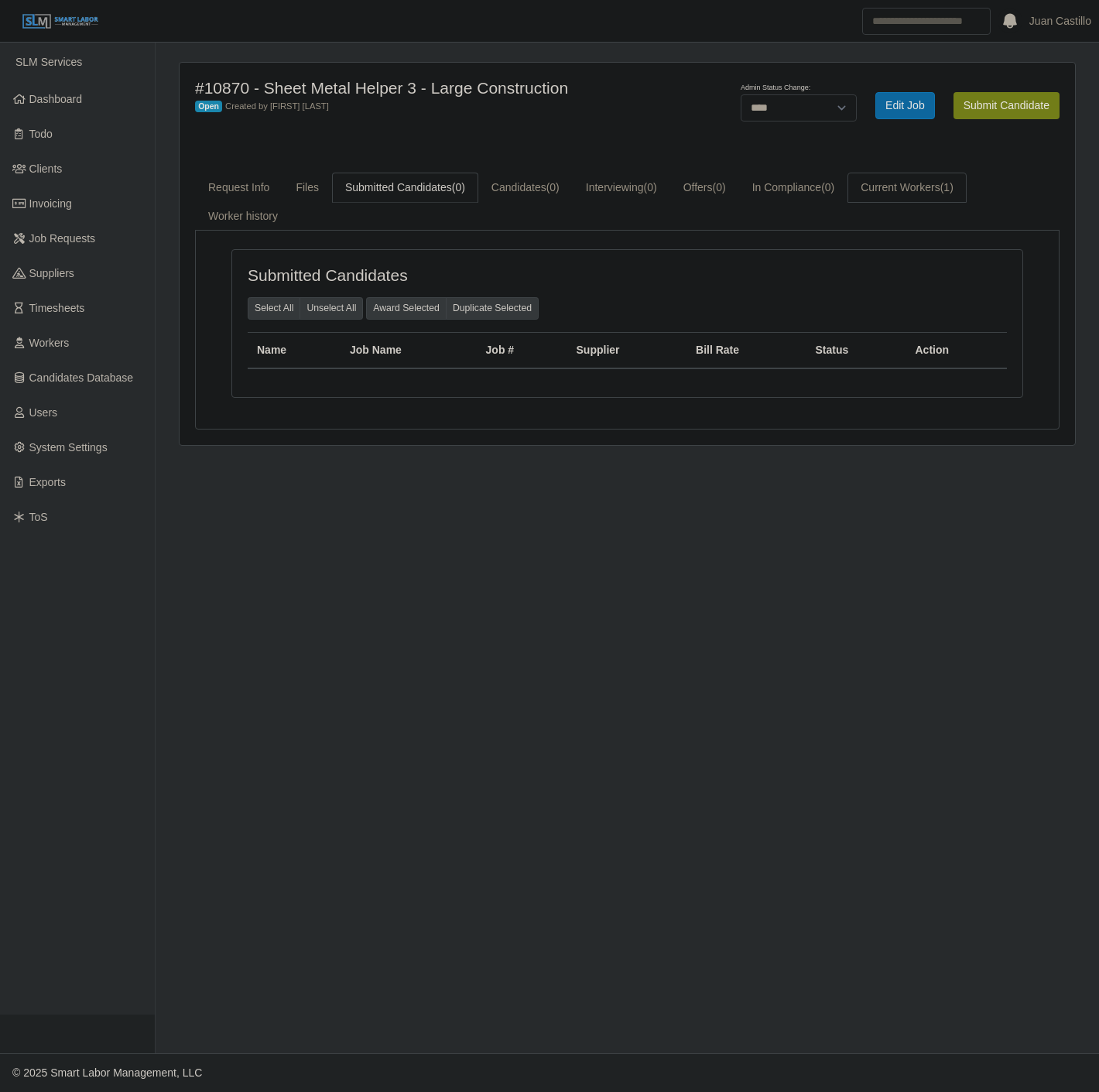 click on "Current Workers  (1)" at bounding box center [907, 187] 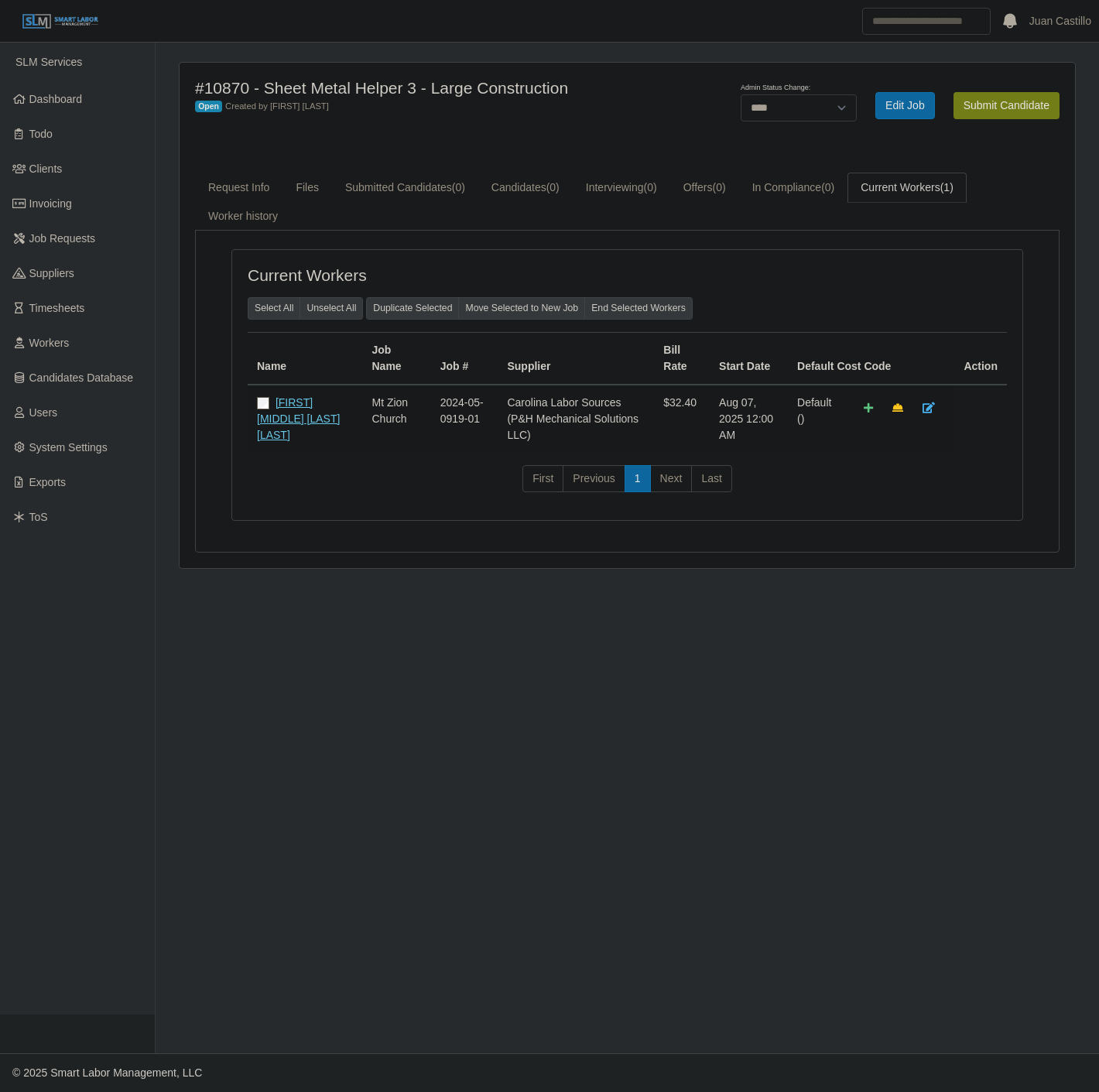 click on "[FIRST] [MIDDLE] [LAST] [LAST]" at bounding box center [298, 419] 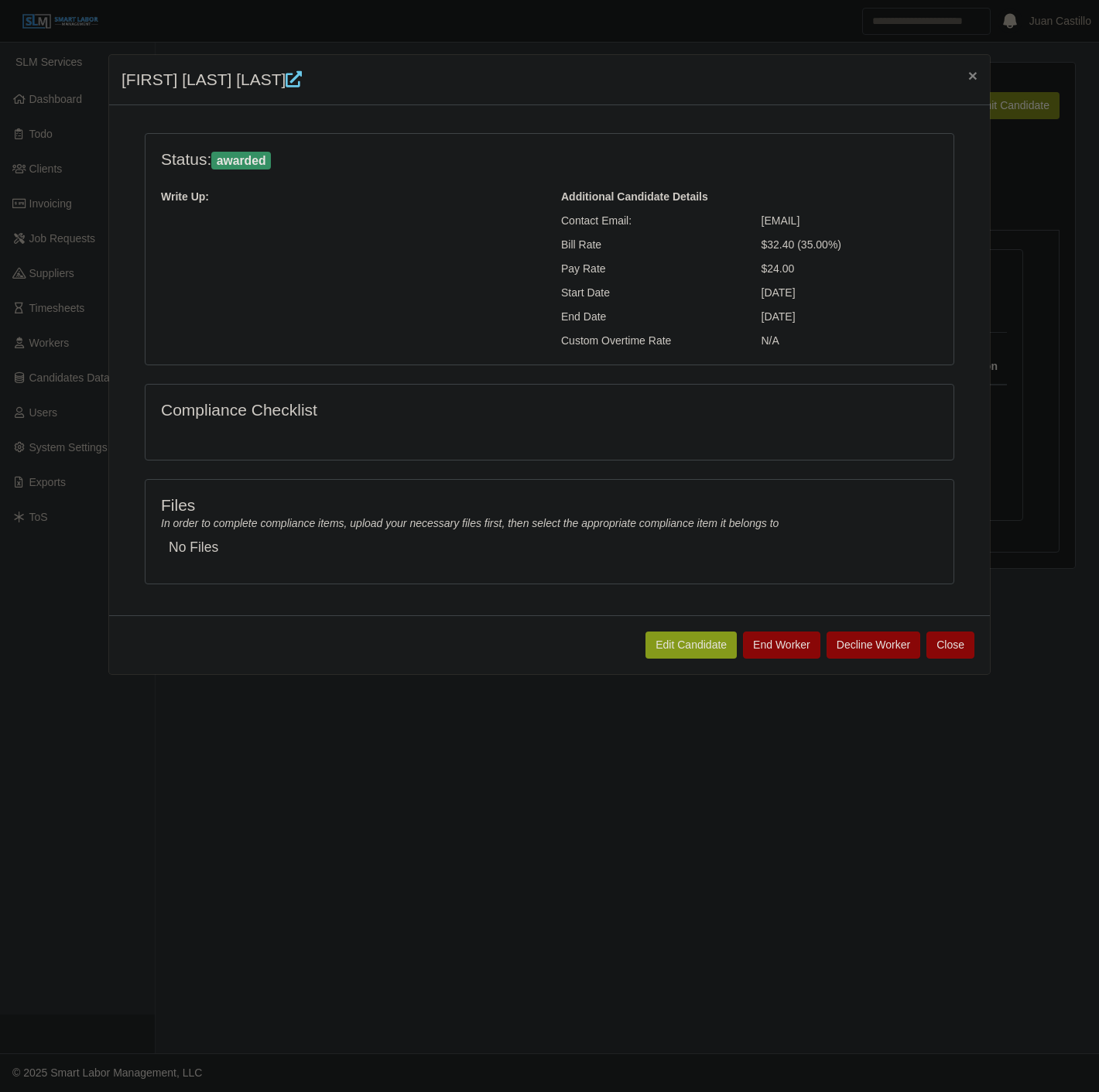 click at bounding box center [293, 79] 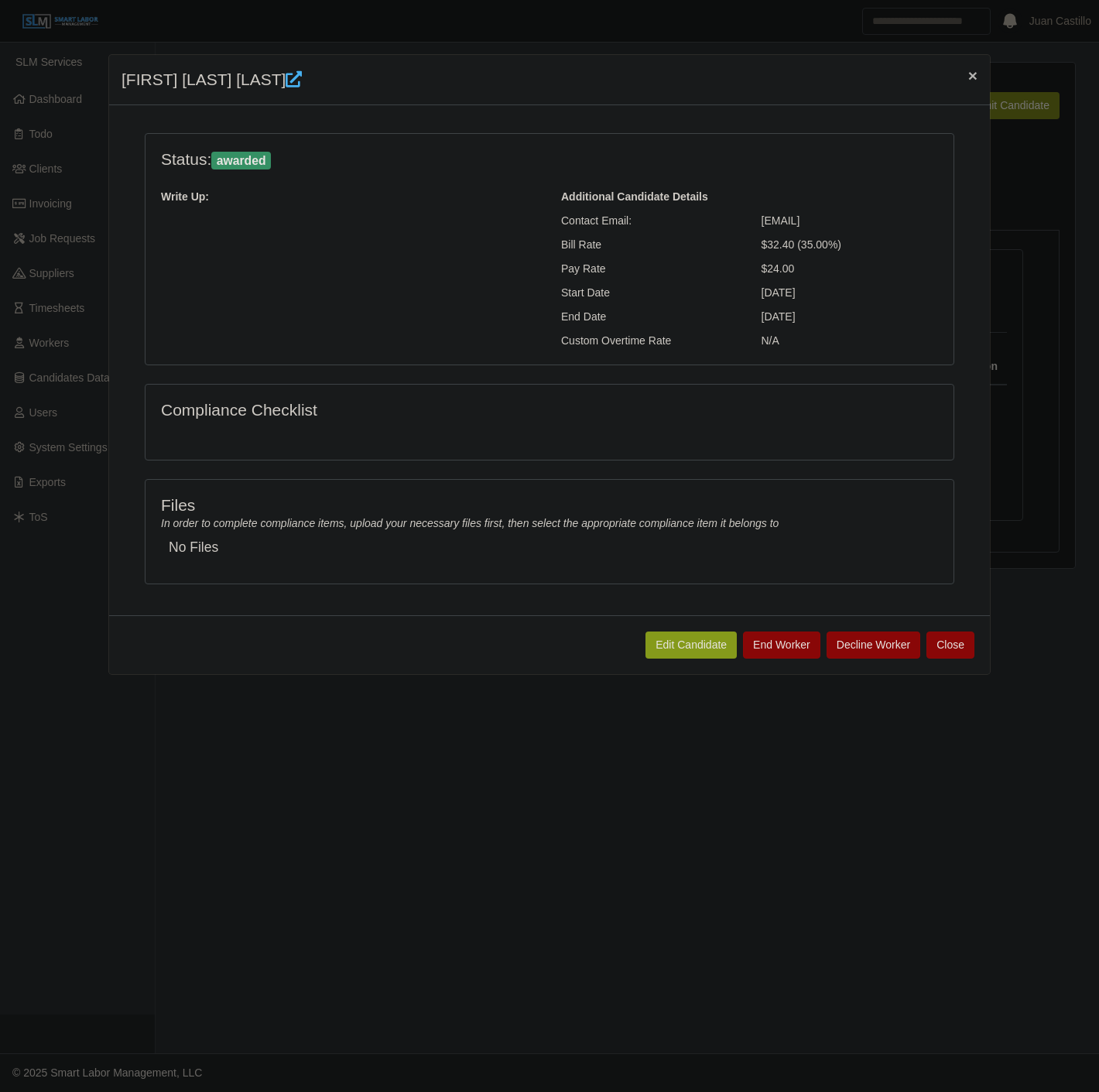 click on "×" 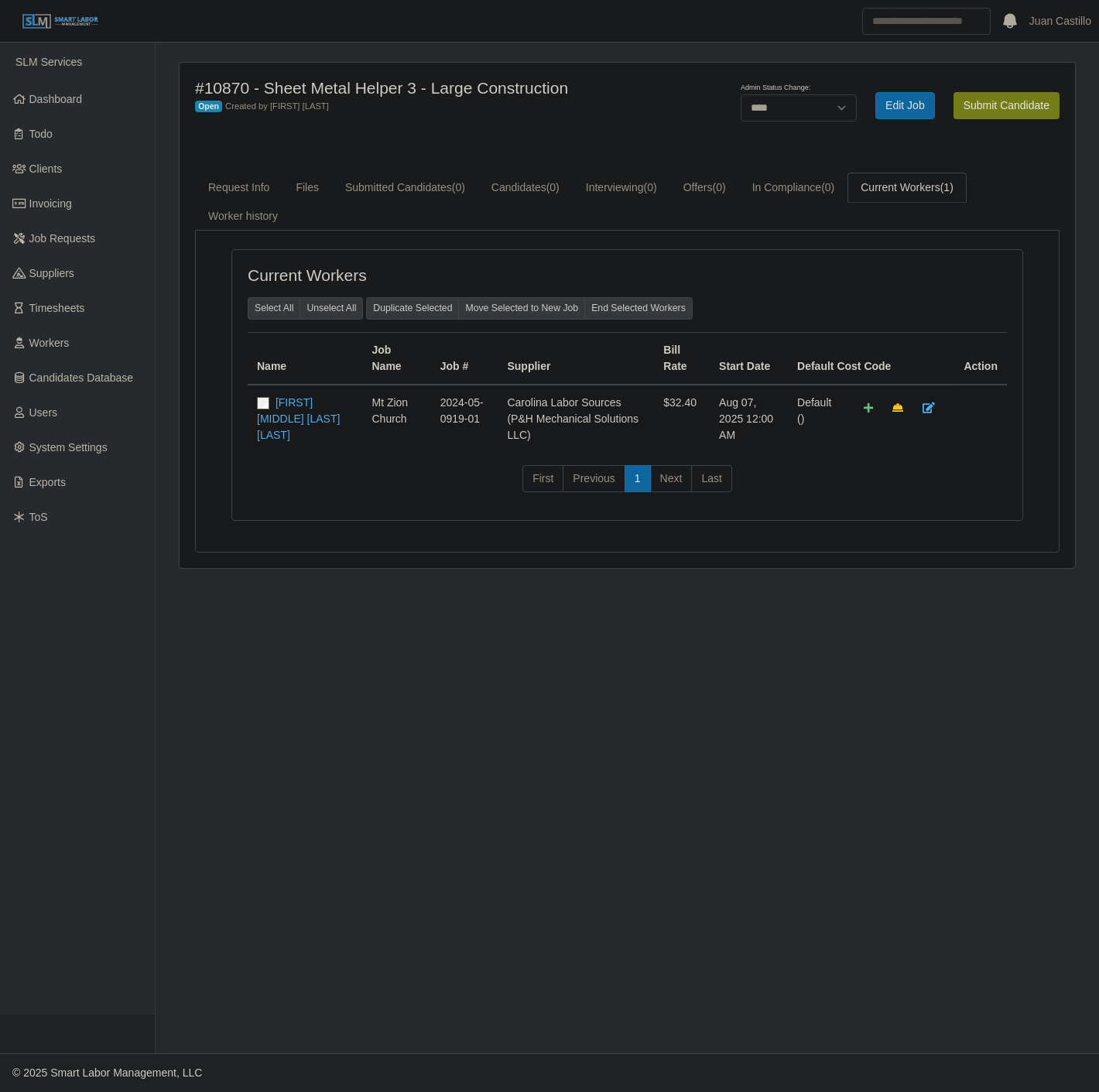 click on "#10870 - Sheet Metal Helper 3 - Large Construction   Open   Created by [FIRST] [LAST]            Admin Status Change:
*******         ****   ******   Edit Job
Submit Candidate
Request Info   Files     Submitted Candidates
(0)   Candidates  (0)   Interviewing
(0)   Offers  (0)   In Compliance  (0)   Current Workers  (1)   Worker history   Details:     Description:   Installs work with minimal supervision - 2 to 3 years experience - has tools   Compliance items:     Additional Job Details
Jobsite
[STREET]
Job Duration
[DATE] -
[DATE]
Positions Filled
1     1
$0         3" at bounding box center (627, 315) 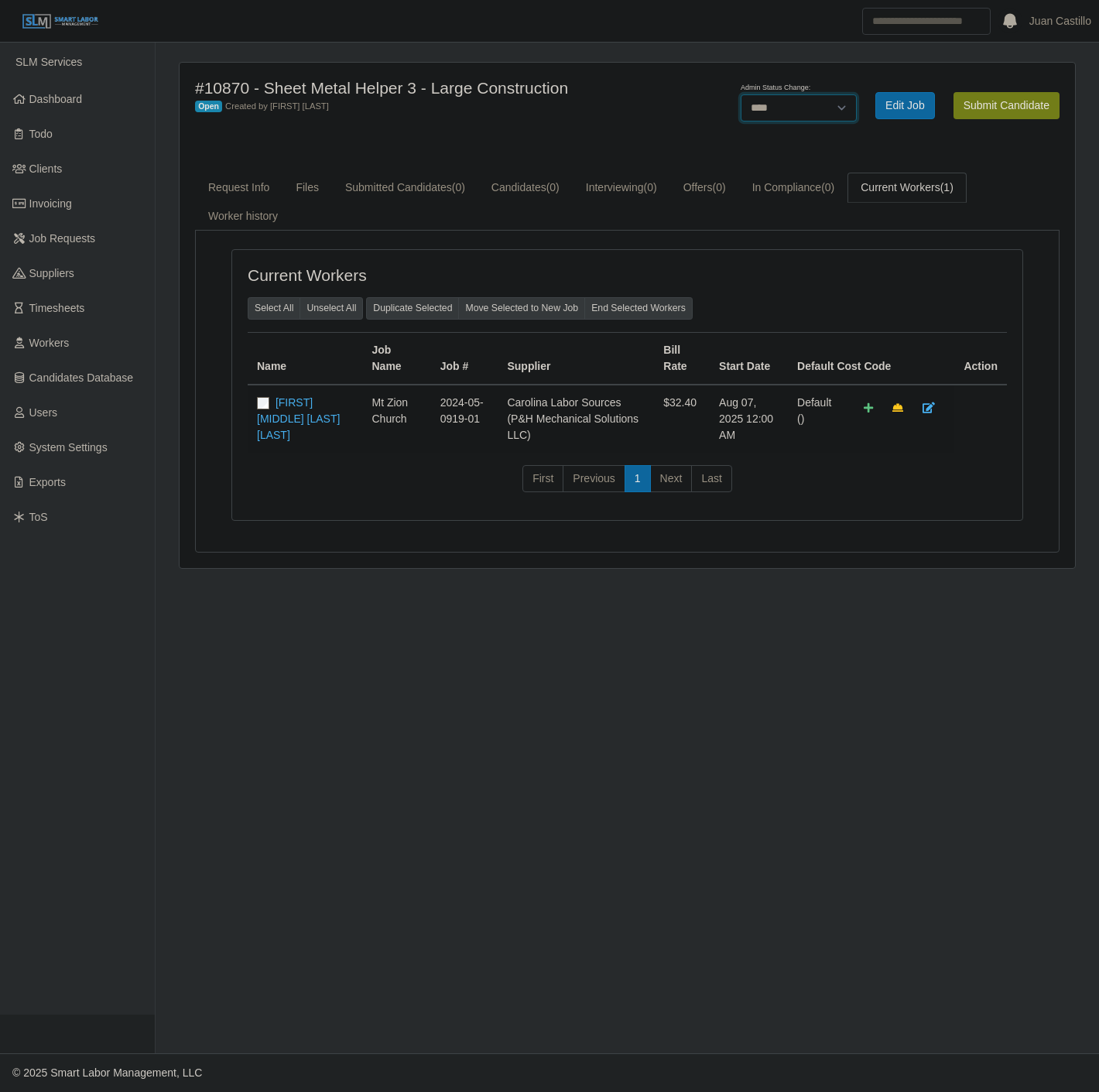 click on "*******         ****   ******" at bounding box center (799, 108) 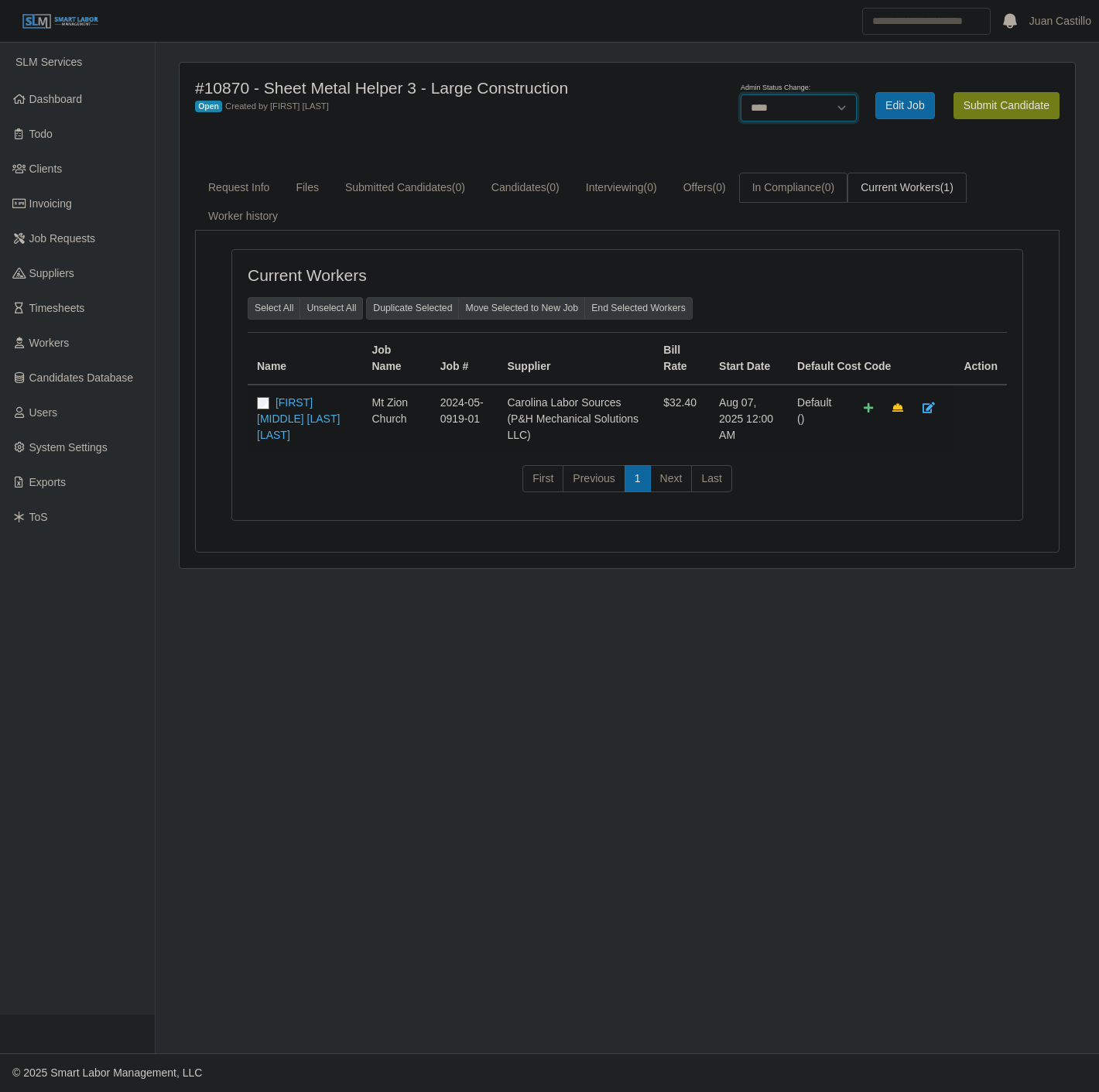 select on "******" 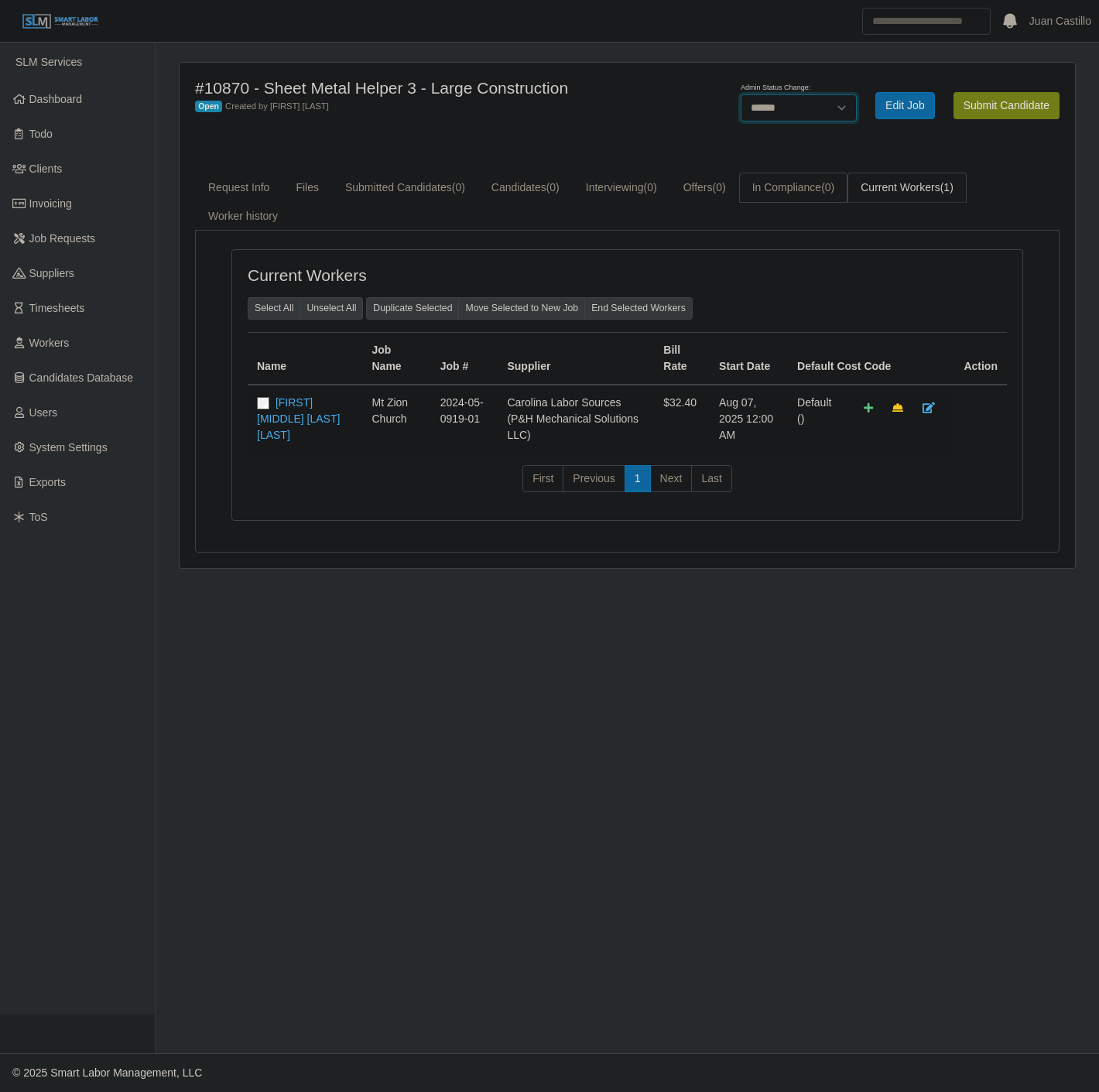 click on "*******         ****   ******" at bounding box center [799, 108] 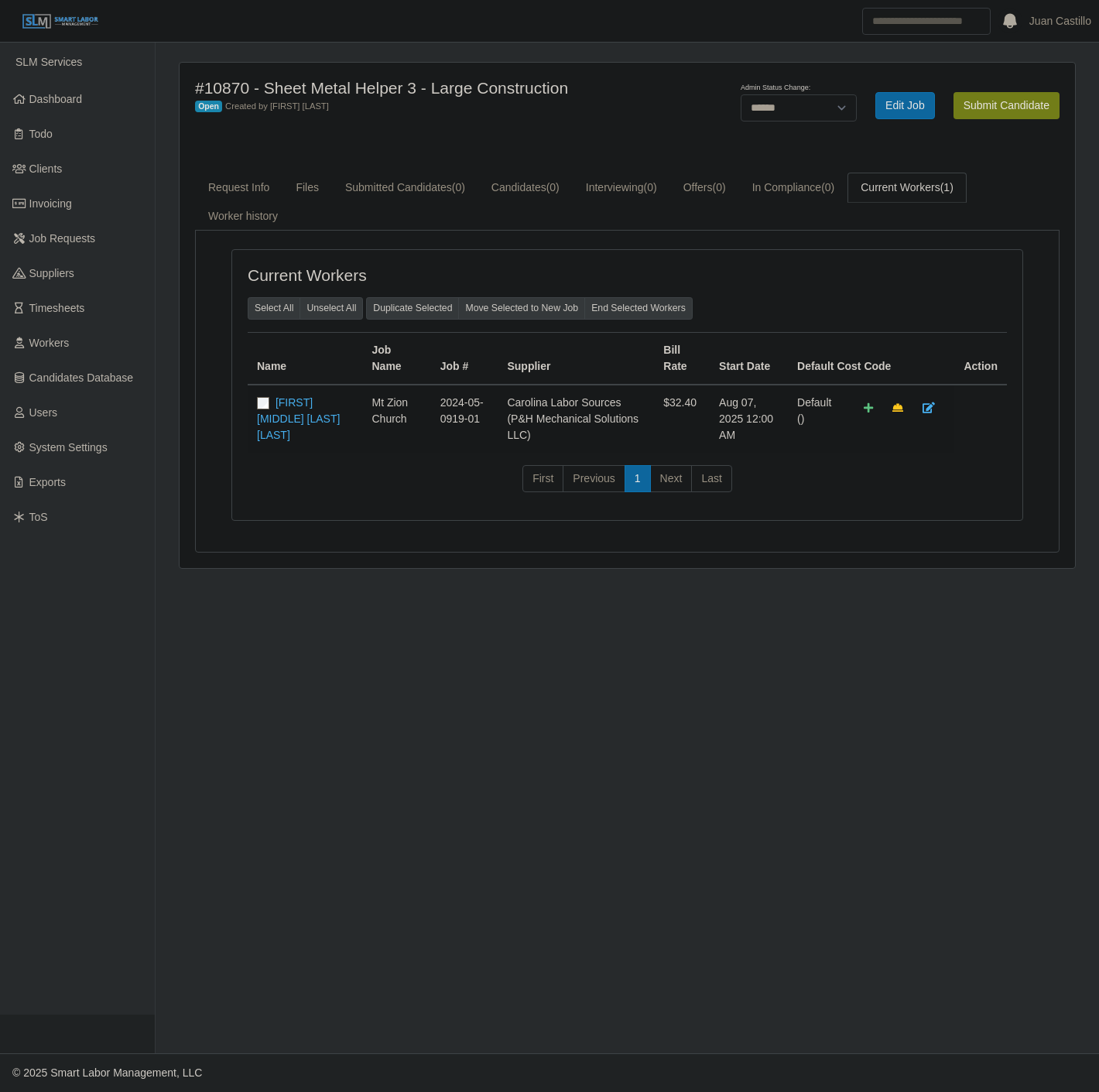 click on "#10870 - Sheet Metal Helper 3 - Large Construction   Open   Created by [FIRST] [LAST]" at bounding box center [442, 106] 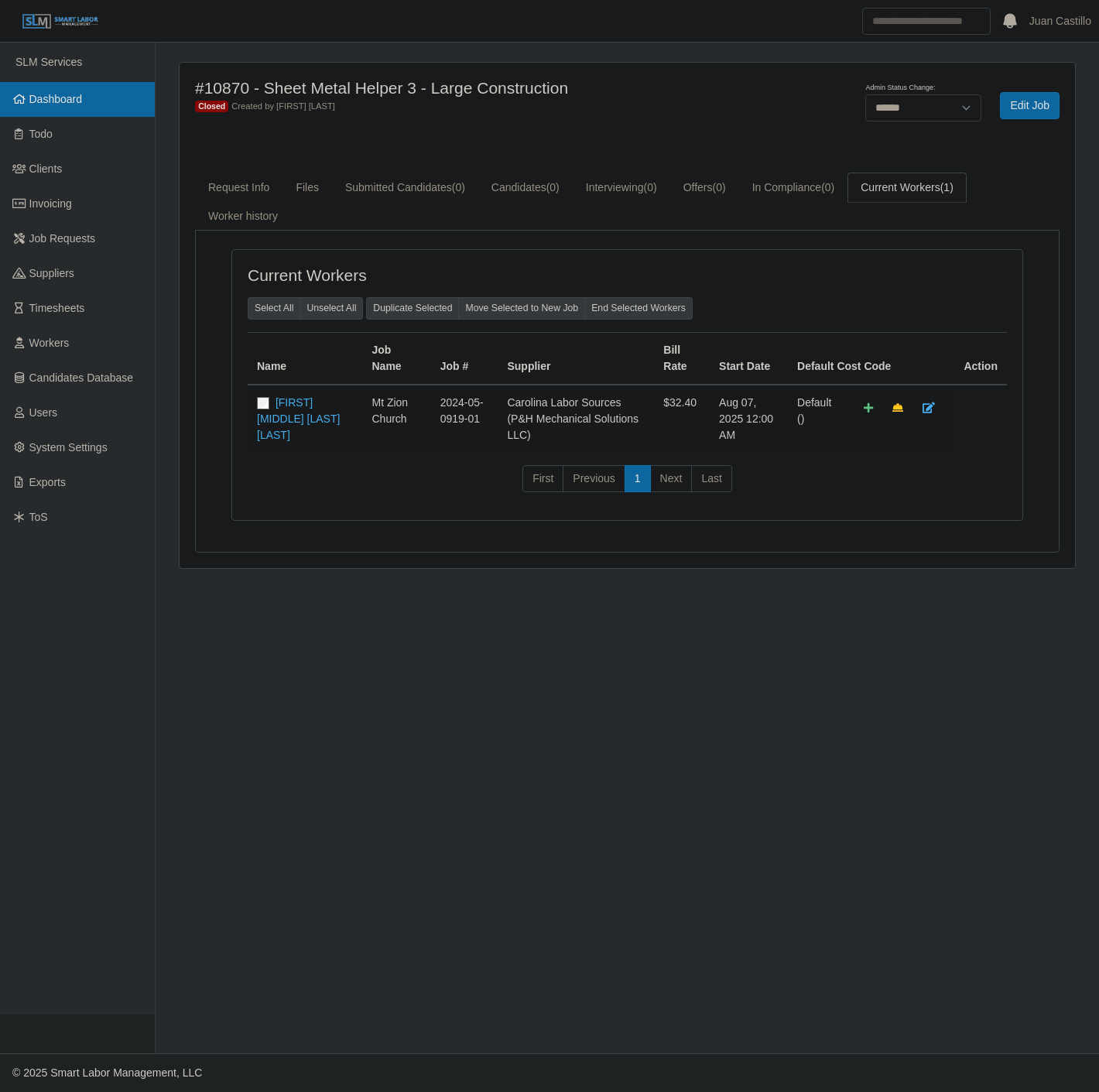 click on "Dashboard" at bounding box center (77, 99) 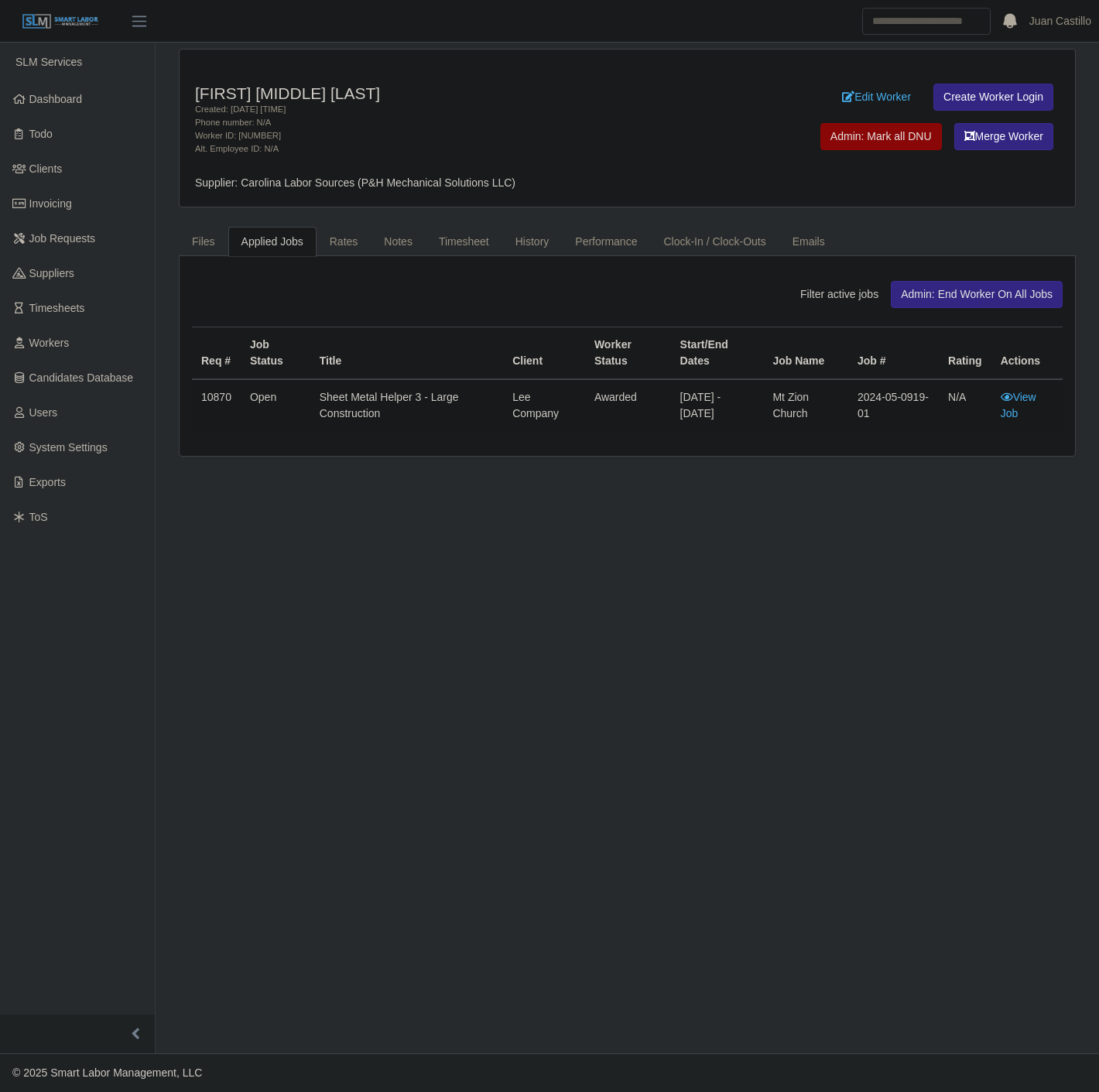 scroll, scrollTop: 0, scrollLeft: 0, axis: both 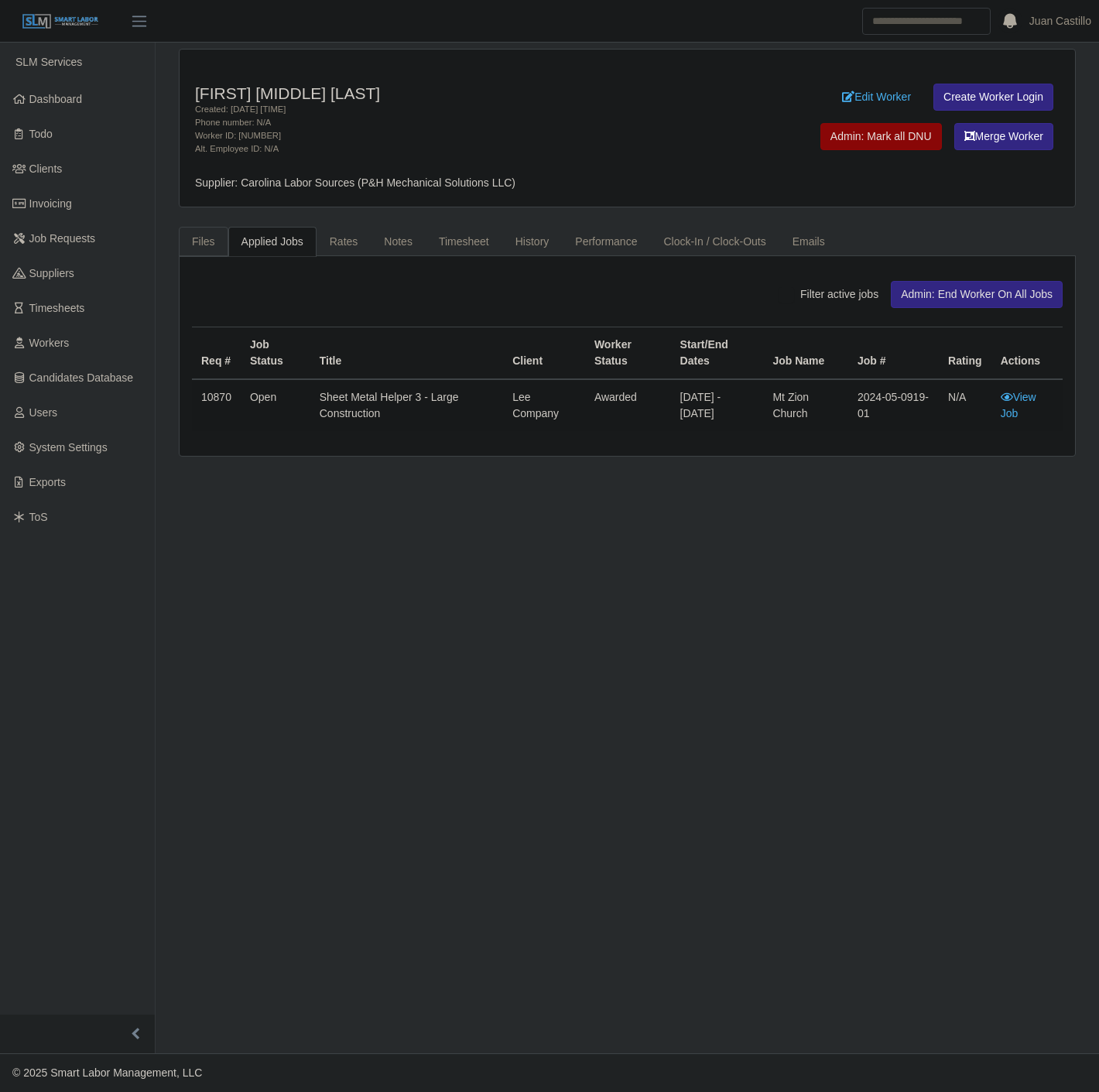 click on "Files" at bounding box center (204, 241) 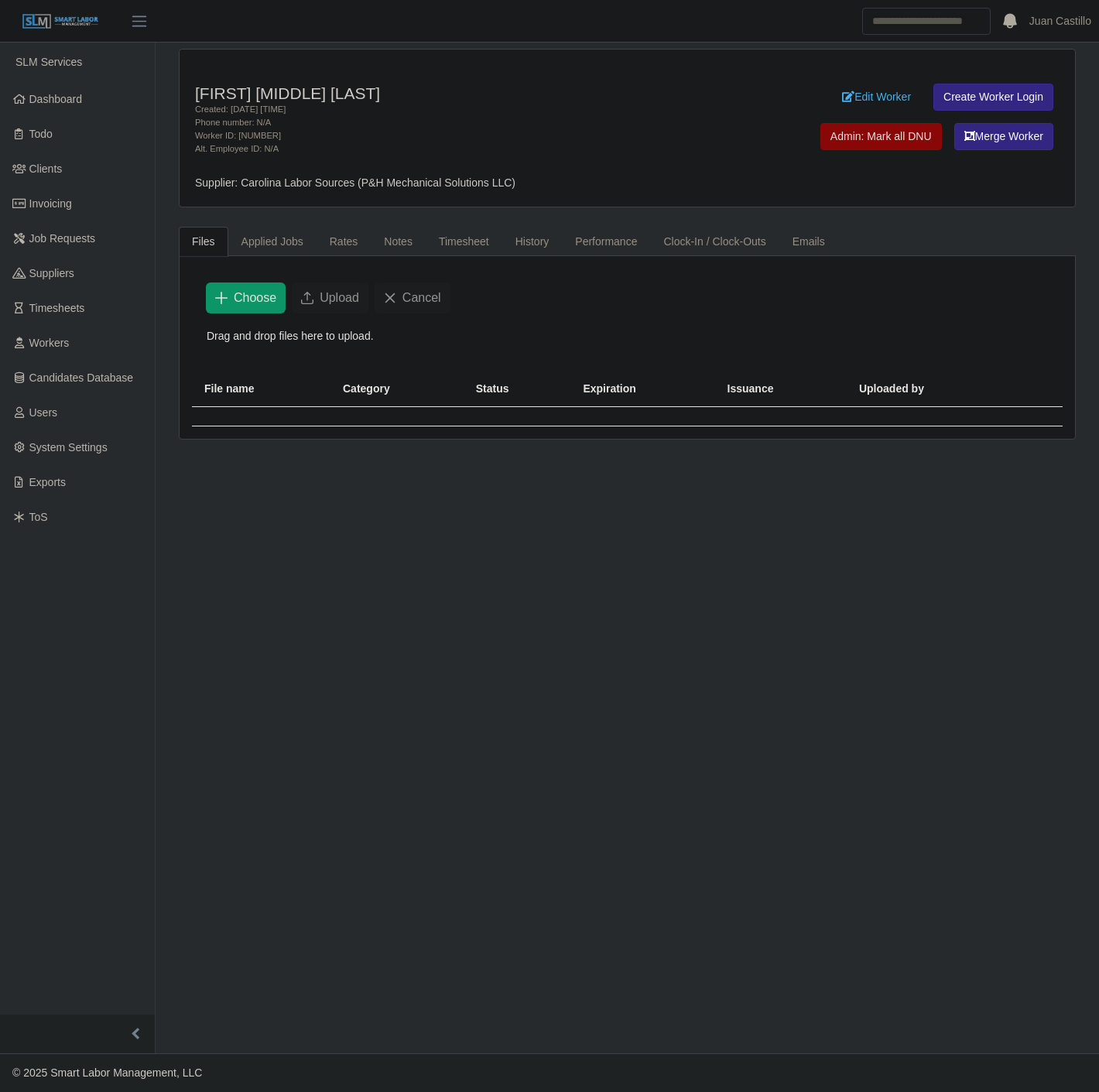 click on "Worker ID: [NUMBER]" at bounding box center [442, 135] 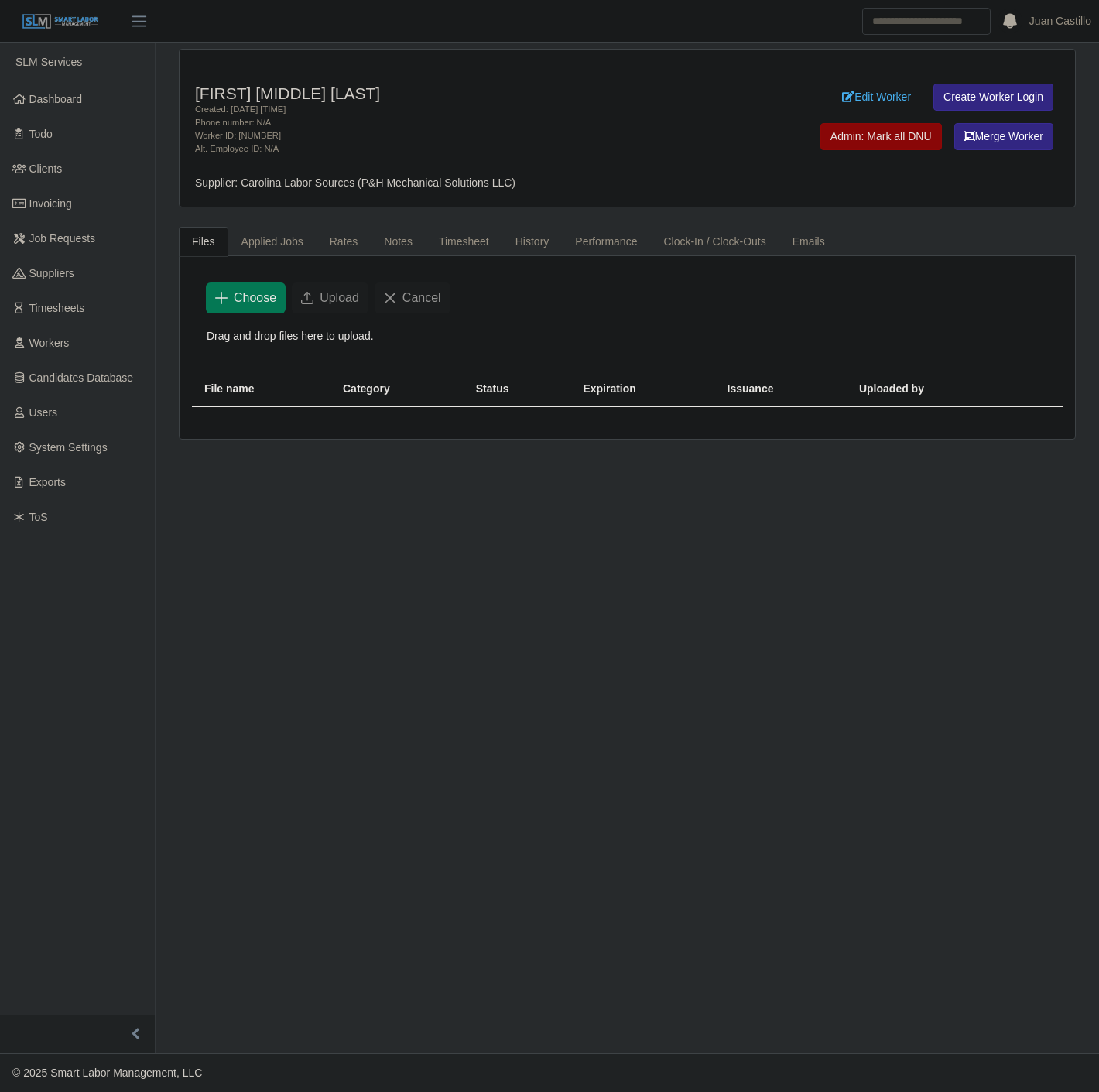 click on "Choose" 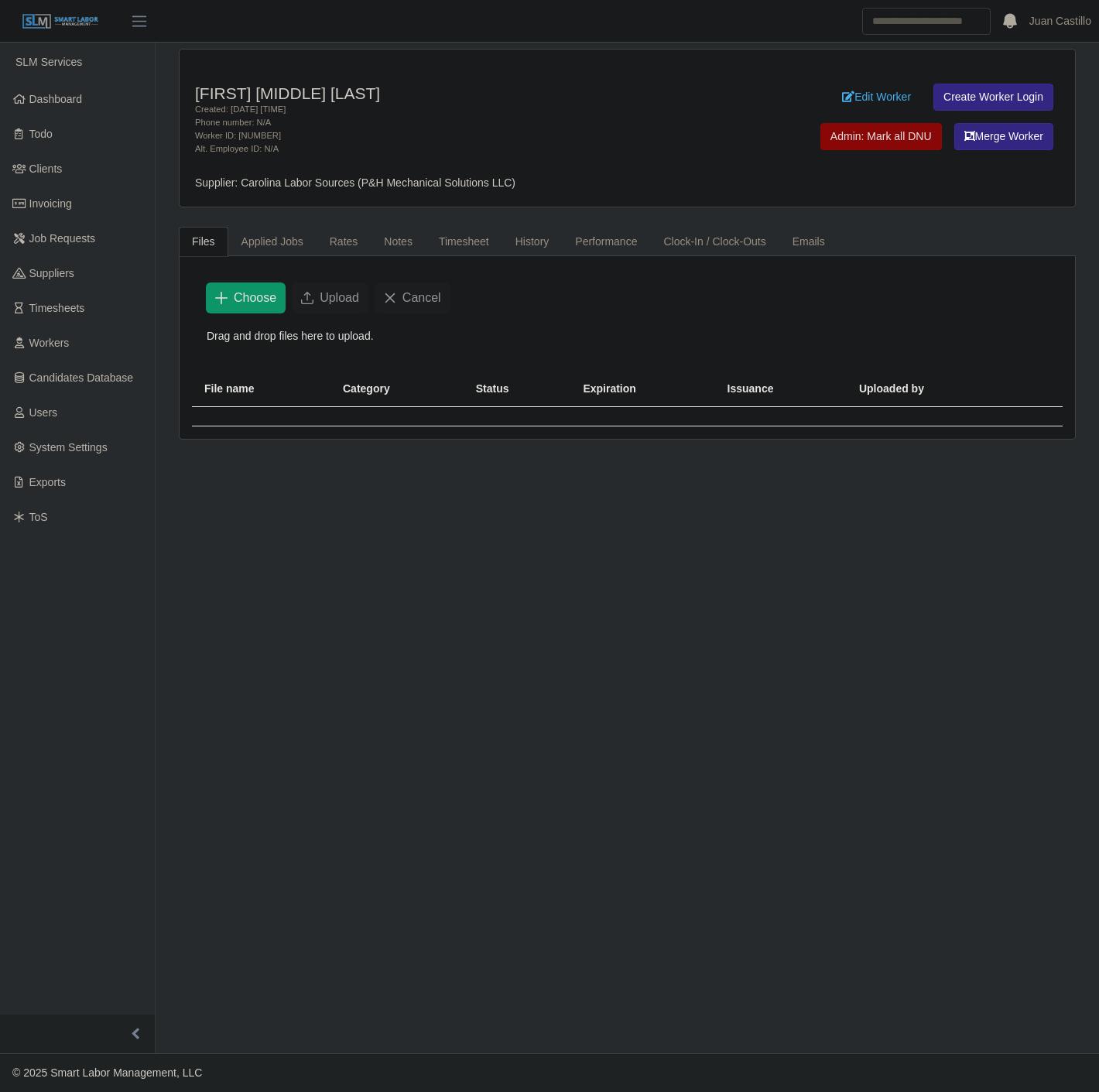drag, startPoint x: 235, startPoint y: 306, endPoint x: 588, endPoint y: 515, distance: 410.23164 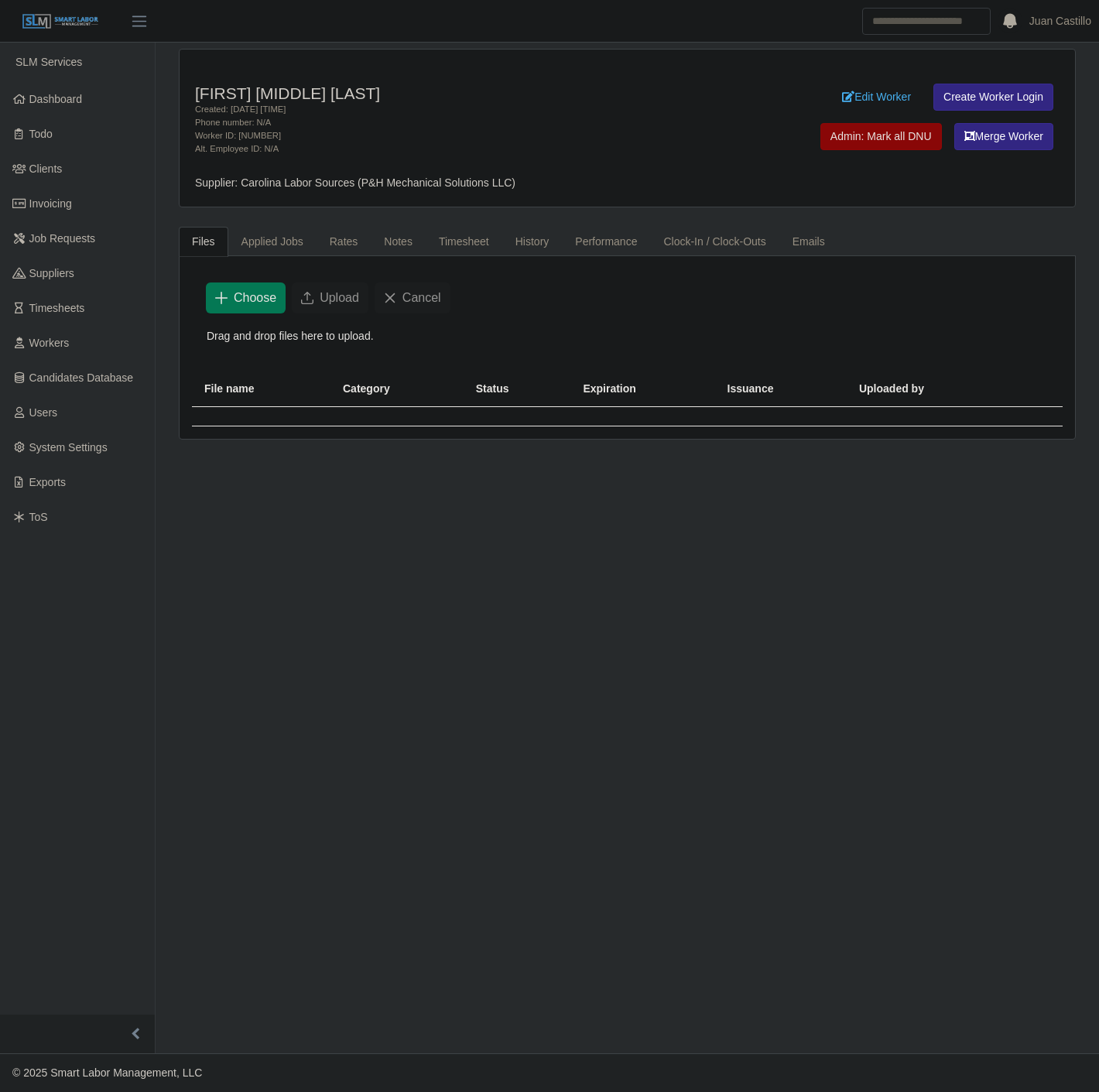 click on "Choose" 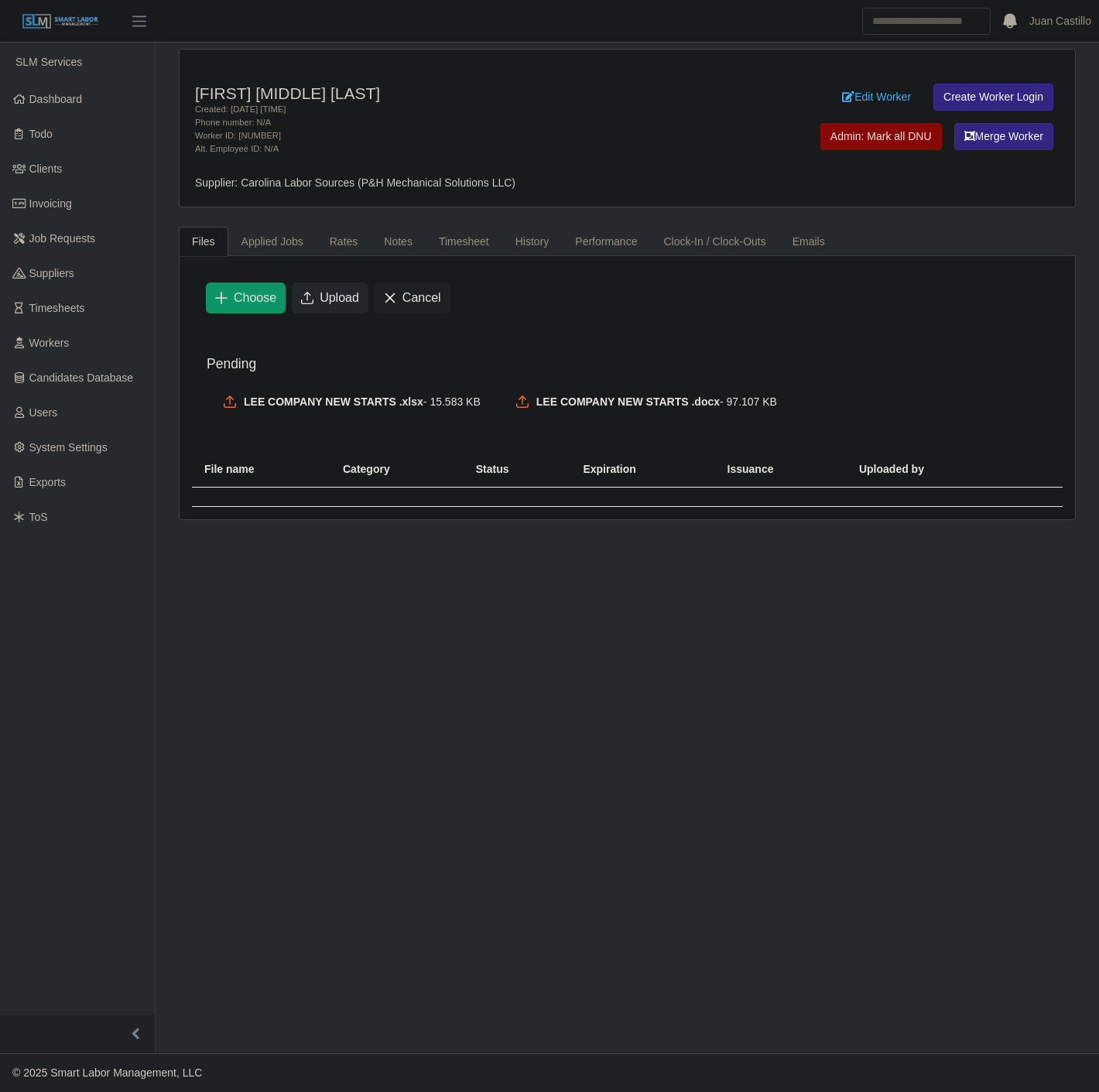 click on "Upload" 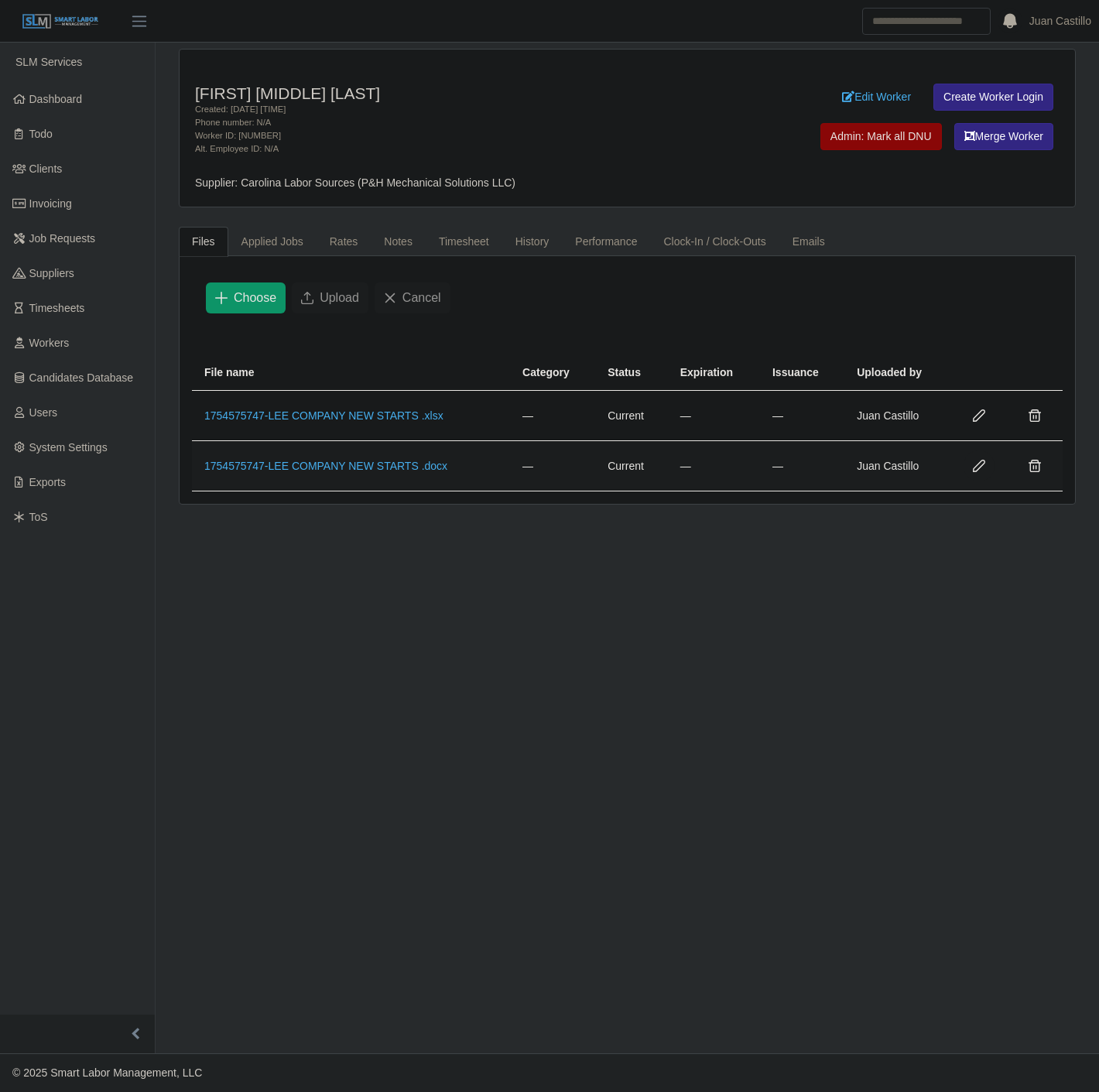 click 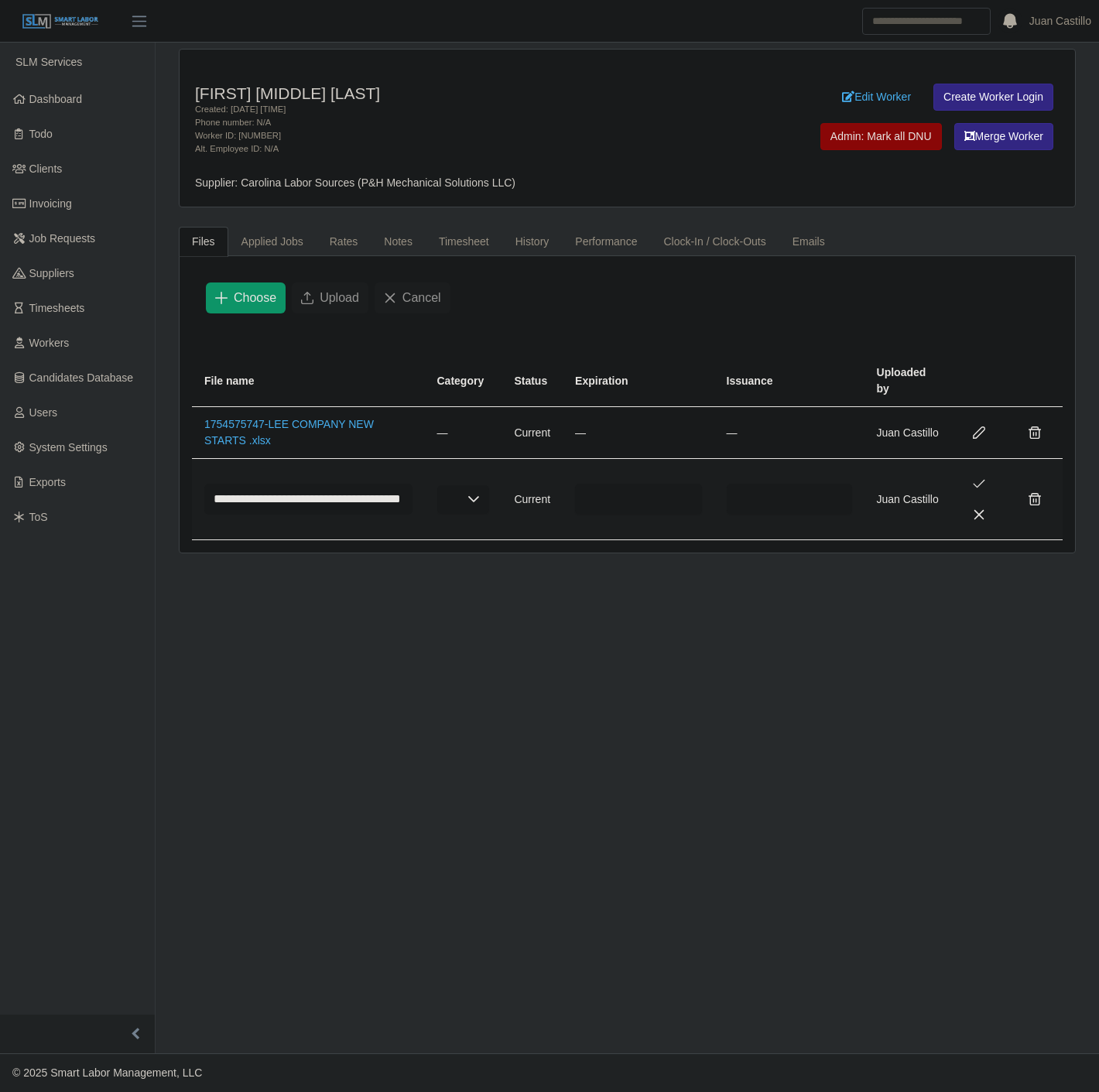 click on "**********" 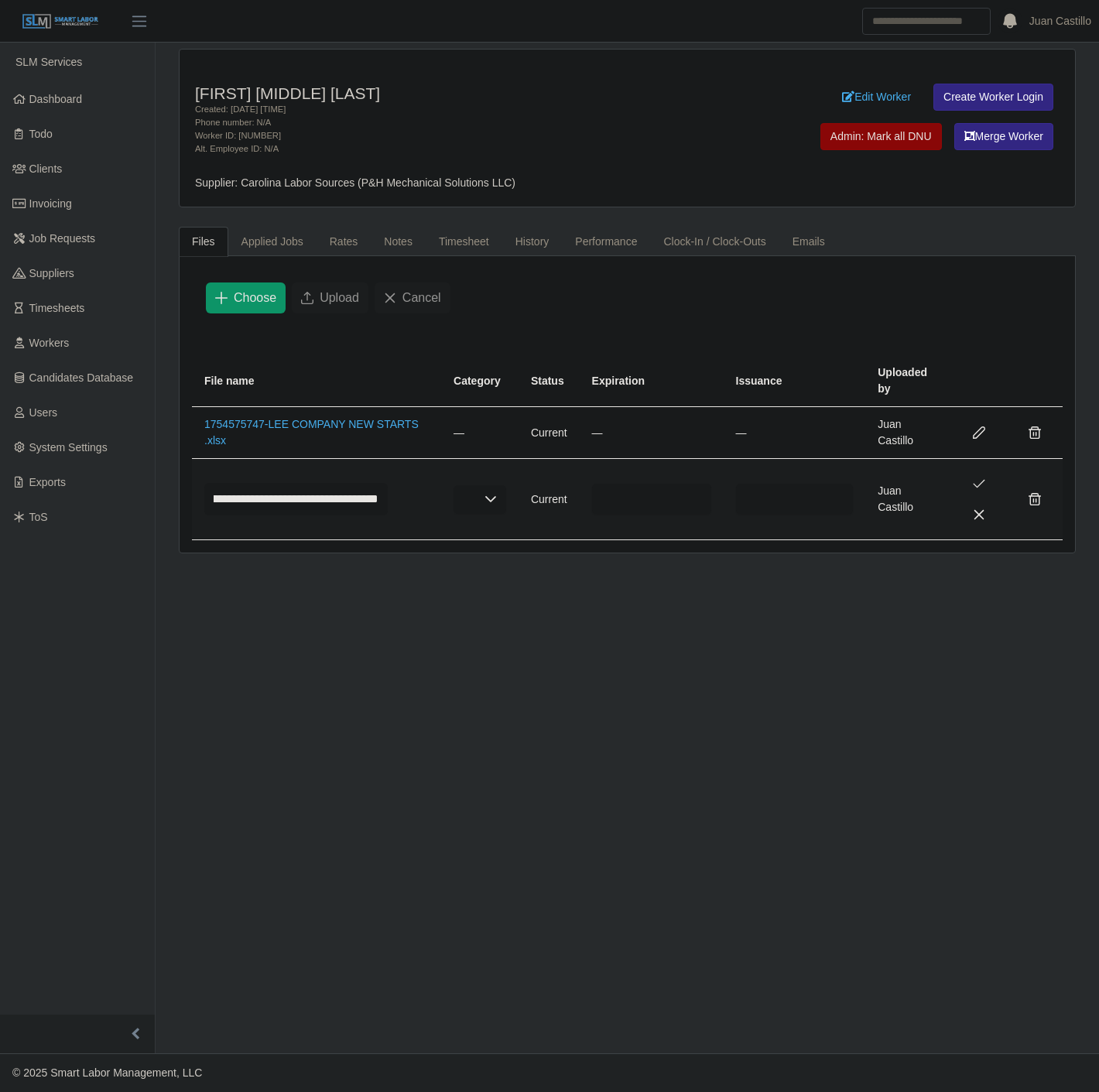 scroll, scrollTop: 0, scrollLeft: 55, axis: horizontal 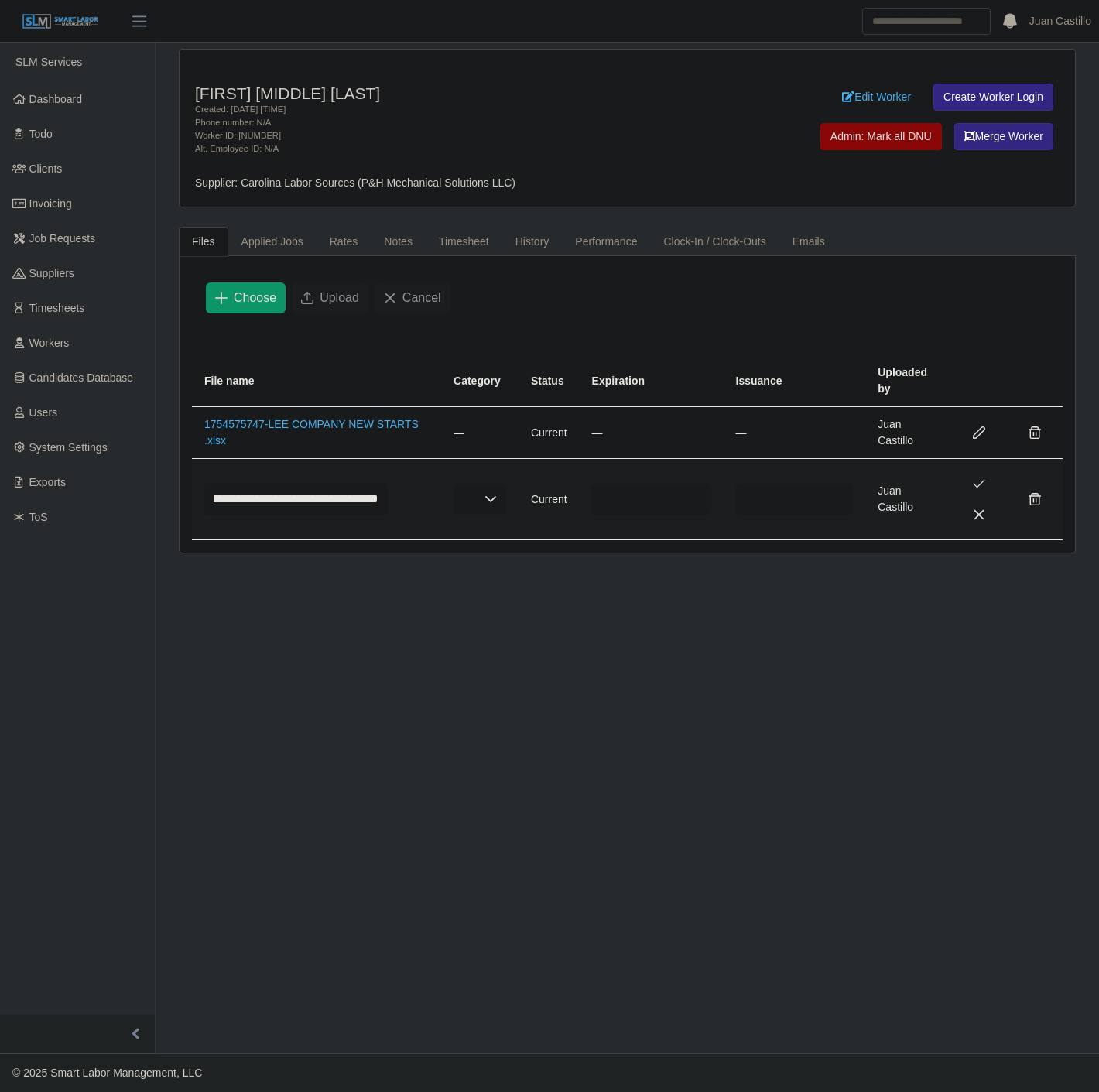 type on "**********" 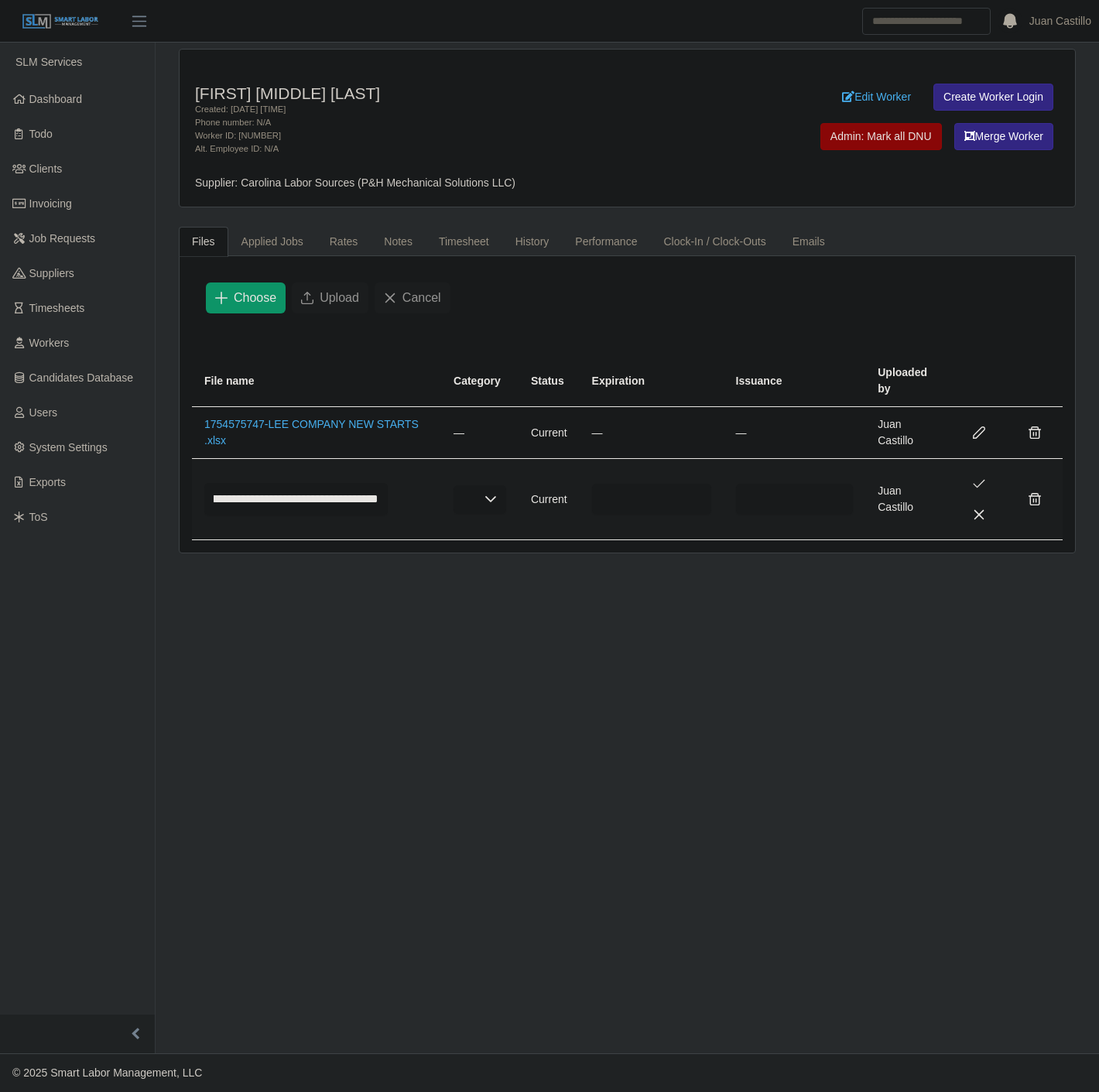 scroll, scrollTop: 0, scrollLeft: 0, axis: both 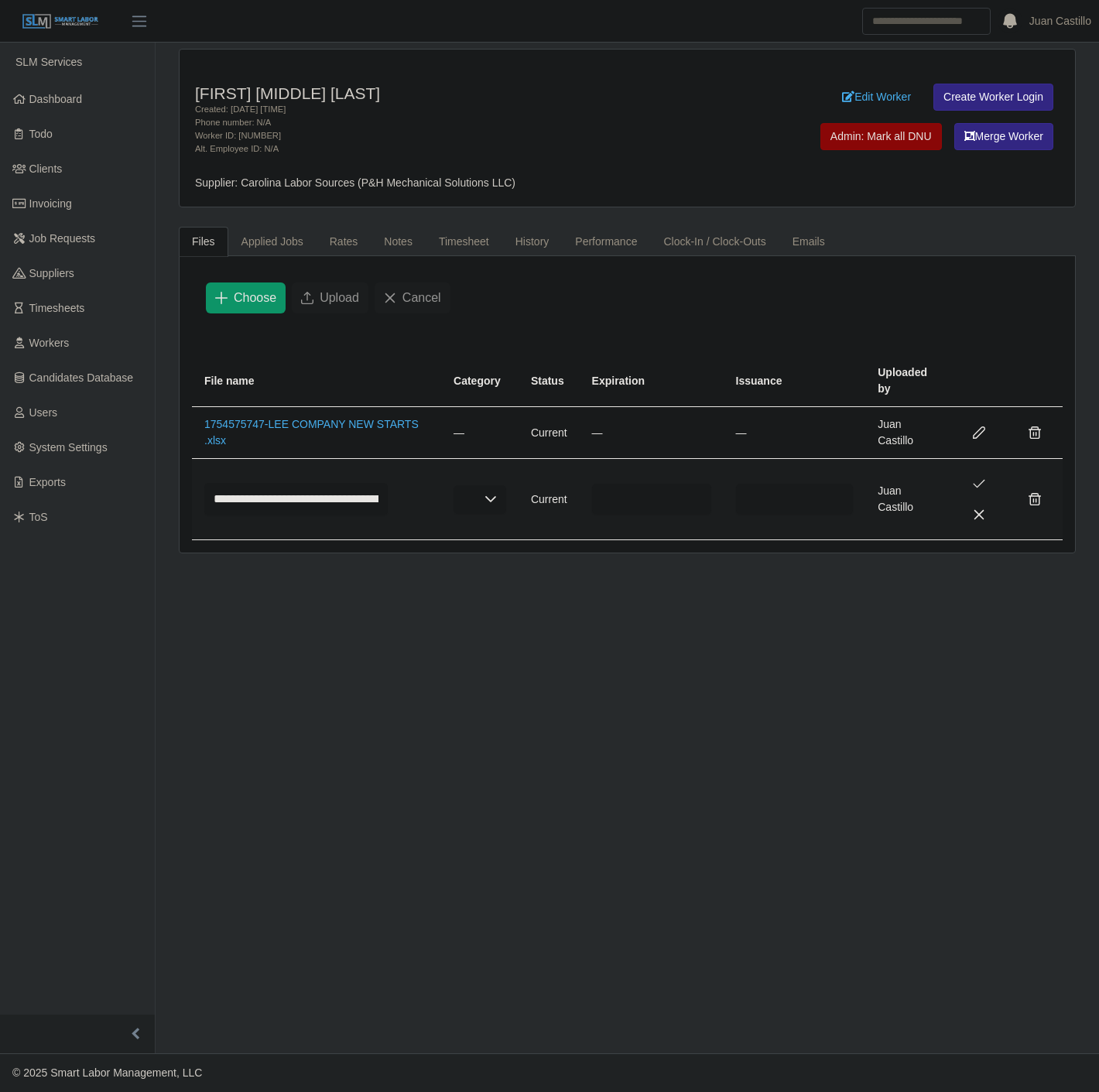 click 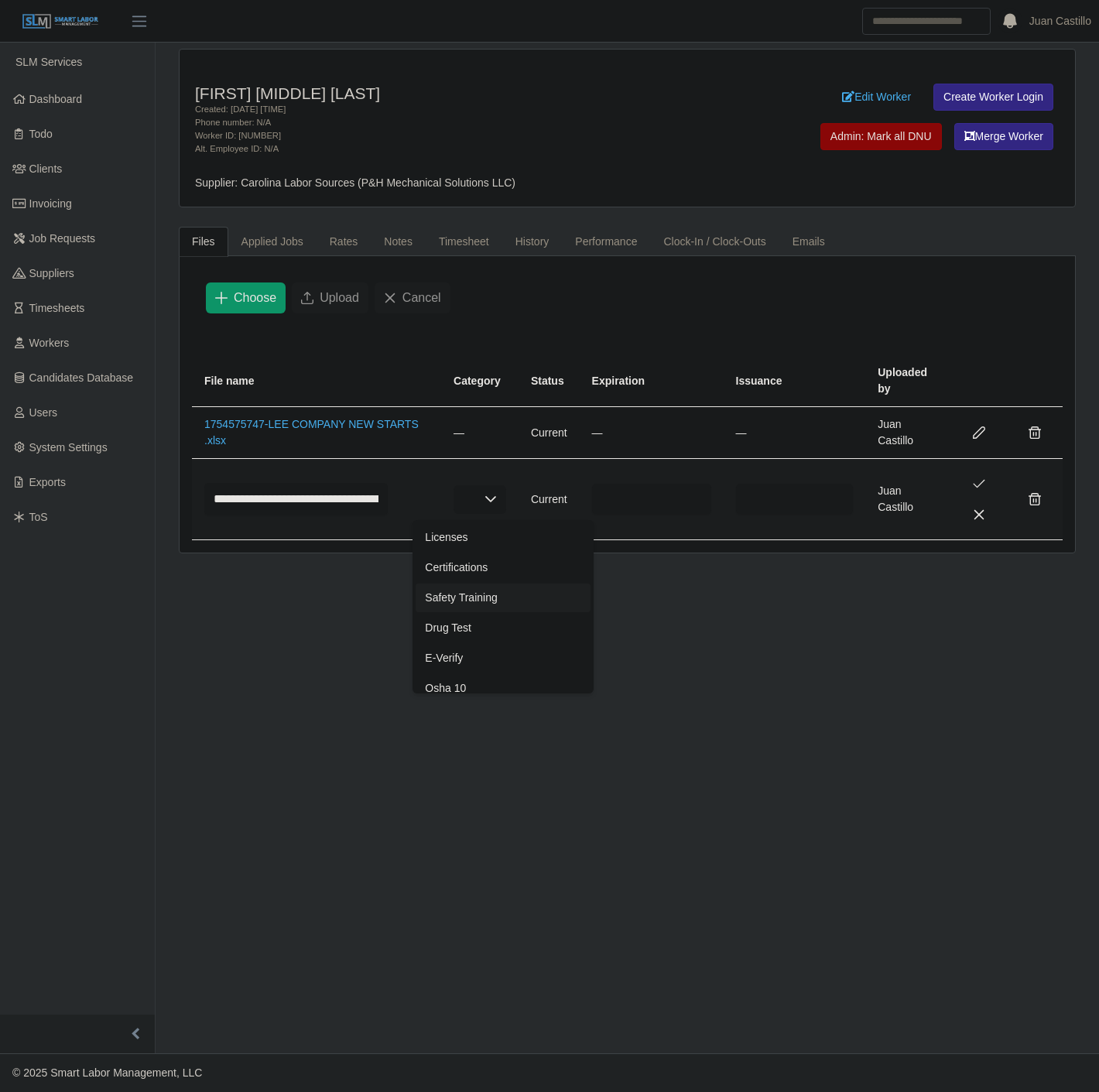 click on "**********" at bounding box center (627, 548) 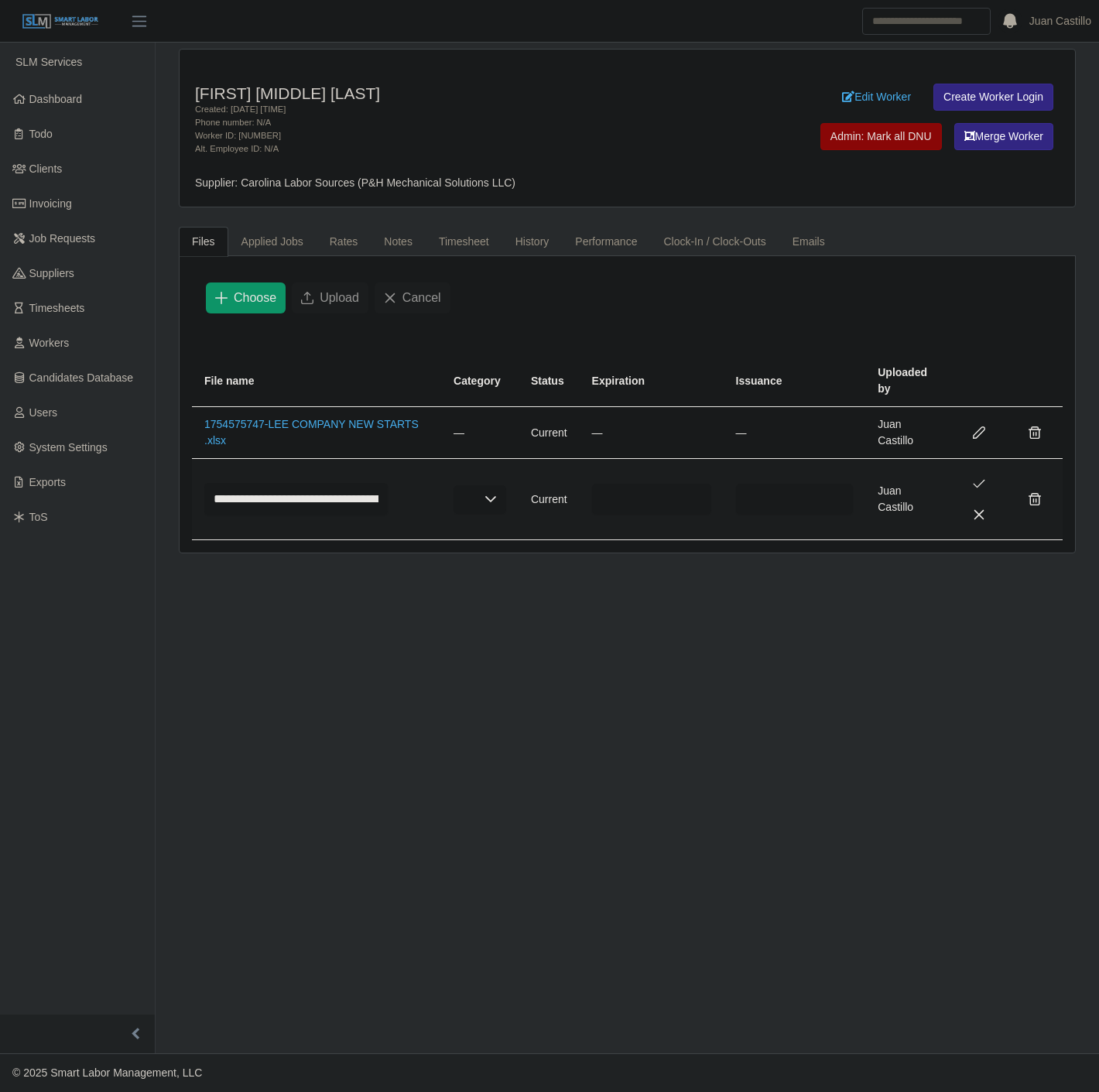 click at bounding box center (491, 499) 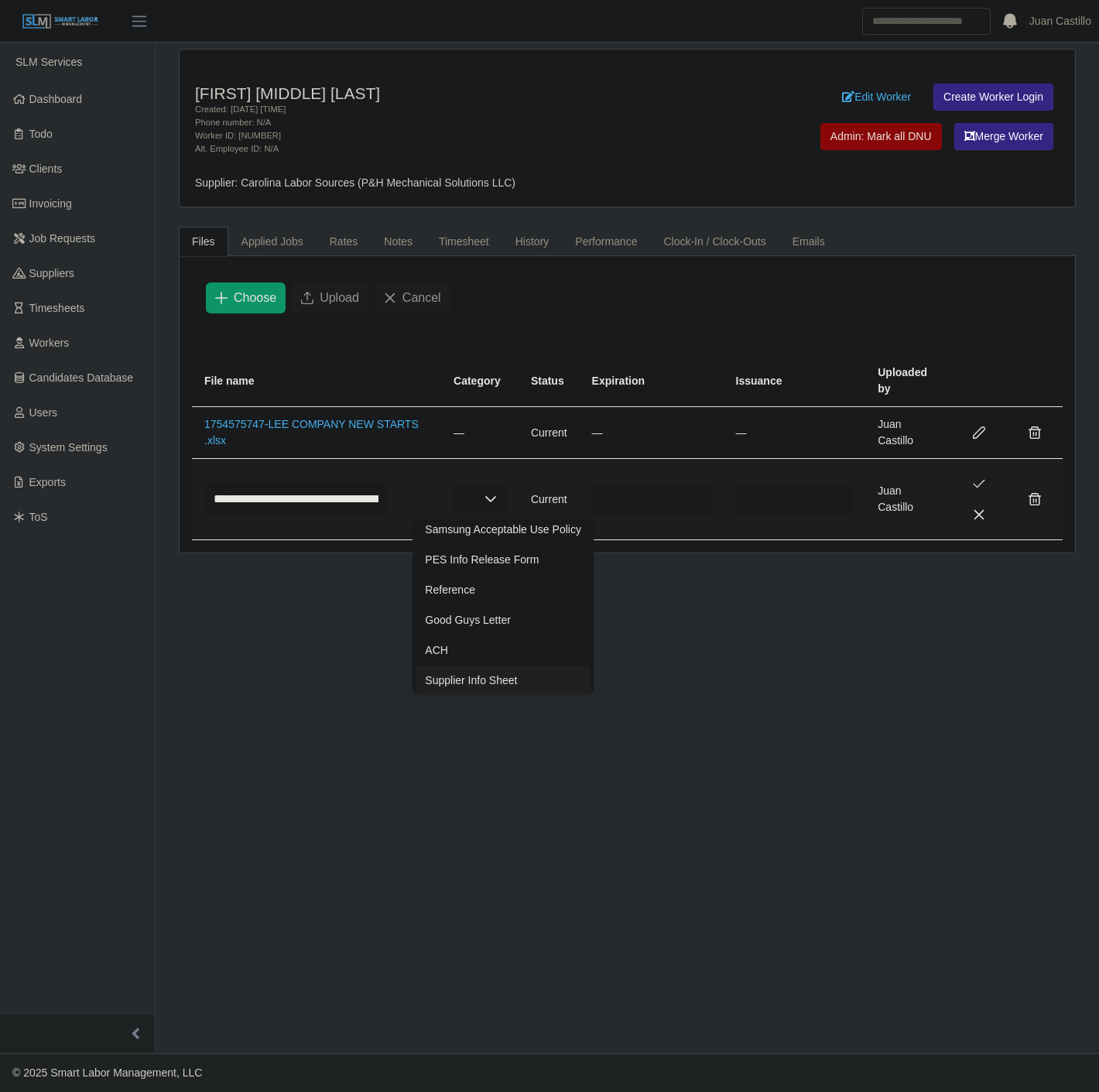 scroll, scrollTop: 404, scrollLeft: 0, axis: vertical 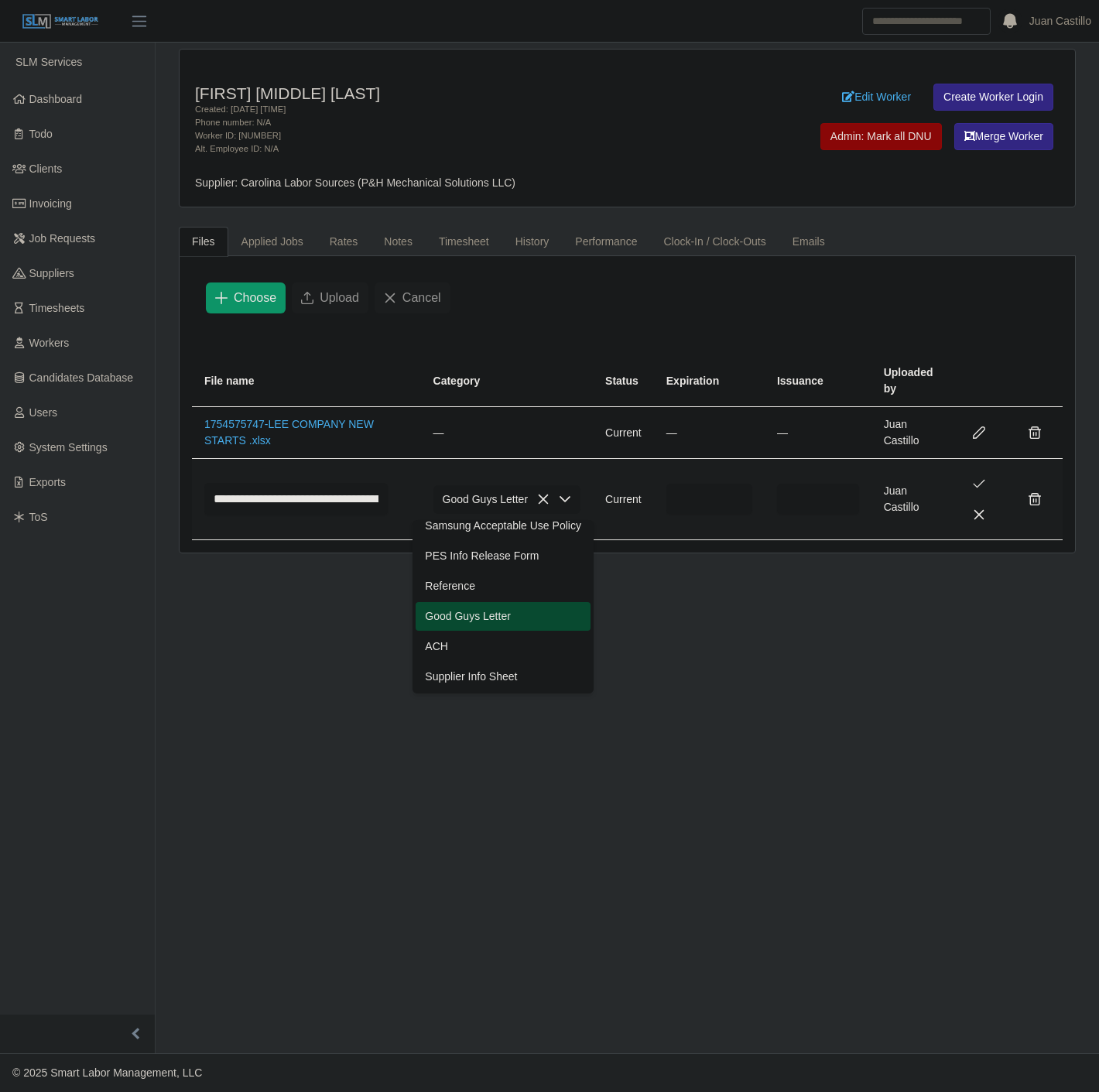 click on "Good Guys Letter" 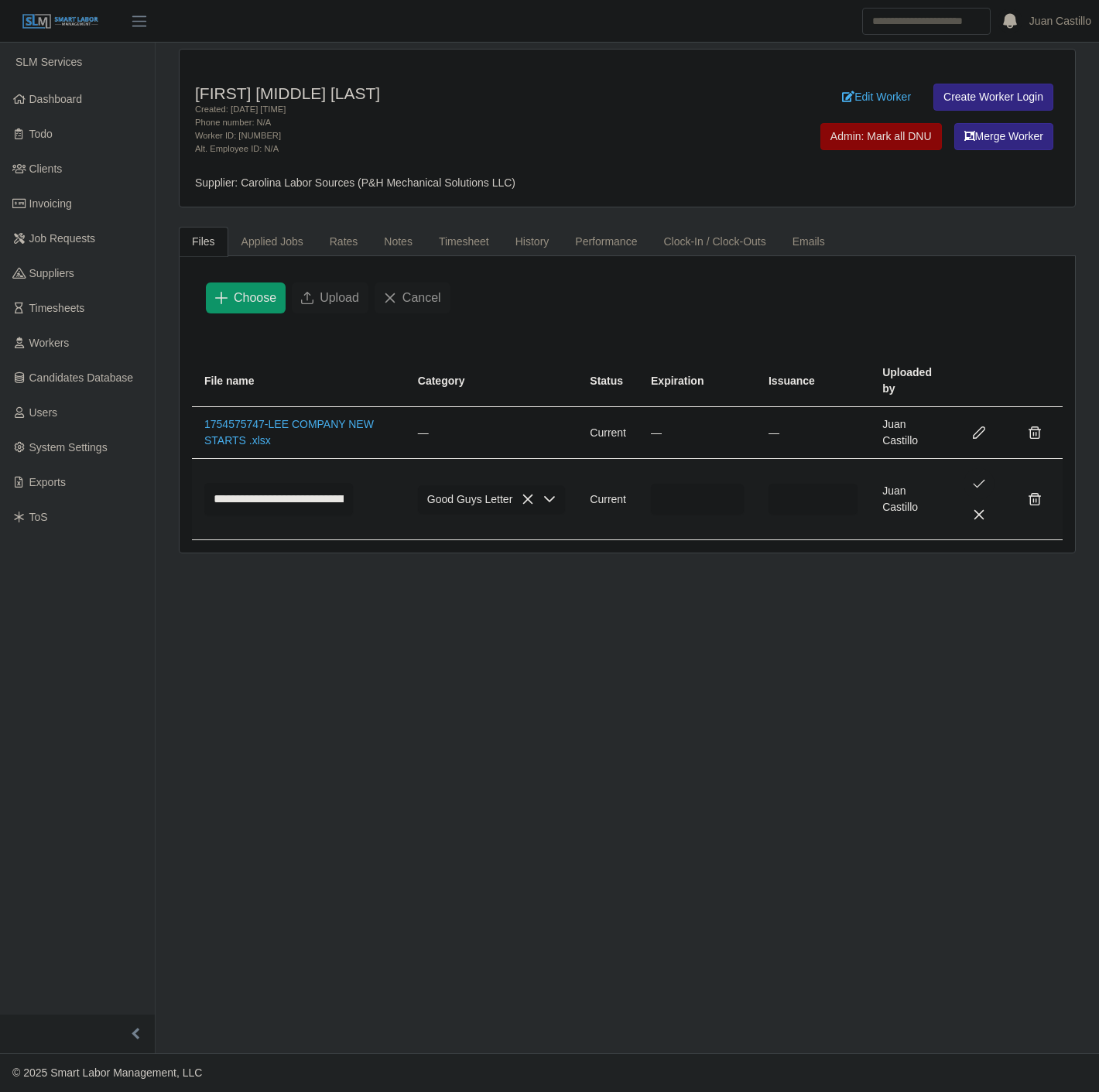 click 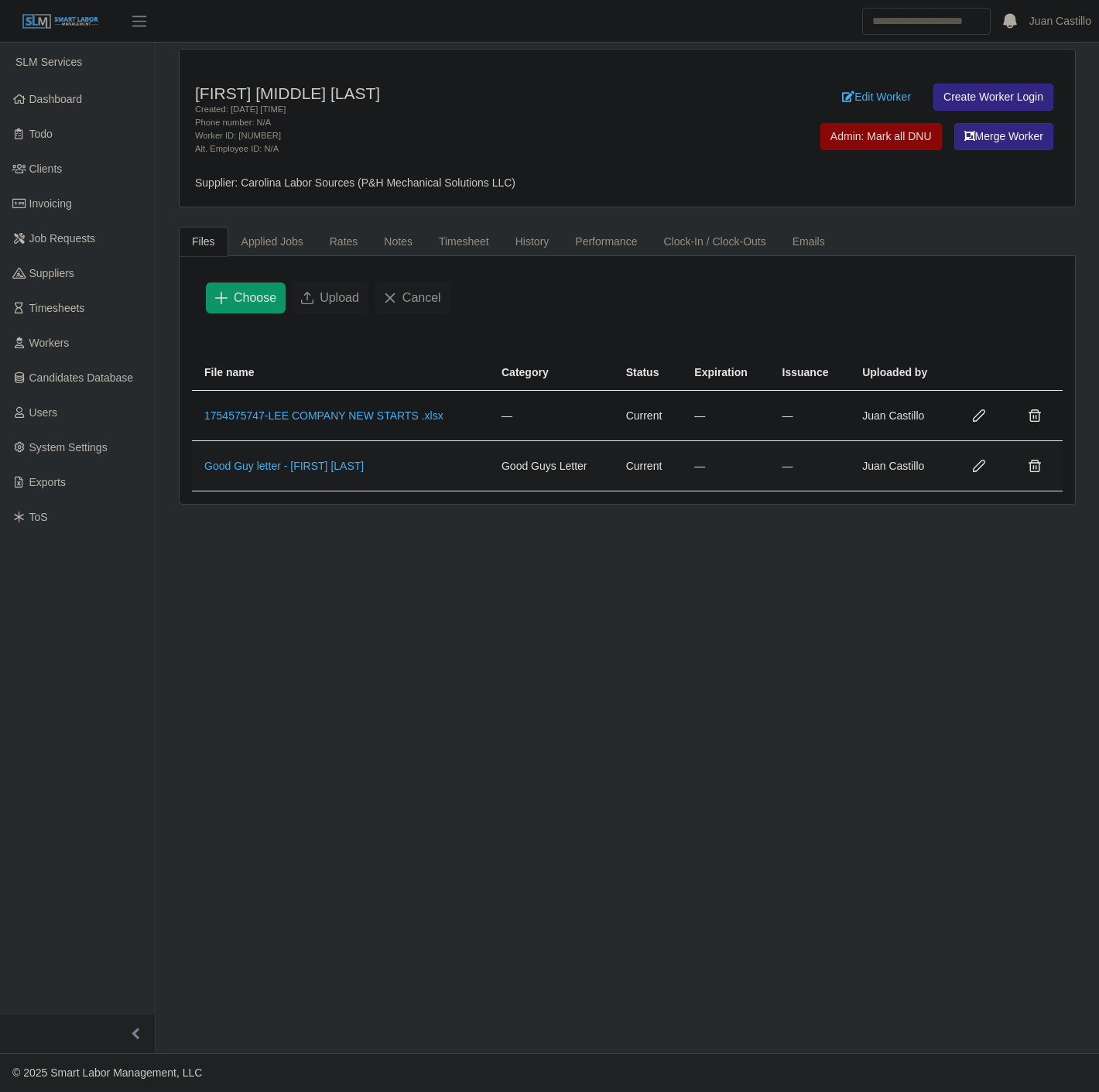 click on "Vanesa  Marisol  Torres Beltran
Created: 08/07/2025 09:08 AM
Phone number:
N/A
Worker ID: 17834
Alt. Employee ID: N/A    Edit Worker          Create Worker Login   Admin: Mark all DNU      Merge Worker
Supplier: Carolina Labor Sources (P&H Mechanical Solutions LLC)     Files   Applied Jobs   Rates   Notes   Timesheet   History   Performance   Clock-In / Clock-Outs   Emails   Choose Upload Cancel                   File name Category Status Expiration Issuance Uploaded by 1754575747-LEE COMPANY  NEW STARTS .xlsx — Current — — Juan Castillo     Good Guy letter -  Vanesa Torres Beltran Good Guys Letter Current — — Juan Castillo             Filter active jobs
Admin: End Worker On All Jobs
Req #   Job Status   Title   Client   Worker Status   Start/End Dates   Job Name   Job #   Rating   Actions" at bounding box center (627, 548) 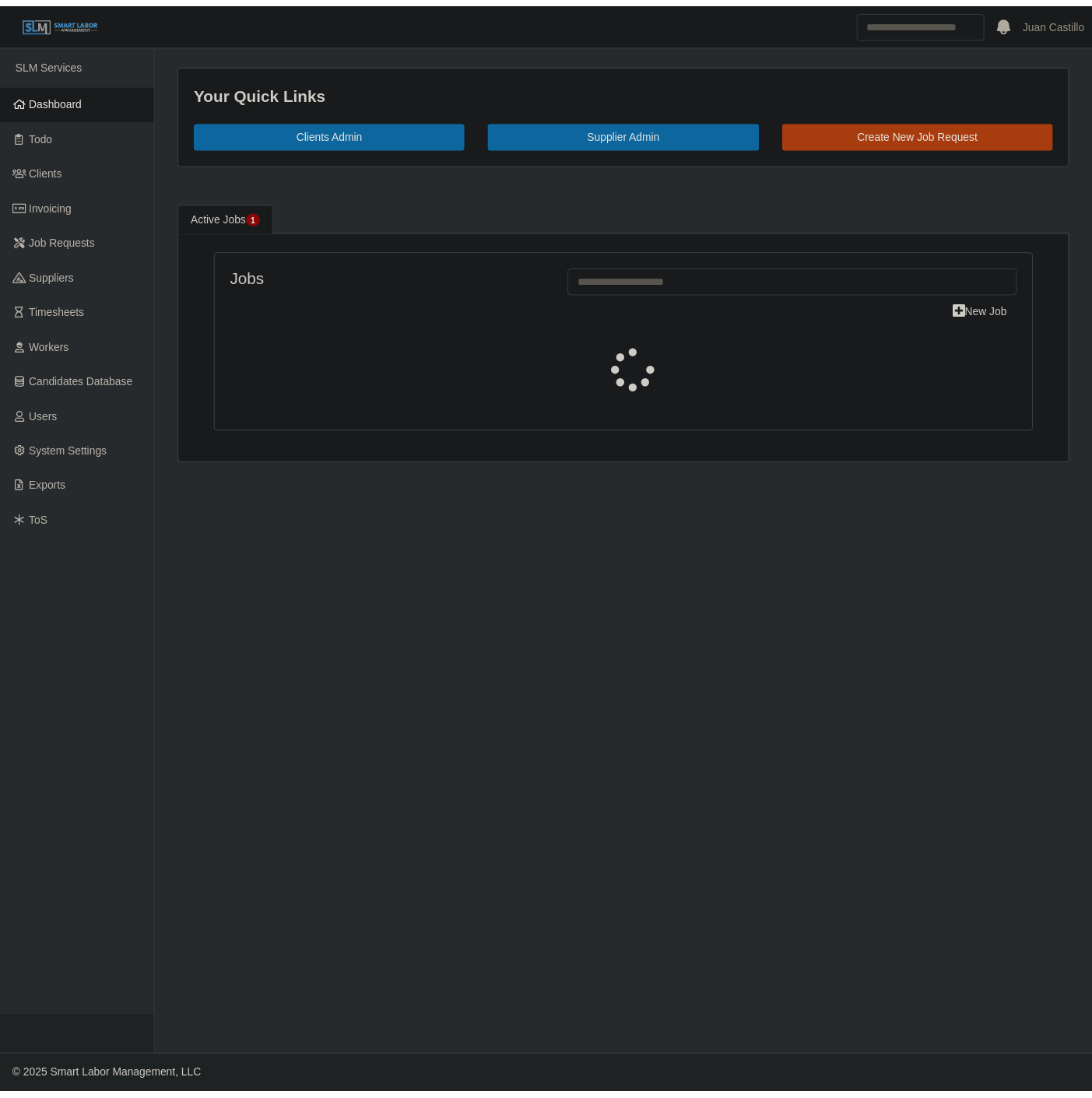 scroll, scrollTop: 0, scrollLeft: 0, axis: both 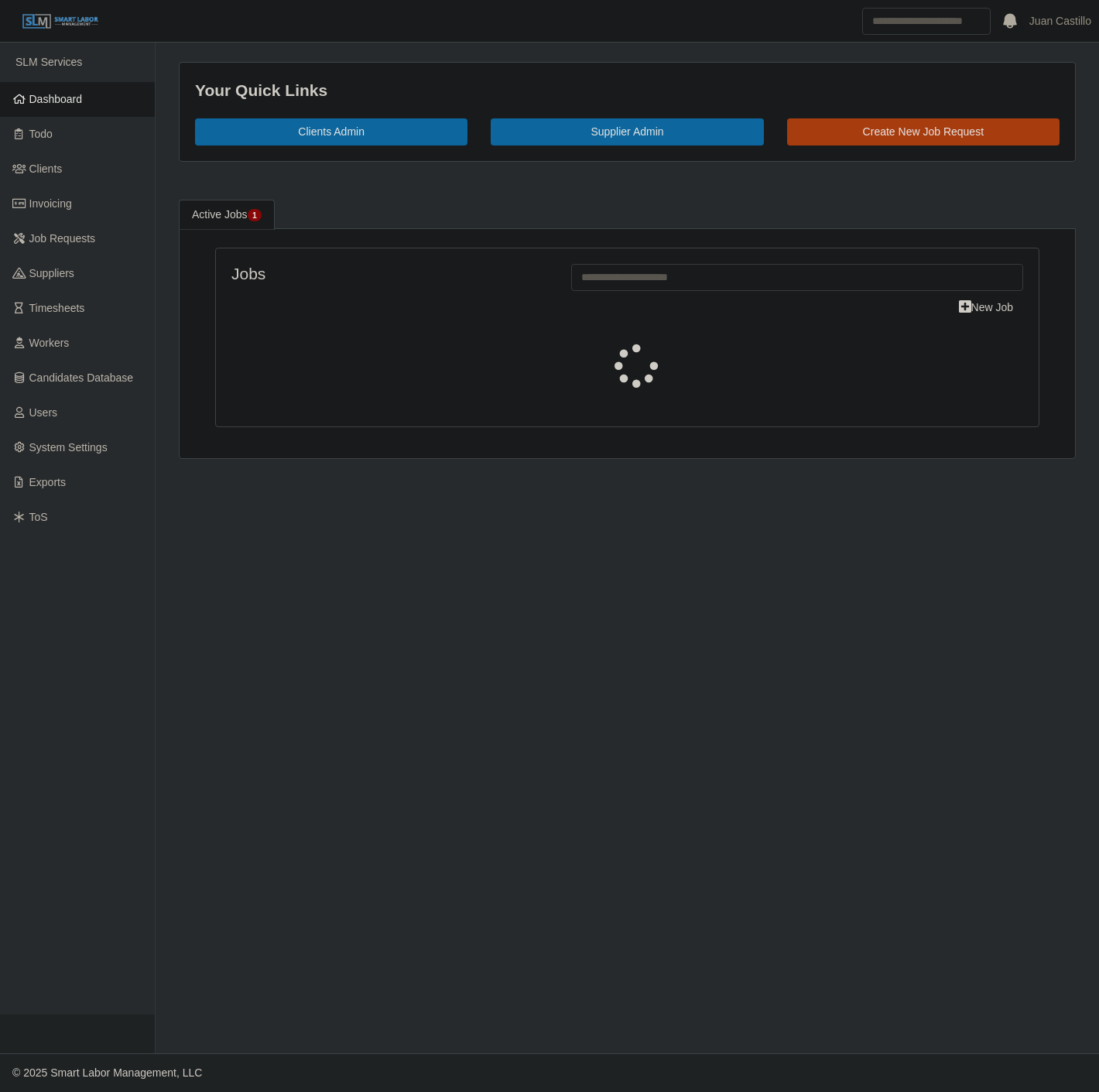 select on "****" 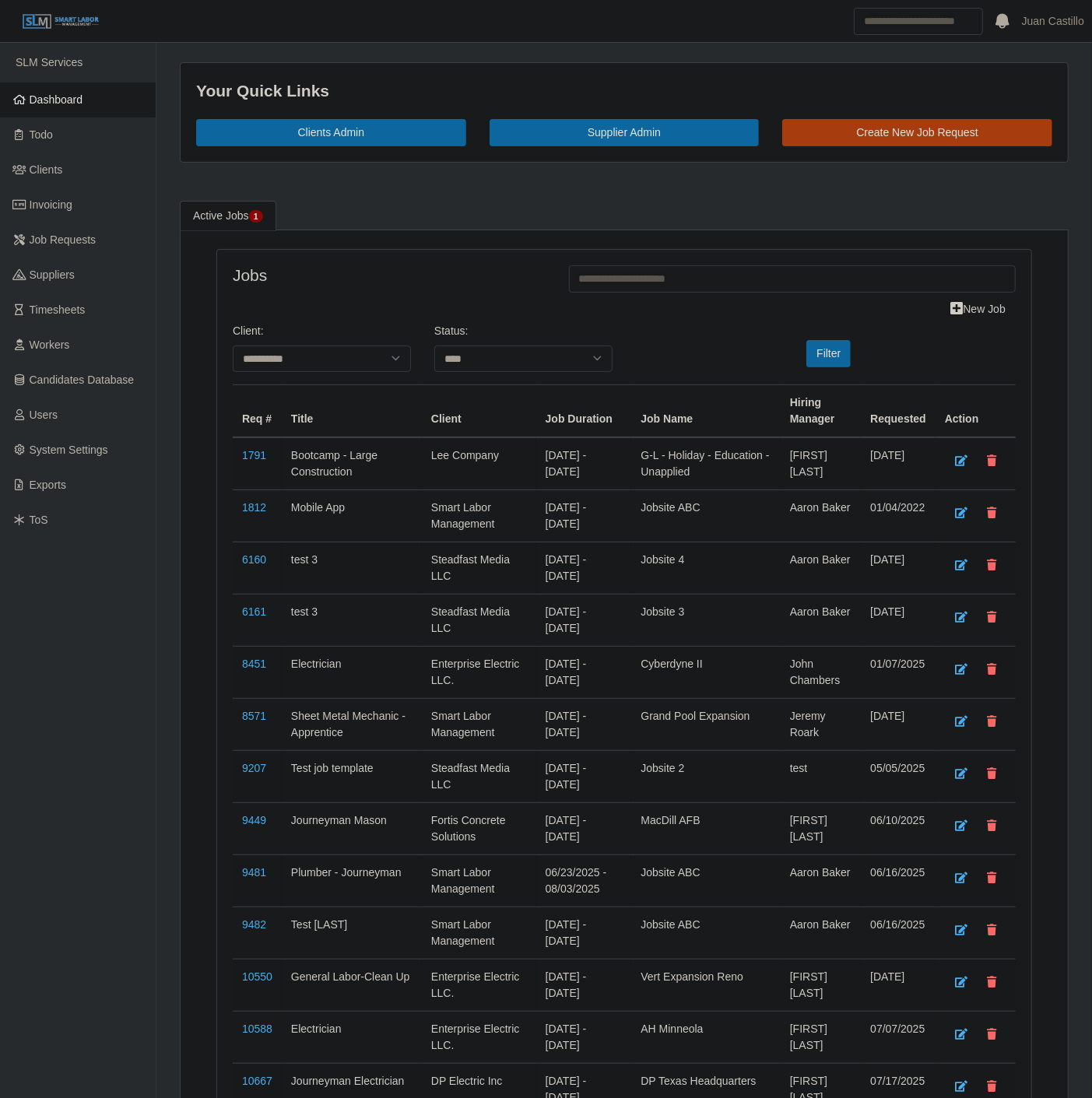 click on "Dashboard" at bounding box center (78, 100) 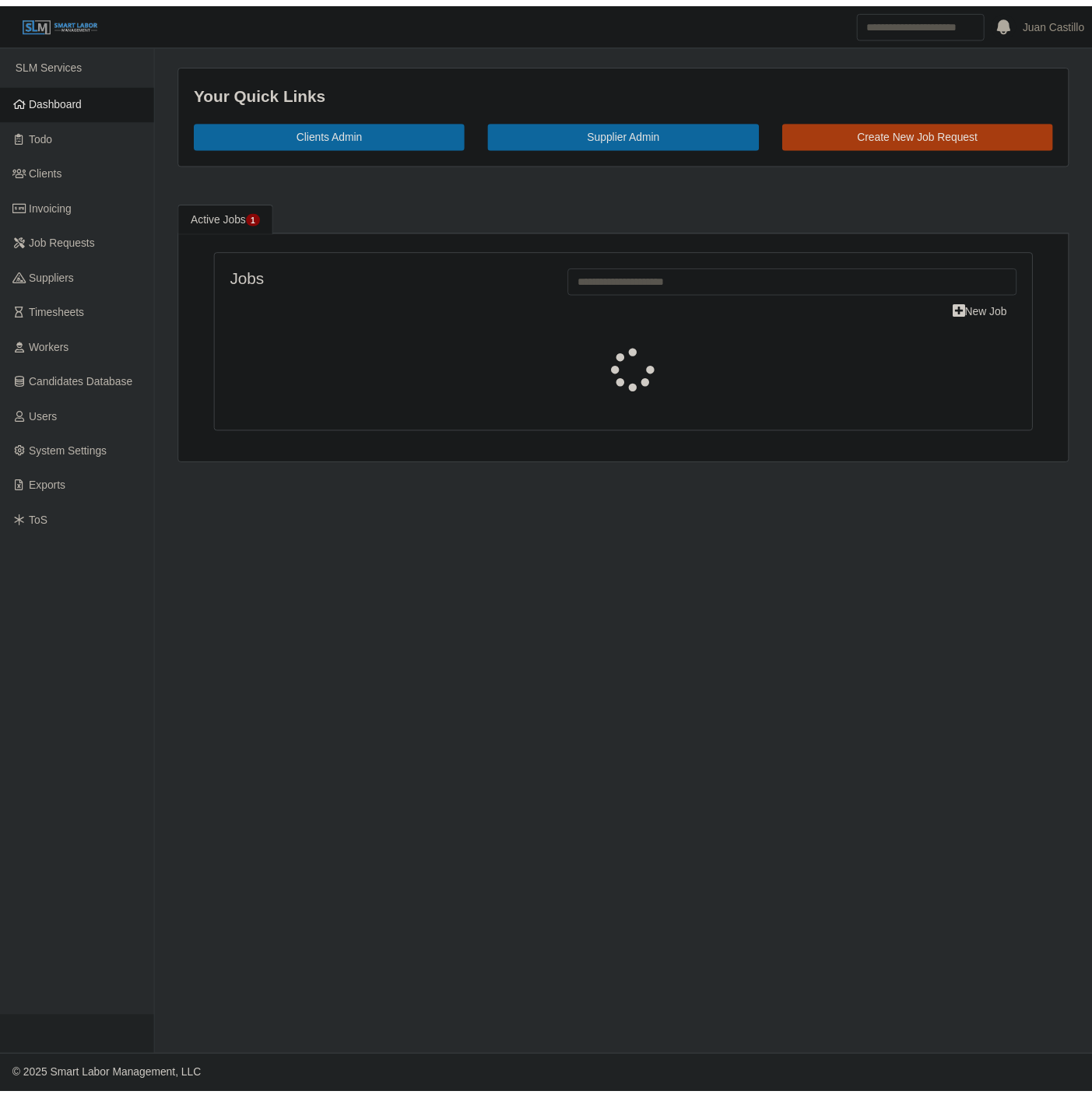 scroll, scrollTop: 0, scrollLeft: 0, axis: both 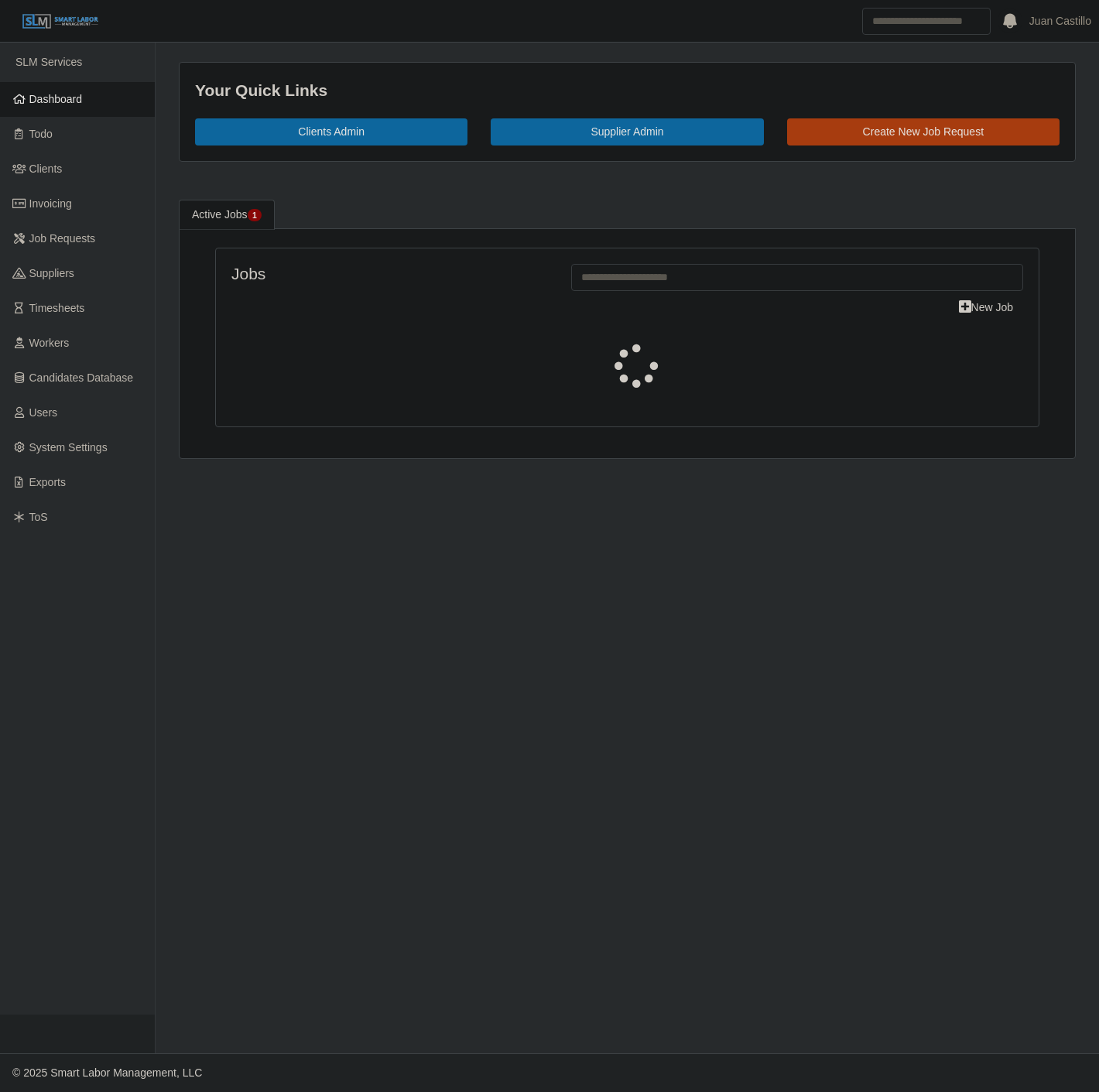 select on "****" 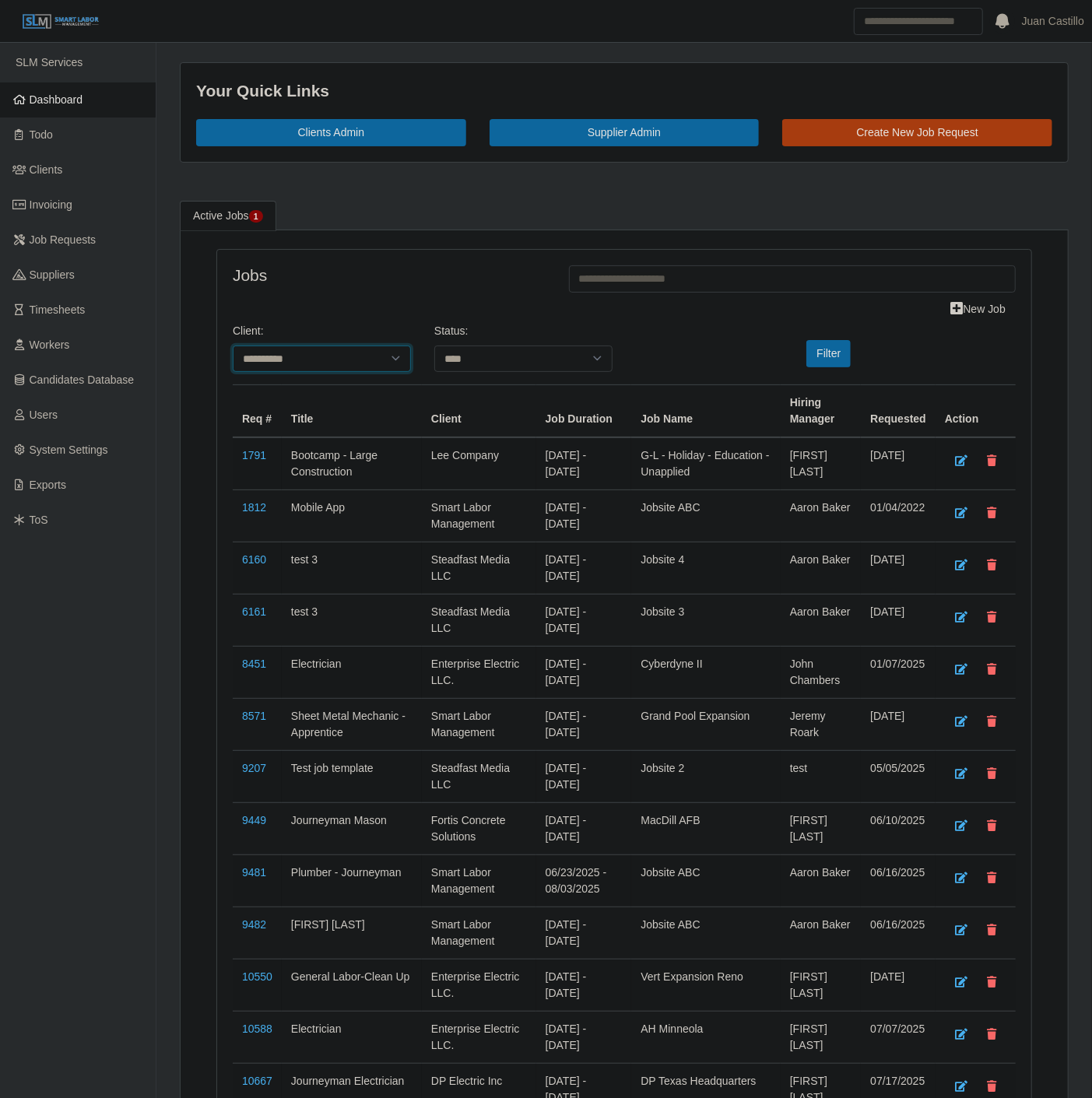 click on "**********" at bounding box center (321, 359) 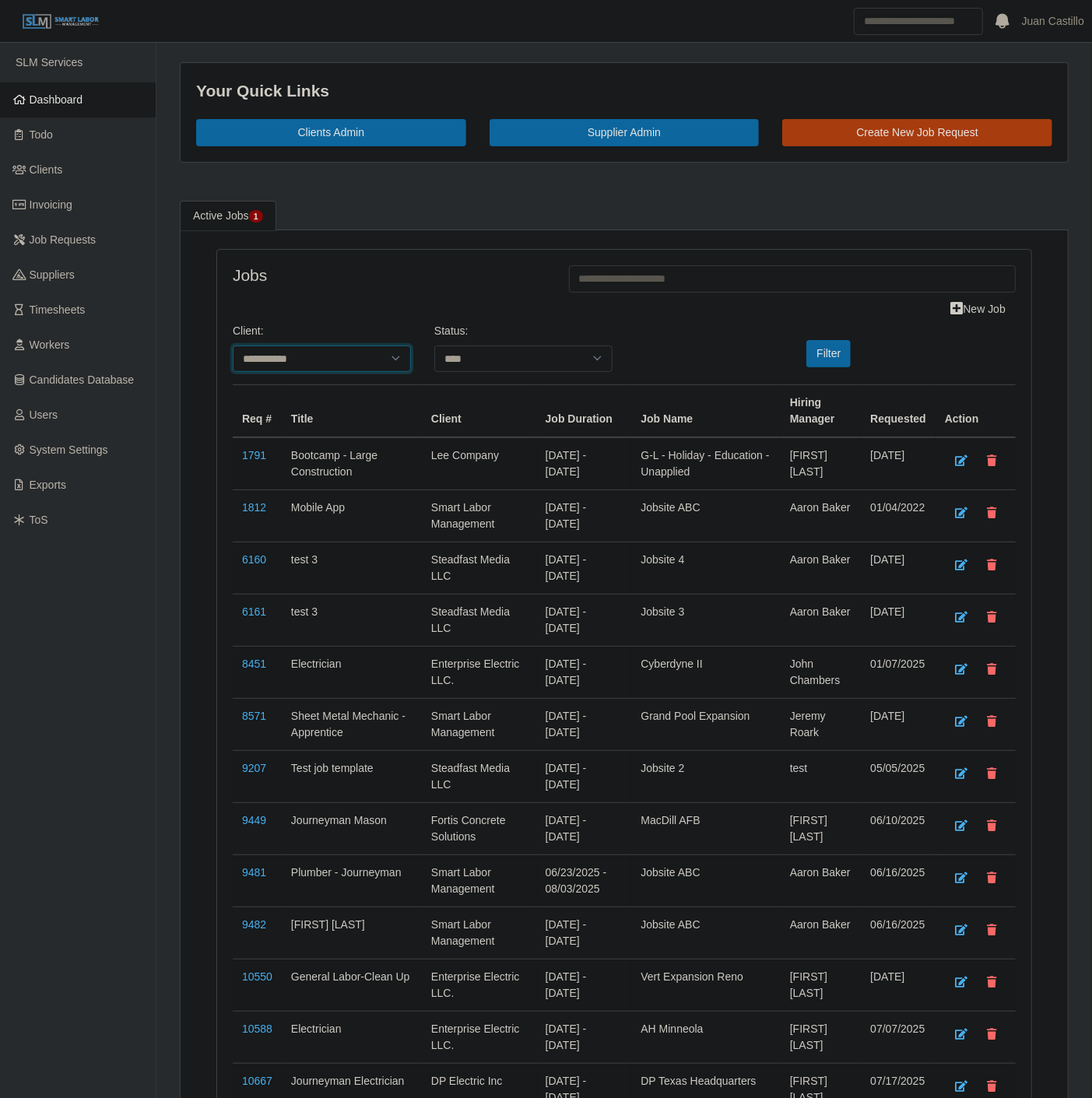click on "**********" at bounding box center (321, 359) 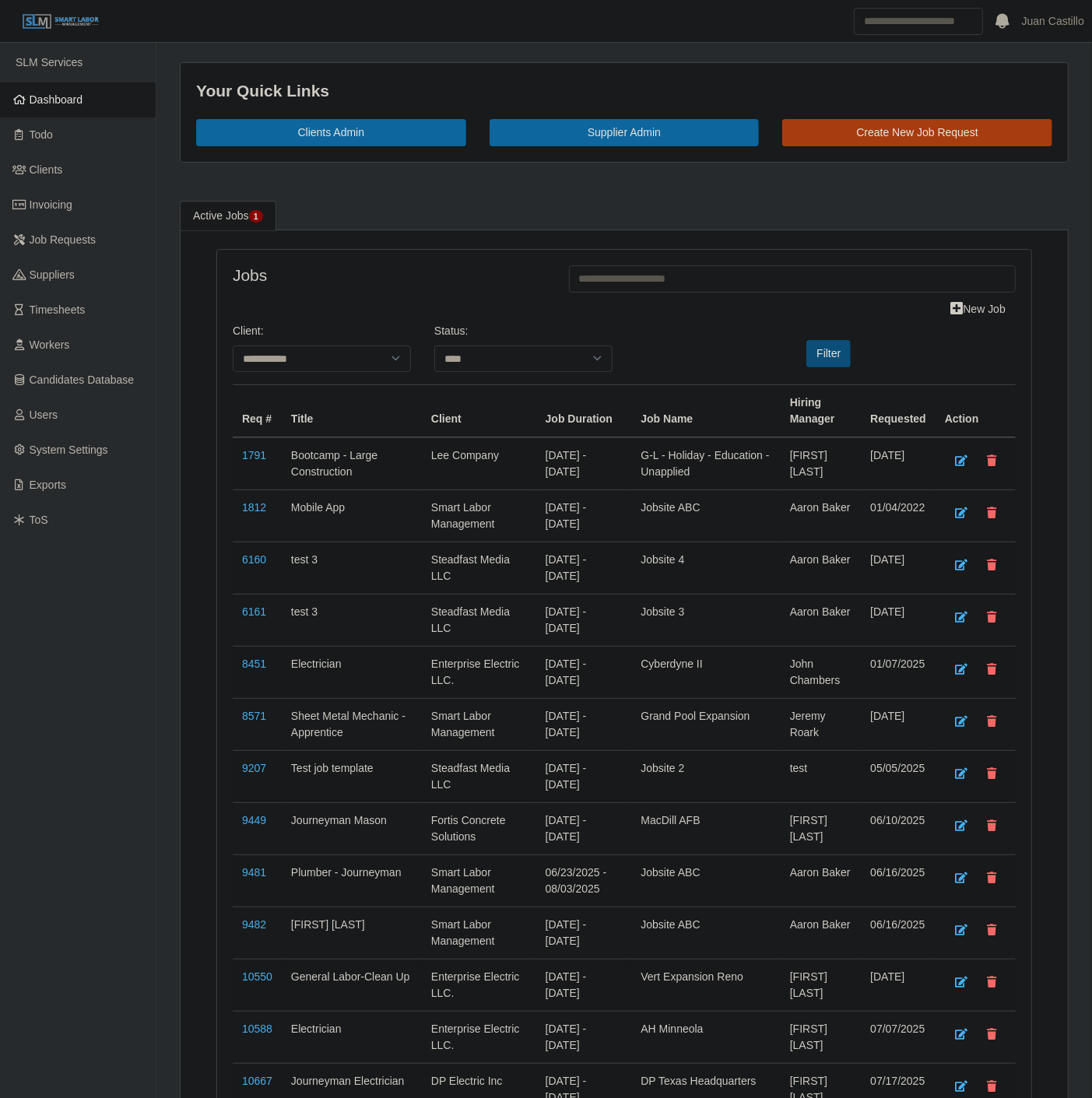 click on "Filter" at bounding box center (828, 353) 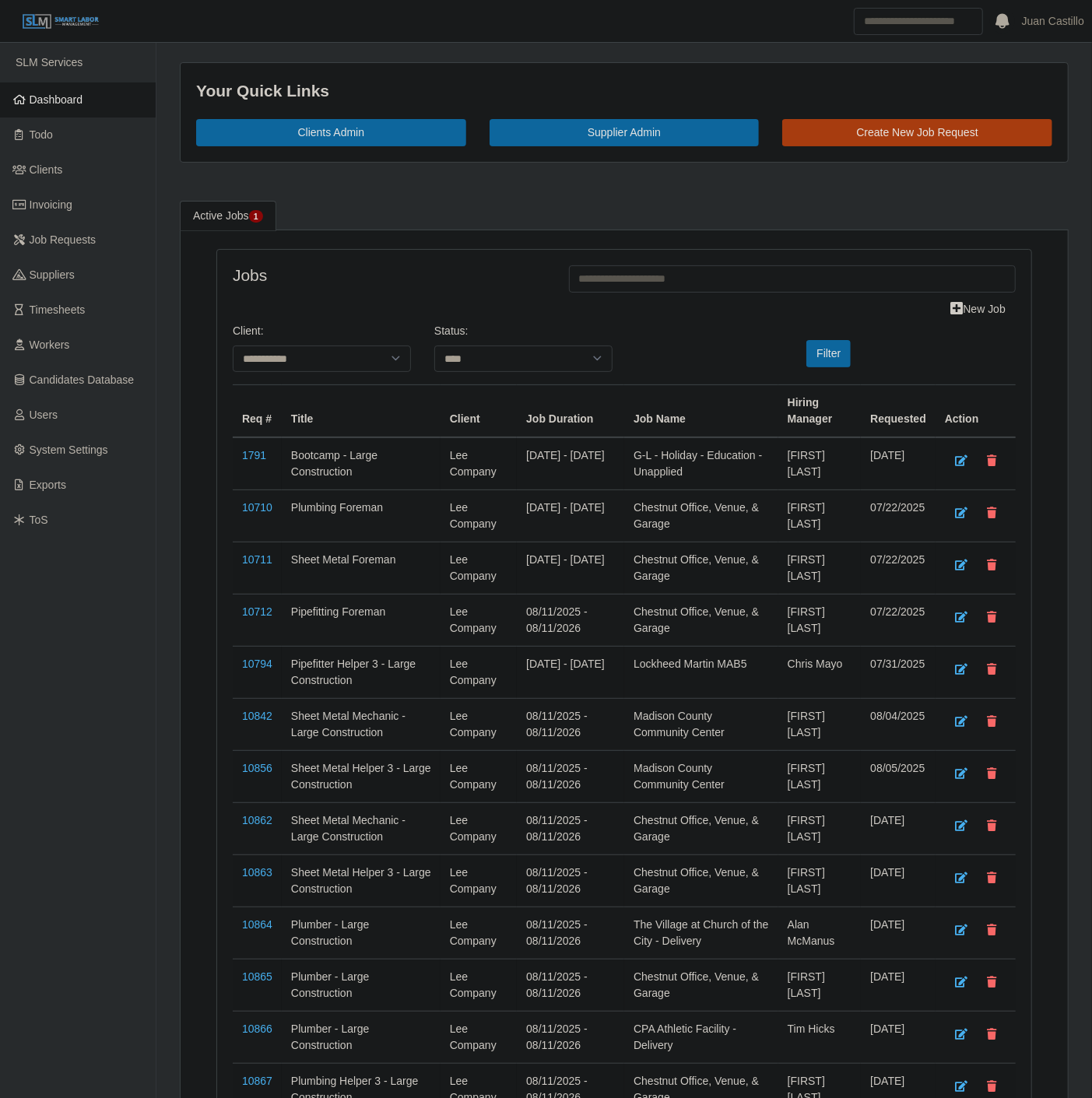 drag, startPoint x: 252, startPoint y: 708, endPoint x: 205, endPoint y: 725, distance: 49.98 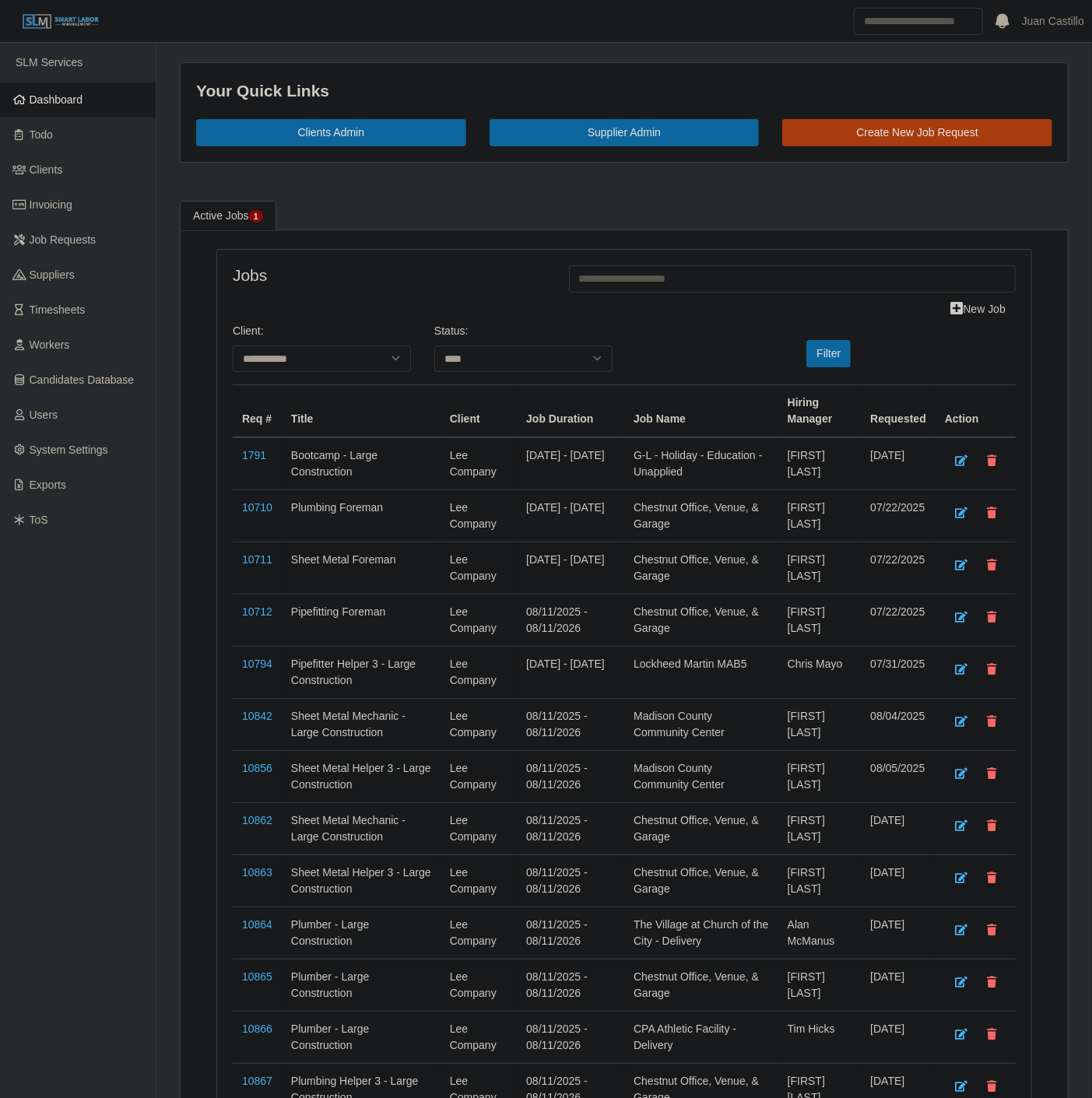 click on "**********" at bounding box center (624, 726) 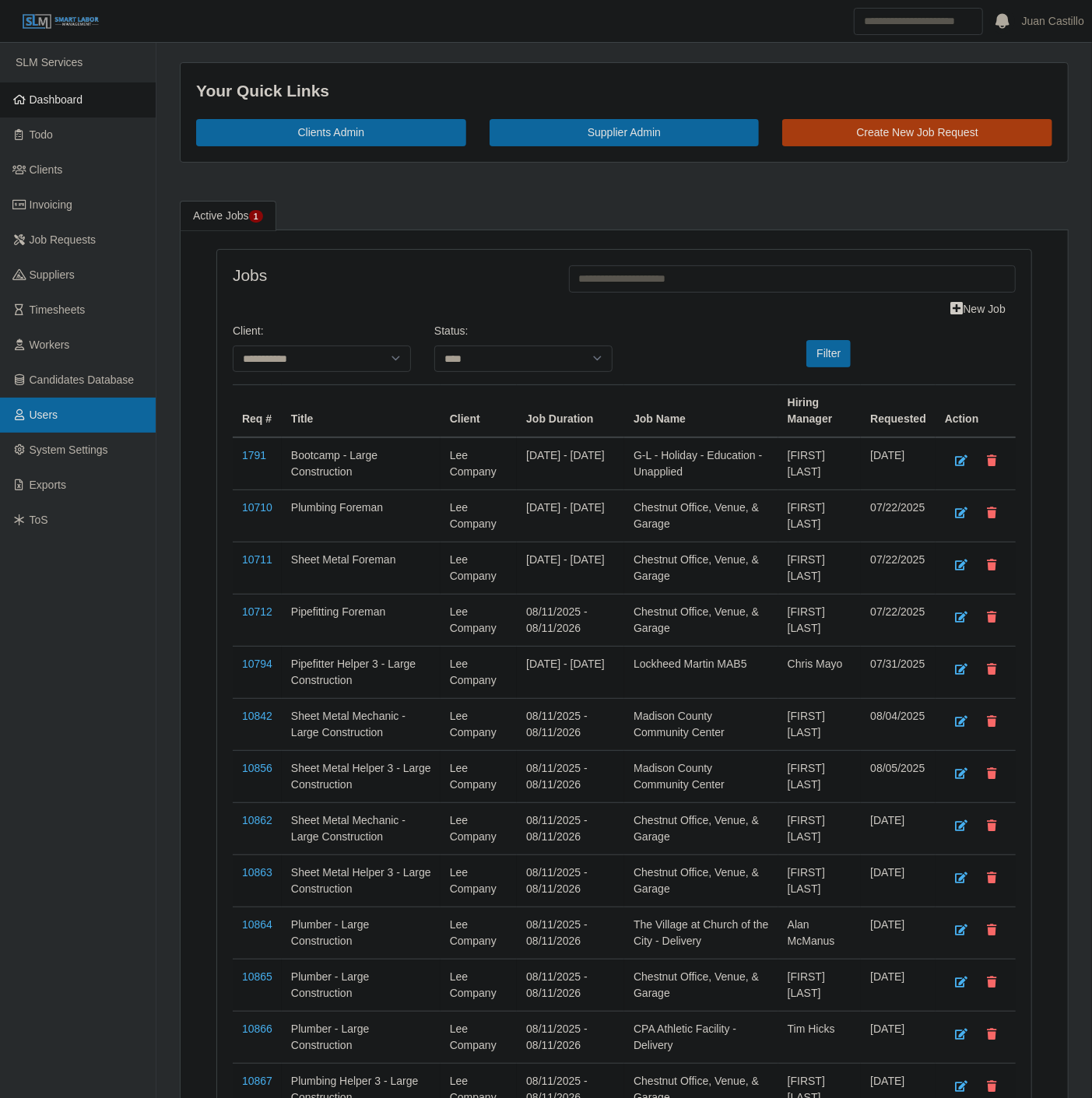click on "Users" at bounding box center (78, 415) 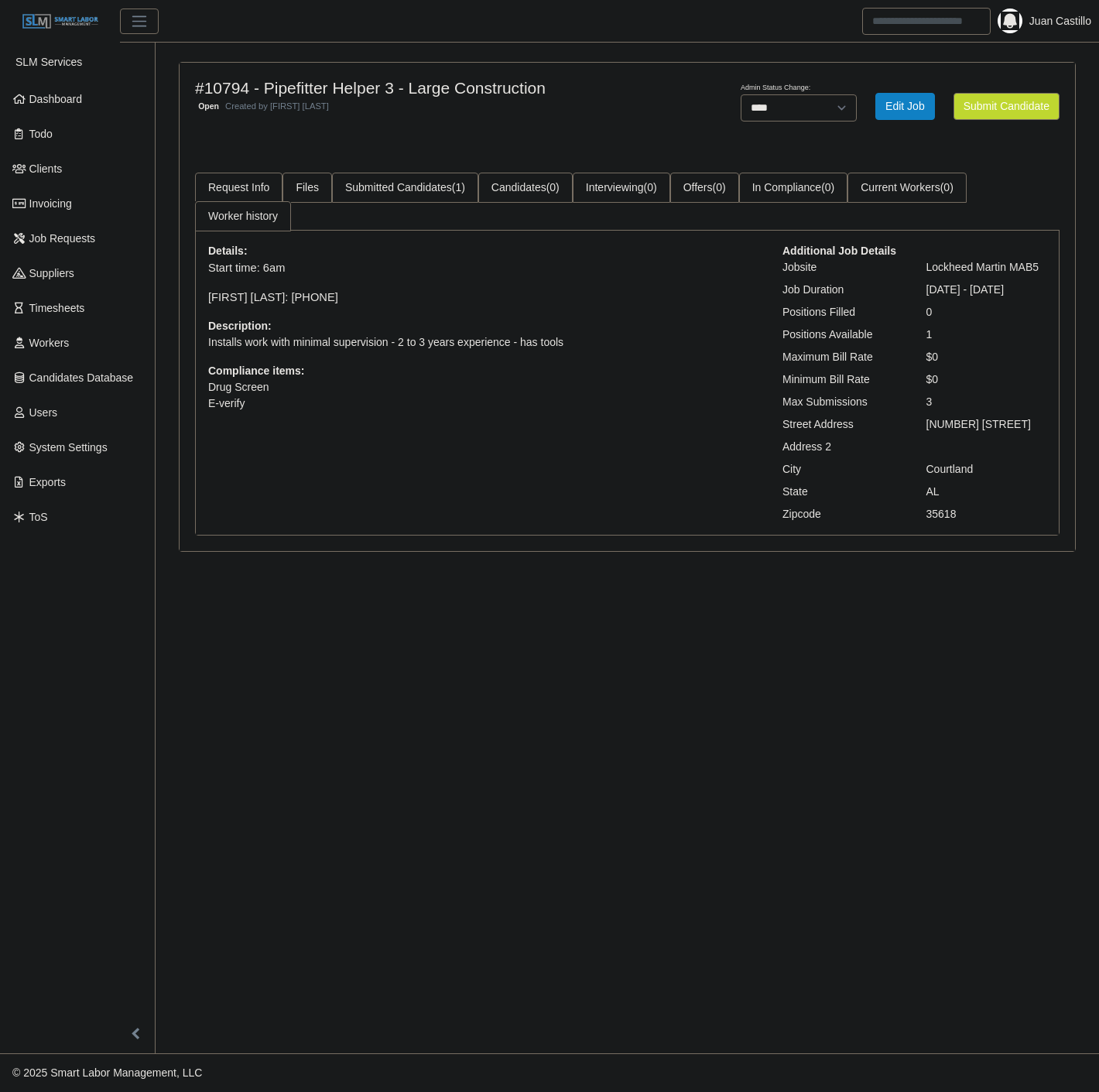 select on "****" 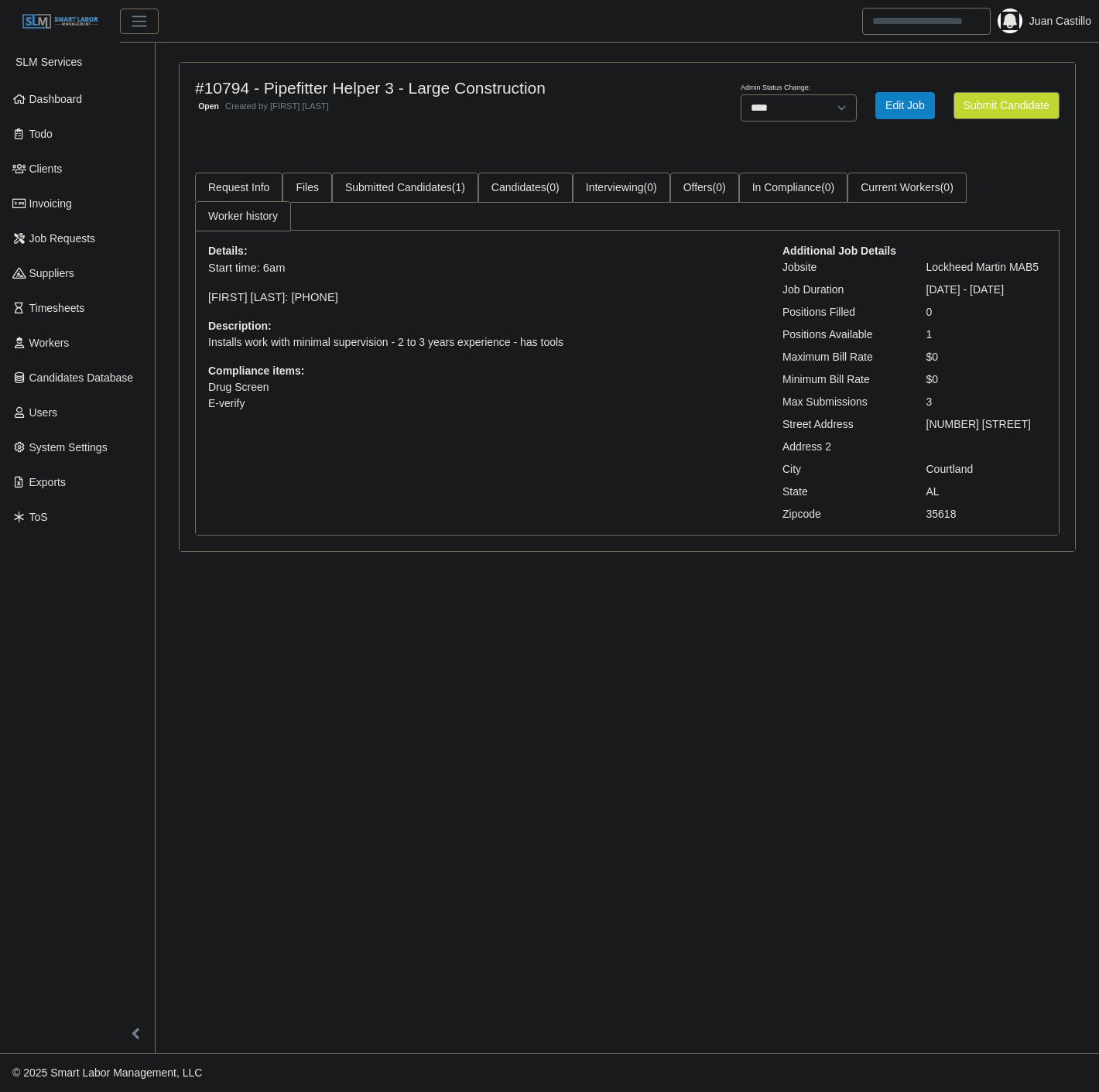 scroll, scrollTop: 0, scrollLeft: 0, axis: both 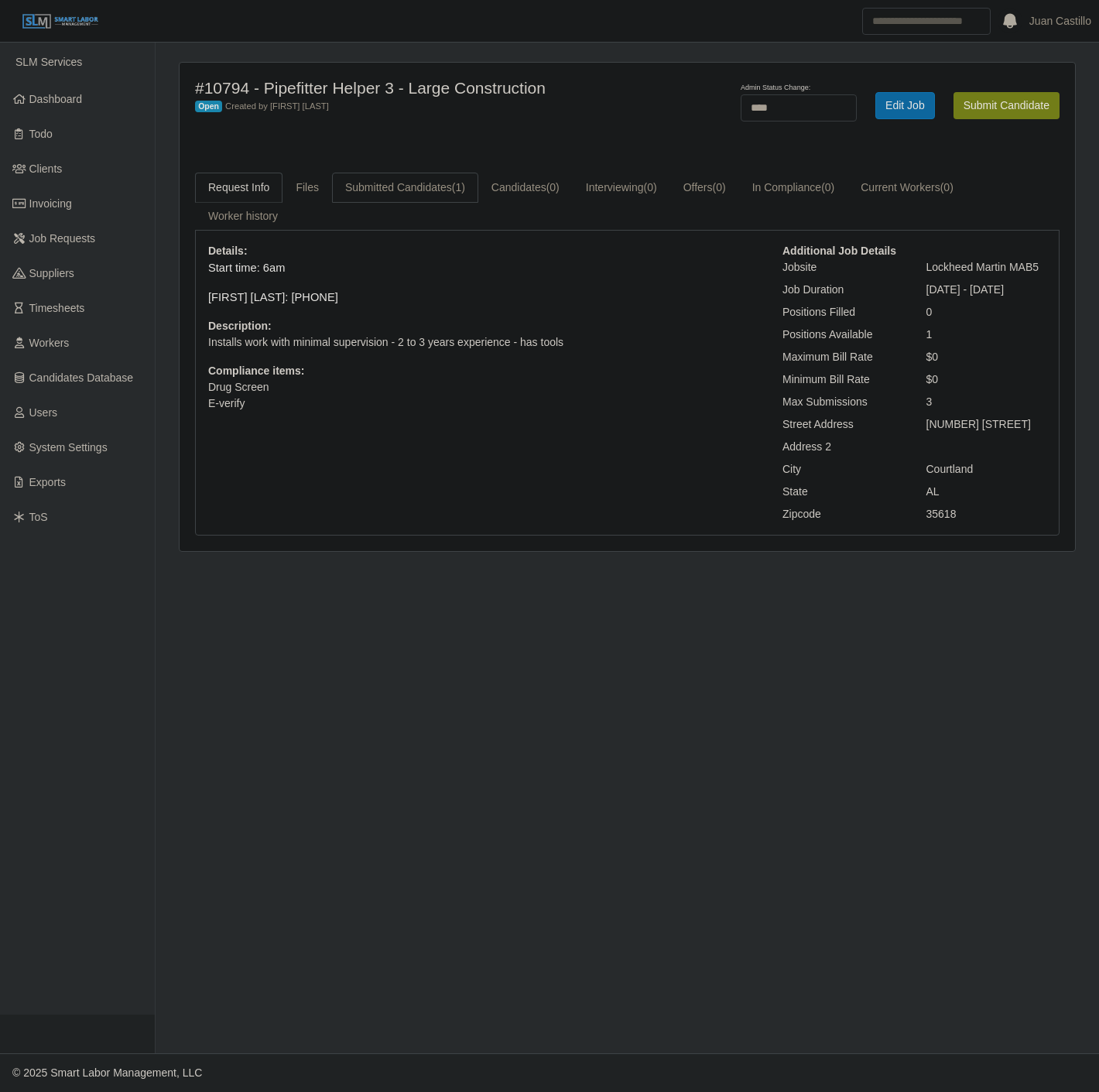 click on "(1)" at bounding box center [458, 187] 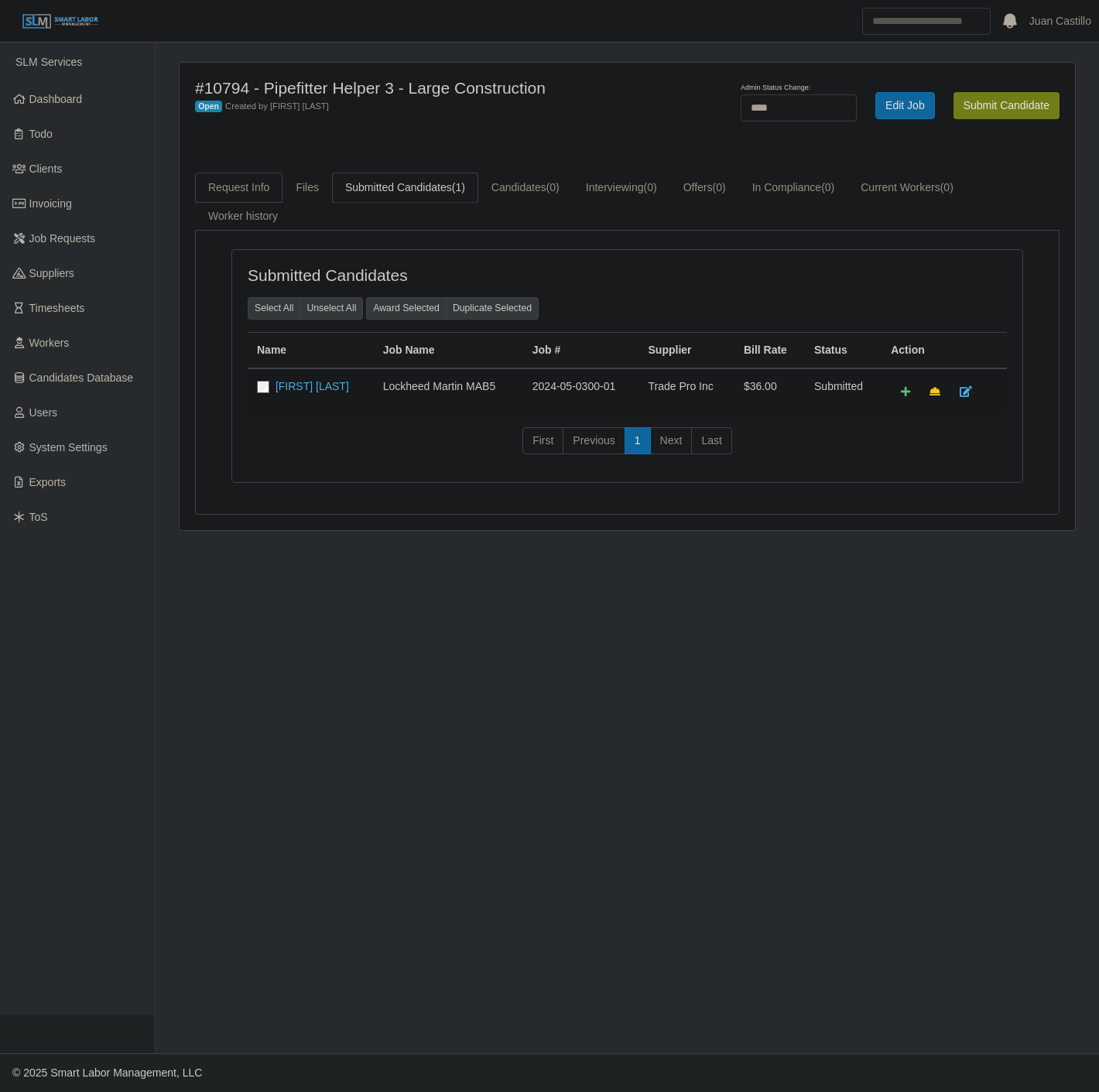 click on "Request Info" at bounding box center (238, 187) 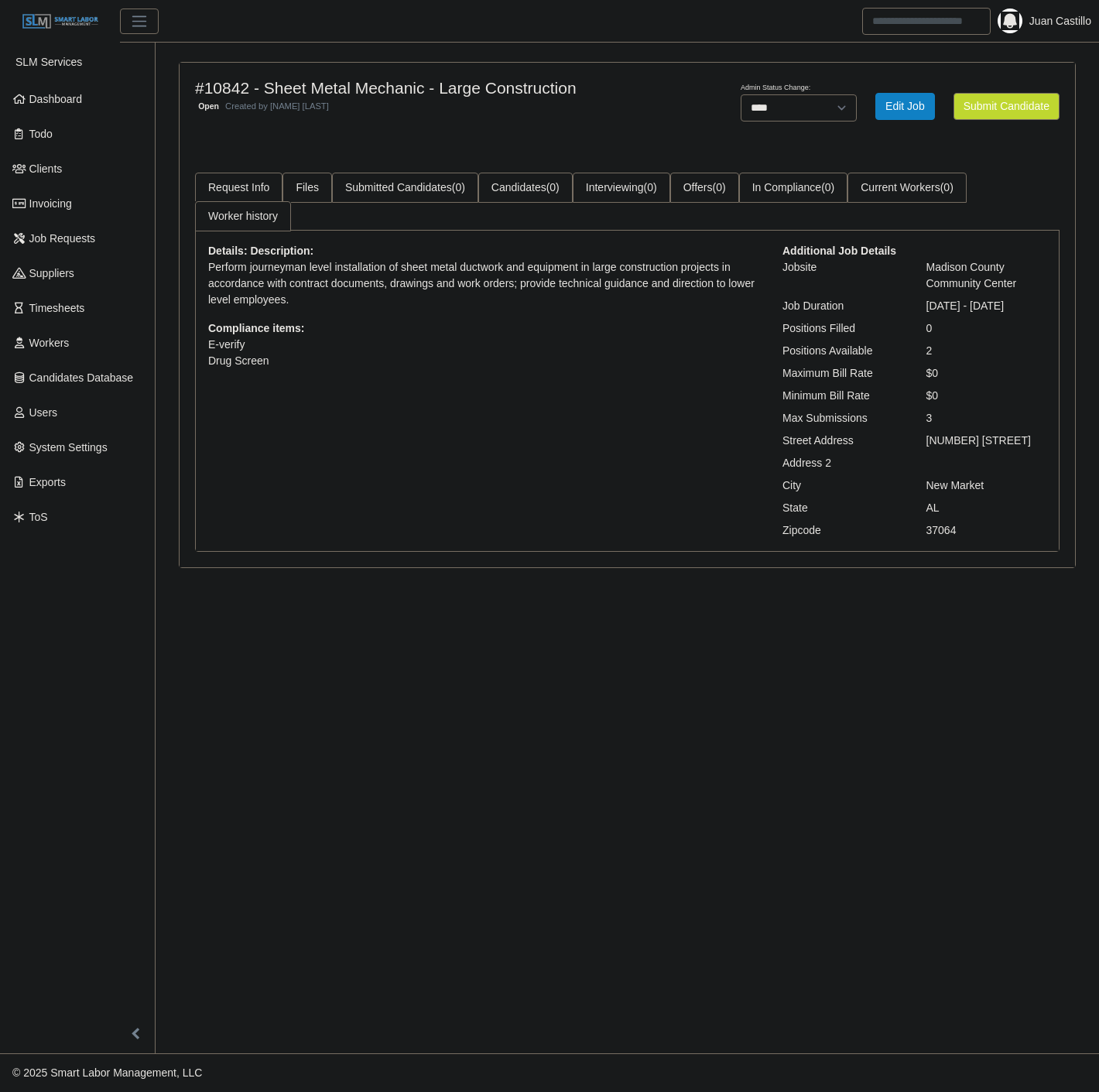 select on "****" 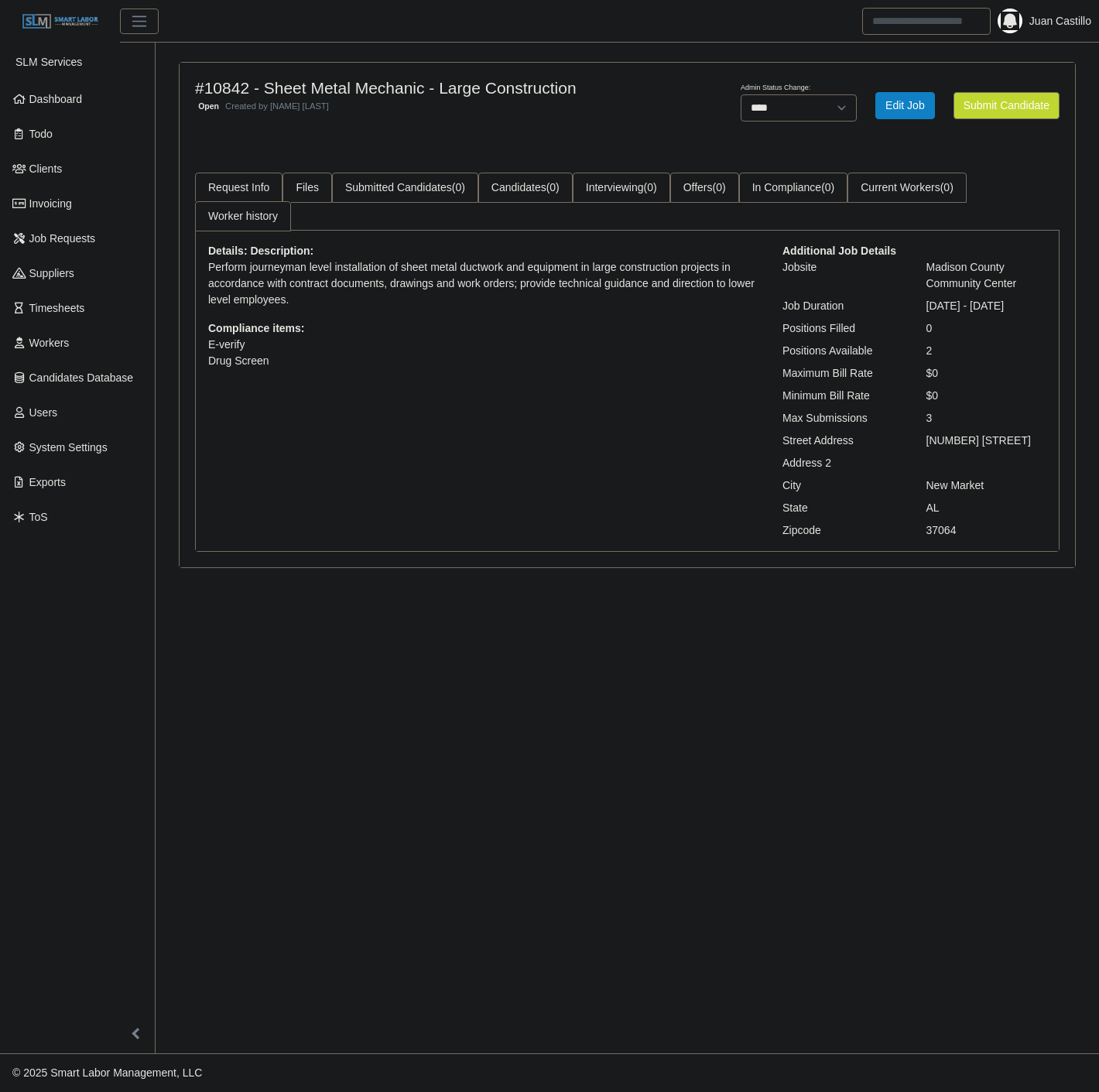 scroll, scrollTop: 0, scrollLeft: 0, axis: both 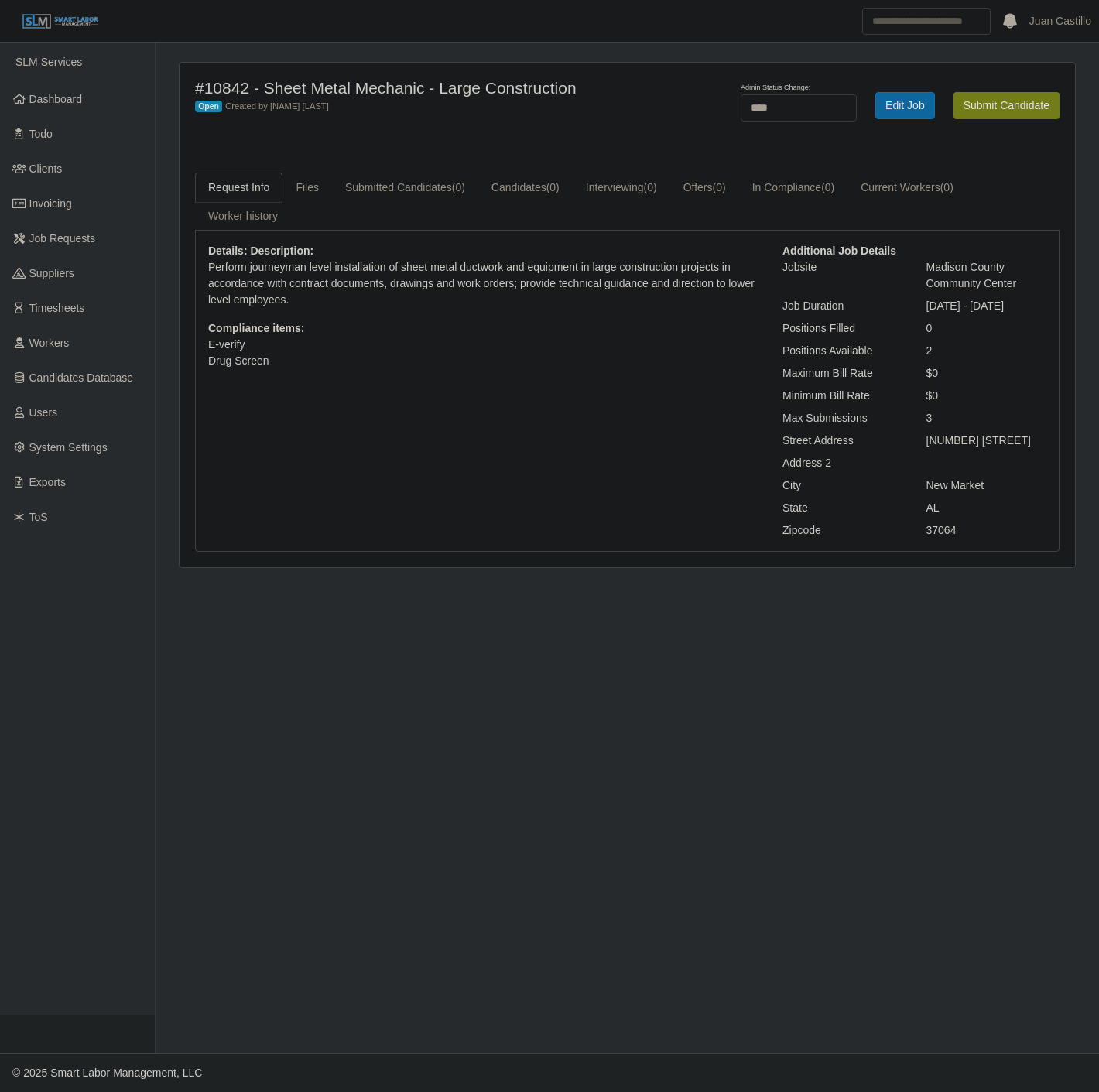 drag, startPoint x: 463, startPoint y: 429, endPoint x: 455, endPoint y: 378, distance: 51.62364 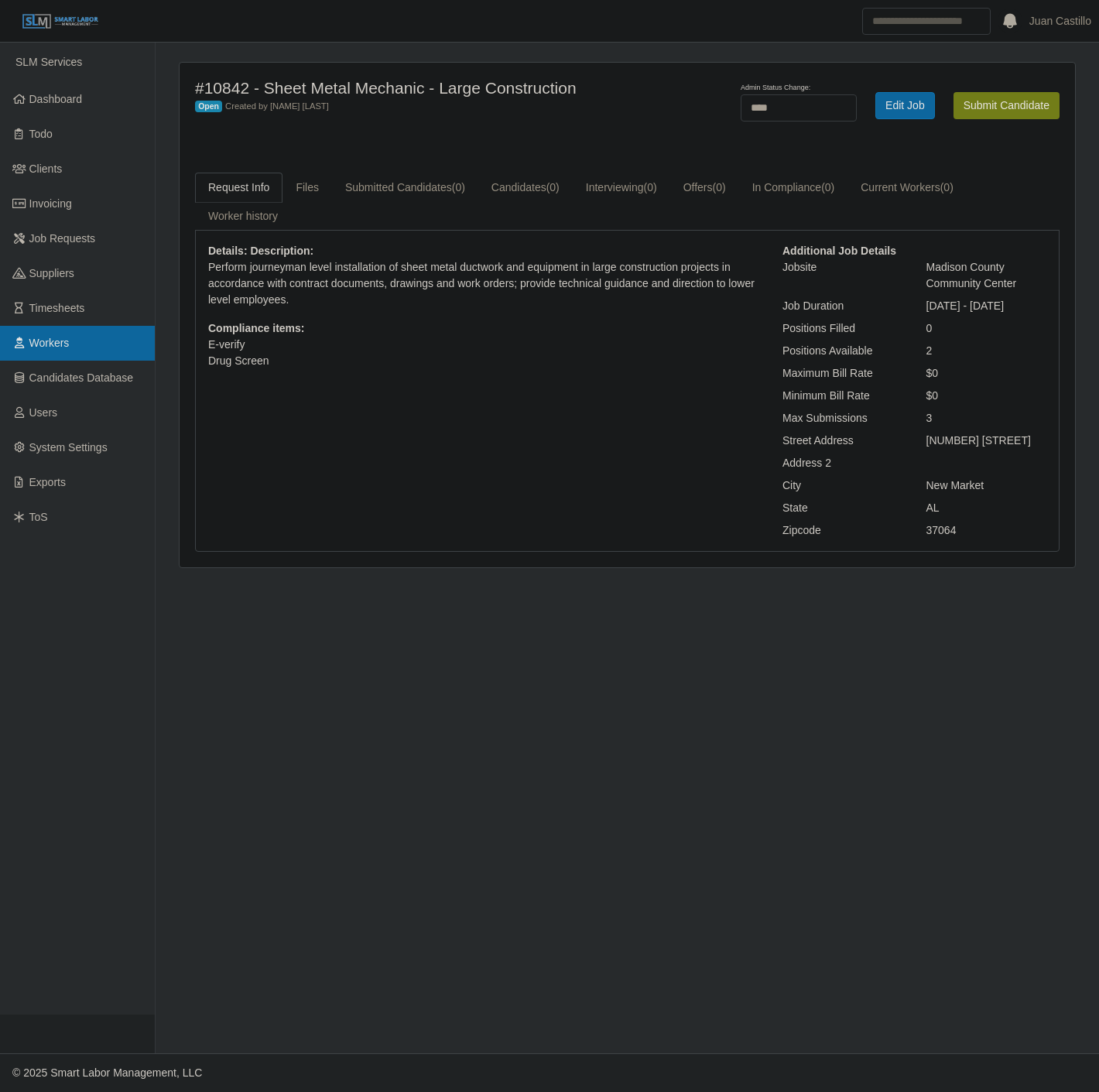 click on "Workers" at bounding box center (77, 343) 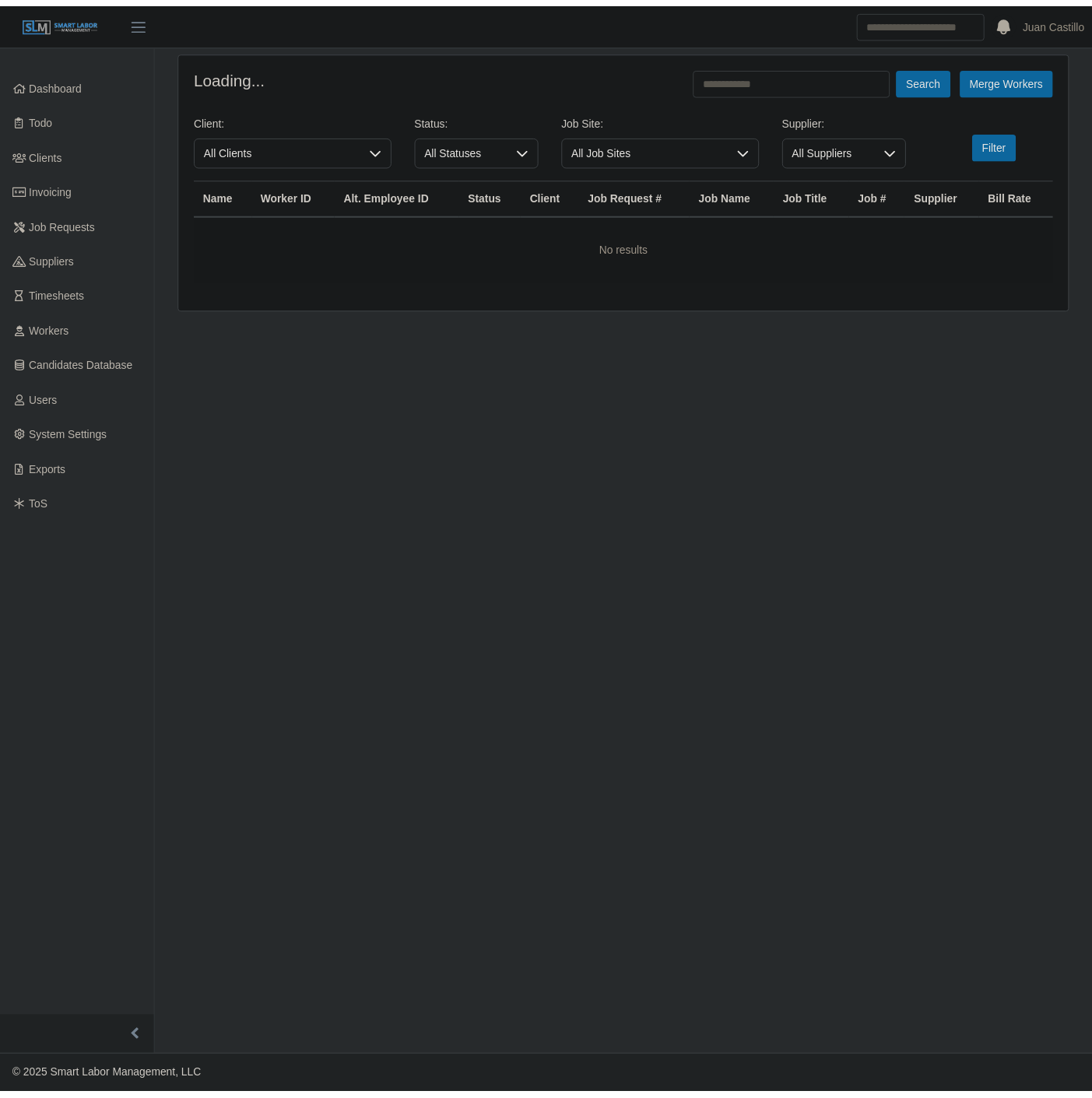 scroll, scrollTop: 0, scrollLeft: 0, axis: both 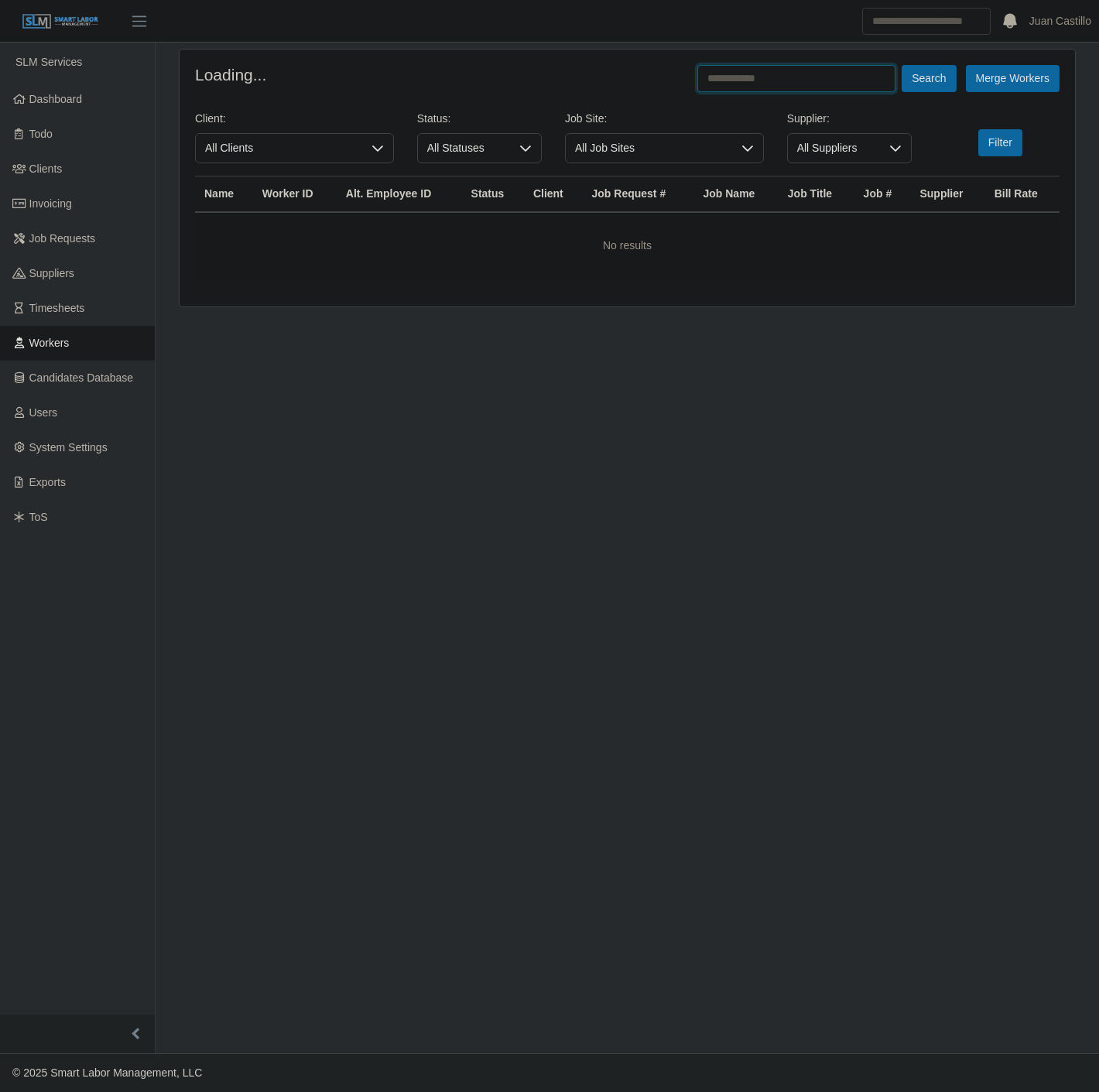 click at bounding box center [796, 78] 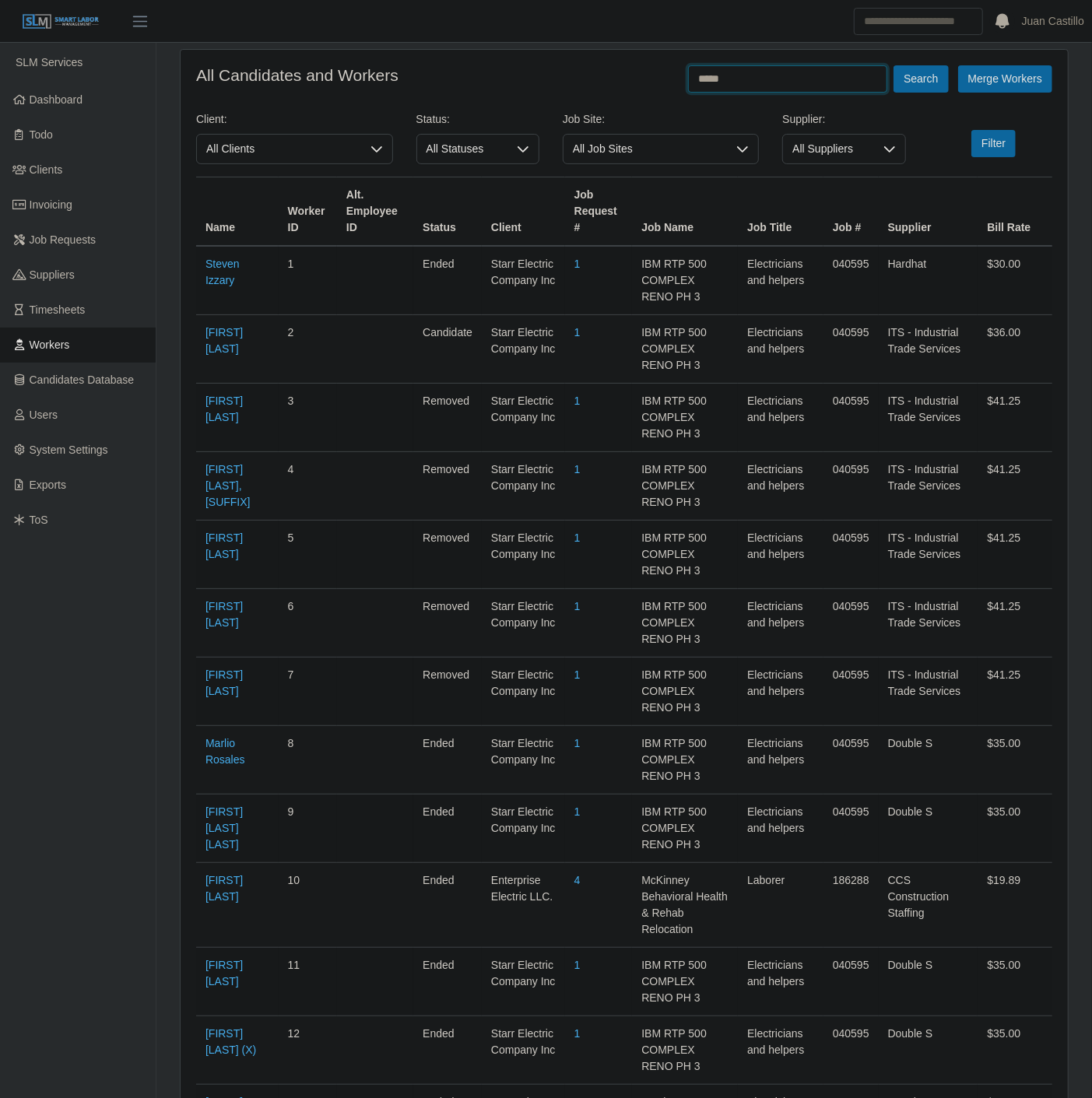 type on "*****" 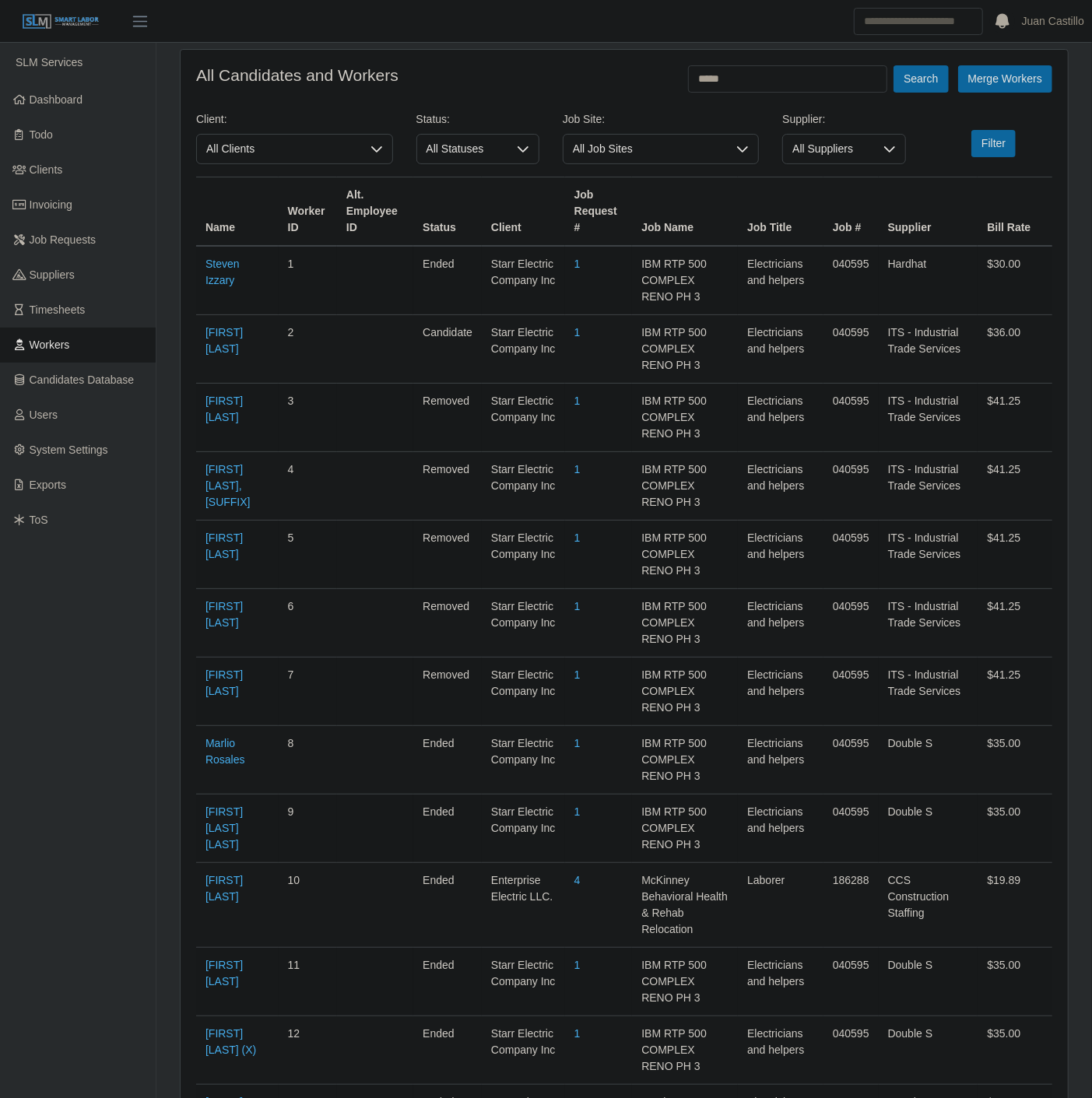 click on "All Candidates and Workers   *****
Search
Merge Workers
Client:    All Clients     Status:   All Statuses   Job Site:   All Job Sites   Supplier:    All Suppliers
Filter
Name   Worker ID   Alt. Employee ID   Status   Client   Job Request #   Job Name   Job Title   Job #   Supplier   Bill Rate         Steven Izzary     1     ended   Starr Electric Company Inc   1   IBM RTP 500 COMPLEX RENO PH 3   Electricians and helpers   040595   Hardhat
$30.00     Gregory Bellamy     2     candidate   Starr Electric Company Inc   1   IBM RTP 500 COMPLEX RENO PH 3   Electricians and helpers   040595   ITS - Industrial Trade Services
$36.00     Brandon Carson     3     removed   Starr Electric Company Inc   1   IBM RTP 500 COMPLEX RENO PH 3   Electricians and helpers   040595   ITS - Industrial Trade Services" at bounding box center (624, 3758) 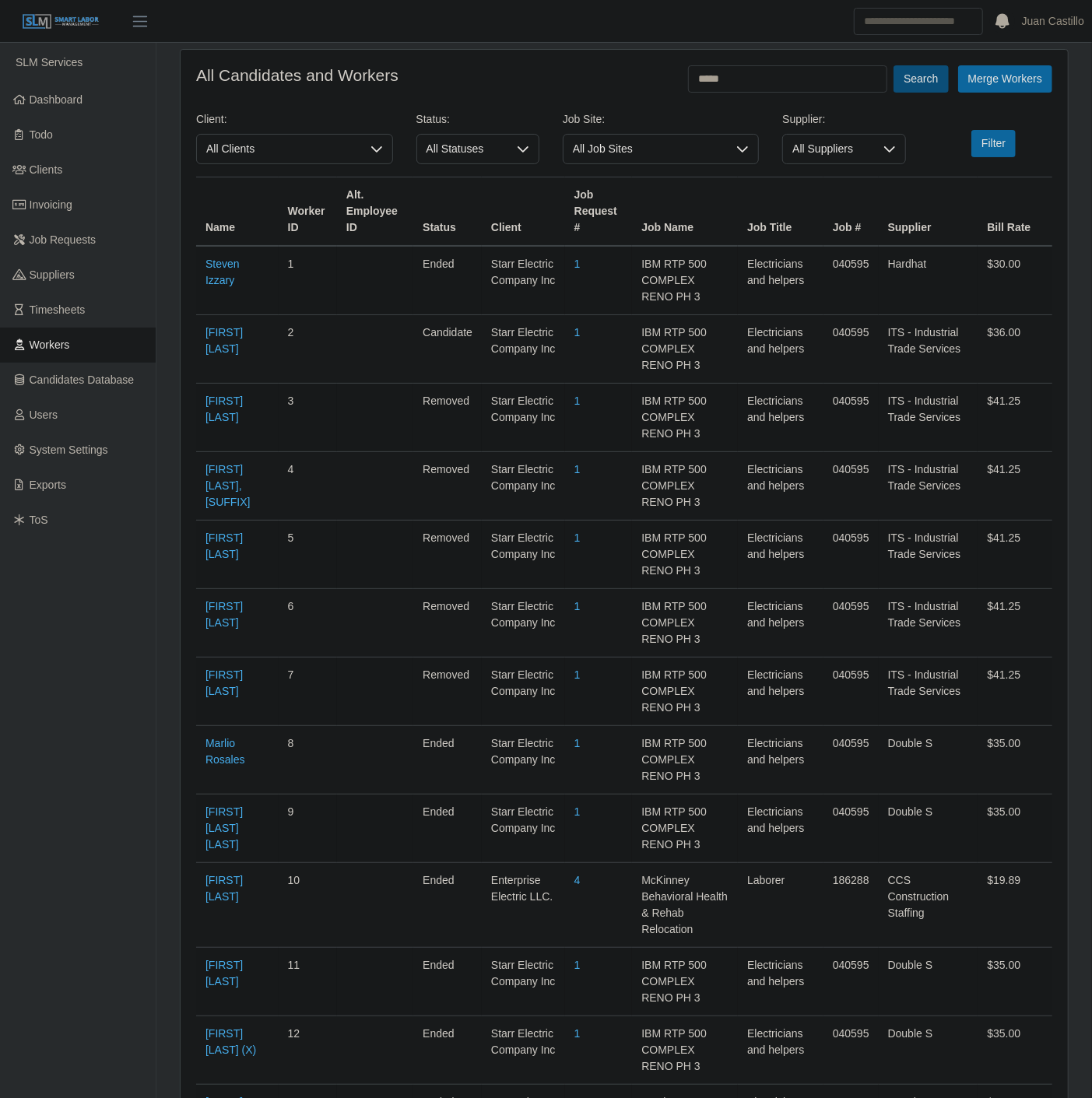 click on "Search" at bounding box center (921, 79) 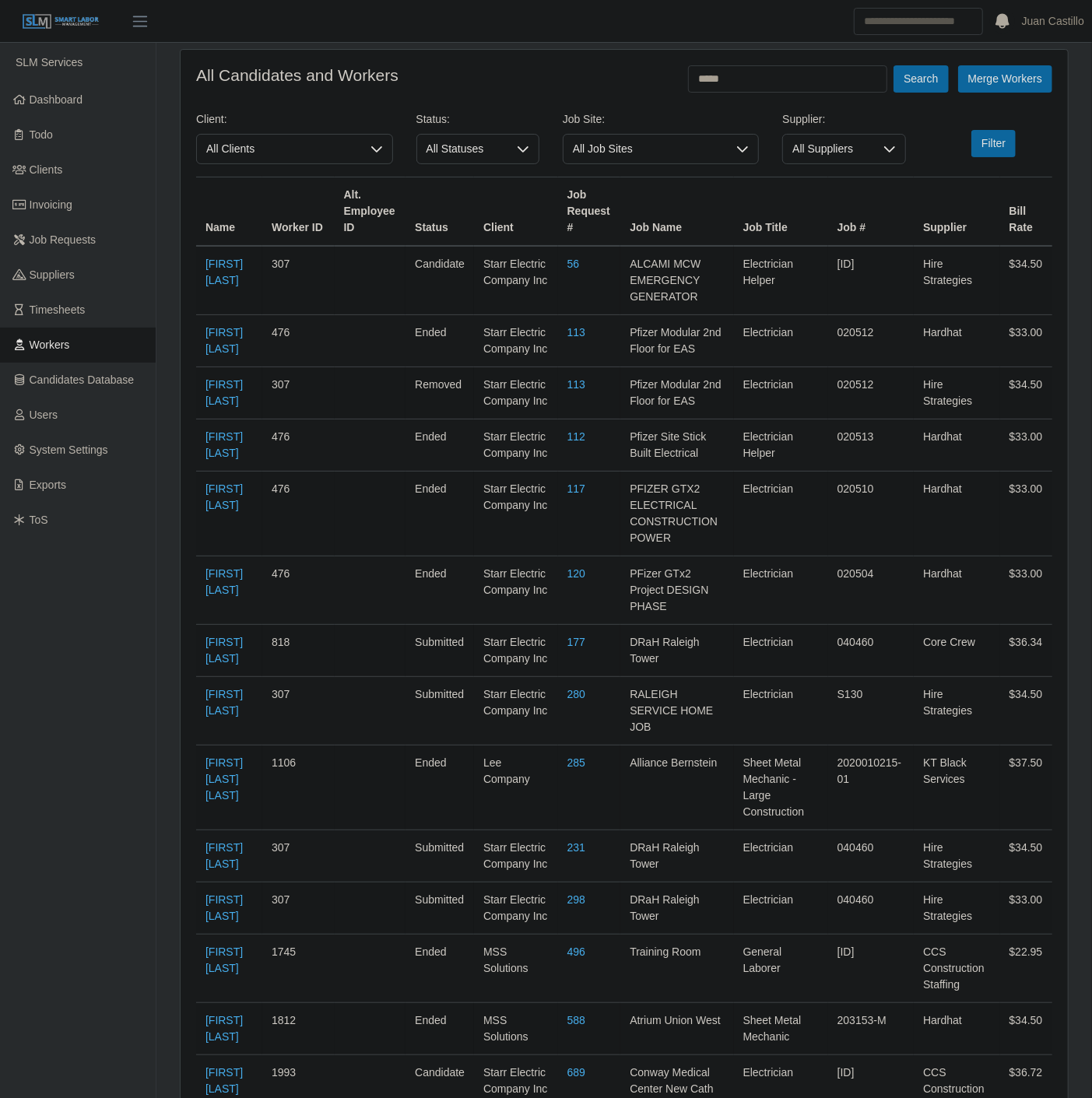 scroll, scrollTop: 1519, scrollLeft: 0, axis: vertical 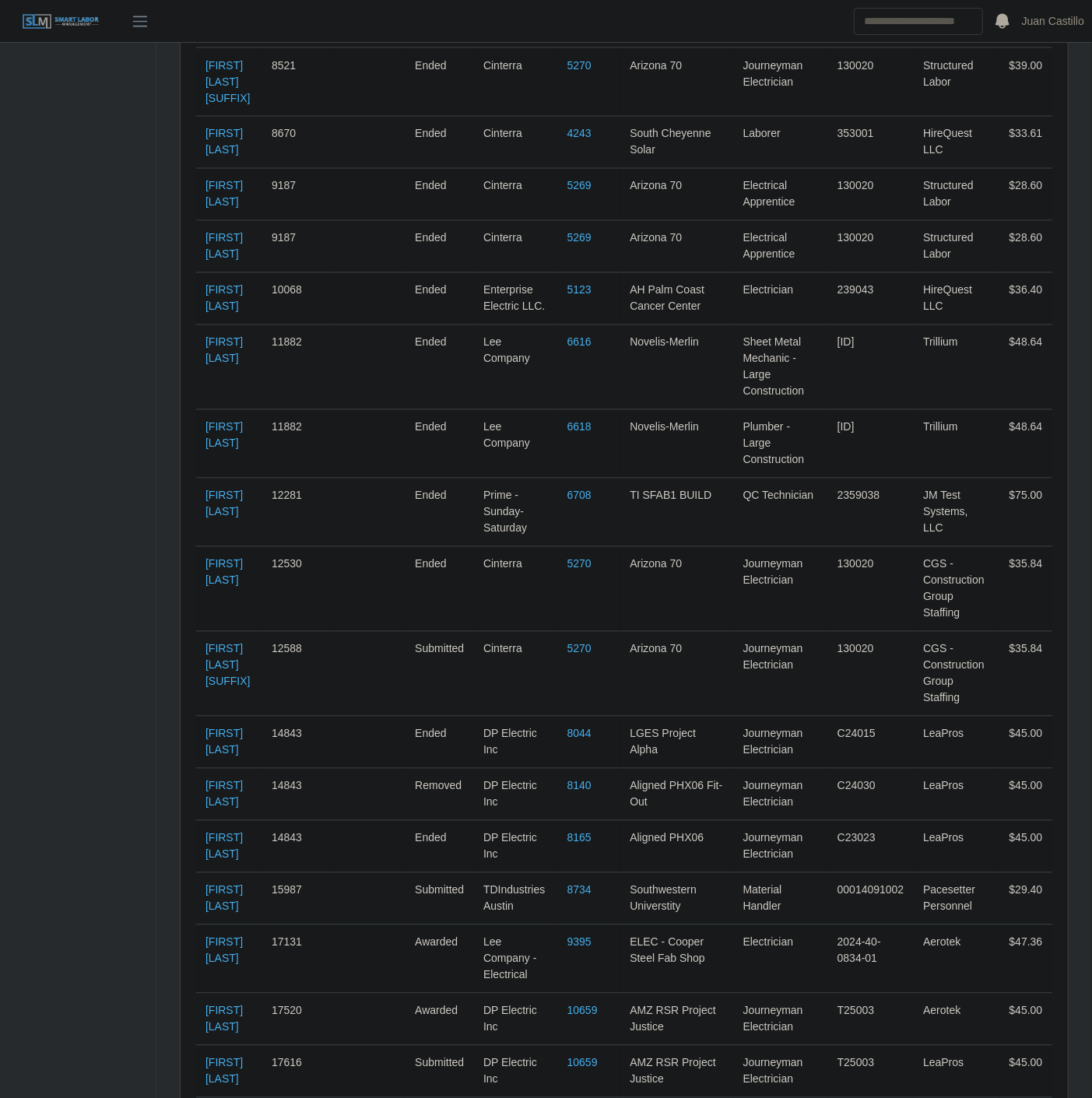 click on "Larry Henriquez" at bounding box center [229, 1132] 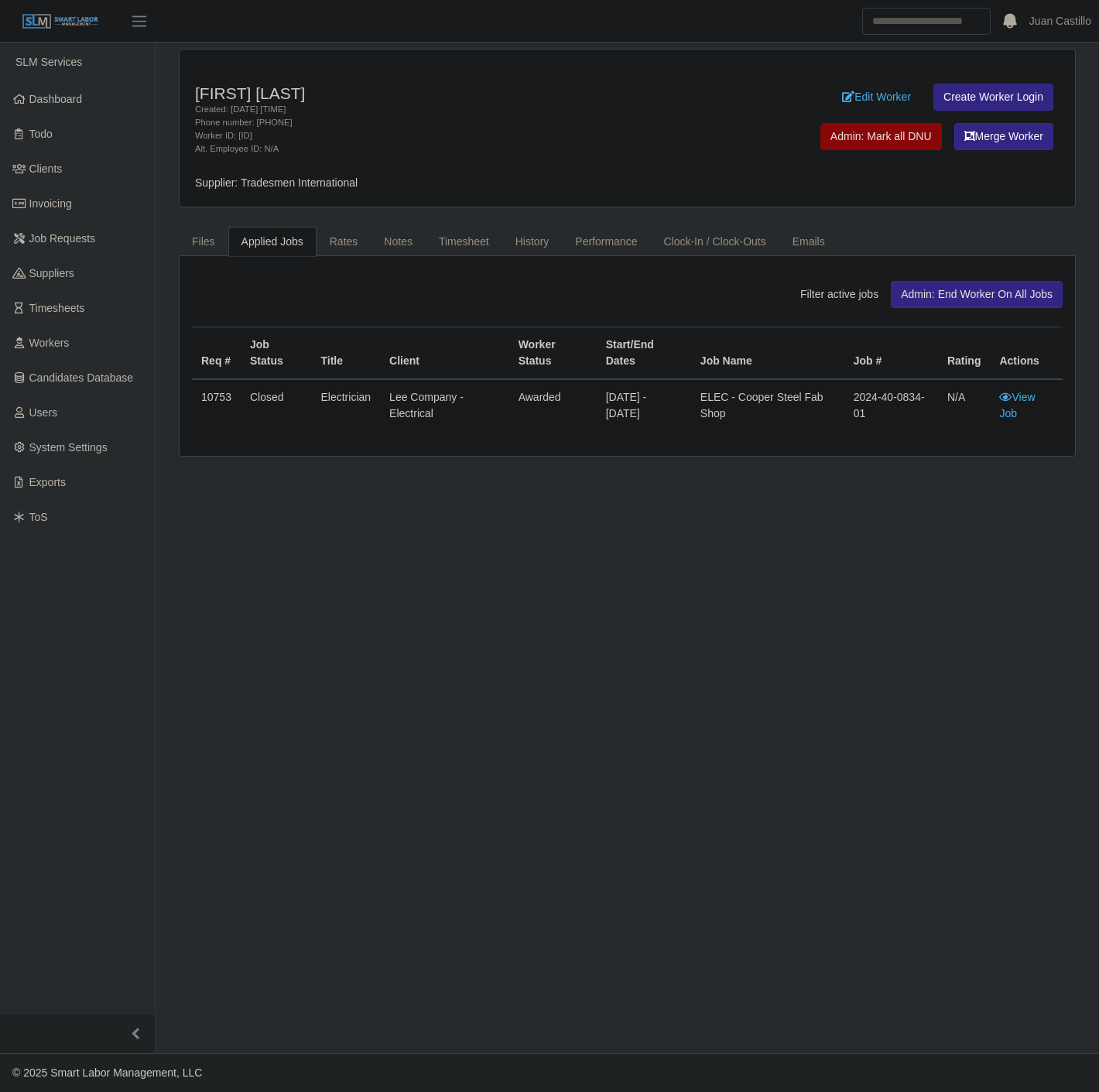 scroll, scrollTop: 0, scrollLeft: 0, axis: both 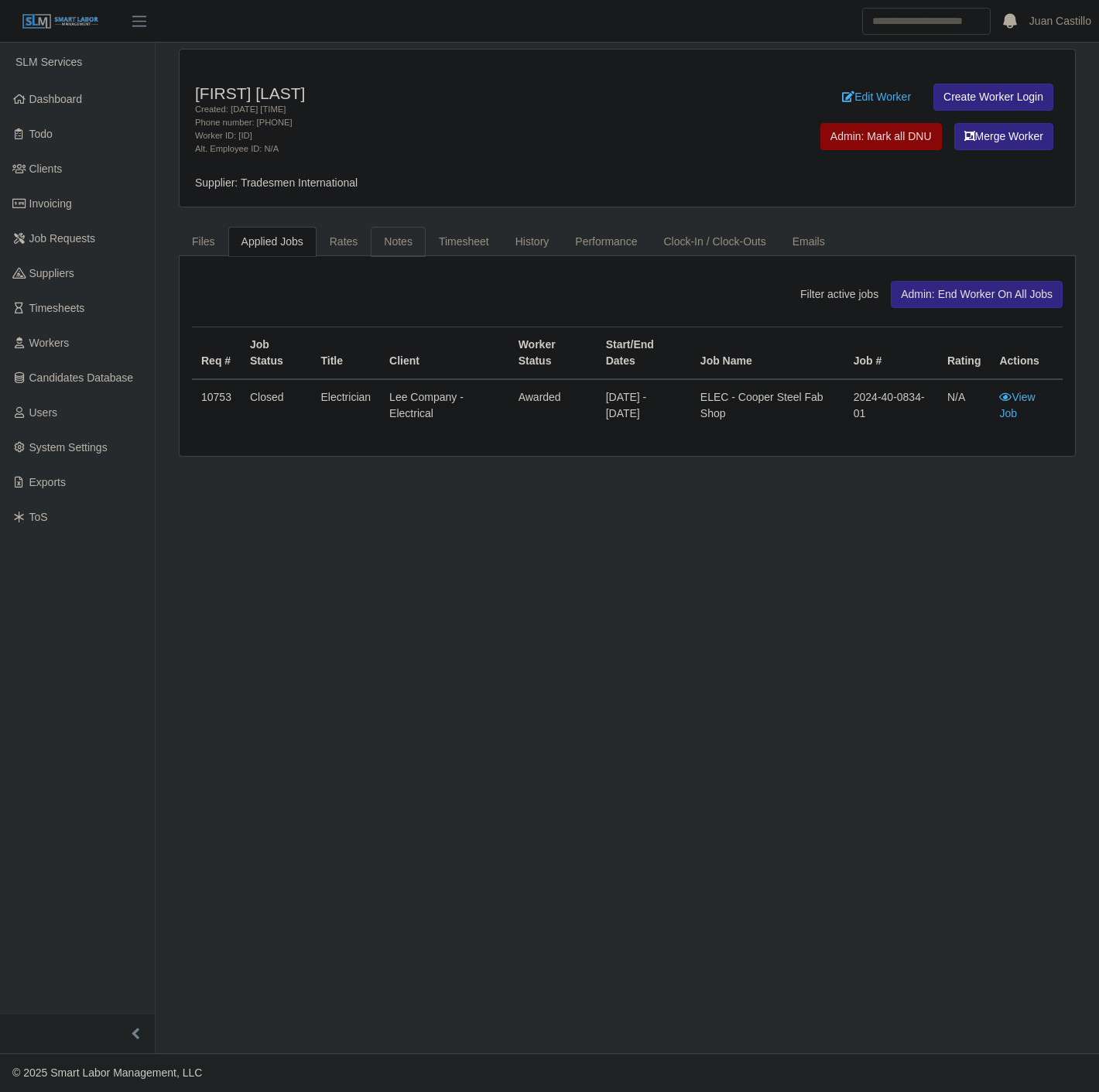 click on "Notes" at bounding box center [398, 241] 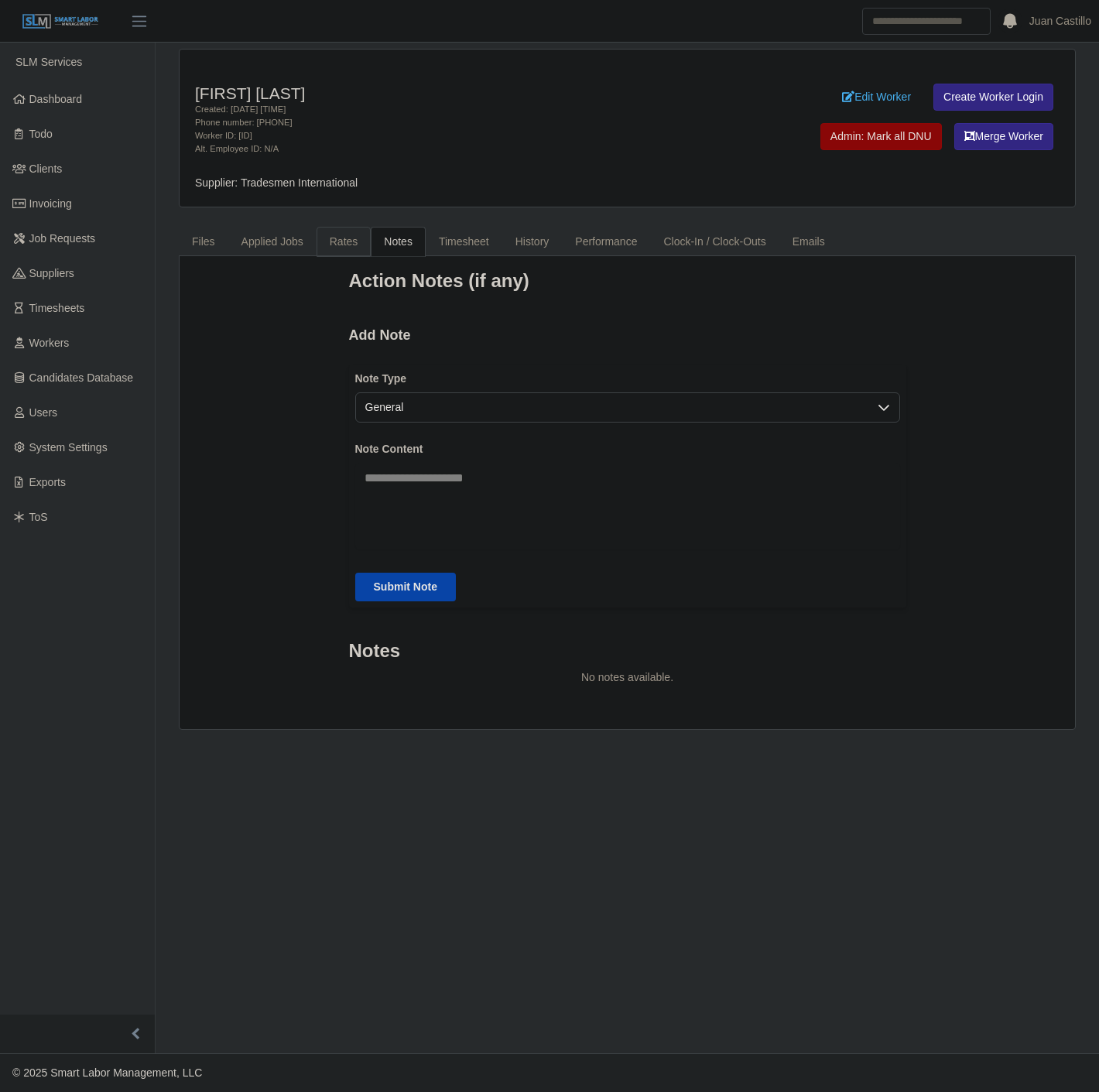 click on "Rates" at bounding box center [344, 241] 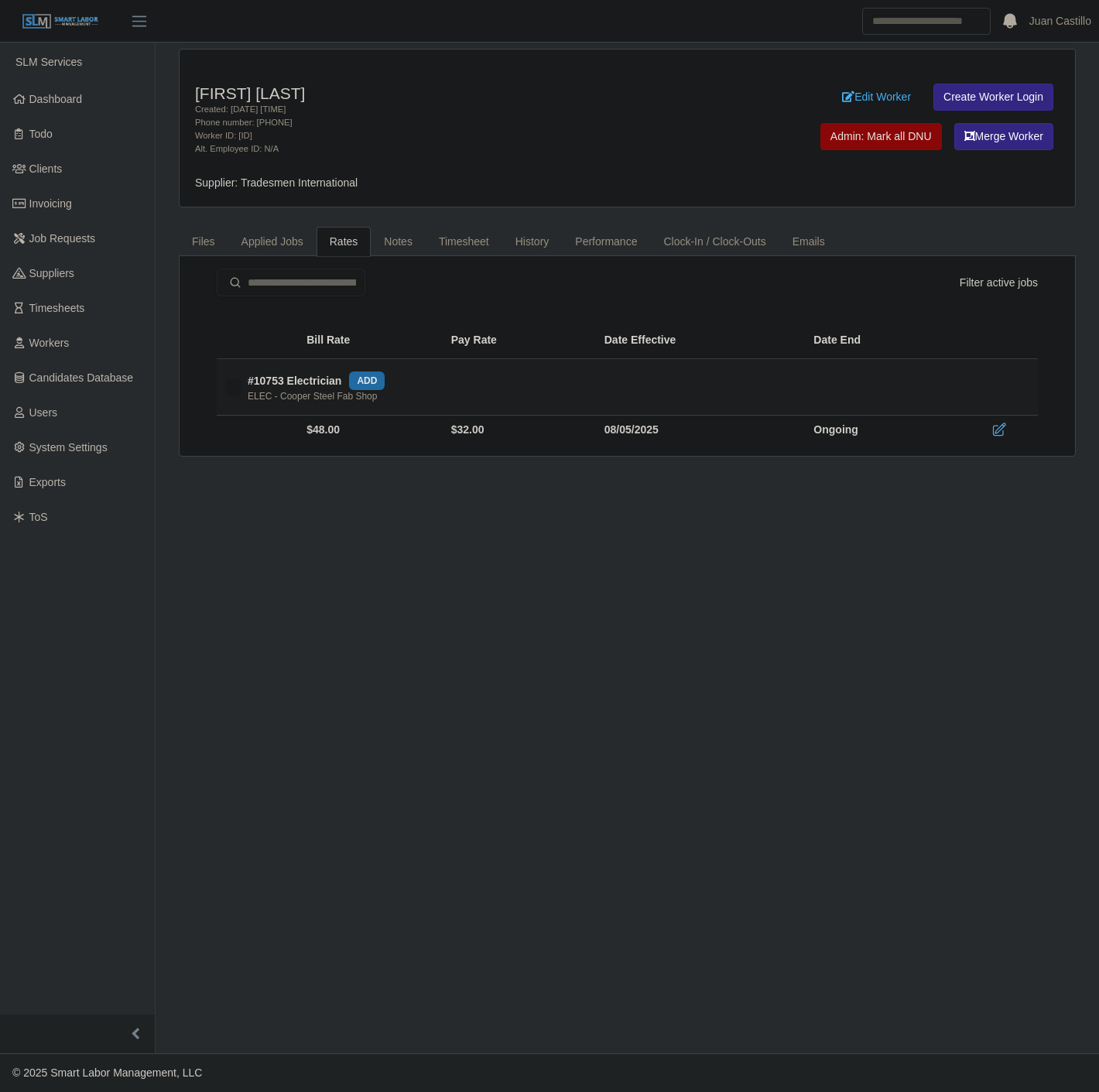 drag, startPoint x: 823, startPoint y: 623, endPoint x: 1097, endPoint y: 933, distance: 413.73421 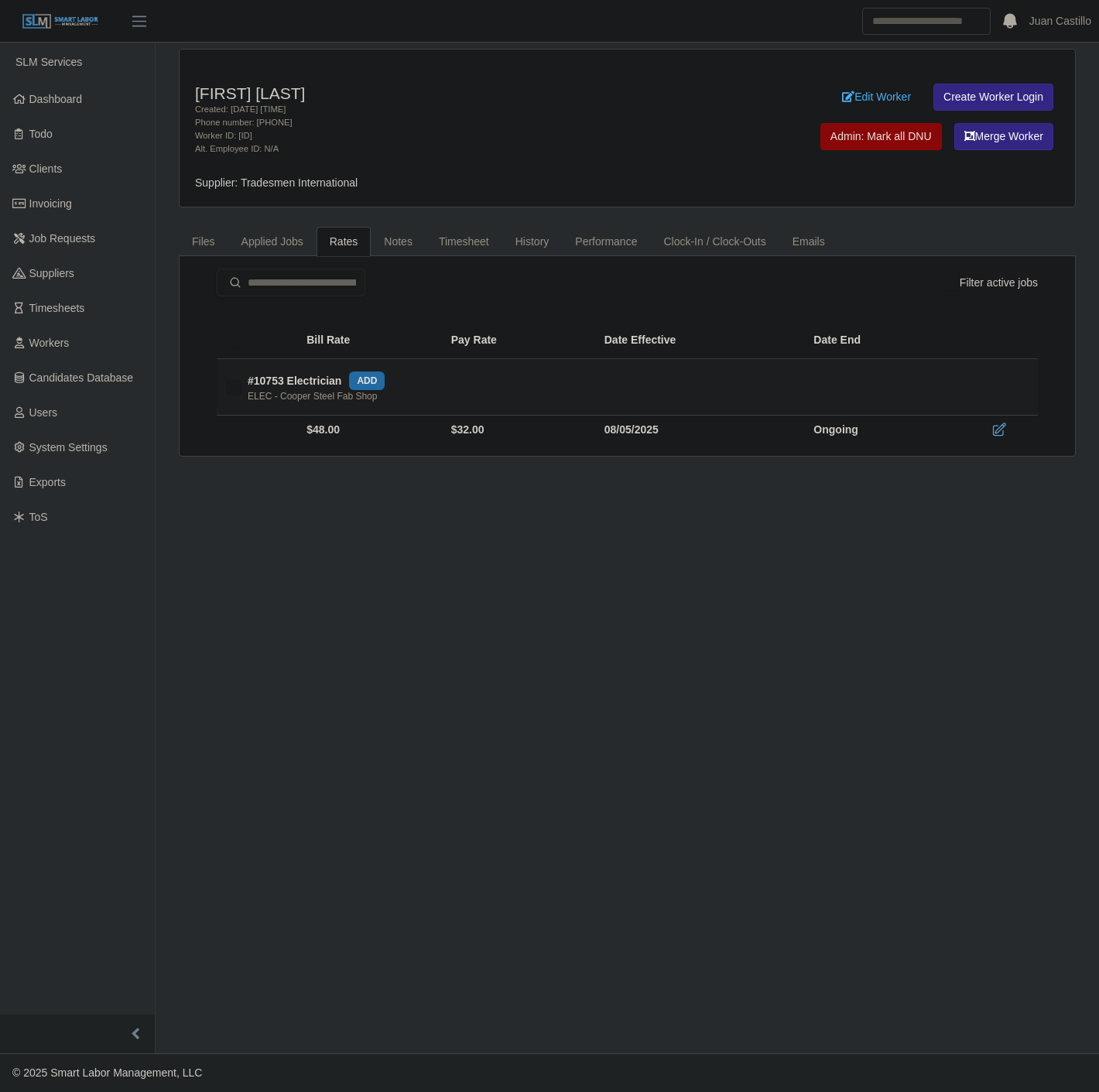 drag, startPoint x: 450, startPoint y: 87, endPoint x: 180, endPoint y: 95, distance: 270.11849 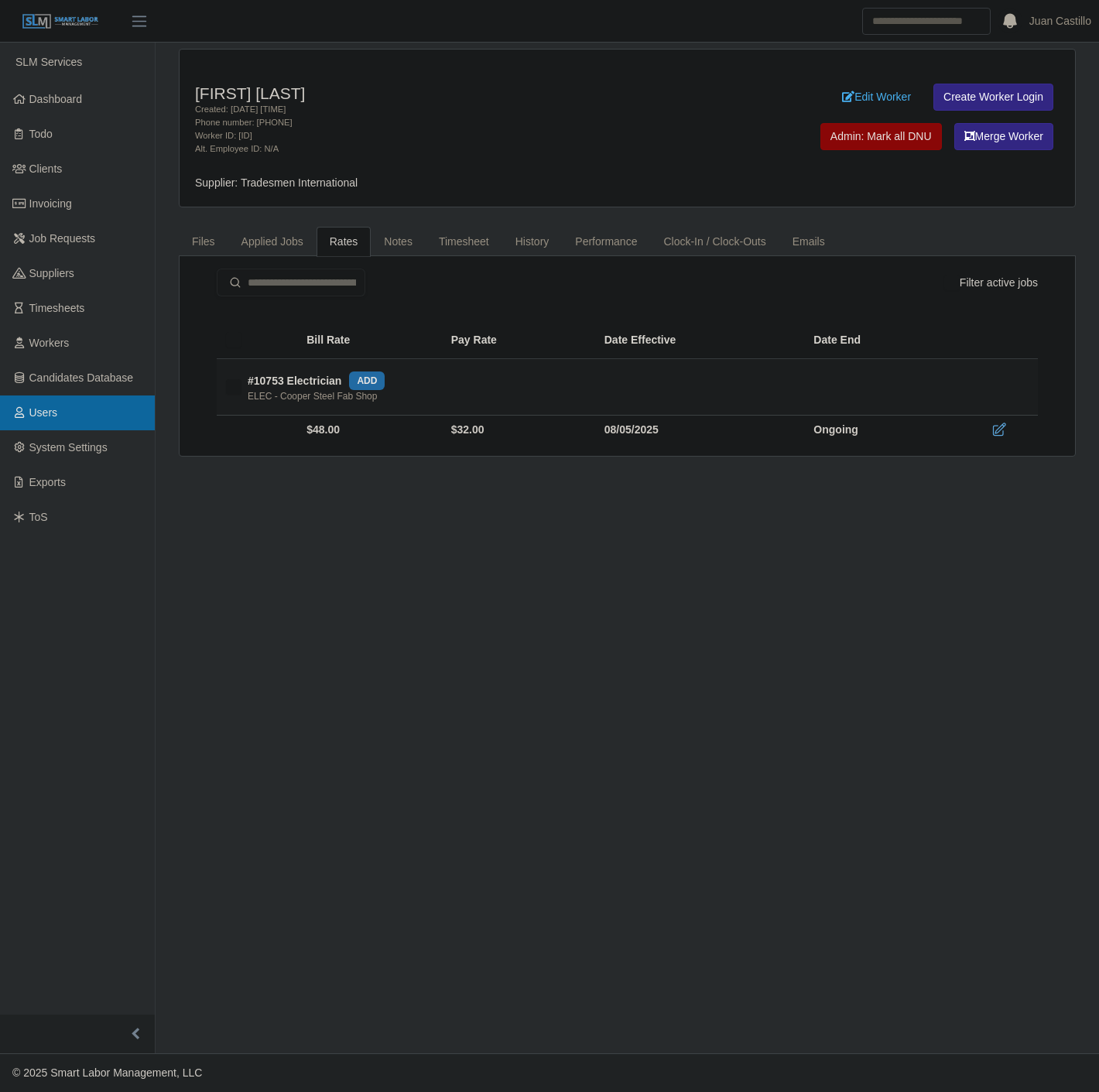 click on "Users" at bounding box center (77, 412) 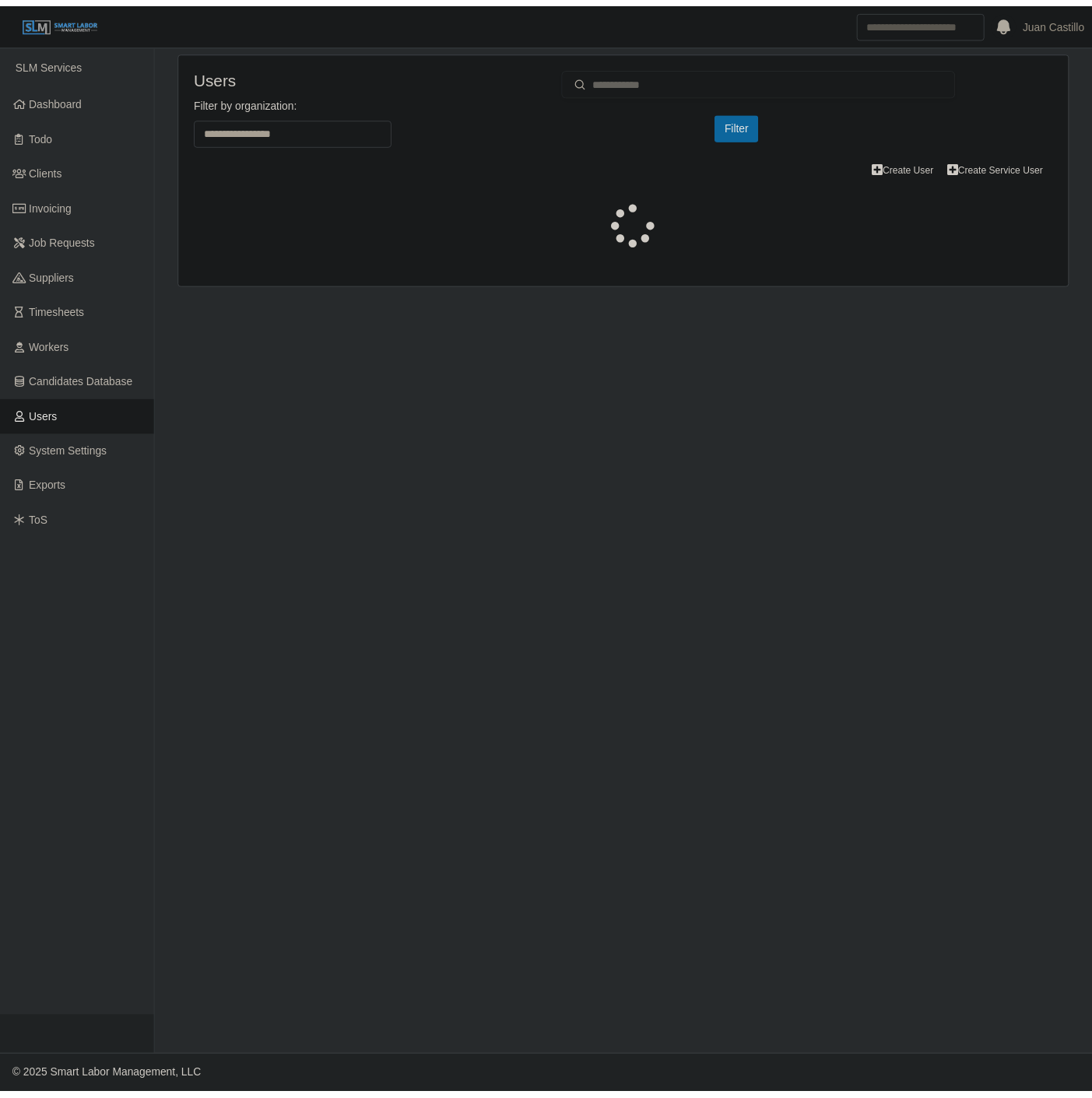 scroll, scrollTop: 0, scrollLeft: 0, axis: both 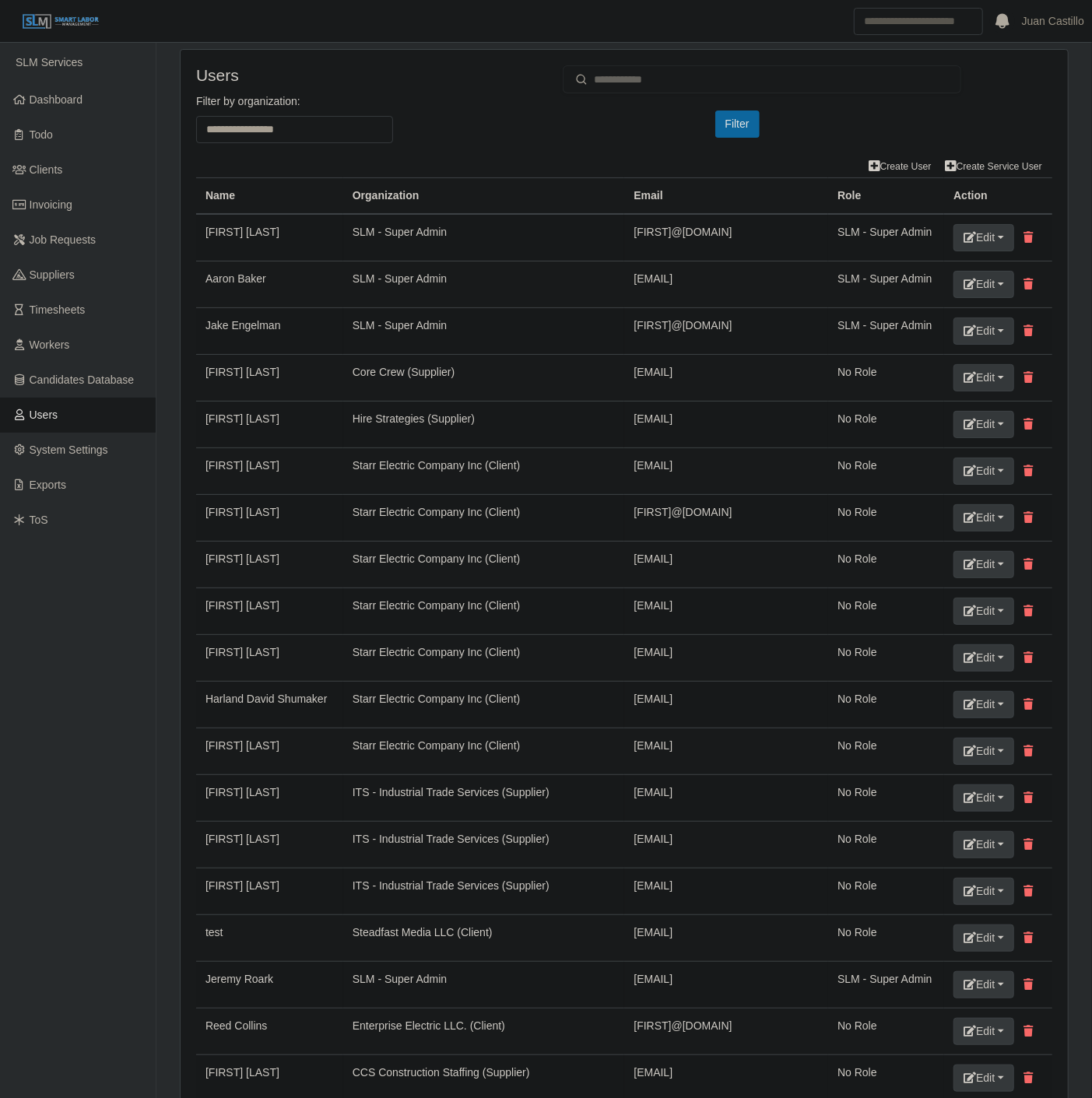click on "Create Service User      Create User" at bounding box center (624, 167) 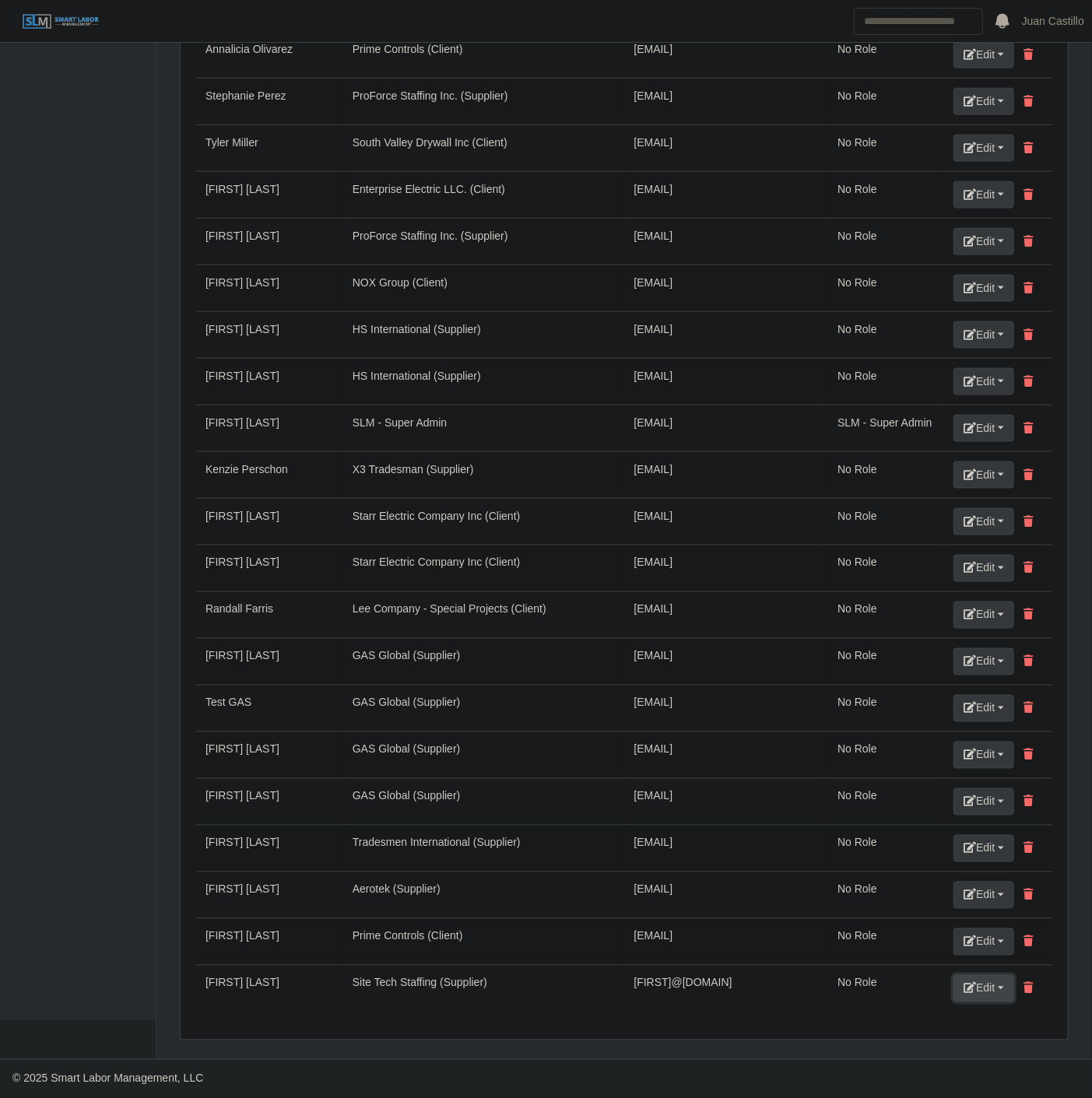 click on "Edit" at bounding box center [984, -82731] 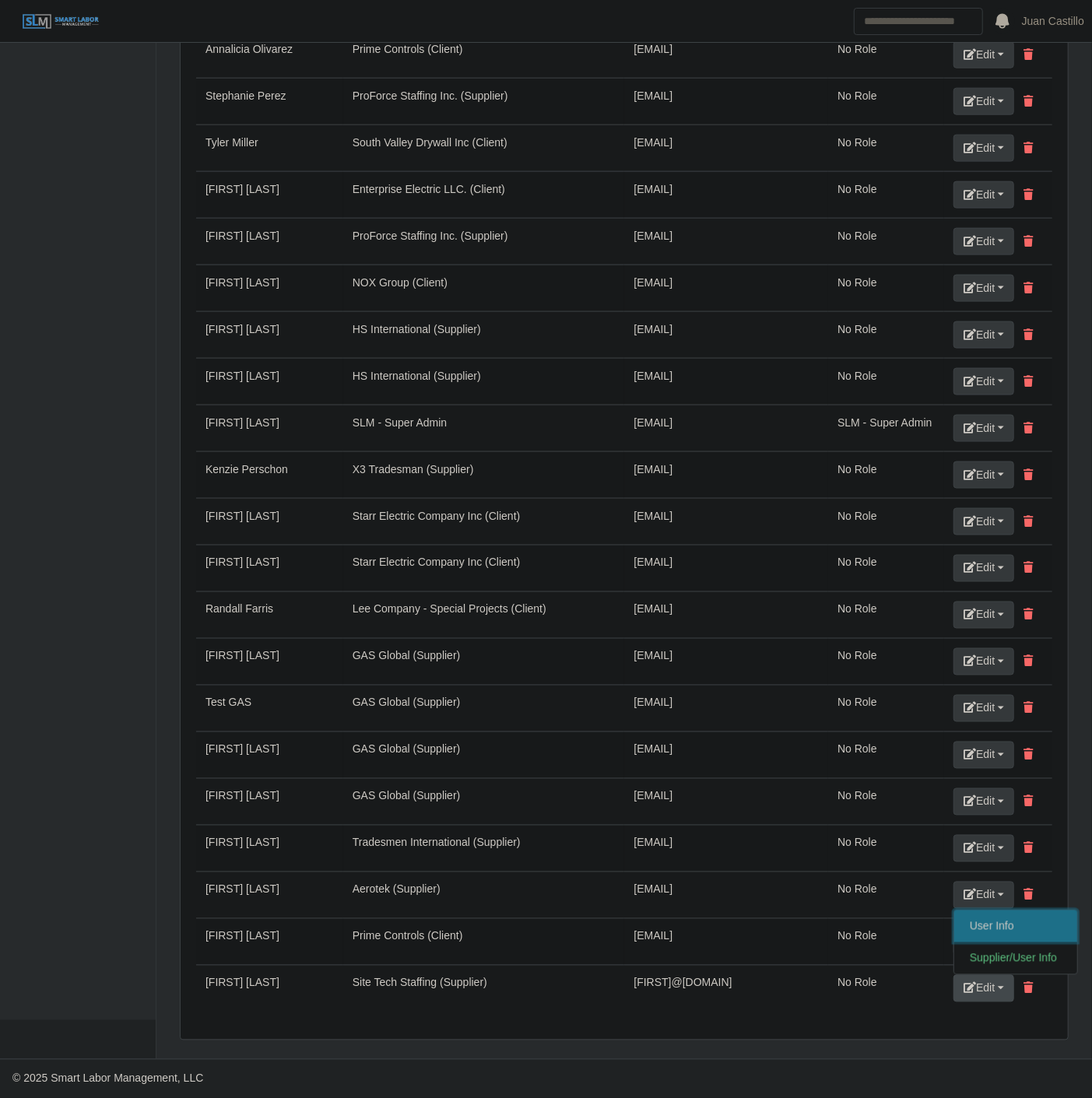 click on "User Info" at bounding box center (1016, 926) 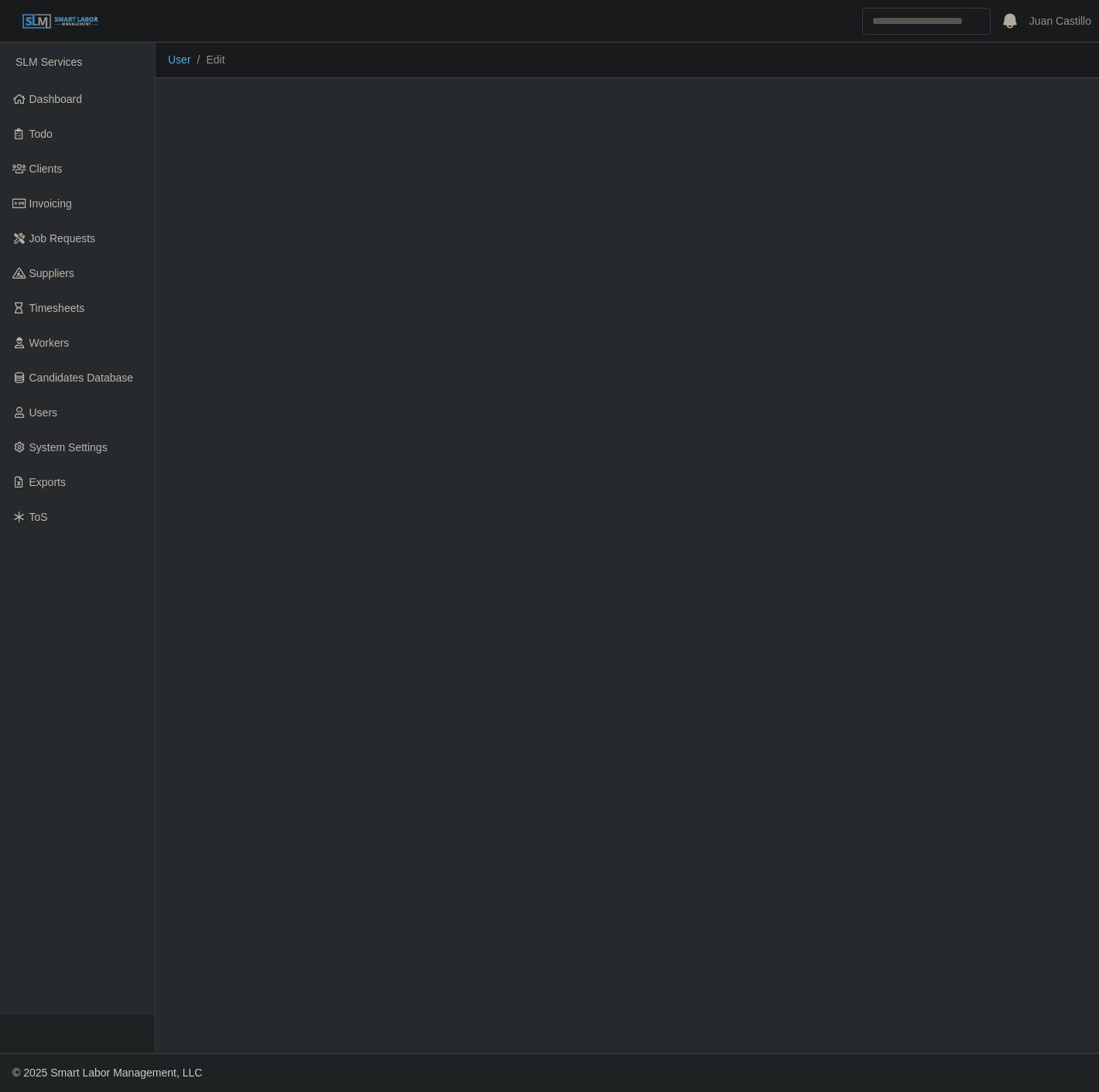 scroll, scrollTop: 0, scrollLeft: 0, axis: both 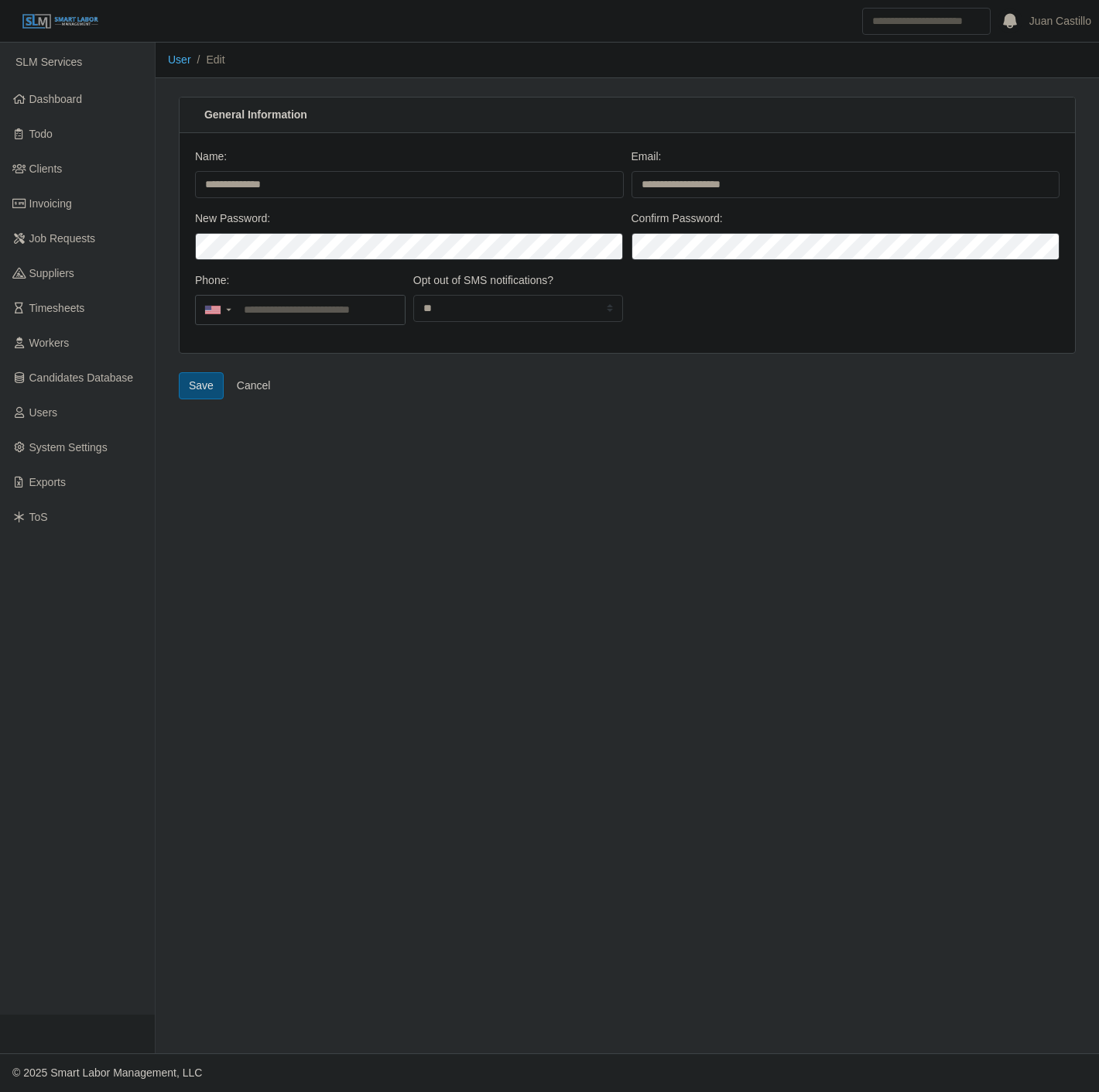 click on "Save" at bounding box center (201, 385) 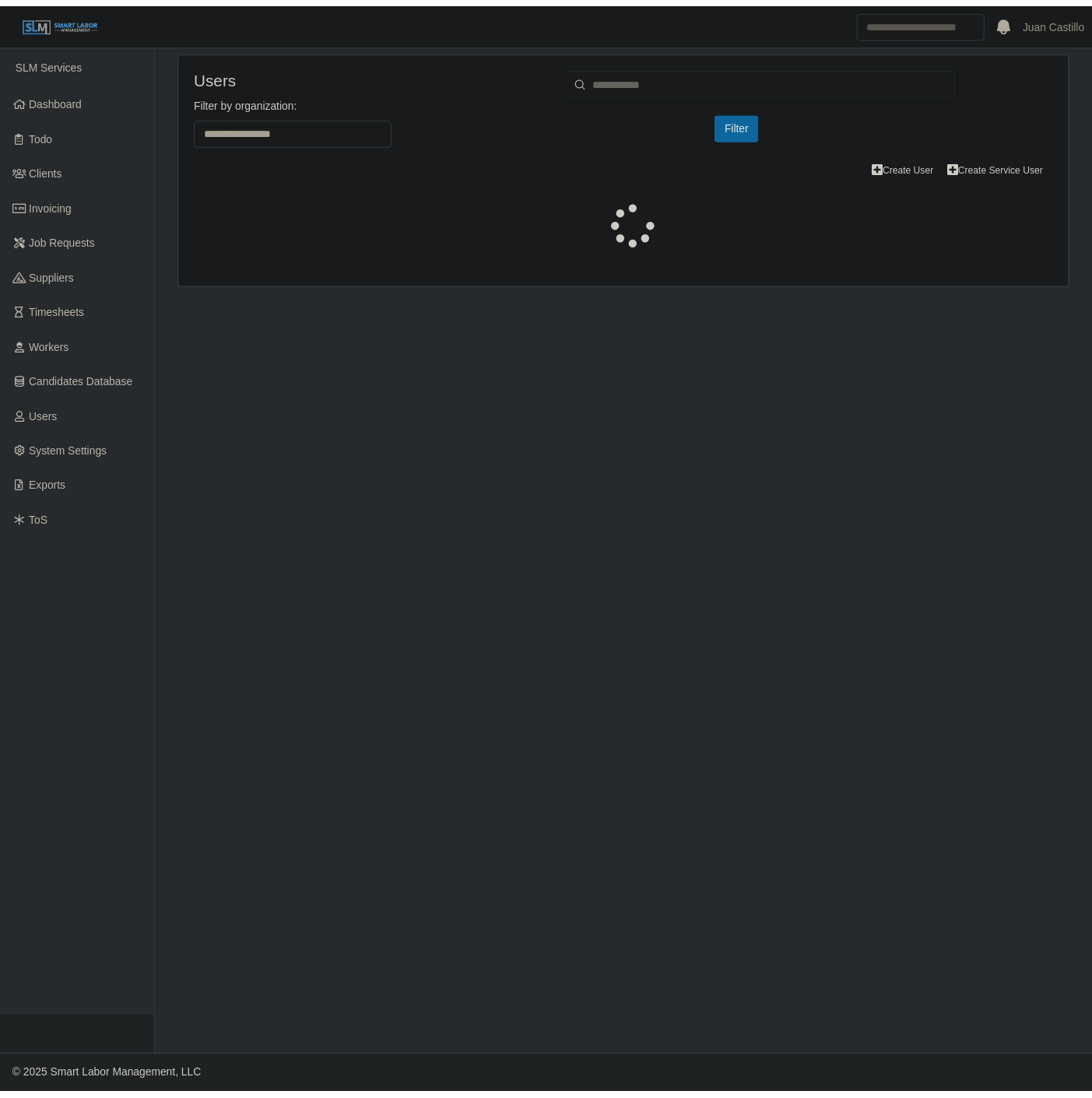 scroll, scrollTop: 0, scrollLeft: 0, axis: both 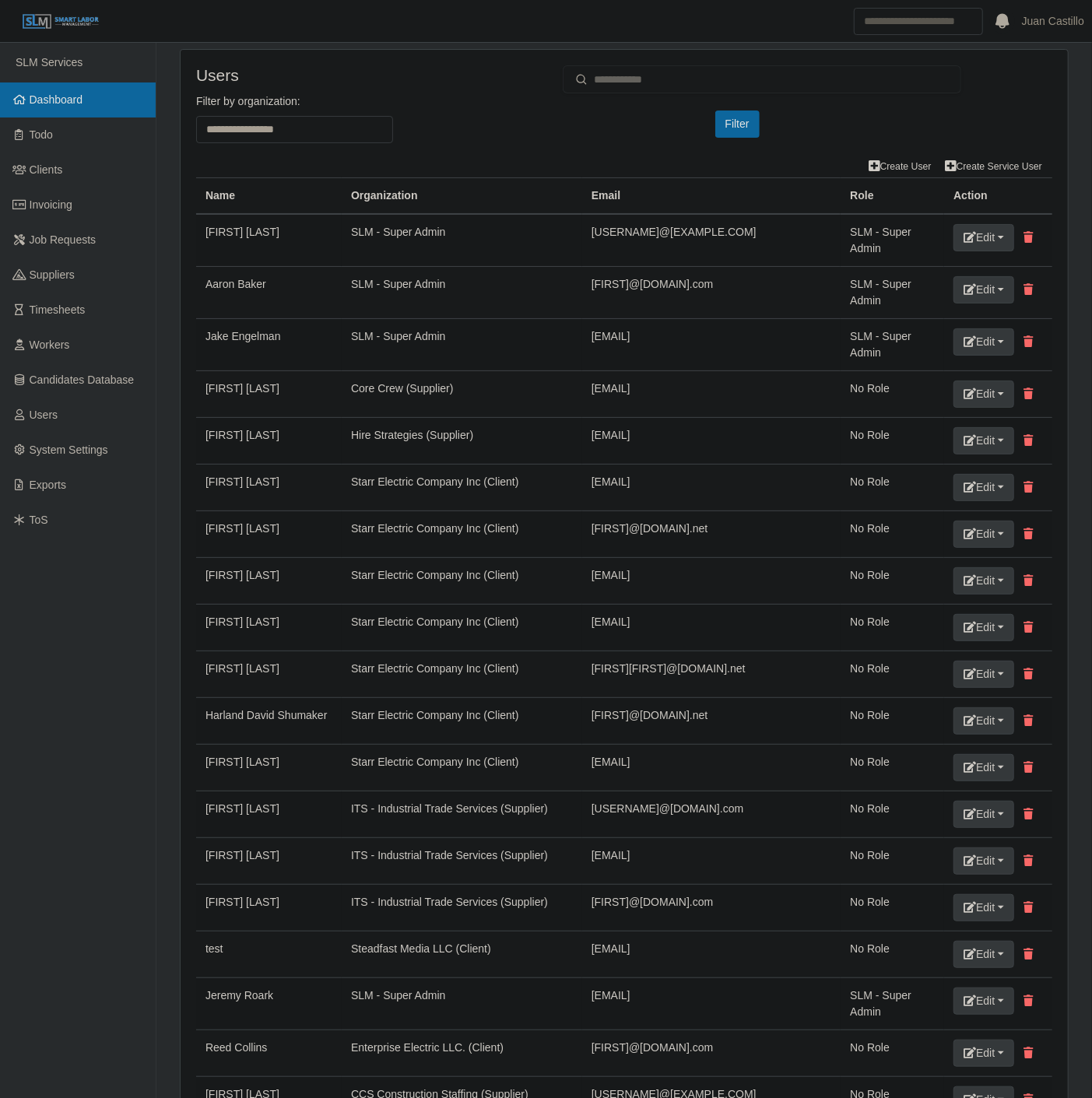 click on "Dashboard" at bounding box center (78, 100) 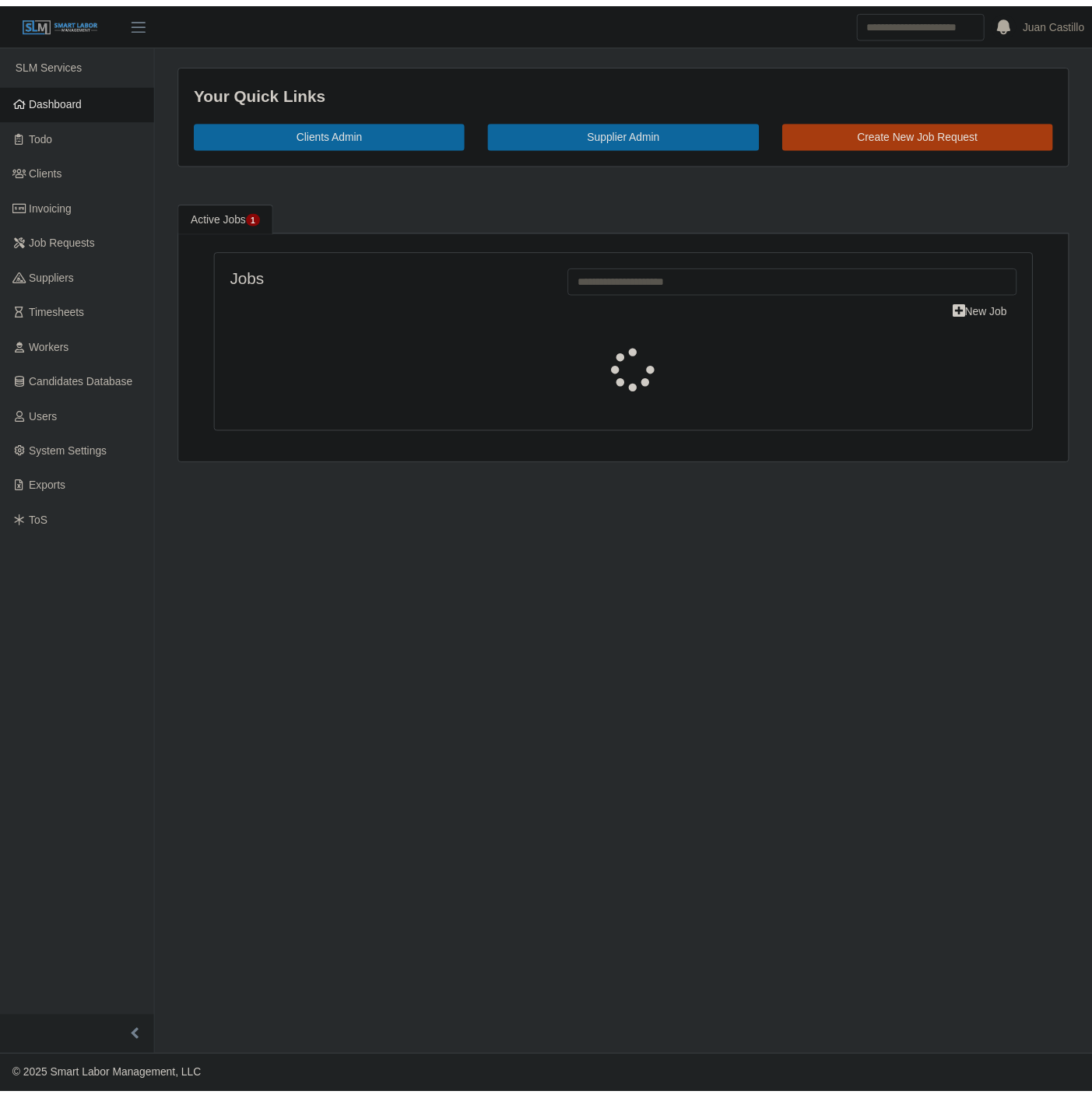 scroll, scrollTop: 0, scrollLeft: 0, axis: both 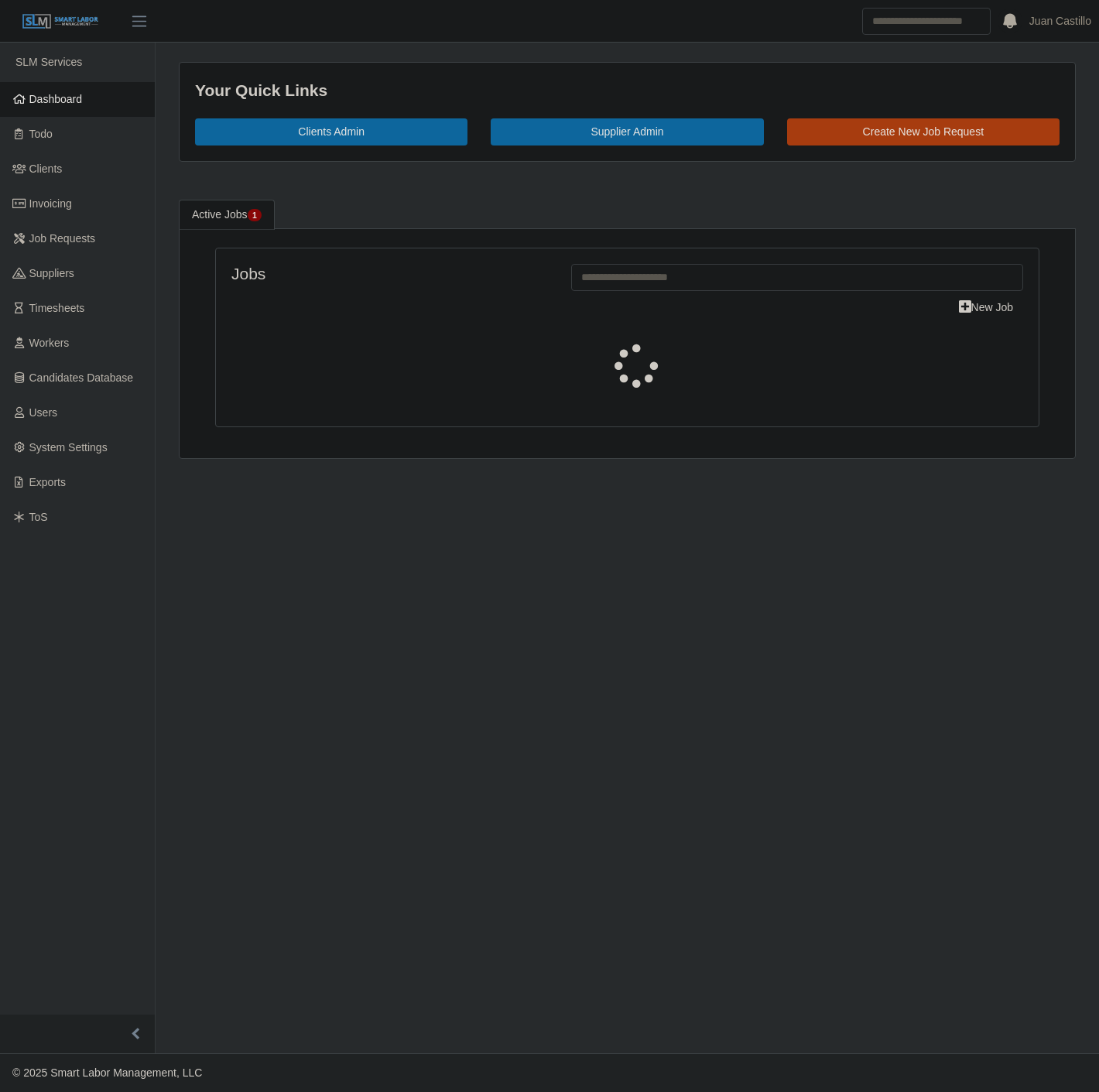select on "****" 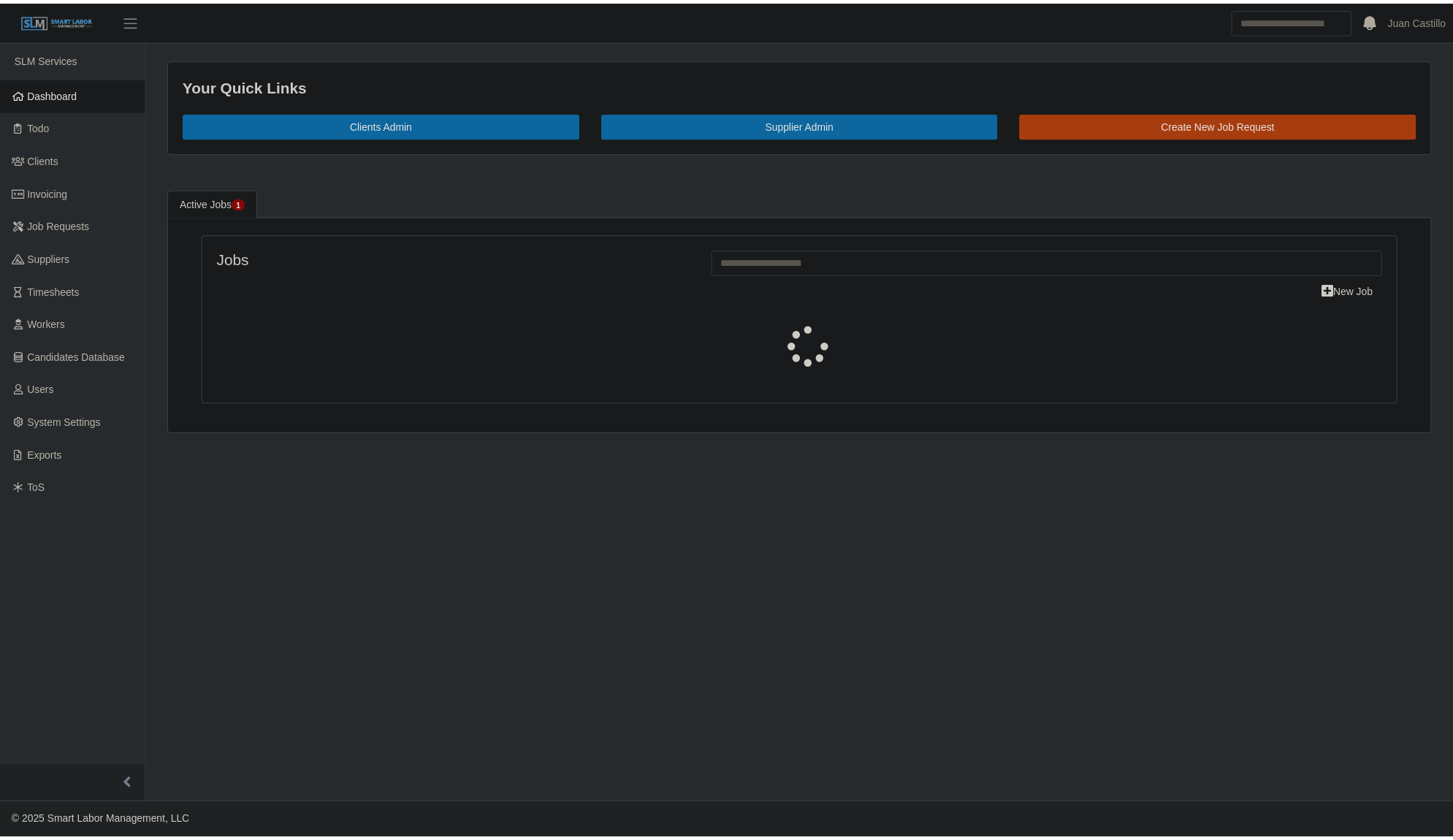 scroll, scrollTop: 0, scrollLeft: 0, axis: both 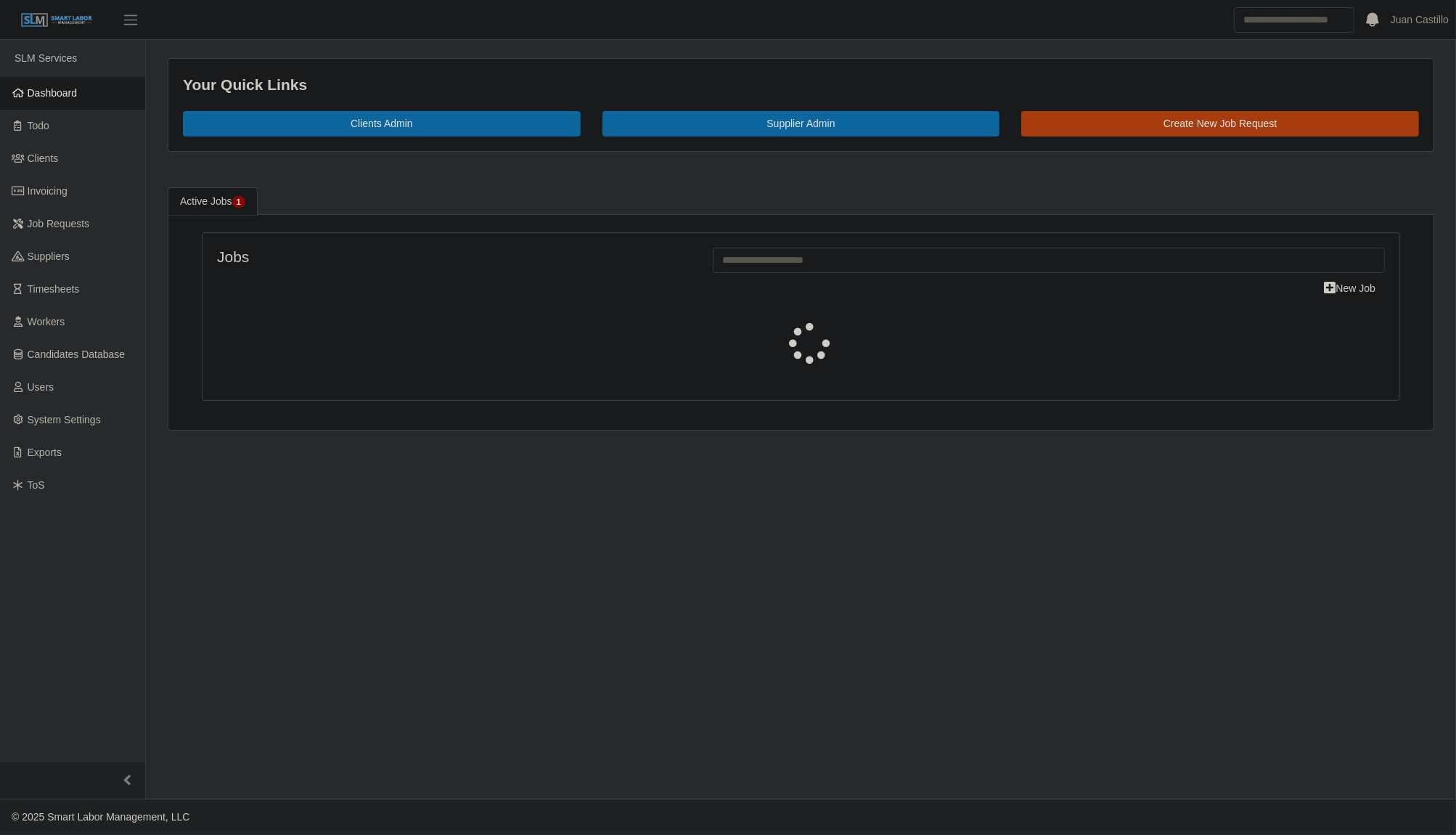select on "****" 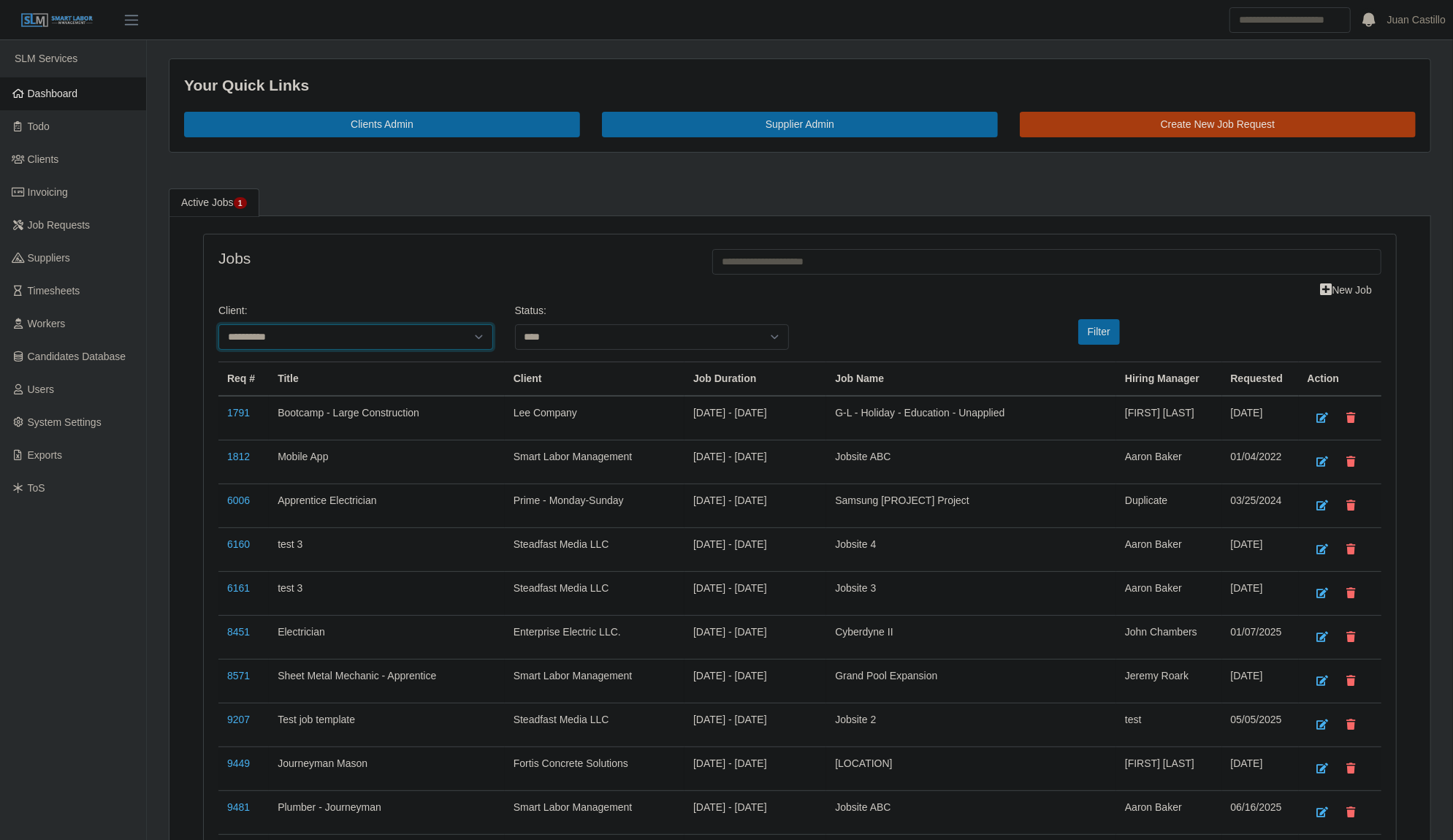 click on "**********" at bounding box center [356, 337] 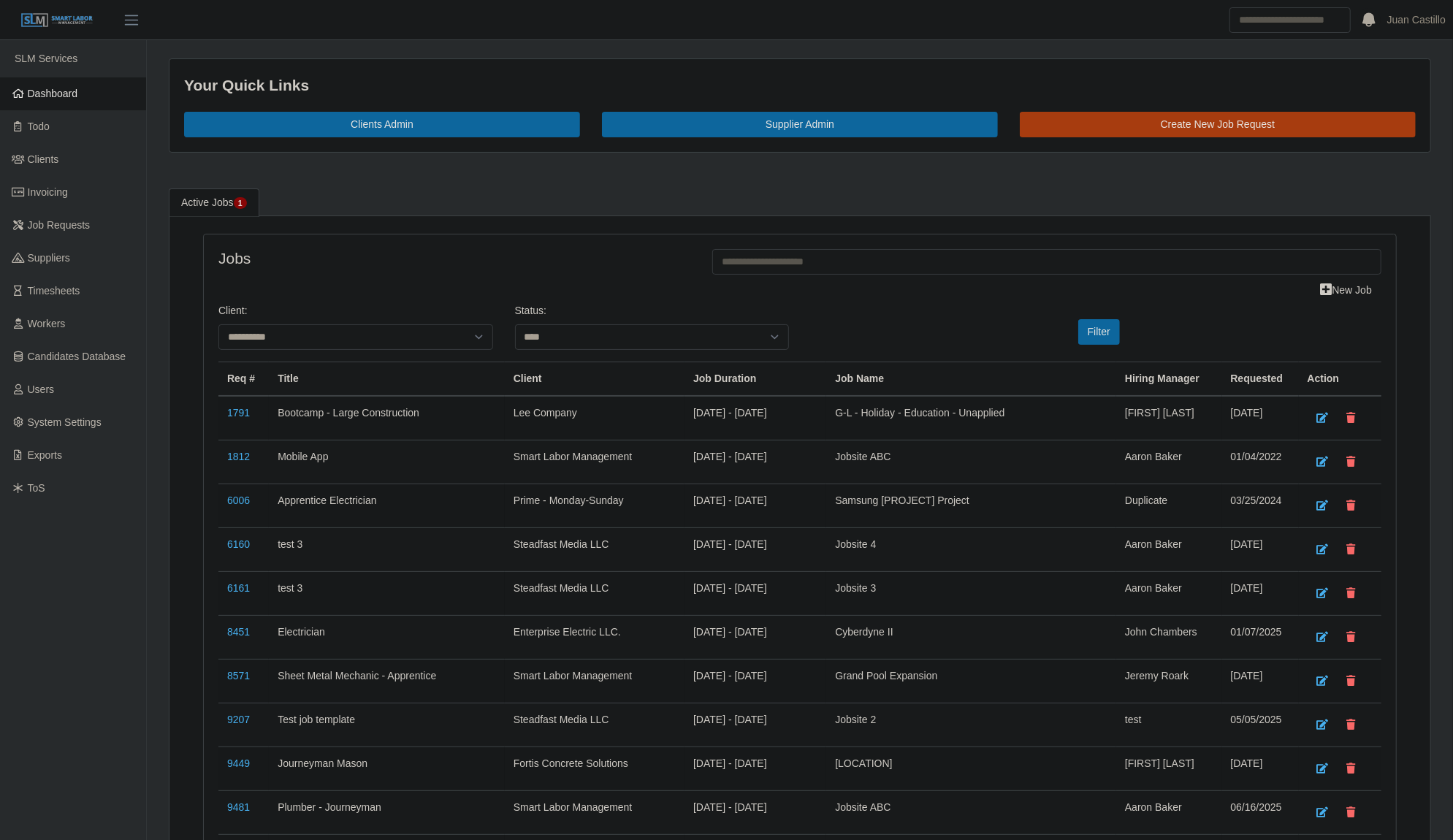 click on "**********" at bounding box center (800, 1339) 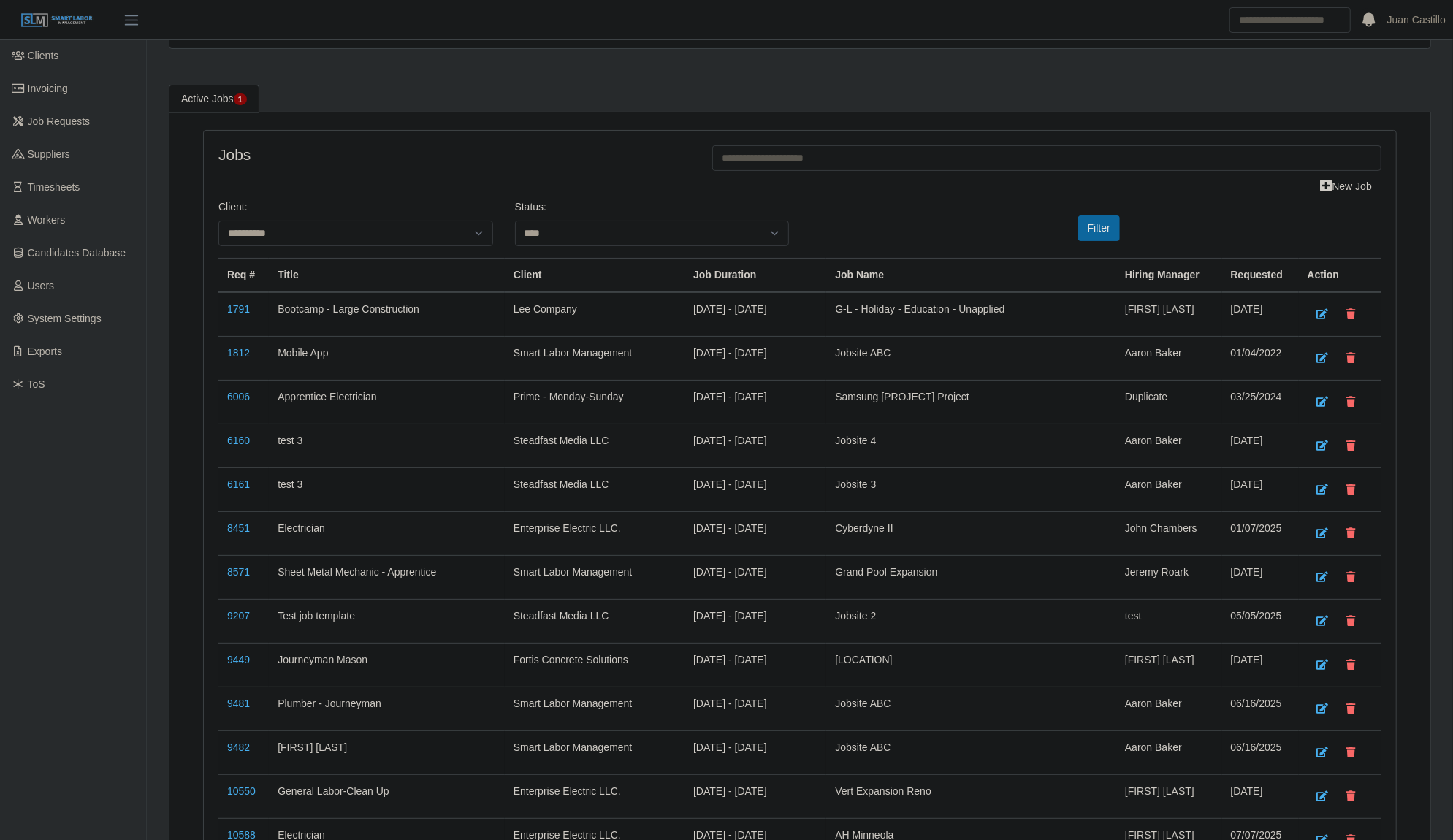 scroll, scrollTop: 0, scrollLeft: 0, axis: both 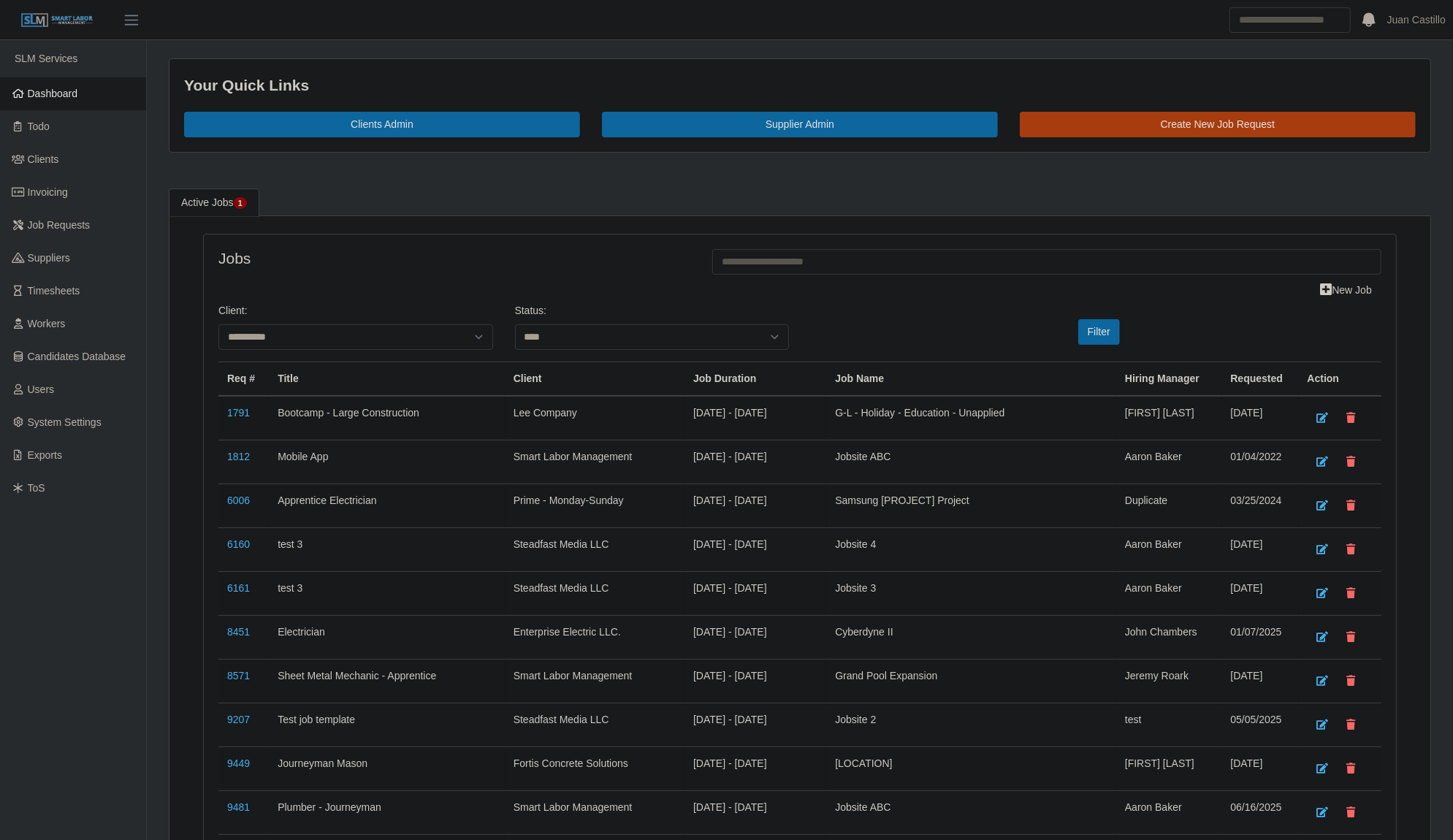 click on "Active Jobs
1" at bounding box center [800, 202] 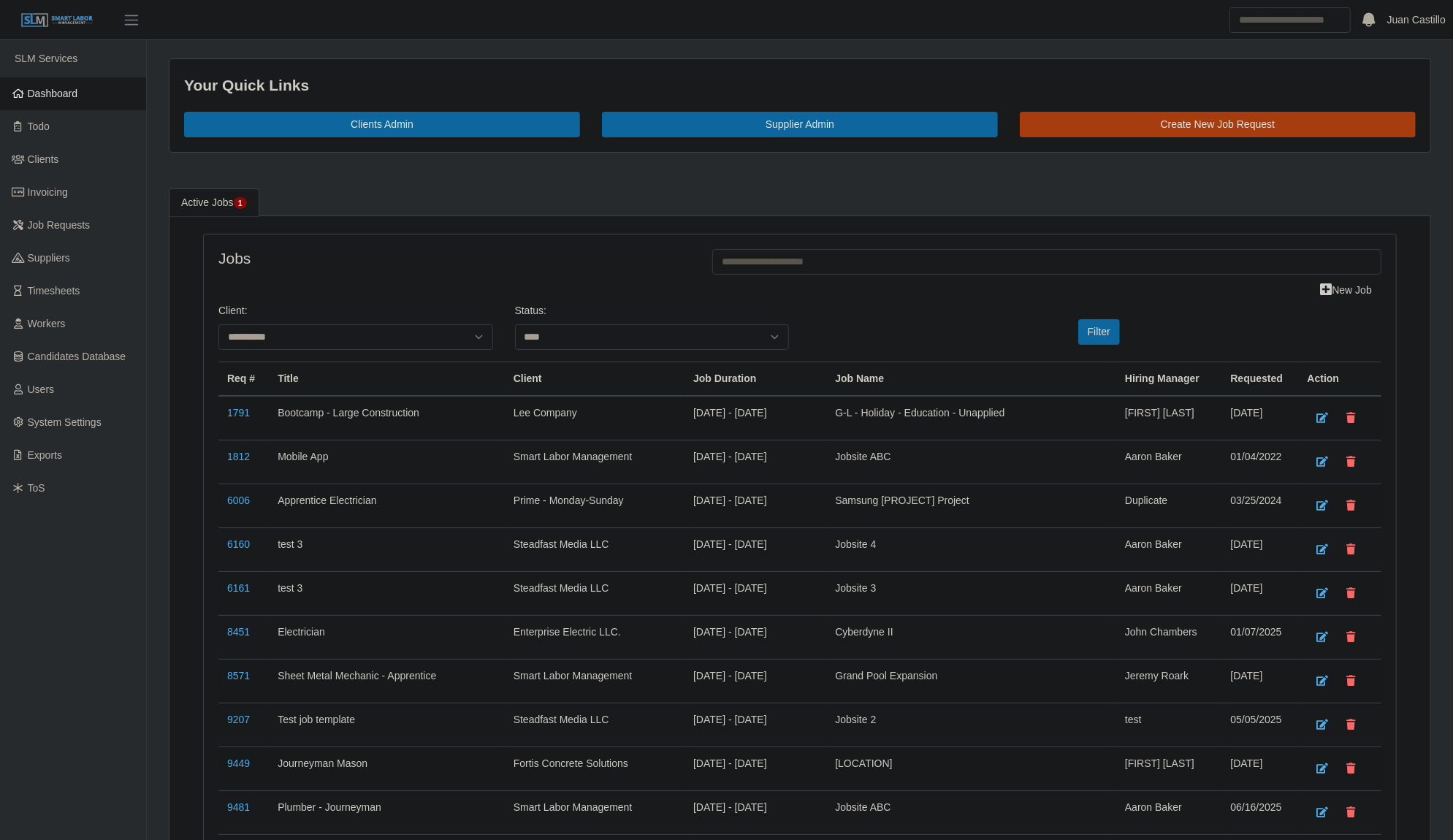 click on "Juan Castillo" at bounding box center (1416, 20) 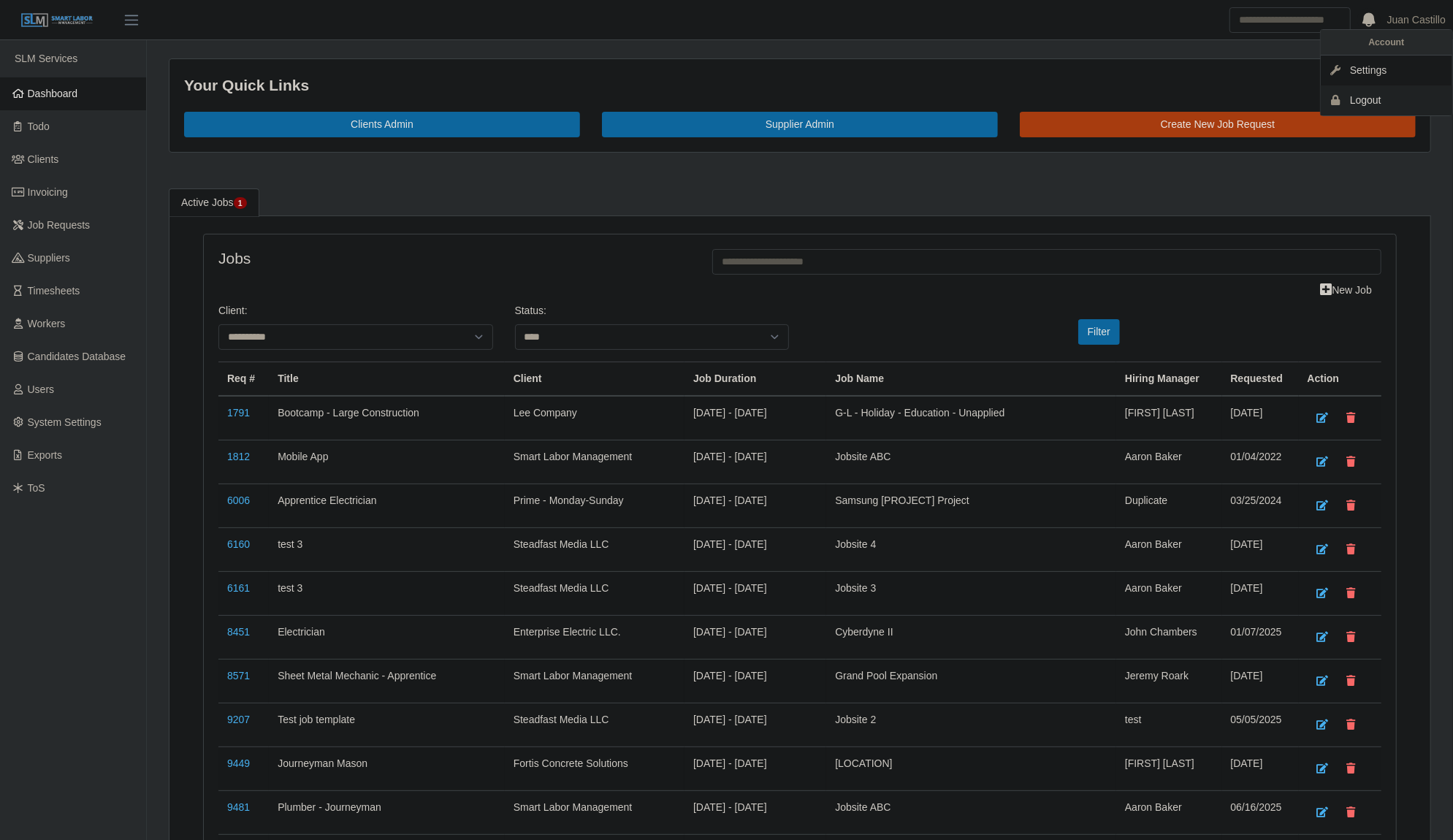 click on "Logout" at bounding box center [1387, 100] 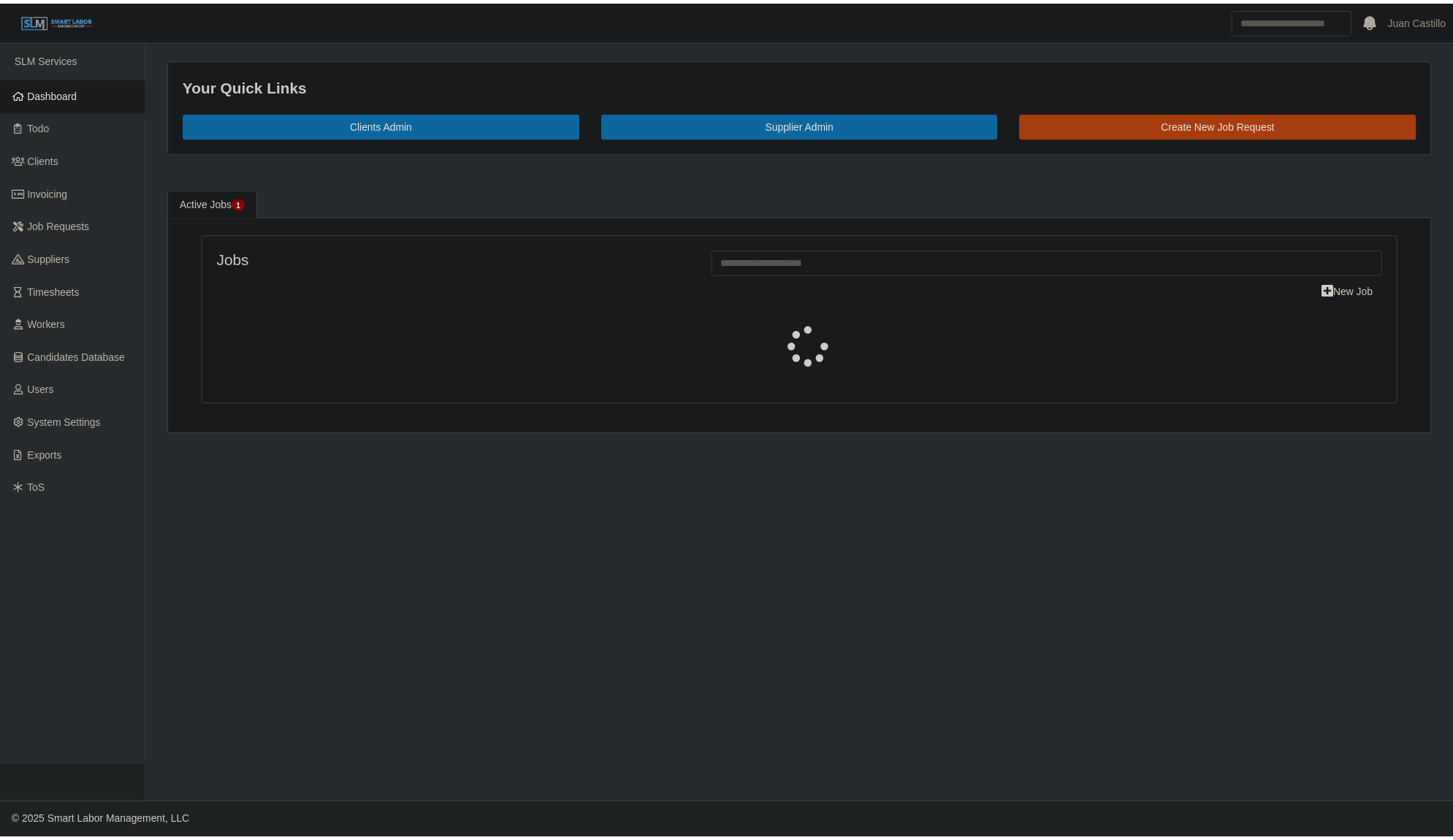 scroll, scrollTop: 0, scrollLeft: 0, axis: both 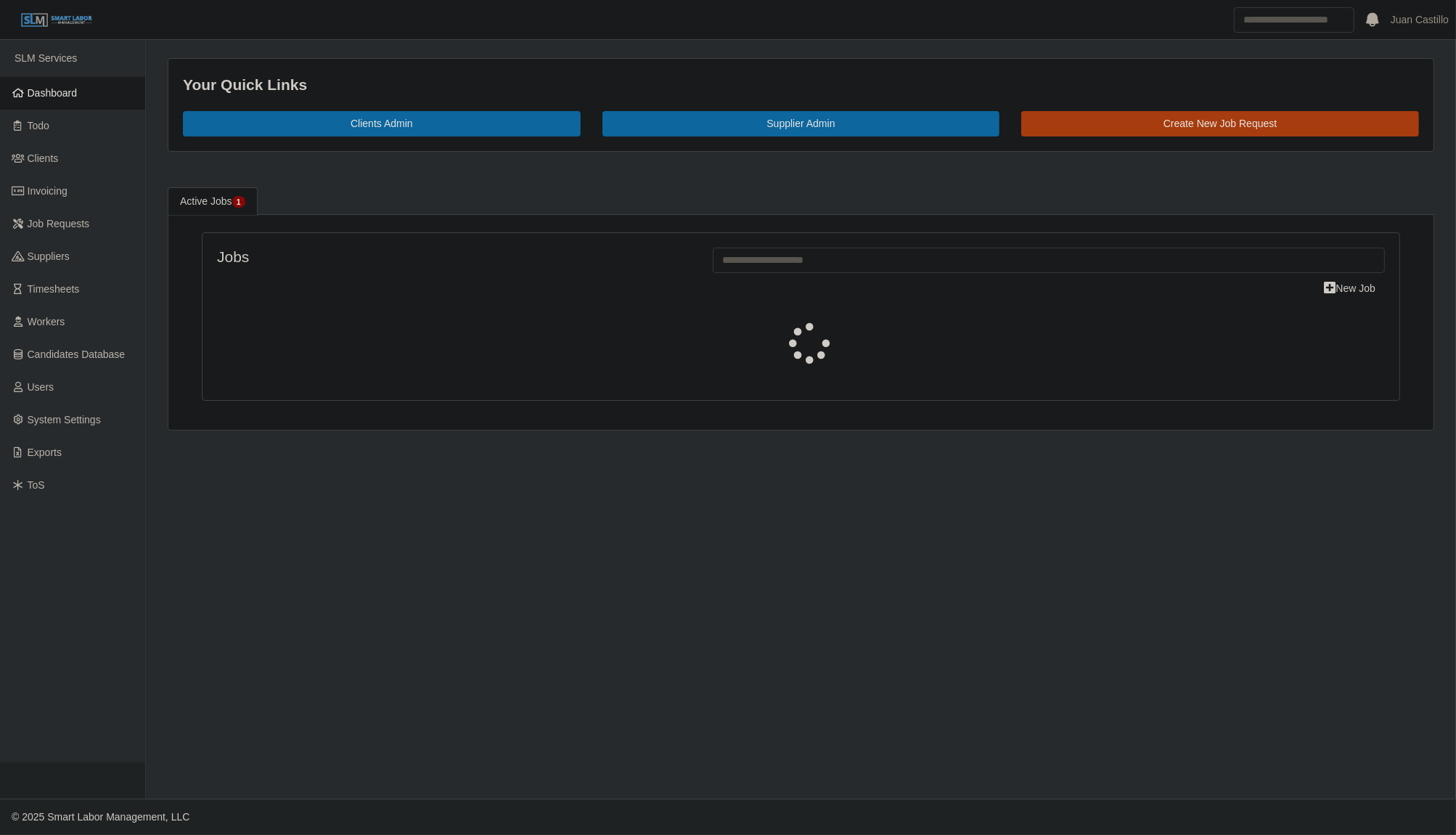 select on "****" 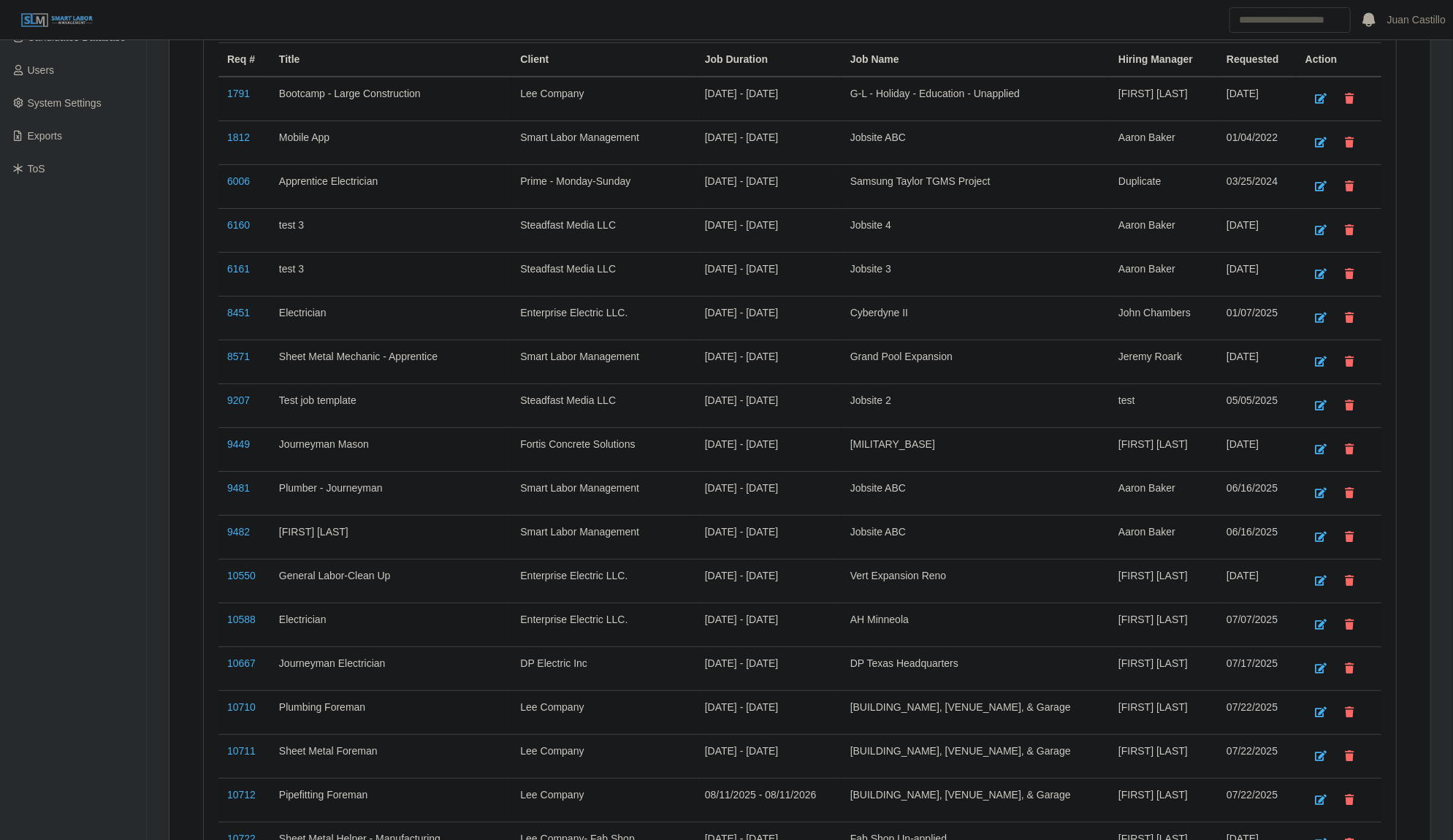 scroll, scrollTop: 0, scrollLeft: 0, axis: both 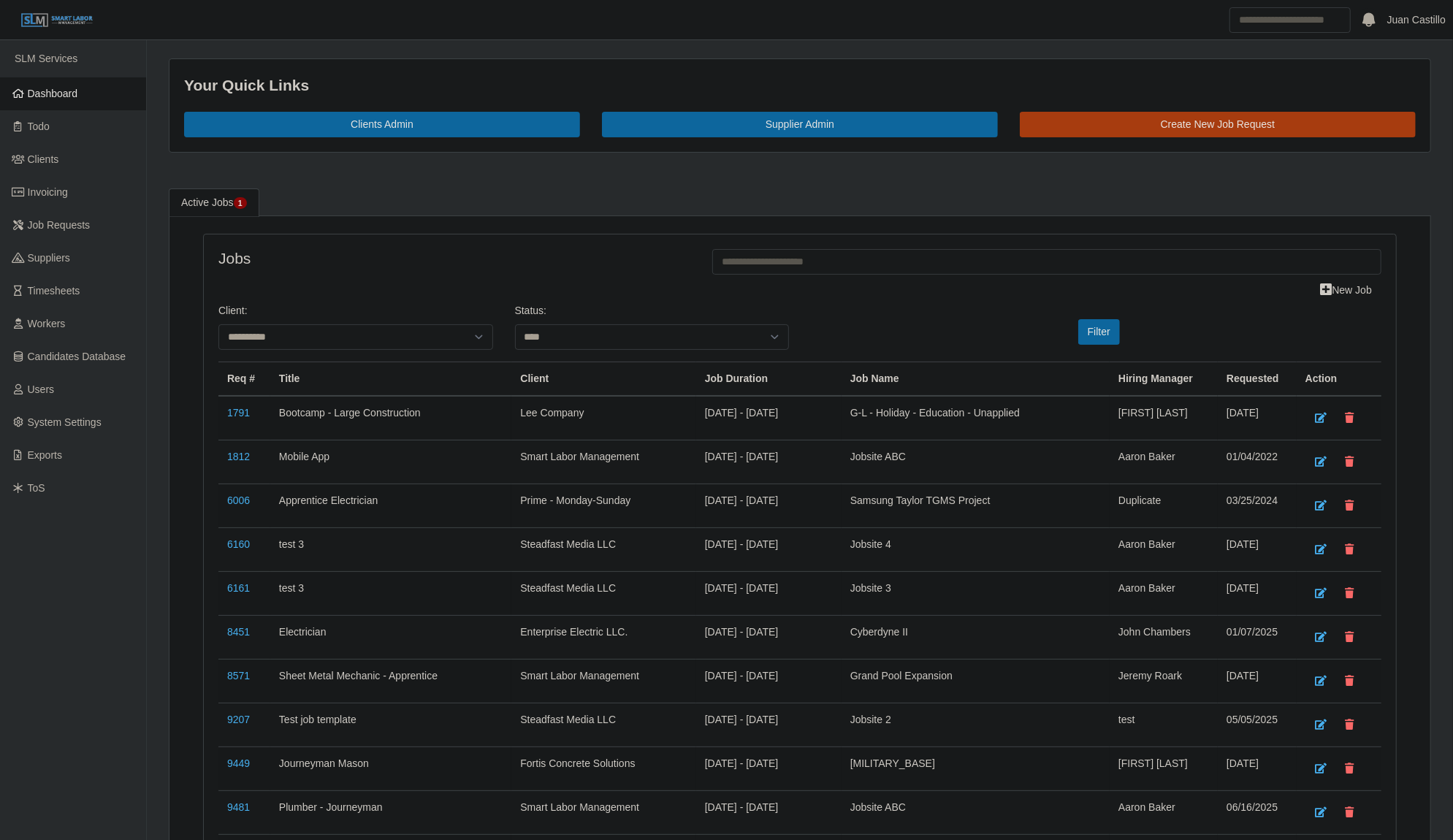 click on "Juan Castillo" at bounding box center (1416, 20) 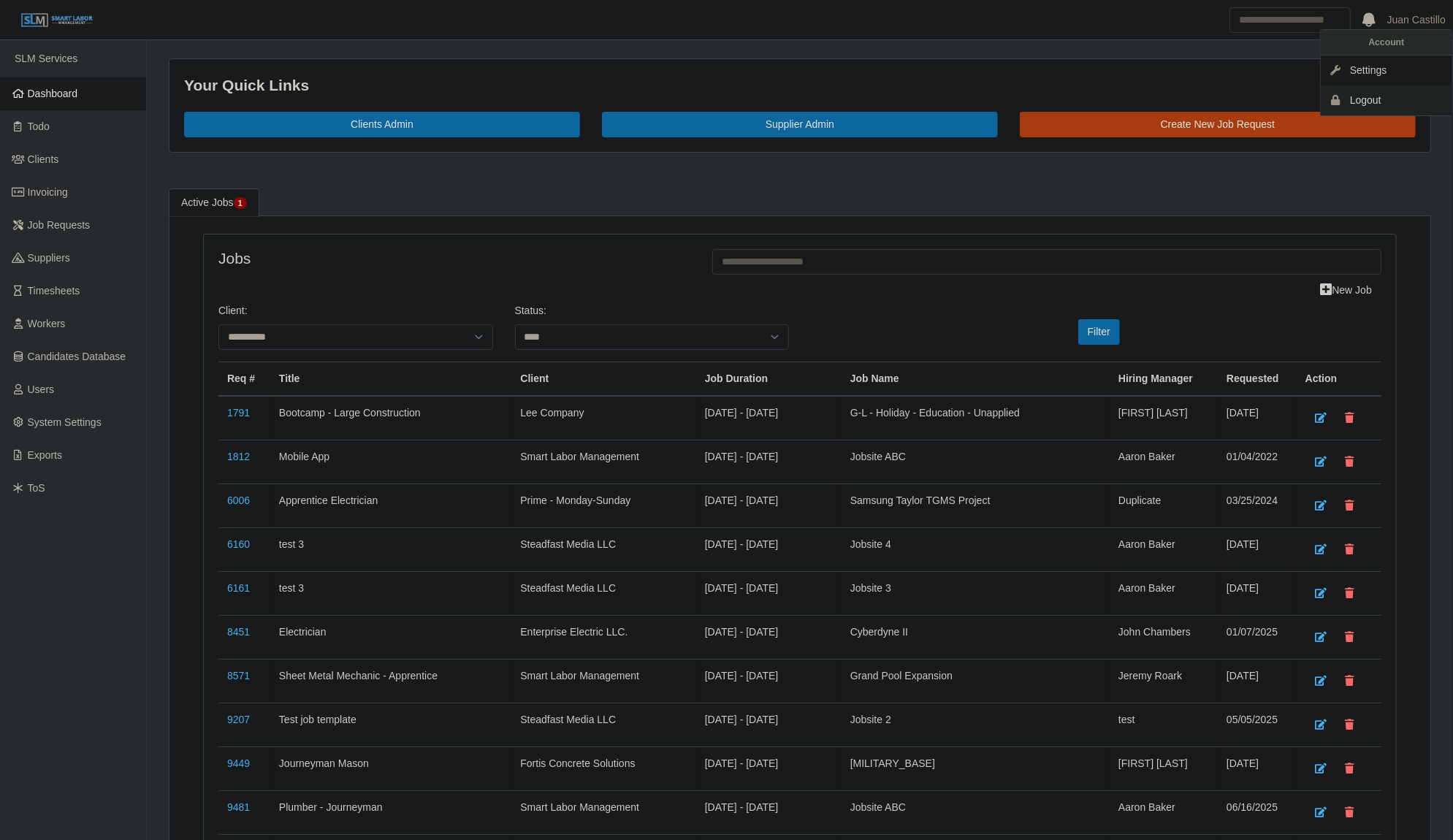 click on "Logout" at bounding box center (1387, 100) 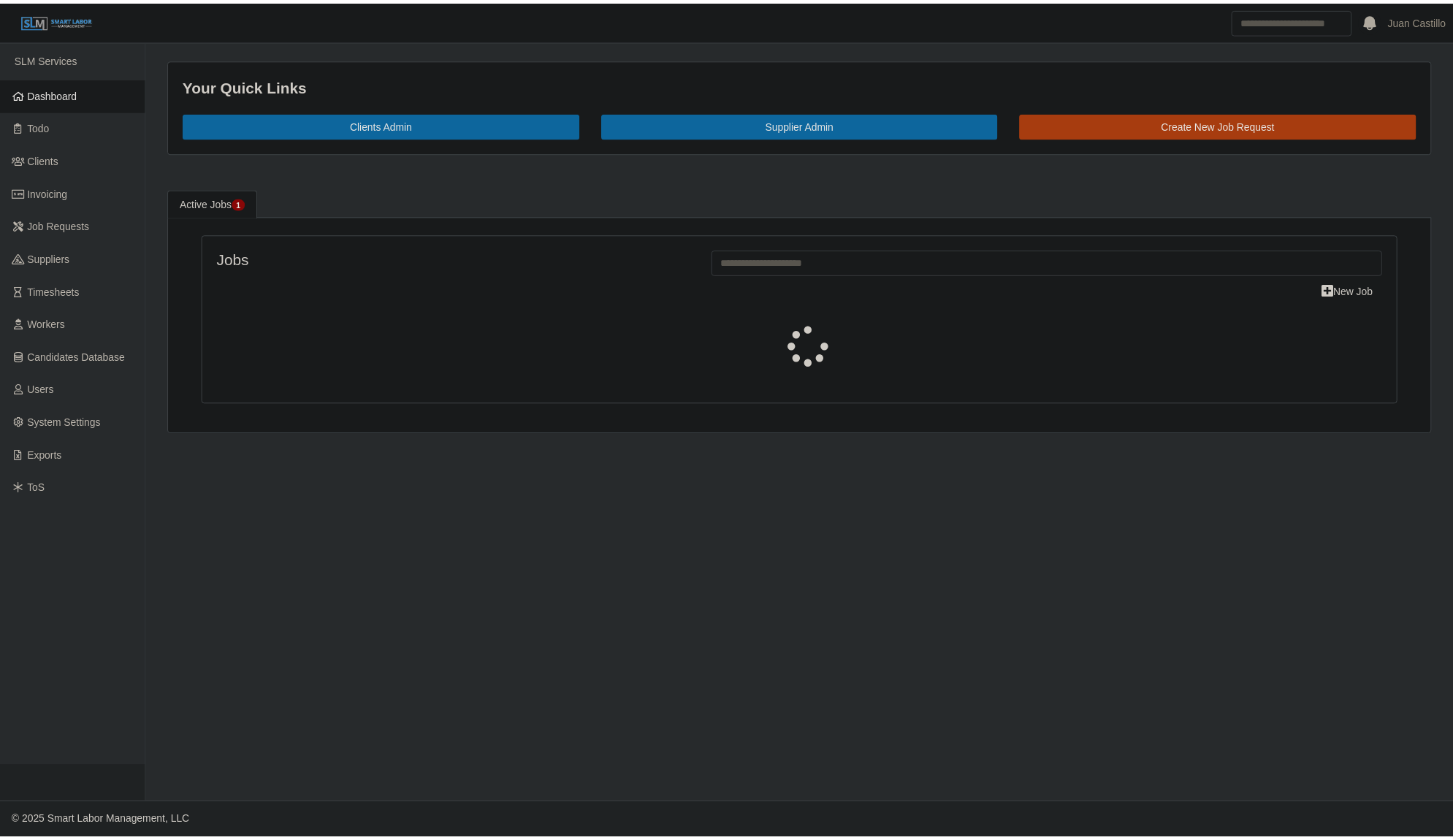scroll, scrollTop: 0, scrollLeft: 0, axis: both 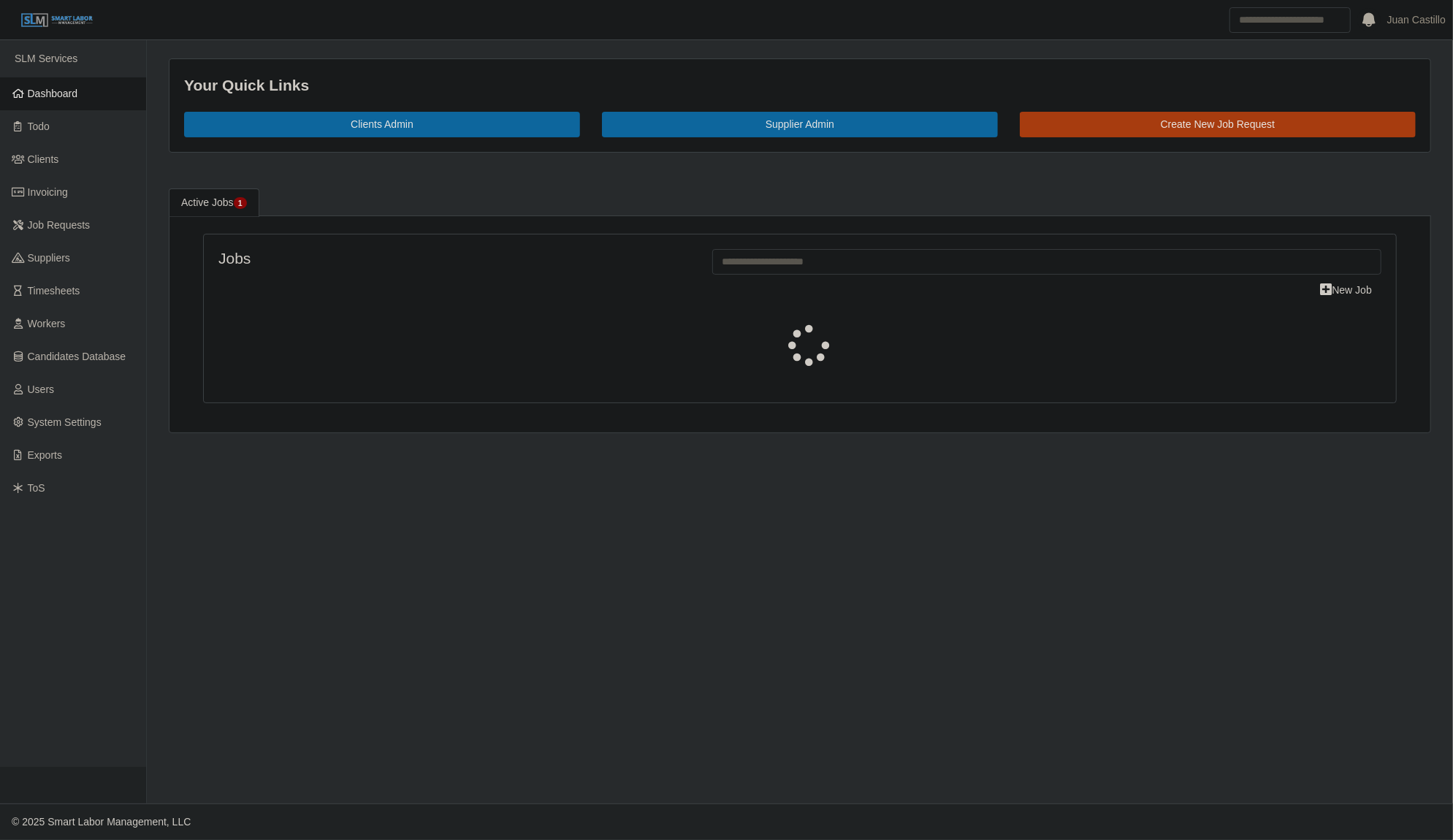 select on "****" 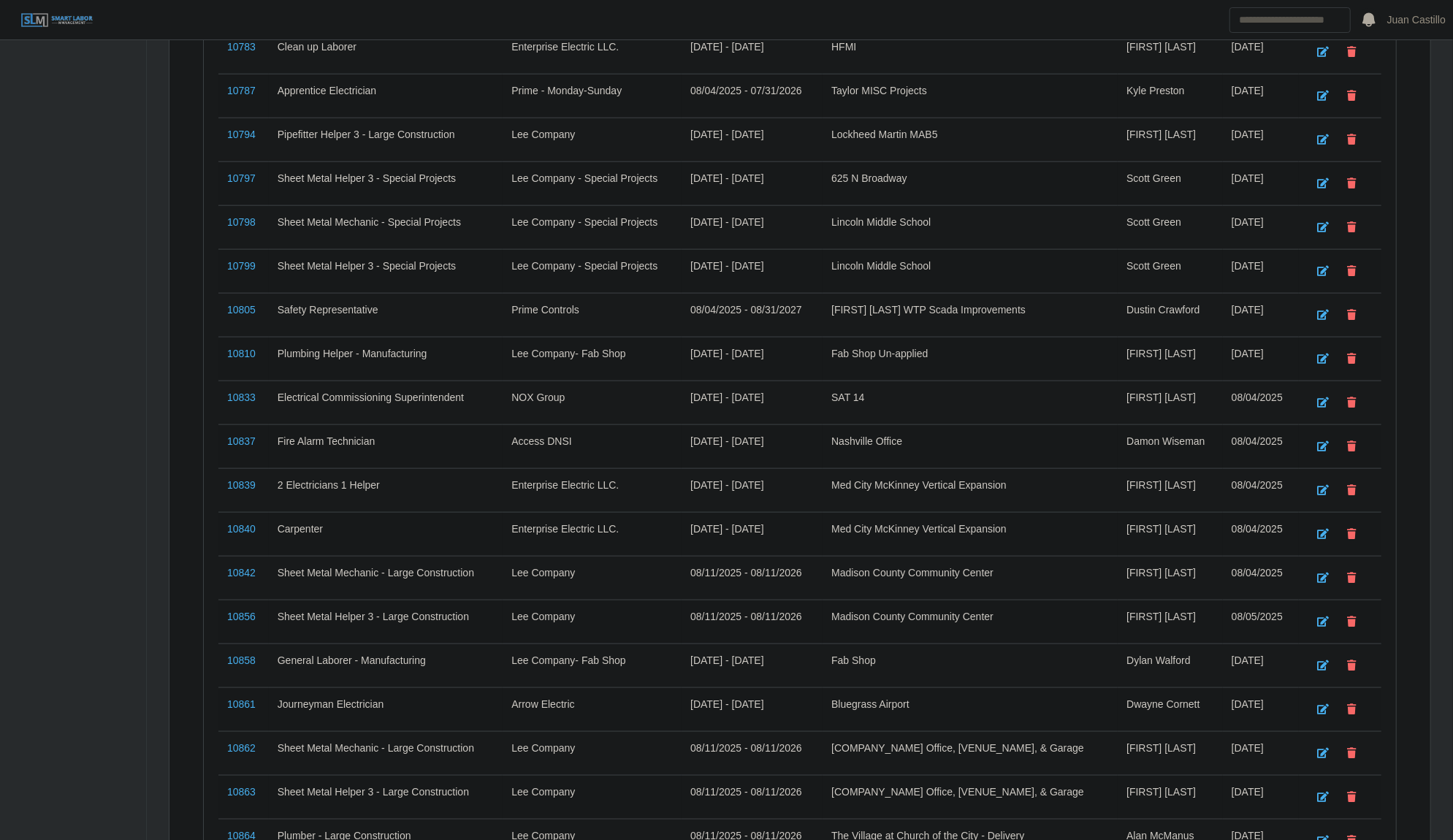 scroll, scrollTop: 1283, scrollLeft: 0, axis: vertical 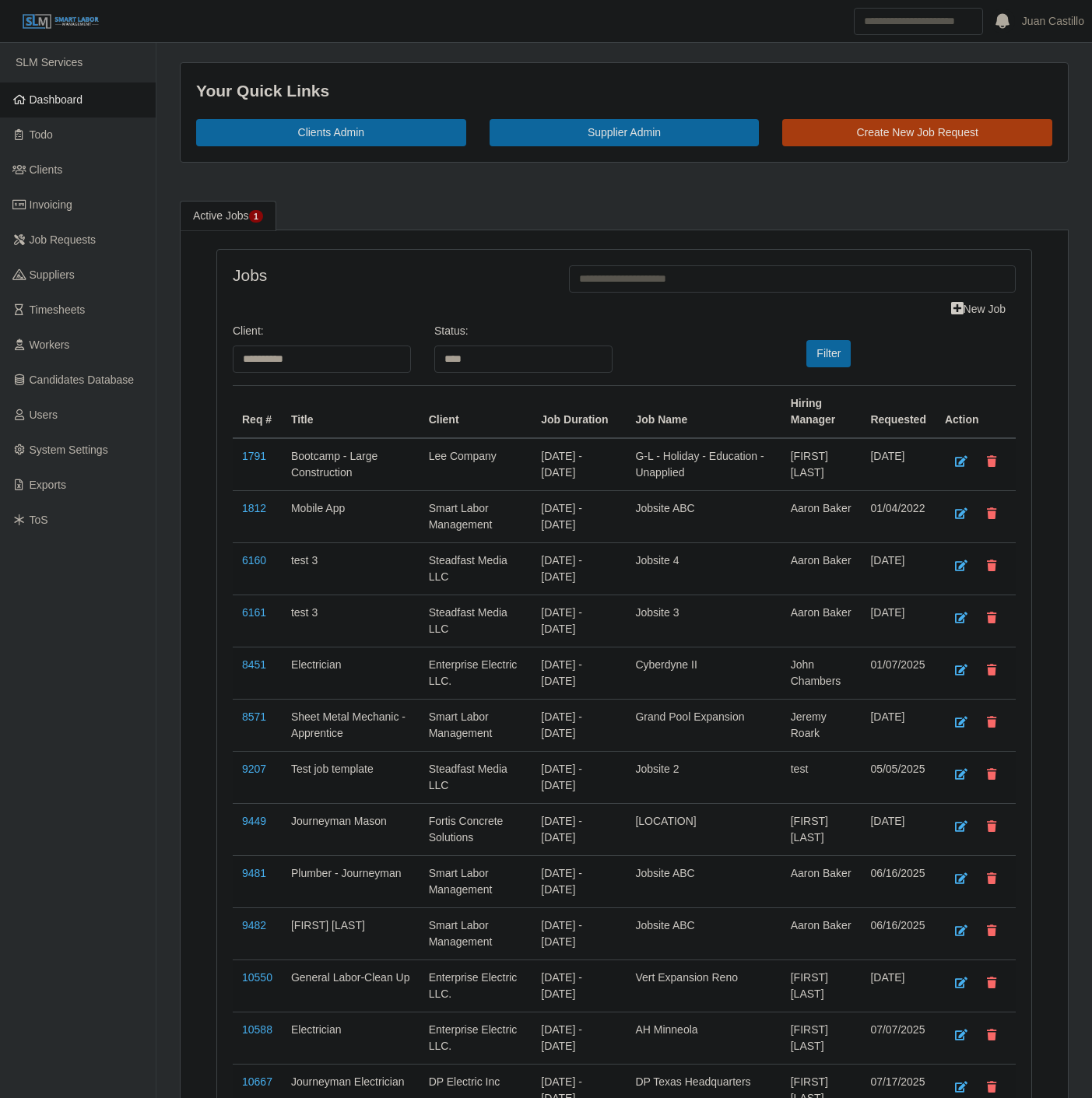select on "****" 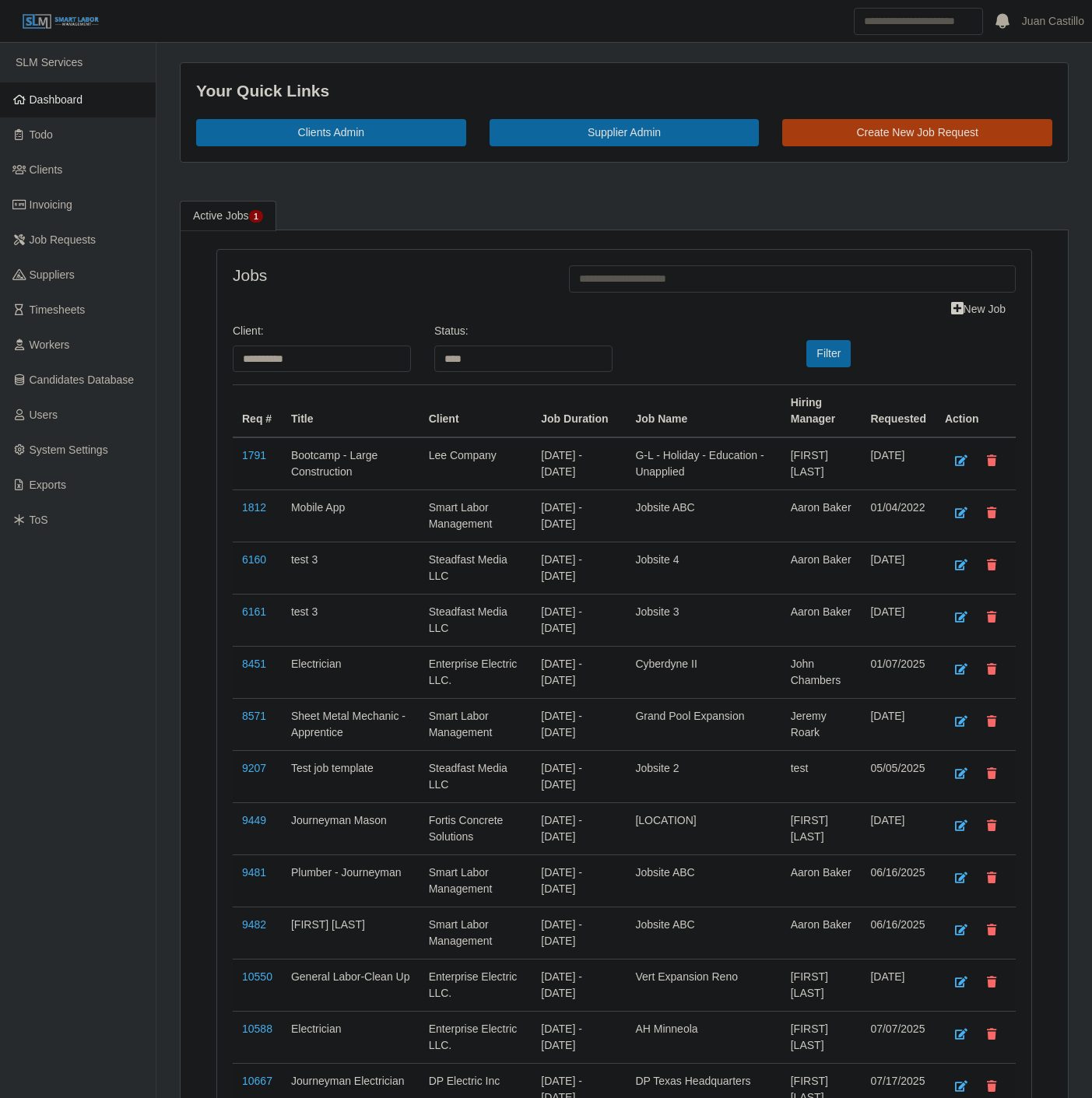 scroll, scrollTop: 0, scrollLeft: 0, axis: both 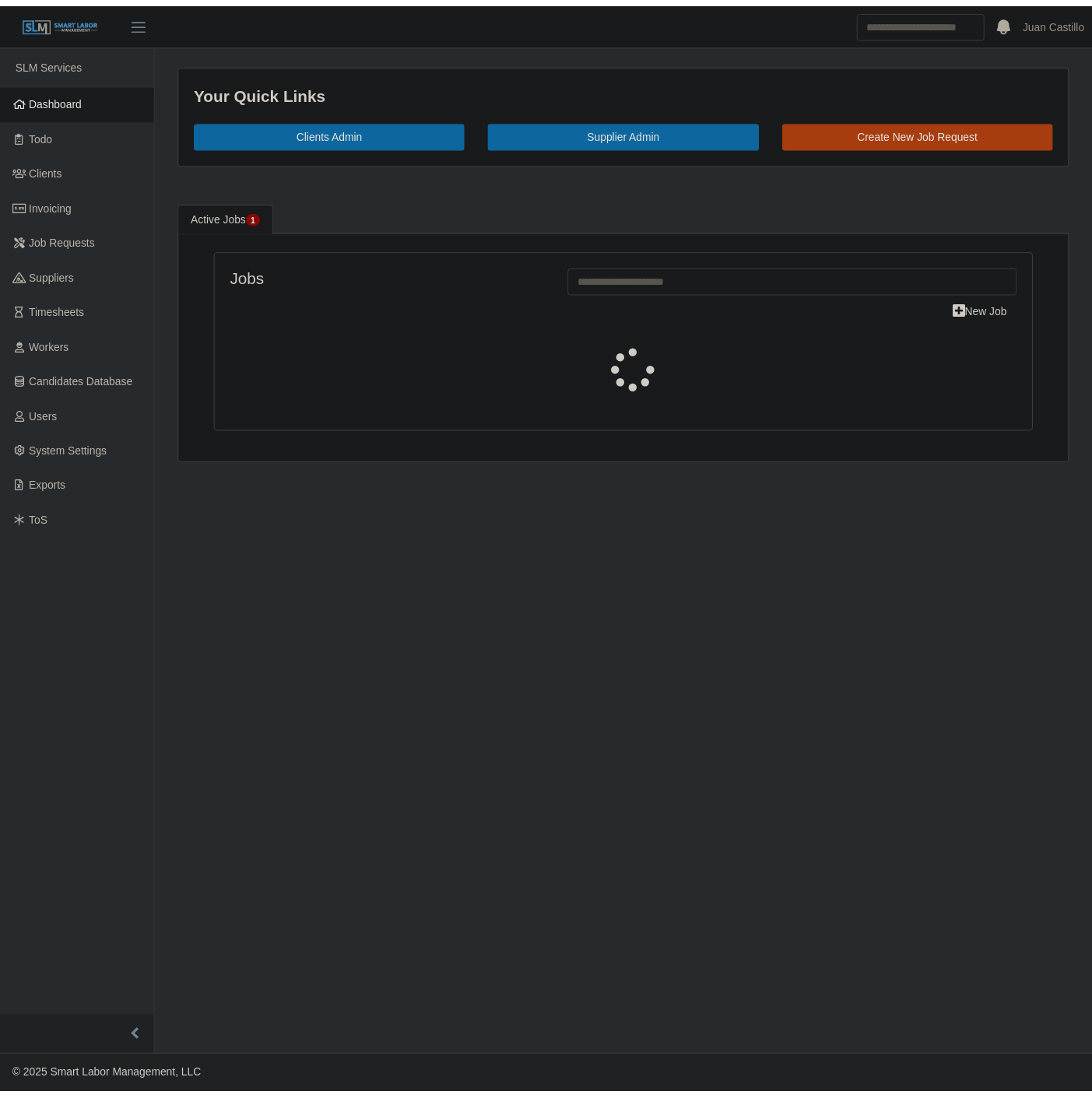 select on "****" 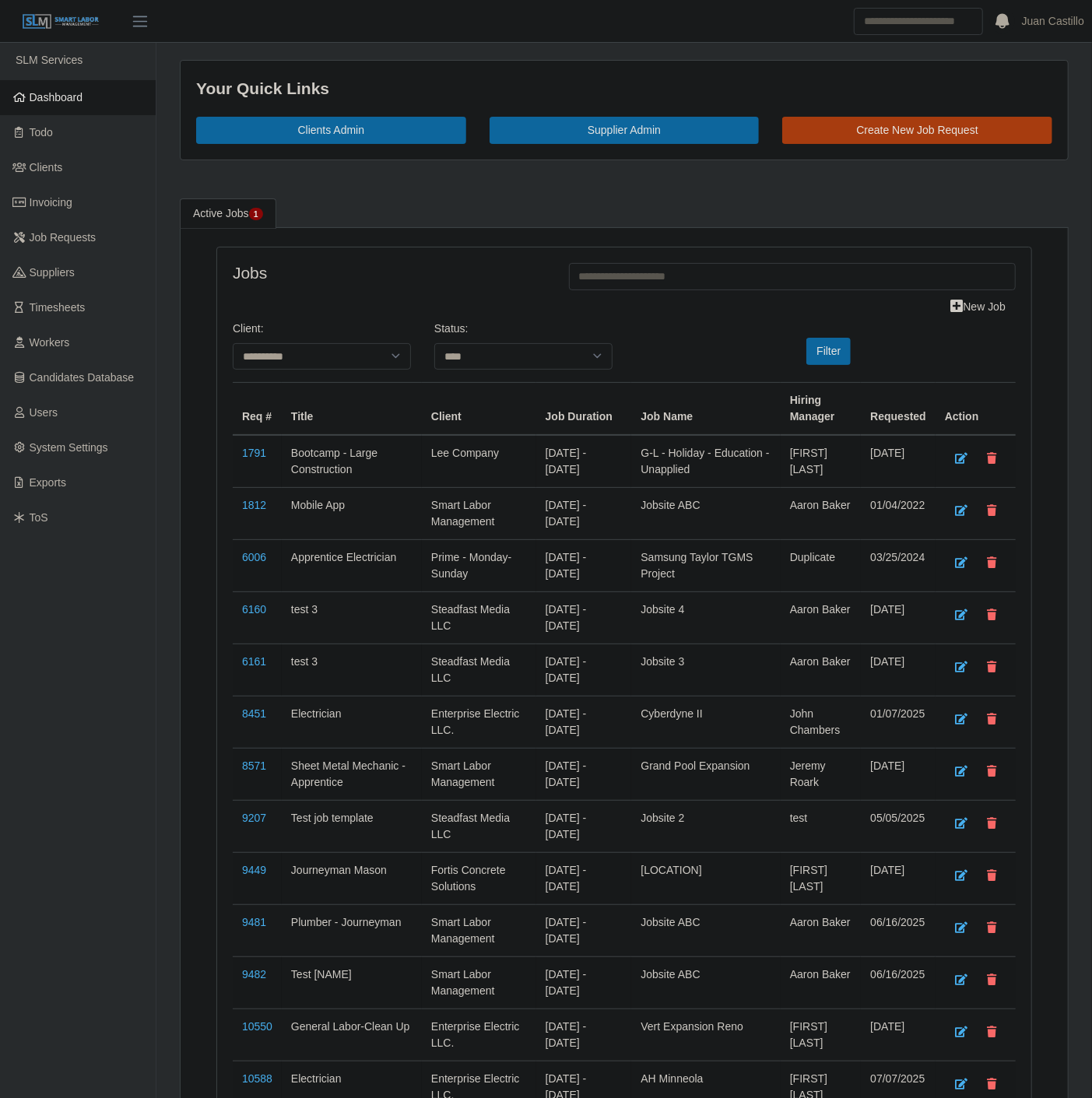 scroll, scrollTop: 0, scrollLeft: 0, axis: both 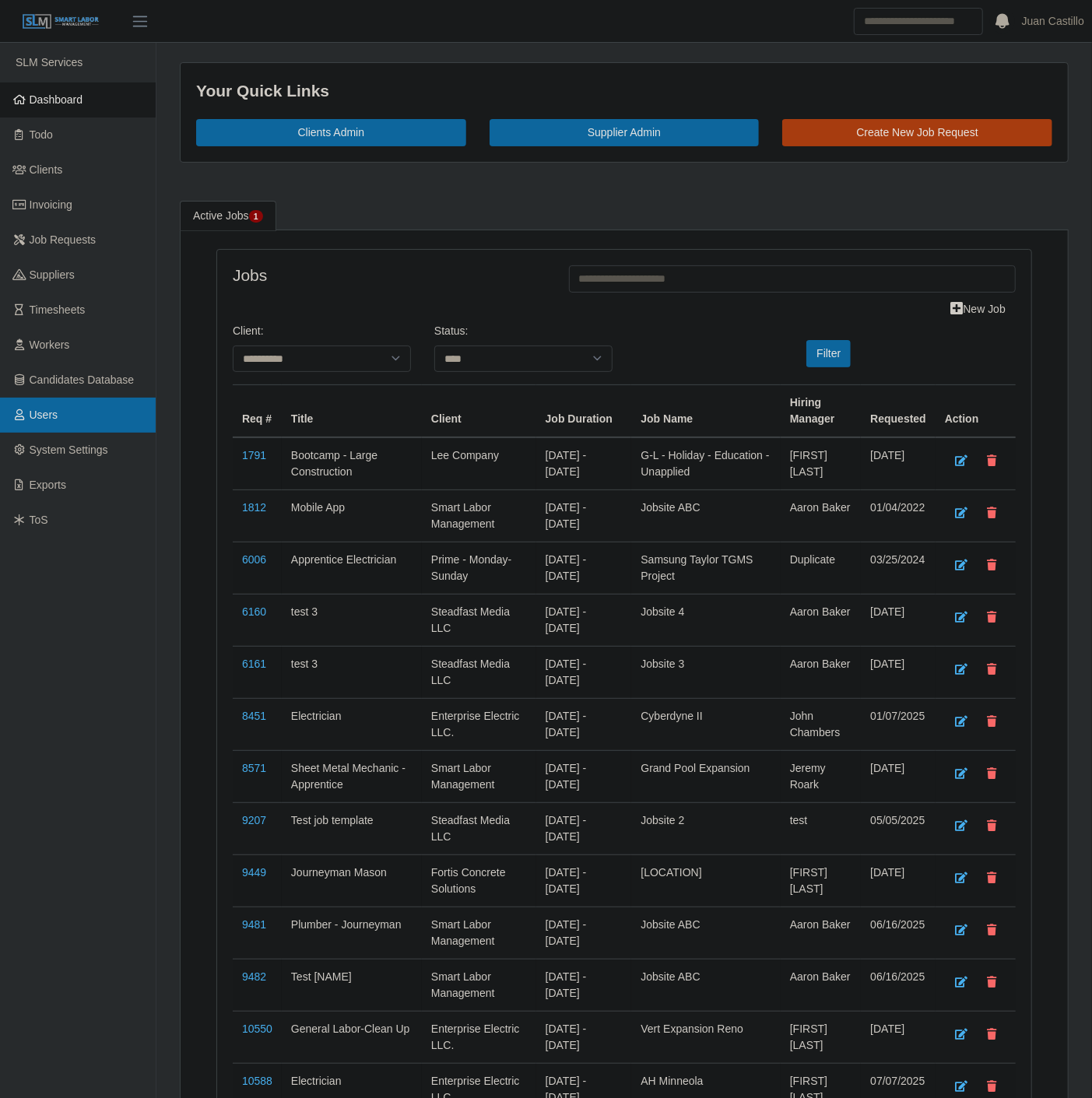 click on "Users" at bounding box center [78, 415] 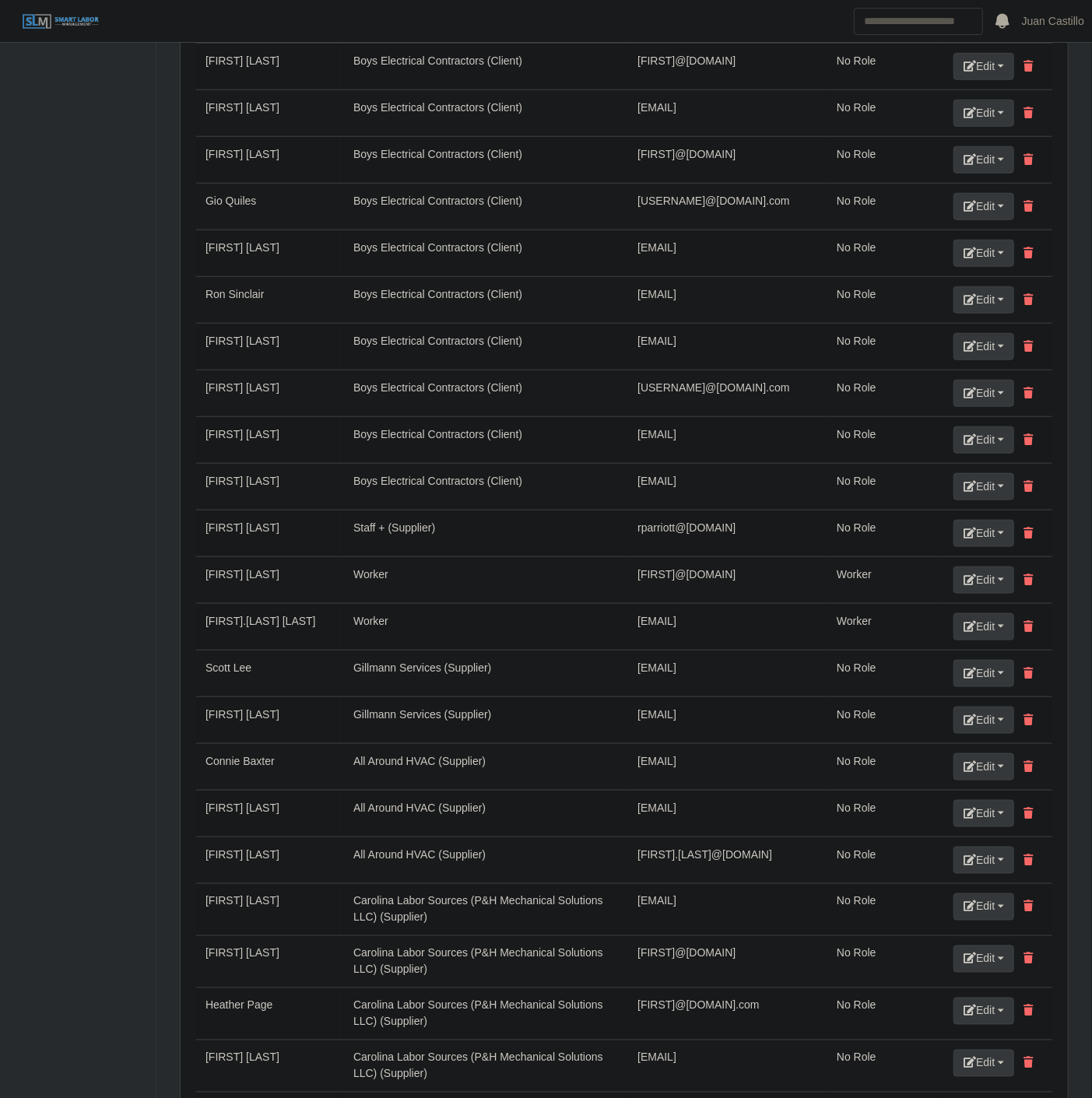 scroll, scrollTop: 30349, scrollLeft: 0, axis: vertical 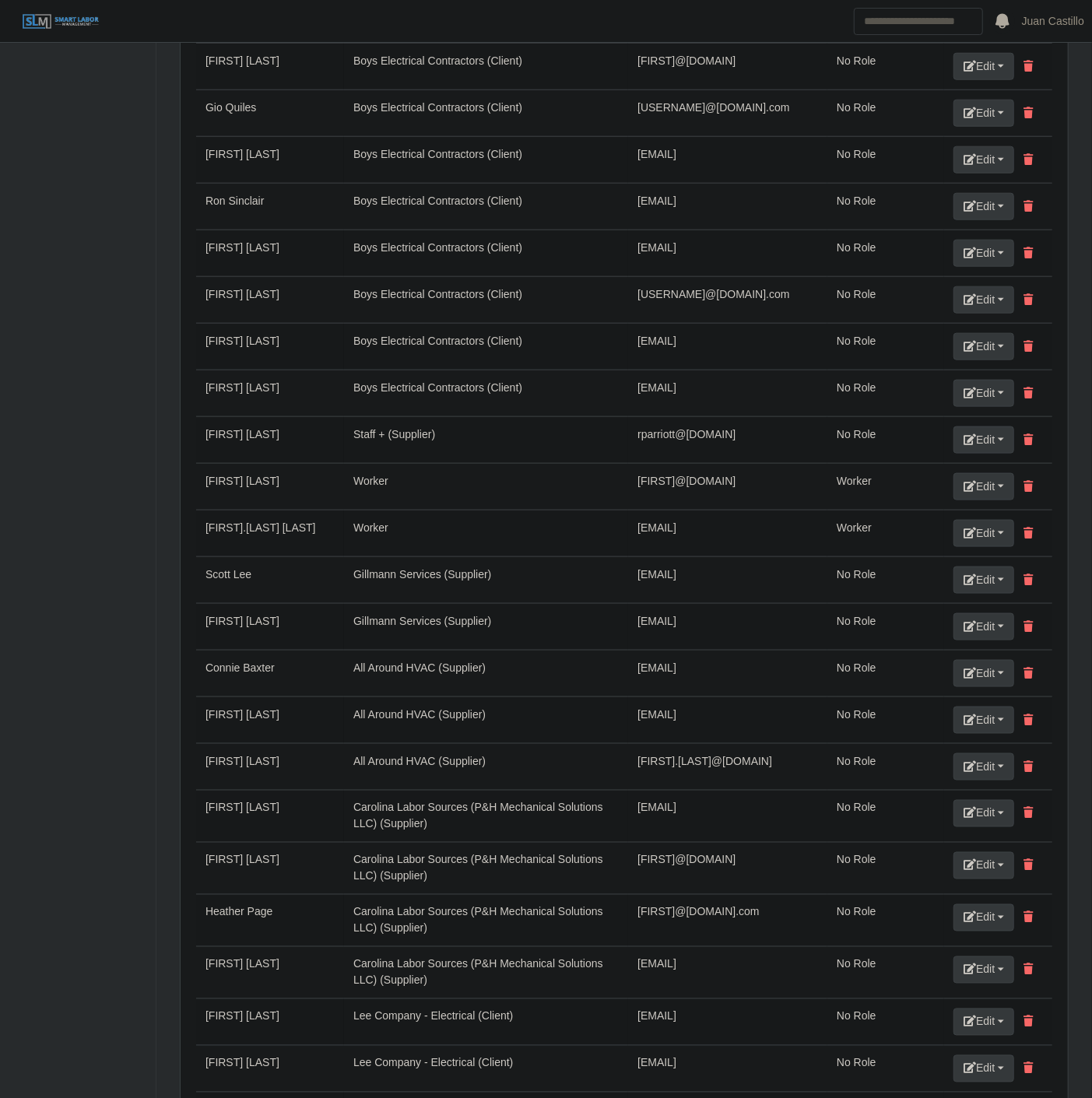 click on "wcarns@boyselectrical.com" at bounding box center [728, 254] 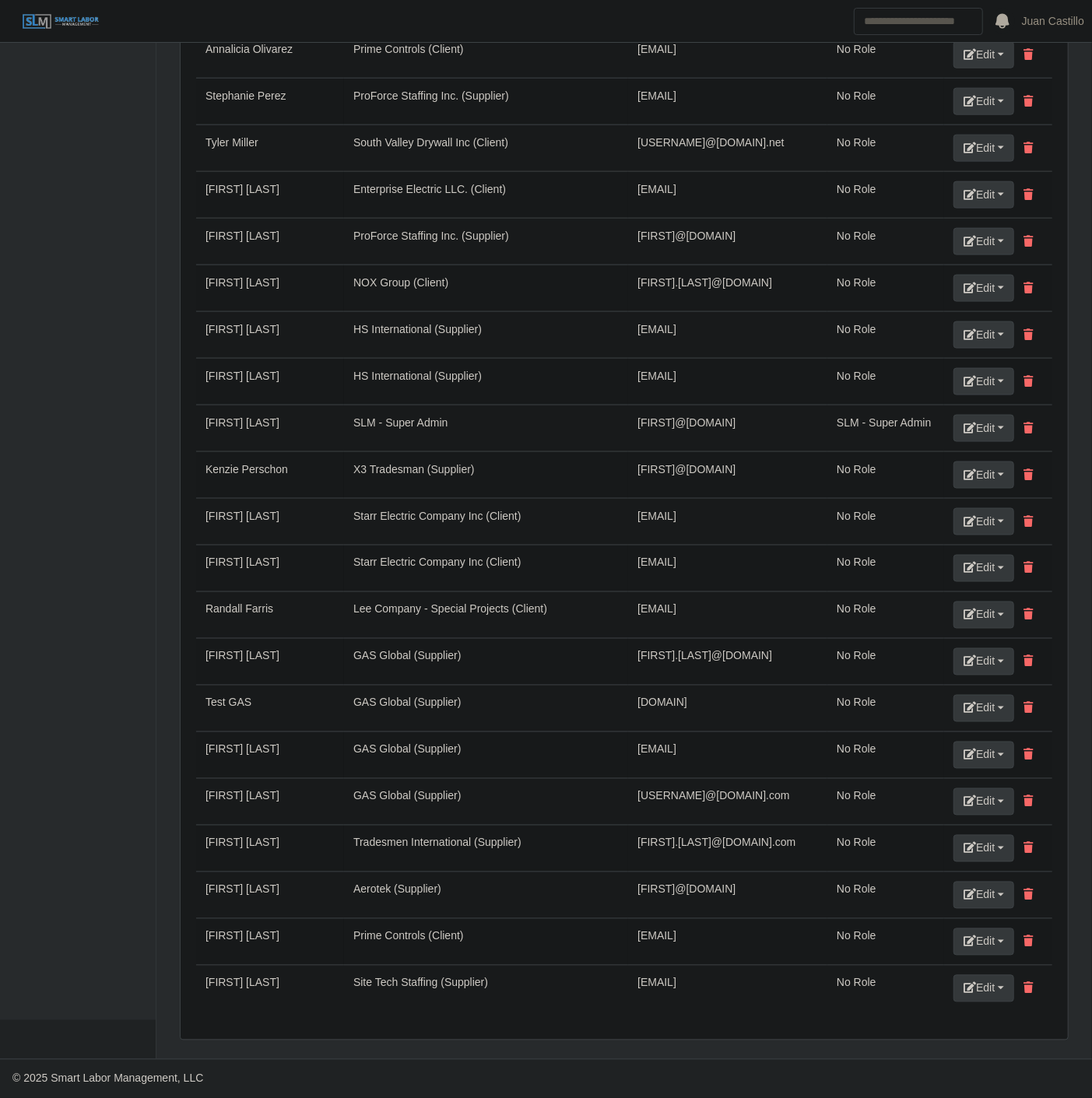 click on "twinters@techusa.net" at bounding box center (728, 989) 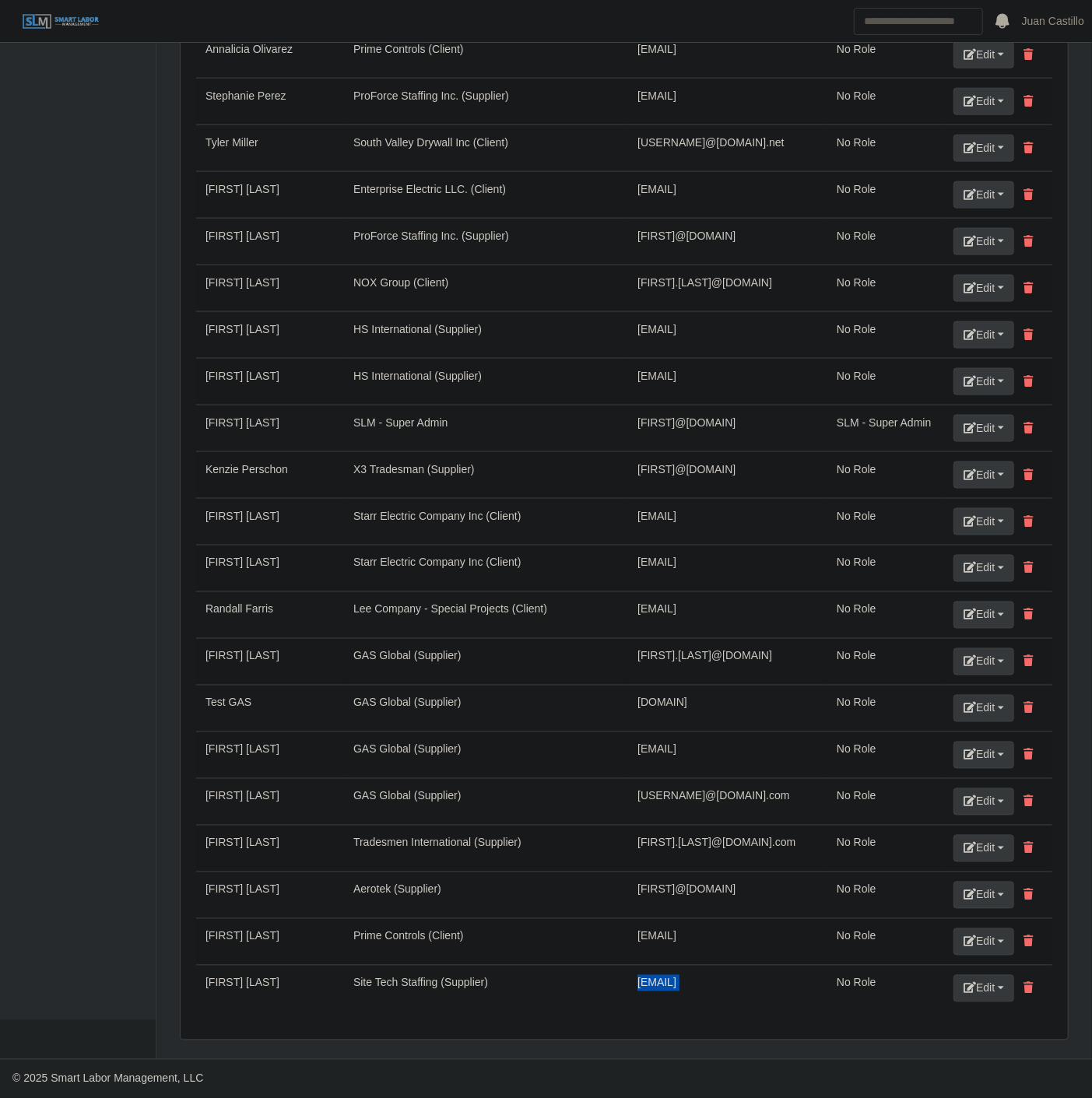 click on "twinters@techusa.net" at bounding box center (728, 989) 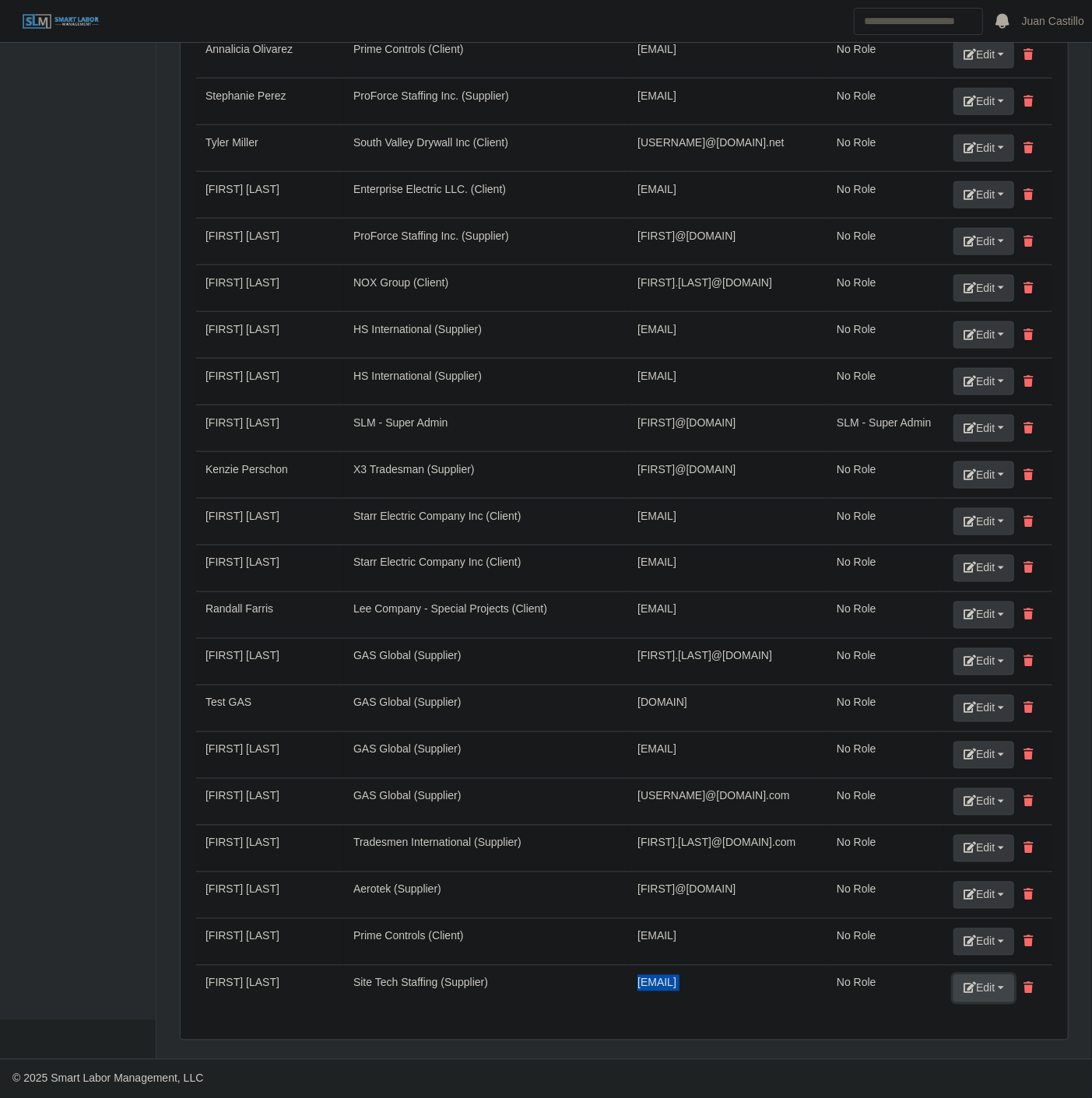 click on "Edit" at bounding box center [984, -82748] 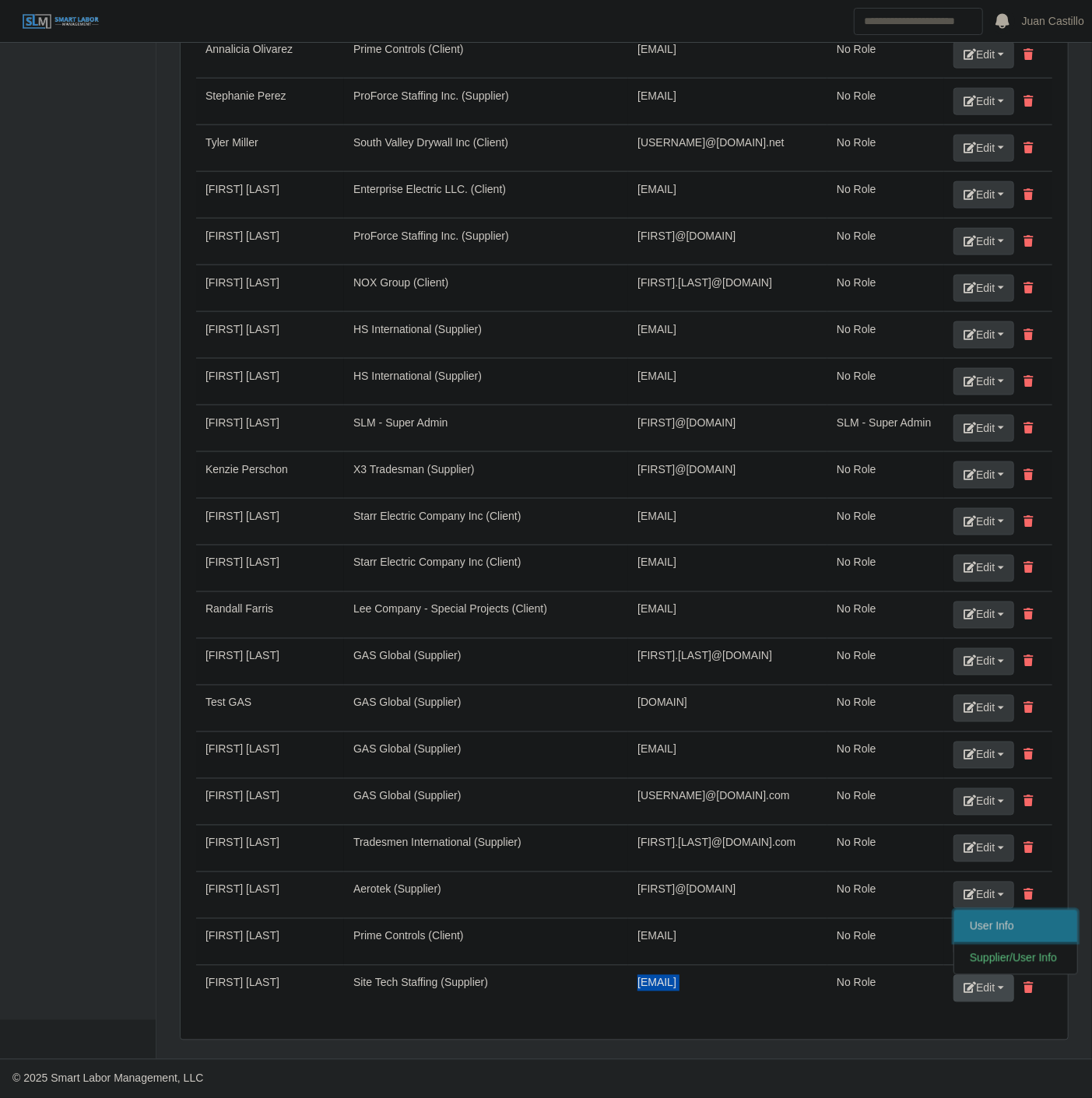 click on "User Info" at bounding box center [1016, 926] 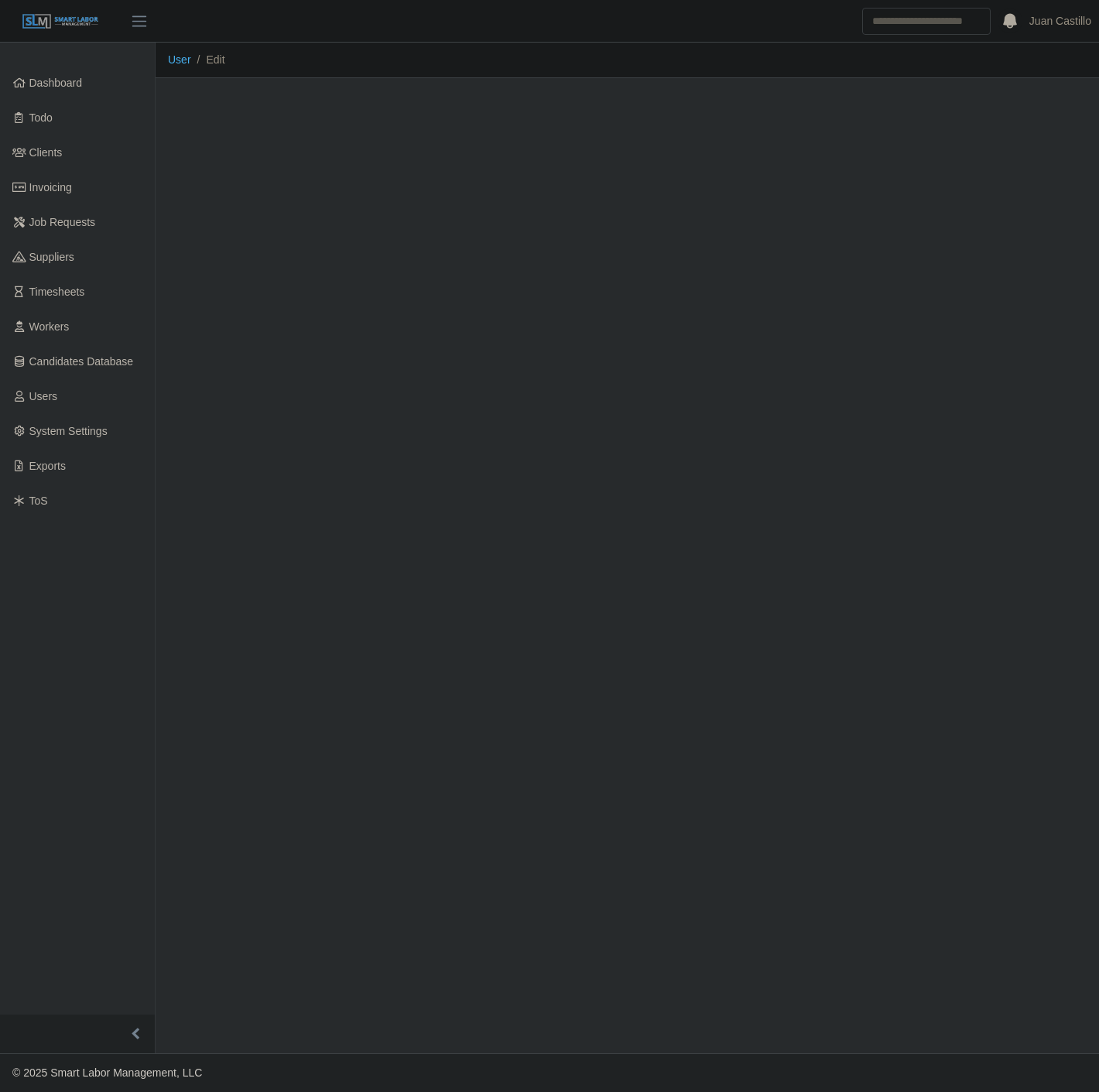 scroll, scrollTop: 0, scrollLeft: 0, axis: both 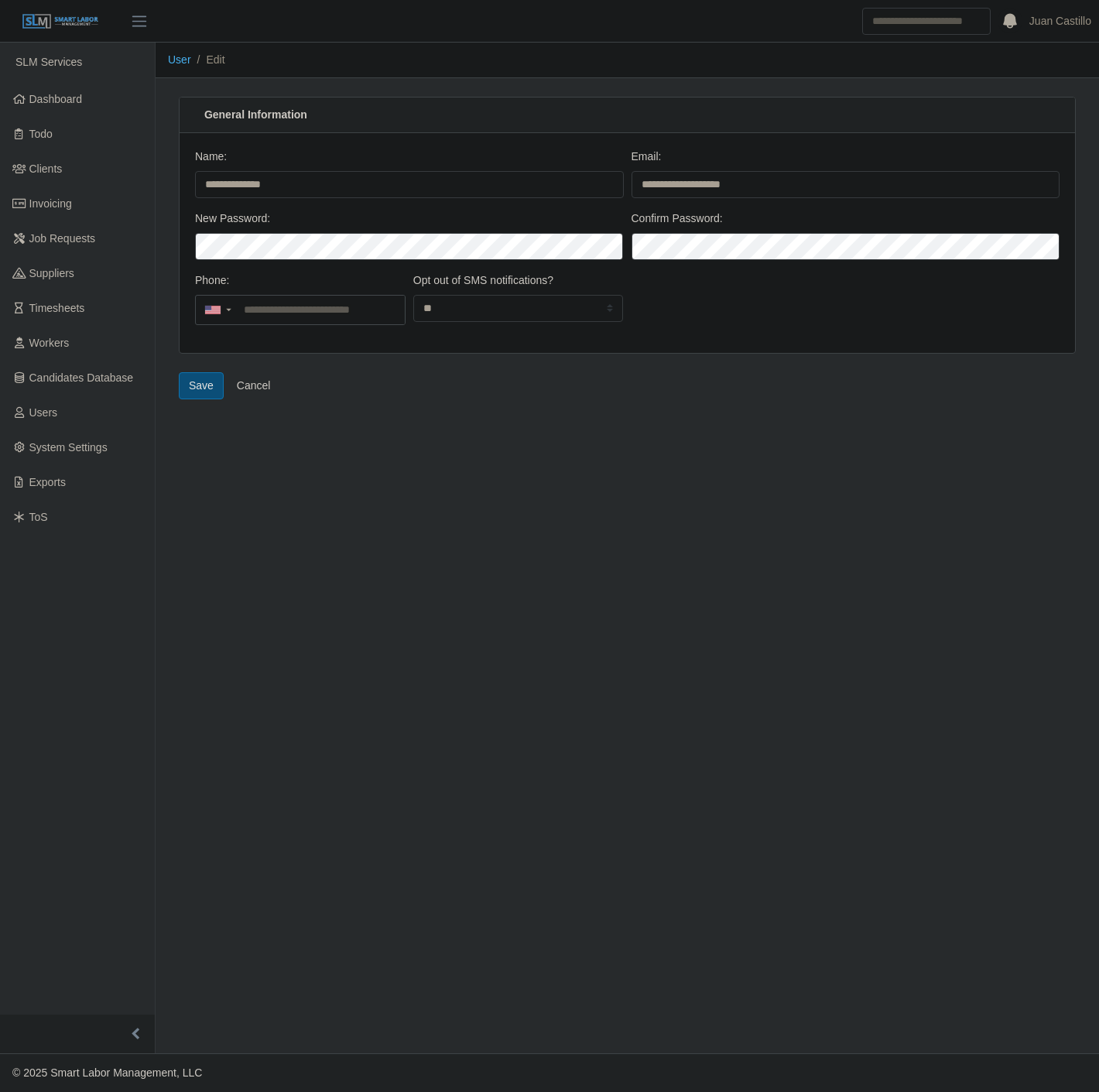 click on "Save" at bounding box center [201, 385] 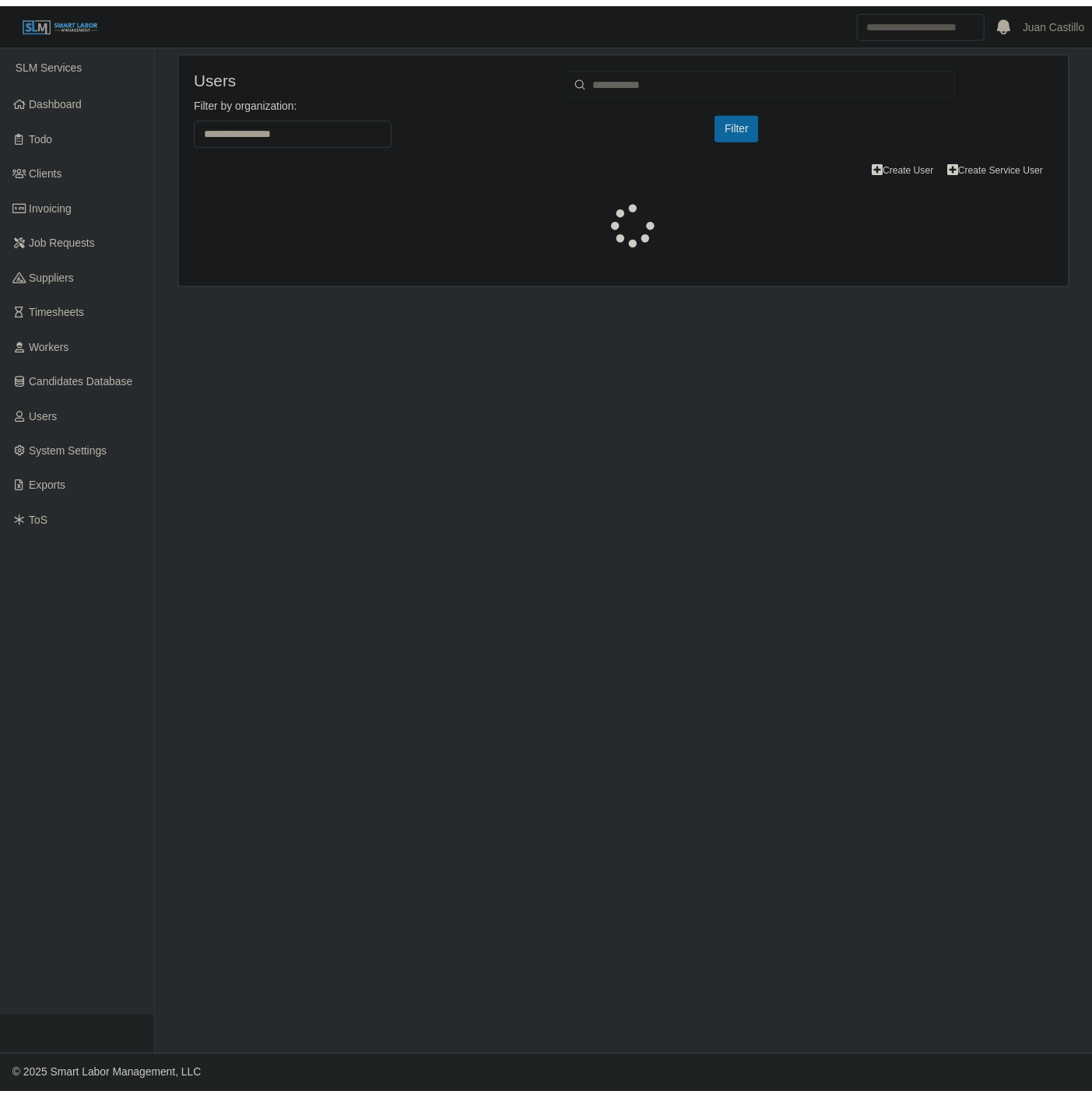 scroll, scrollTop: 0, scrollLeft: 0, axis: both 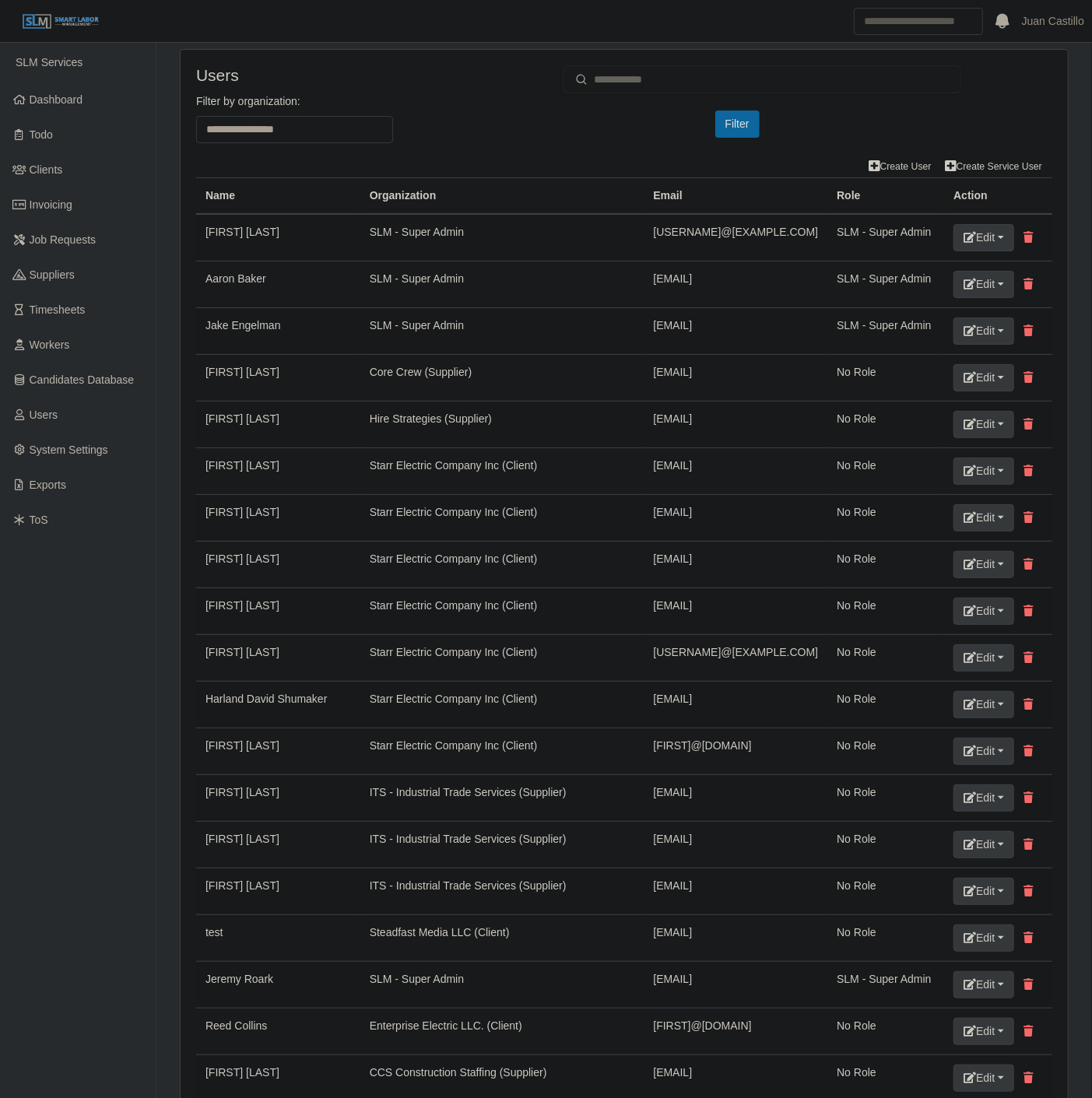 click on "Users" at bounding box center [367, 79] 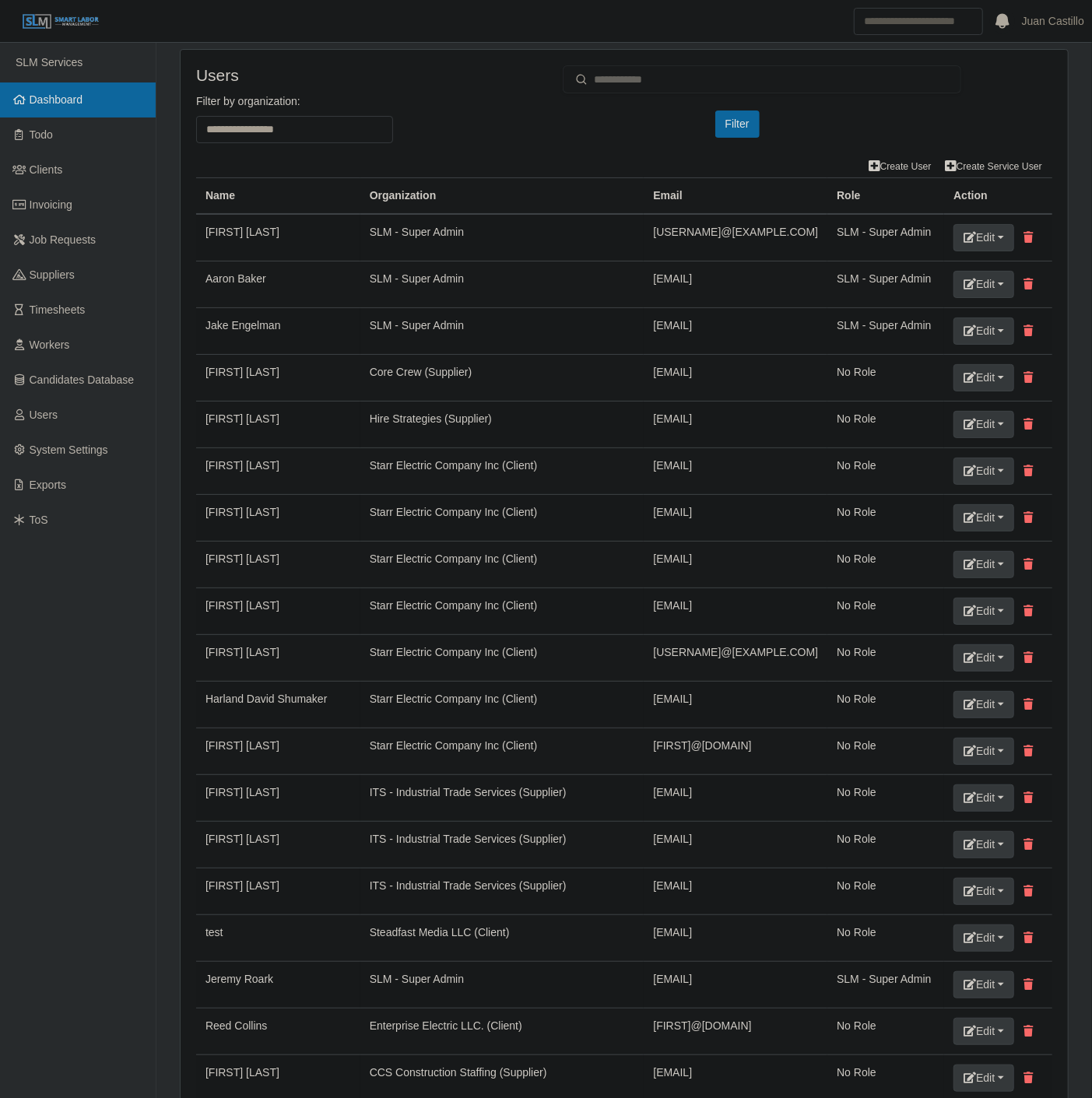 click on "Dashboard" at bounding box center [56, 100] 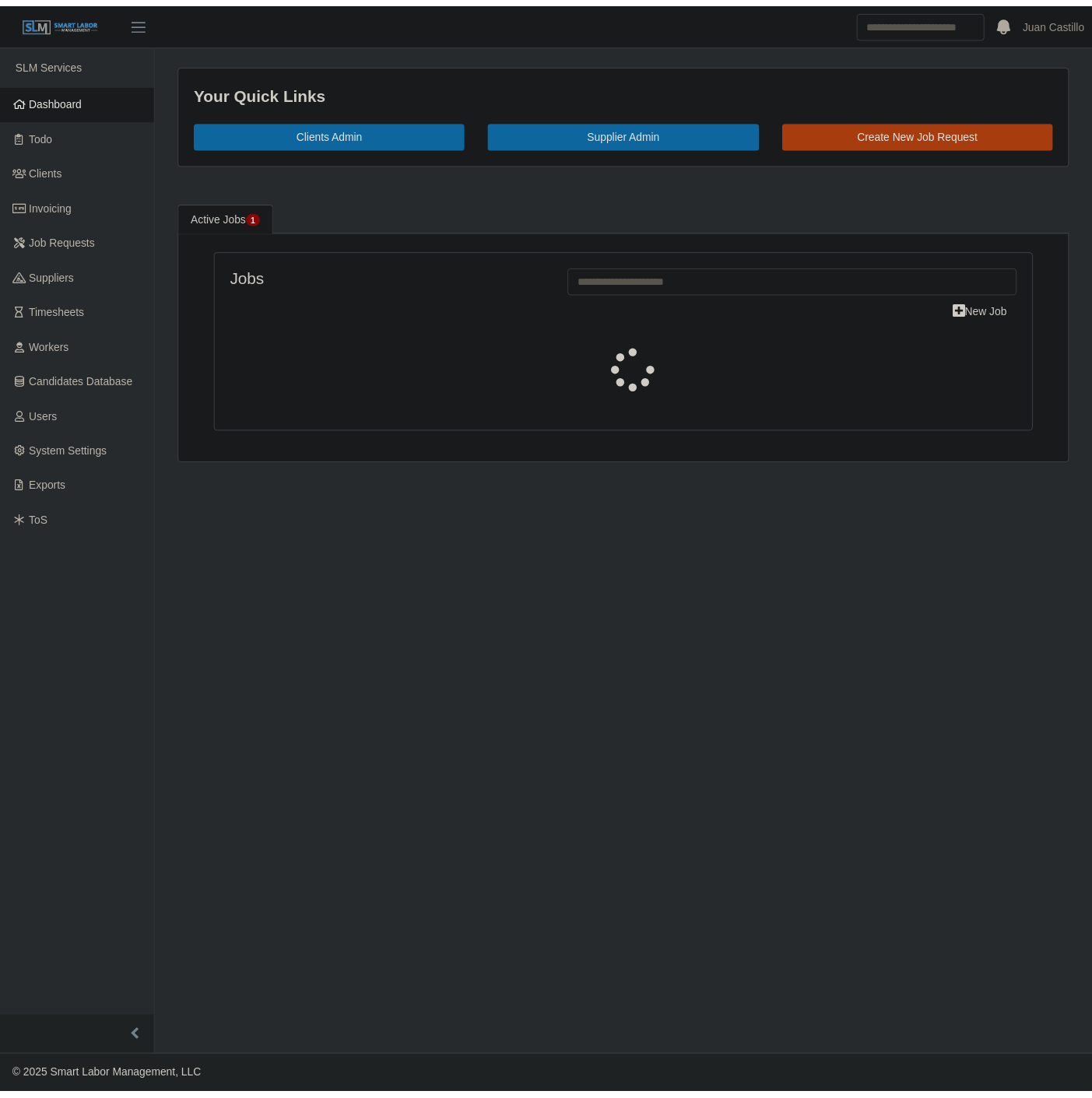scroll, scrollTop: 0, scrollLeft: 0, axis: both 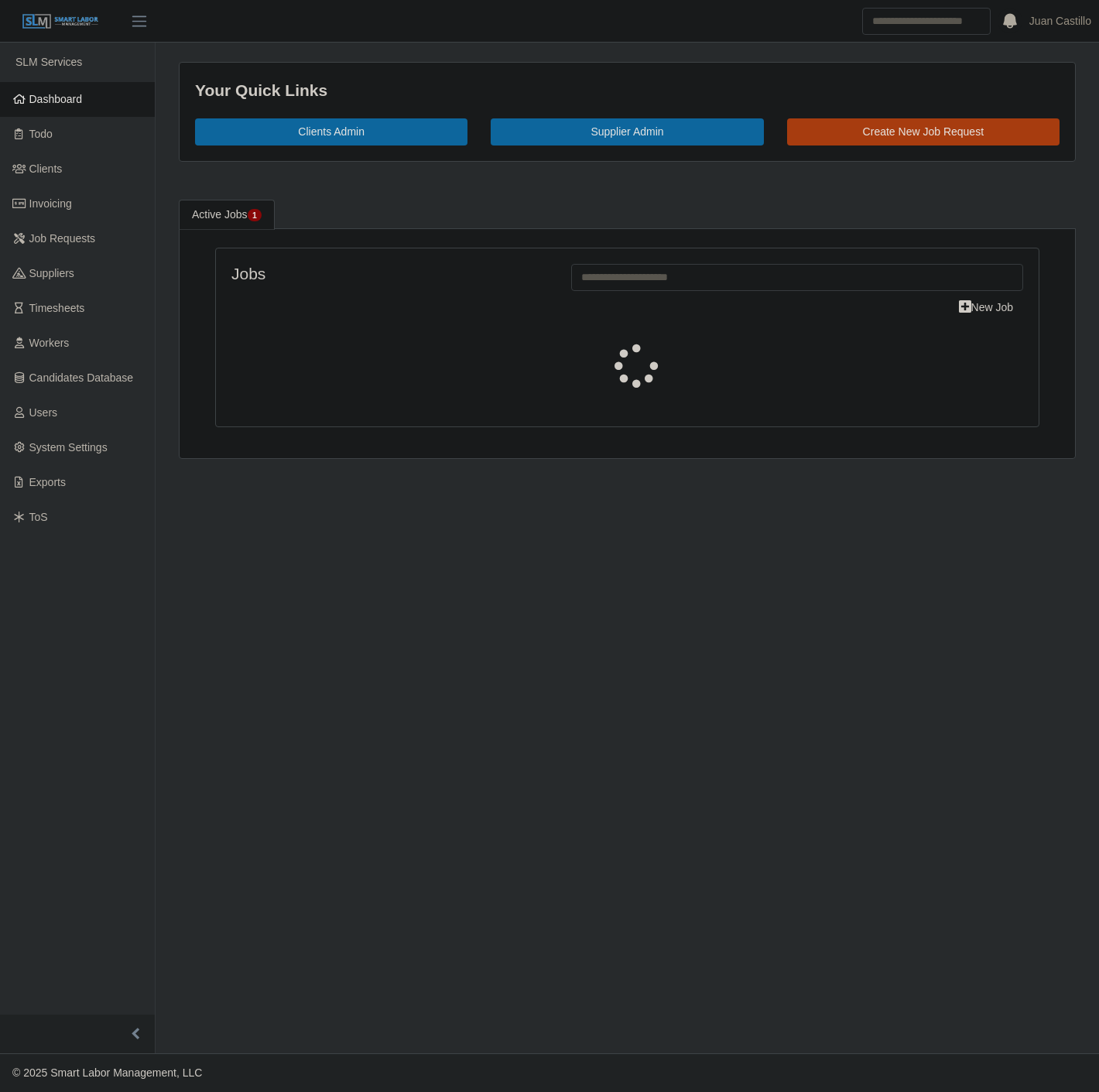 select on "****" 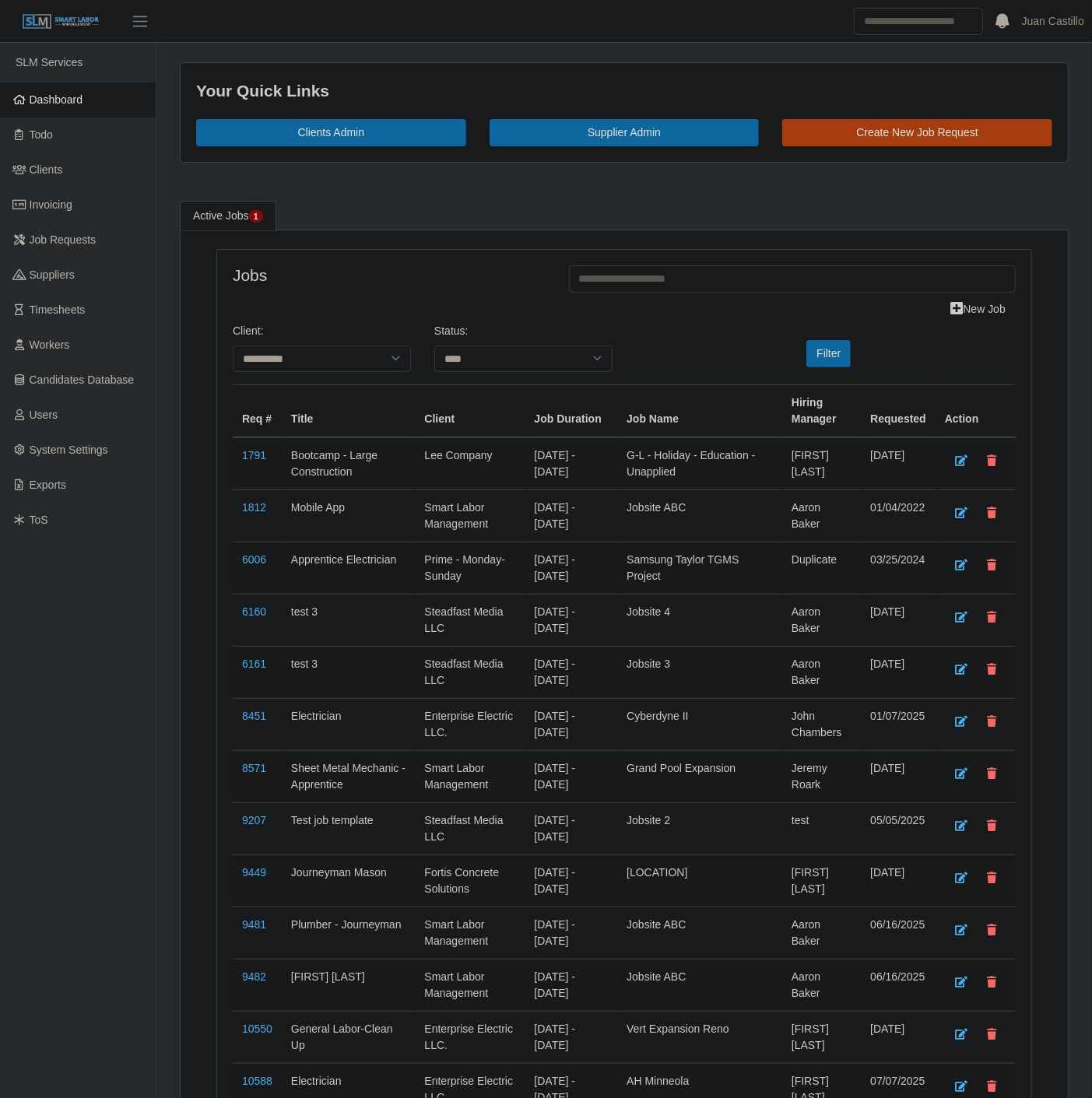 drag, startPoint x: 51, startPoint y: 114, endPoint x: 56, endPoint y: 107, distance: 8.602325 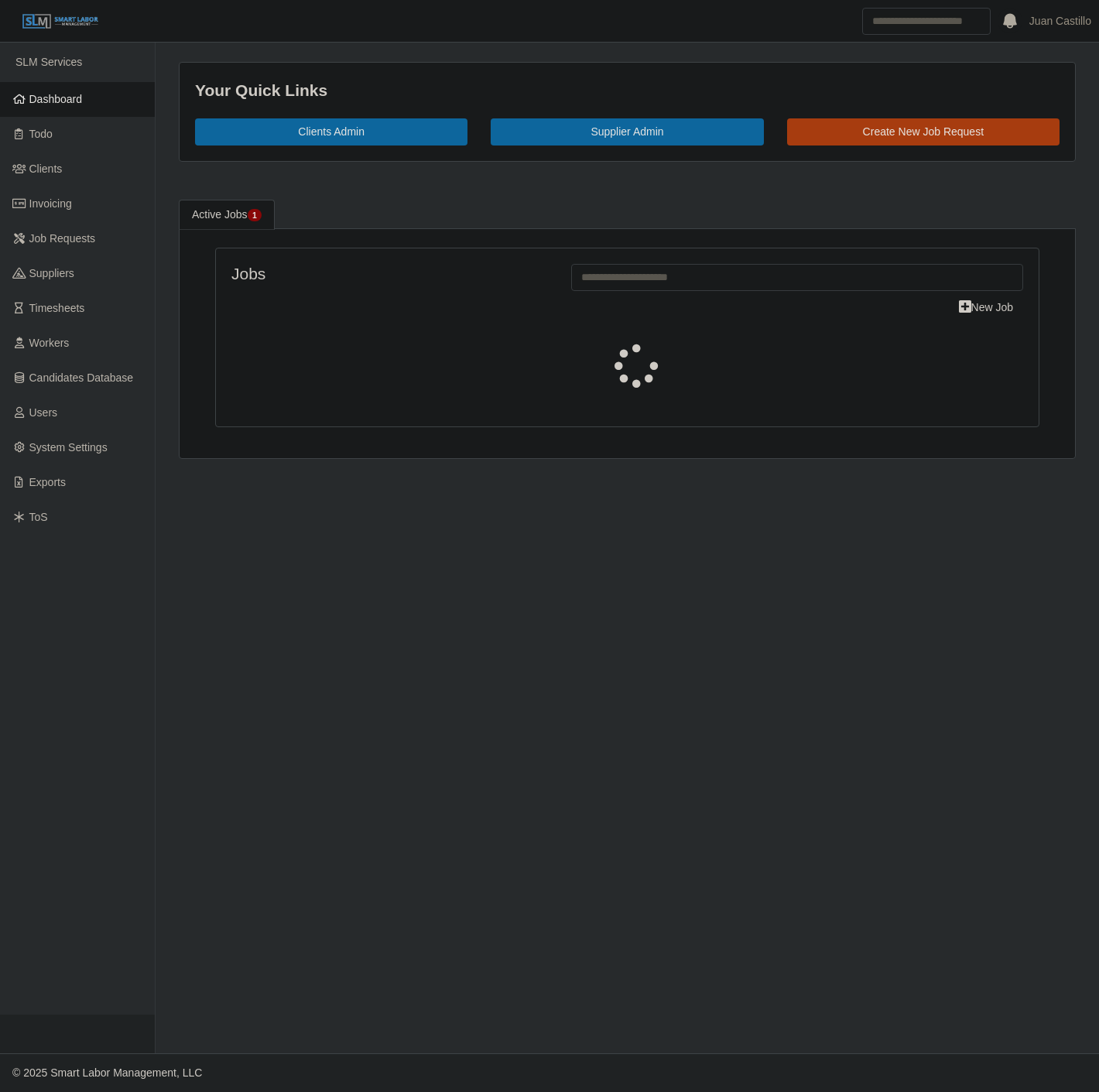 scroll, scrollTop: 0, scrollLeft: 0, axis: both 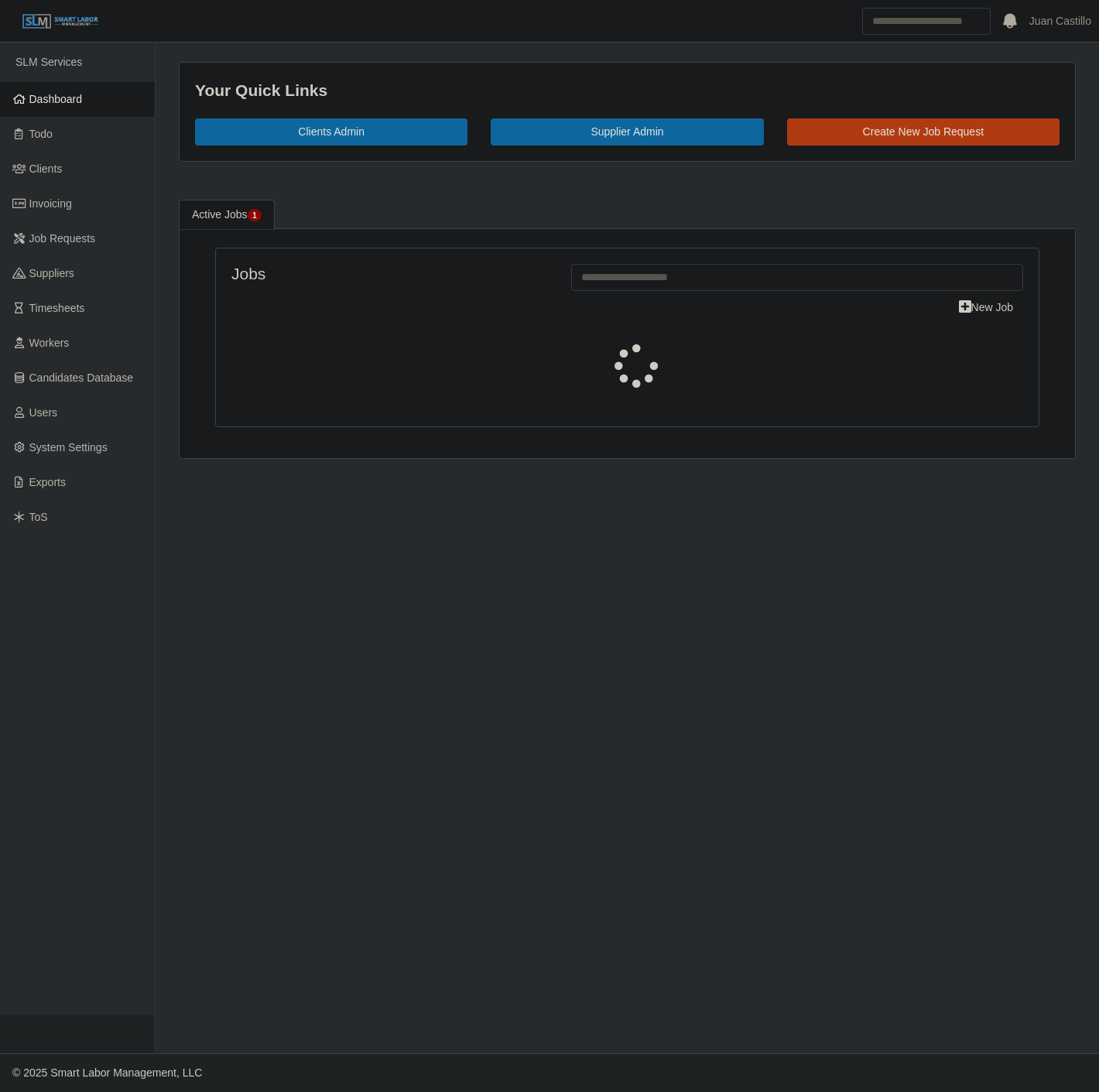click on "Create New Job Request" at bounding box center (923, 132) 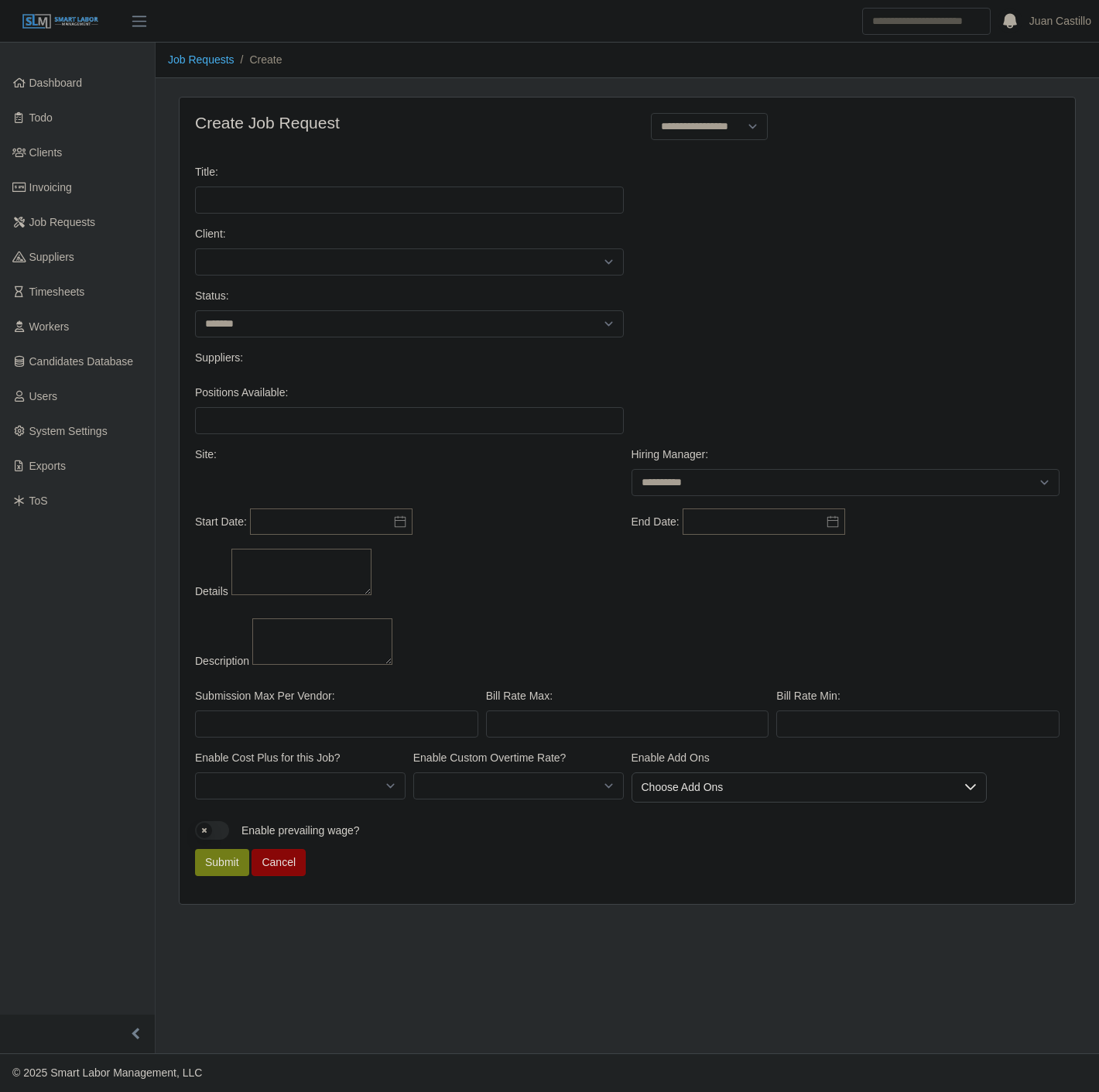 select 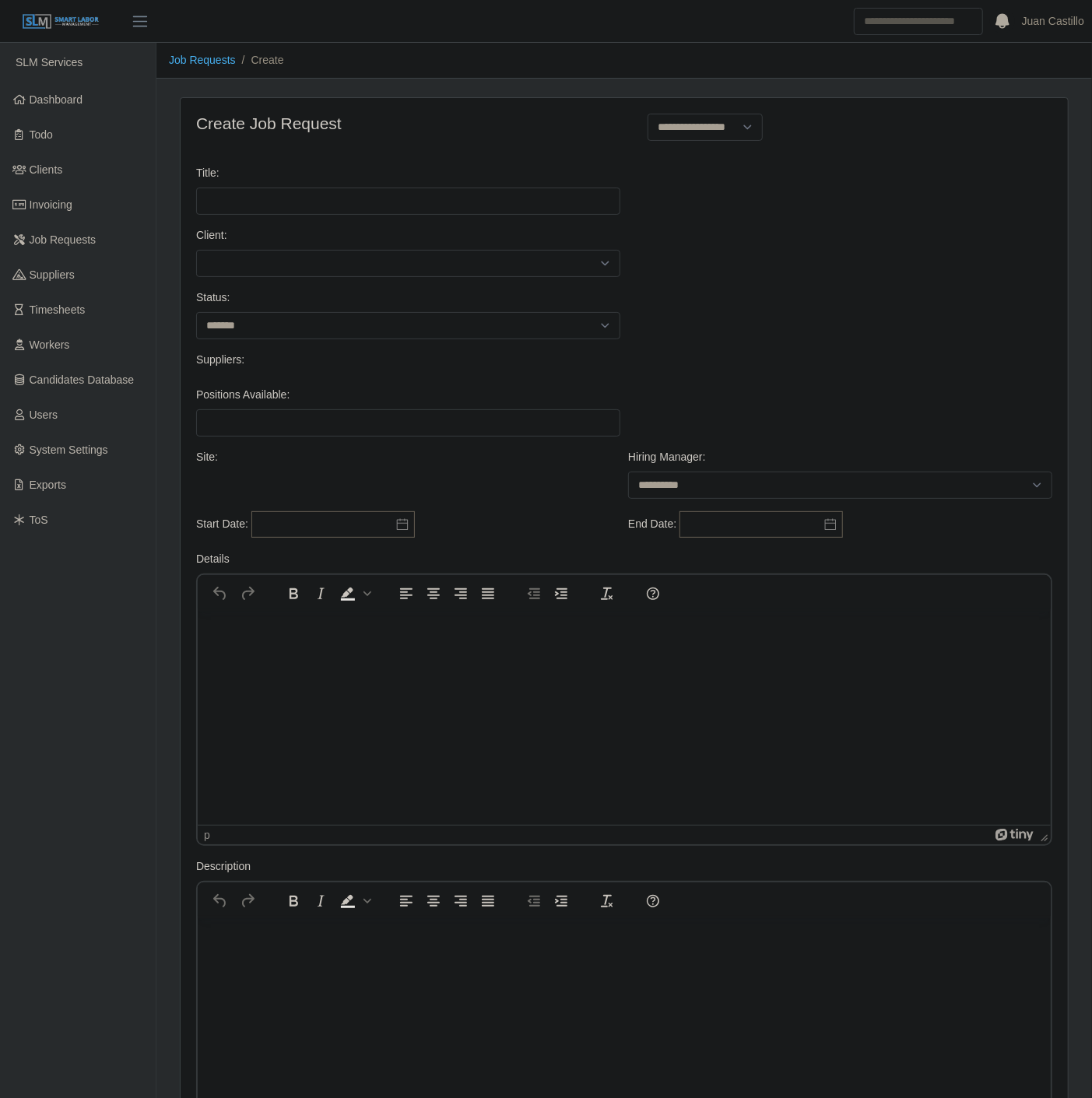 scroll, scrollTop: 0, scrollLeft: 0, axis: both 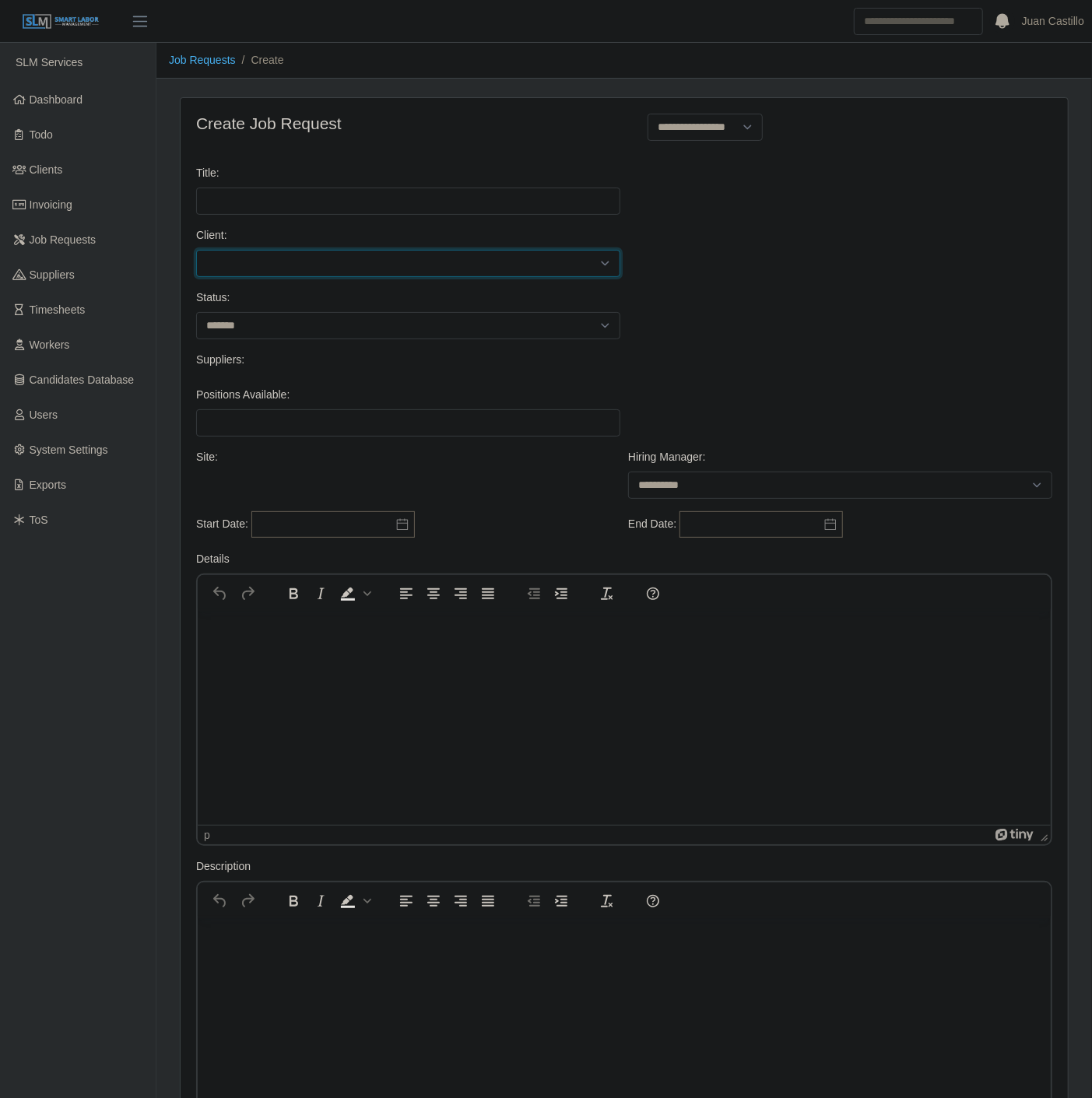 click on "**********" at bounding box center (408, 263) 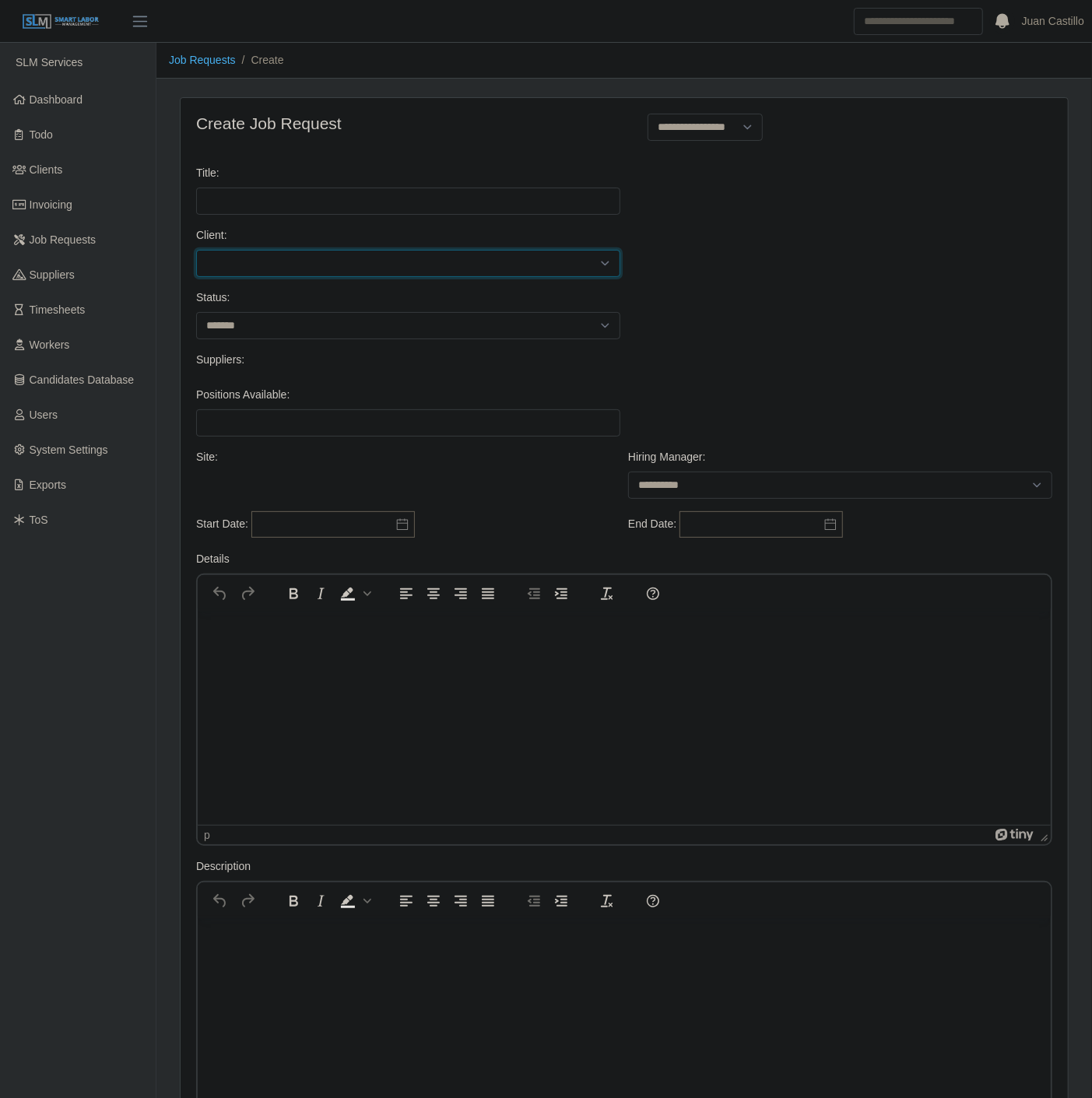 select on "*" 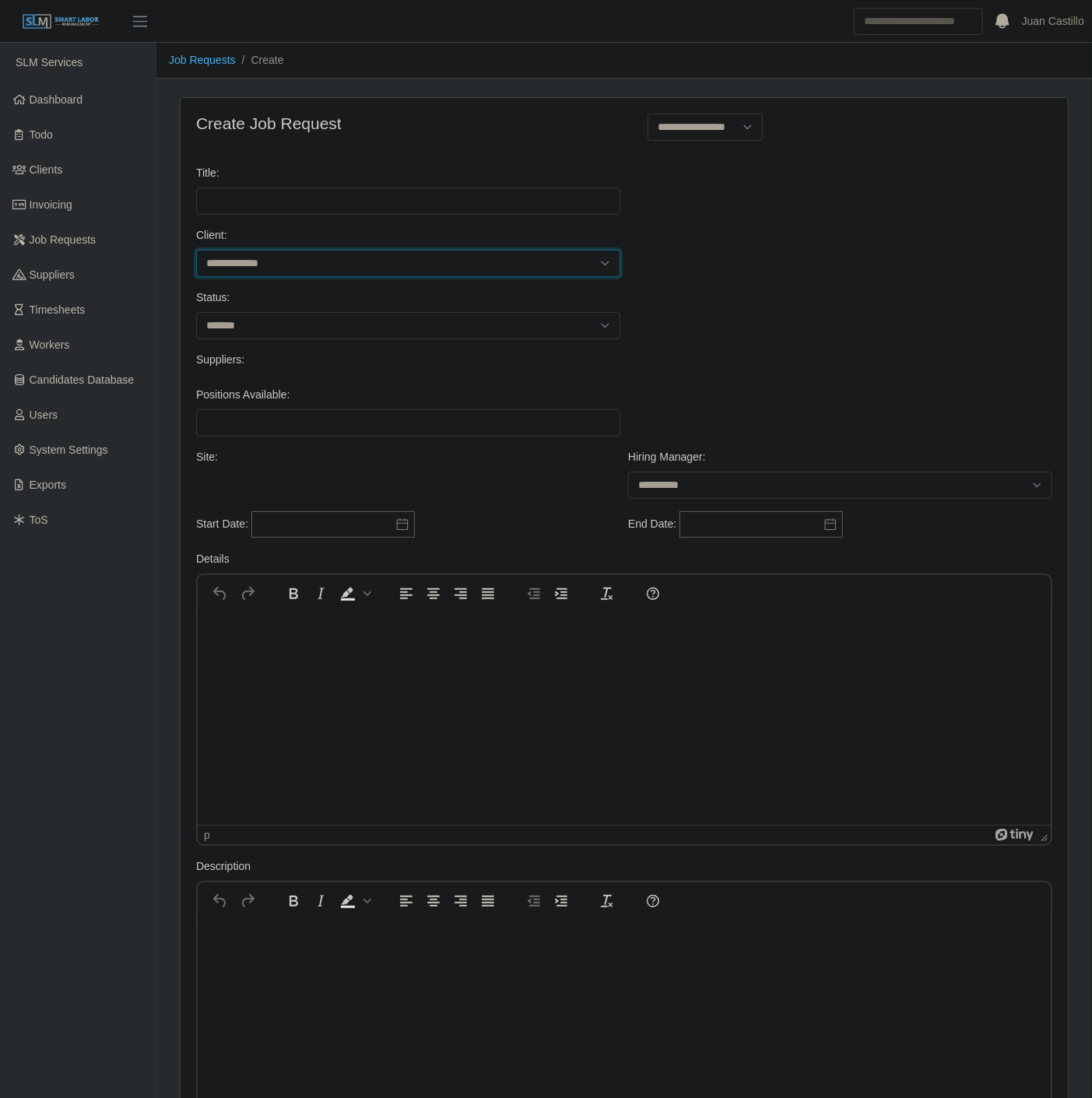 click on "**********" at bounding box center (408, 263) 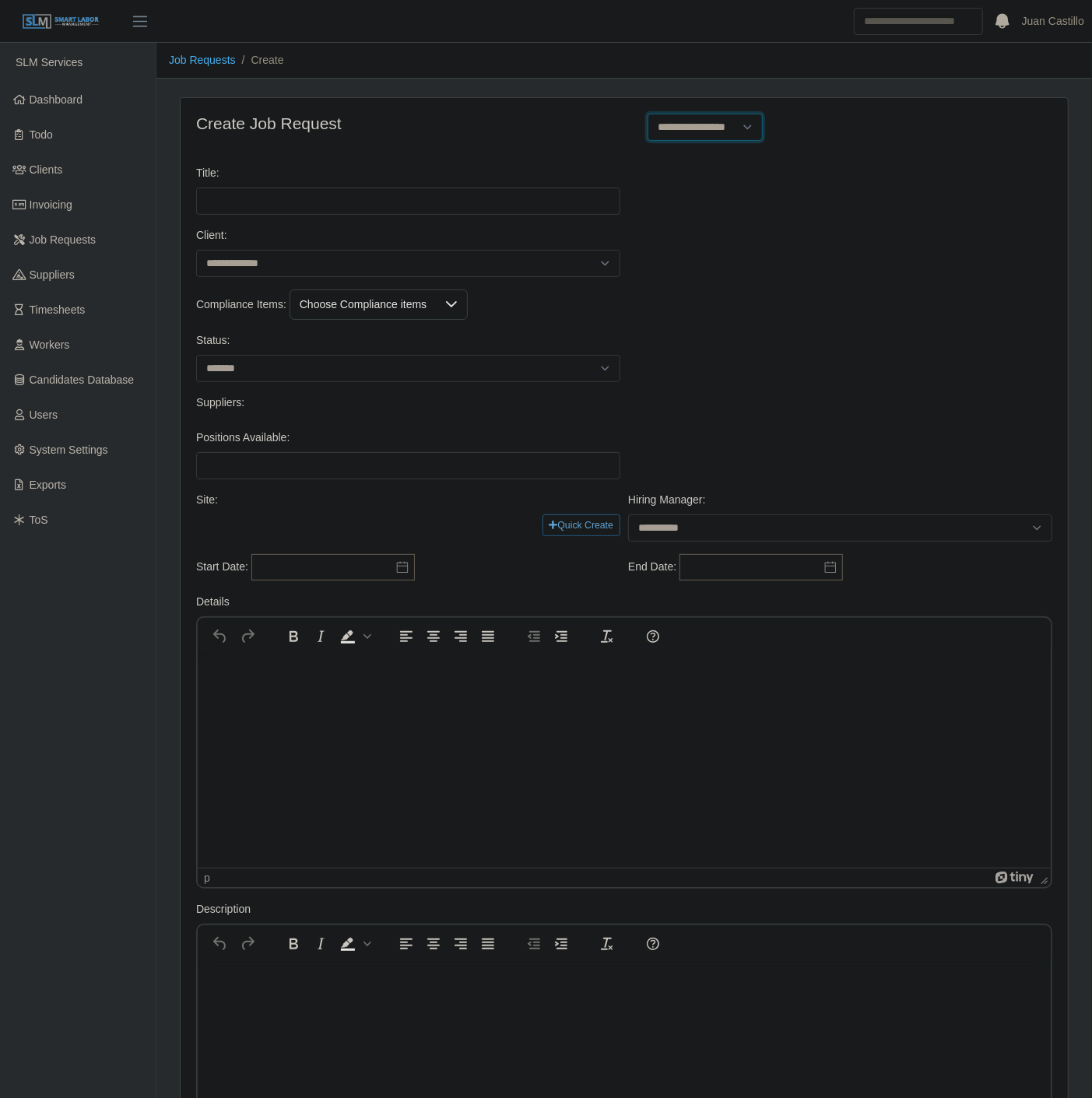 click on "**********" at bounding box center [705, 127] 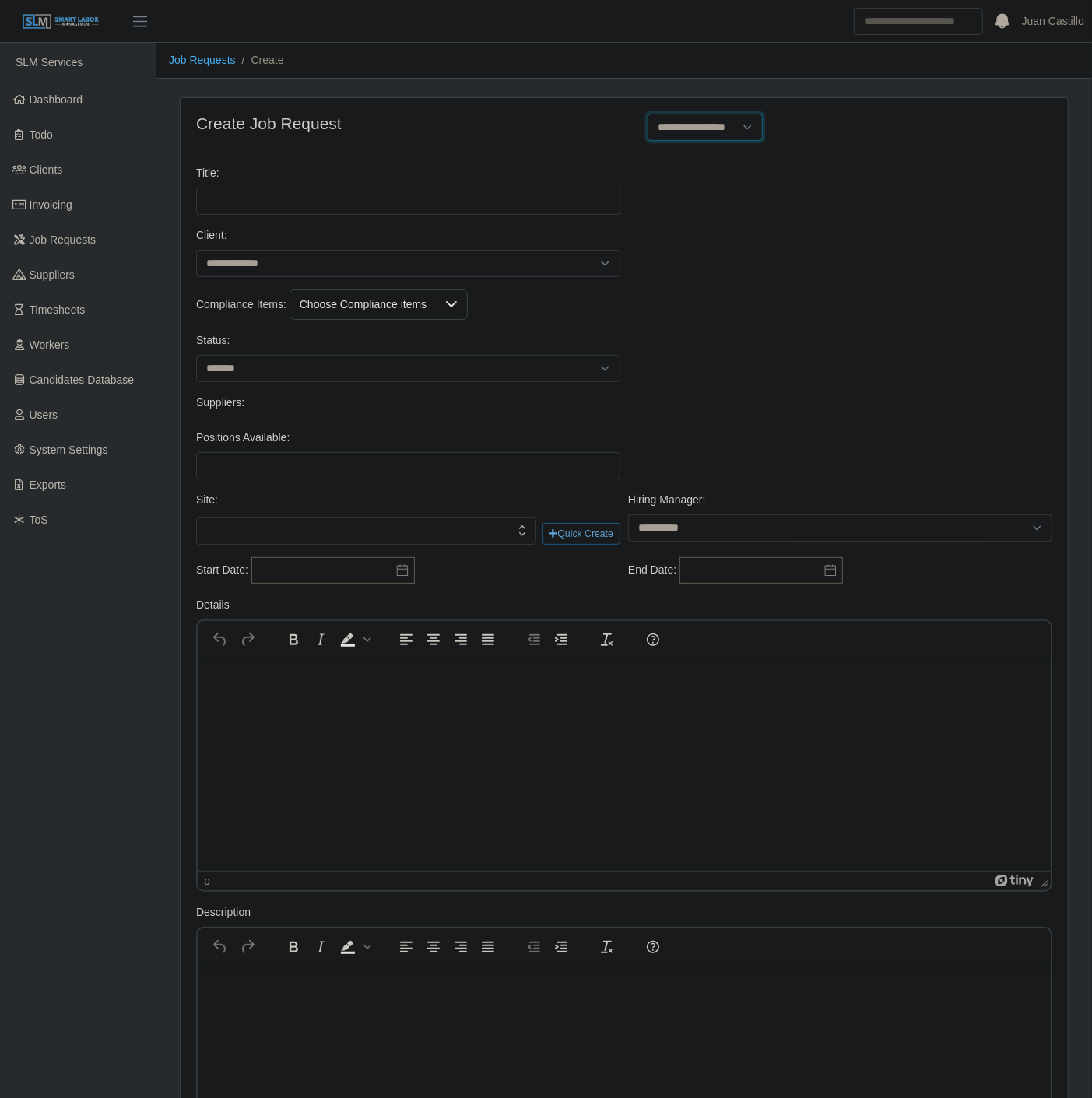 select on "**********" 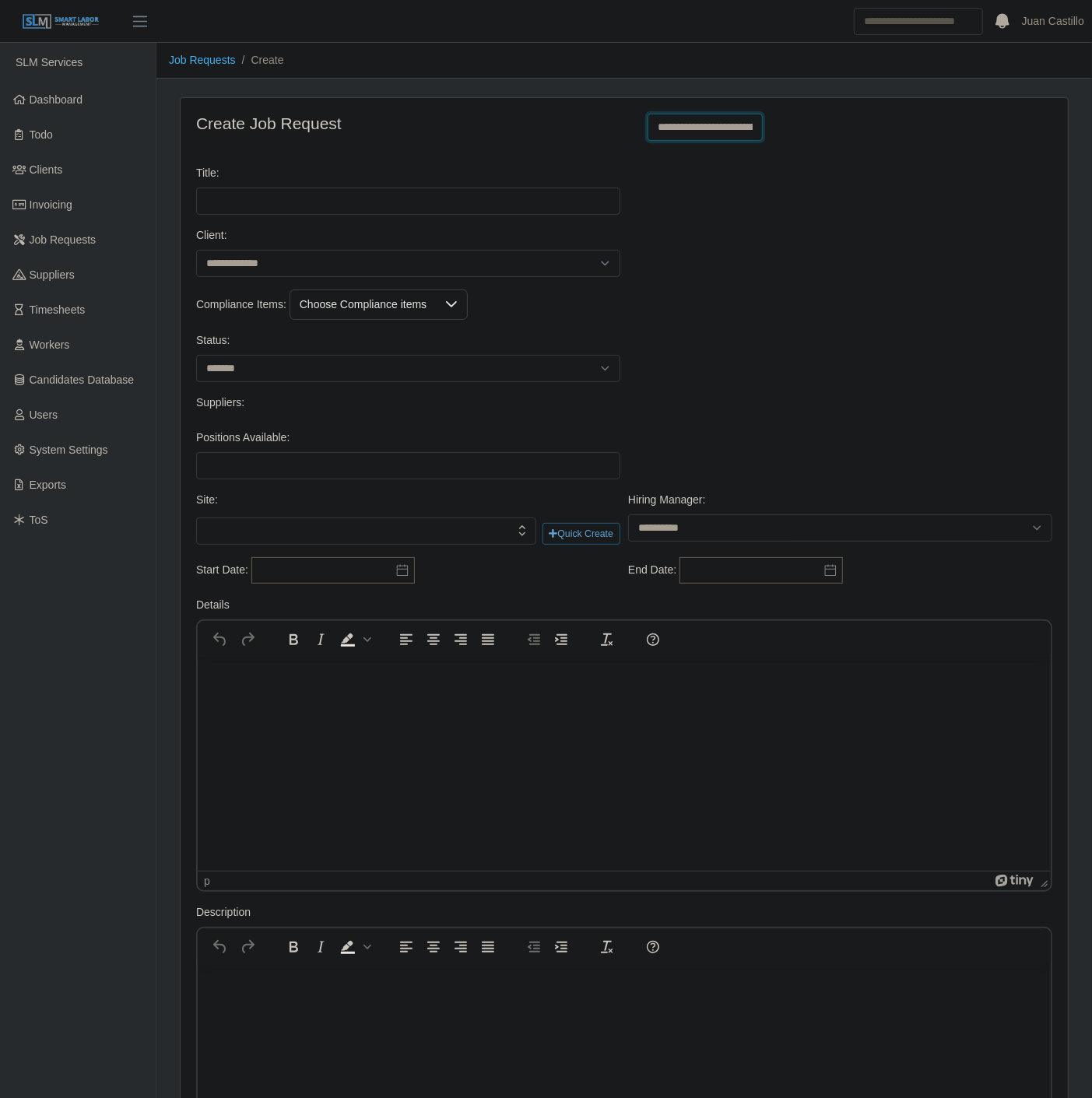 click on "**********" at bounding box center (705, 127) 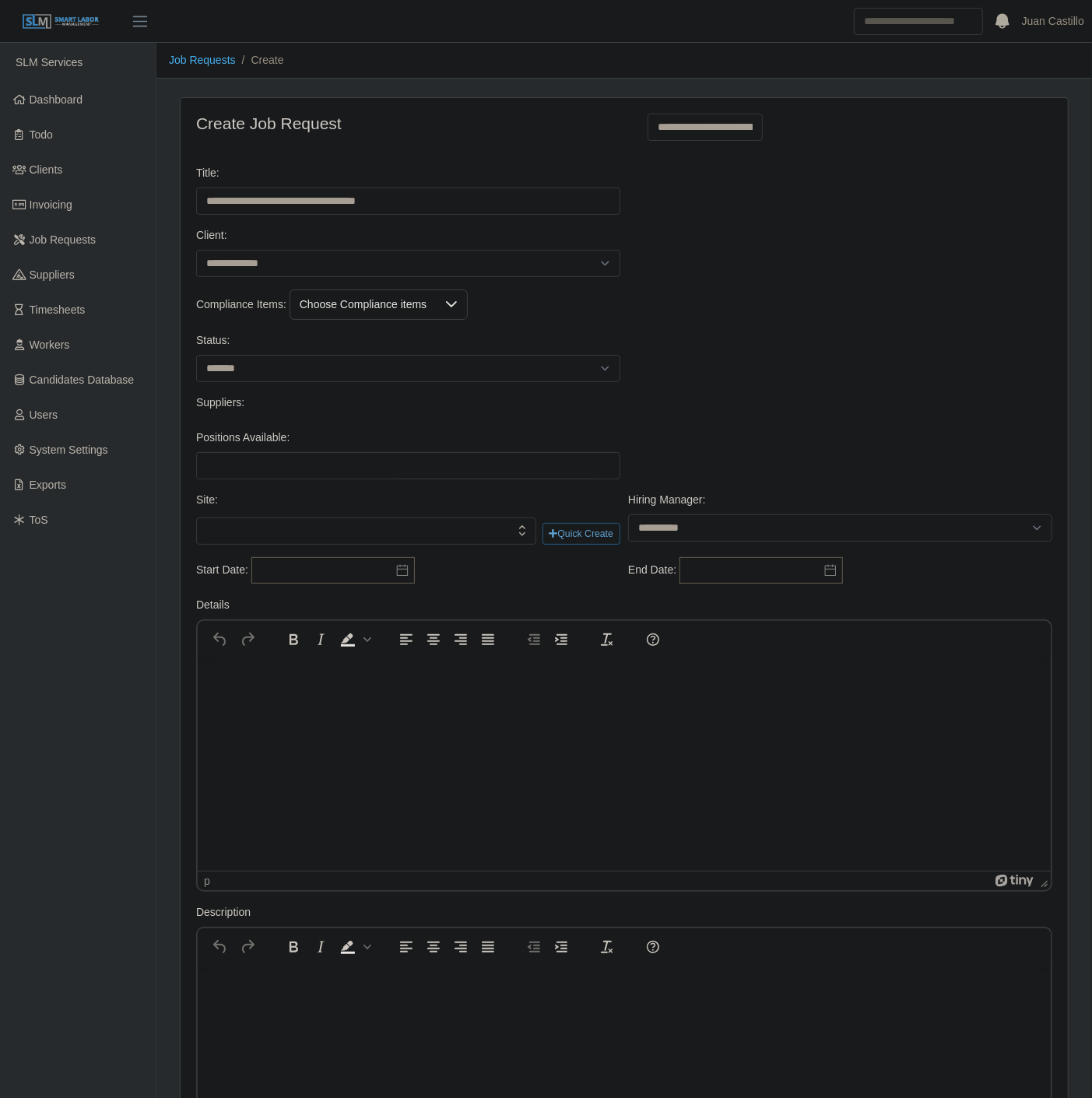 click on "**********" at bounding box center (624, 258) 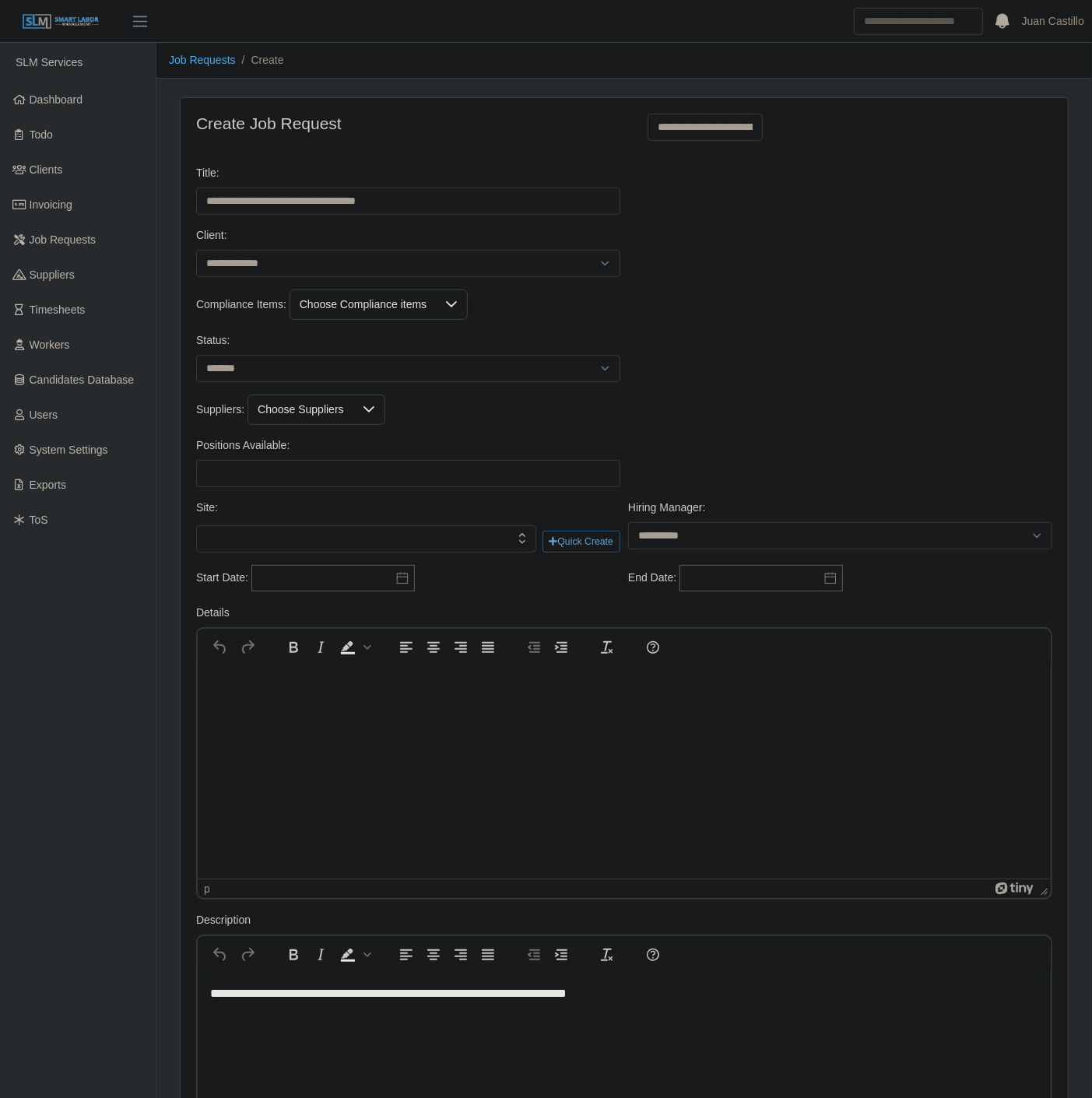 click on "Choose Compliance items" at bounding box center (363, 304) 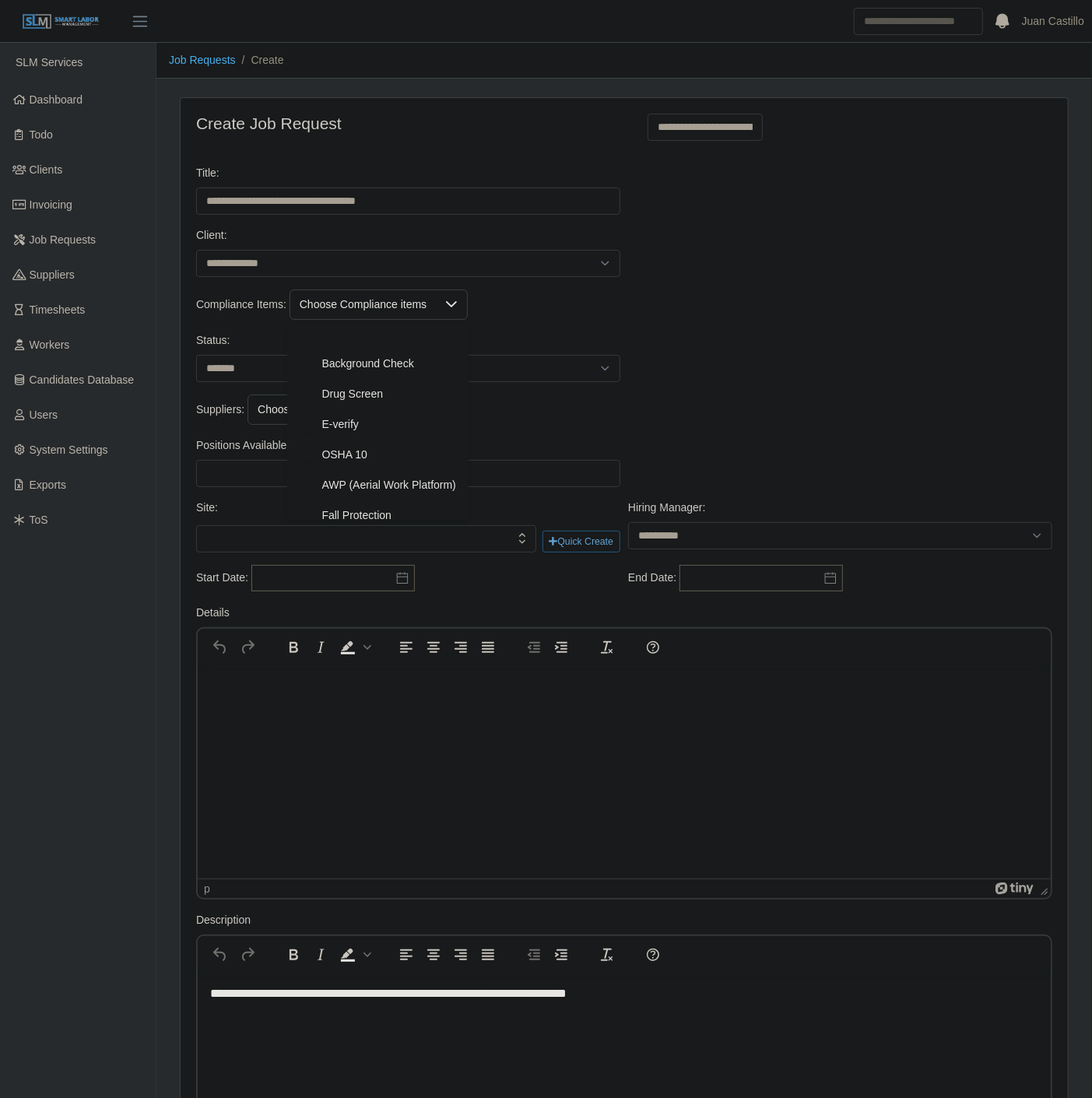 scroll, scrollTop: 16, scrollLeft: 10, axis: both 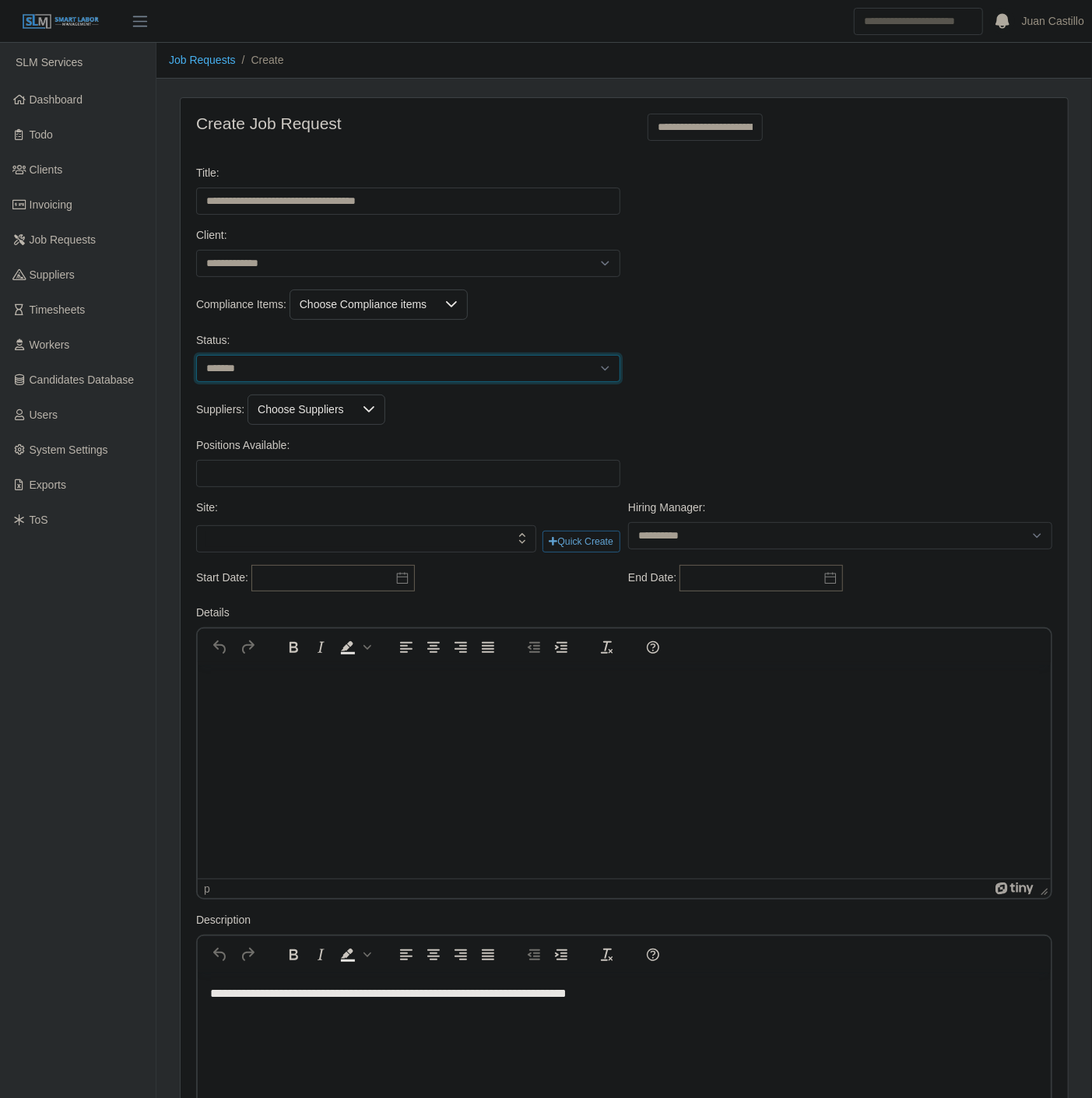click on "*******   ****" at bounding box center (408, 368) 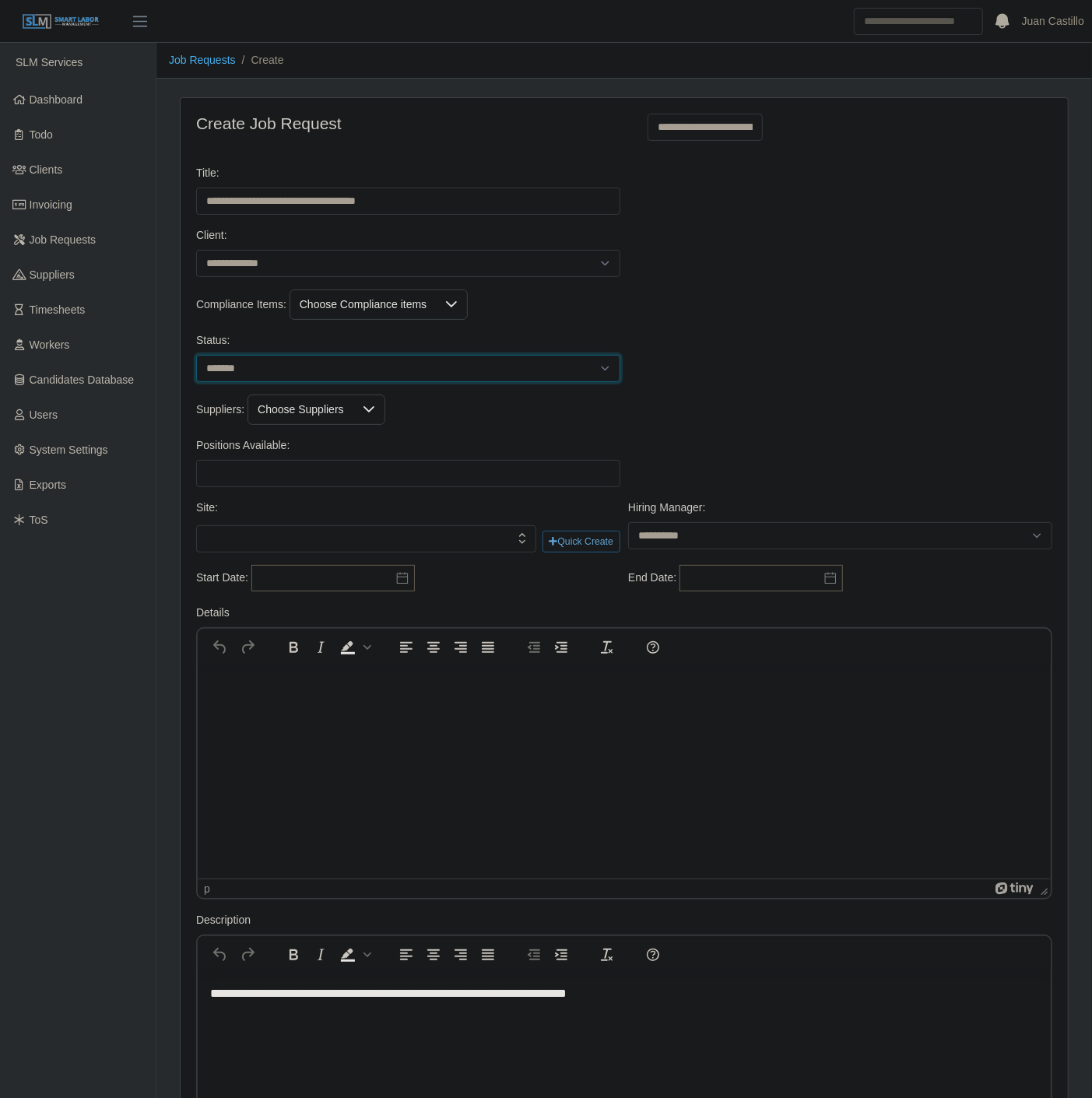 select on "****" 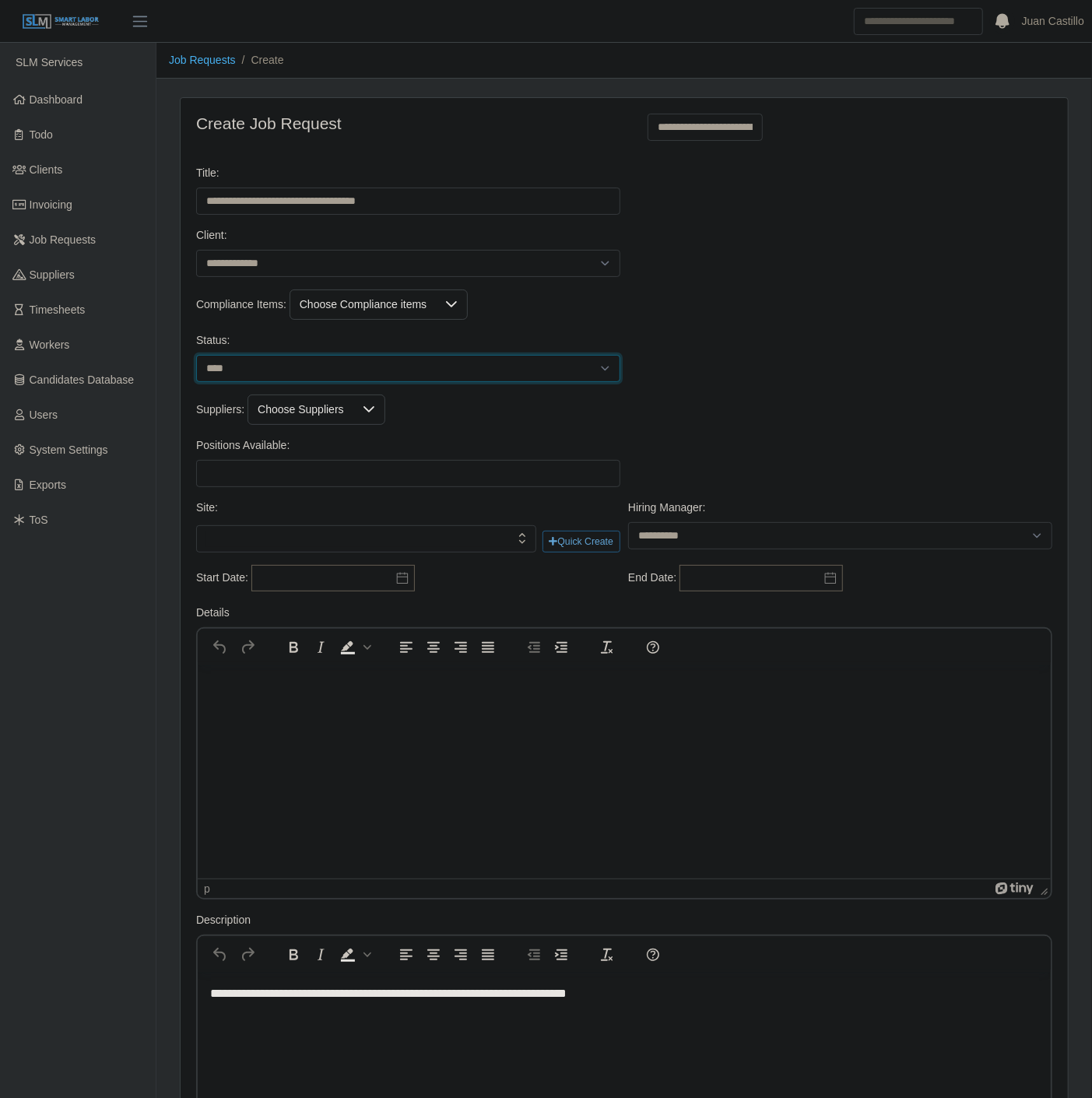 click on "*******   ****" at bounding box center [408, 368] 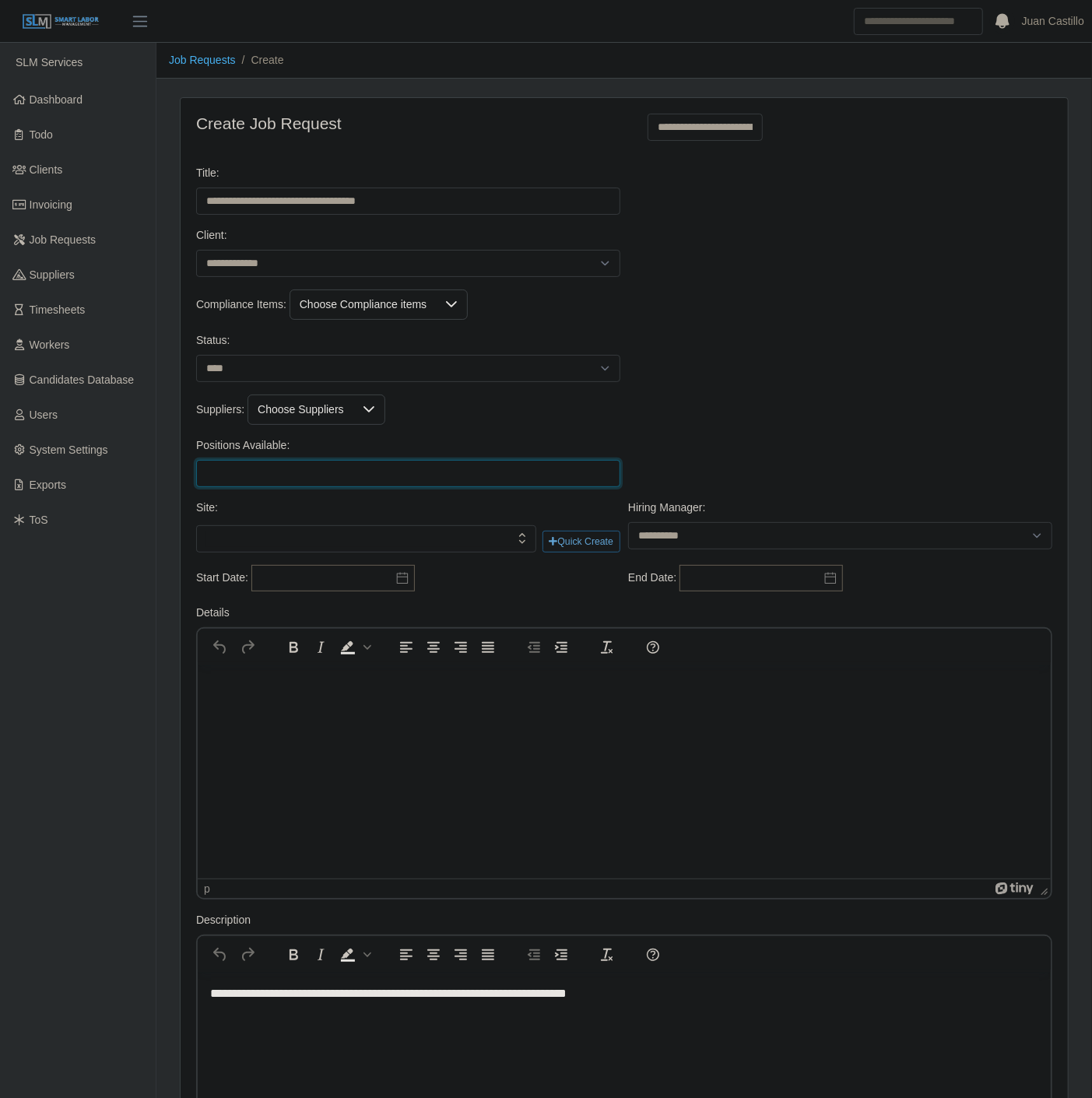 drag, startPoint x: 226, startPoint y: 467, endPoint x: 305, endPoint y: 467, distance: 79 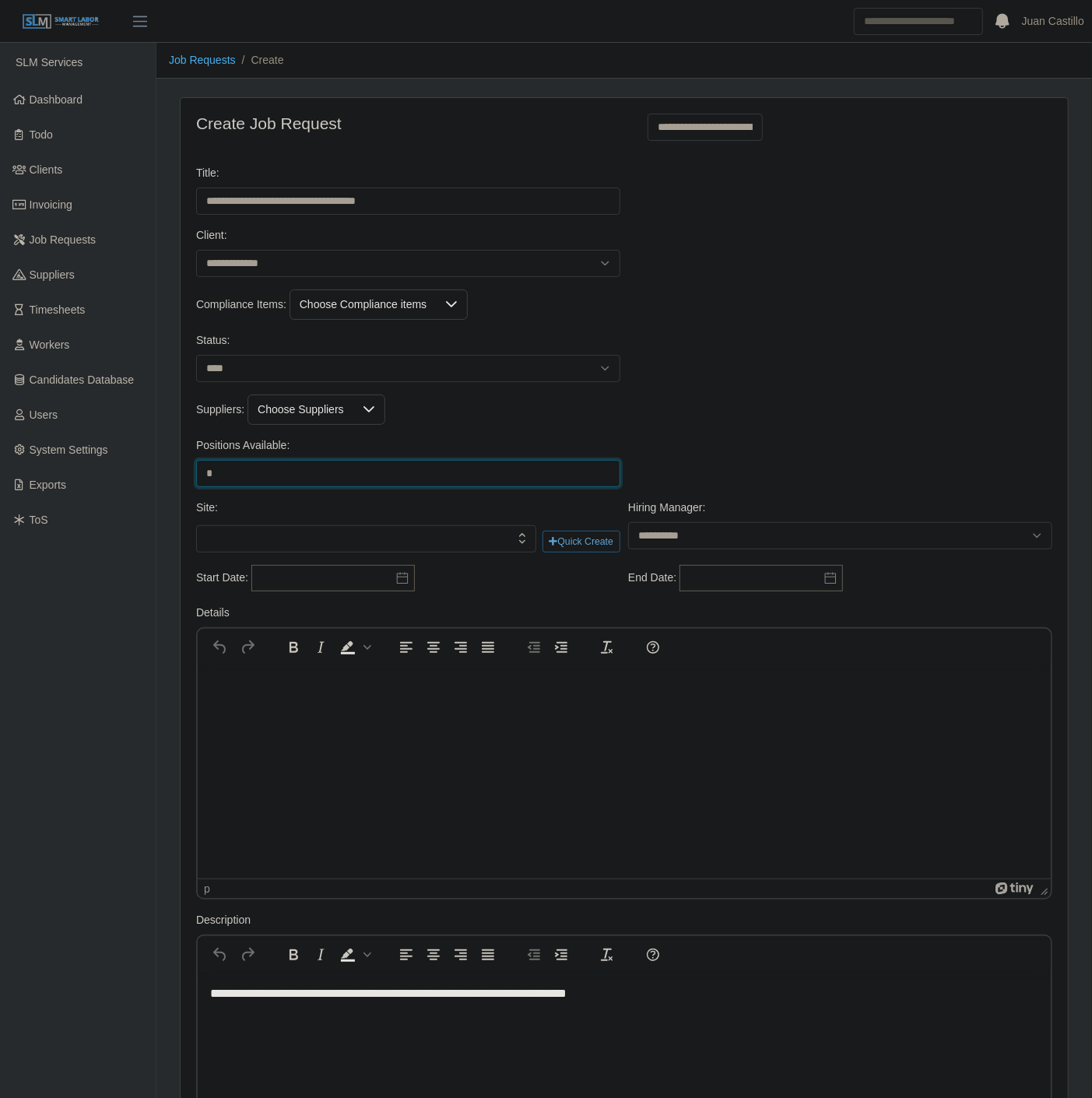 type on "*" 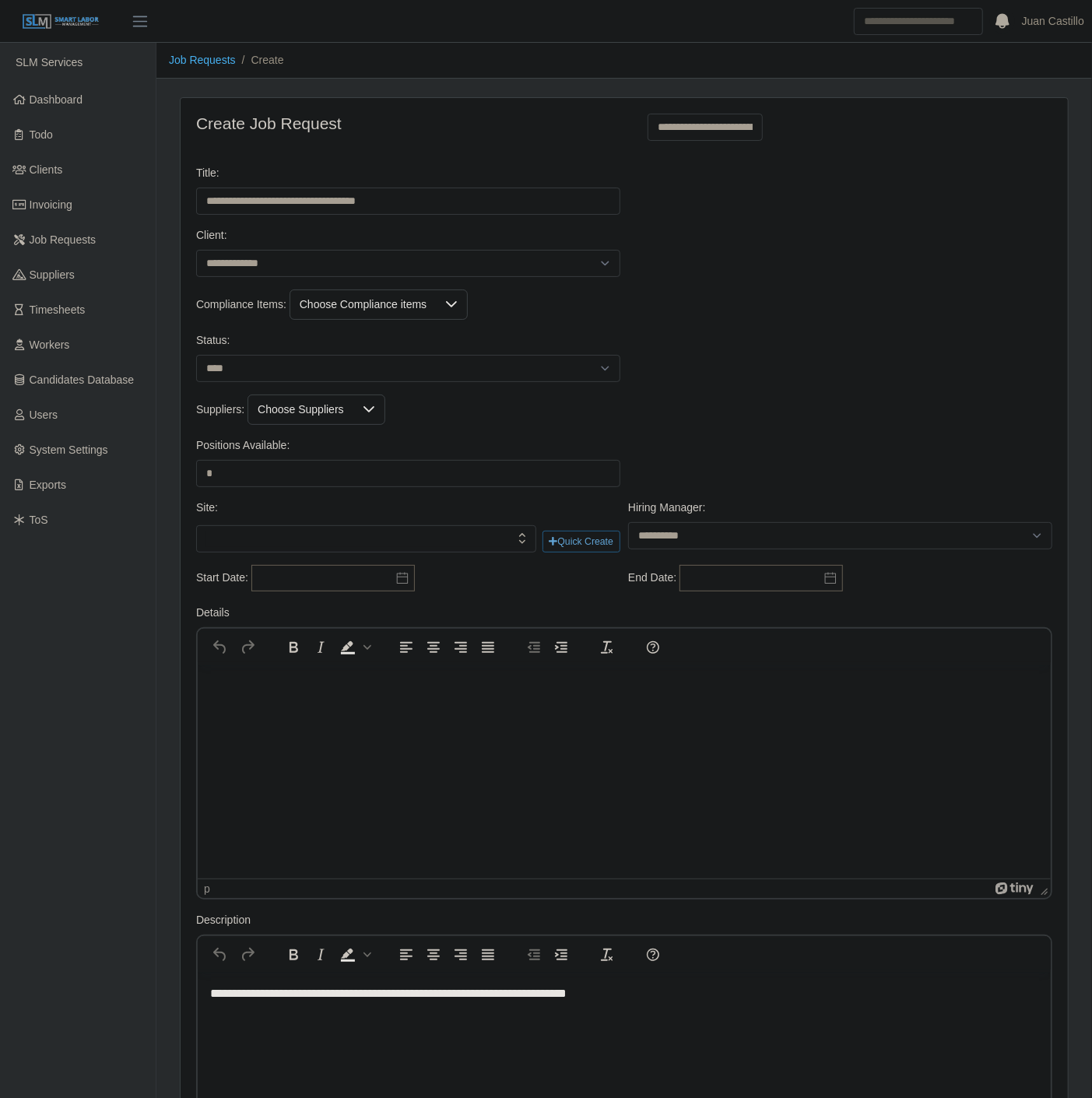 click on "Status:    *******   ****" at bounding box center [624, 363] 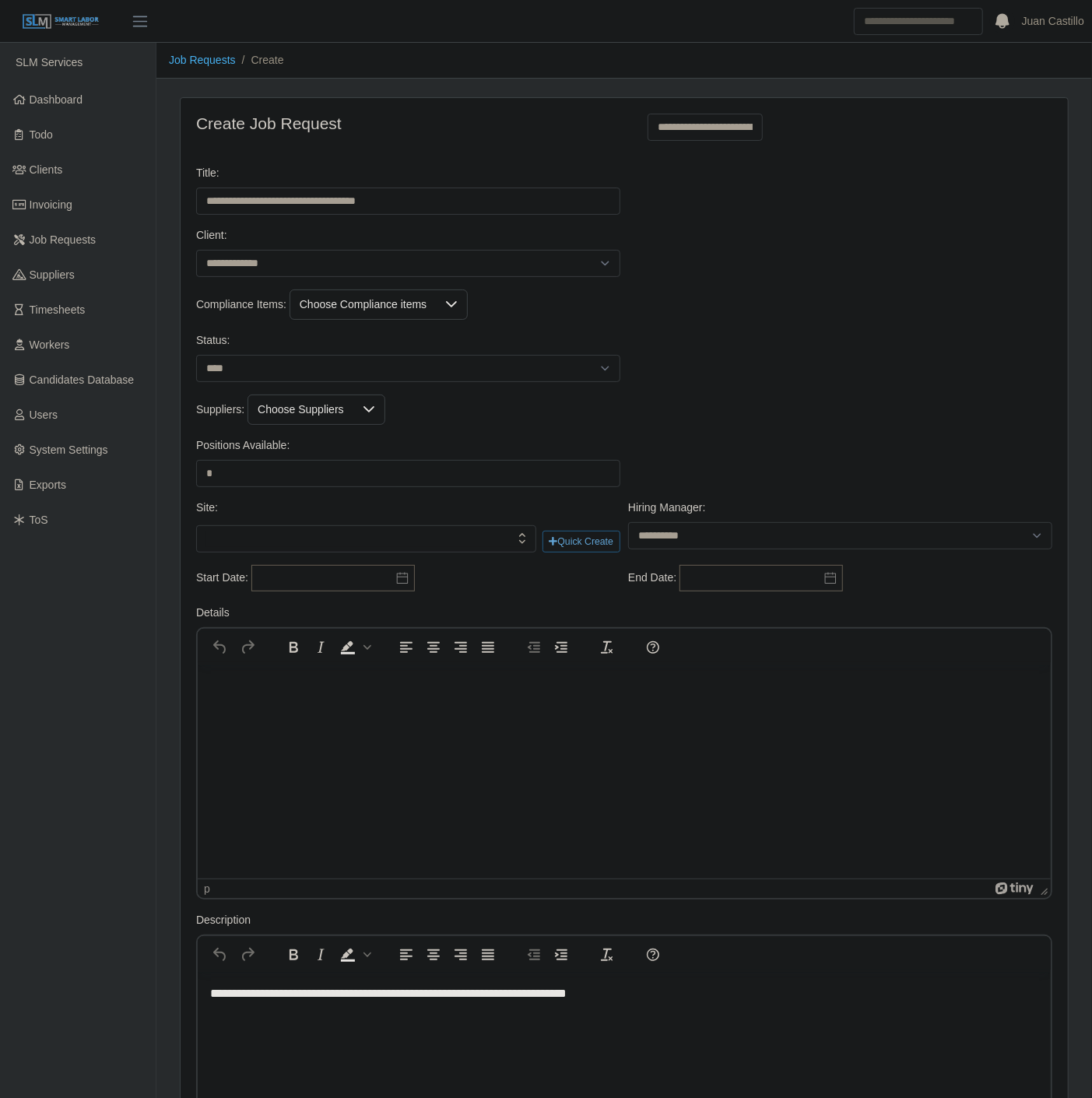 click at bounding box center [366, 538] 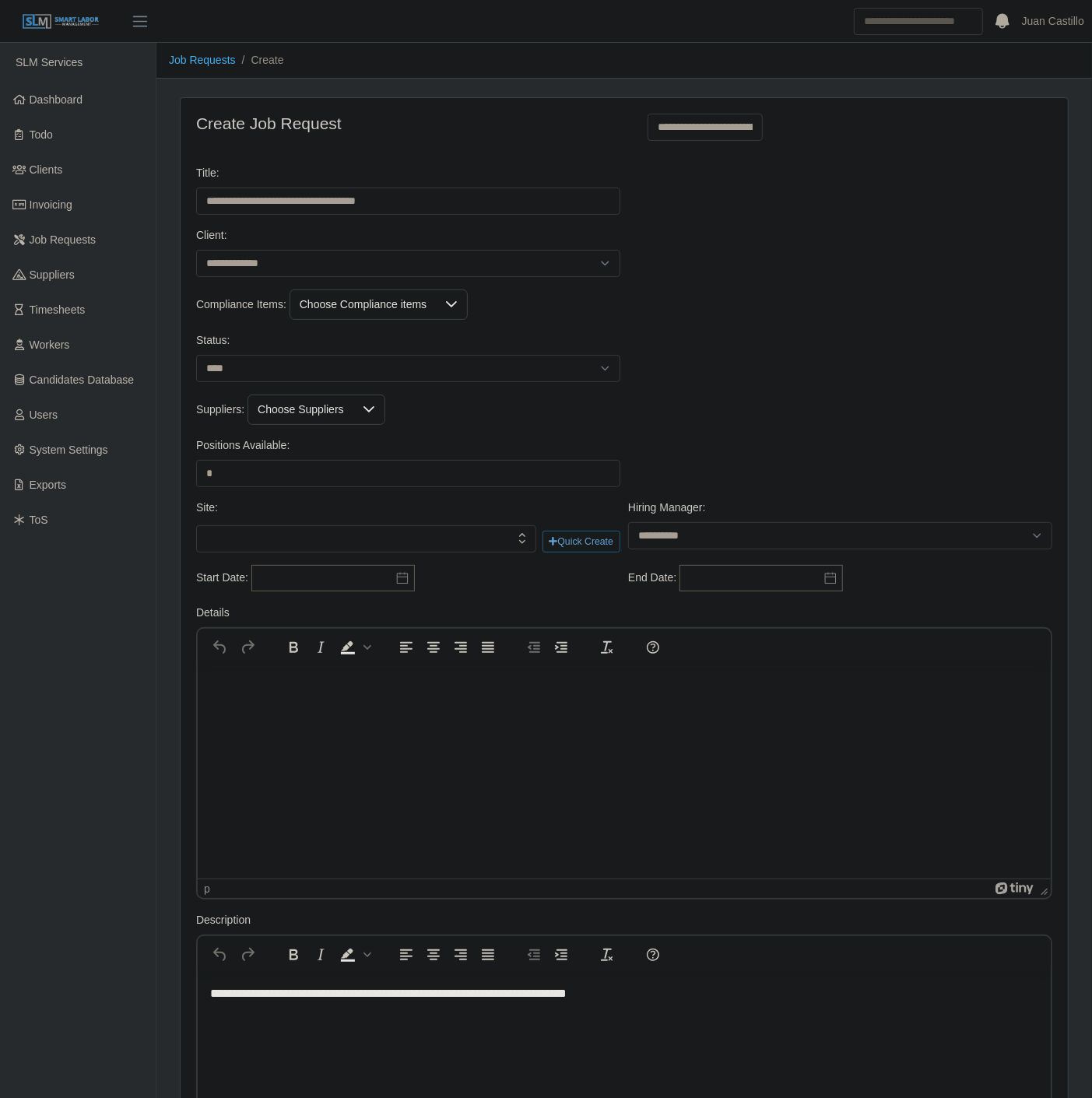 click at bounding box center [366, 539] 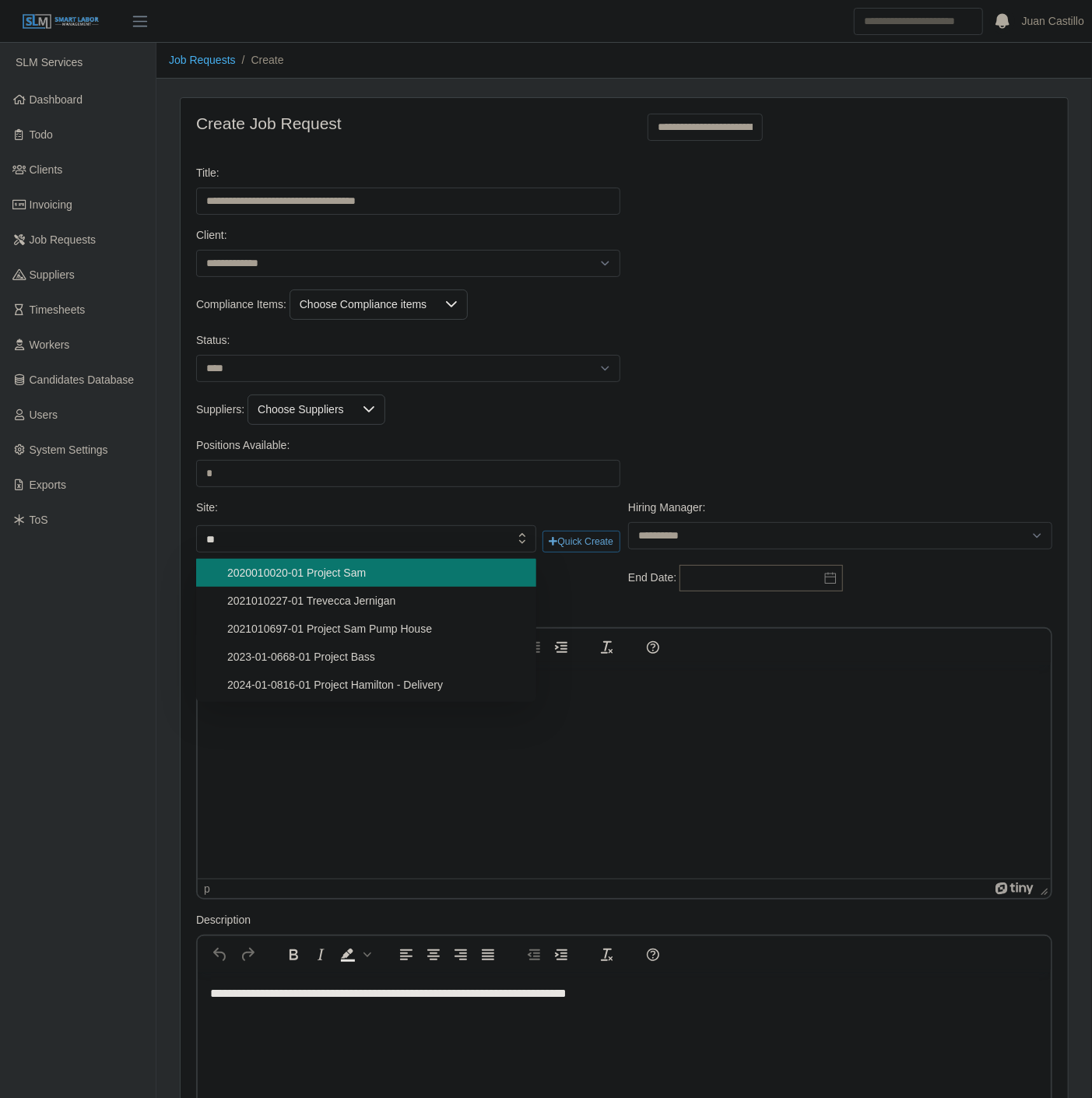 type on "*" 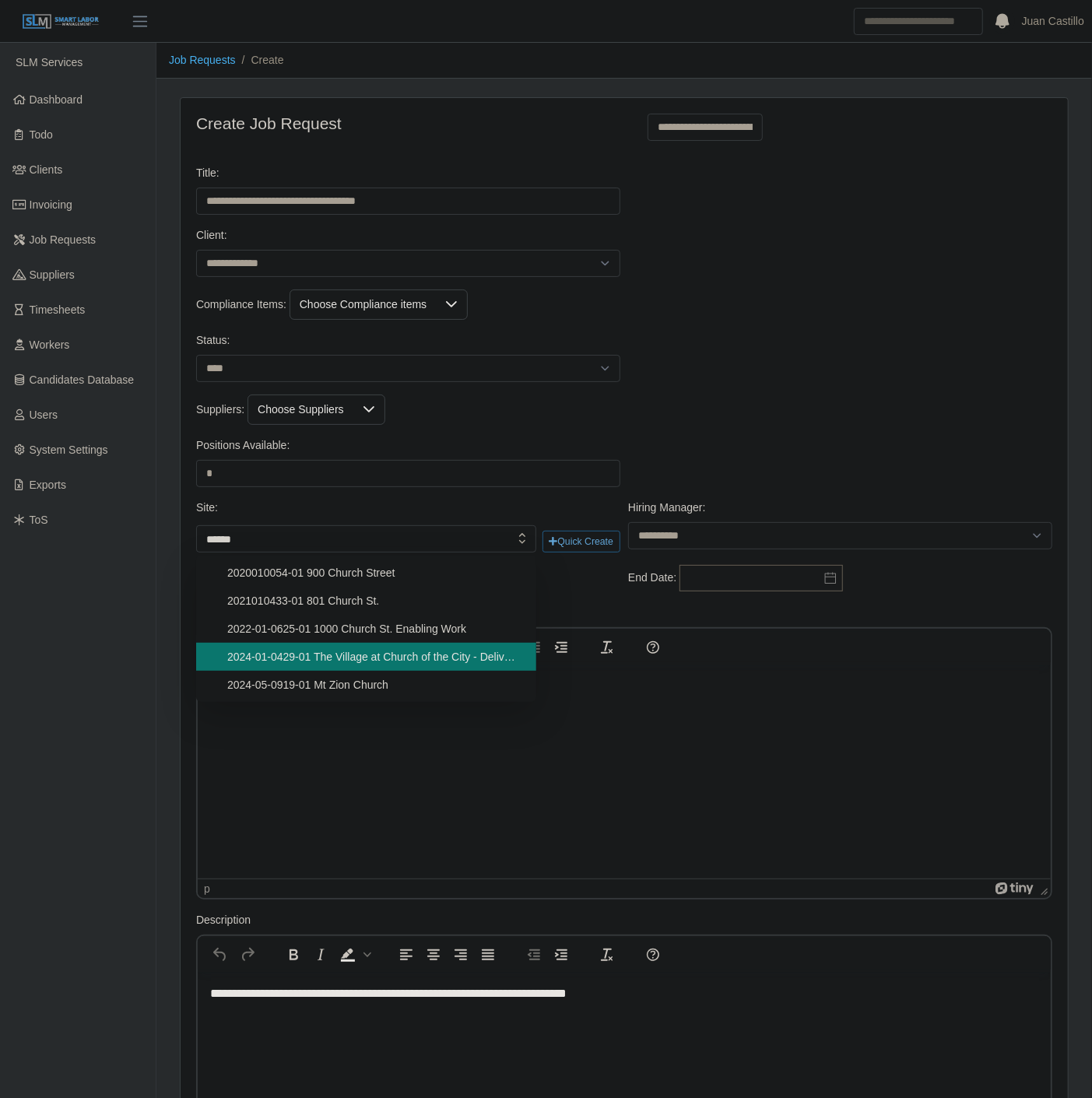 type on "**********" 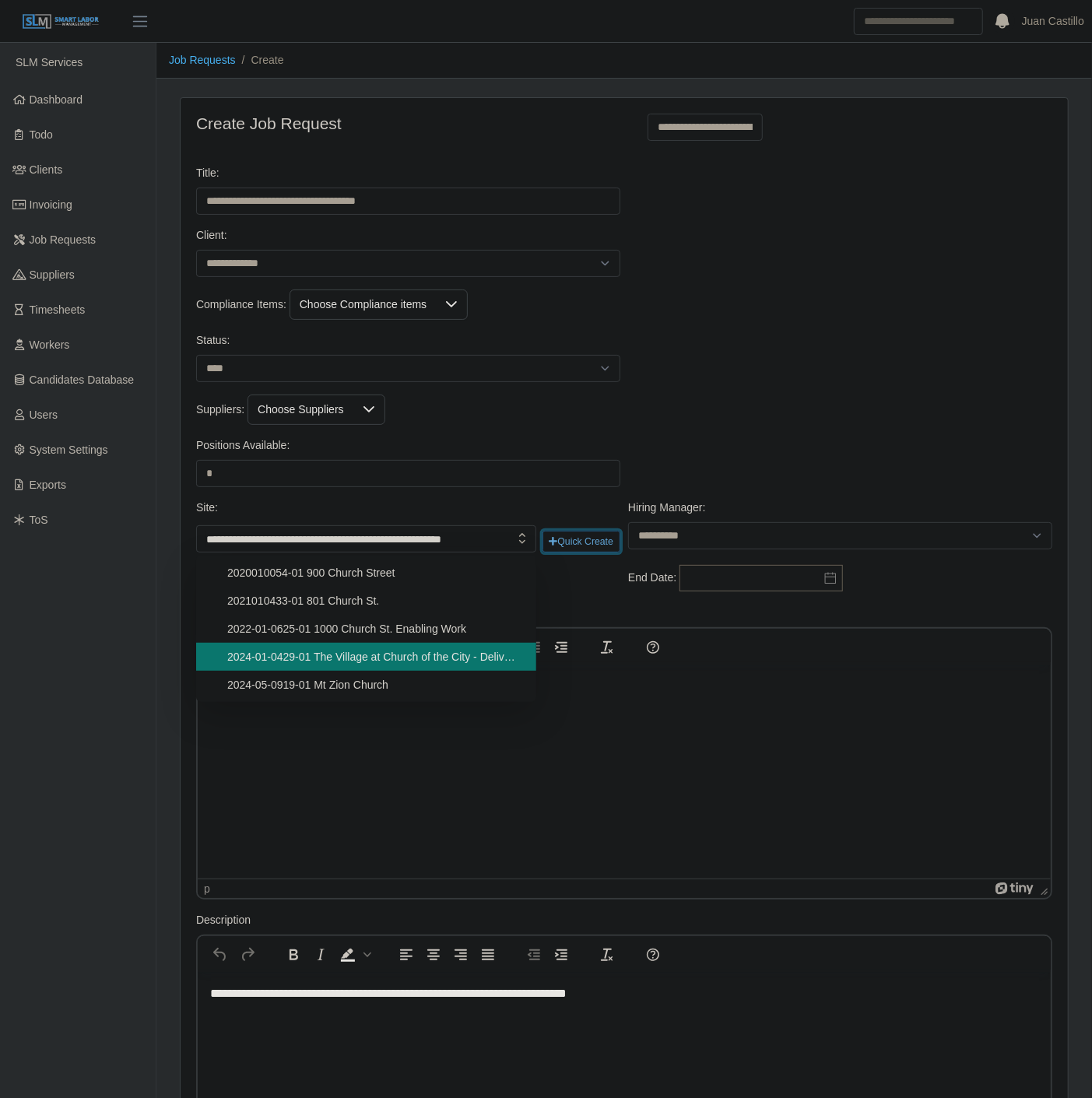 type 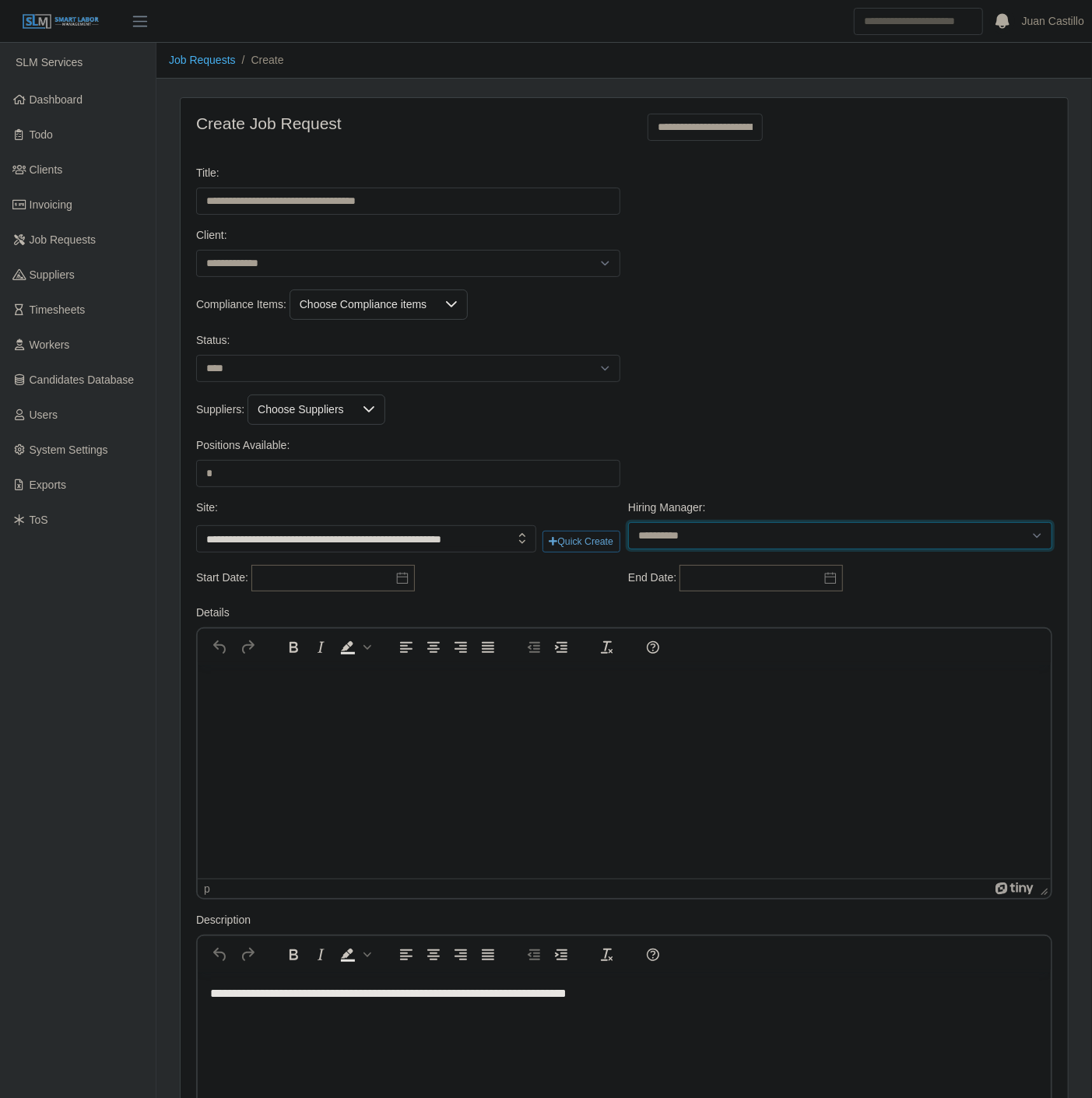 click on "**********" at bounding box center (840, 535) 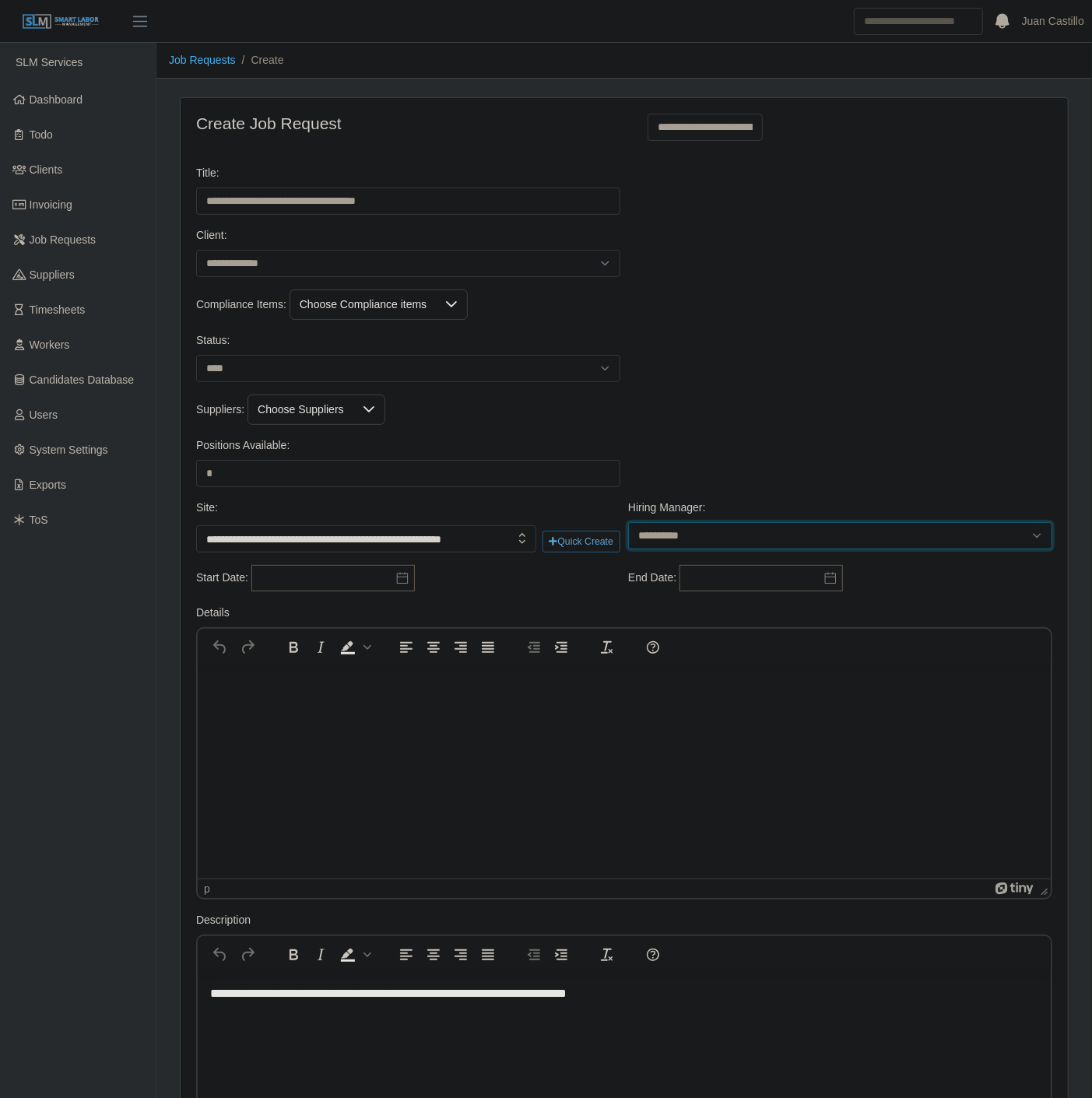 select on "***" 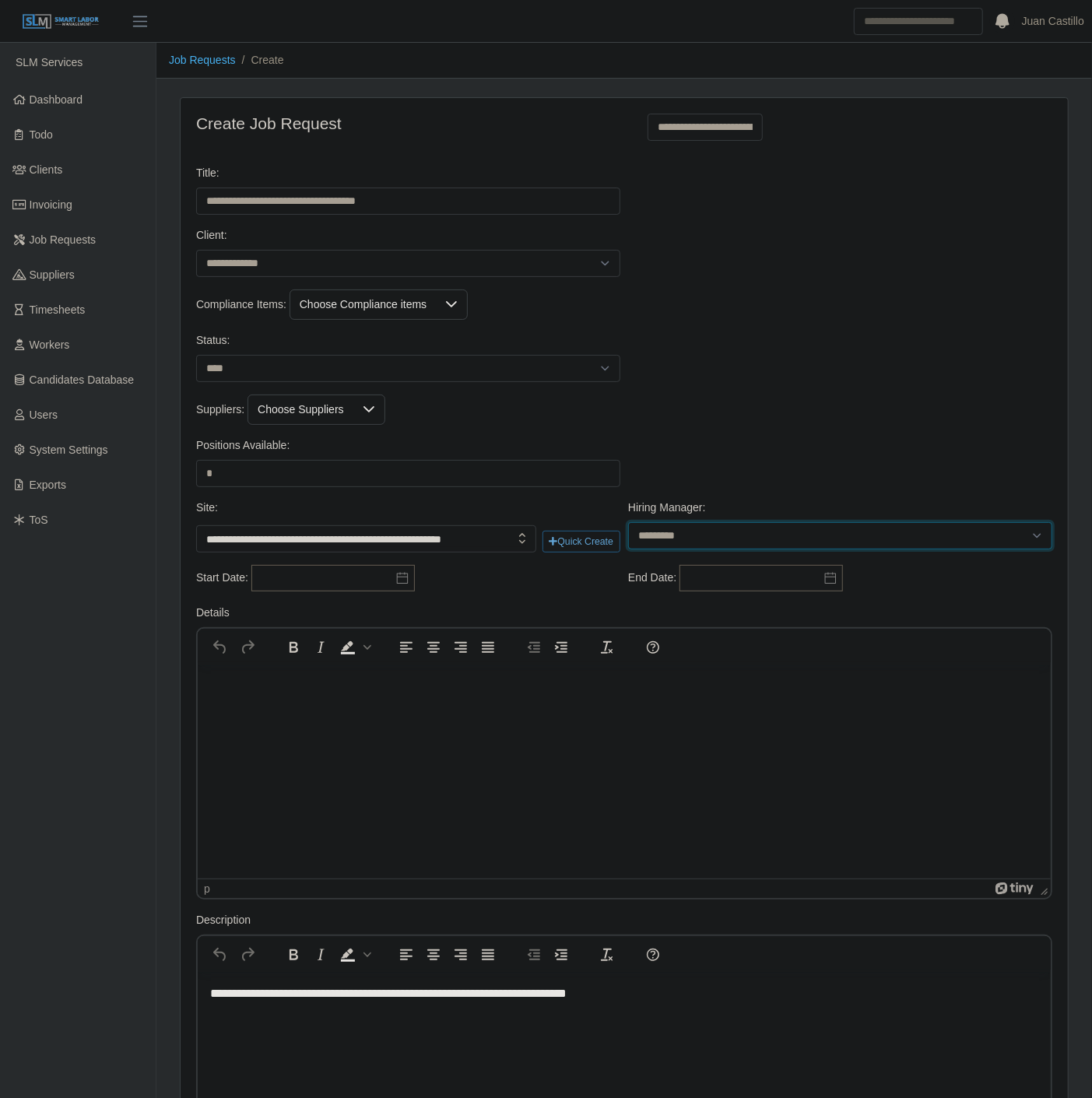 click on "**********" at bounding box center (840, 535) 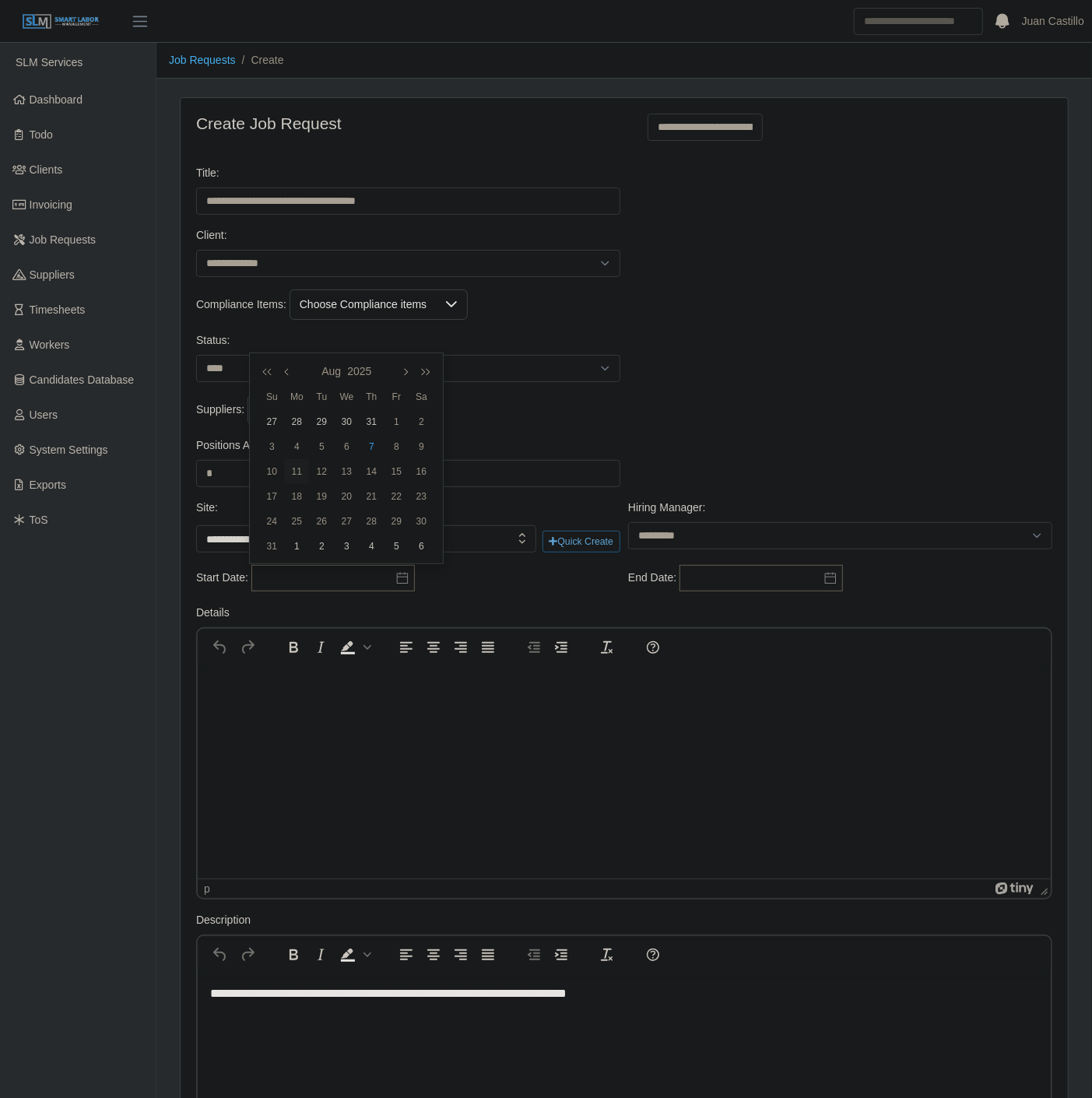click on "11" at bounding box center [297, 472] 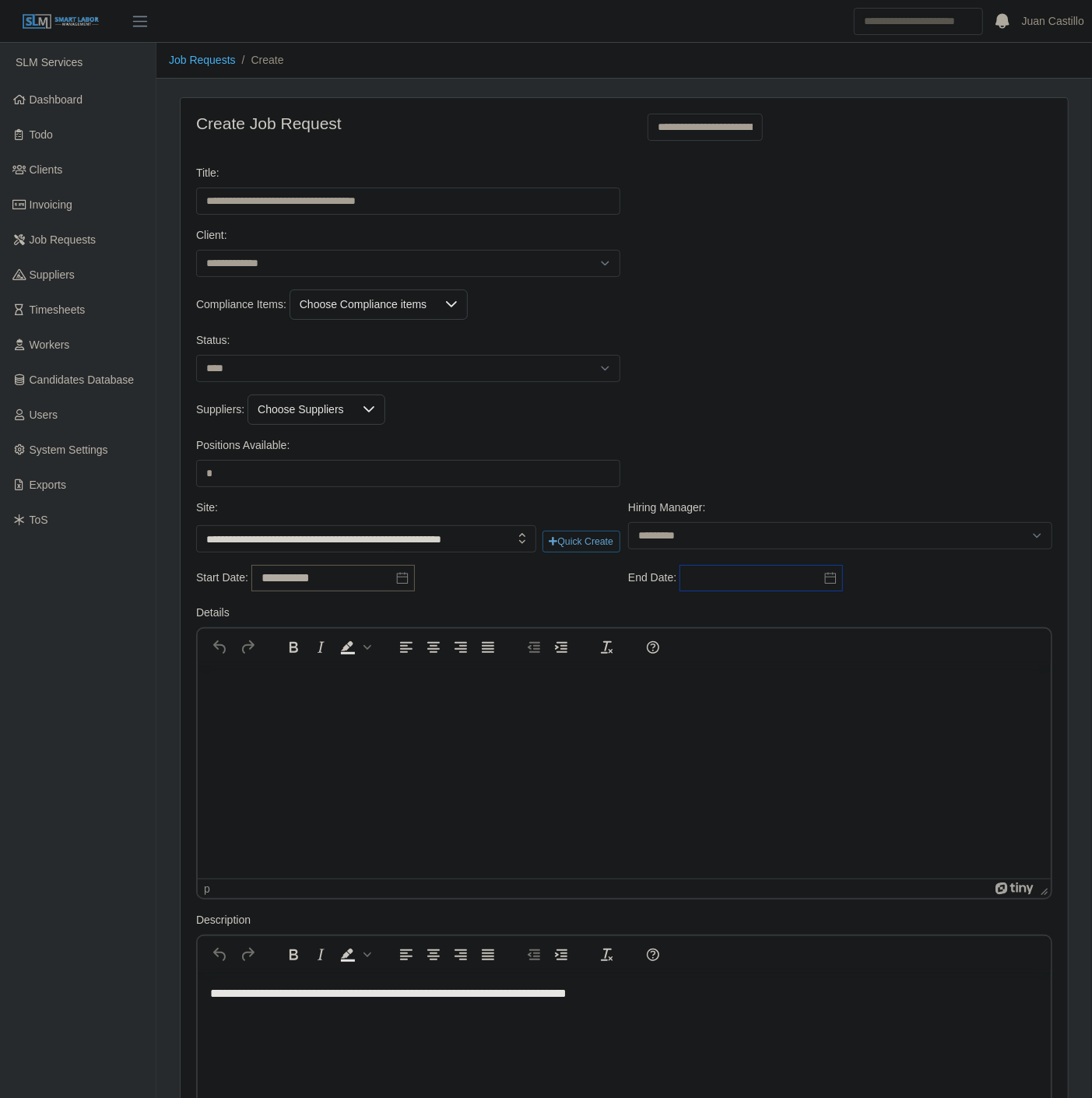 click at bounding box center (761, 578) 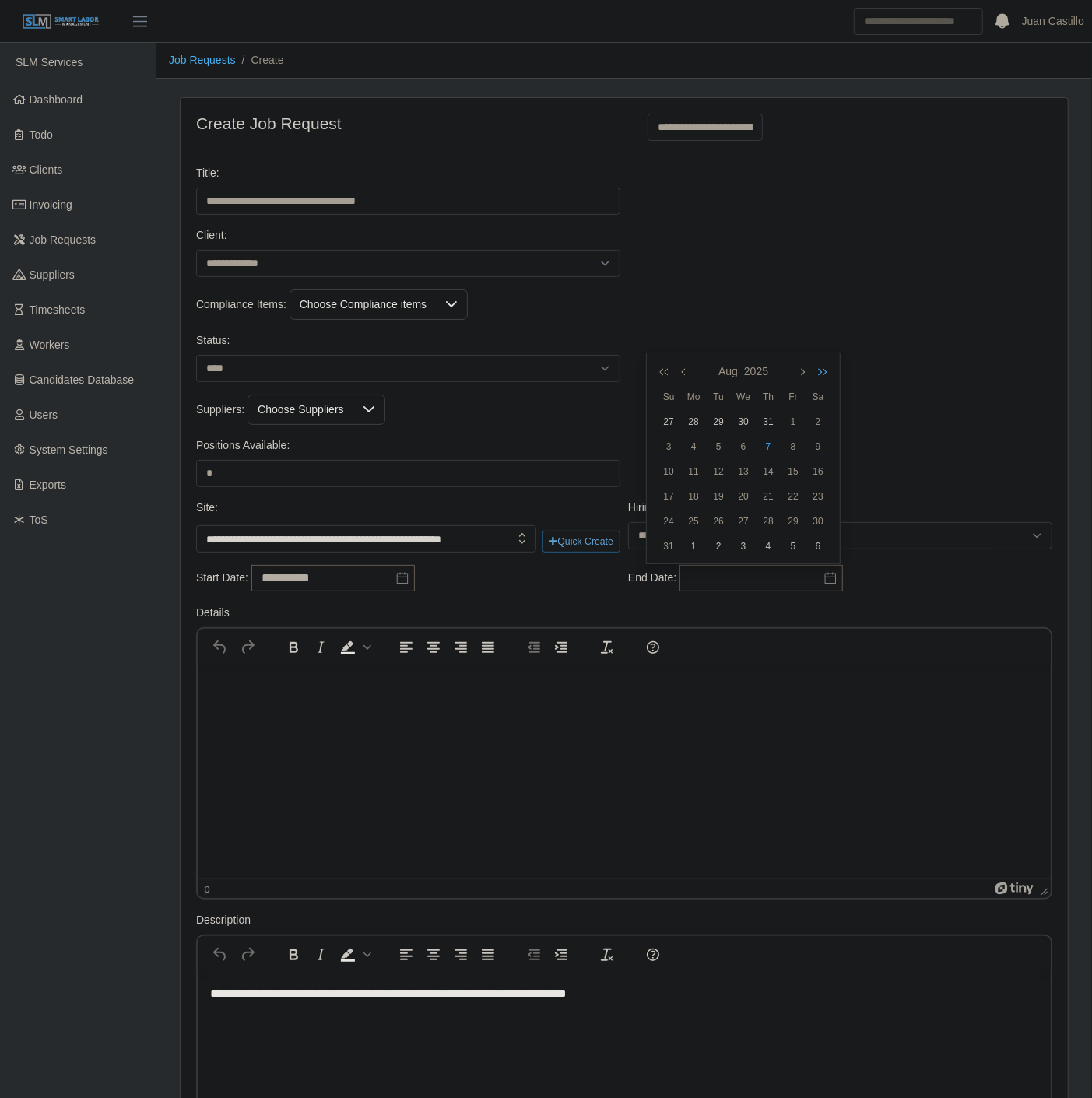 click at bounding box center (820, 371) 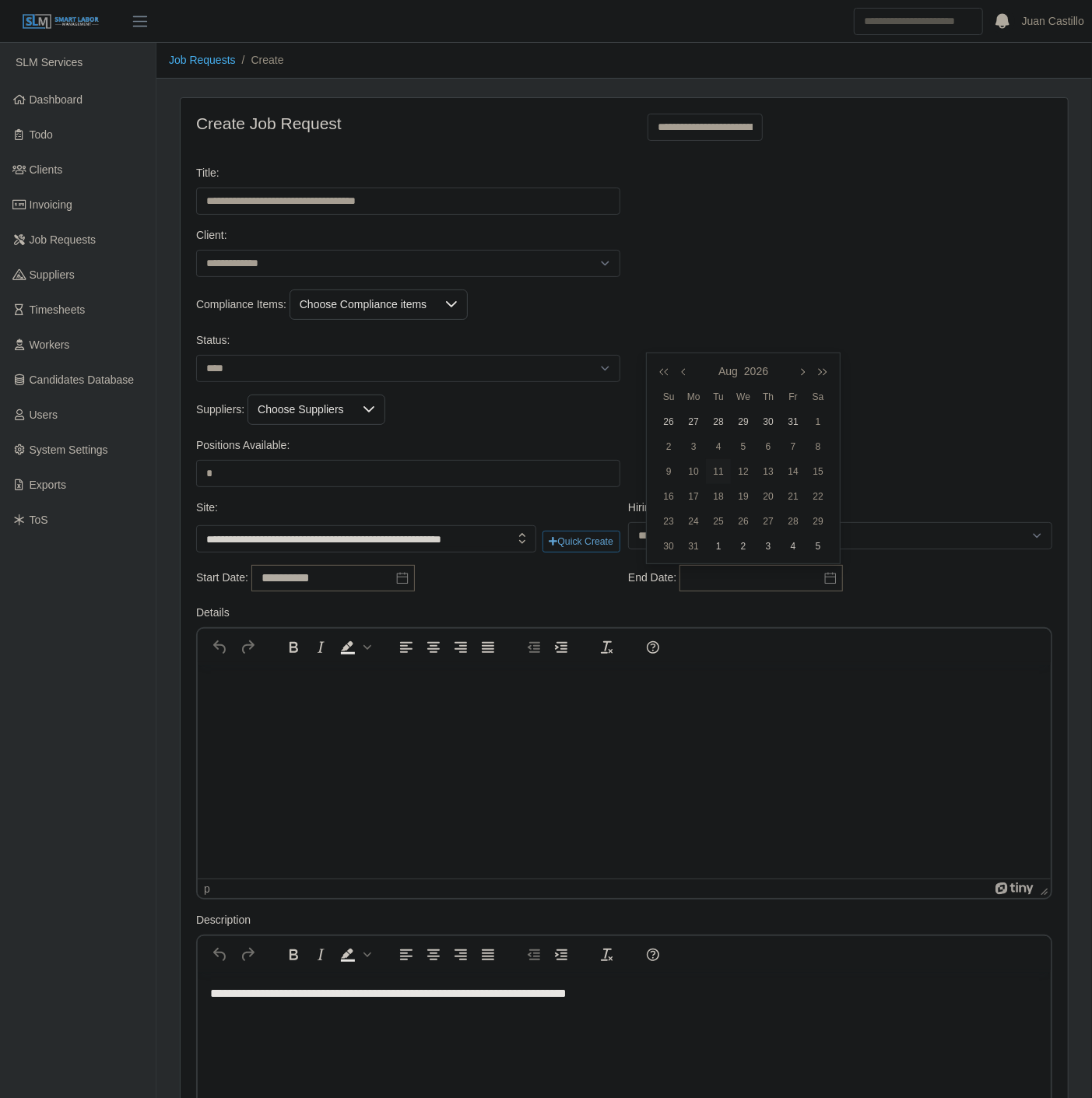 click on "11" at bounding box center (718, 472) 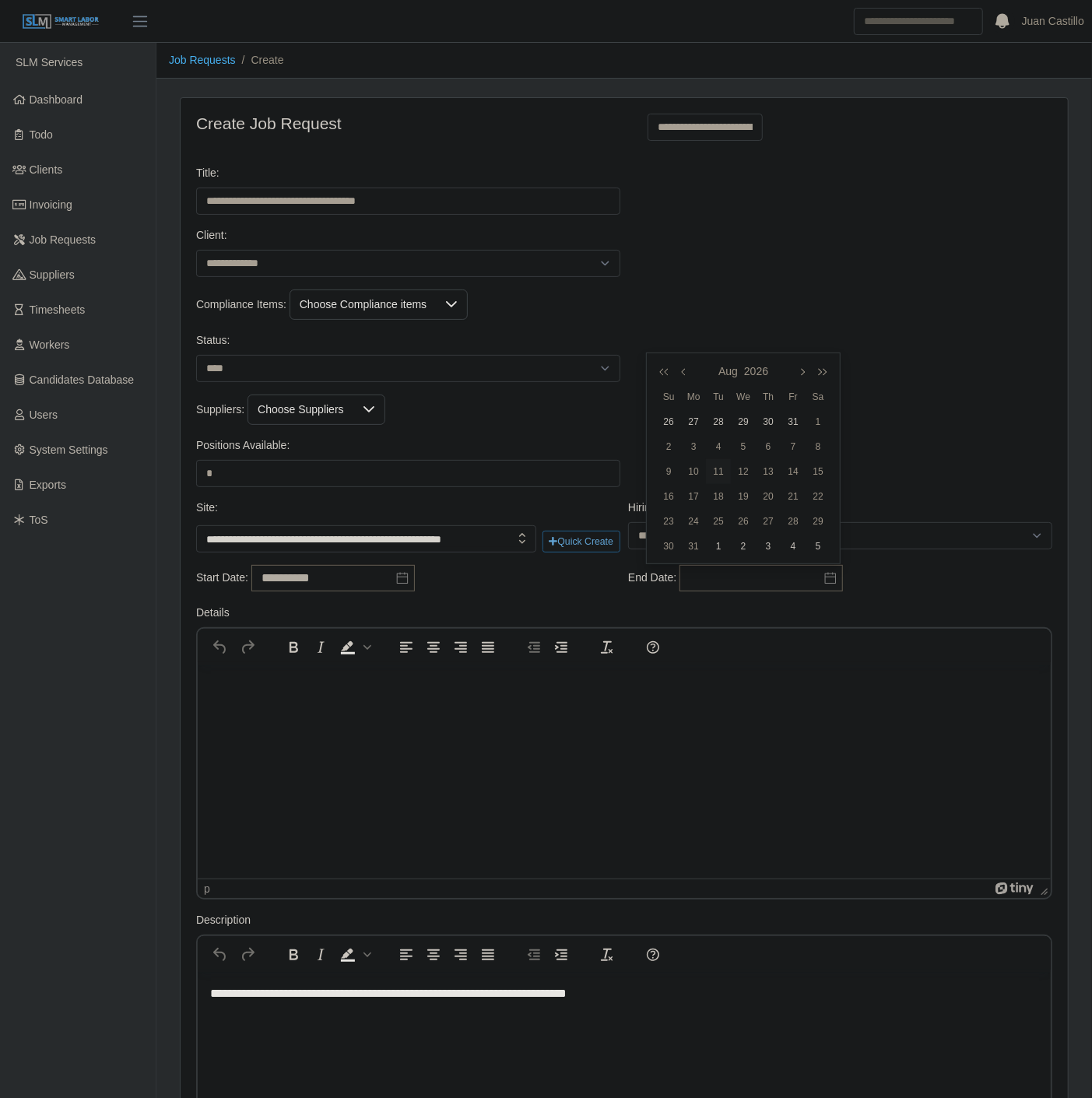 type on "**********" 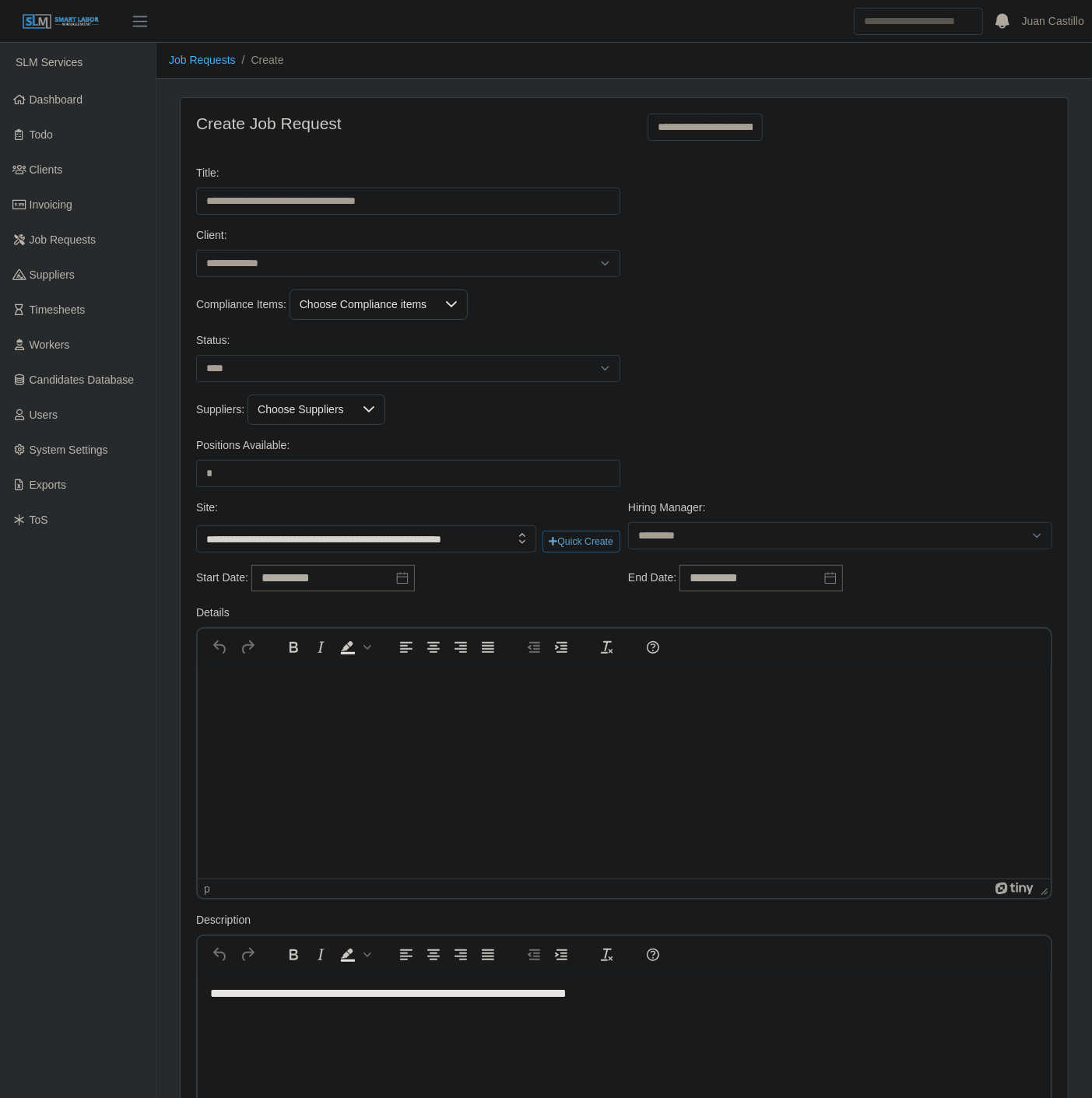 click on "**********" at bounding box center [624, 585] 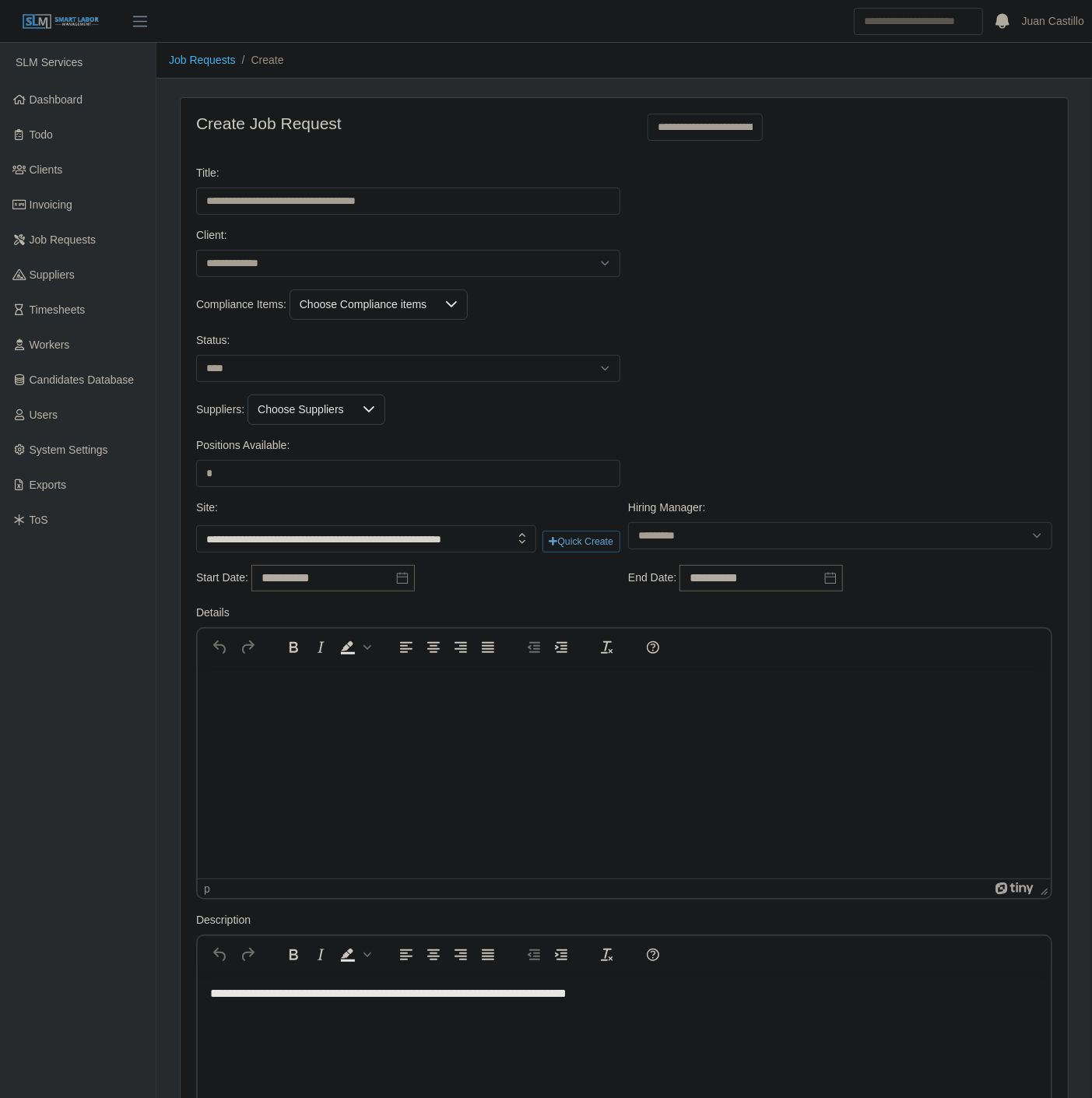 scroll, scrollTop: 694, scrollLeft: 0, axis: vertical 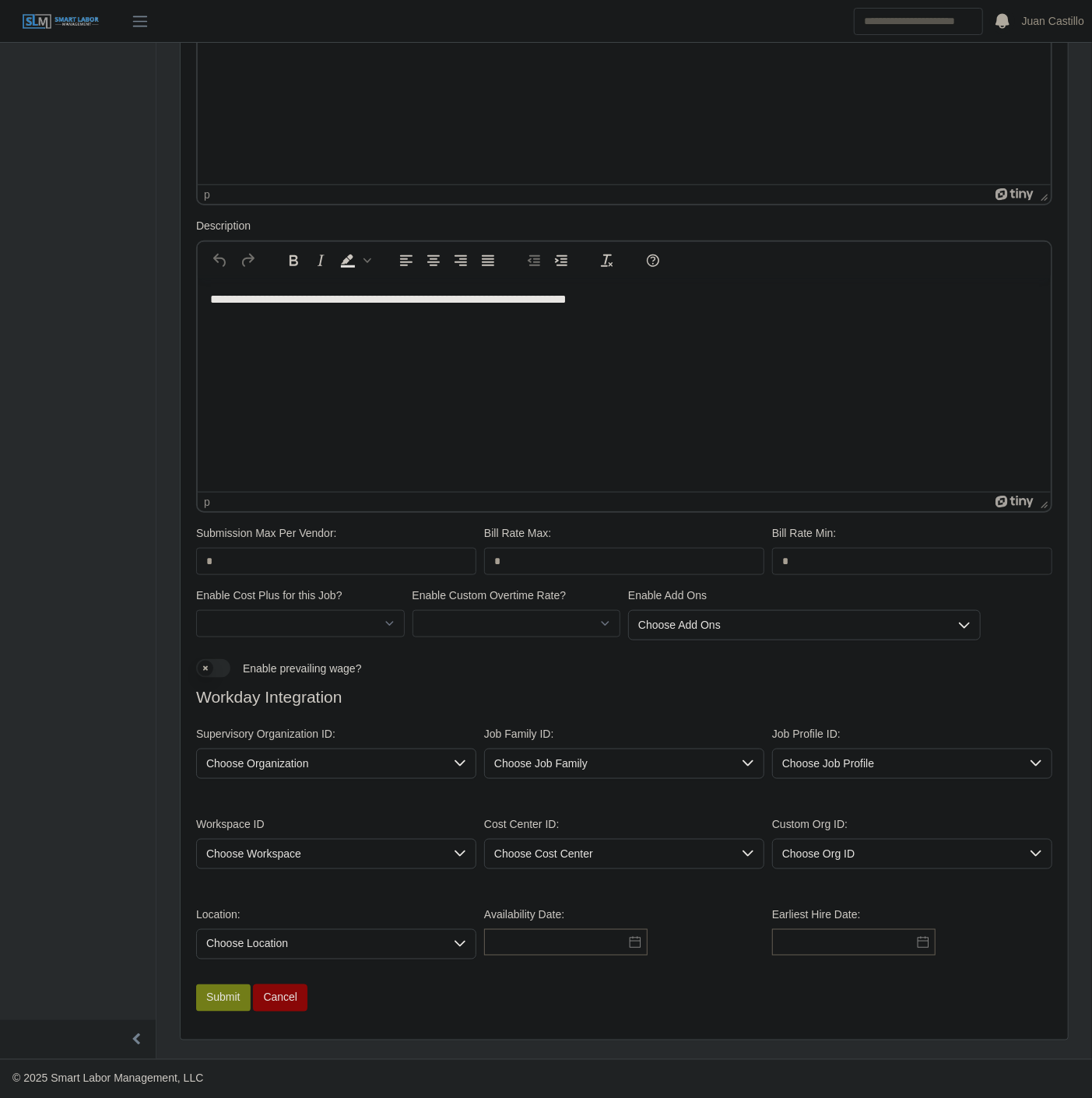 click on "Choose Organization" at bounding box center [321, 763] 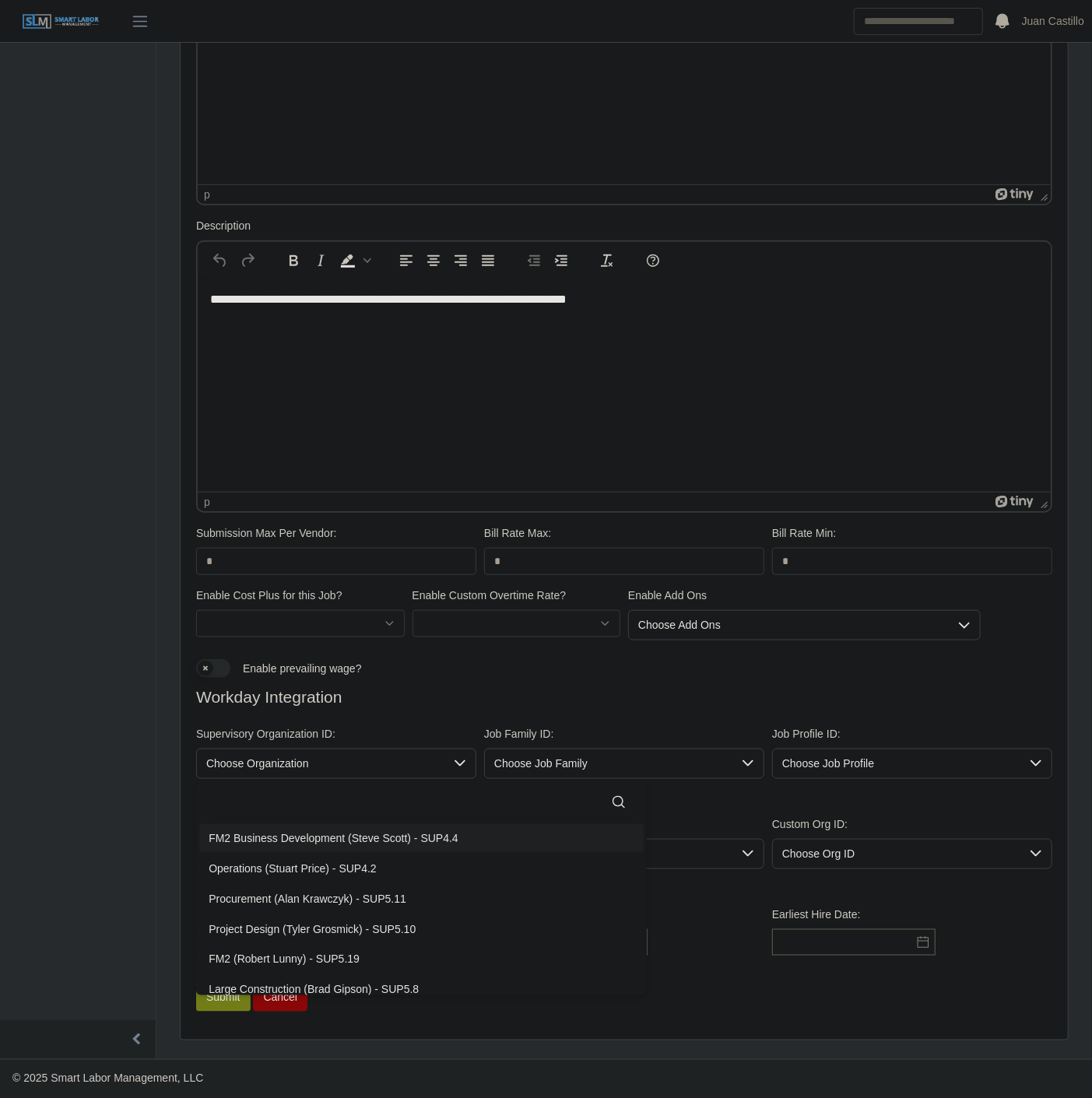click 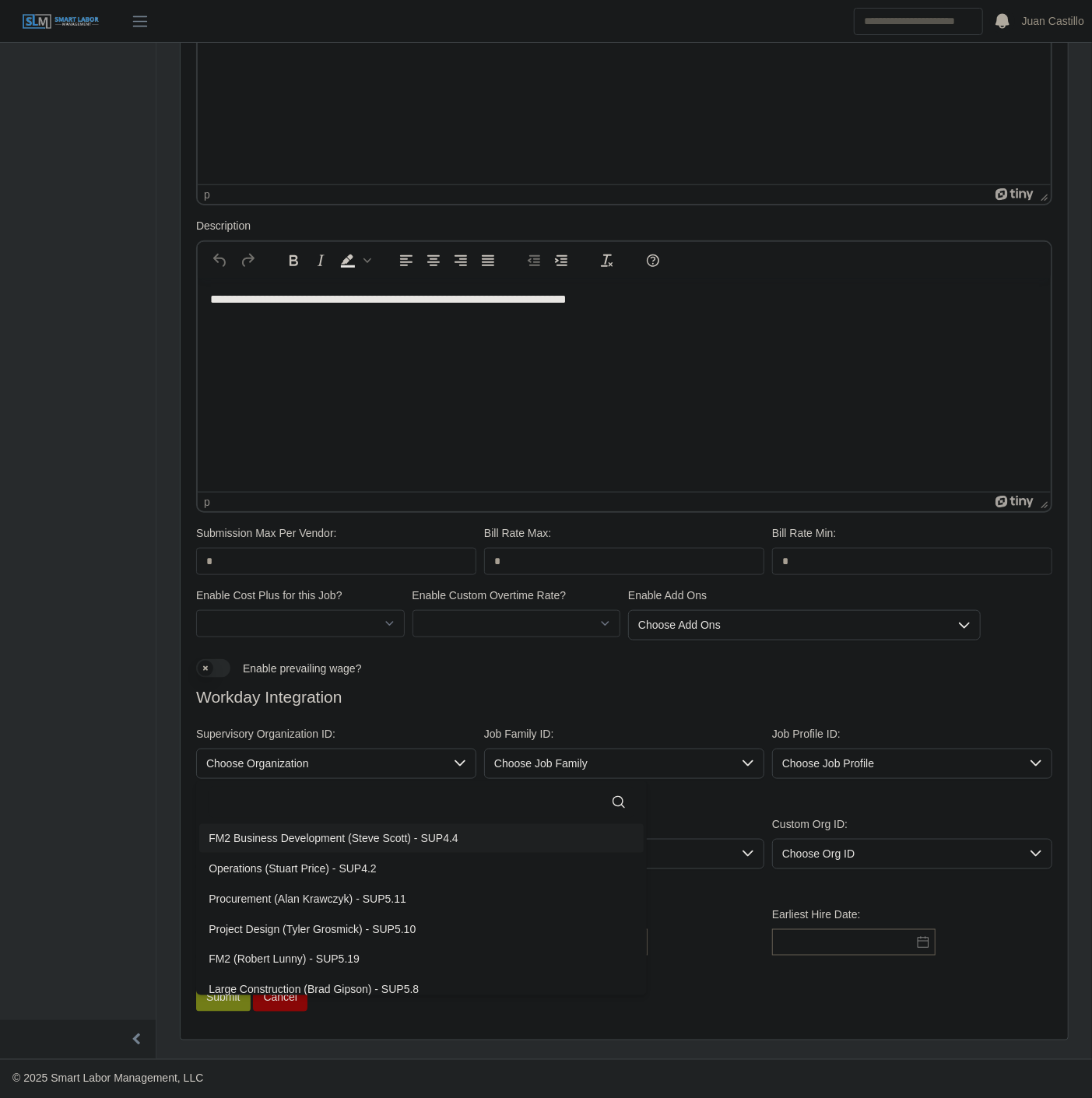click 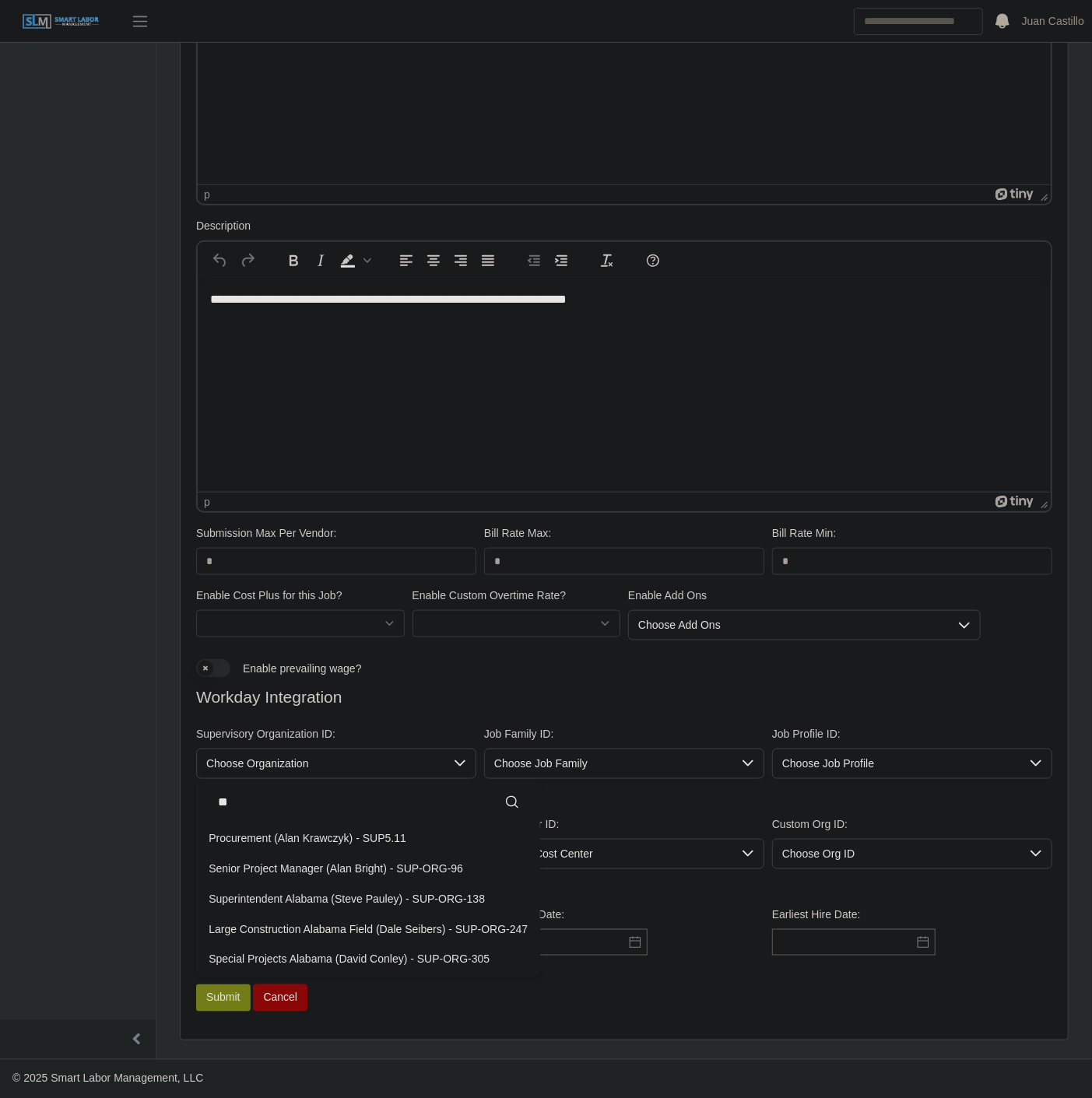 type on "*" 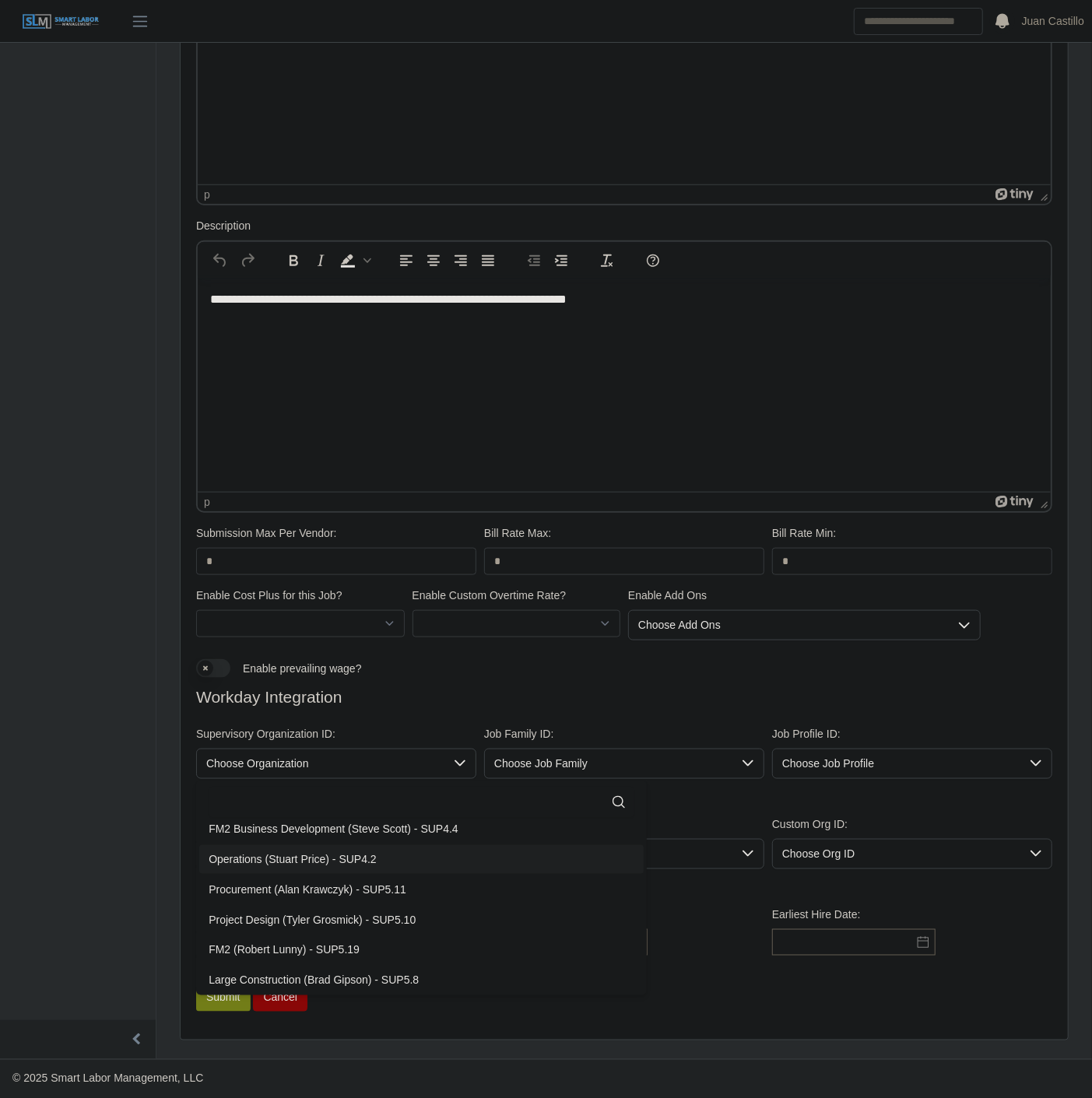 scroll, scrollTop: 3, scrollLeft: 0, axis: vertical 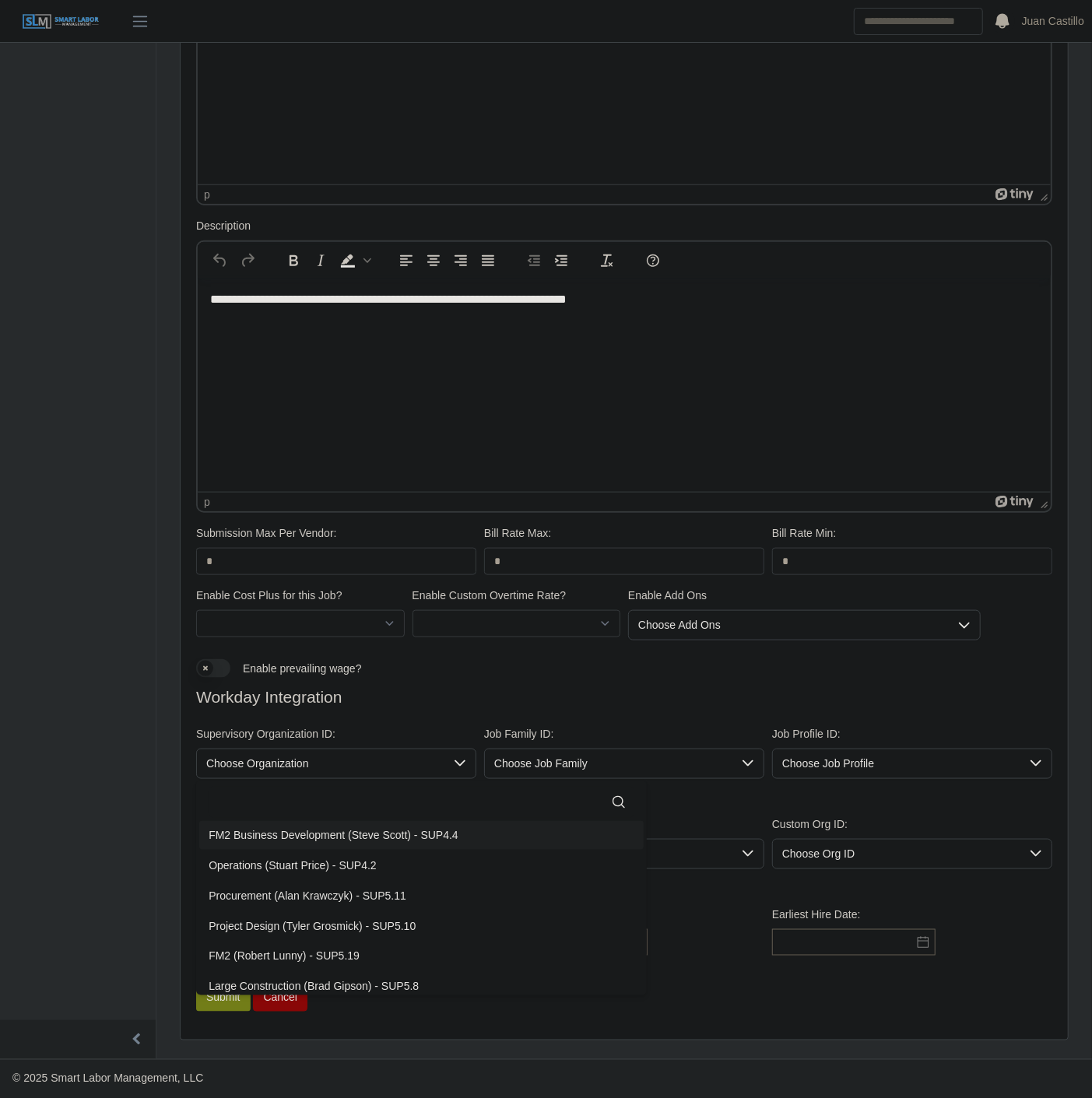 click 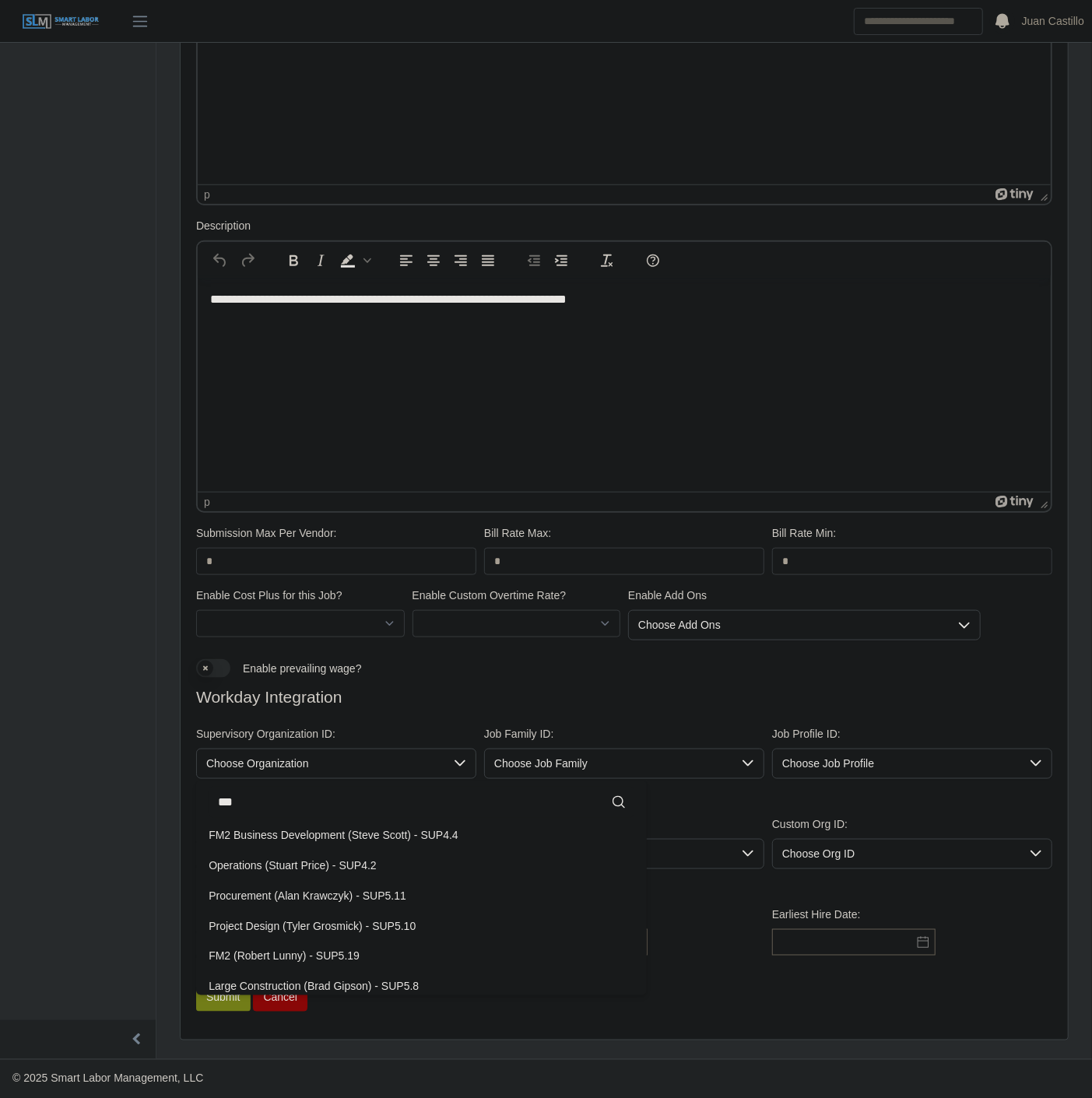 scroll, scrollTop: 0, scrollLeft: 0, axis: both 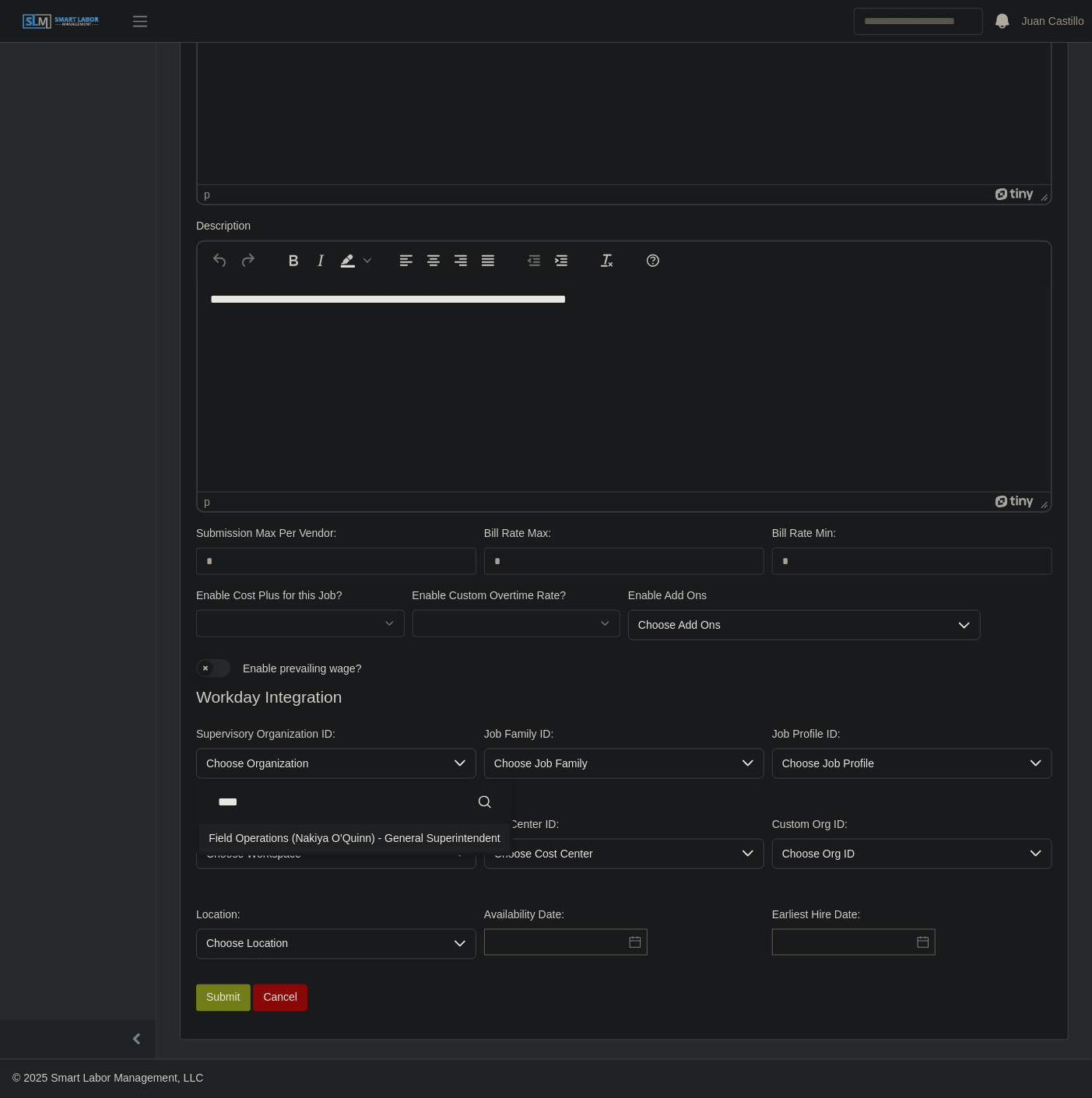 type on "****" 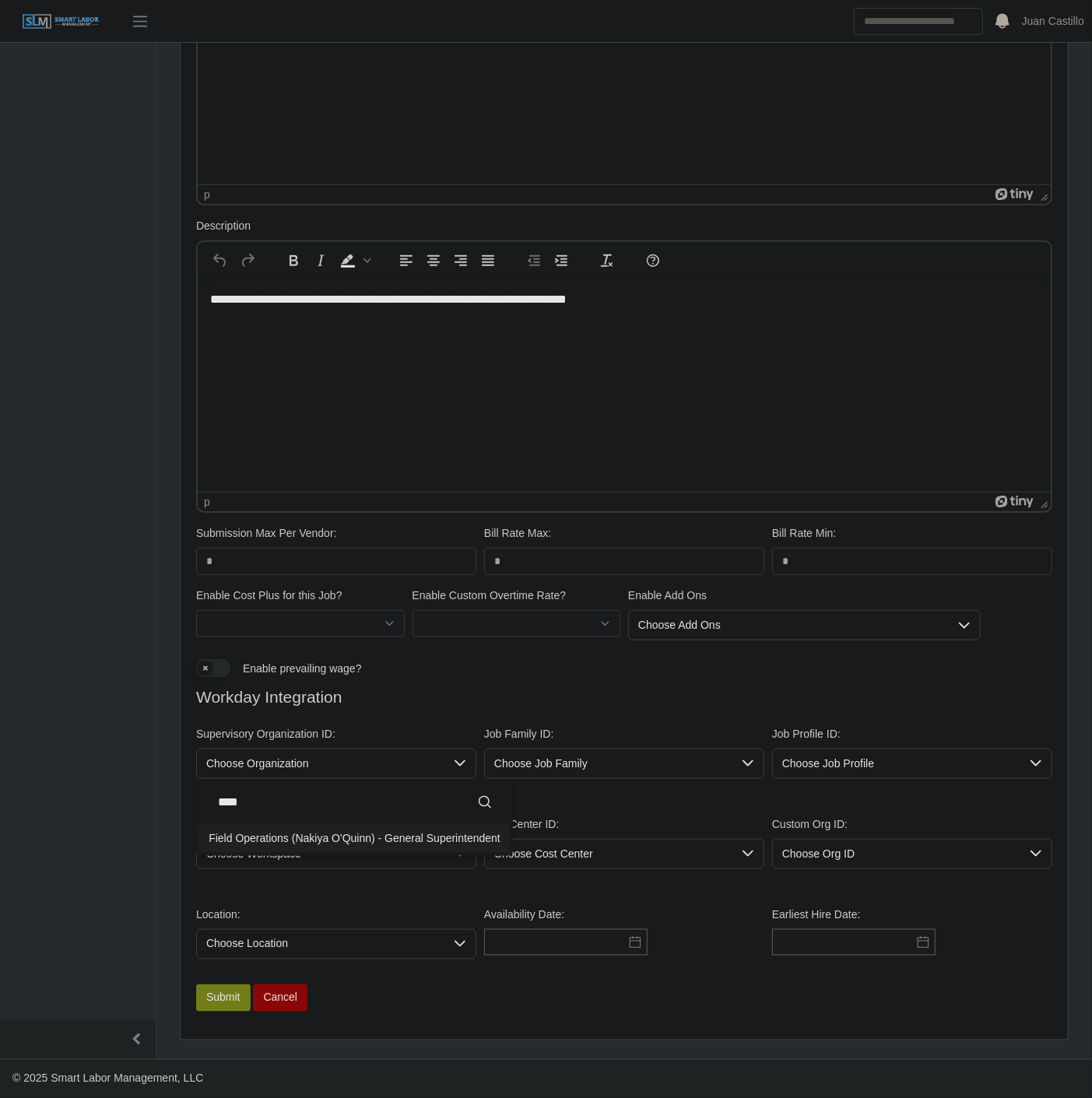 click on "Field Operations (Nakiya O'Quinn) - General Superintendent" 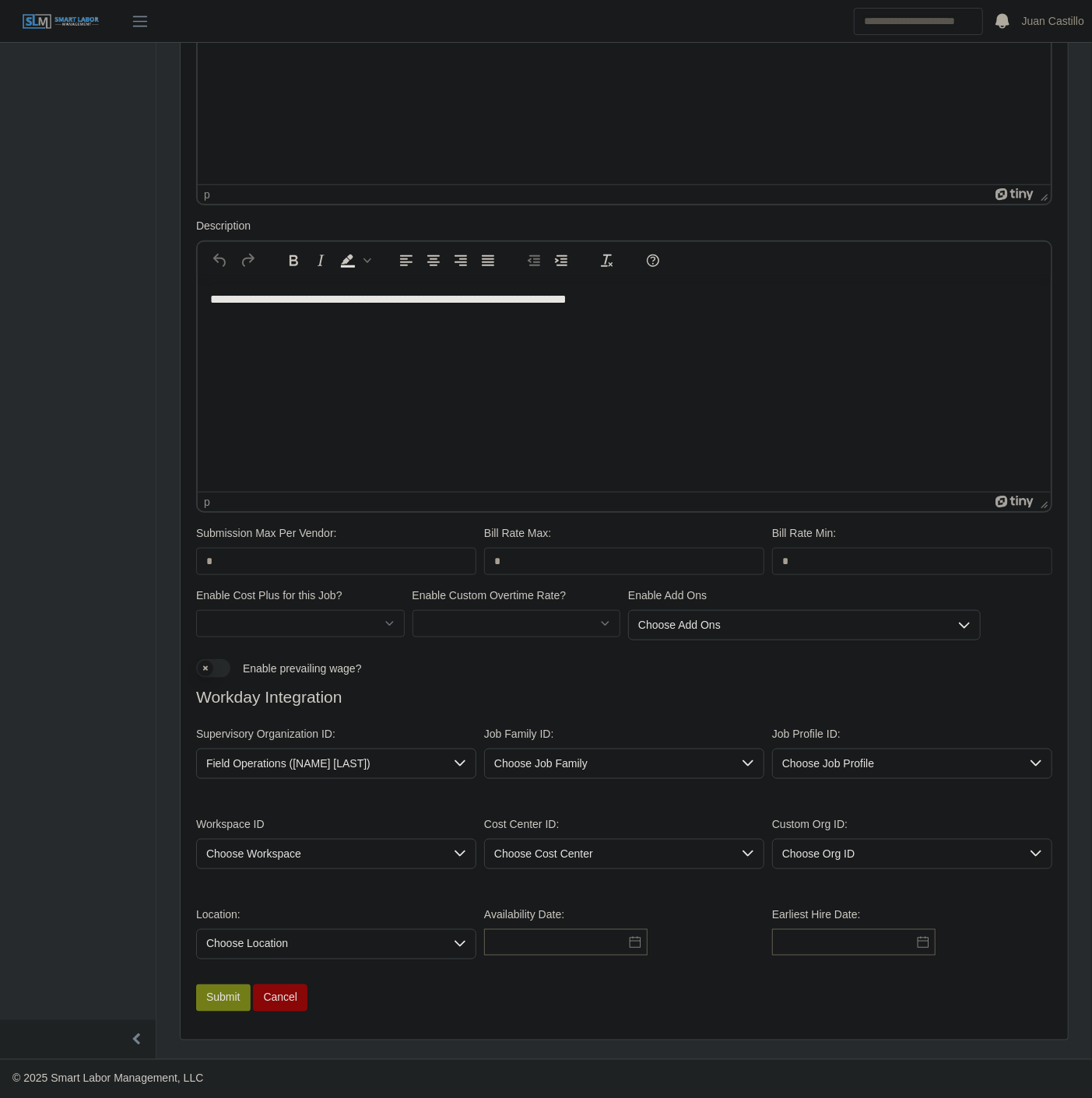 click on "Choose Job Family" at bounding box center (609, 763) 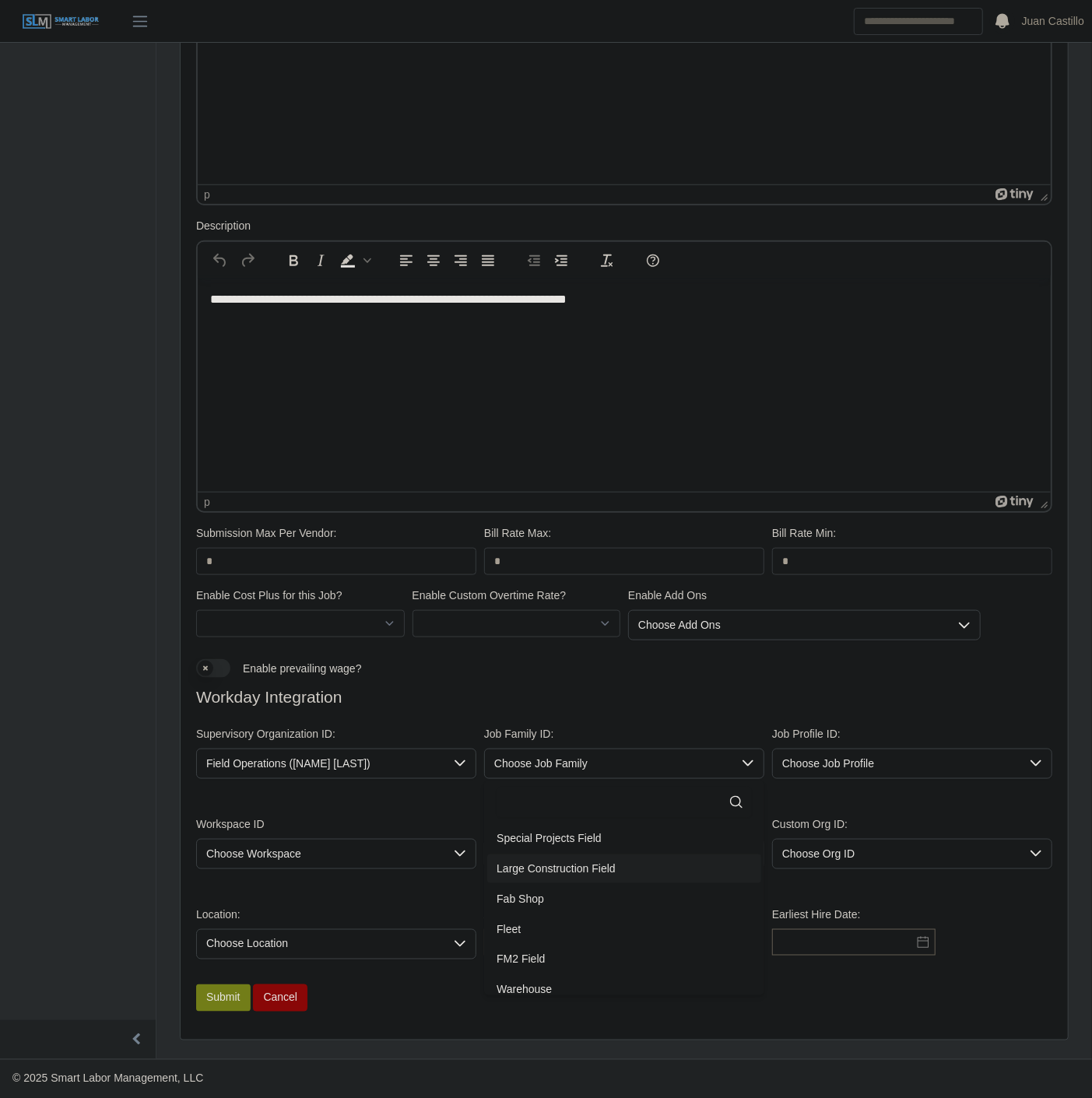 click on "Large Construction Field" 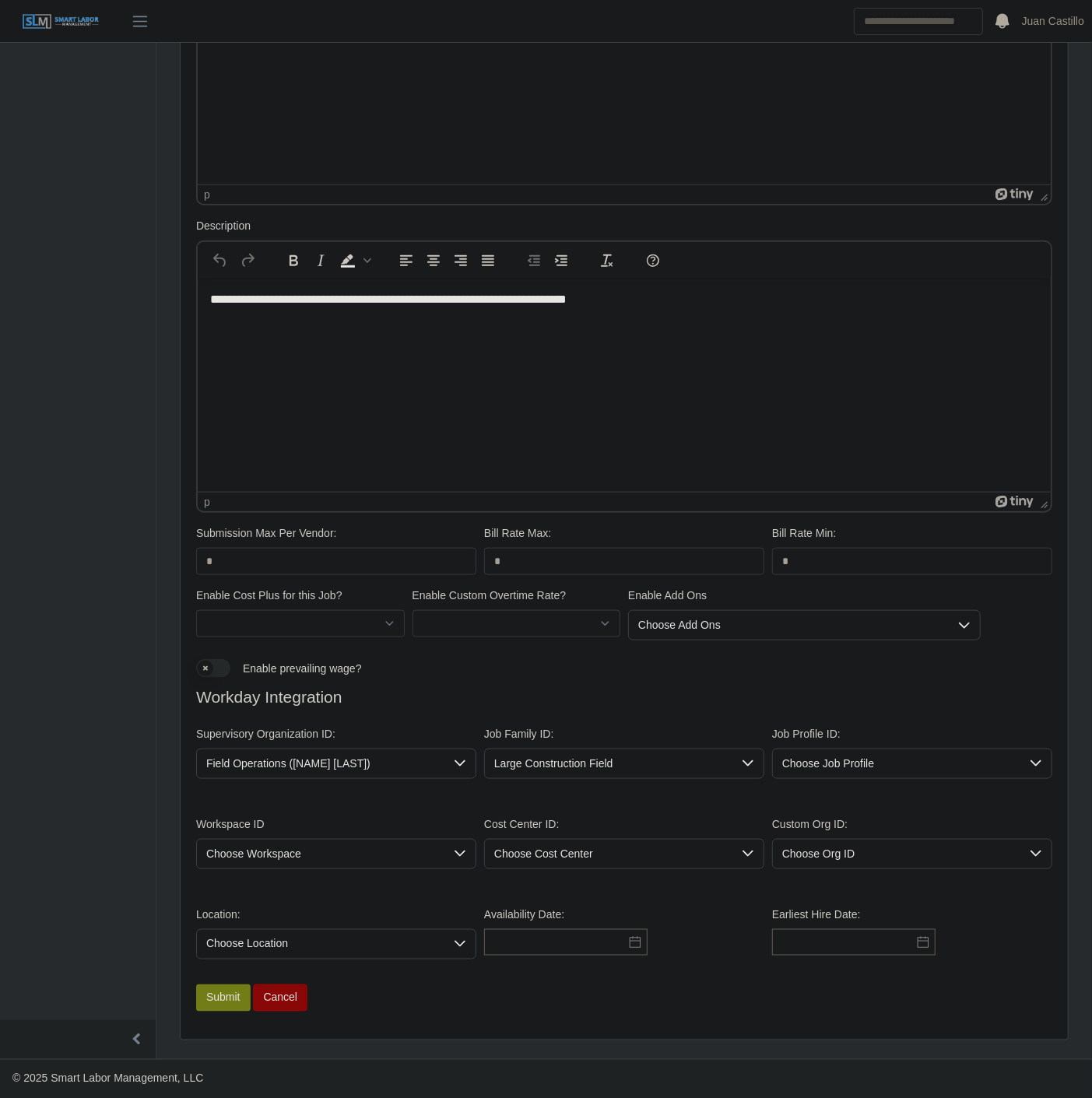 click on "Job Profile ID:   Choose Job Profile" at bounding box center (912, 752) 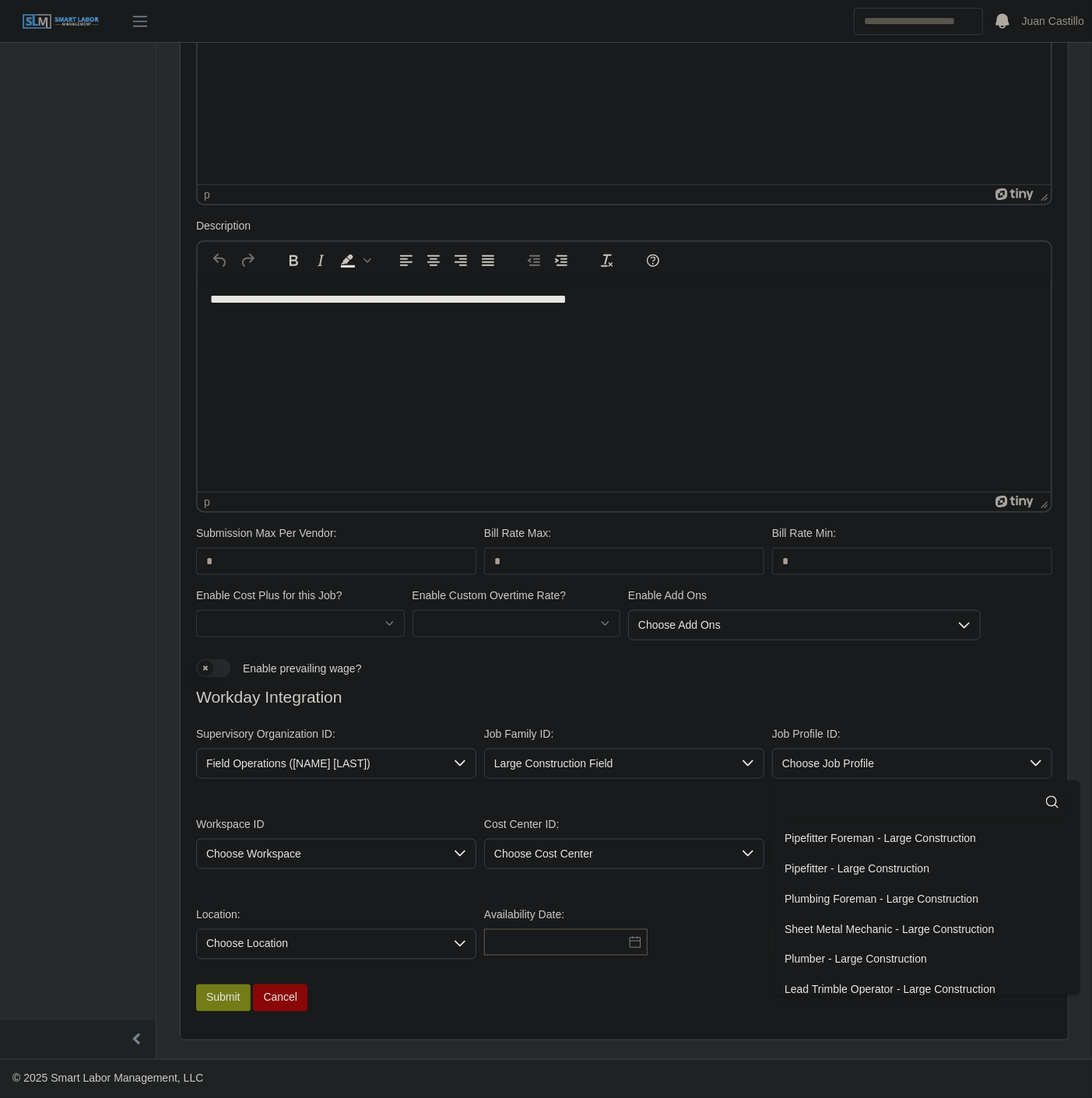 click on "31 results are available" 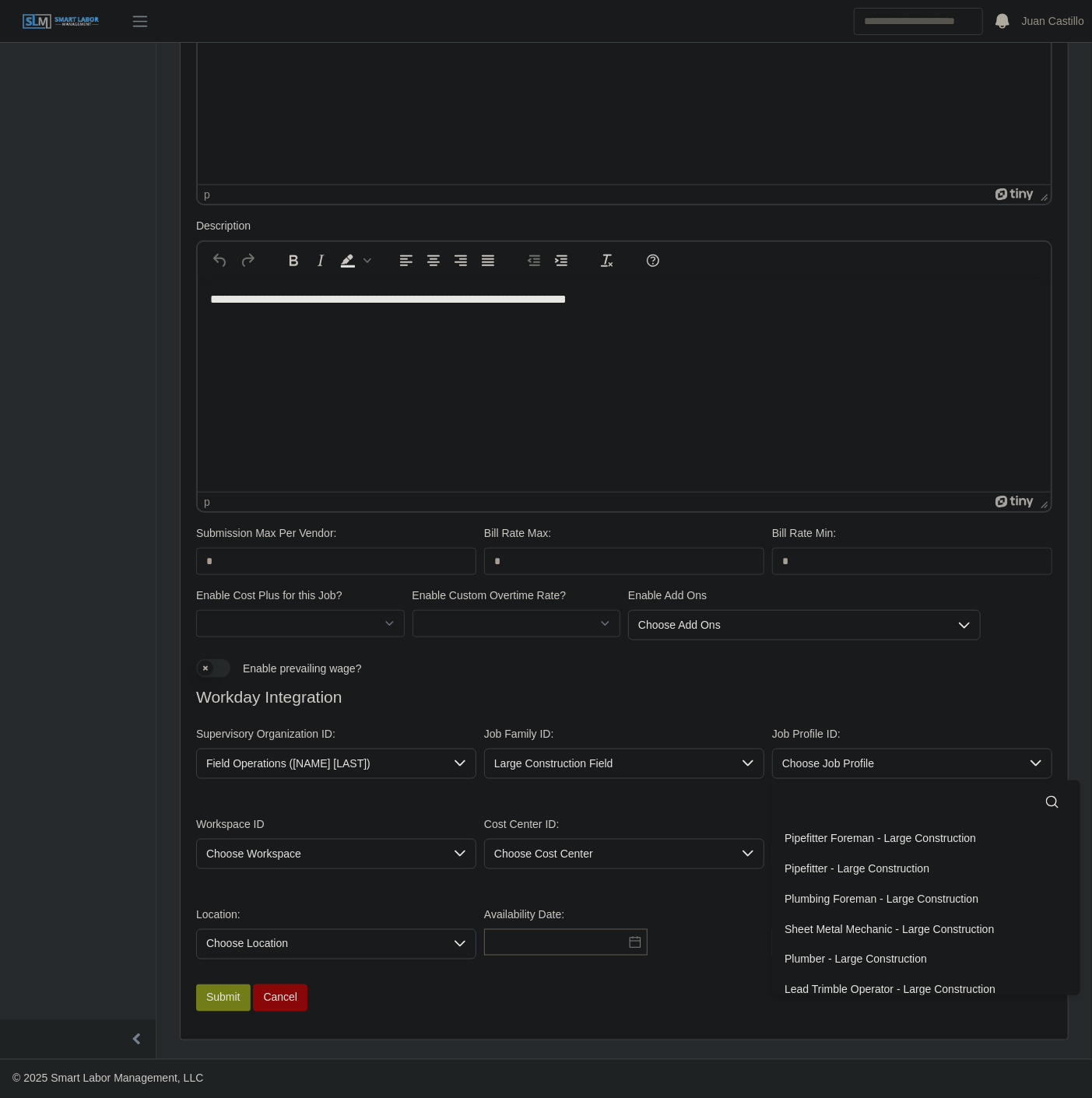 click 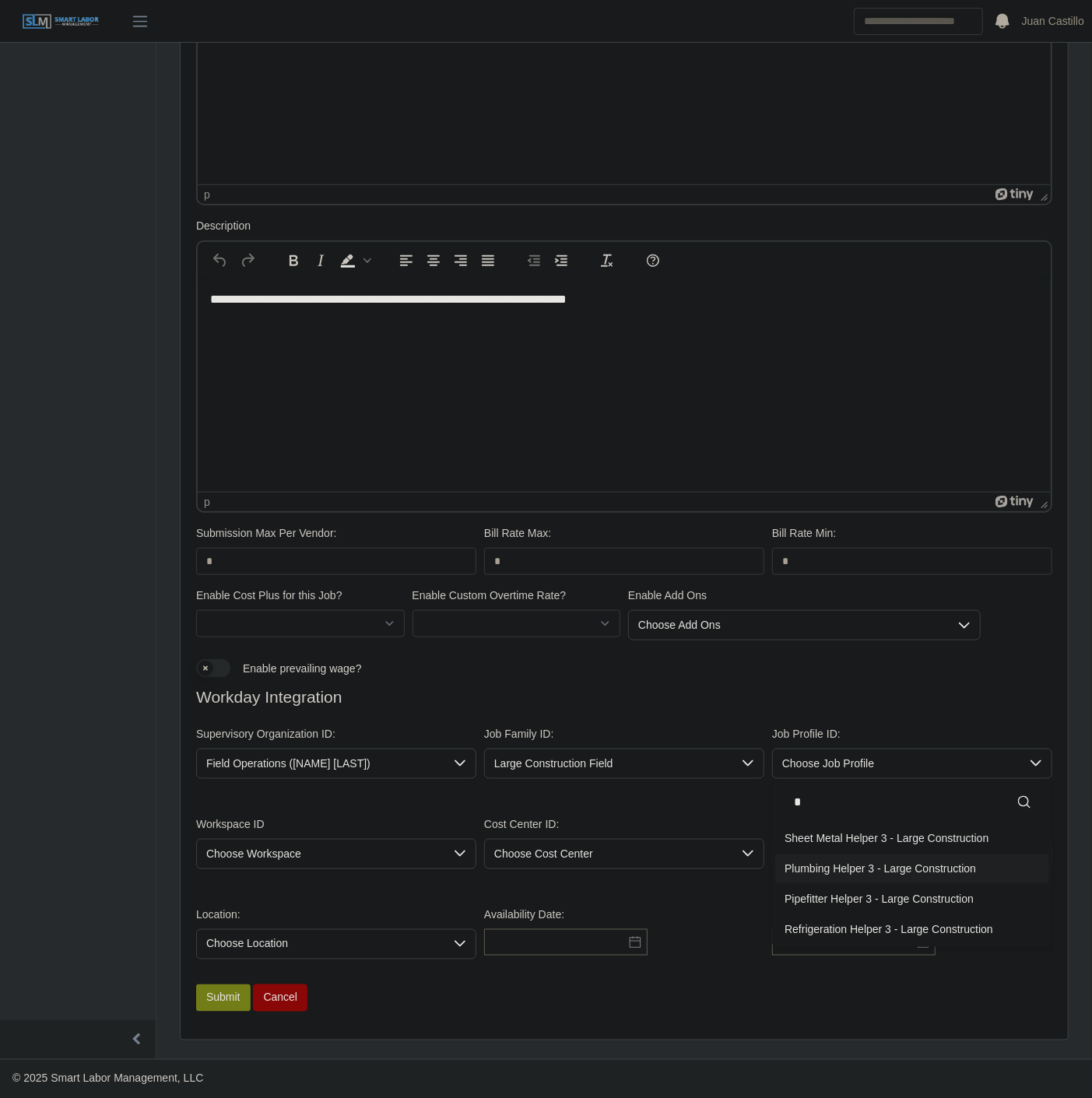 type on "*" 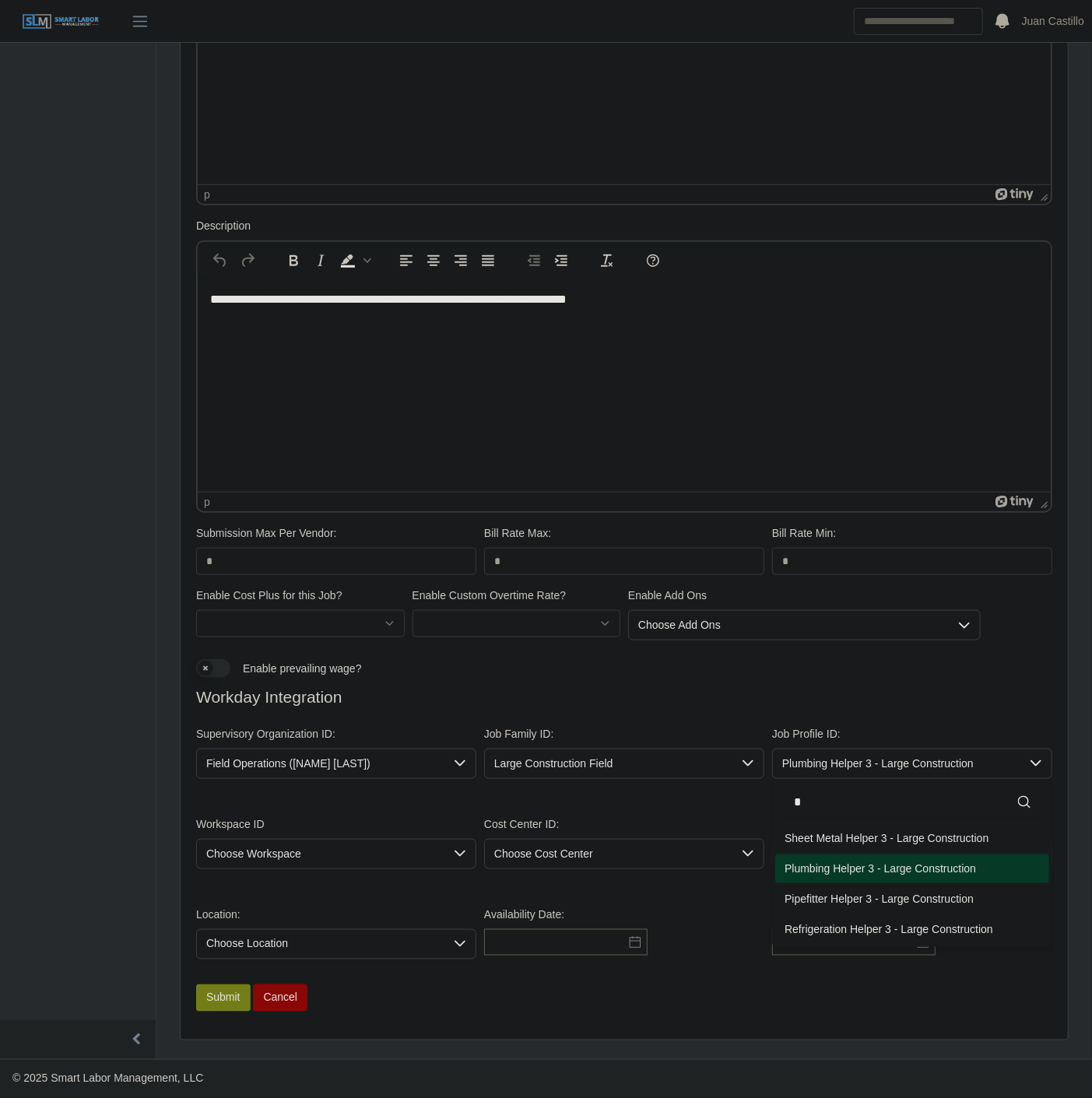 click on "Plumbing Helper 3 - Large Construction" 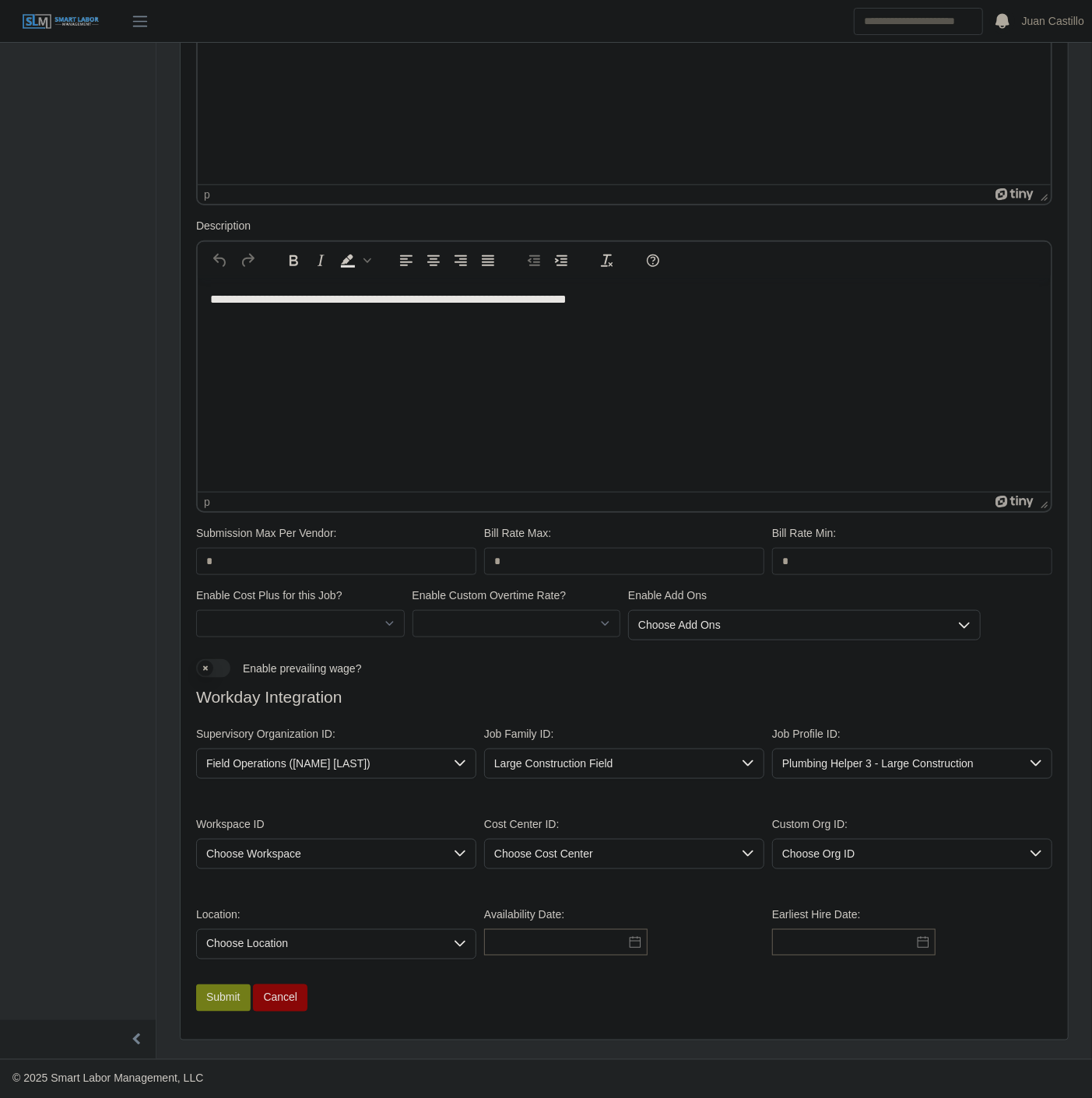 click on "Choose Workspace" at bounding box center [321, 854] 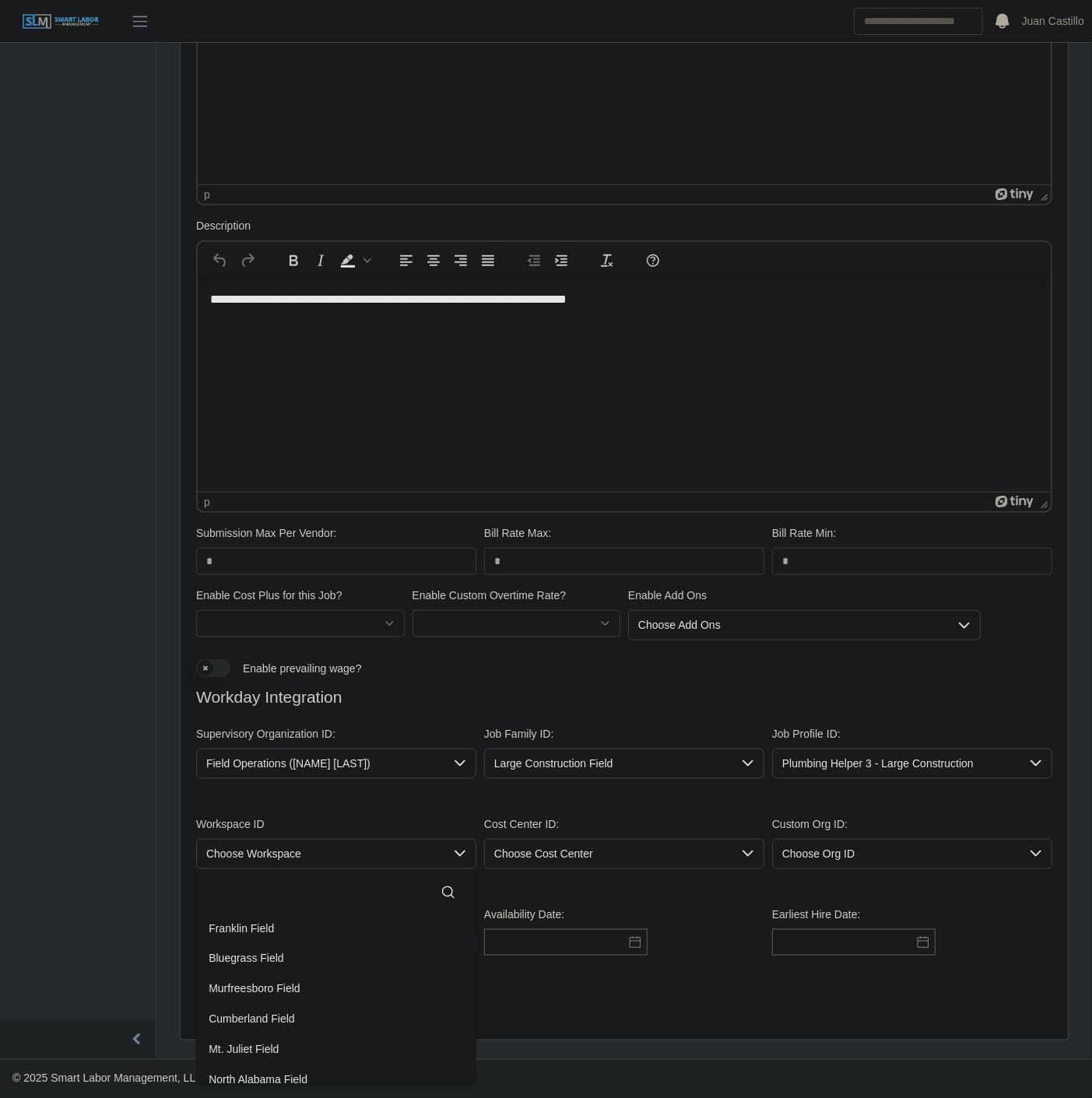 click 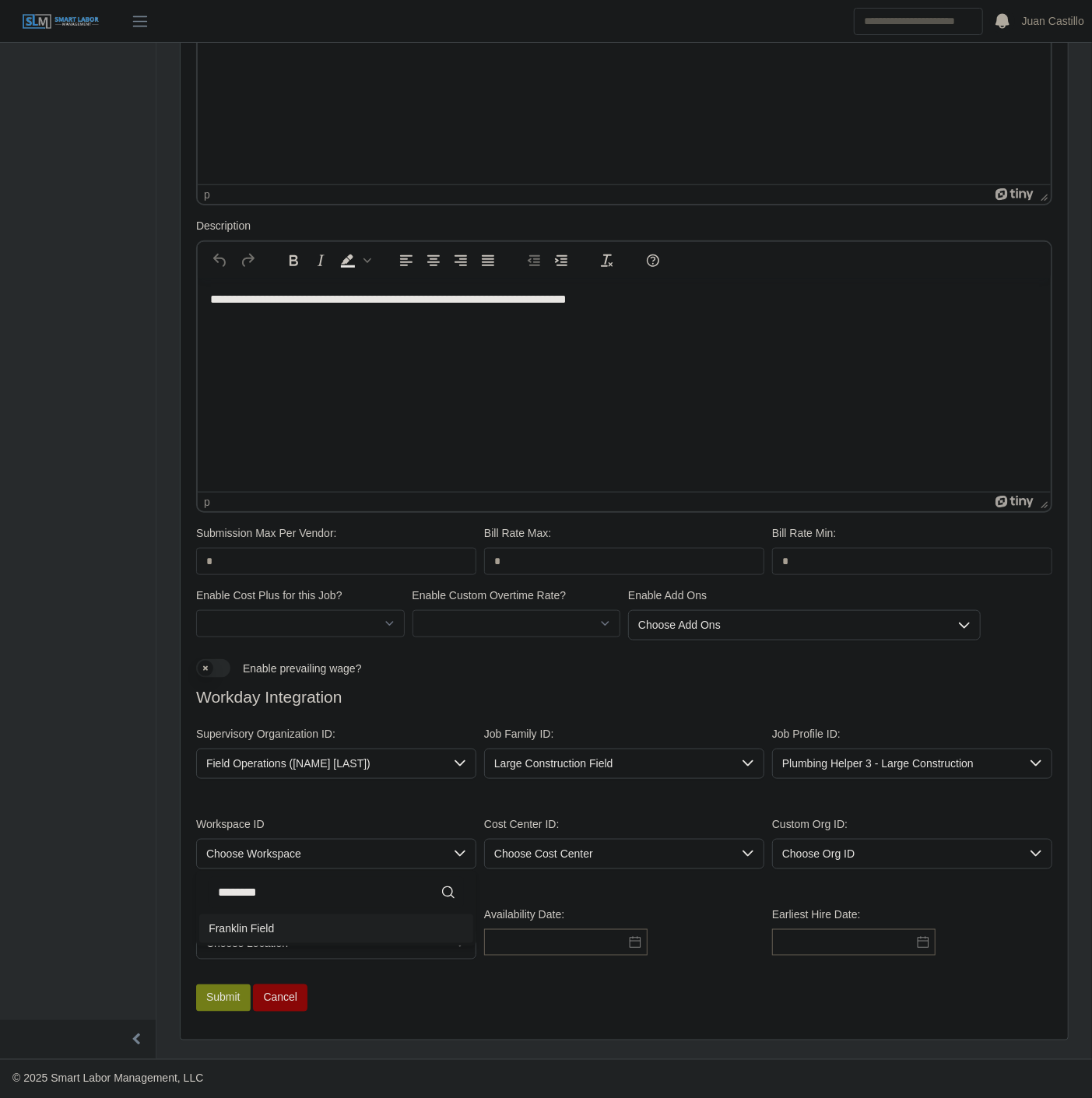 type on "********" 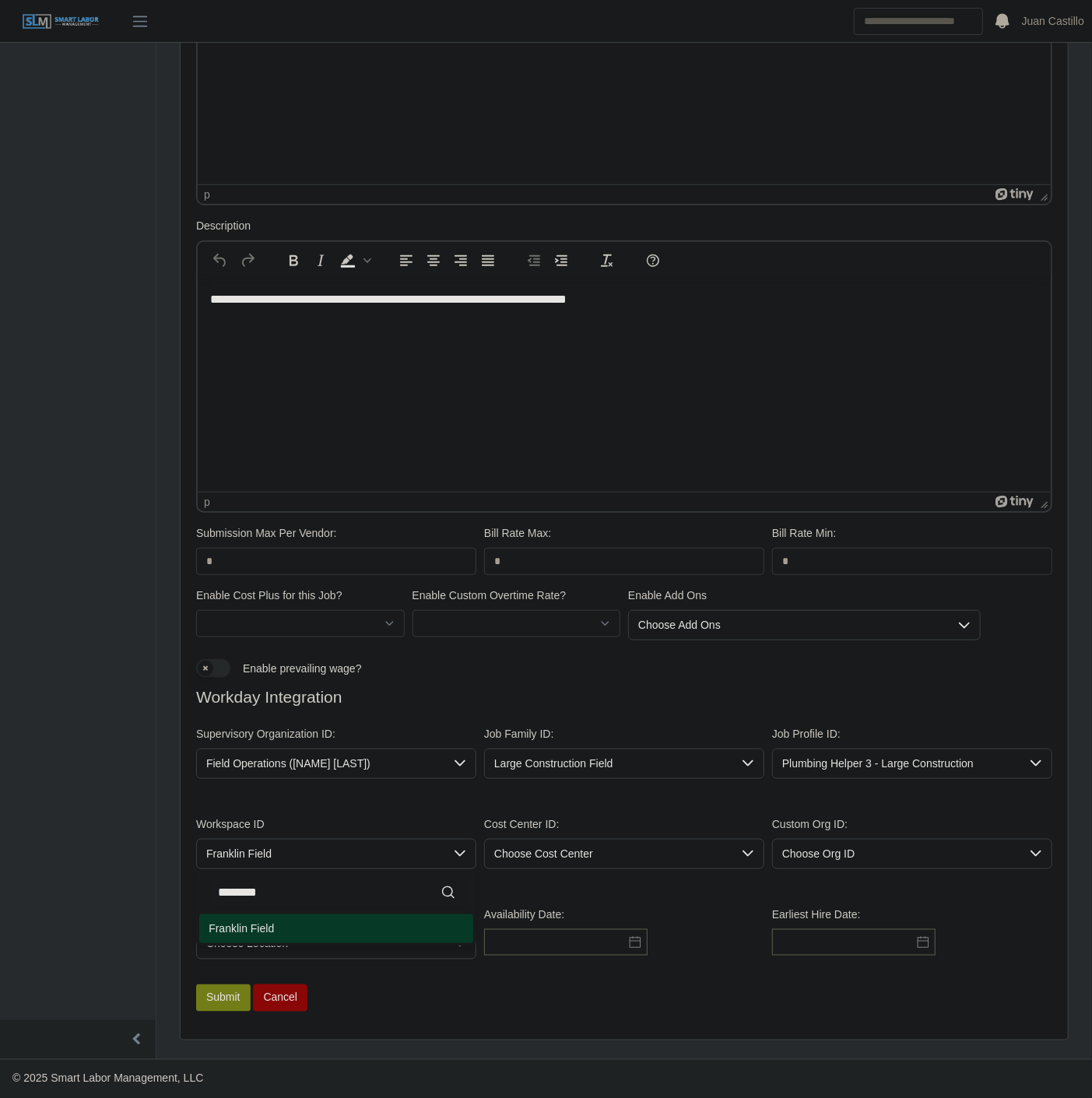 click on "Franklin Field" 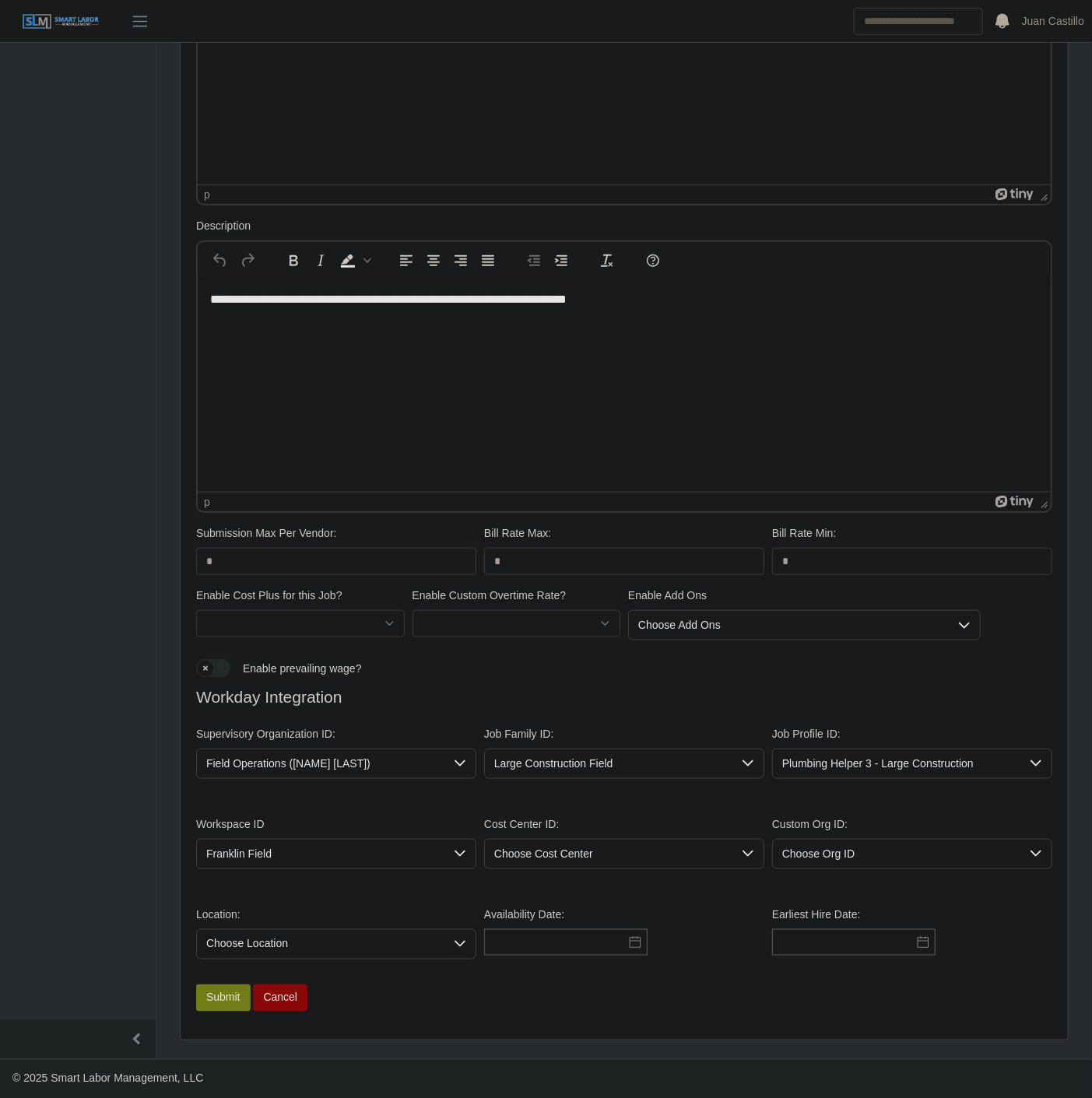 click on "Choose Cost Center" at bounding box center [609, 854] 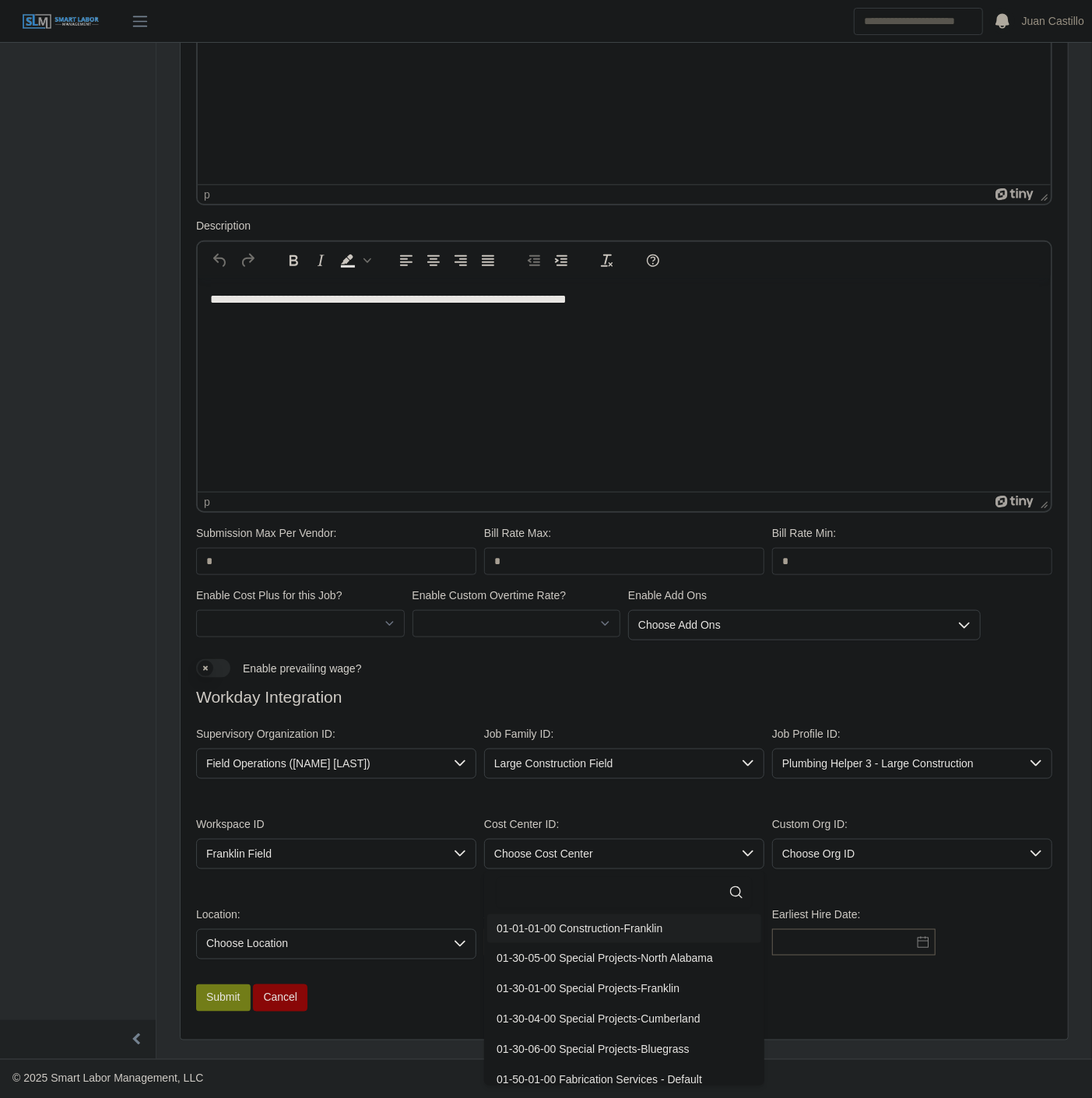 drag, startPoint x: 573, startPoint y: 921, endPoint x: 503, endPoint y: 936, distance: 71.589105 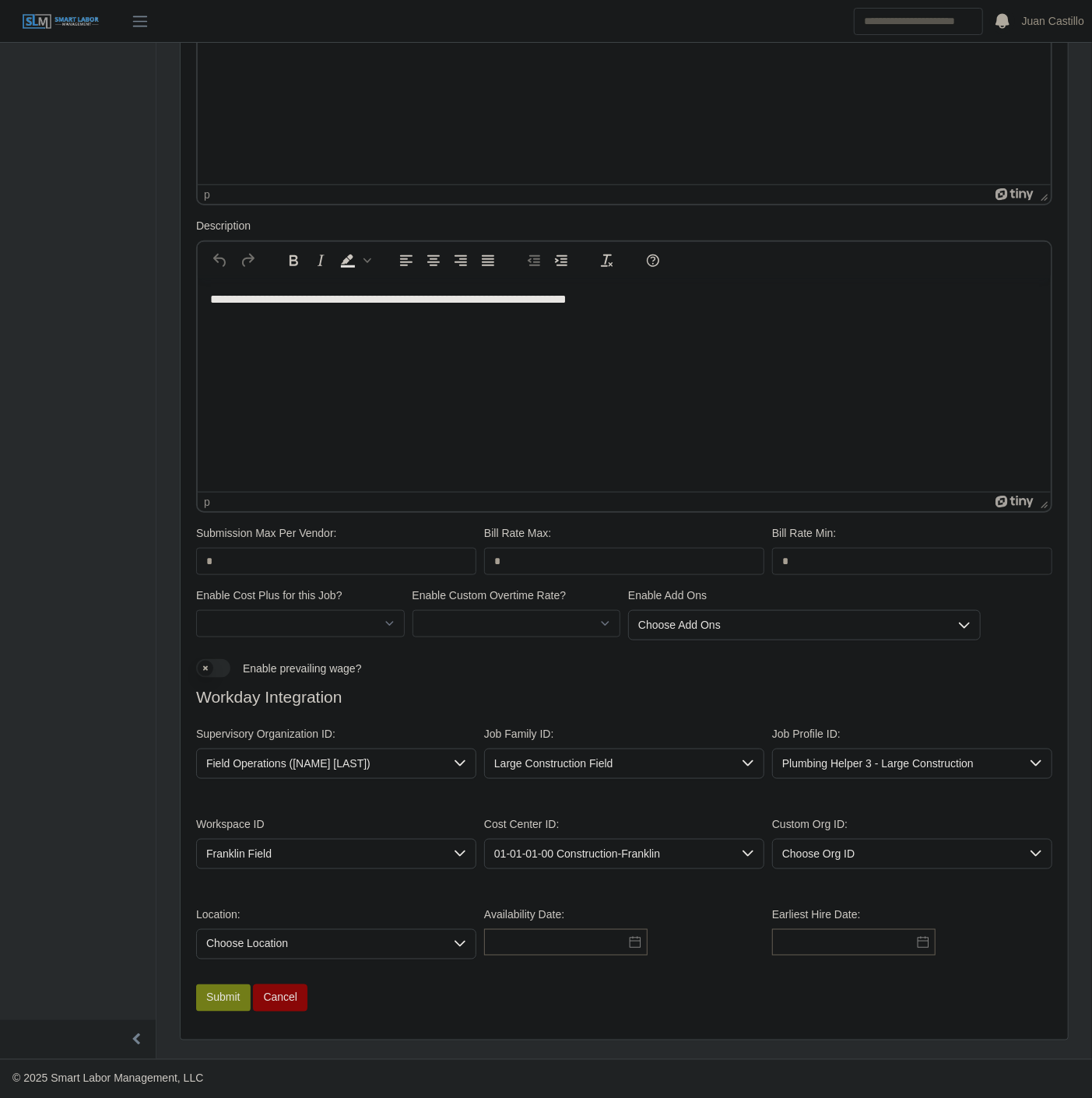 click on "Choose Location" at bounding box center [321, 944] 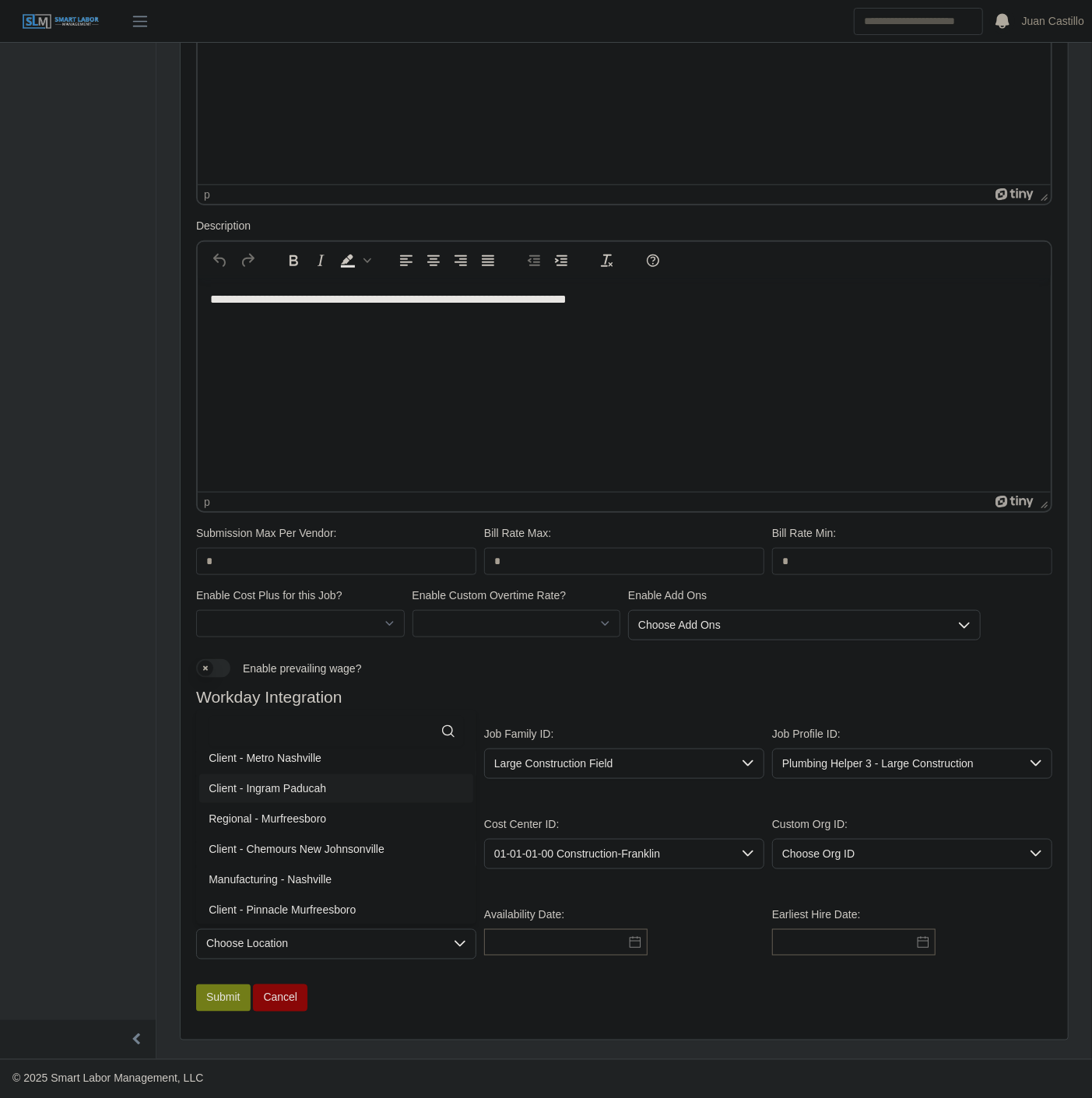 scroll, scrollTop: 3, scrollLeft: 0, axis: vertical 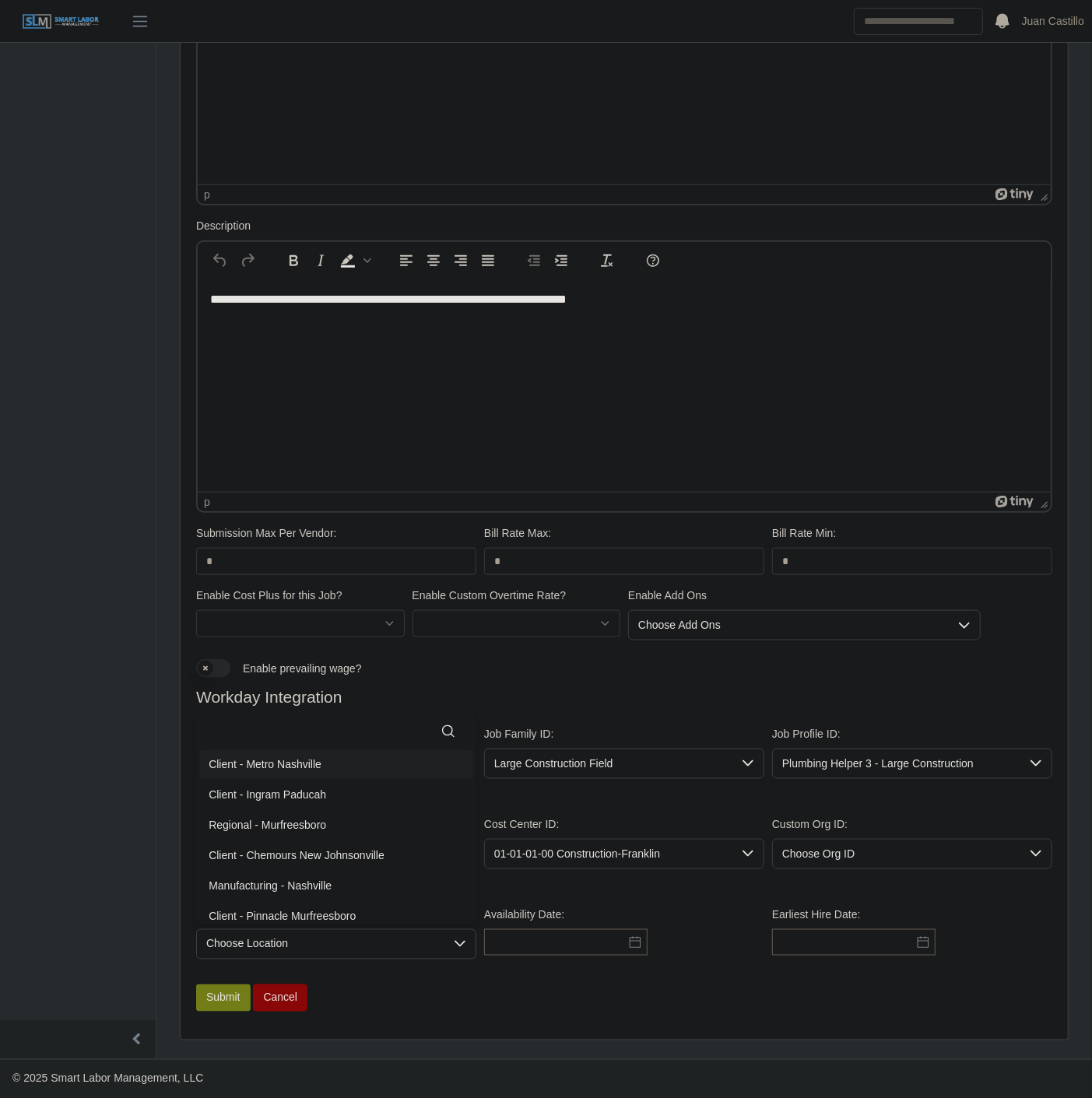 click 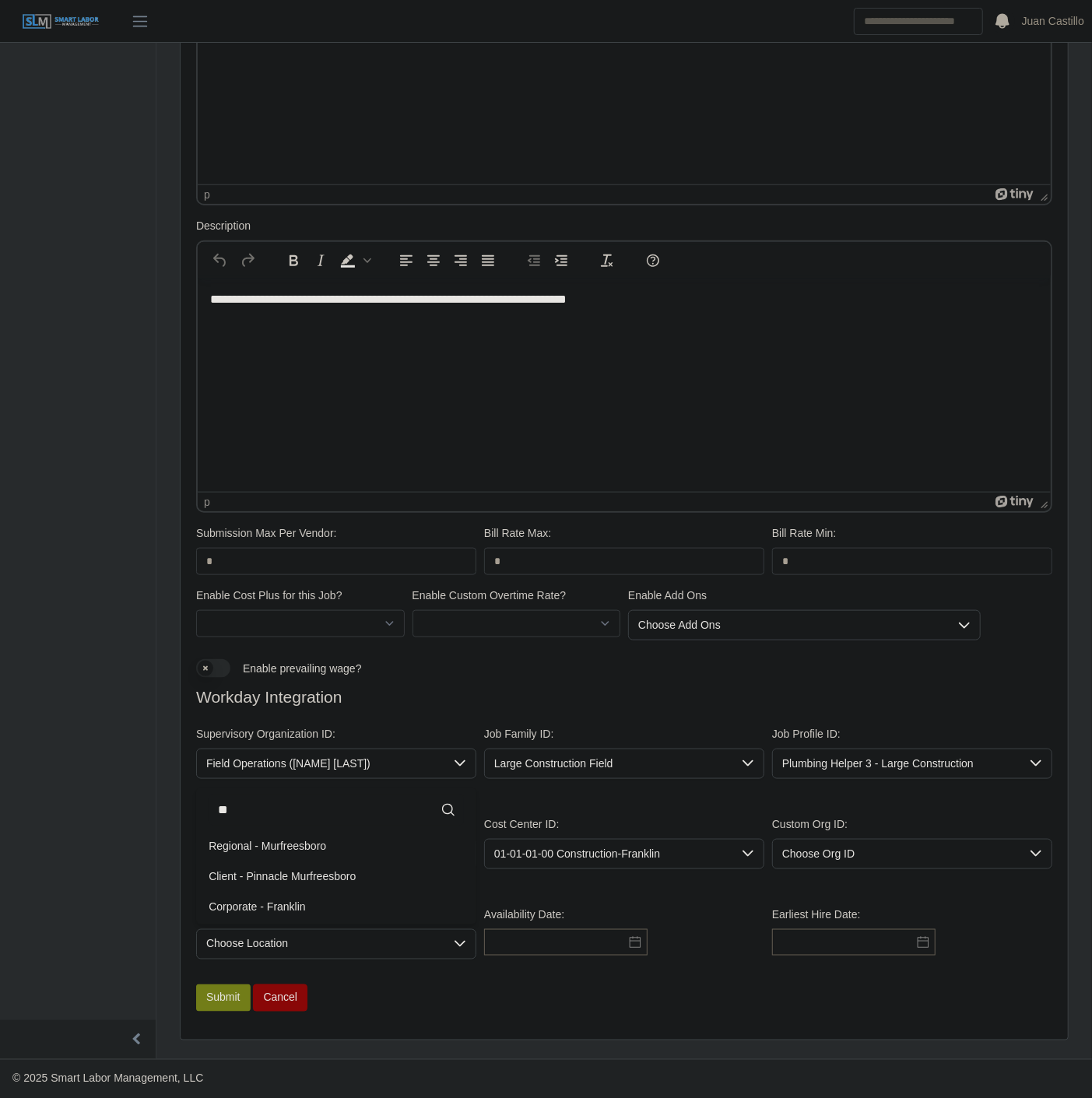 scroll, scrollTop: 0, scrollLeft: 0, axis: both 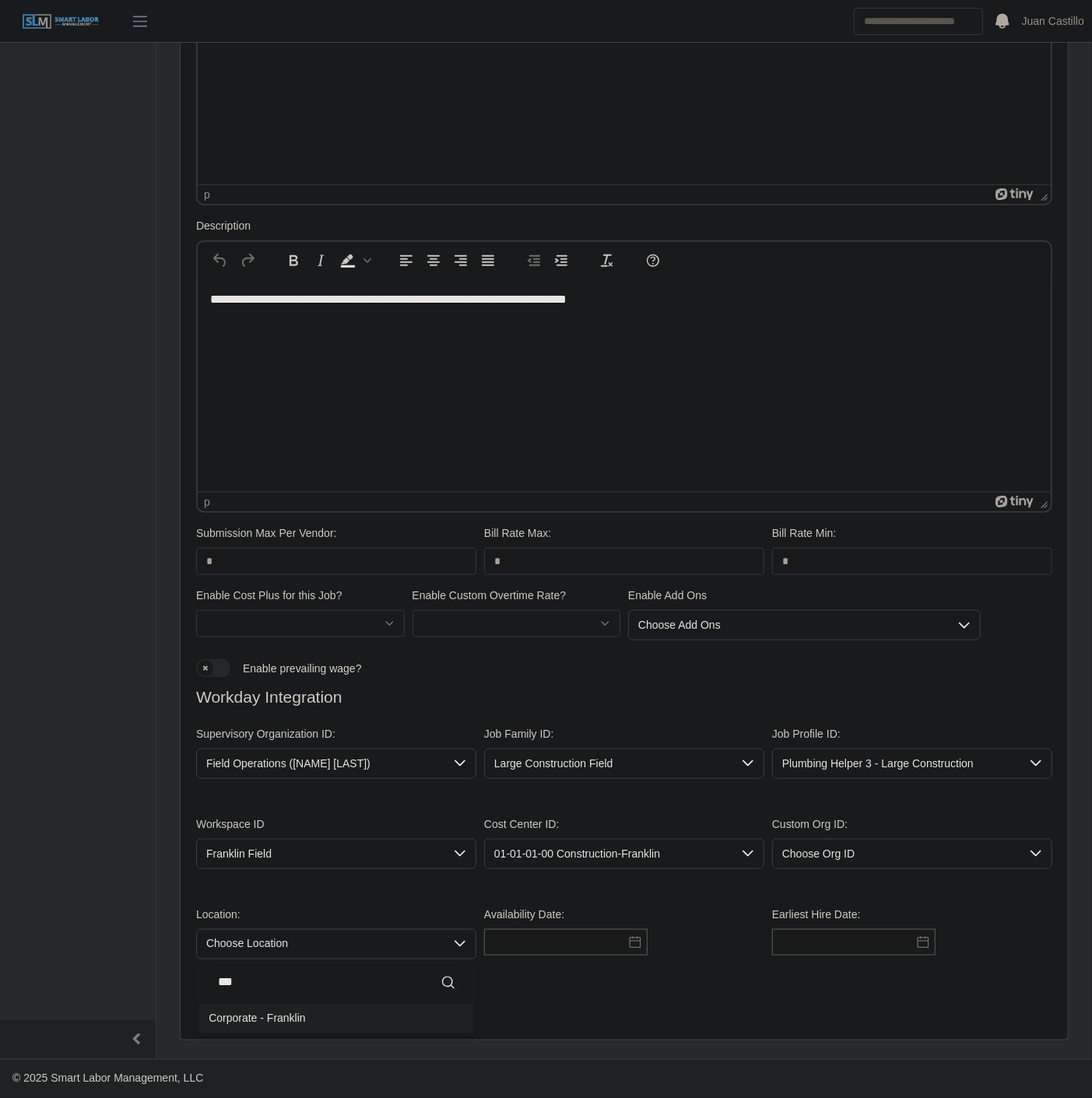 type on "***" 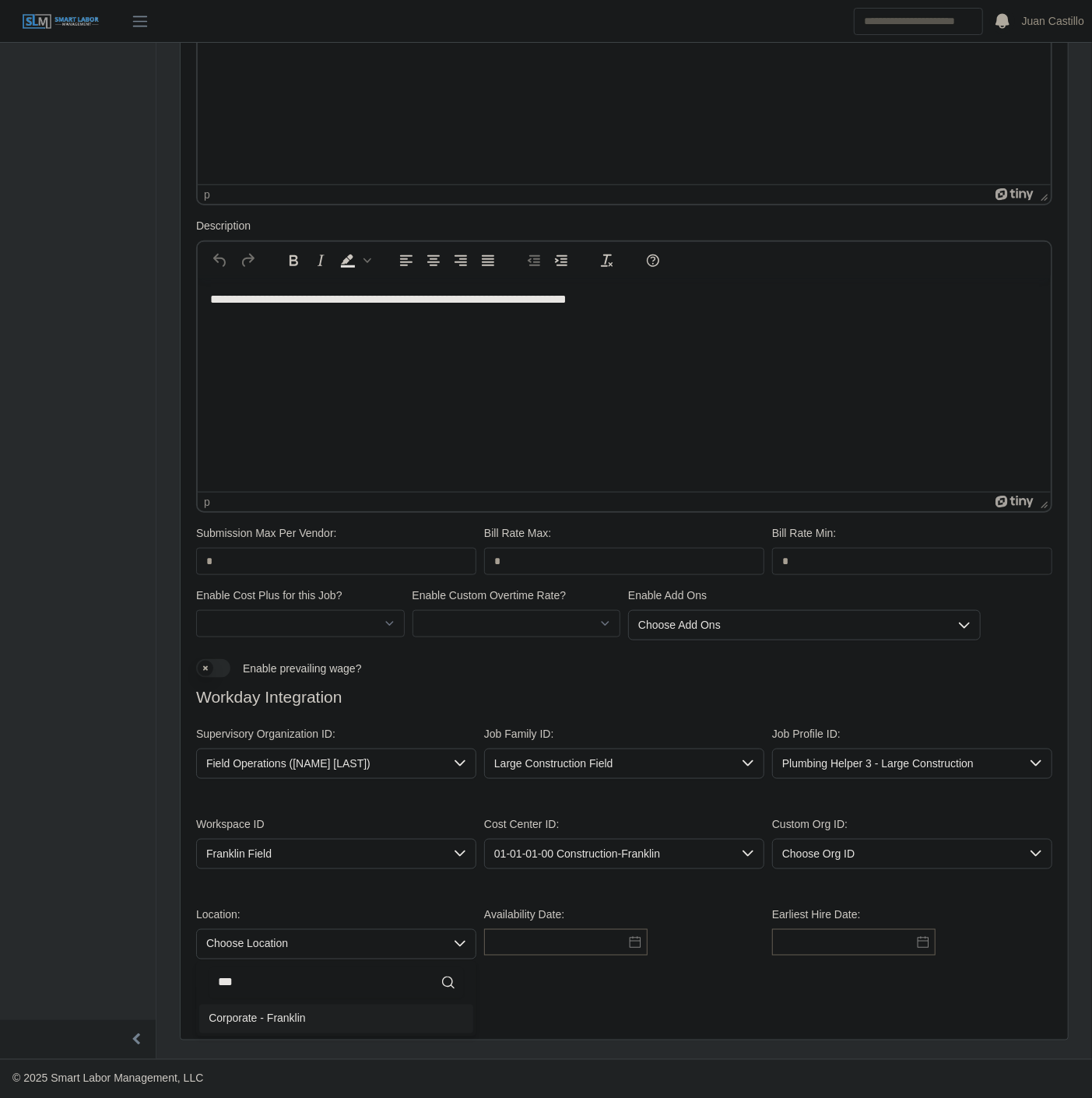 click on "Corporate - Franklin" 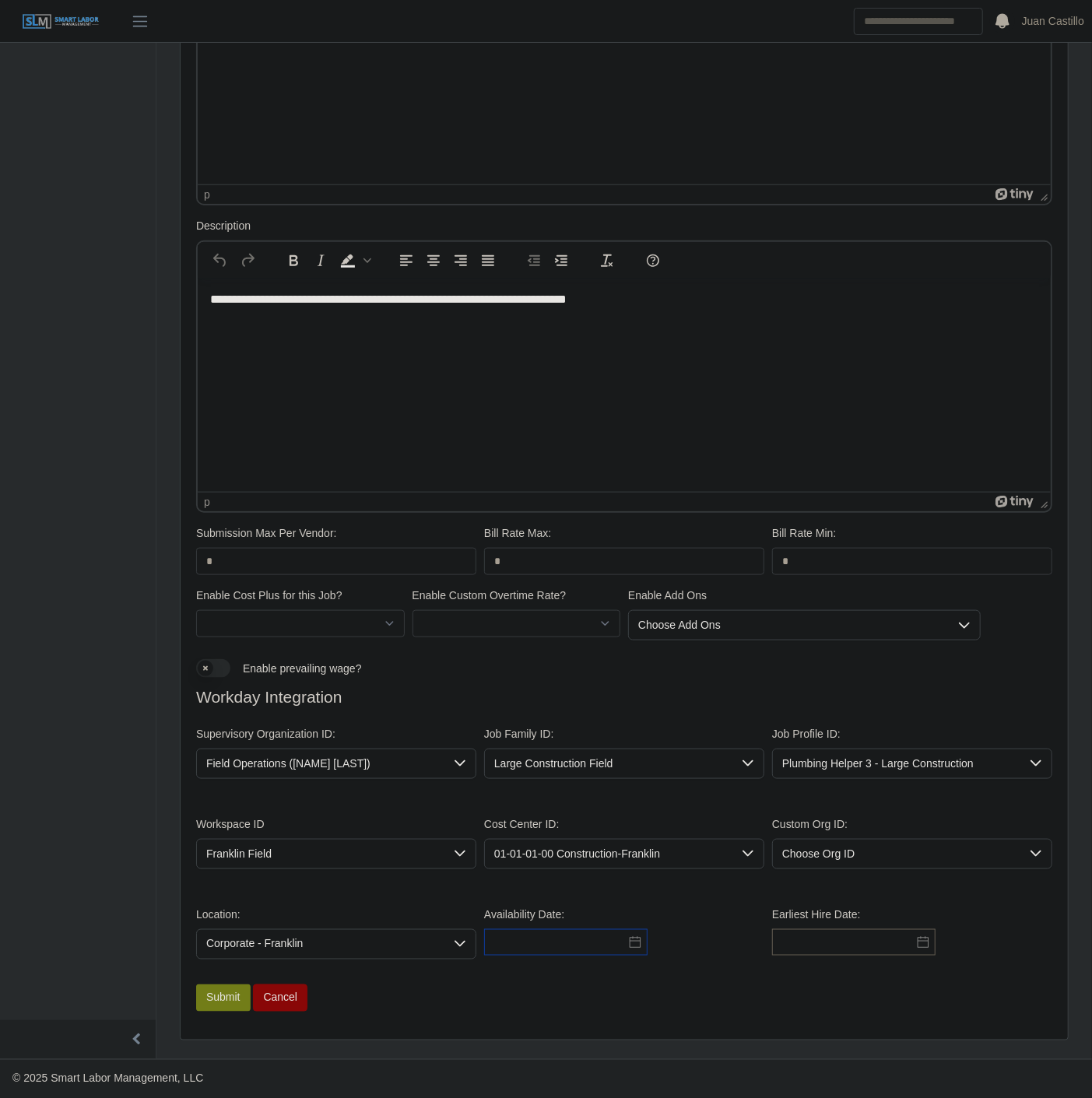 click at bounding box center (566, 942) 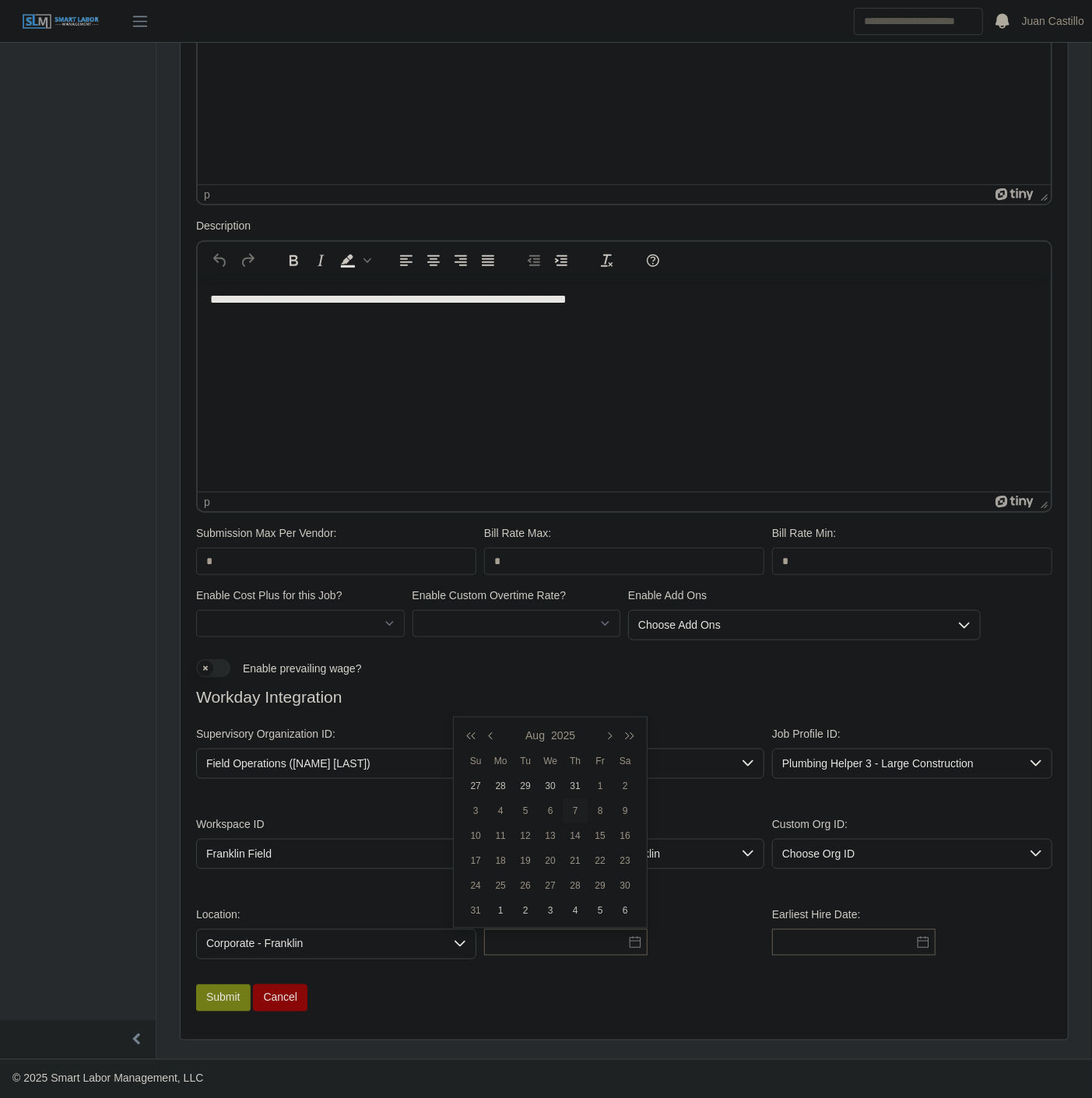 click on "7" at bounding box center [575, 811] 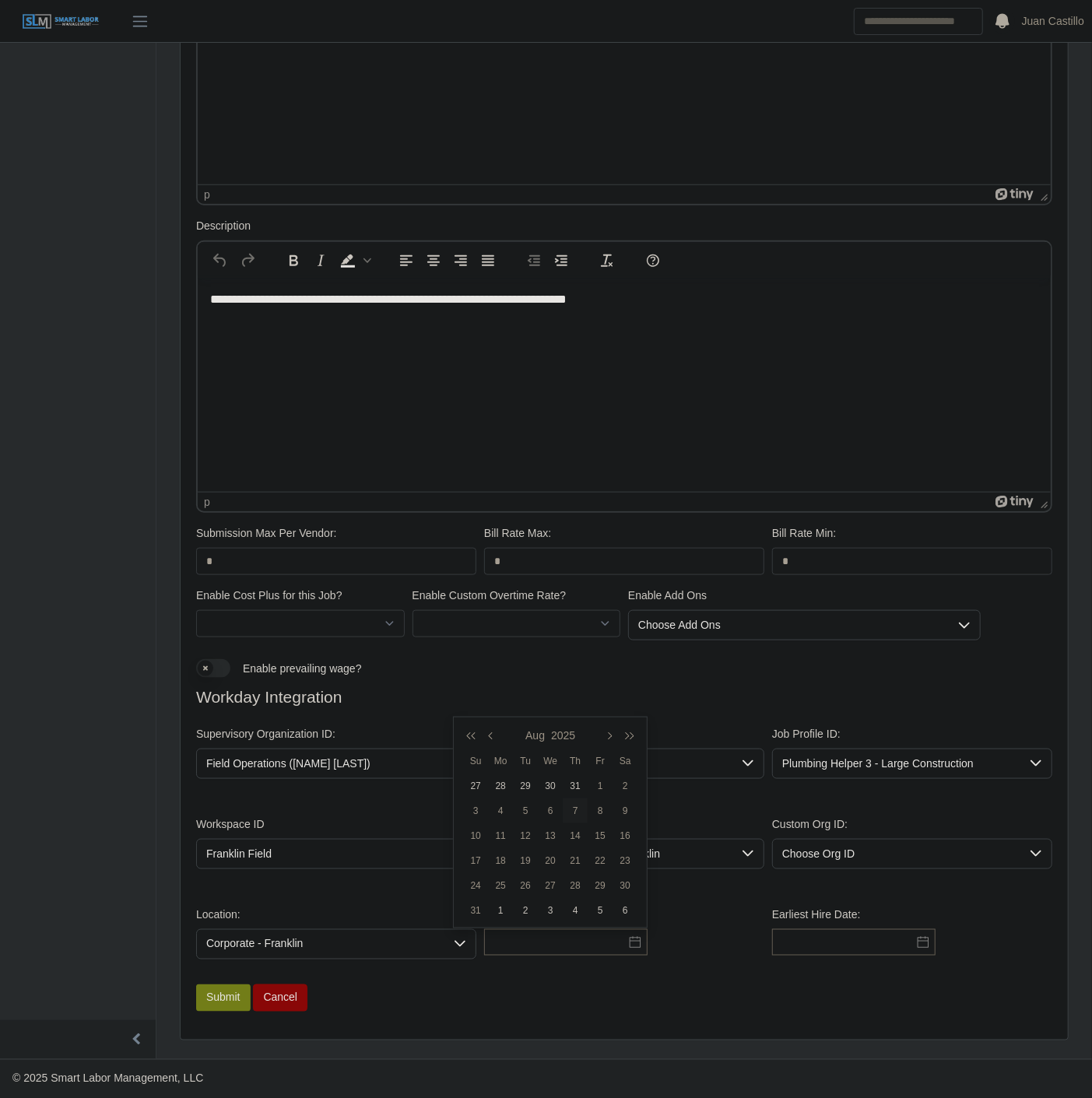 type on "**********" 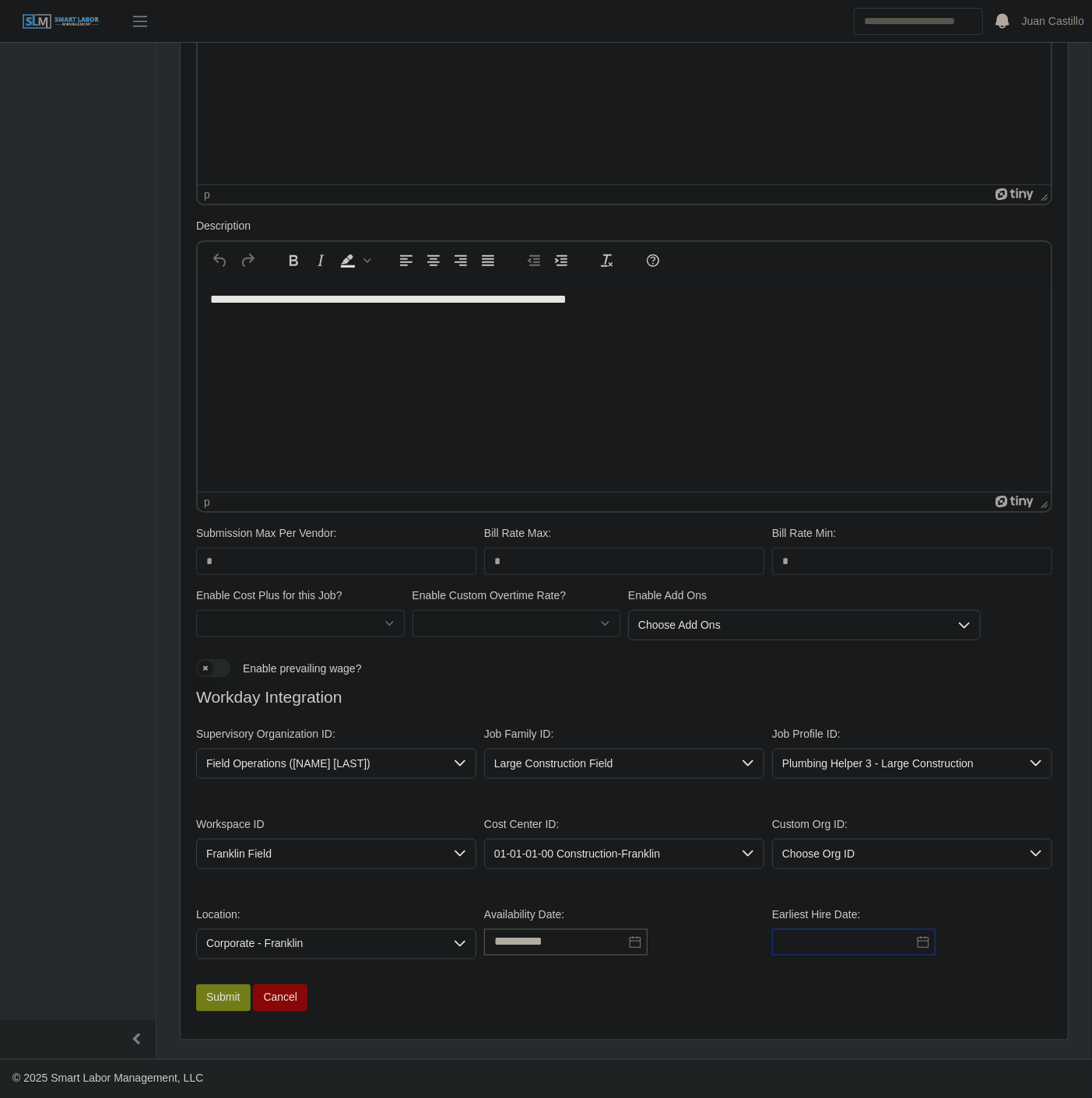 click at bounding box center (854, 942) 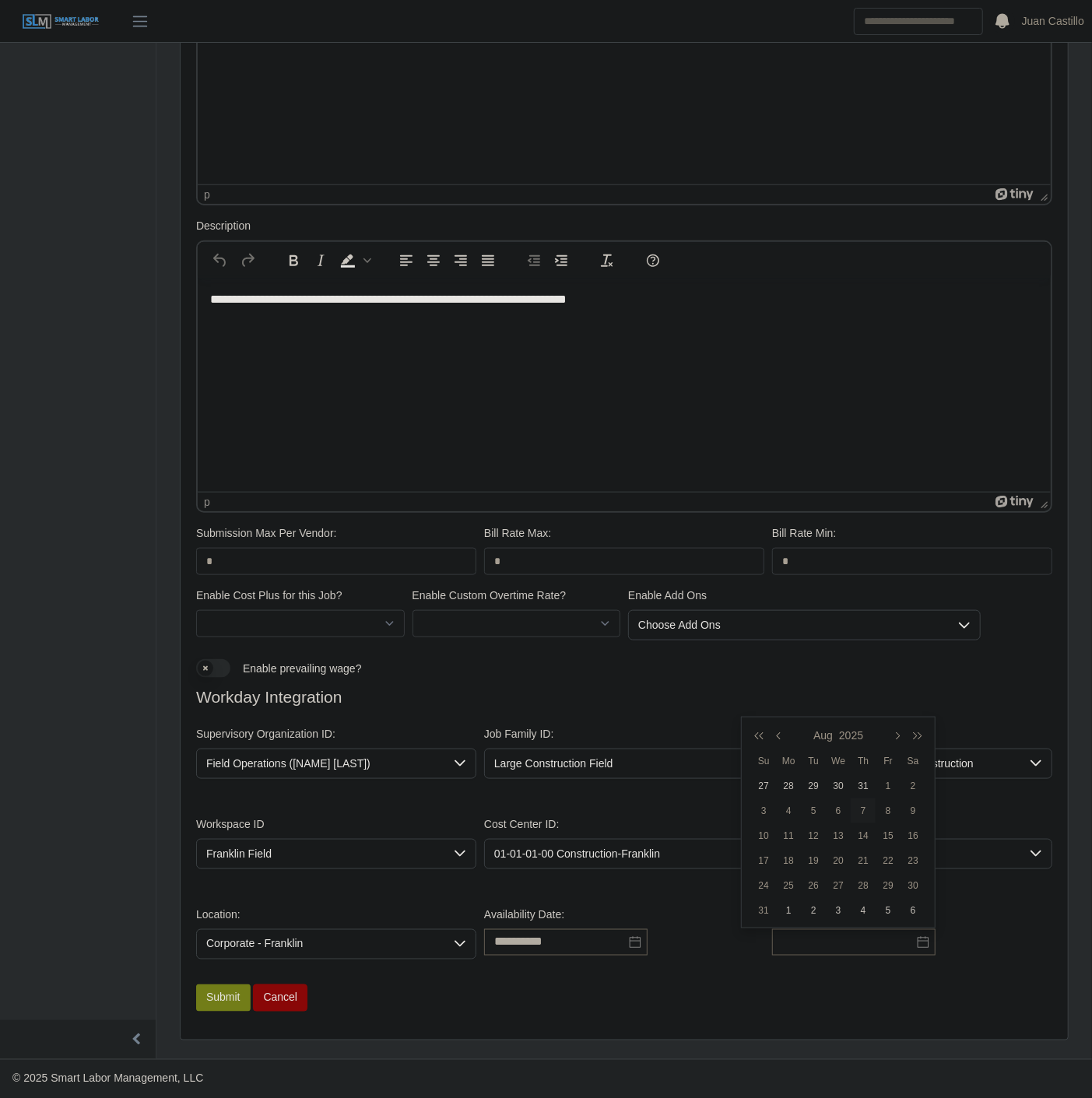 click on "7" at bounding box center [863, 811] 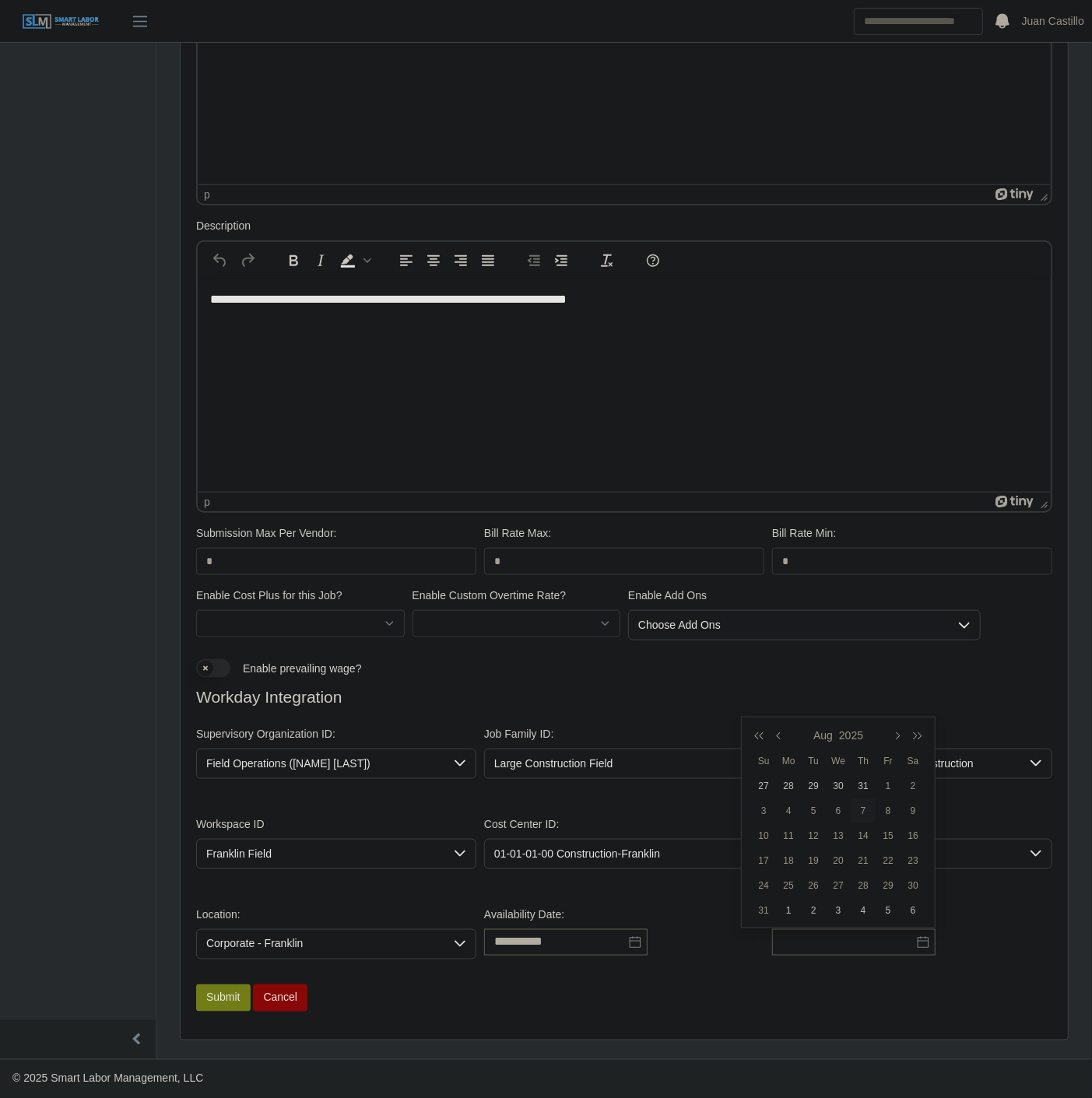 type on "**********" 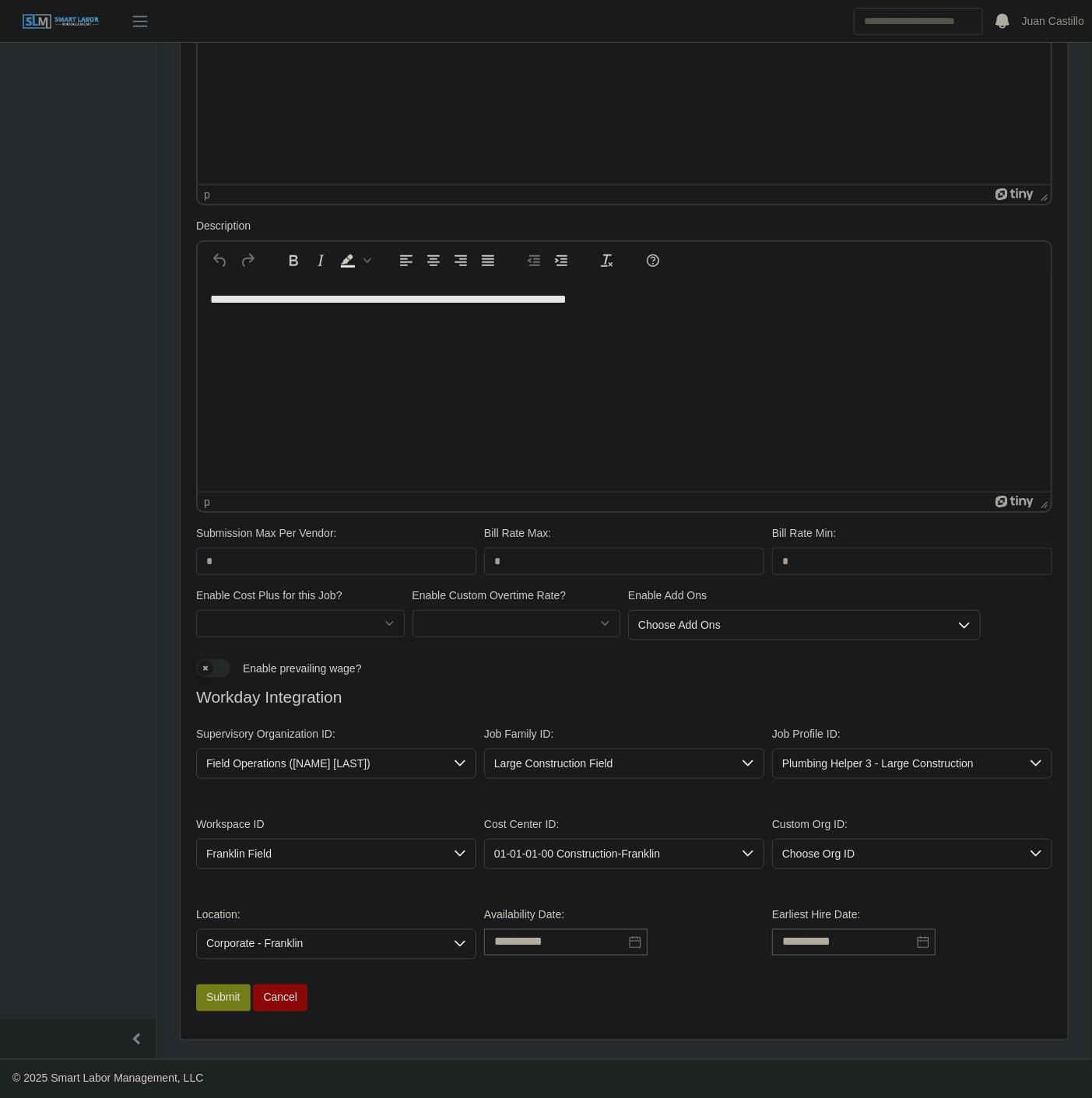 click on "Submit    Cancel" at bounding box center (624, 998) 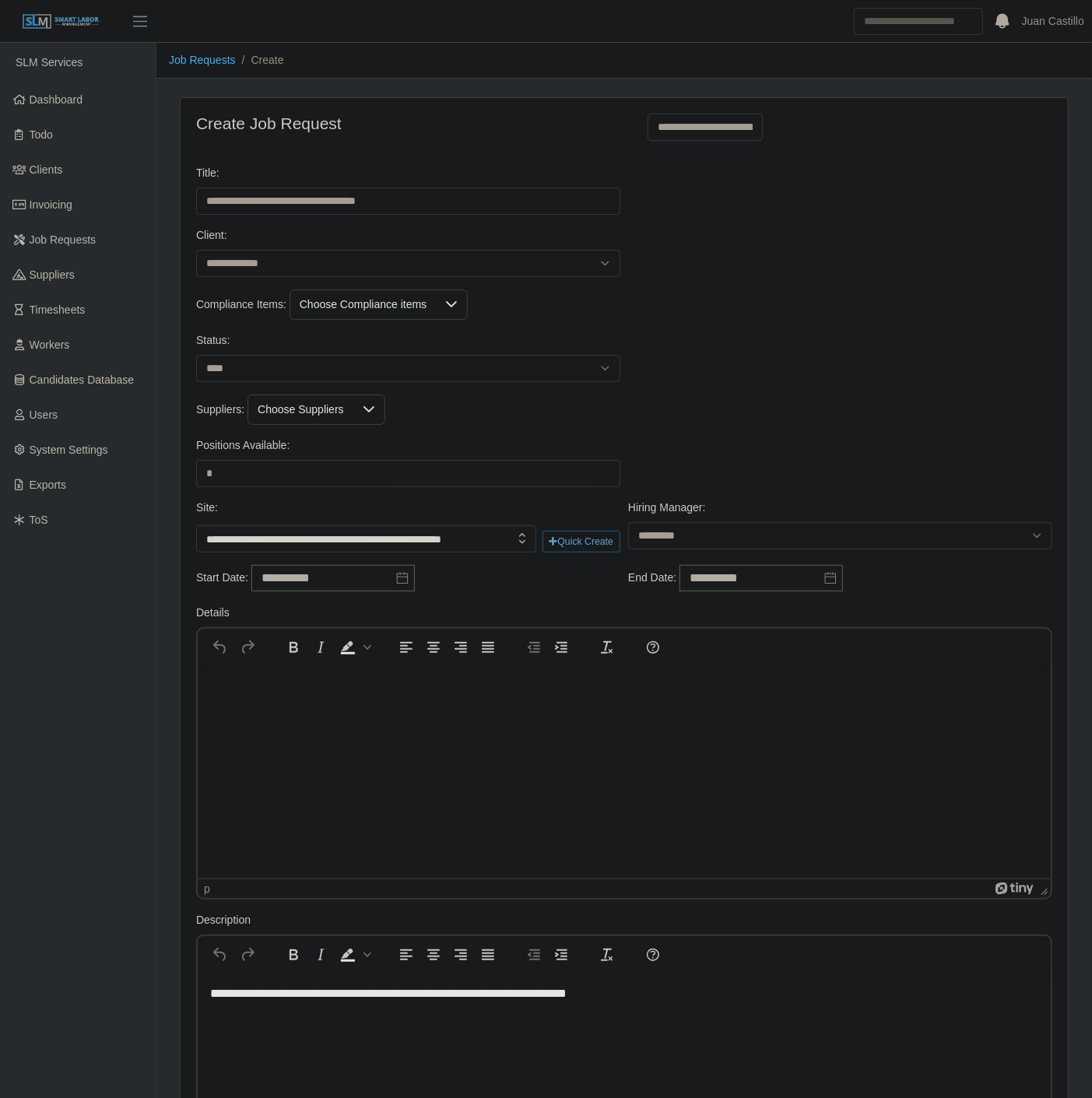 scroll, scrollTop: 694, scrollLeft: 0, axis: vertical 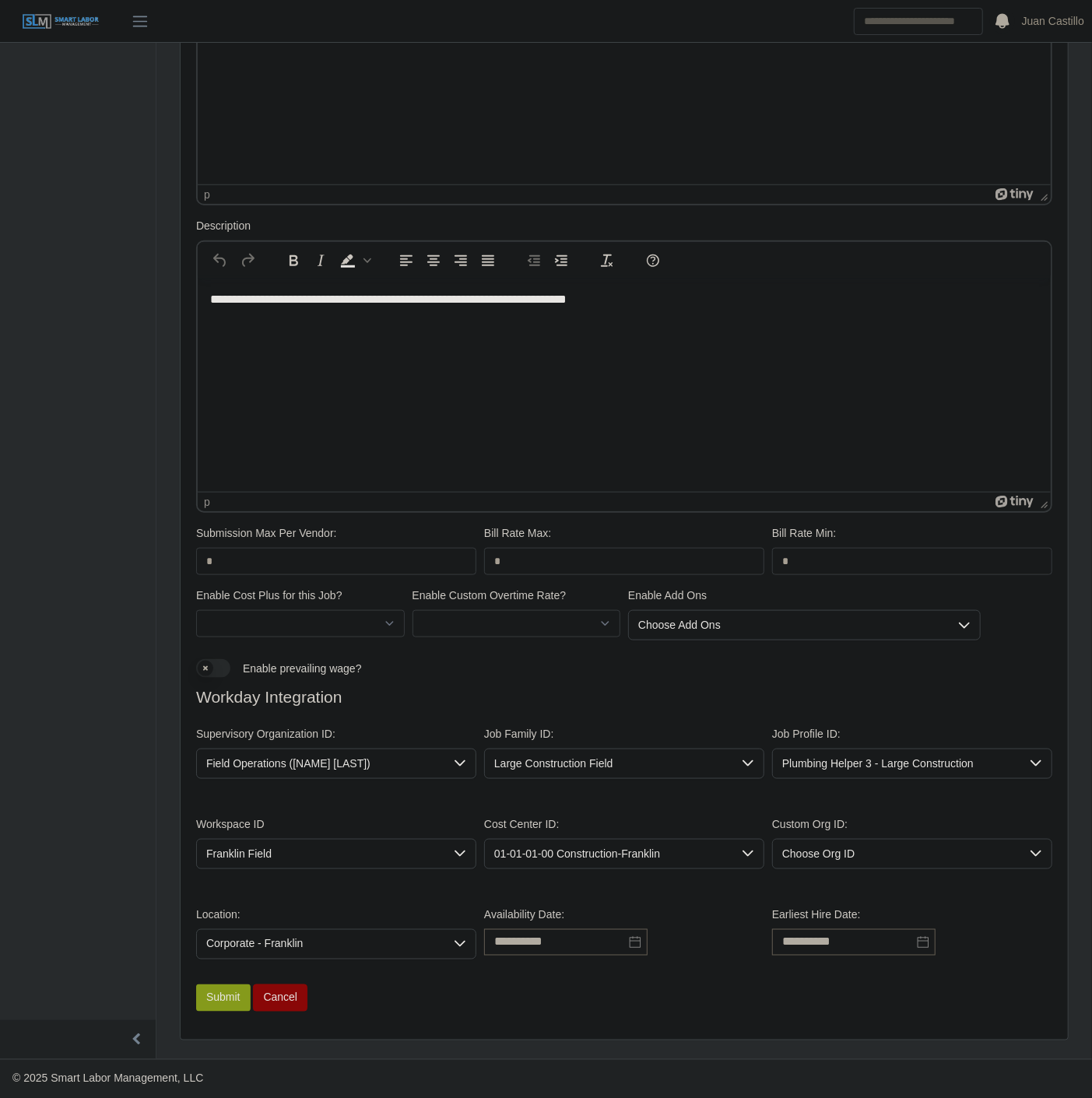 click on "Submit" at bounding box center [223, 998] 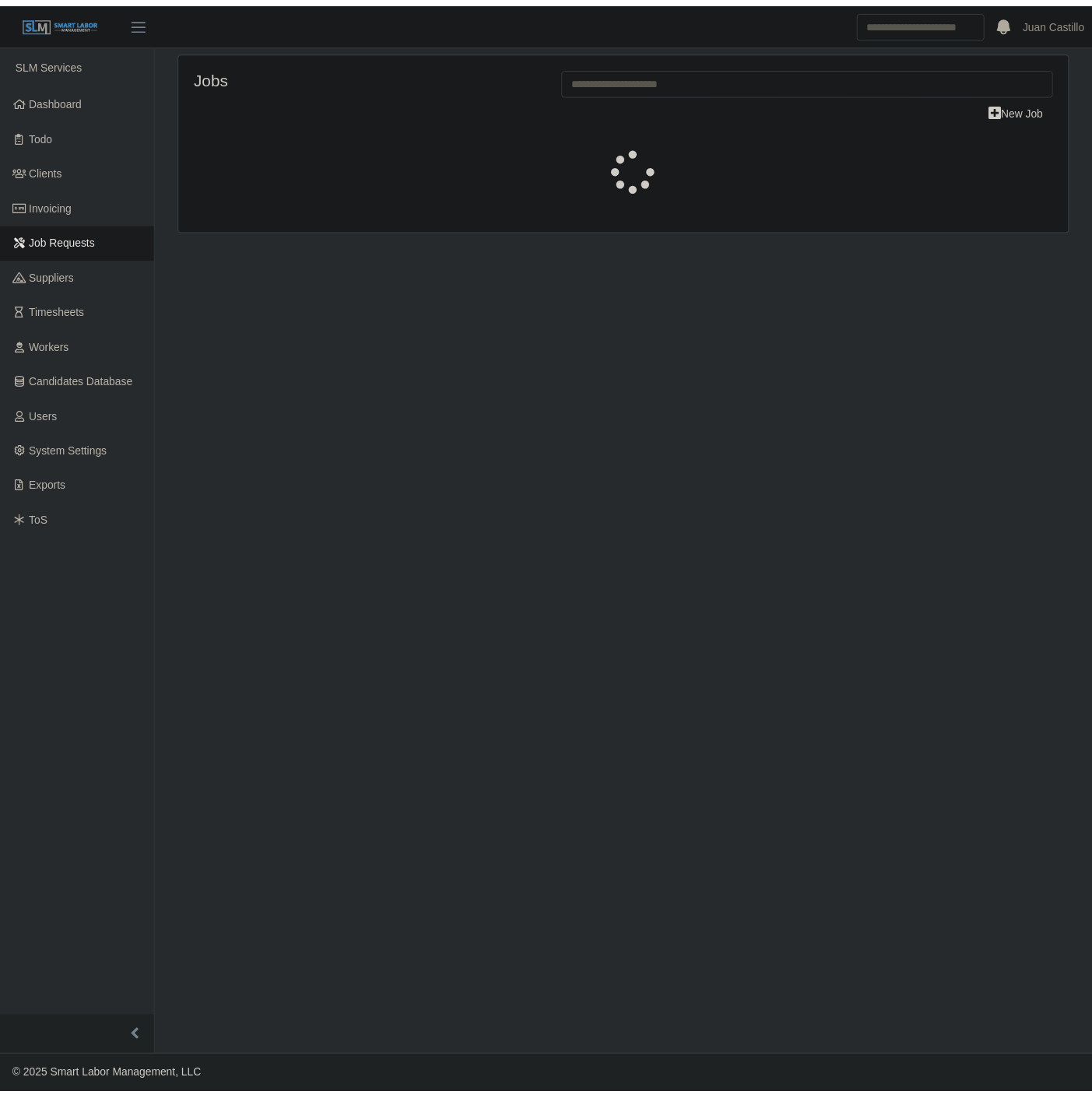 scroll, scrollTop: 0, scrollLeft: 0, axis: both 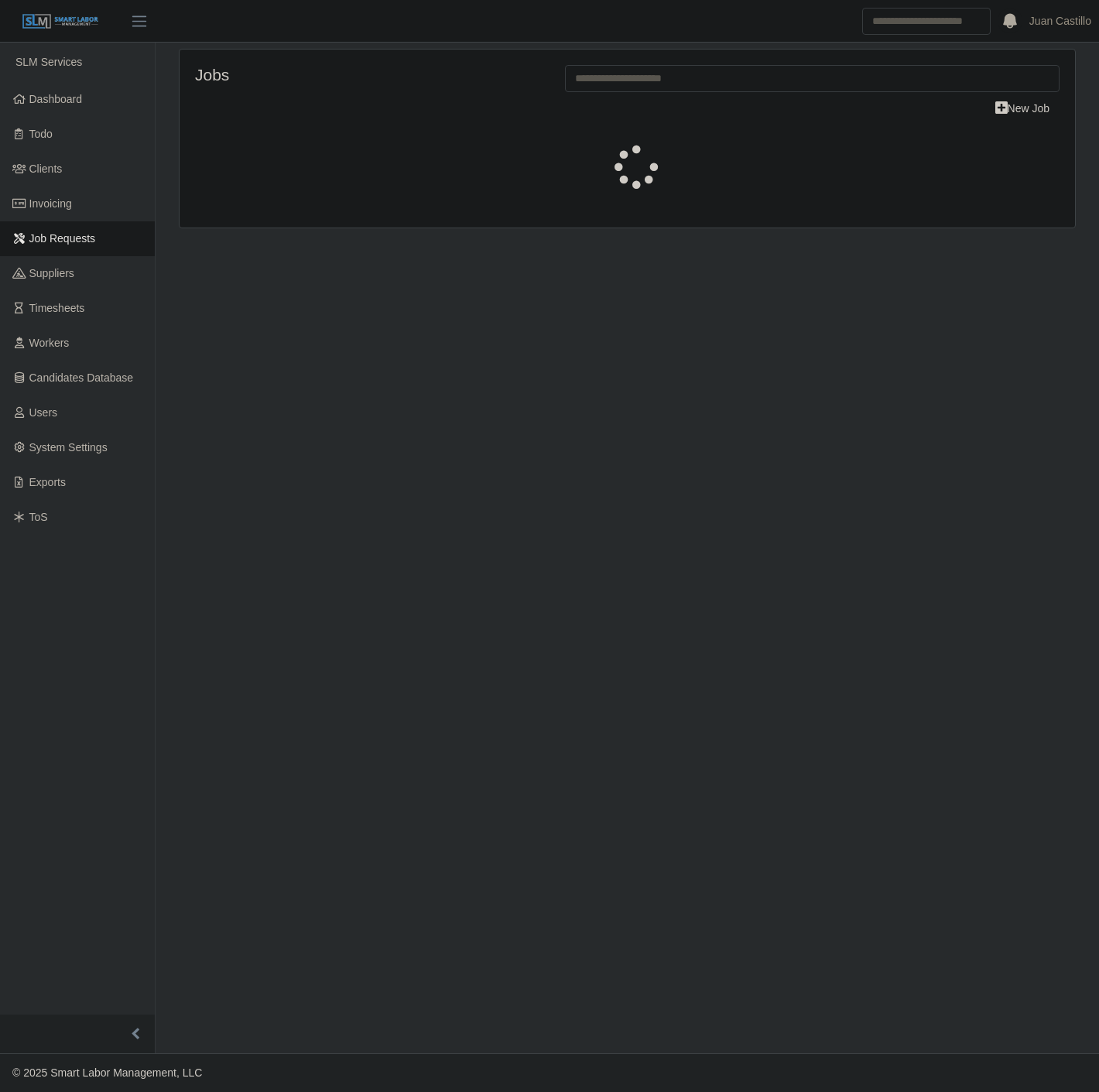 select on "****" 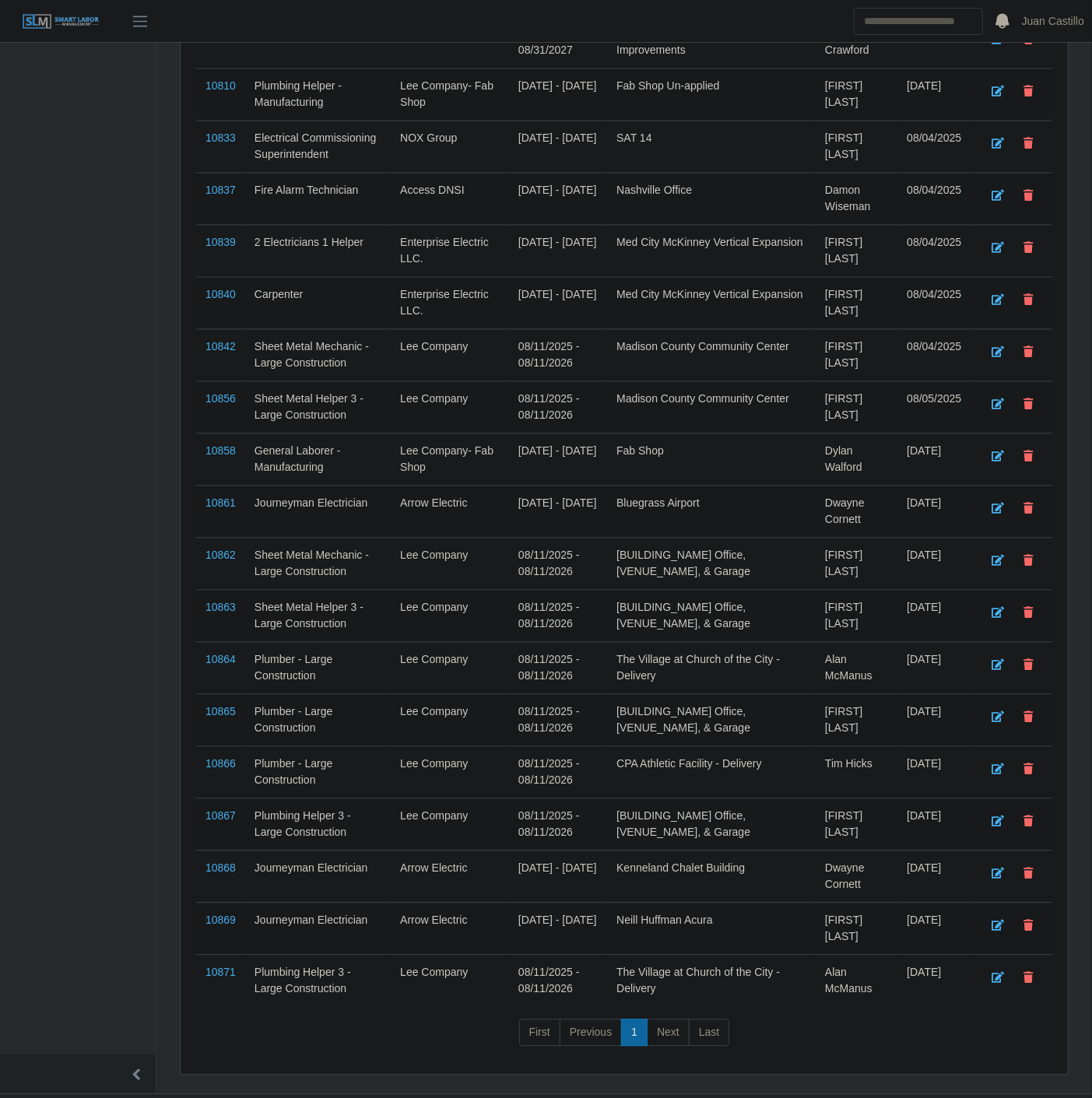 scroll, scrollTop: 1668, scrollLeft: 0, axis: vertical 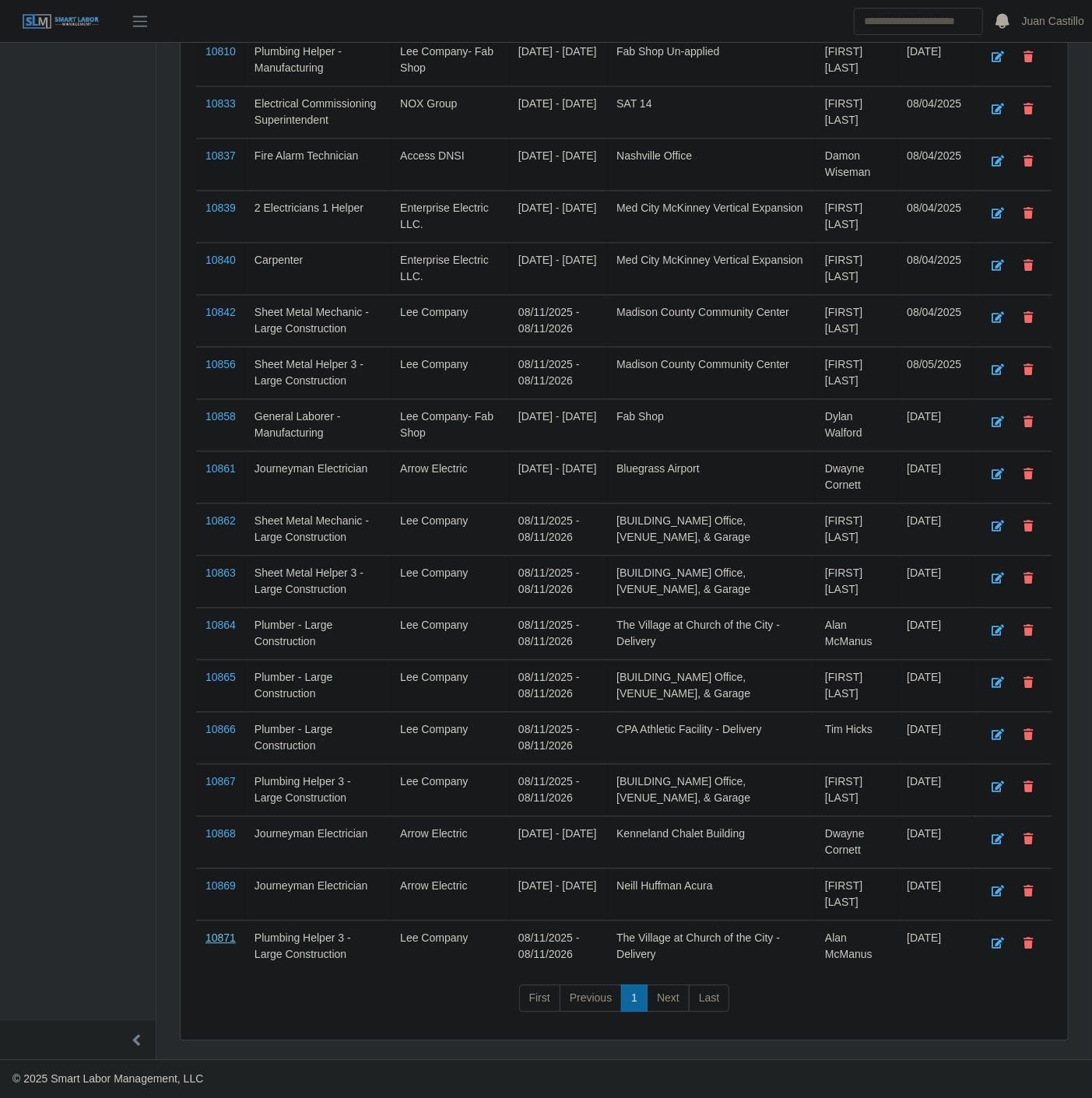 click on "10871" at bounding box center [220, 938] 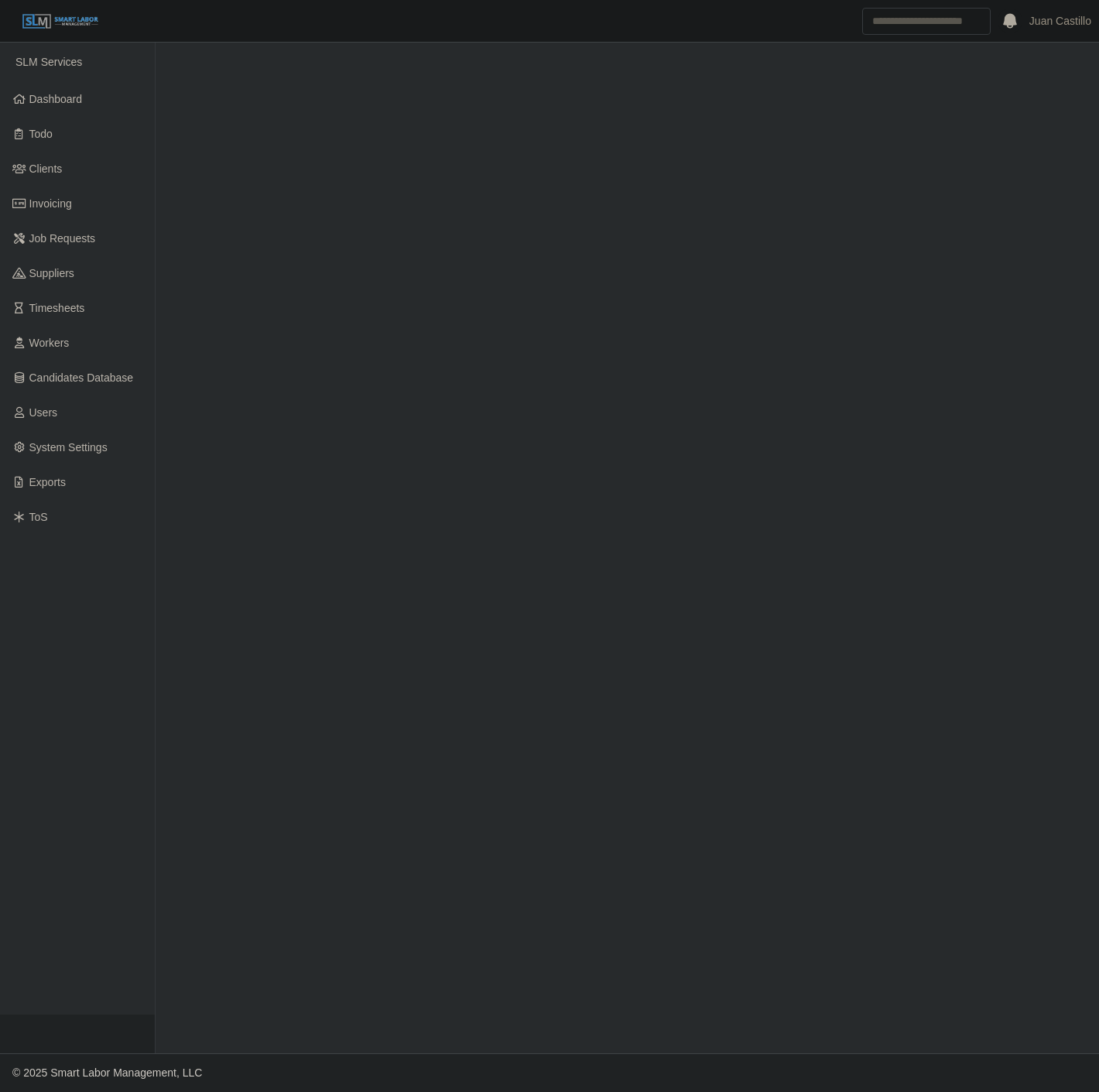 scroll, scrollTop: 0, scrollLeft: 0, axis: both 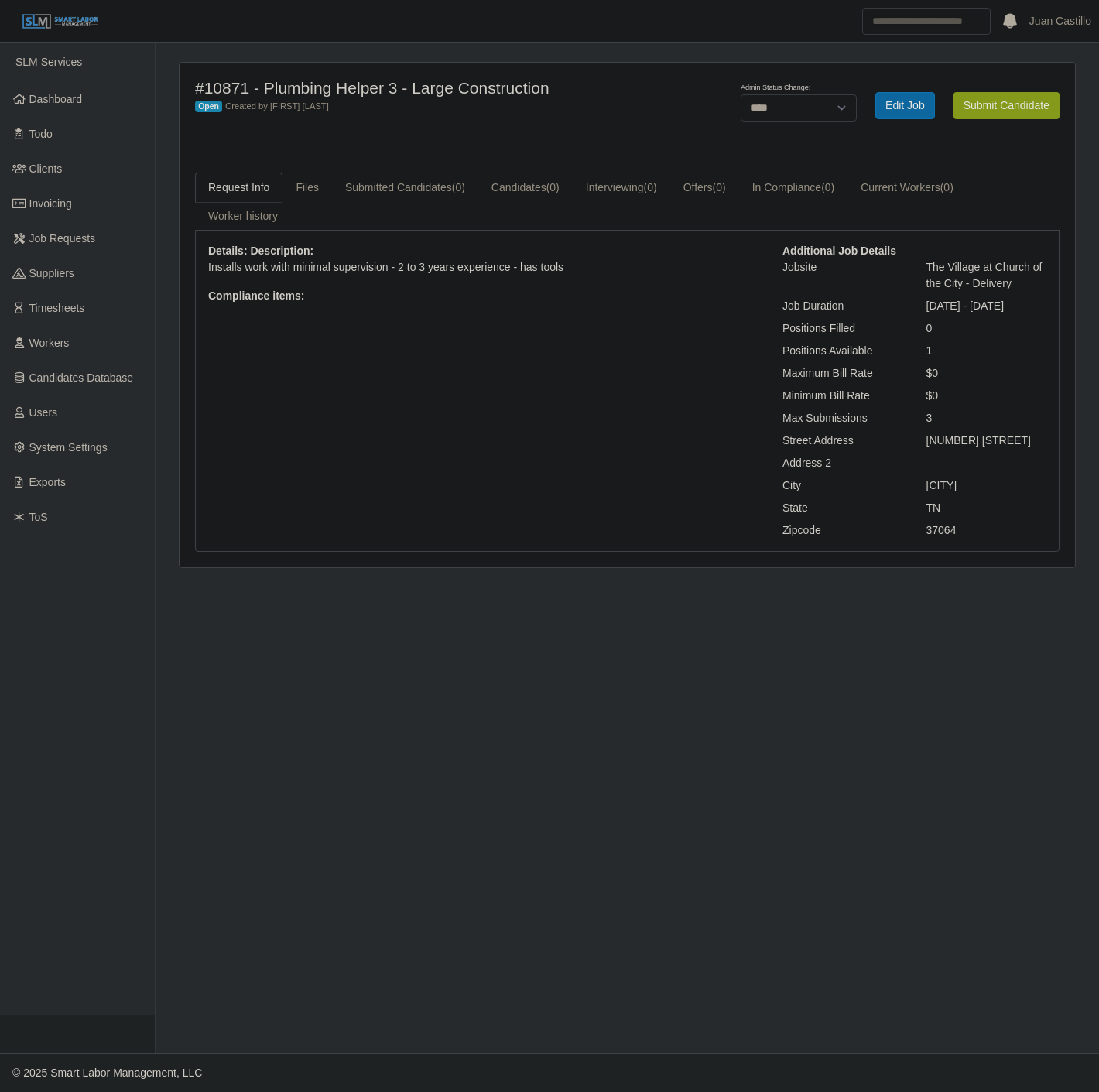 click on "Submit Candidate" at bounding box center [1006, 105] 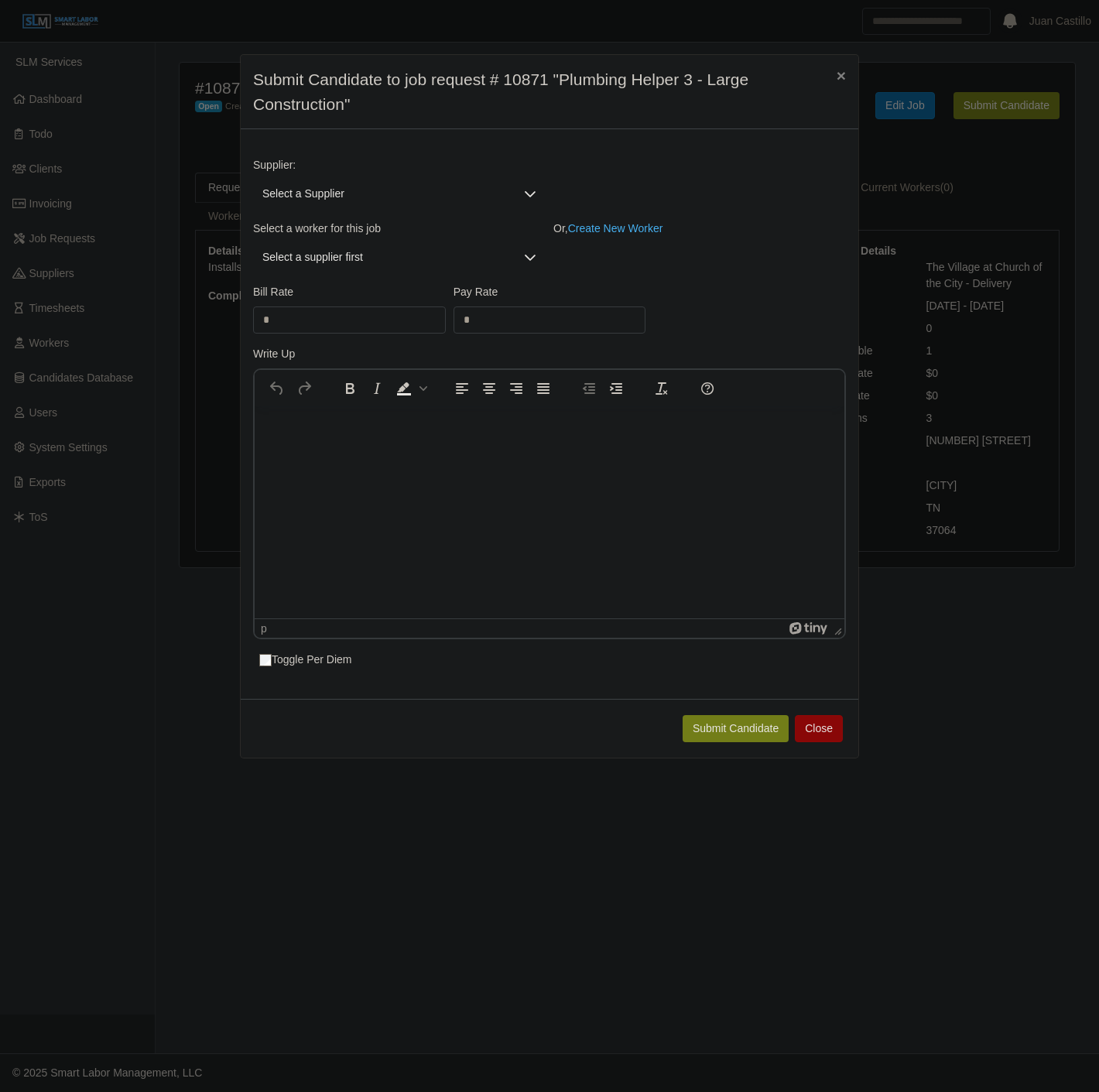scroll, scrollTop: 0, scrollLeft: 0, axis: both 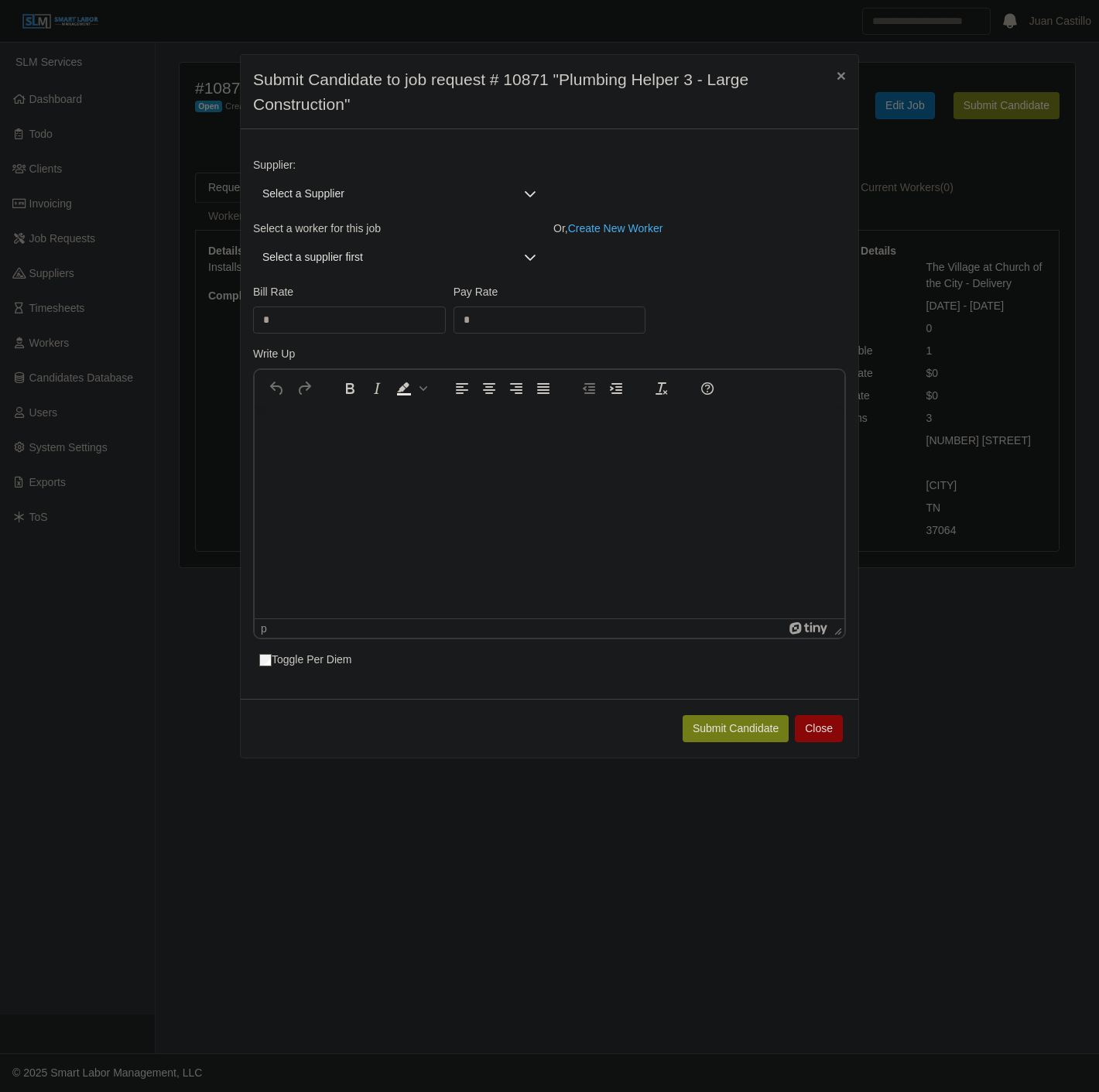 click on "Select a Supplier" at bounding box center [384, 193] 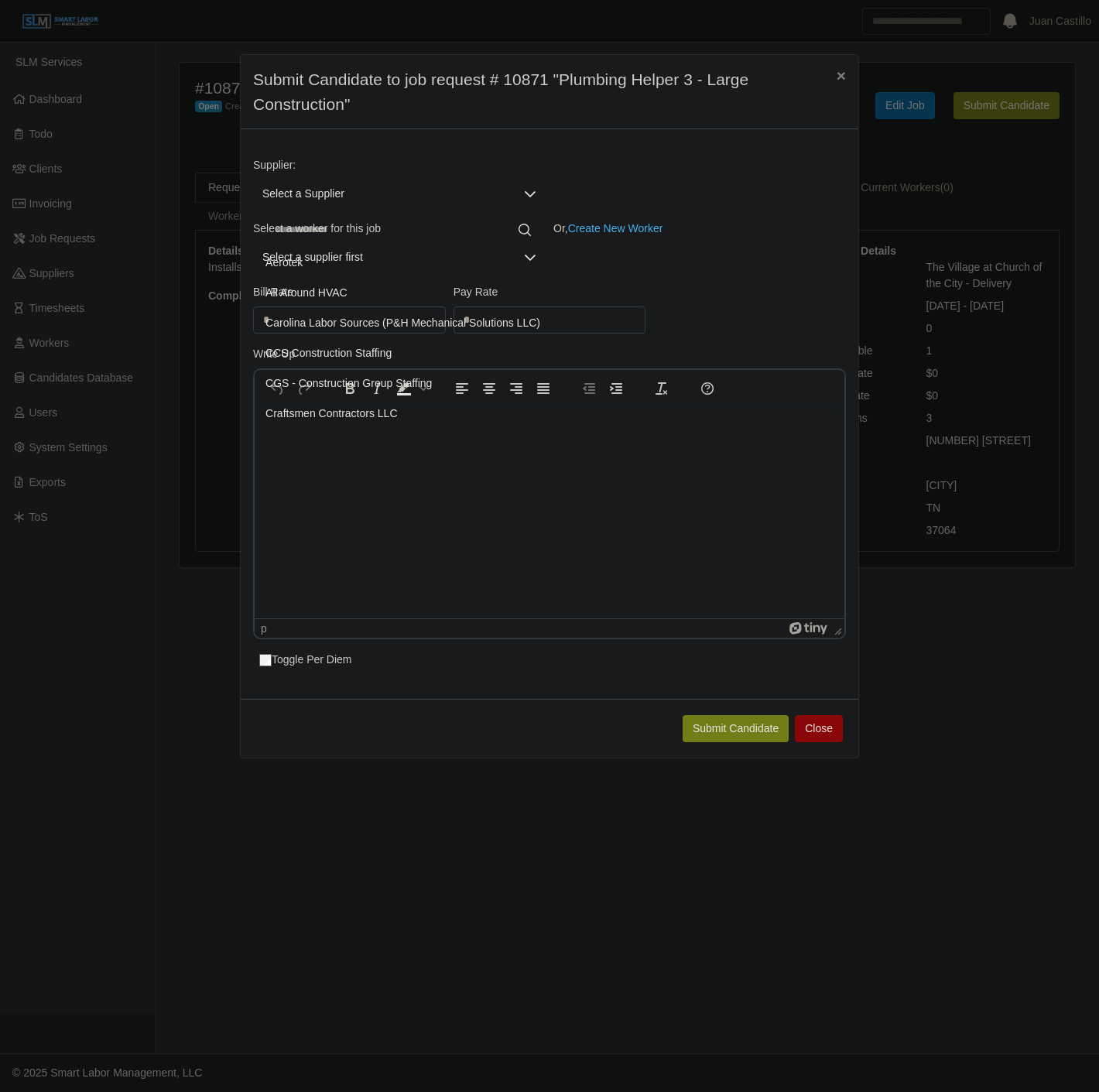 click on "Carolina Labor Sources (P&H Mechanical Solutions LLC)" 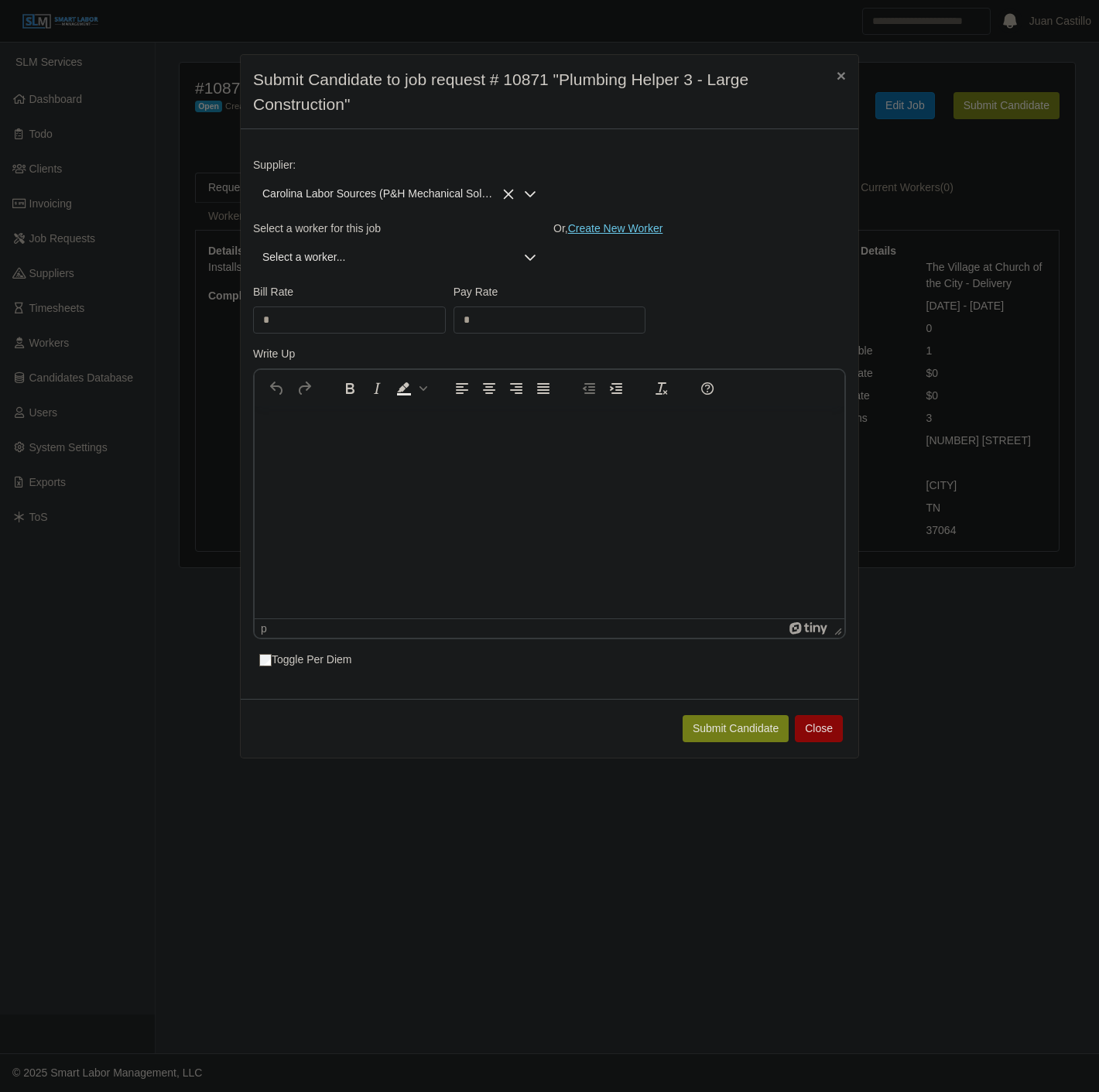 click on "Create New Worker" at bounding box center (615, 228) 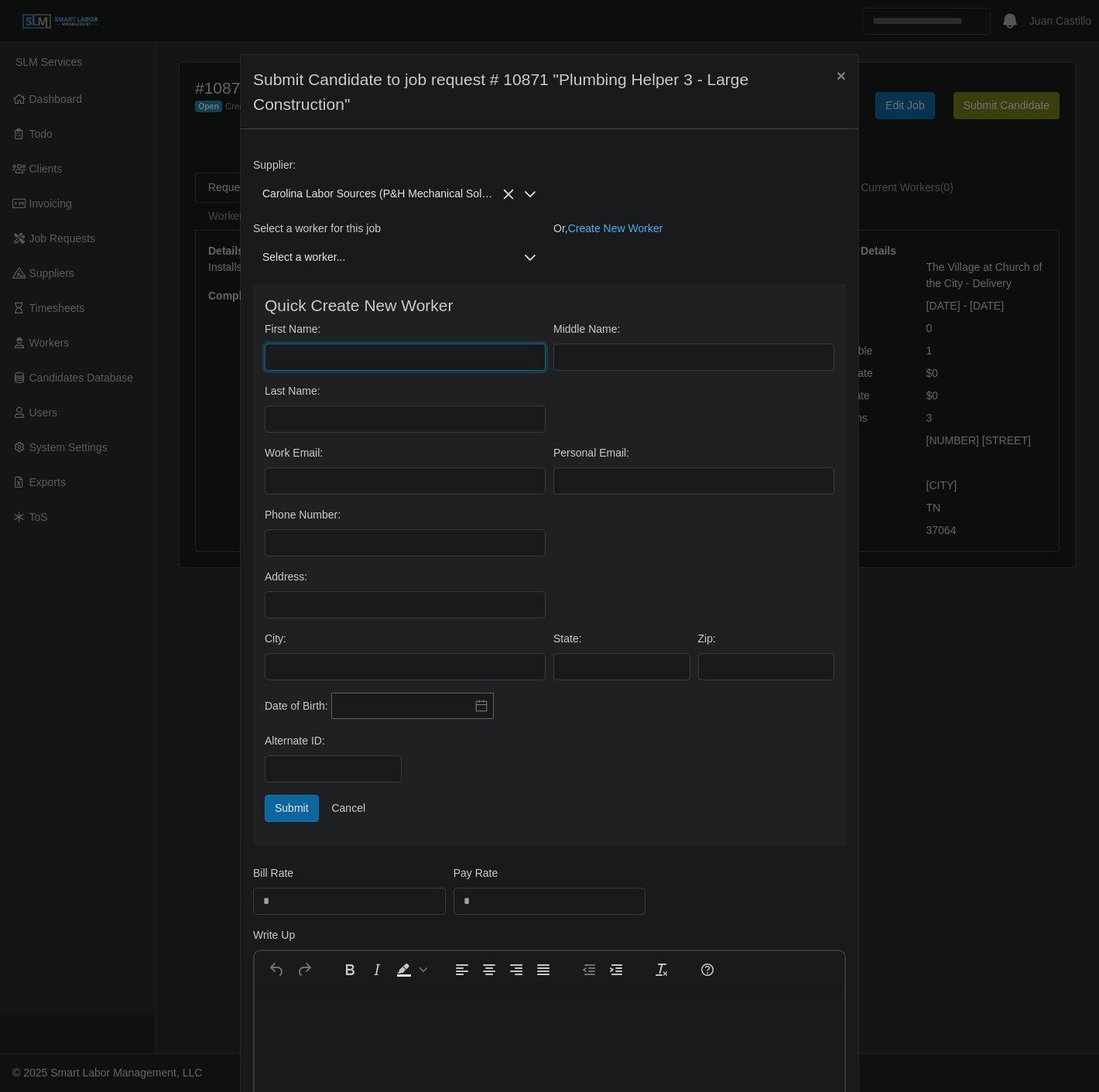 click on "First Name:" at bounding box center (405, 357) 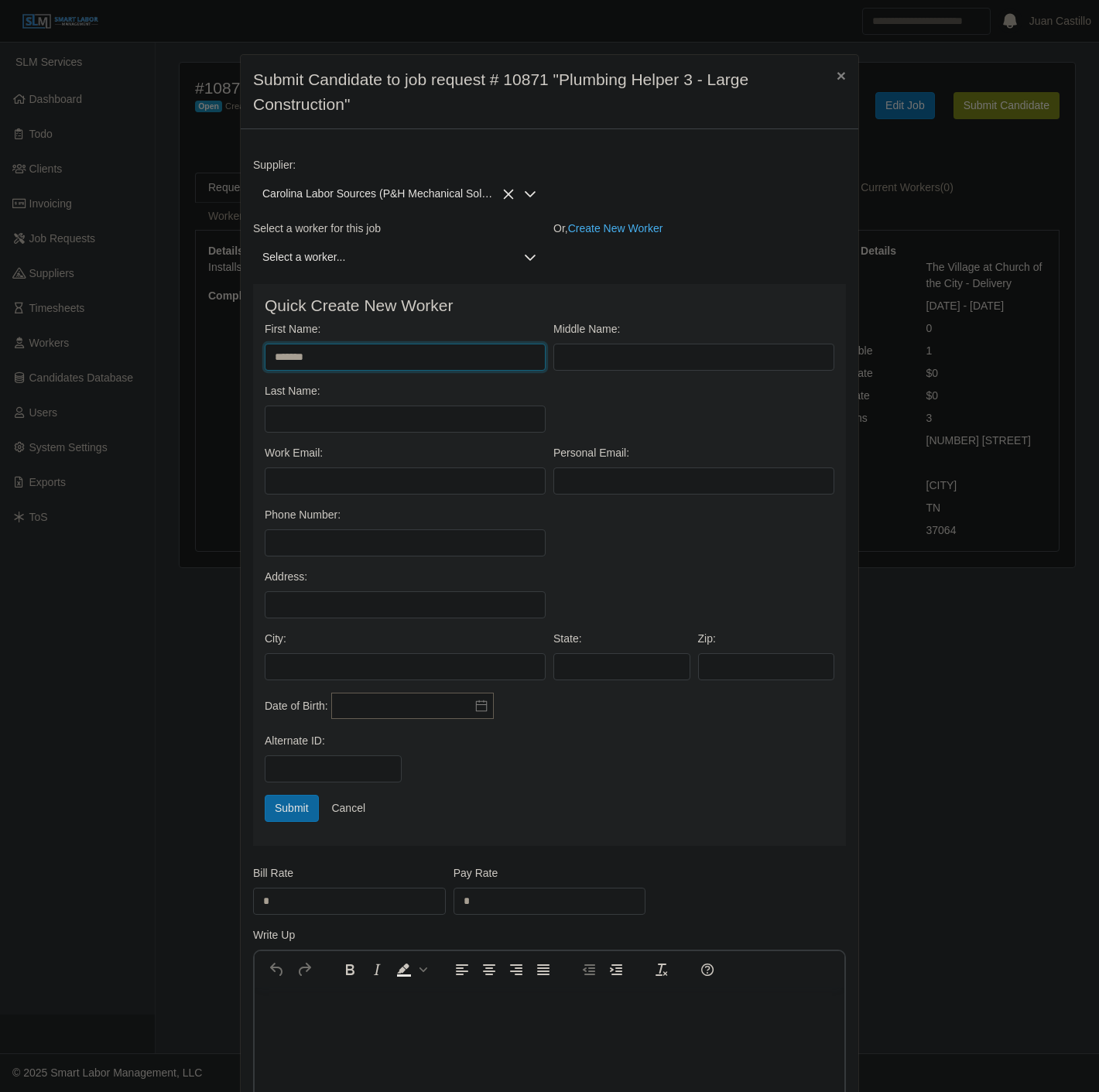 type on "*******" 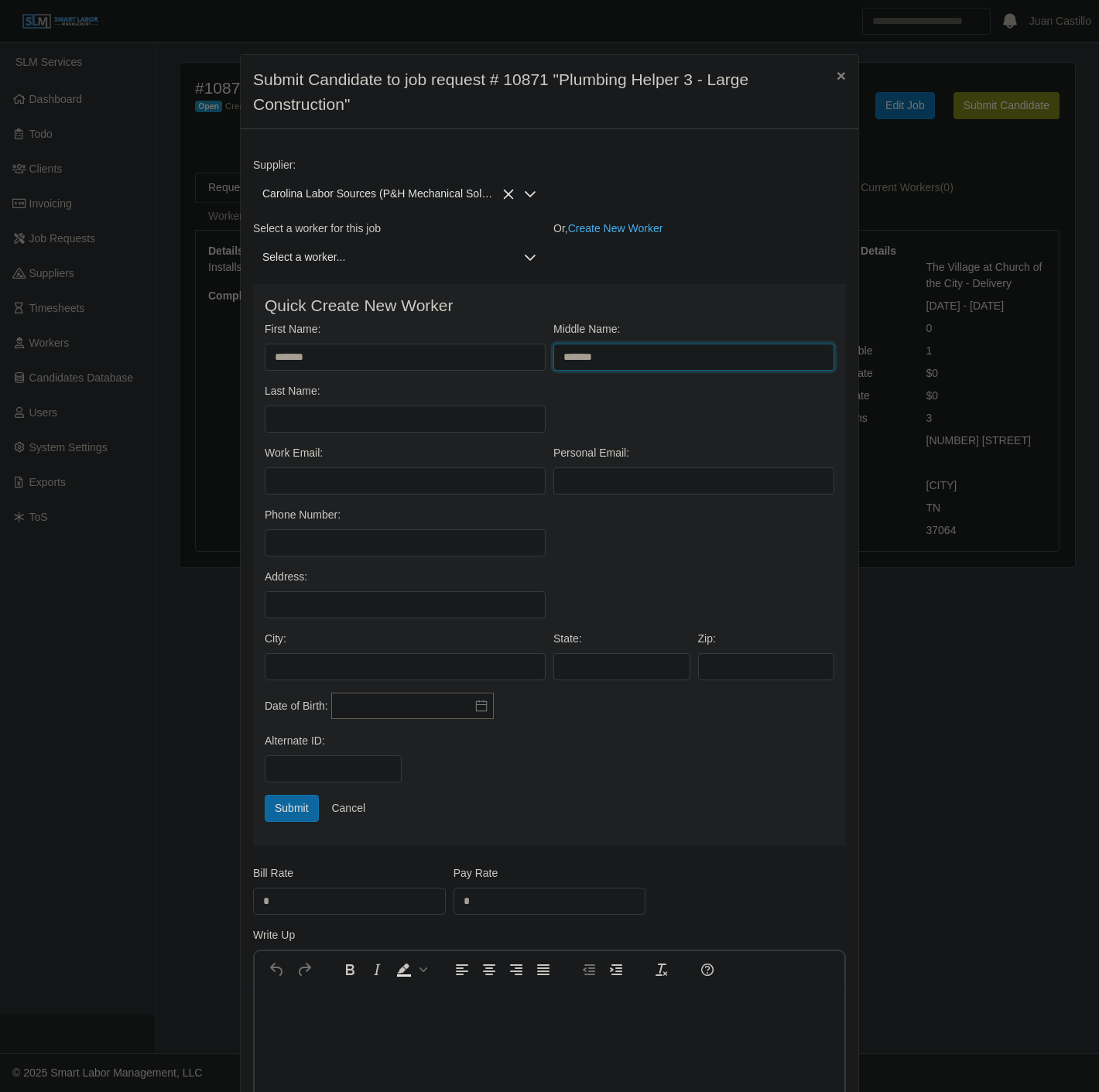 type on "*******" 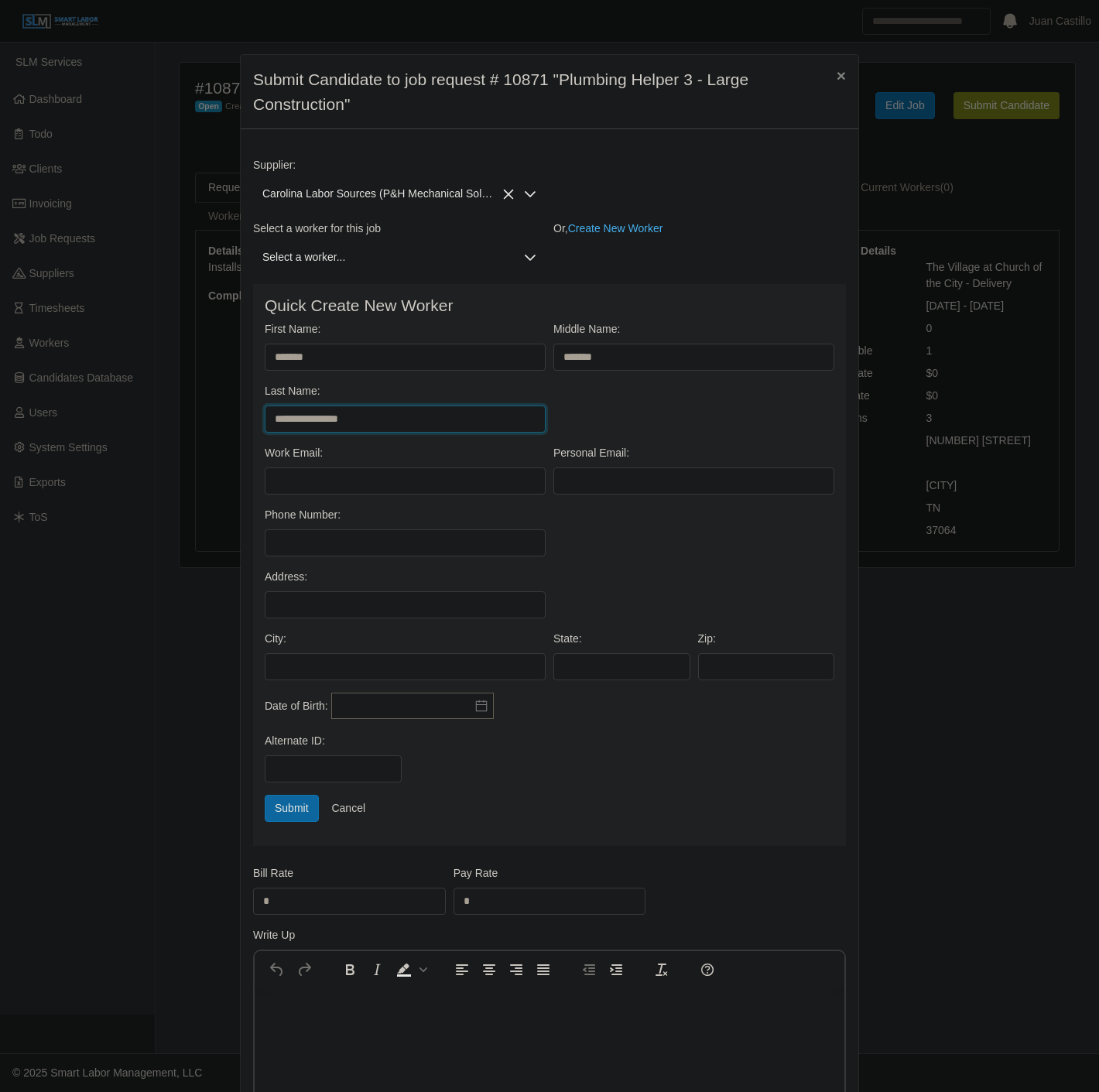 type on "**********" 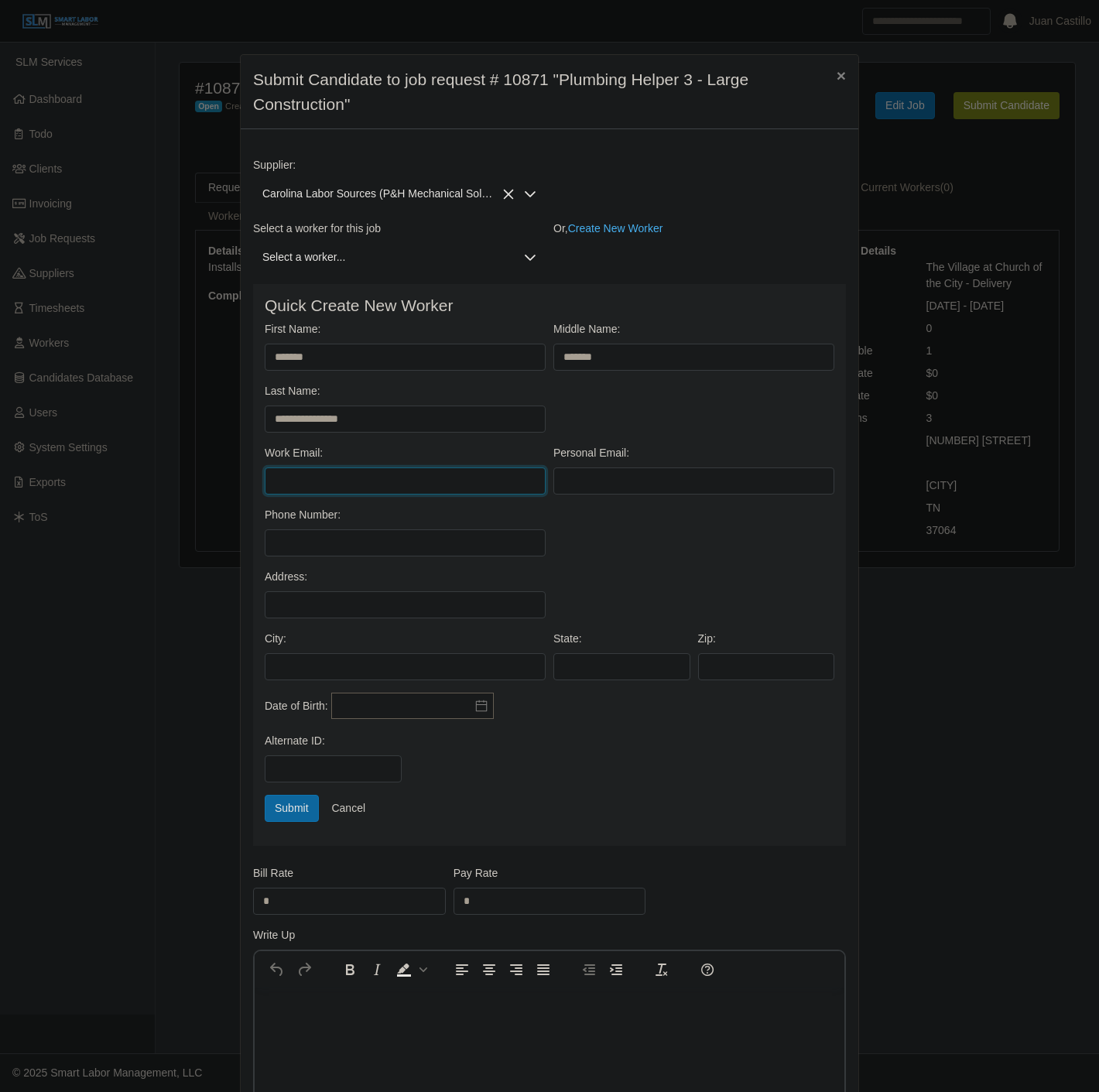 click on "Work Email:" at bounding box center [405, 481] 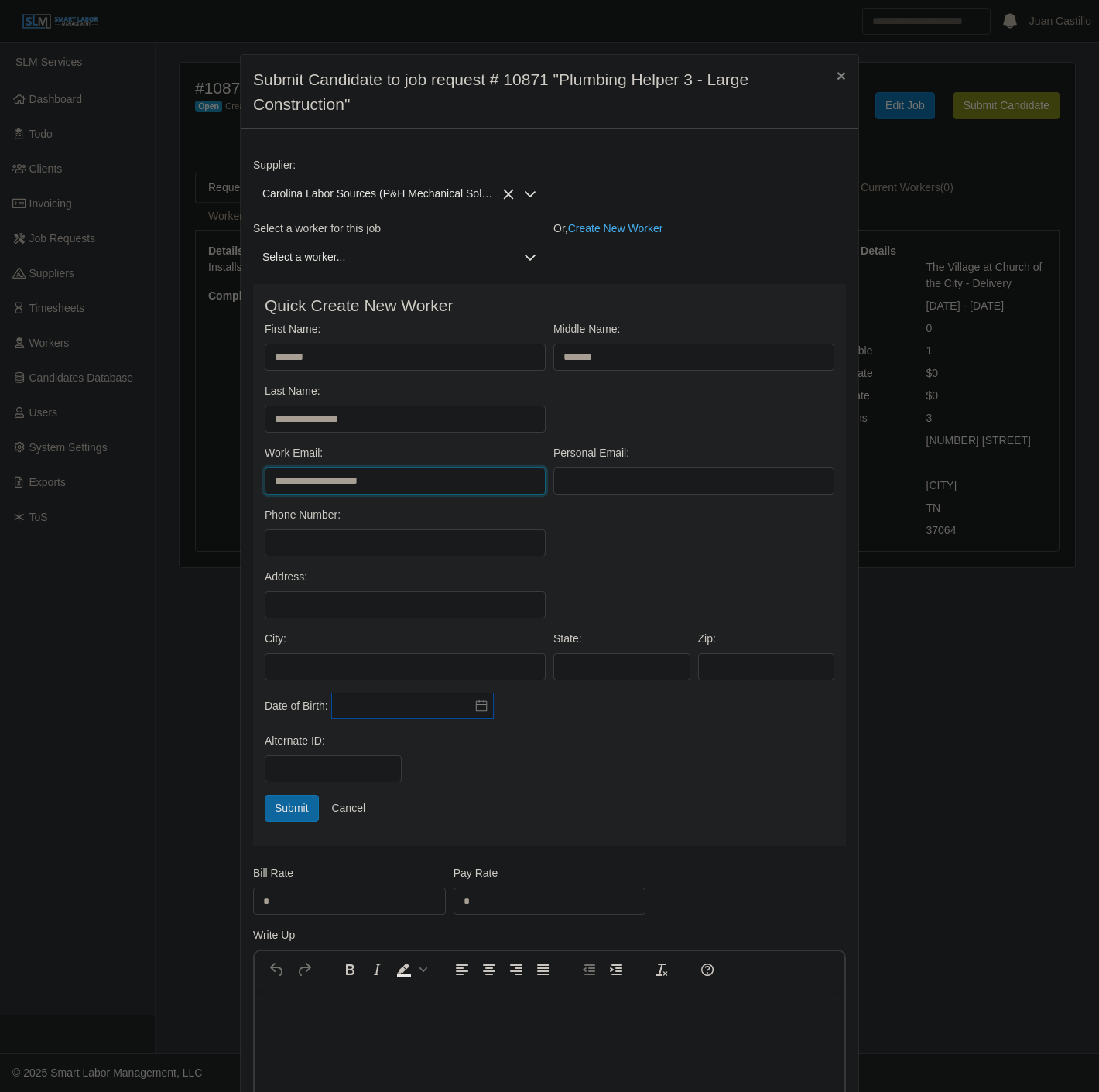 type on "**********" 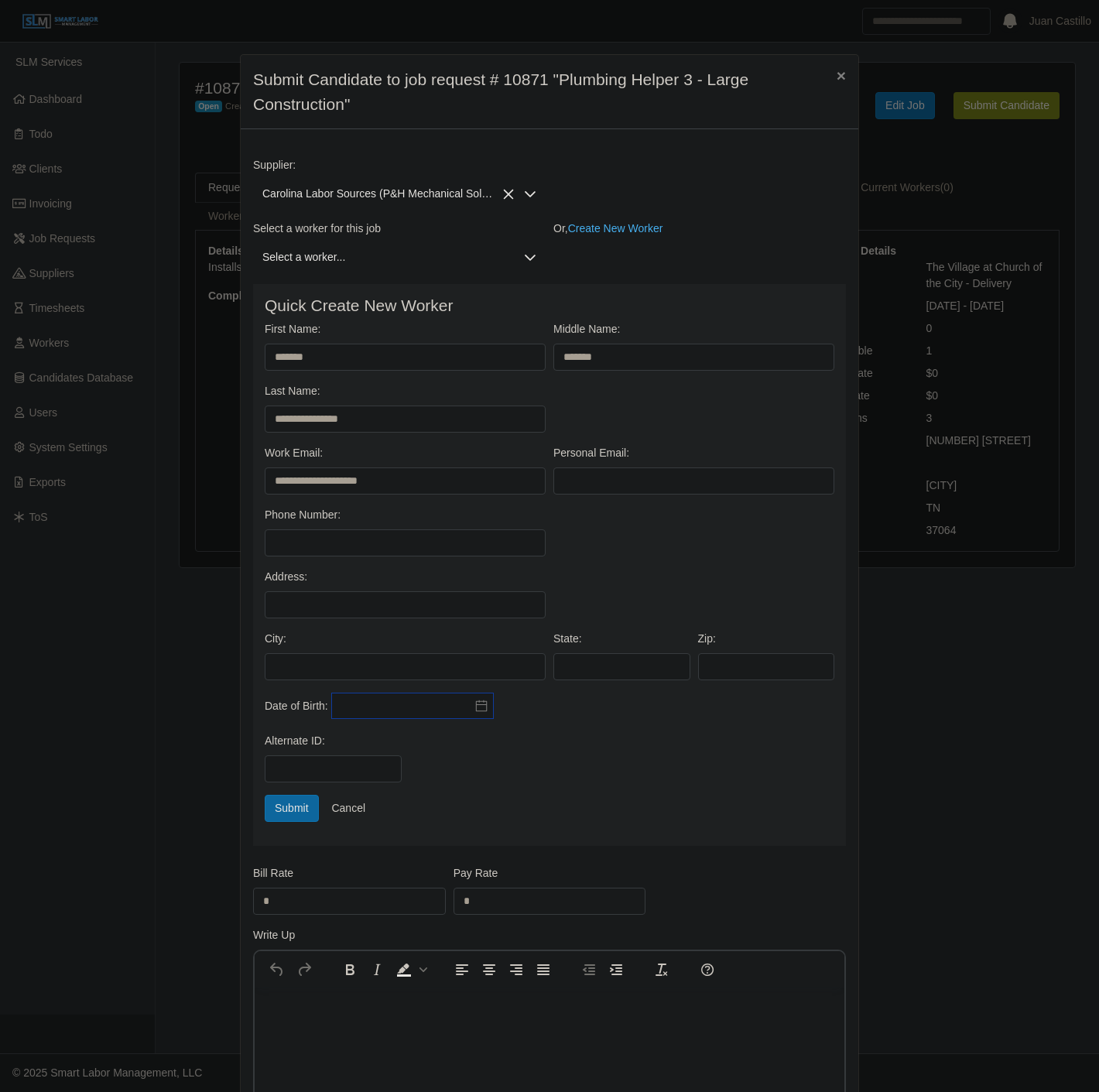 click at bounding box center (413, 706) 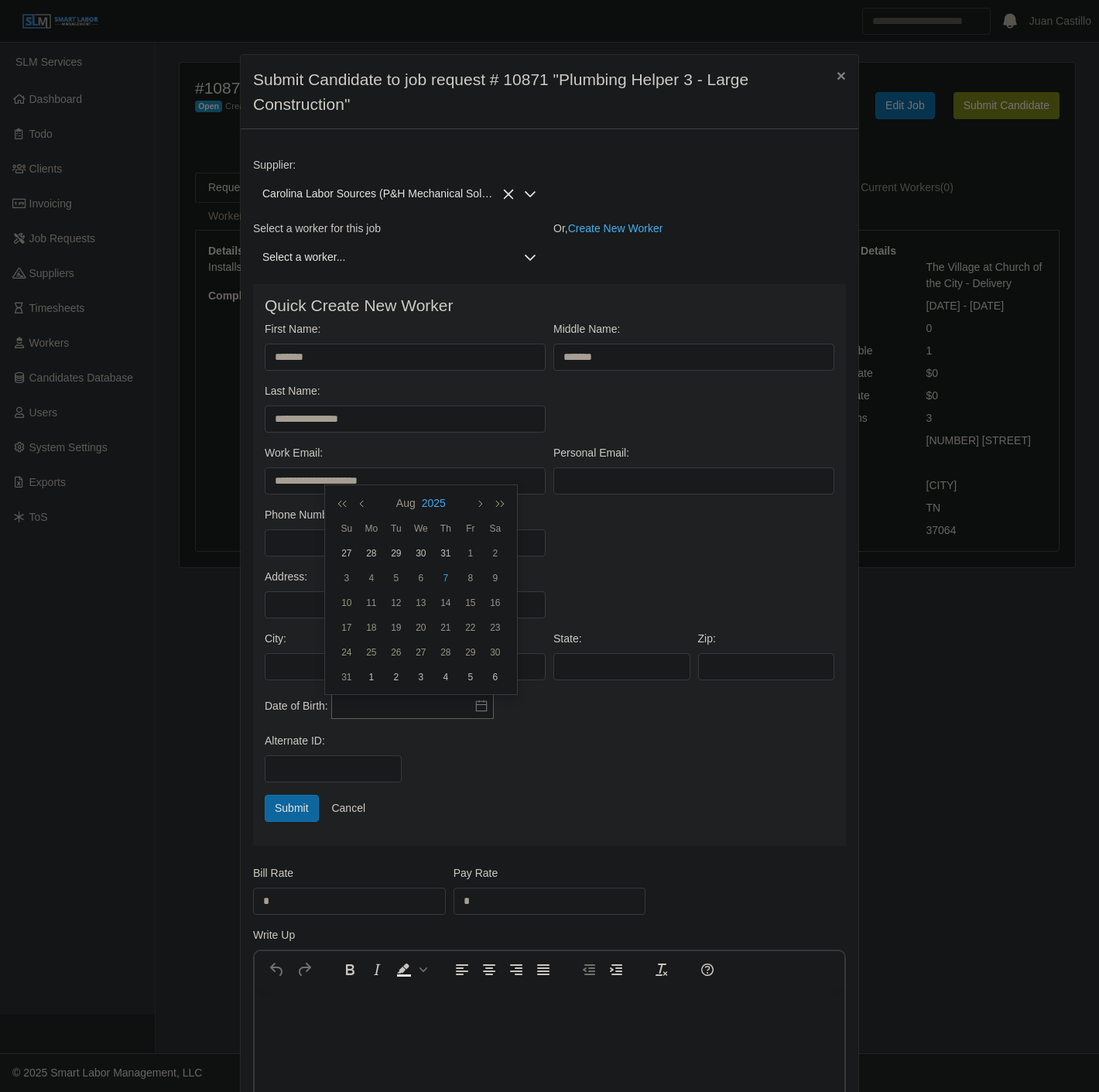 click on "2025" 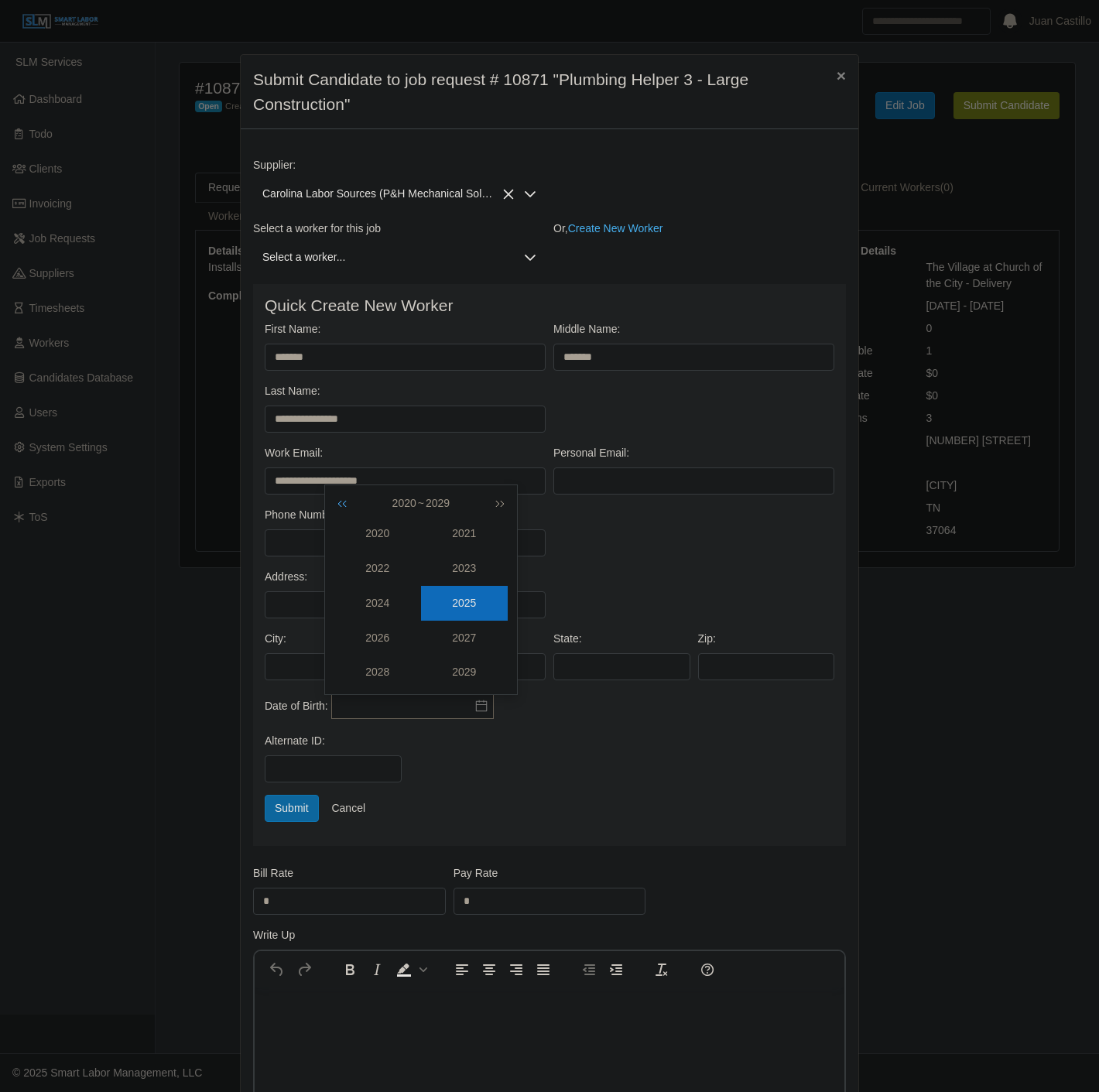 click at bounding box center (345, 503) 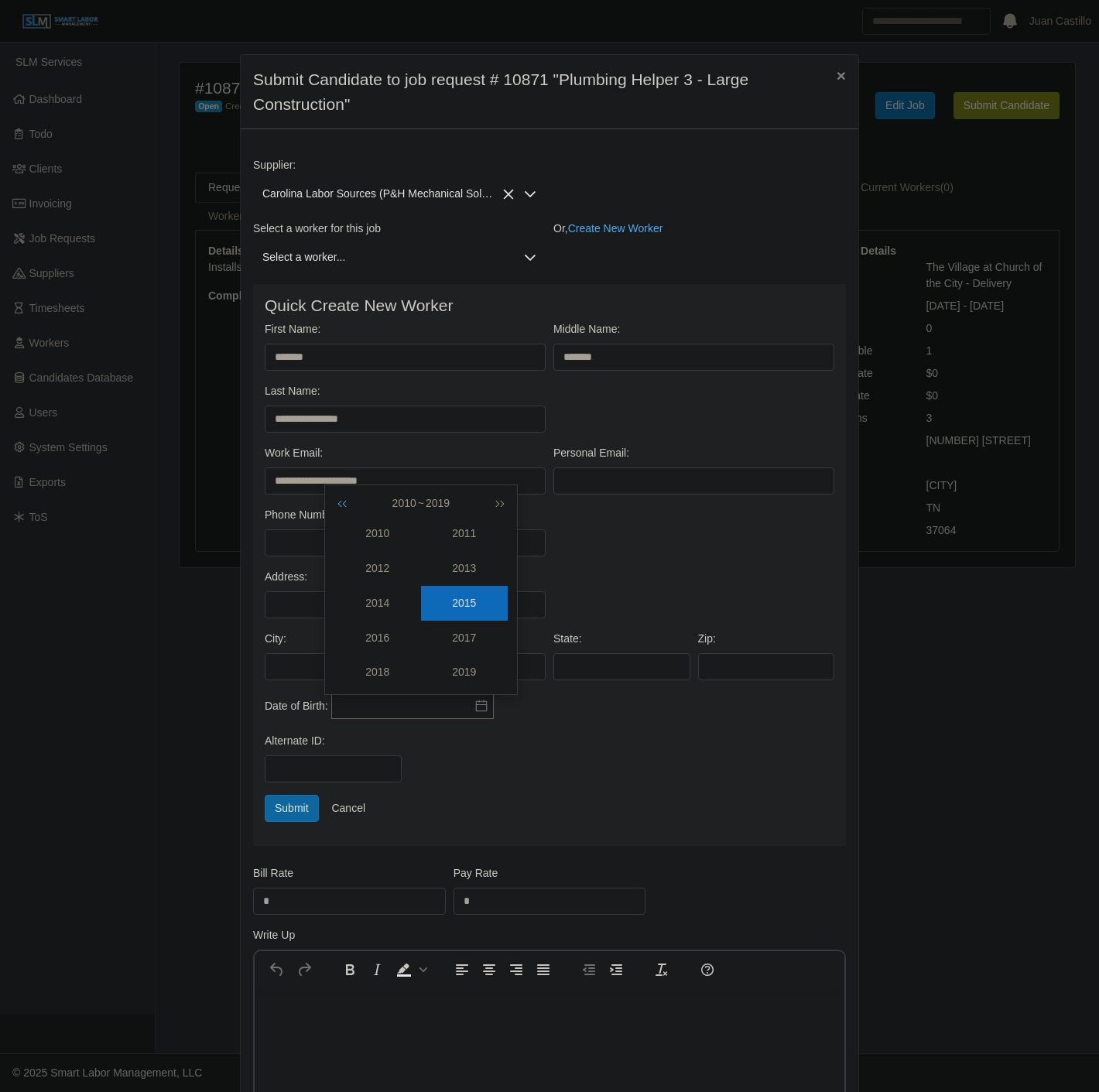 click at bounding box center (345, 503) 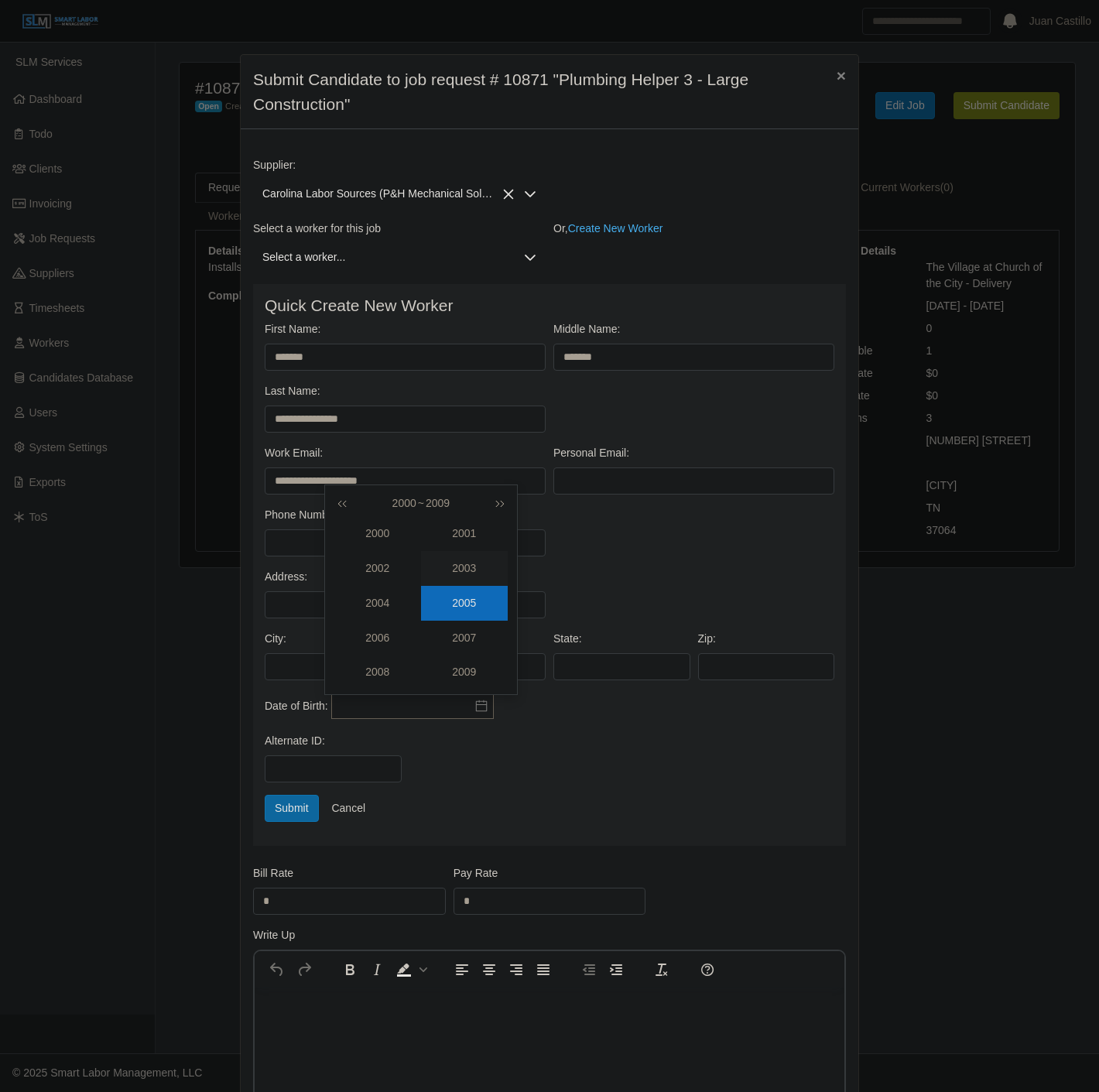 click on "2003" at bounding box center (464, 568) 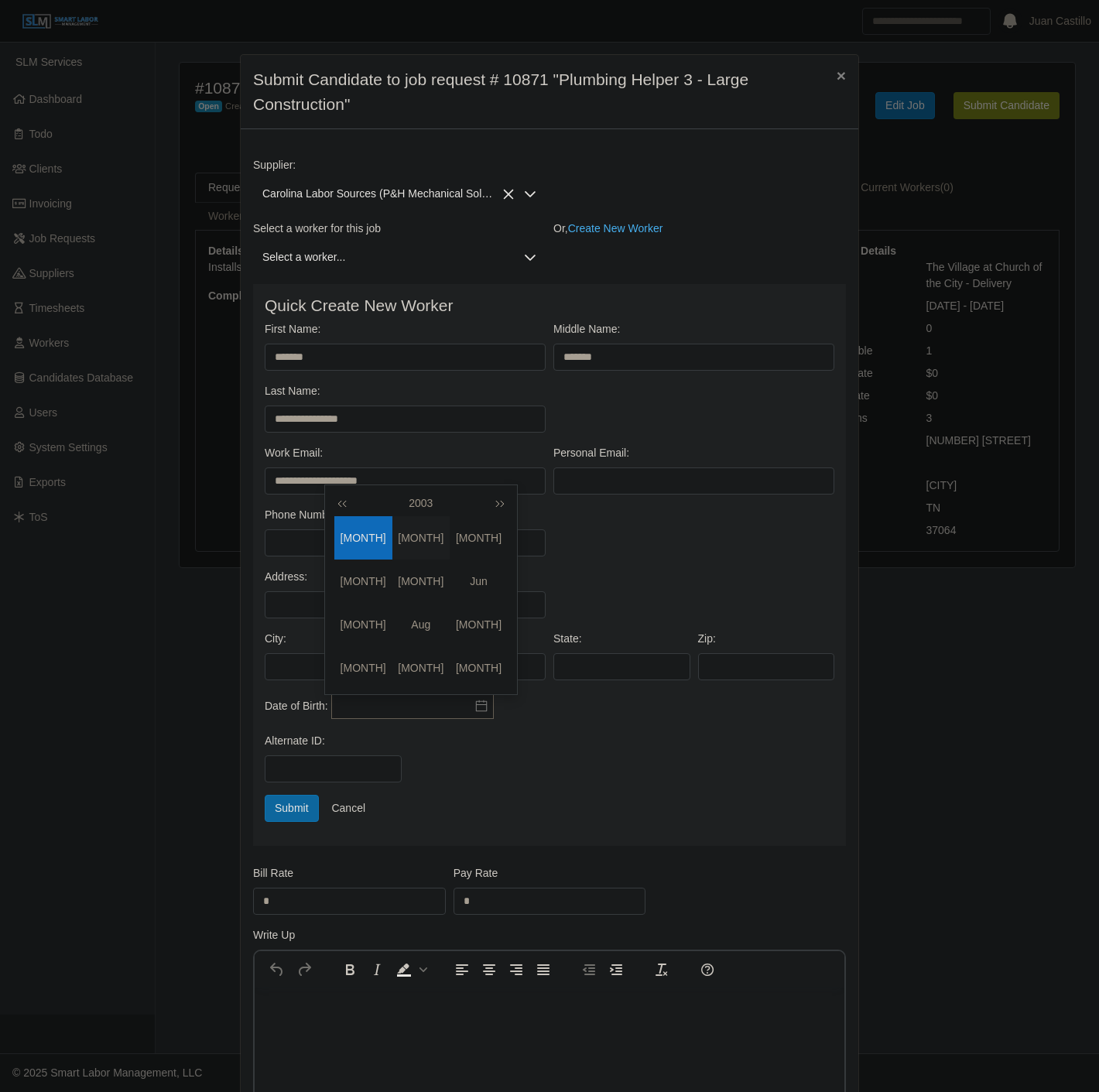 click on "Feb" at bounding box center (421, 538) 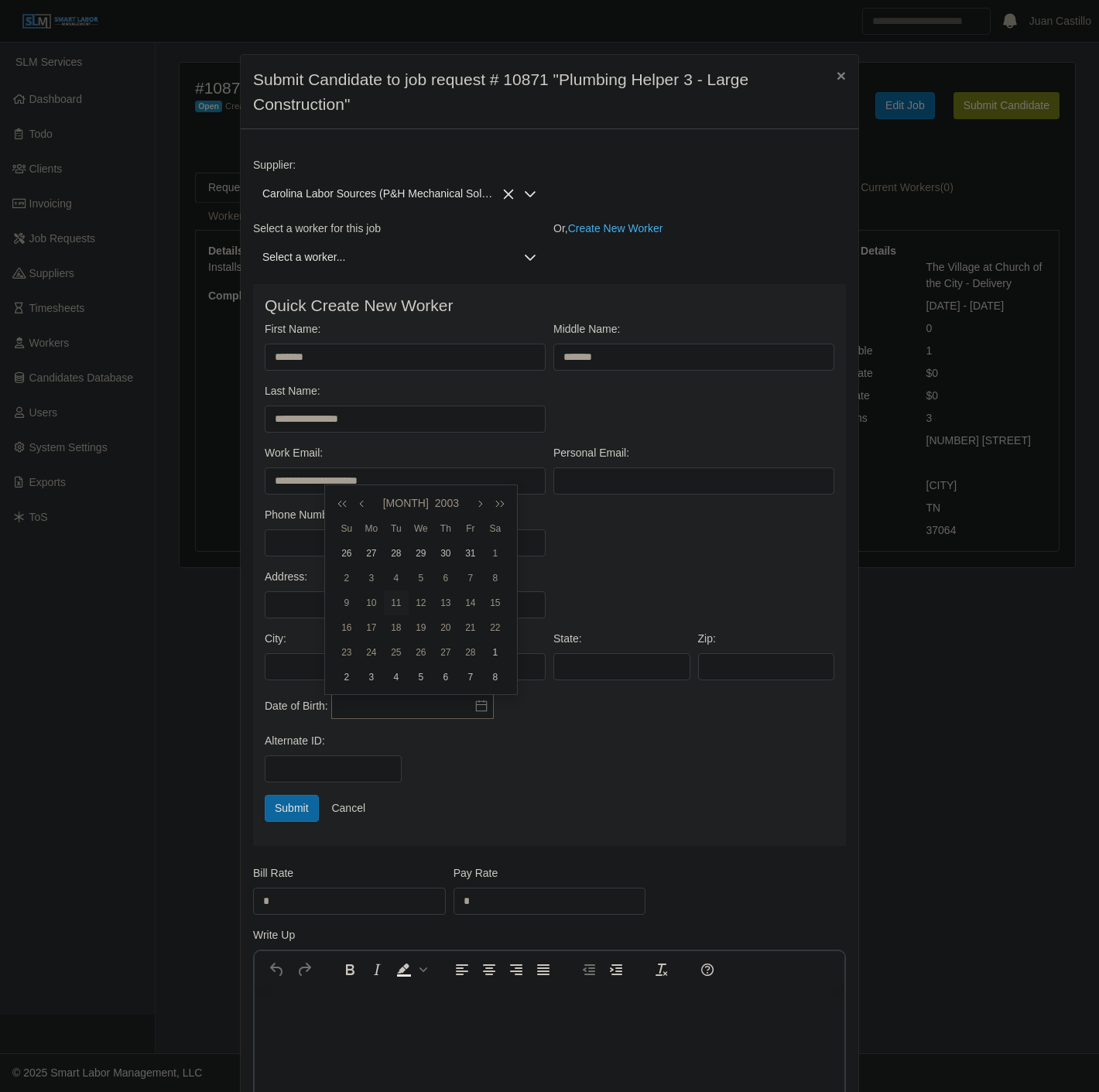 click on "11" at bounding box center [396, 603] 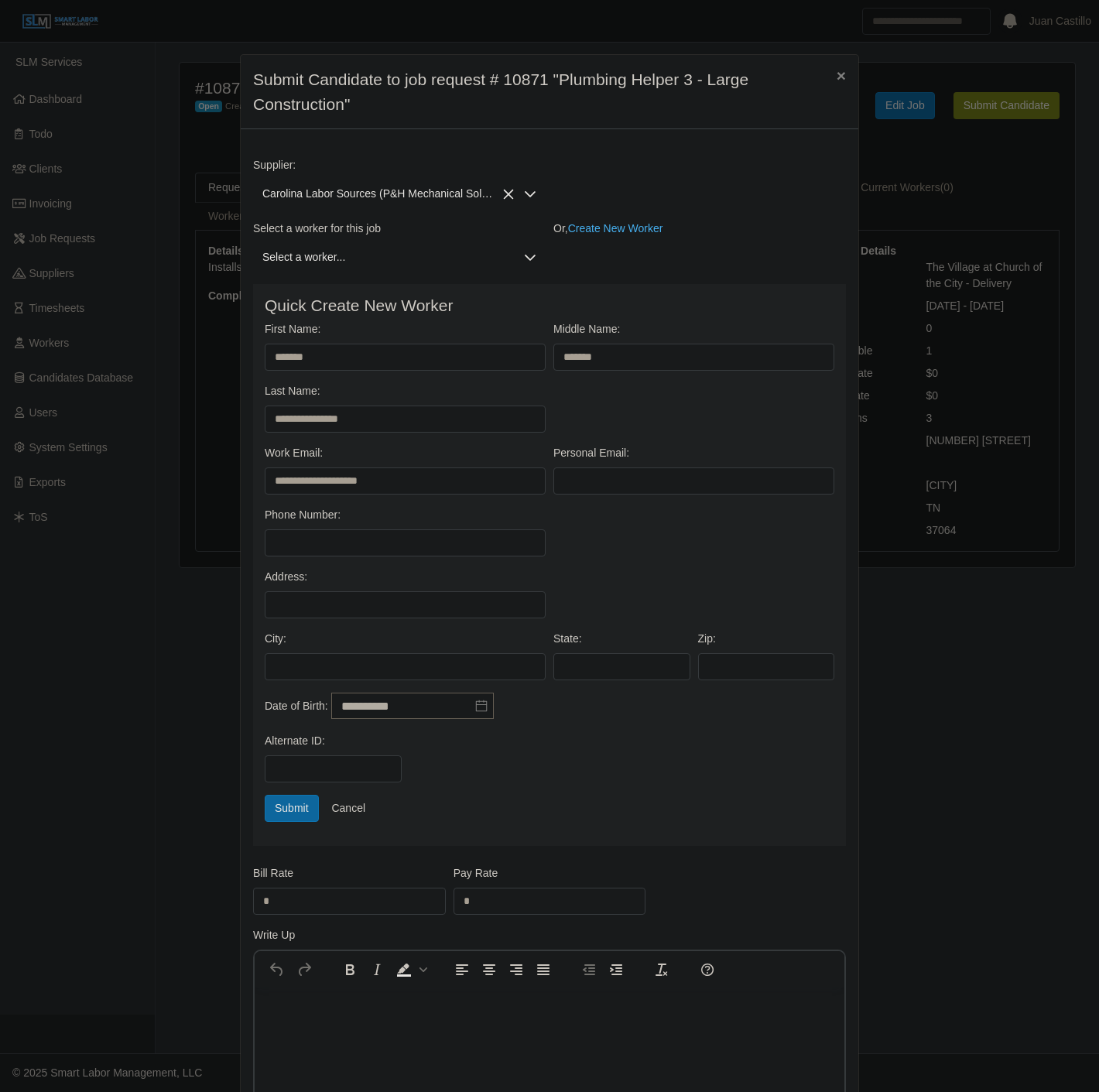 click on "Address:" at bounding box center [550, 600] 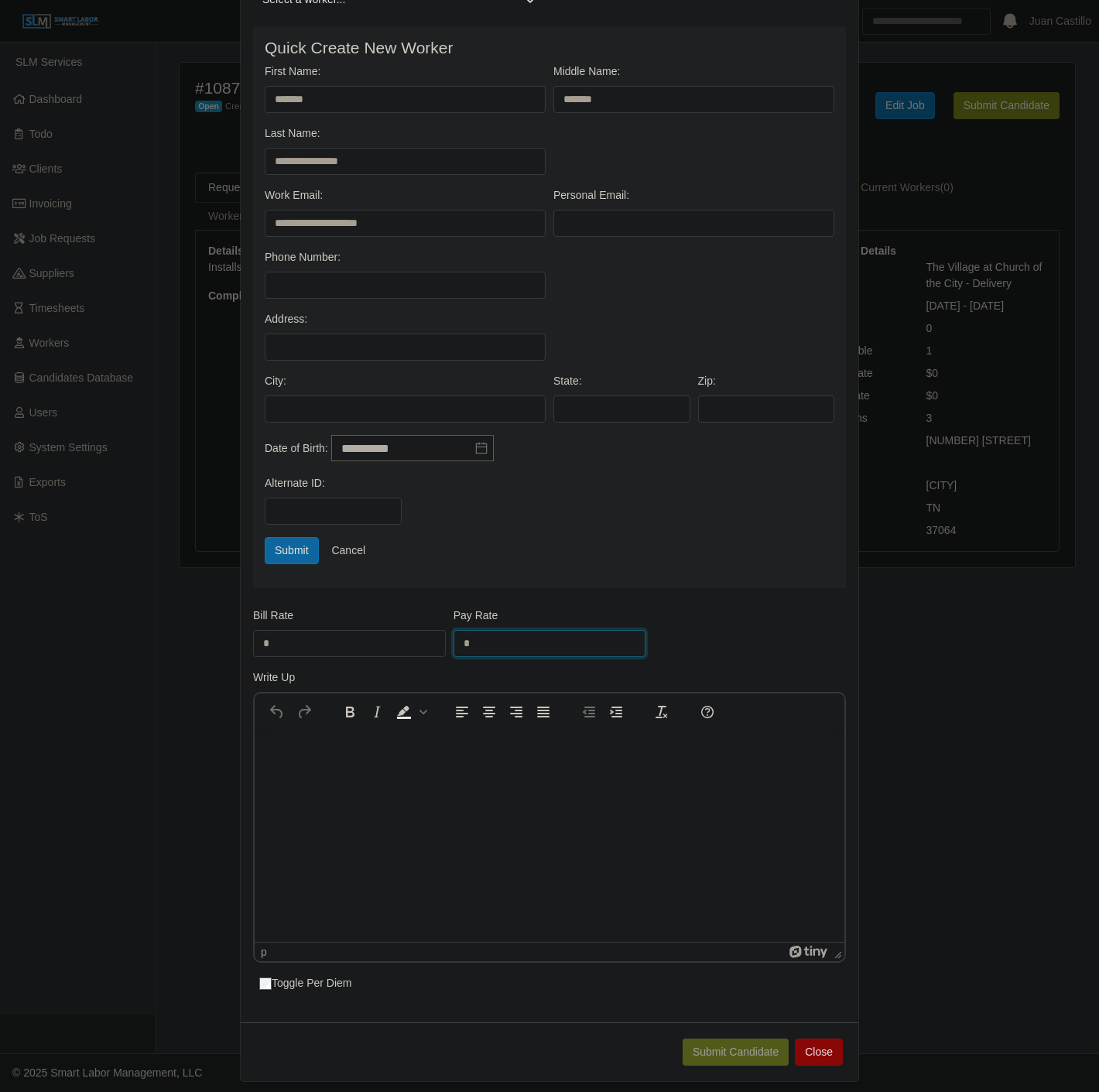 click on "*" at bounding box center (550, 643) 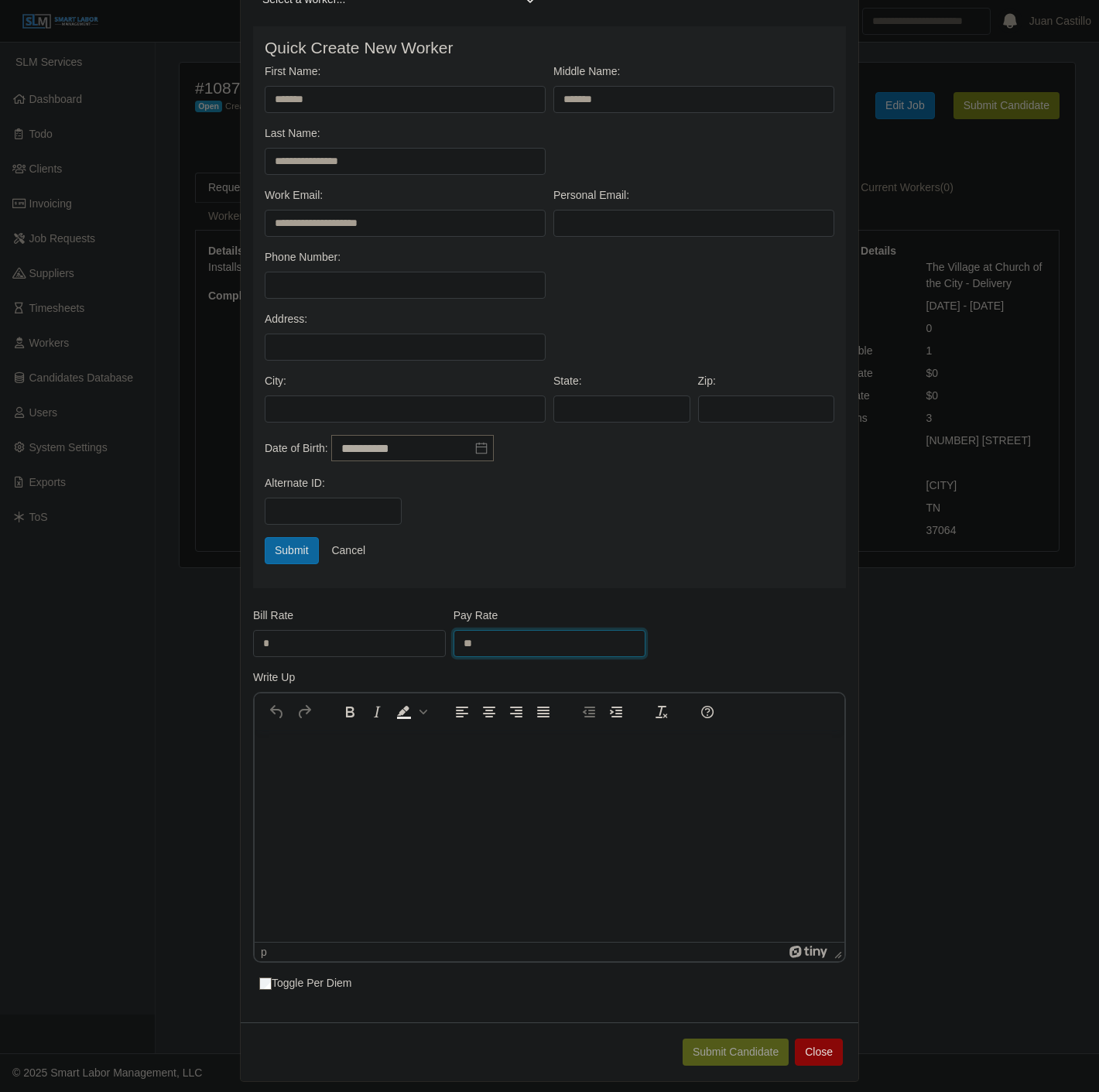 type on "**" 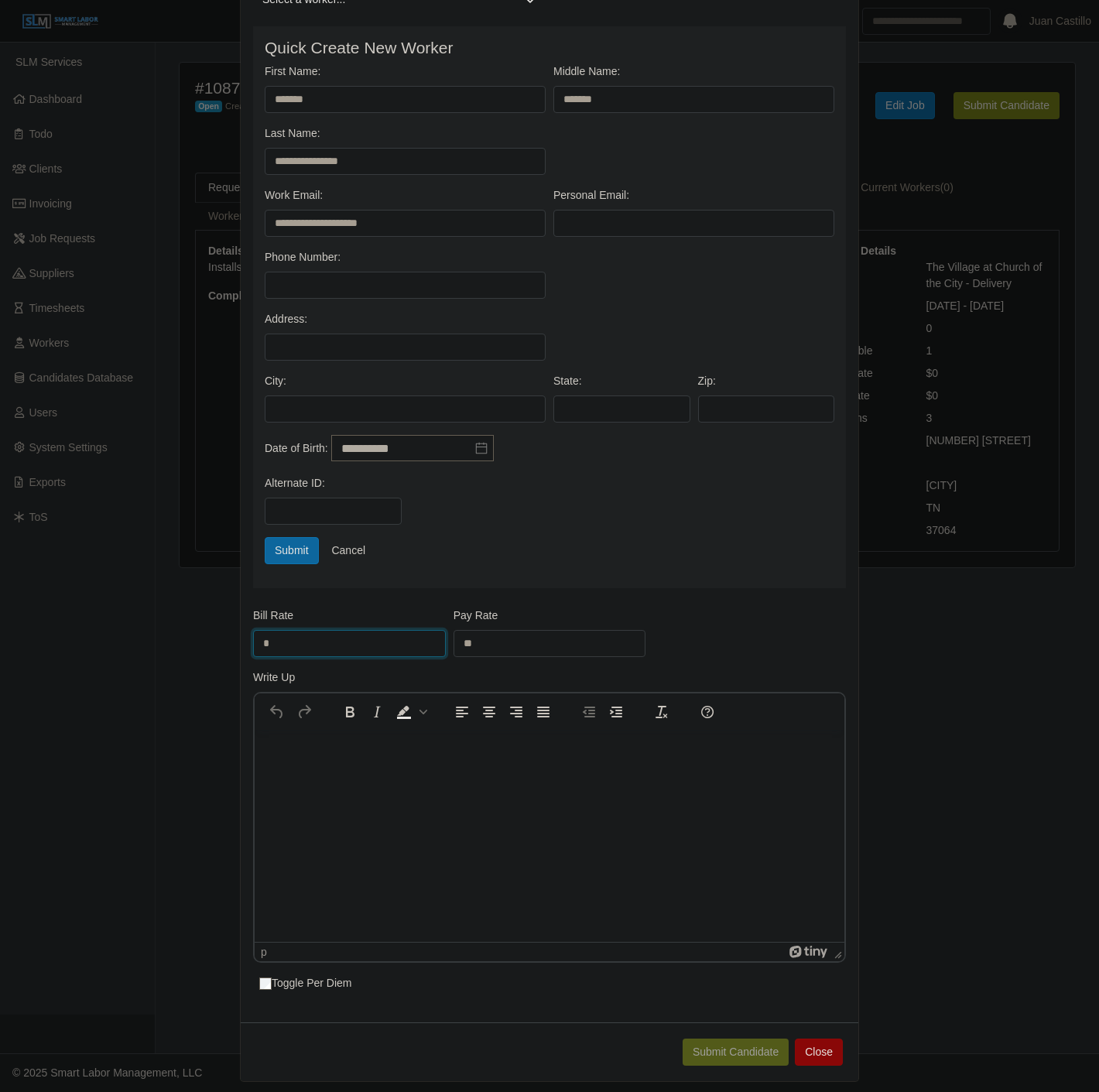 click on "*" at bounding box center [349, 643] 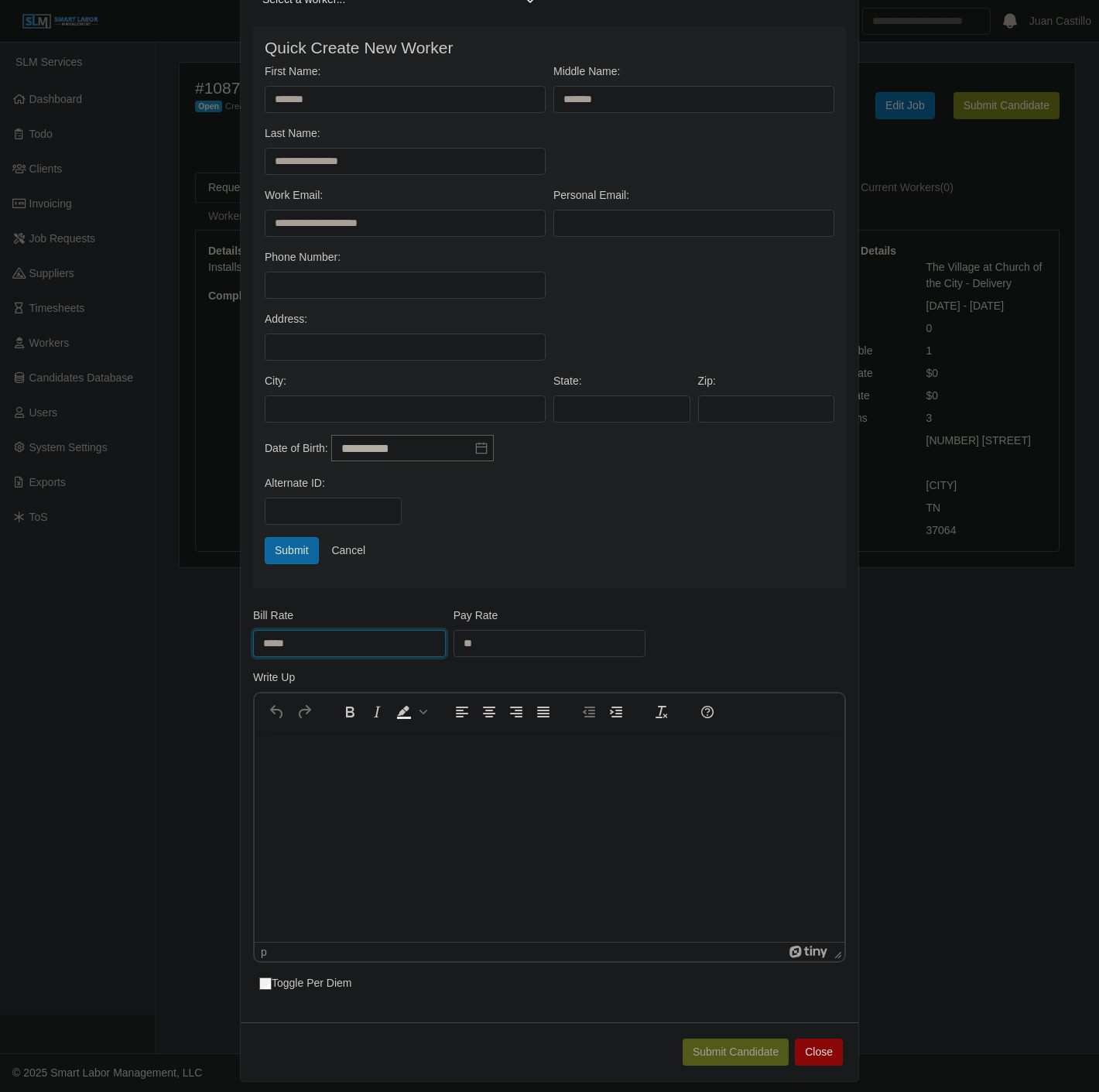 type on "*****" 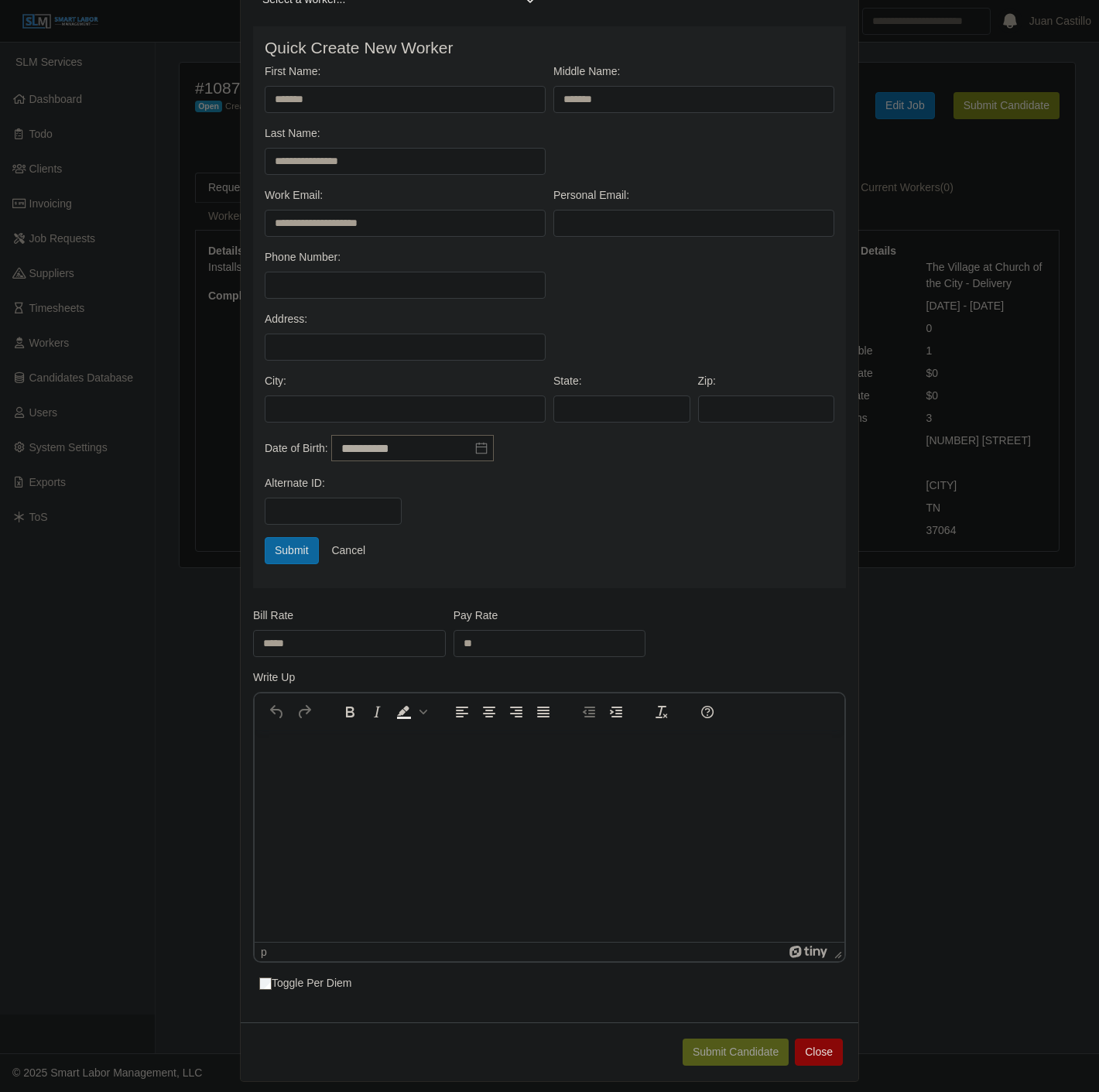 click on "Alternate ID:" at bounding box center (550, 506) 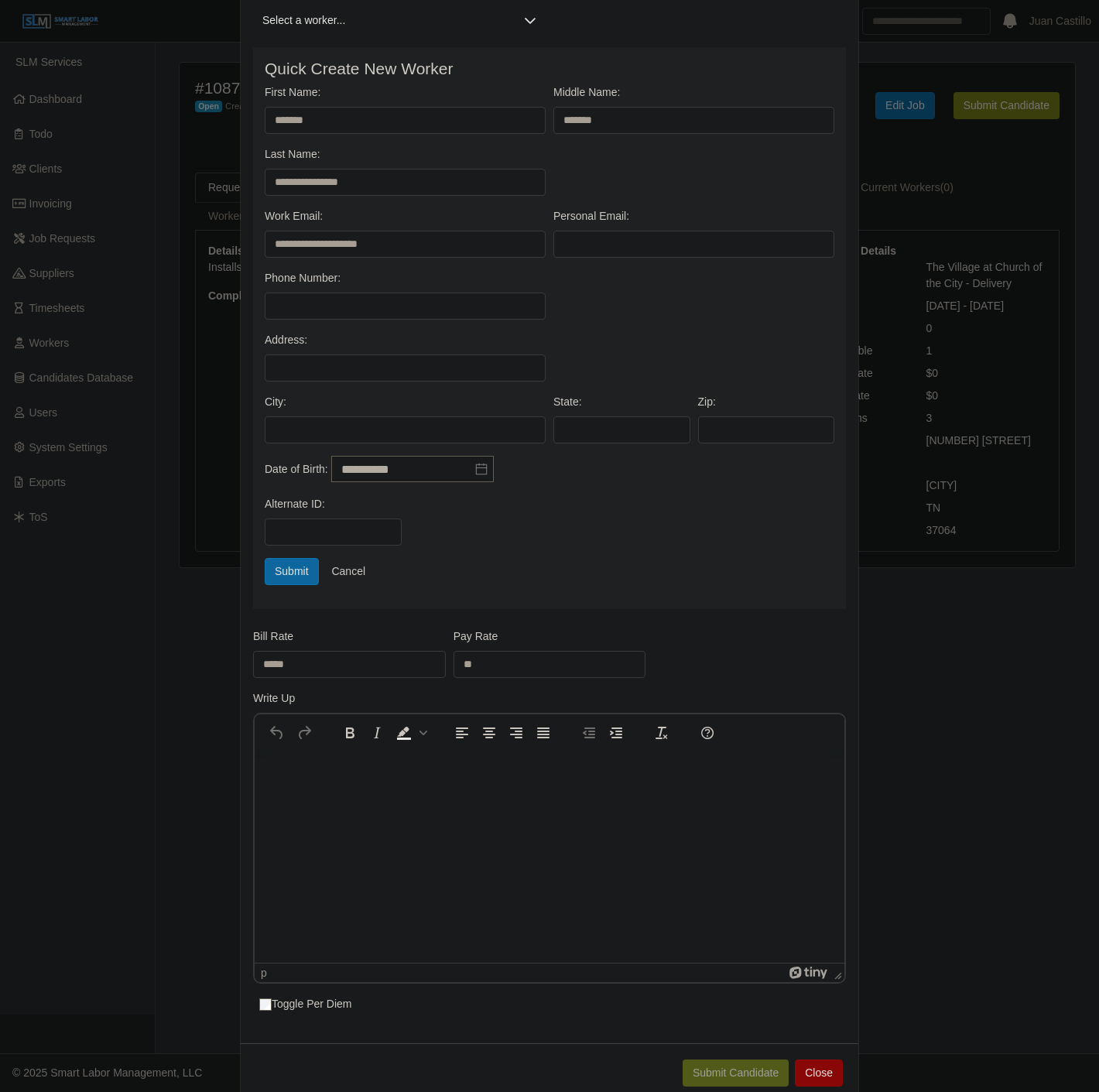 scroll, scrollTop: 273, scrollLeft: 0, axis: vertical 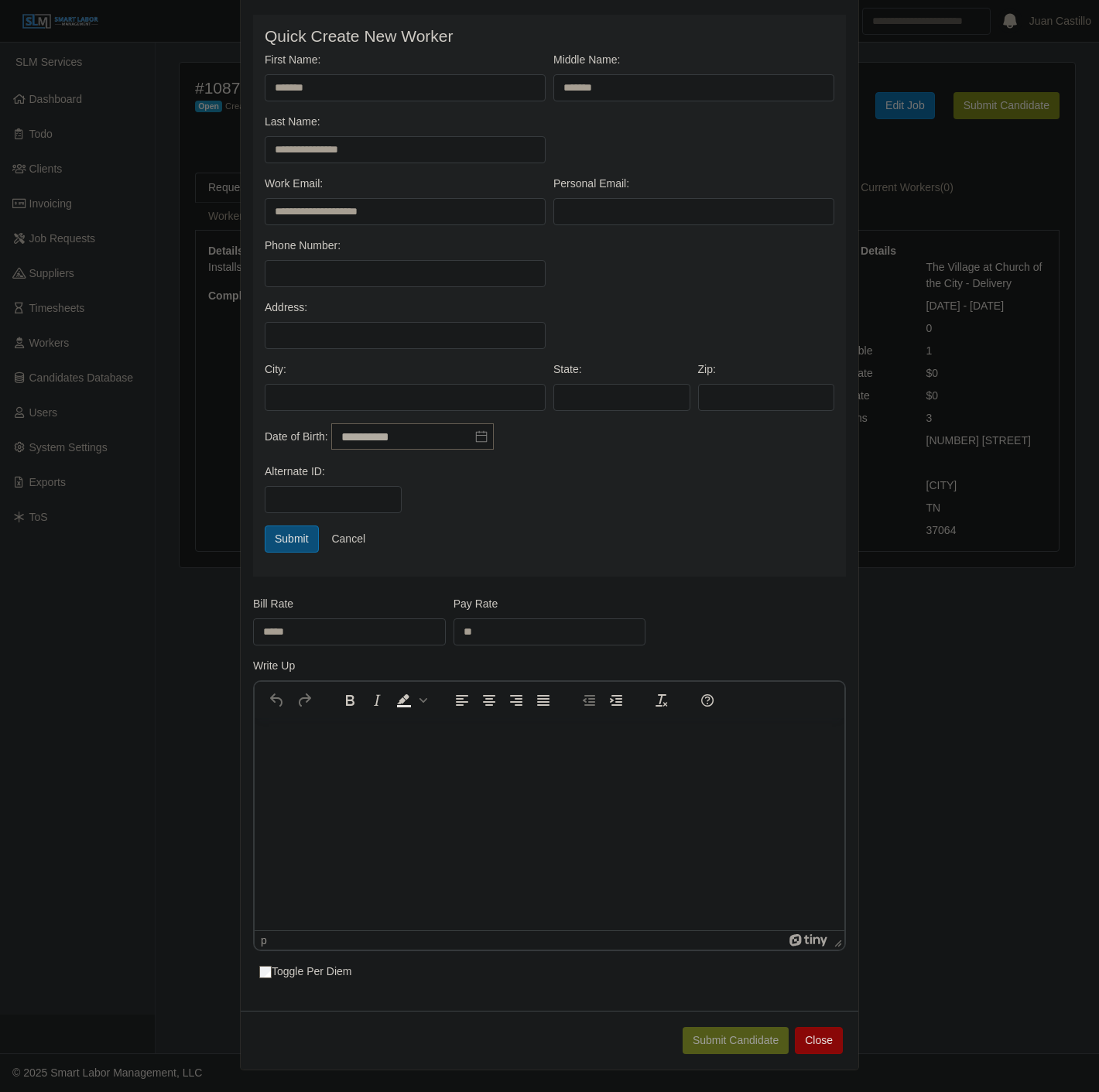 click on "Submit" at bounding box center (292, 539) 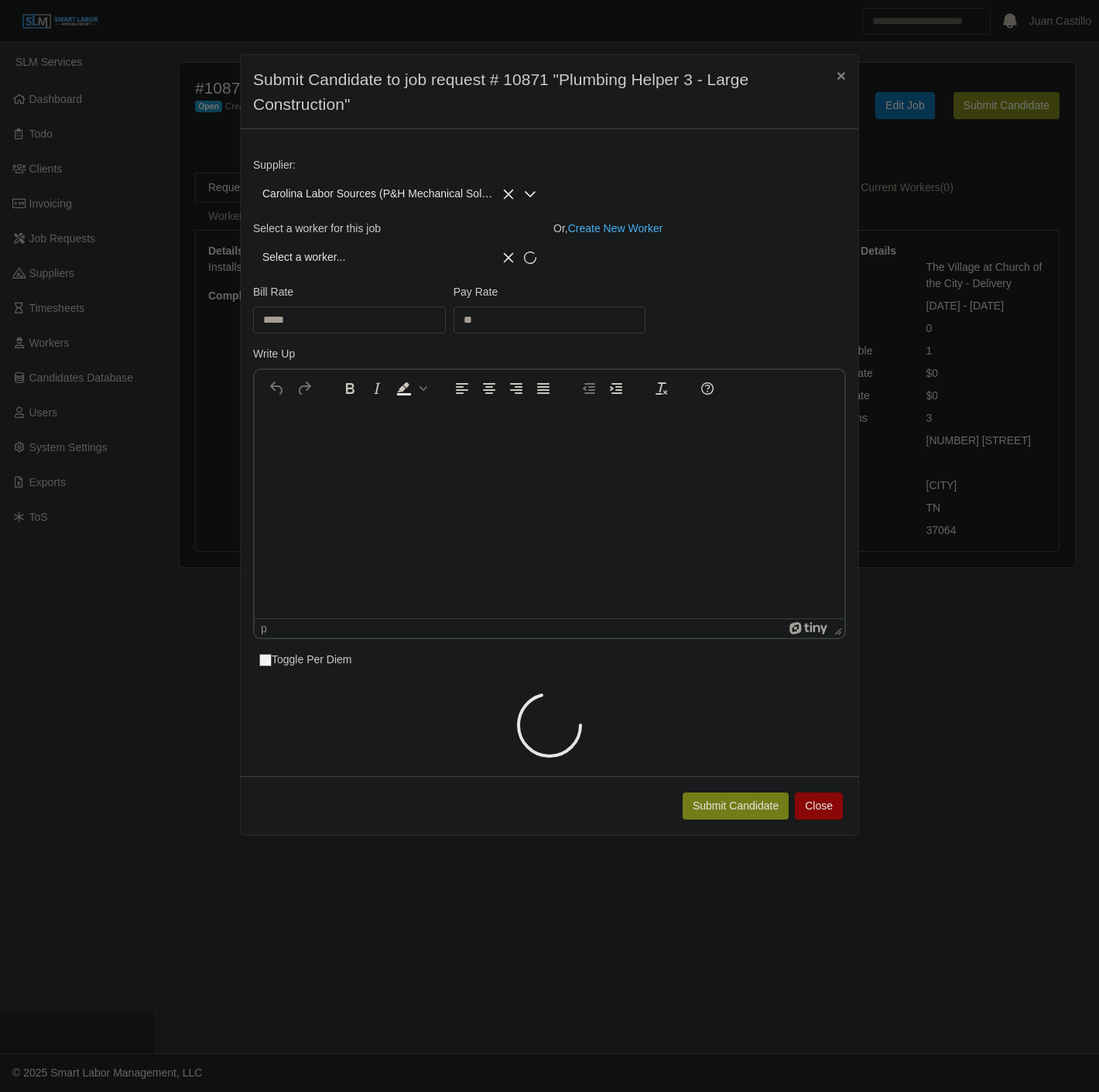 scroll, scrollTop: 0, scrollLeft: 0, axis: both 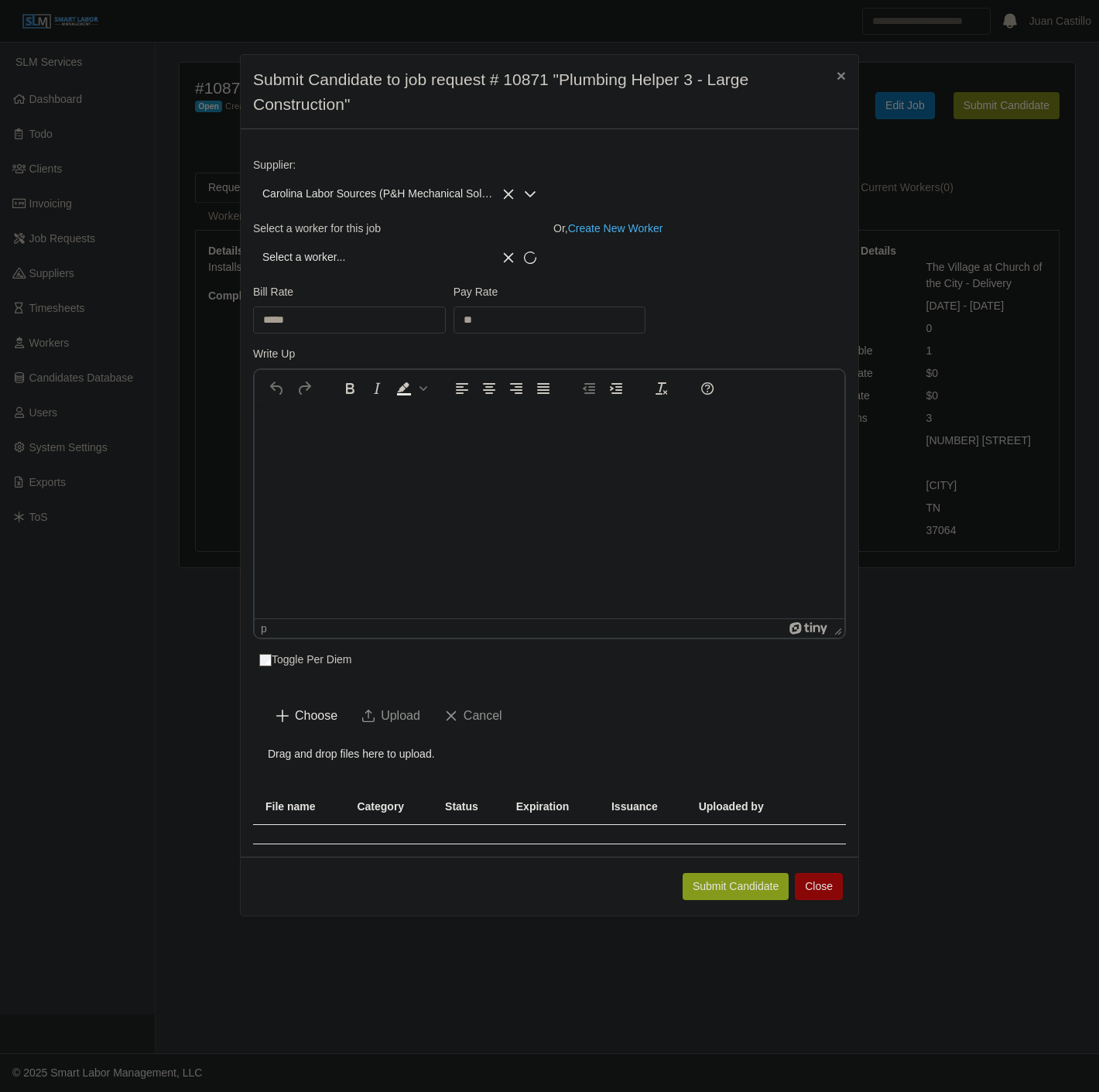 click on "Submit Candidate" 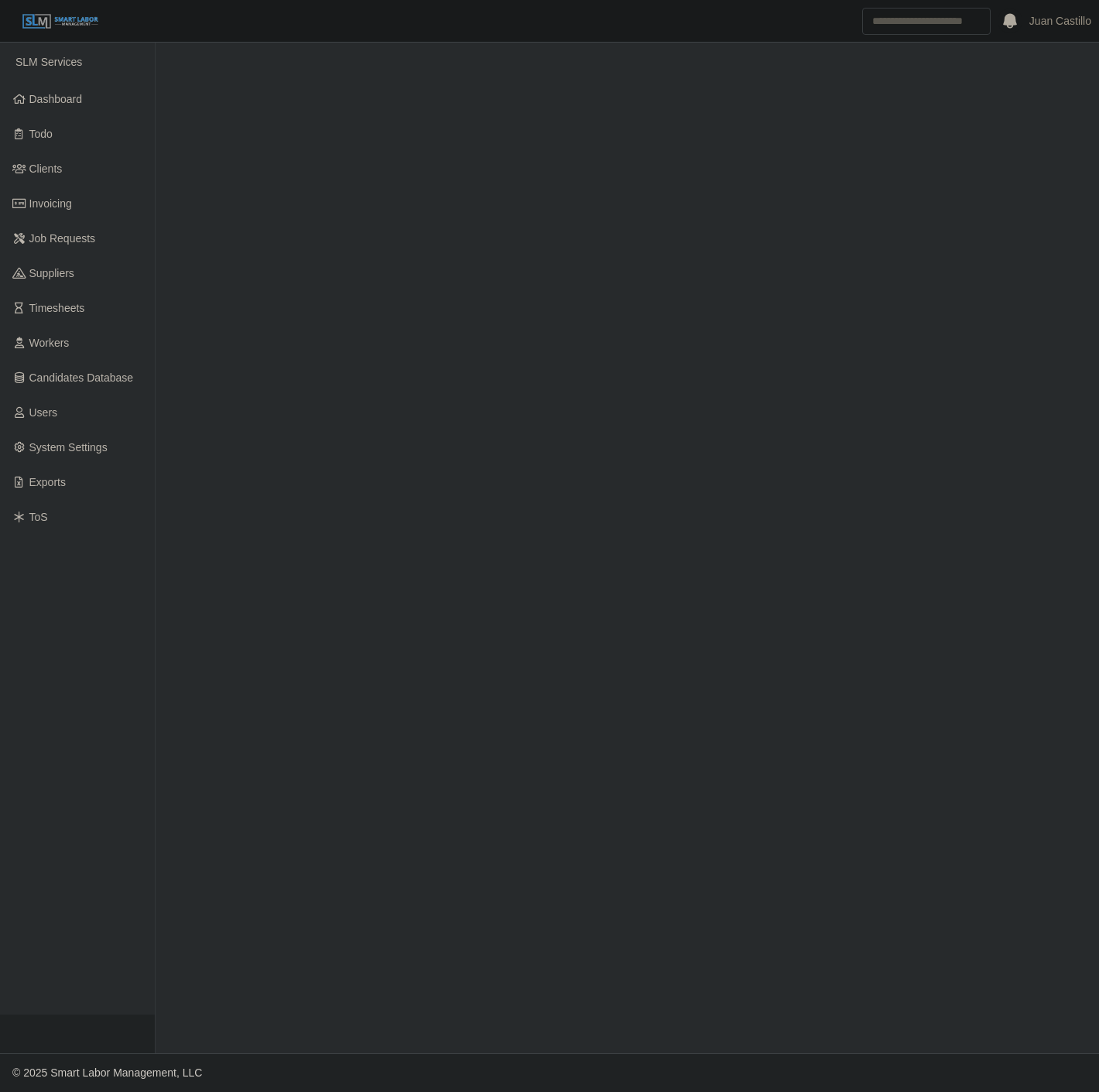 scroll, scrollTop: 0, scrollLeft: 0, axis: both 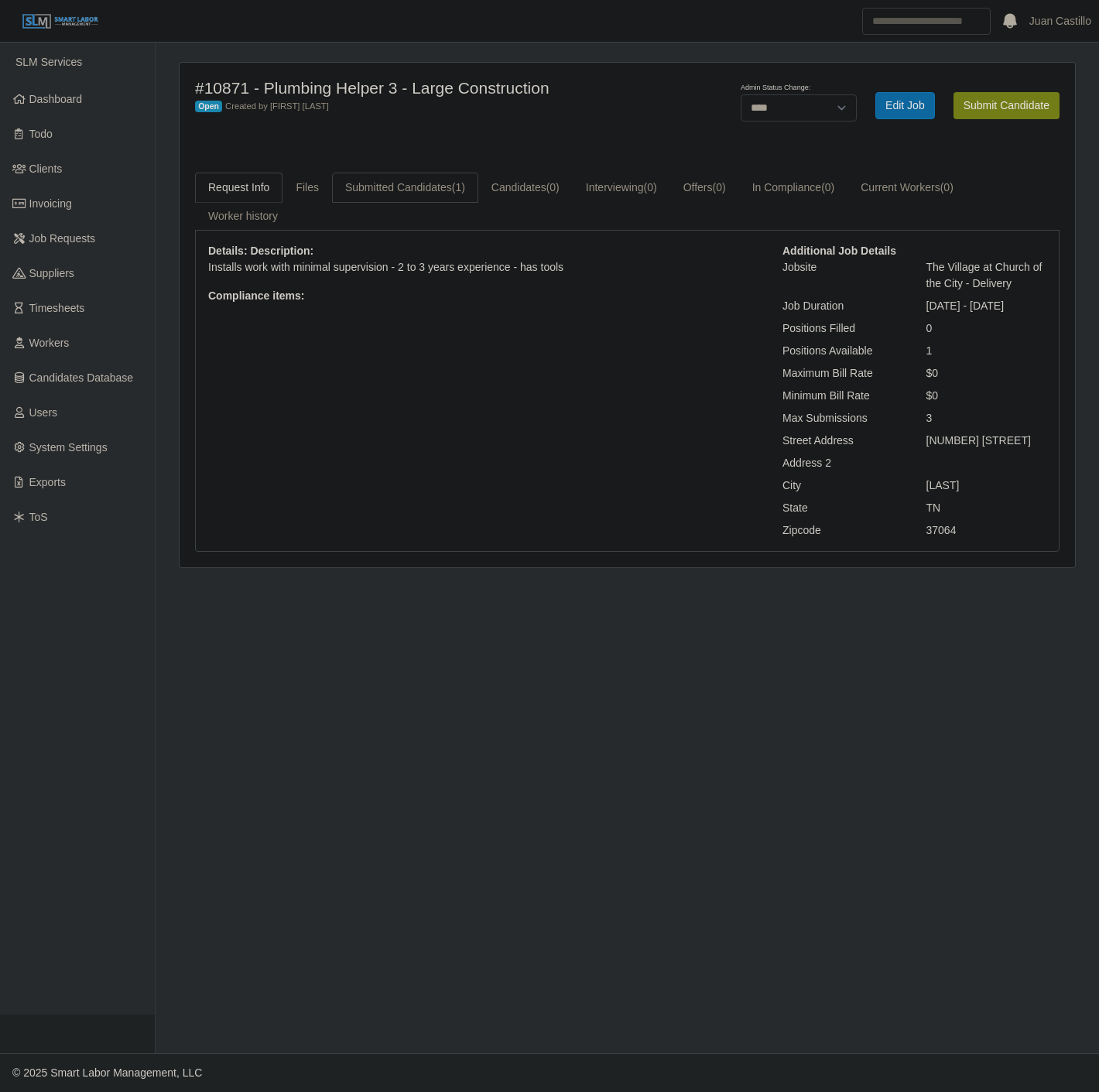 click on "Submitted Candidates
(1)" at bounding box center (405, 187) 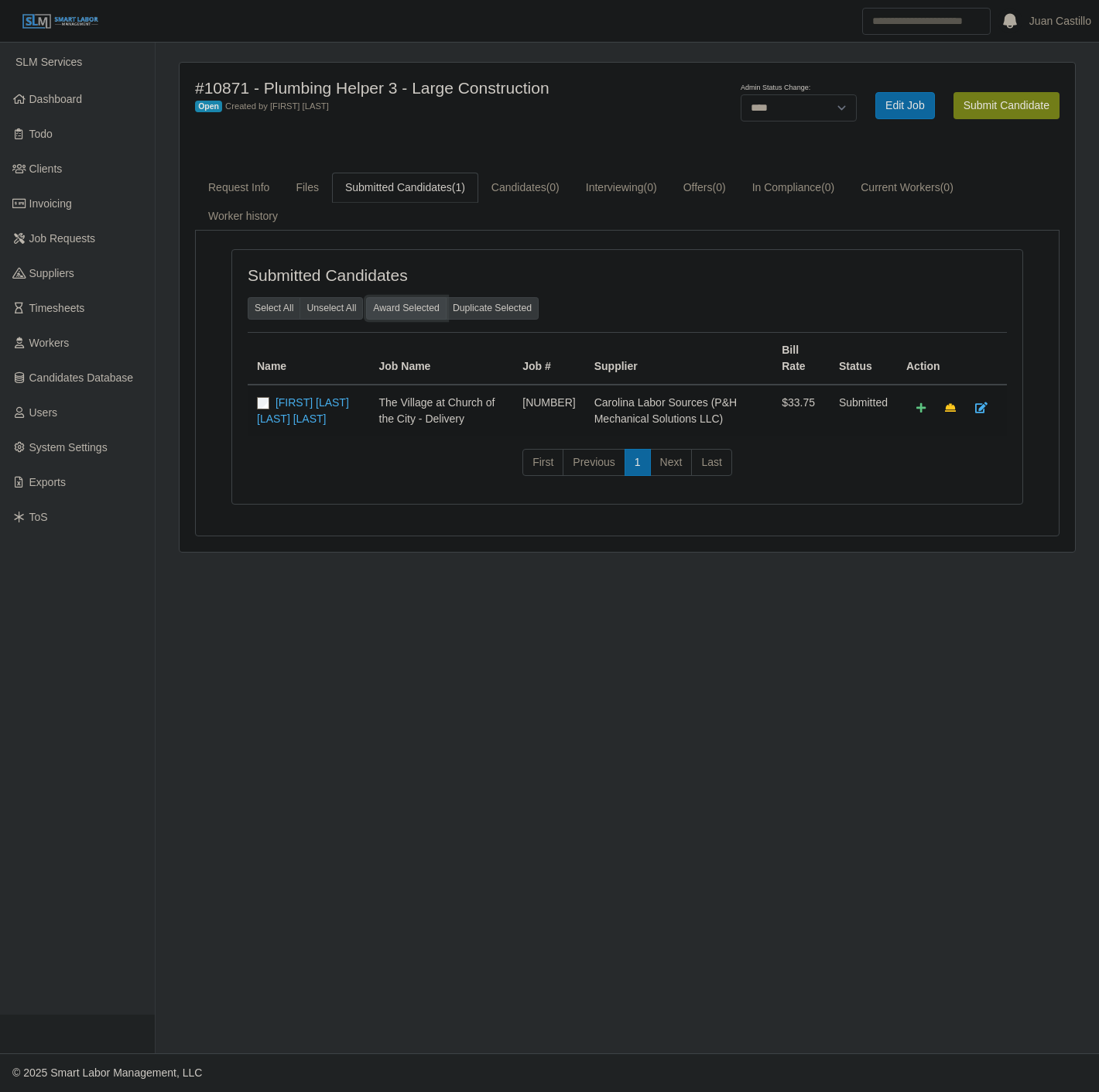 click on "Award Selected" at bounding box center [406, 308] 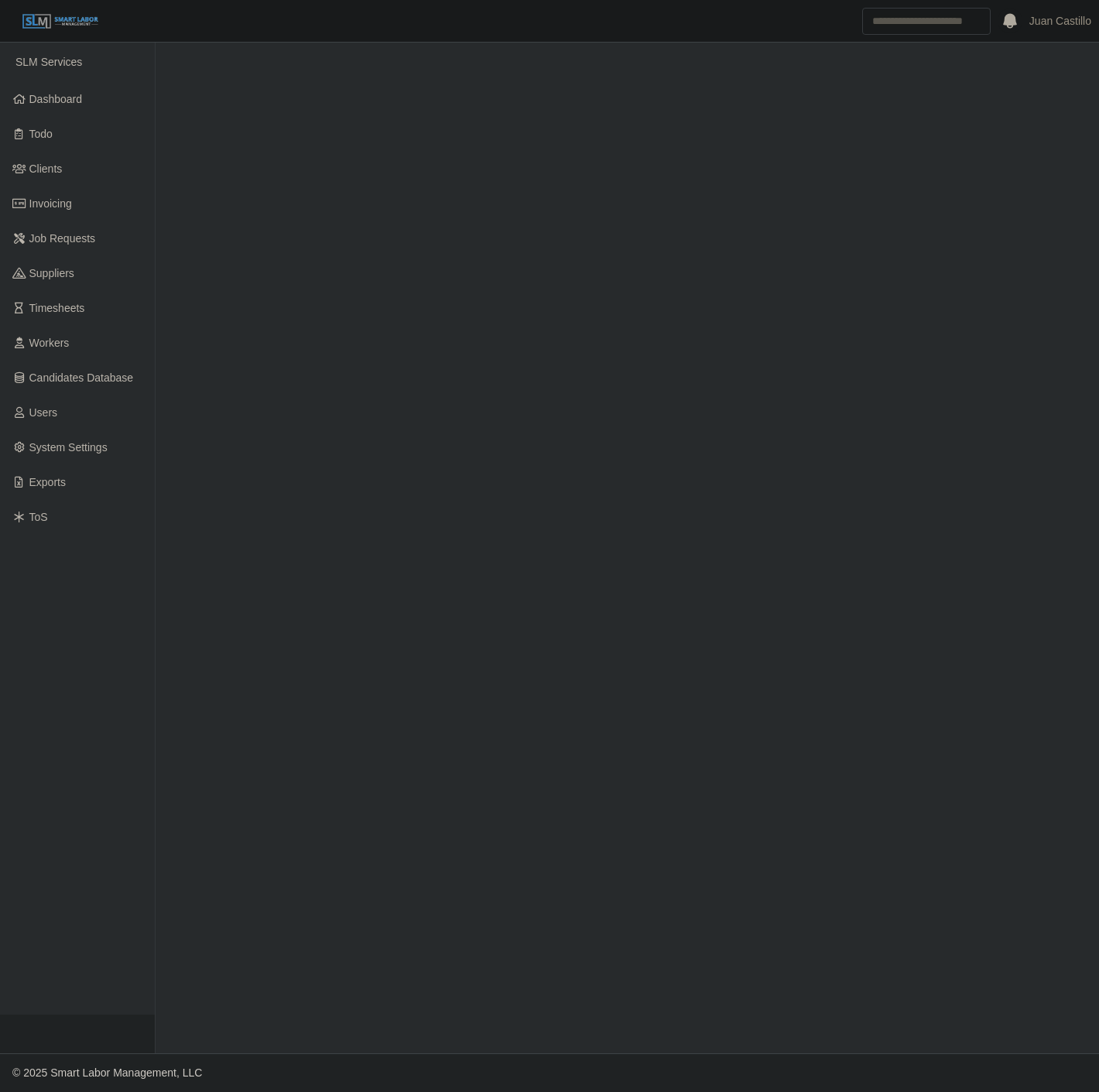 scroll, scrollTop: 0, scrollLeft: 0, axis: both 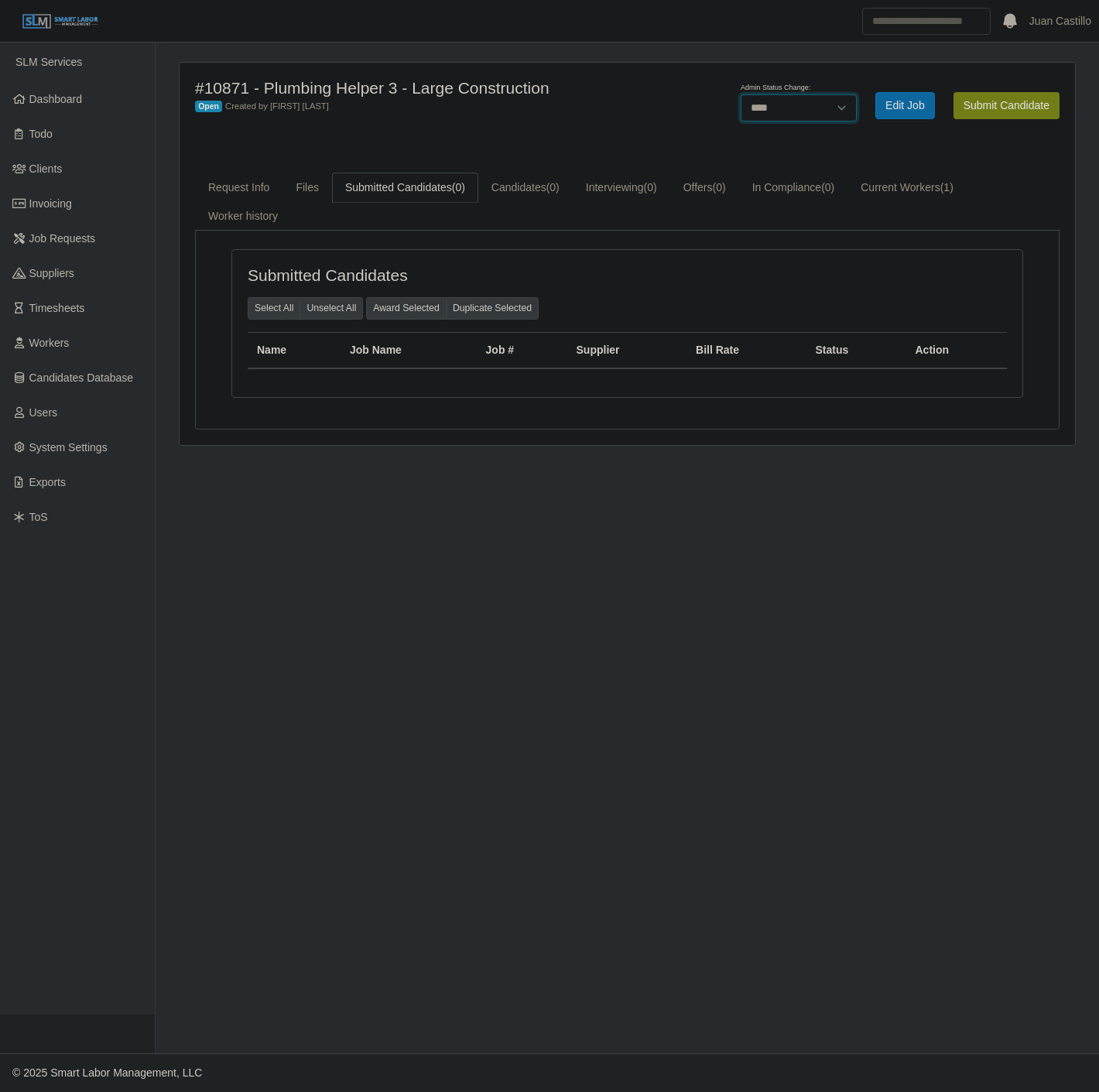 click on "*******         ****   ******" at bounding box center (799, 108) 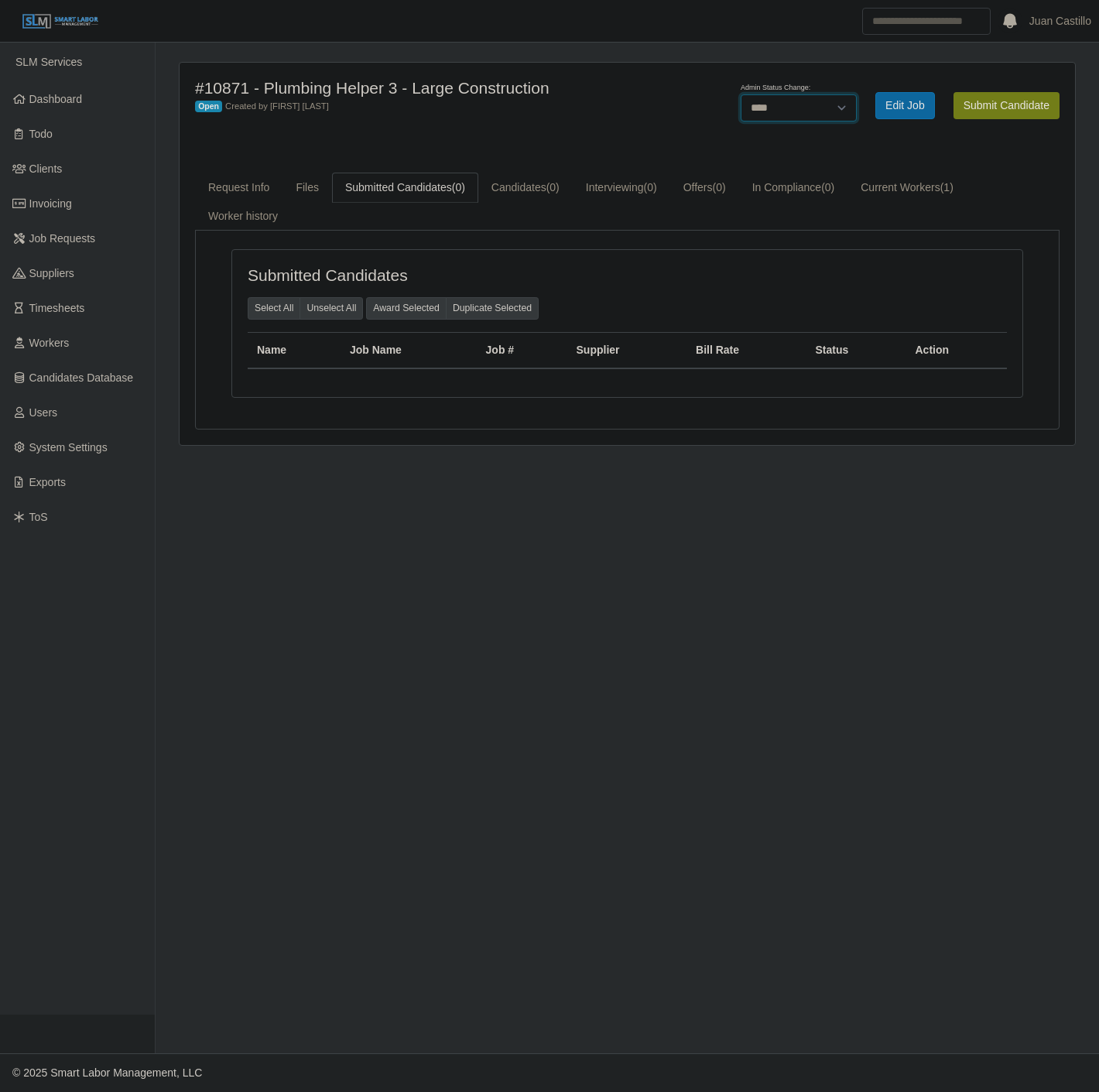 select on "******" 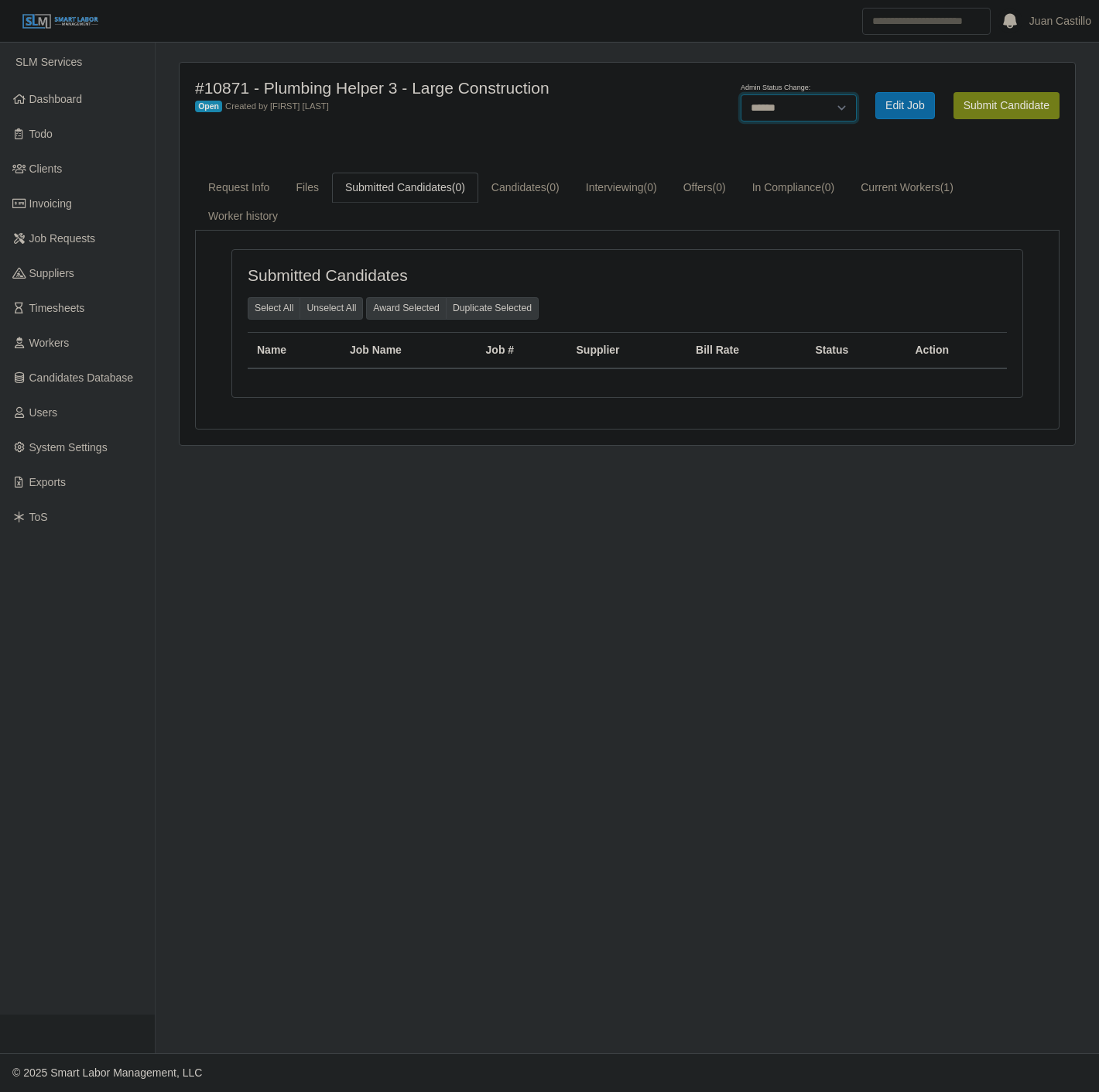 click on "*******         ****   ******" at bounding box center [799, 108] 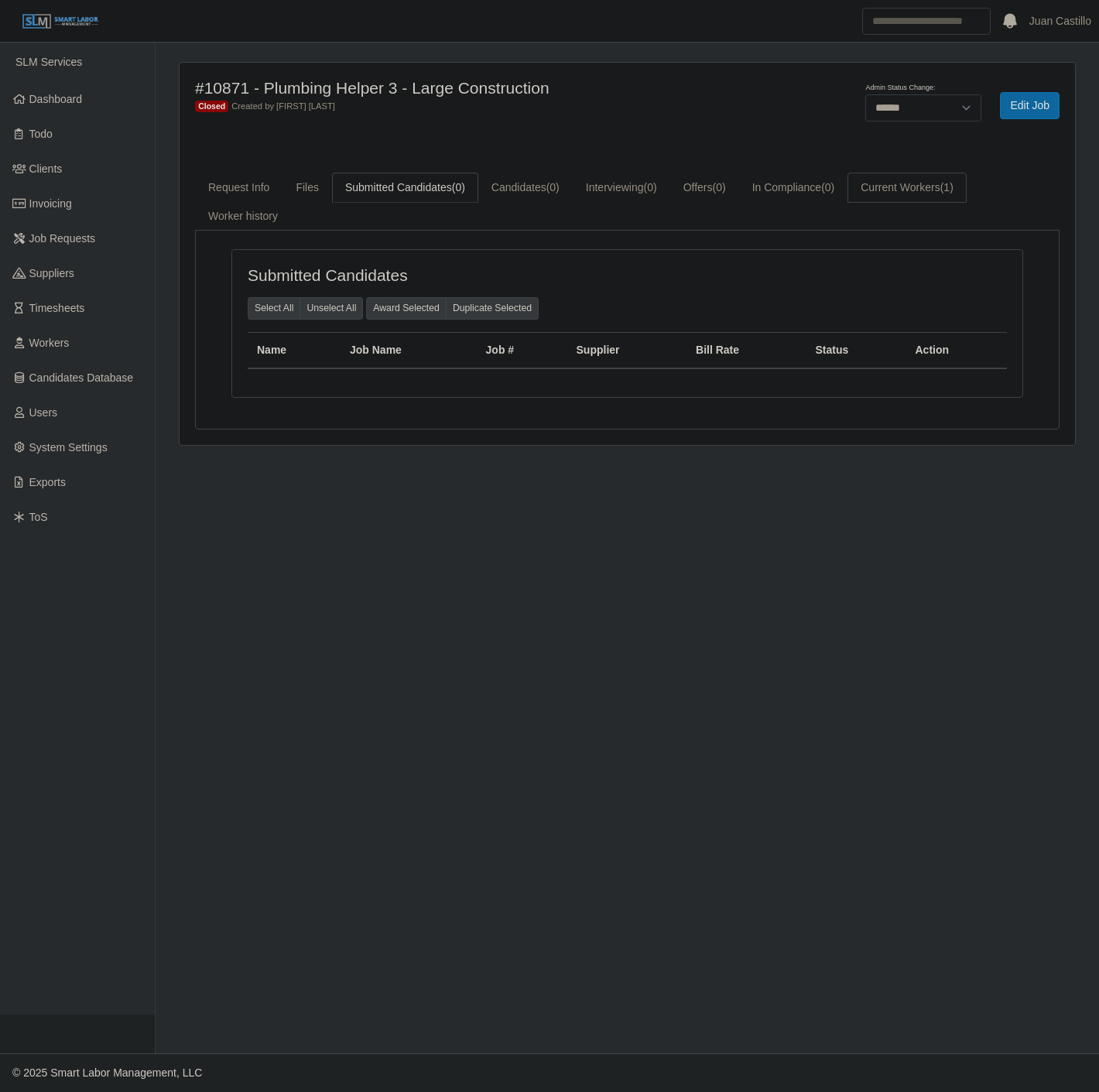 click on "Current Workers  (1)" at bounding box center (907, 187) 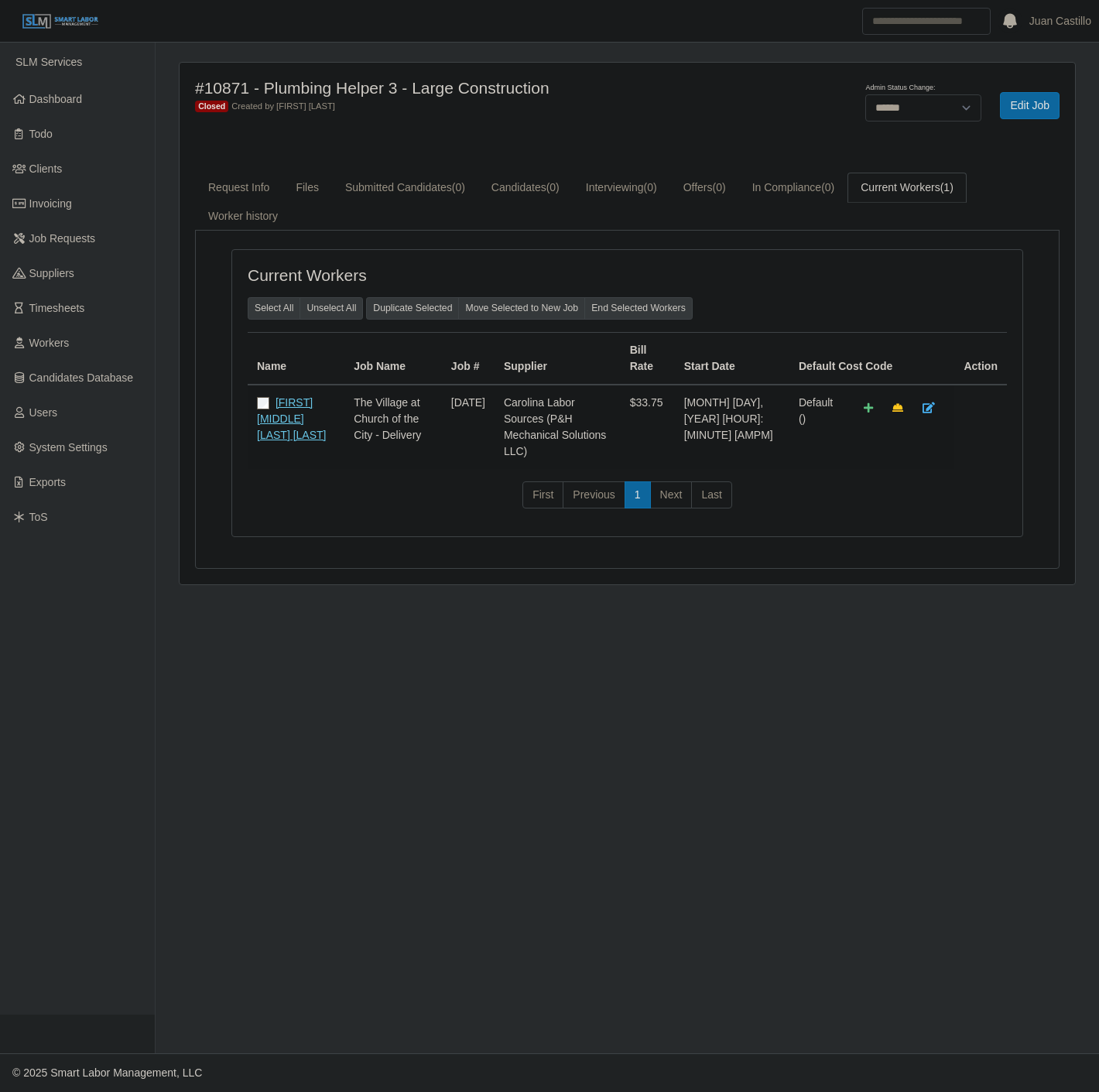 drag, startPoint x: 305, startPoint y: 427, endPoint x: 296, endPoint y: 420, distance: 11.40175 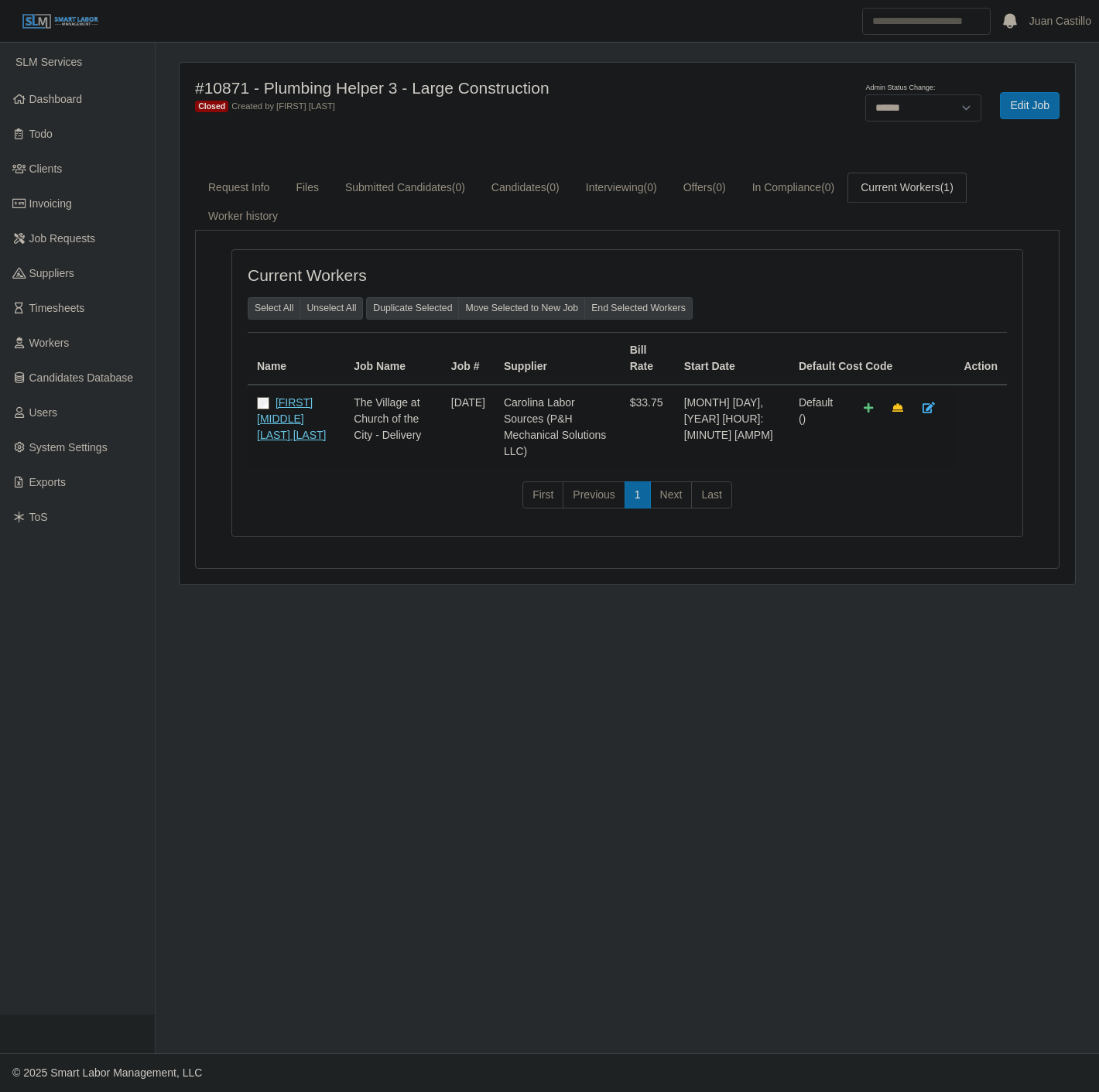 click on "[FIRST] [MIDDLE] [LAST] [LAST]" at bounding box center (291, 419) 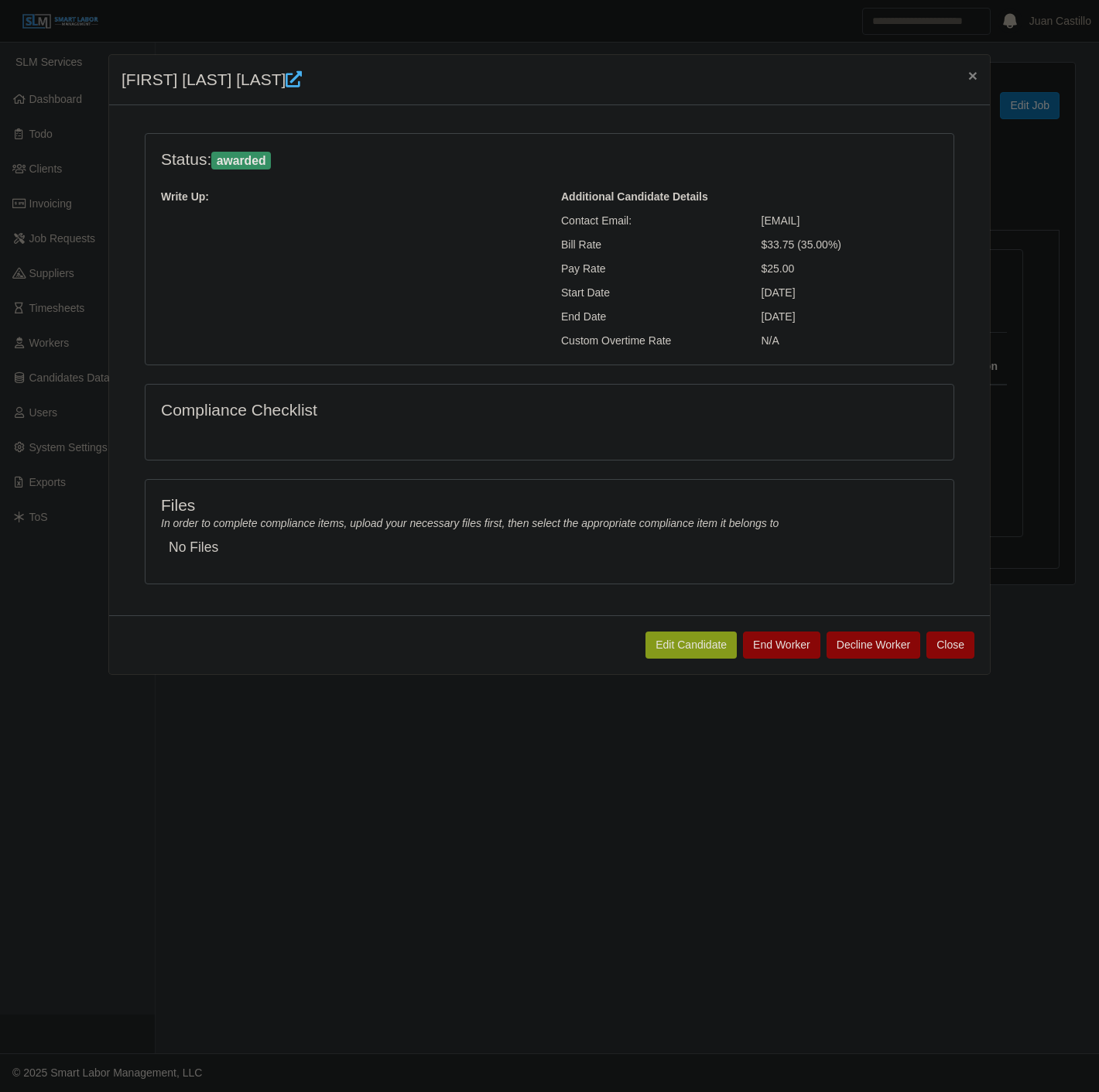 click at bounding box center [293, 79] 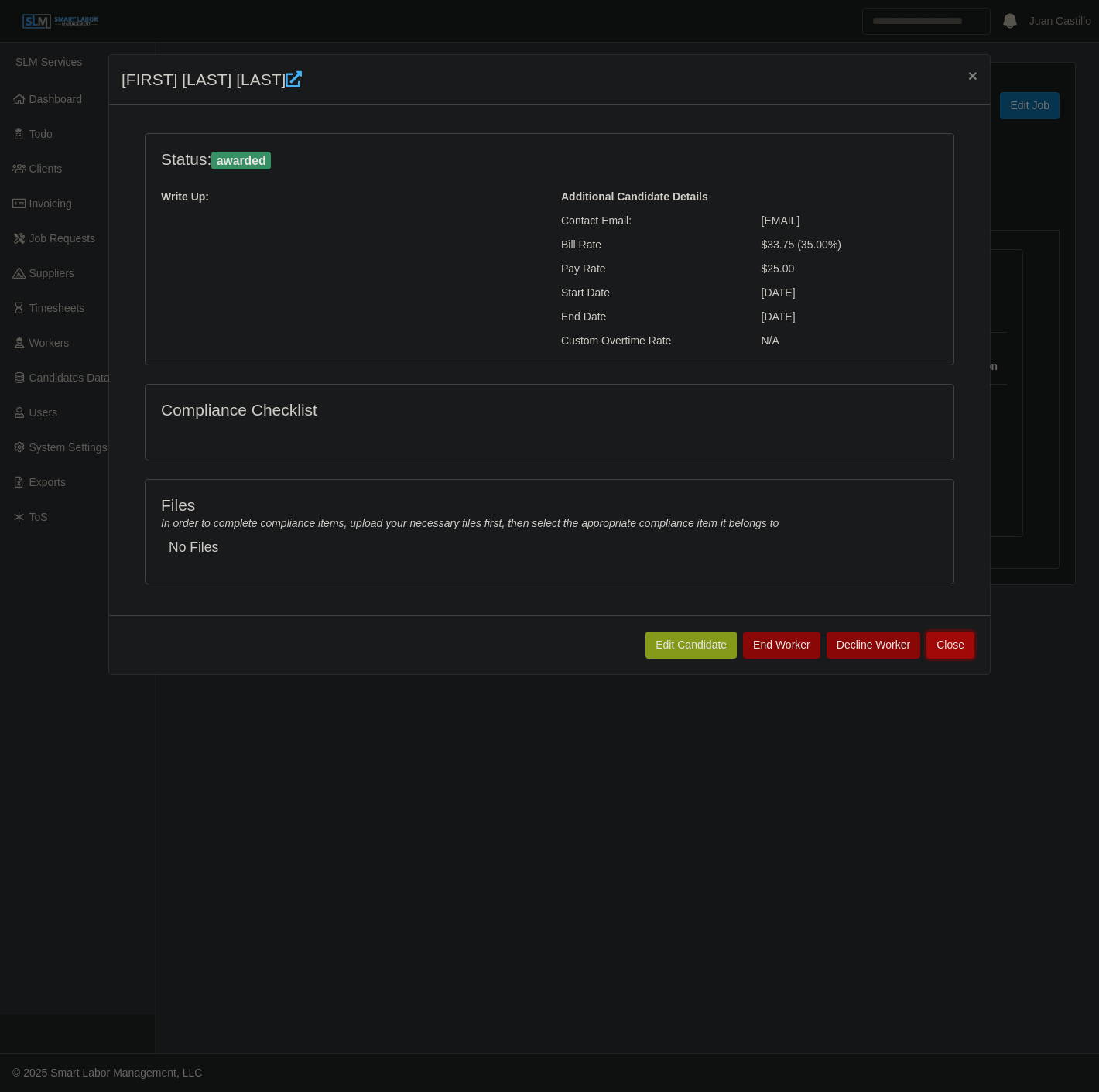 click on "Close" 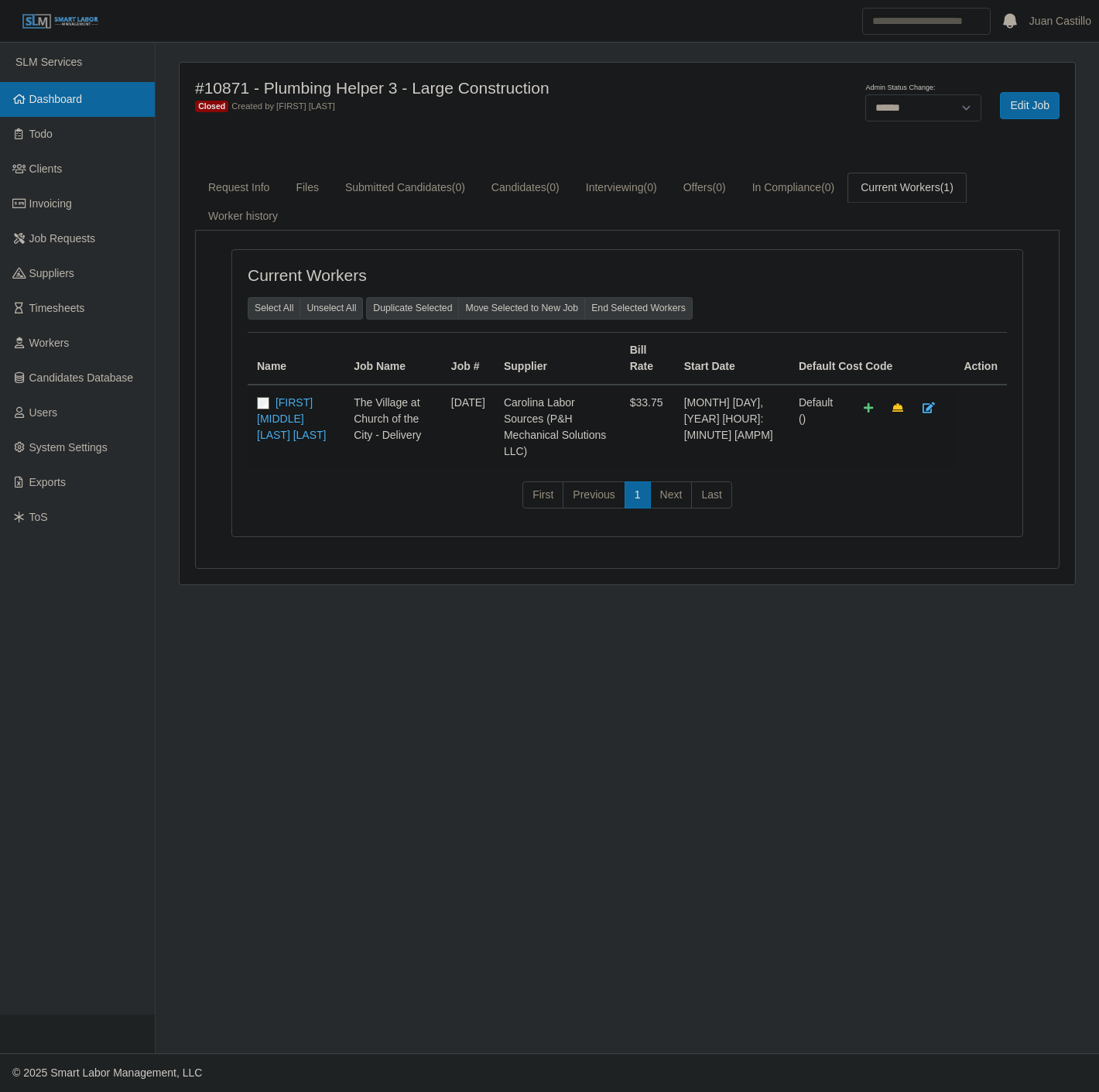 click on "Dashboard" at bounding box center (77, 99) 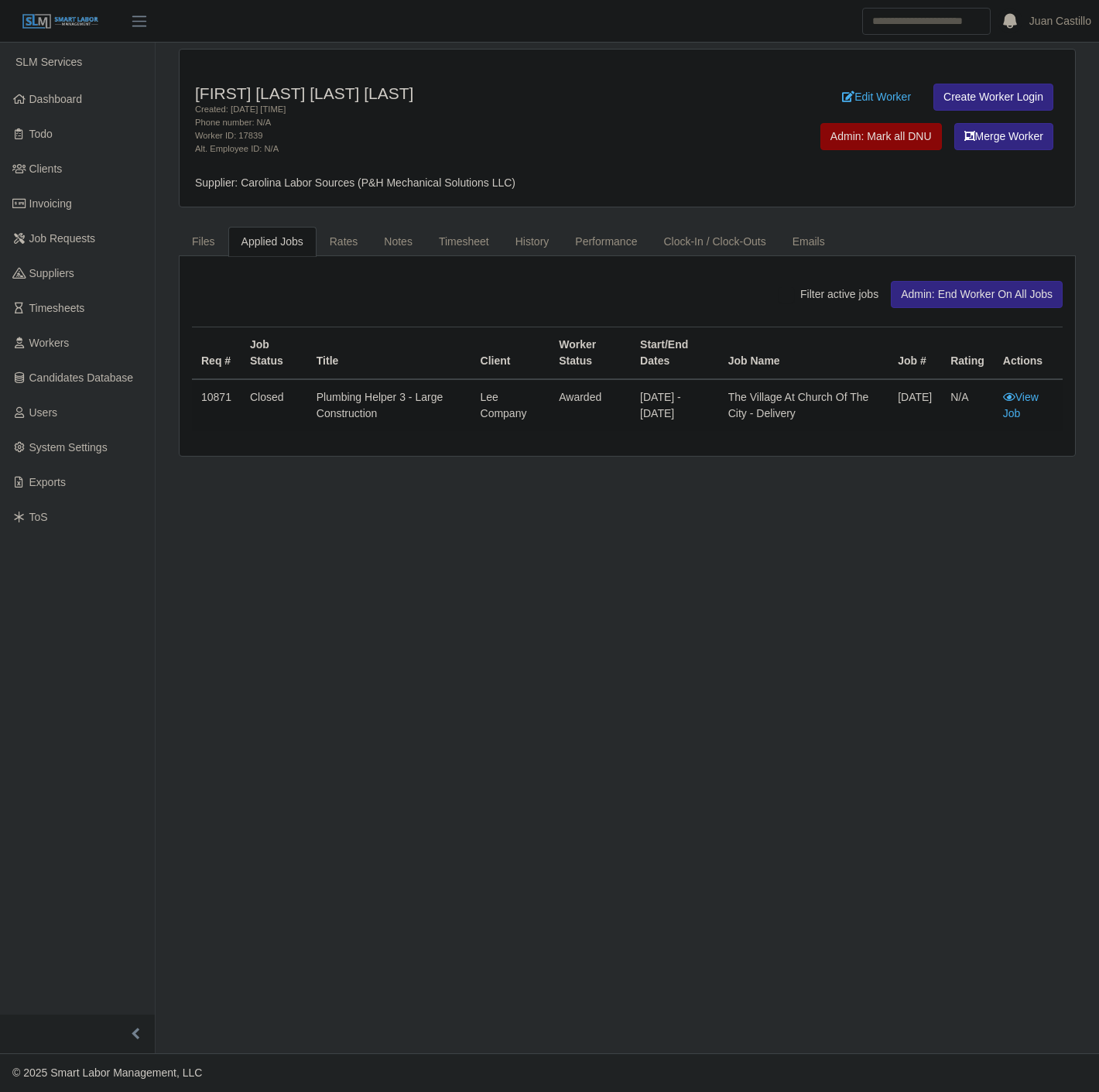 scroll, scrollTop: 0, scrollLeft: 0, axis: both 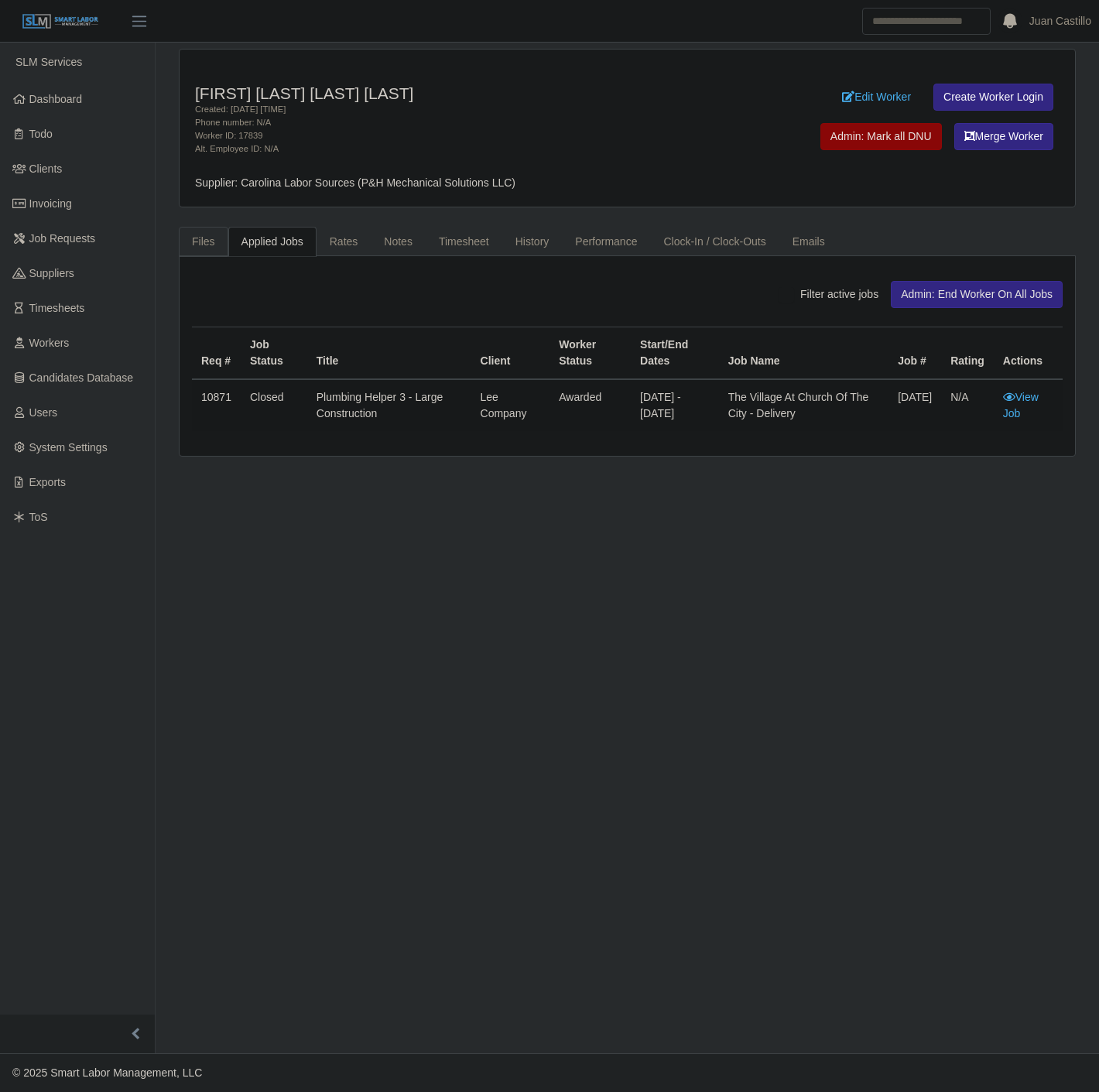 click on "Files" at bounding box center (204, 241) 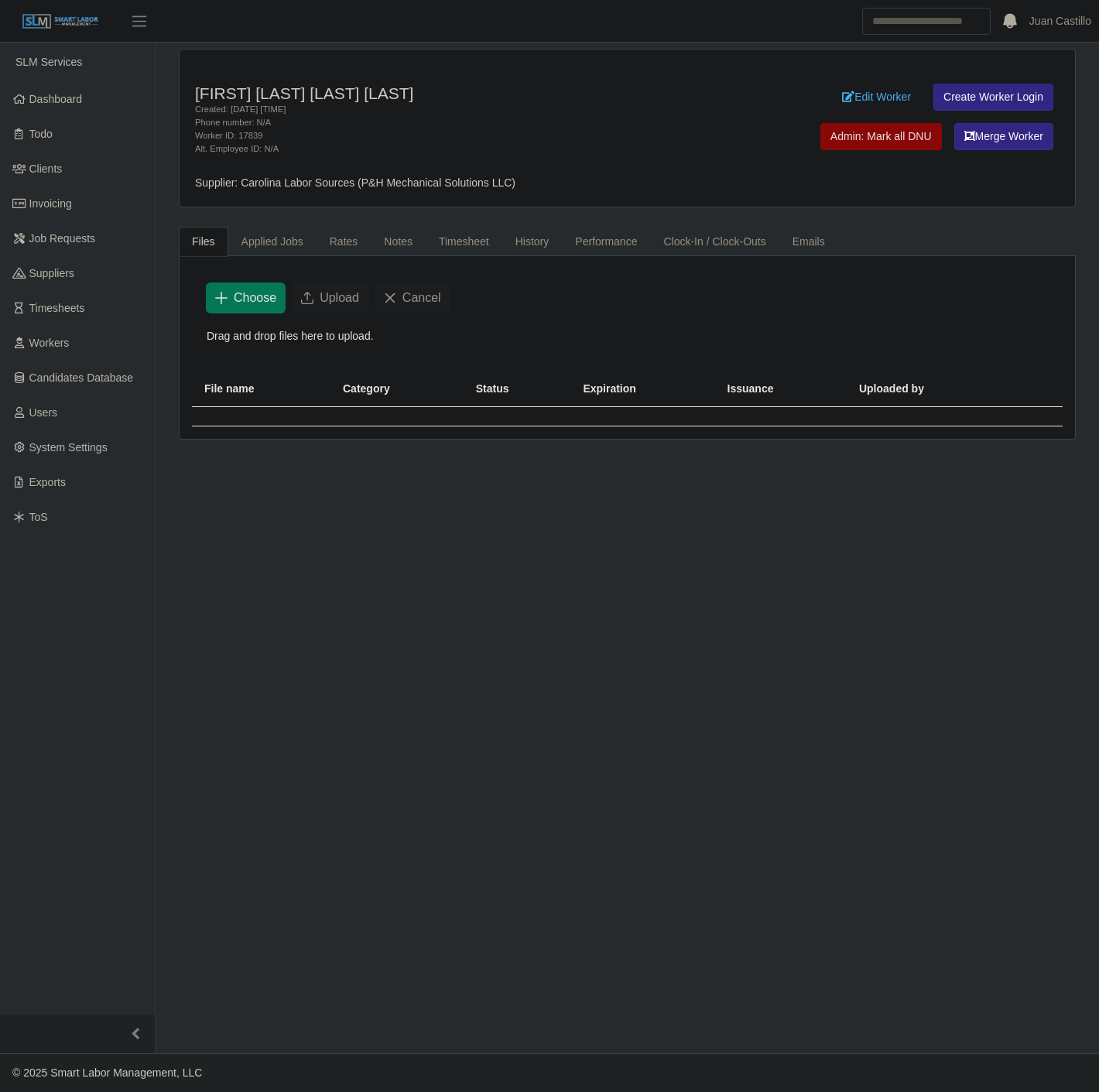 click on "Choose" 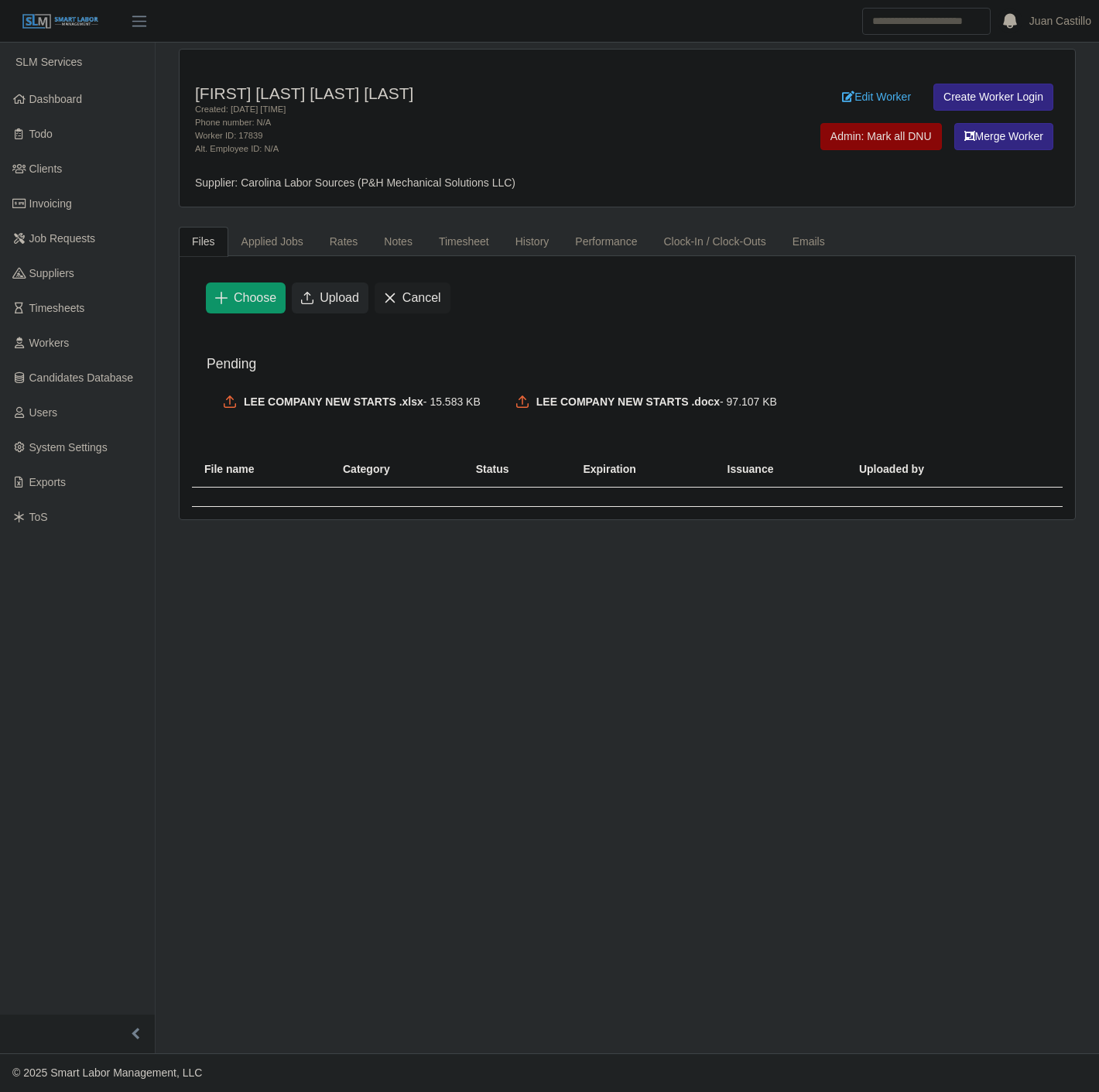 click on "Upload" 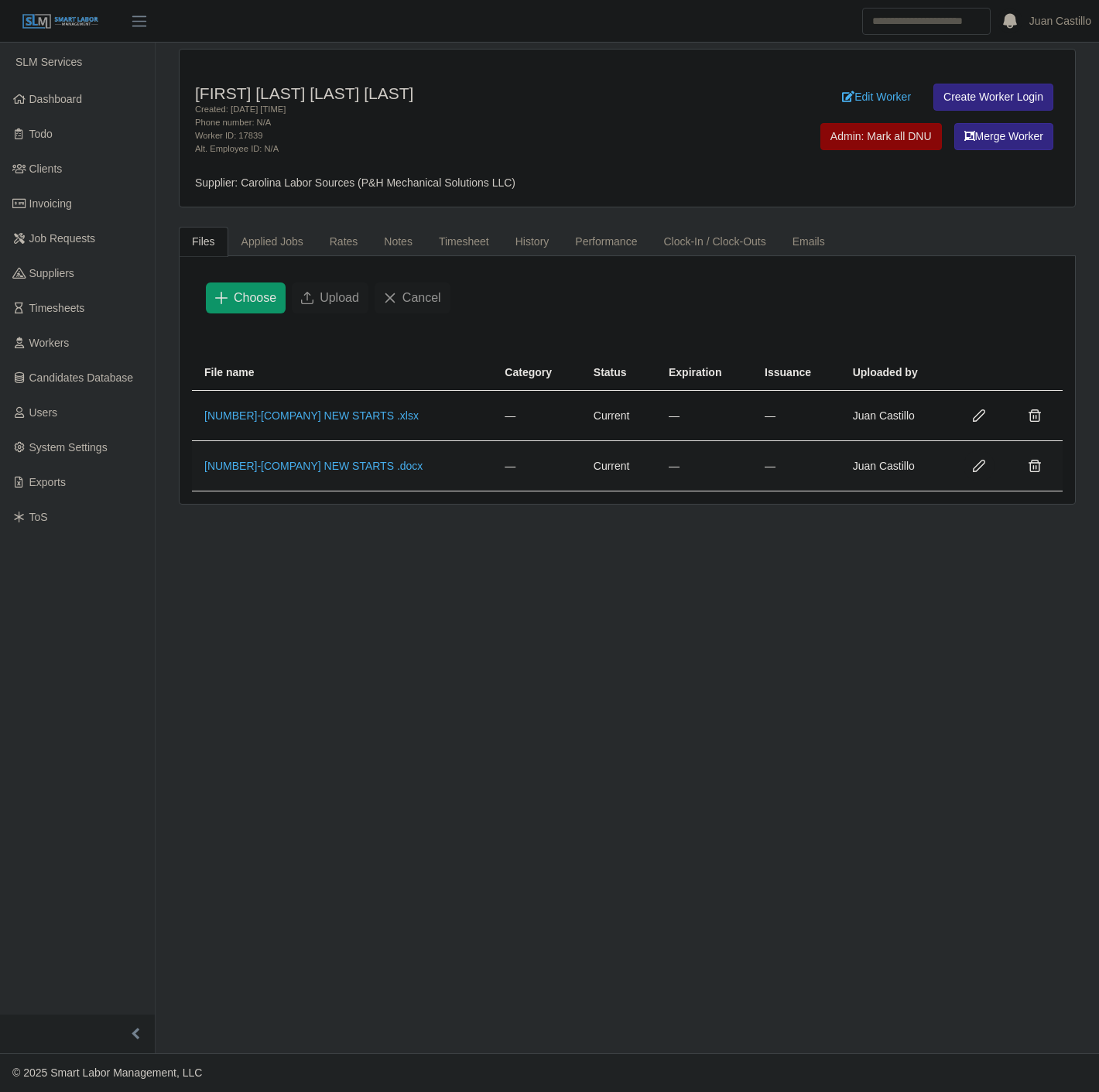 click 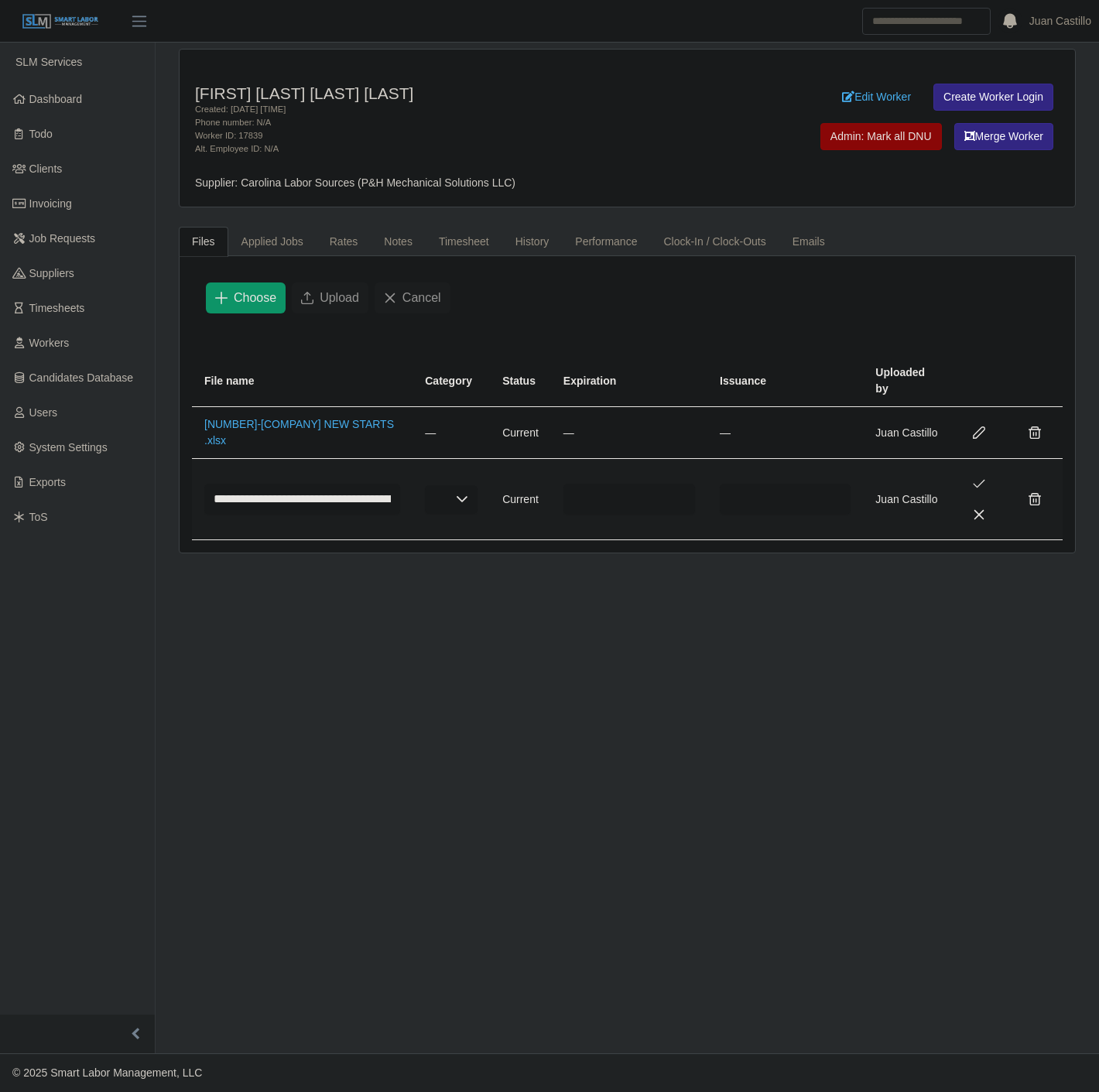 drag, startPoint x: 406, startPoint y: 499, endPoint x: 426, endPoint y: 508, distance: 21.931712 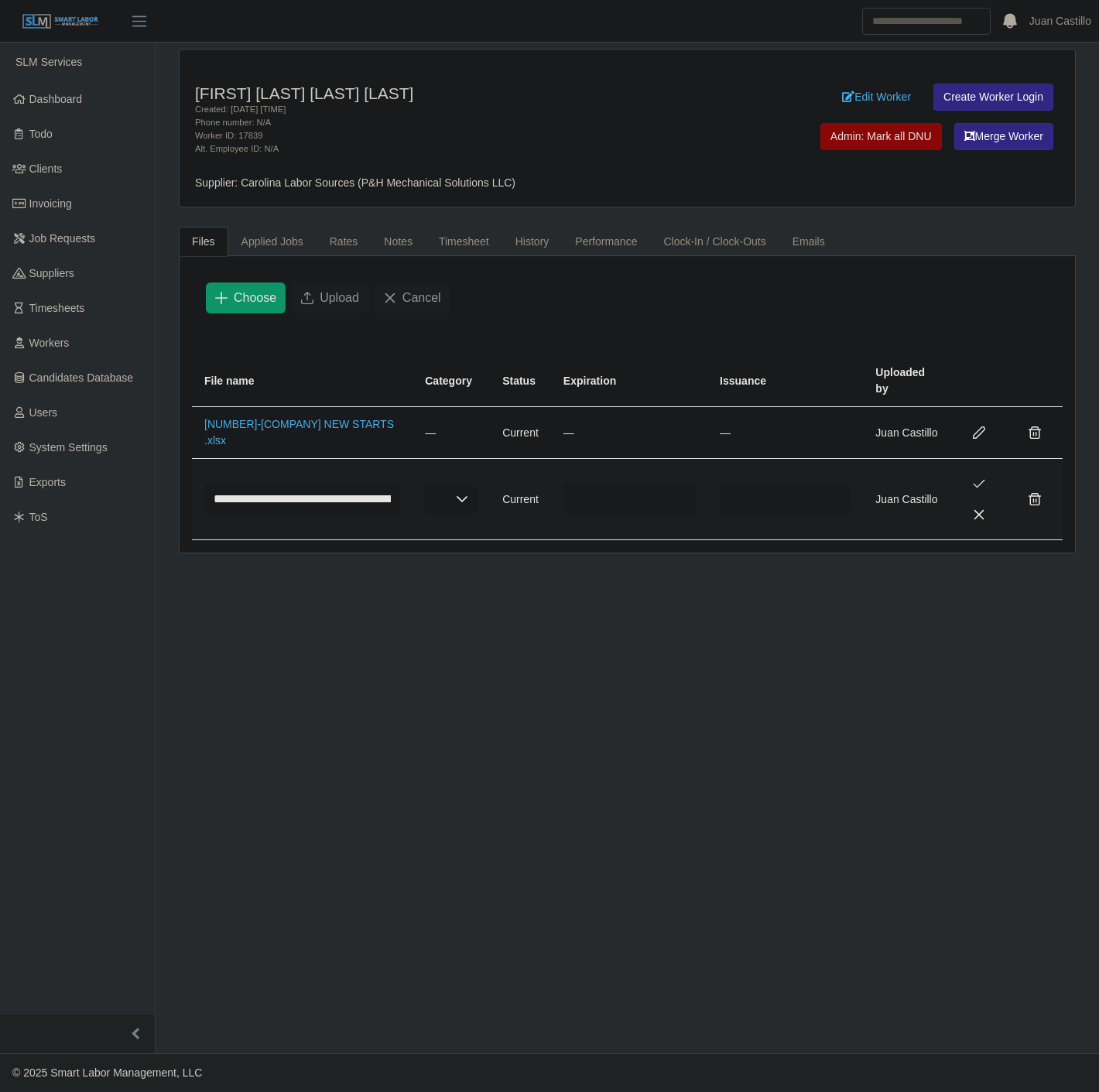 click at bounding box center [436, 499] 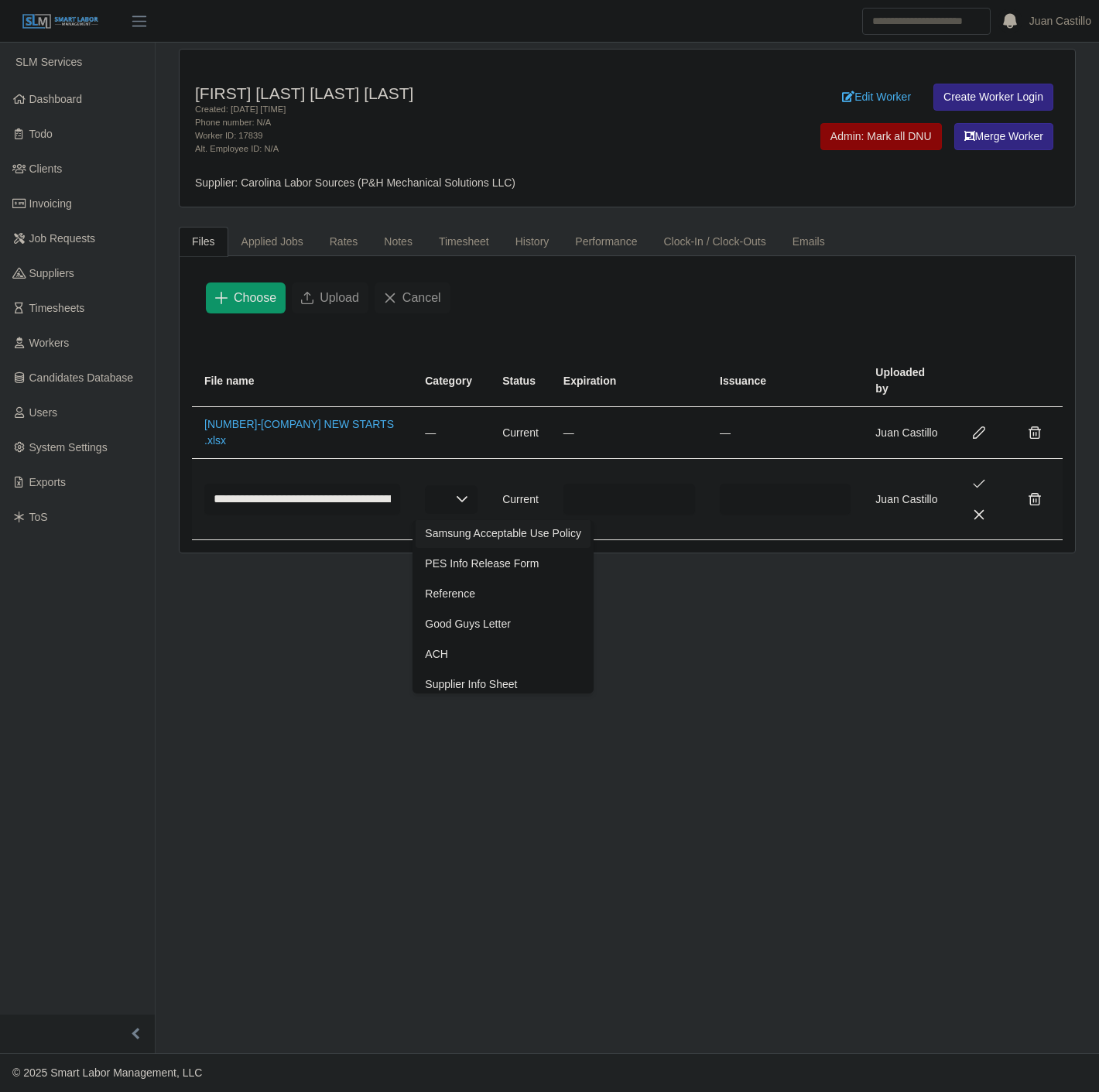 scroll, scrollTop: 404, scrollLeft: 0, axis: vertical 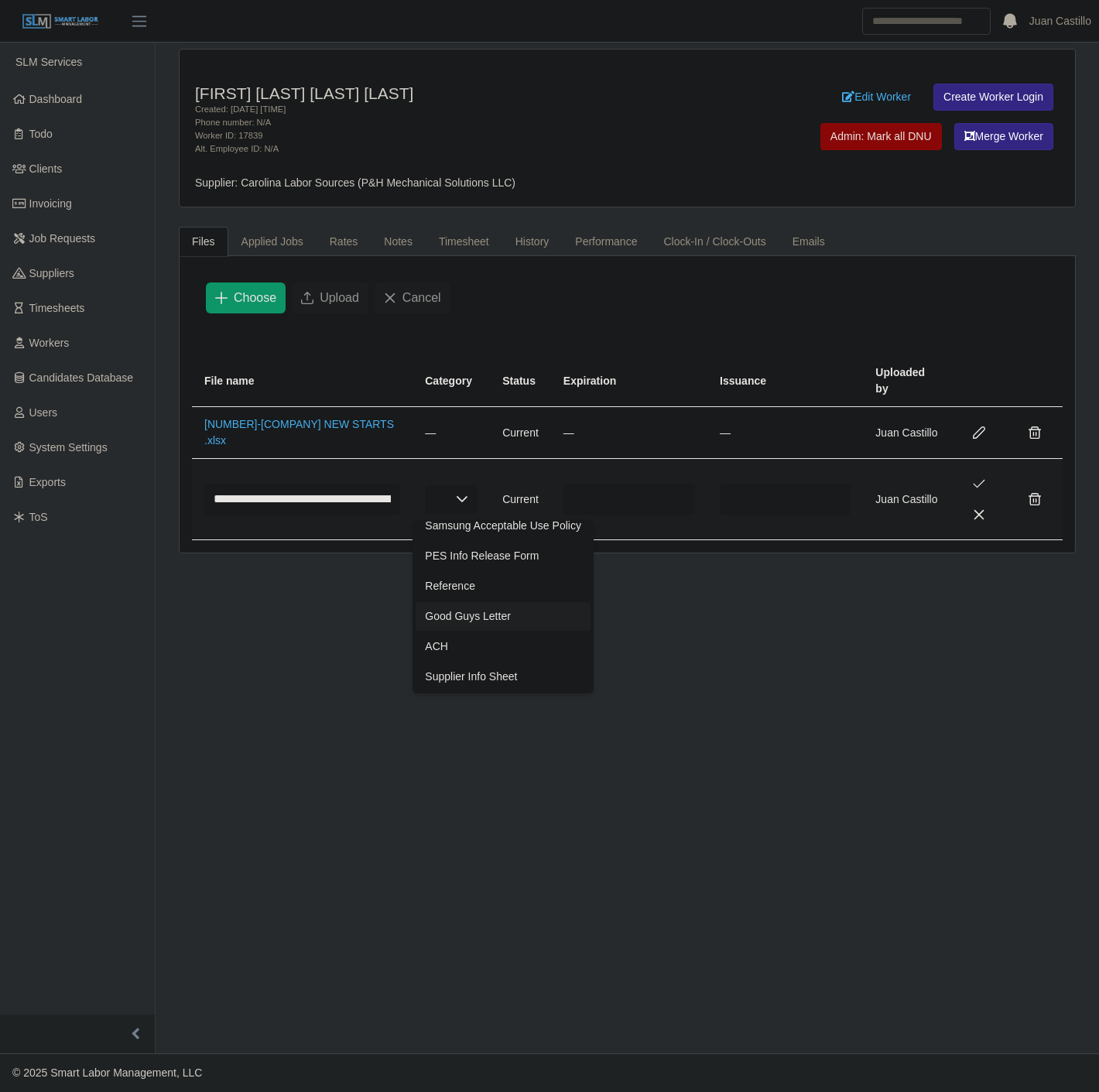 click on "Good Guys Letter" 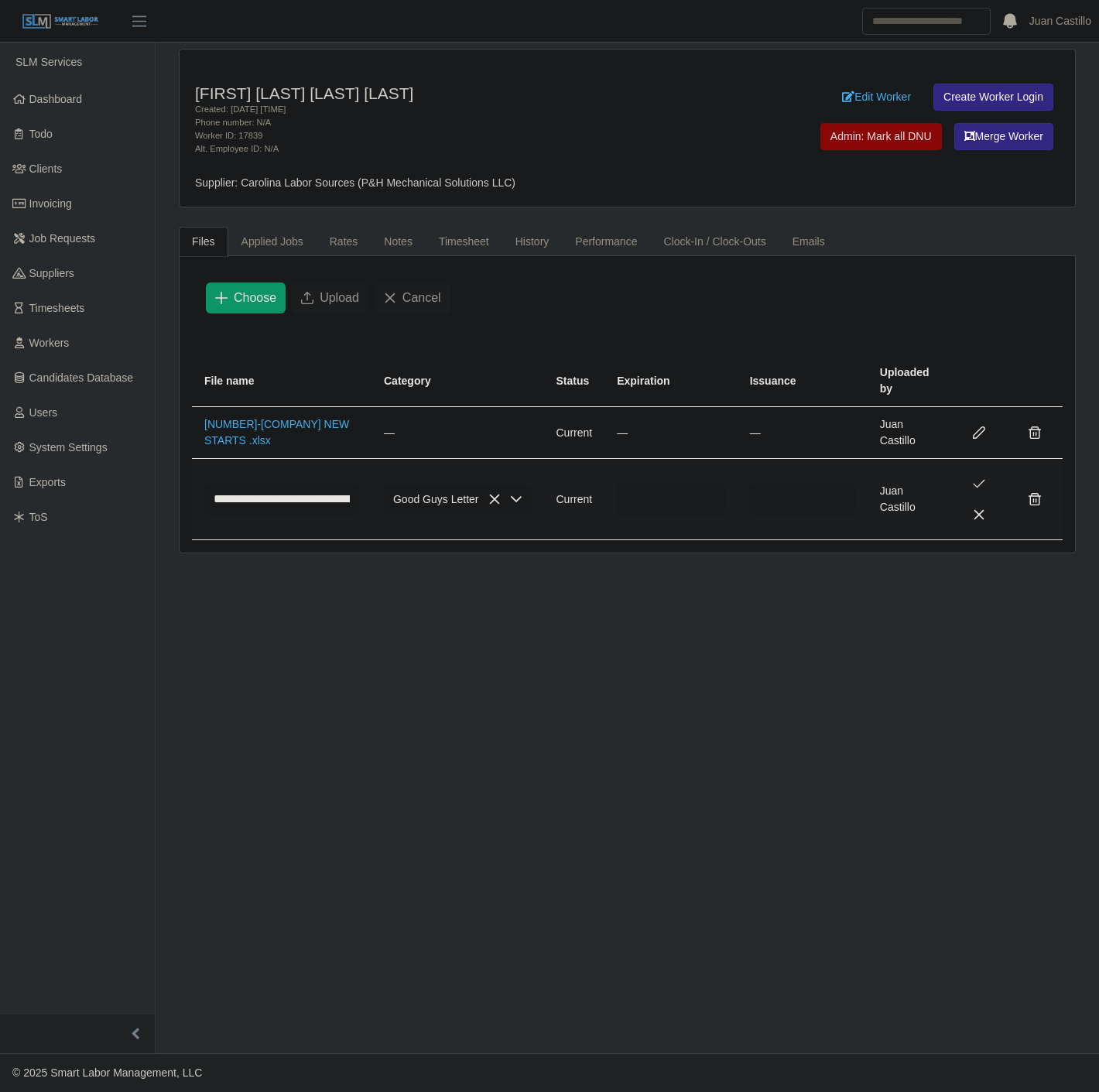 click 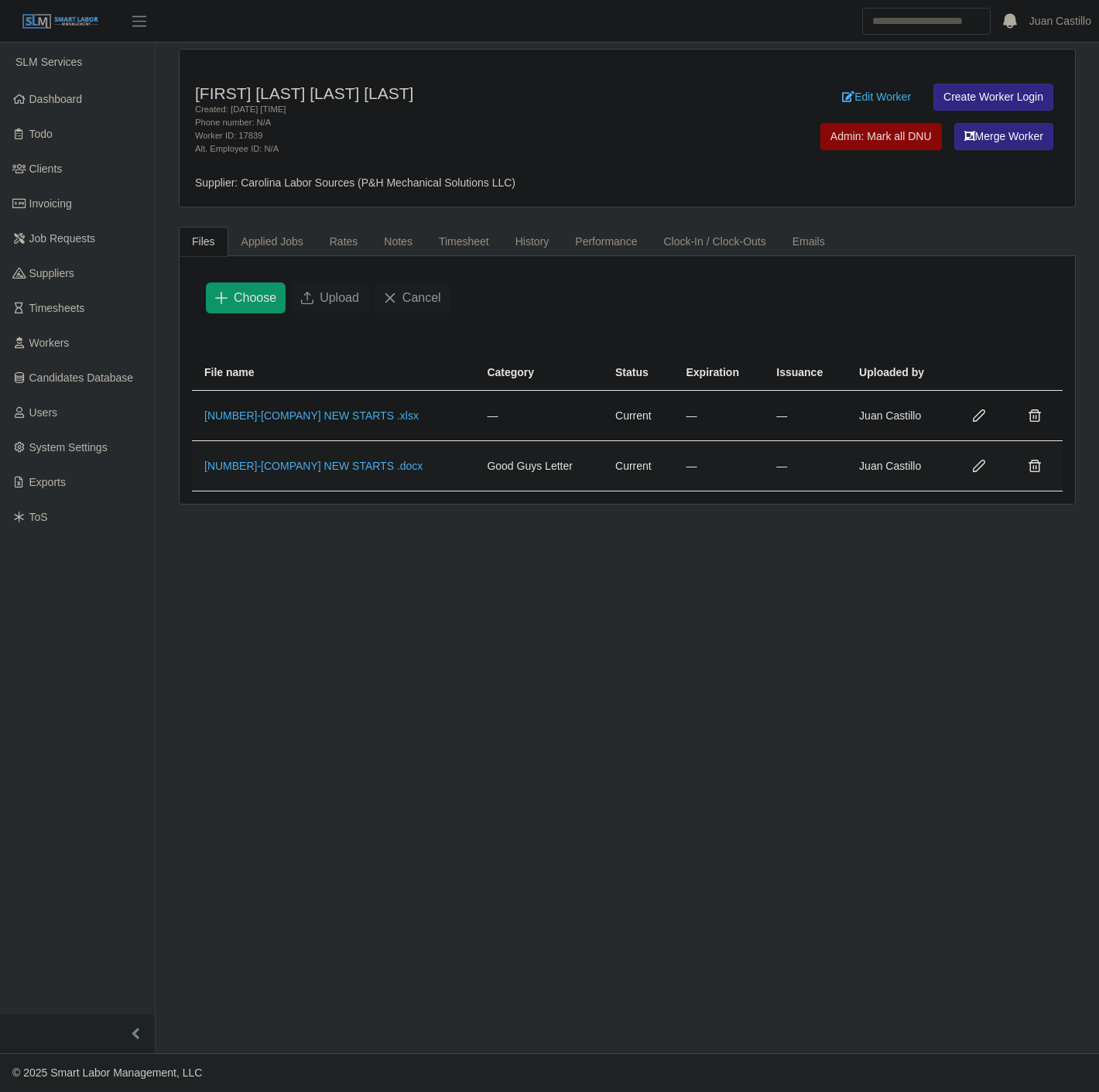 click 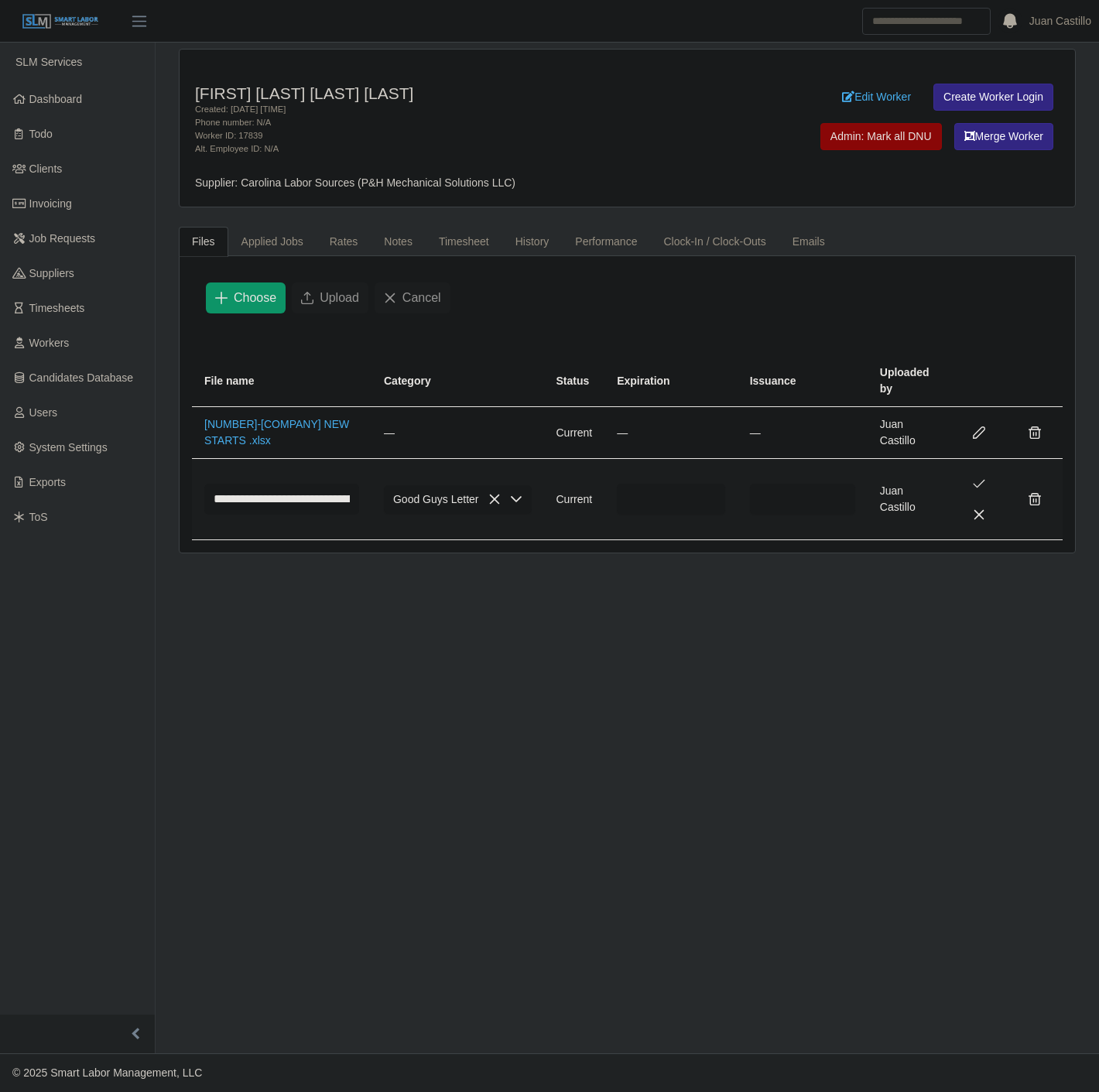 click on "**********" 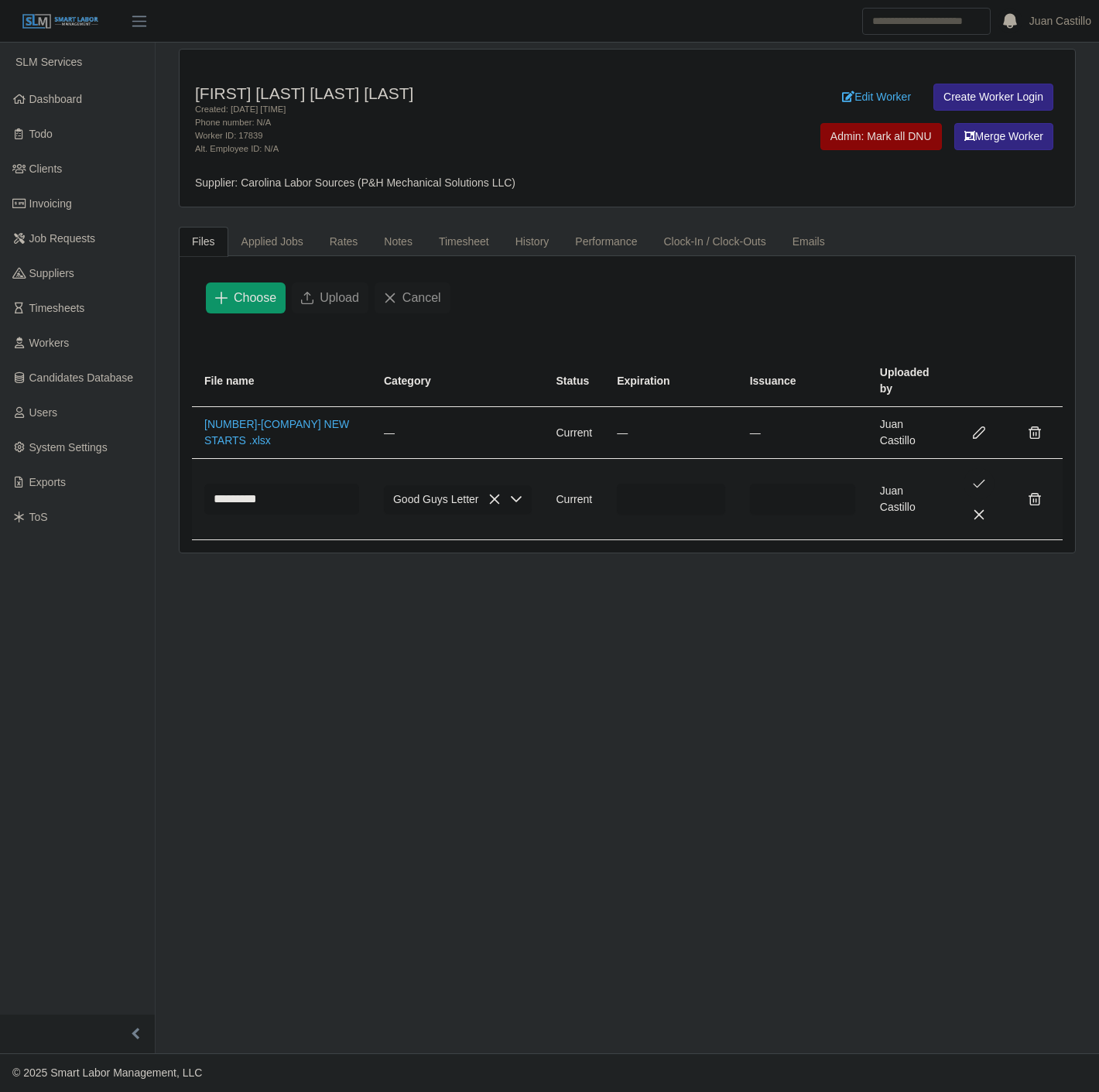 type on "*********" 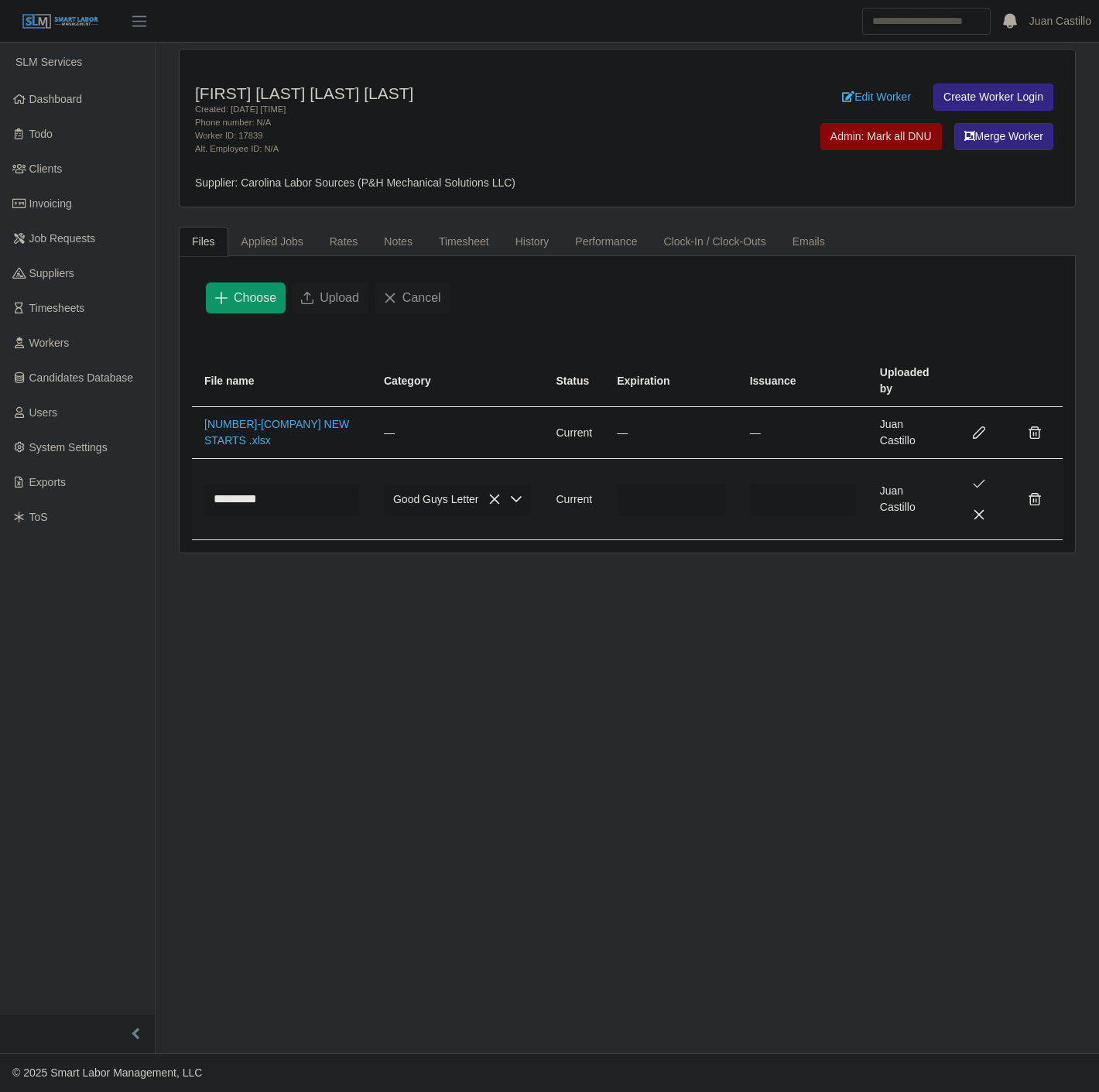 click 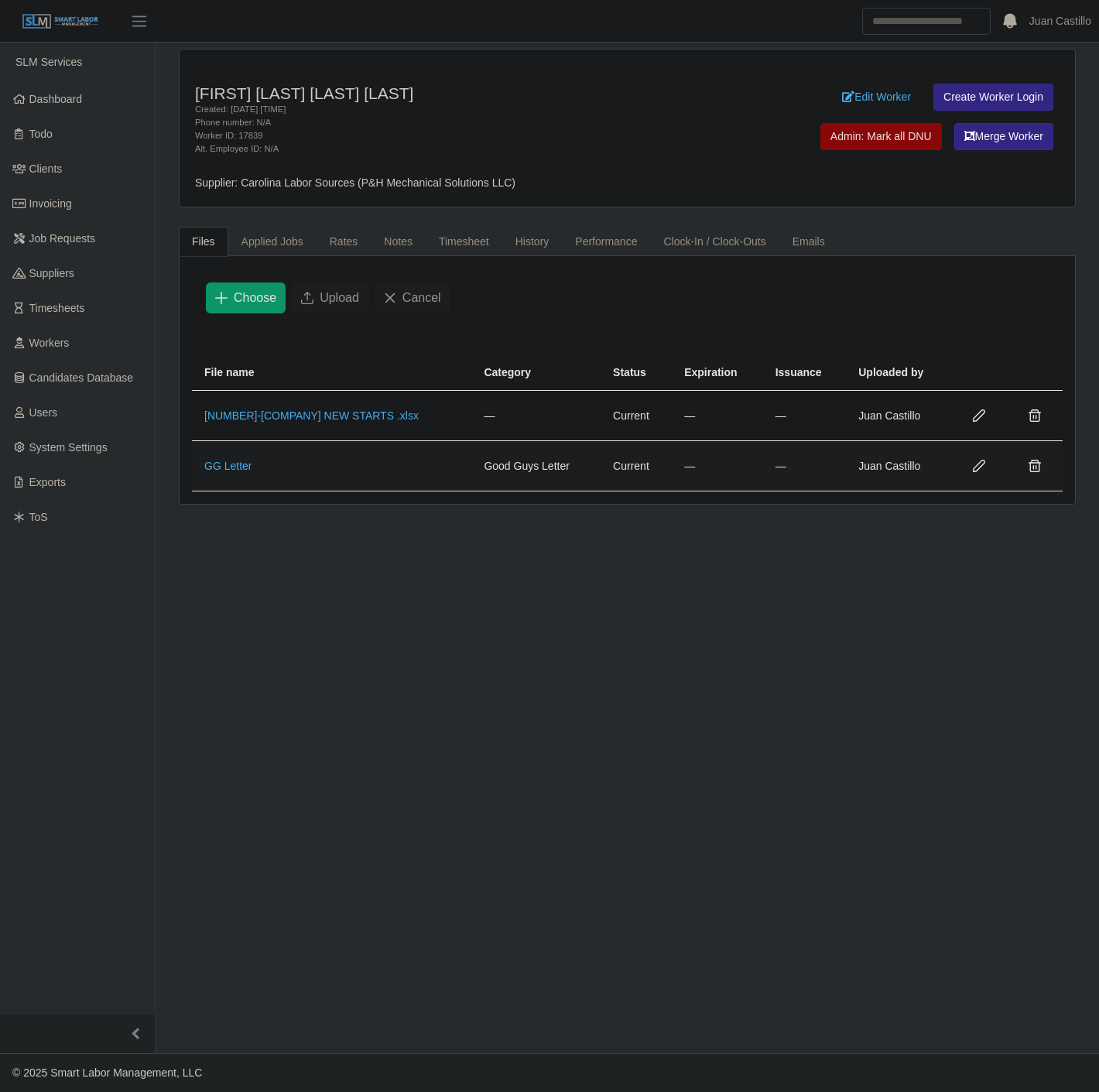 click on "Nicolas  Alfonzo  Rodriguez Chirco
Created: 08/07/2025 10:29 AM
Phone number:
N/A
Worker ID: 17839
Alt. Employee ID: N/A    Edit Worker          Create Worker Login   Admin: Mark all DNU      Merge Worker
Supplier: Carolina Labor Sources (P&H Mechanical Solutions LLC)     Files   Applied Jobs   Rates   Notes   Timesheet   History   Performance   Clock-In / Clock-Outs   Emails   Choose Upload Cancel                   File name Category Status Expiration Issuance Uploaded by 1754580656-LEE COMPANY  NEW STARTS .xlsx — Current — — Juan Castillo     GG Letter Good Guys Letter Current — — Juan Castillo             Filter active jobs
Admin: End Worker On All Jobs
Req #   Job Status   Title   Client   Worker Status   Start/End Dates   Job Name   Job #   Rating   Actions   10871    Closed" at bounding box center (627, 548) 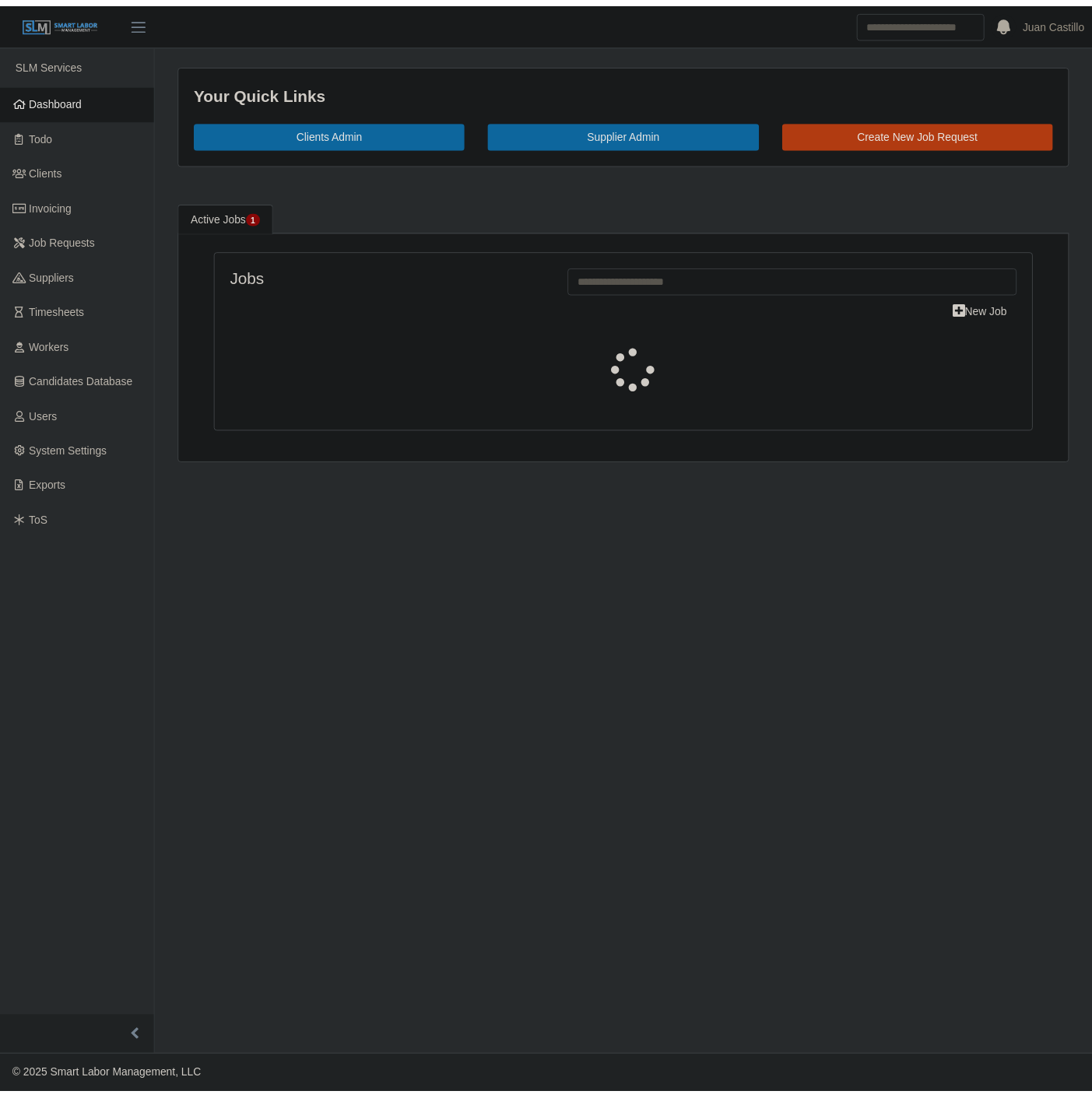 scroll, scrollTop: 0, scrollLeft: 0, axis: both 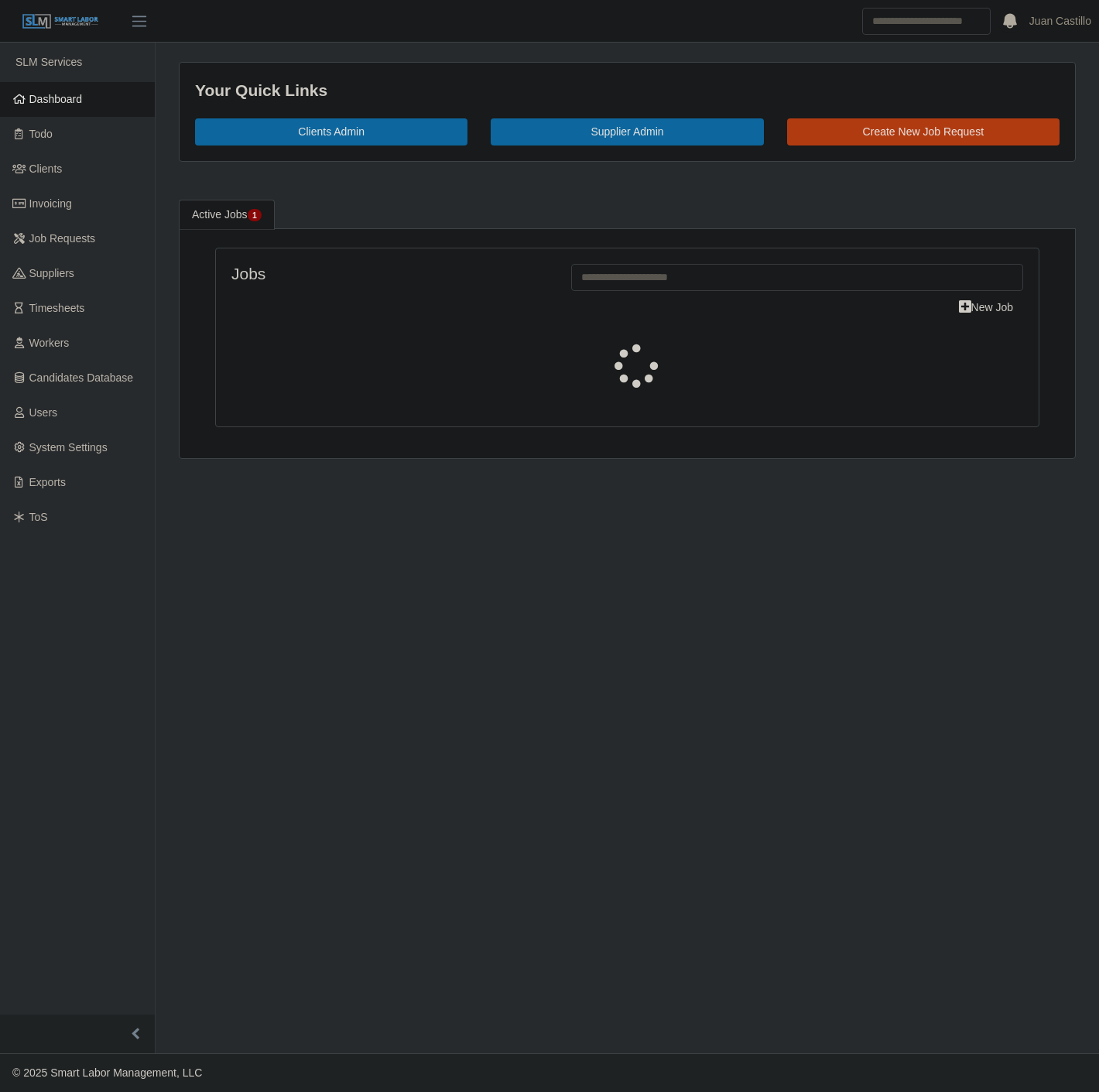 select on "****" 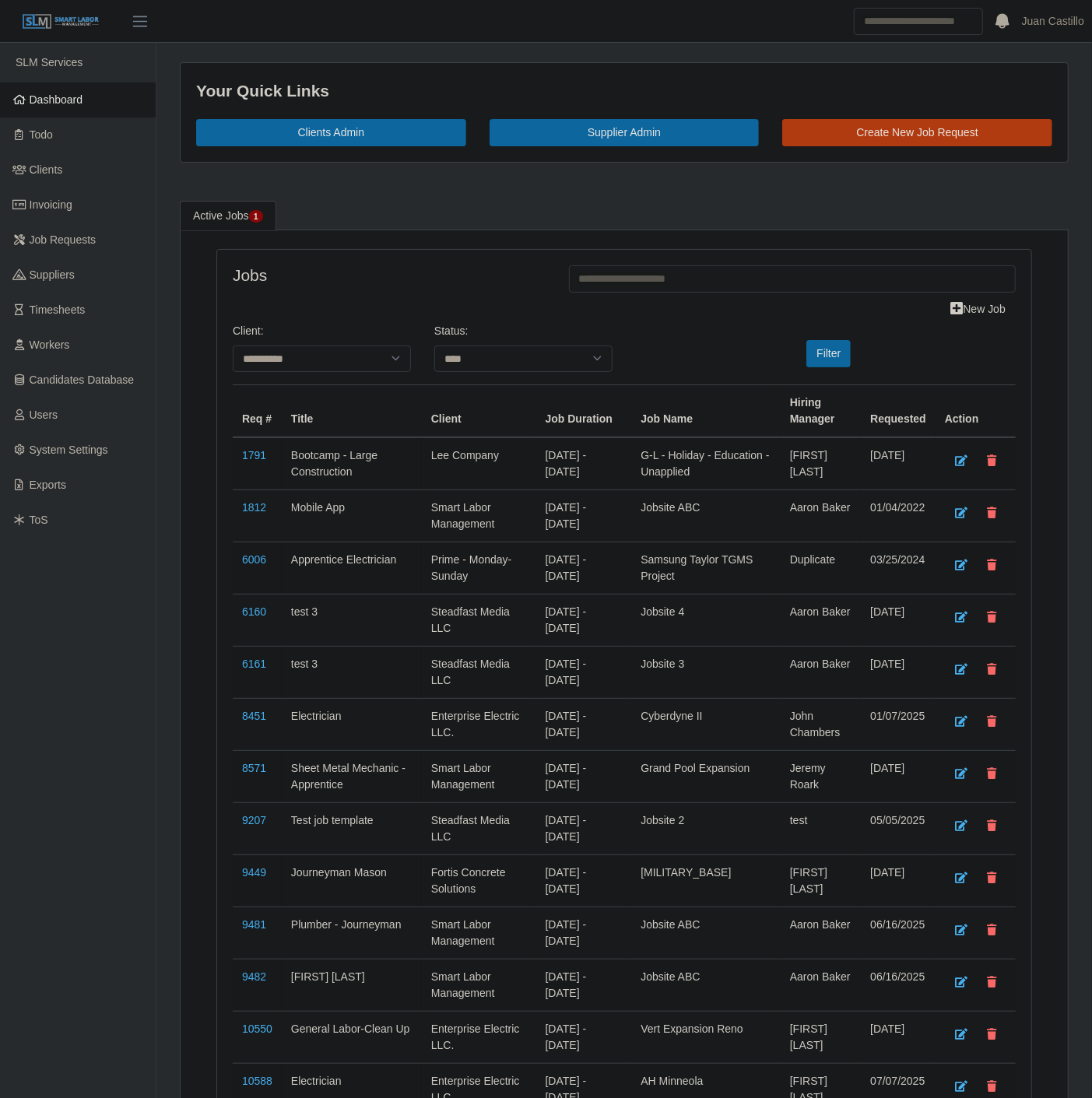 click on "Create New Job Request" at bounding box center [917, 132] 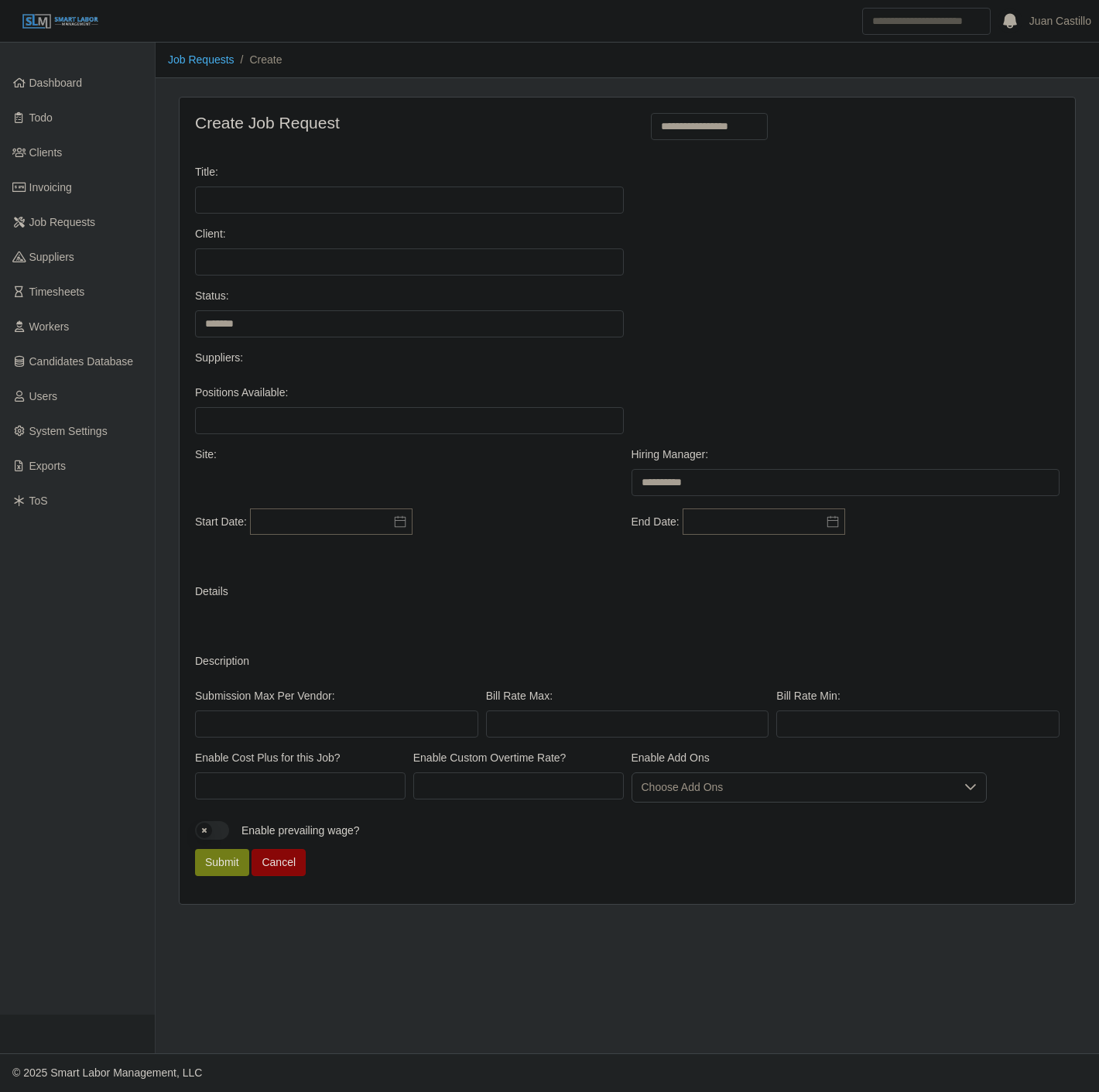 select 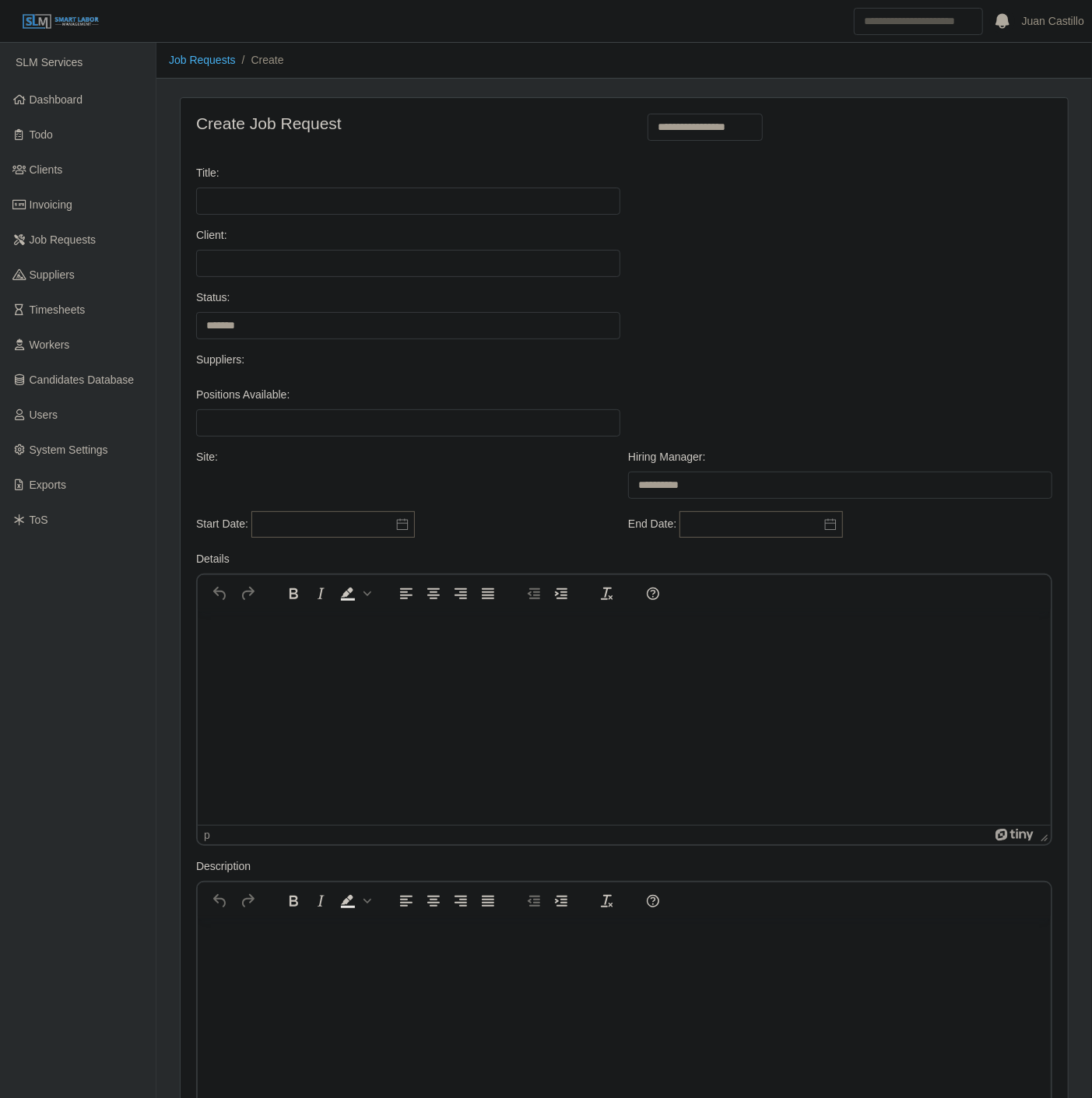 scroll, scrollTop: 0, scrollLeft: 0, axis: both 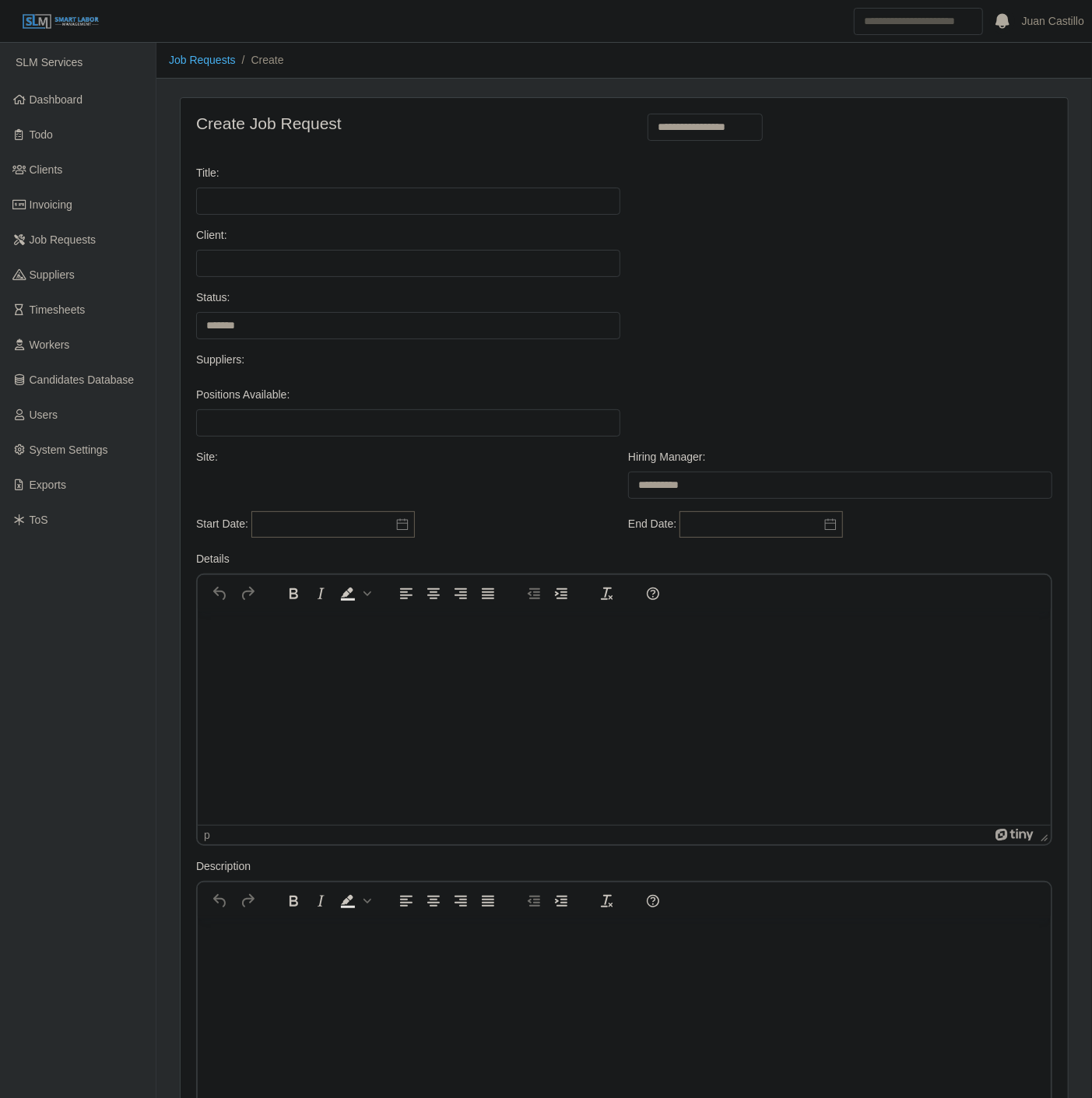 click on "**********" at bounding box center (844, 133) 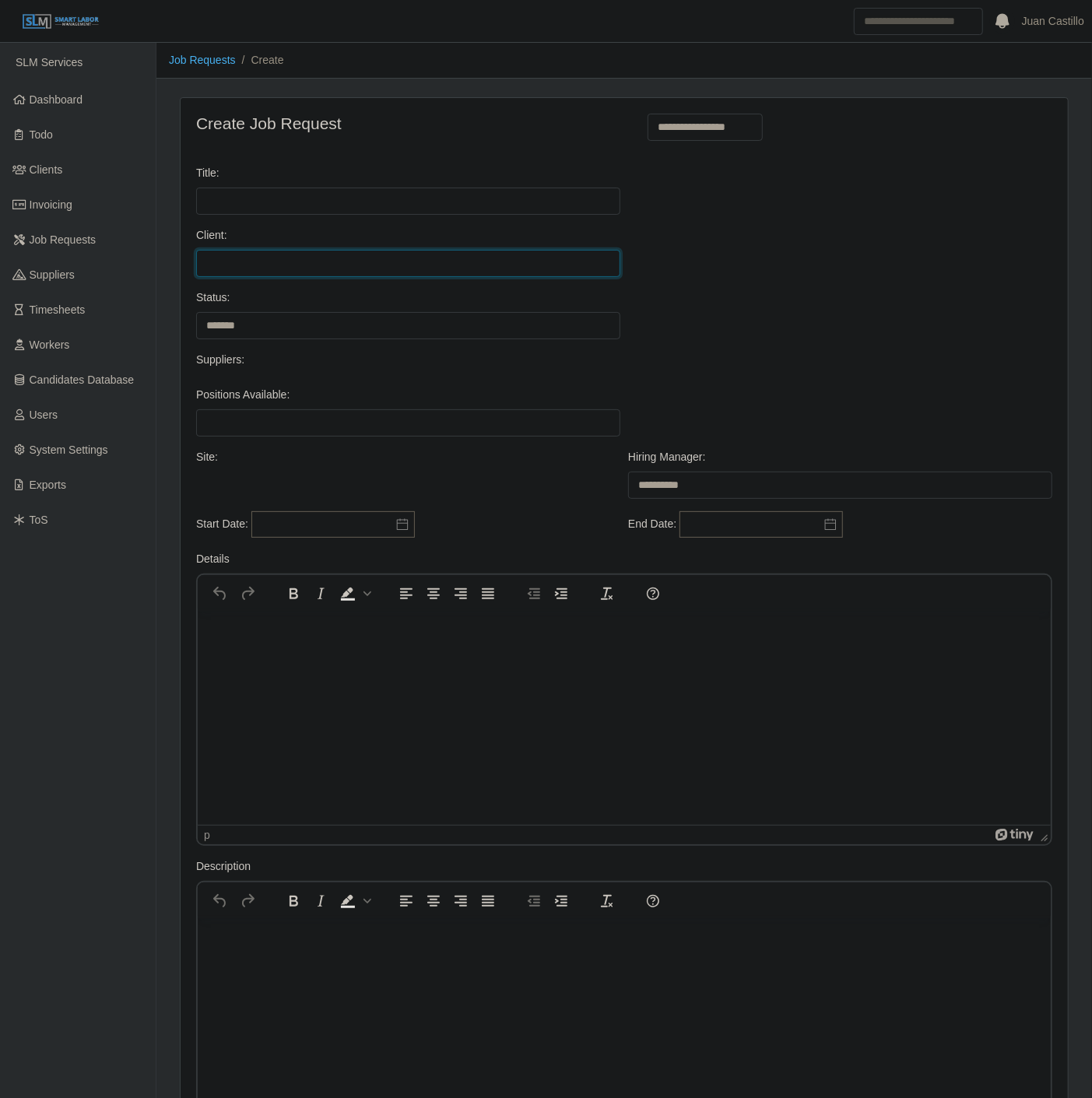 click on "**********" at bounding box center (408, 263) 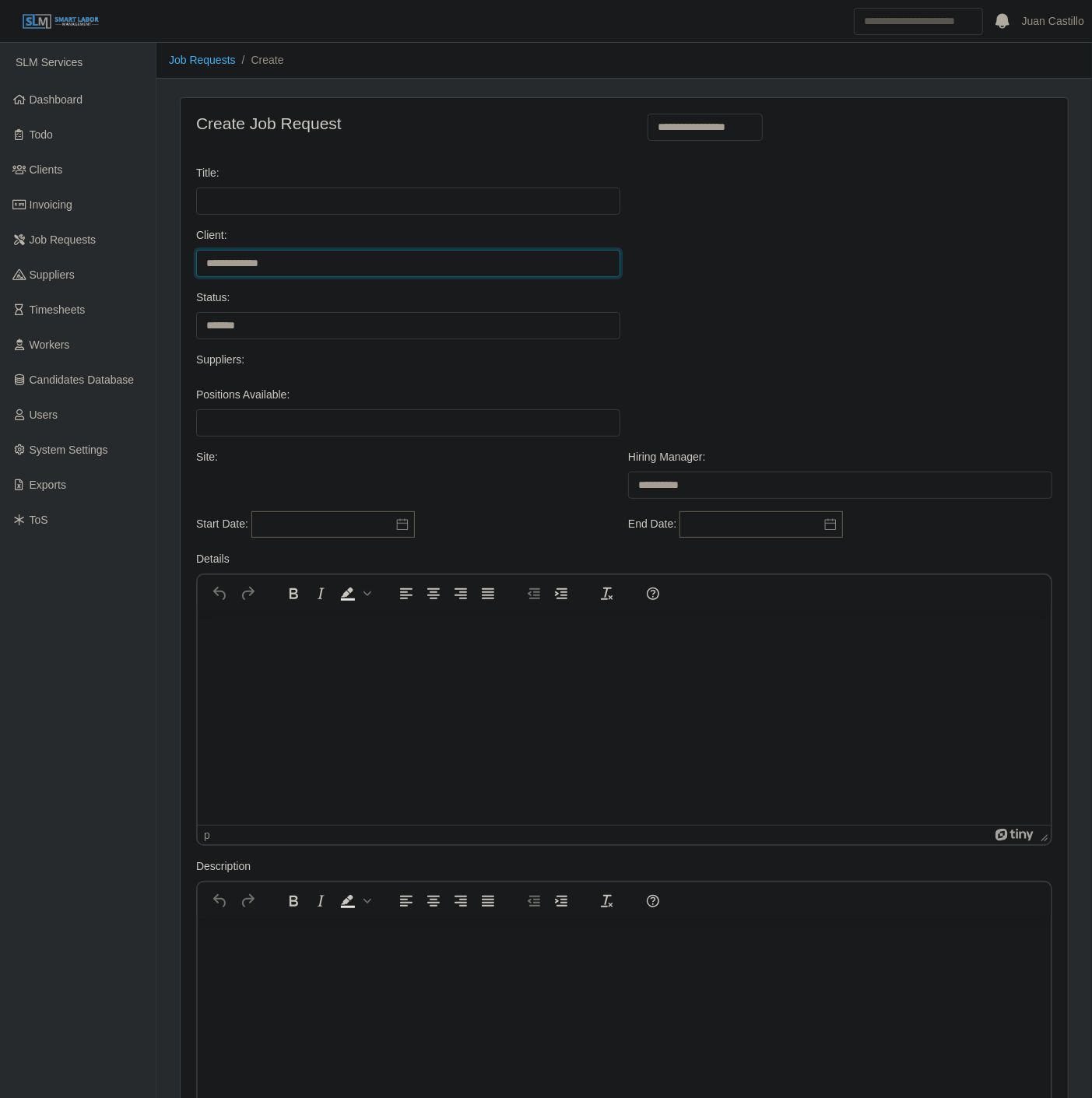 click on "**********" at bounding box center [408, 263] 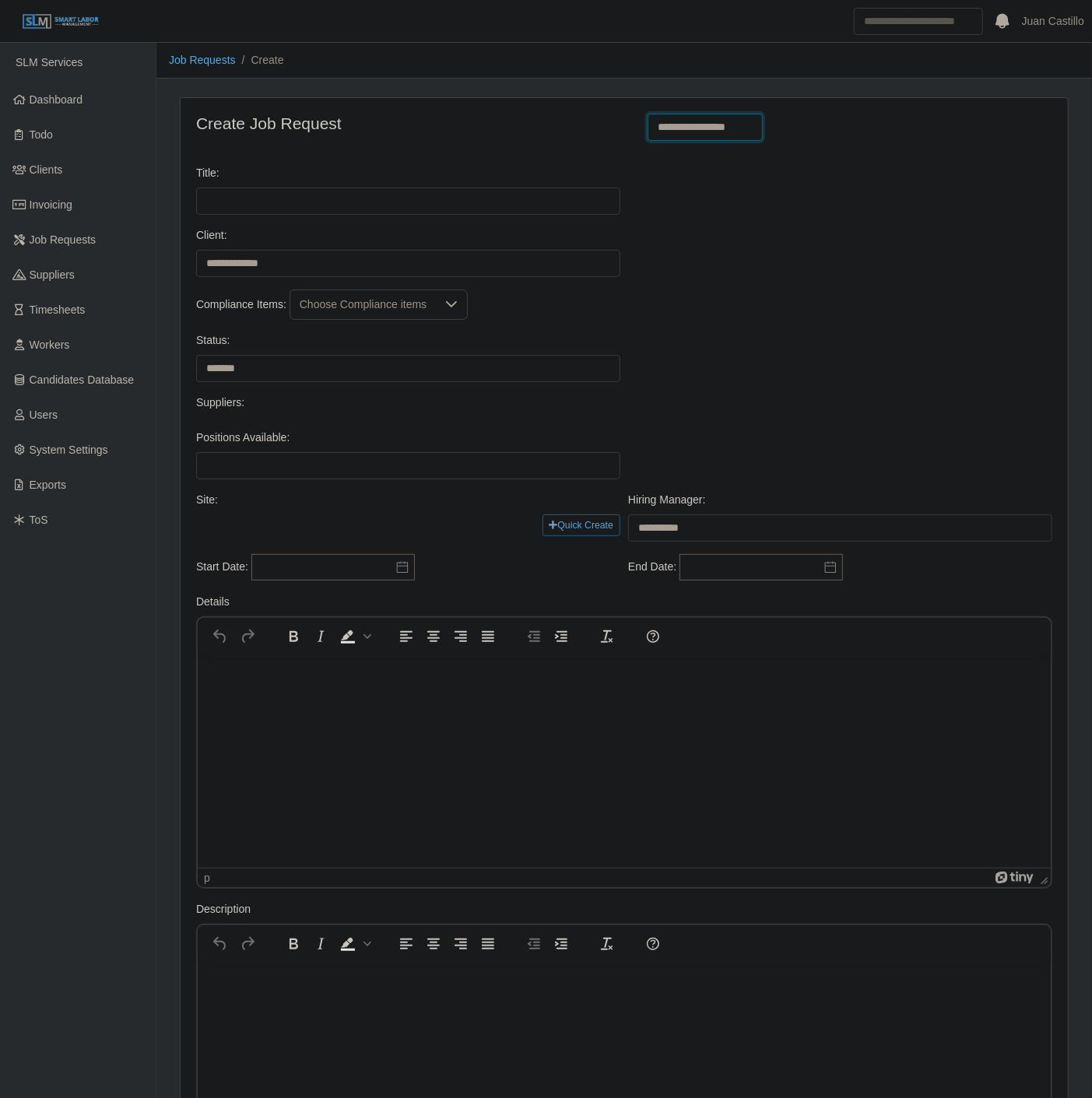 click on "**********" at bounding box center (705, 127) 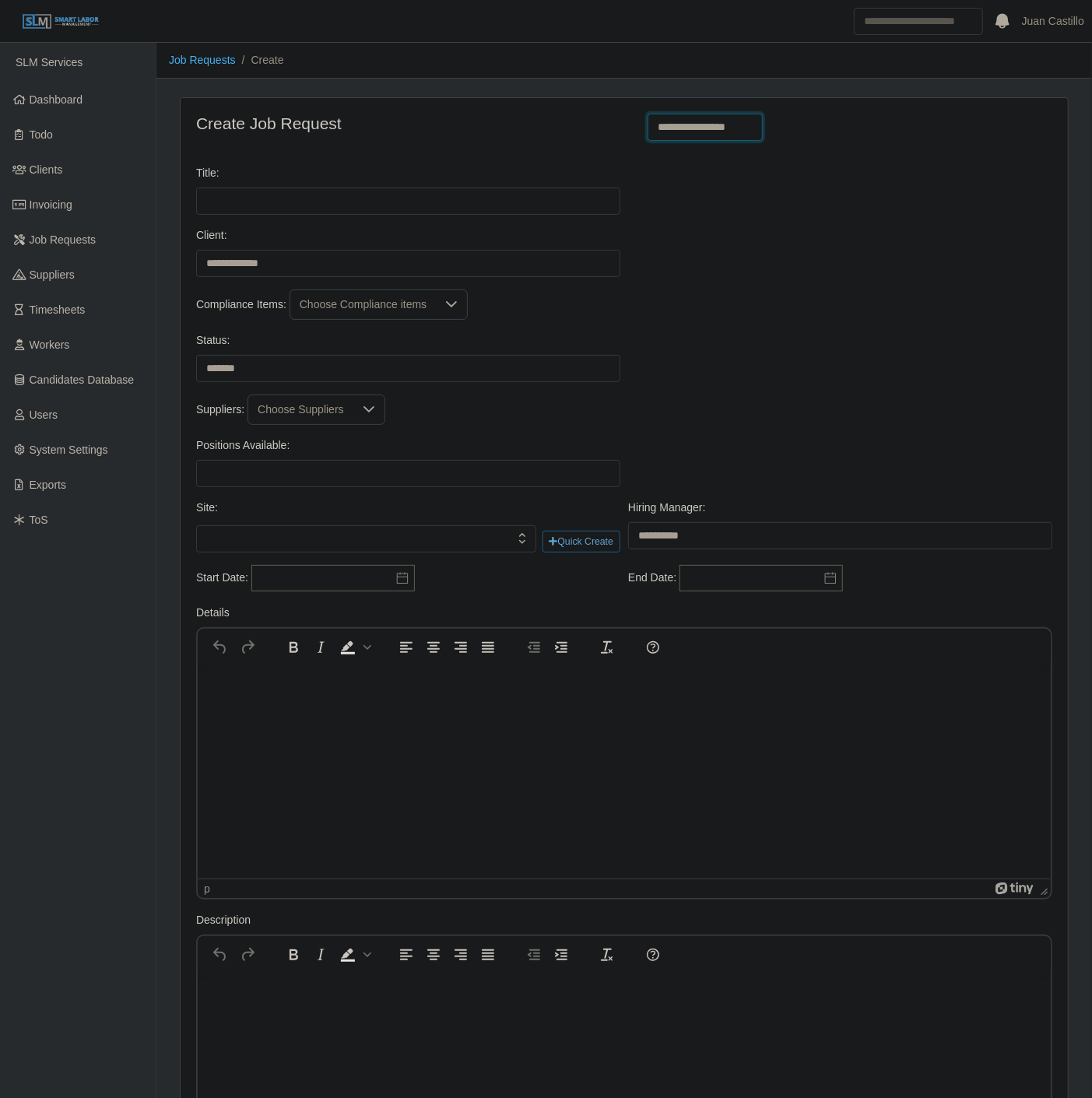 select on "**********" 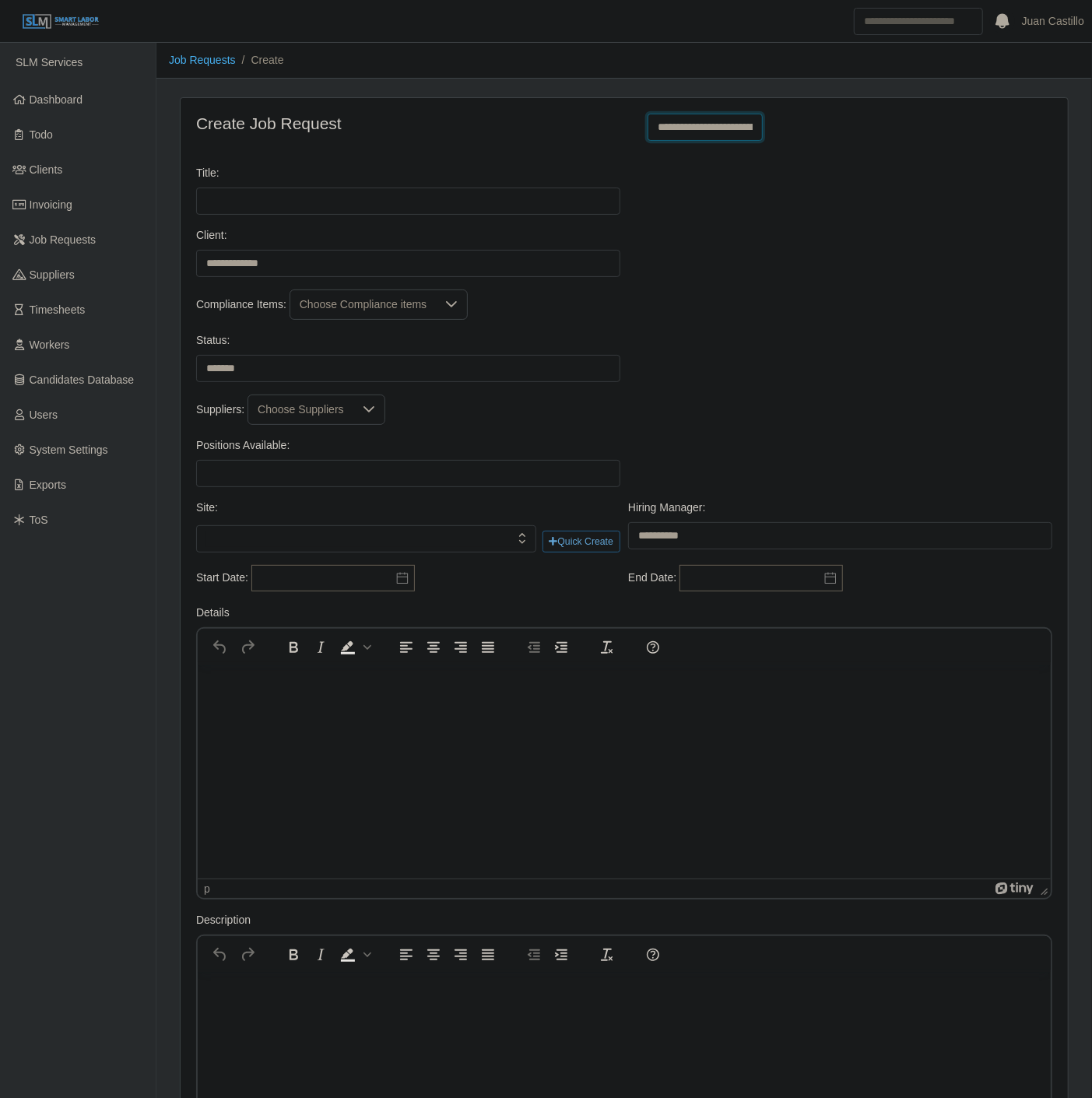 click on "**********" at bounding box center [705, 127] 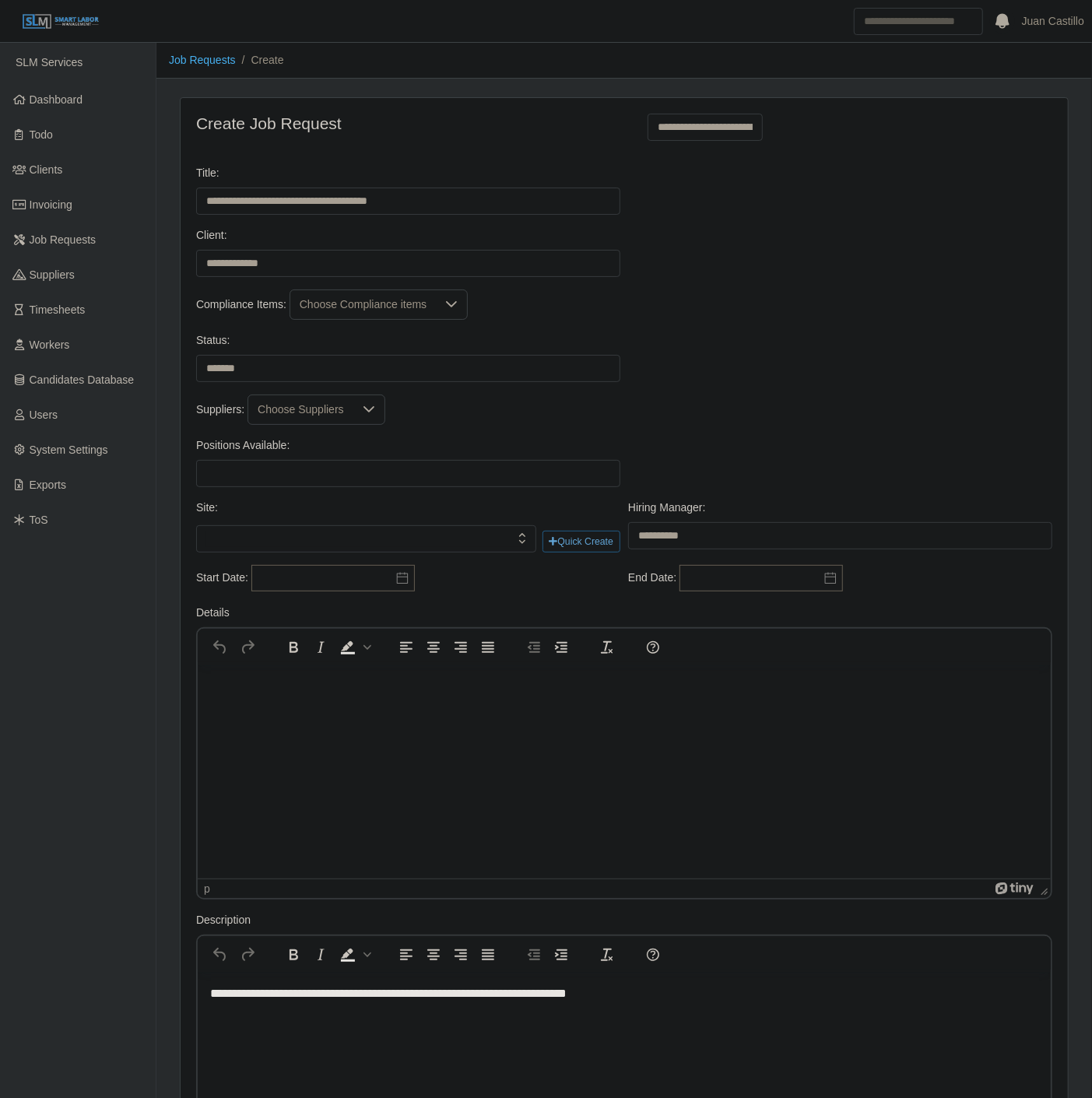 click on "Status:    *******   ****" at bounding box center [624, 363] 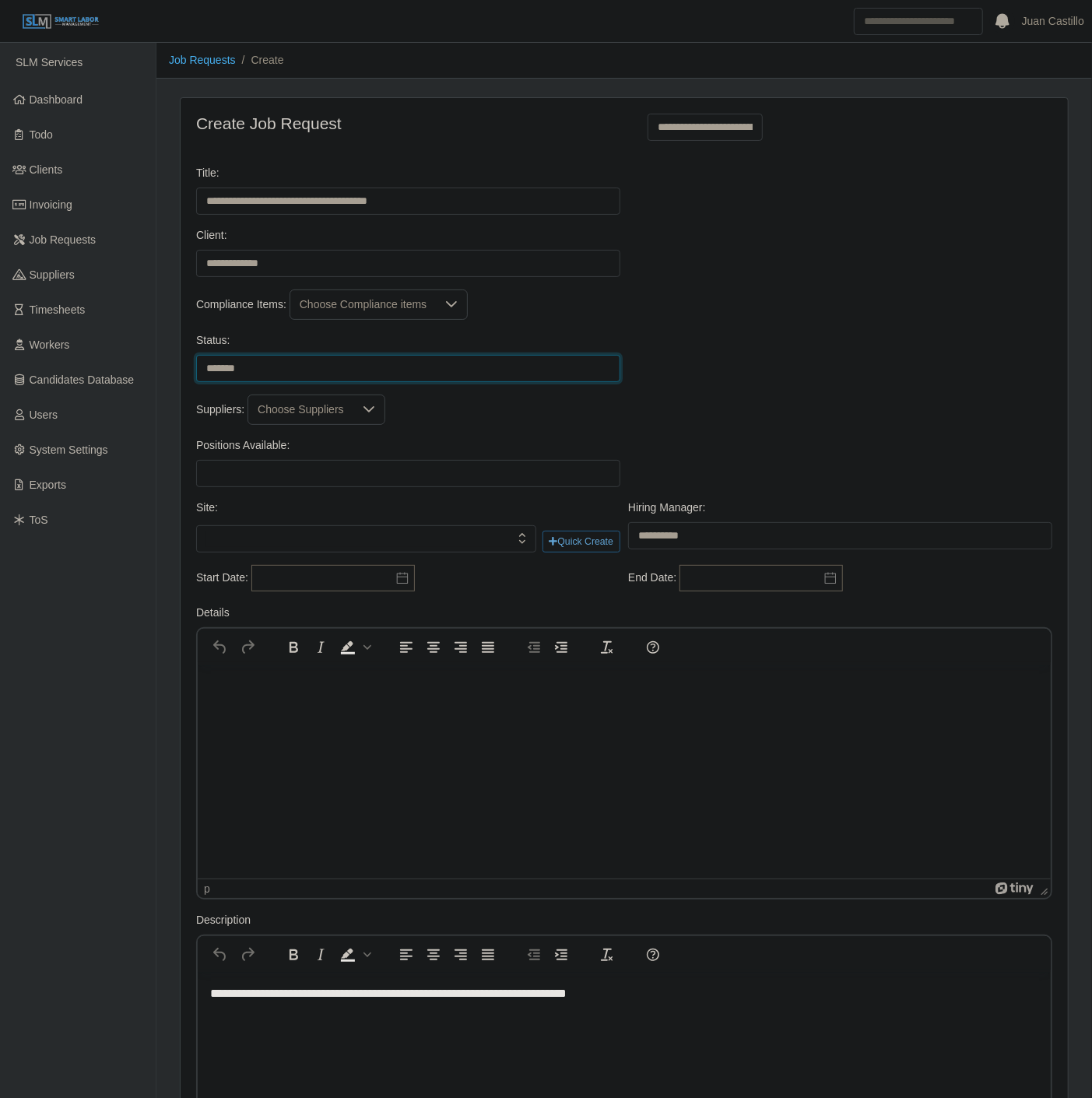click on "*******   ****" at bounding box center [408, 368] 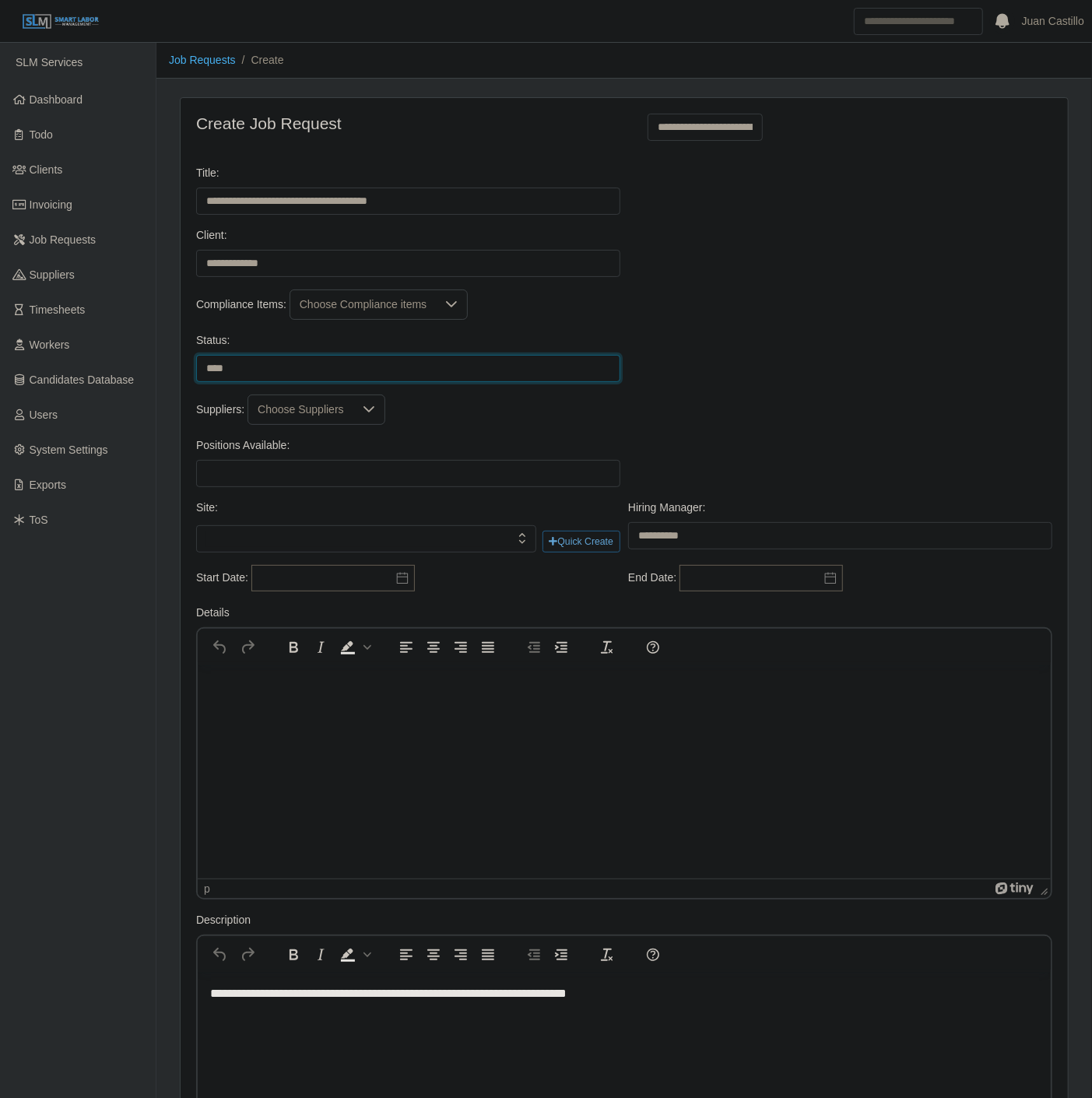 click on "*******   ****" at bounding box center [408, 368] 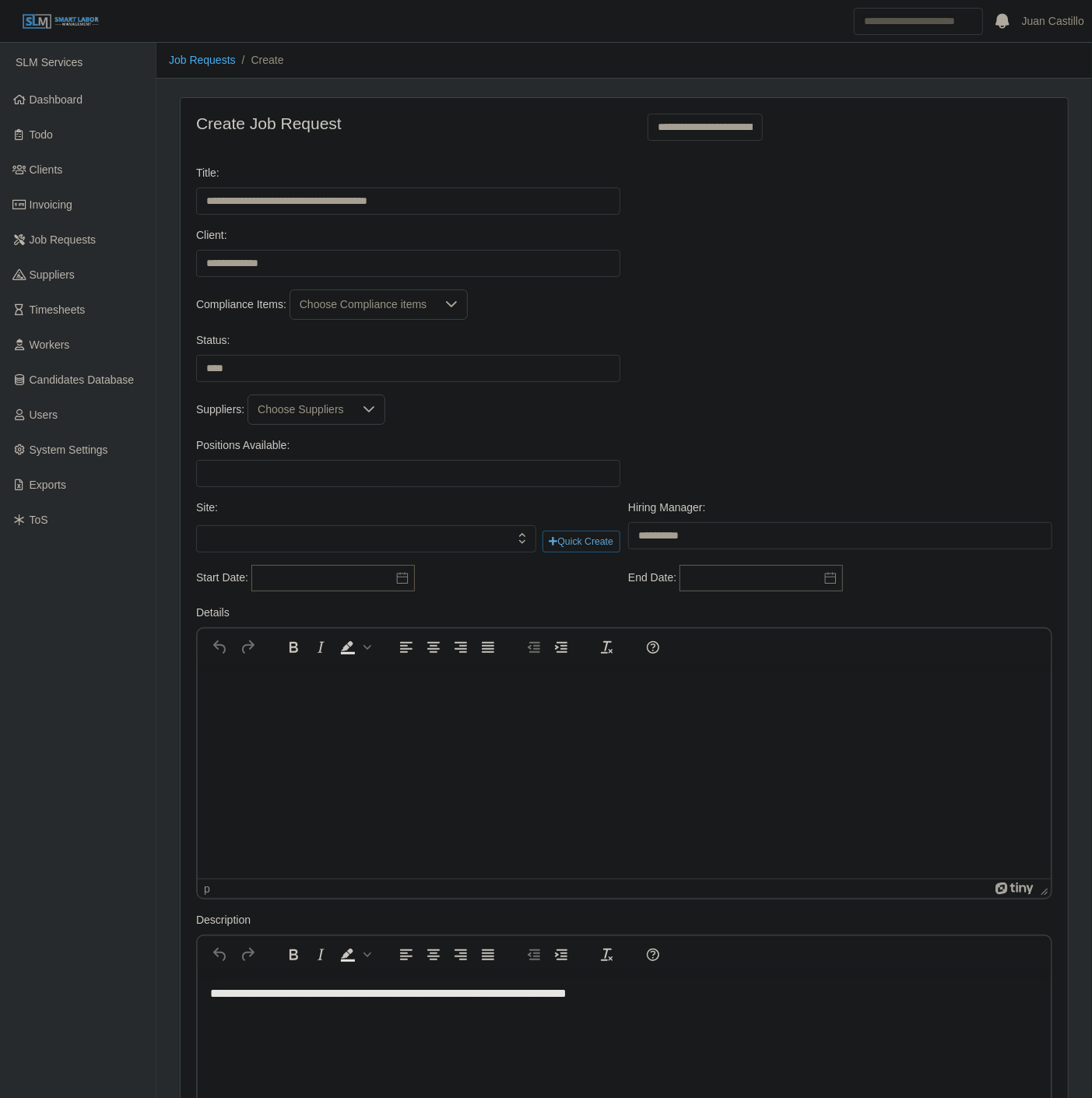 click on "Status:    *******   ****" at bounding box center [624, 363] 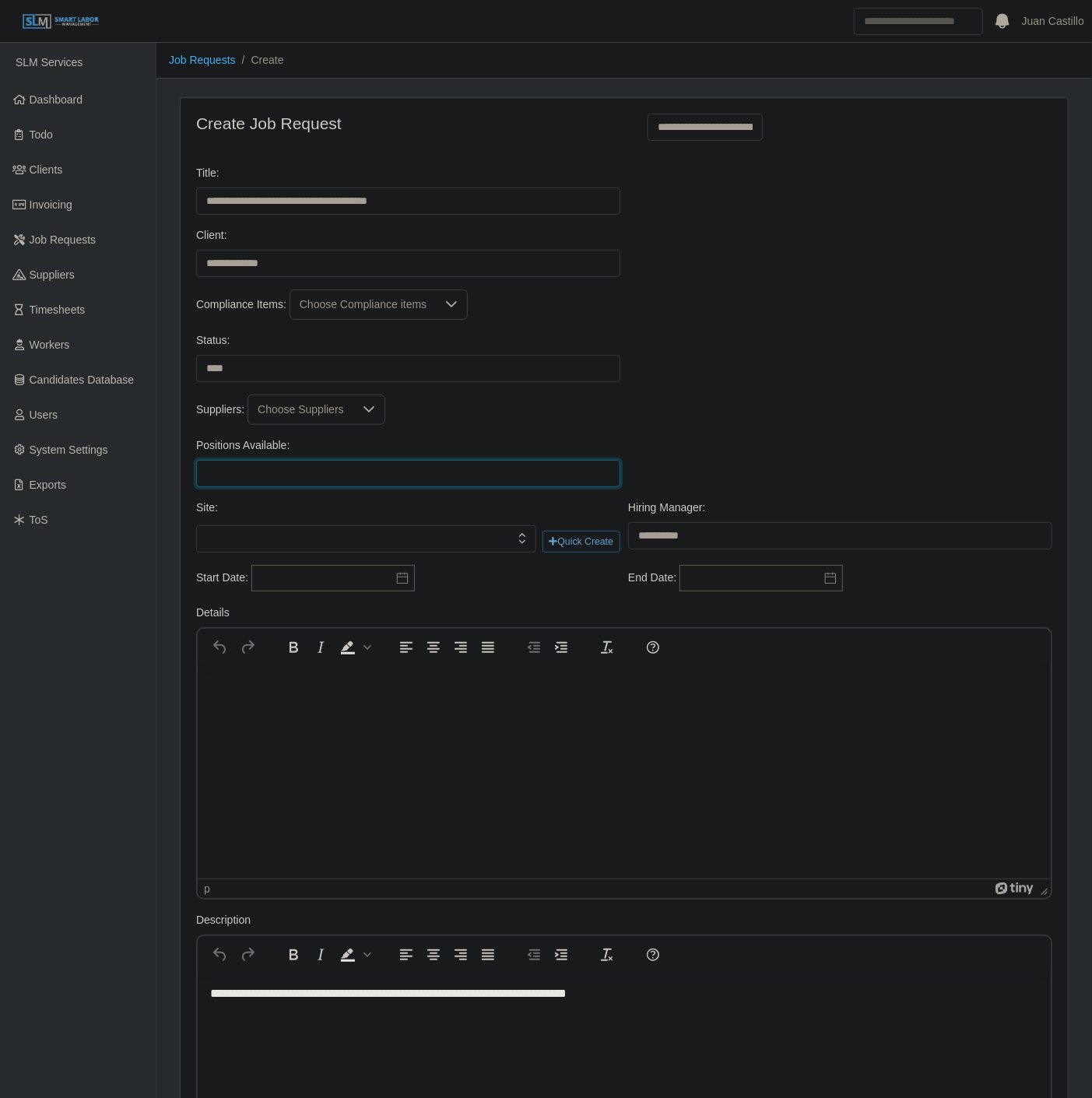 click on "Positions Available:" at bounding box center [408, 473] 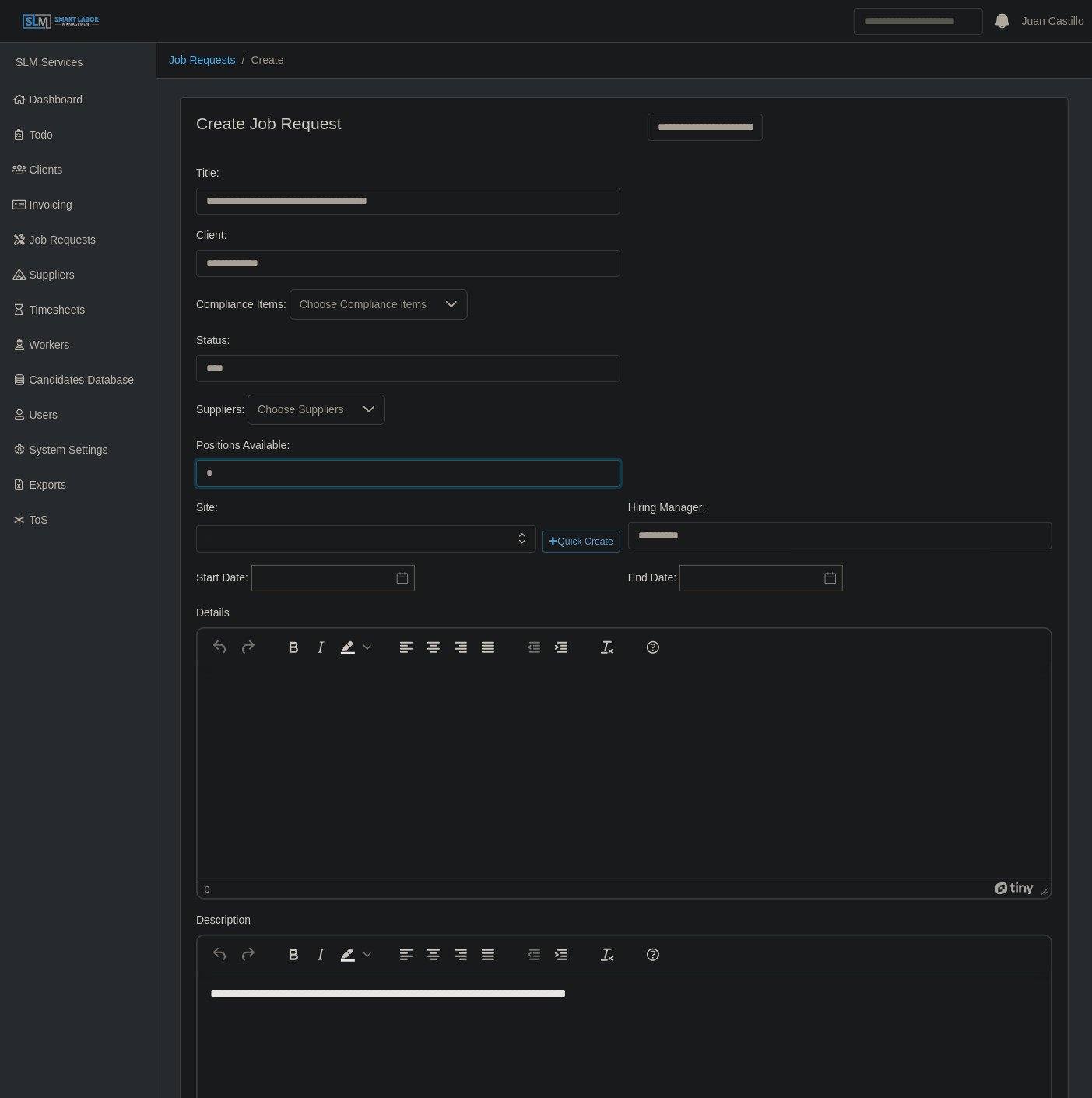 type on "*" 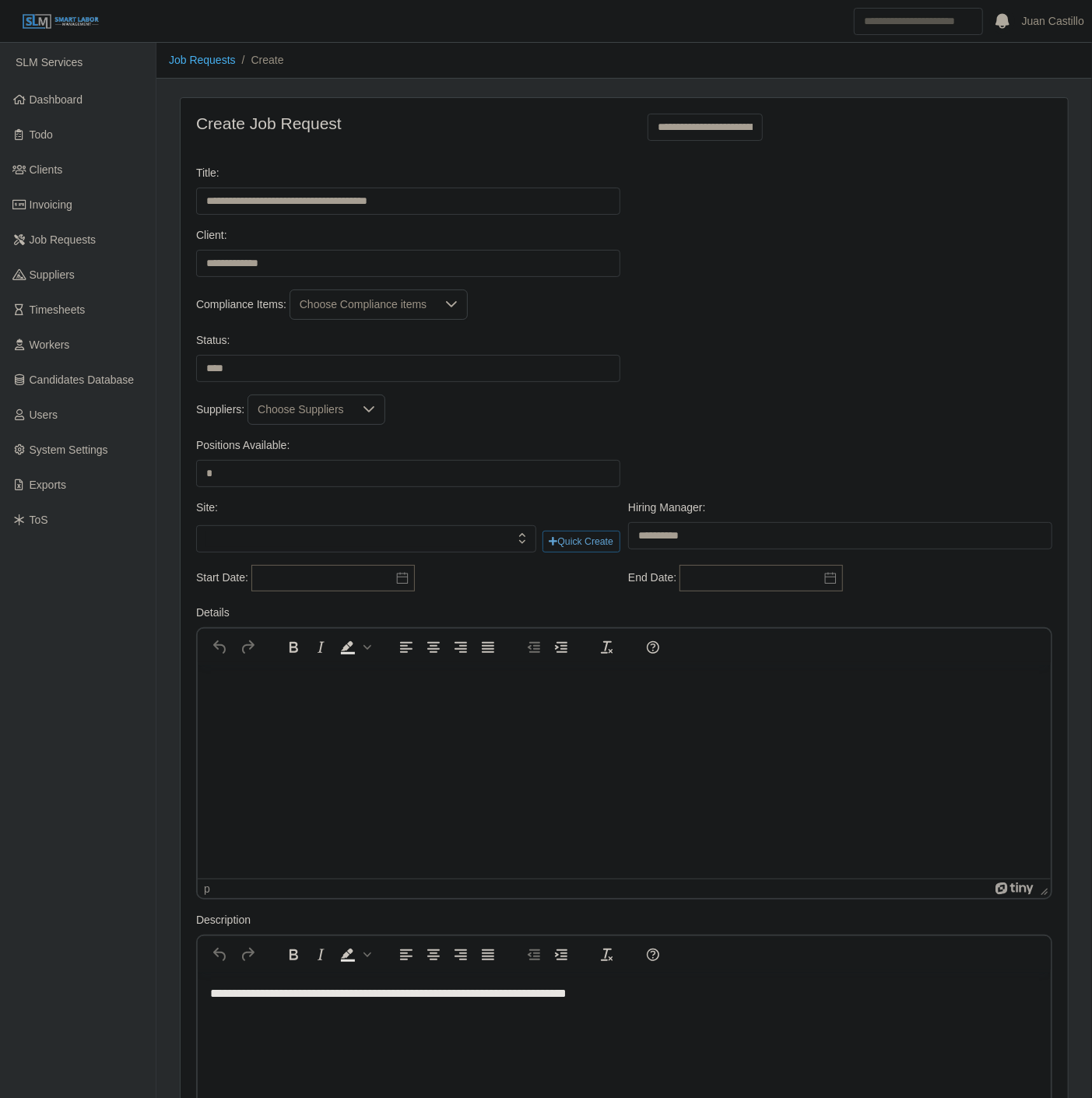 click on "Status:    *******   ****" at bounding box center [624, 363] 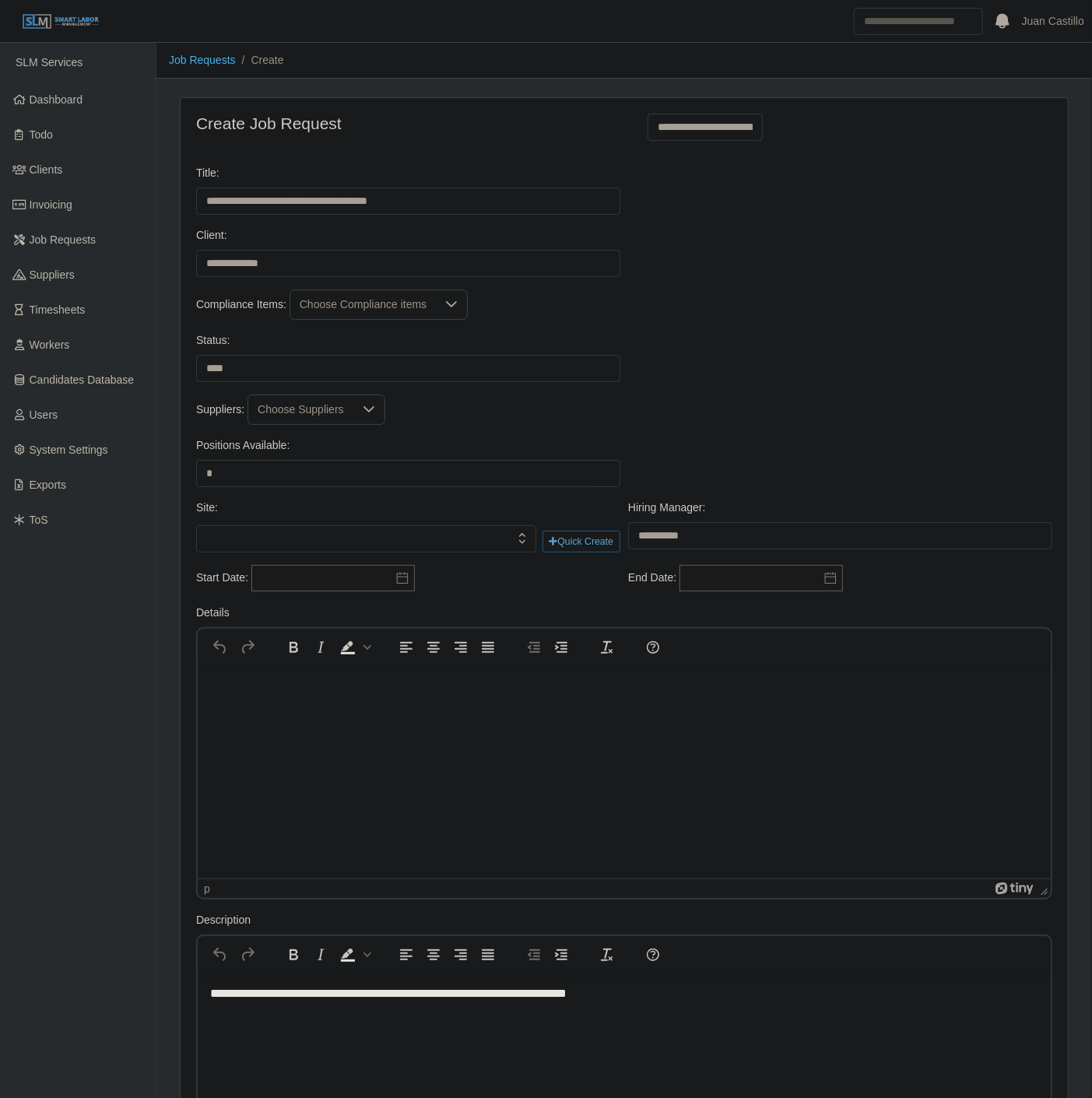 click at bounding box center (366, 539) 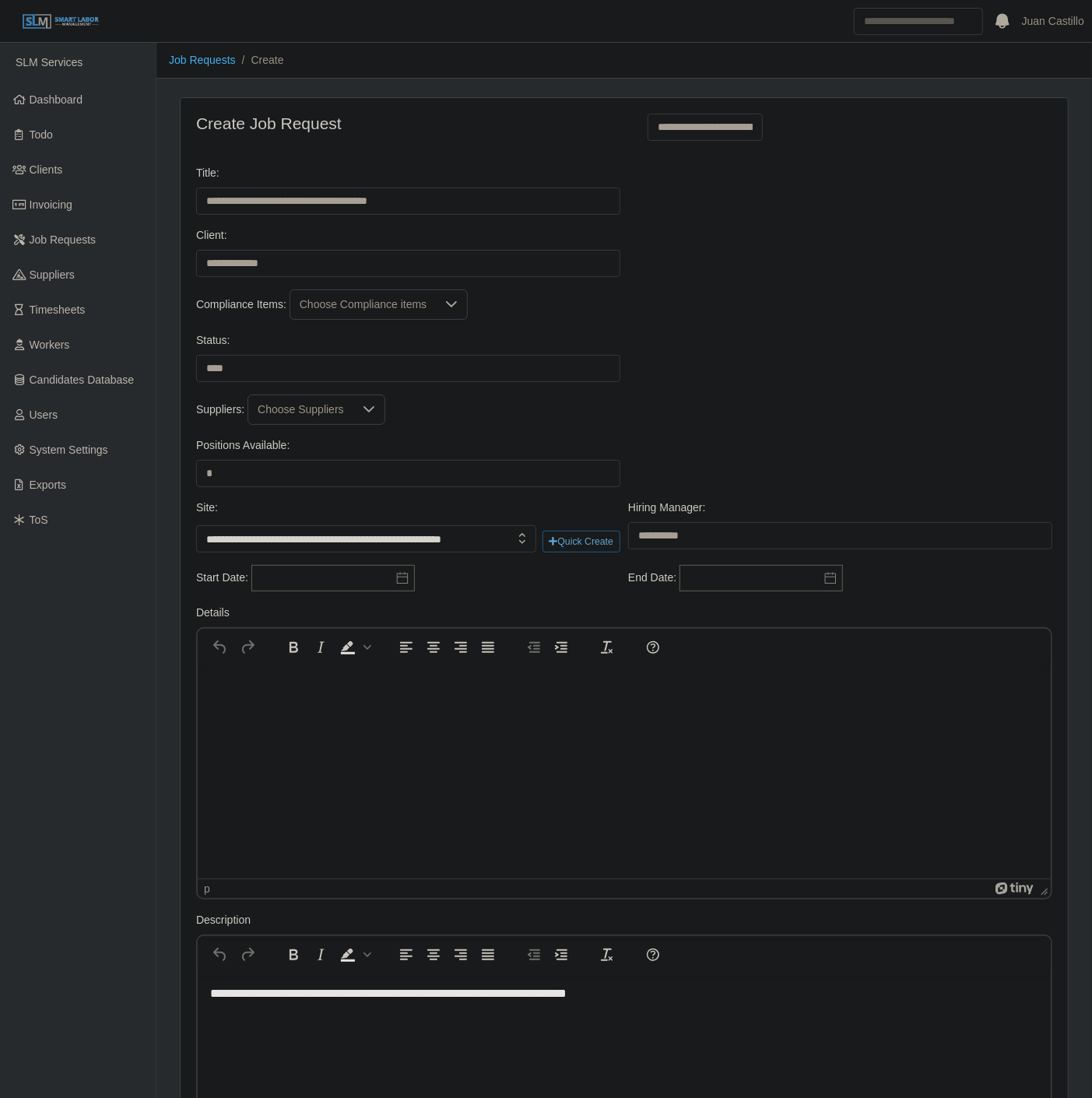 click on "2024-01-0429-01 The Village at Church of the City - Delivery" at bounding box center (372, 657) 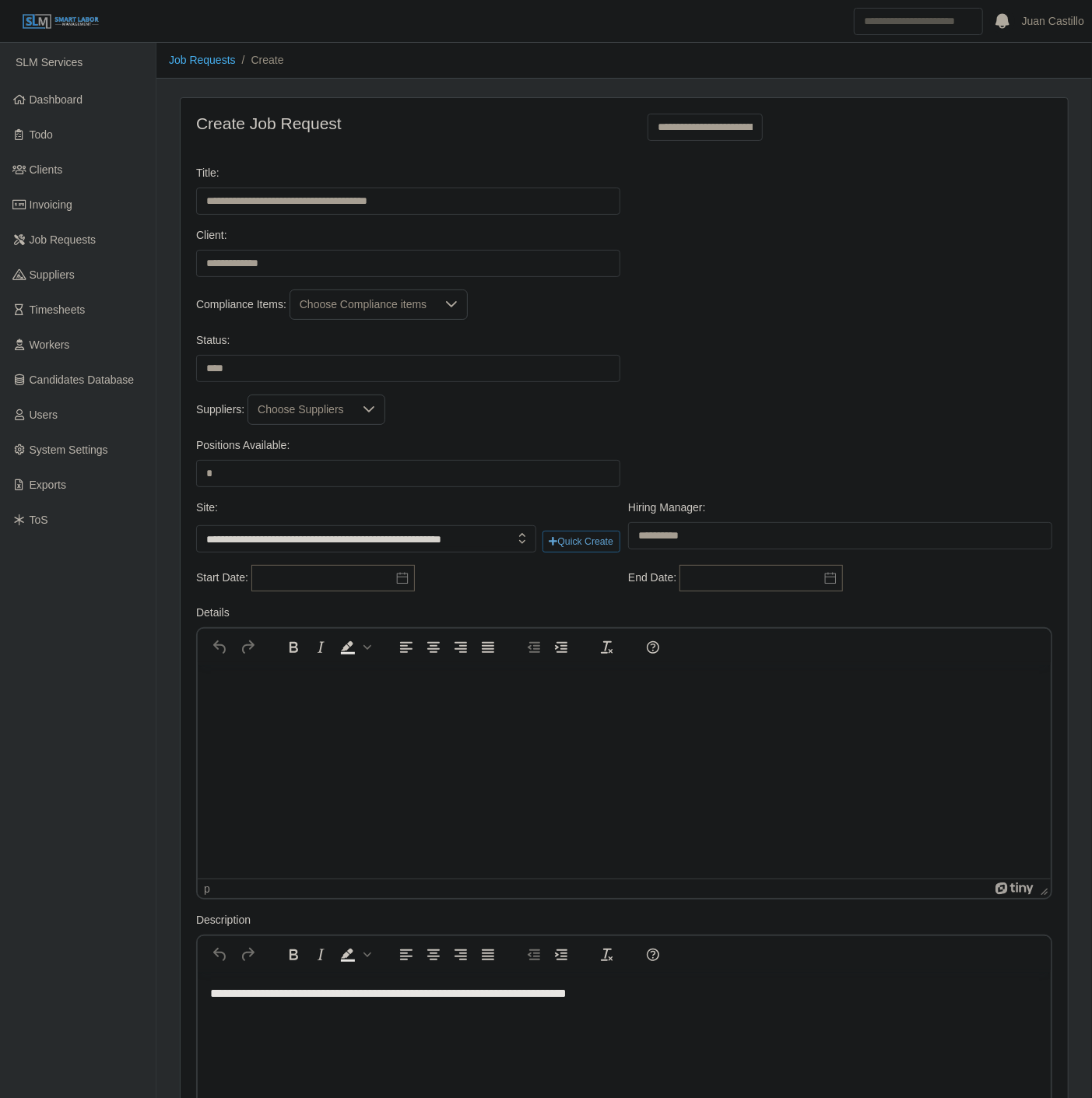click on "**********" at bounding box center [840, 526] 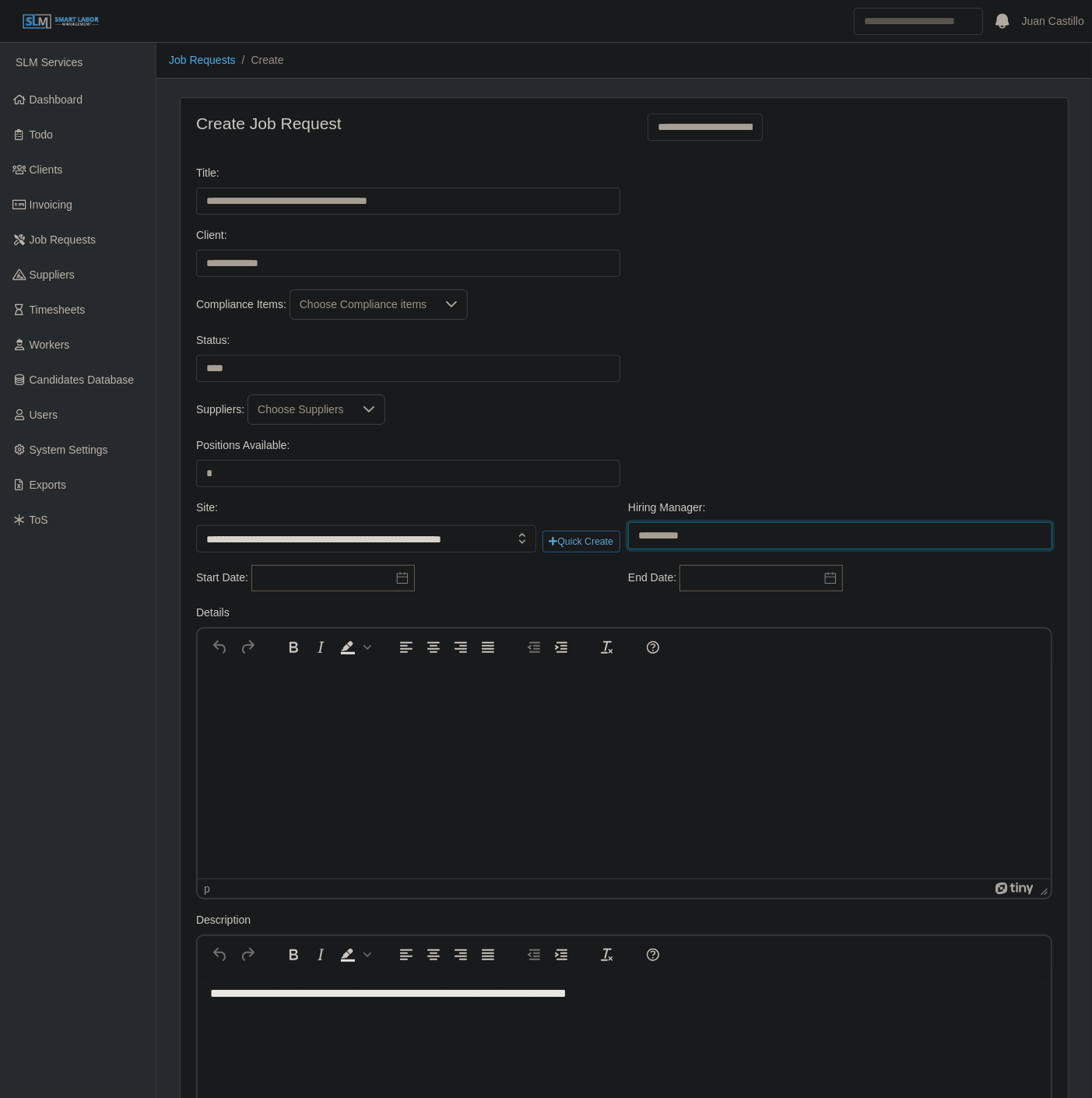 click on "**********" at bounding box center [840, 535] 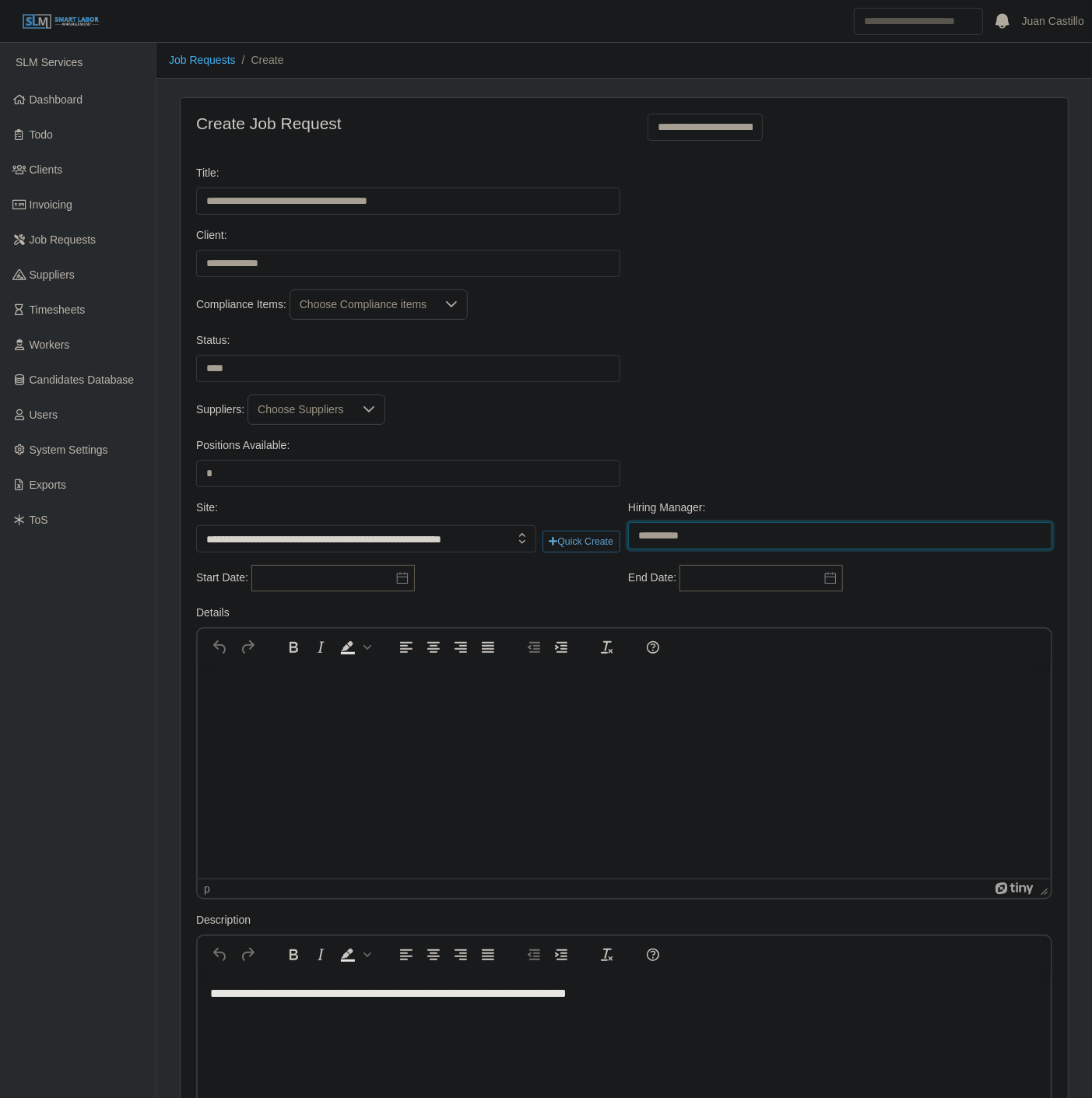 select on "***" 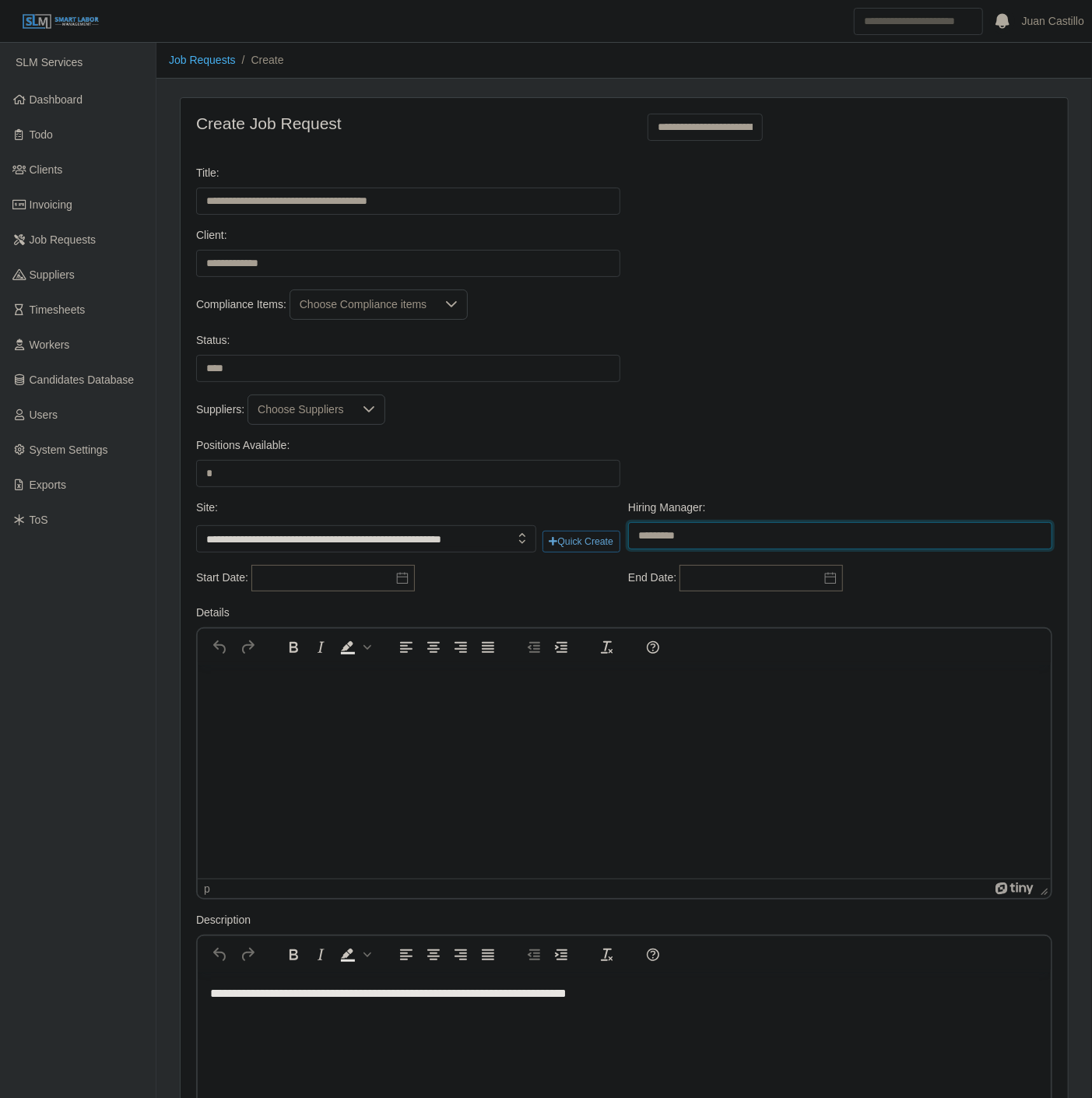 click on "**********" at bounding box center [840, 535] 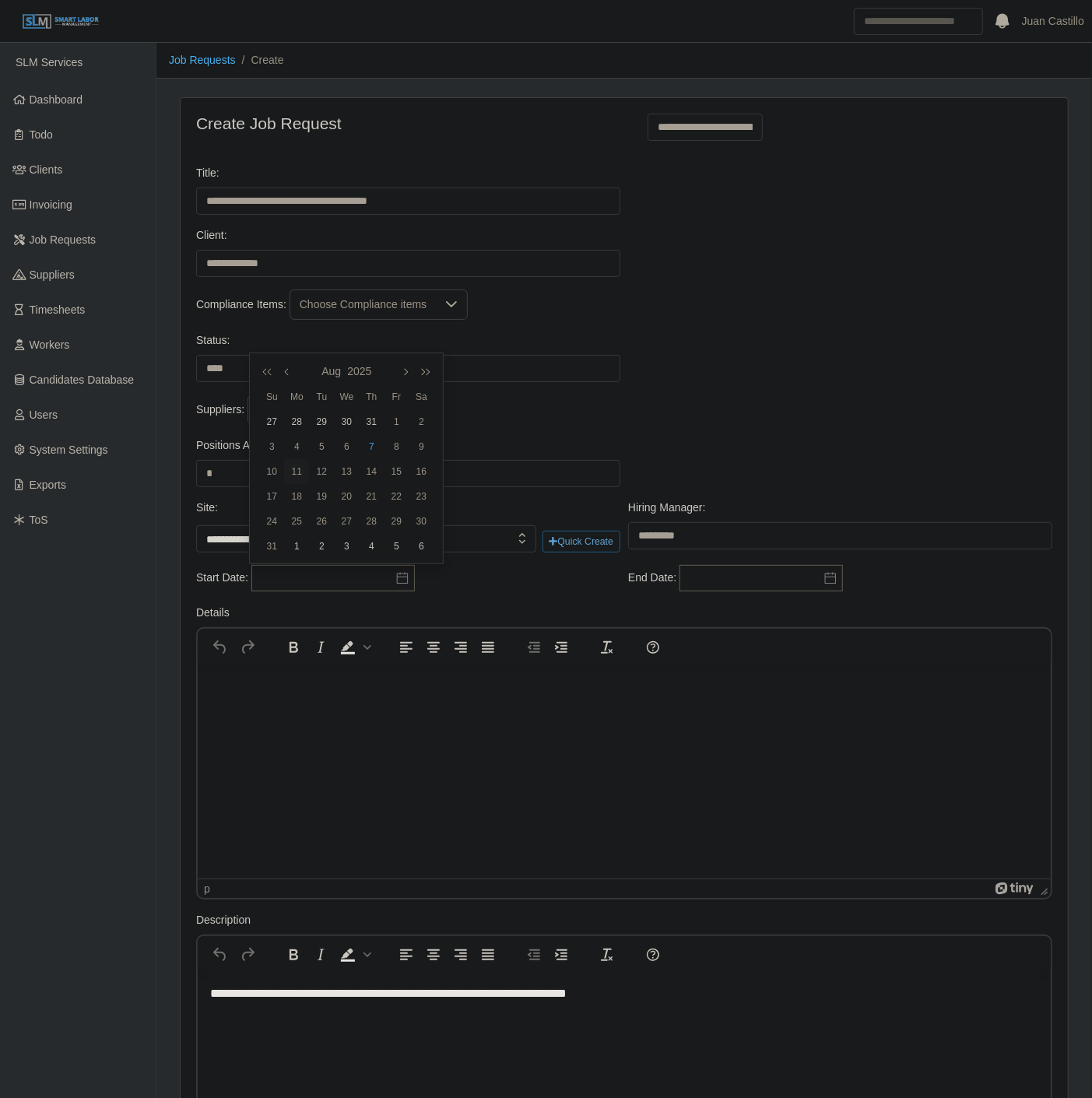 click on "11" 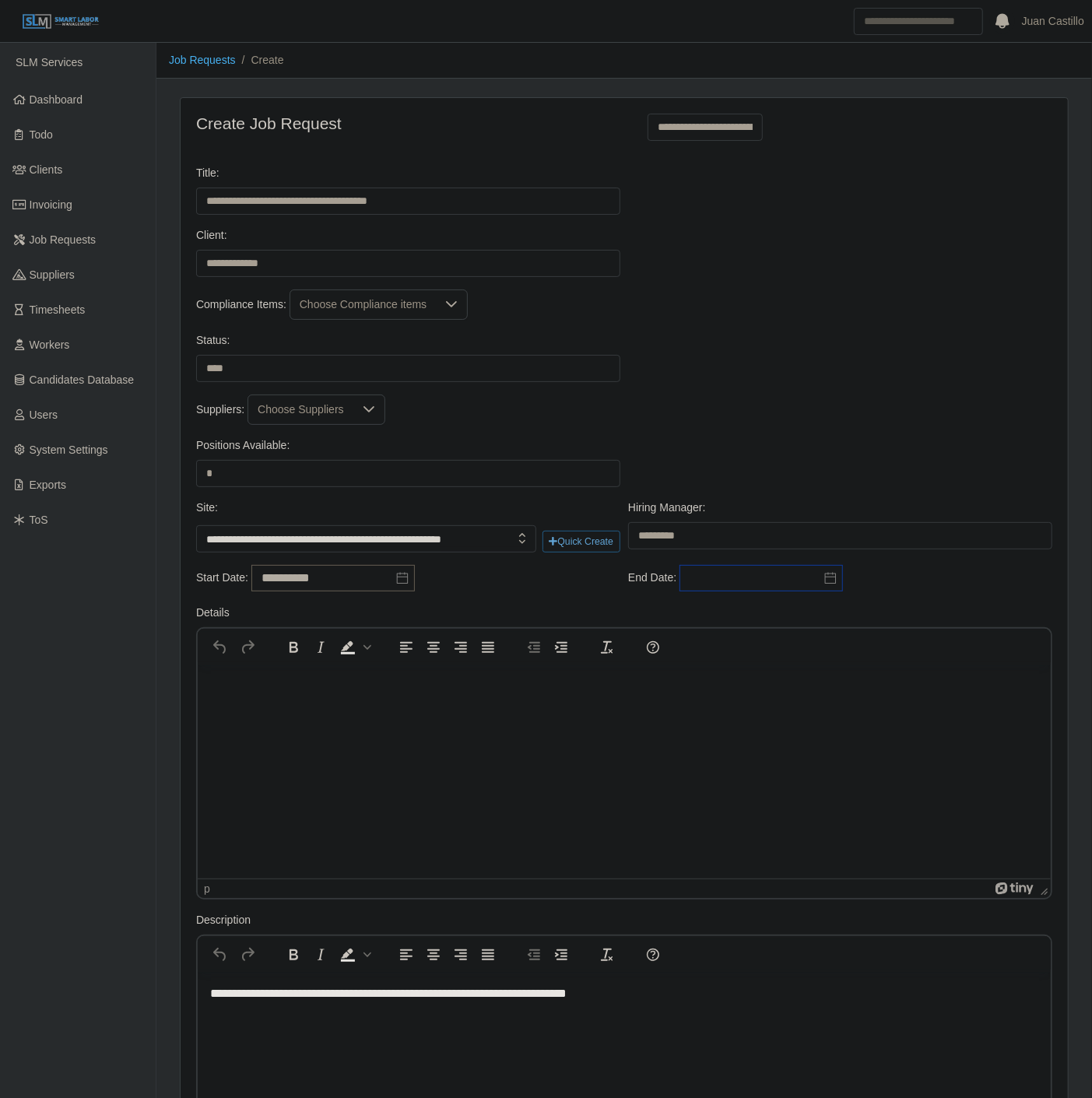 click at bounding box center [761, 578] 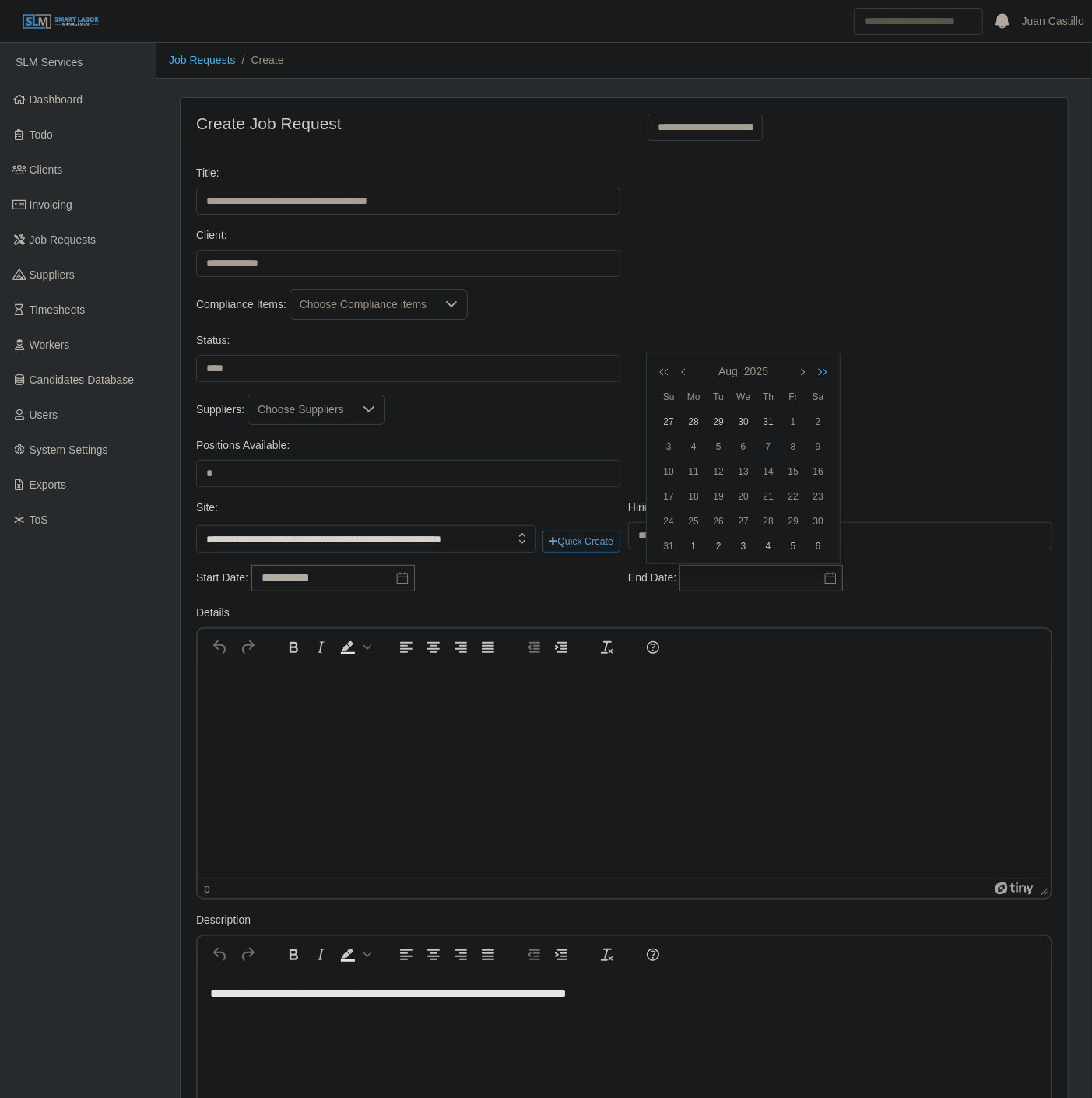 click at bounding box center [820, 371] 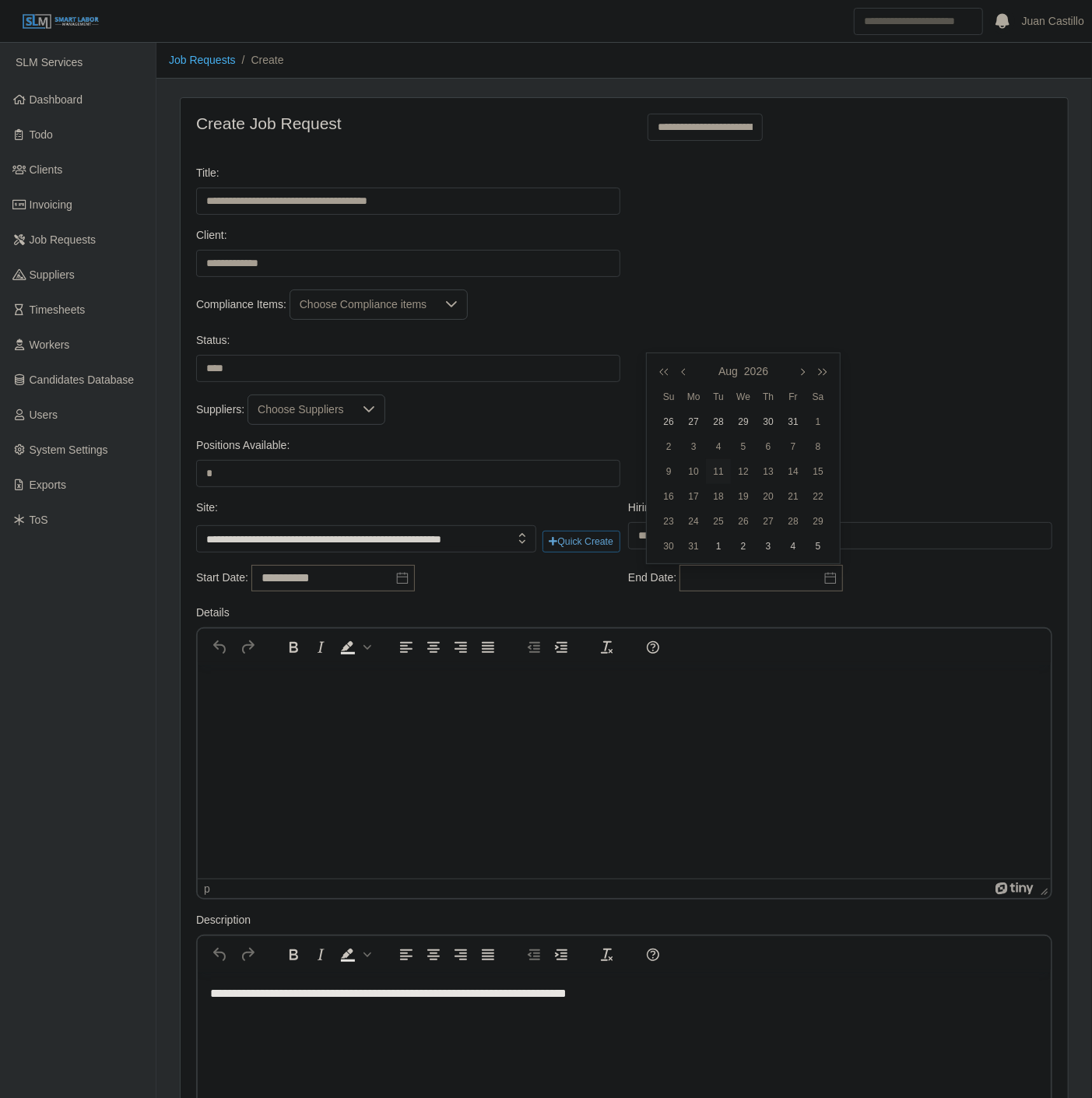 click on "11" at bounding box center [718, 472] 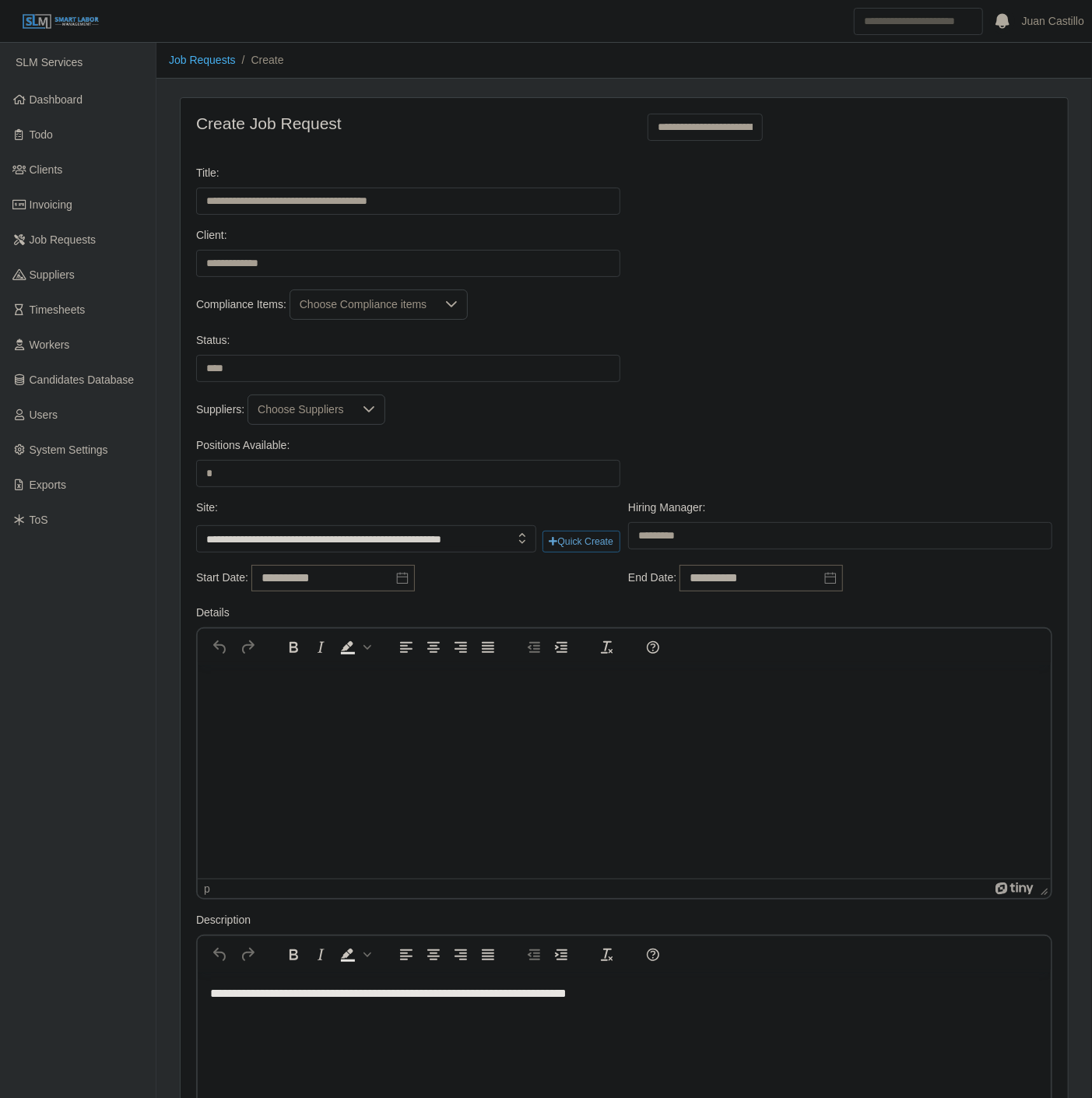 click on "Status:    *******   ****" at bounding box center (624, 363) 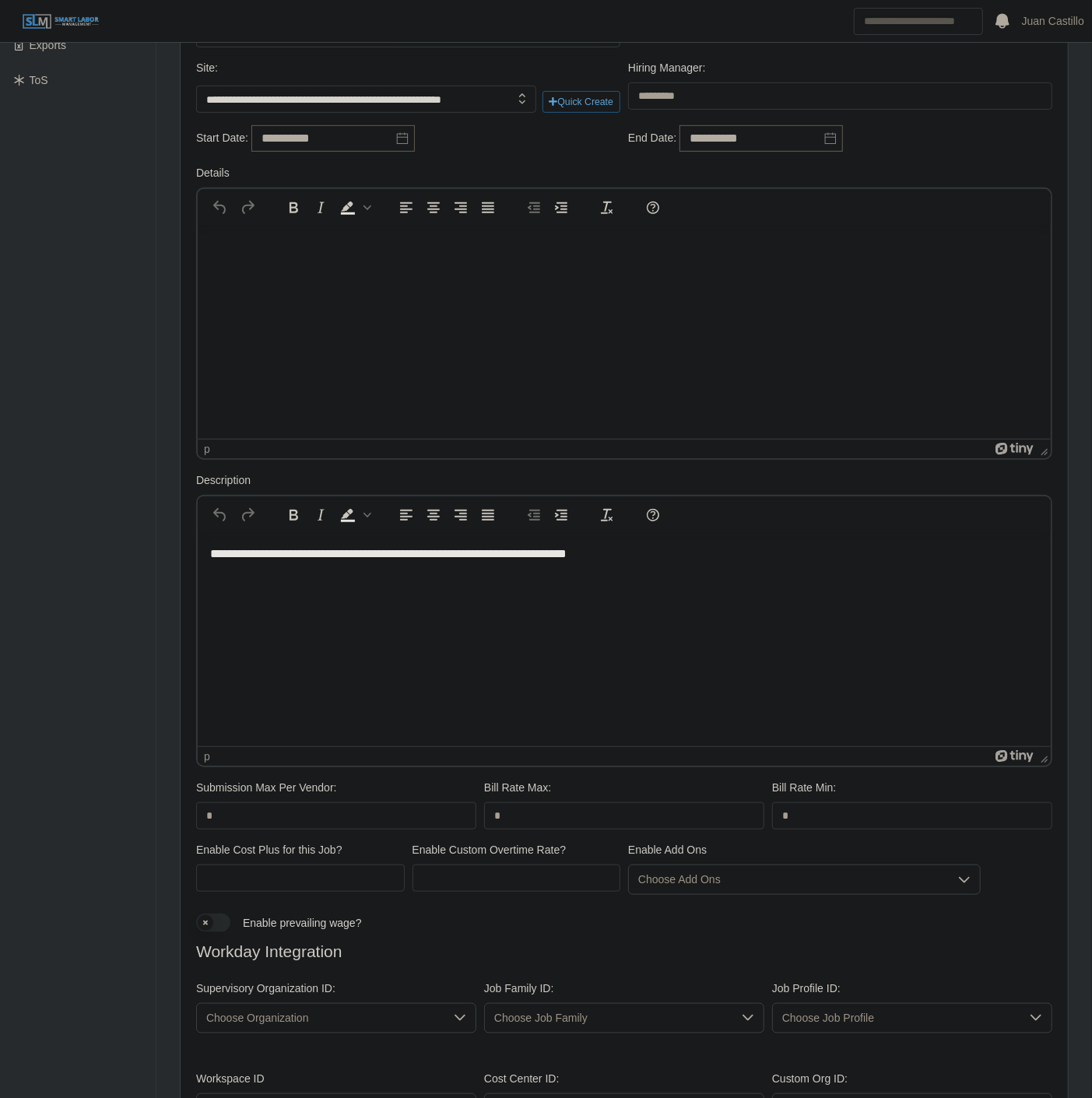 scroll, scrollTop: 518, scrollLeft: 0, axis: vertical 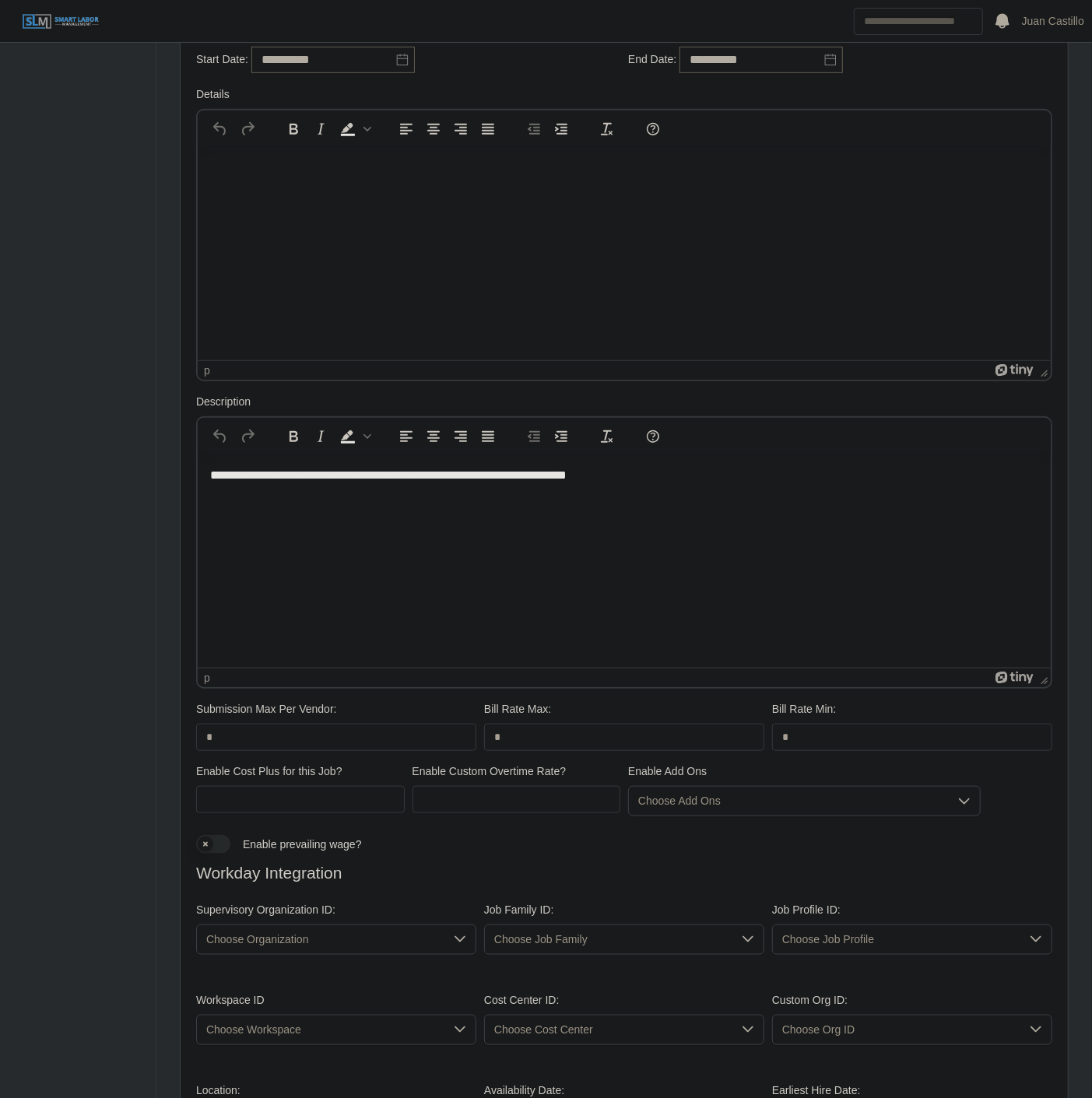 click on "Choose Organization" at bounding box center [321, 939] 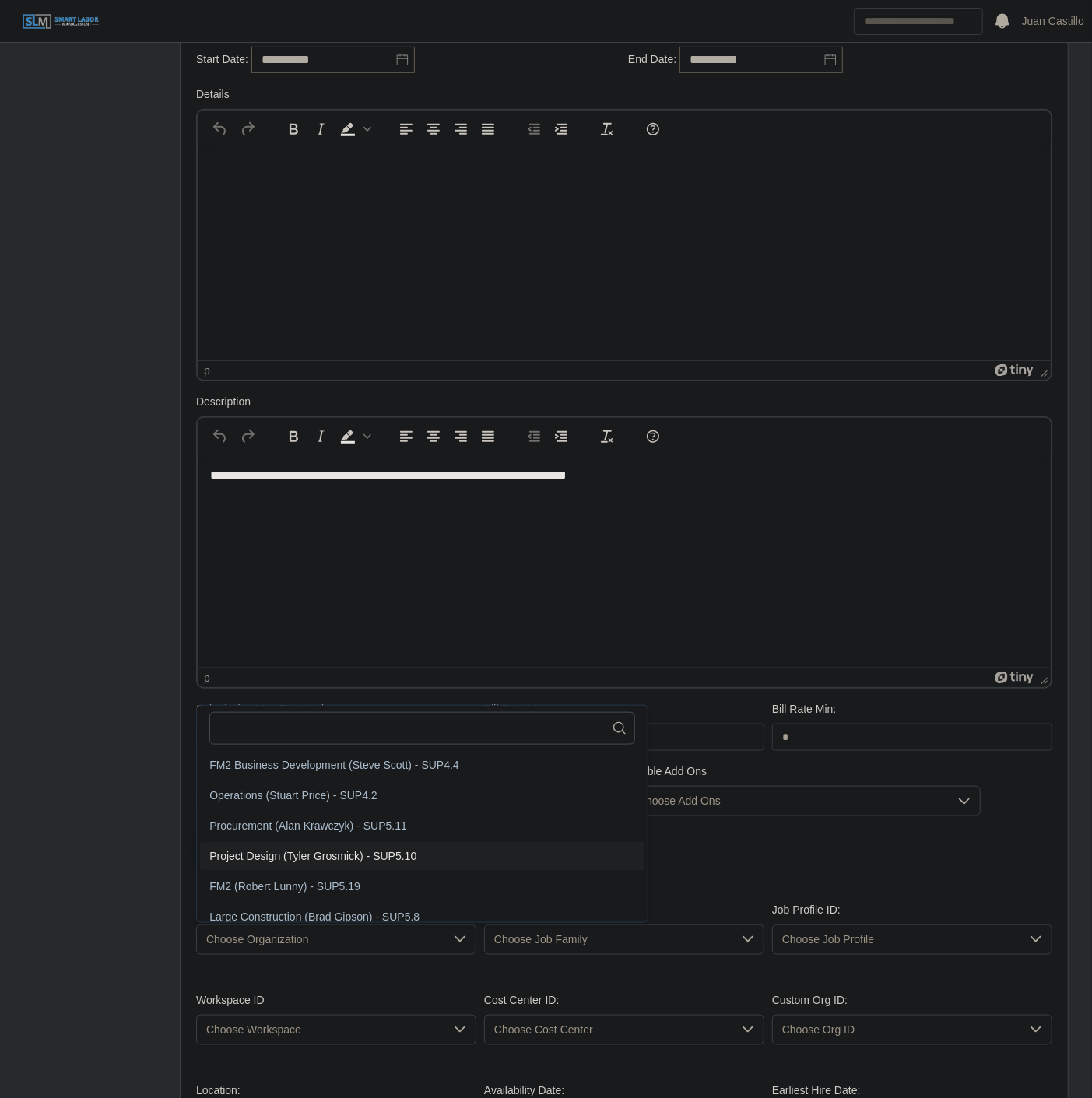 scroll, scrollTop: 3, scrollLeft: 0, axis: vertical 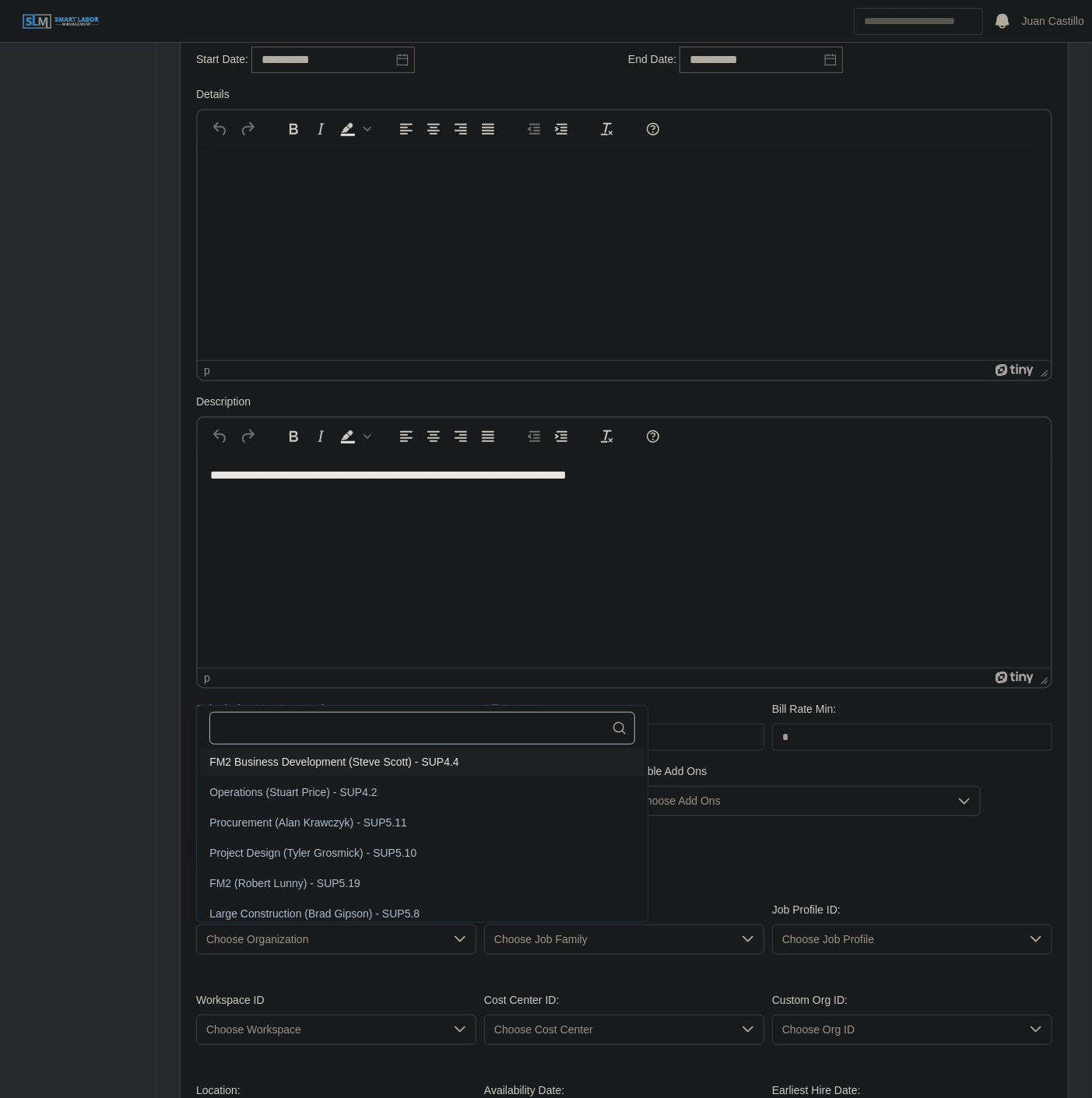 click 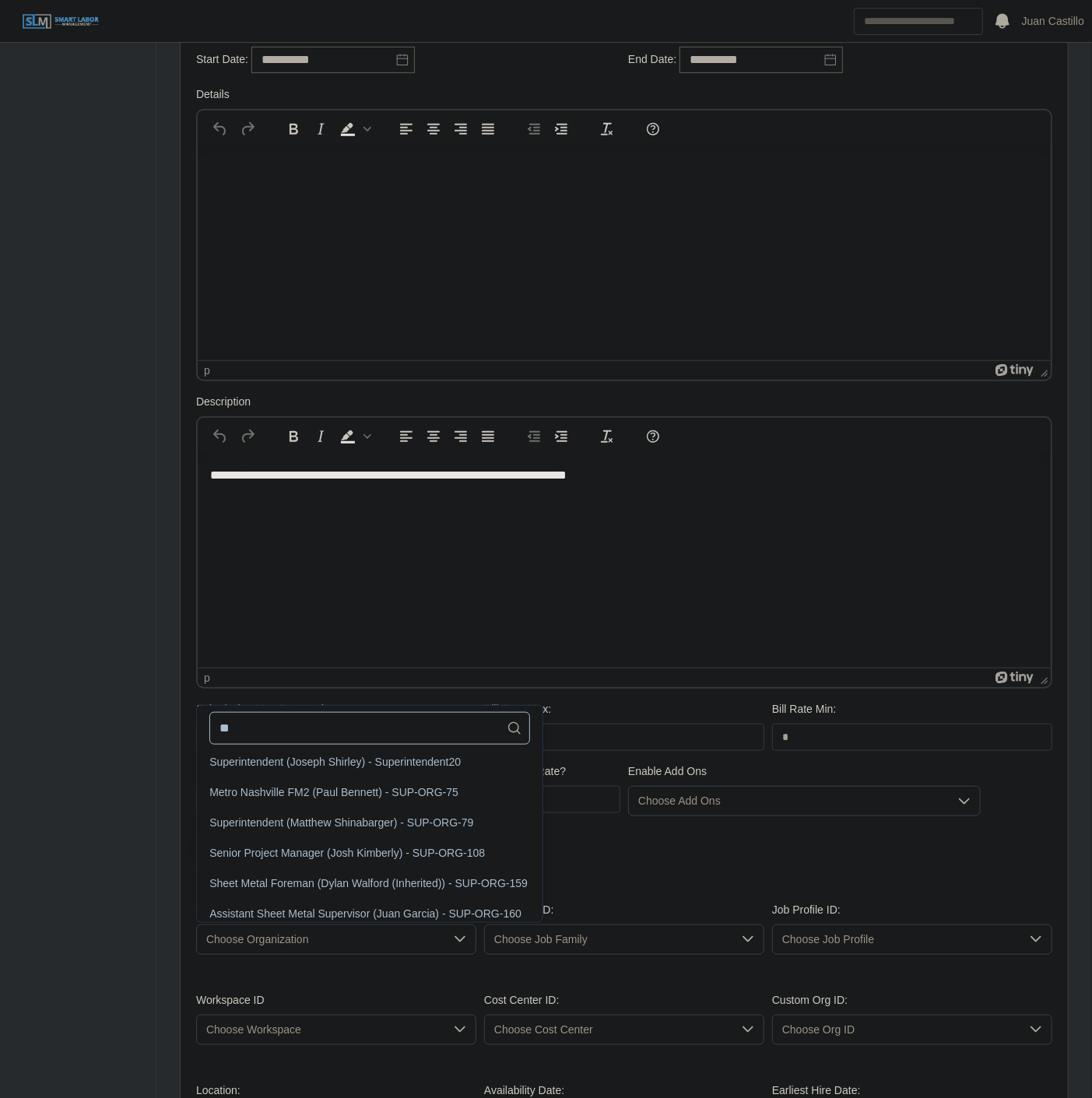 type on "*" 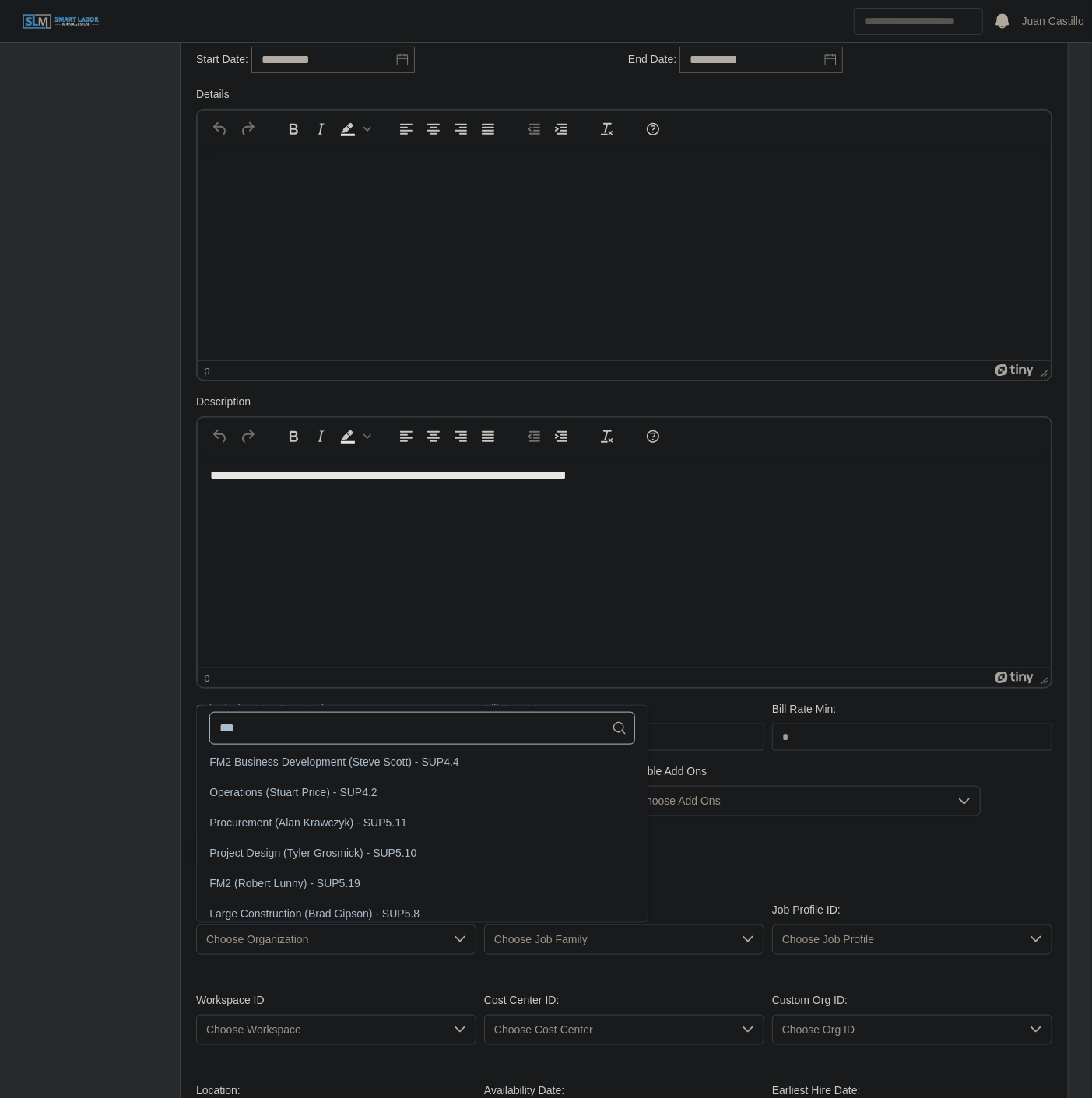 scroll, scrollTop: 0, scrollLeft: 0, axis: both 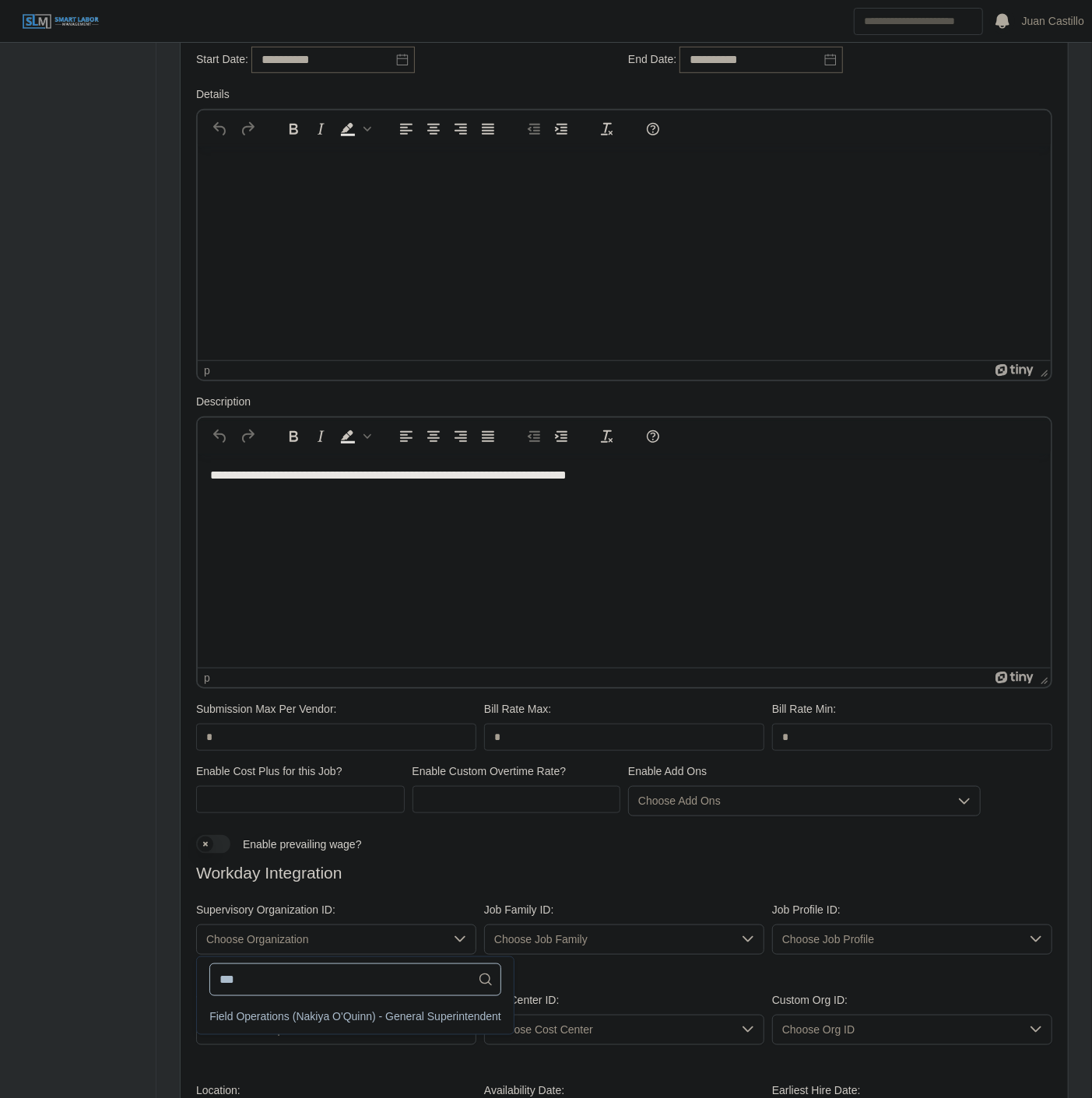 type on "***" 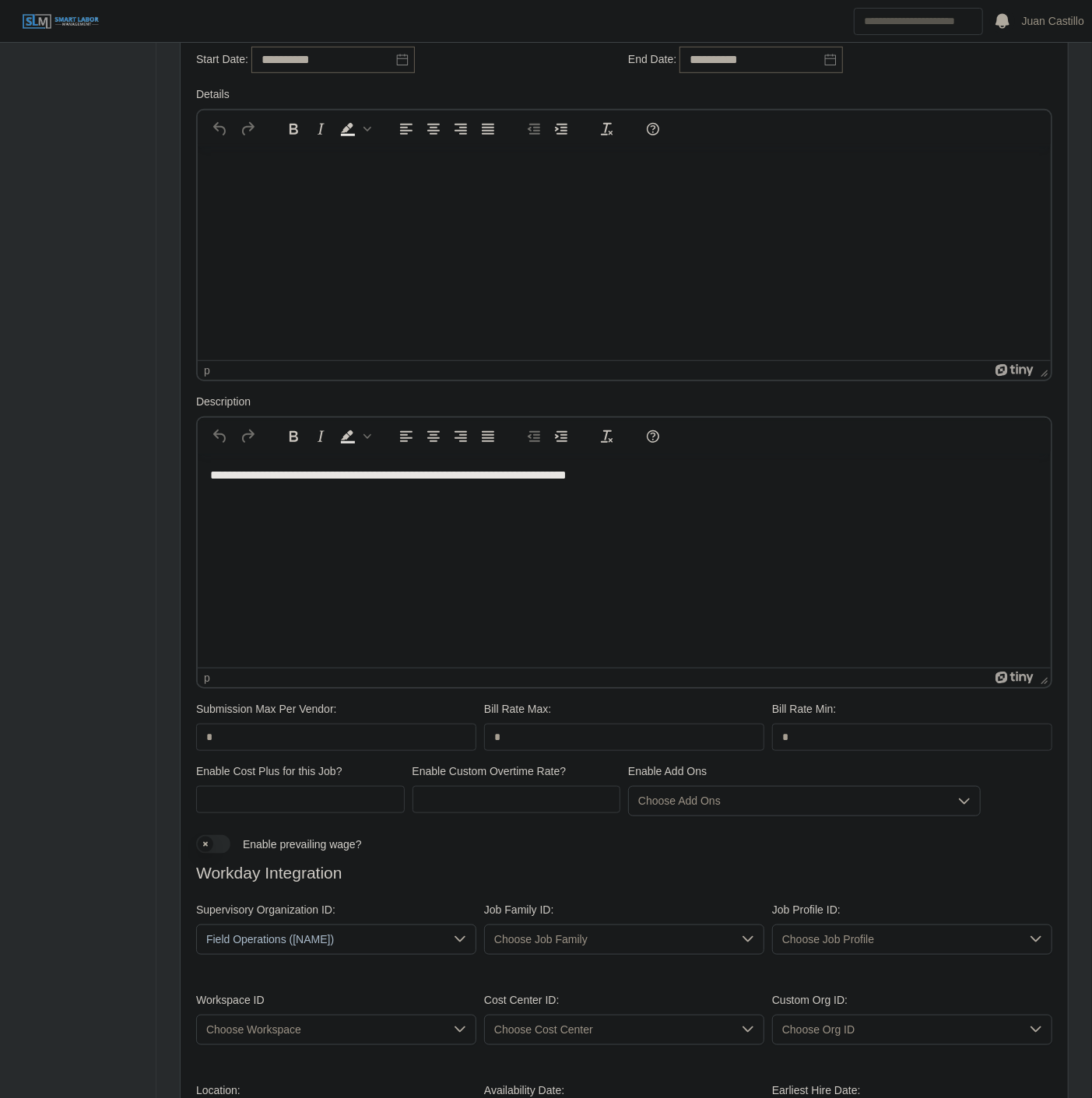 click on "Field Operations (Nakiya O'Quinn) - General Superintendent" 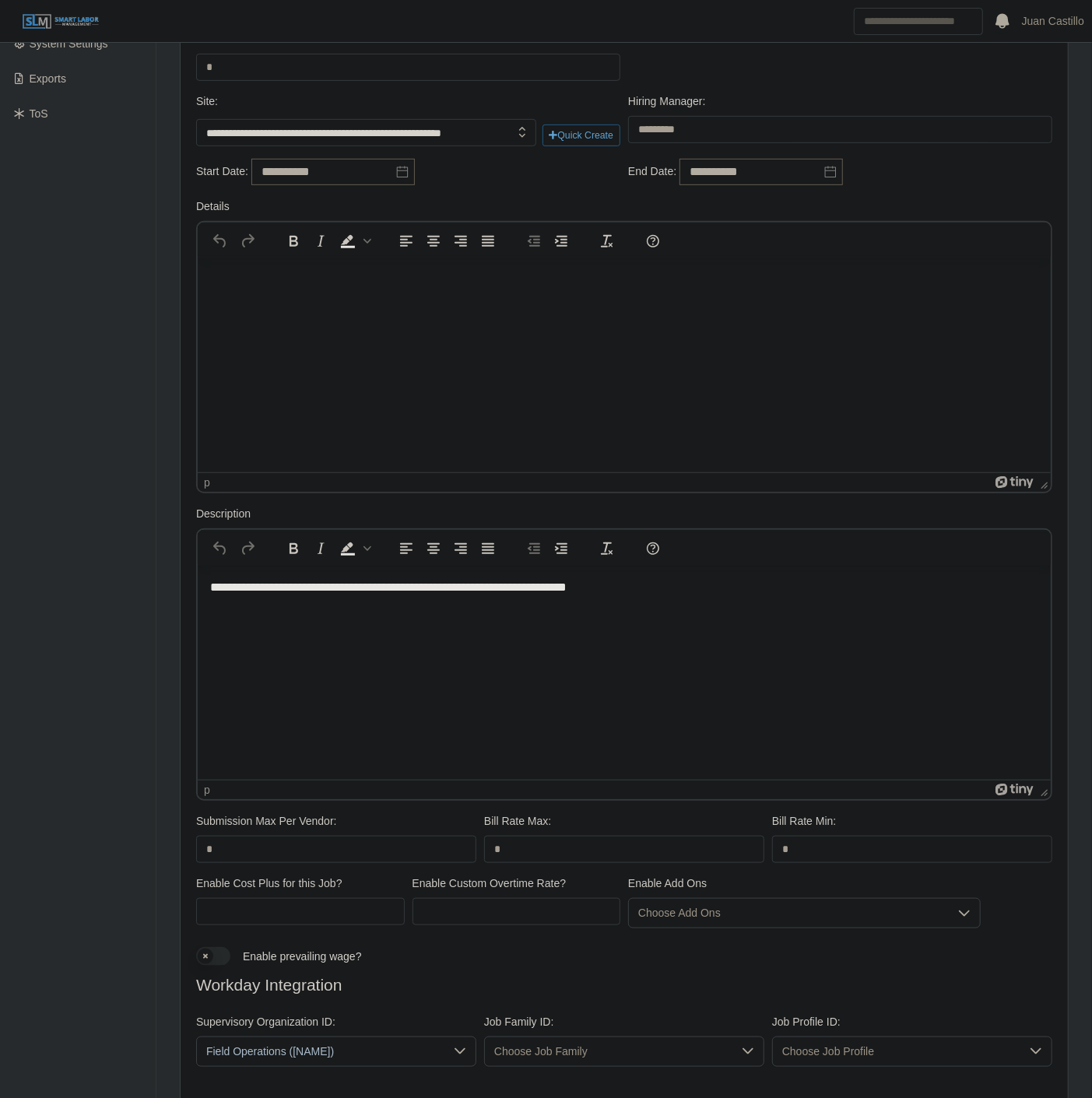 scroll, scrollTop: 518, scrollLeft: 0, axis: vertical 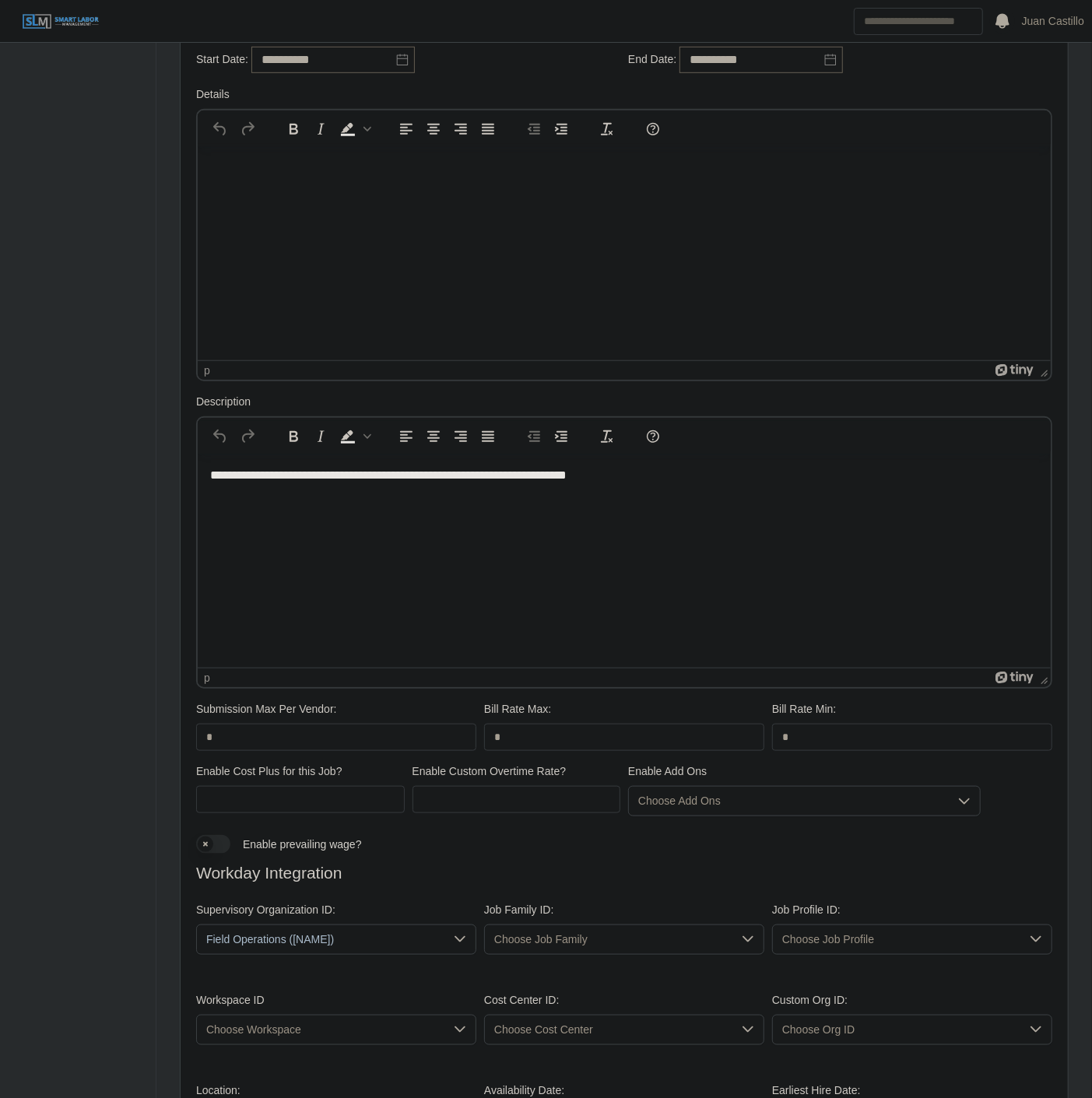 drag, startPoint x: 408, startPoint y: 602, endPoint x: 427, endPoint y: 616, distance: 24 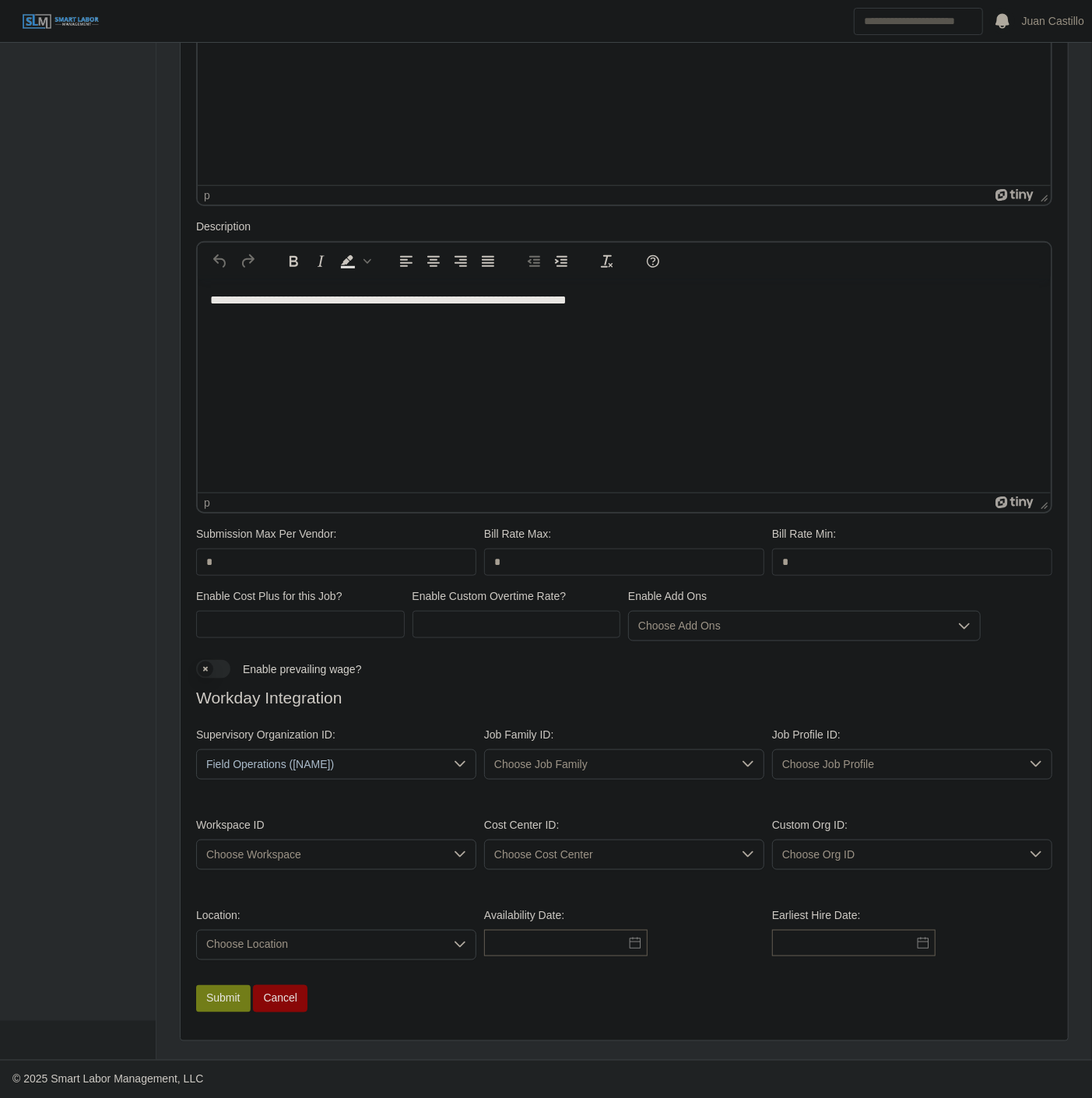 scroll, scrollTop: 694, scrollLeft: 0, axis: vertical 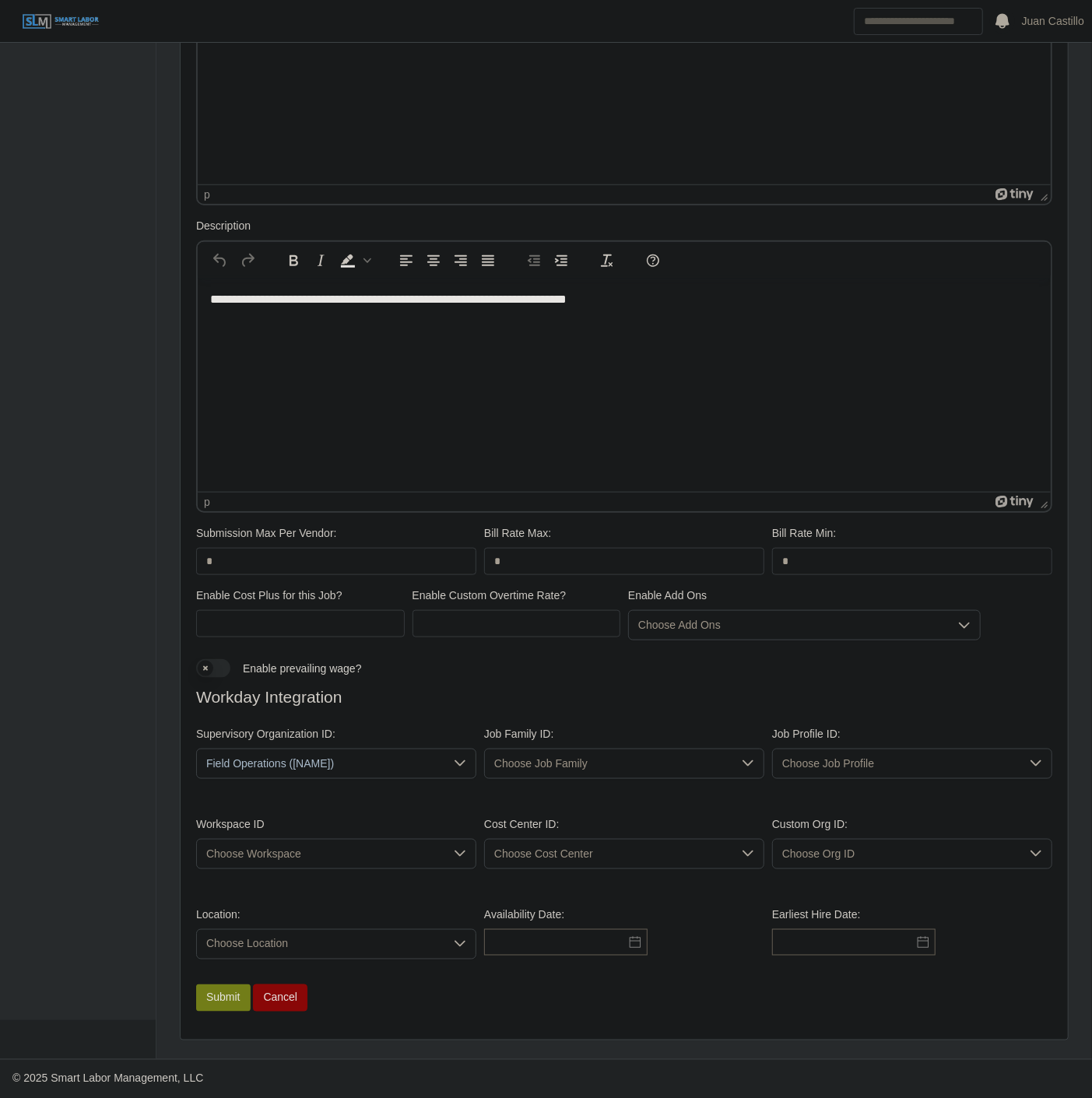 click on "Choose Job Family" at bounding box center [609, 763] 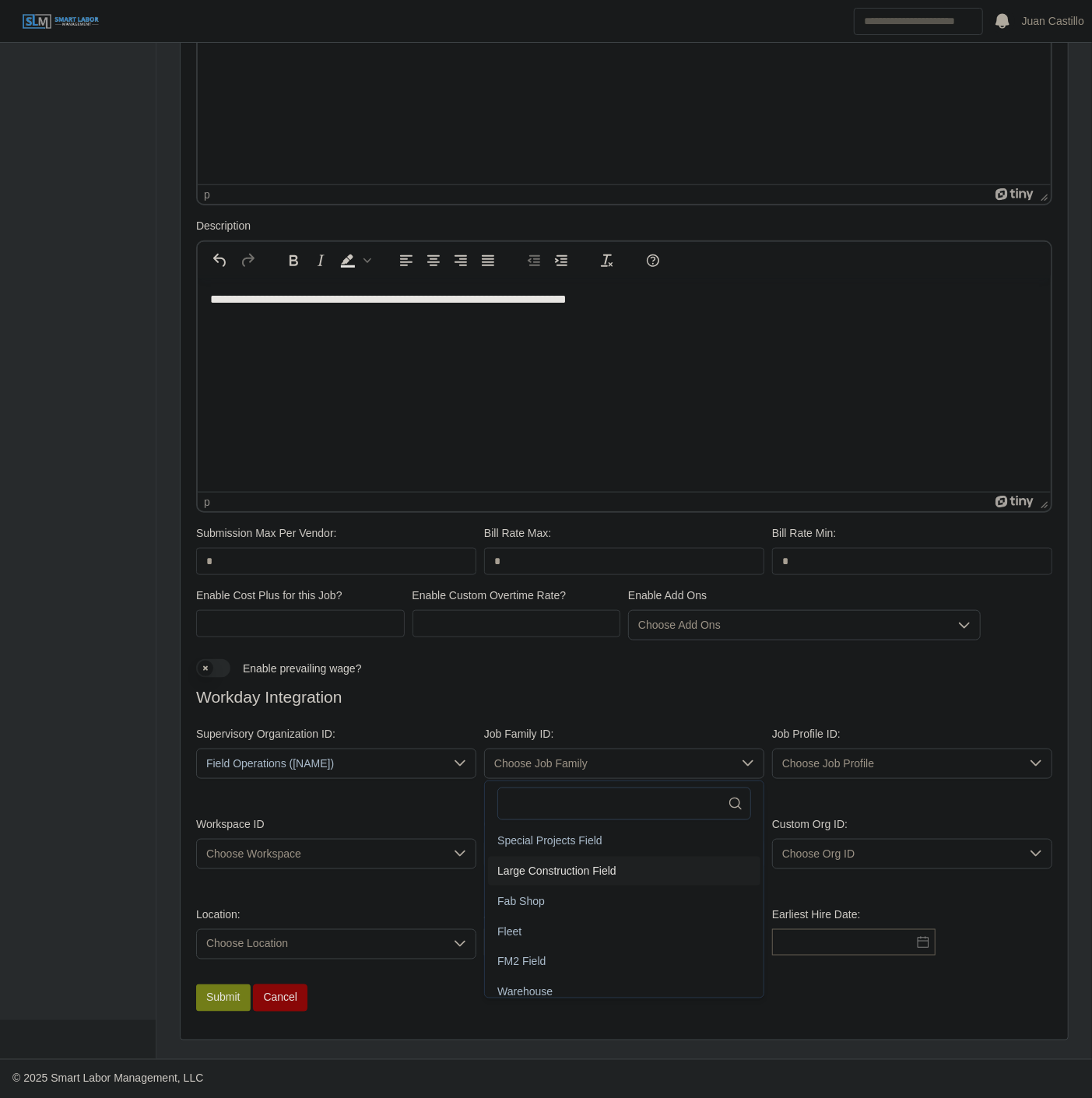 click on "Large Construction Field" 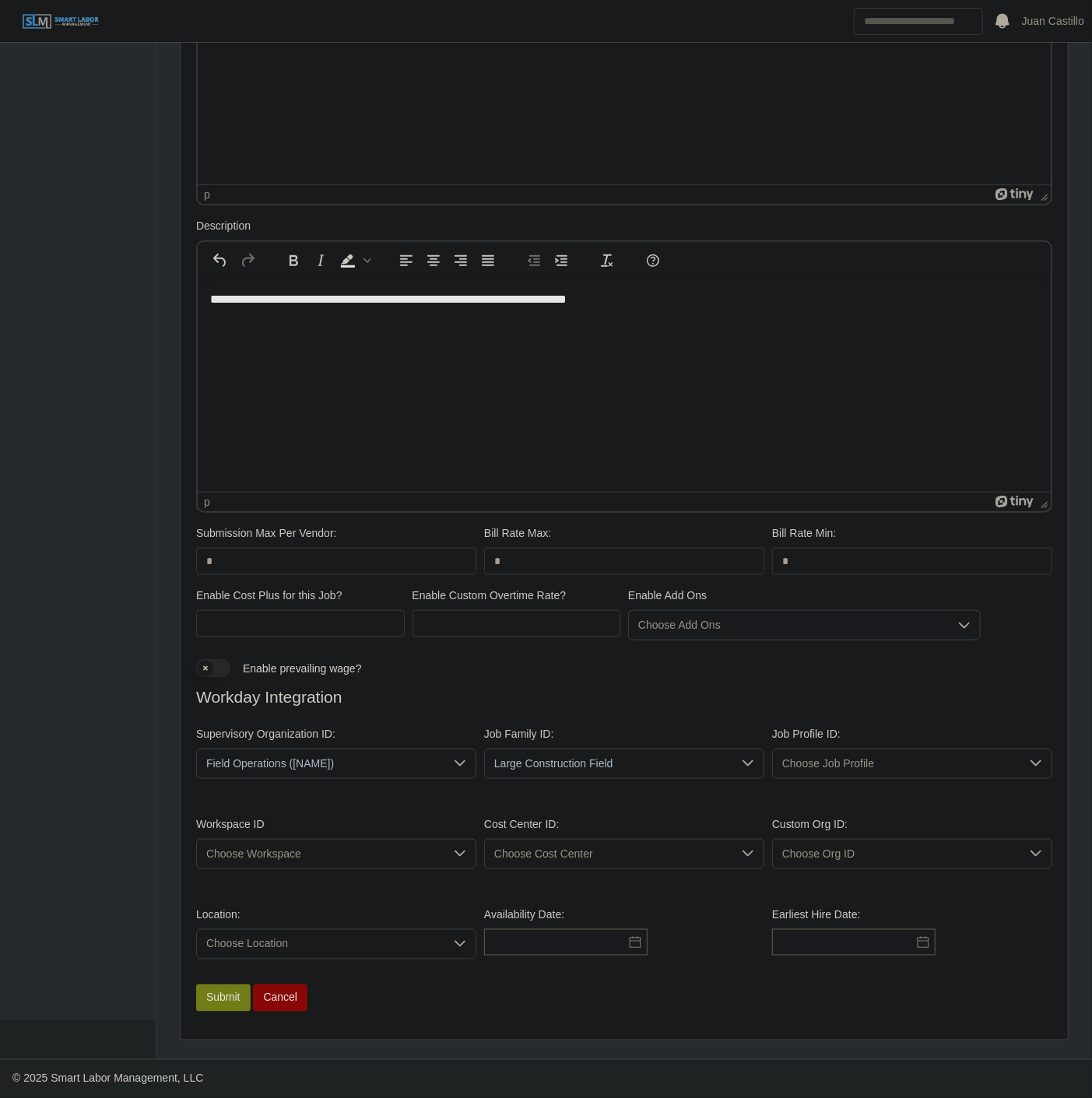 click on "Choose Job Profile" at bounding box center (897, 763) 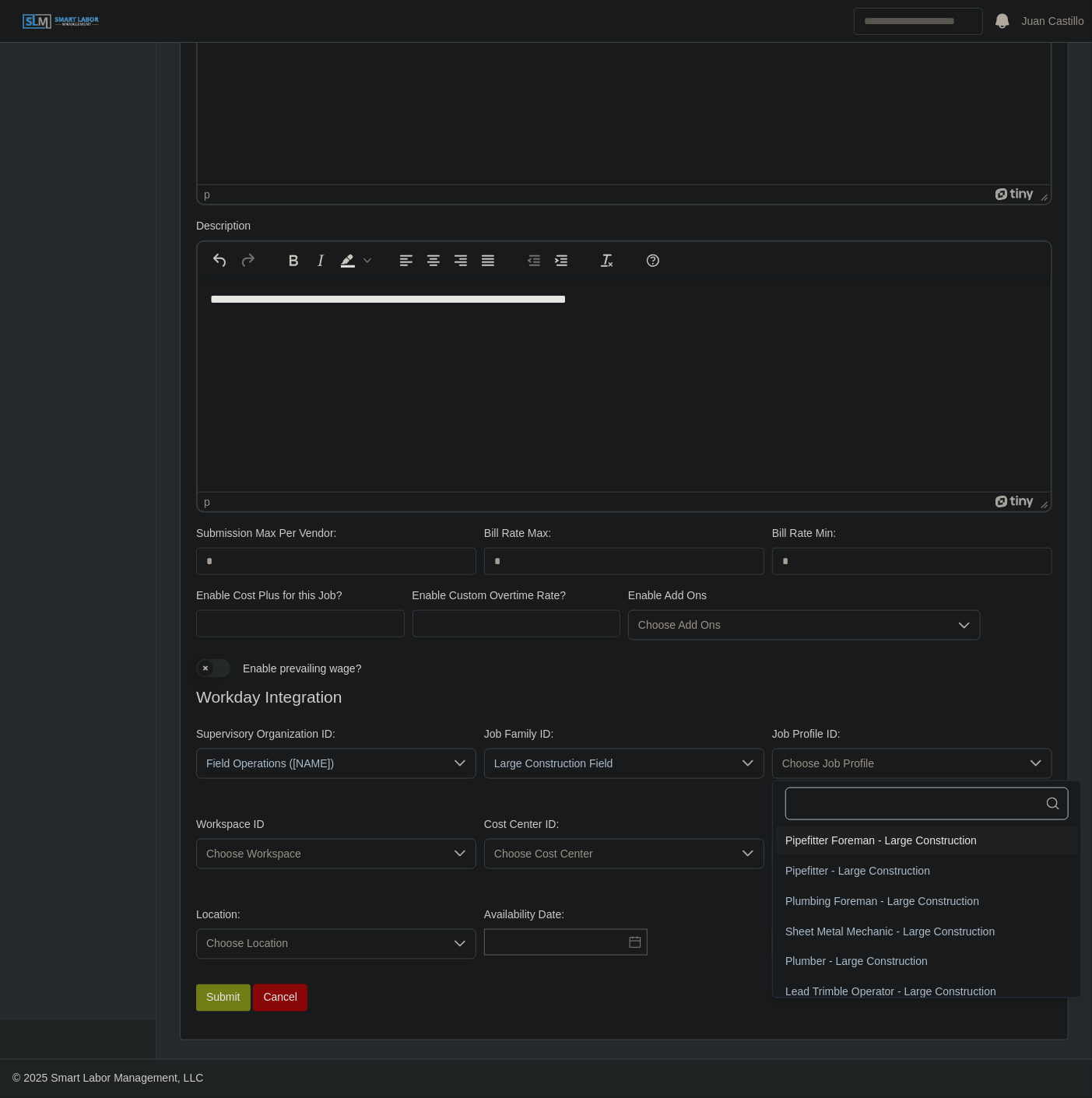 click 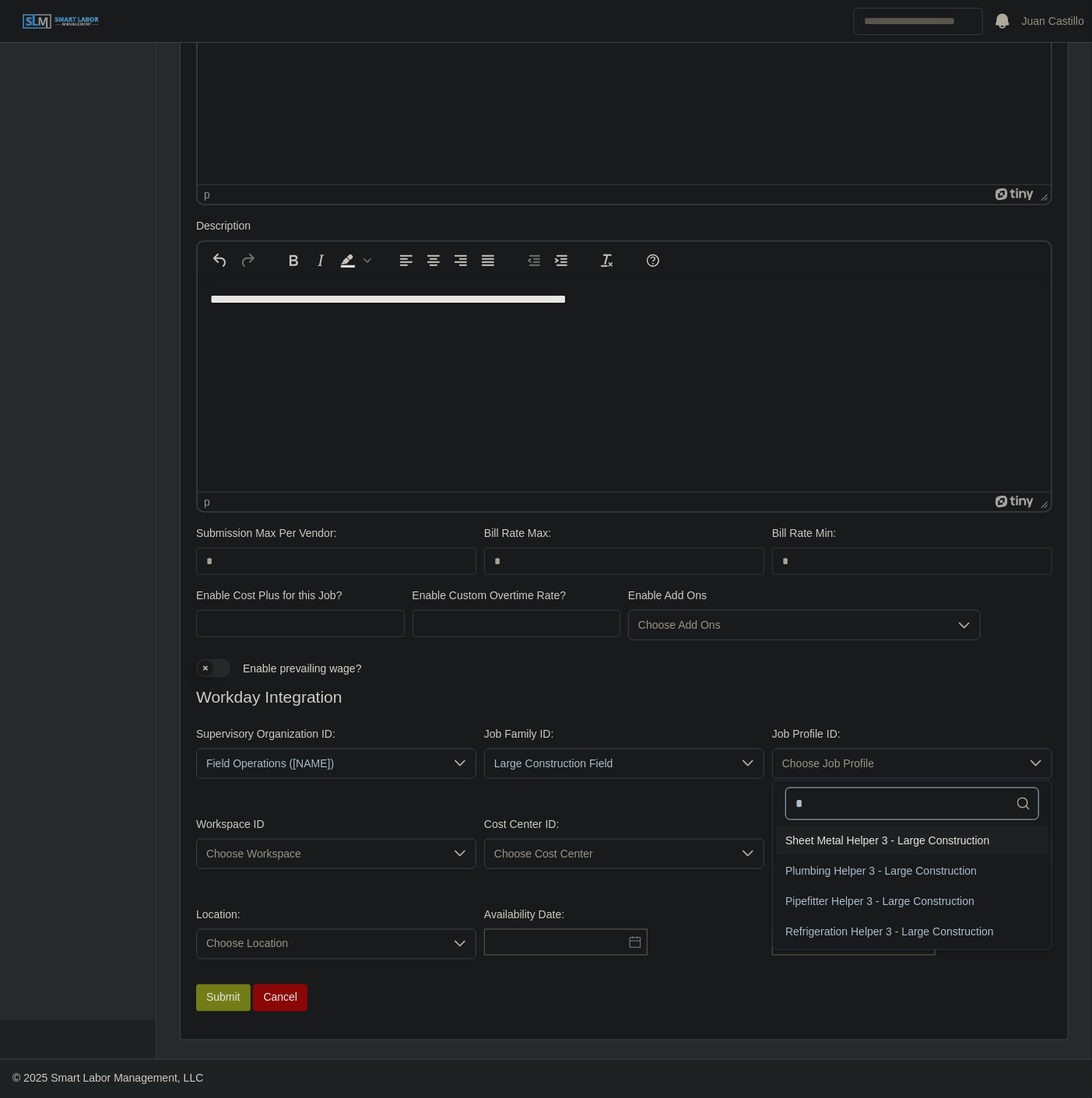 type on "*" 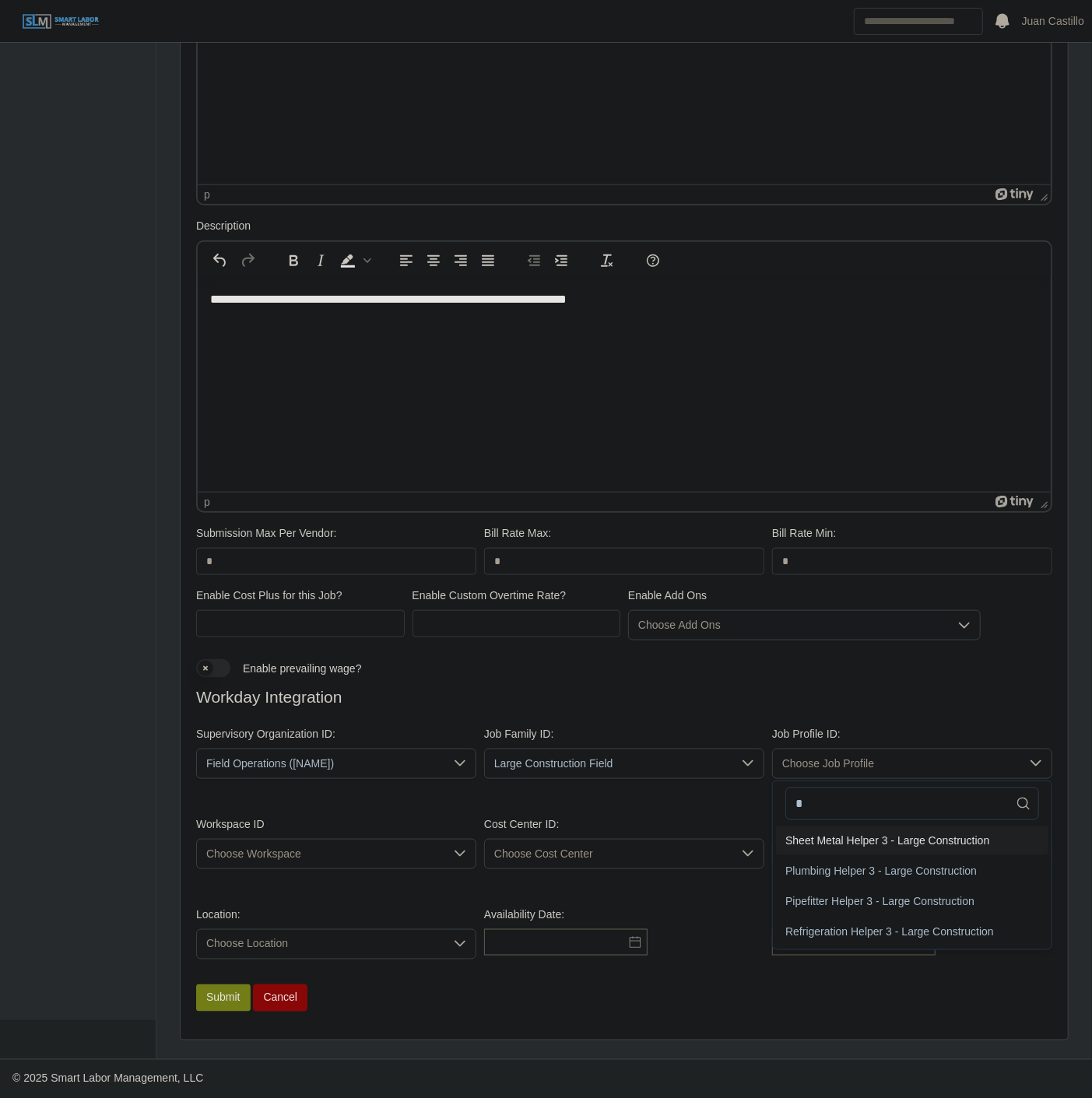 click on "Sheet Metal Helper 3 - Large Construction" 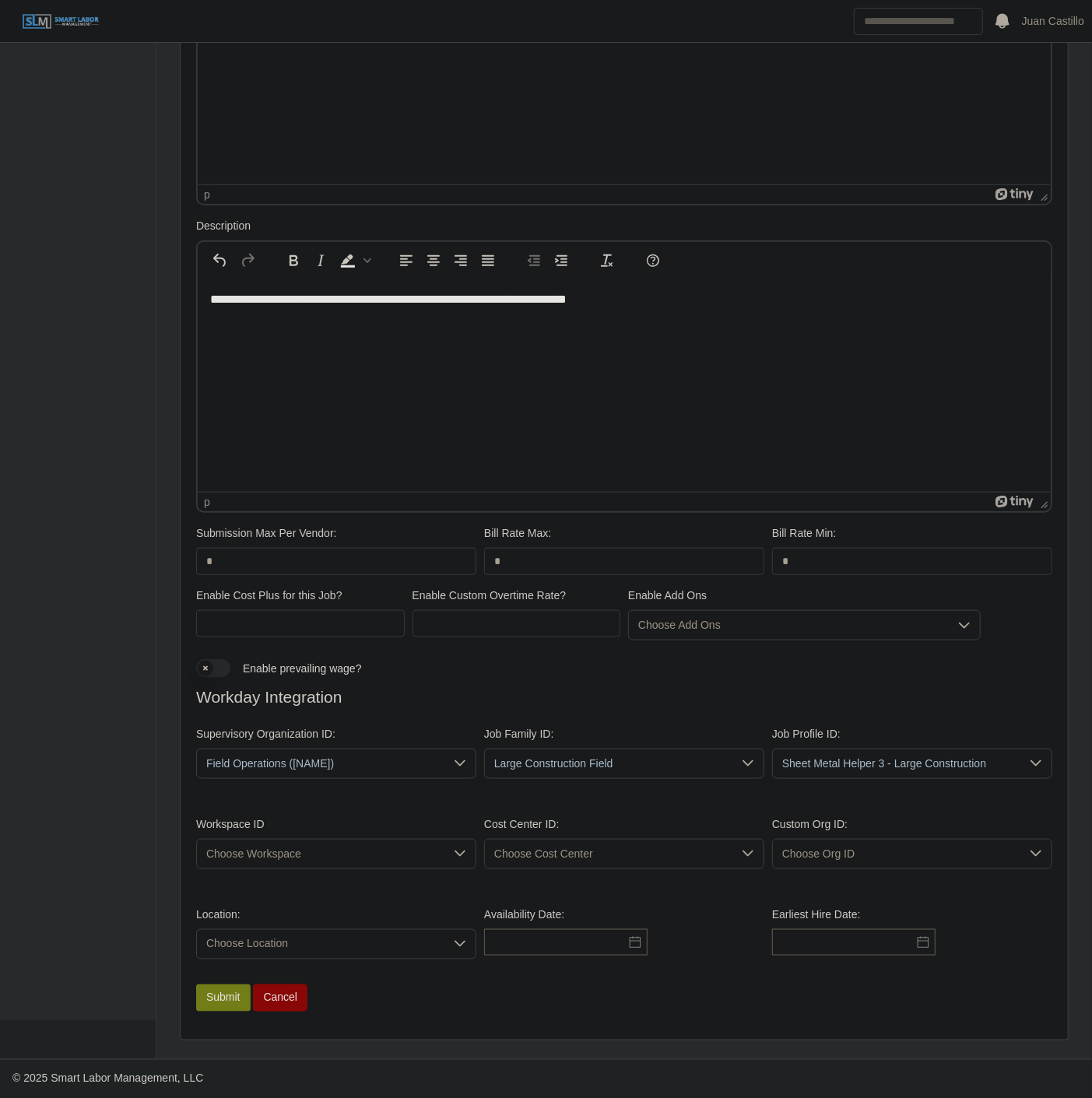 click on "Choose Workspace" at bounding box center (321, 854) 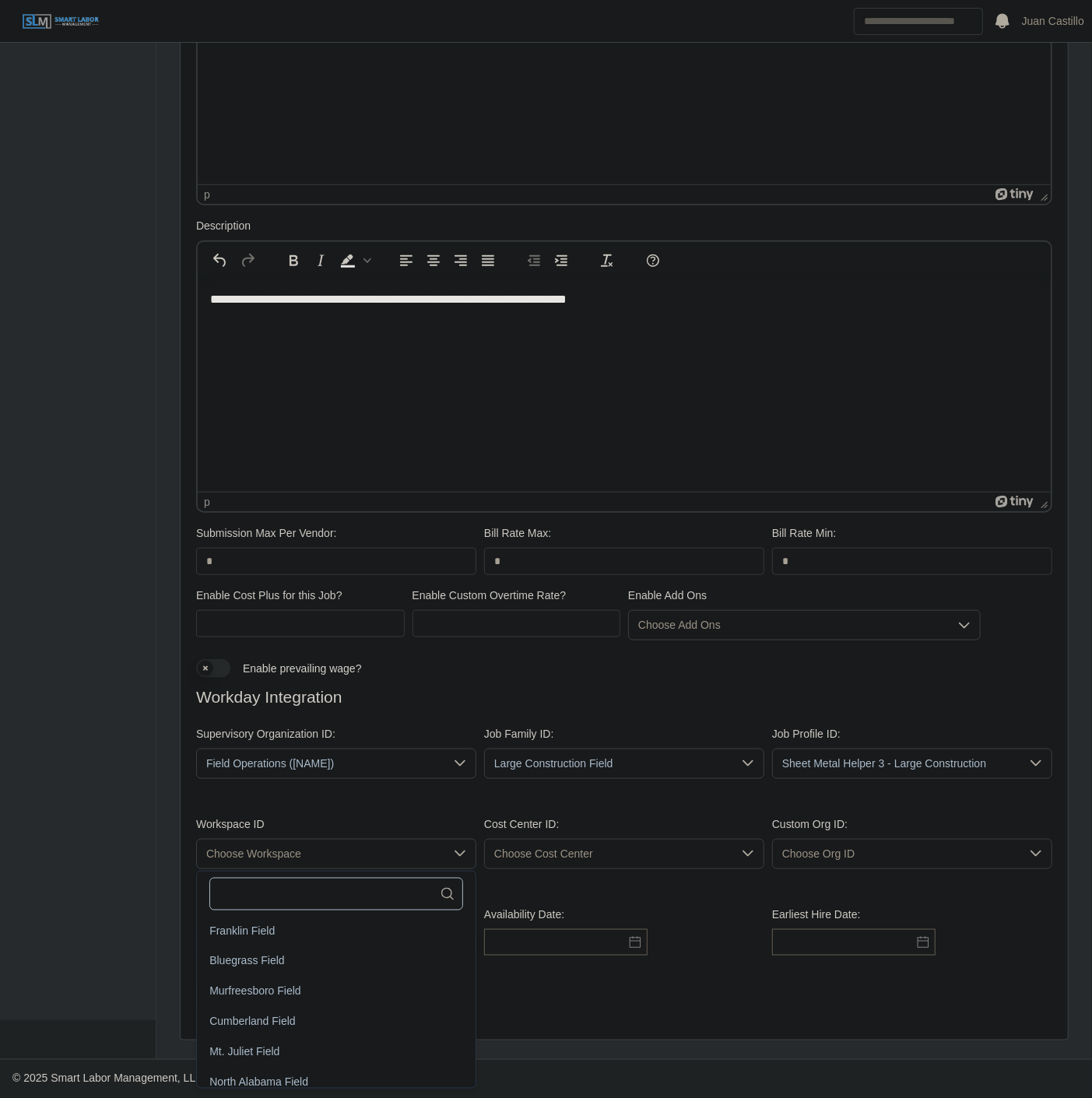 click 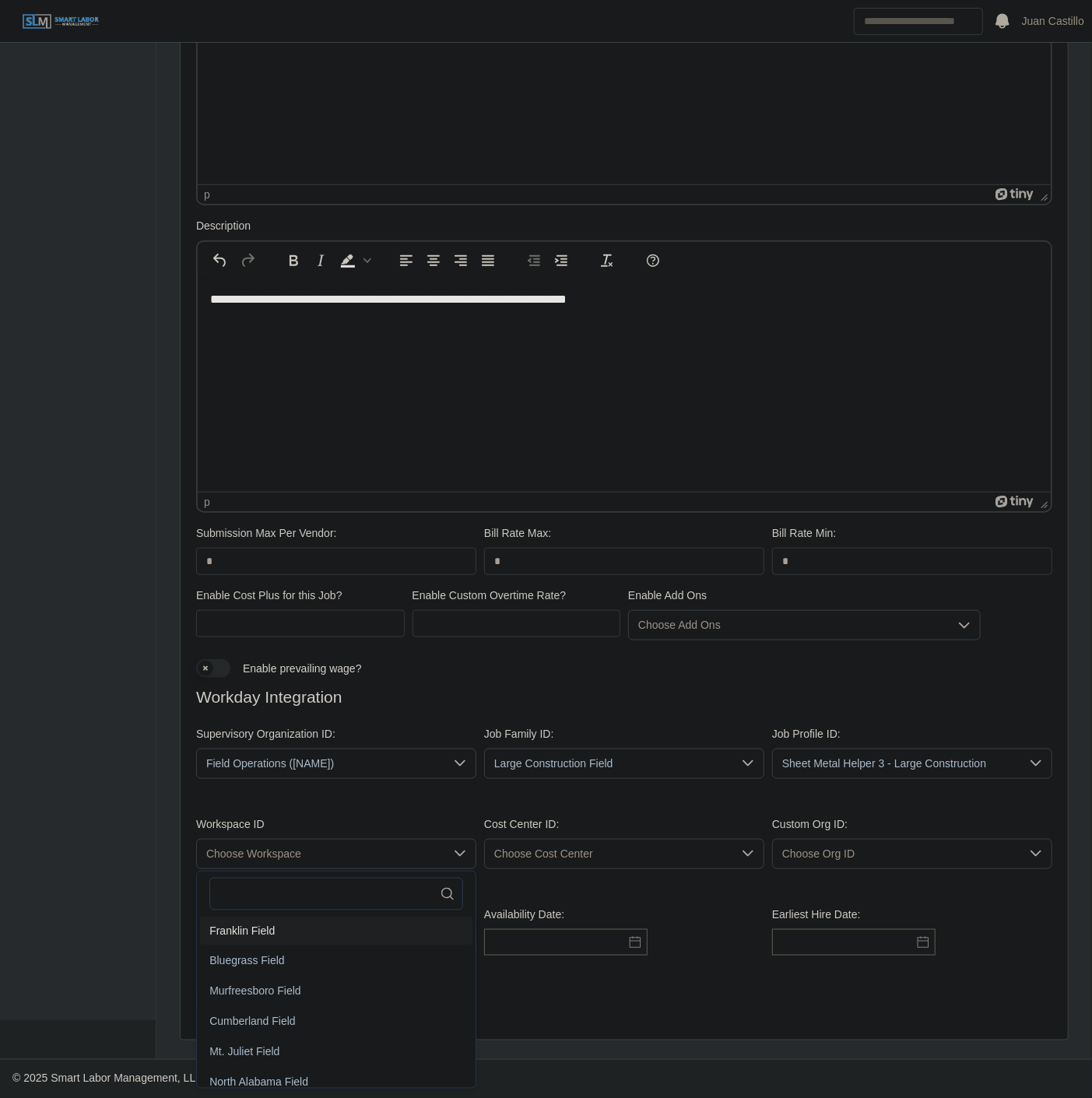 click on "Franklin Field" 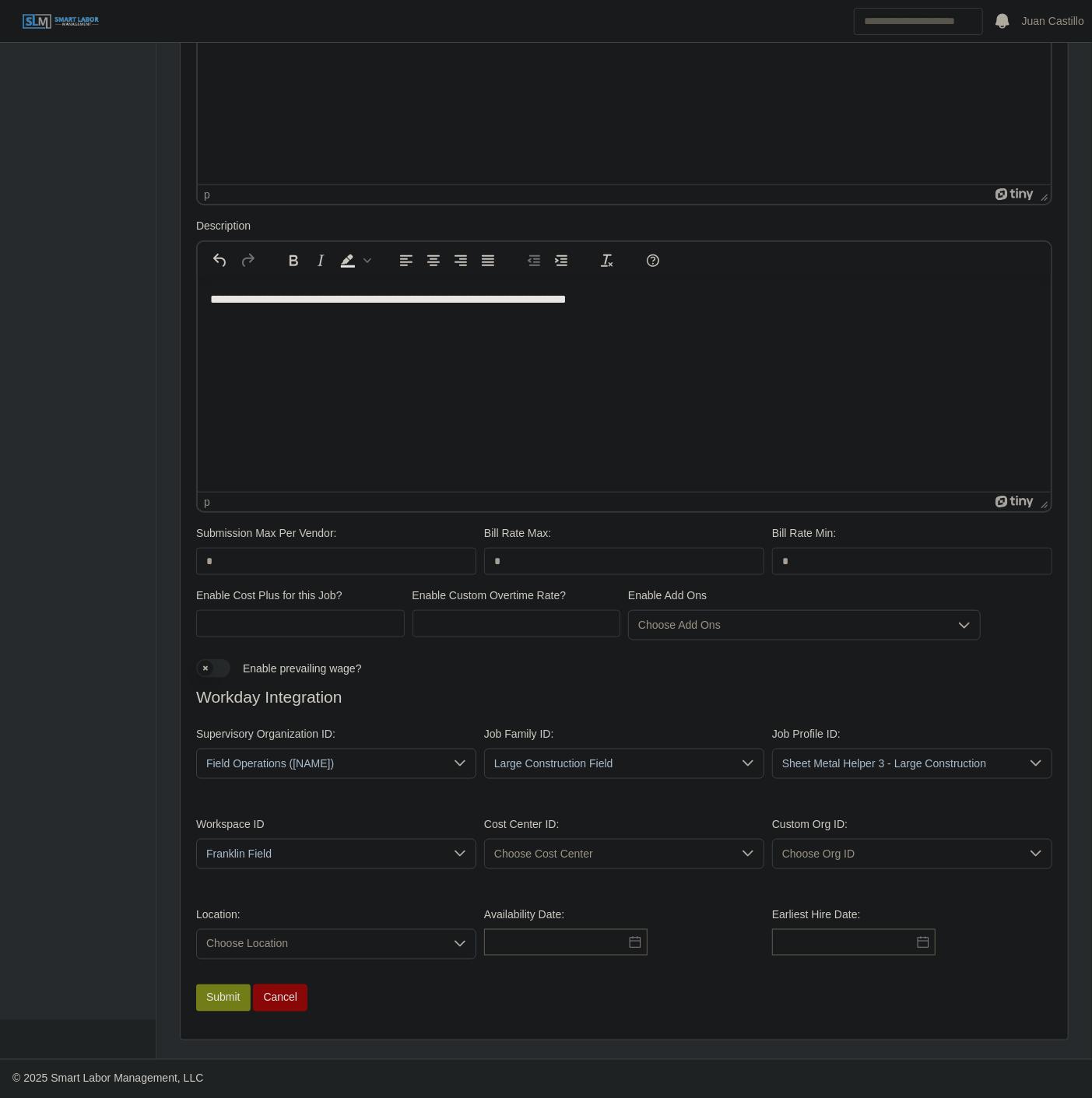 click on "Workspace ID   Franklin Field   Cost Center ID:   Choose Cost Center   Custom Org ID:   Choose Org ID" at bounding box center (624, 849) 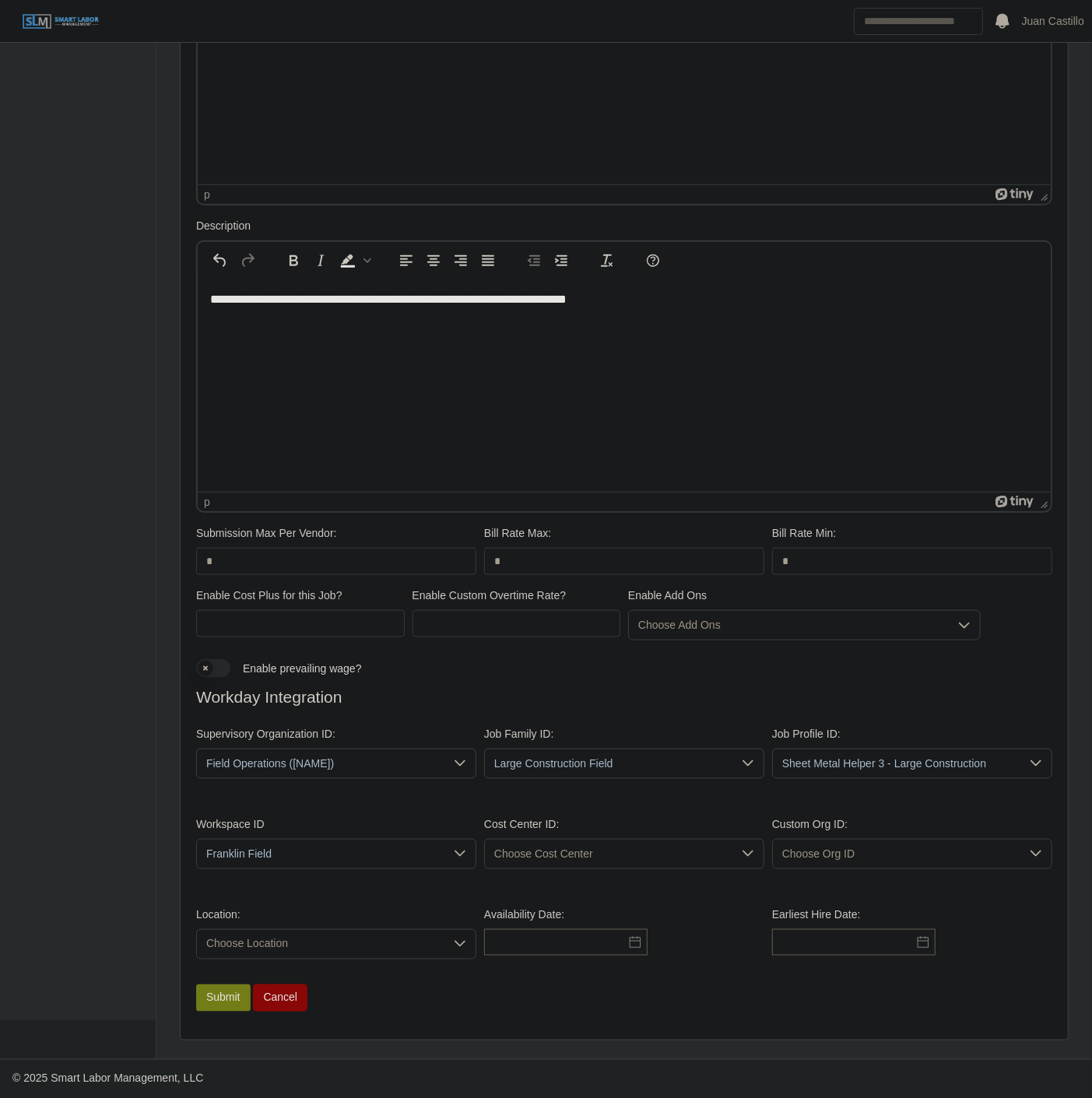 click on "Choose Cost Center" at bounding box center (609, 854) 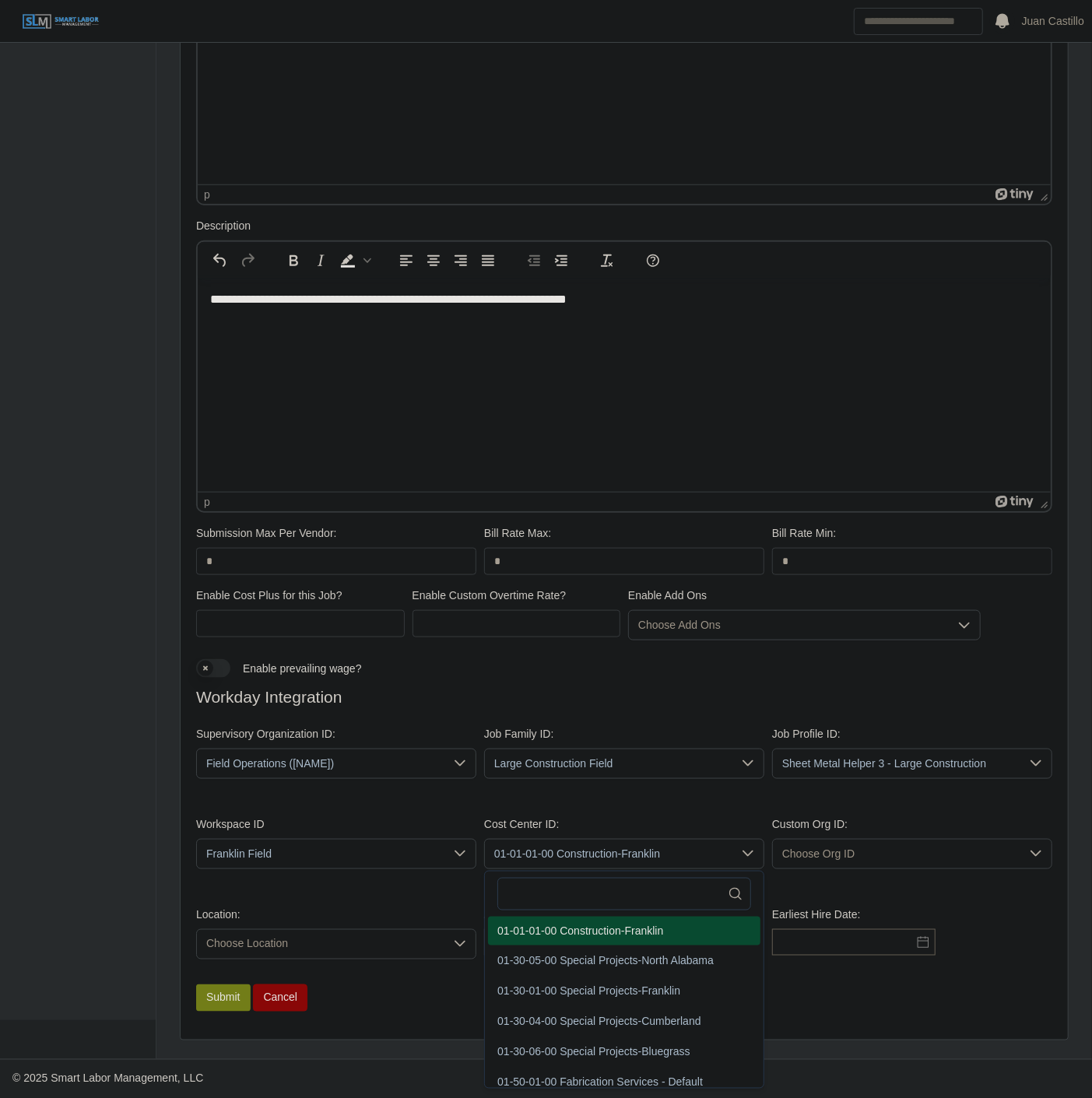 click on "01-01-01-00 Construction-Franklin" 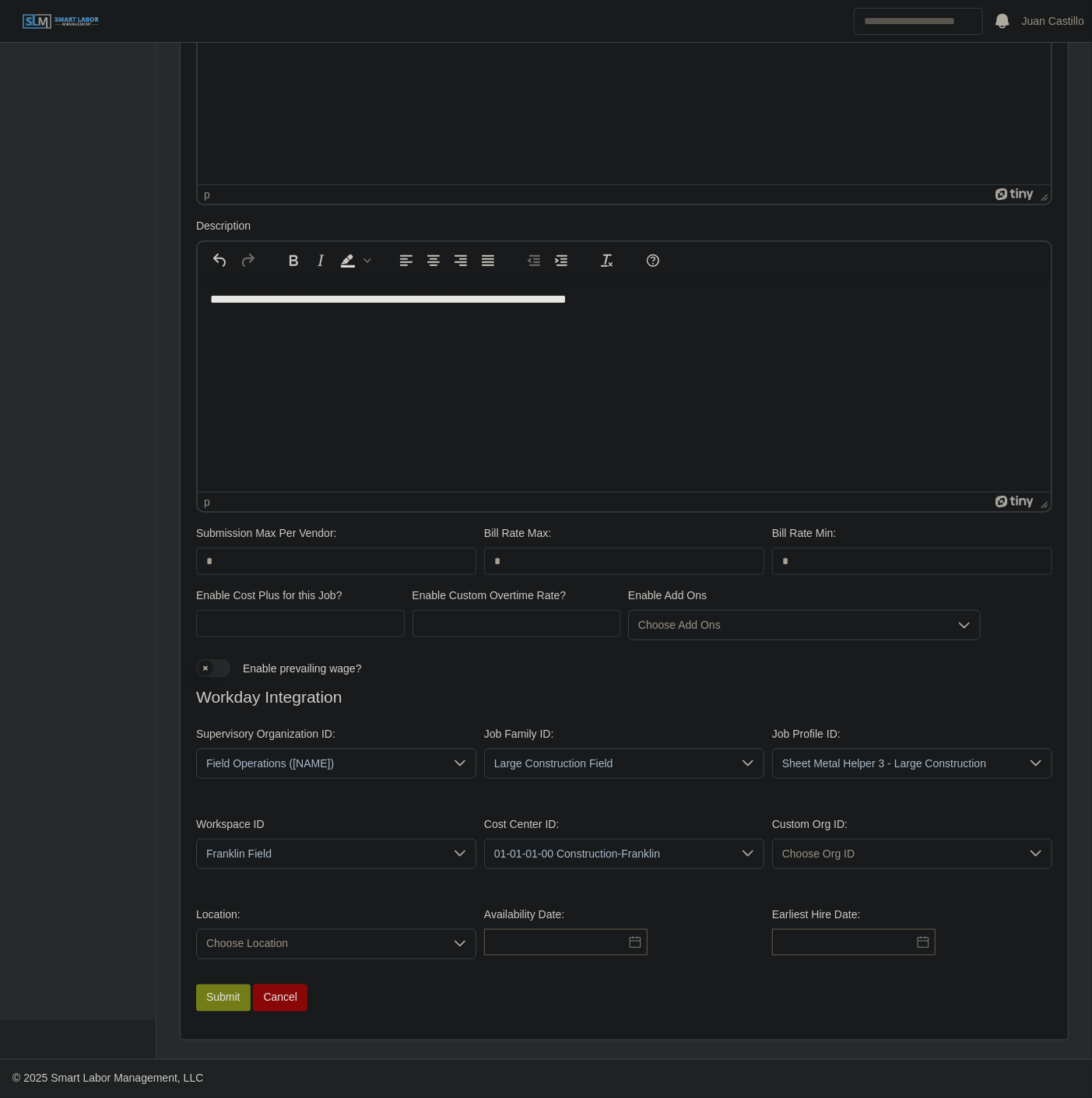 click on "Choose Location" at bounding box center (321, 944) 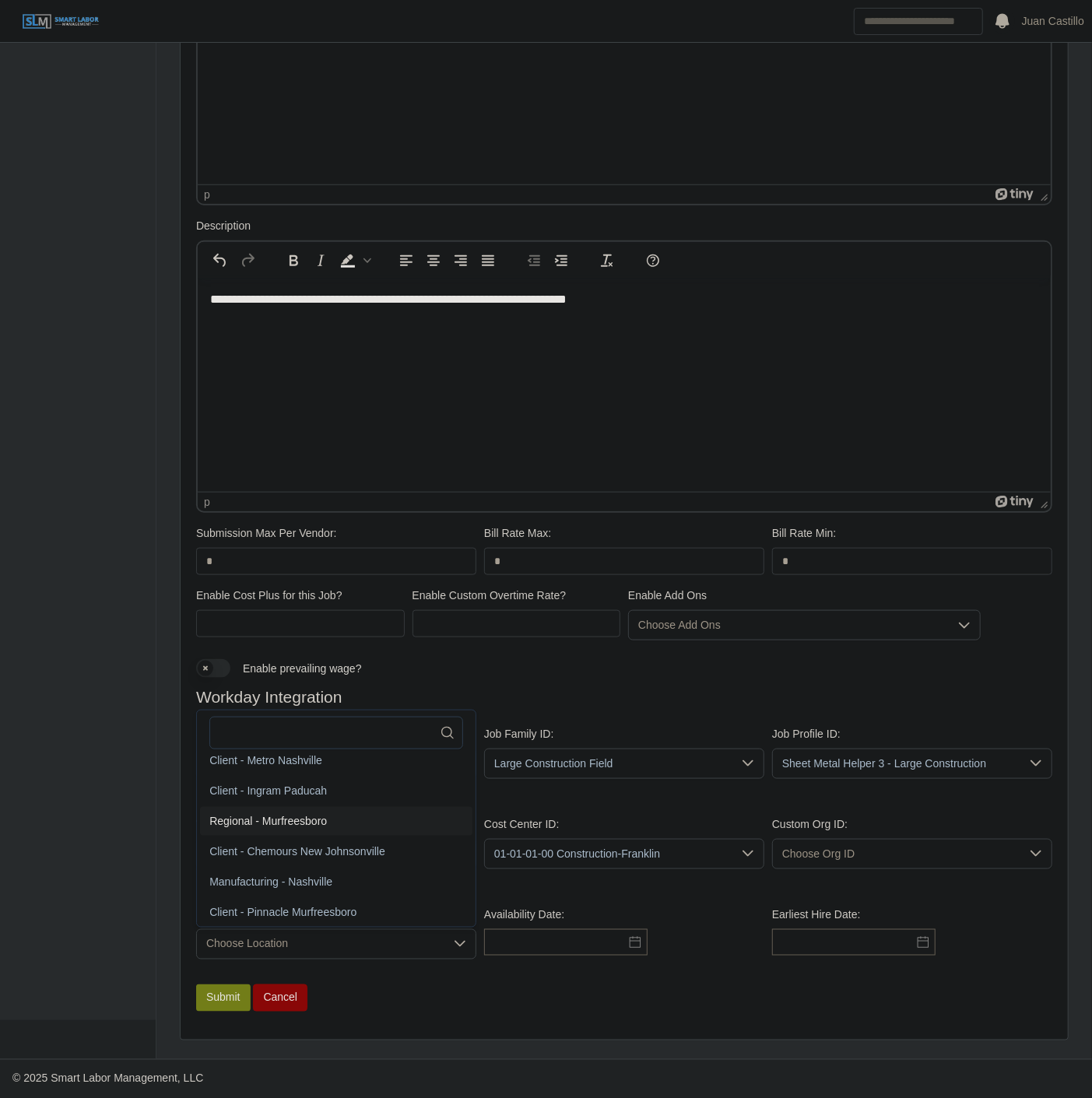 scroll, scrollTop: 3, scrollLeft: 0, axis: vertical 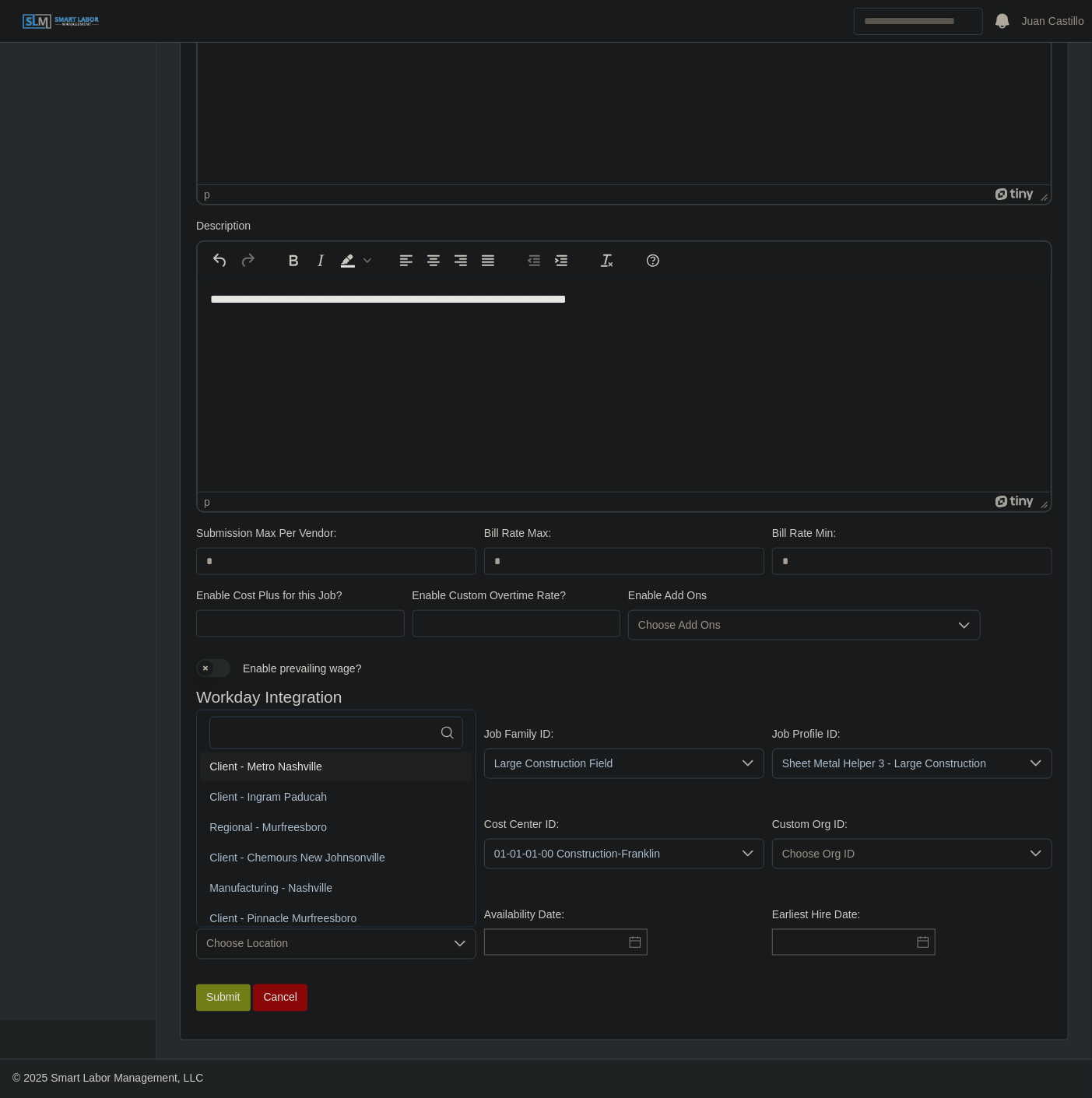 click on "82 results are available" 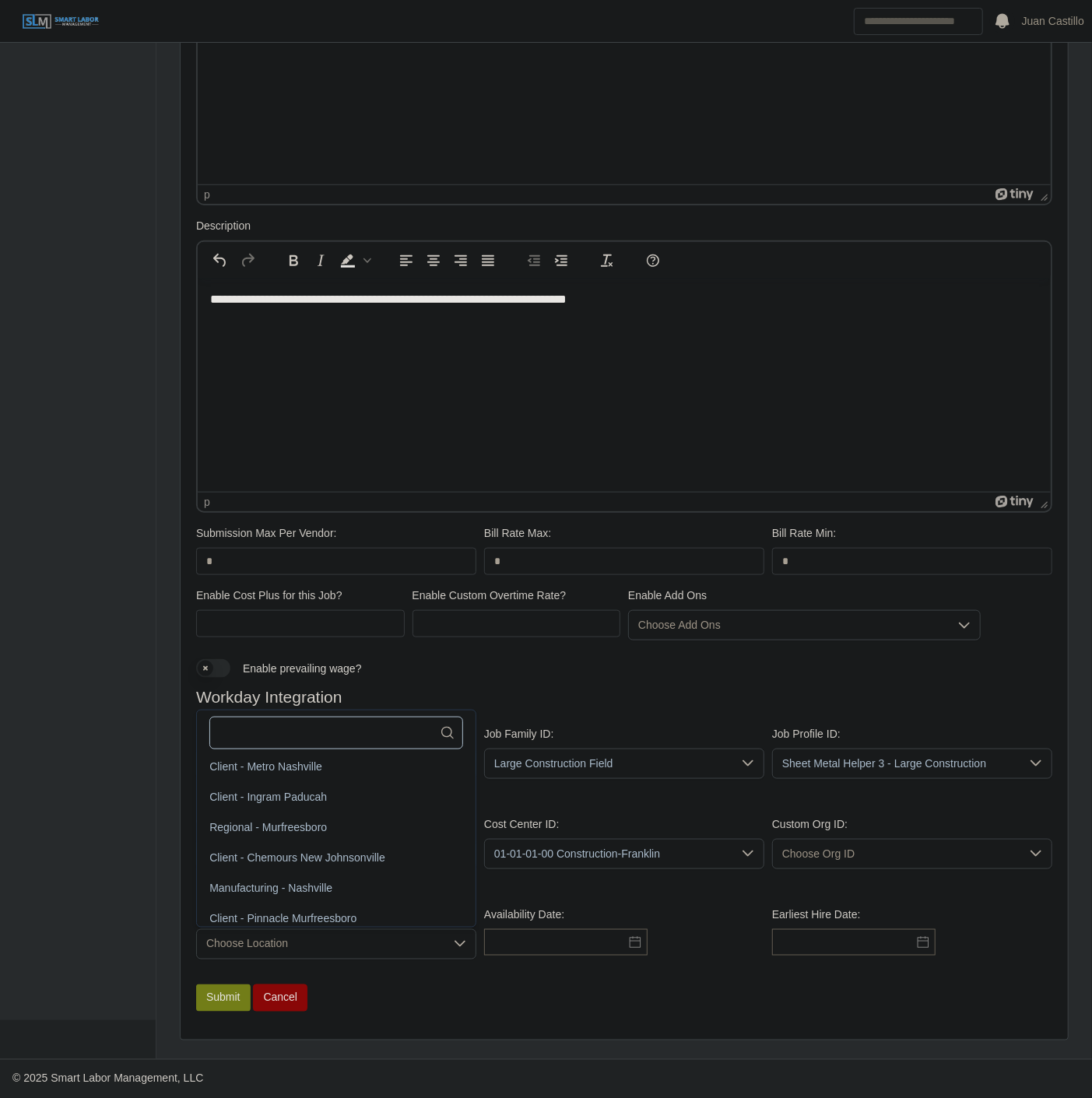click 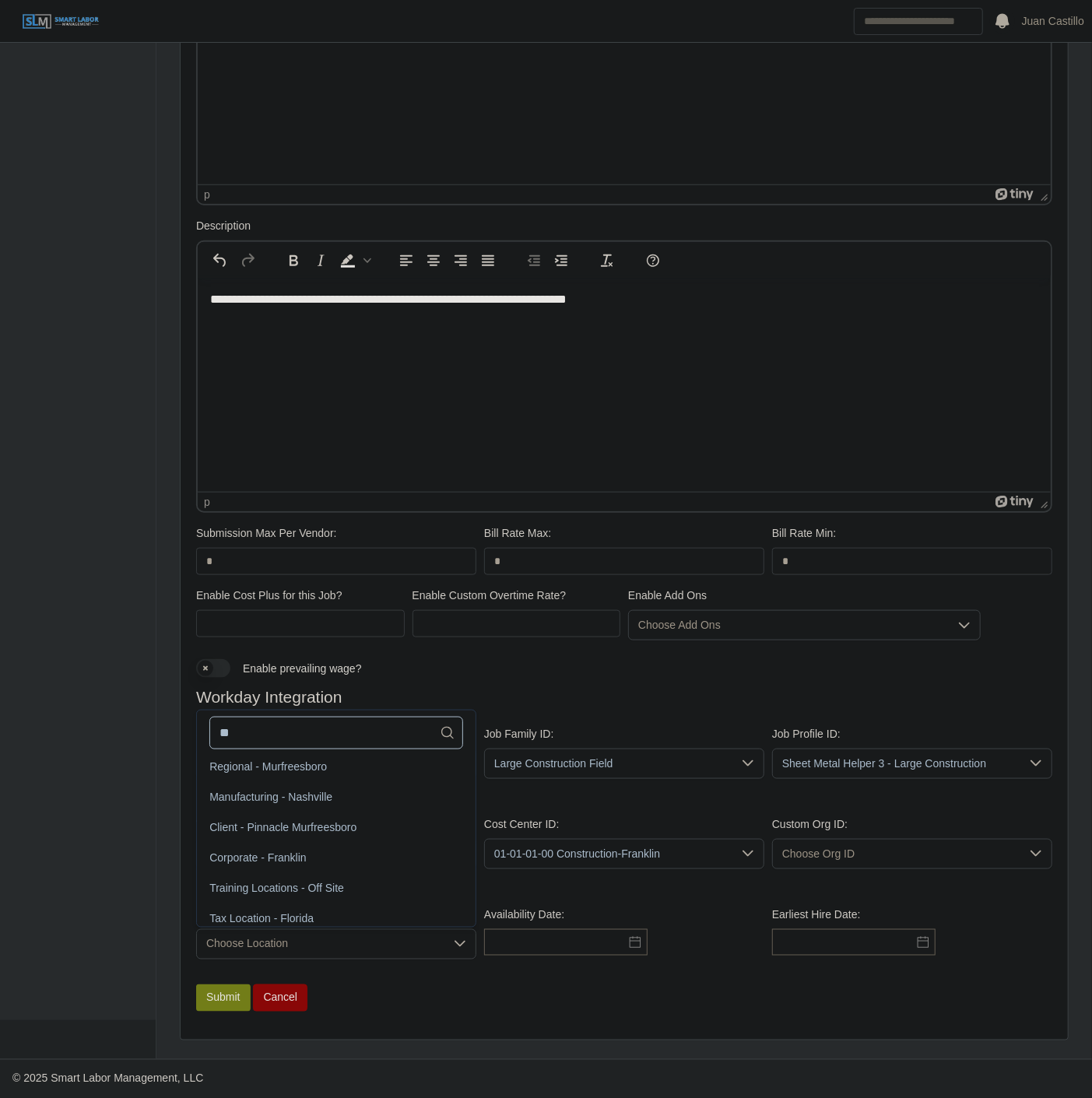 scroll, scrollTop: 0, scrollLeft: 0, axis: both 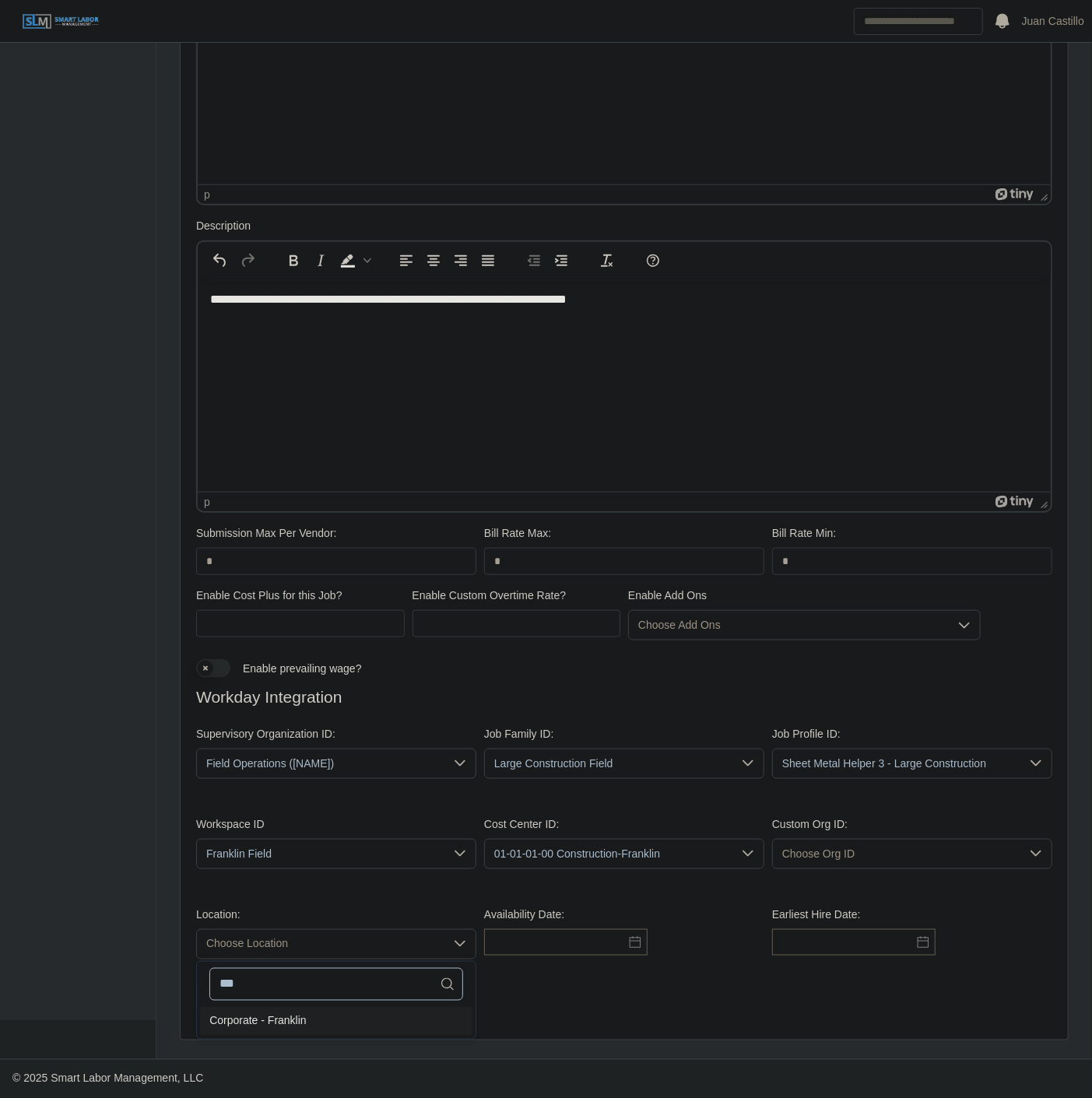 type on "***" 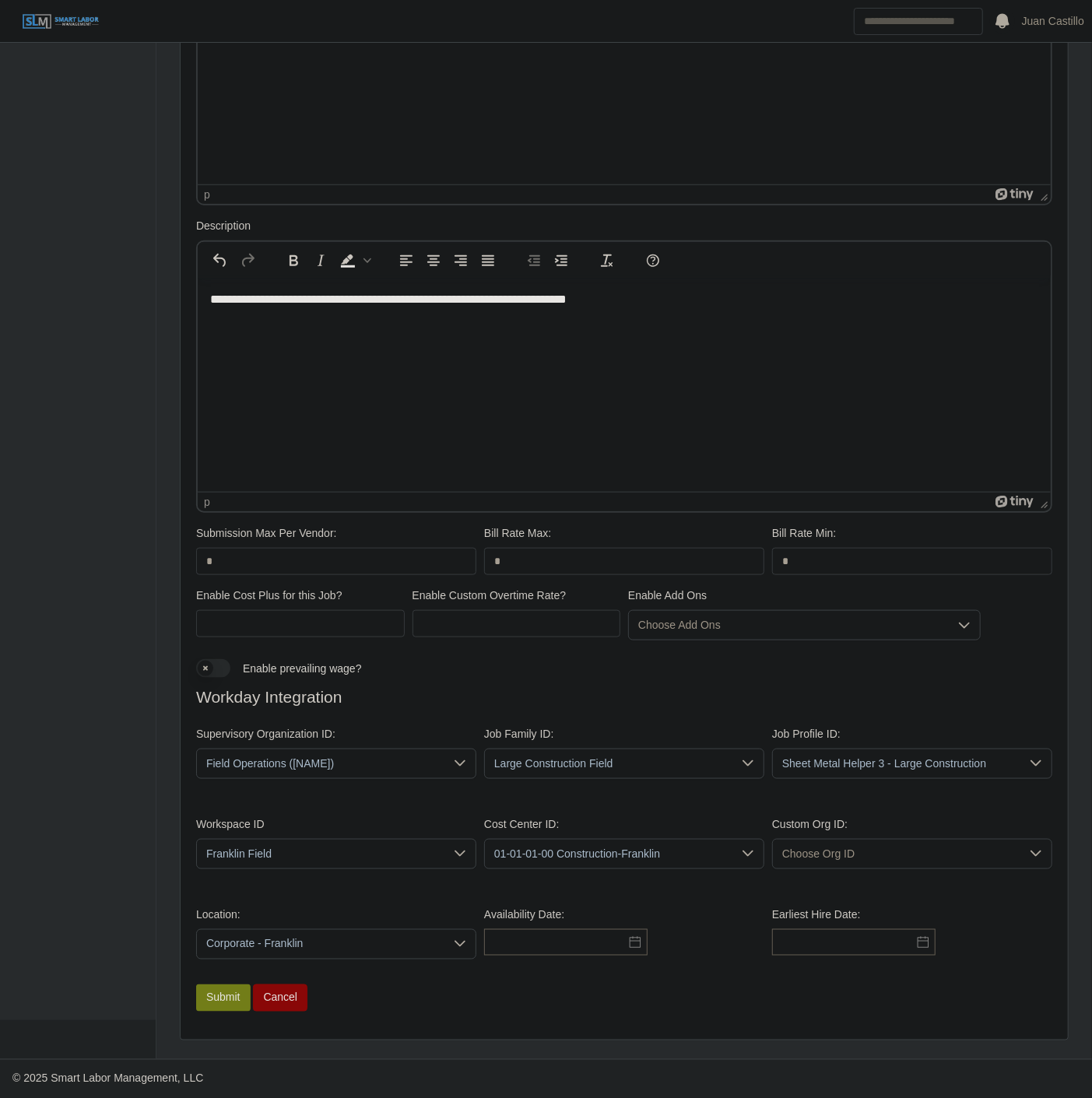 click on "Corporate - Franklin" 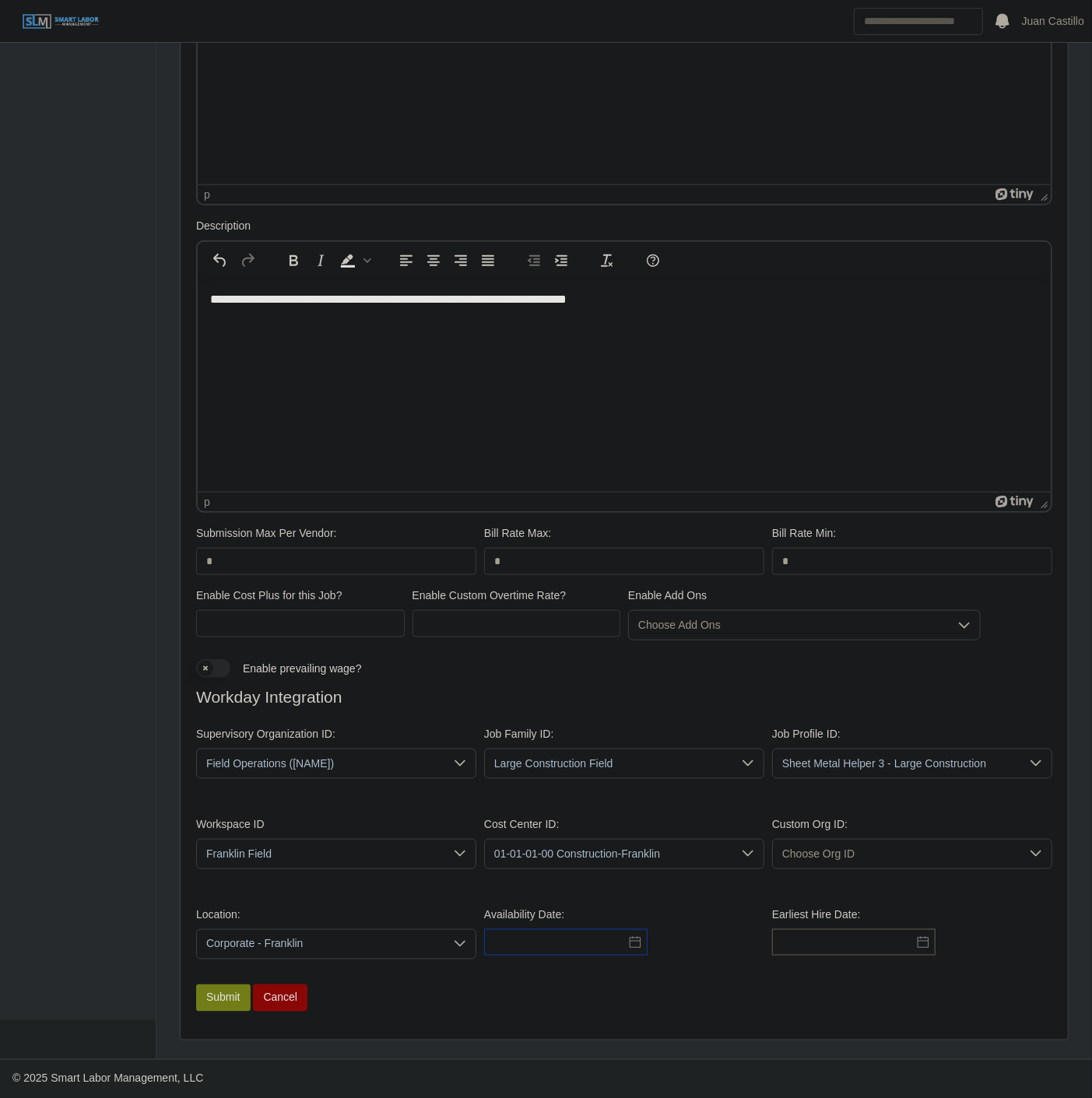 click at bounding box center [566, 942] 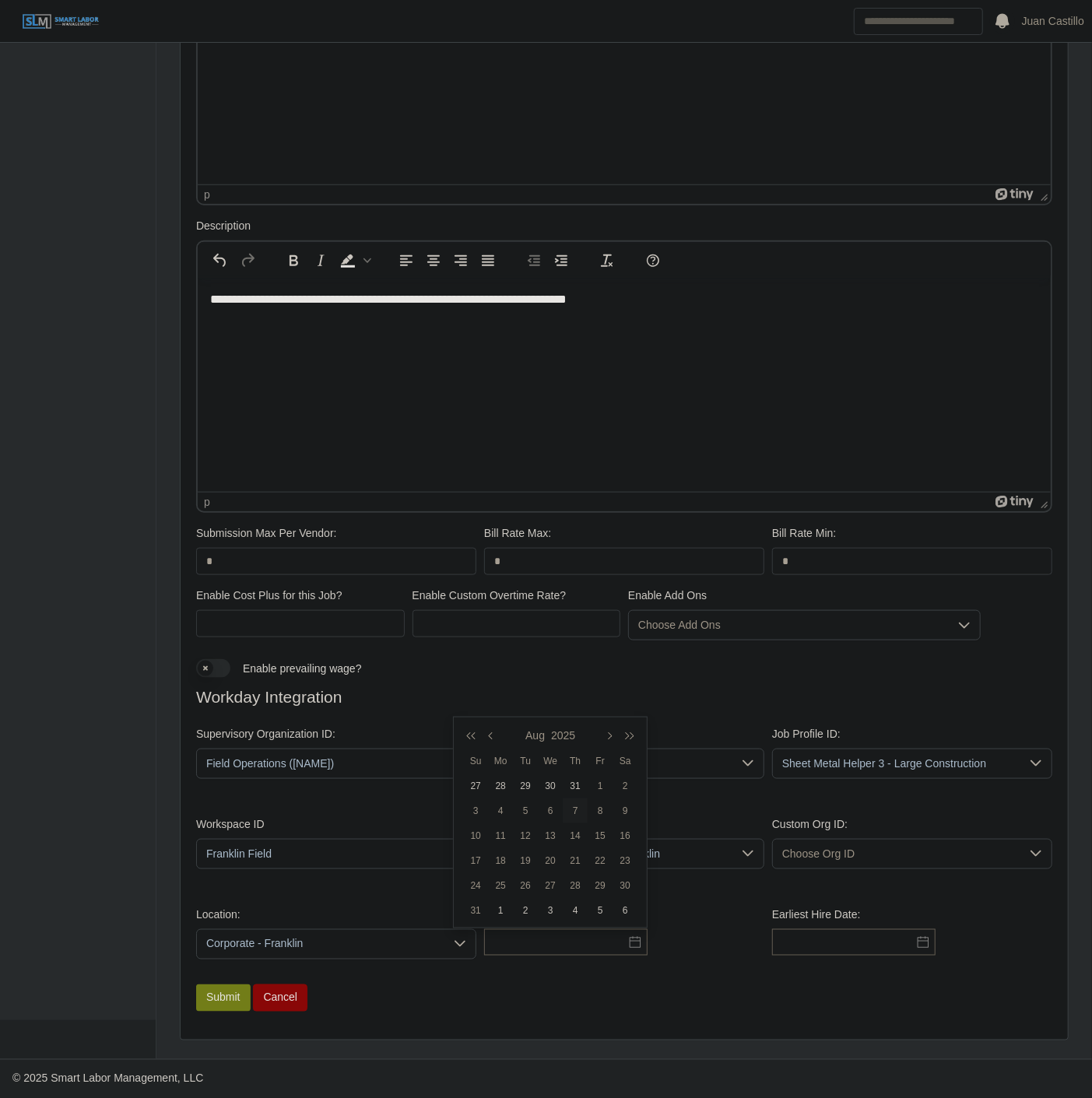 click on "7" at bounding box center [575, 811] 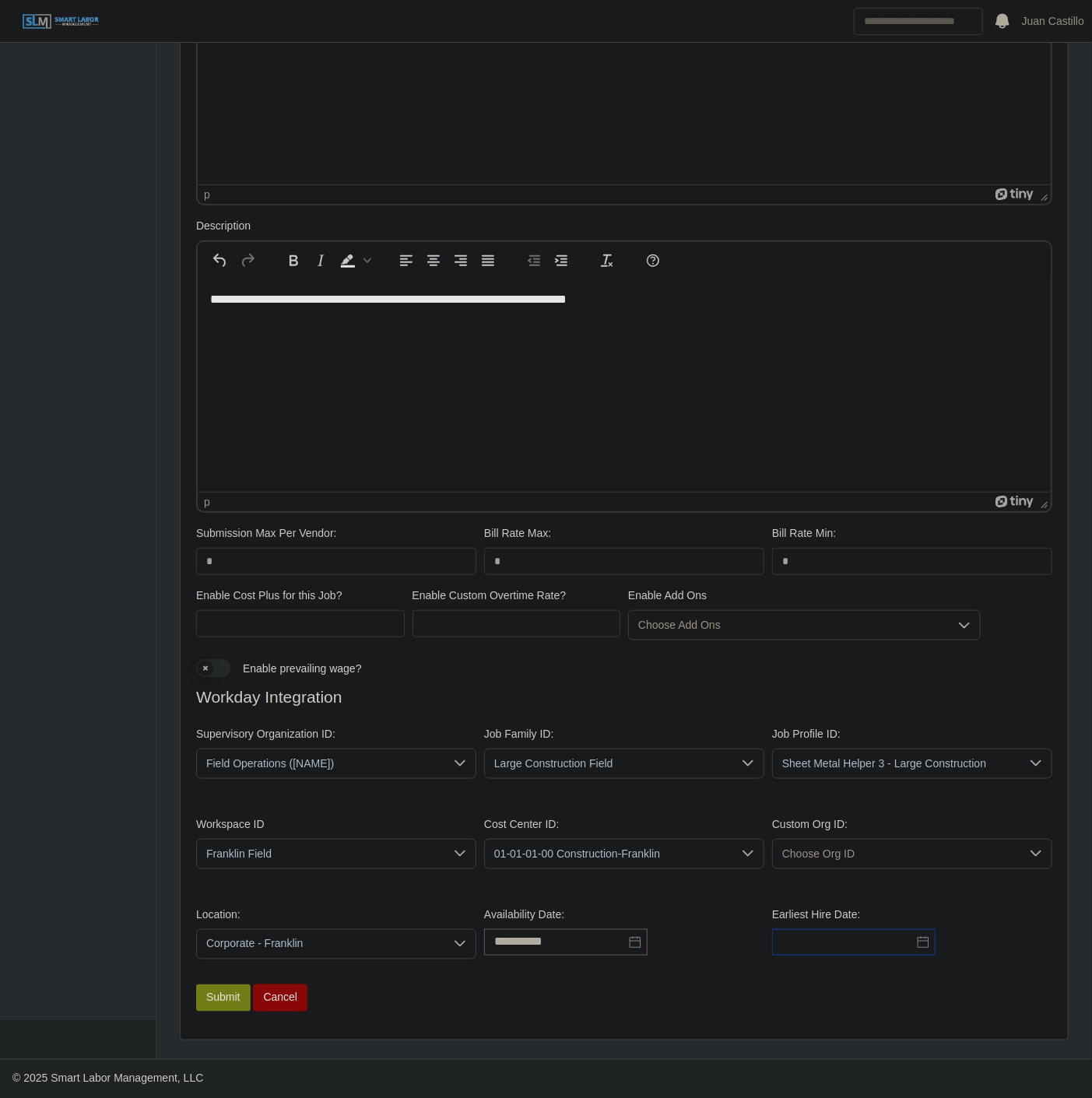 drag, startPoint x: 815, startPoint y: 938, endPoint x: 828, endPoint y: 924, distance: 19.10497 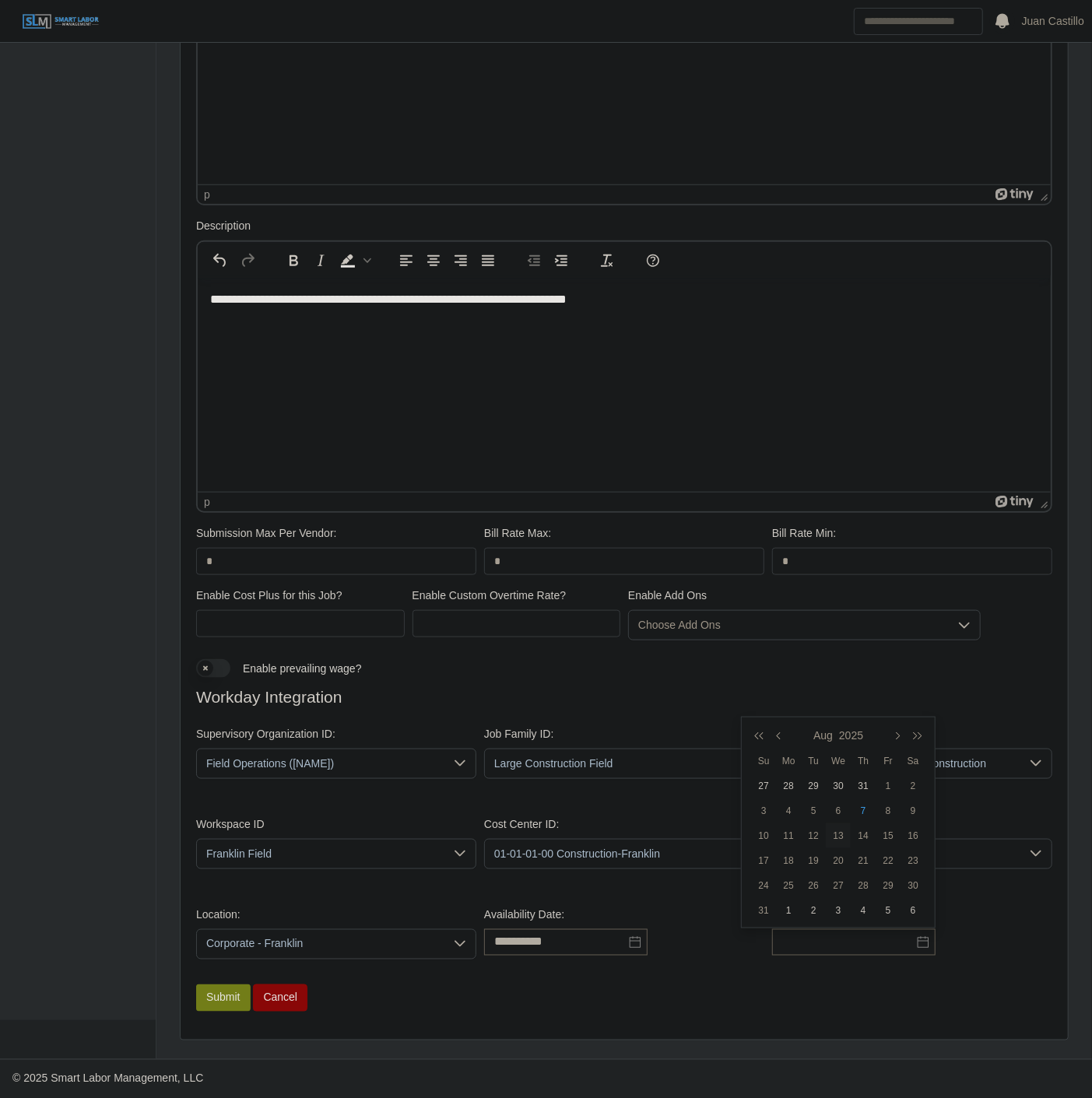 drag, startPoint x: 858, startPoint y: 806, endPoint x: 844, endPoint y: 844, distance: 40.496913 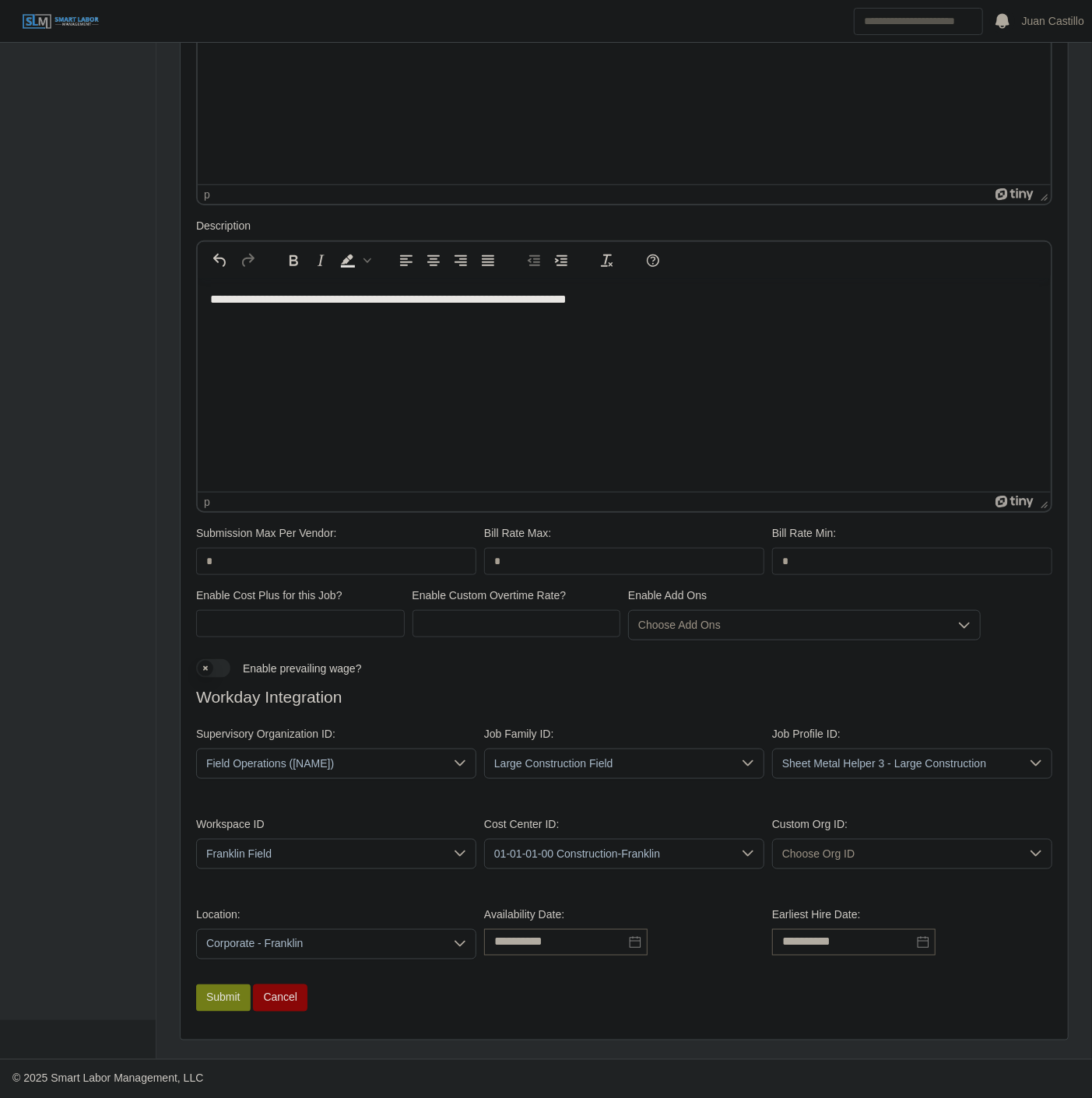 click on "Submit    Cancel" at bounding box center [624, 998] 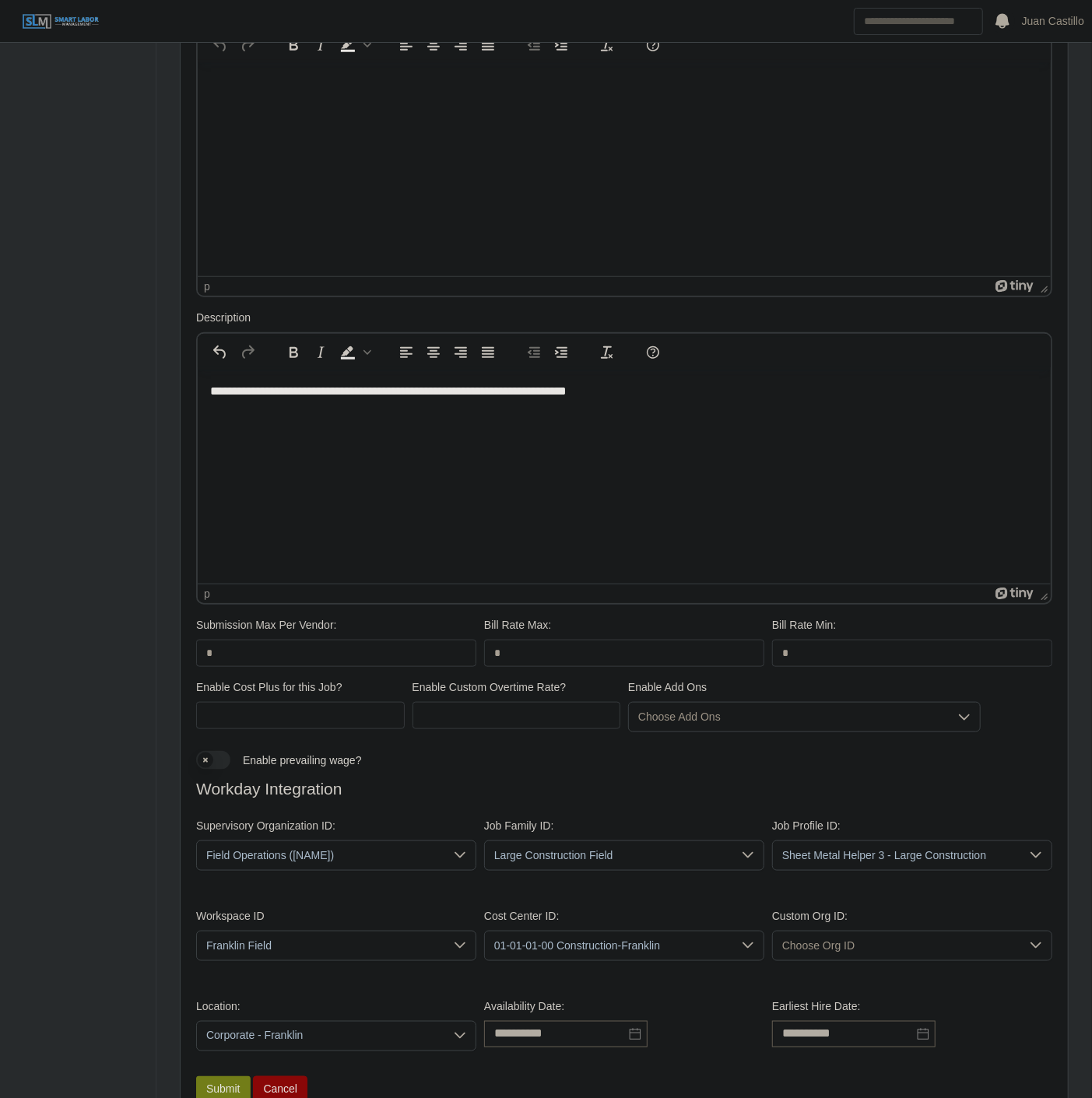 scroll, scrollTop: 694, scrollLeft: 0, axis: vertical 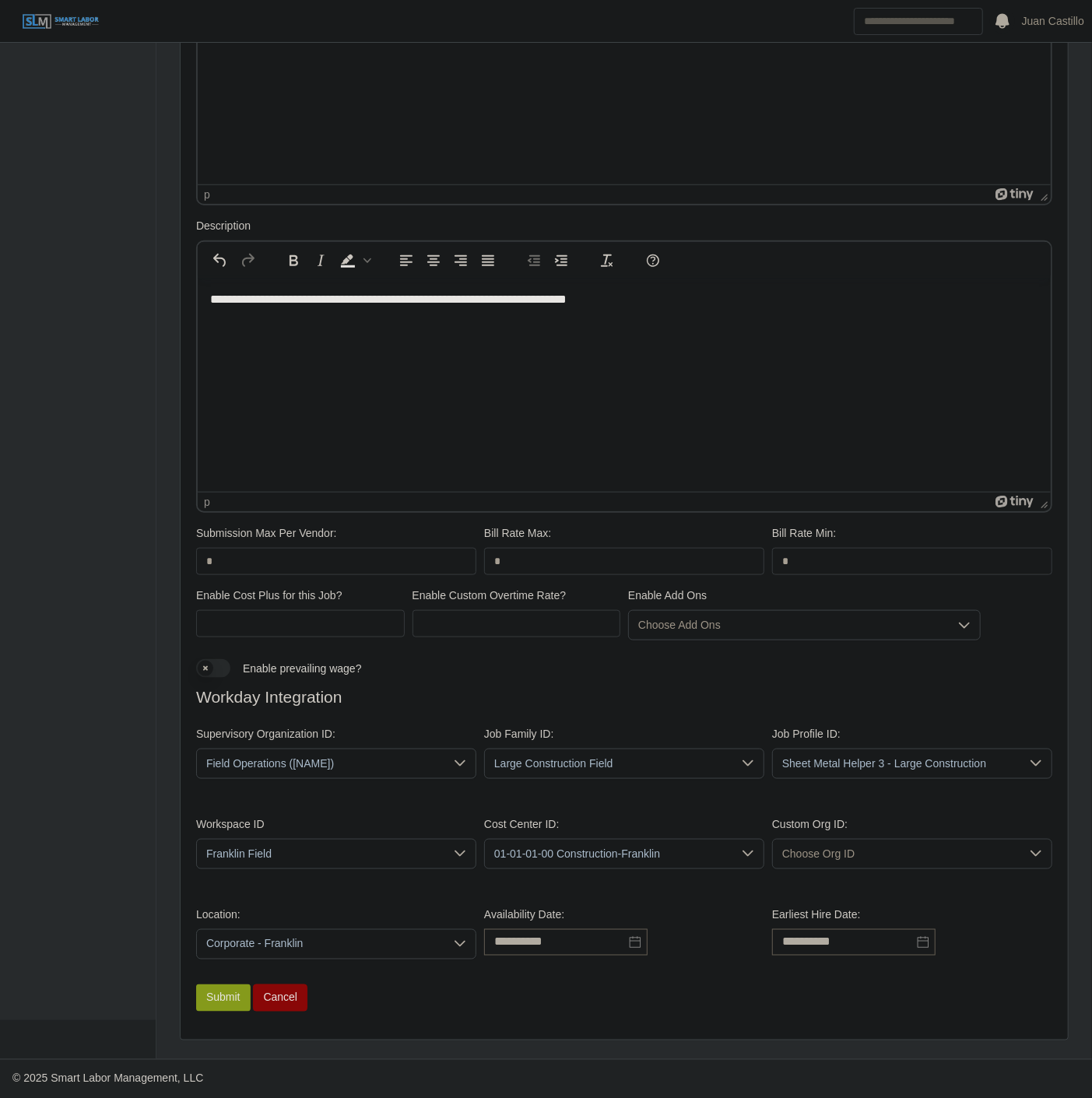 click on "Submit" at bounding box center [223, 998] 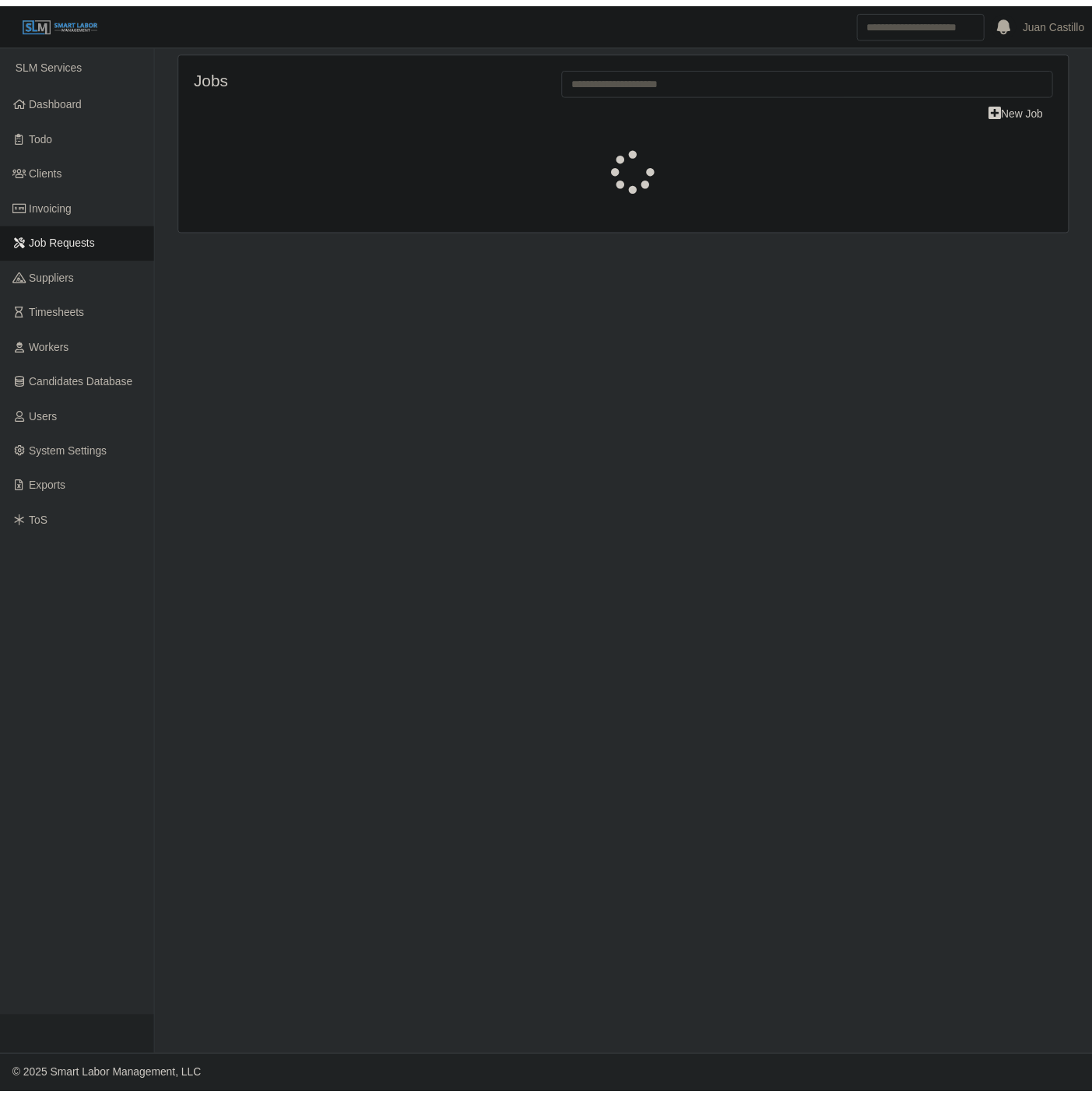 scroll, scrollTop: 0, scrollLeft: 0, axis: both 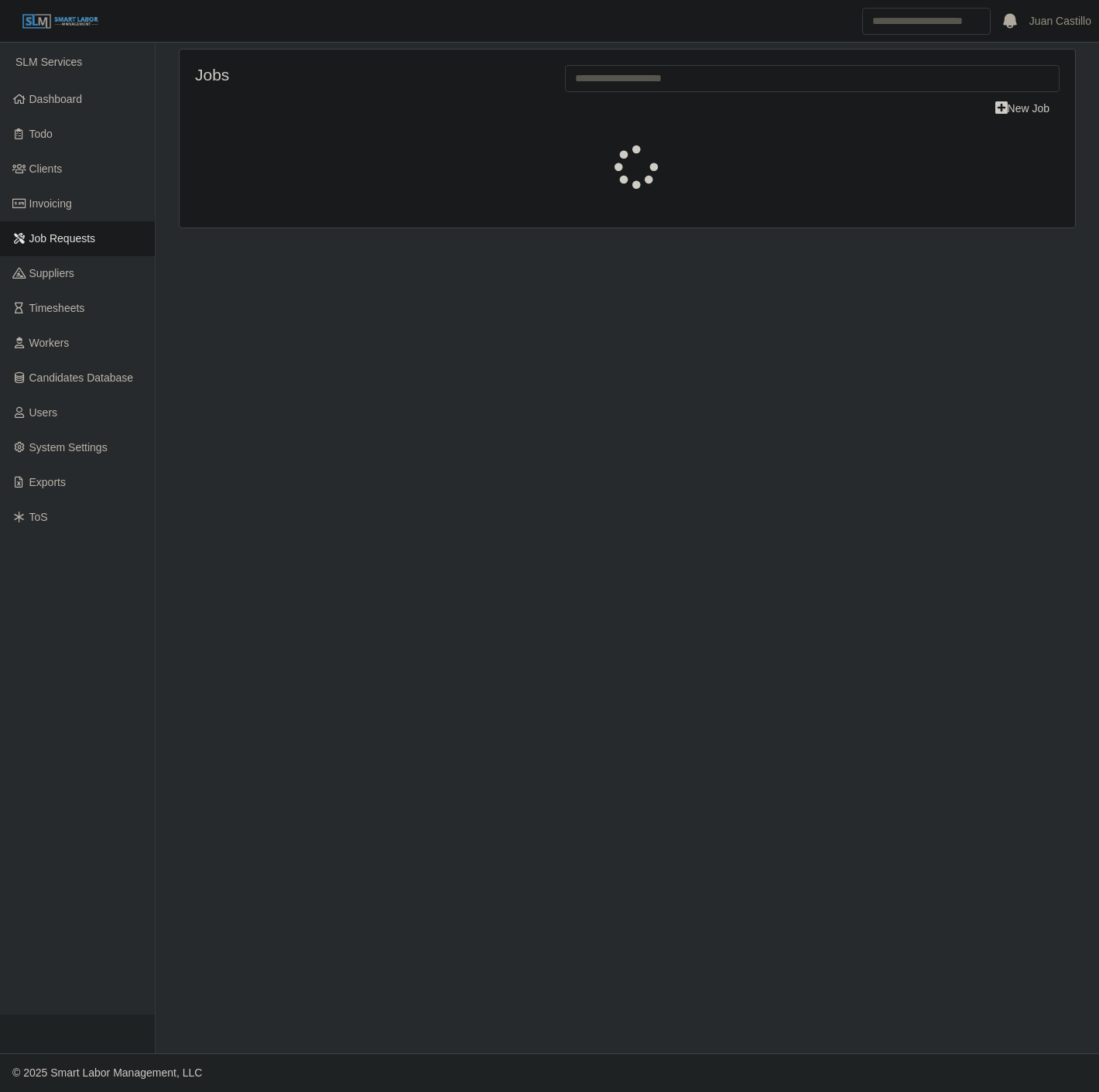 select on "****" 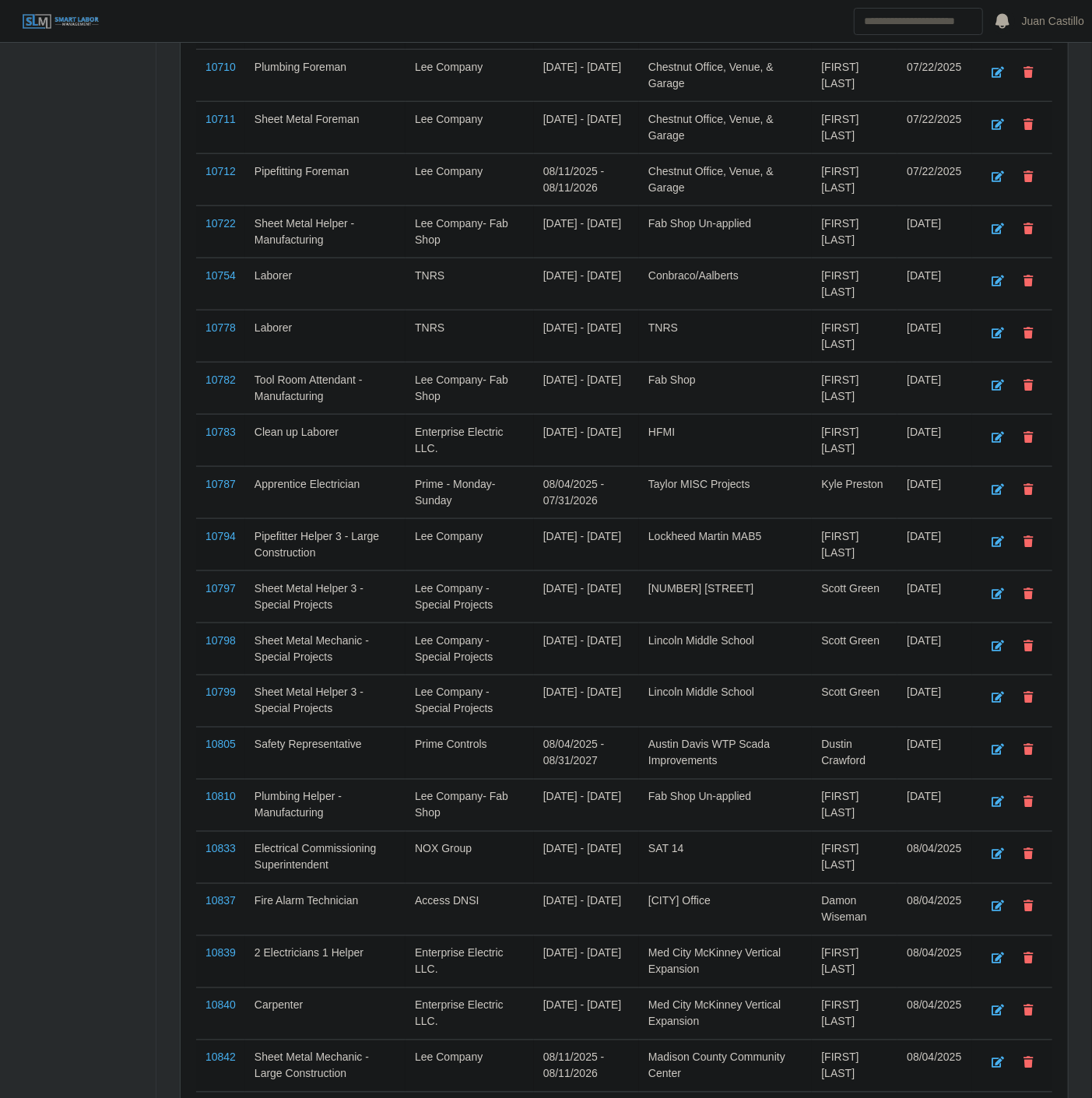 scroll, scrollTop: 1720, scrollLeft: 0, axis: vertical 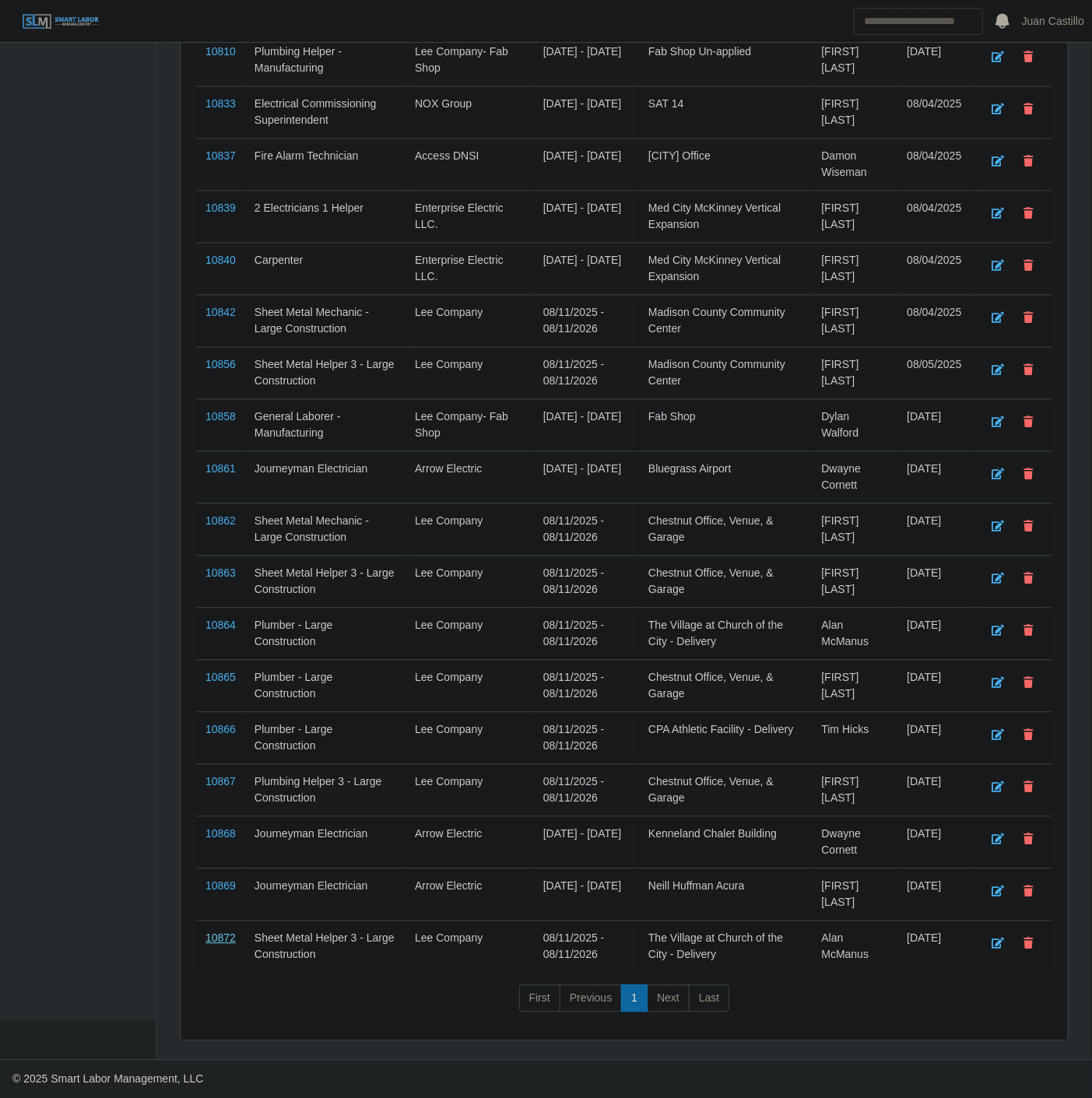 click on "10872" at bounding box center [220, 938] 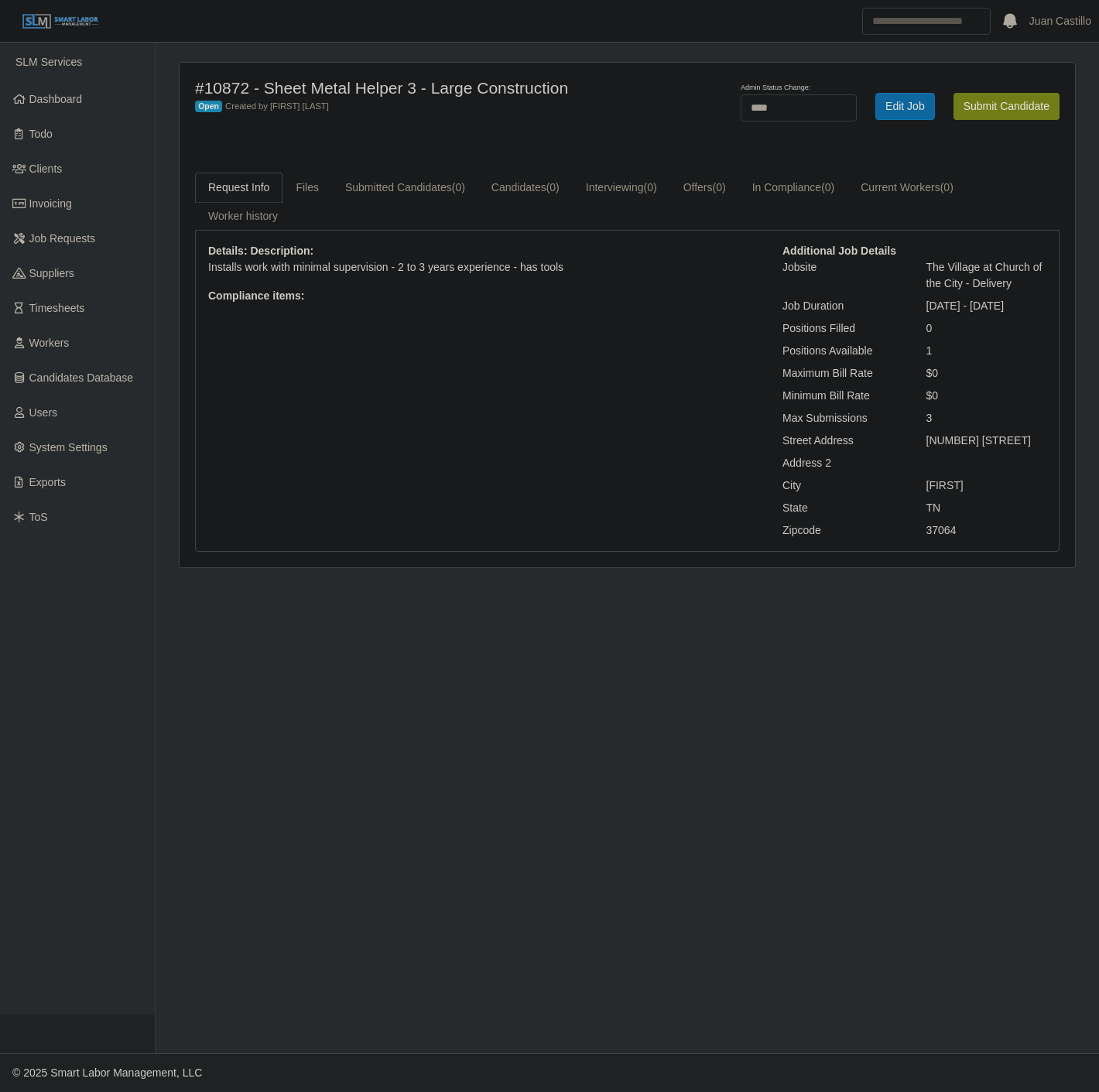 select on "****" 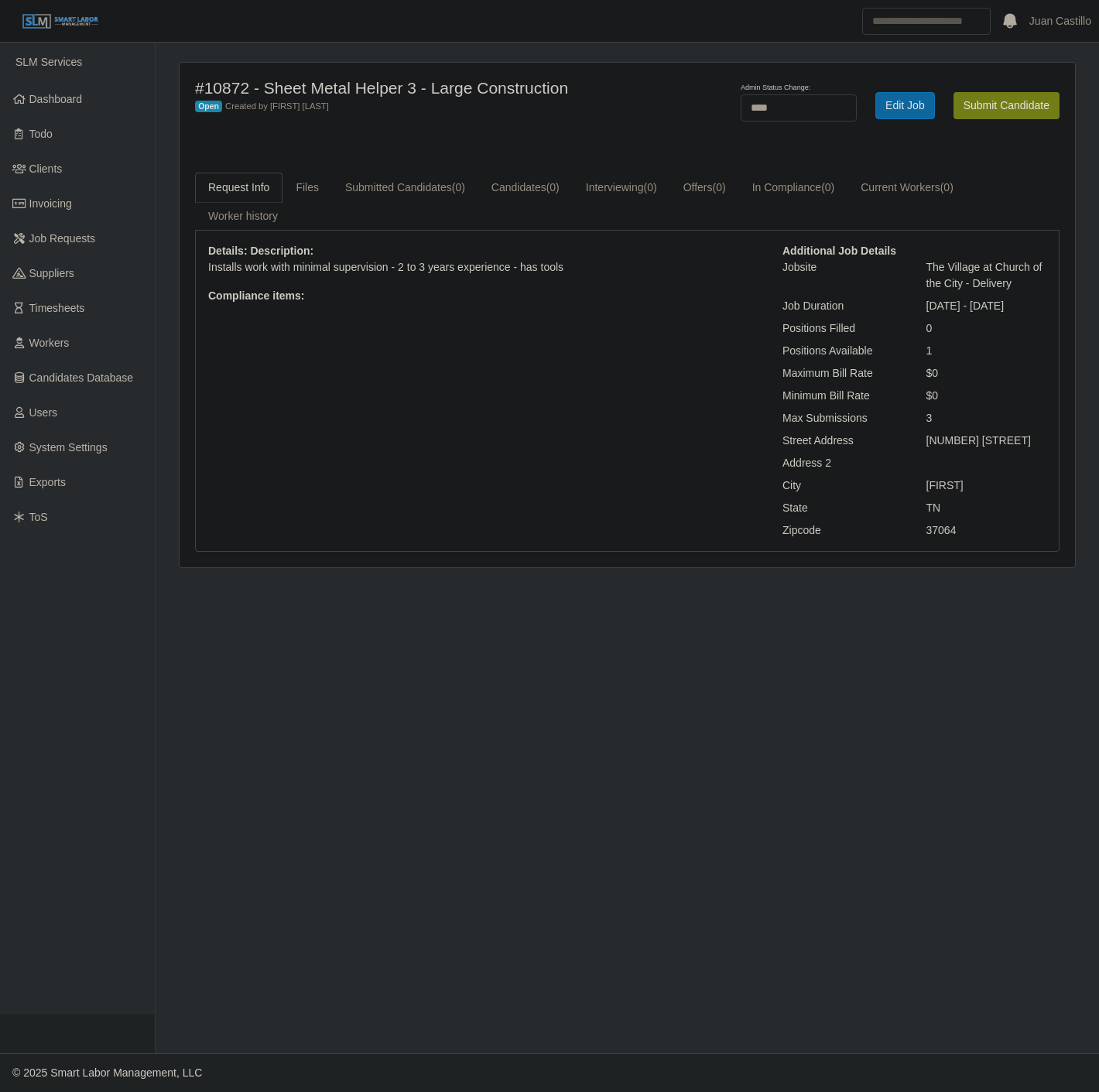 scroll, scrollTop: 0, scrollLeft: 0, axis: both 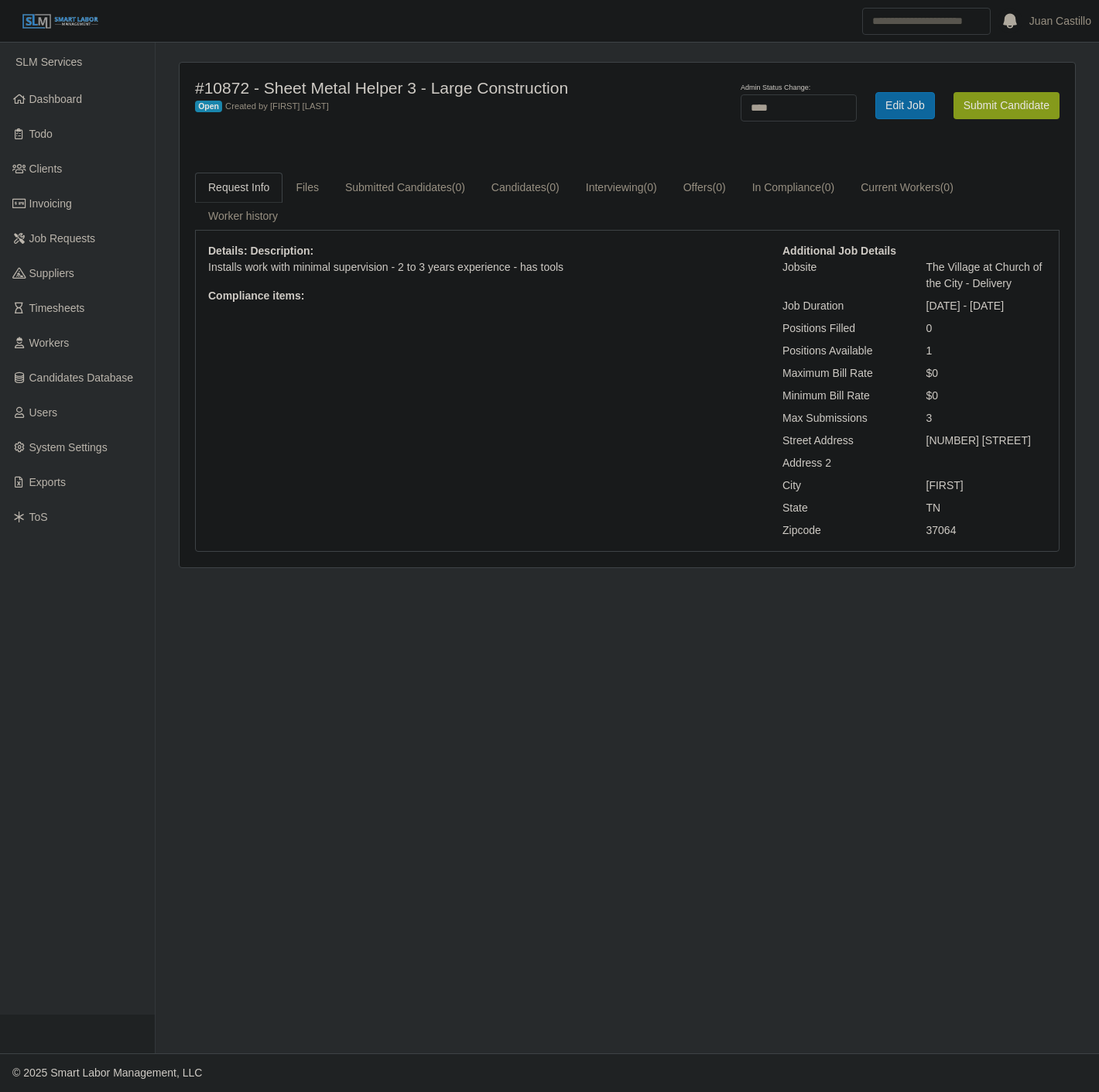 click on "Submit Candidate" at bounding box center [1006, 105] 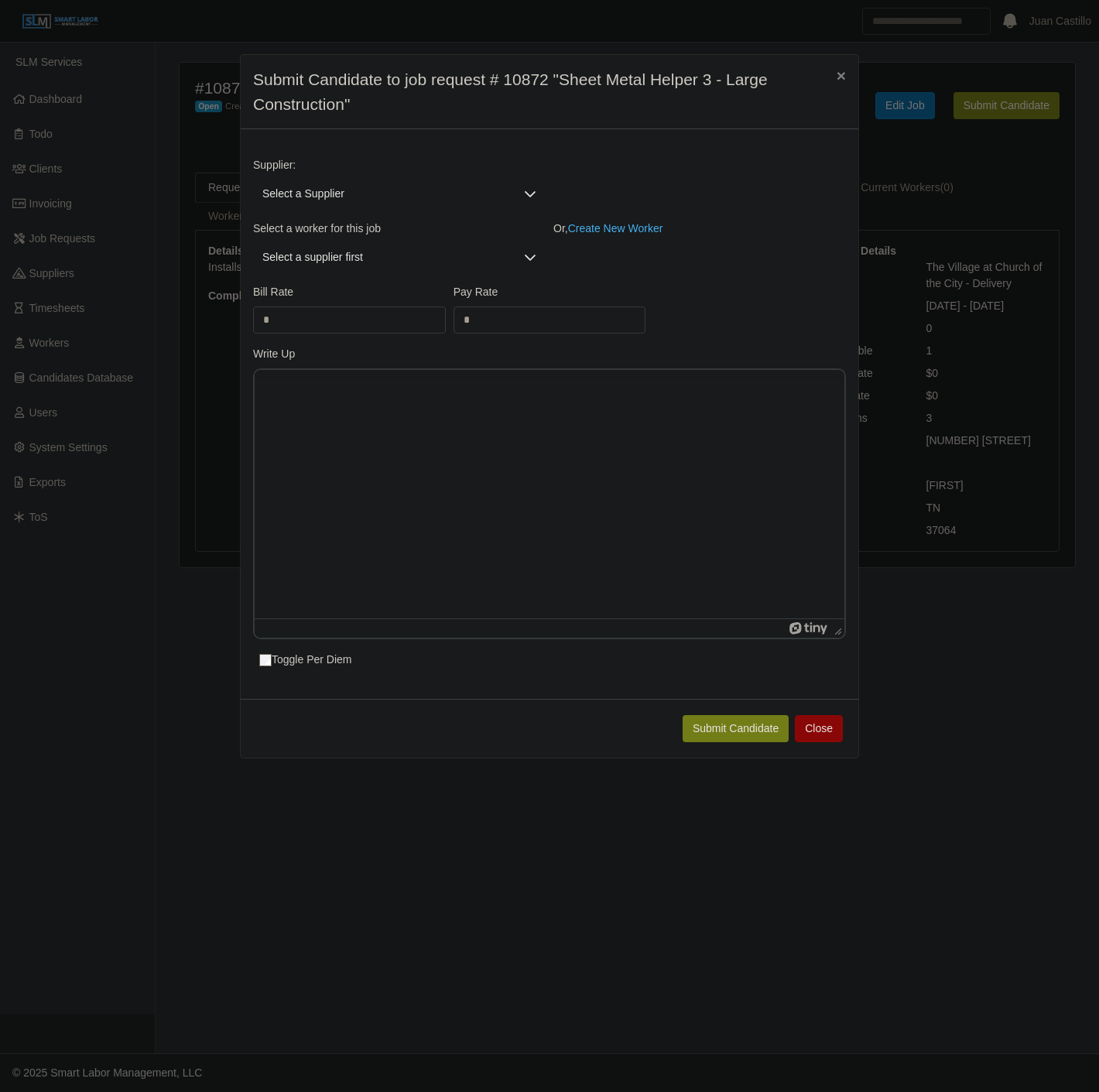 scroll, scrollTop: 0, scrollLeft: 0, axis: both 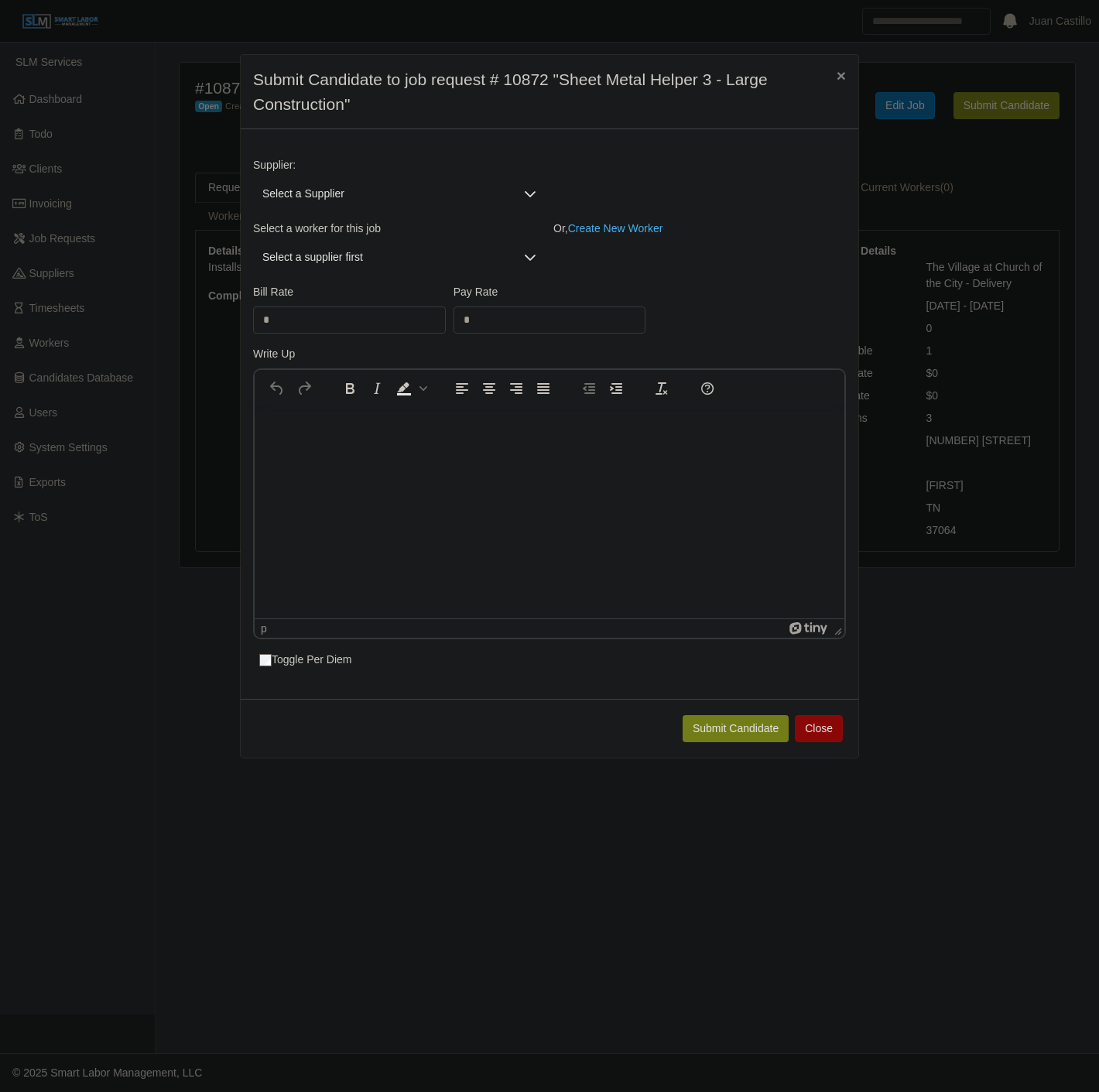 click on "Select a Supplier" at bounding box center [384, 193] 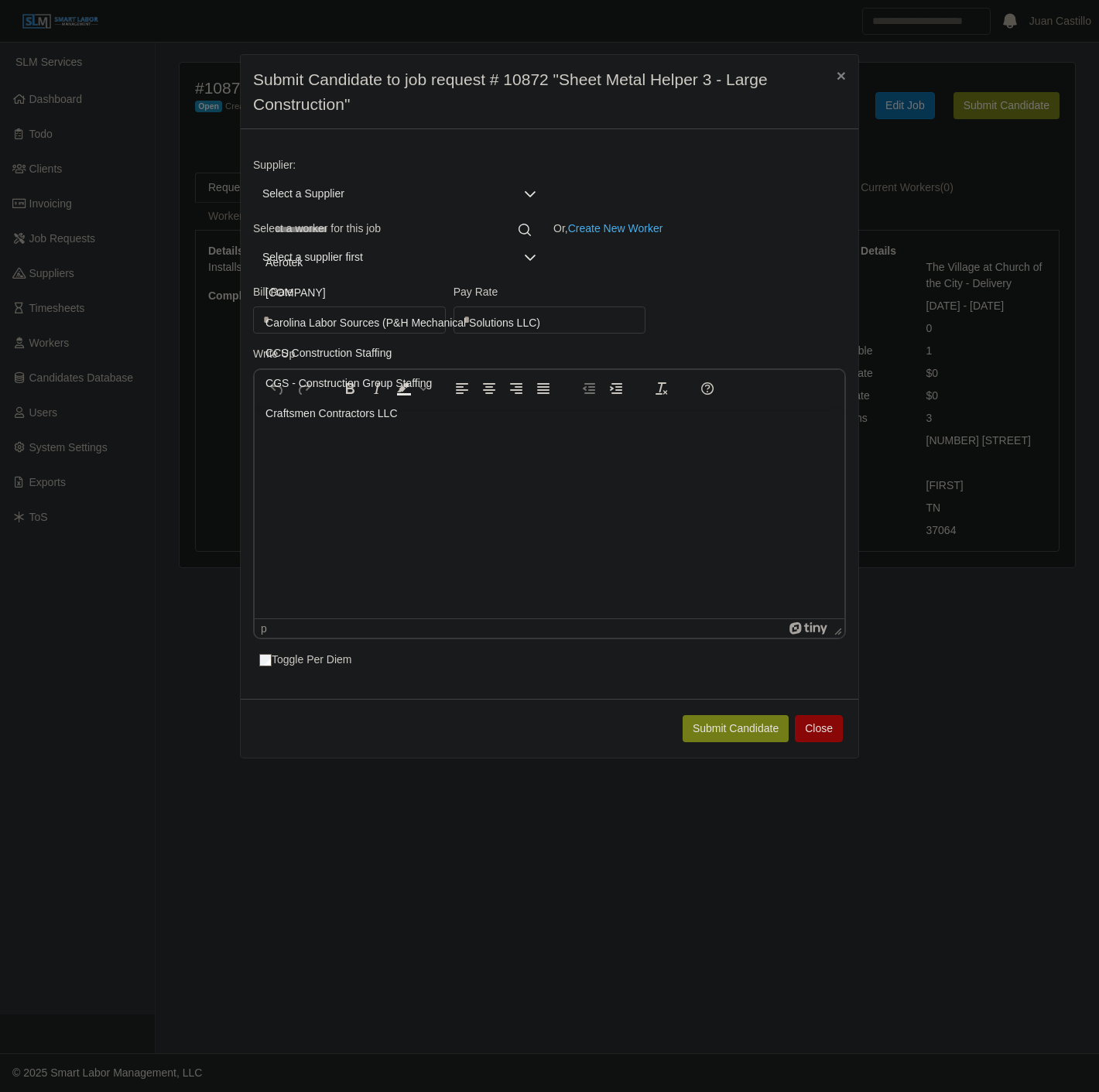 click 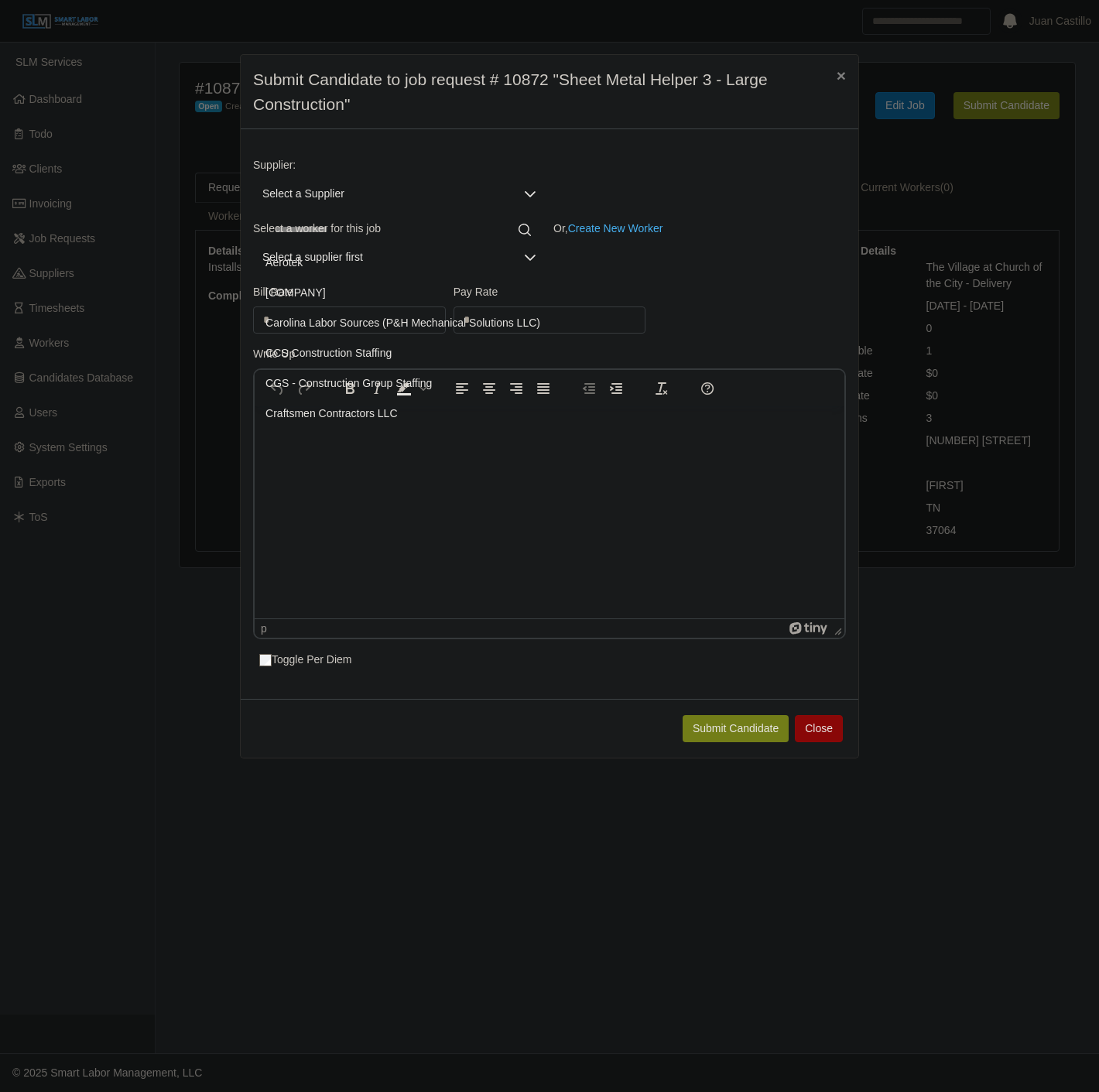 type on "*" 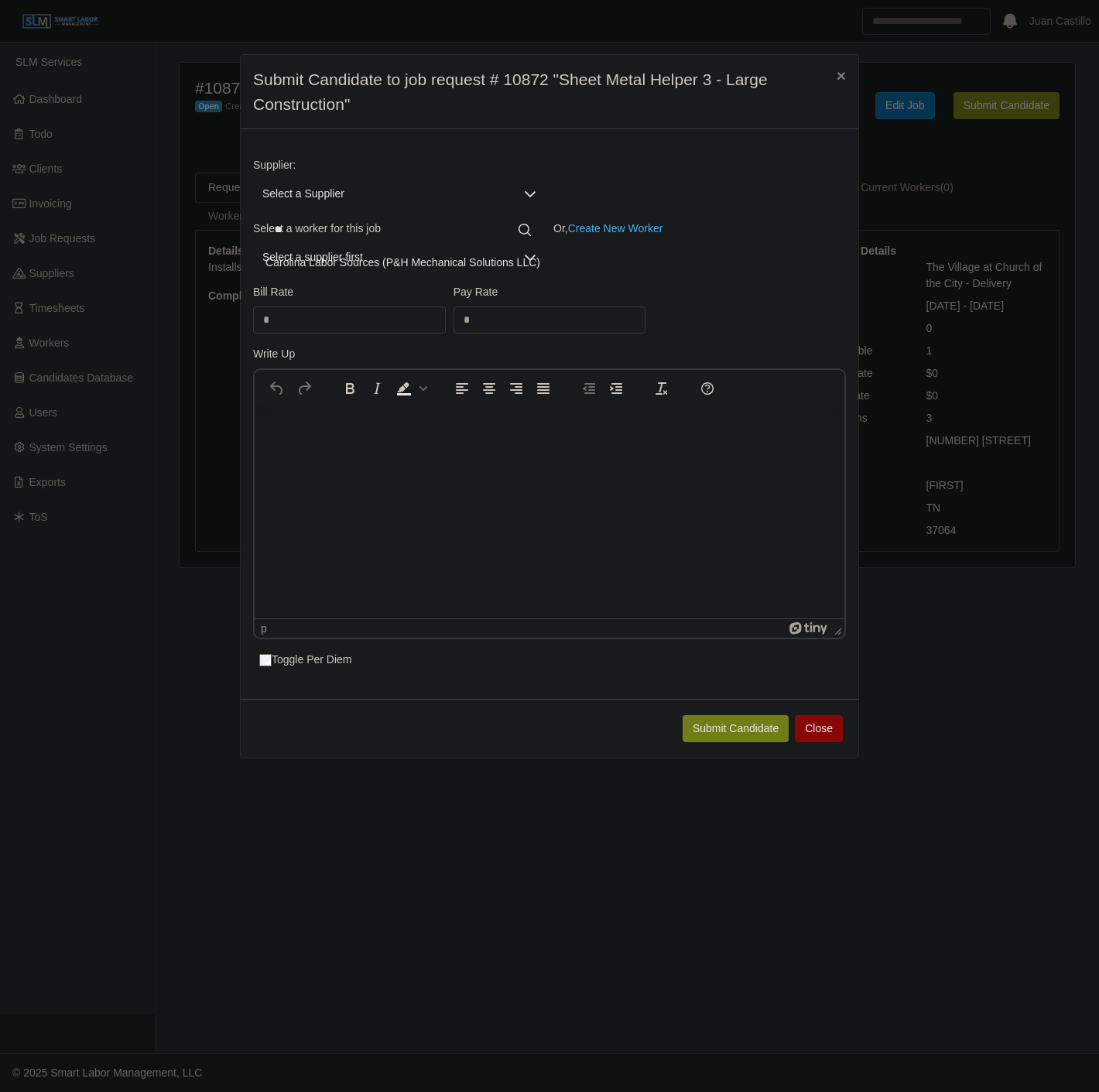 type on "**" 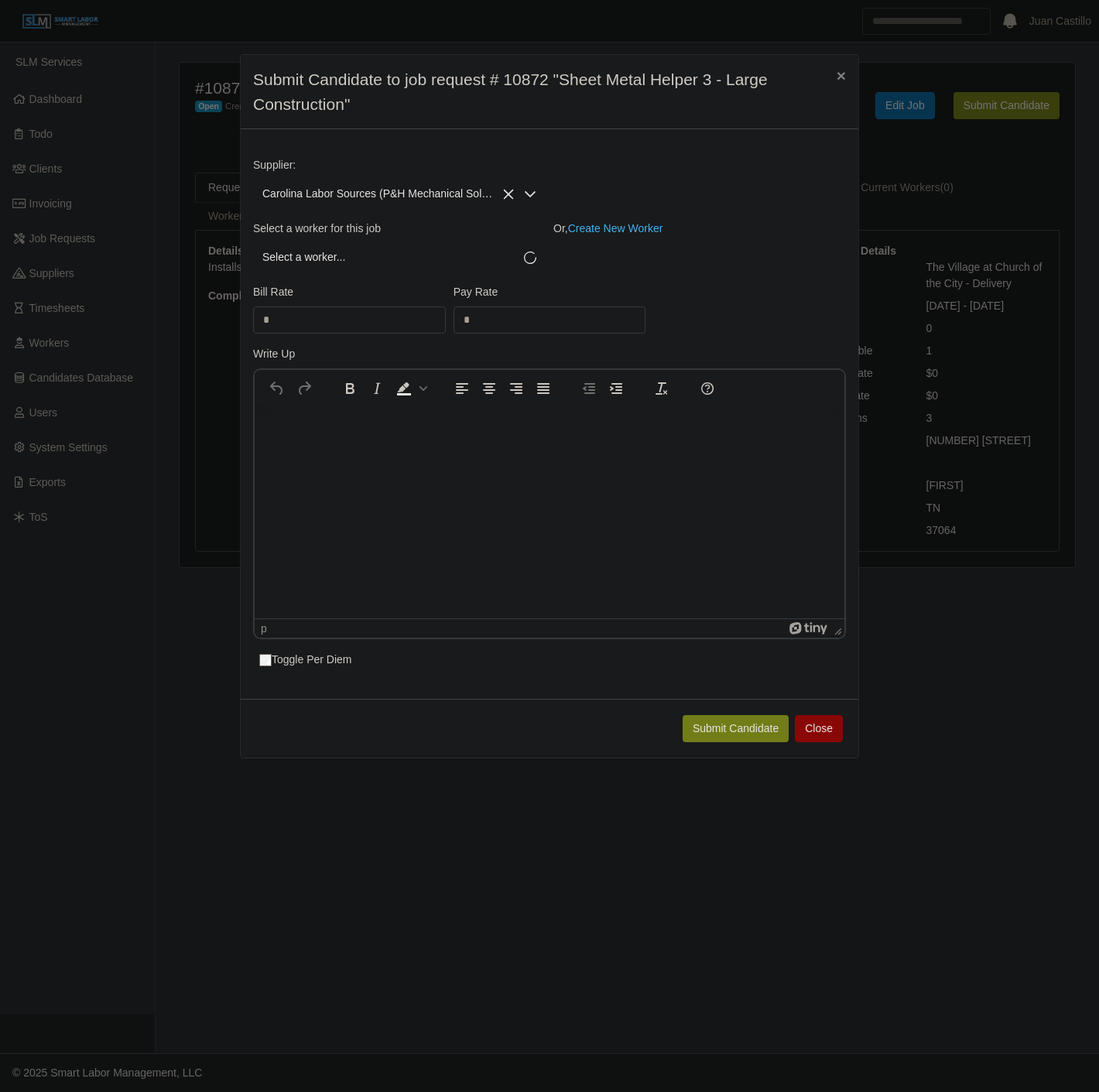 click on "Select a worker..." at bounding box center (384, 257) 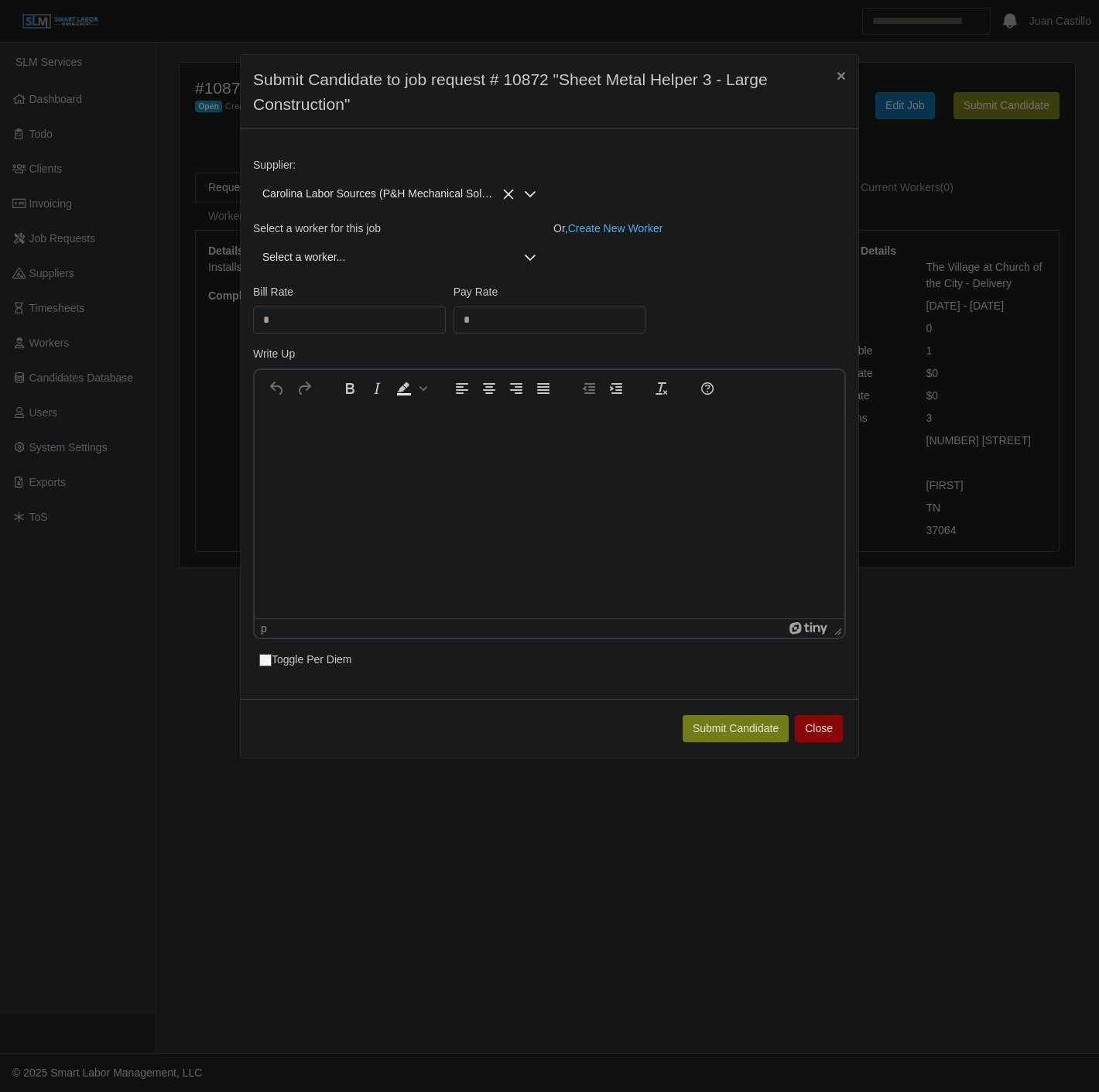 click on "Select a worker..." at bounding box center [384, 257] 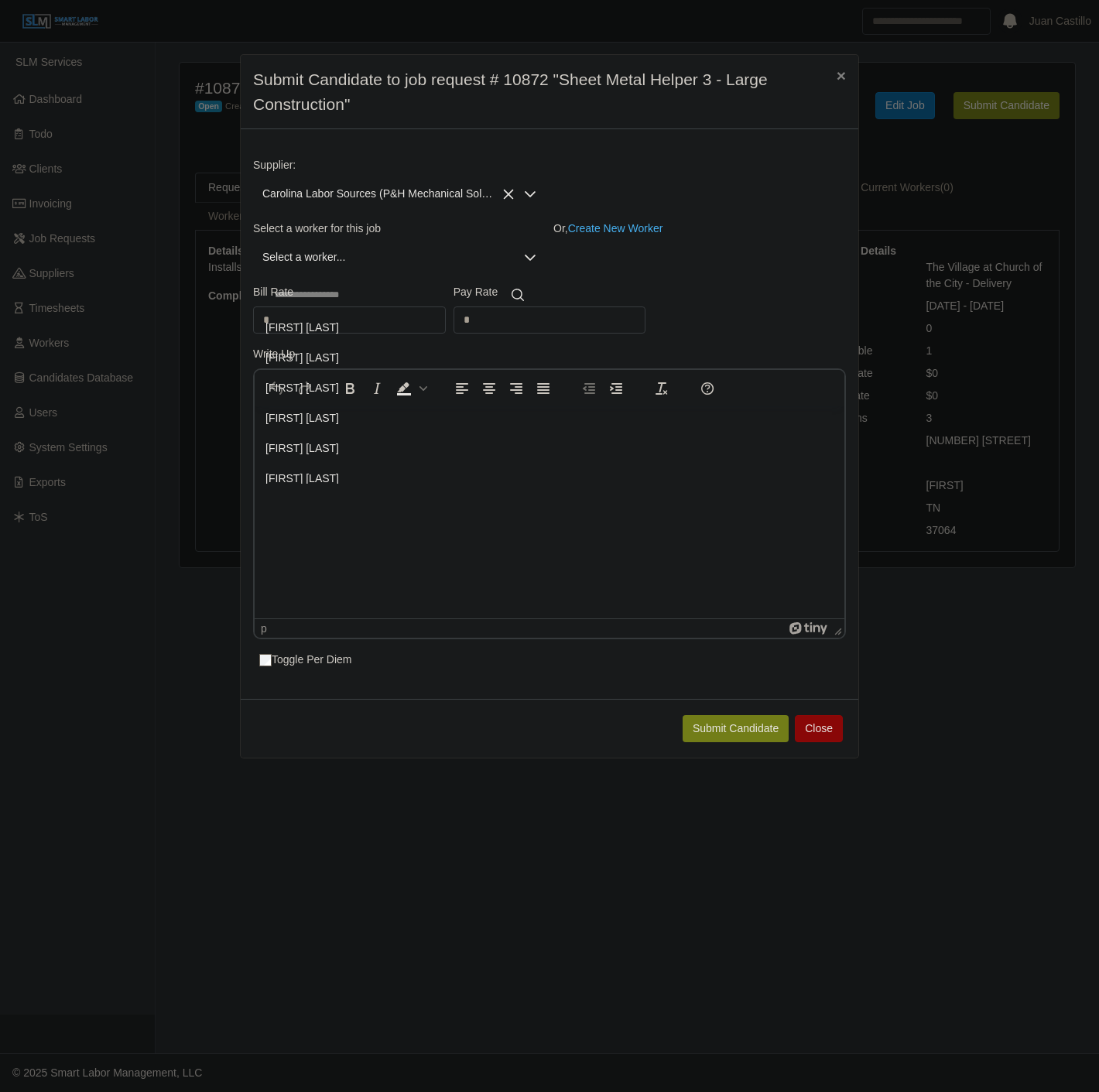 click 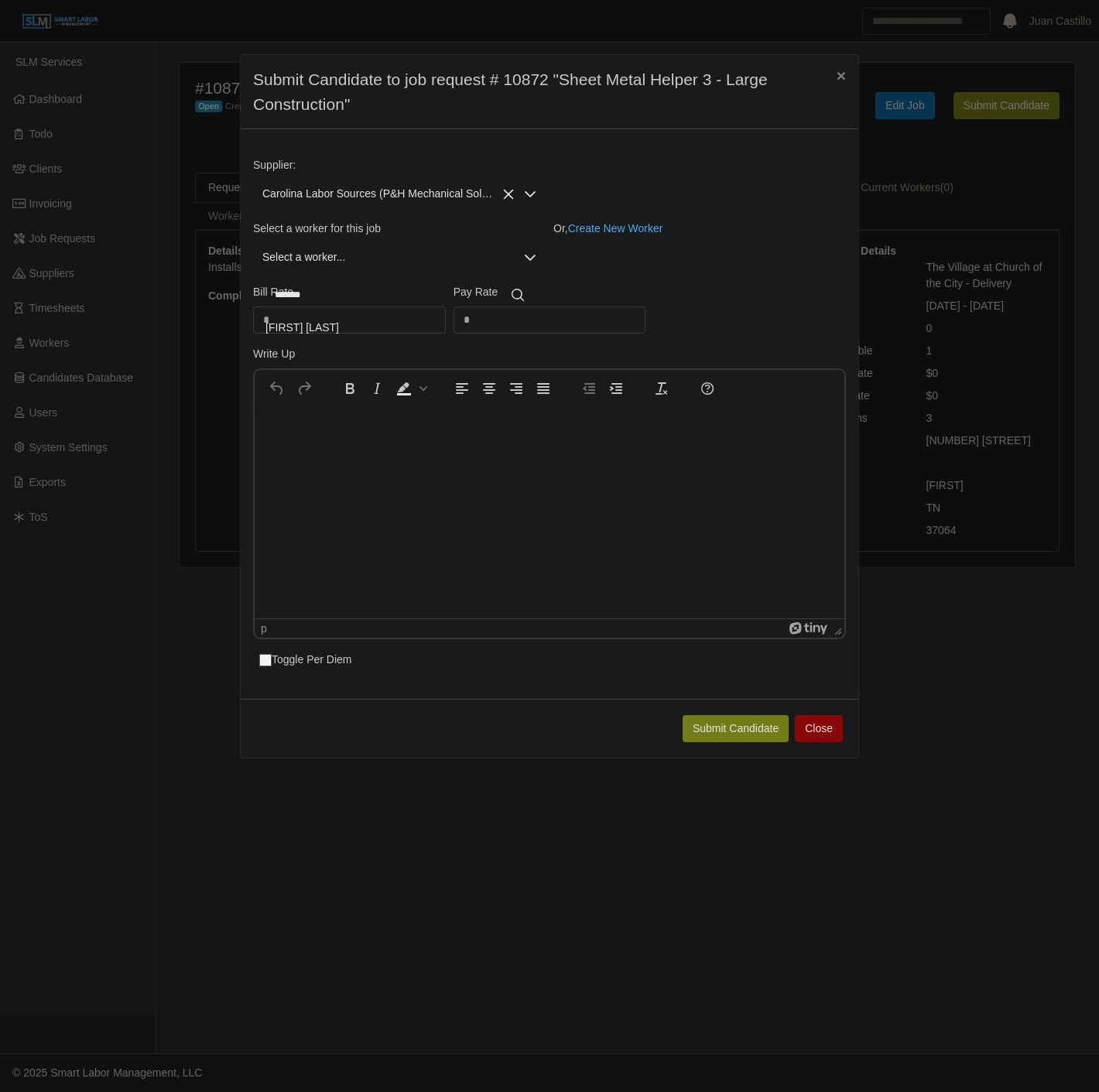 type on "*******" 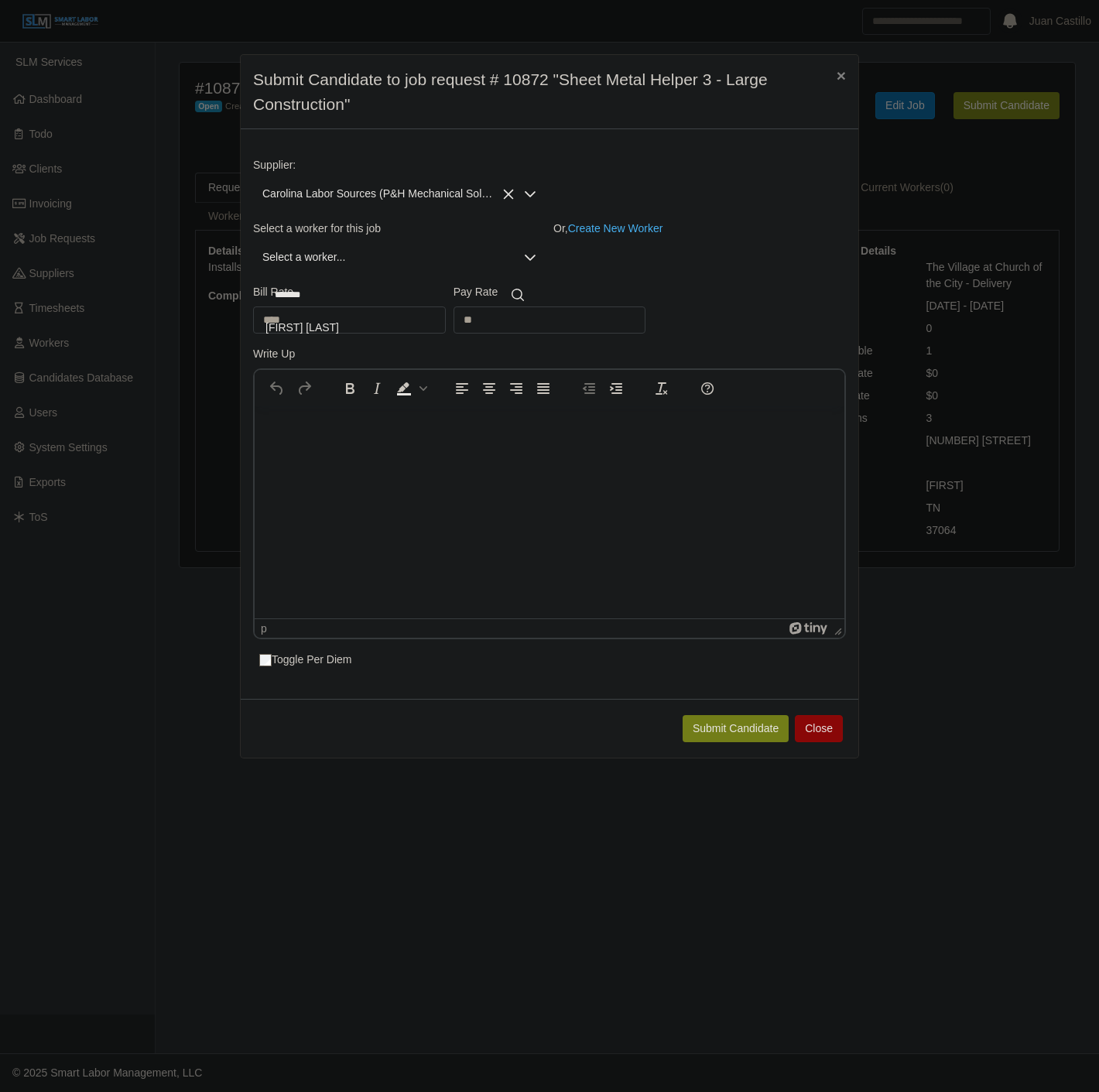 click on "[FIRST] [LAST]" 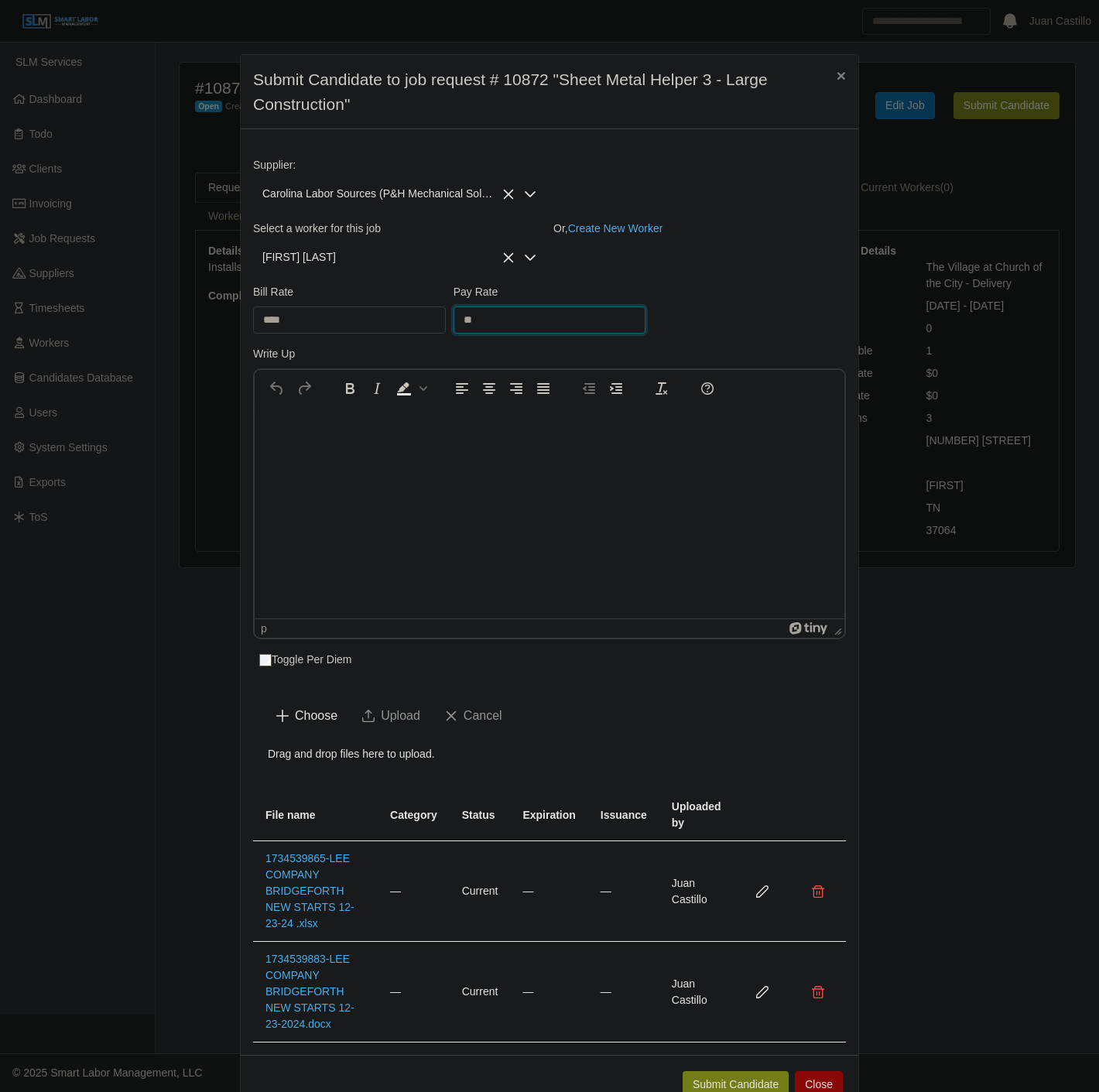 click on "**" at bounding box center (550, 320) 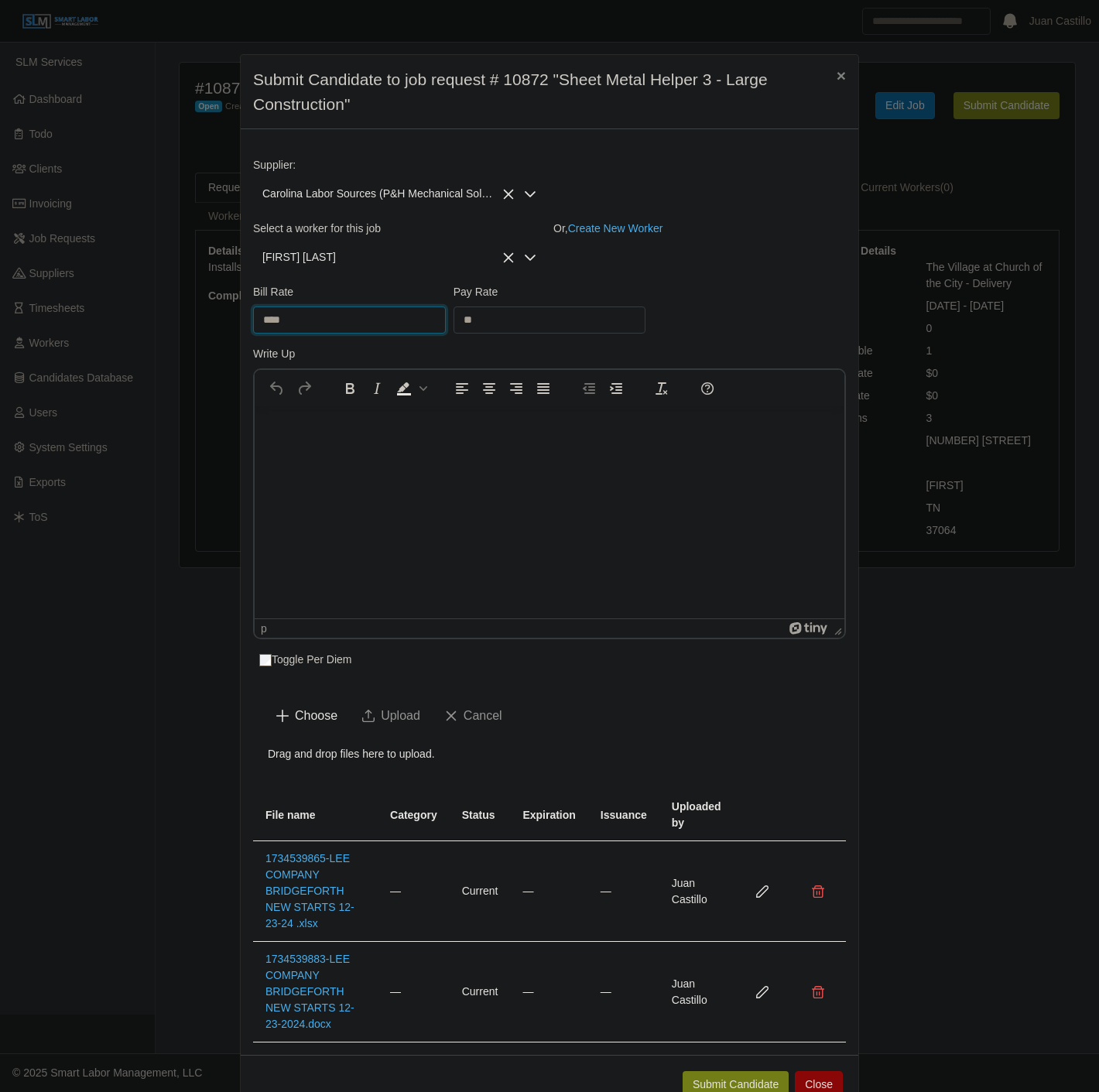click on "****" at bounding box center [349, 320] 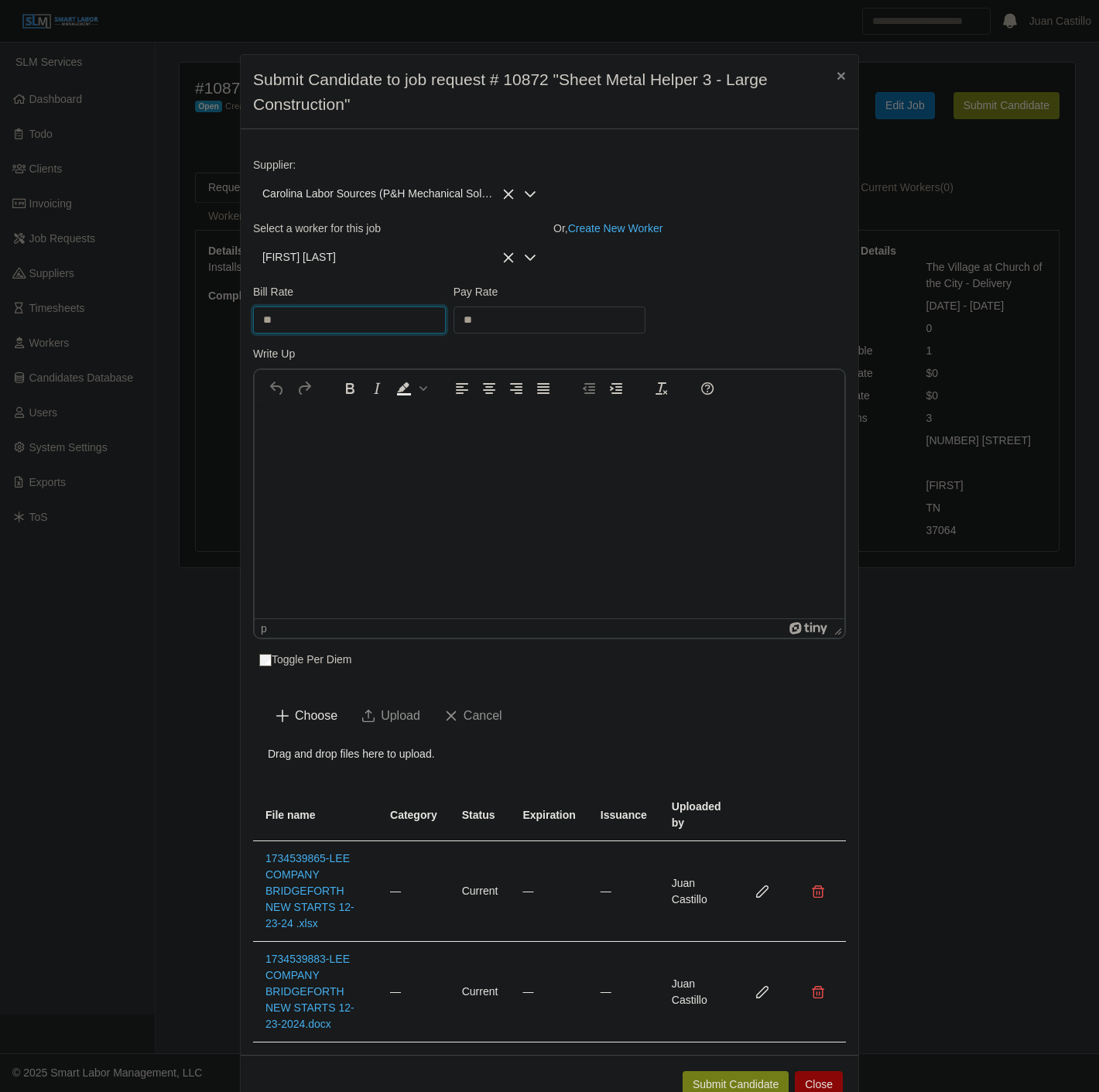 type on "*" 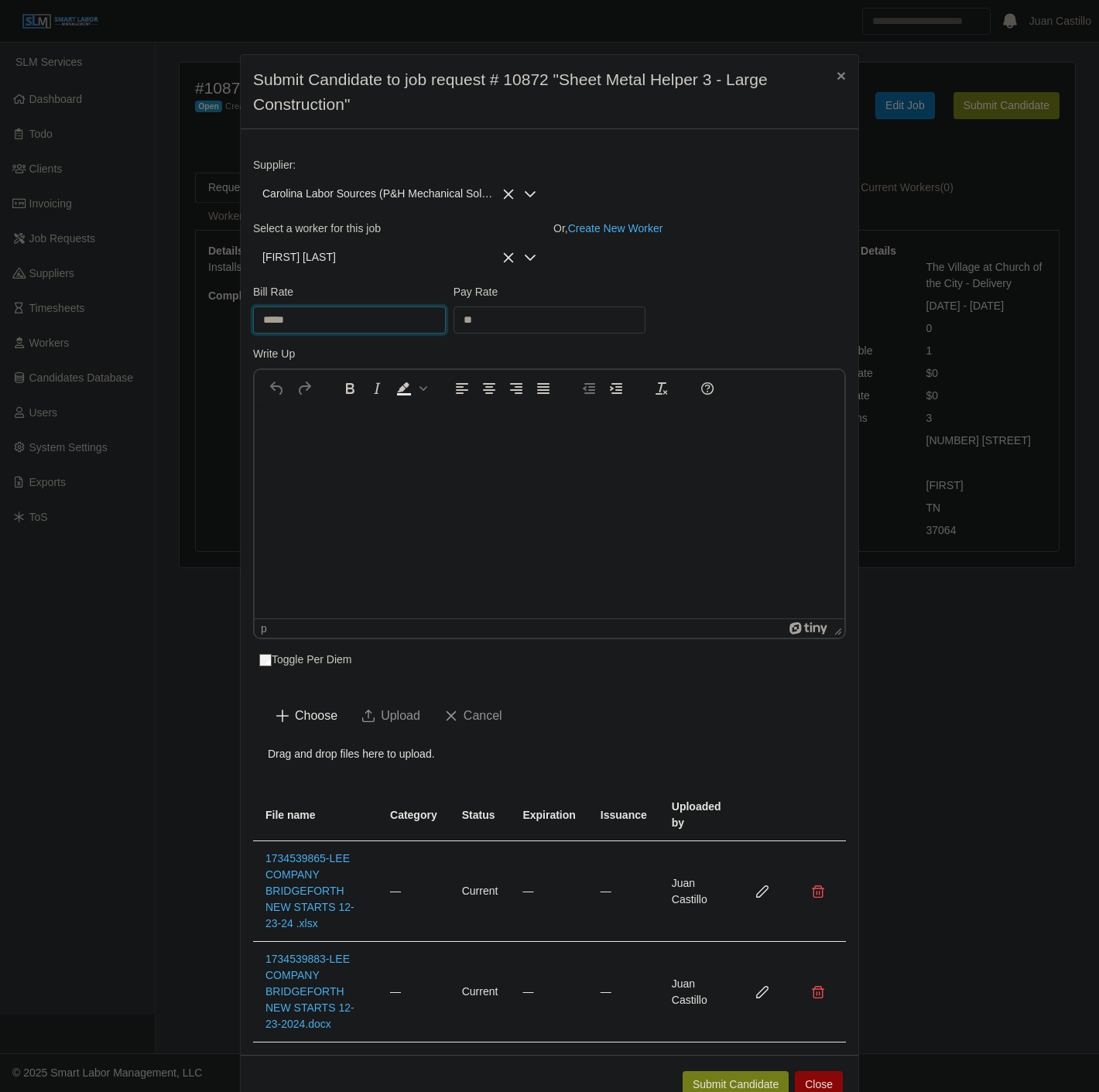 type on "*****" 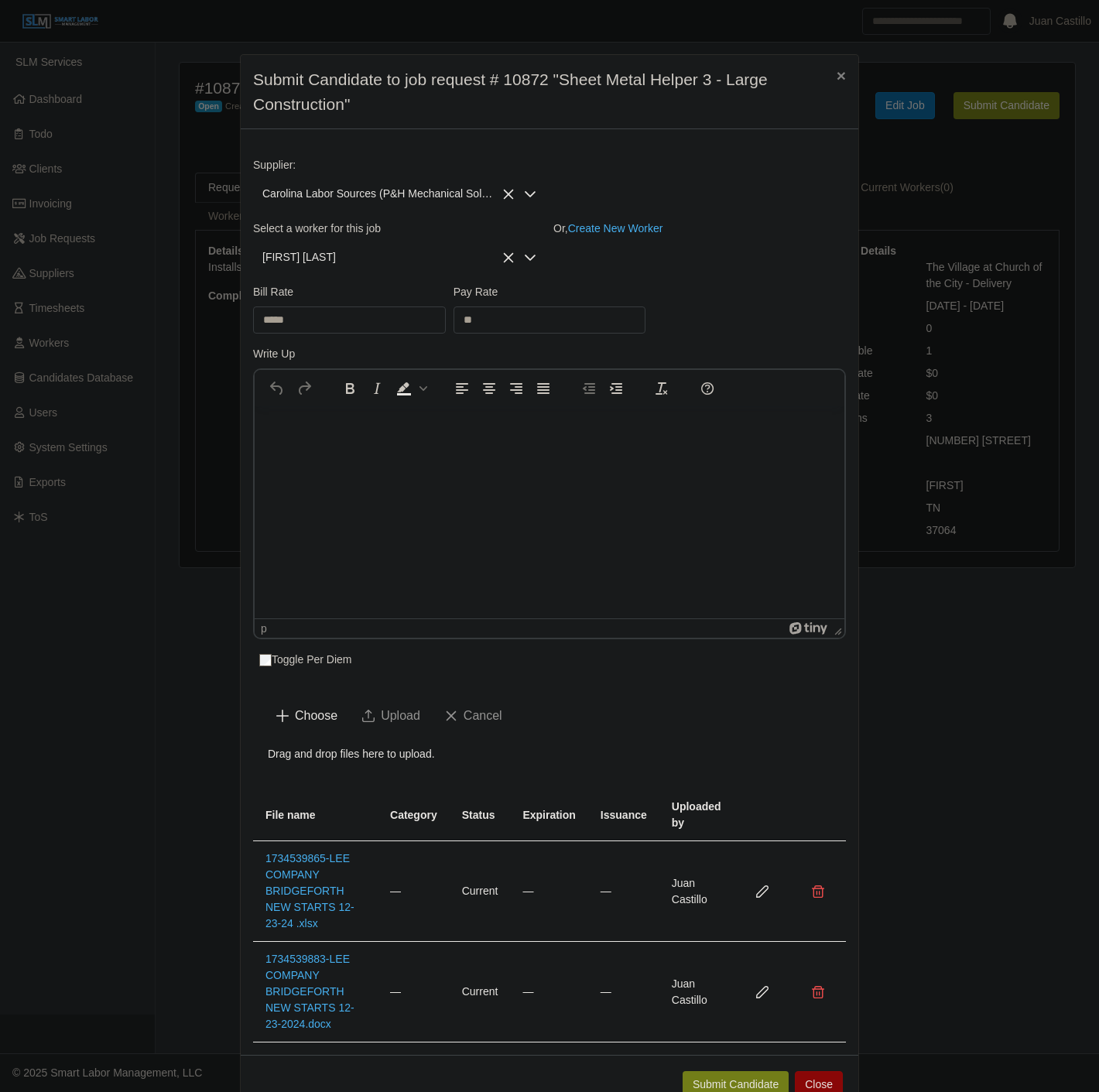click on "Bill Rate   *****     Pay Rate   **" at bounding box center (550, 315) 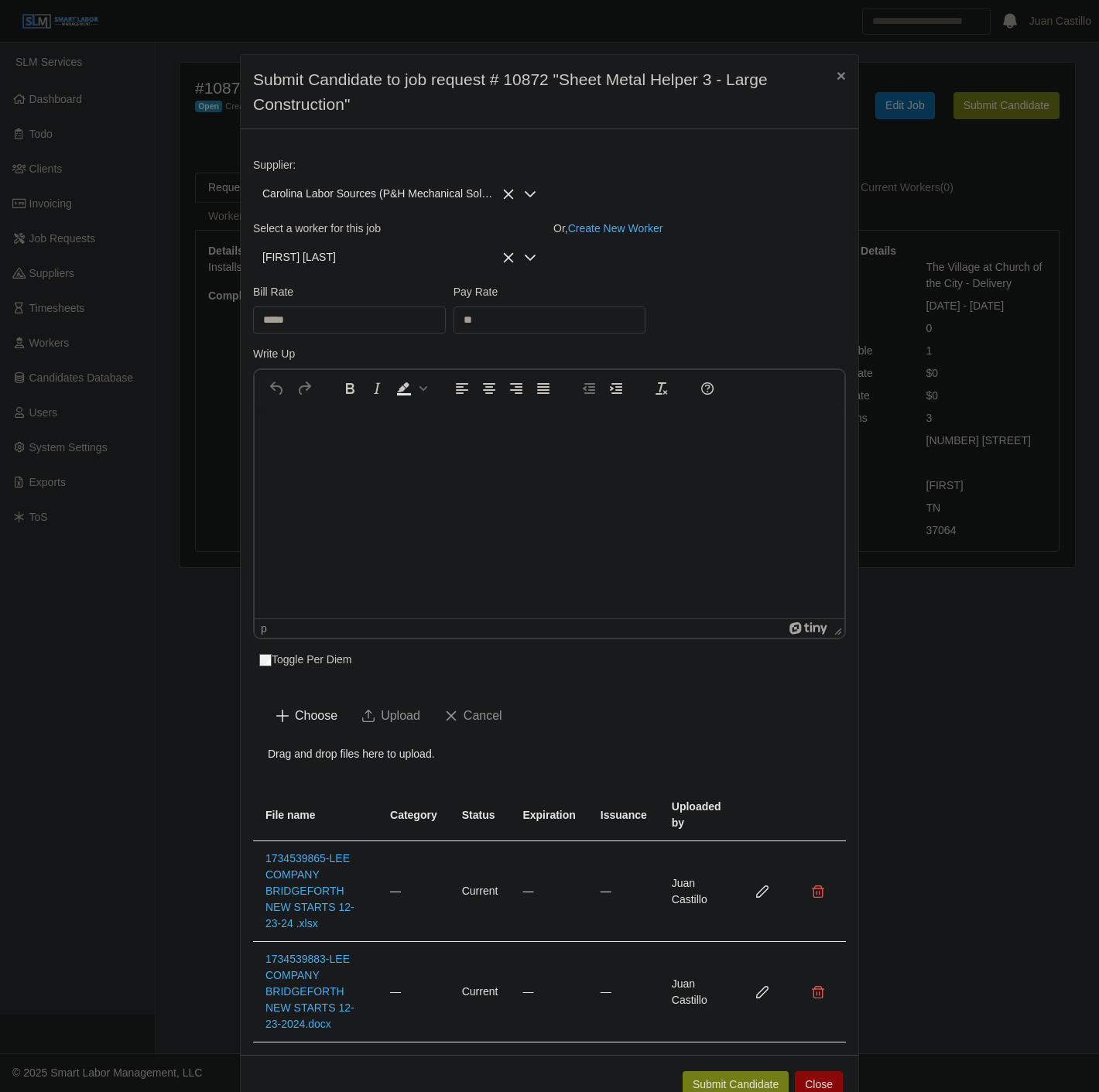 scroll, scrollTop: 35, scrollLeft: 0, axis: vertical 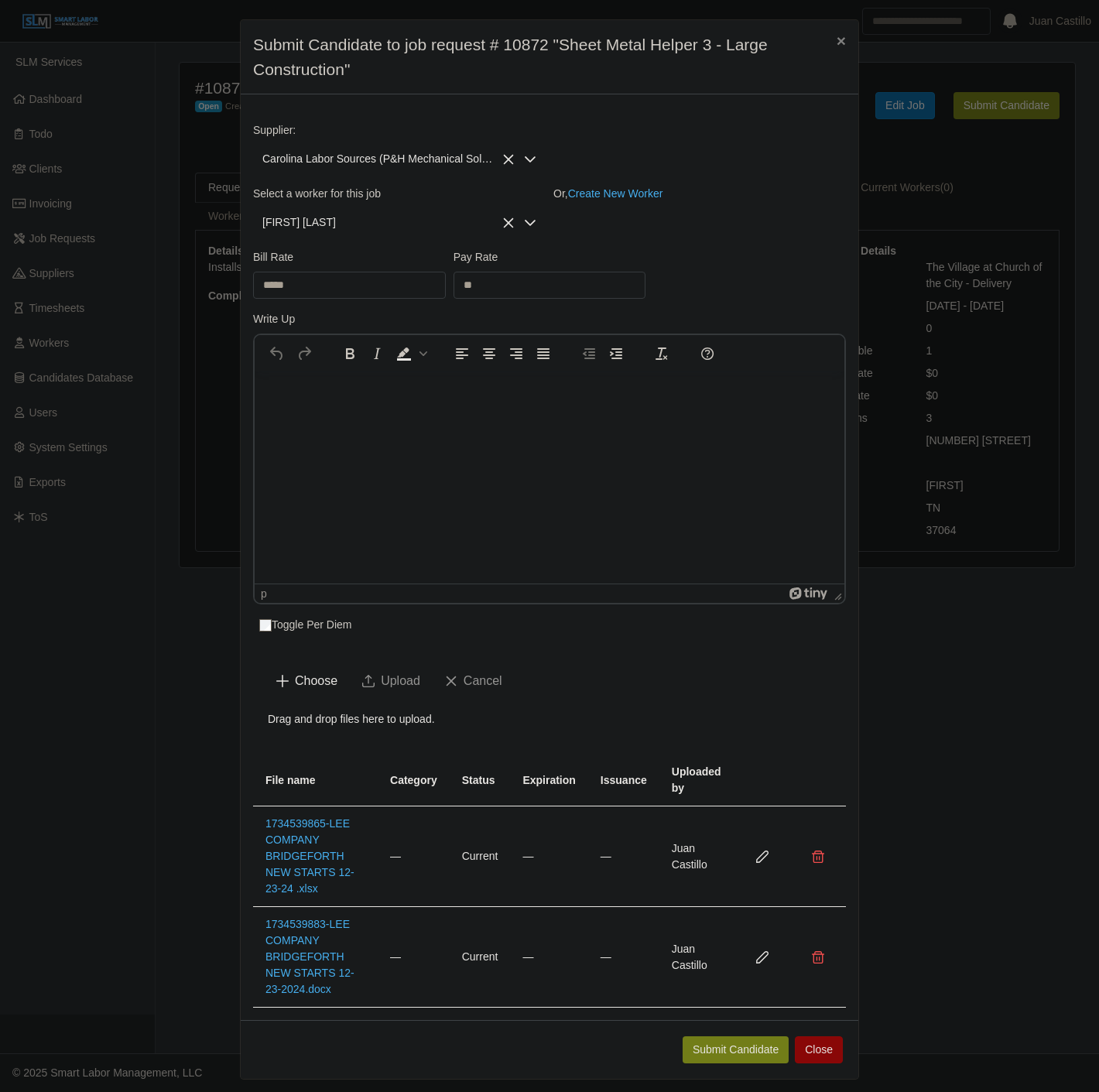drag, startPoint x: 700, startPoint y: 1032, endPoint x: 418, endPoint y: 745, distance: 402.3593 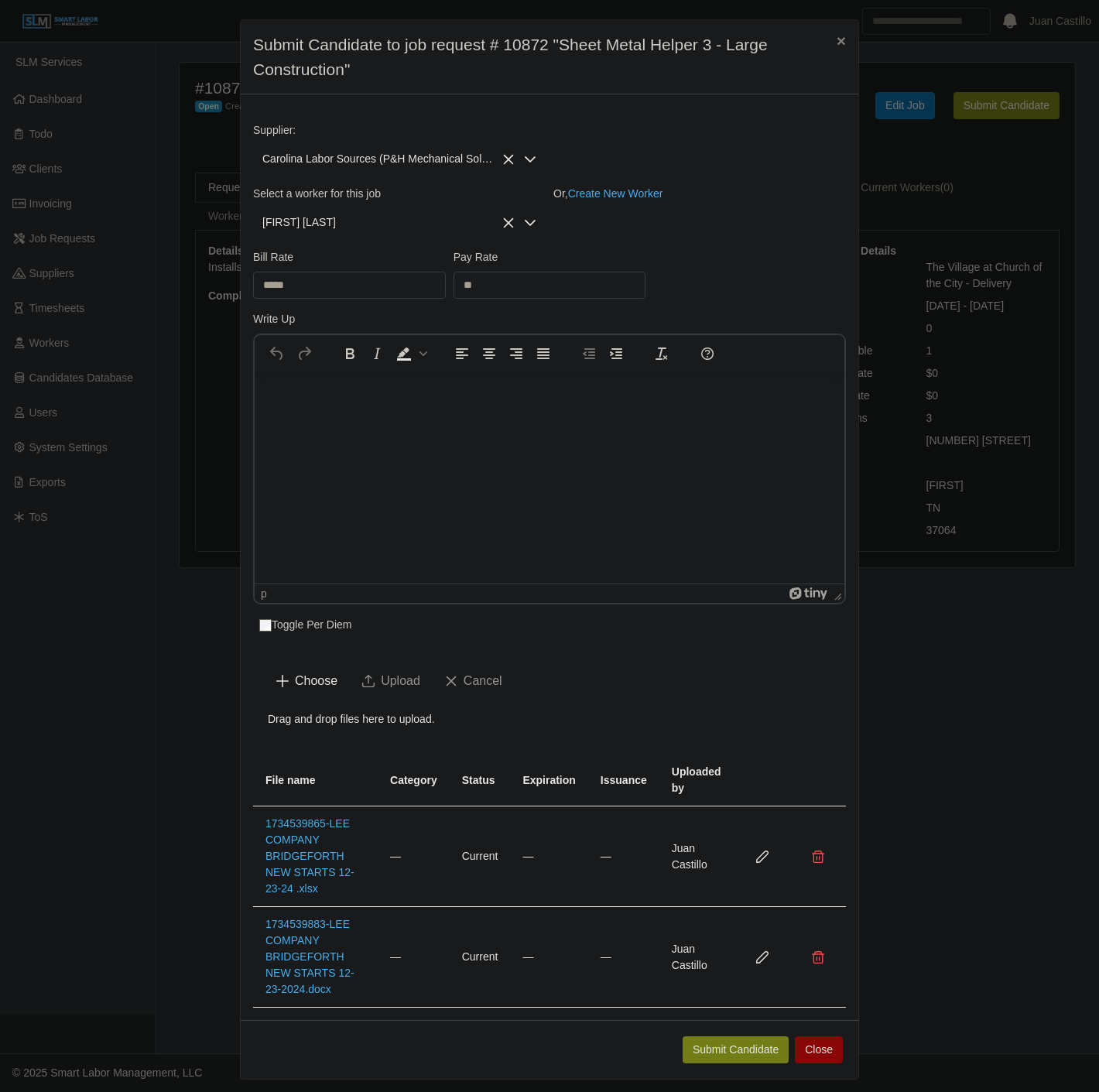 click on "Submit Candidate to job request # 10872 "Sheet Metal Helper 3 - Large Construction"
×     Supplier:    Carolina Labor Sources (P&H Mechanical Solutions LLC)   Select a worker for this job   [NAME]
Or,
Create New Worker     Bill Rate   *****     Pay Rate   **     Write Up   To open the popup, press Shift+Enter p
Toggle Per Diem
Choose Upload Cancel
Drag and drop files here to upload.
File name Category Status Expiration Issuance Uploaded by 1734539865-LEE COMPANY  BRIDGEFORTH NEW STARTS 12-23-24 .xlsx — Current — — [NAME]     1734539883-LEE COMPANY BRIDGEFORTH NEW STARTS 12-23-2024.docx — Current — — [NAME]
Submit Candidate
Close" at bounding box center (550, 549) 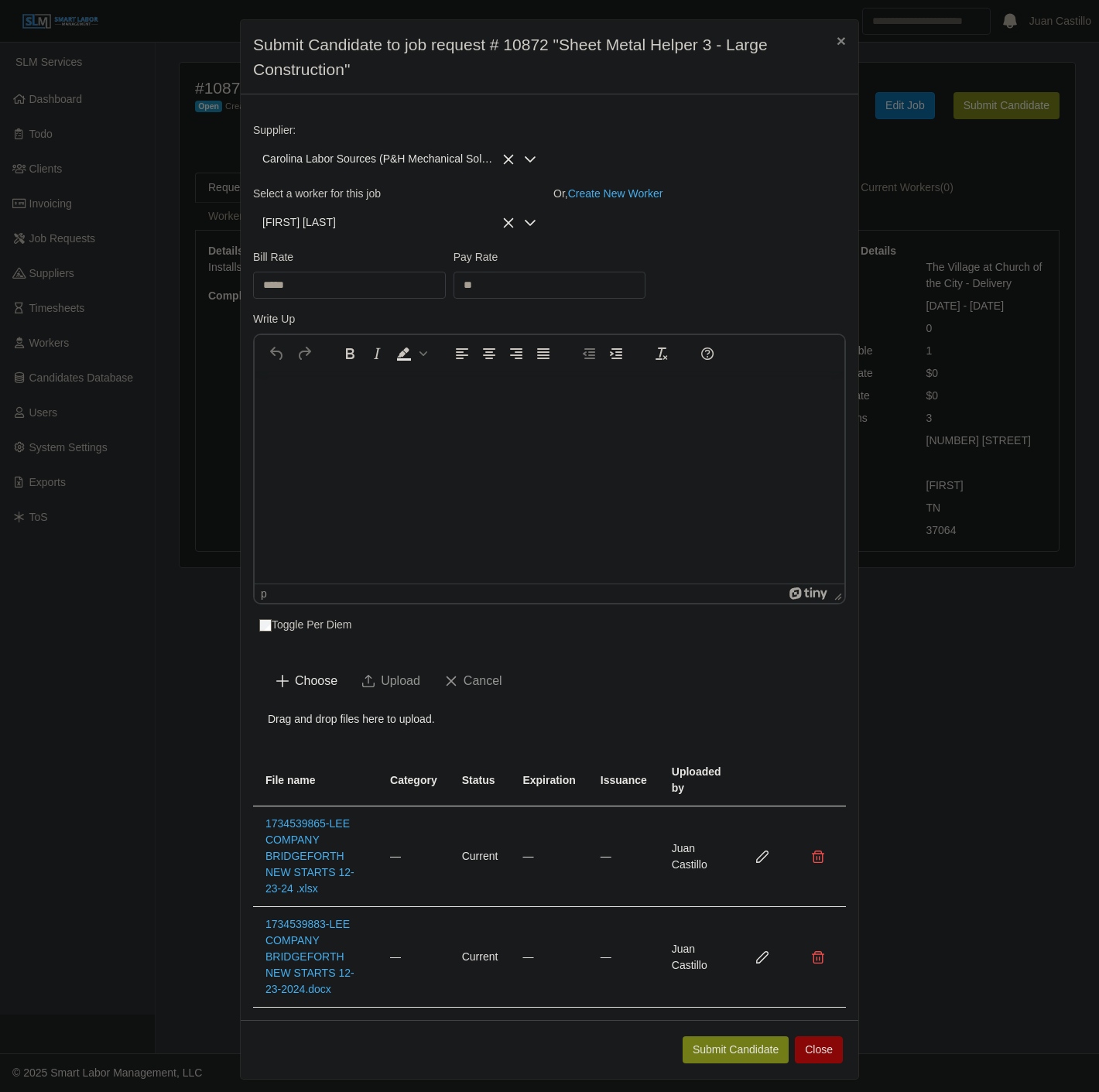 click on "Choose" 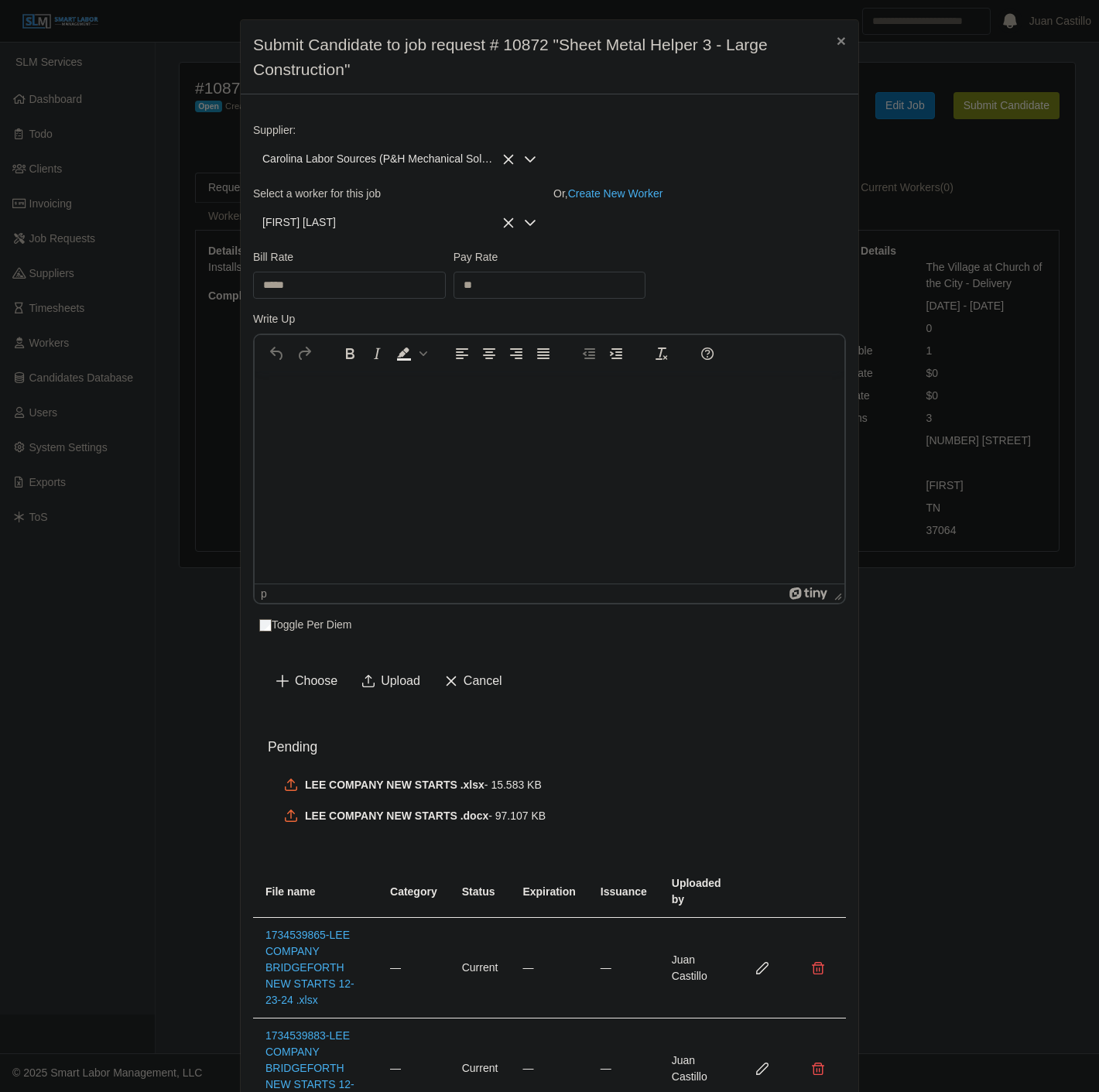 click on "Upload" 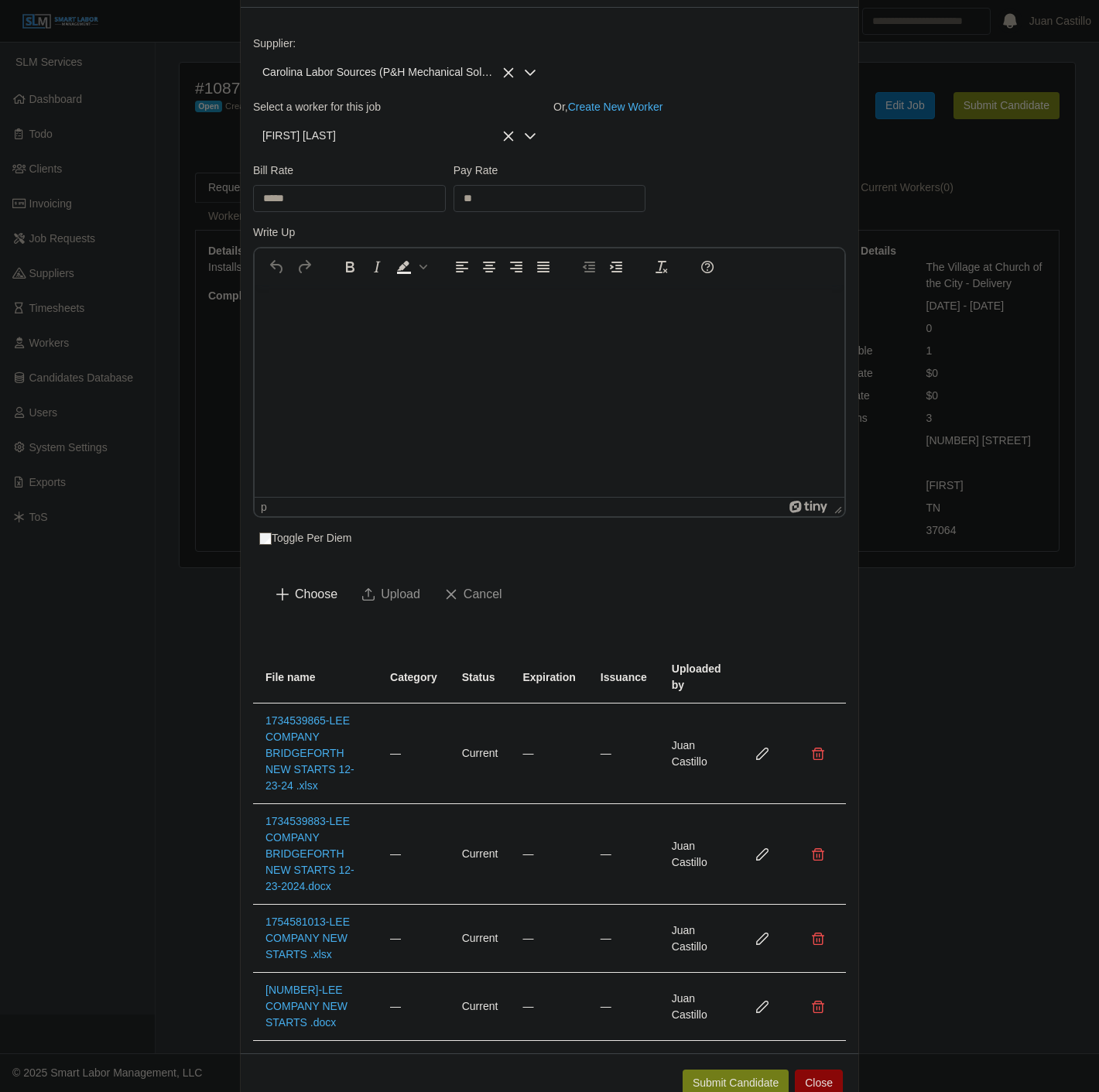 scroll, scrollTop: 156, scrollLeft: 0, axis: vertical 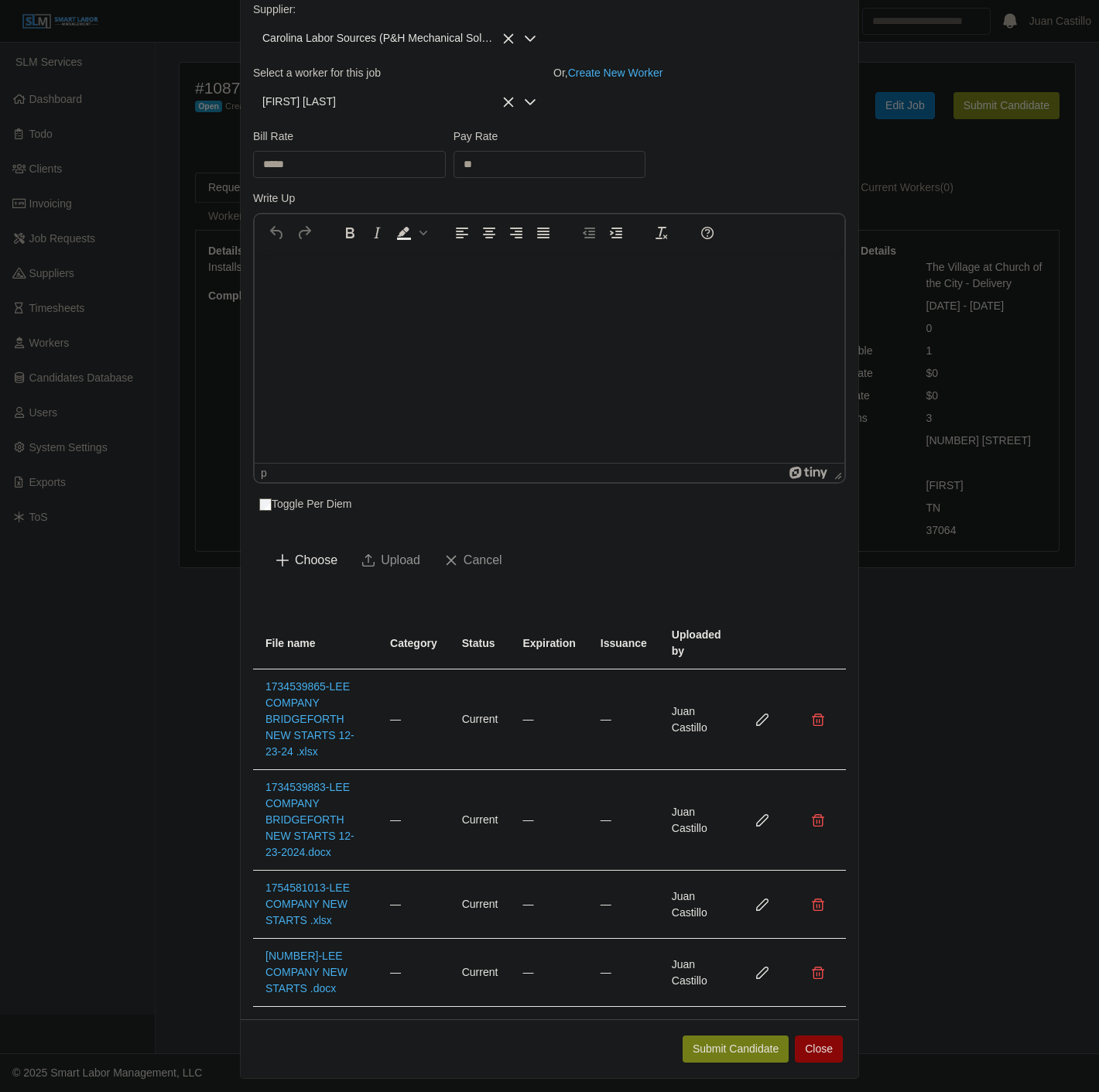 click 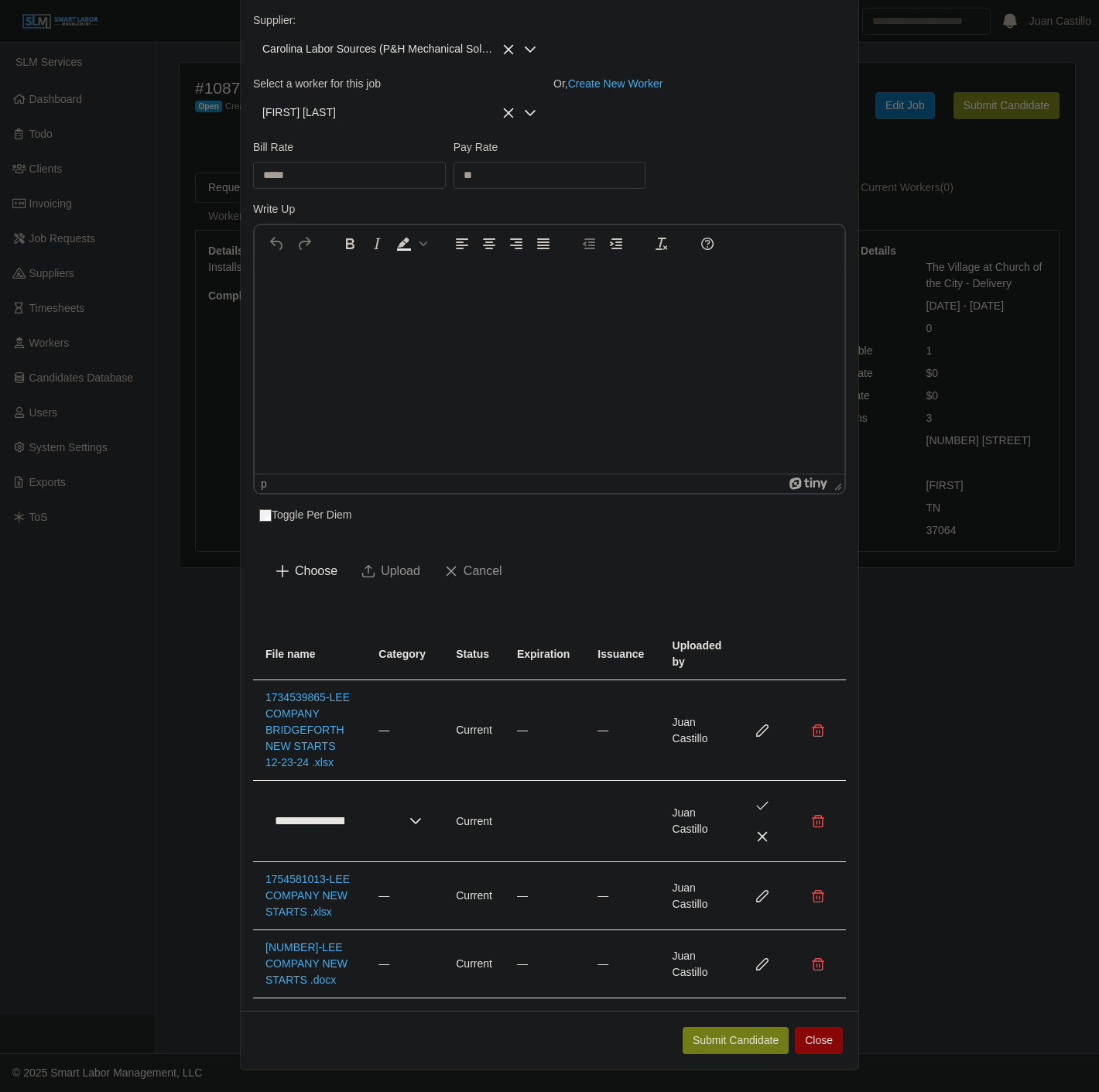 click 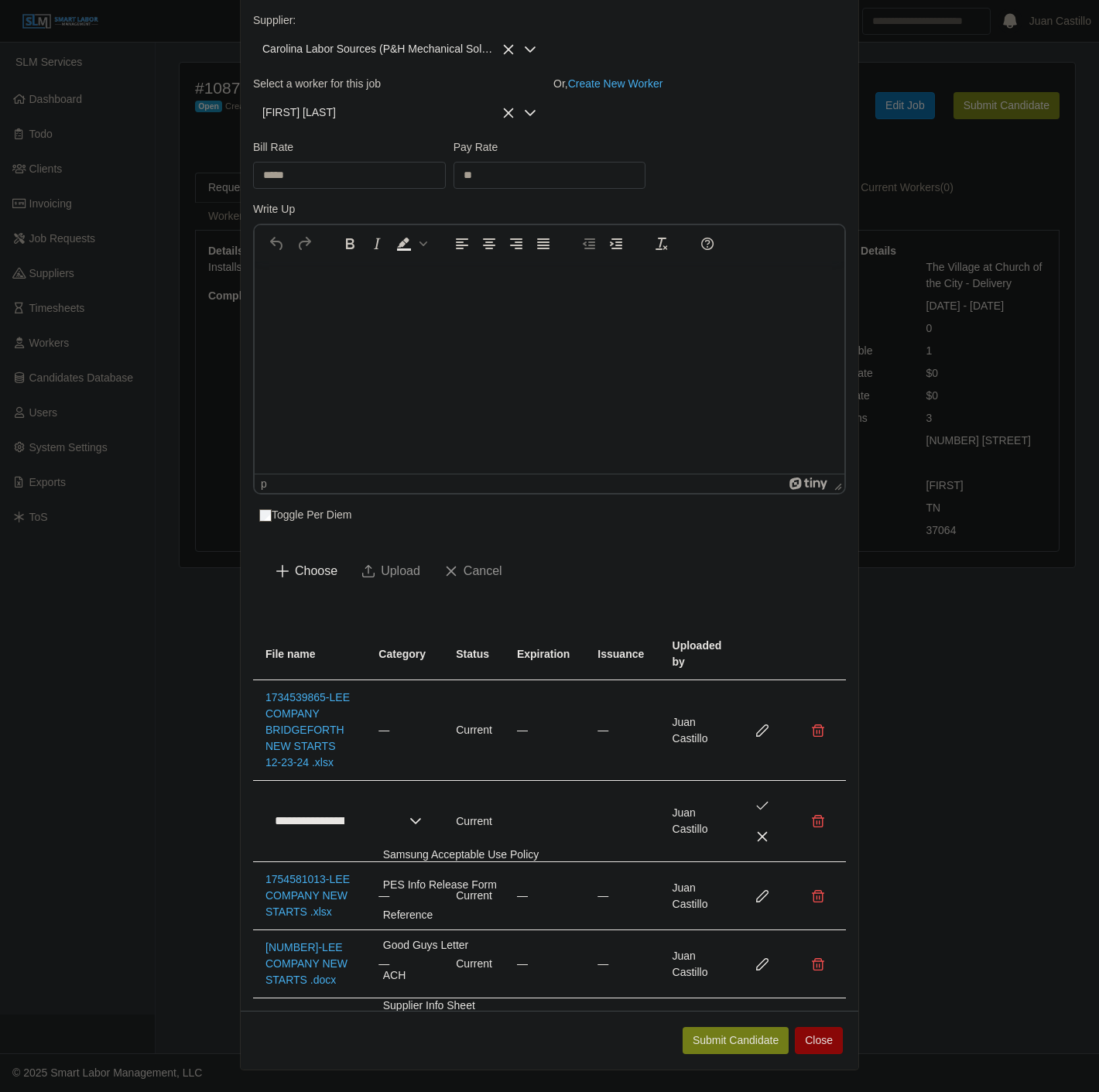 scroll, scrollTop: 404, scrollLeft: 0, axis: vertical 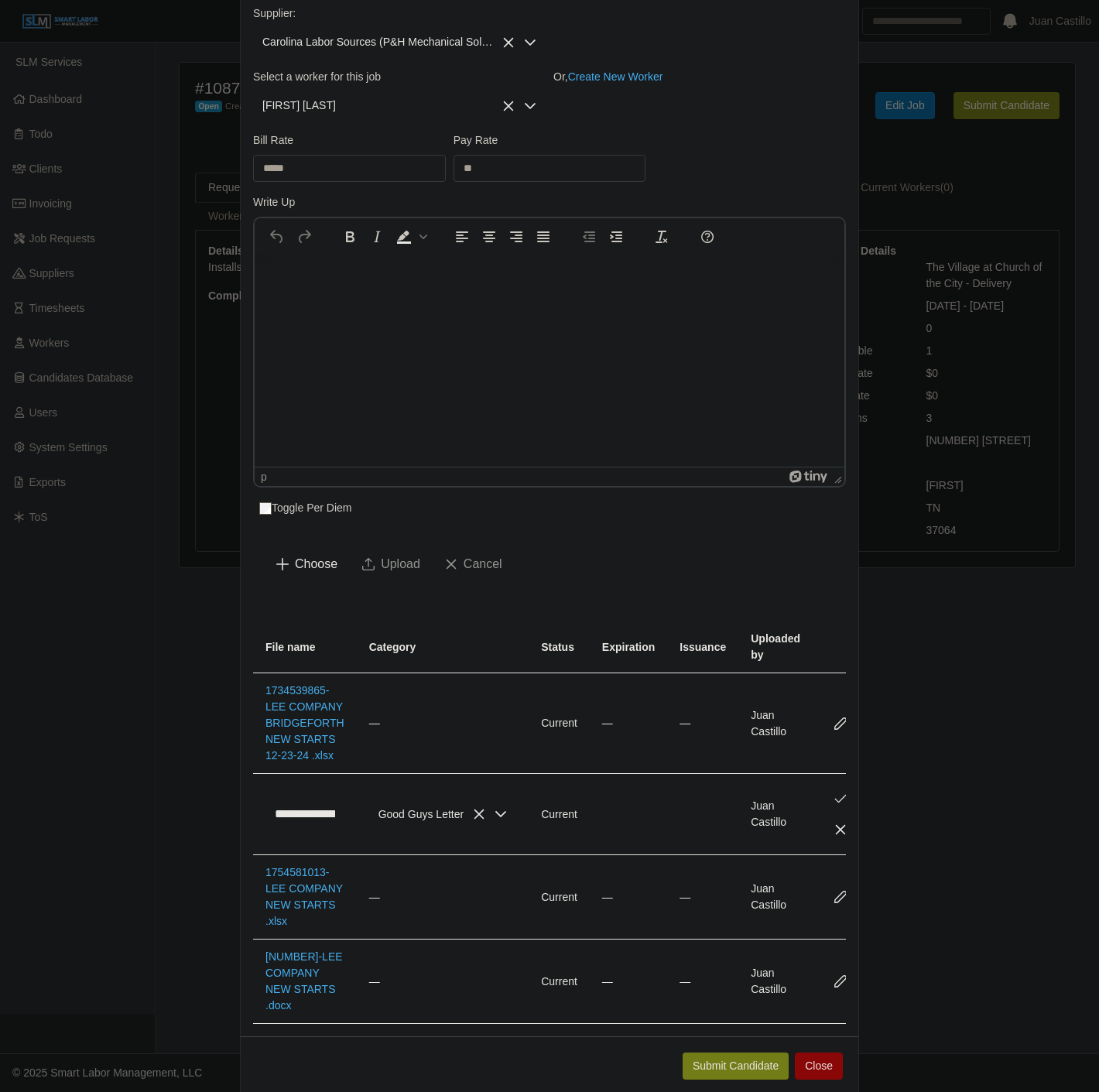 click on "**********" 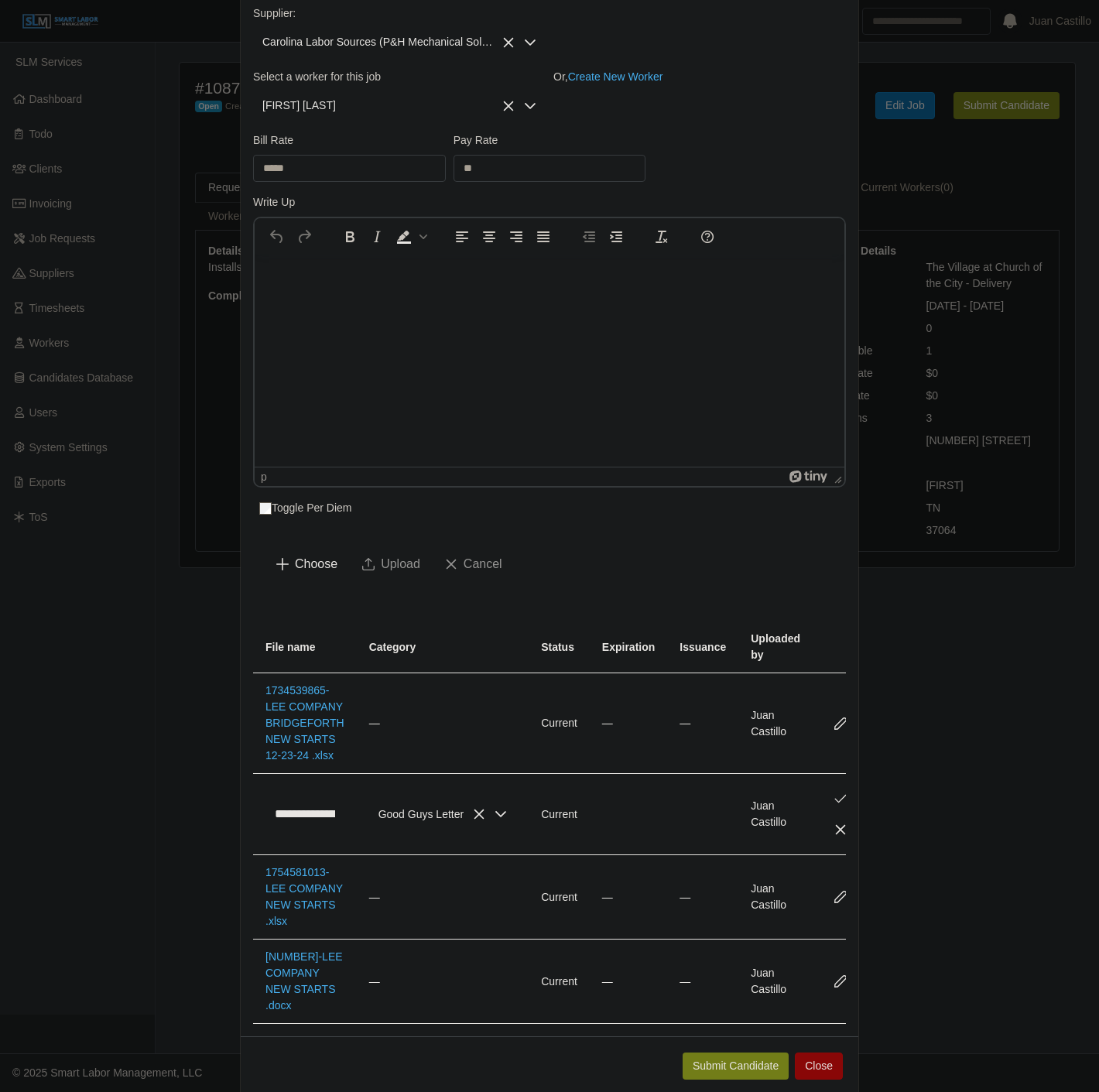 type on "**********" 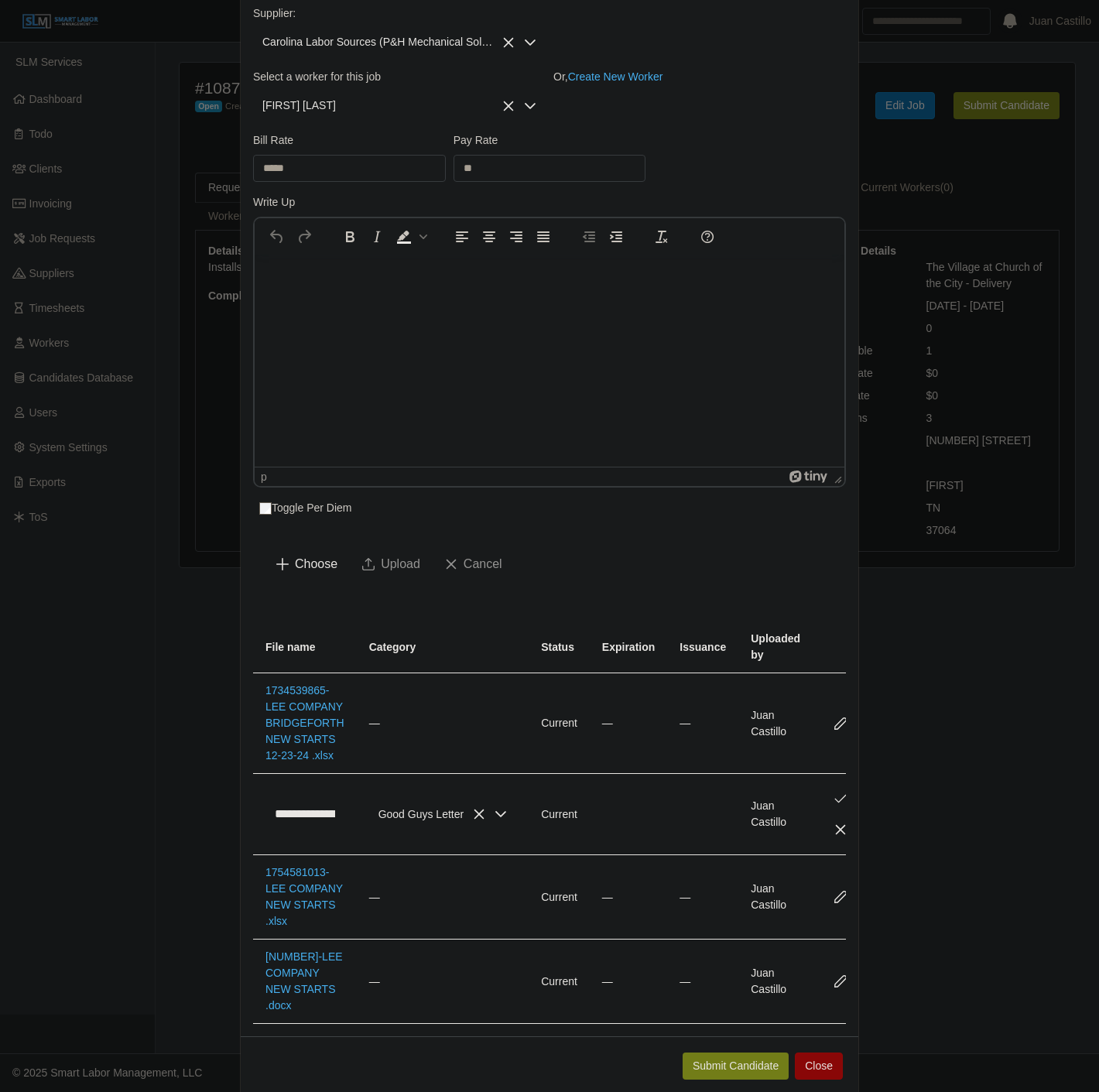 click on "**********" 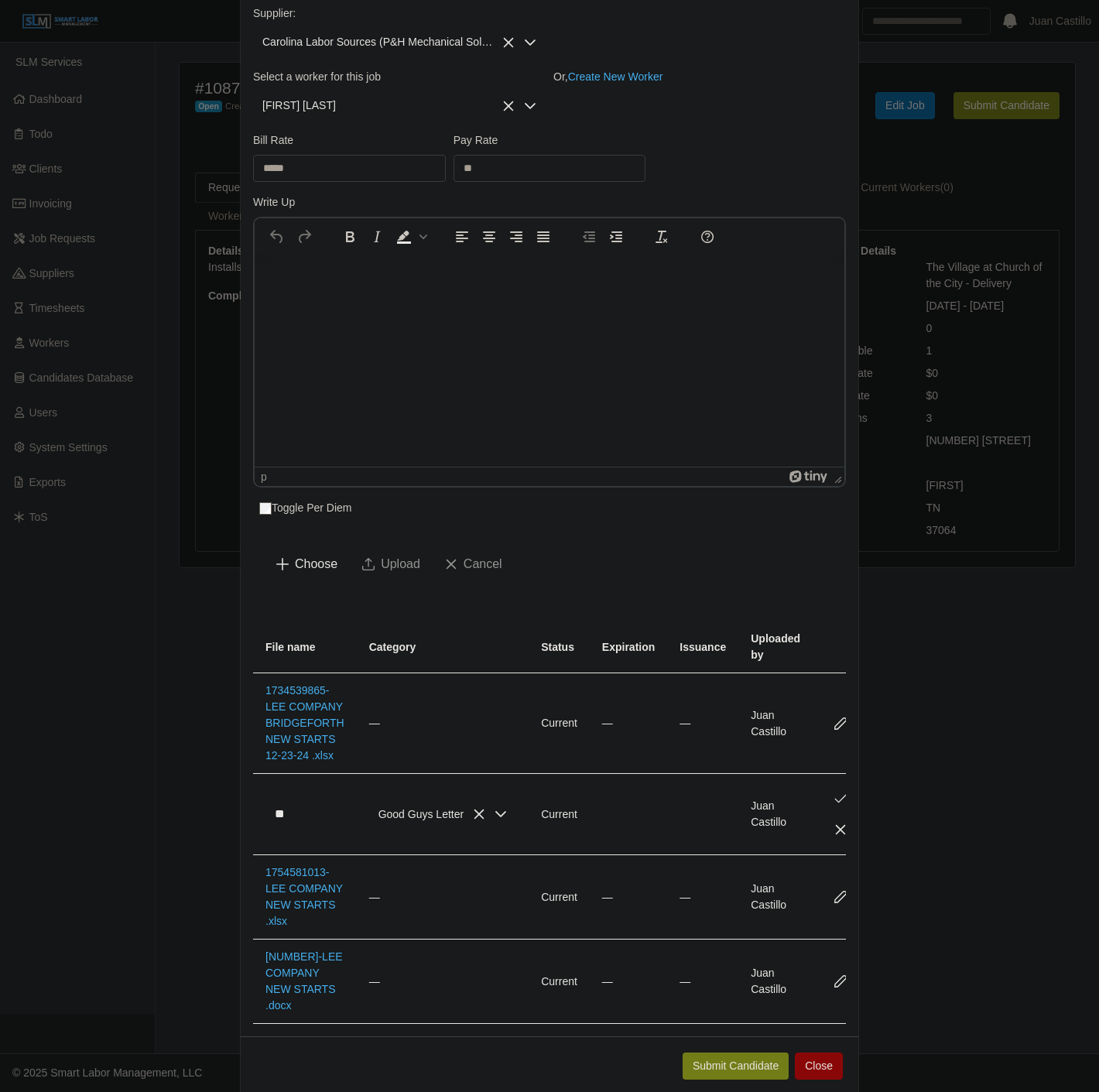 type on "*" 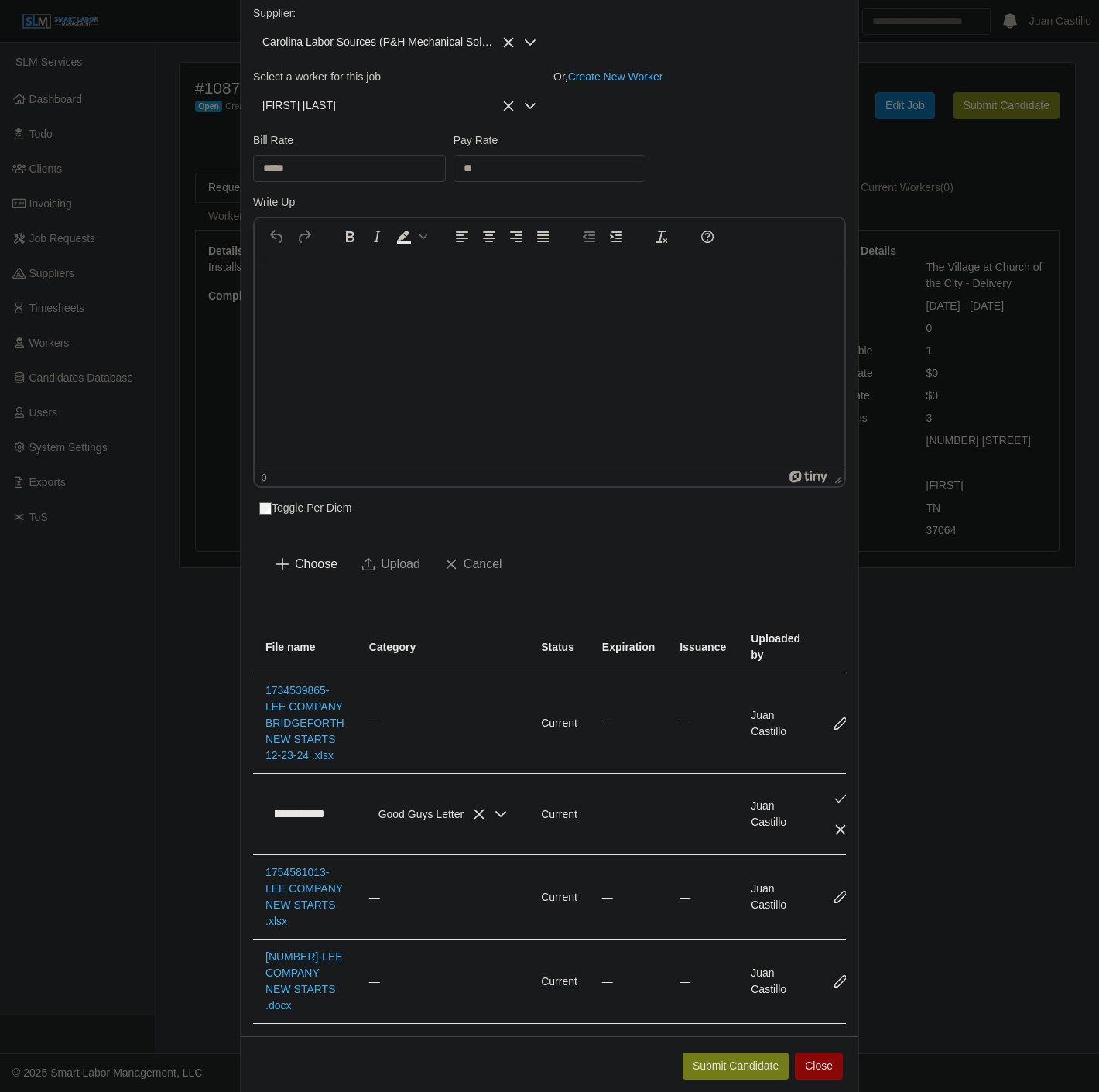 scroll, scrollTop: 0, scrollLeft: 50, axis: horizontal 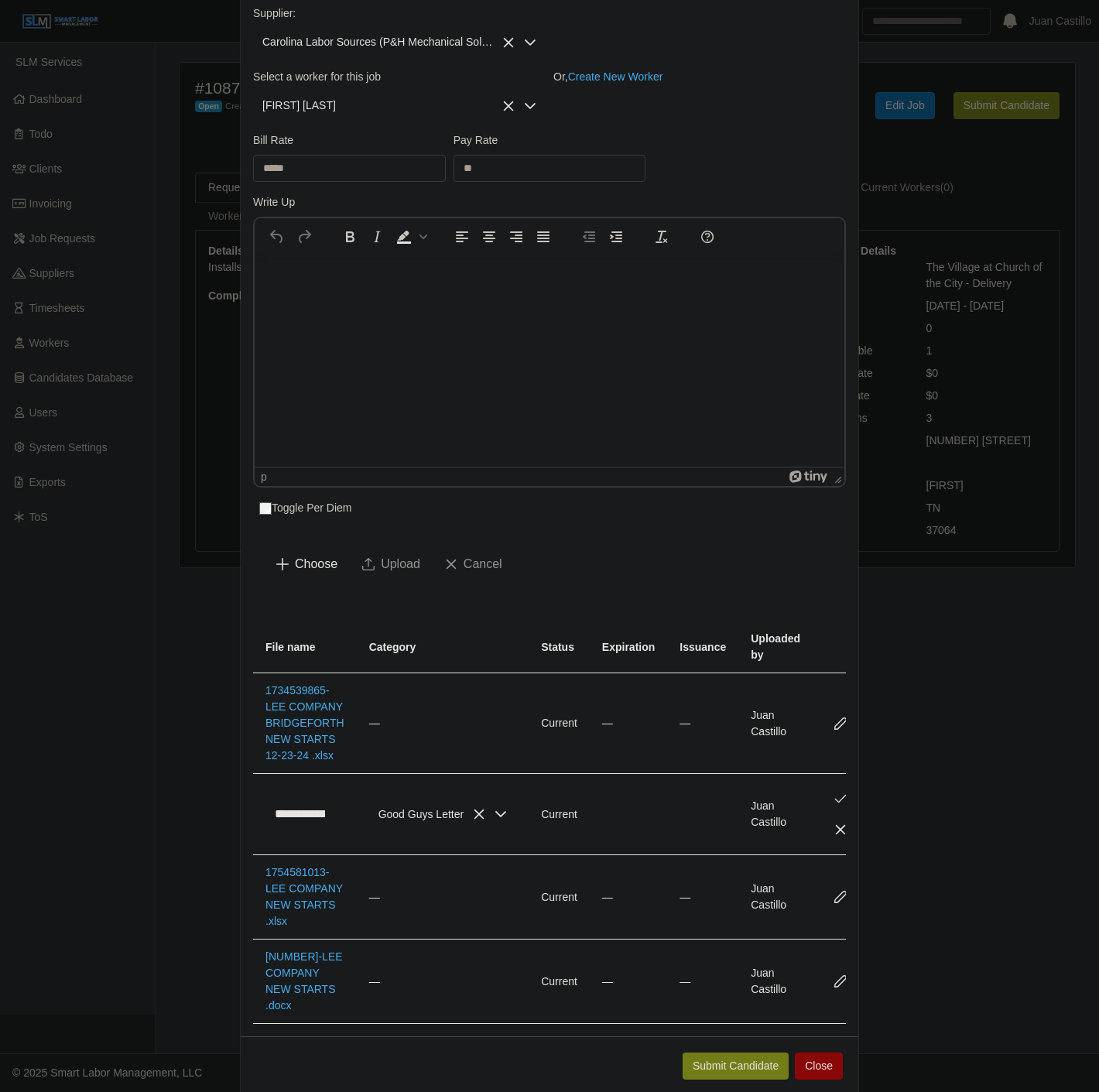 click 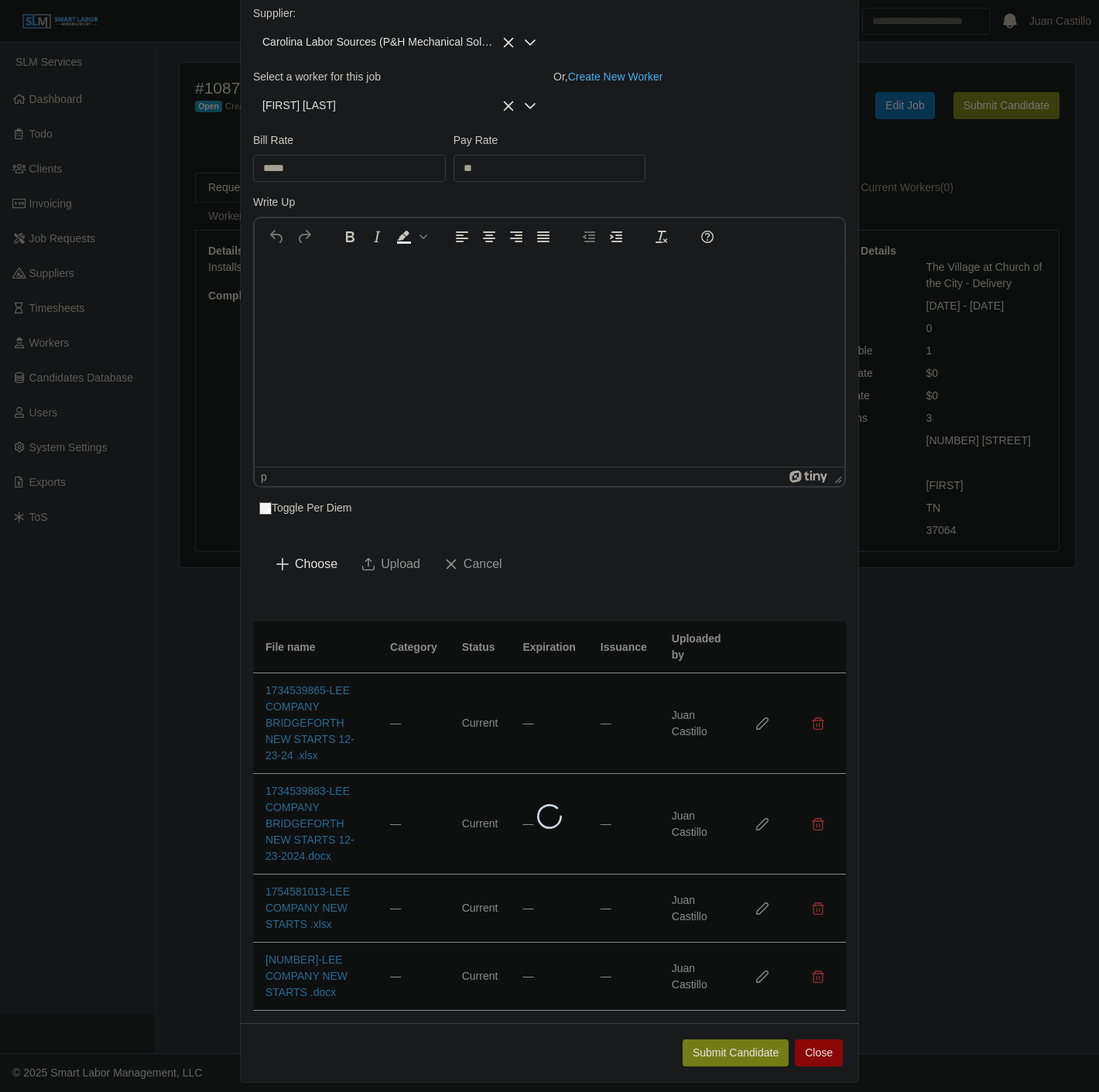 scroll, scrollTop: 122, scrollLeft: 0, axis: vertical 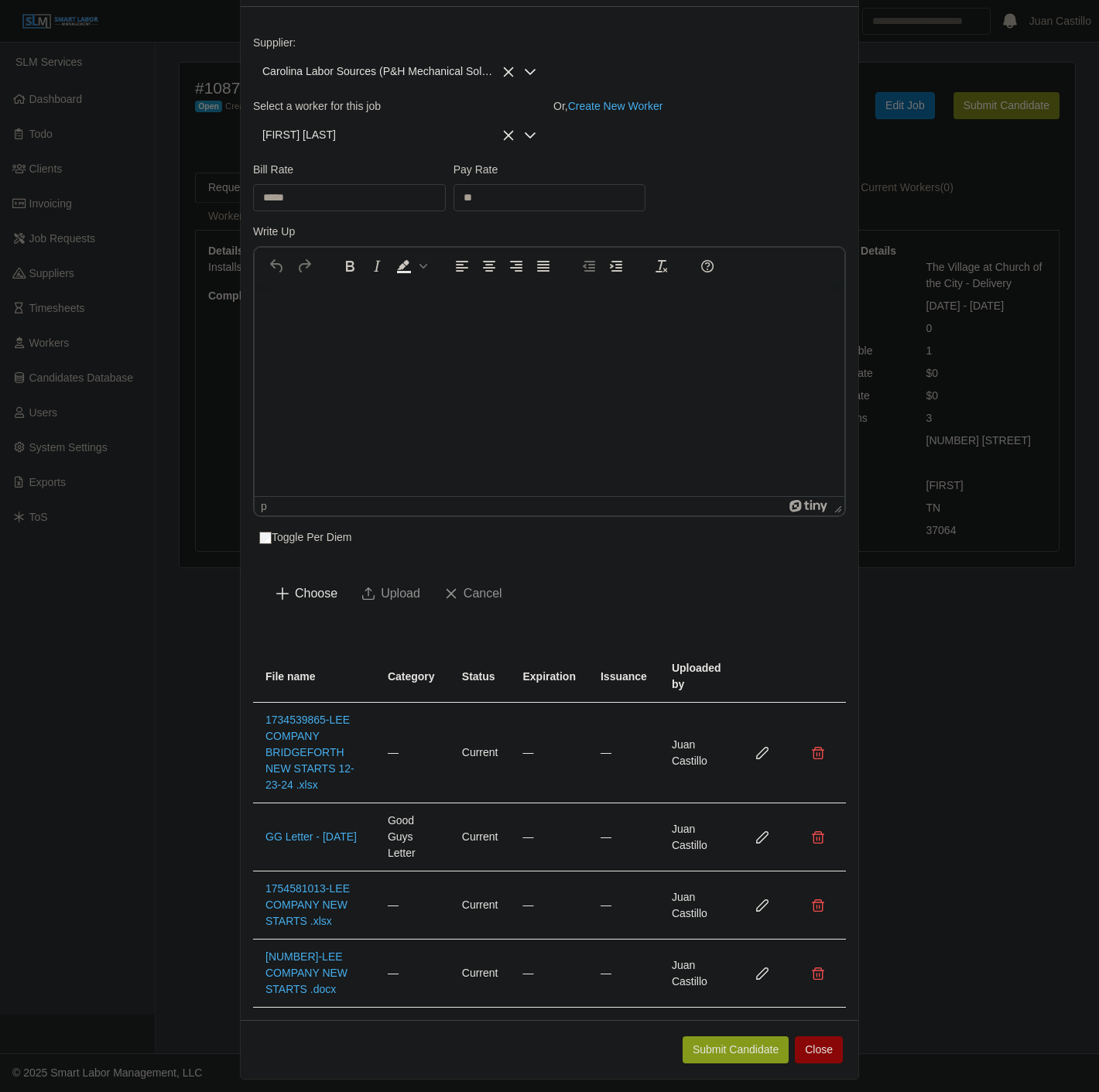 click on "Submit Candidate" 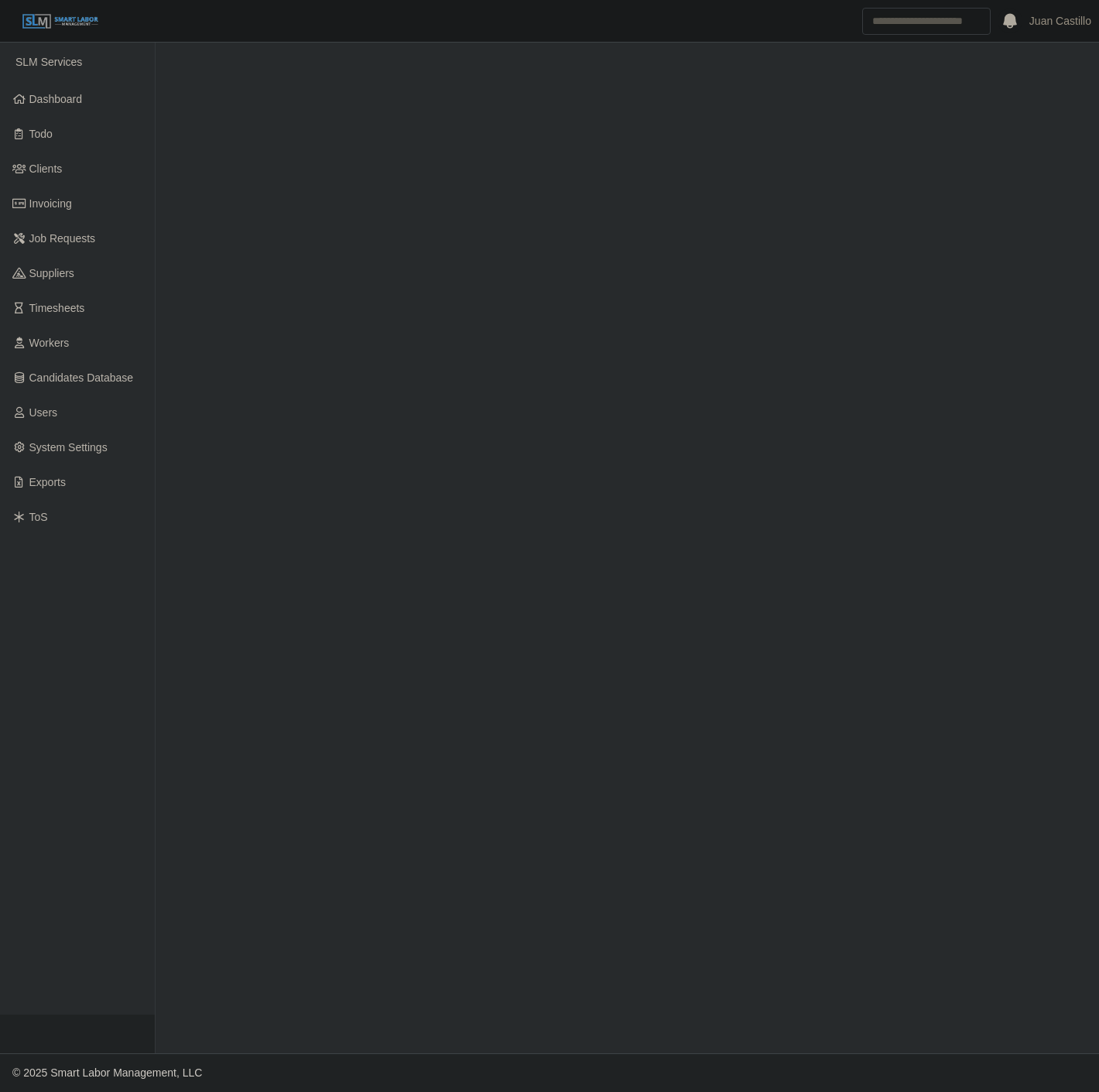scroll, scrollTop: 0, scrollLeft: 0, axis: both 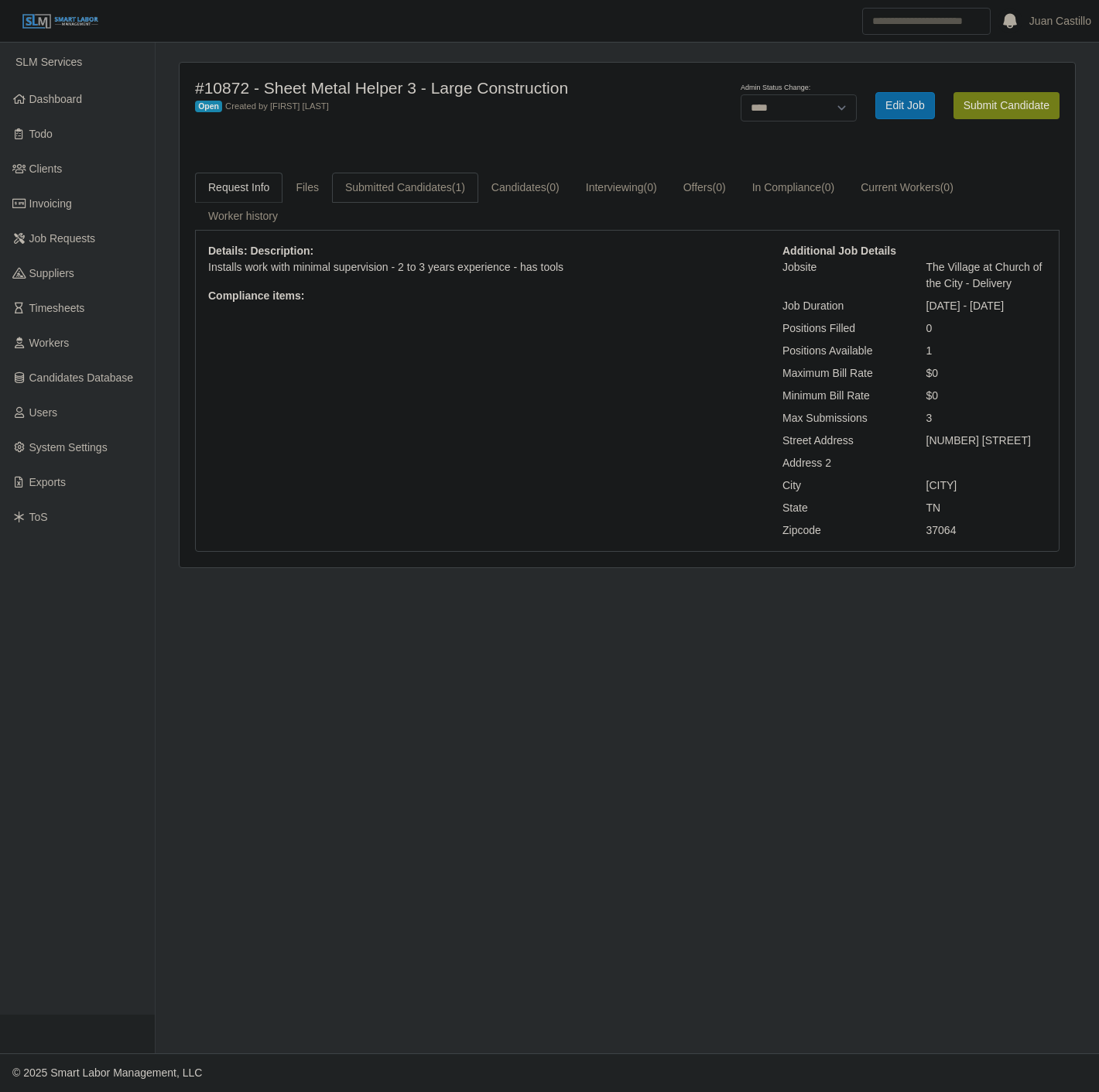 click on "Submitted Candidates
(1)" at bounding box center [405, 187] 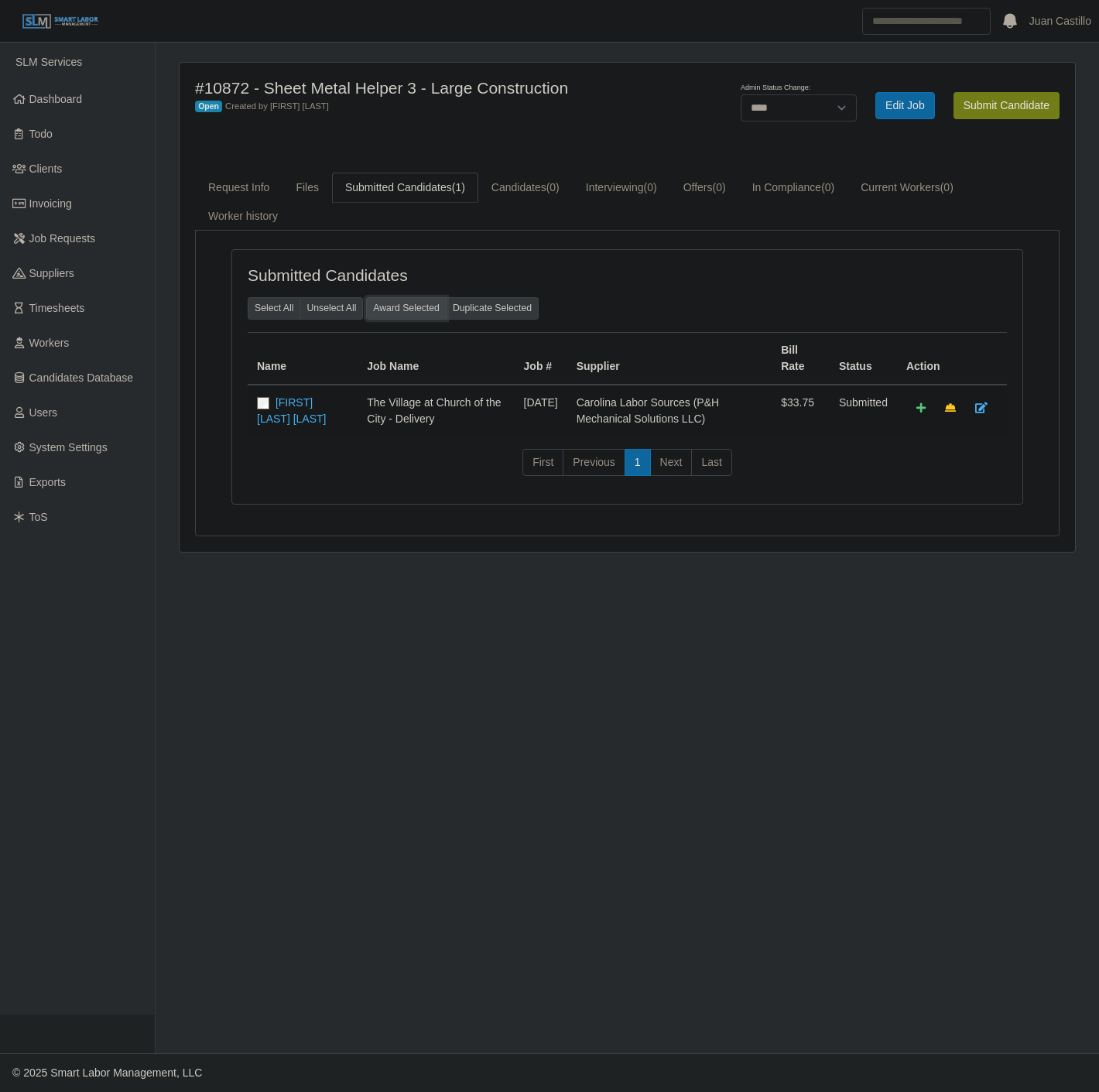click on "Award Selected" at bounding box center [406, 308] 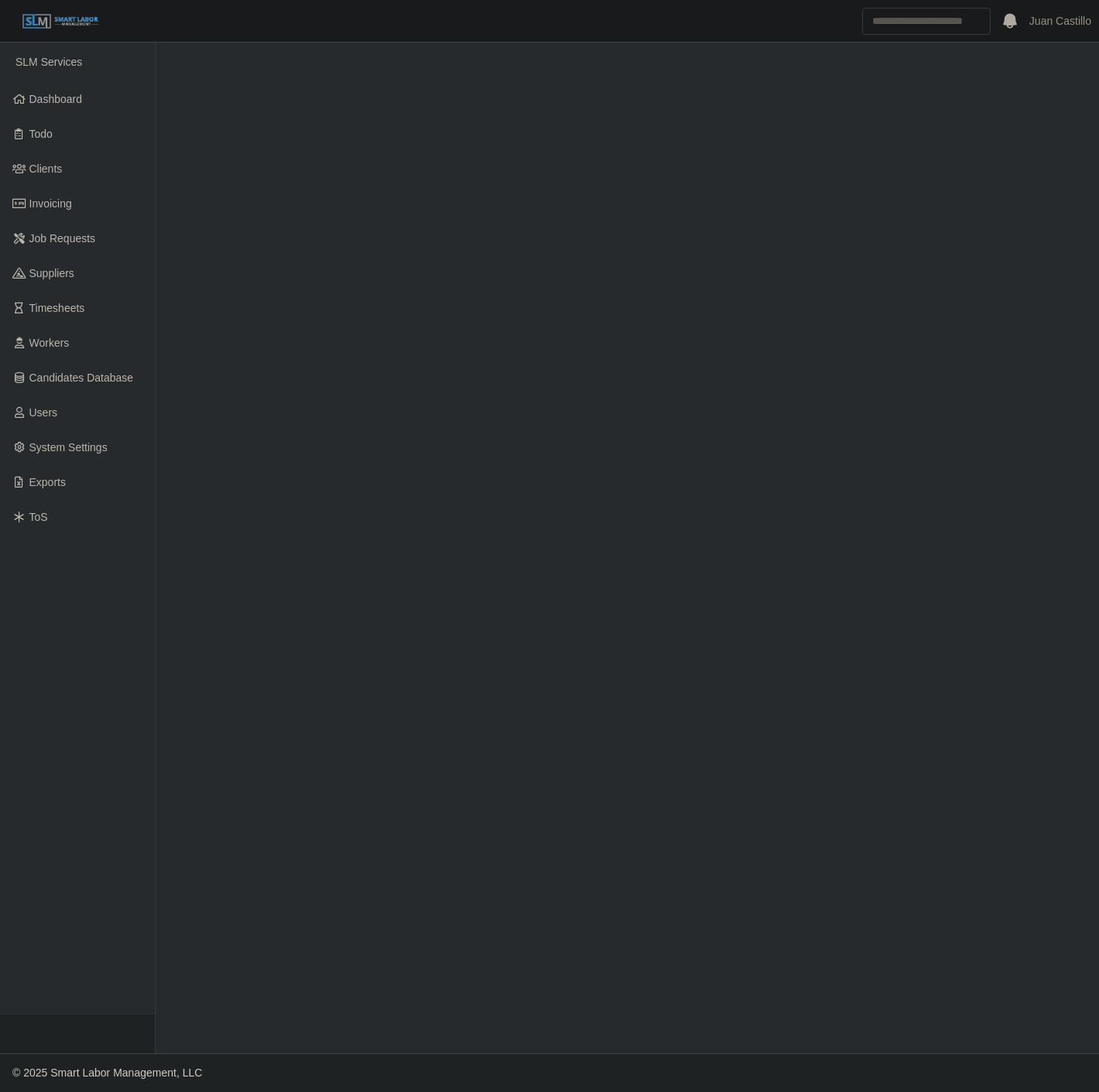 scroll, scrollTop: 0, scrollLeft: 0, axis: both 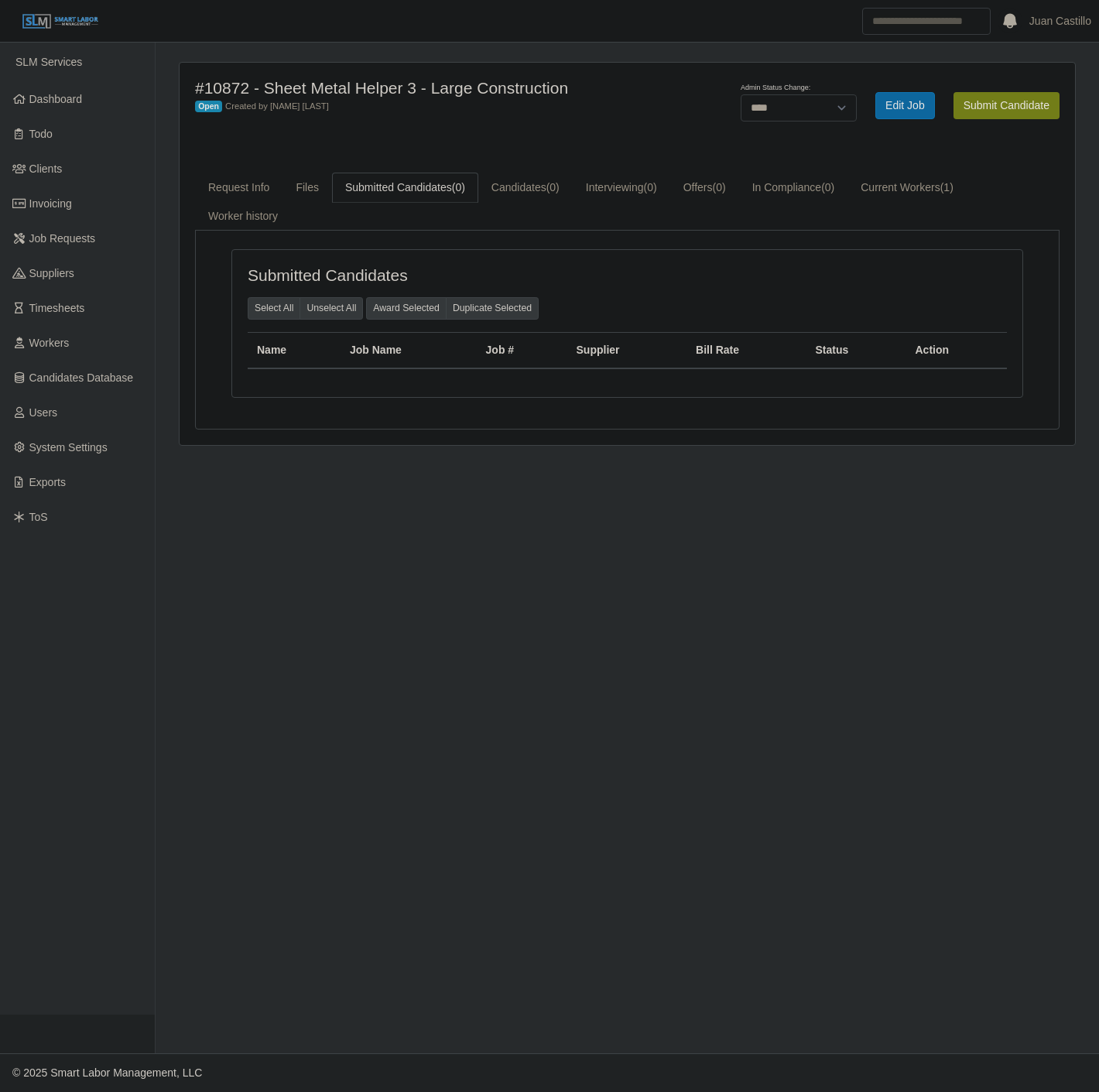 click on "#10872 - Sheet Metal Helper 3 - Large Construction   Open   Created by [NAME] [LAST]            Admin Status Change:
*******         ****   ******   Edit Job
Submit Candidate
Request Info   Files     Submitted Candidates
(0)   Candidates  (0)   Interviewing
(0)   Offers  (0)   In Compliance  (0)   Current Workers  (1)   Worker history   Details:     Description:   Installs work with minimal supervision - 2 to 3 years experience - has tools   Compliance items:     Additional Job Details
Jobsite
The Village at Church of the City - Delivery
Job Duration
[DATE] -
[DATE]
Positions Filled
1     1             3" at bounding box center [627, 548] 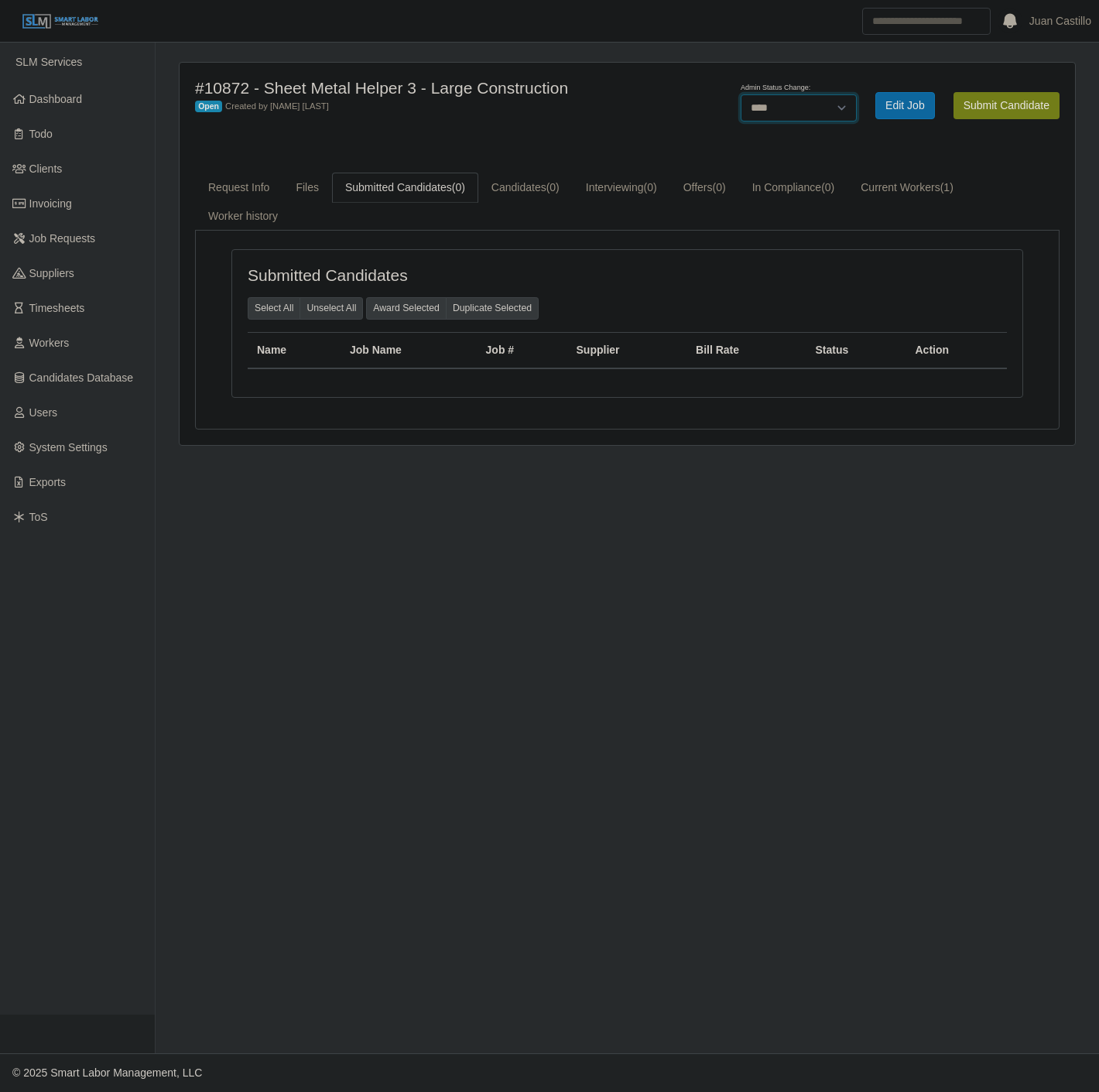 drag, startPoint x: 774, startPoint y: 111, endPoint x: 774, endPoint y: 120, distance: 9 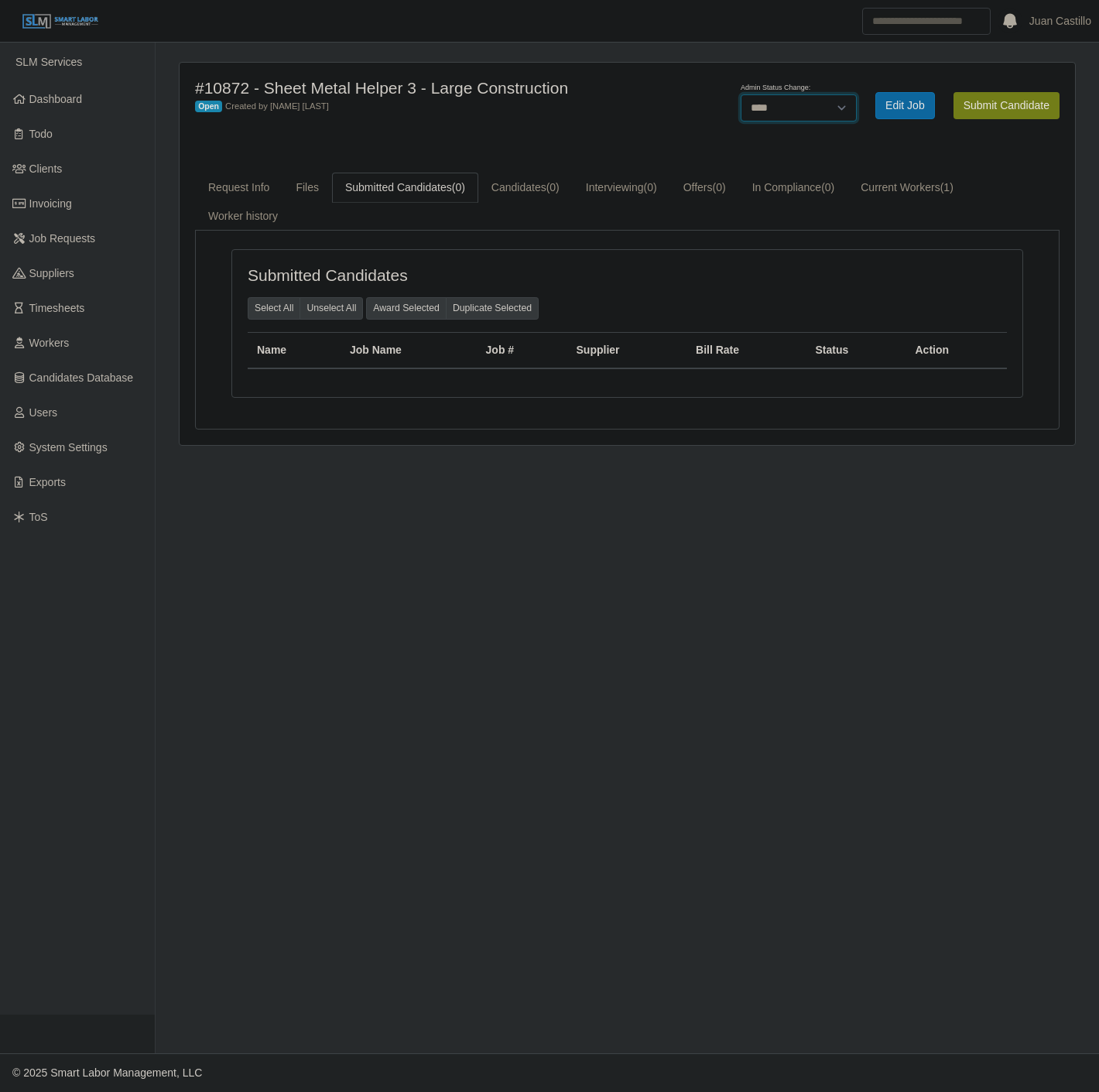 click on "*******         ****   ******" at bounding box center [799, 108] 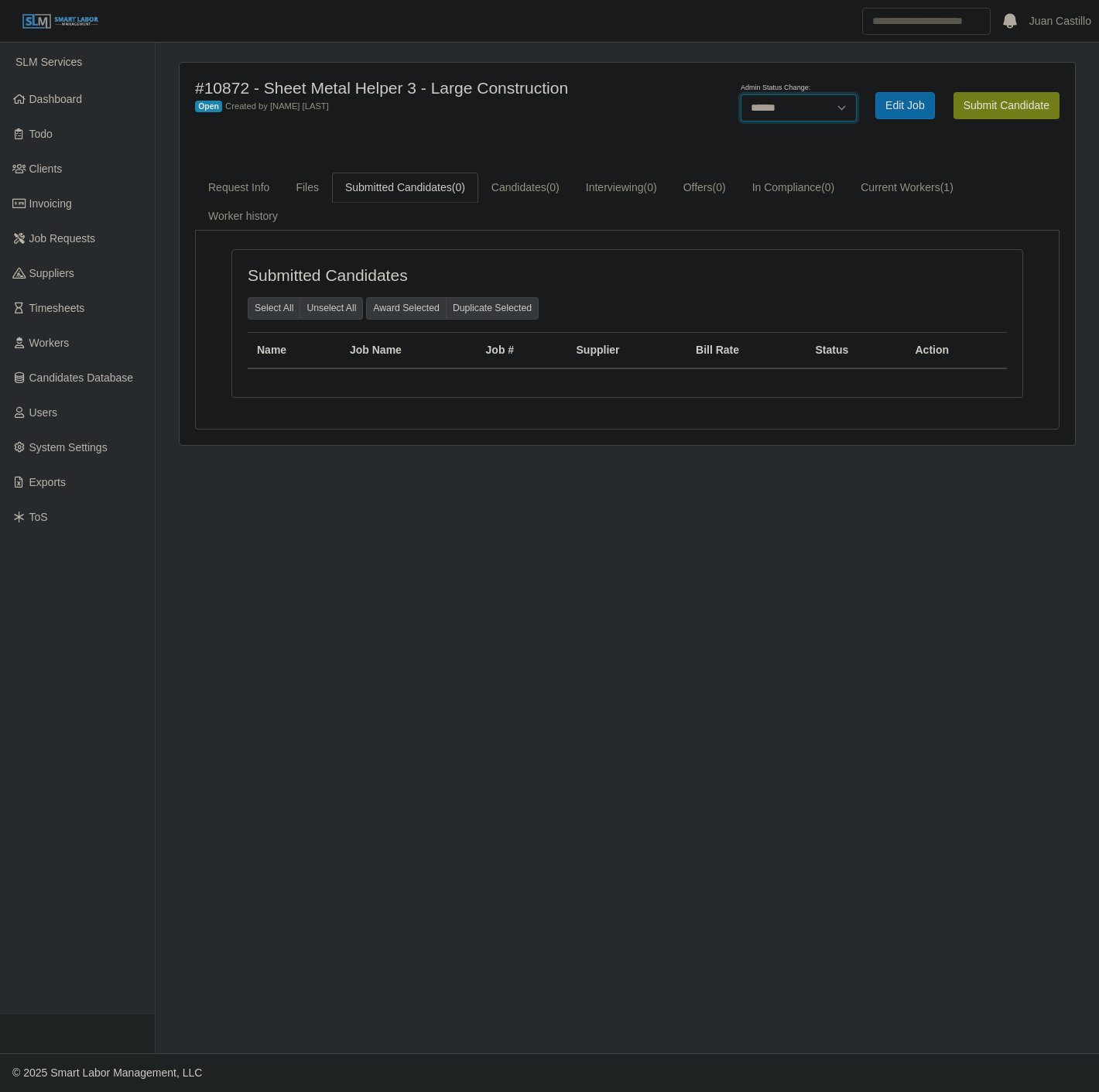 click on "*******         ****   ******" at bounding box center [799, 108] 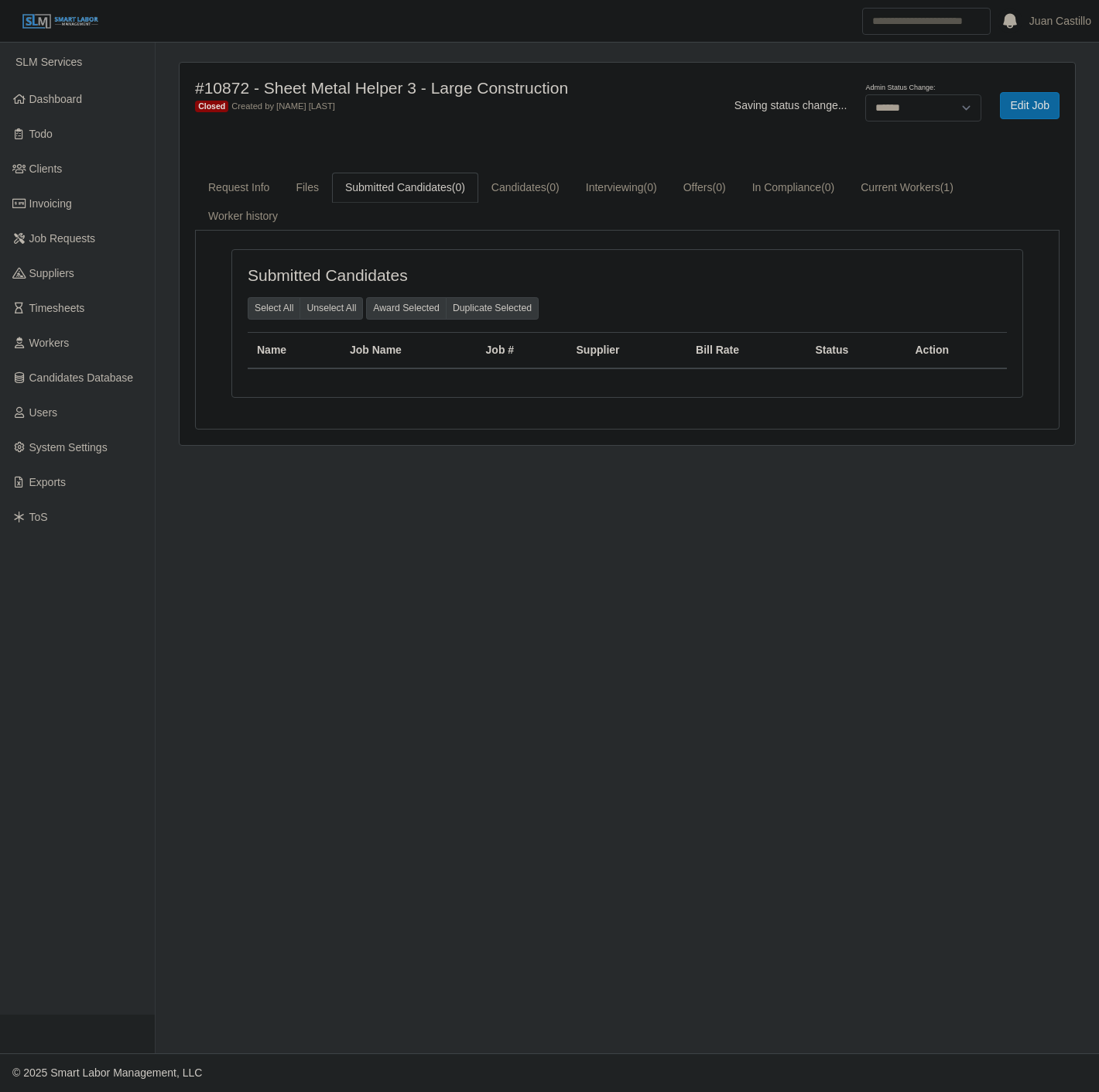 click on "#10872 - Sheet Metal Helper 3 - Large Construction   Closed   Created by [NAME] [LAST]" at bounding box center [442, 106] 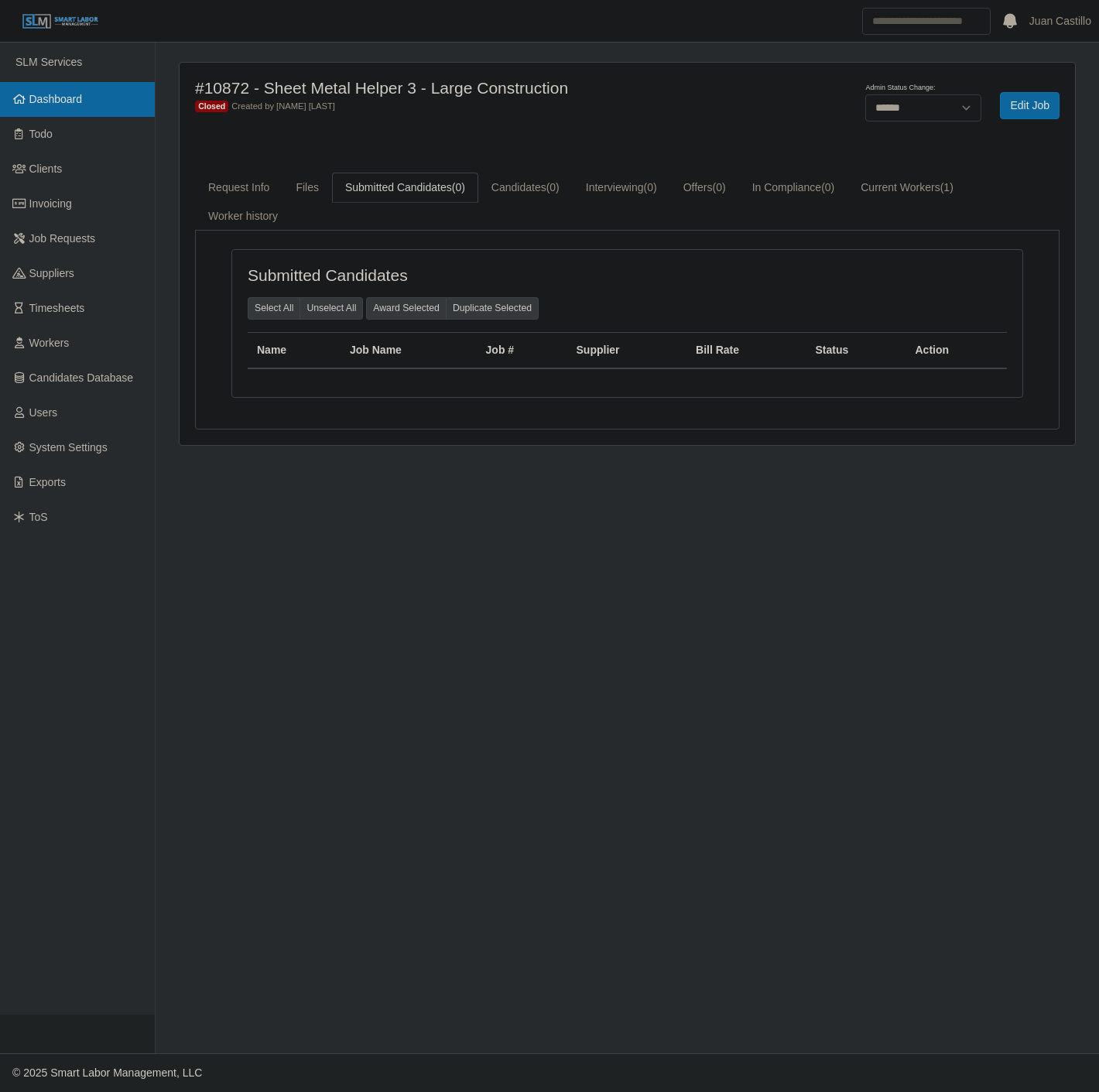 click on "Dashboard" at bounding box center (77, 99) 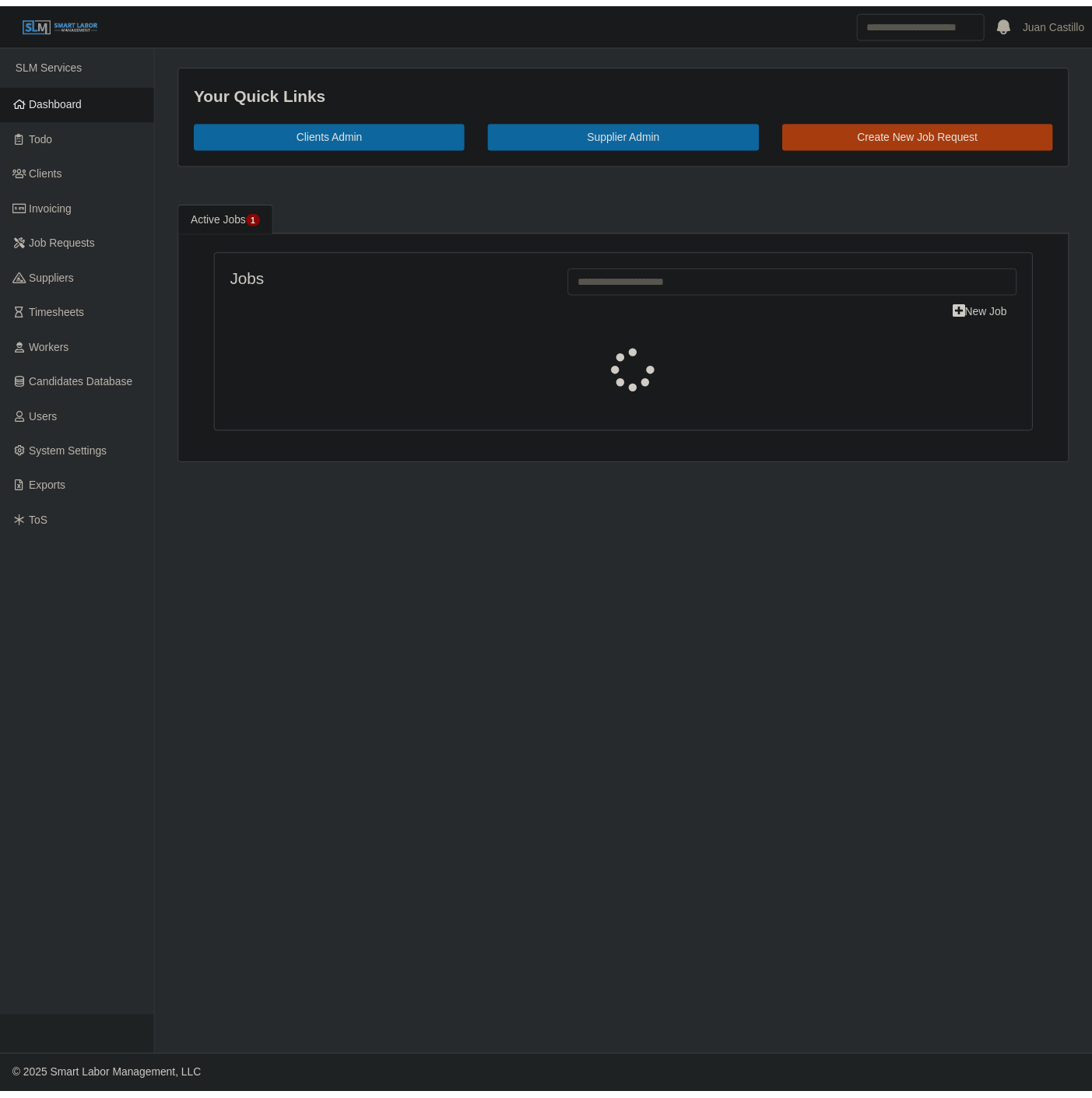 scroll, scrollTop: 0, scrollLeft: 0, axis: both 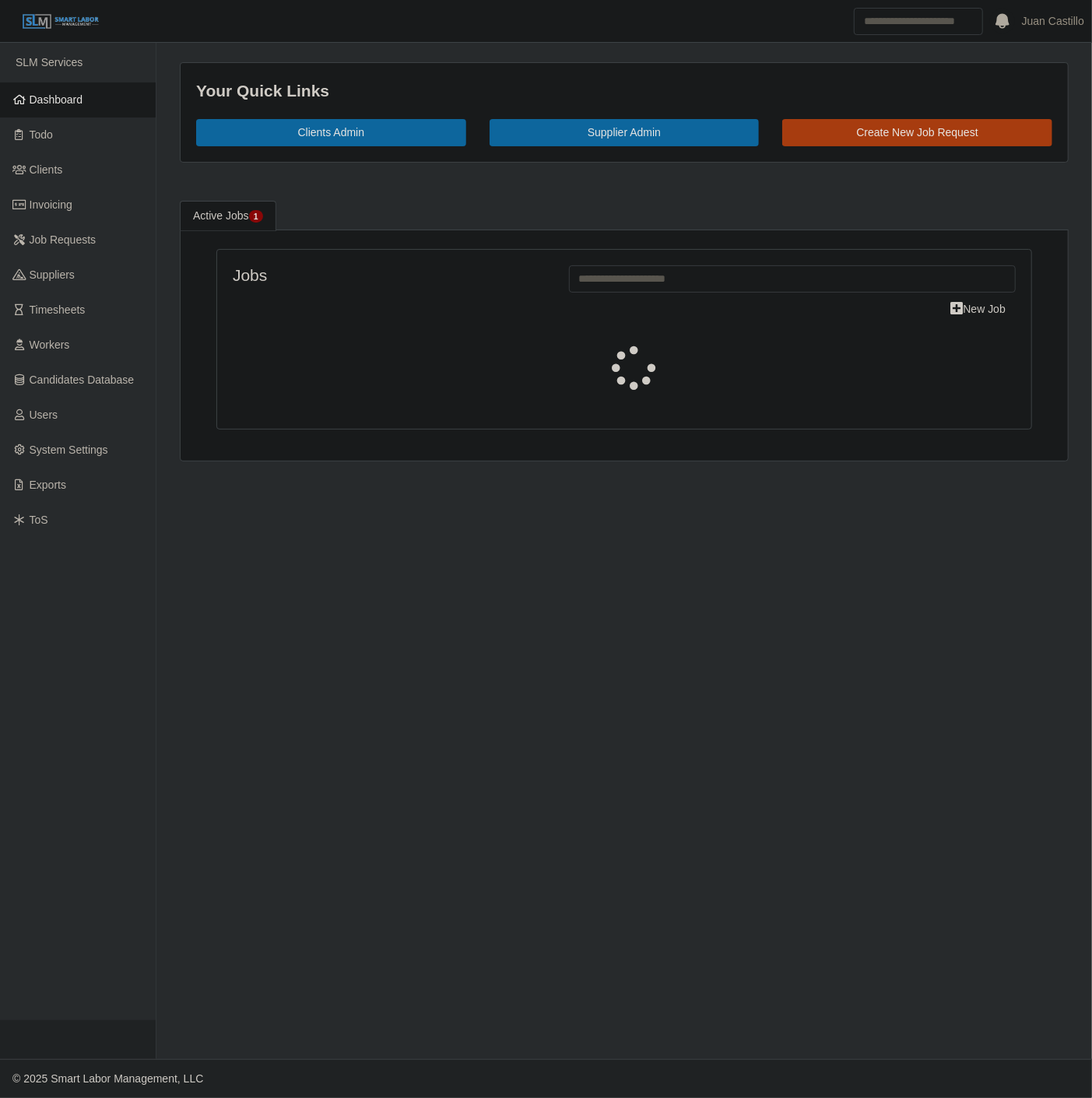 select on "****" 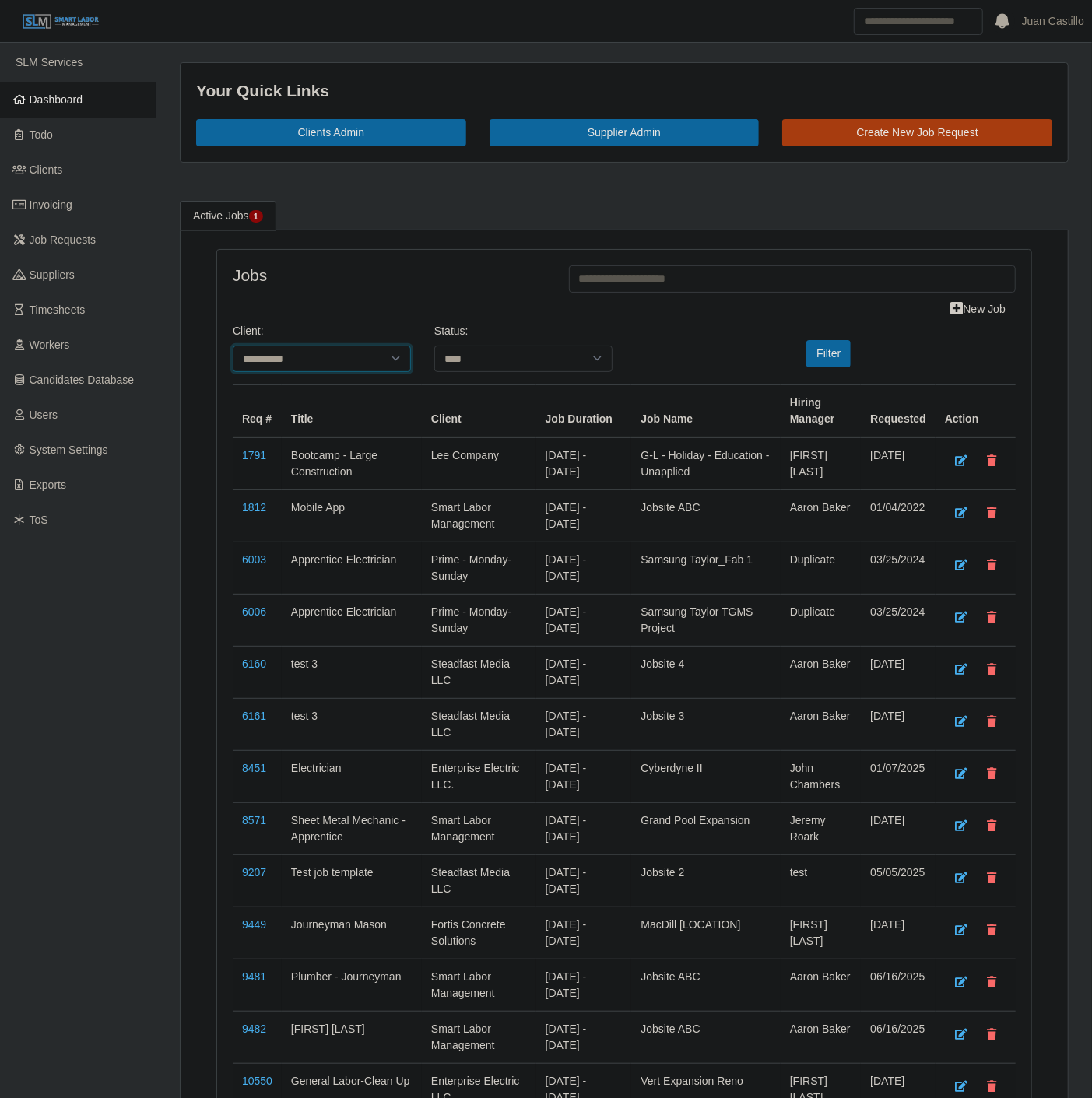 click on "**********" at bounding box center [321, 359] 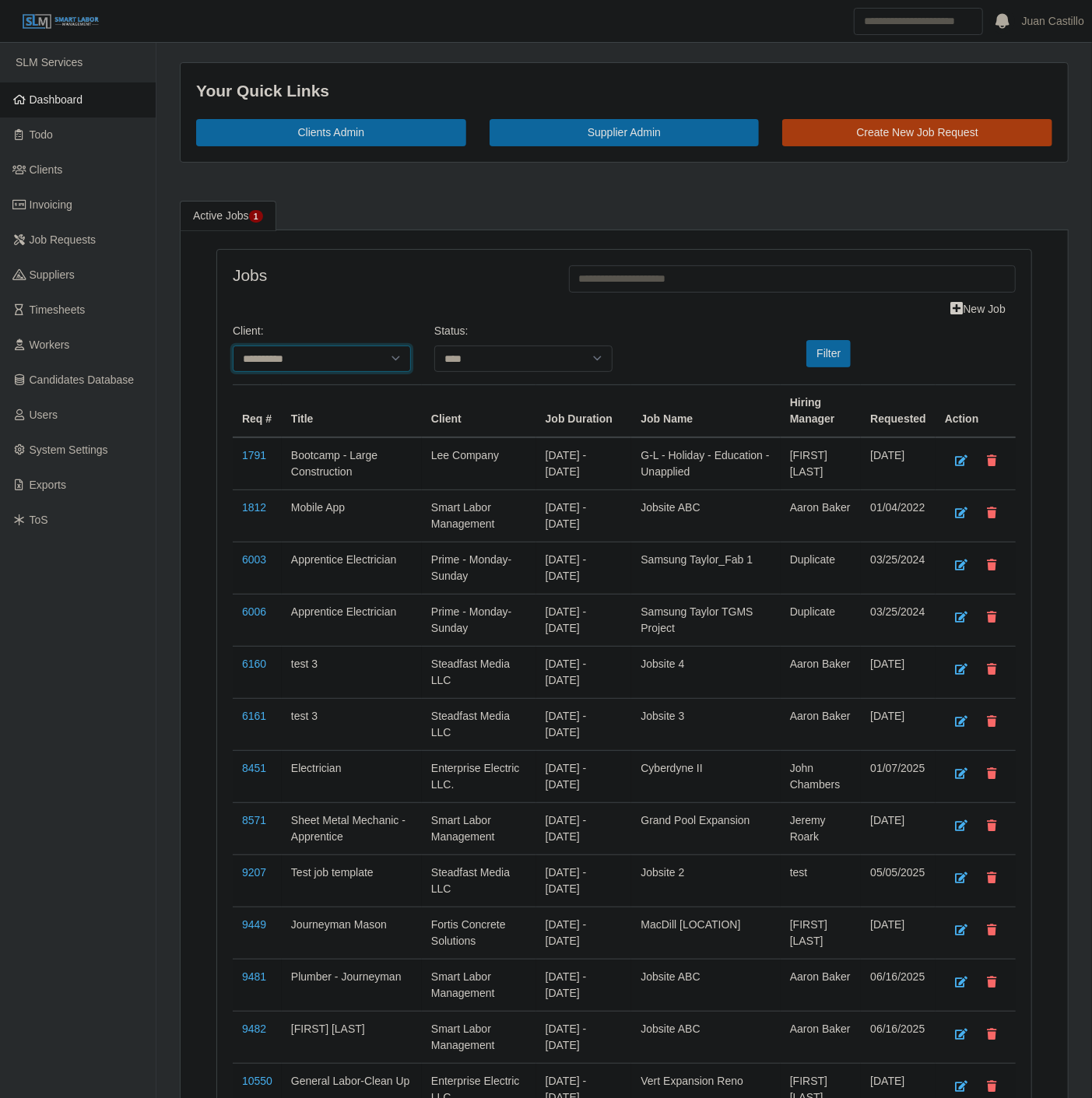 select on "**********" 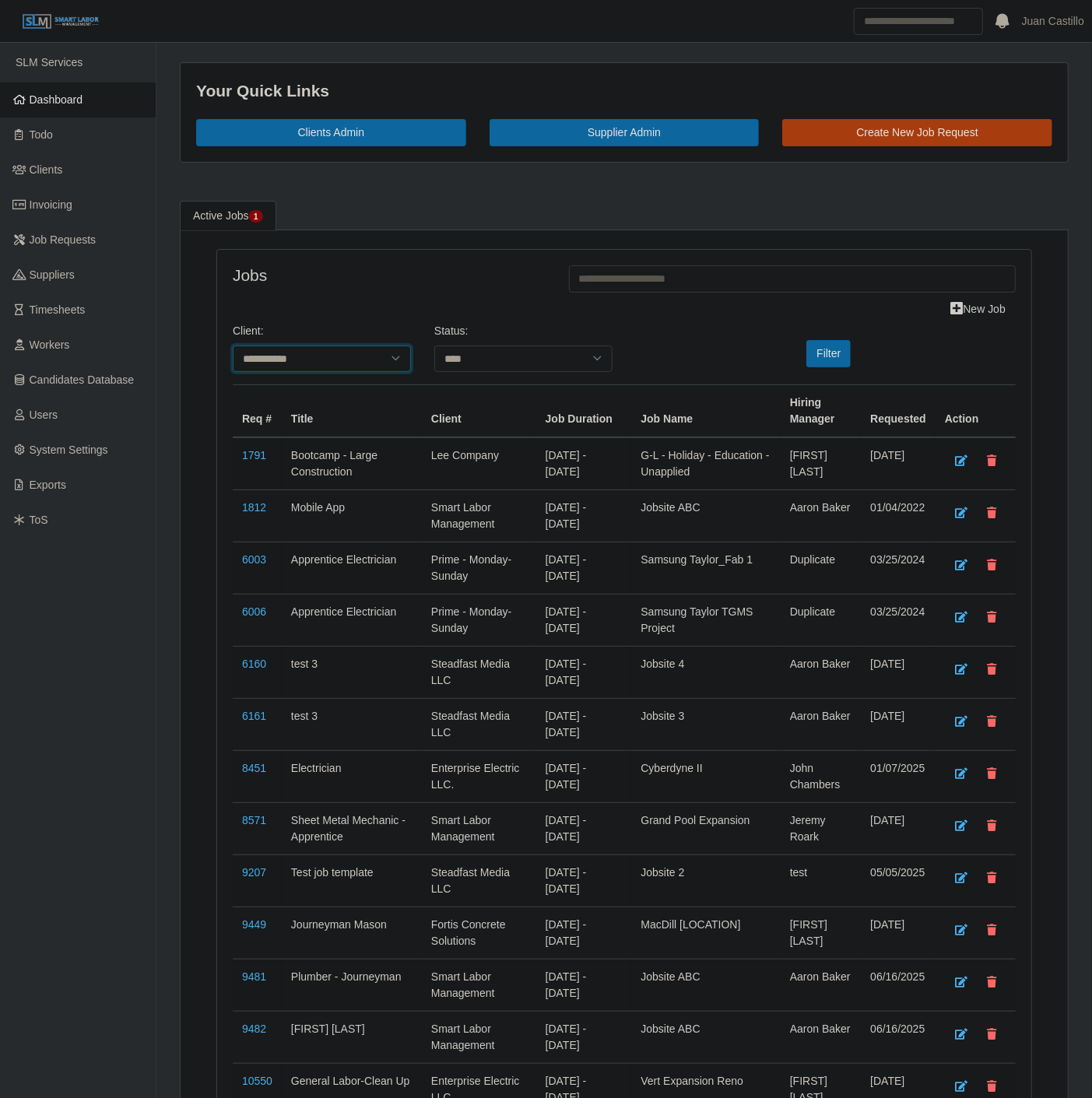 click on "**********" at bounding box center [321, 359] 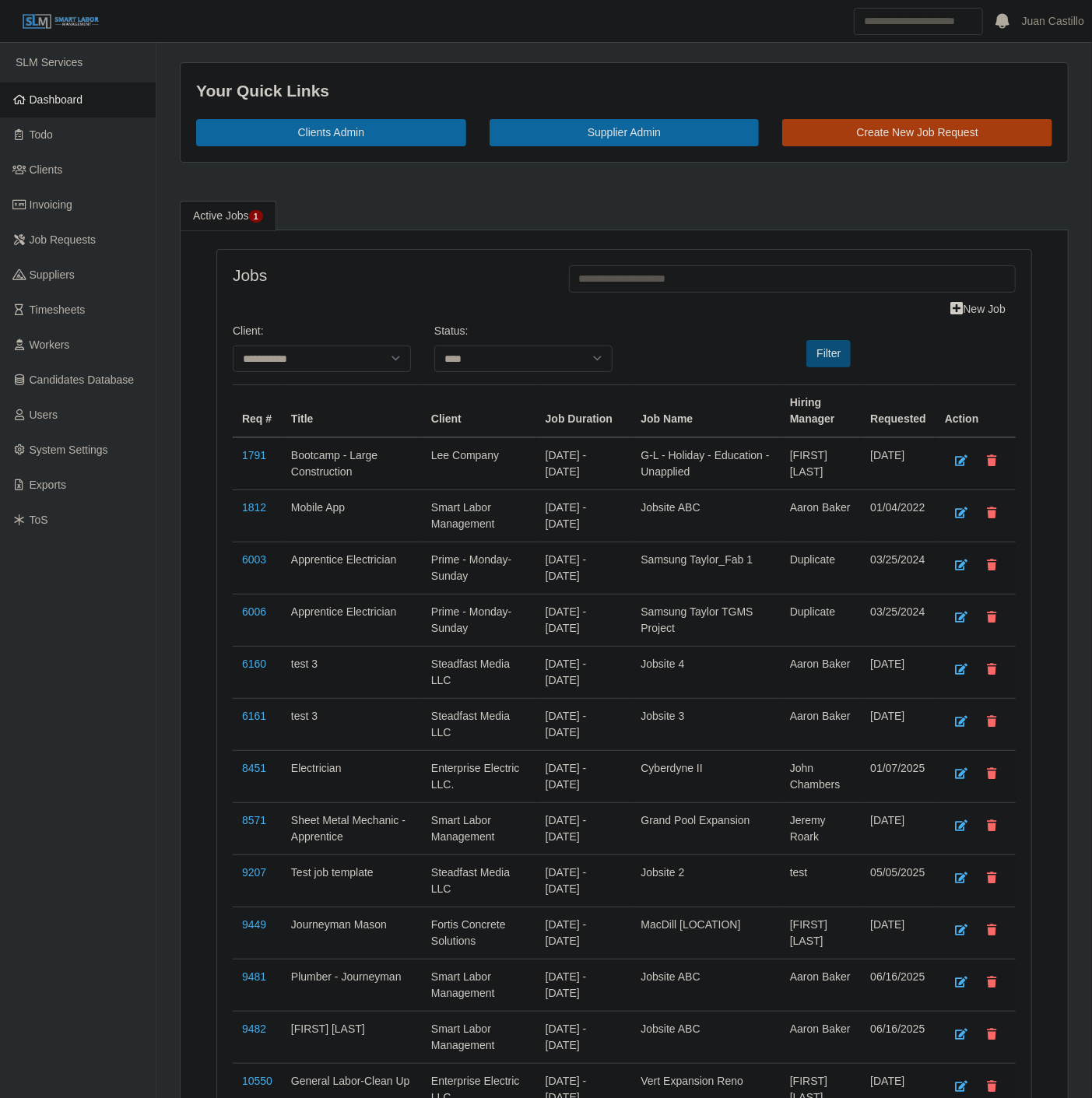 click on "Filter" at bounding box center (828, 353) 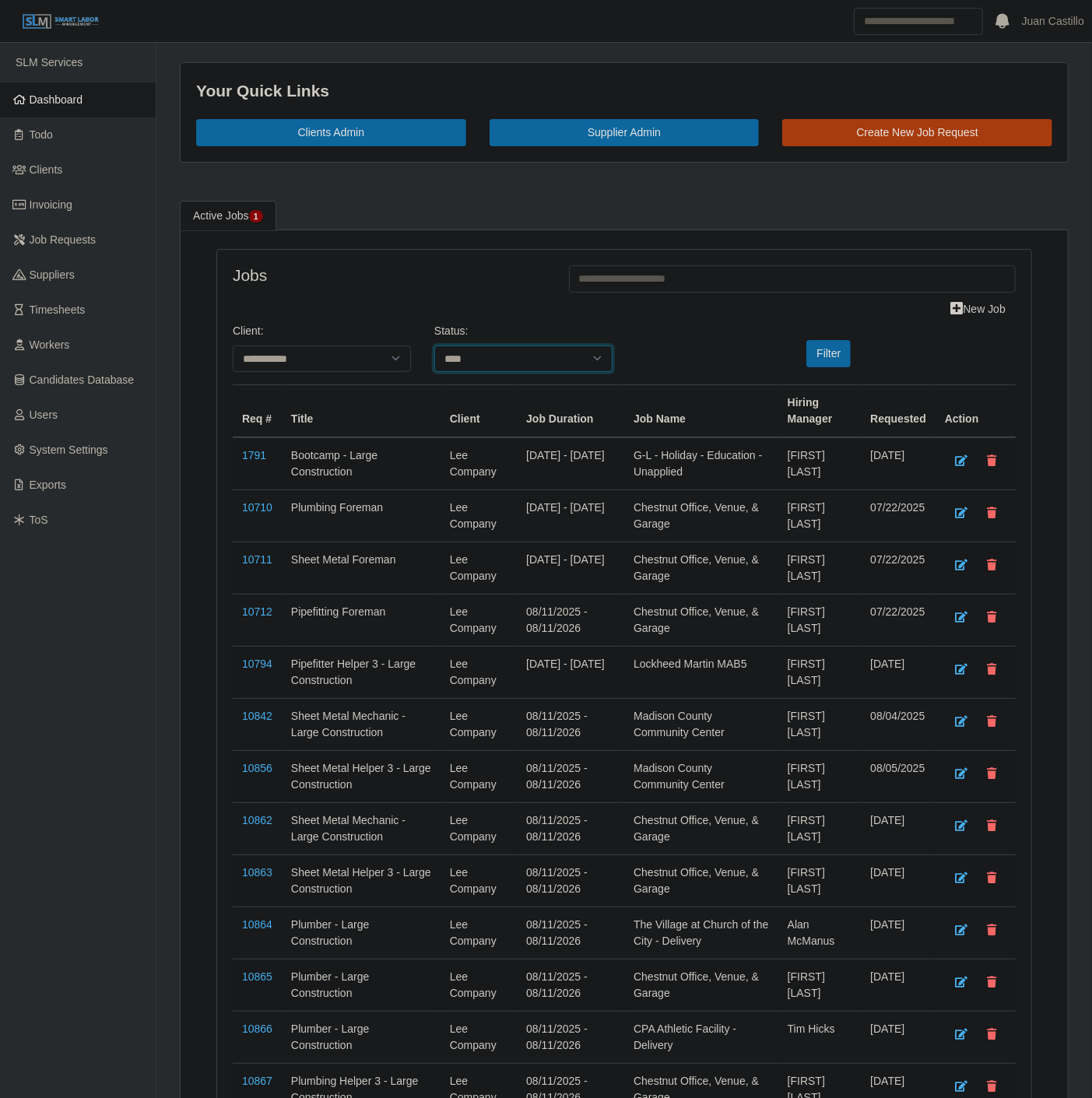 click on "**********" at bounding box center [523, 359] 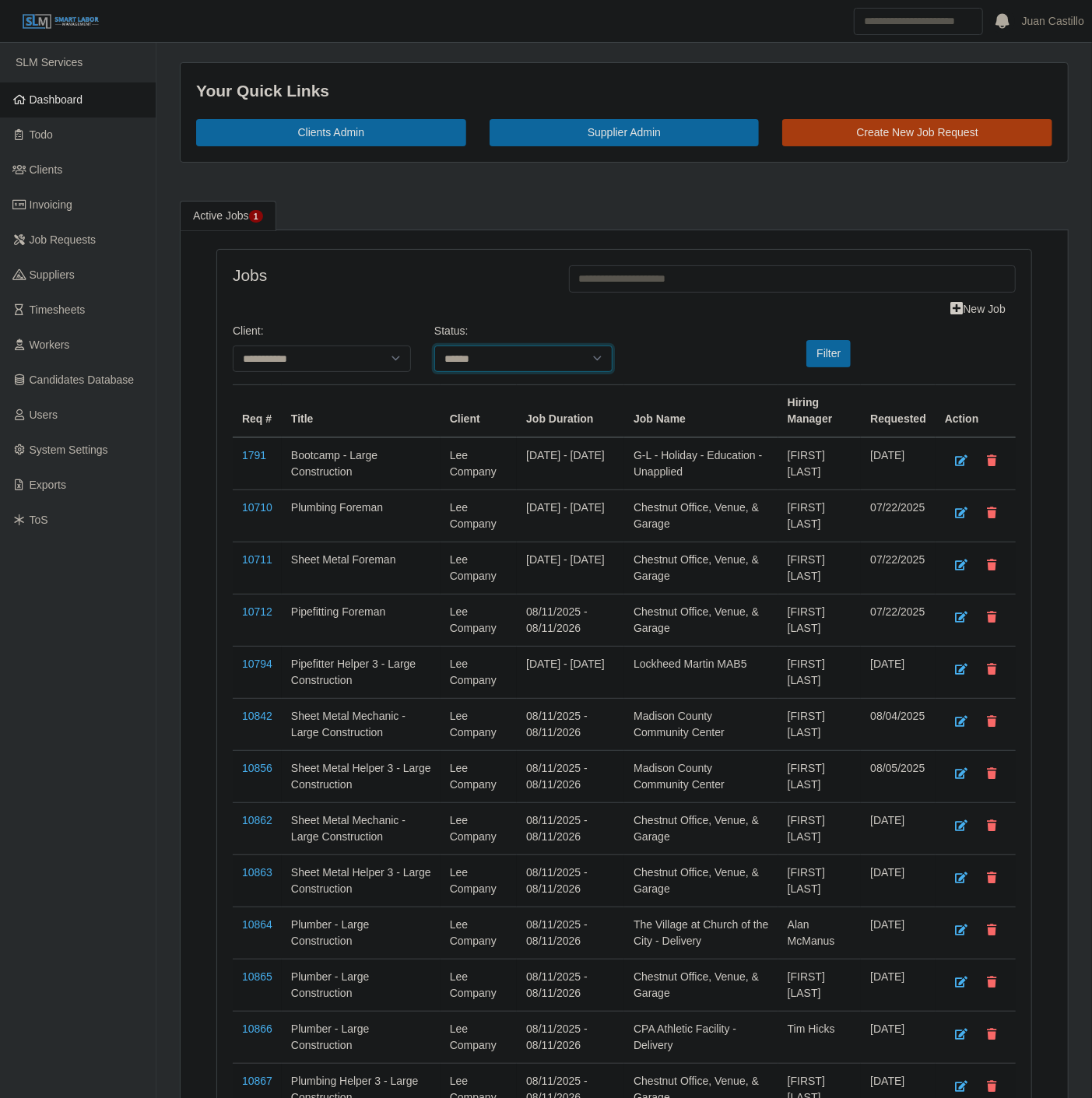click on "**********" at bounding box center [523, 359] 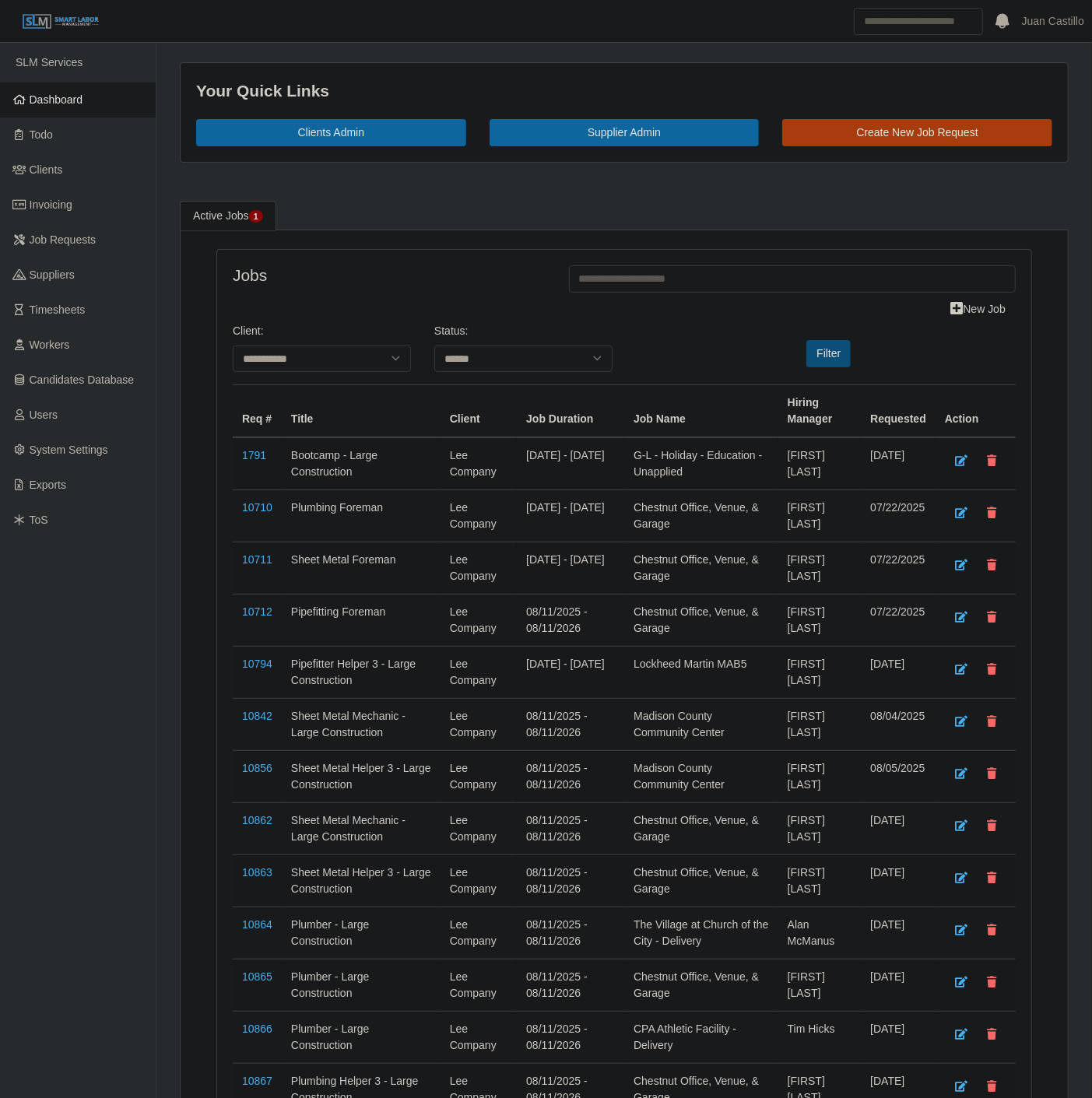 click on "Filter" at bounding box center (828, 353) 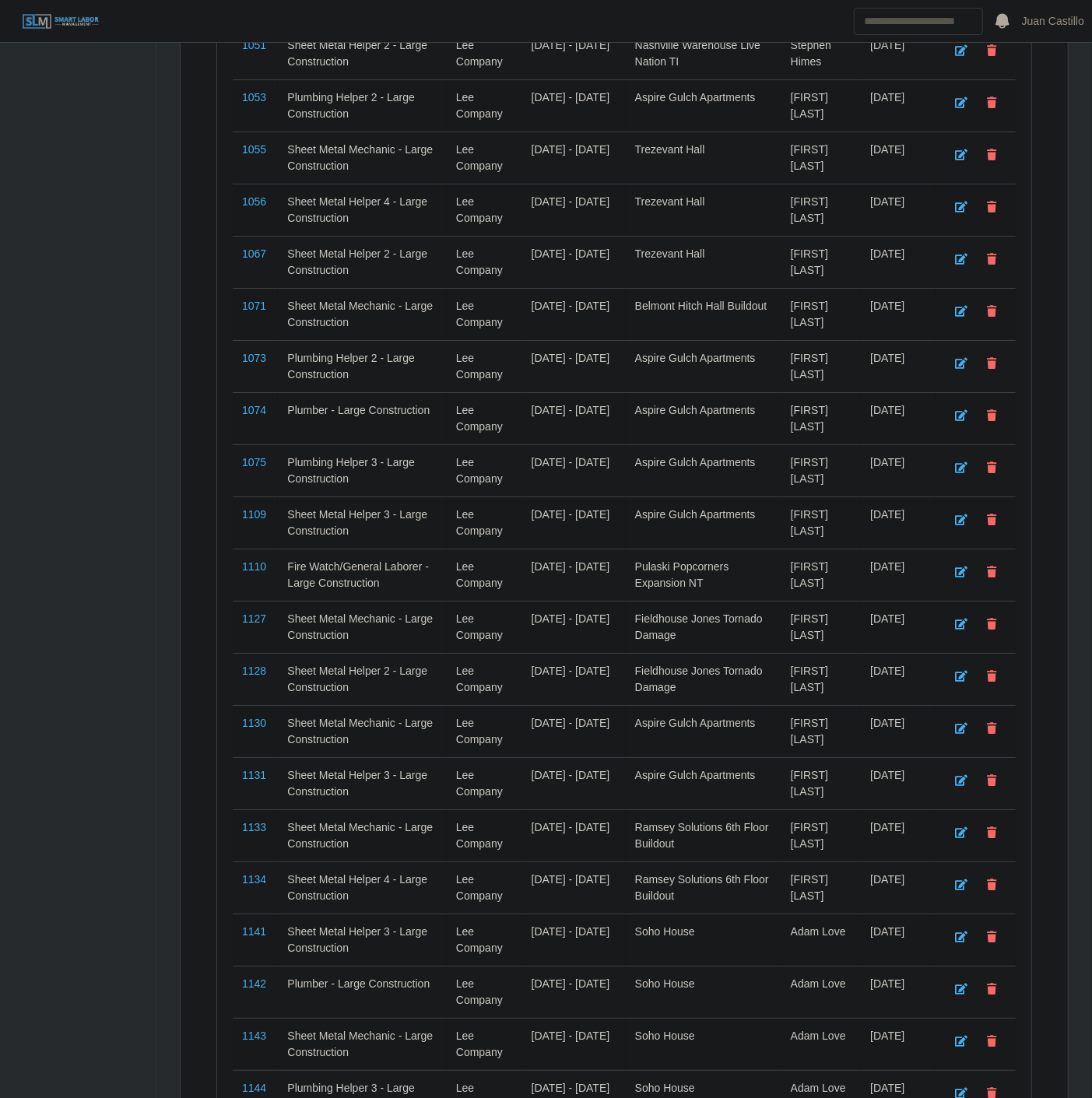 scroll, scrollTop: 12530, scrollLeft: 0, axis: vertical 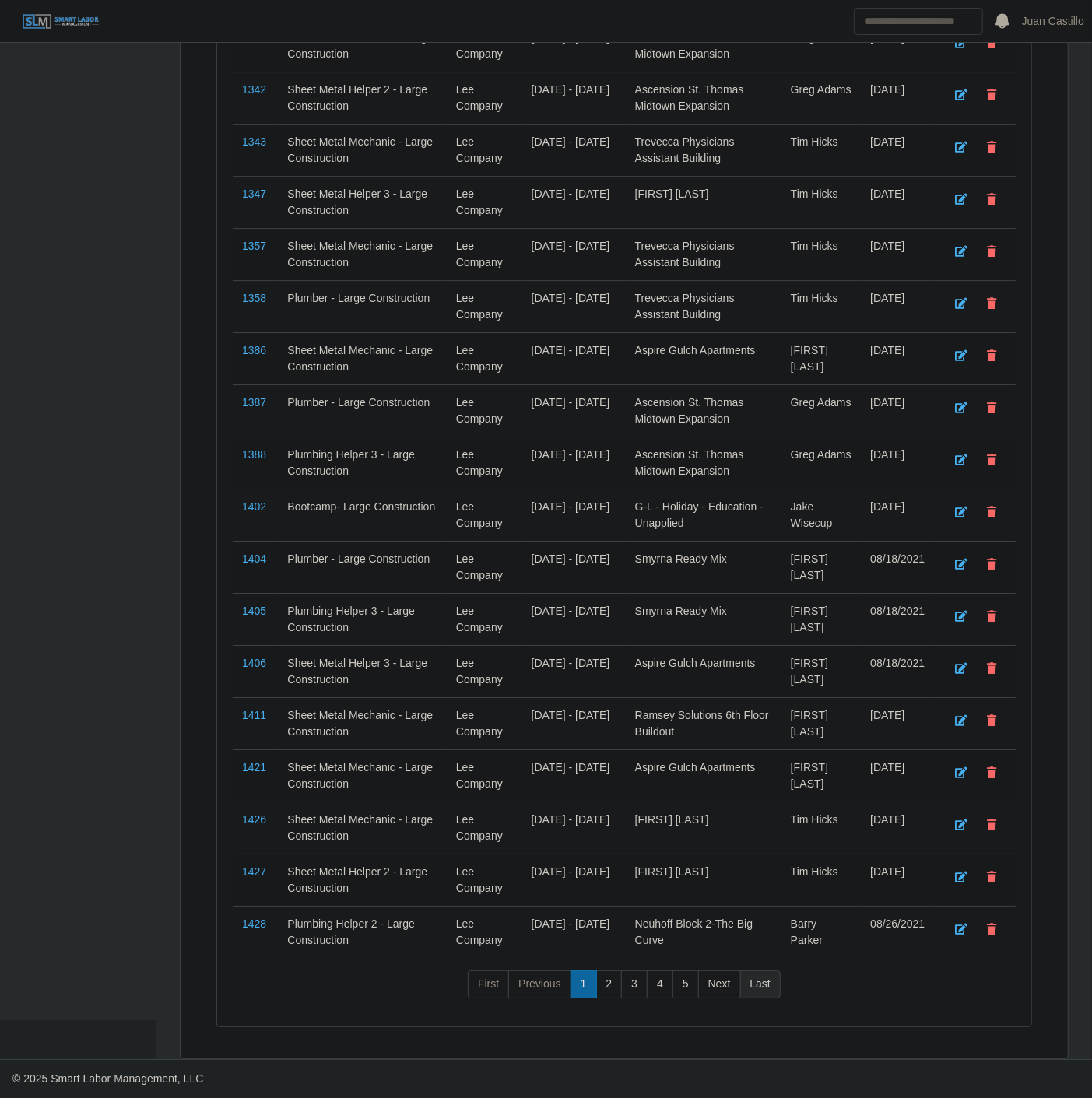 click on "Last" at bounding box center (760, 984) 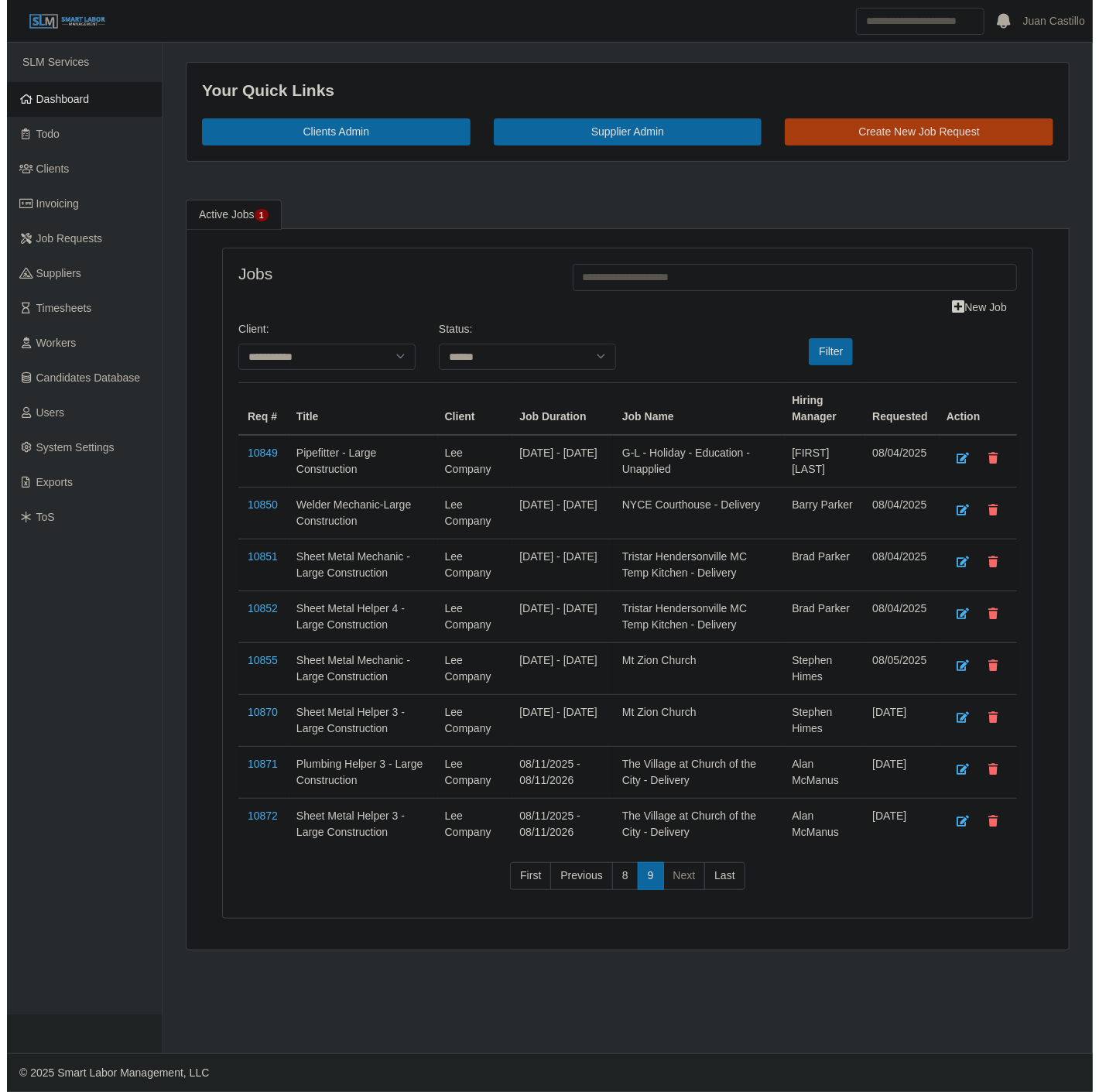scroll, scrollTop: 0, scrollLeft: 0, axis: both 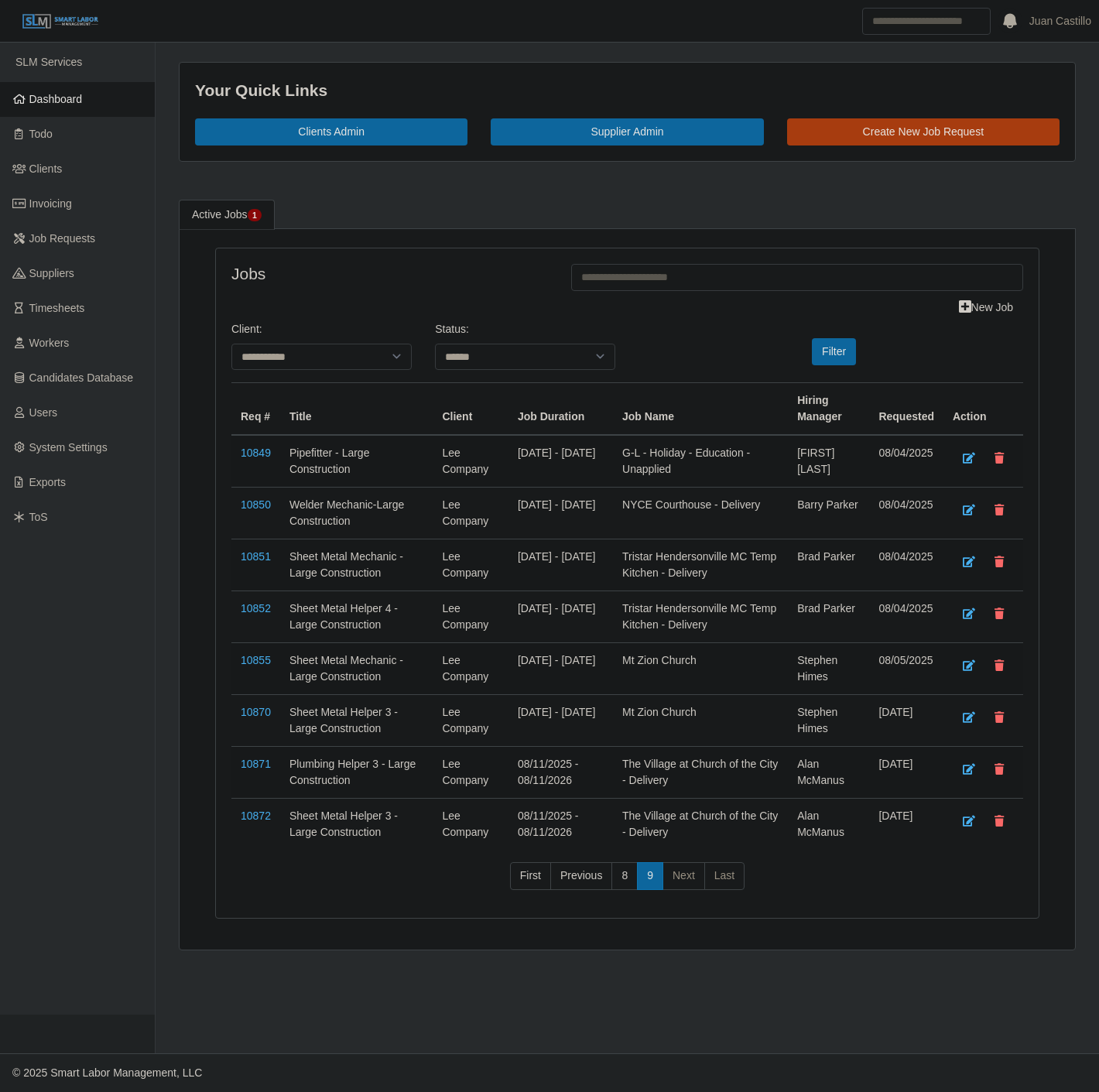 click on "Dashboard" at bounding box center (77, 99) 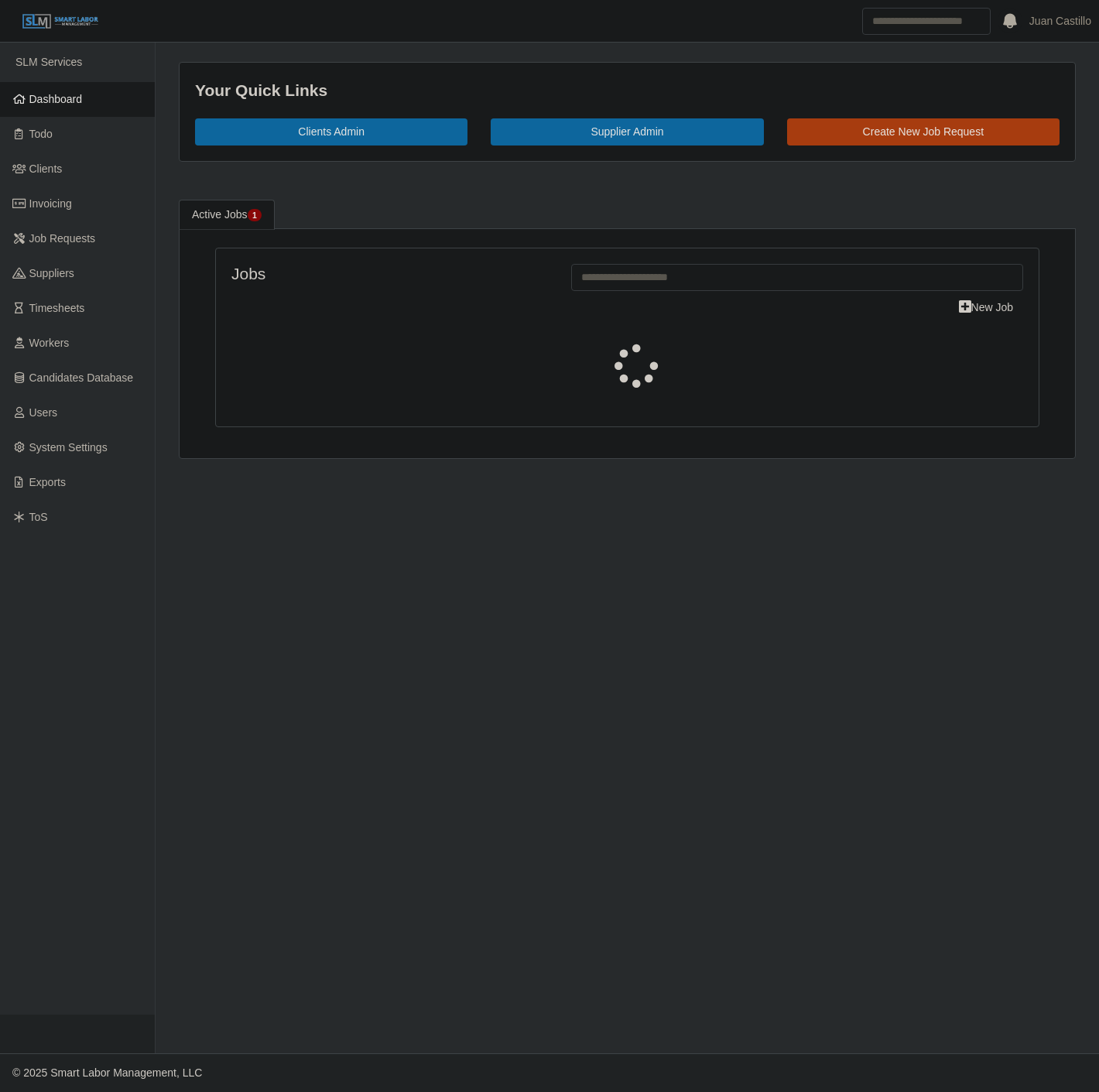 scroll, scrollTop: 0, scrollLeft: 0, axis: both 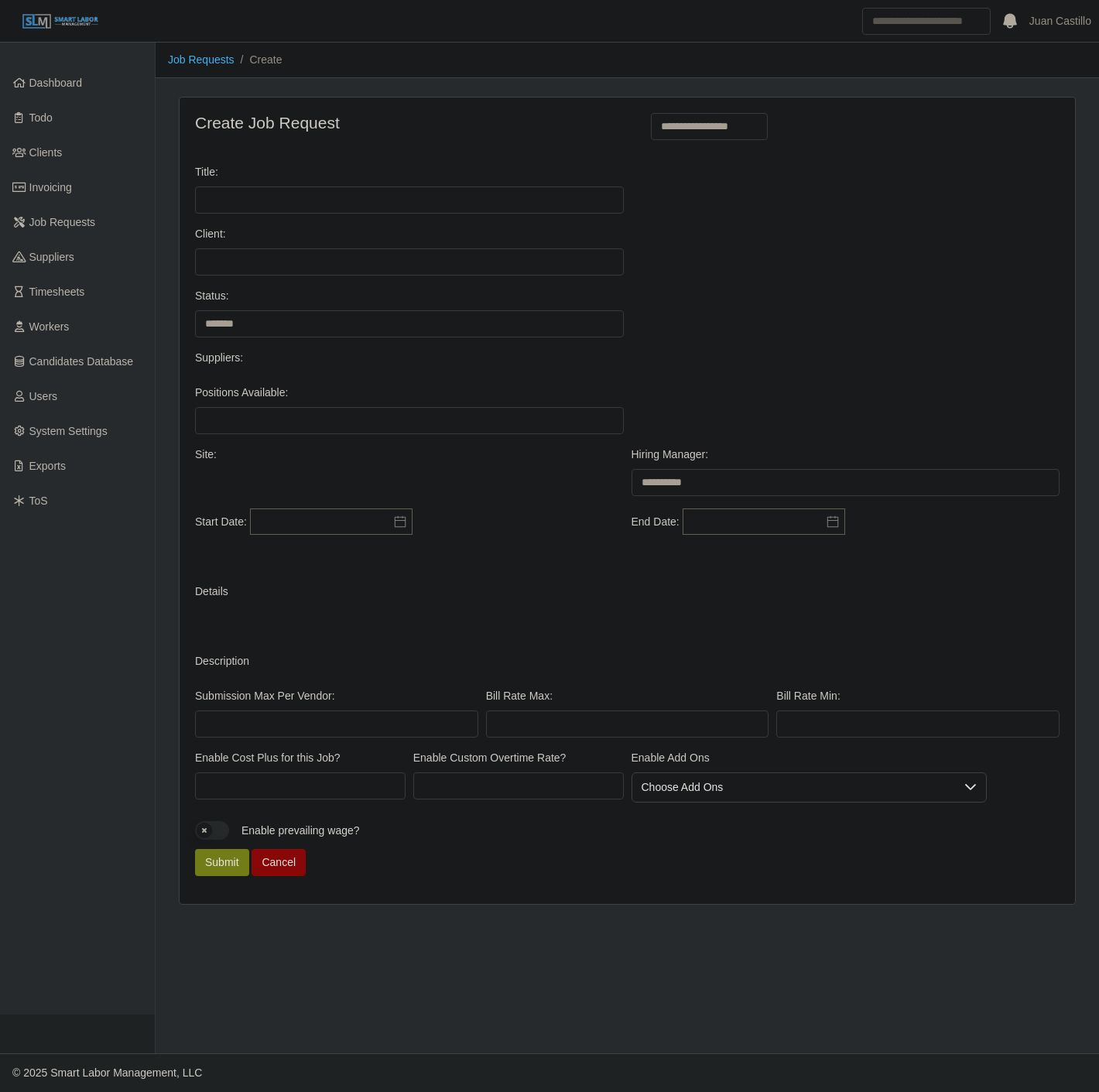 select 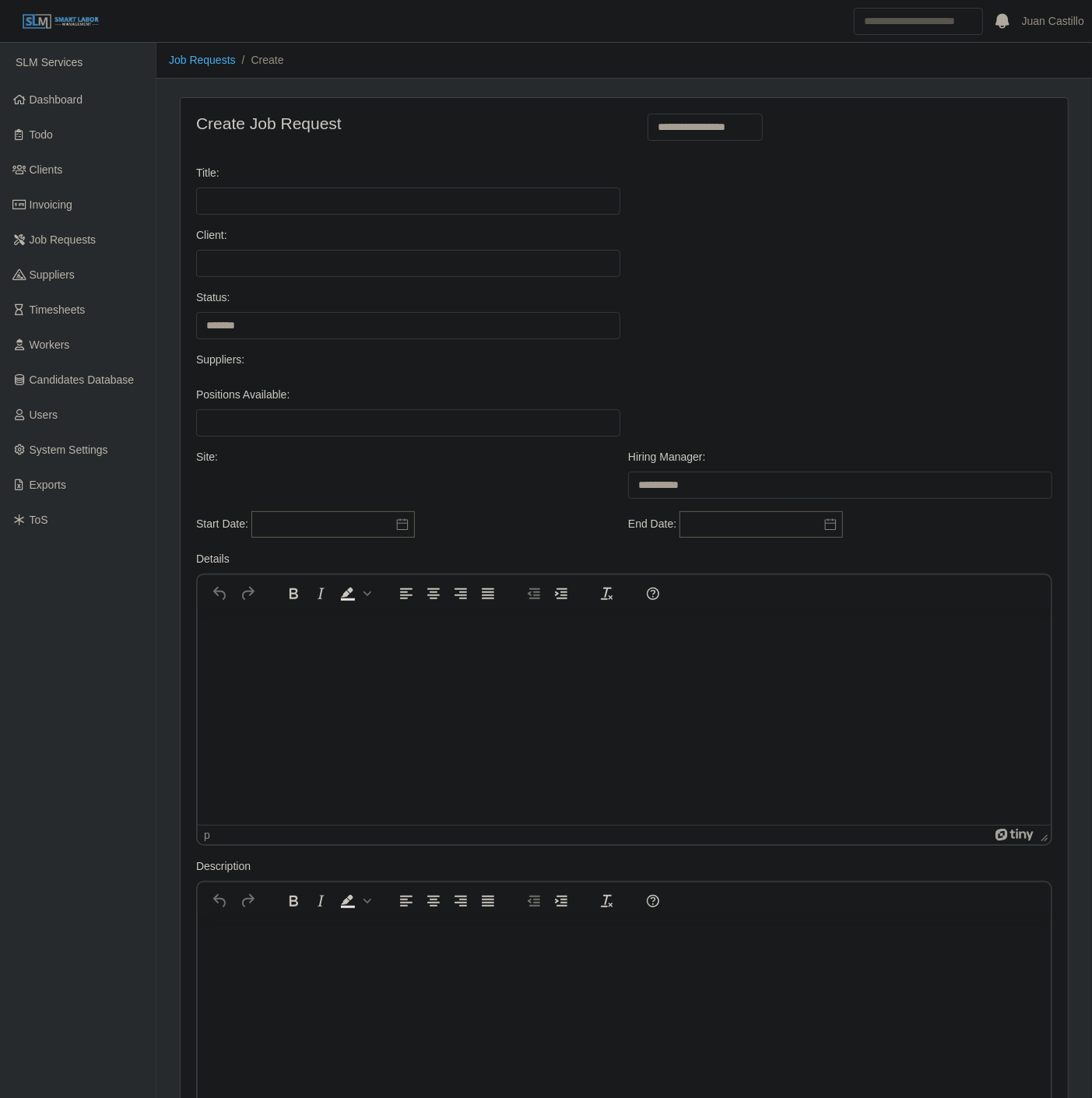 scroll, scrollTop: 0, scrollLeft: 0, axis: both 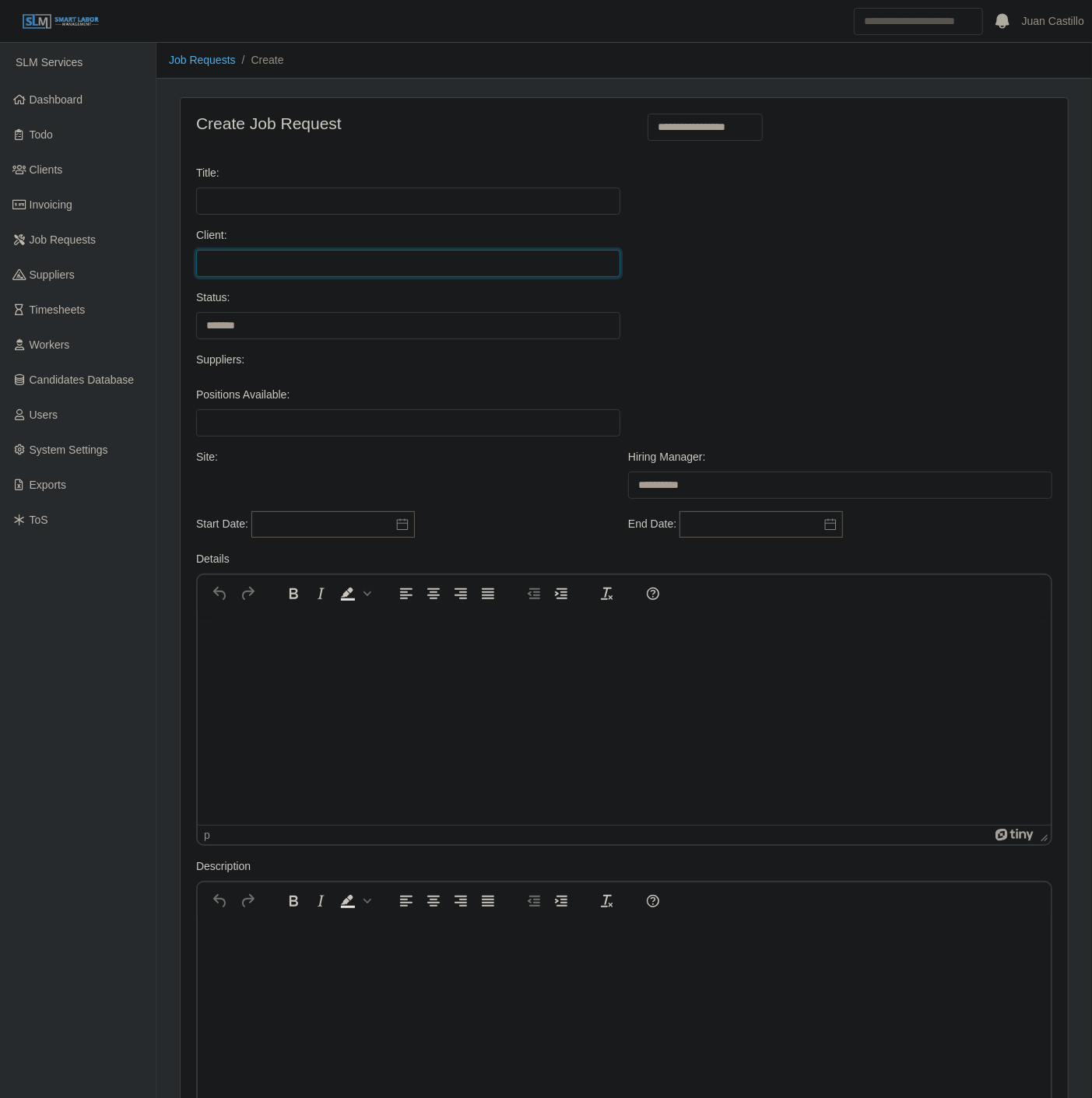 click on "**********" at bounding box center [408, 263] 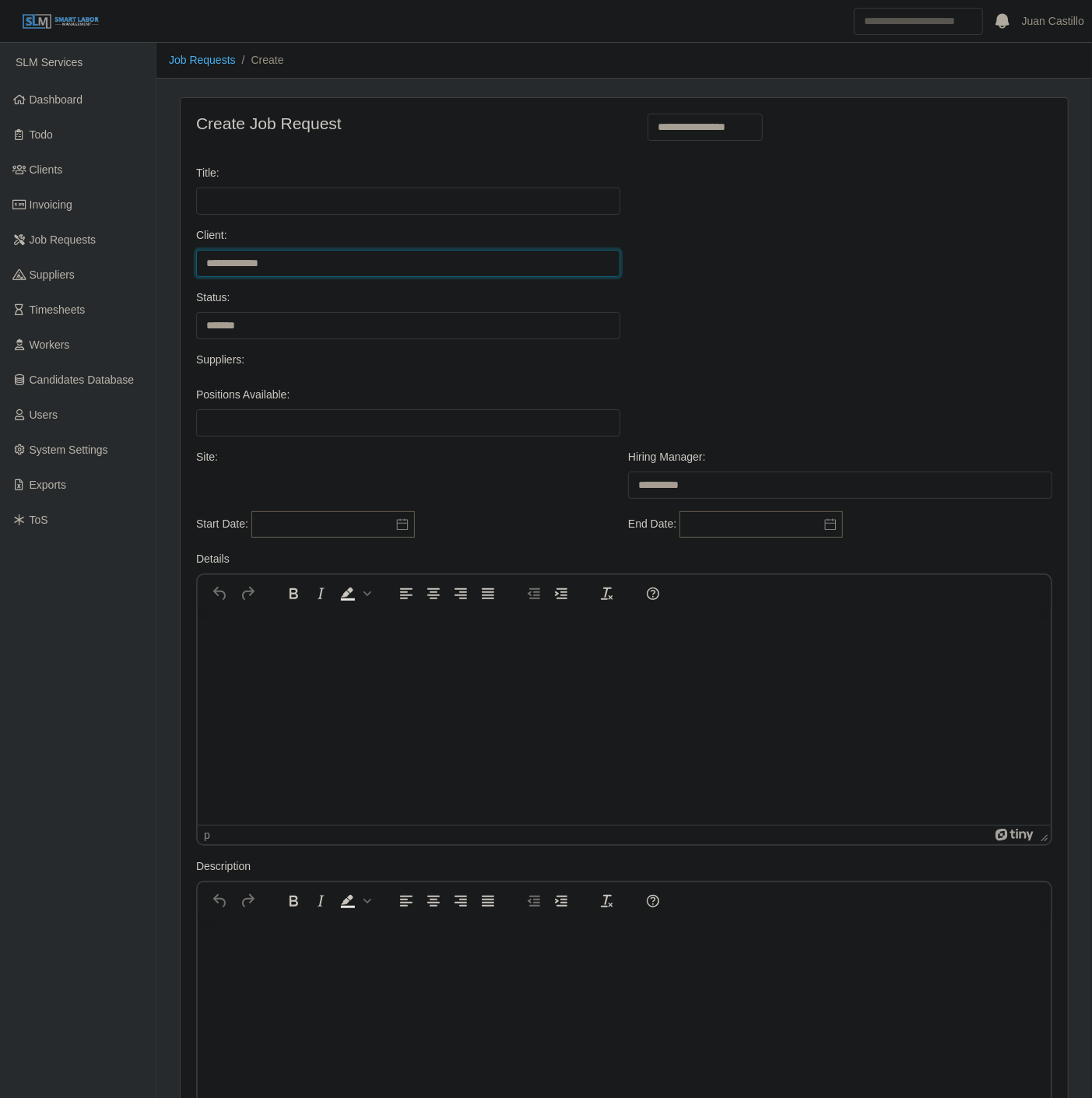 click on "**********" at bounding box center [408, 263] 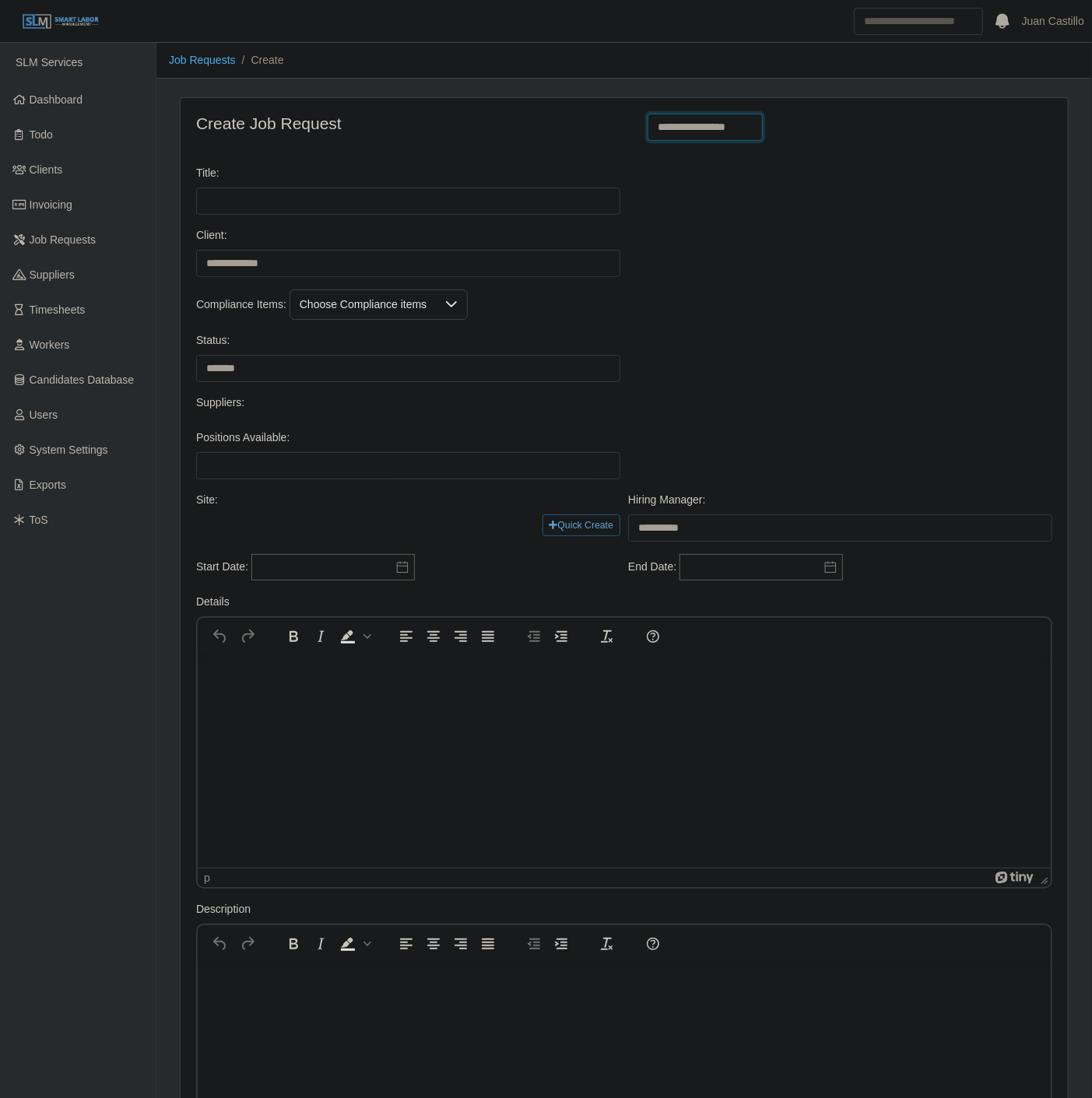 click on "**********" at bounding box center [705, 127] 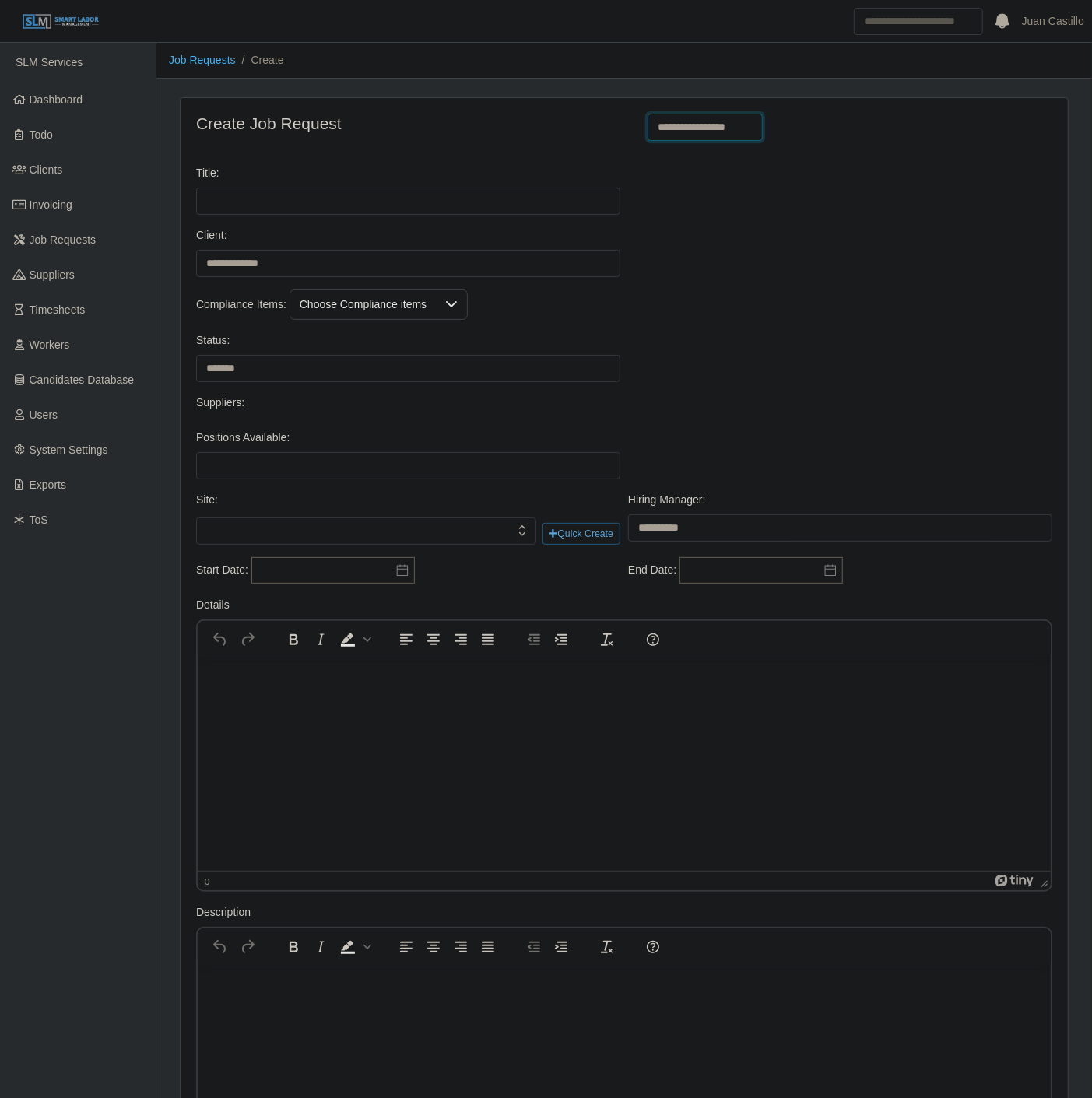 select on "**********" 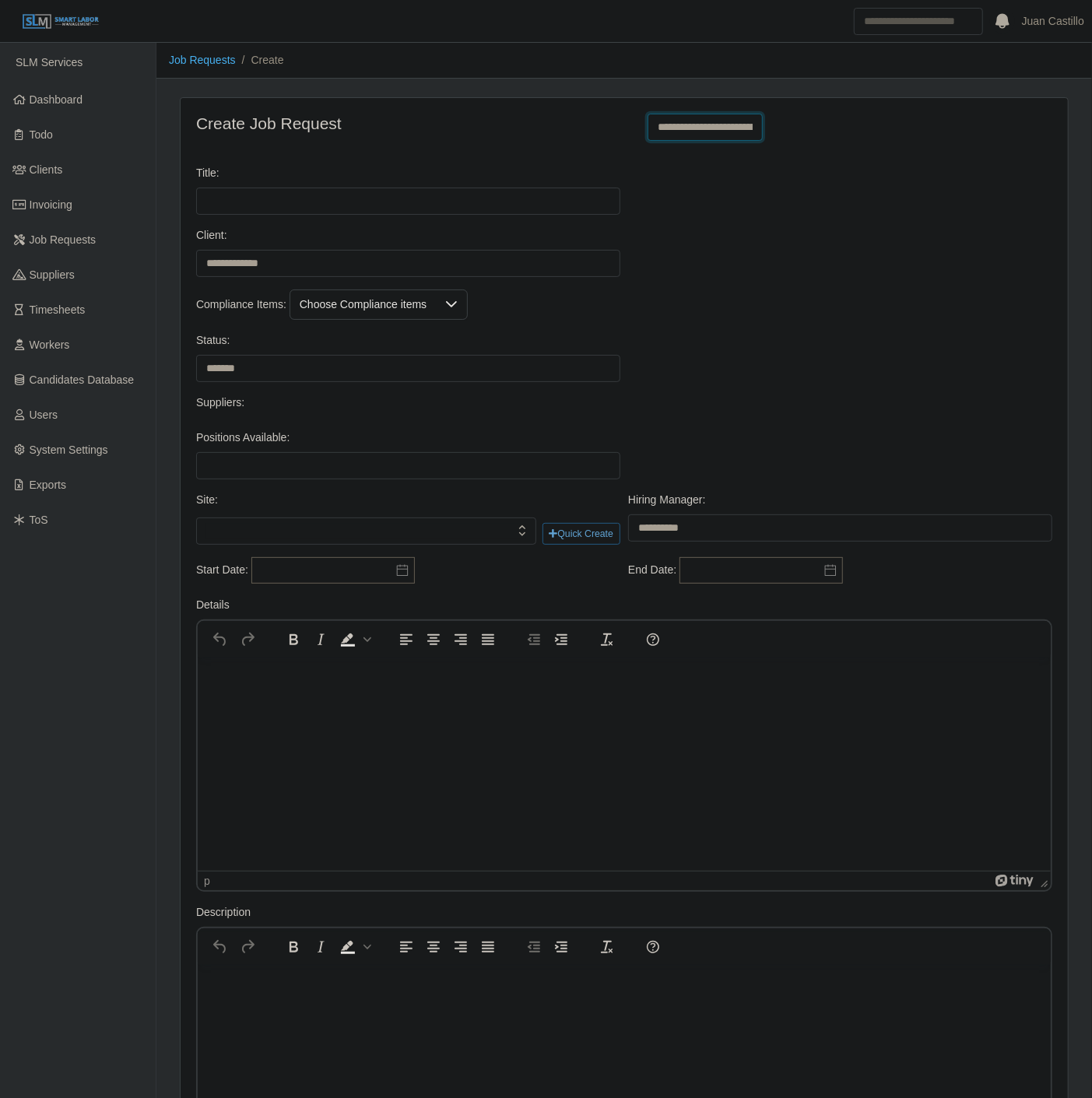 click on "**********" at bounding box center [705, 127] 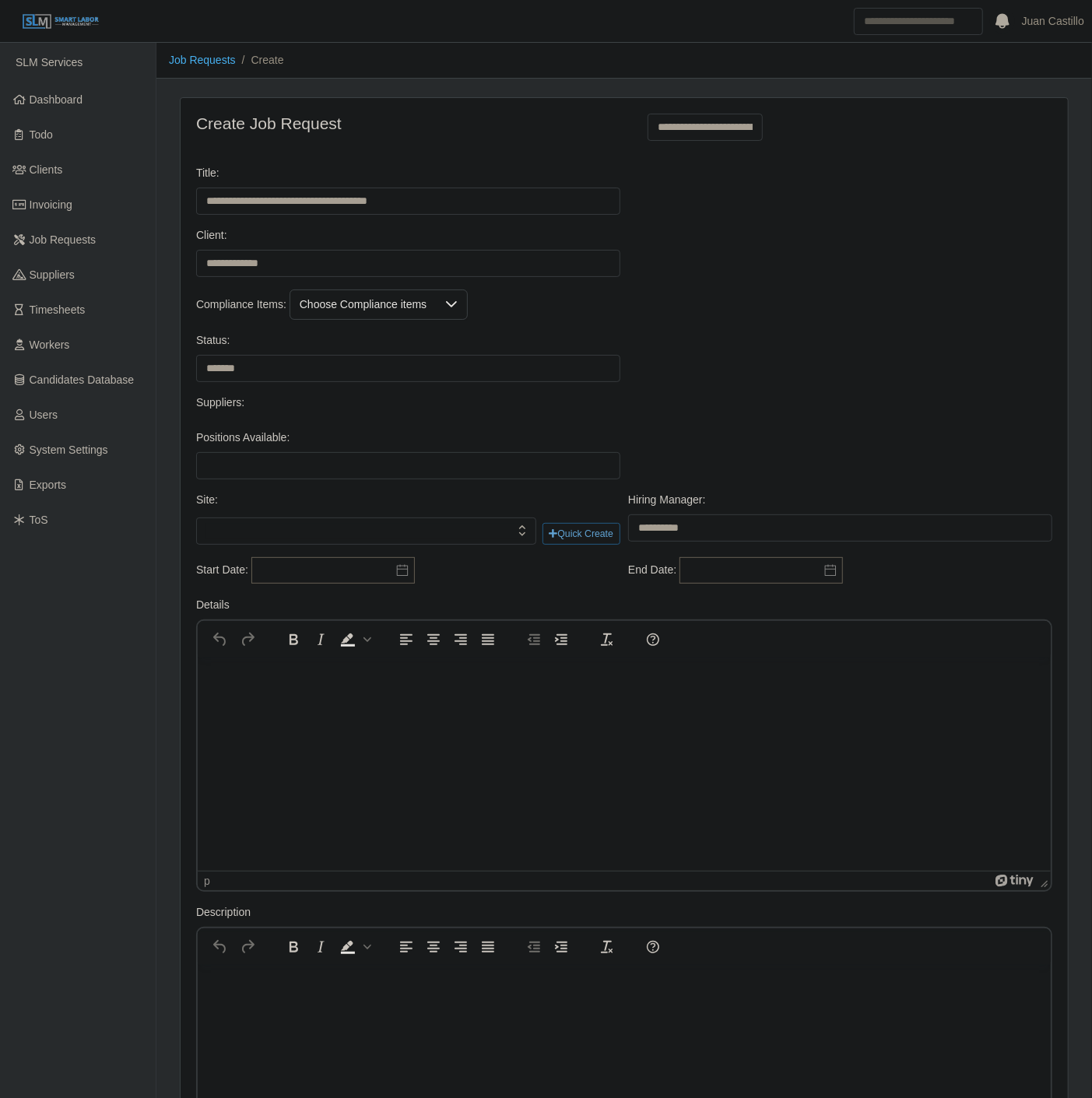 click at bounding box center [366, 531] 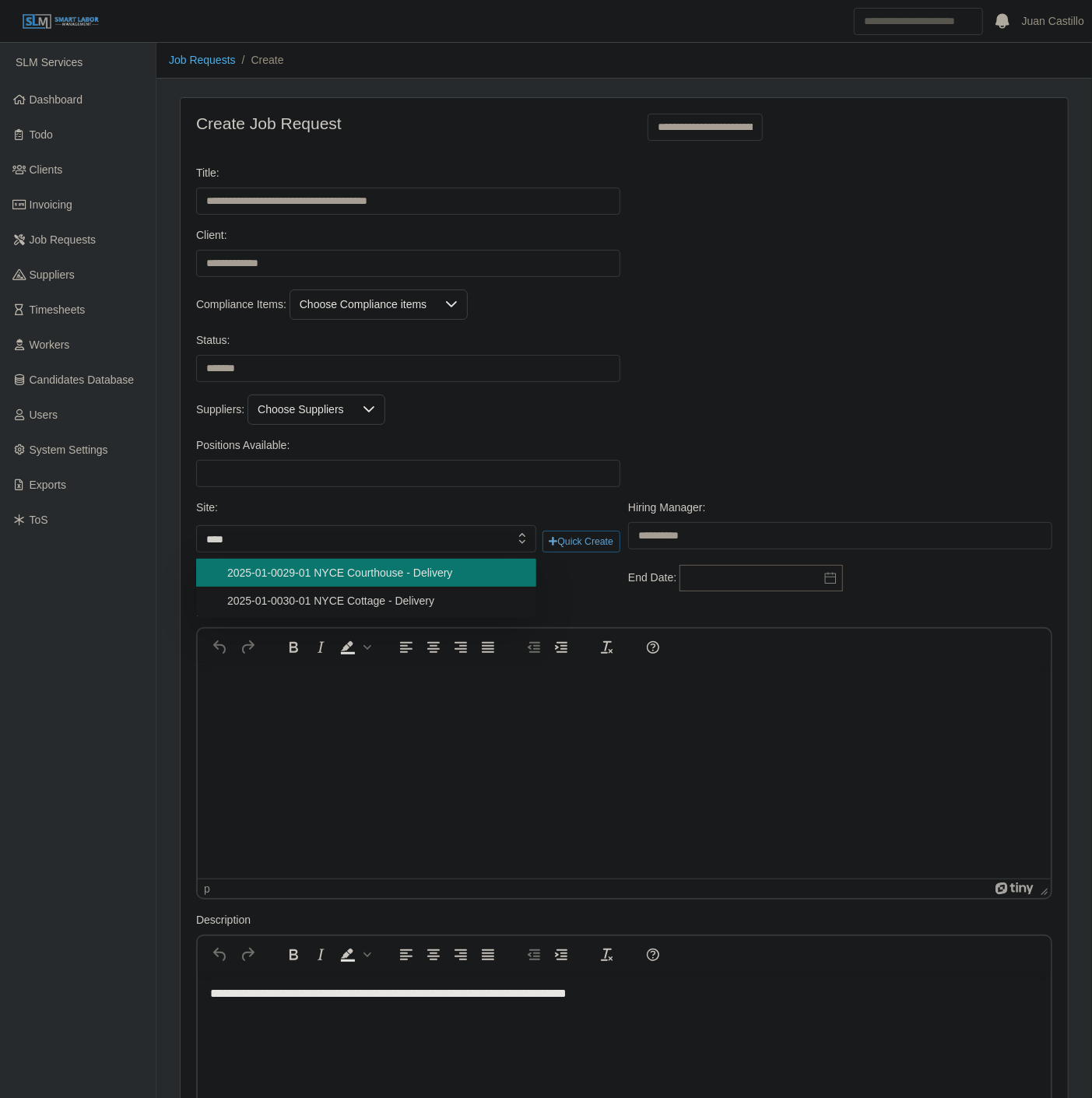 type on "**********" 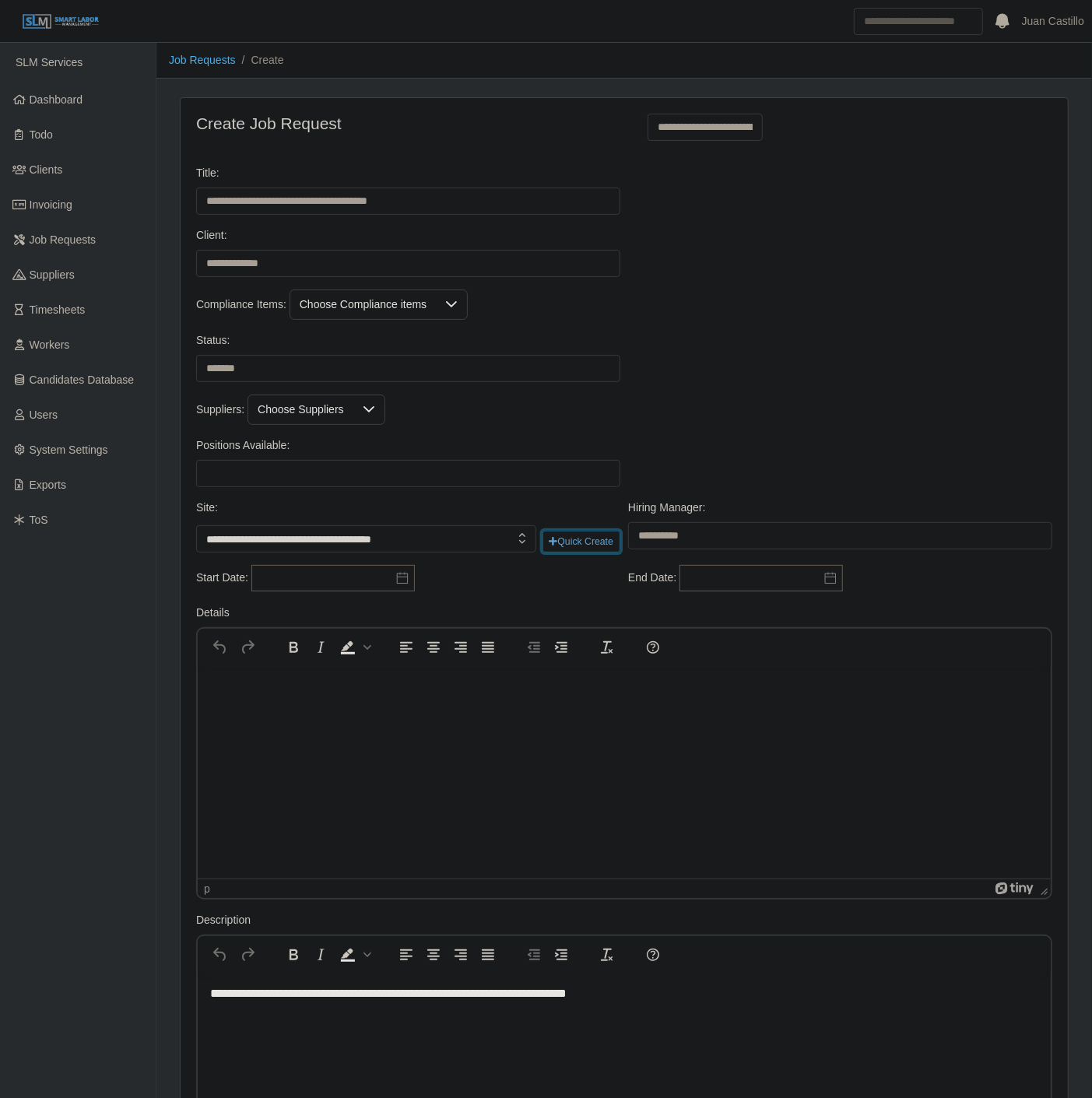 type 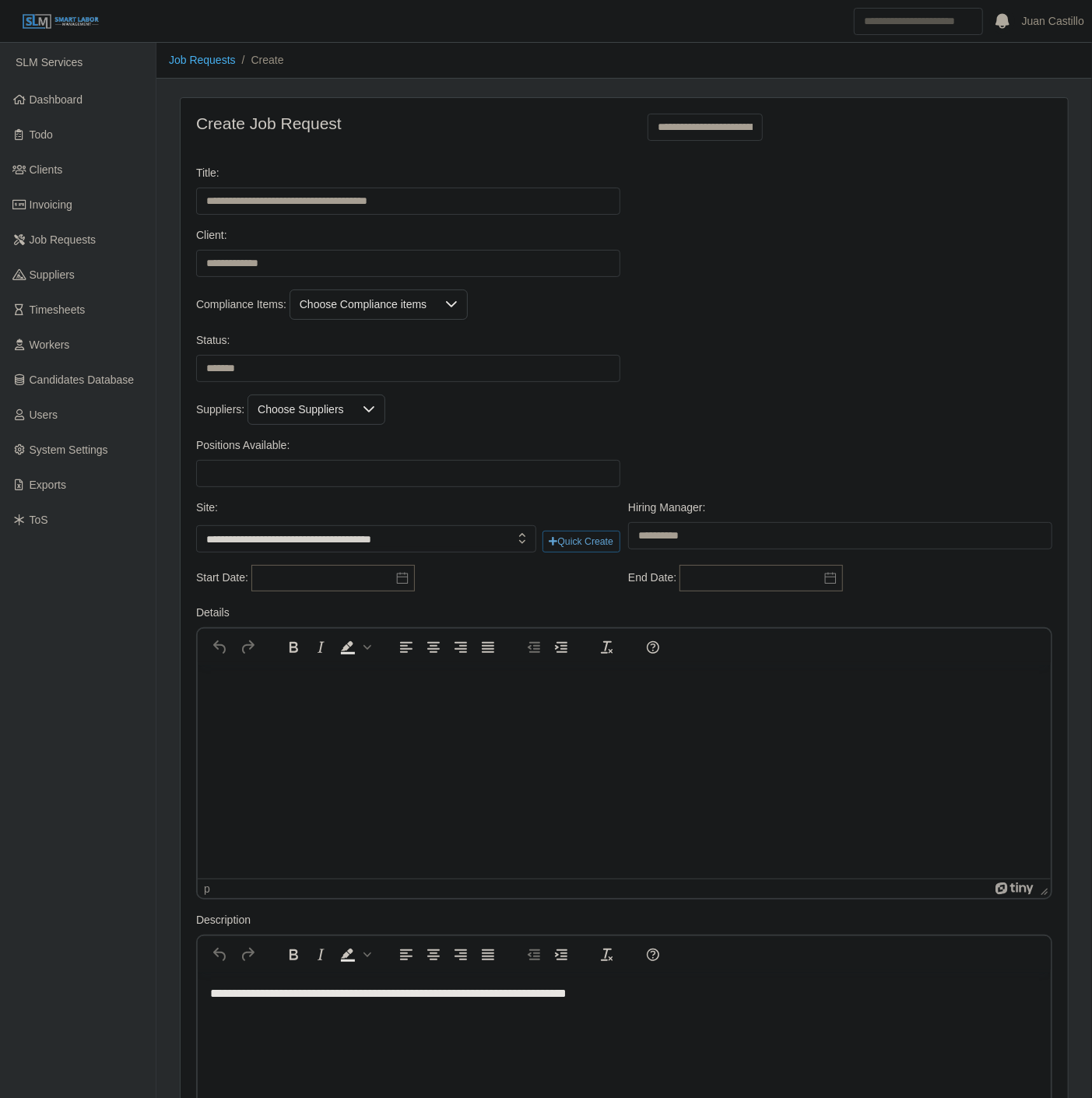 click on "Suppliers:   Choose Suppliers" at bounding box center (624, 409) 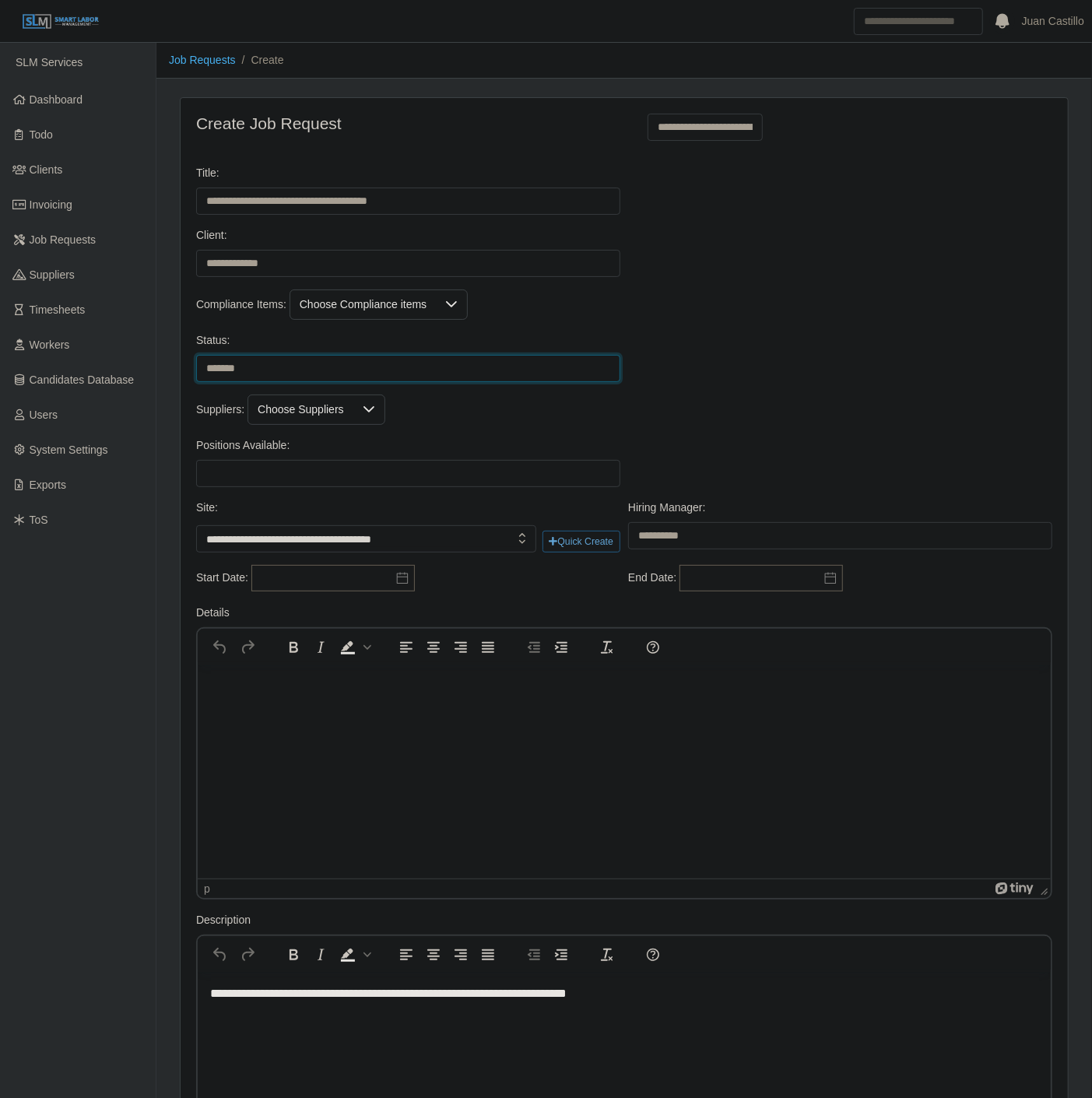 click on "*******   ****" at bounding box center (408, 368) 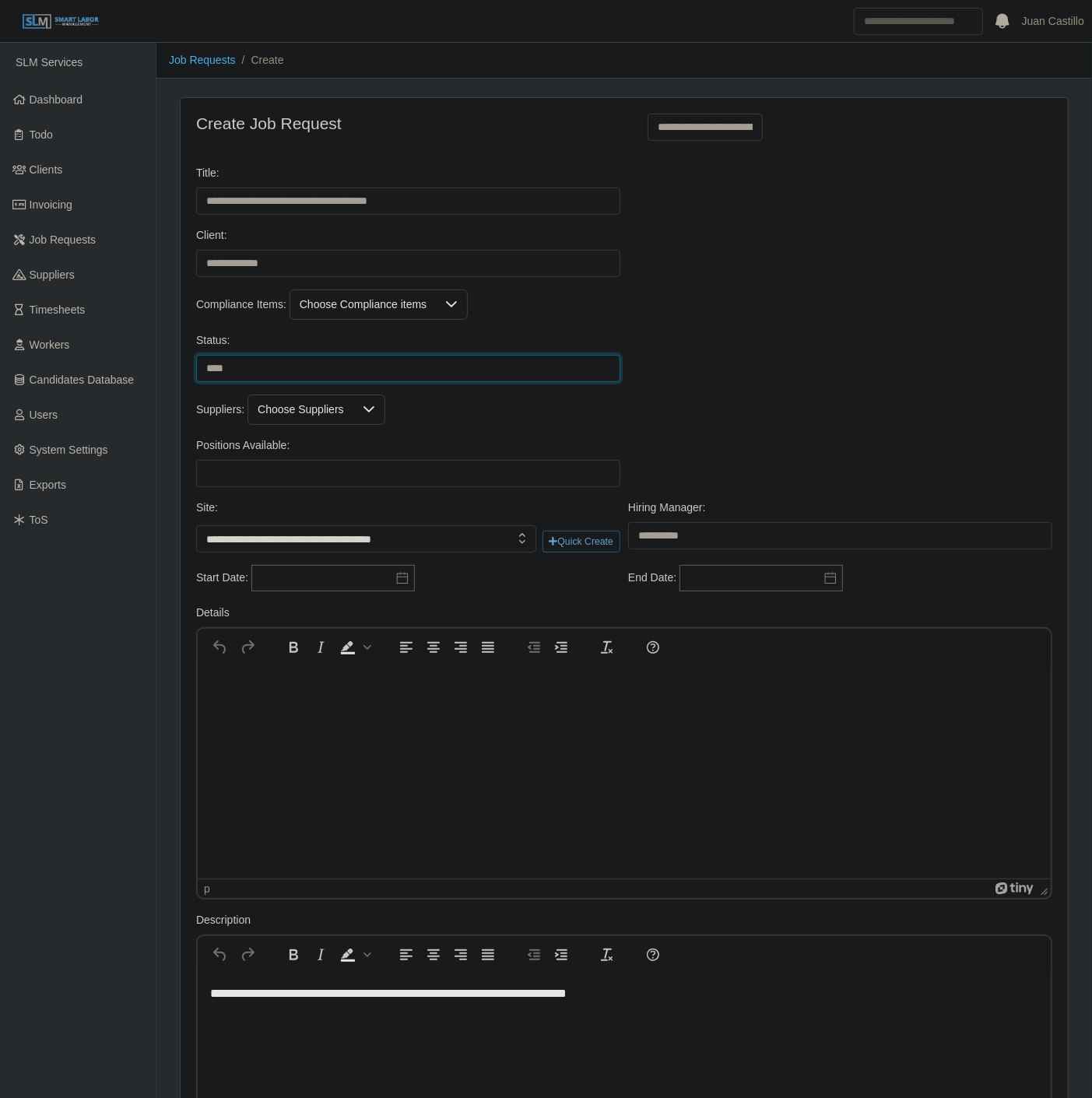 click on "*******   ****" at bounding box center (408, 368) 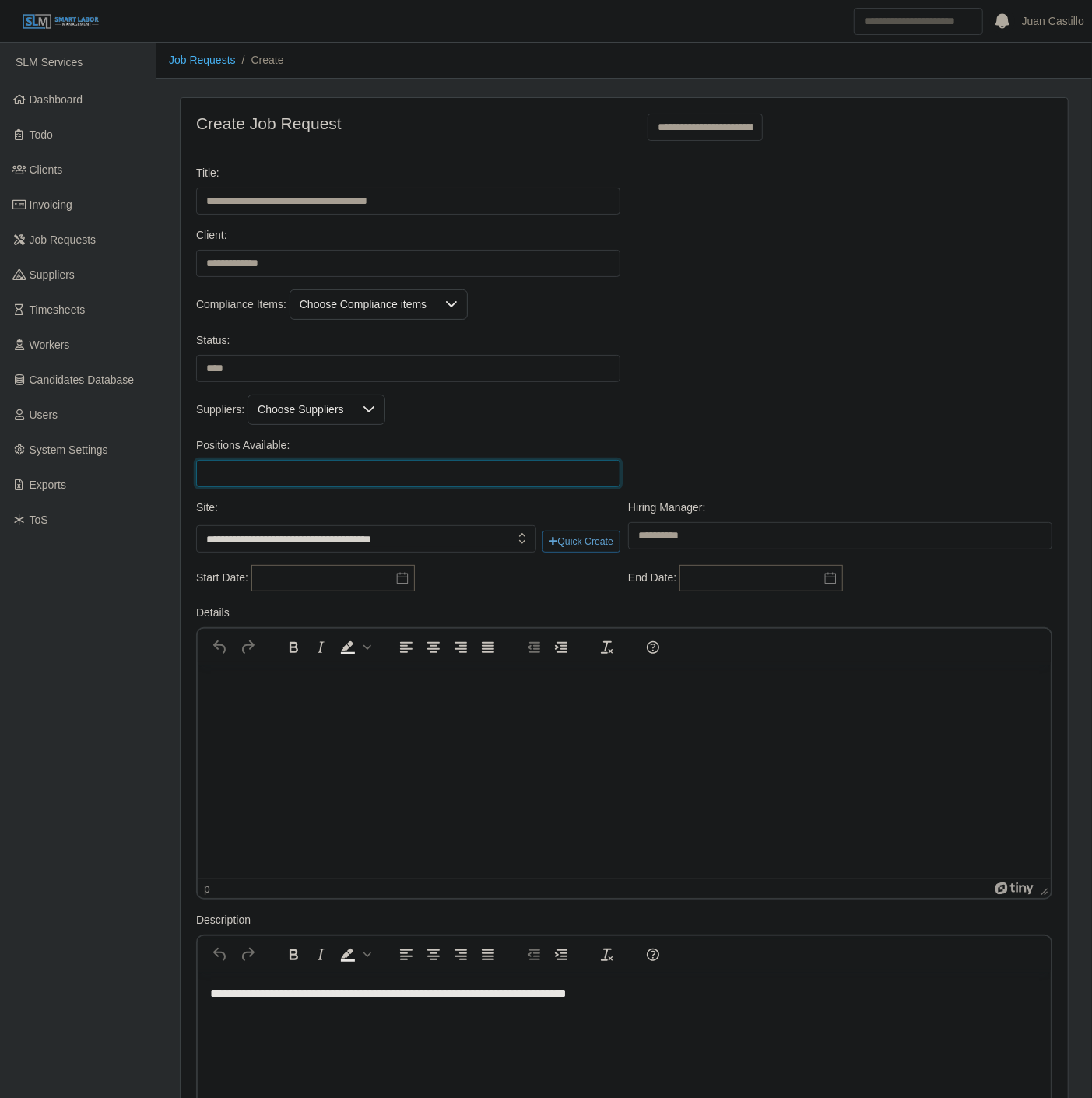 click on "Positions Available:" at bounding box center (408, 473) 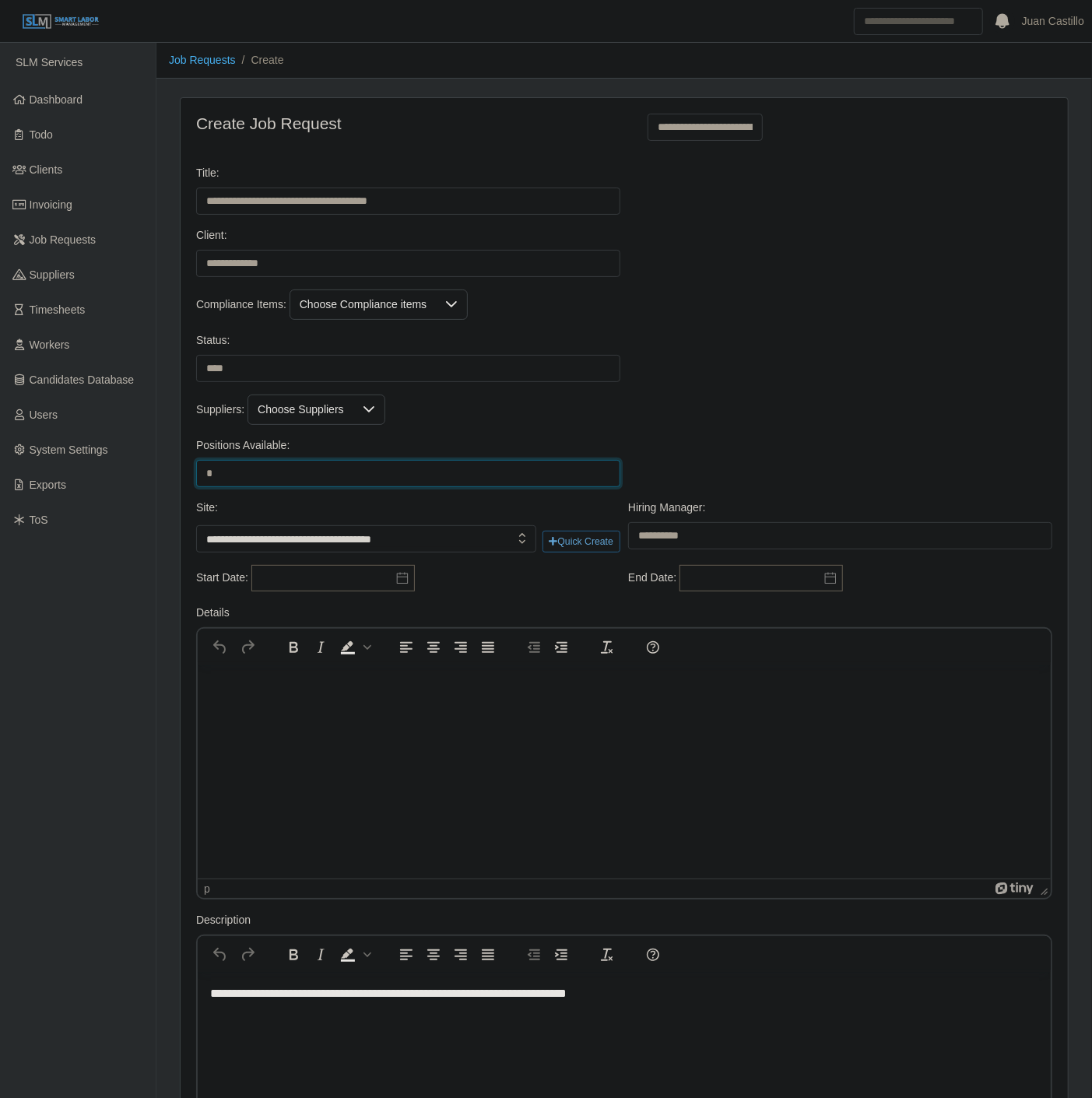 type on "*" 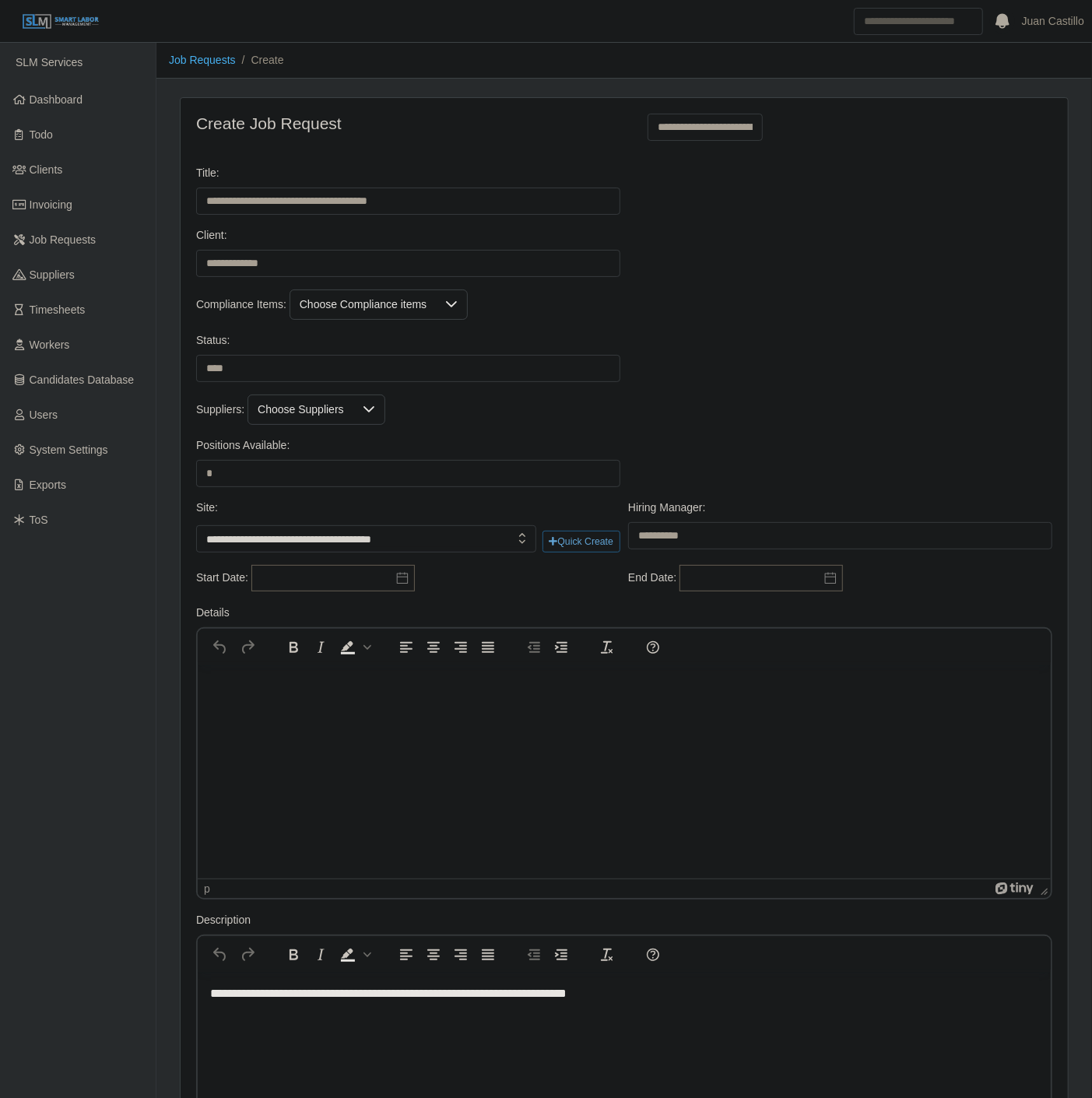 drag, startPoint x: 812, startPoint y: 387, endPoint x: 800, endPoint y: 395, distance: 14.422205 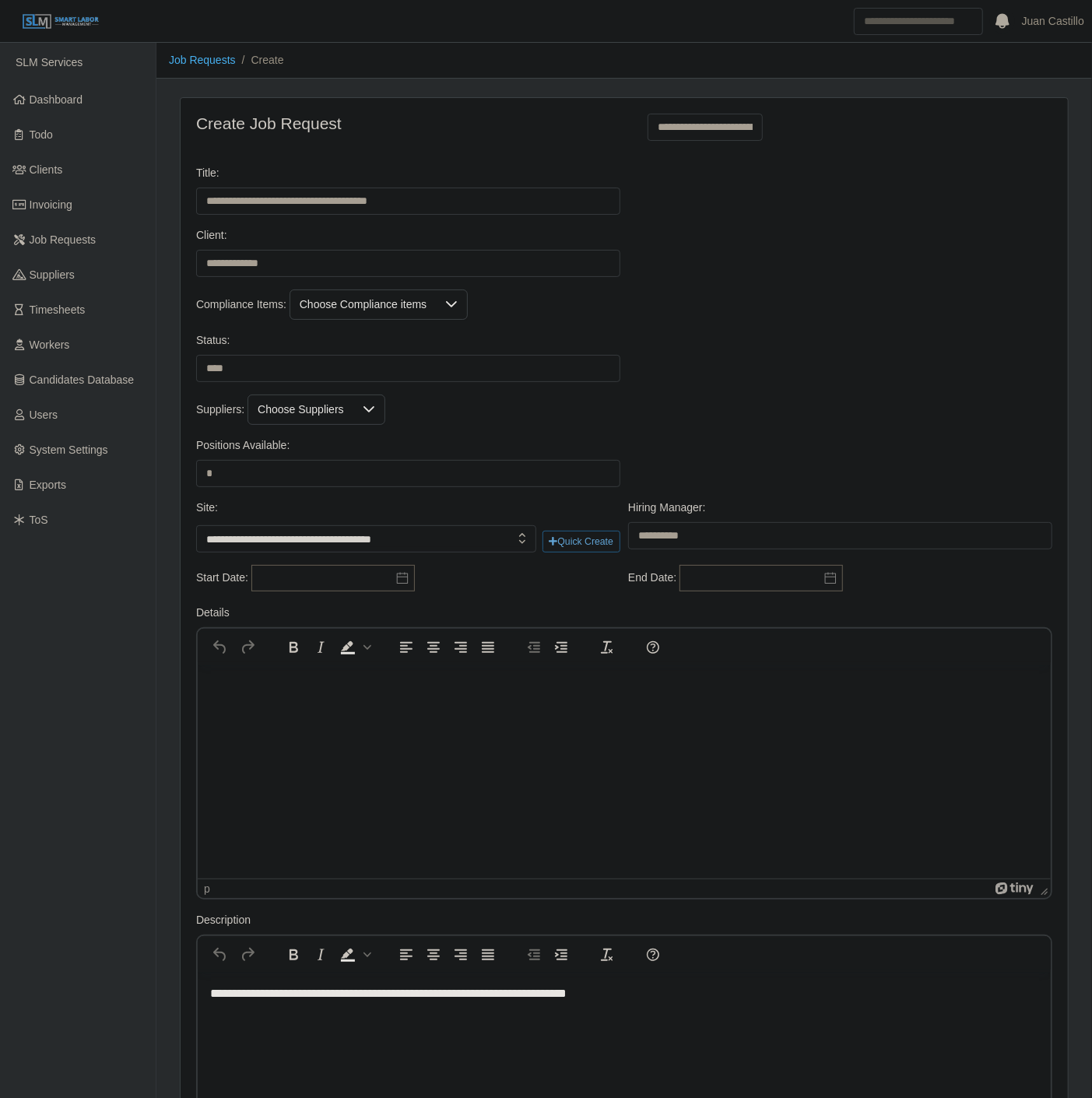 click on "Status:    *******   ****" at bounding box center (624, 363) 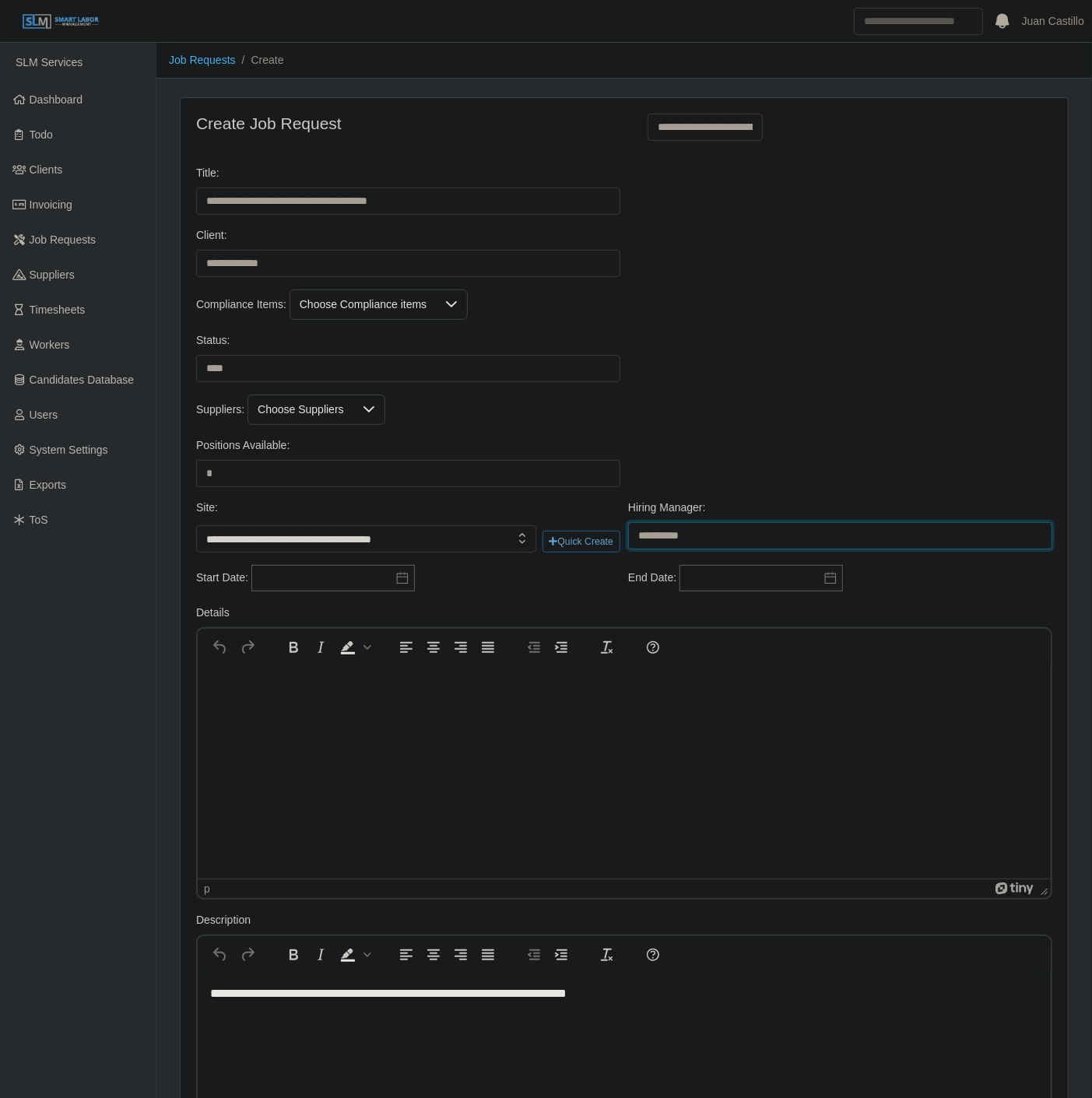 click on "**********" at bounding box center [840, 535] 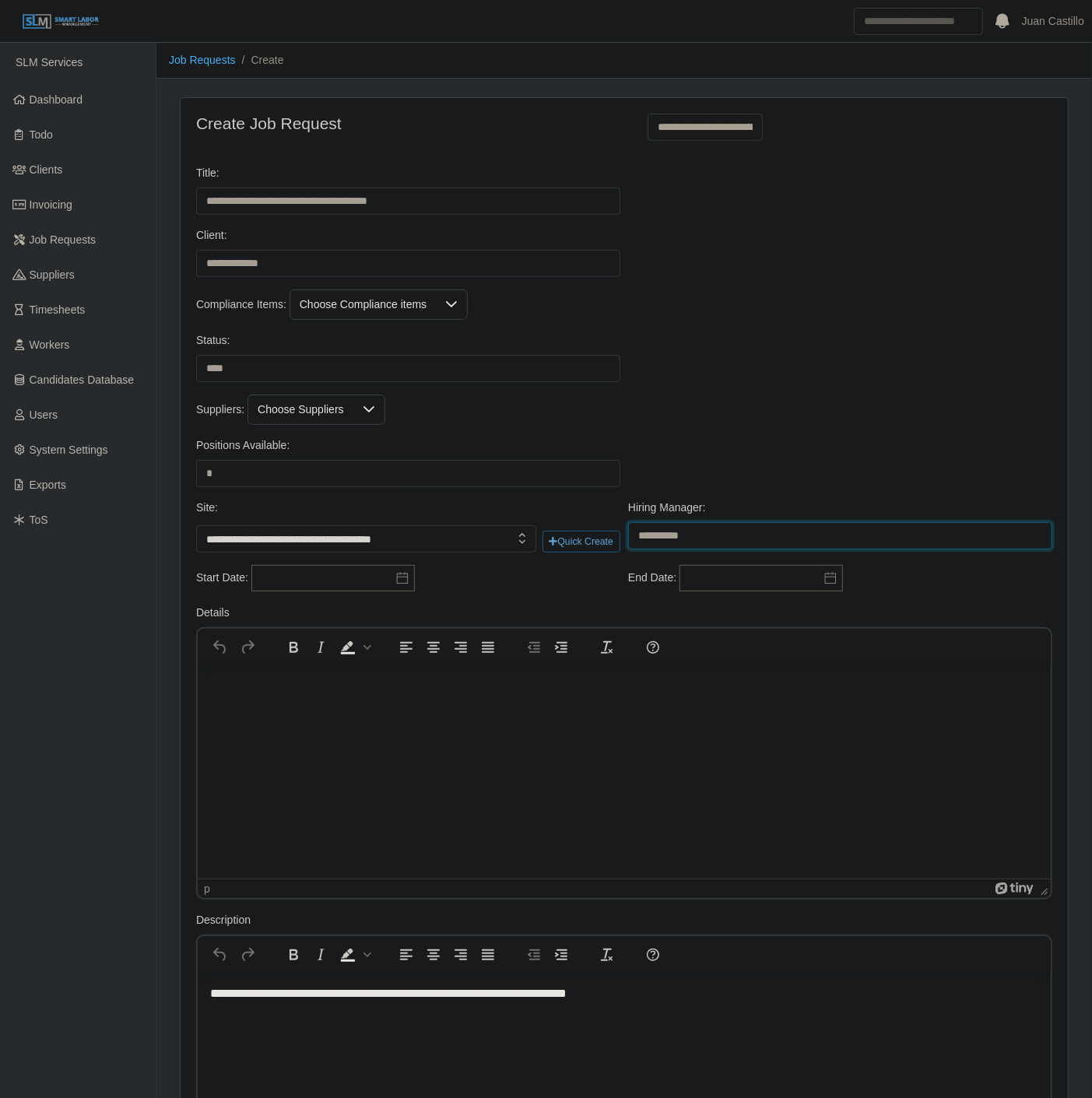 select on "***" 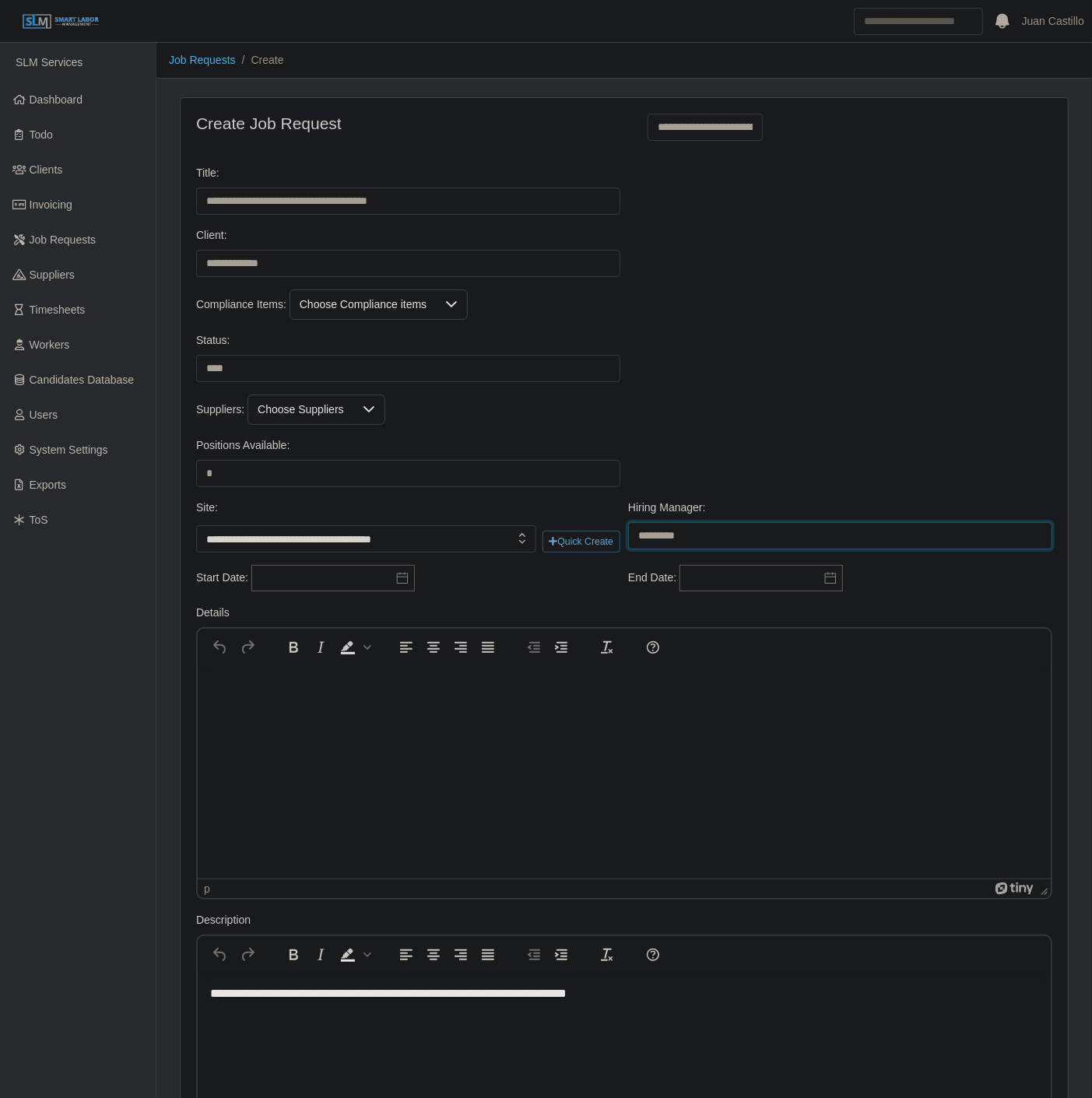 click on "**********" at bounding box center [840, 535] 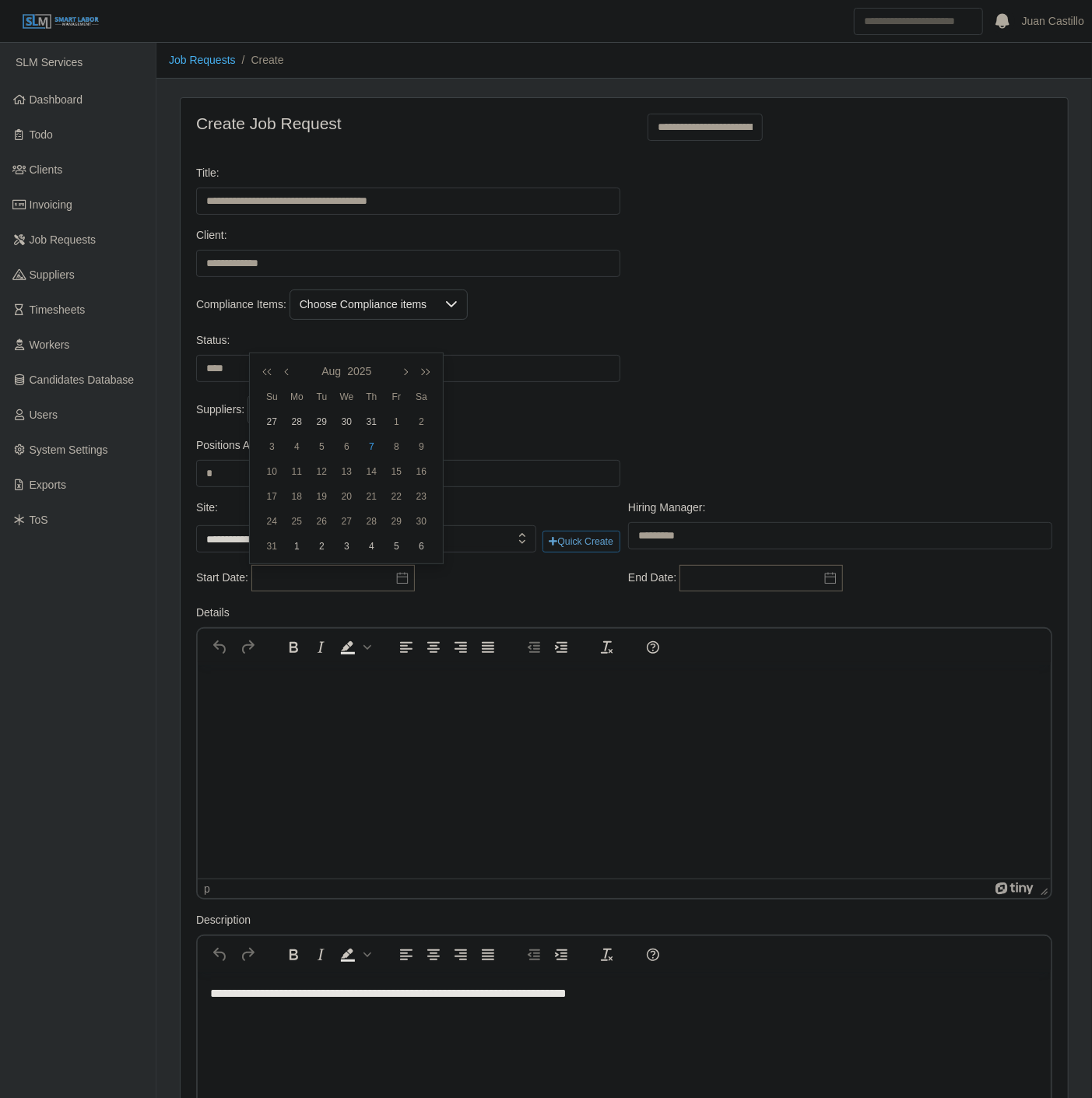 drag, startPoint x: 297, startPoint y: 472, endPoint x: 419, endPoint y: 518, distance: 130.38 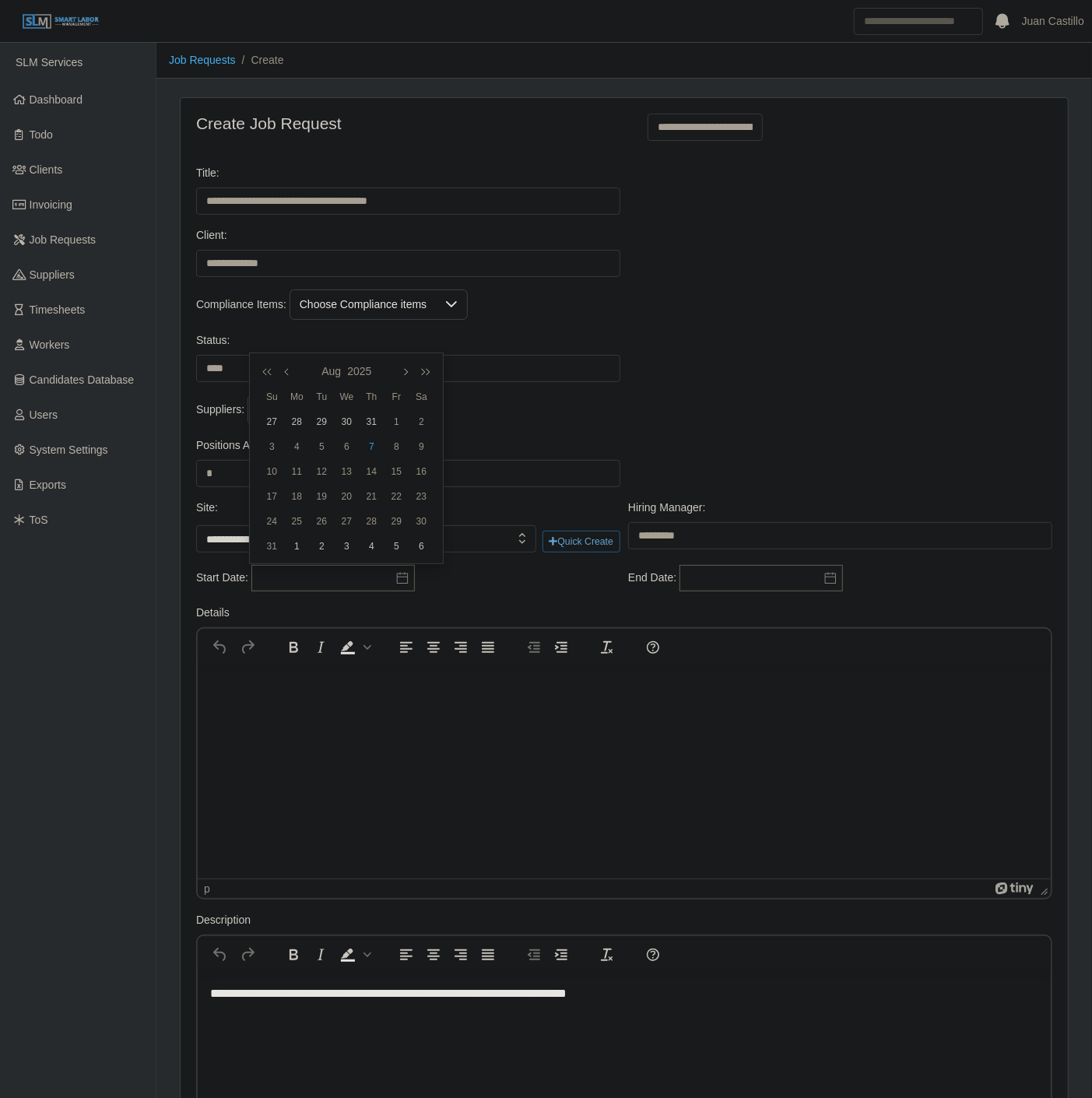 click on "11" at bounding box center [297, 472] 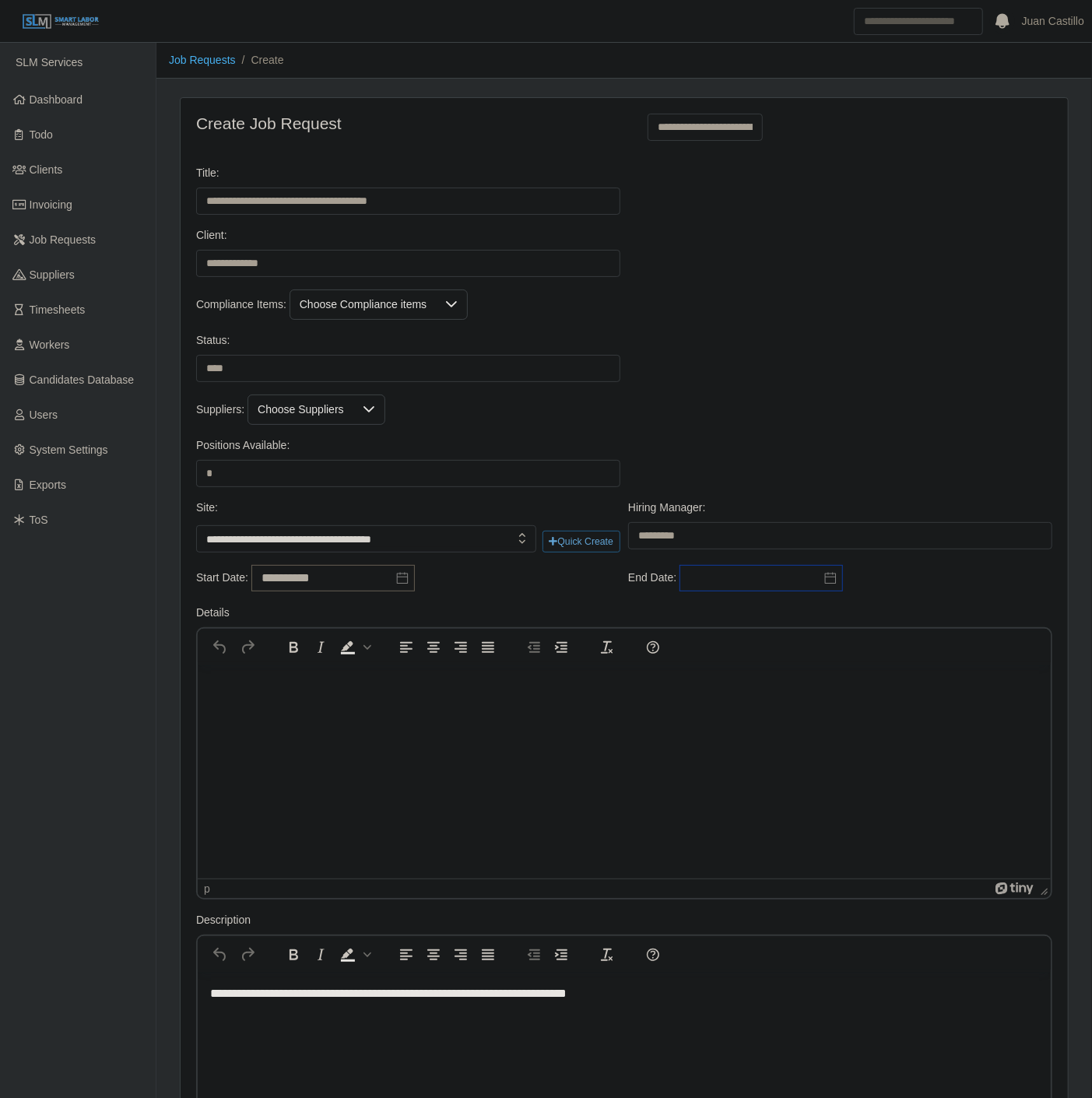 click at bounding box center [761, 578] 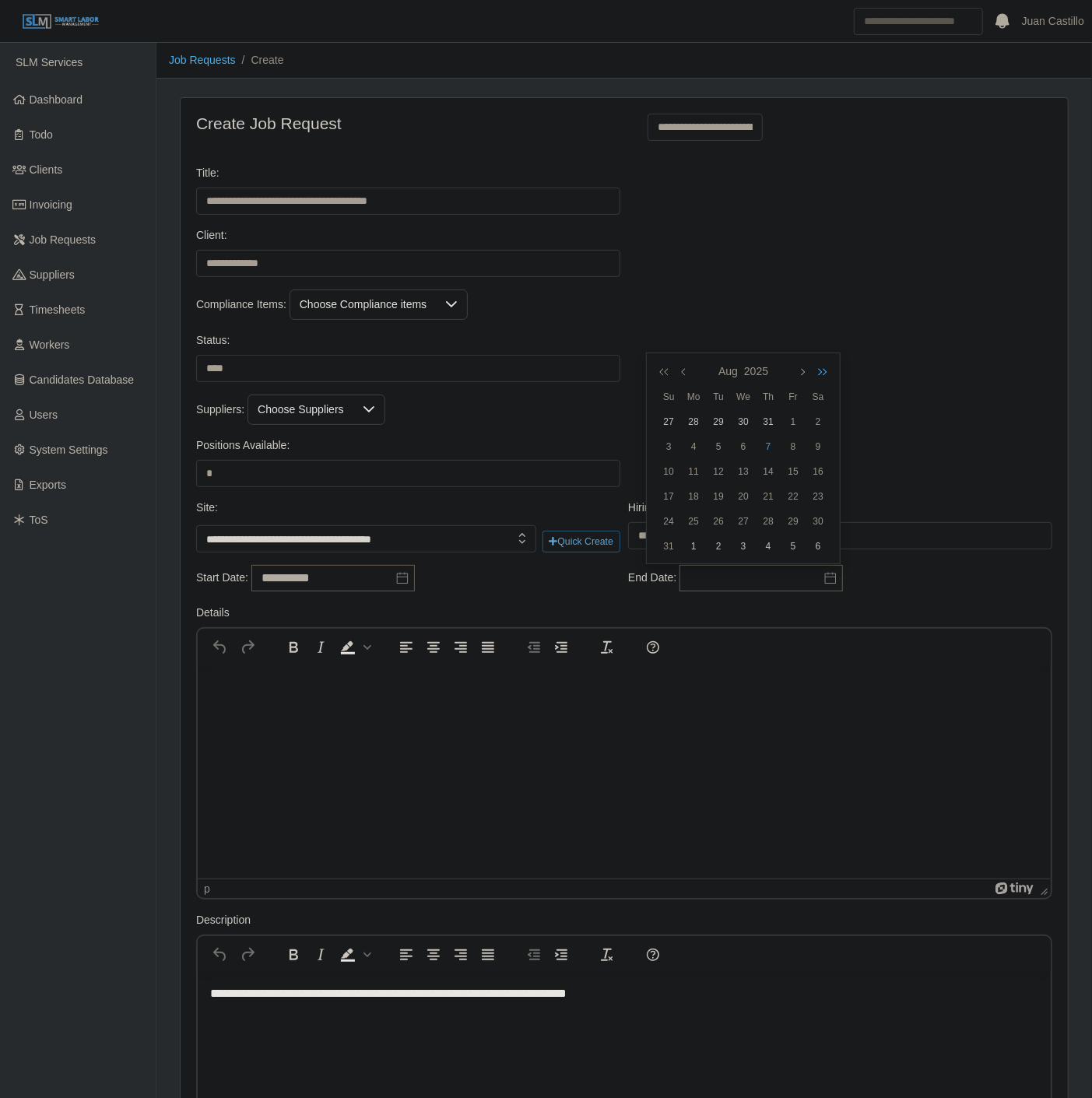 click at bounding box center (820, 371) 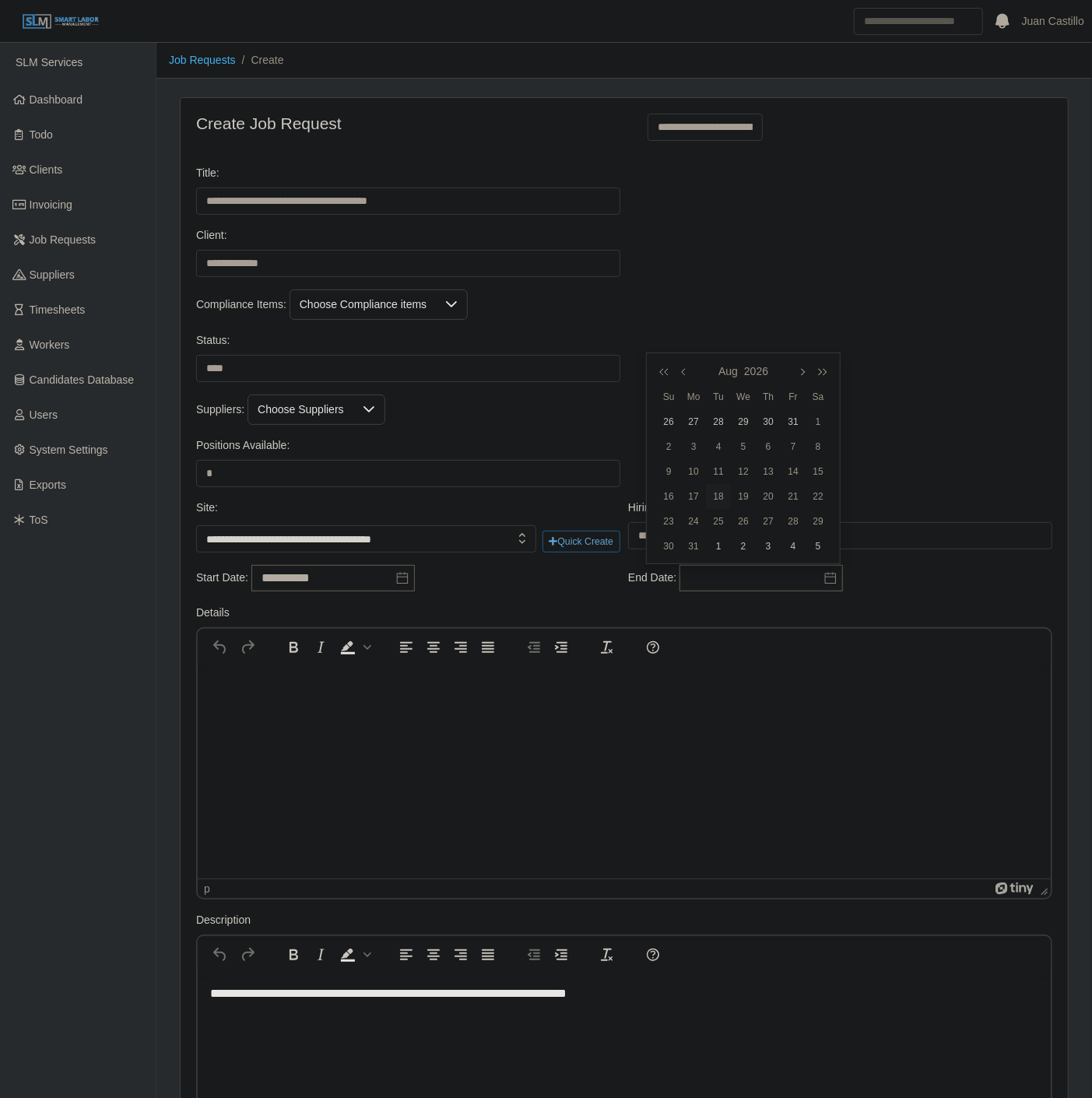 click on "11" at bounding box center [718, 472] 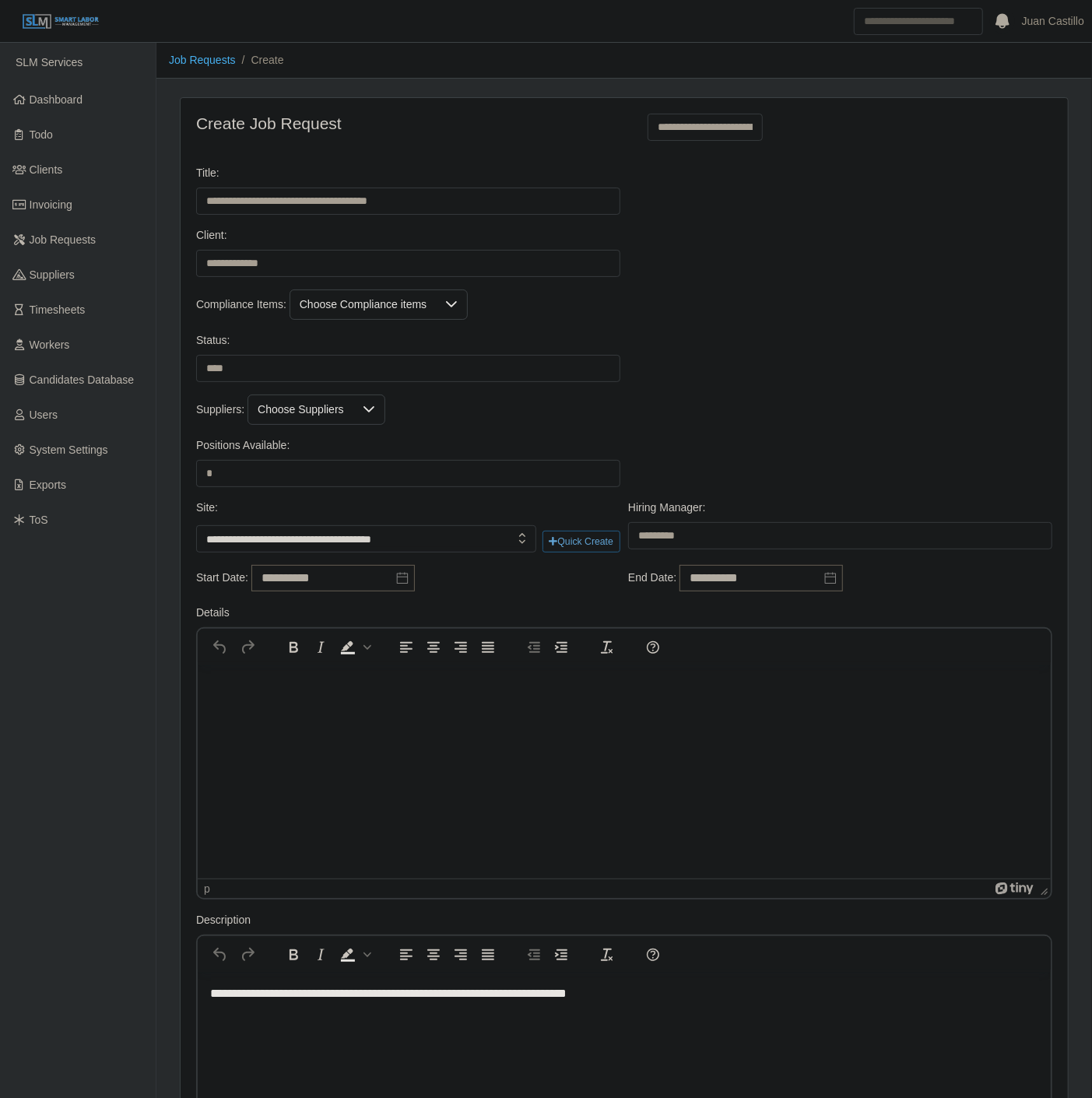 click on "**********" at bounding box center [624, 532] 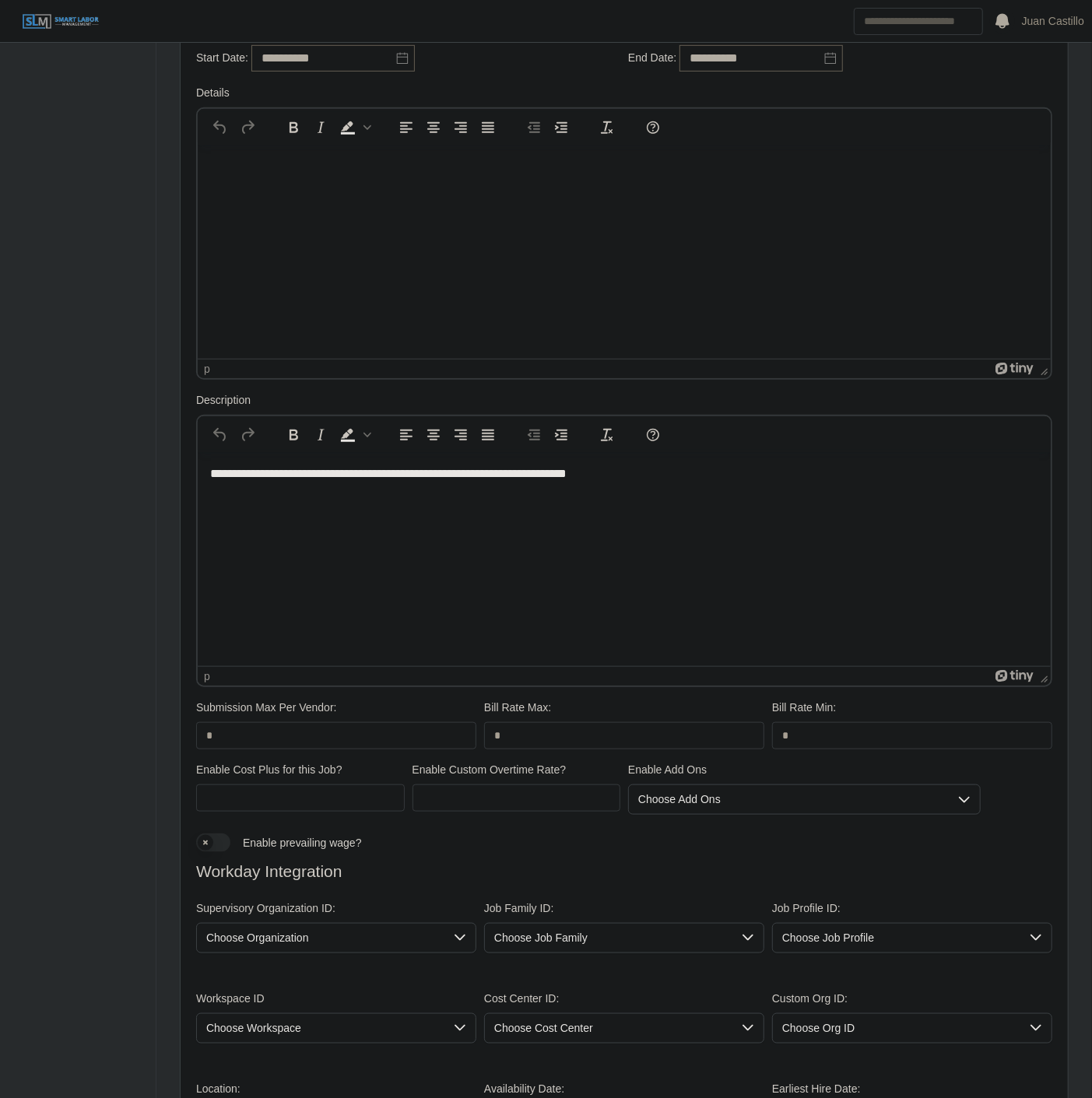 scroll, scrollTop: 694, scrollLeft: 0, axis: vertical 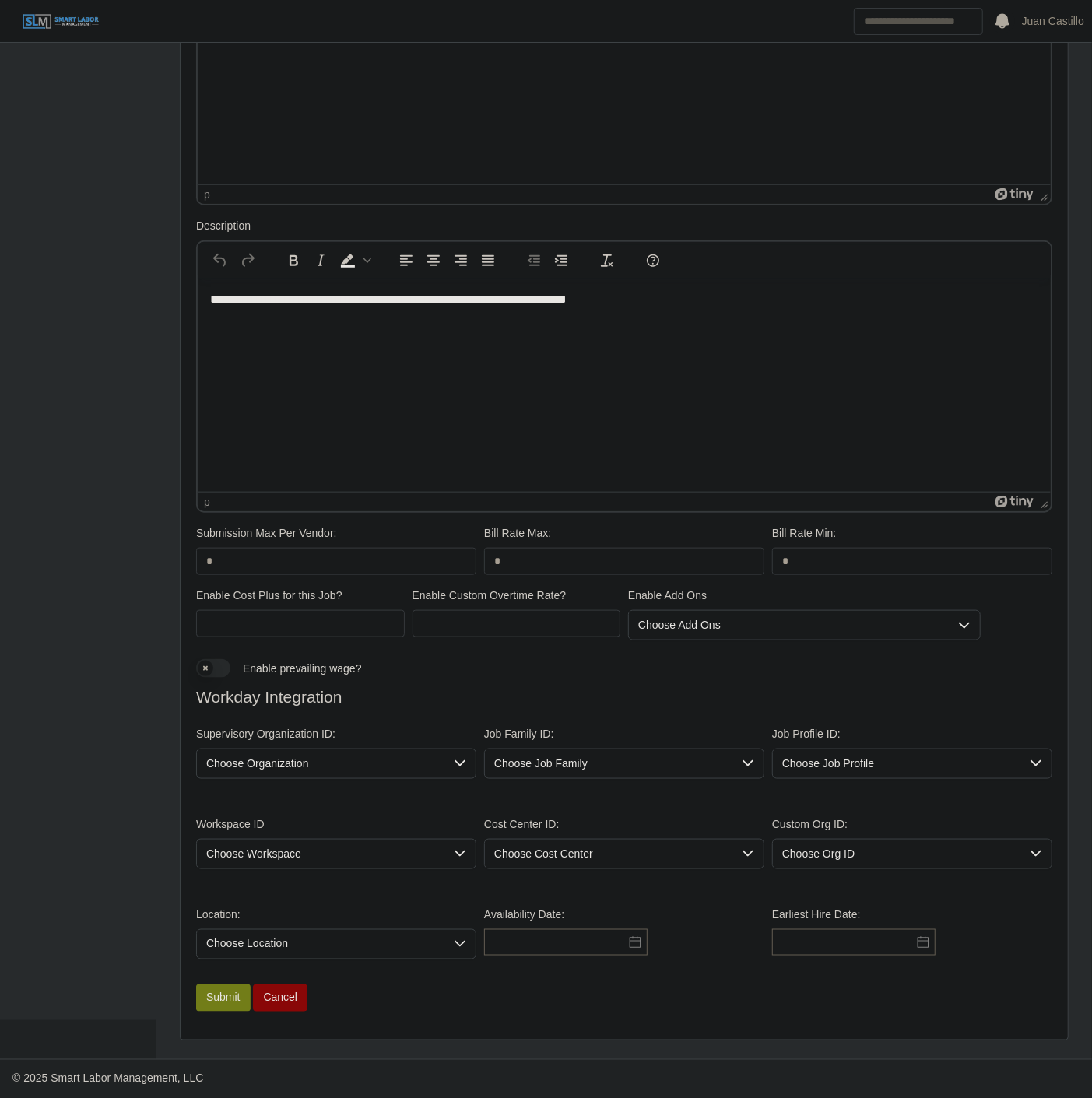 click on "Choose Organization" at bounding box center [321, 763] 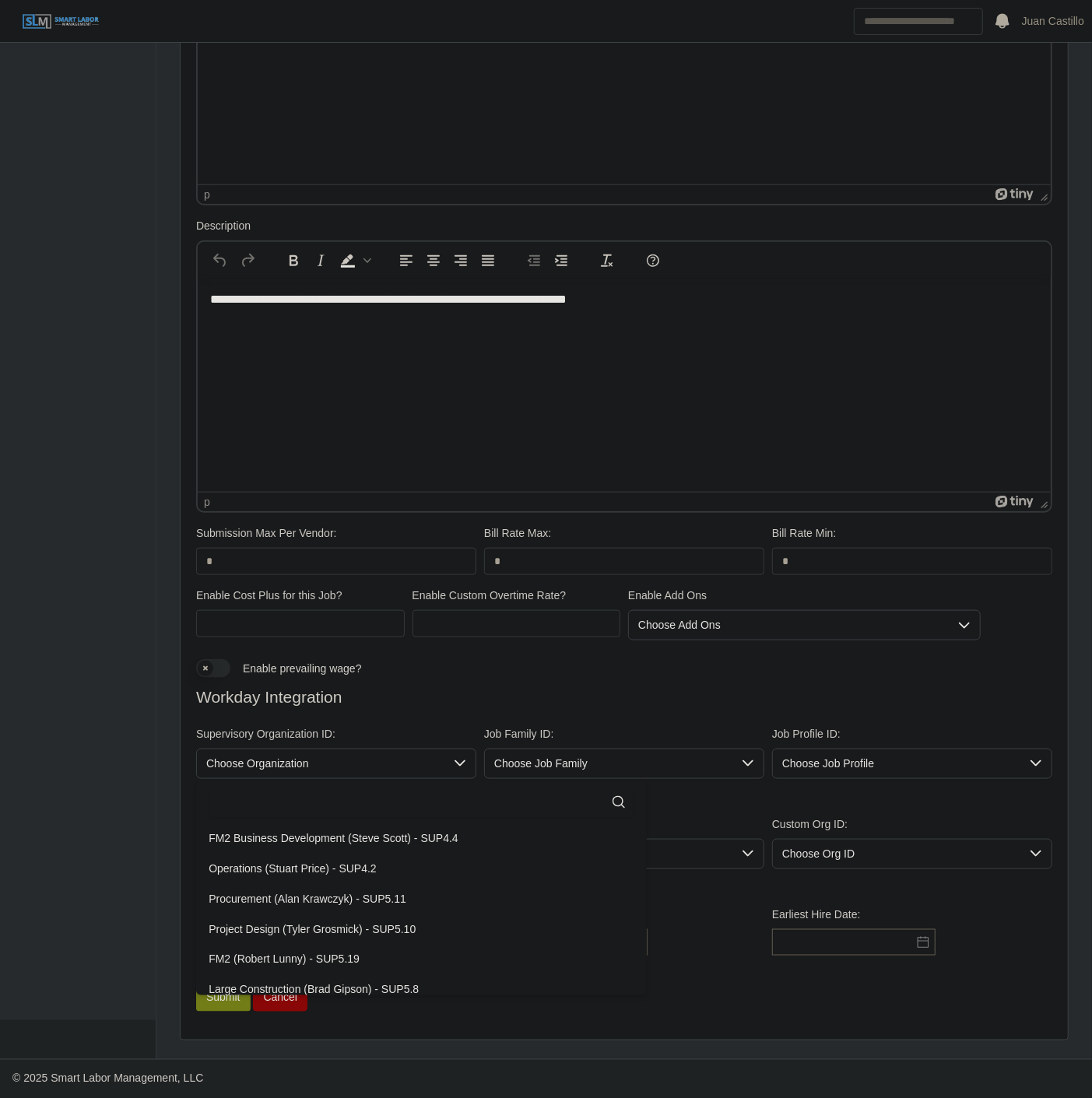 click on "154 results are available" 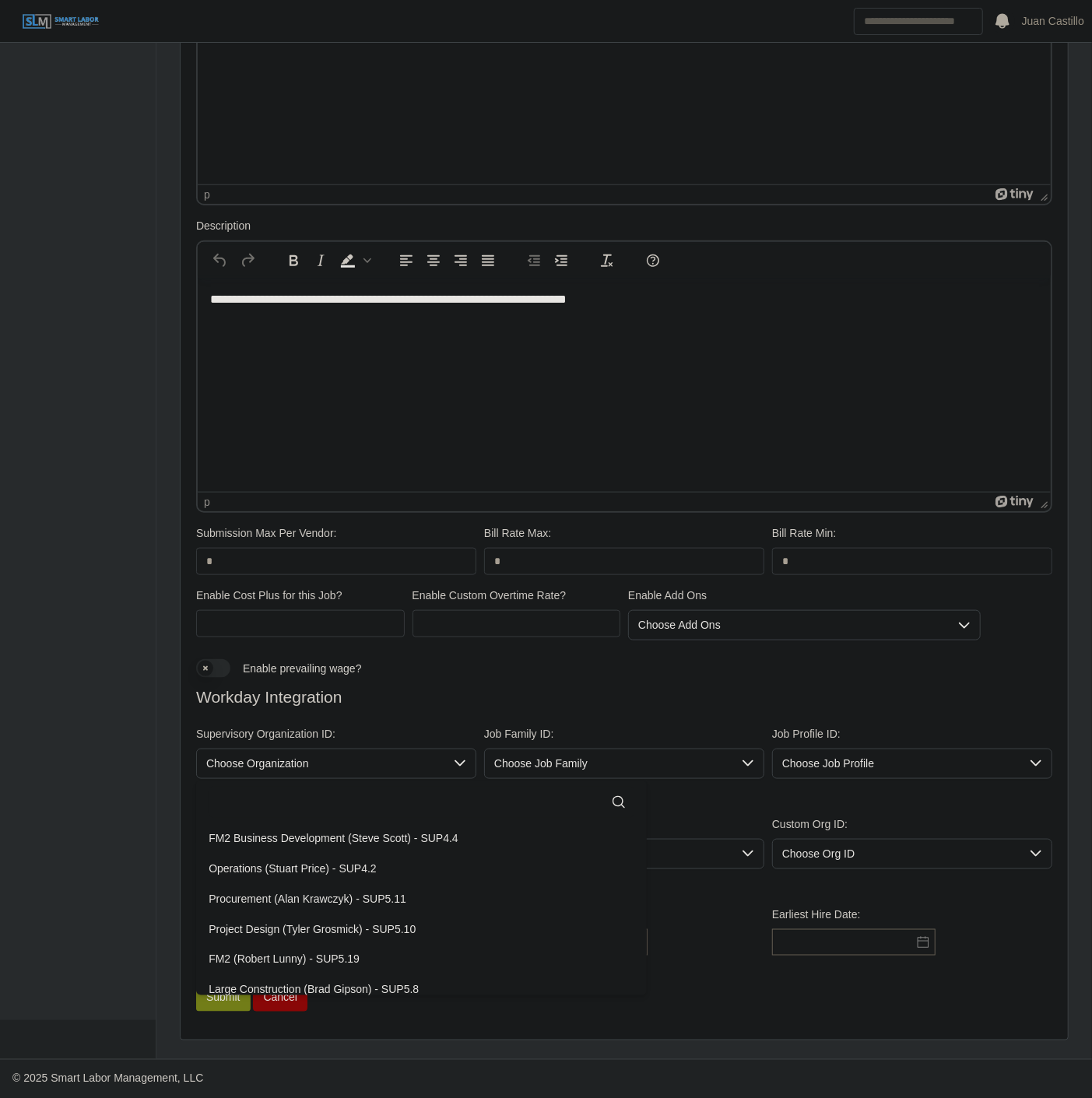 click 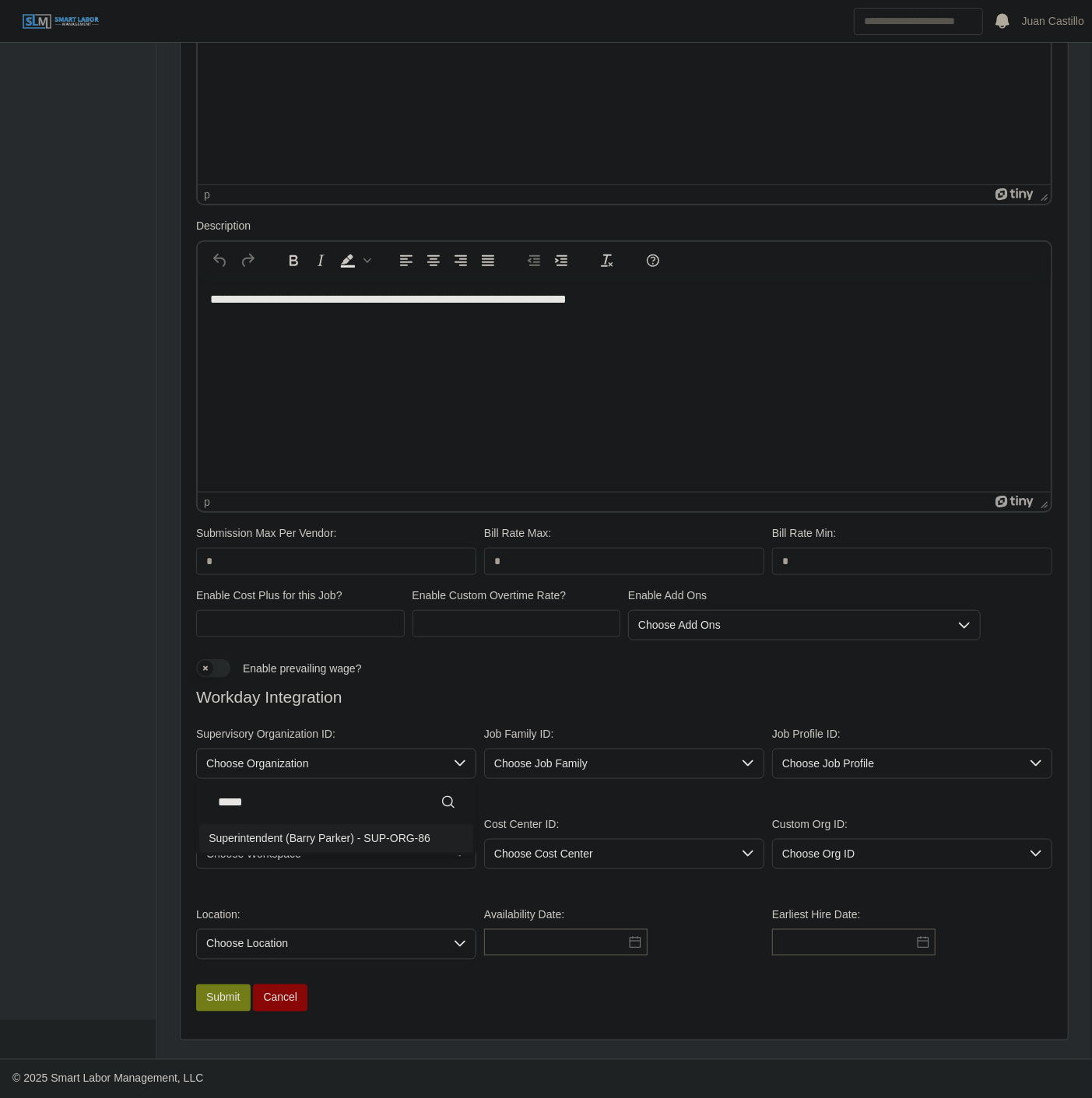 type on "*****" 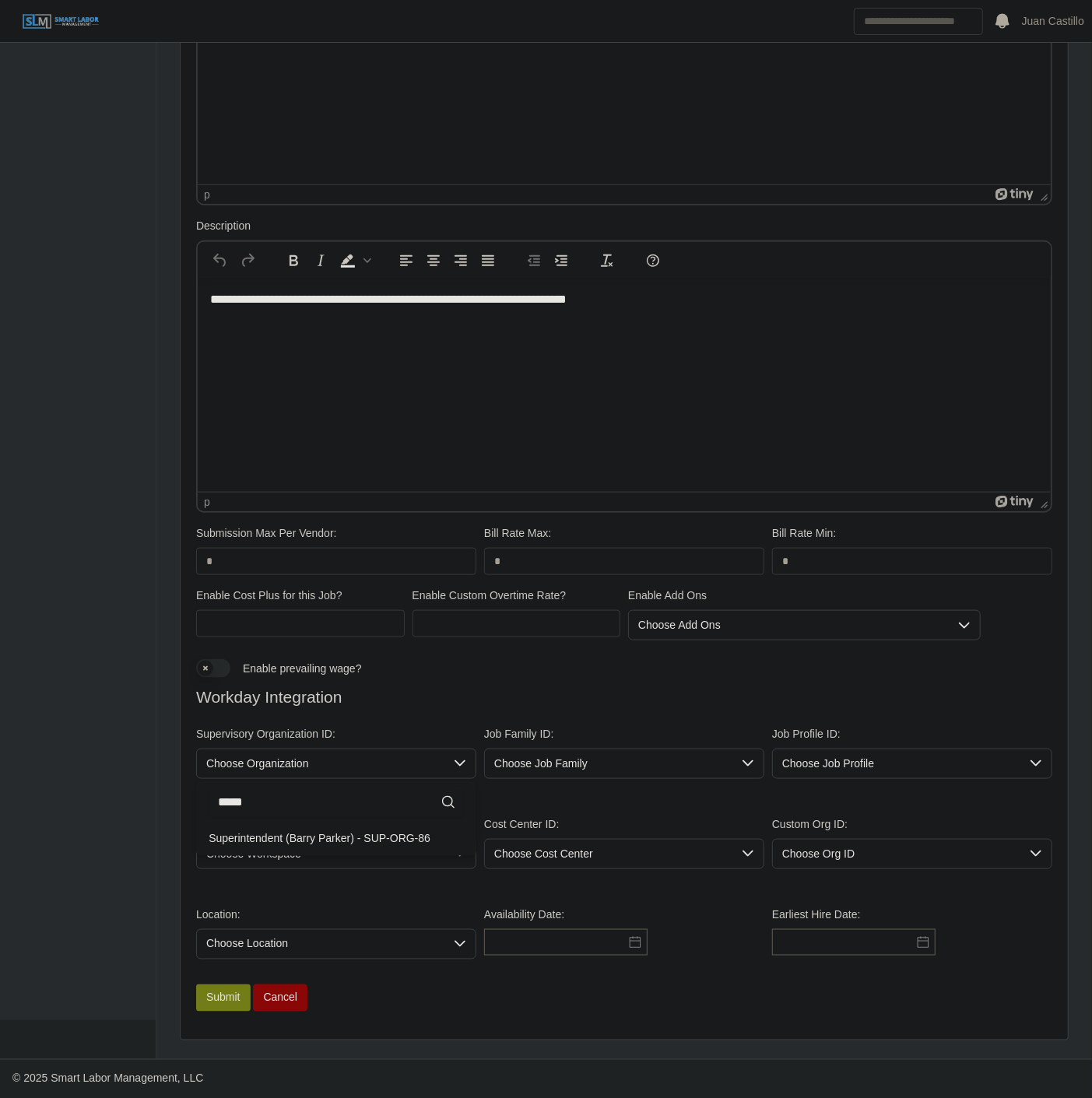 click on "Superintendent (Barry Parker) - SUP-ORG-86" 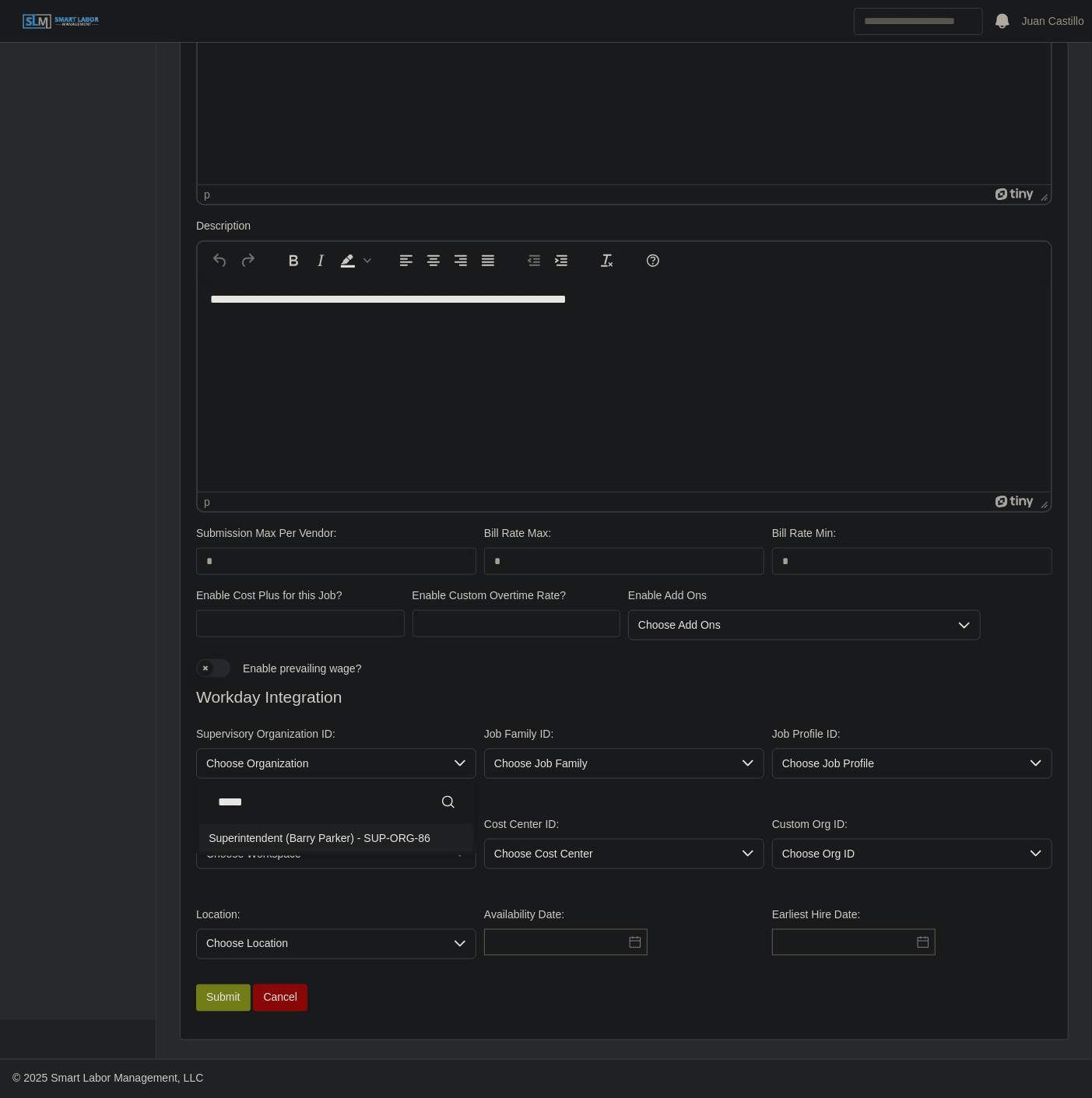 click on "Superintendent (Barry Parker) - SUP-ORG-86" 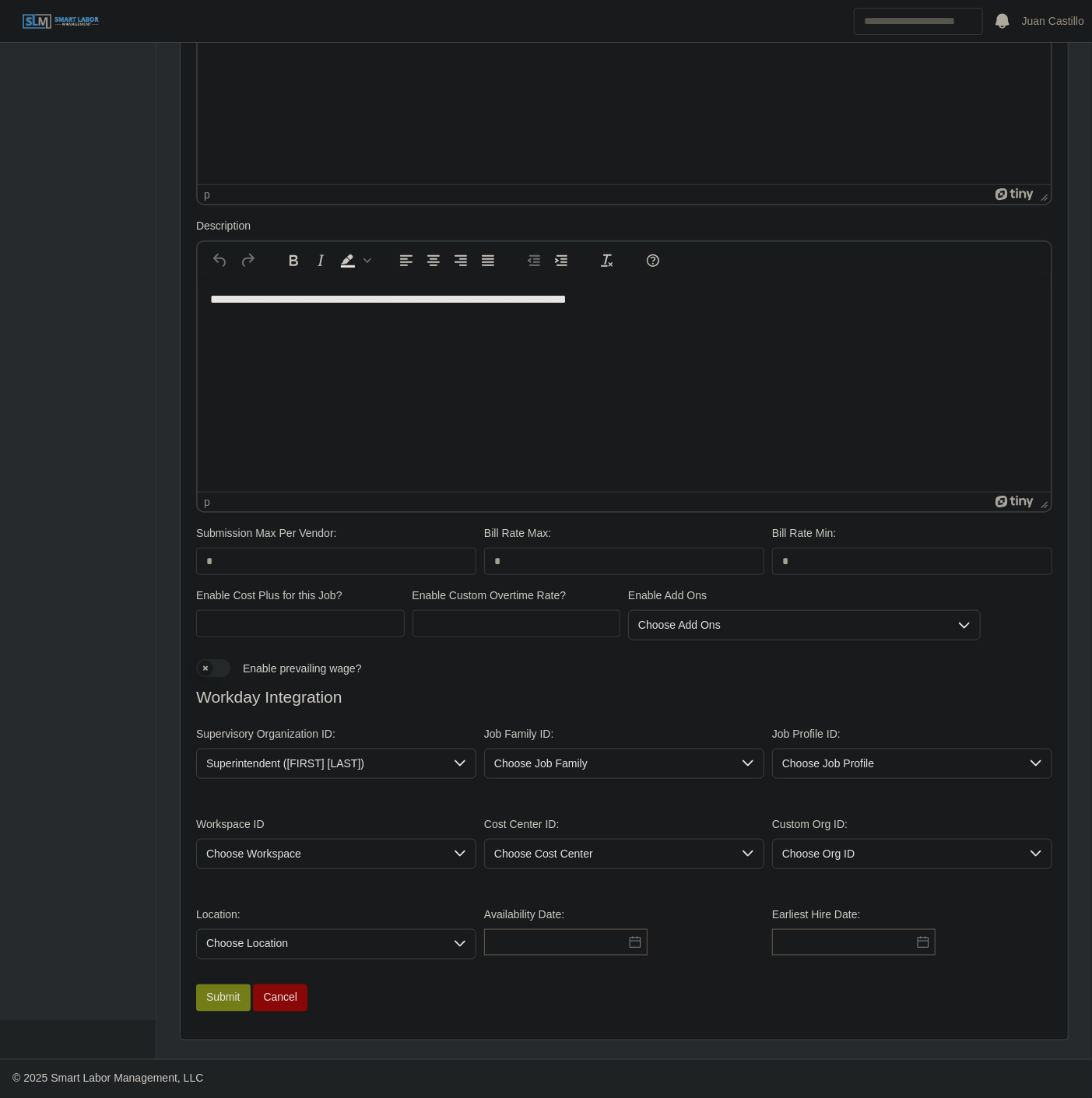 click on "Job Family ID:   Choose Job Family" at bounding box center [624, 752] 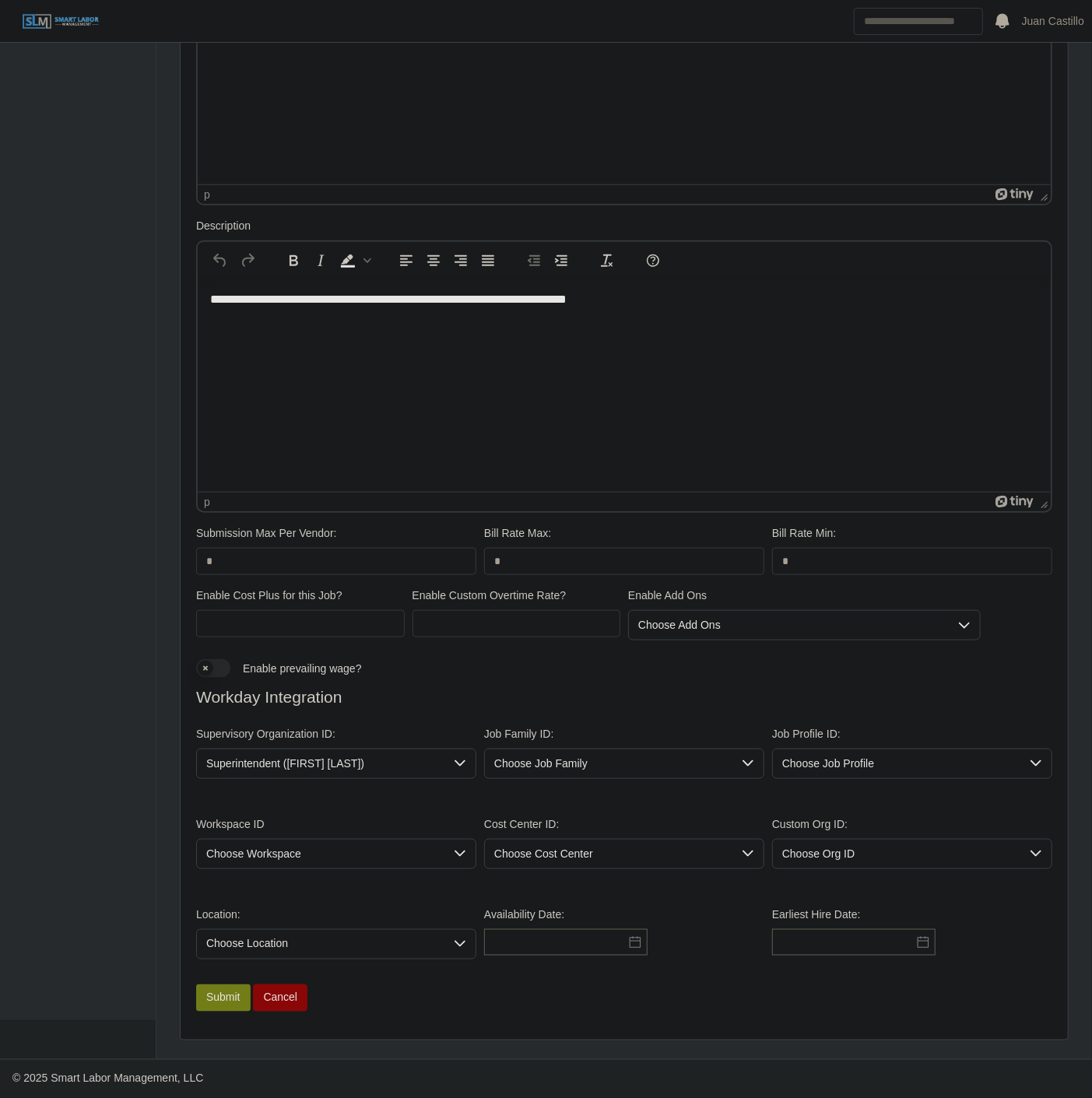 click on "Choose Job Family" at bounding box center (609, 763) 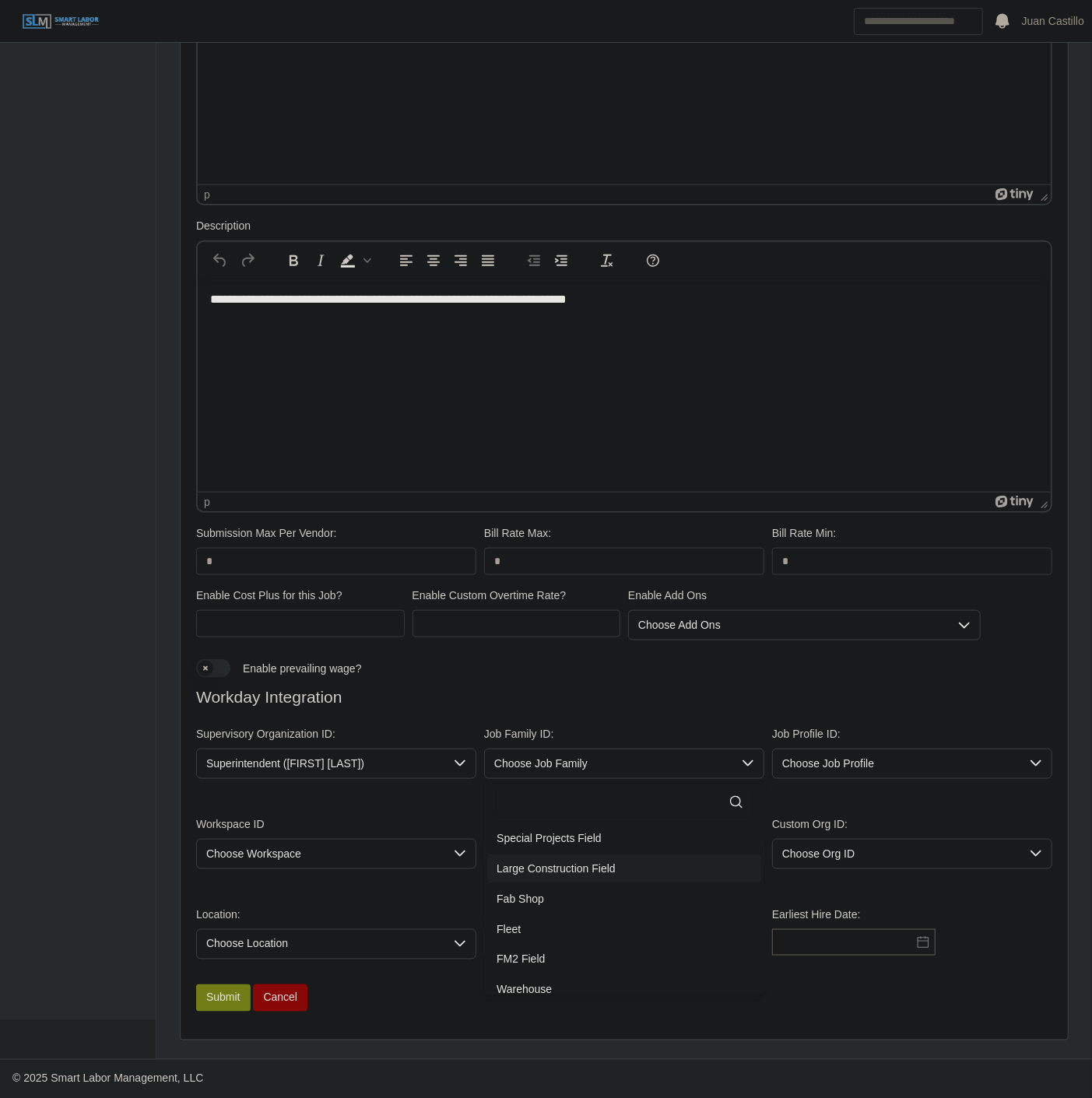 click on "Large Construction Field" 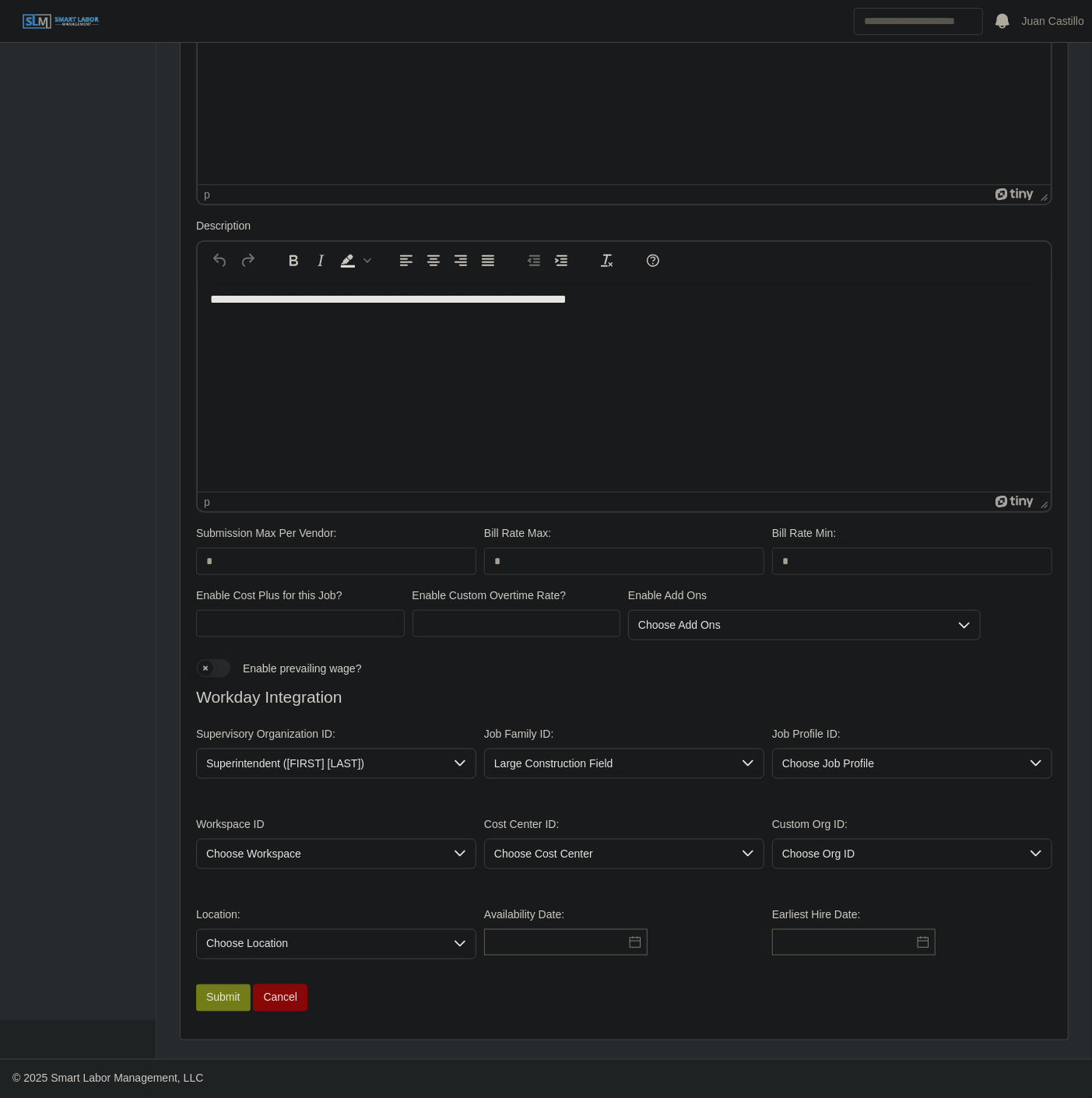 click on "Choose Job Profile" at bounding box center (897, 763) 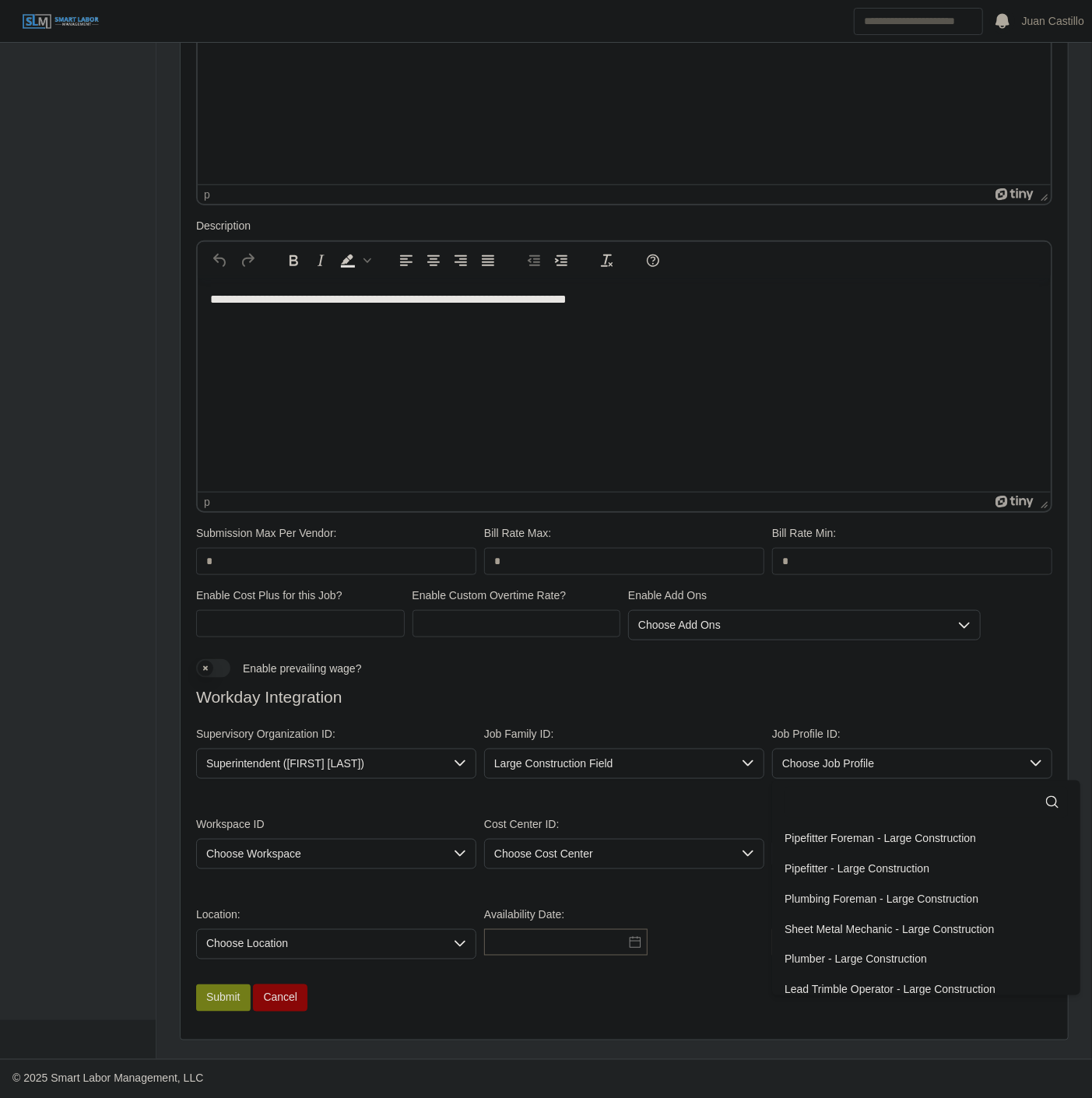 click 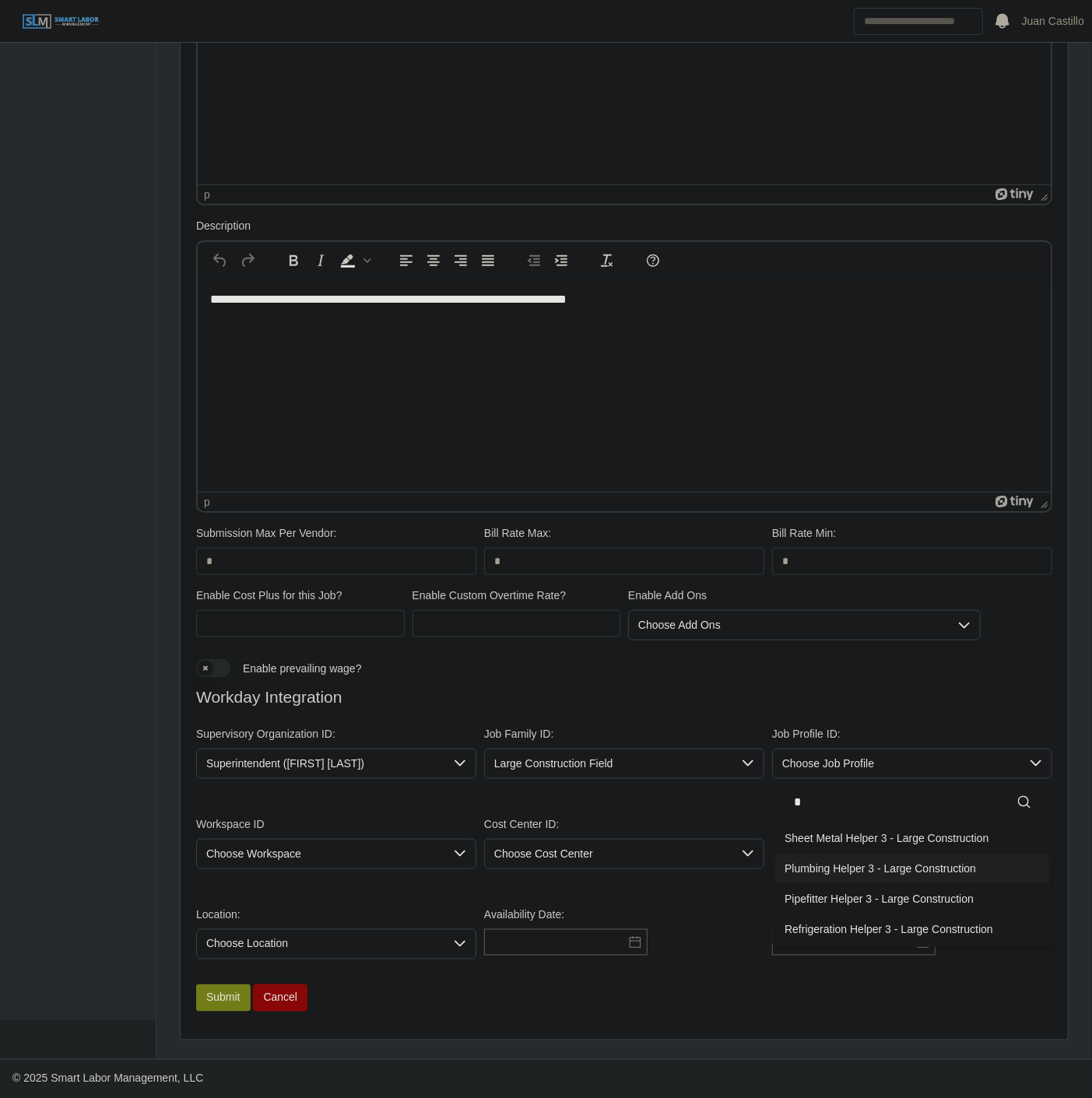 type on "*" 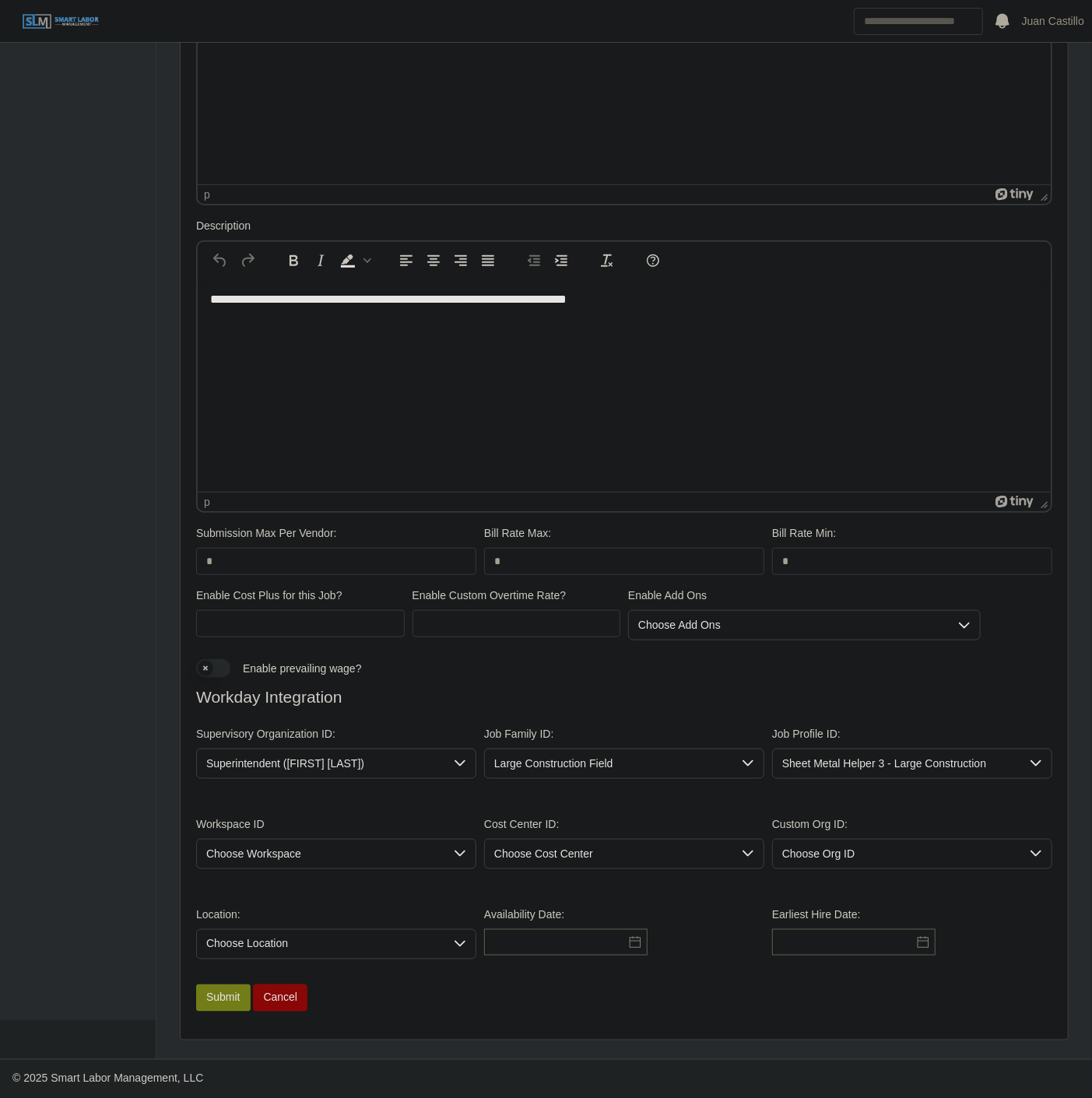 click on "Sheet Metal Helper 3 - Large Construction" 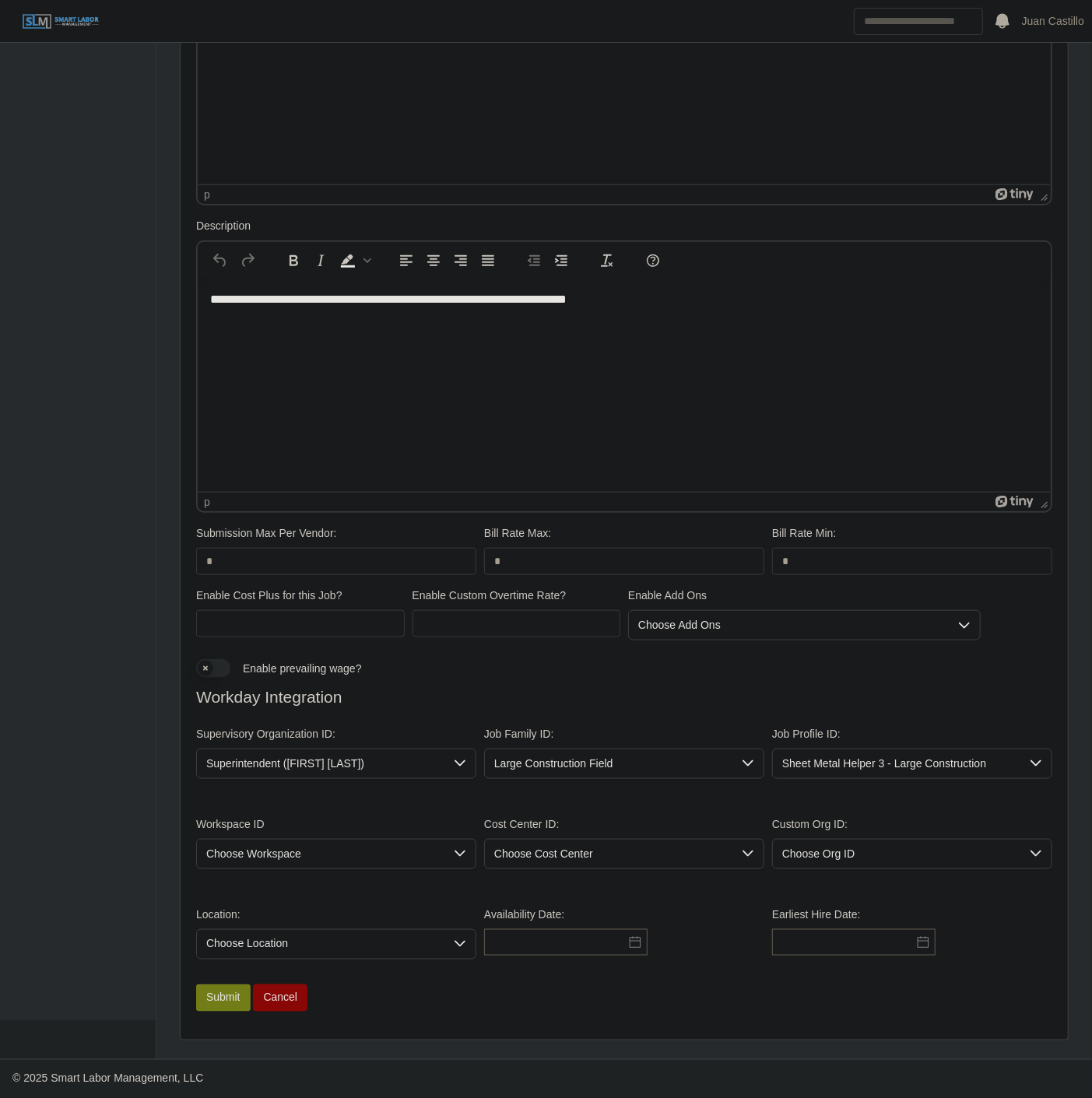 click on "Workspace ID   Choose Workspace   Cost Center ID:   Choose Cost Center   Custom Org ID:   Choose Org ID" at bounding box center [624, 849] 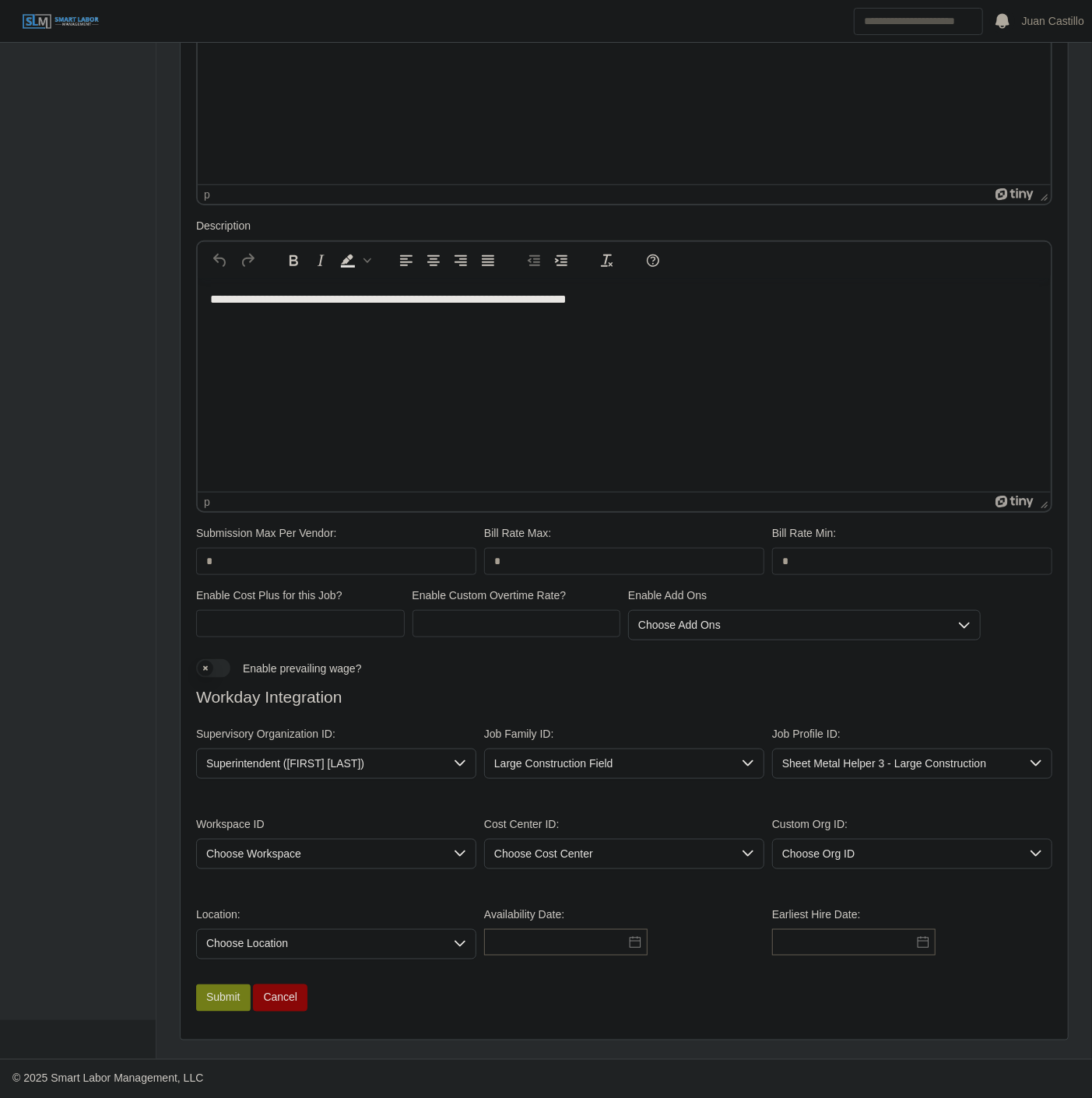 click on "Choose Workspace" at bounding box center [321, 854] 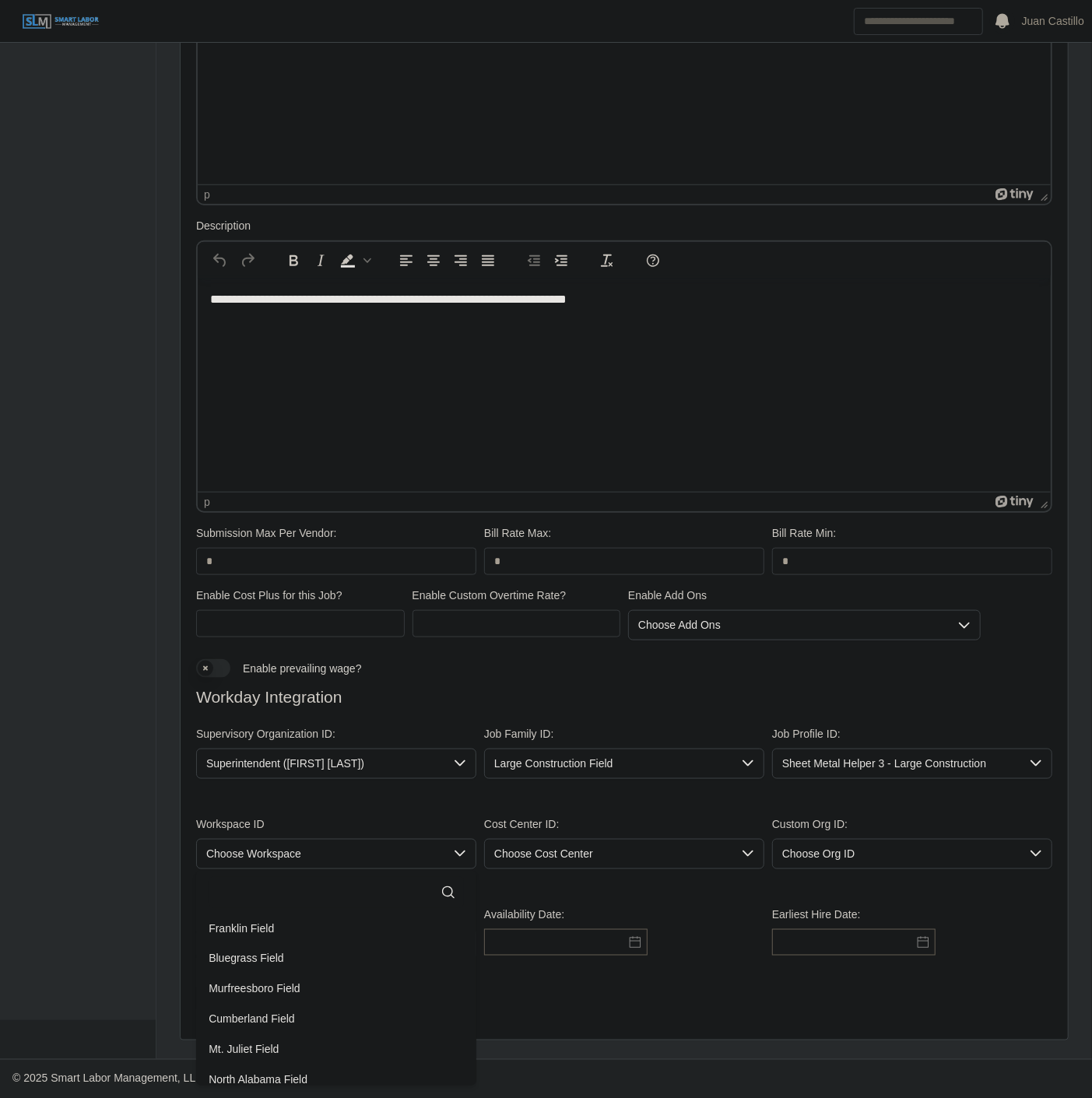 click 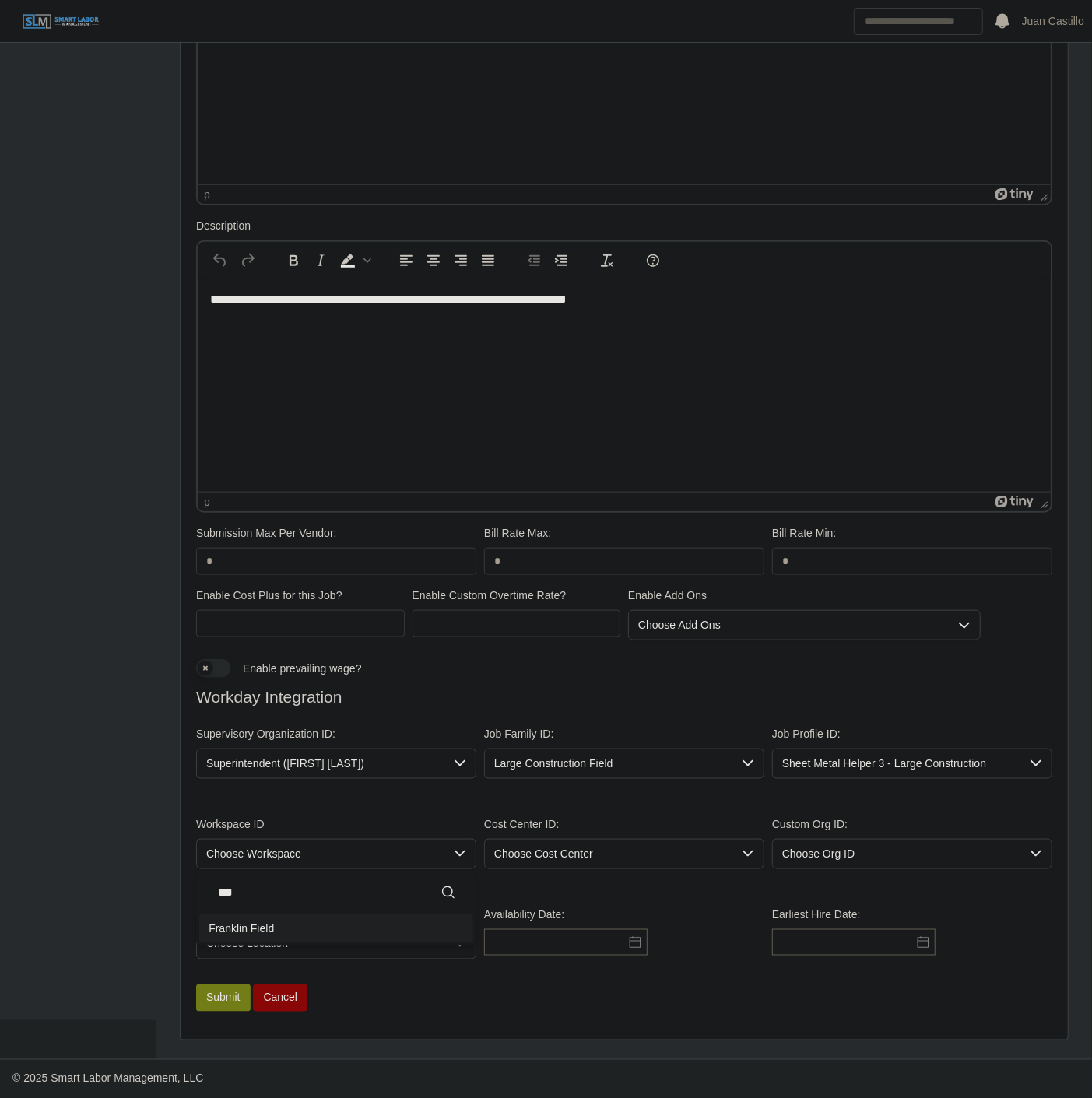 type on "***" 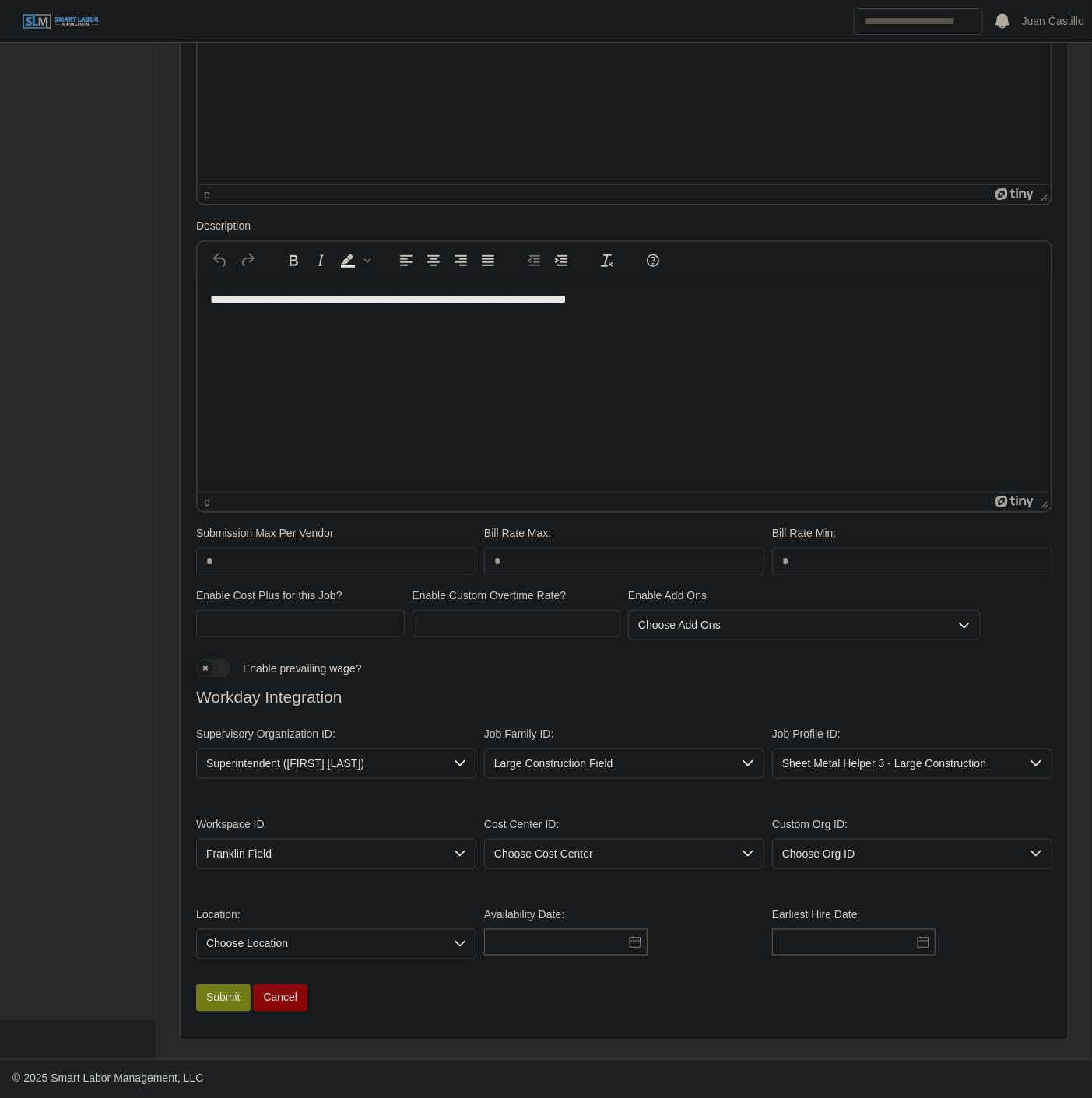 click on "Franklin Field" 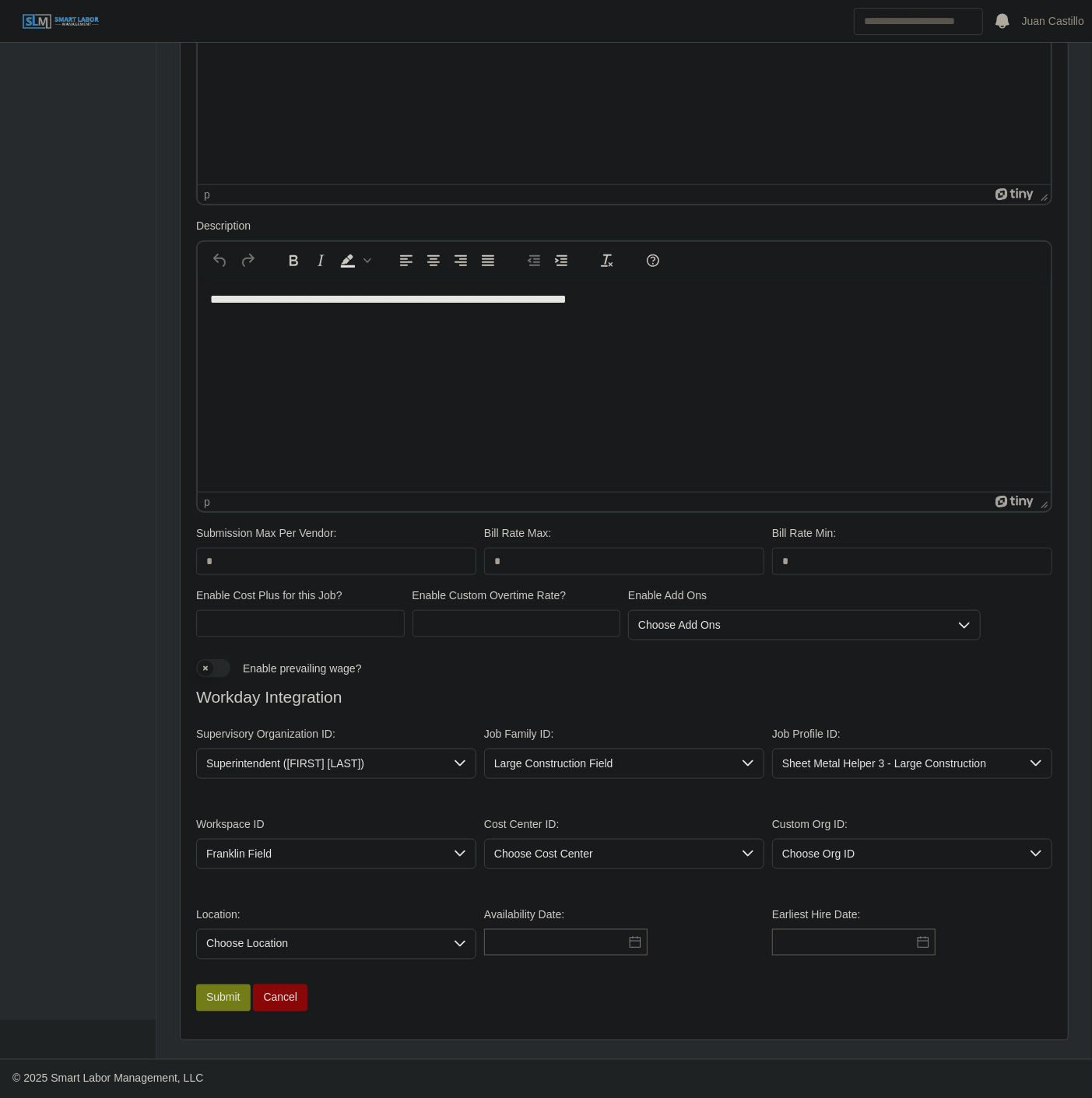 click on "Choose Cost Center" at bounding box center [609, 854] 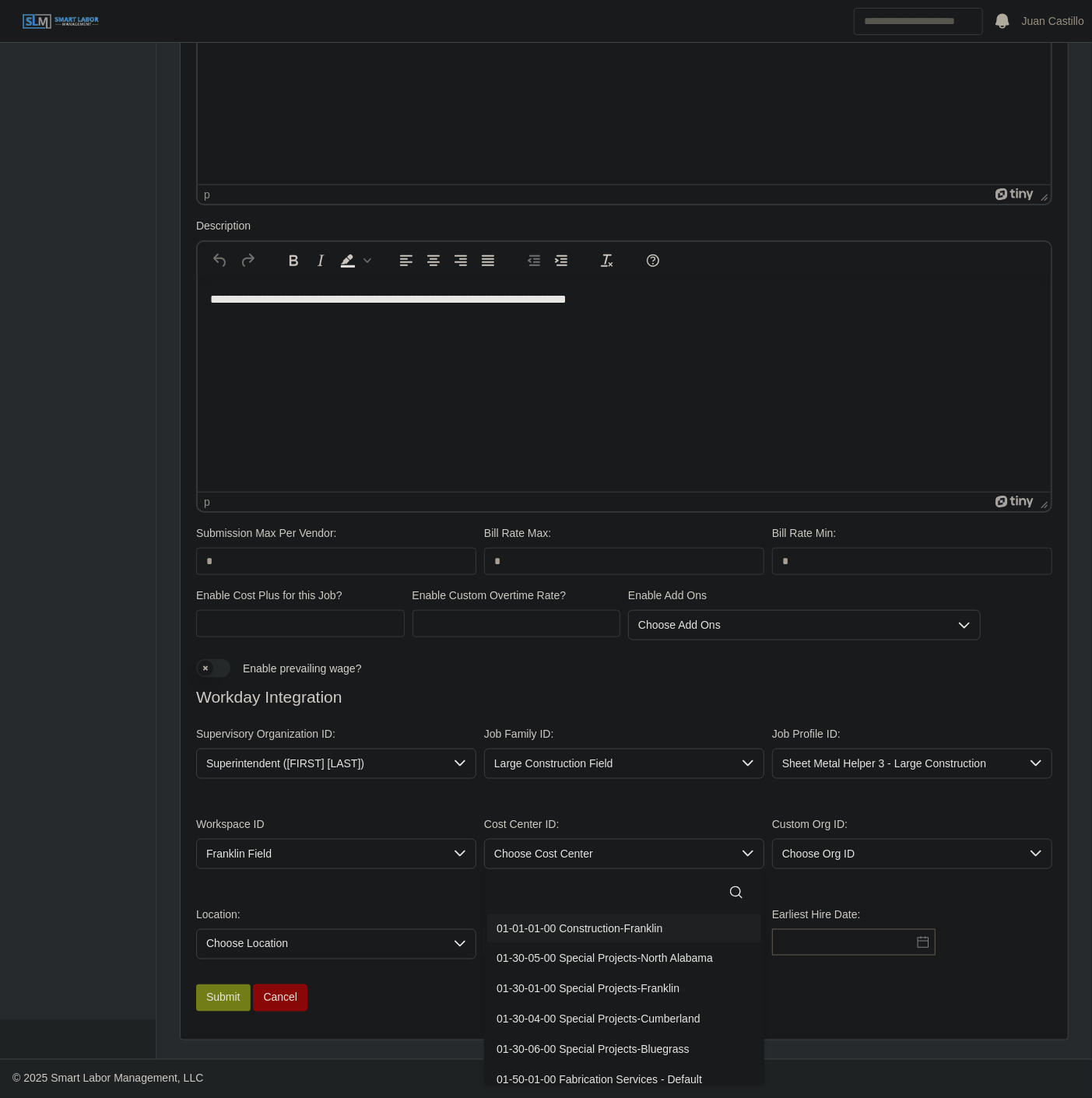 click 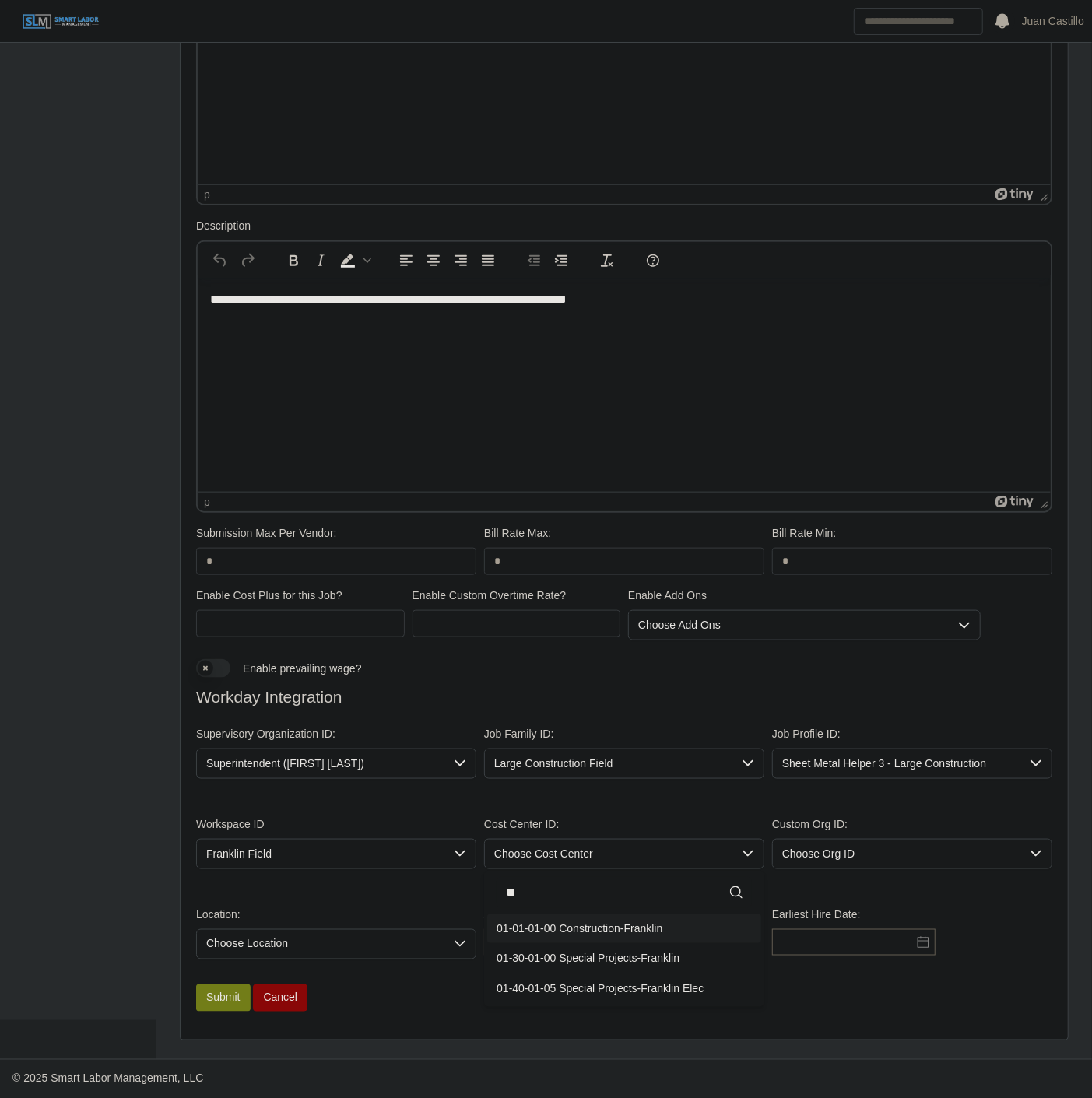 type on "**" 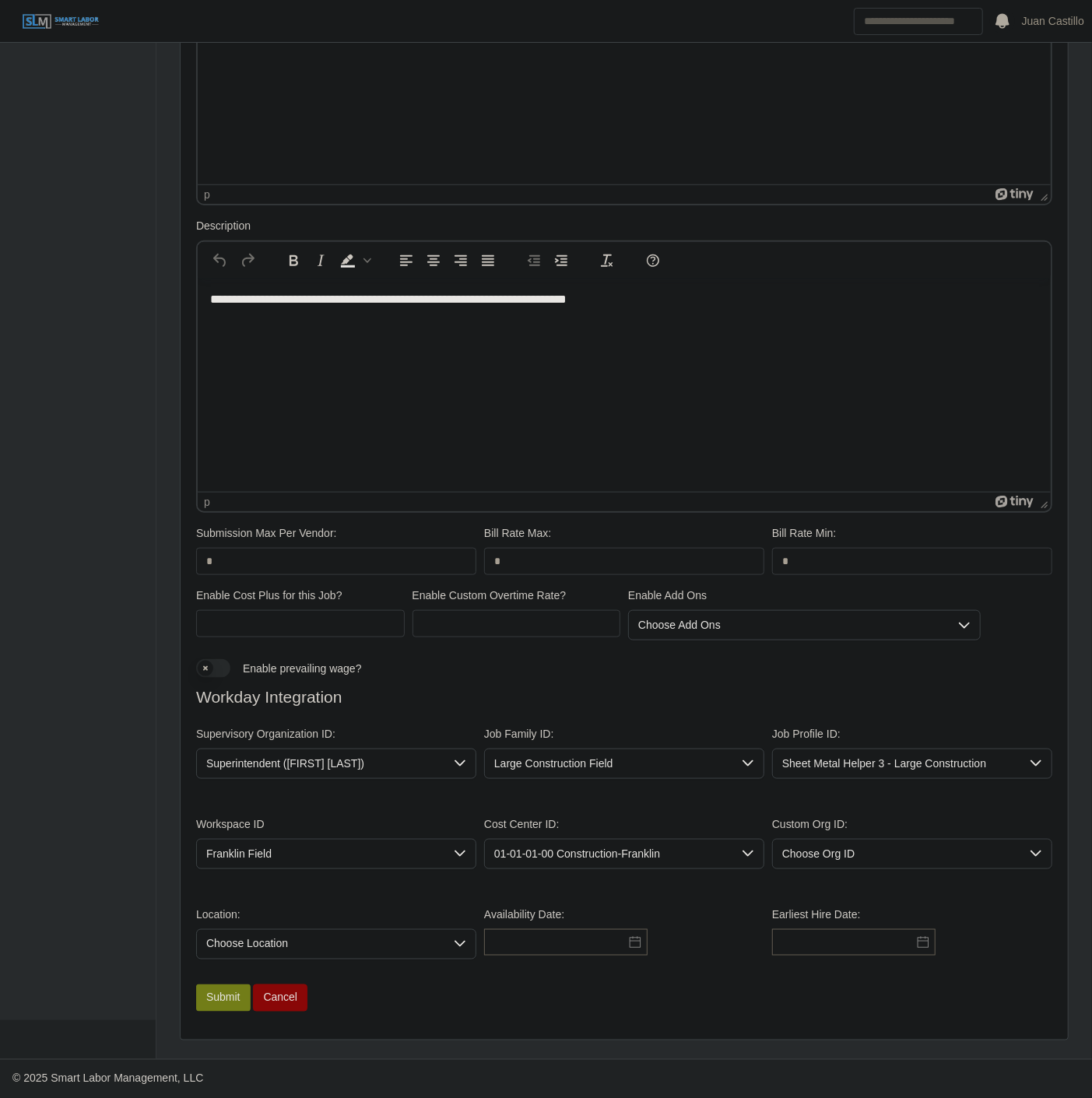 click on "01-01-01-00 Construction-Franklin" 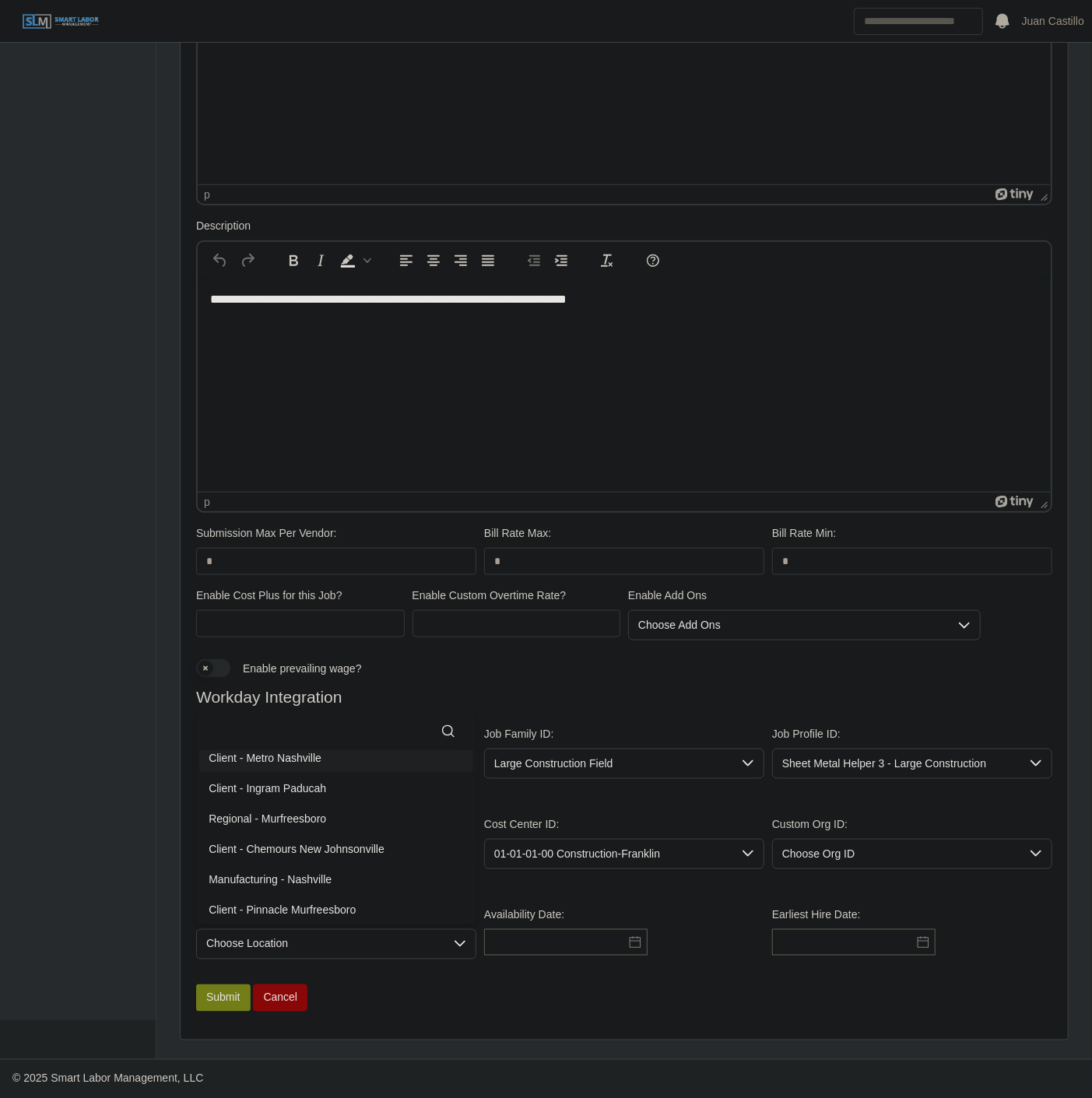scroll, scrollTop: 3, scrollLeft: 0, axis: vertical 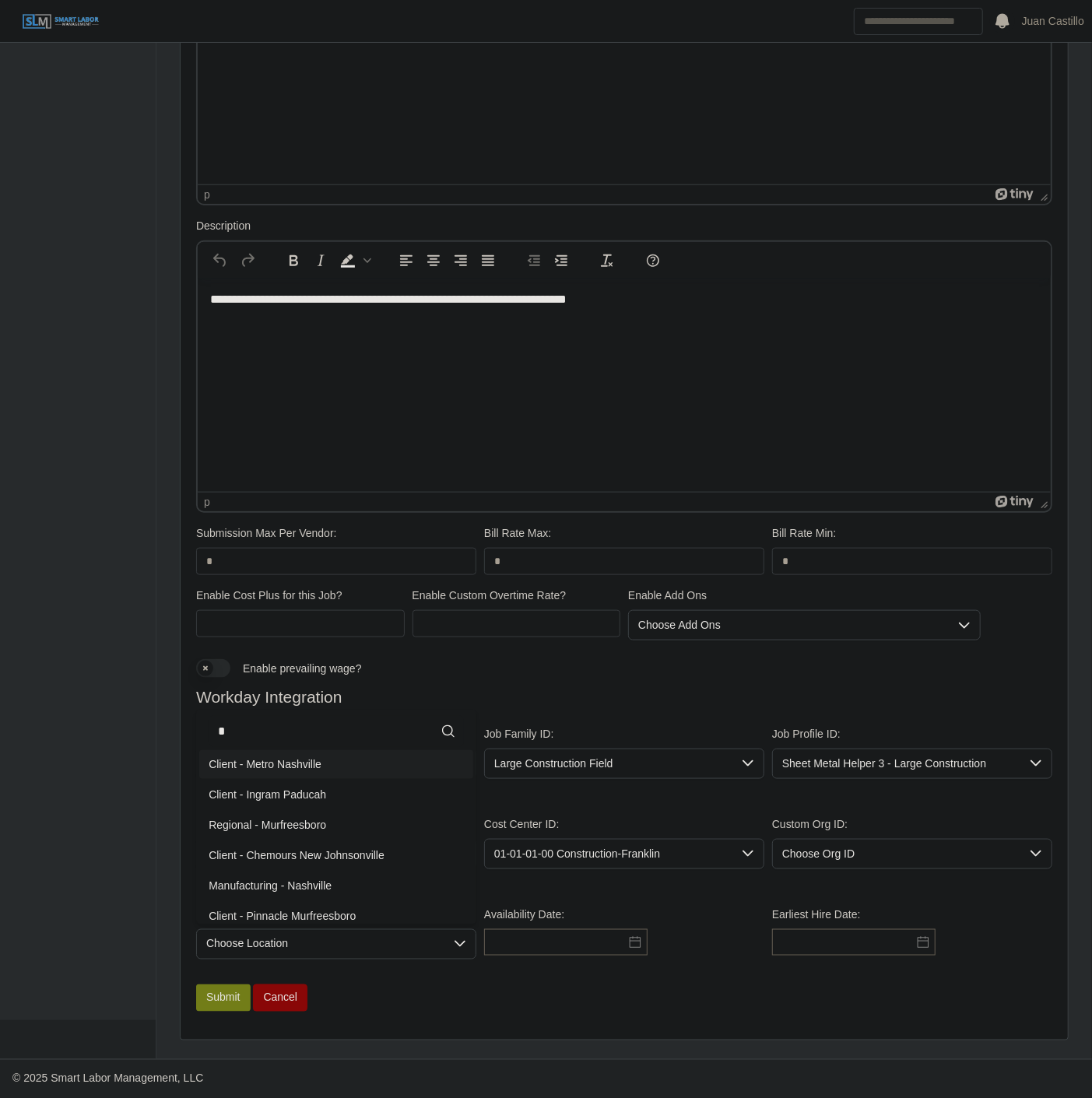 click on "*" 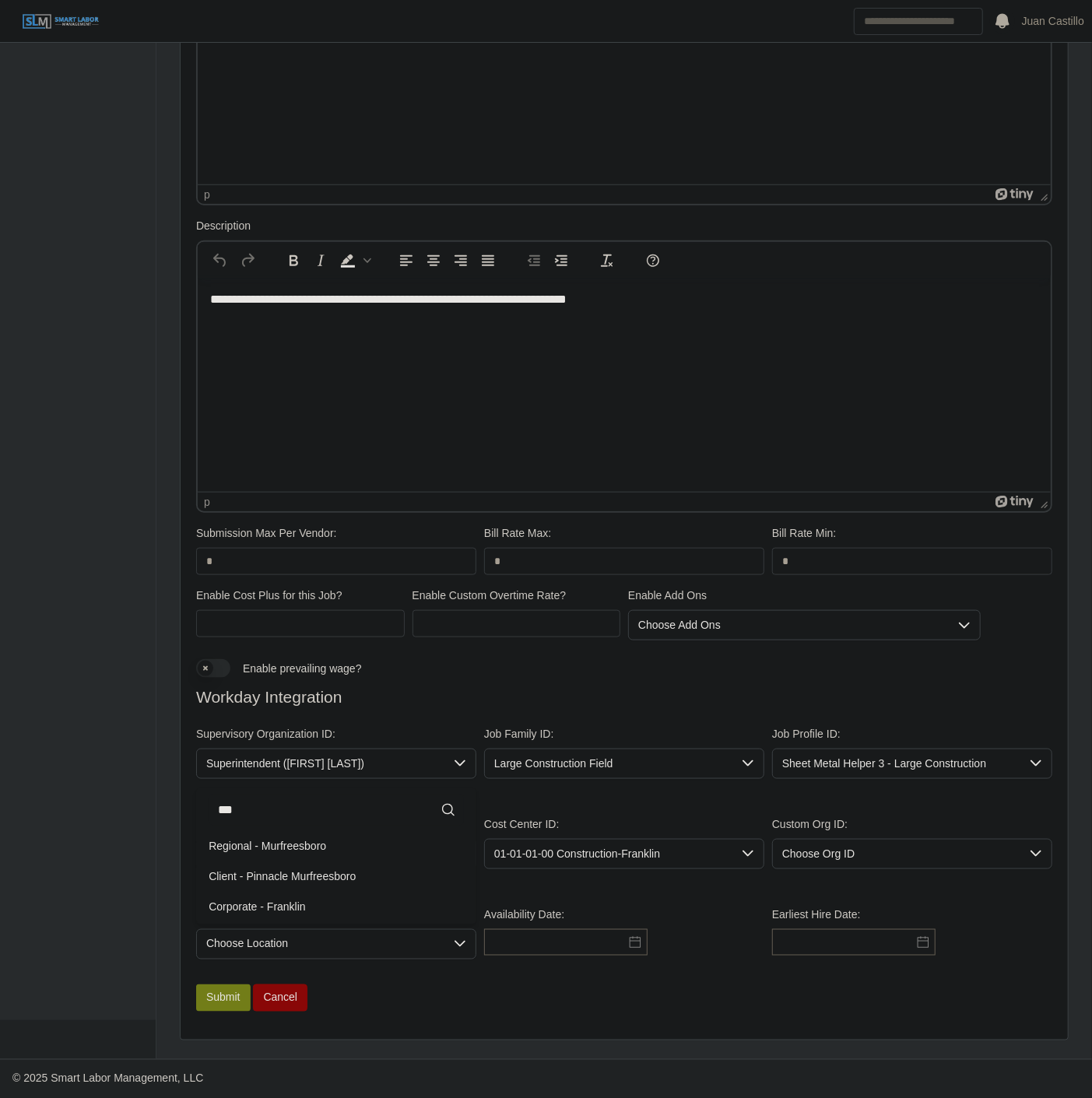 scroll, scrollTop: 0, scrollLeft: 0, axis: both 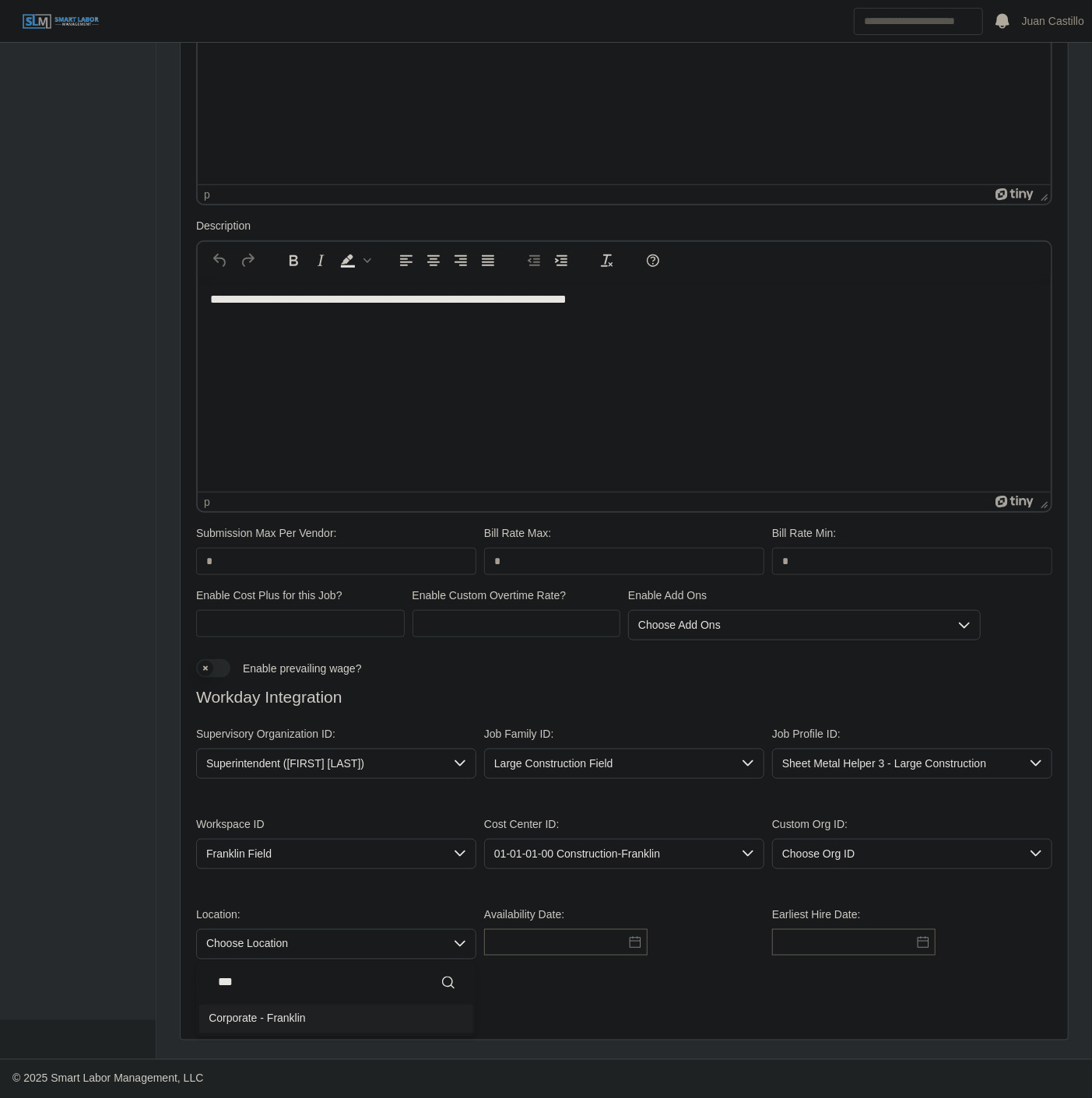 type on "***" 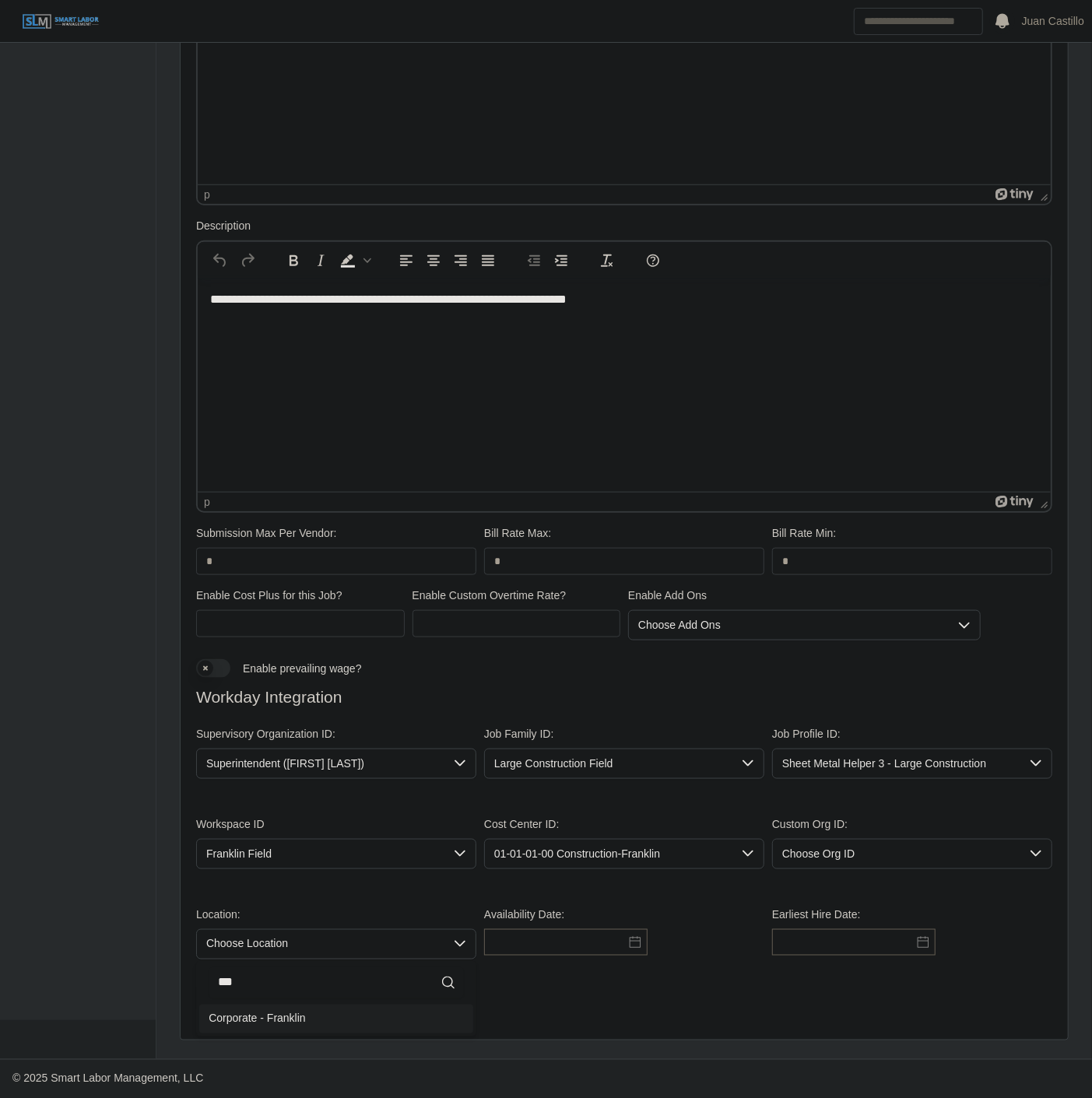 click on "Corporate - Franklin" 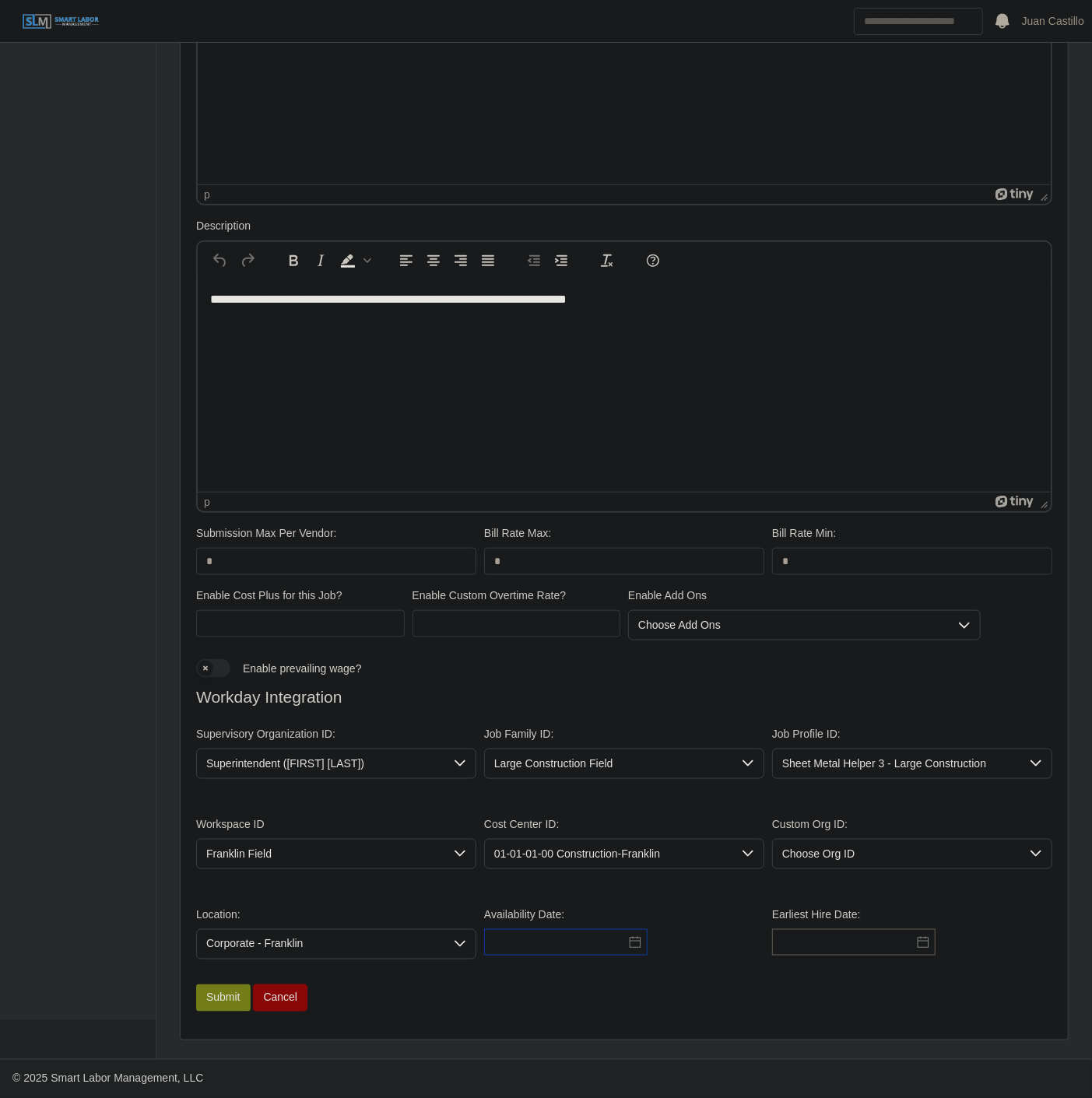 click at bounding box center (566, 942) 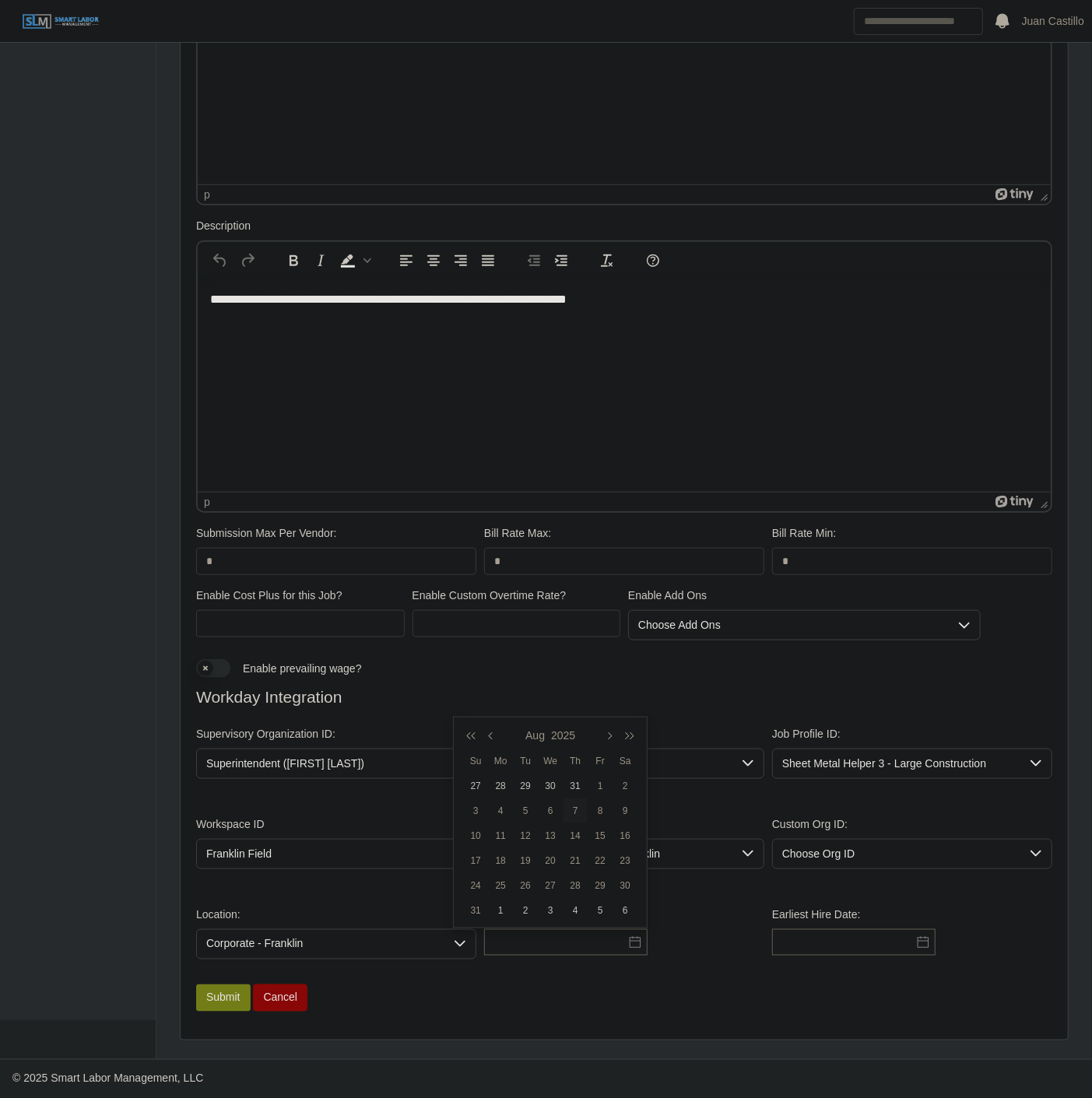 click on "7" at bounding box center [575, 811] 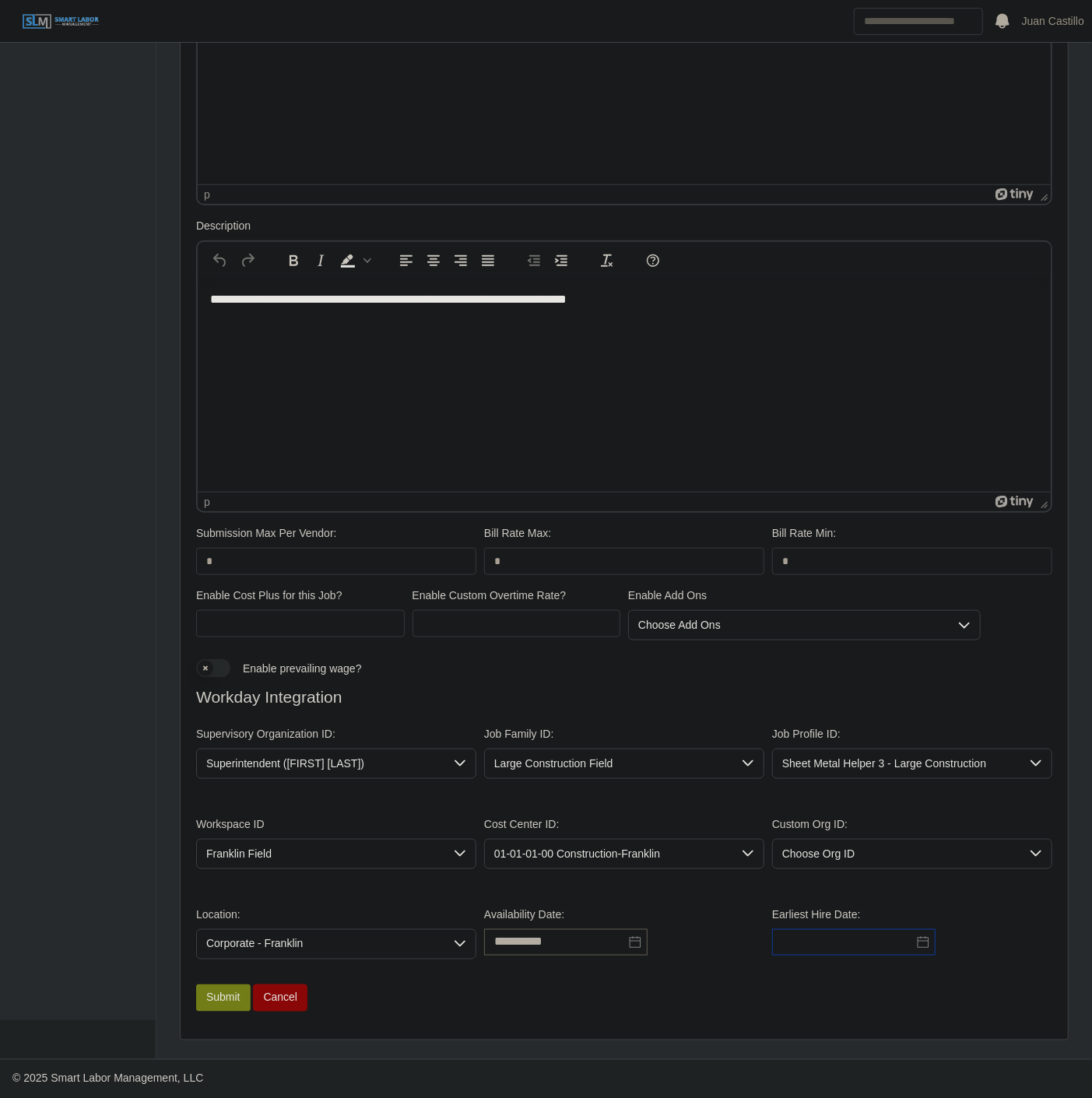 click at bounding box center [854, 942] 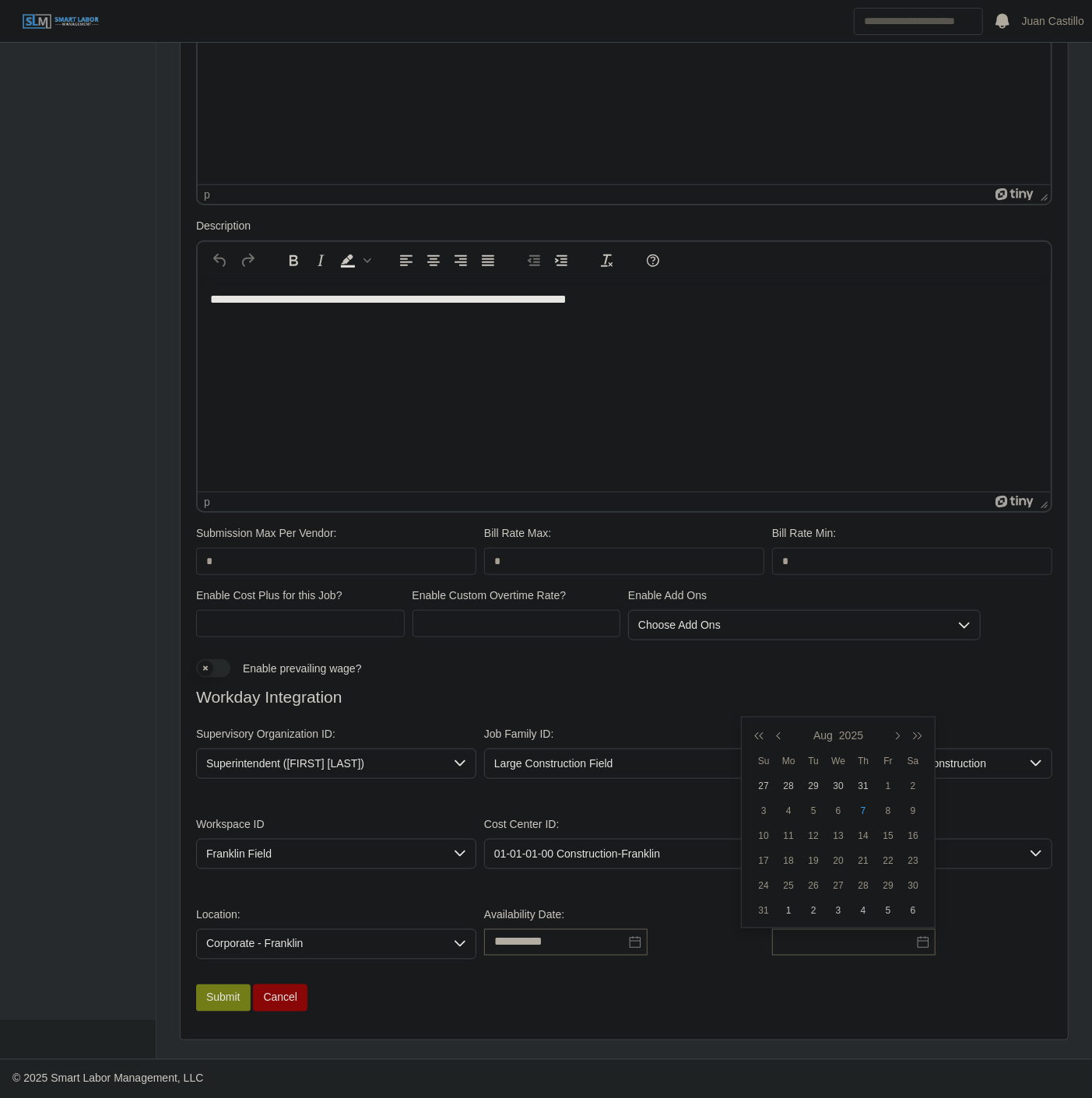 drag, startPoint x: 859, startPoint y: 812, endPoint x: 609, endPoint y: 995, distance: 309.82092 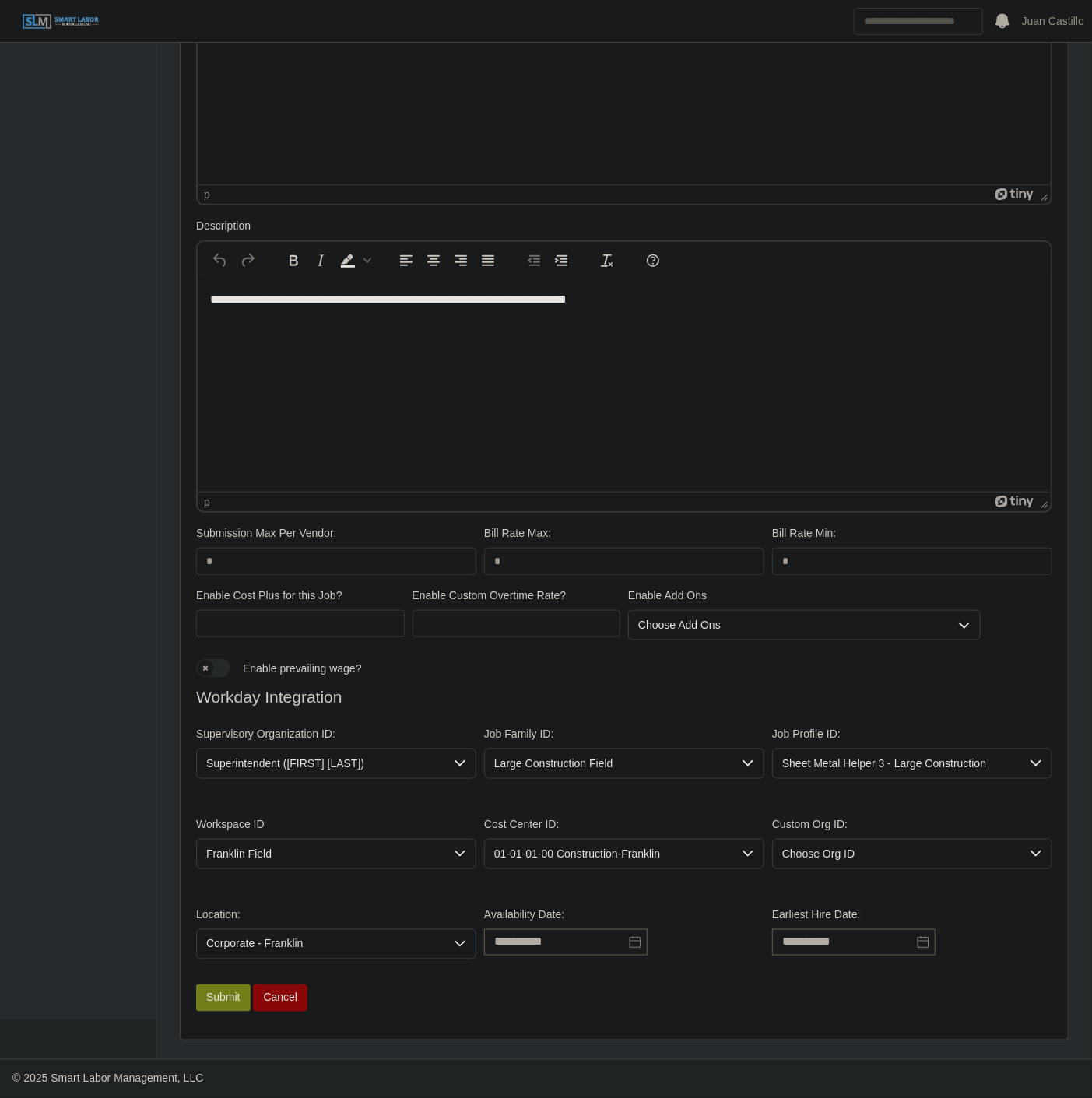 click on "**********" at bounding box center (624, 222) 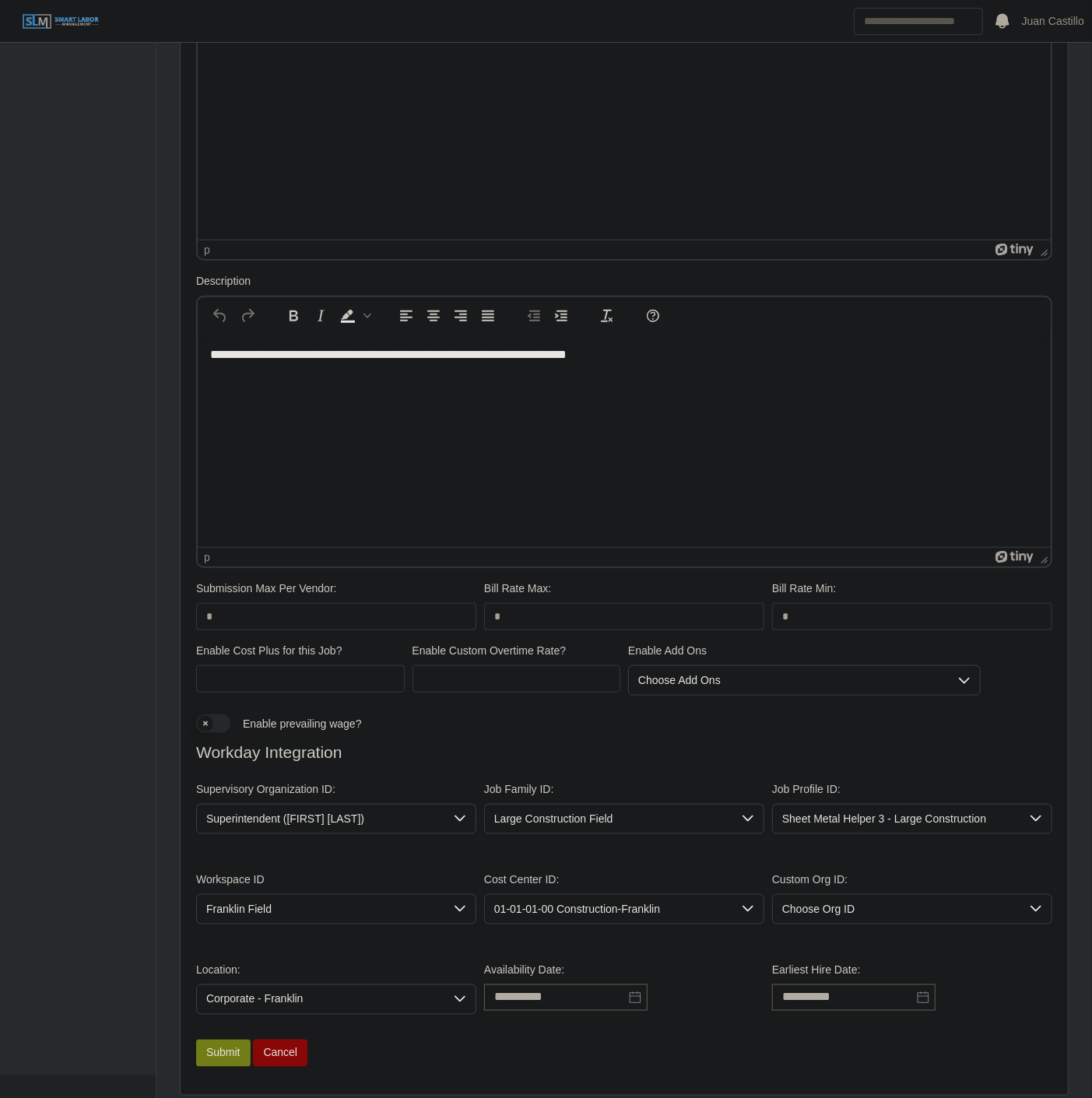 scroll, scrollTop: 694, scrollLeft: 0, axis: vertical 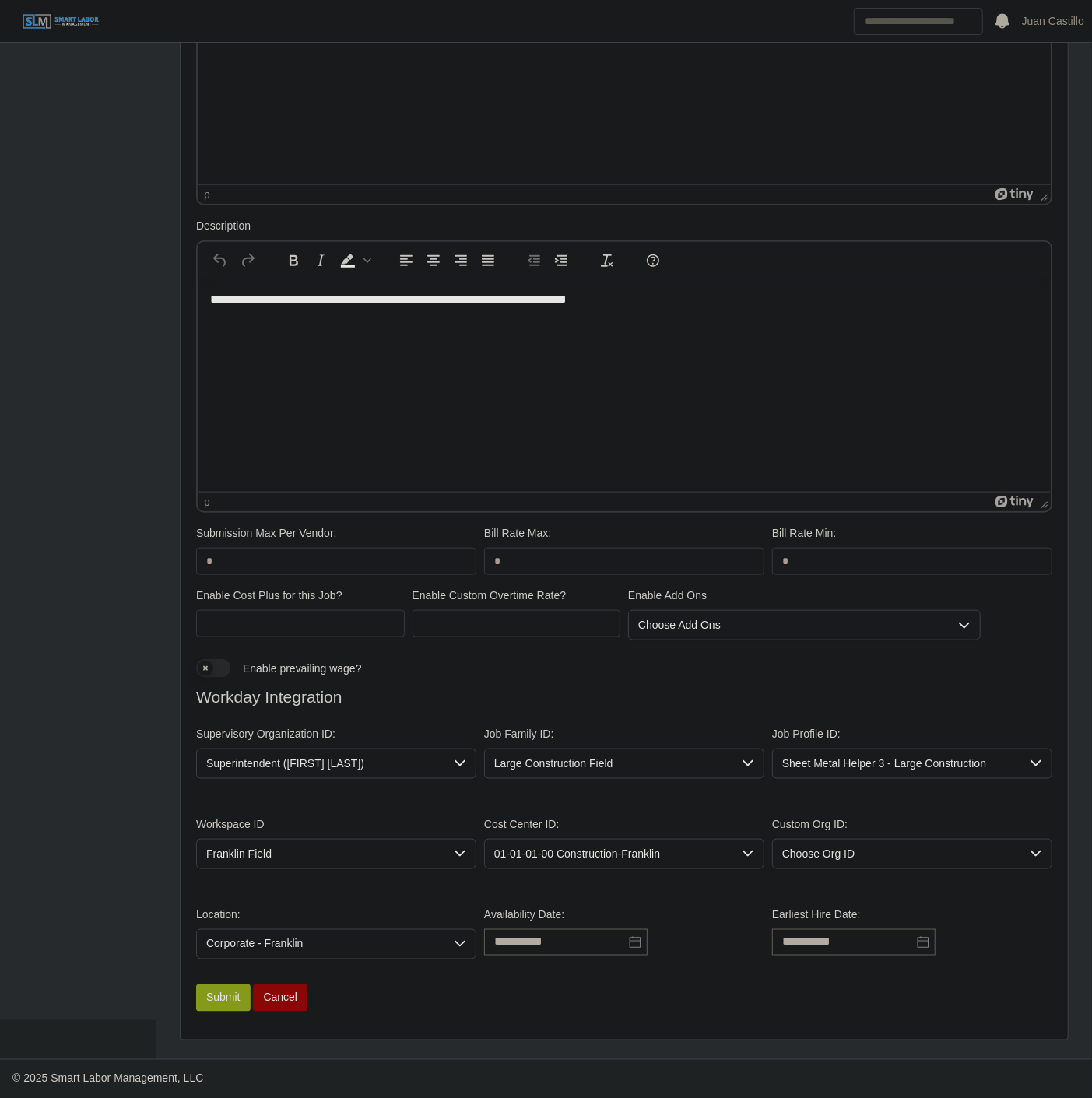 click on "Submit" at bounding box center [223, 998] 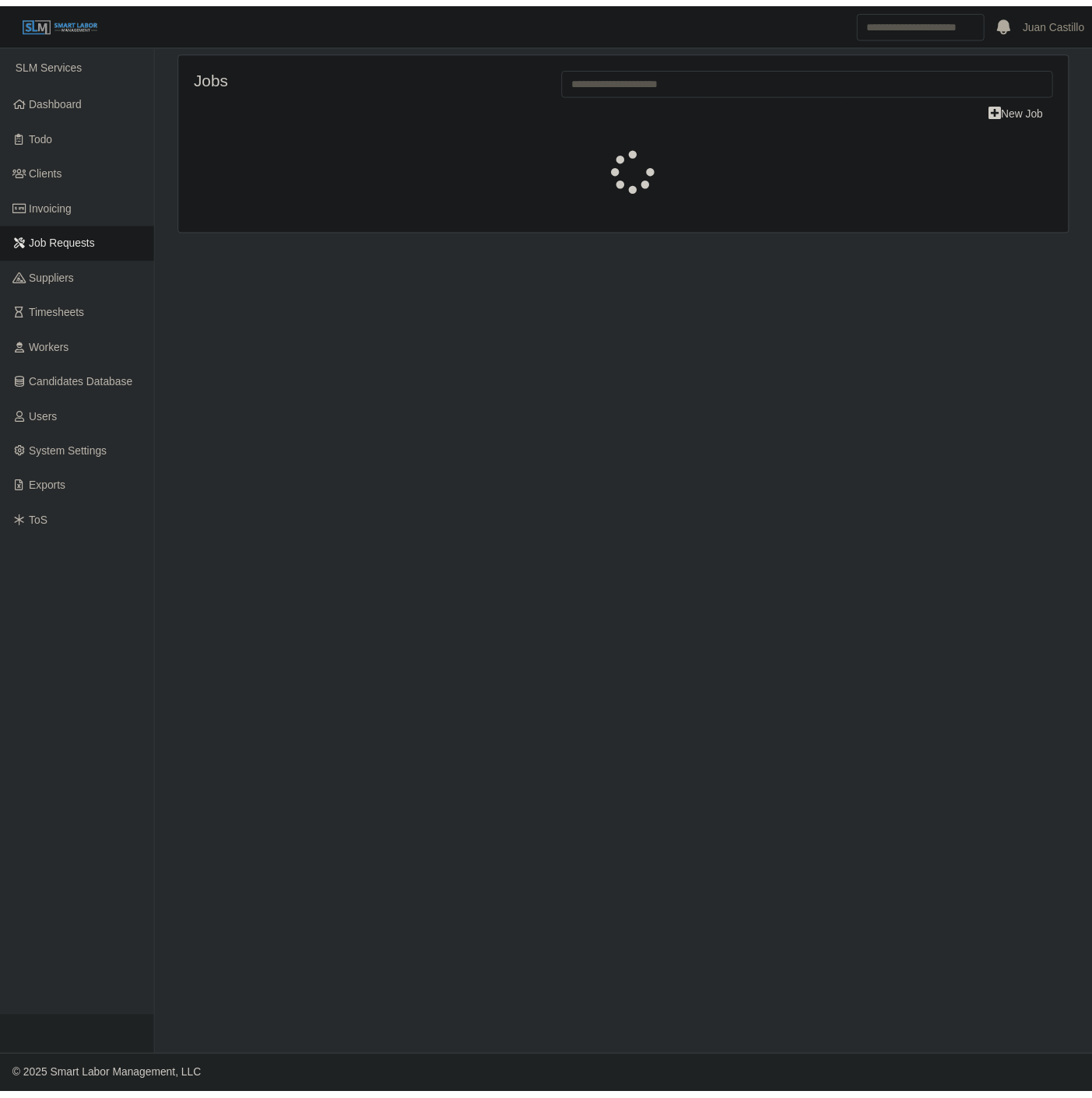 scroll, scrollTop: 0, scrollLeft: 0, axis: both 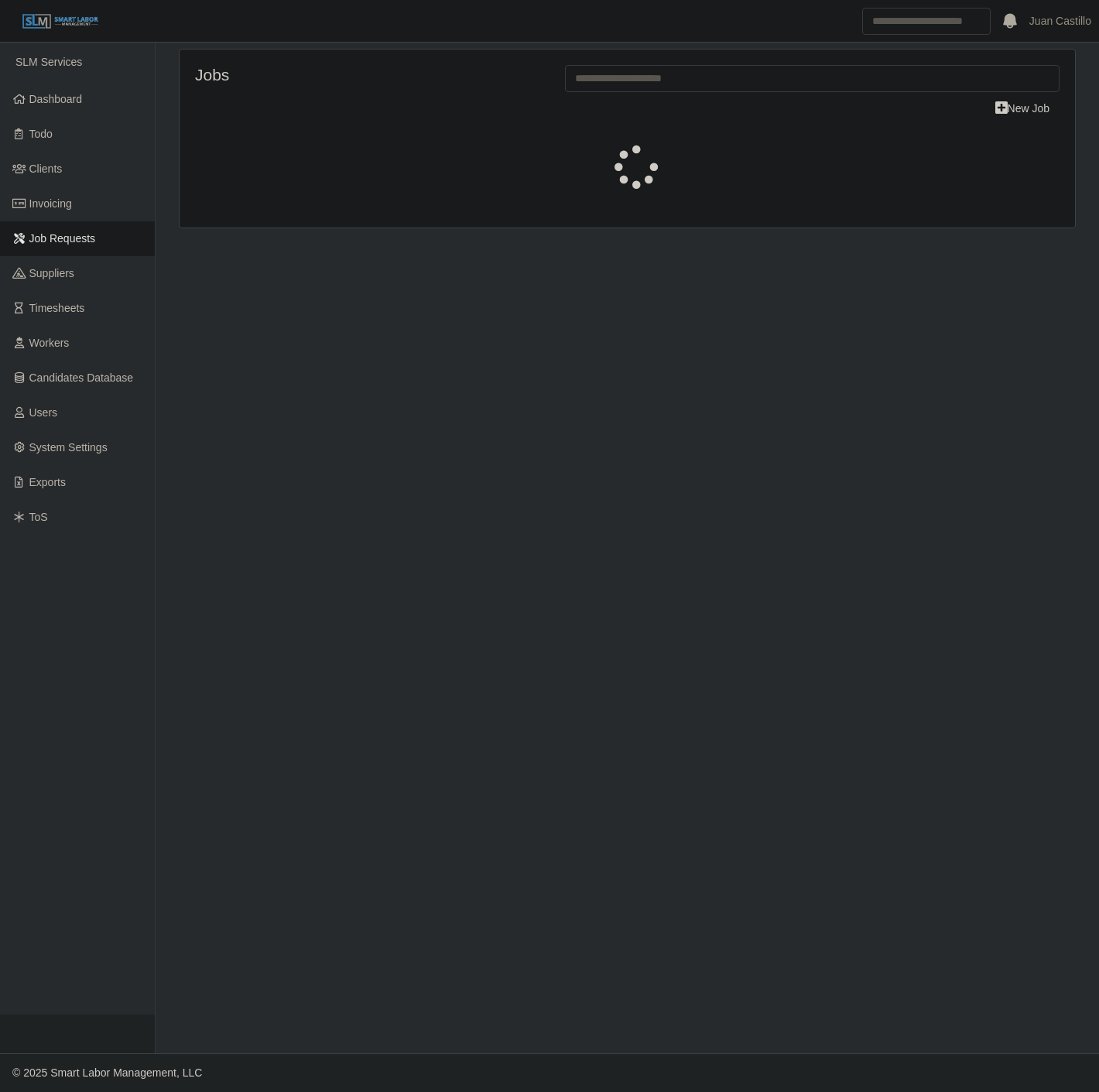 select on "****" 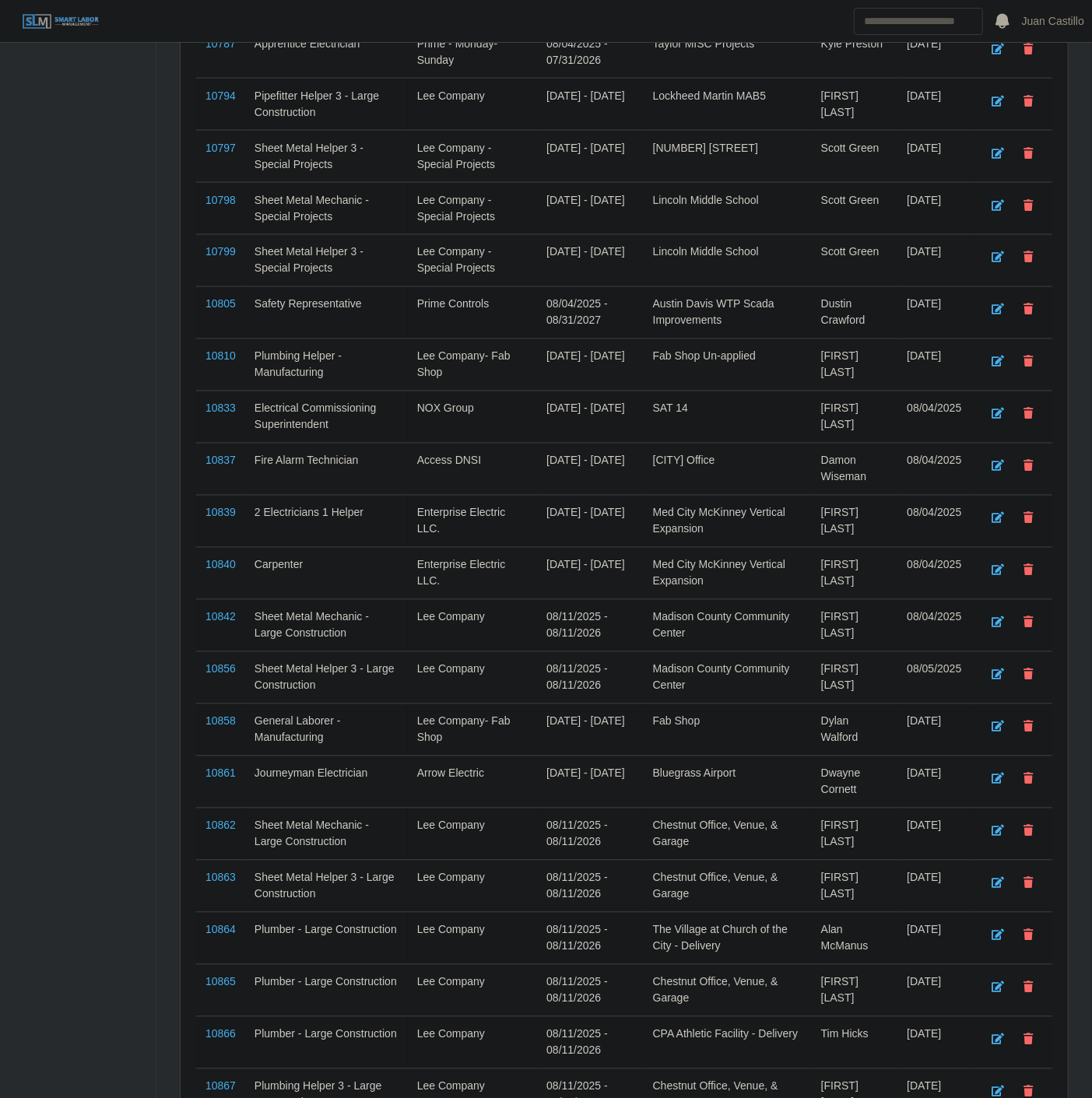 scroll, scrollTop: 1720, scrollLeft: 0, axis: vertical 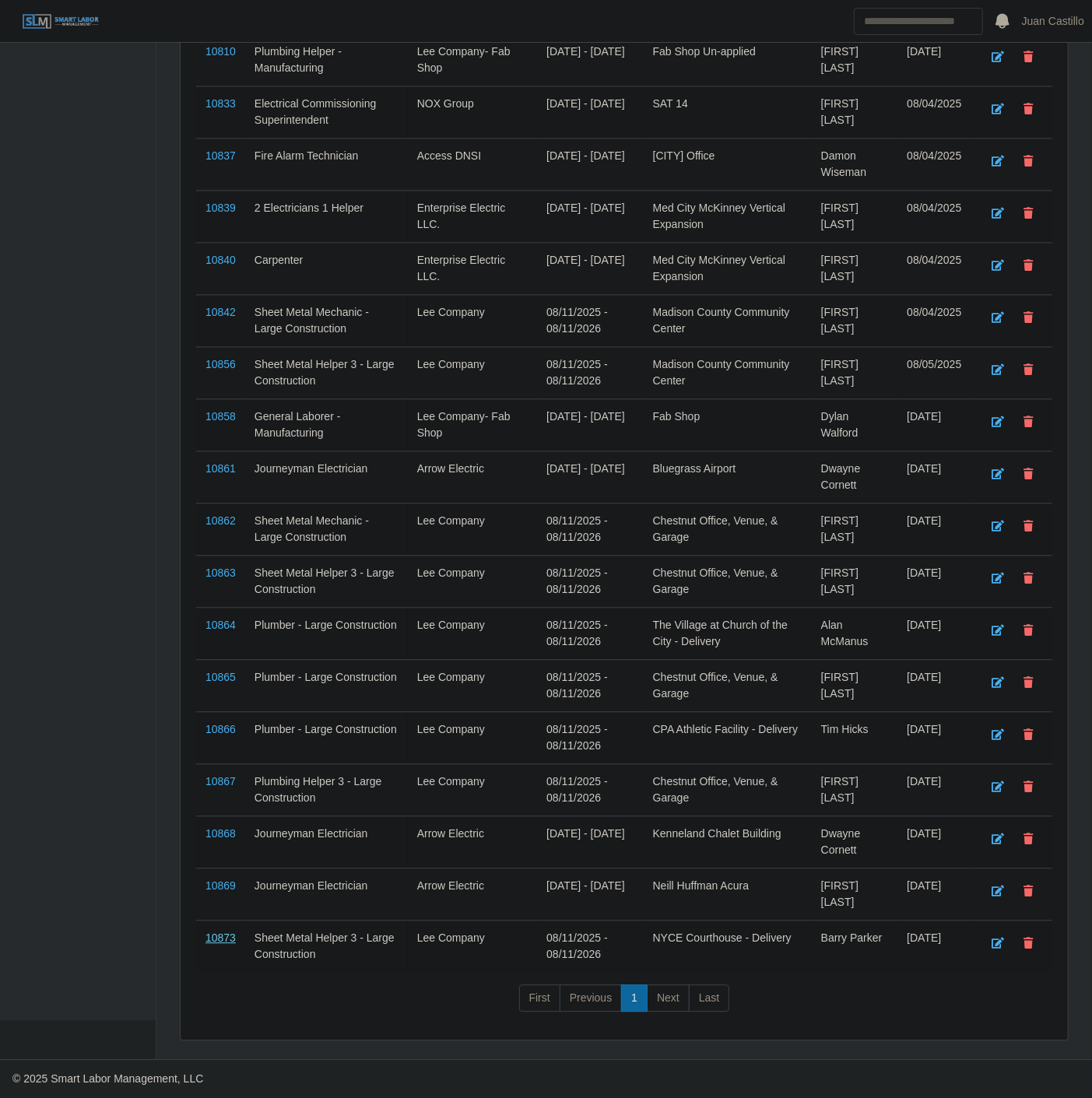 click on "10873" at bounding box center (220, 938) 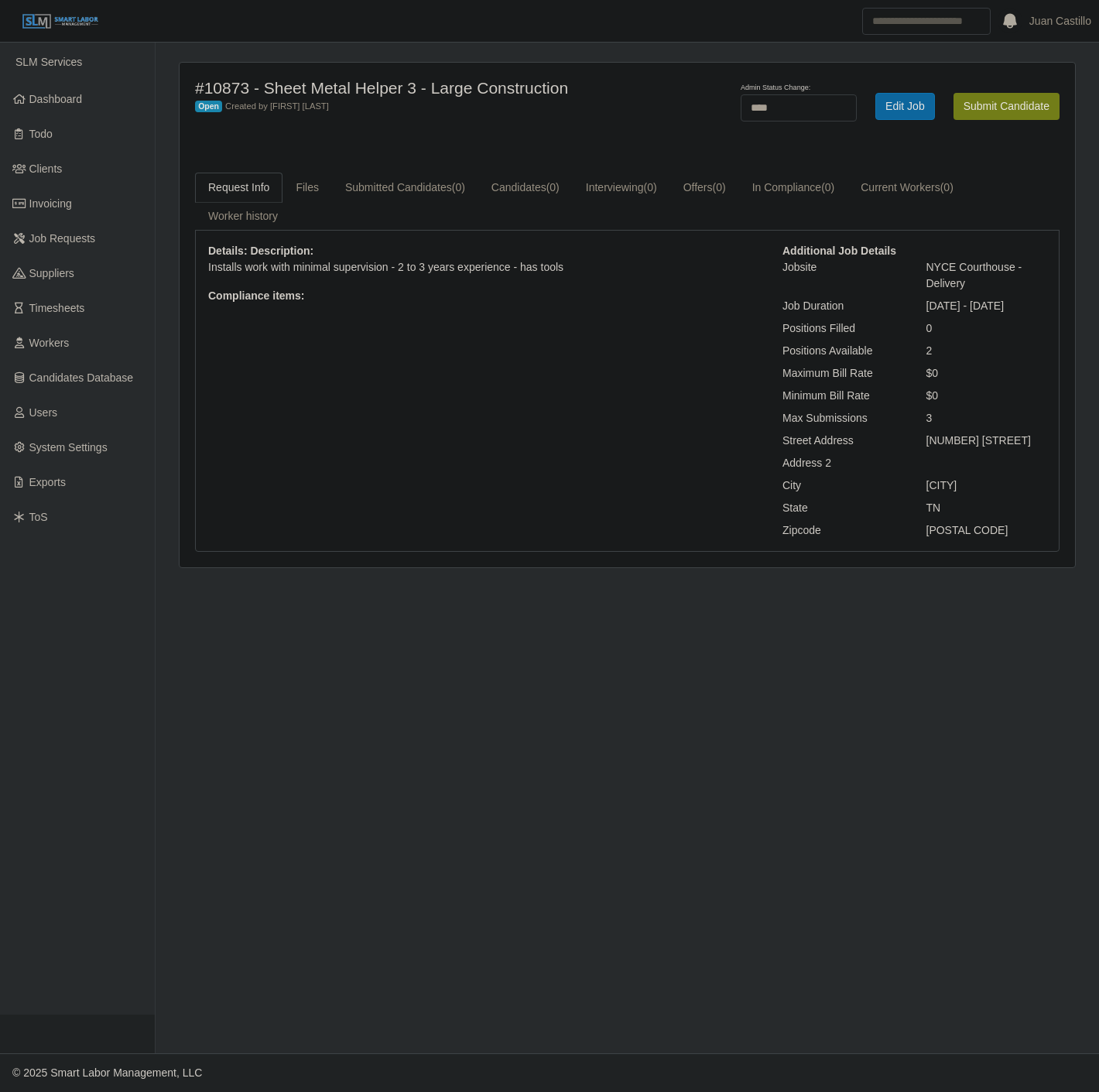 select on "****" 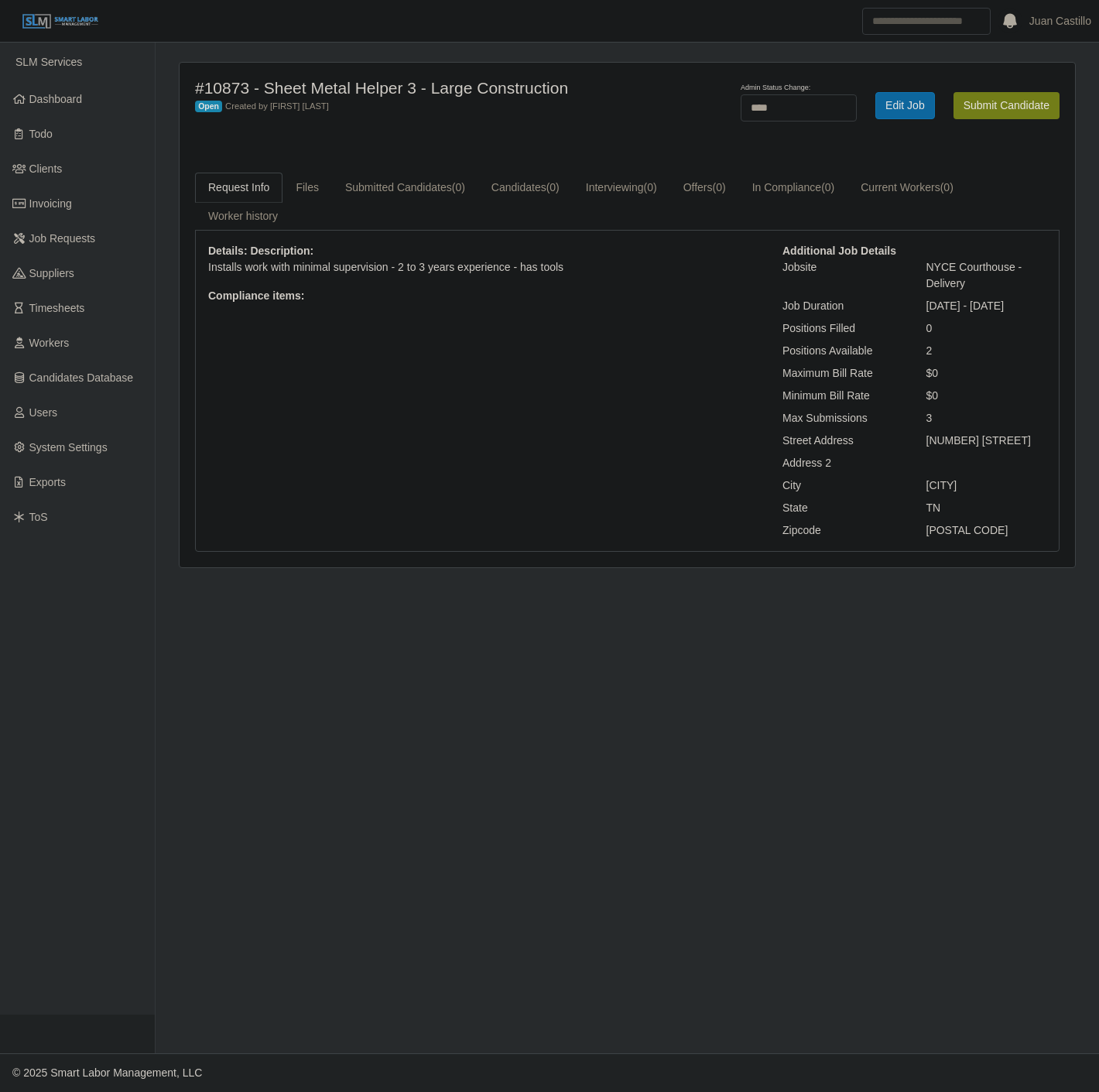 scroll, scrollTop: 0, scrollLeft: 0, axis: both 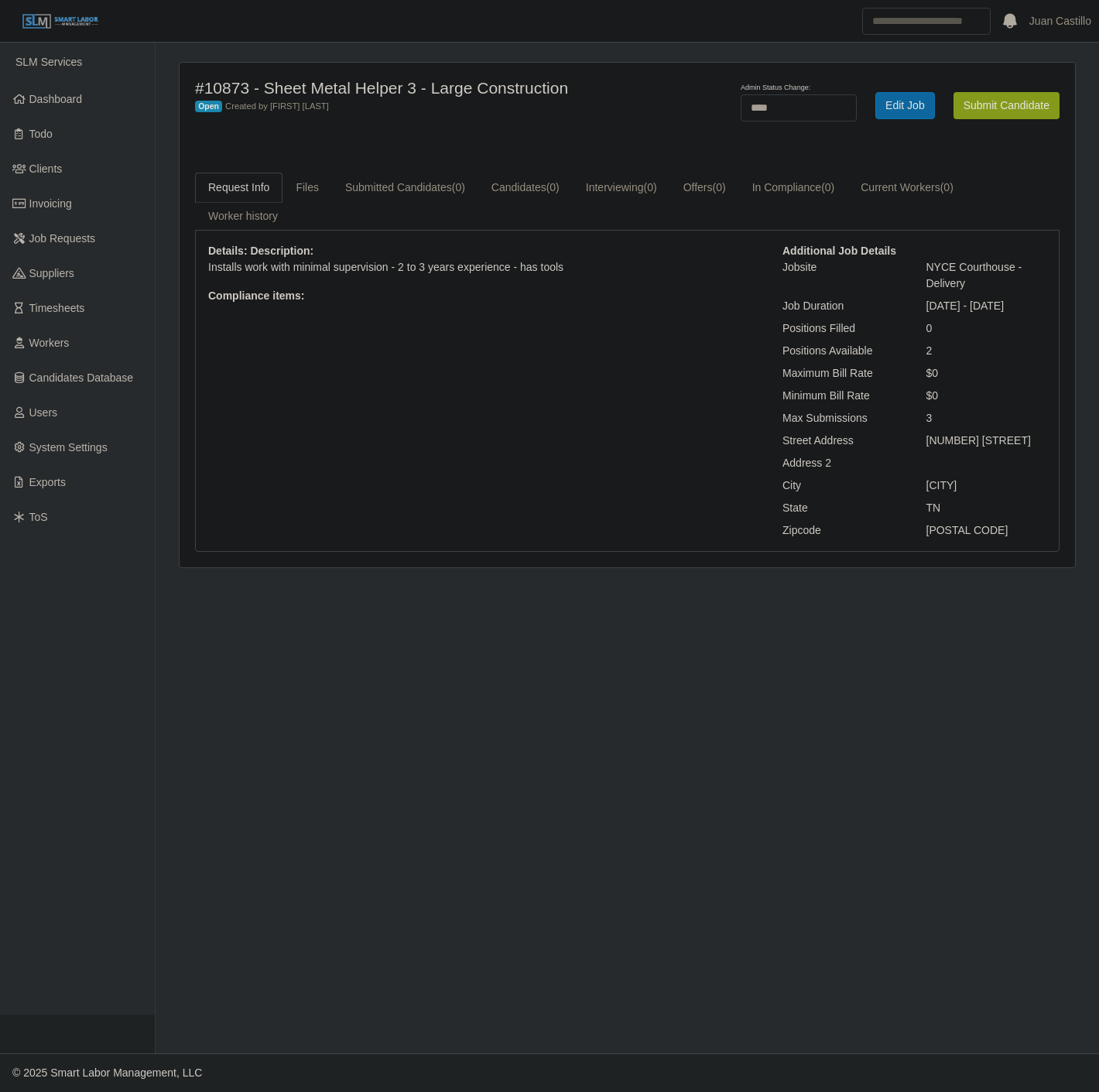 click on "Submit Candidate" at bounding box center (1006, 105) 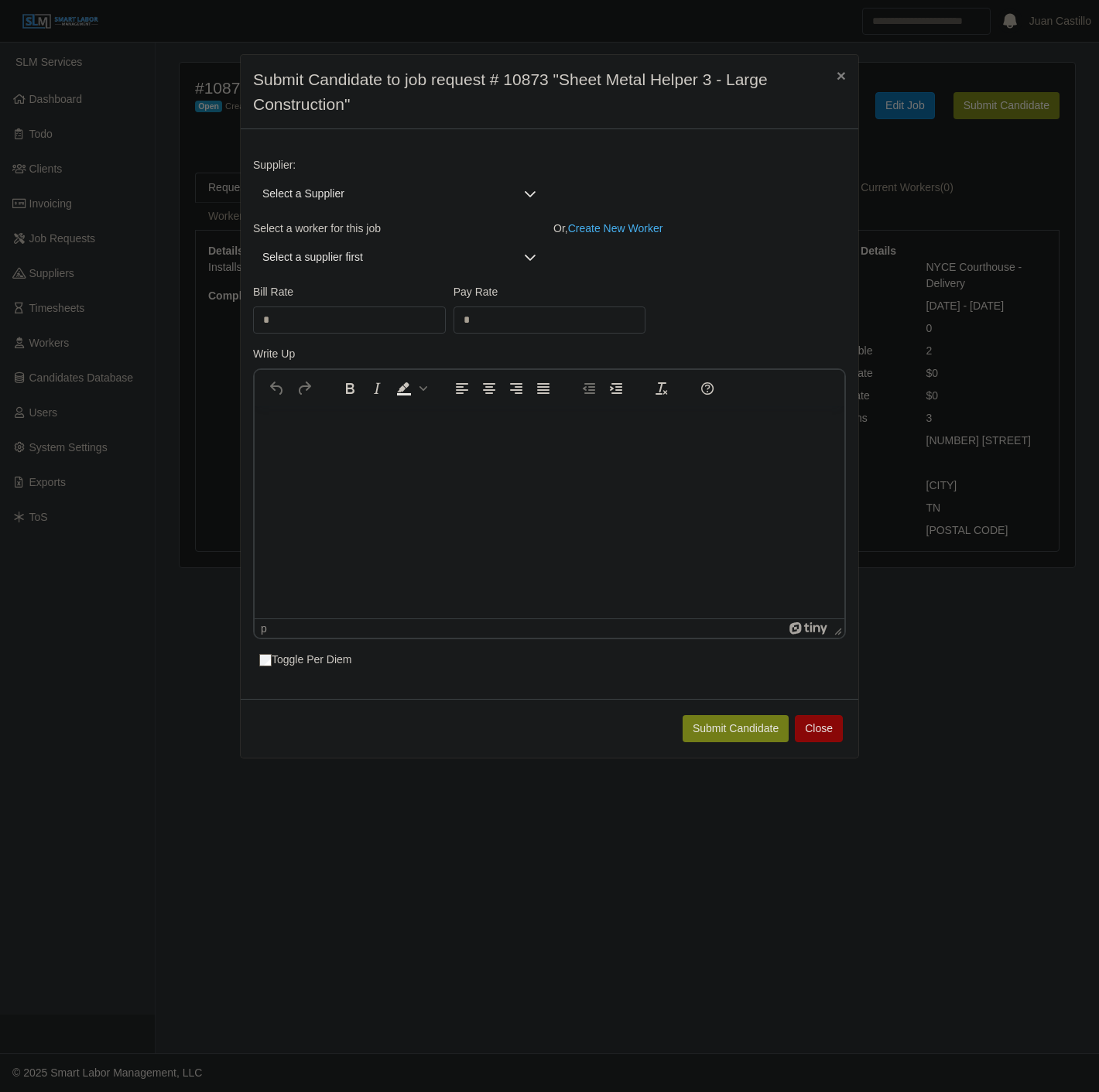 scroll, scrollTop: 0, scrollLeft: 0, axis: both 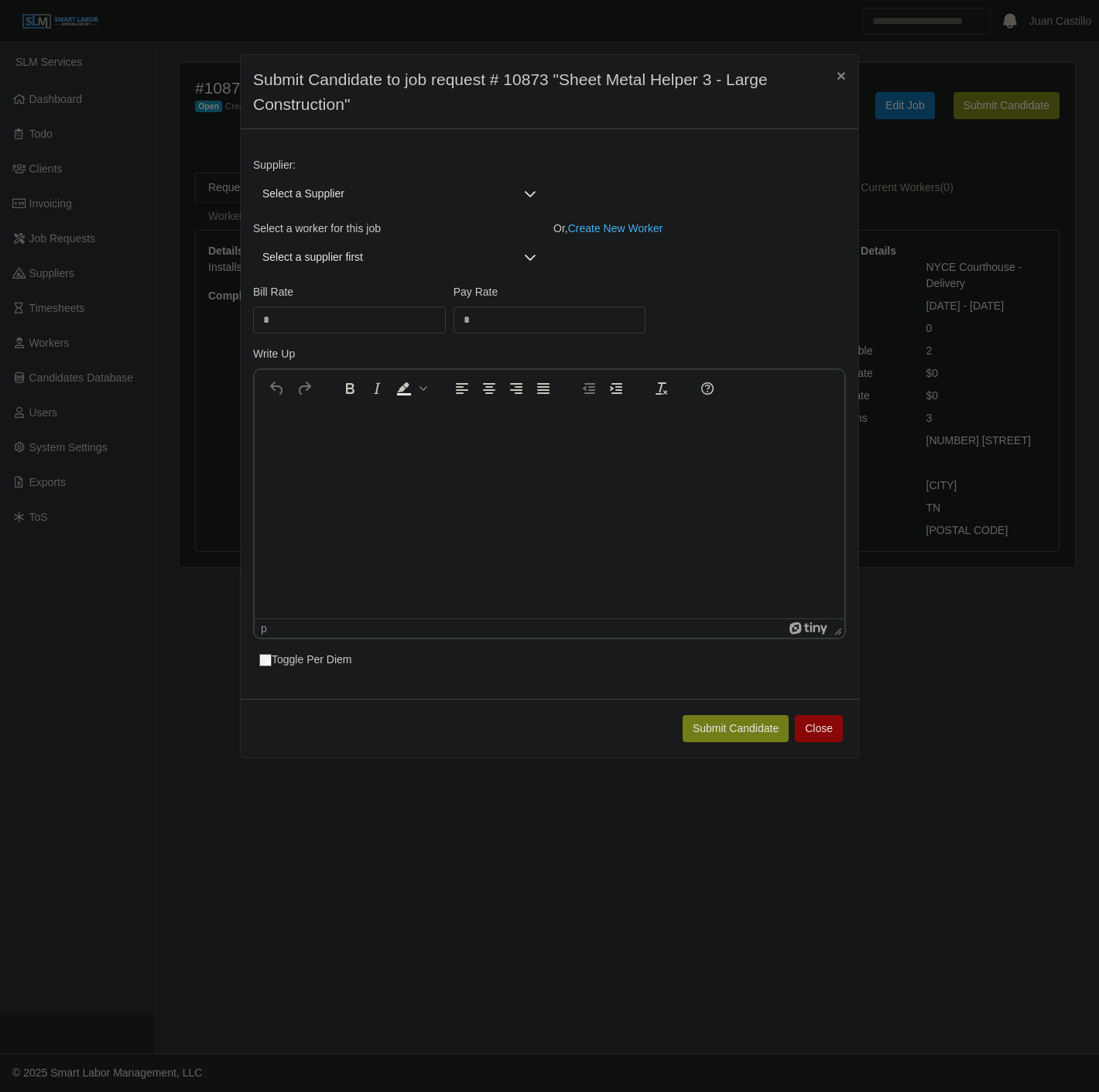 click on "Select a Supplier" at bounding box center [384, 193] 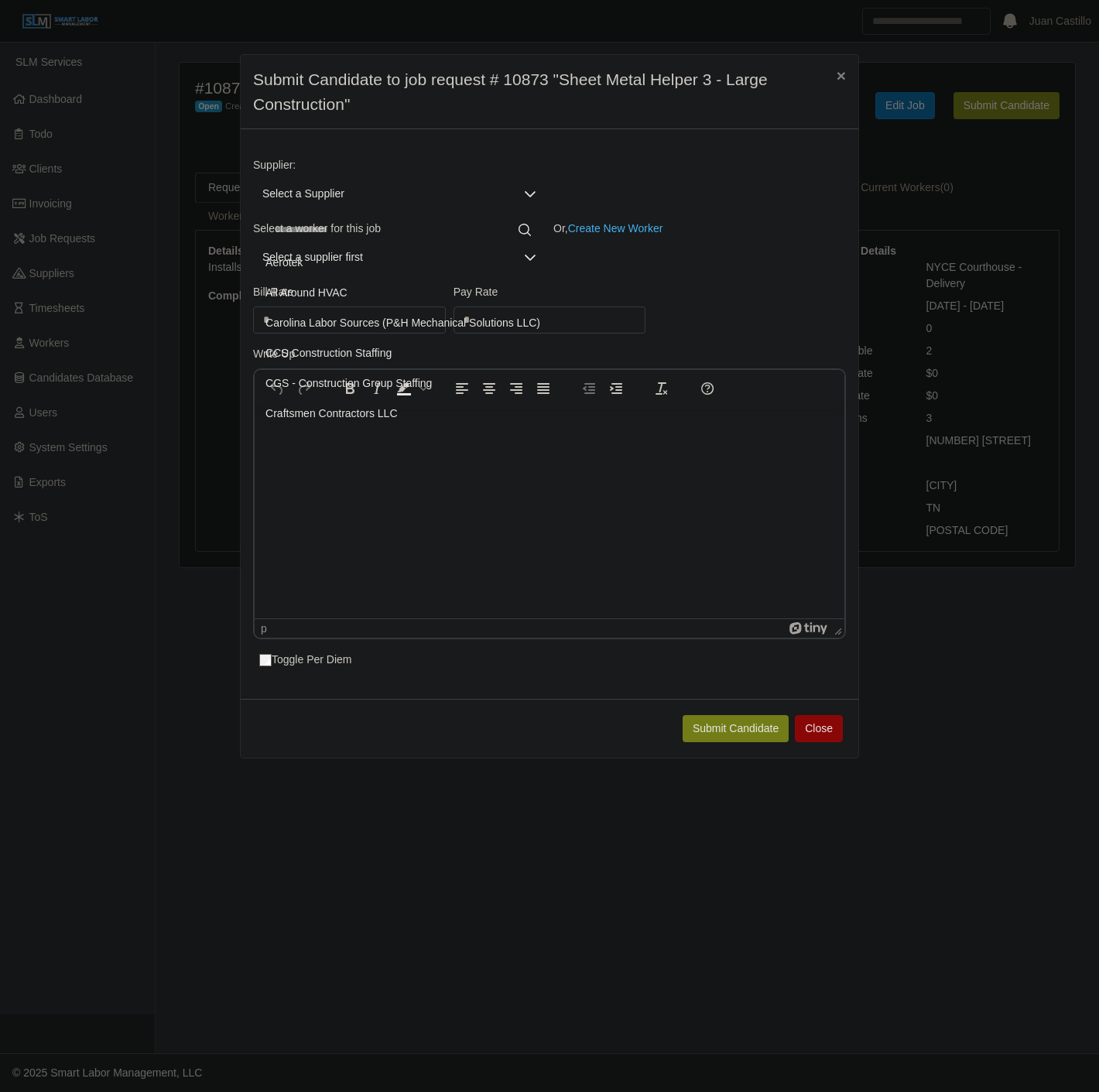 click 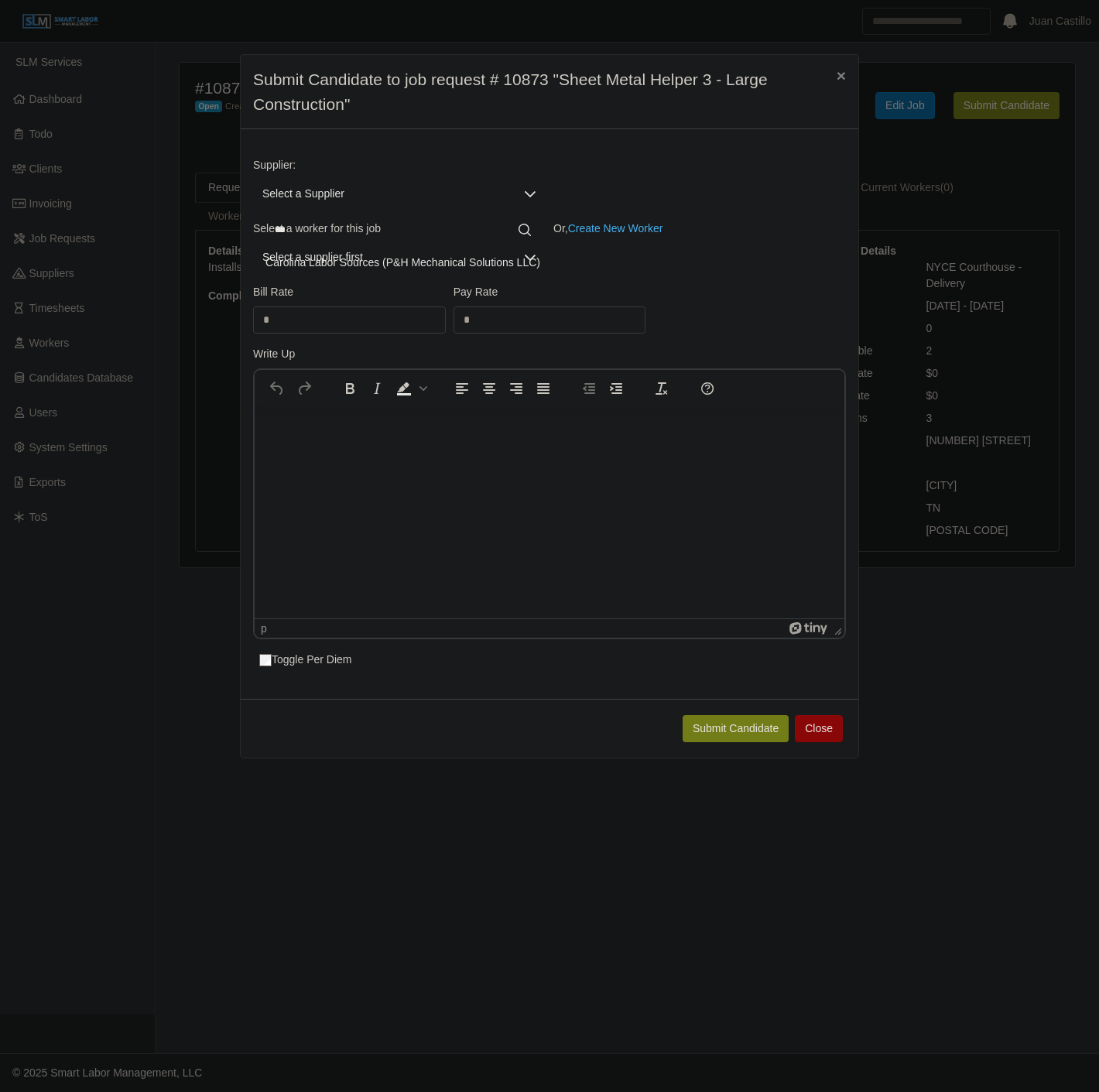 type on "***" 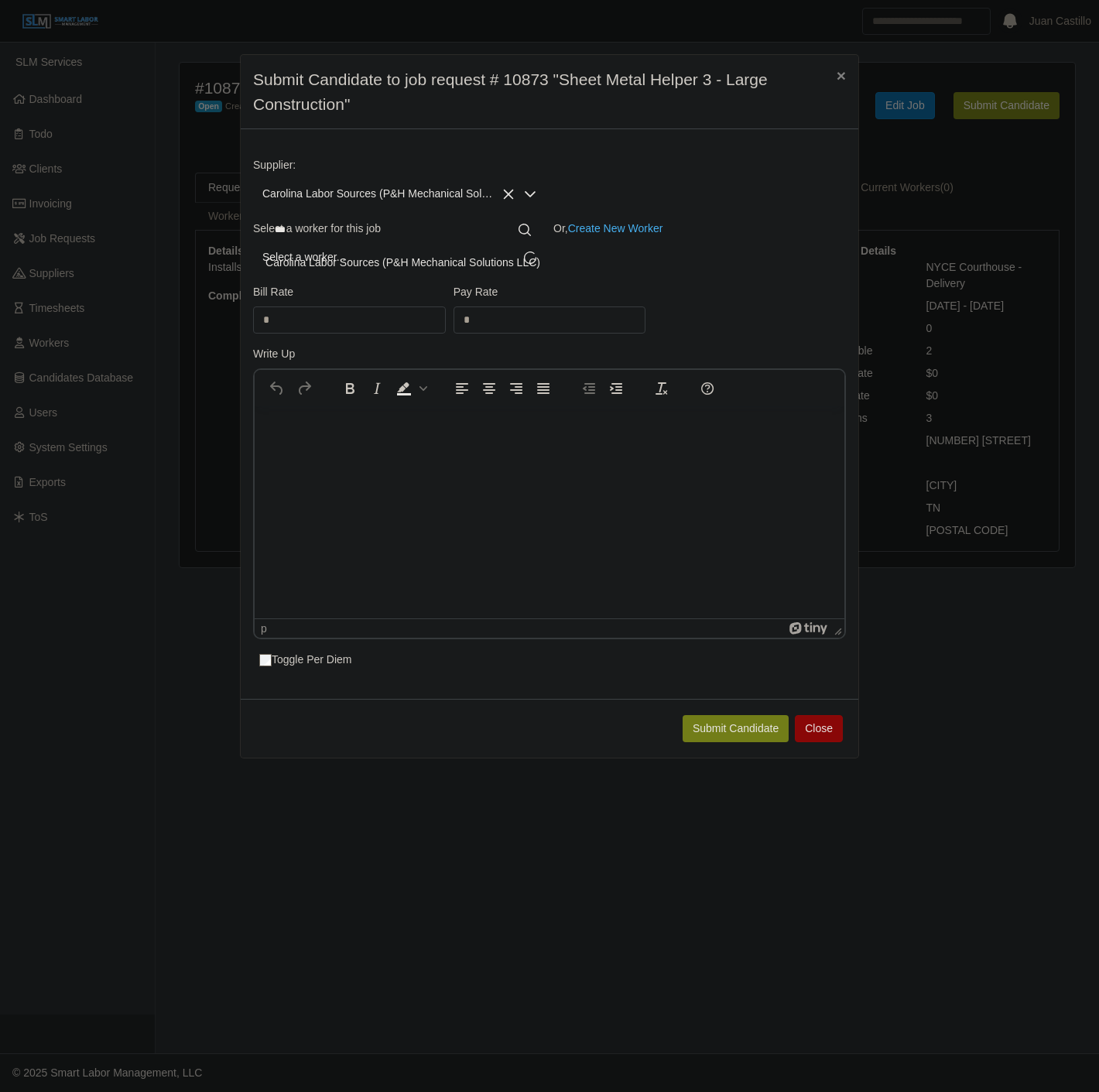 click on "Carolina Labor Sources (P&H Mechanical Solutions LLC)" 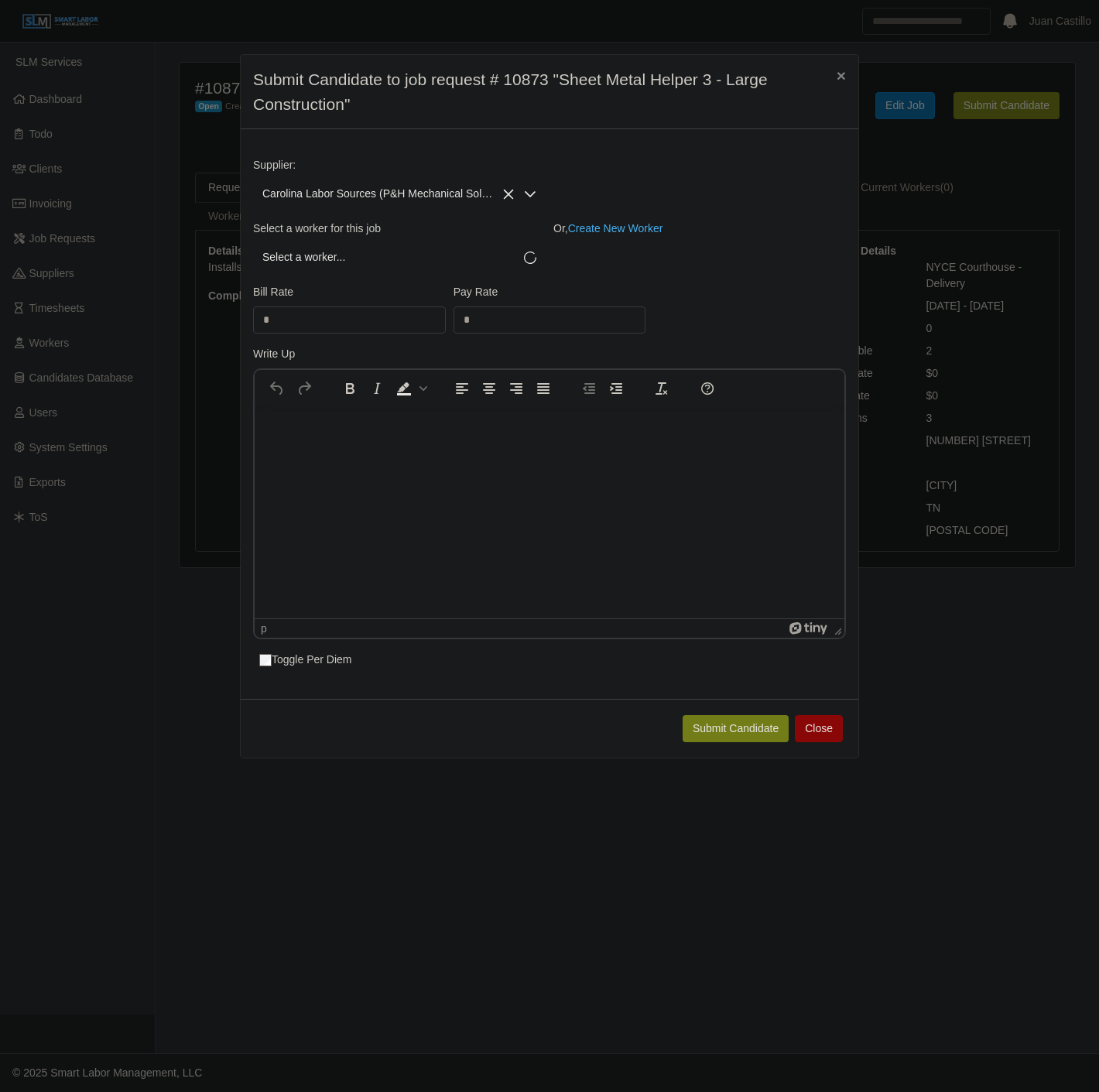 click on "Select a worker..." at bounding box center (384, 257) 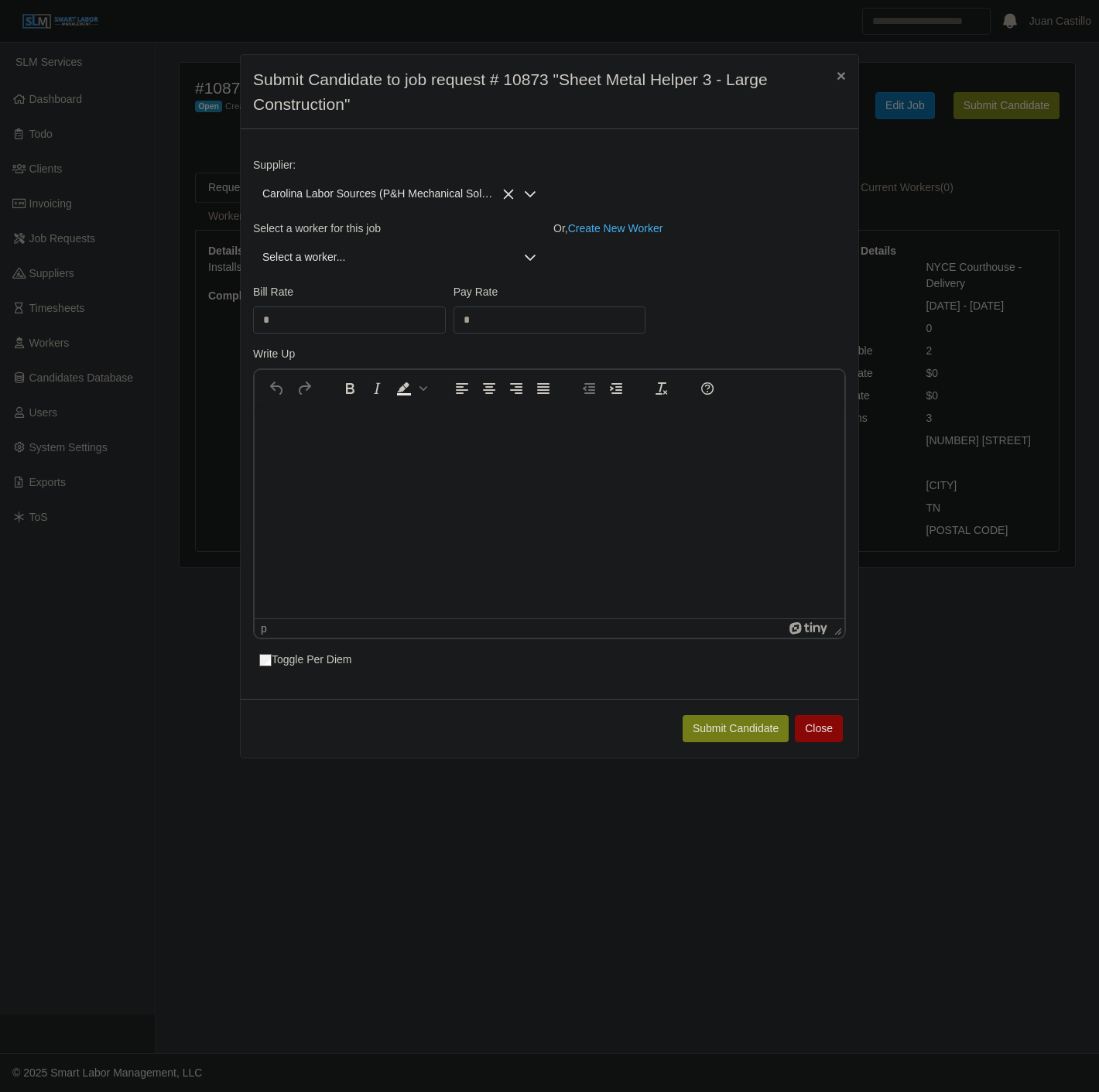 click on "Select a worker..." at bounding box center [384, 257] 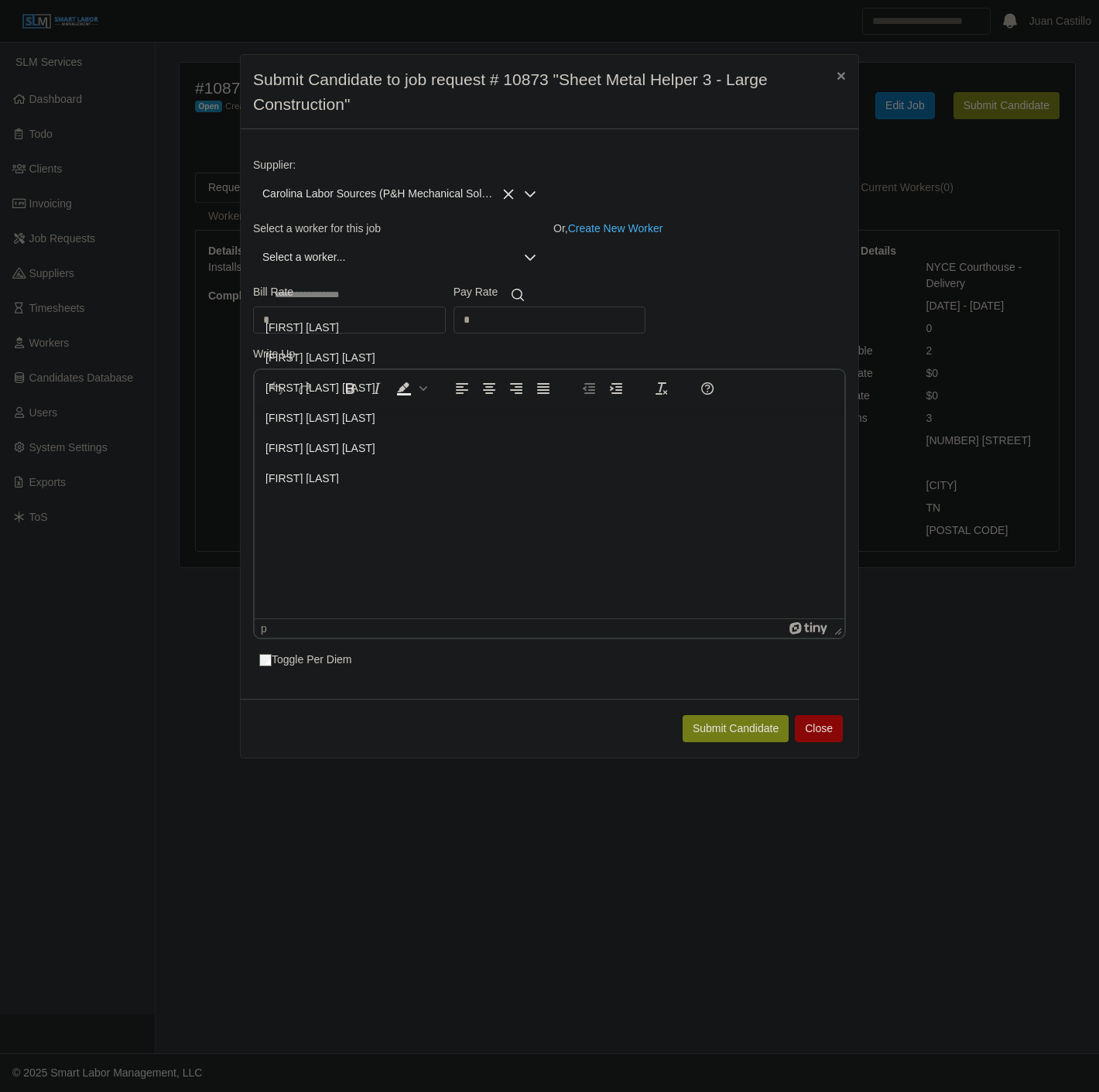 click 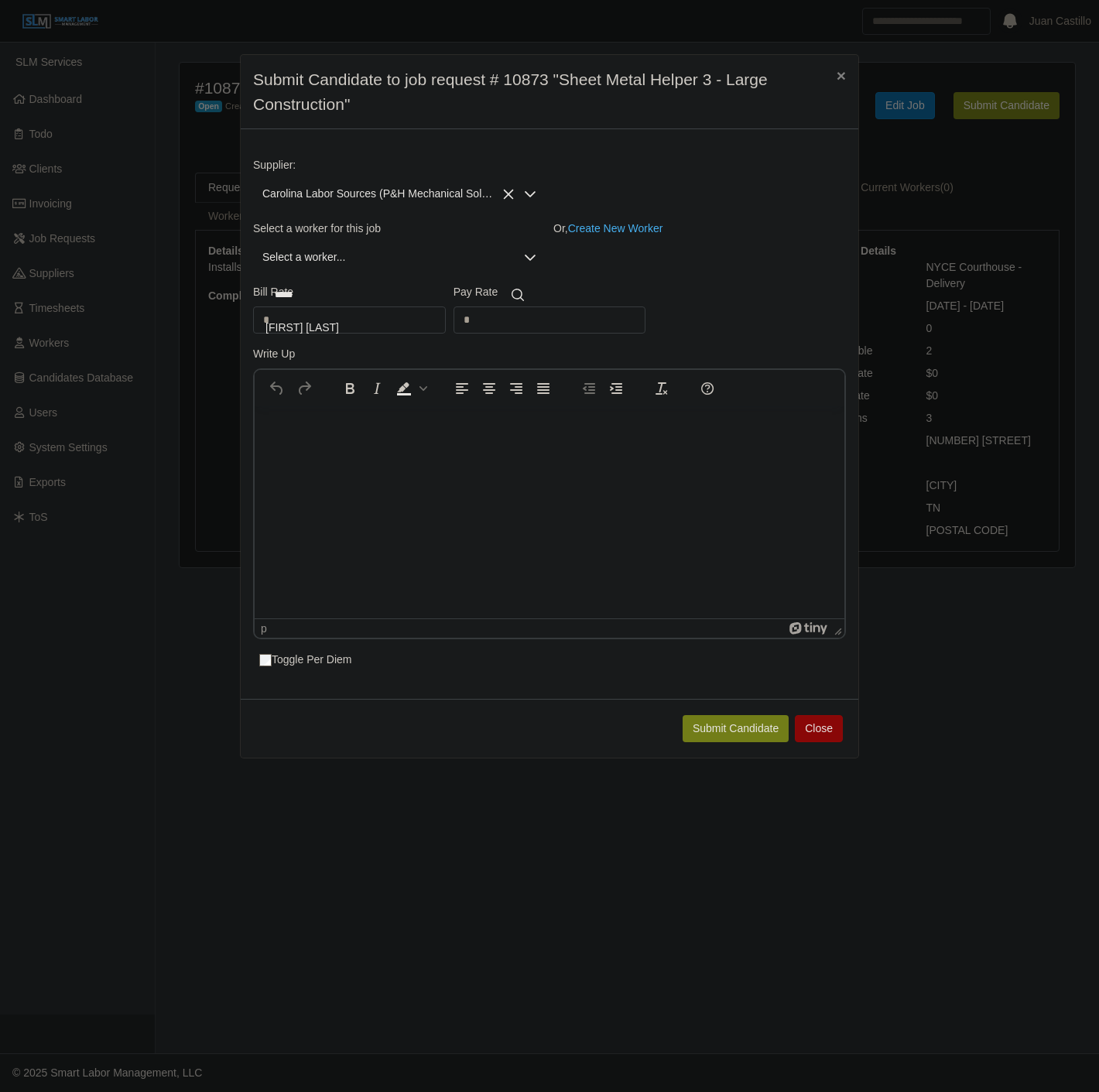 type on "*****" 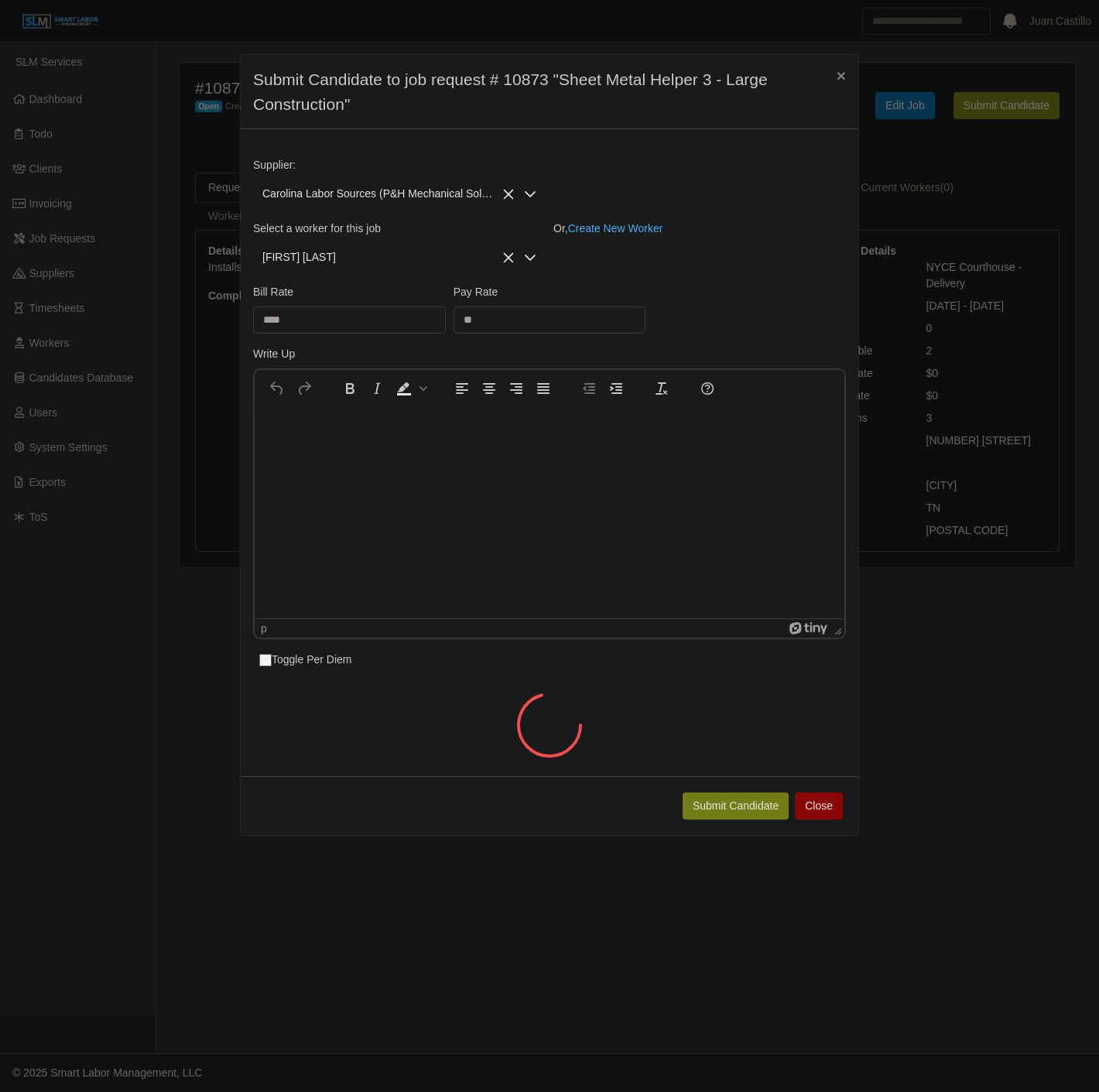 click on "[FIRST] [LAST]-[LAST]" 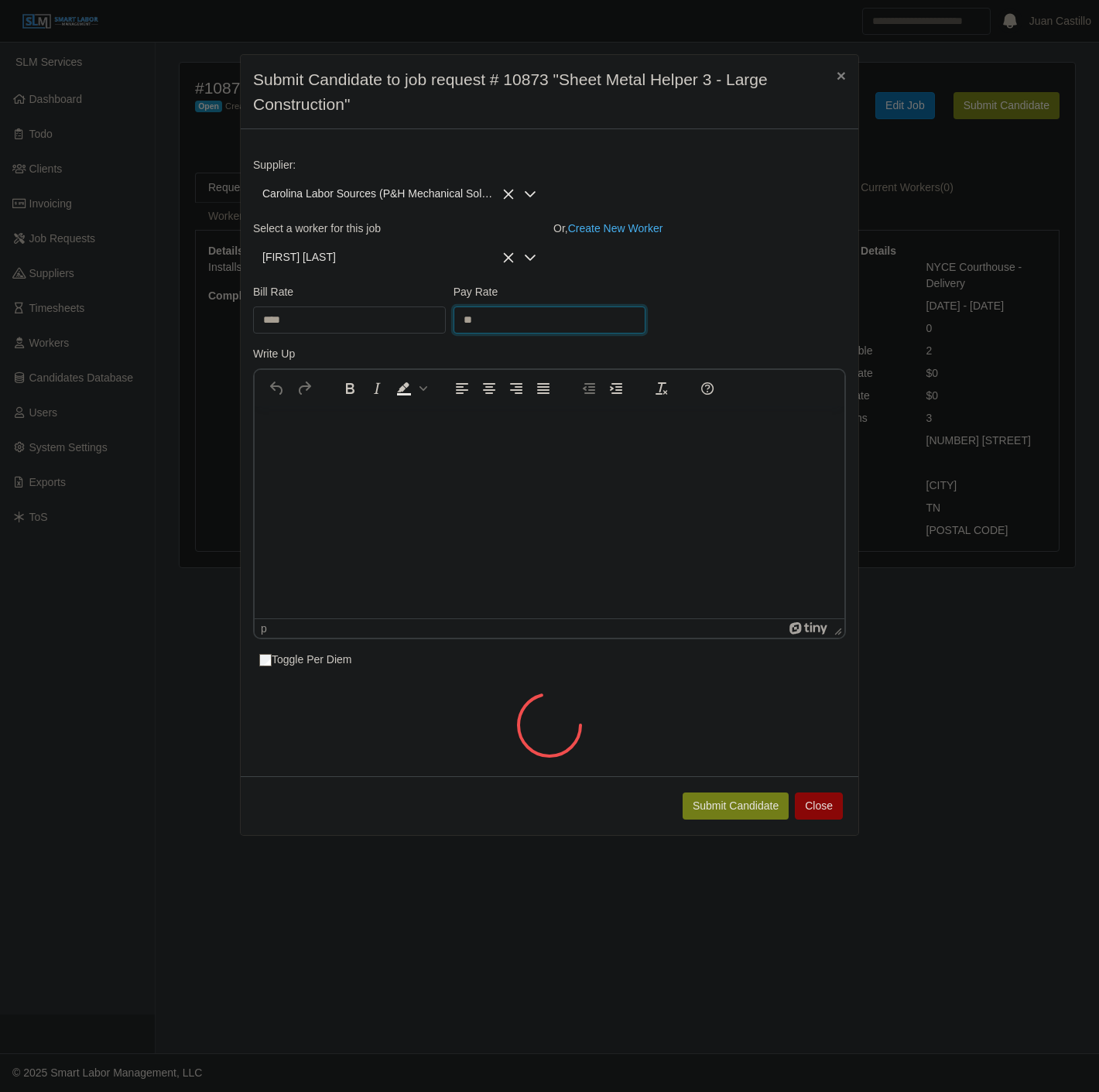 click on "**" at bounding box center [550, 320] 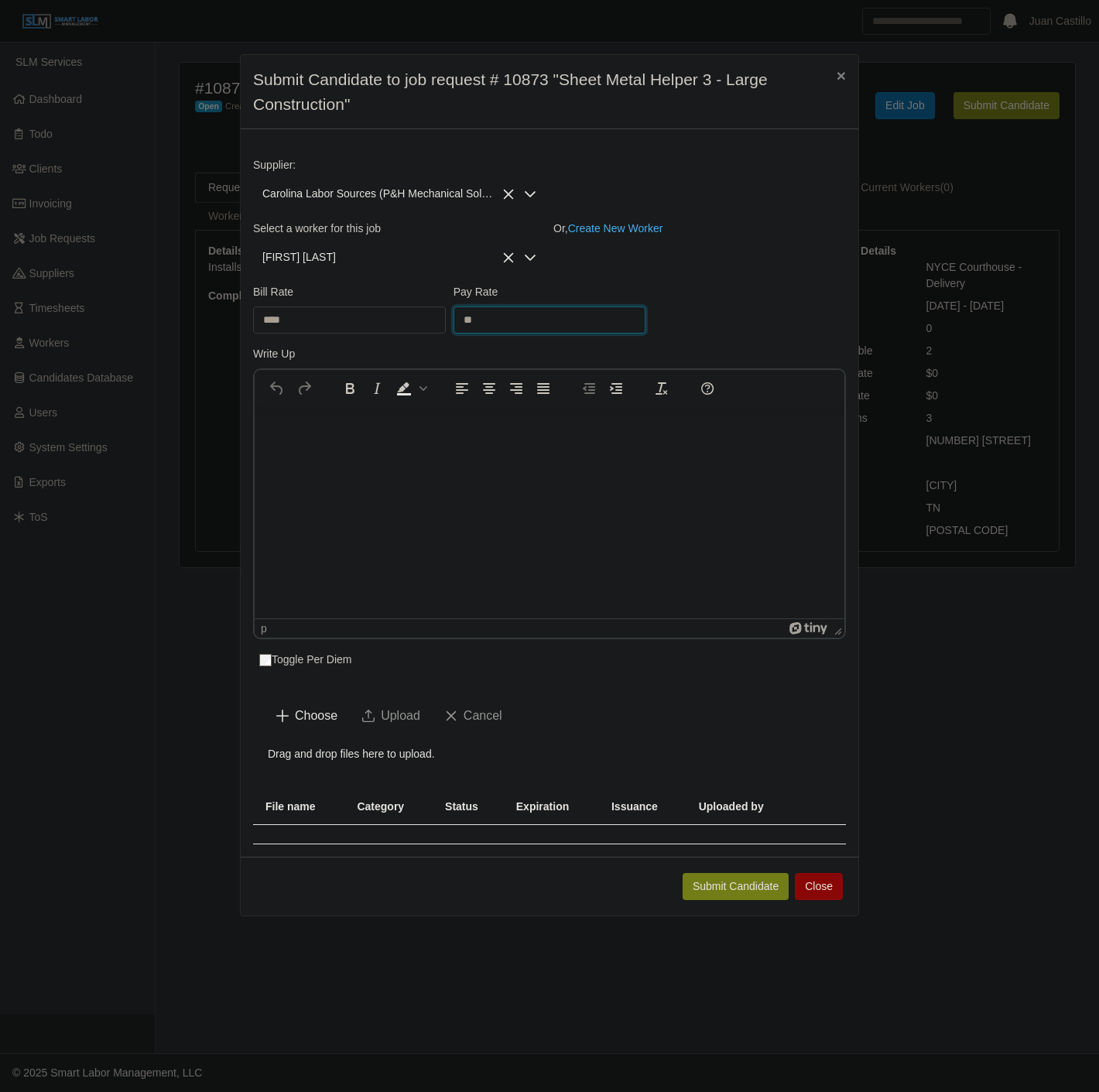 type on "**" 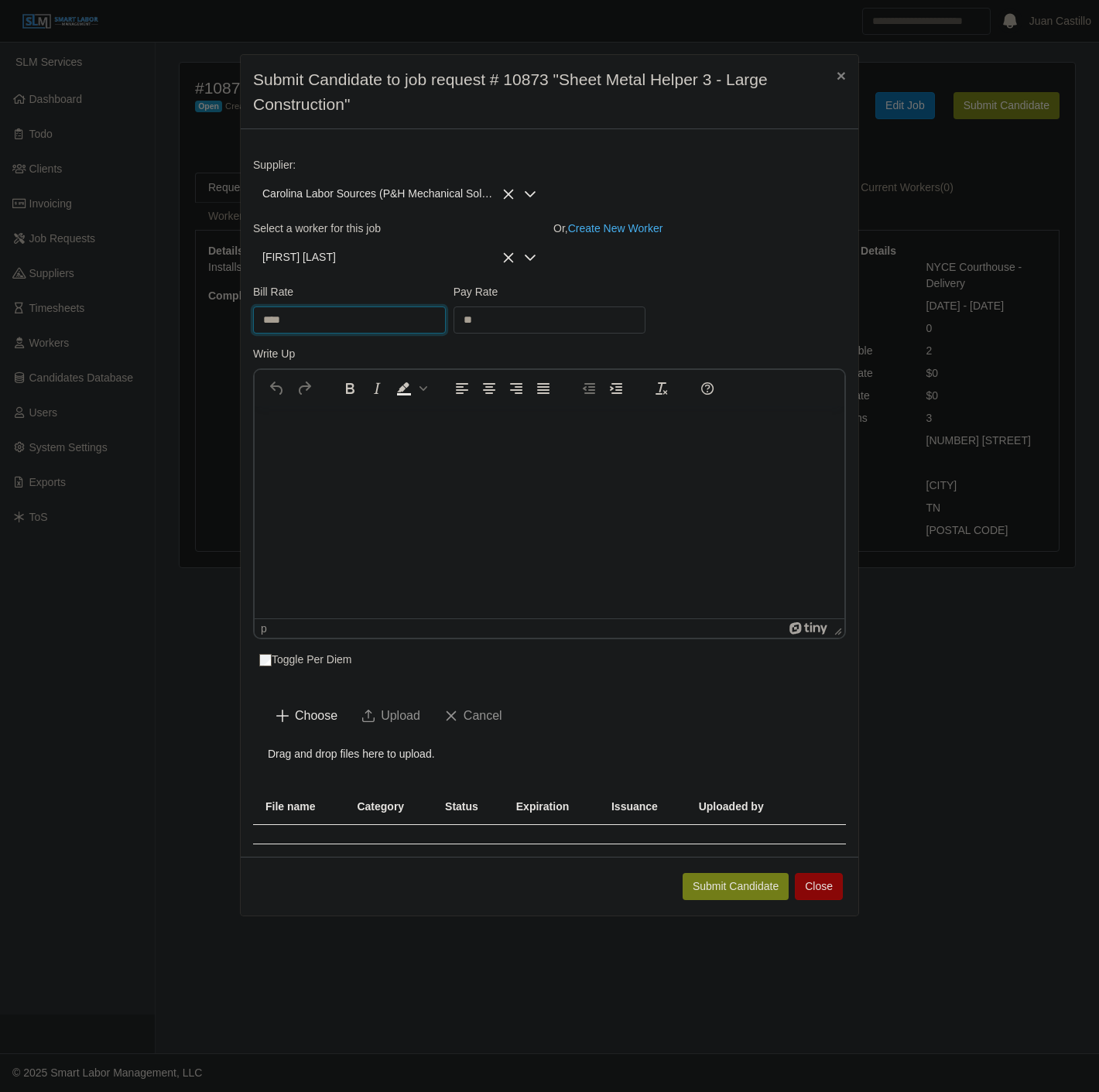 click on "****" at bounding box center [349, 320] 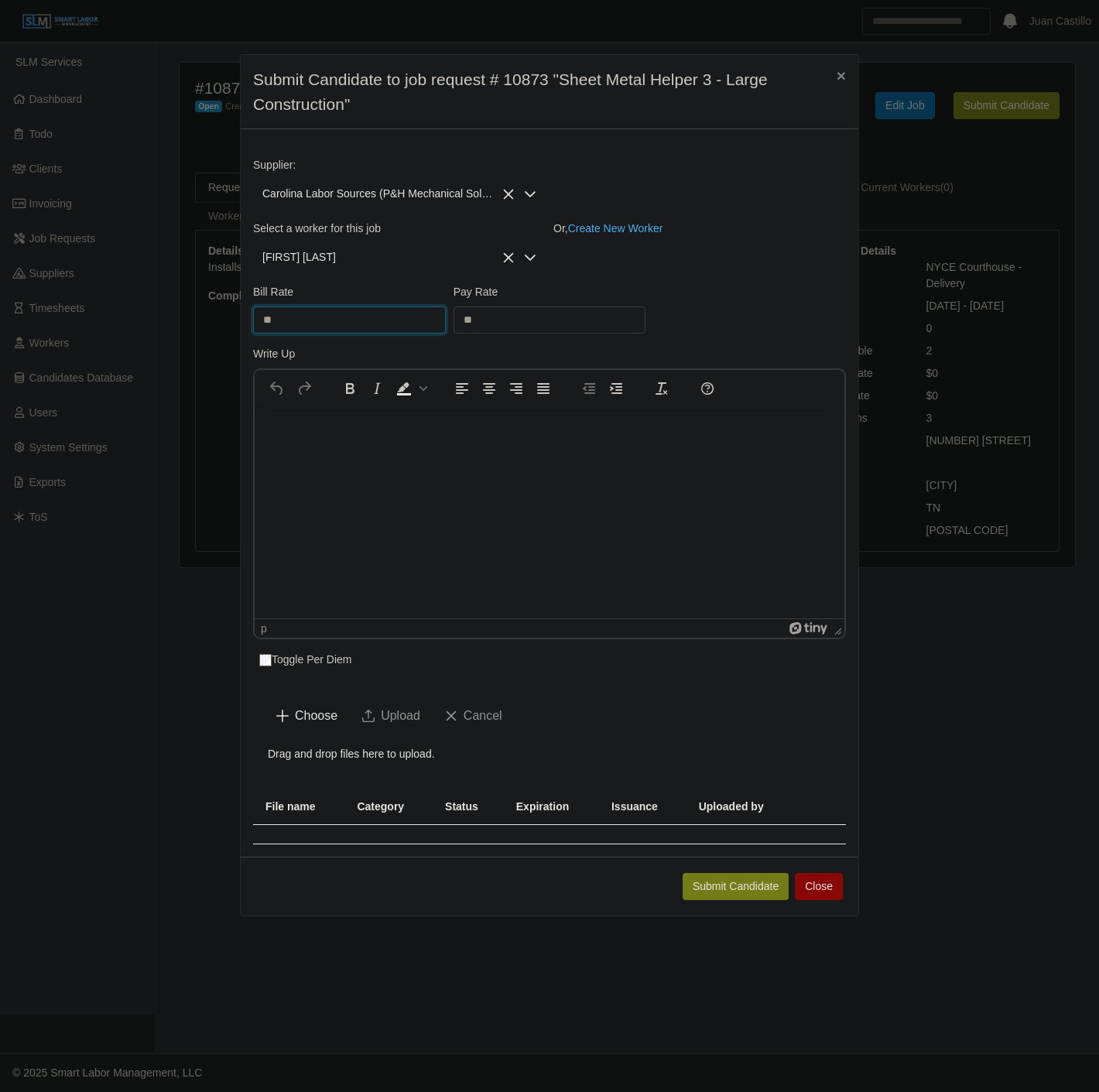 type on "*" 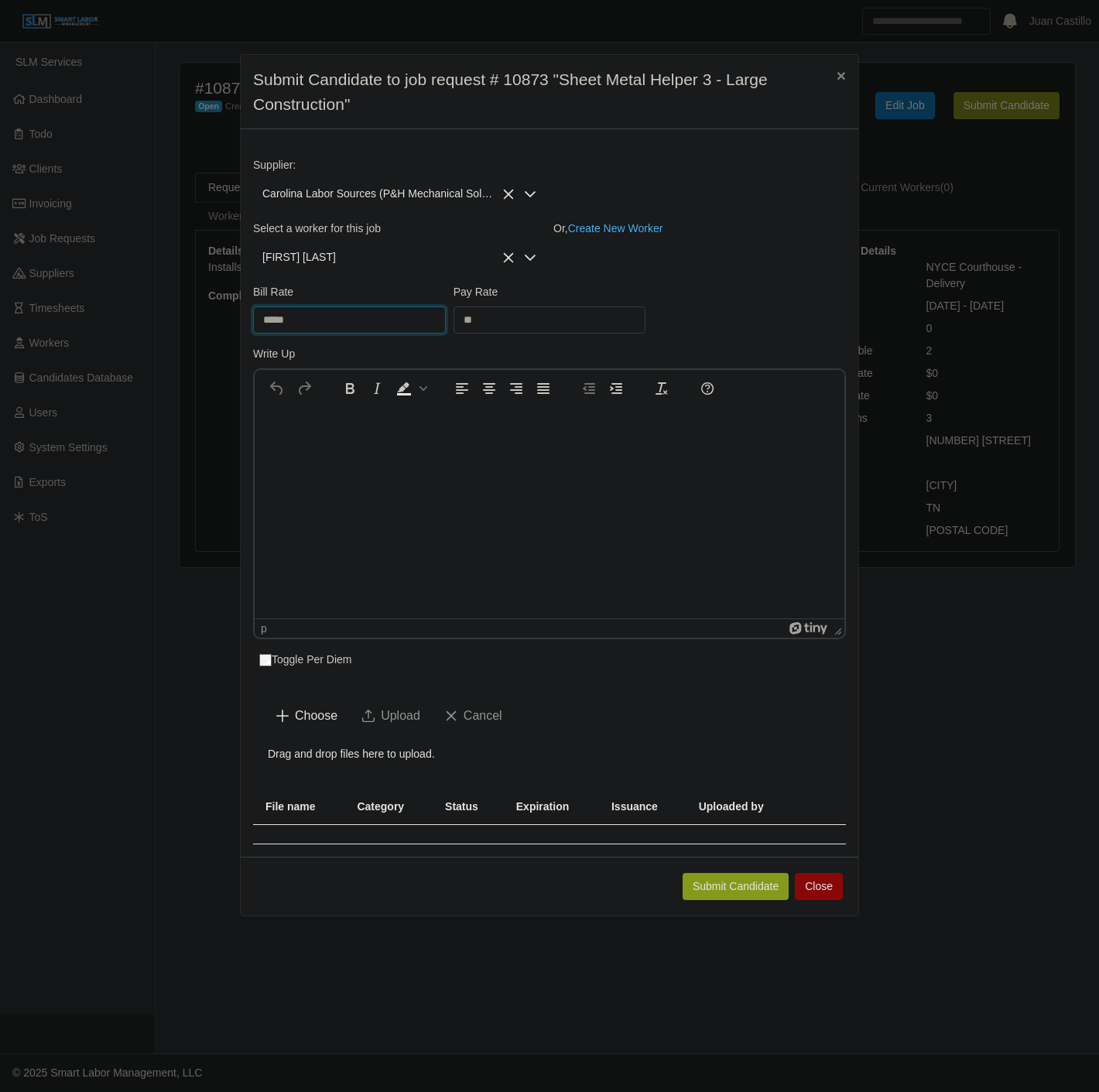 type on "*****" 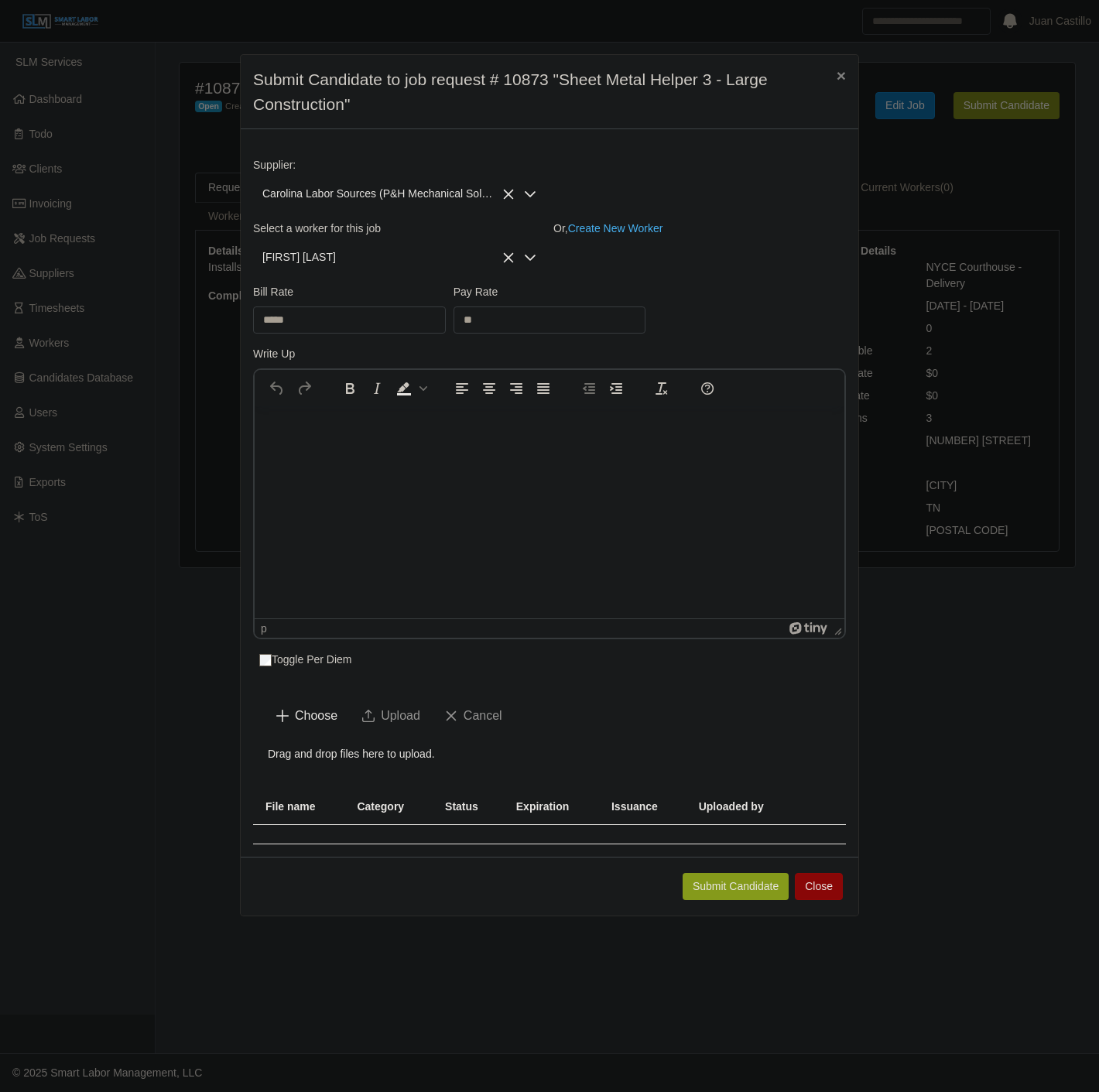 click on "Submit Candidate" 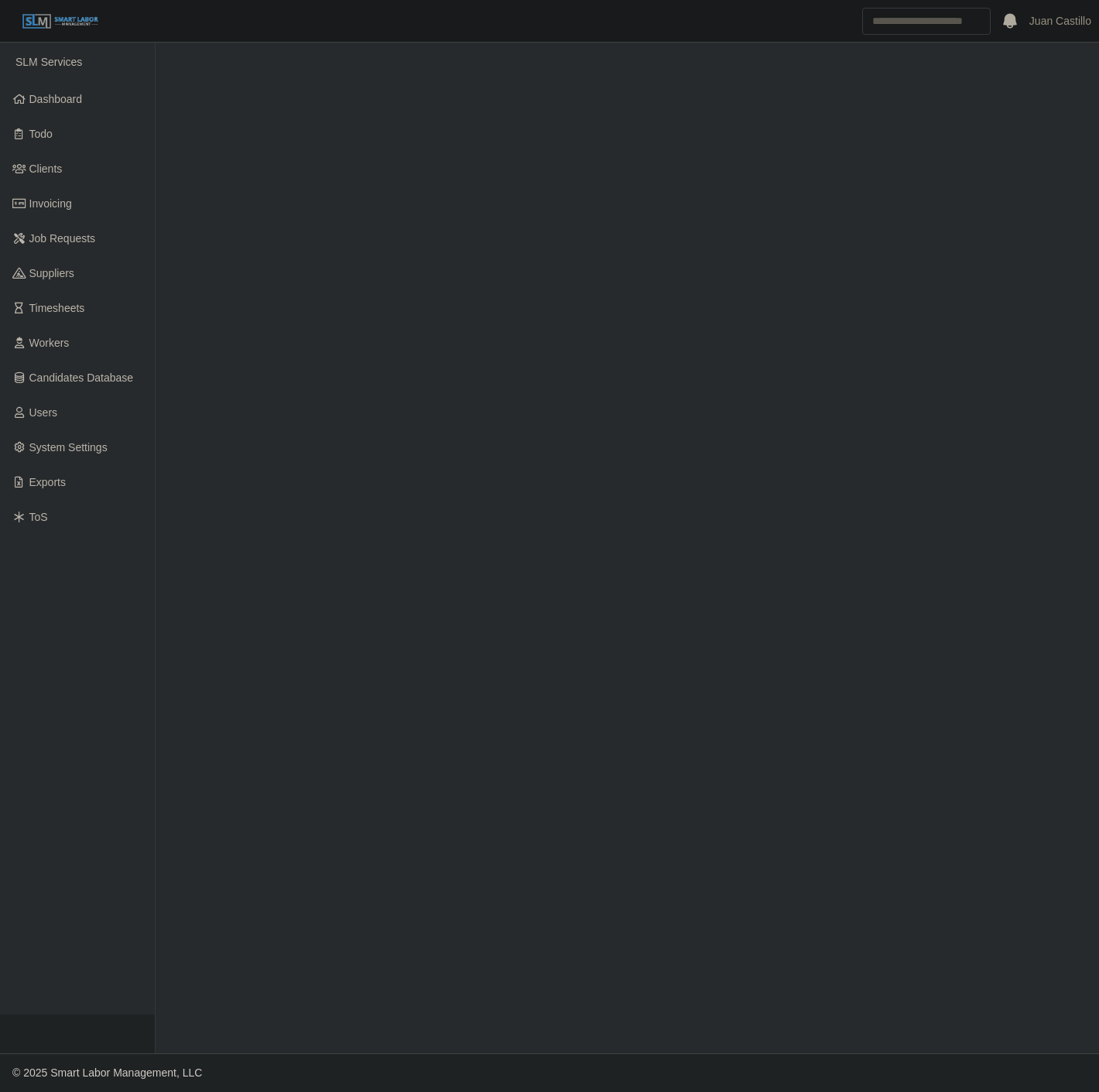 scroll, scrollTop: 0, scrollLeft: 0, axis: both 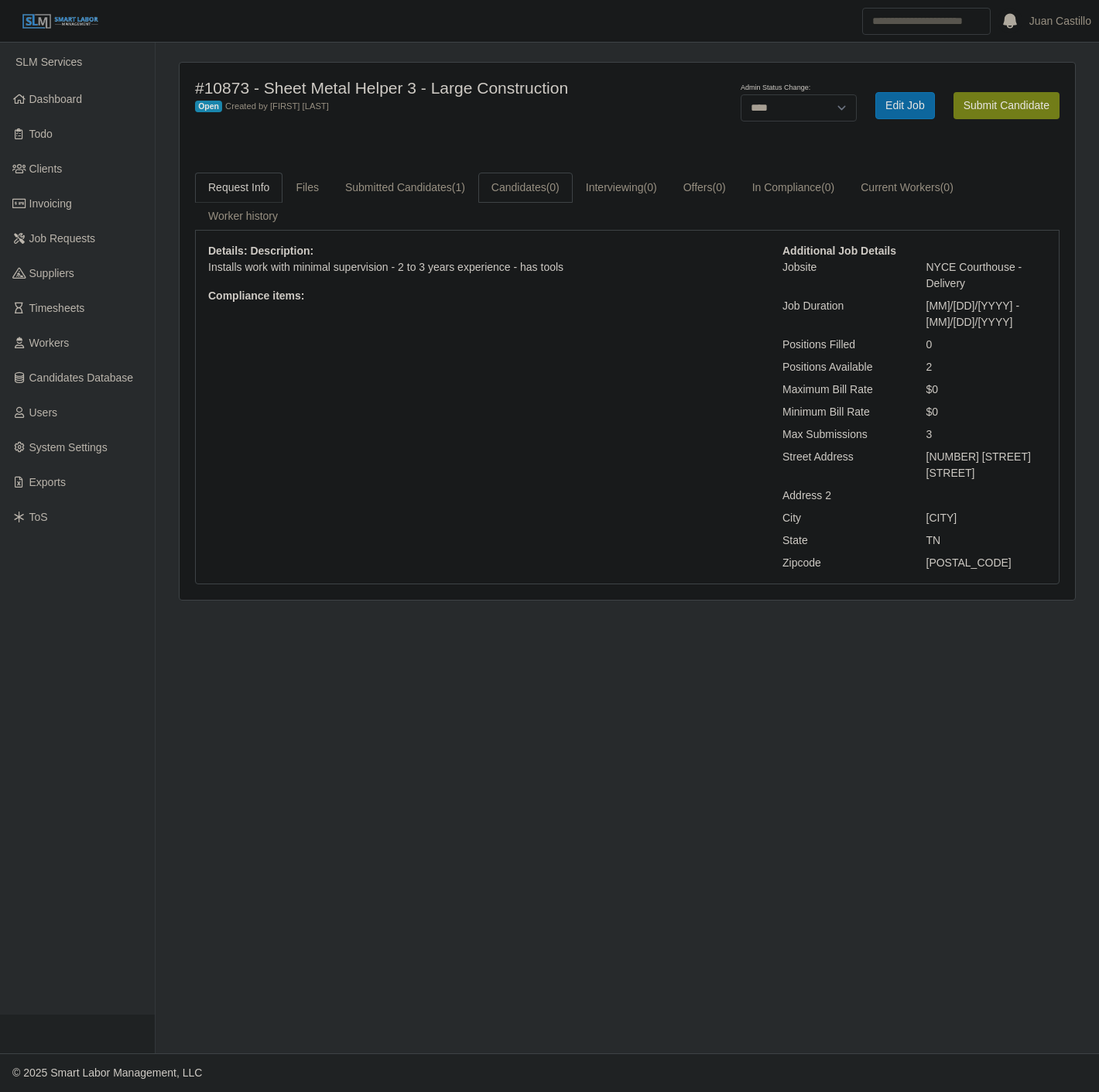 click on "Candidates  (0)" at bounding box center (526, 187) 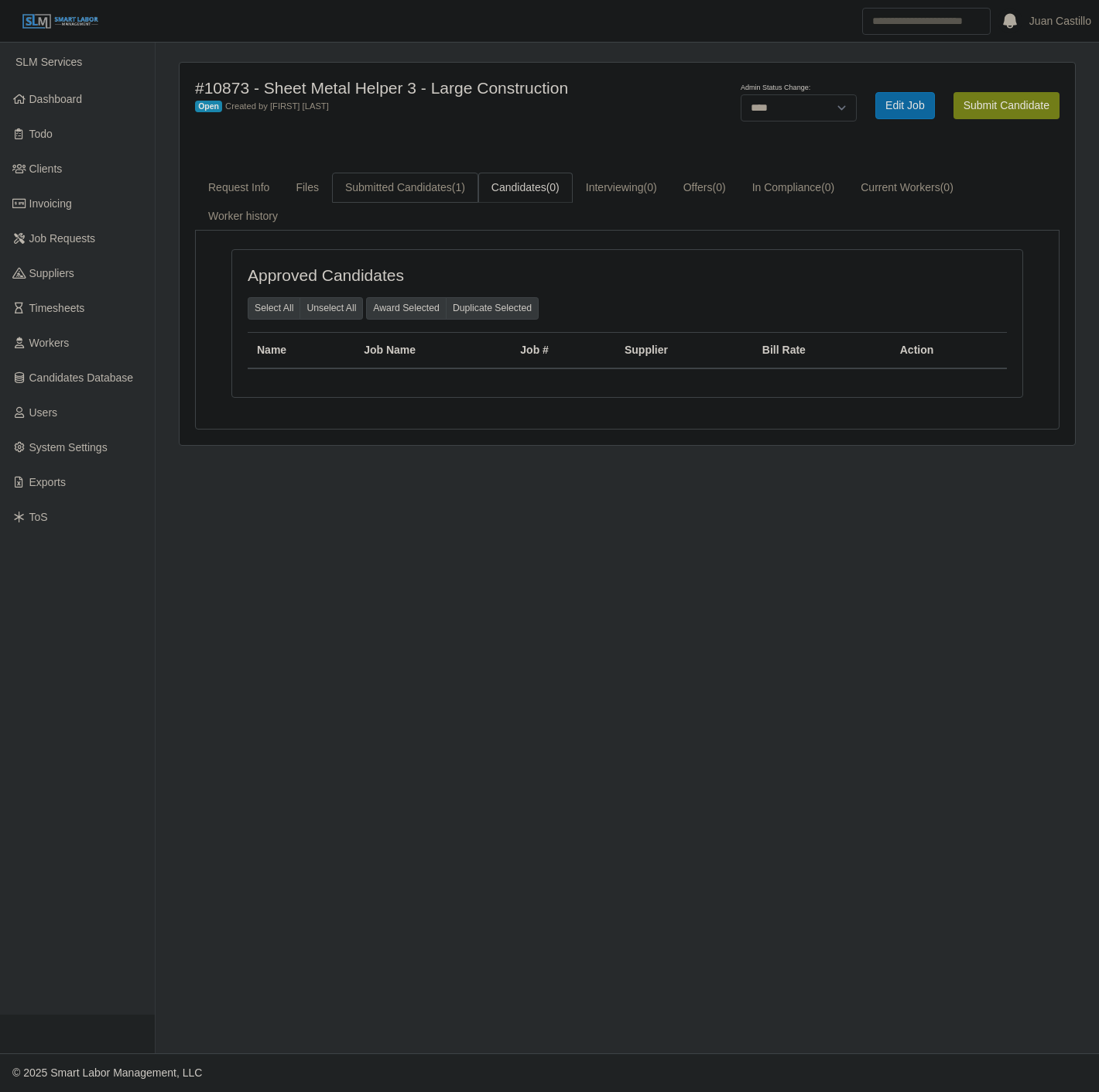 click on "(1)" at bounding box center (458, 187) 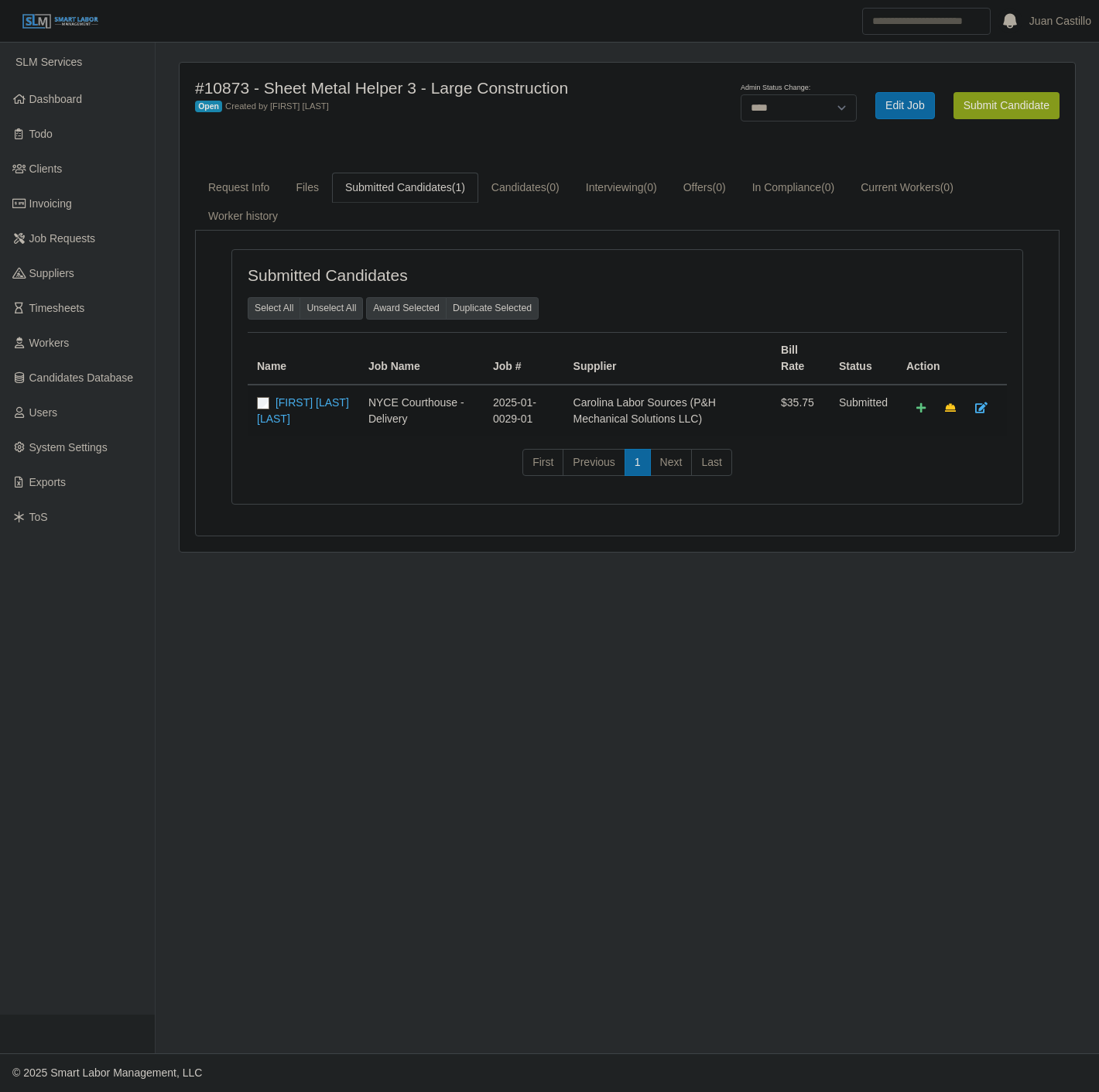 click on "Submit Candidate" at bounding box center [1006, 105] 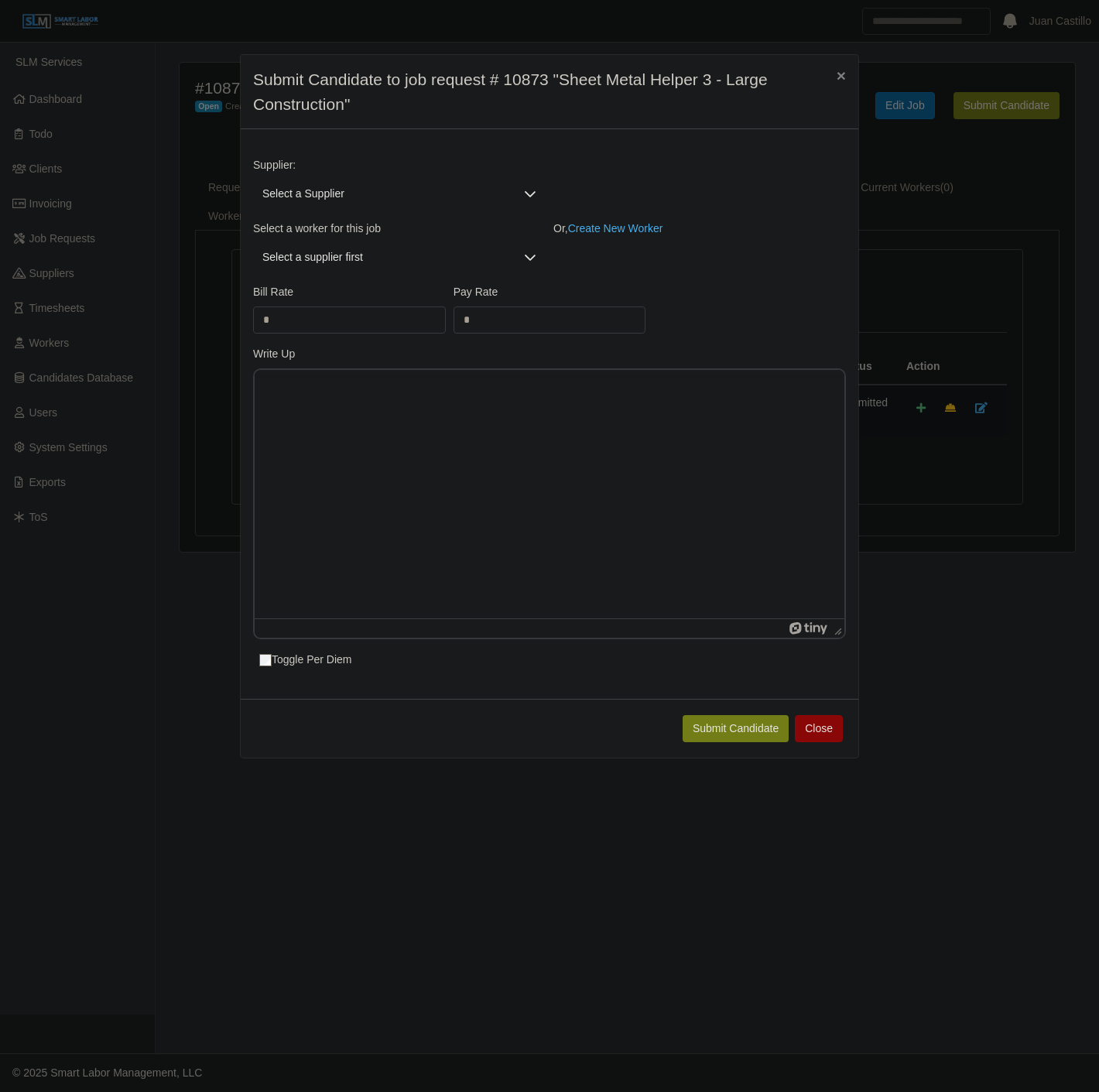 scroll, scrollTop: 0, scrollLeft: 0, axis: both 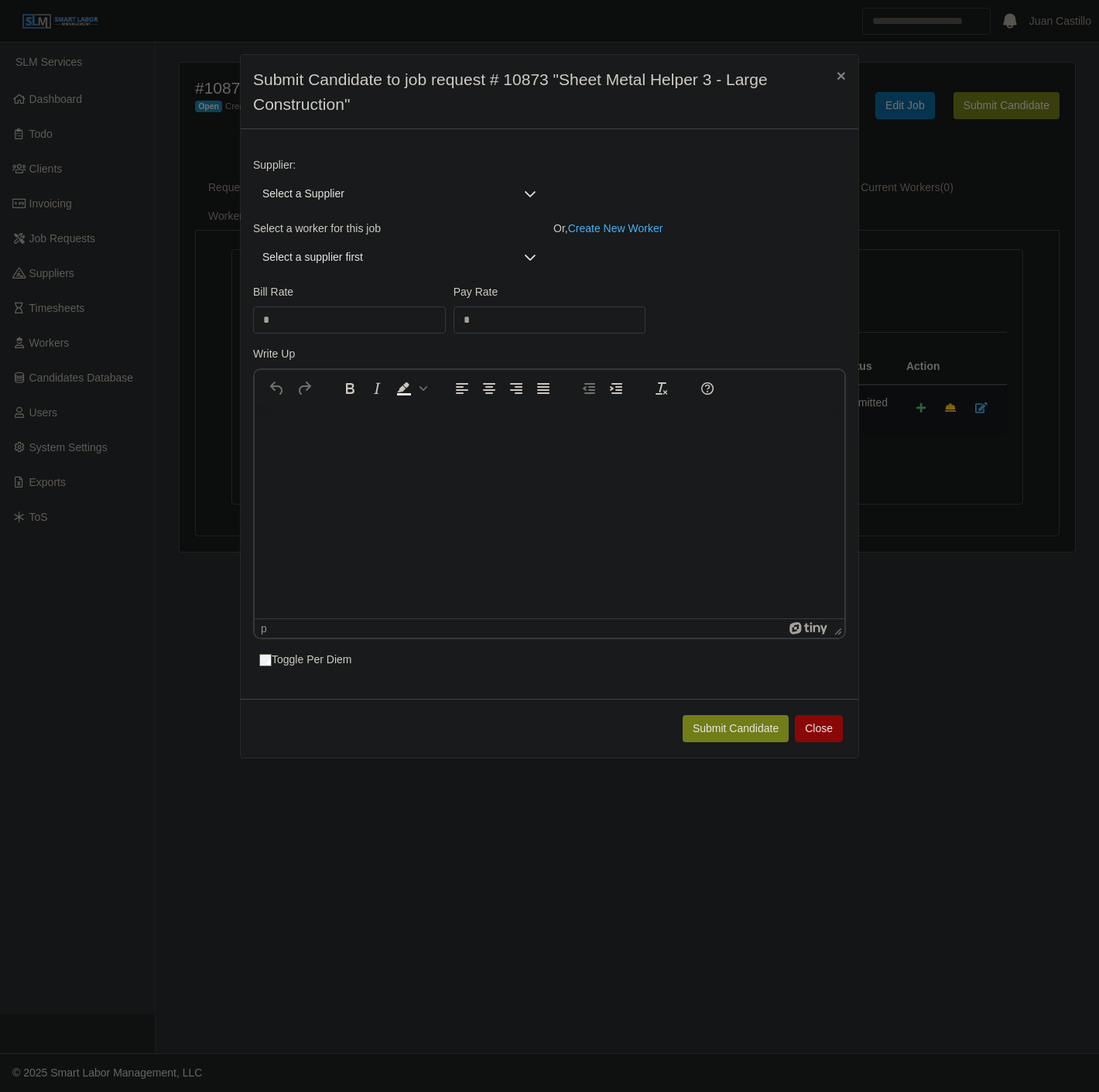 click on "Select a Supplier" at bounding box center [384, 193] 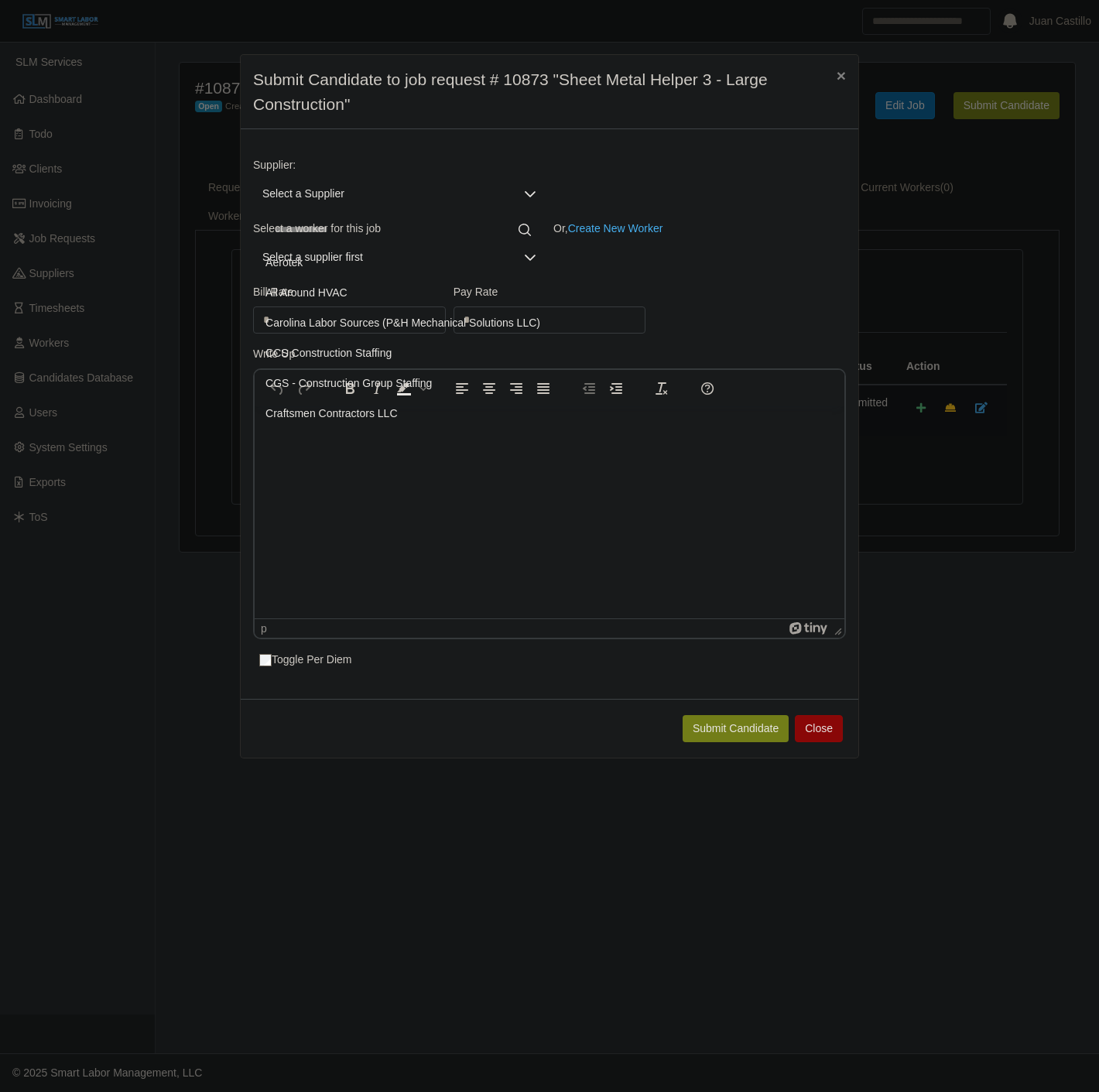click 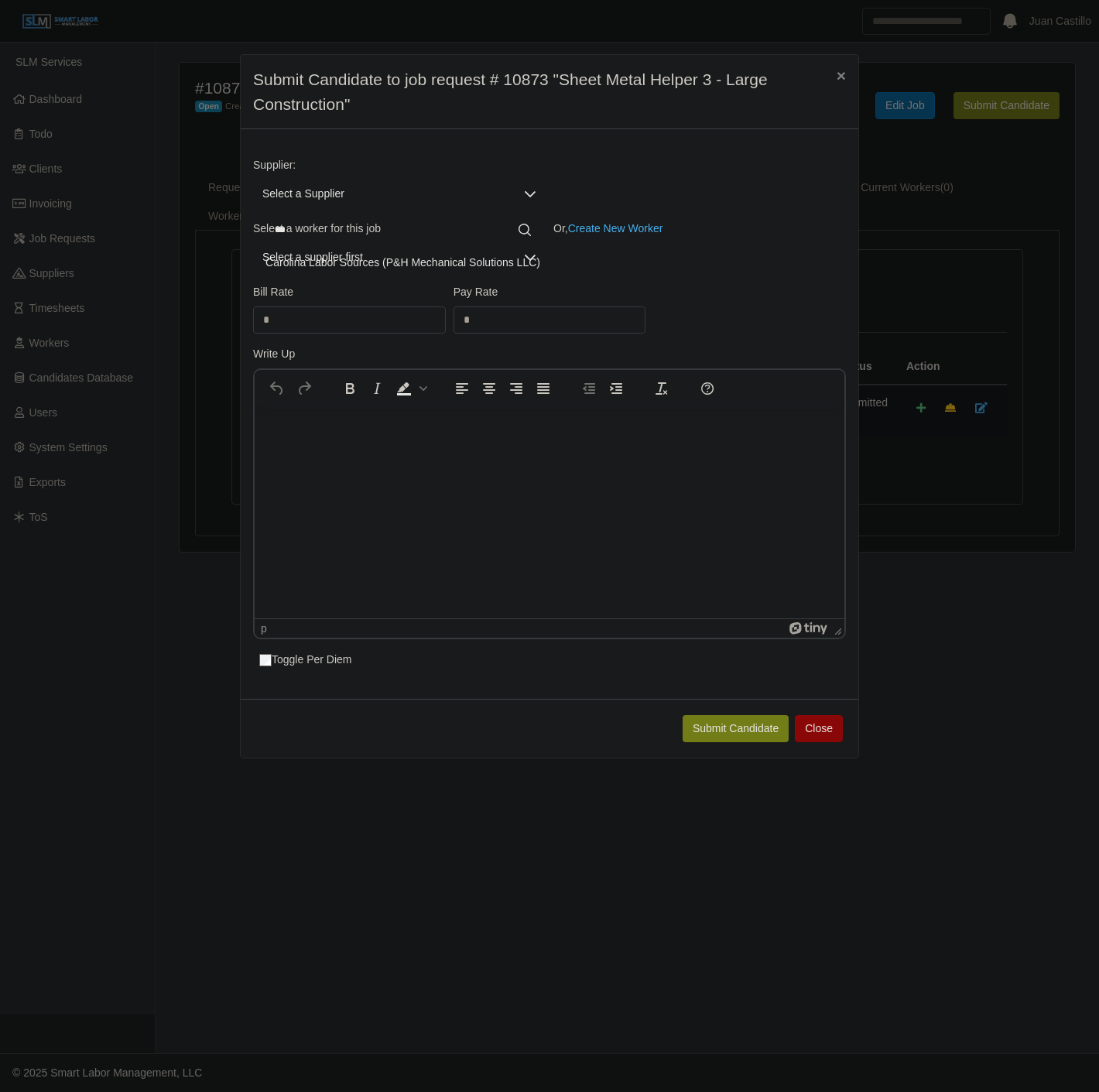 type on "***" 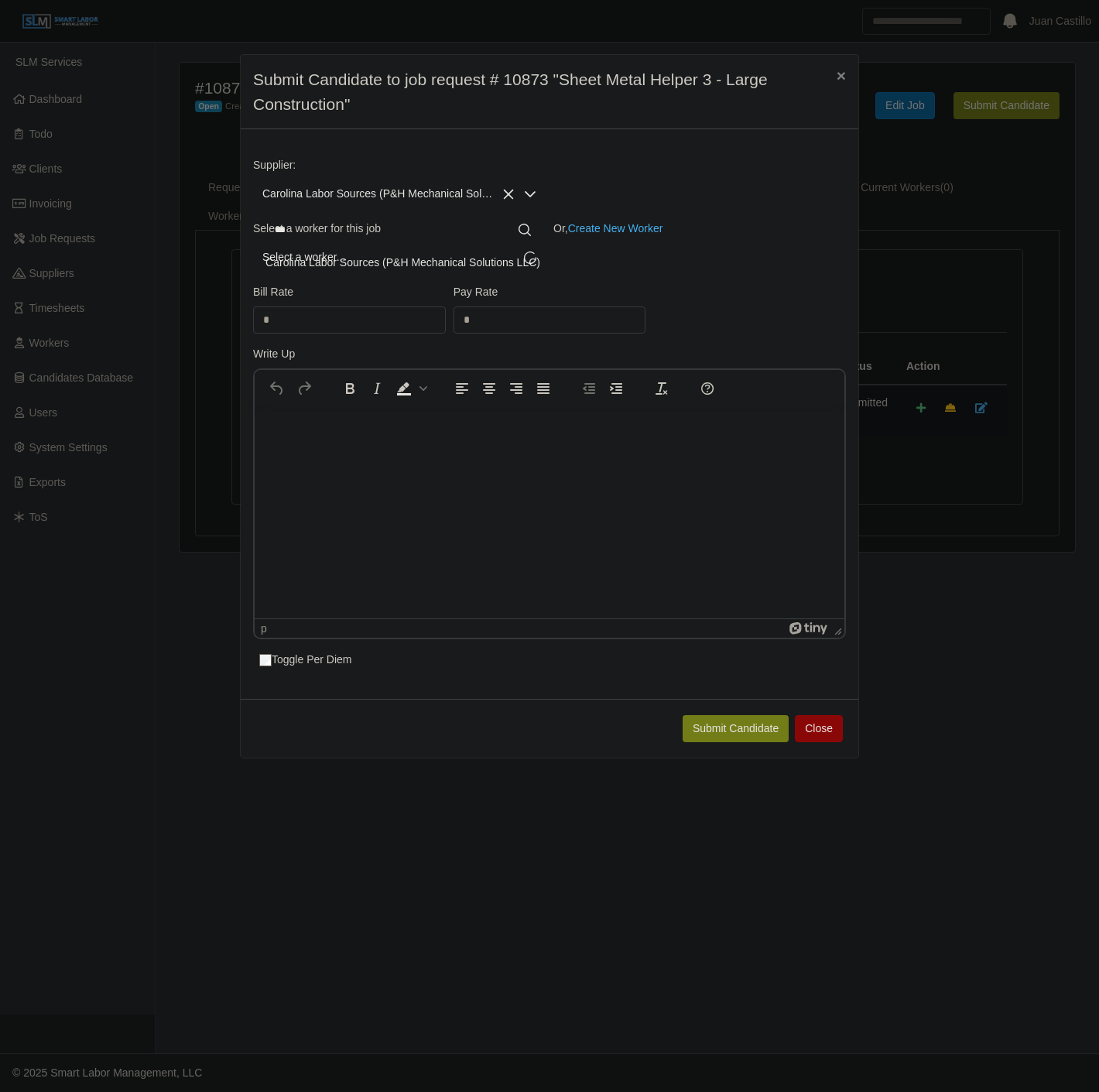 click on "Carolina Labor Sources (P&H Mechanical Solutions LLC)" 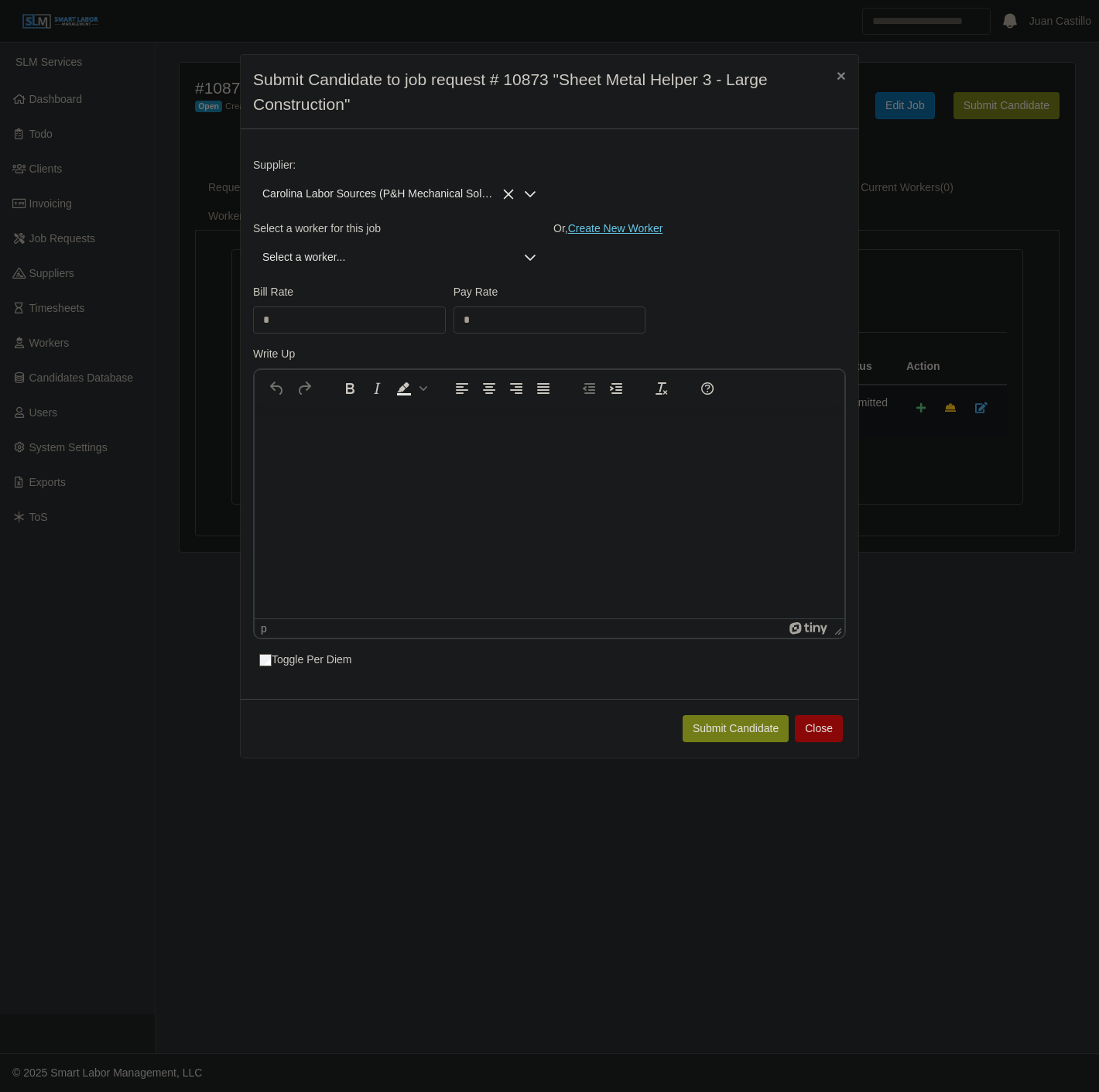 click on "Create New Worker" at bounding box center [615, 228] 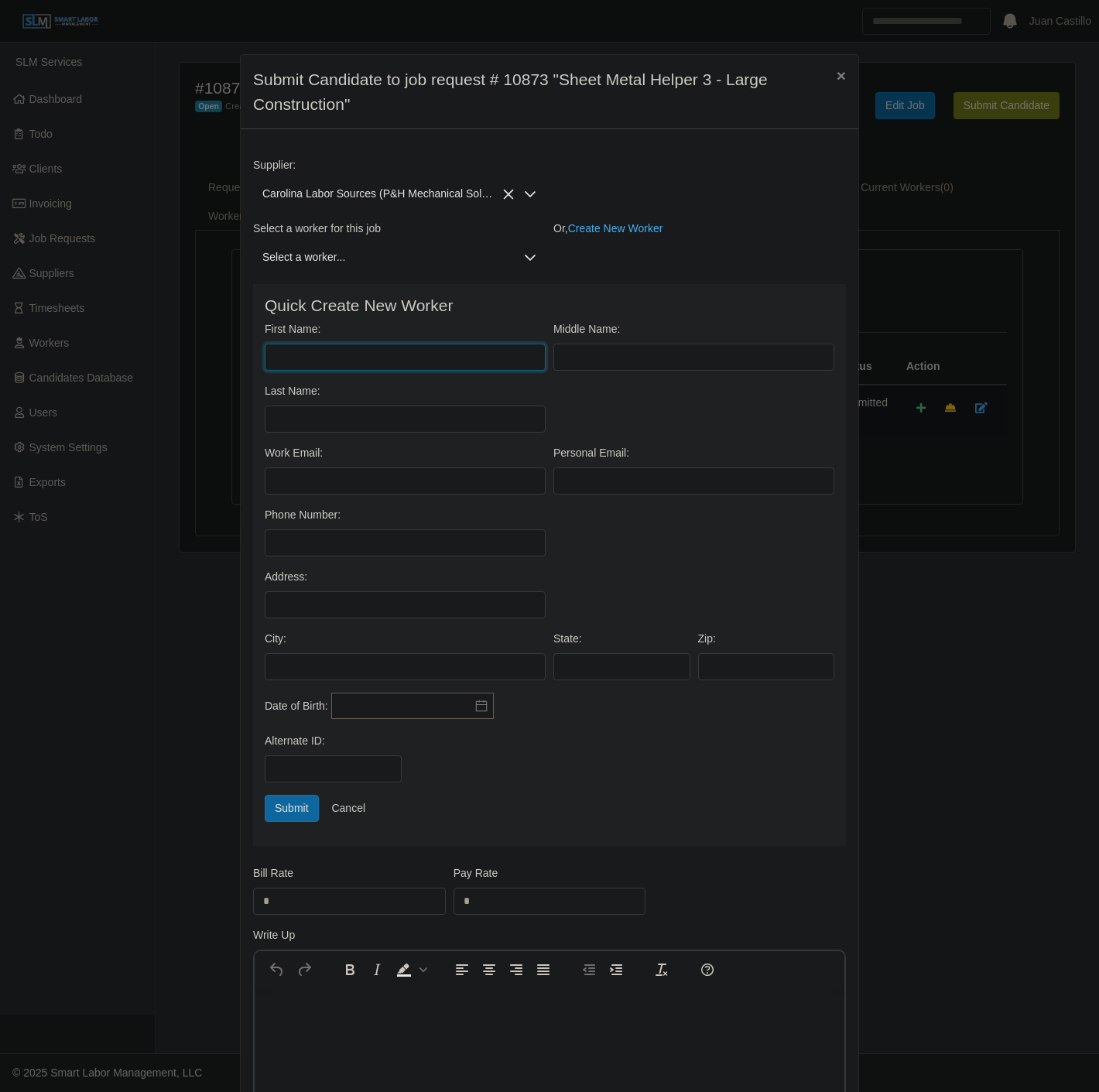 click on "First Name:" at bounding box center (405, 357) 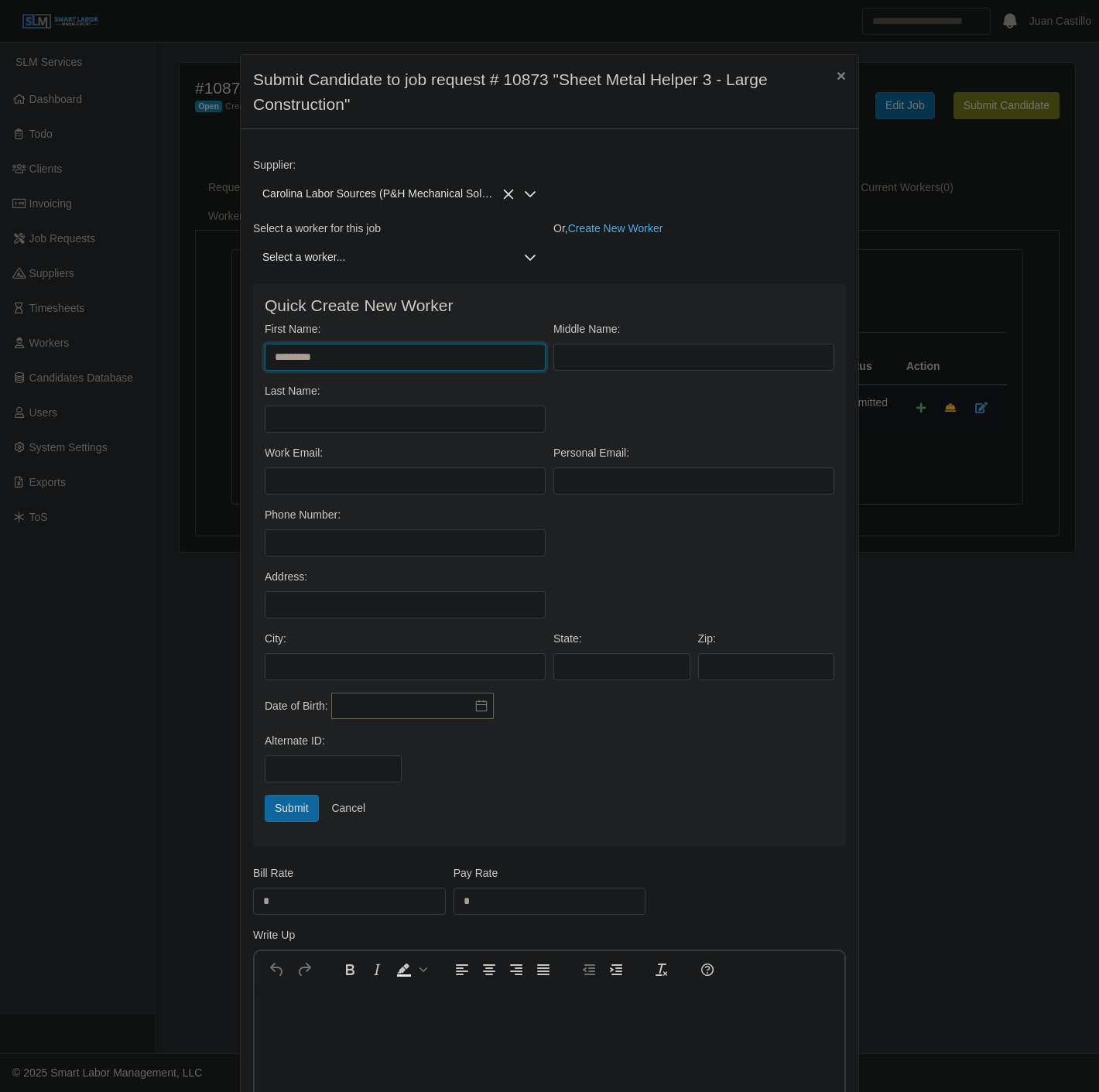 type on "*********" 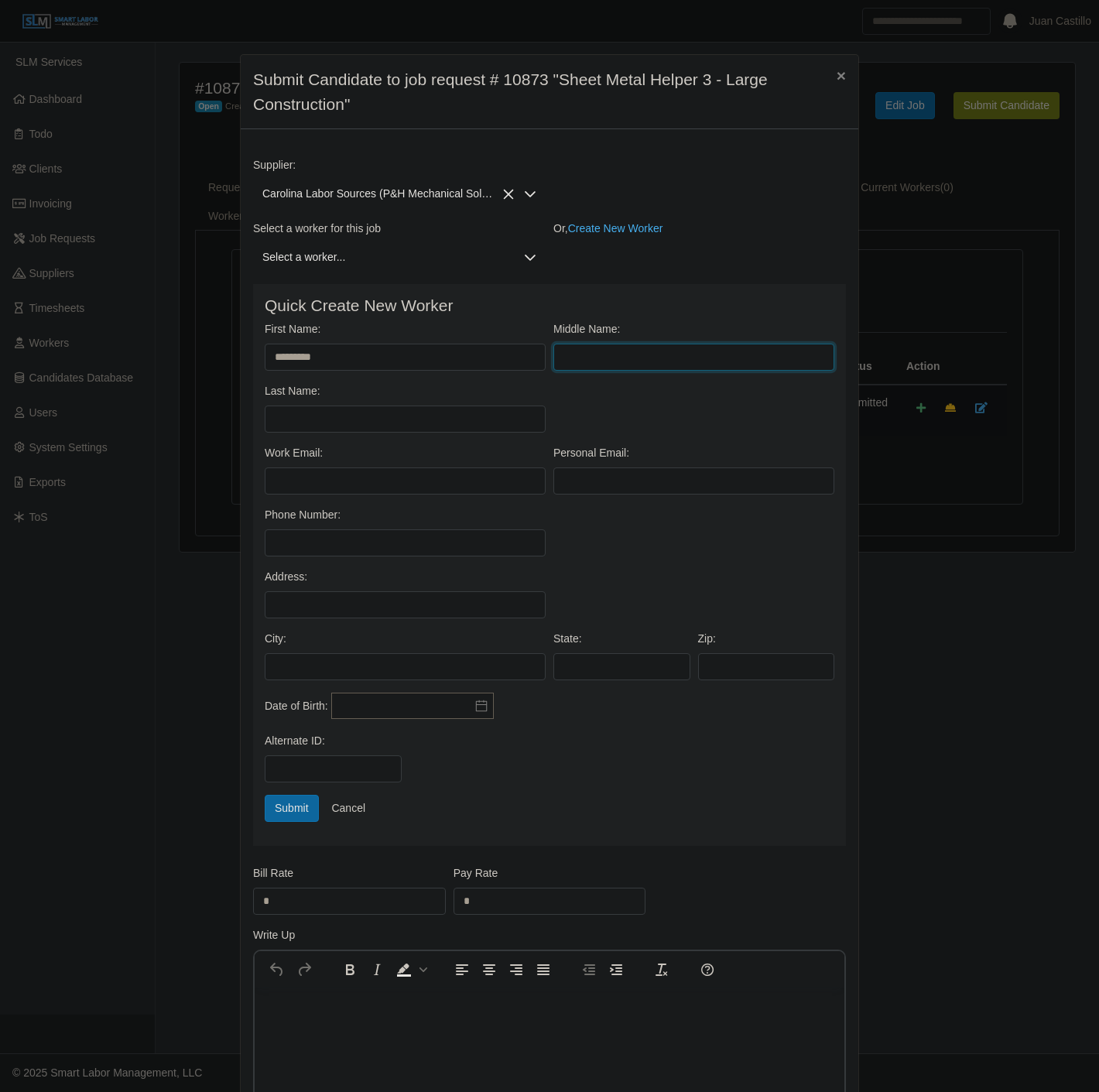 click at bounding box center (693, 357) 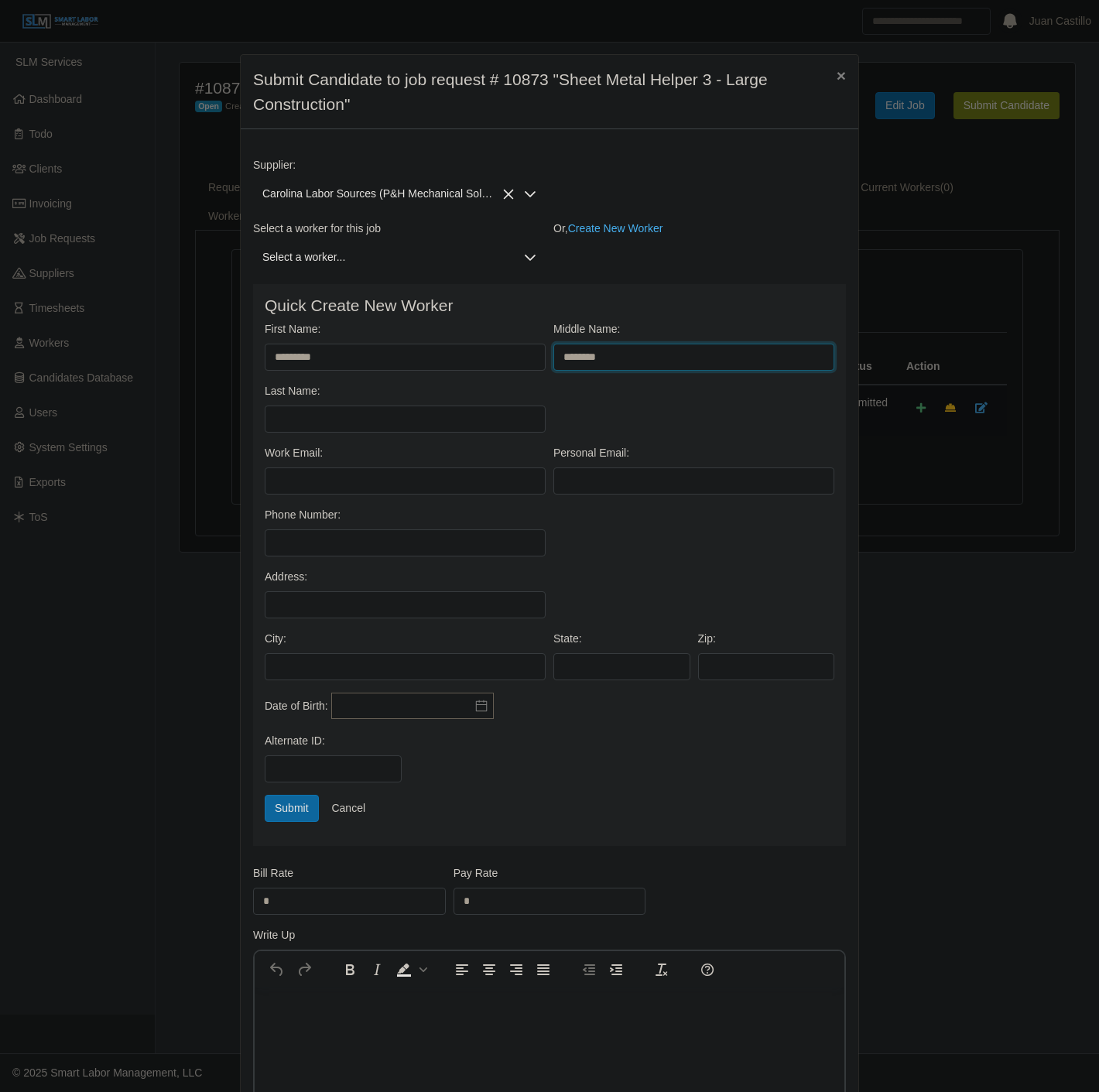 type on "********" 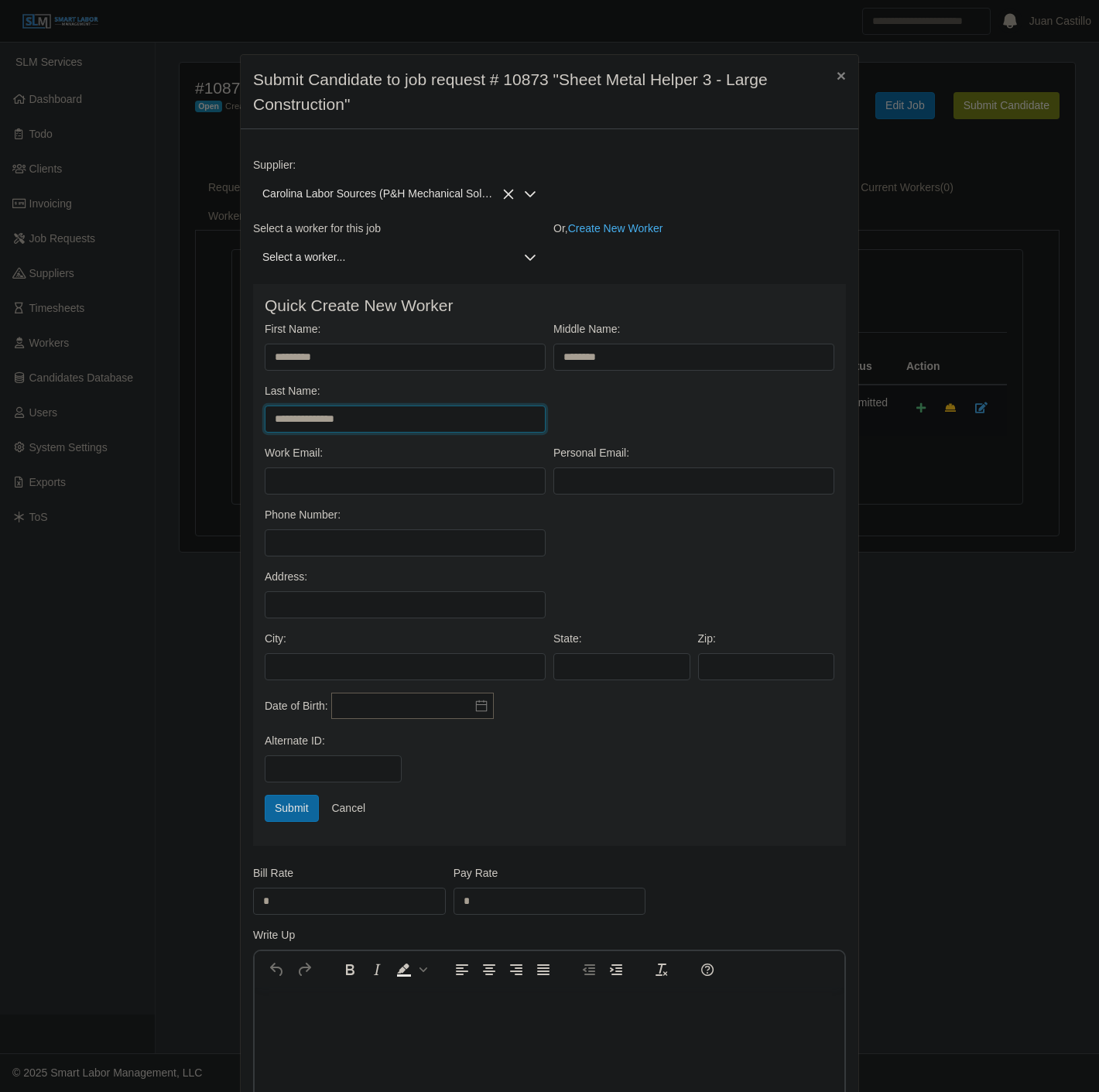 type on "**********" 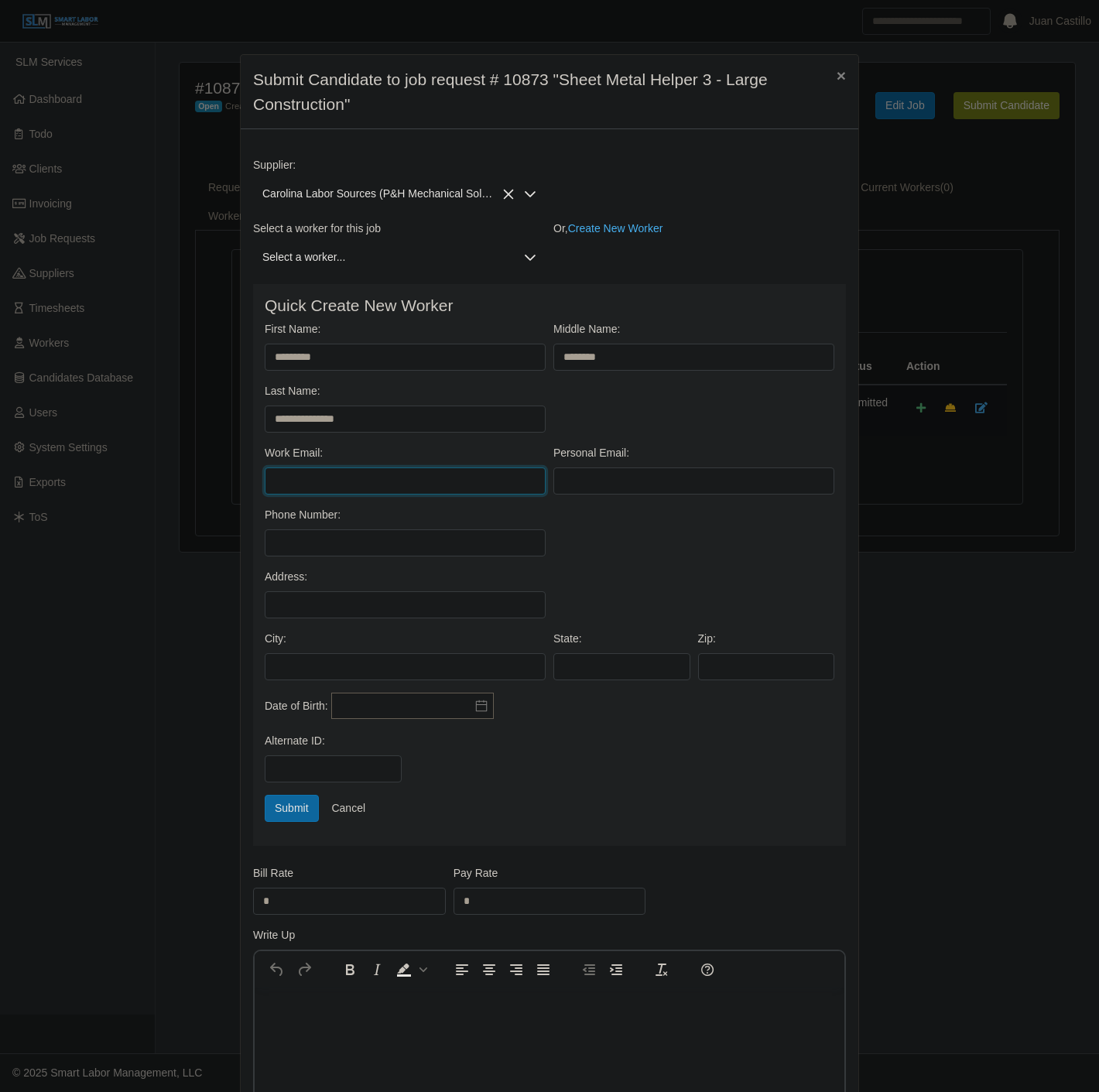 click on "Work Email:" at bounding box center (405, 481) 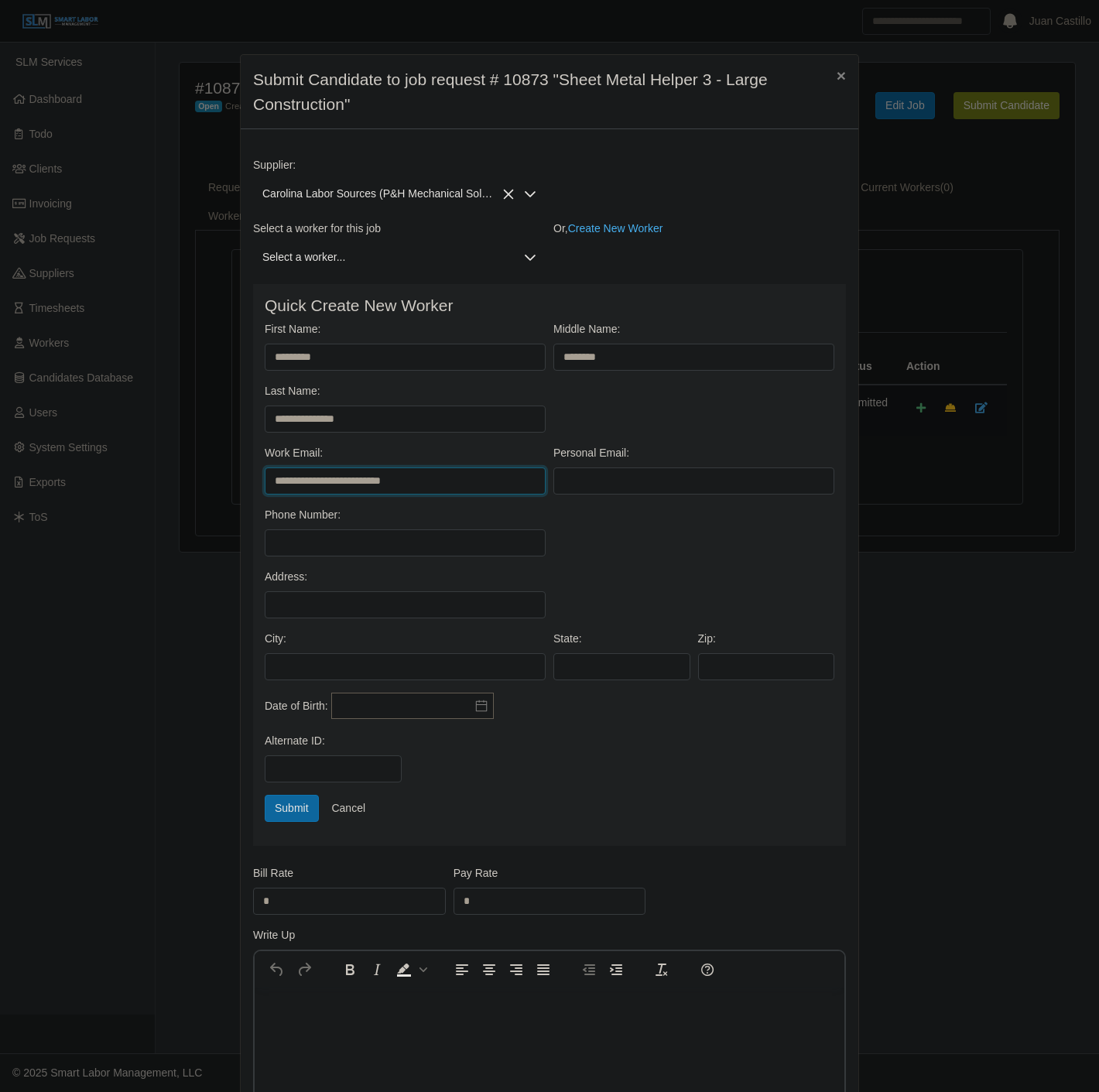 type on "**********" 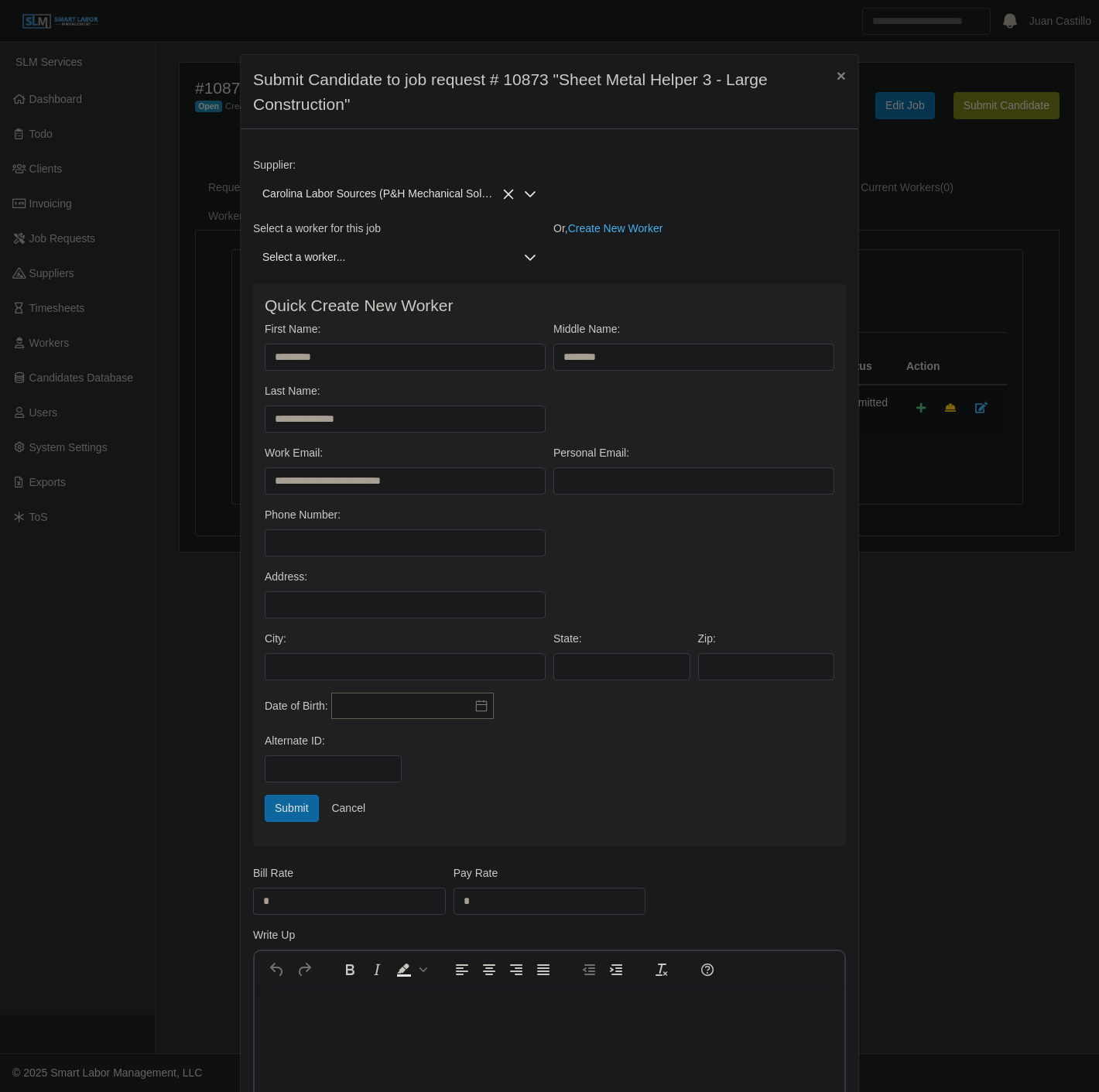 click 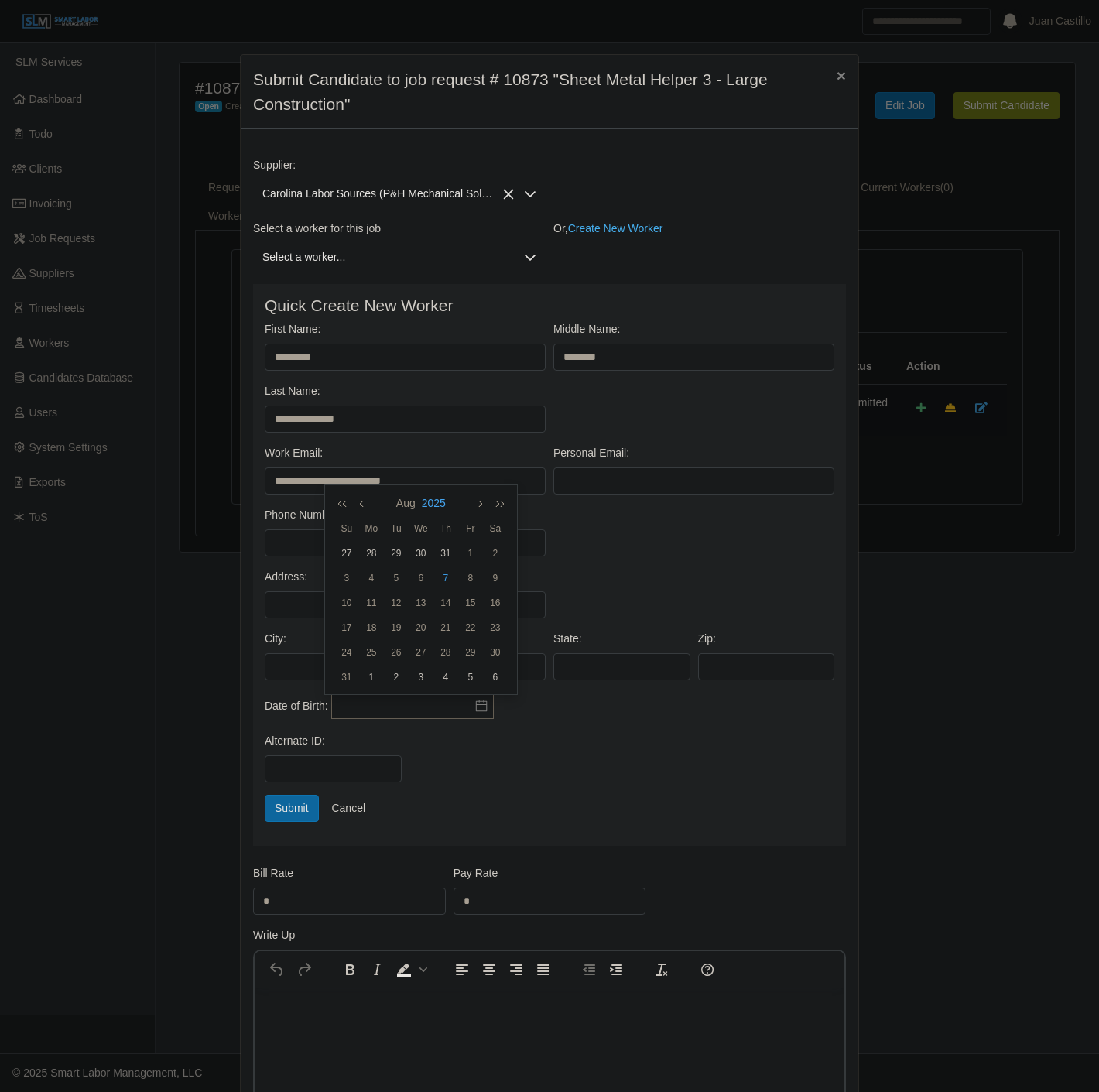 click on "2025" 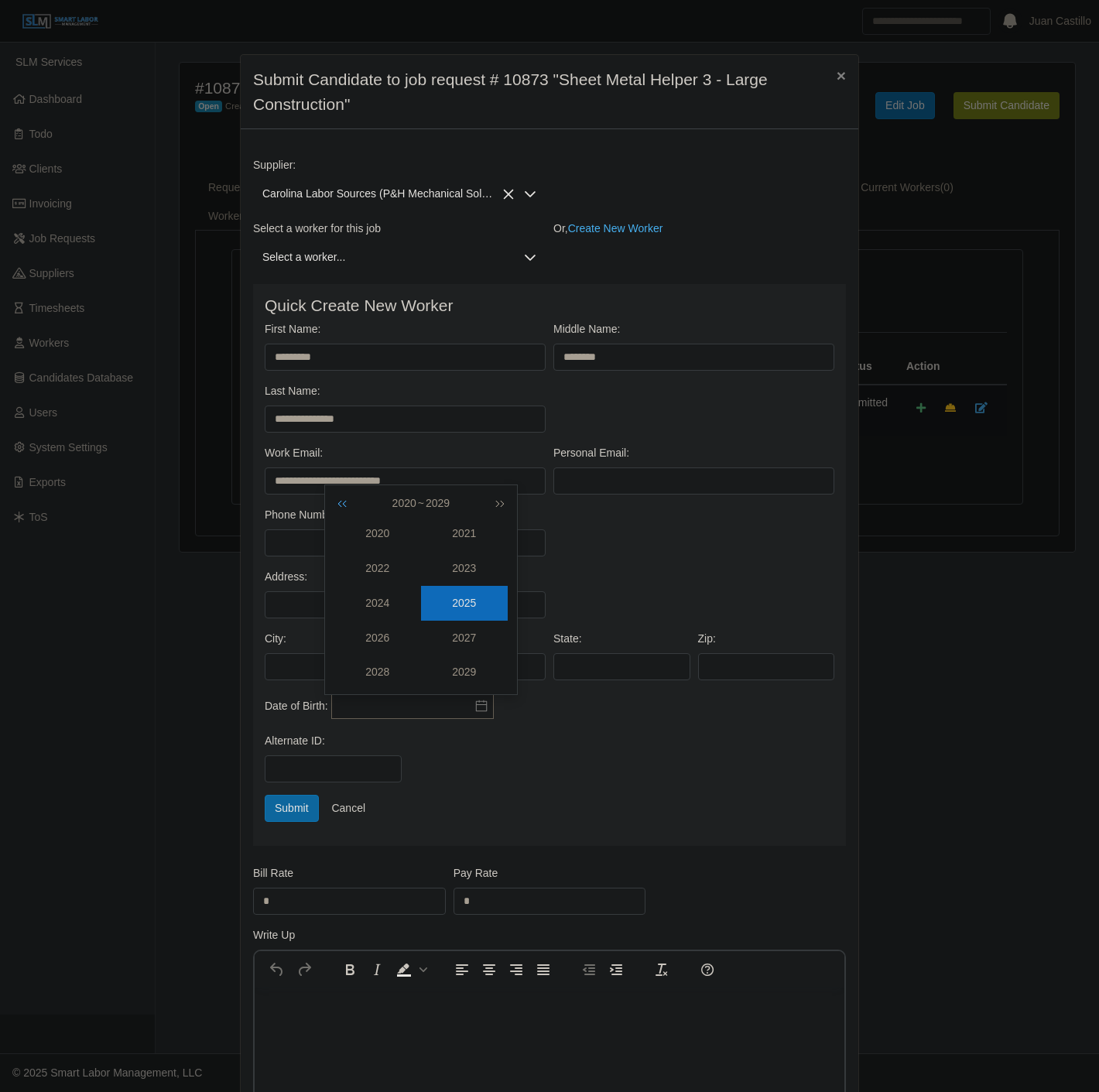 click at bounding box center [345, 503] 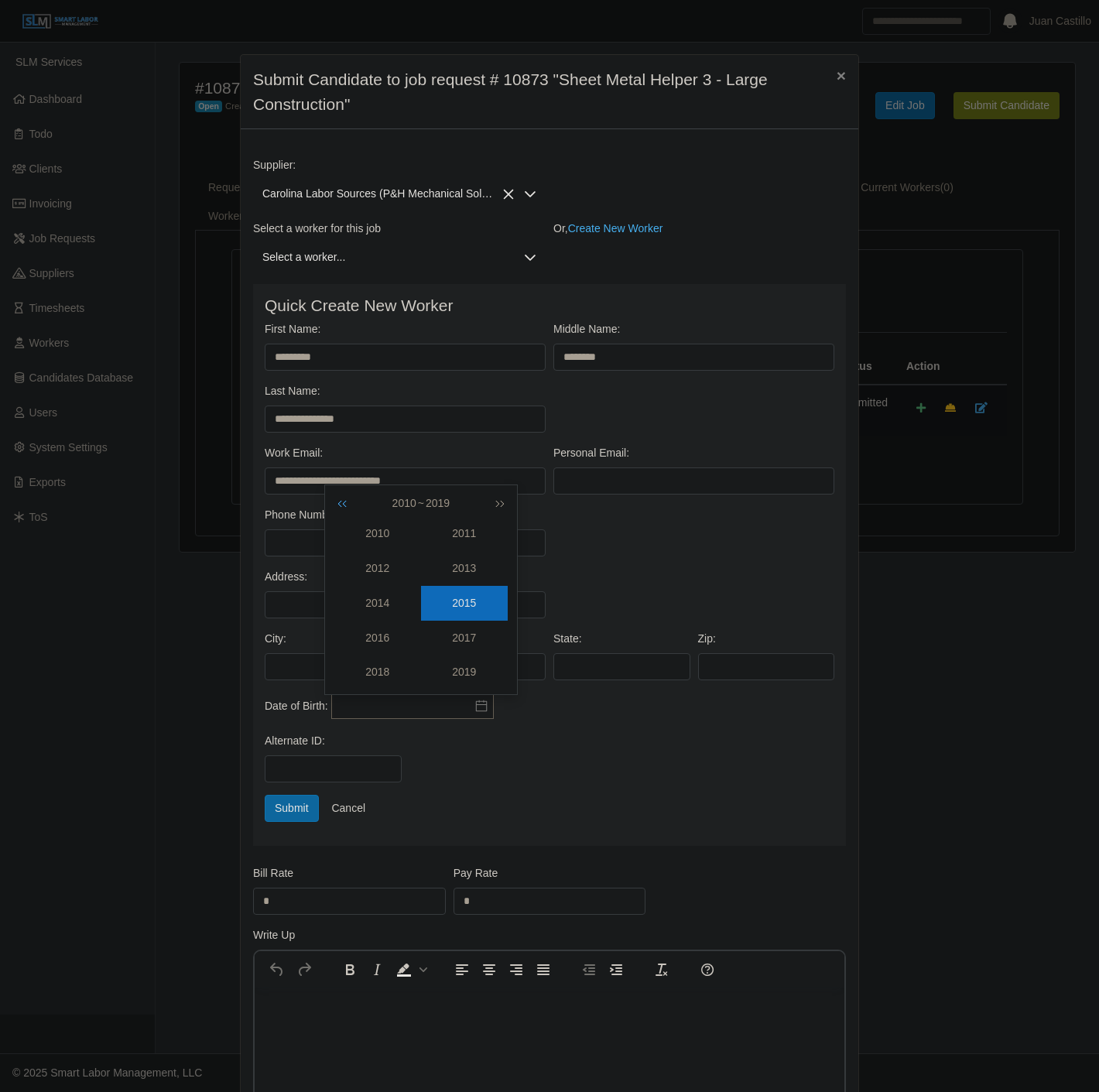 click at bounding box center [345, 503] 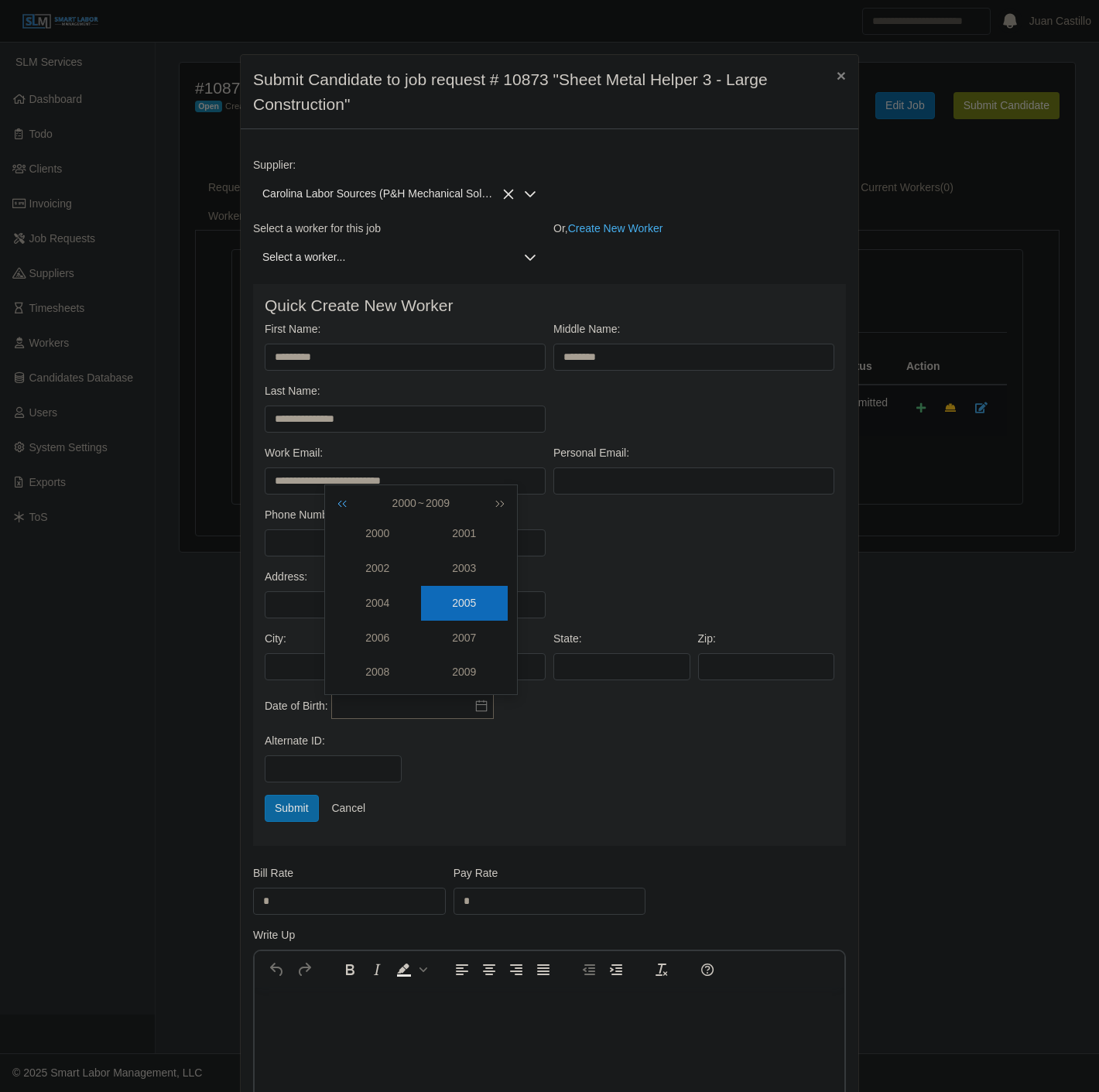 click at bounding box center (345, 503) 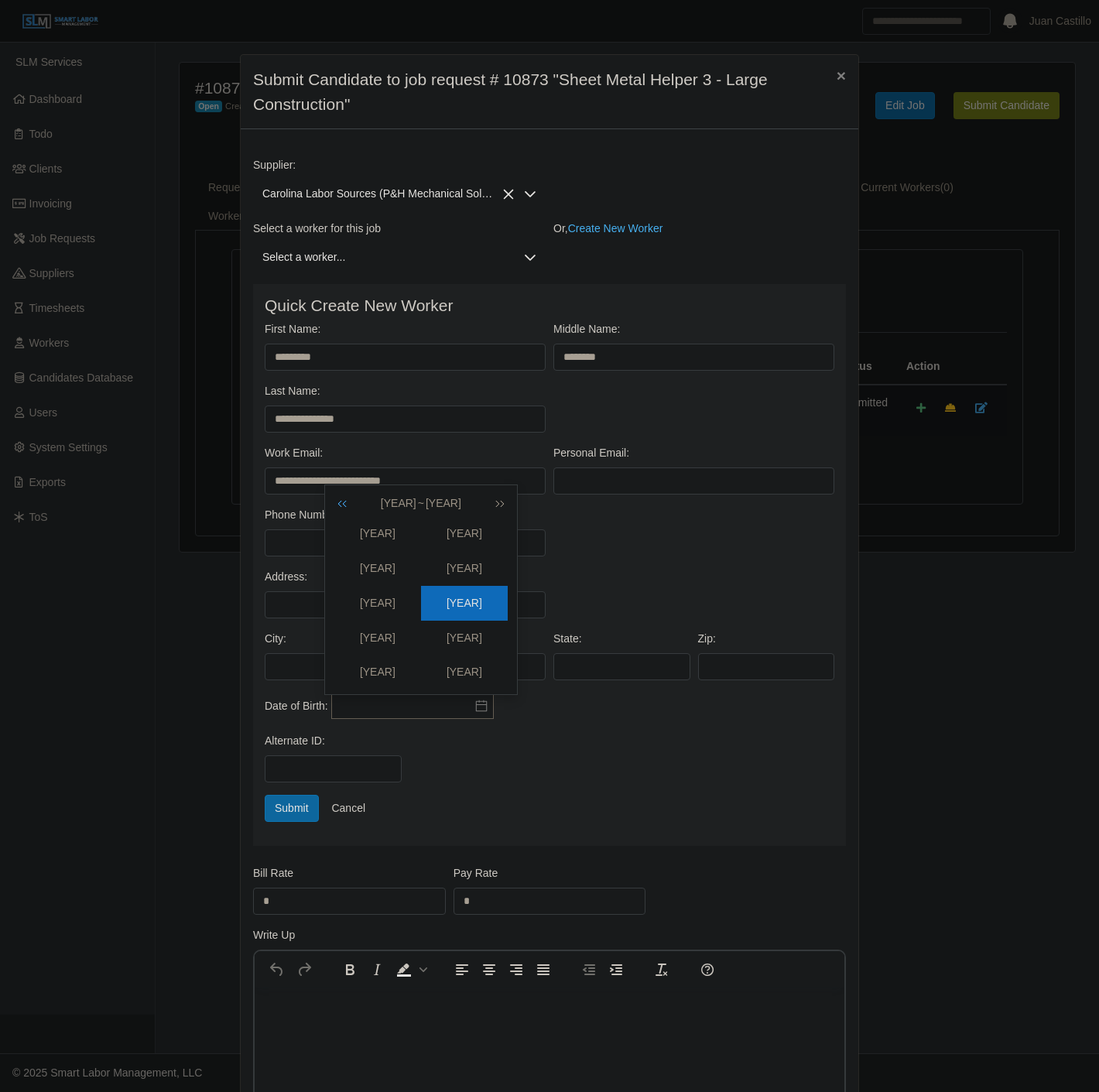 click at bounding box center (345, 503) 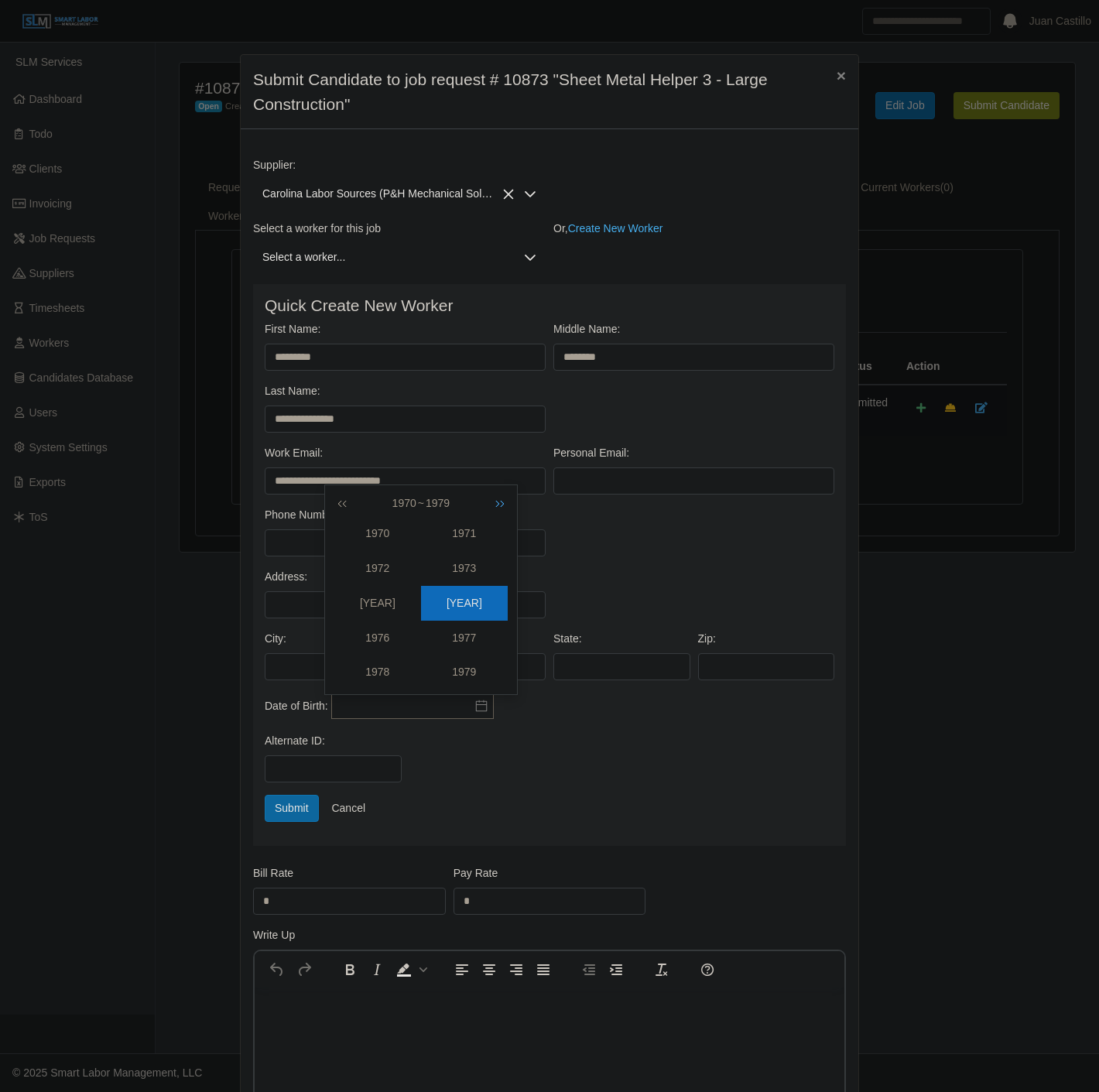 click at bounding box center [497, 503] 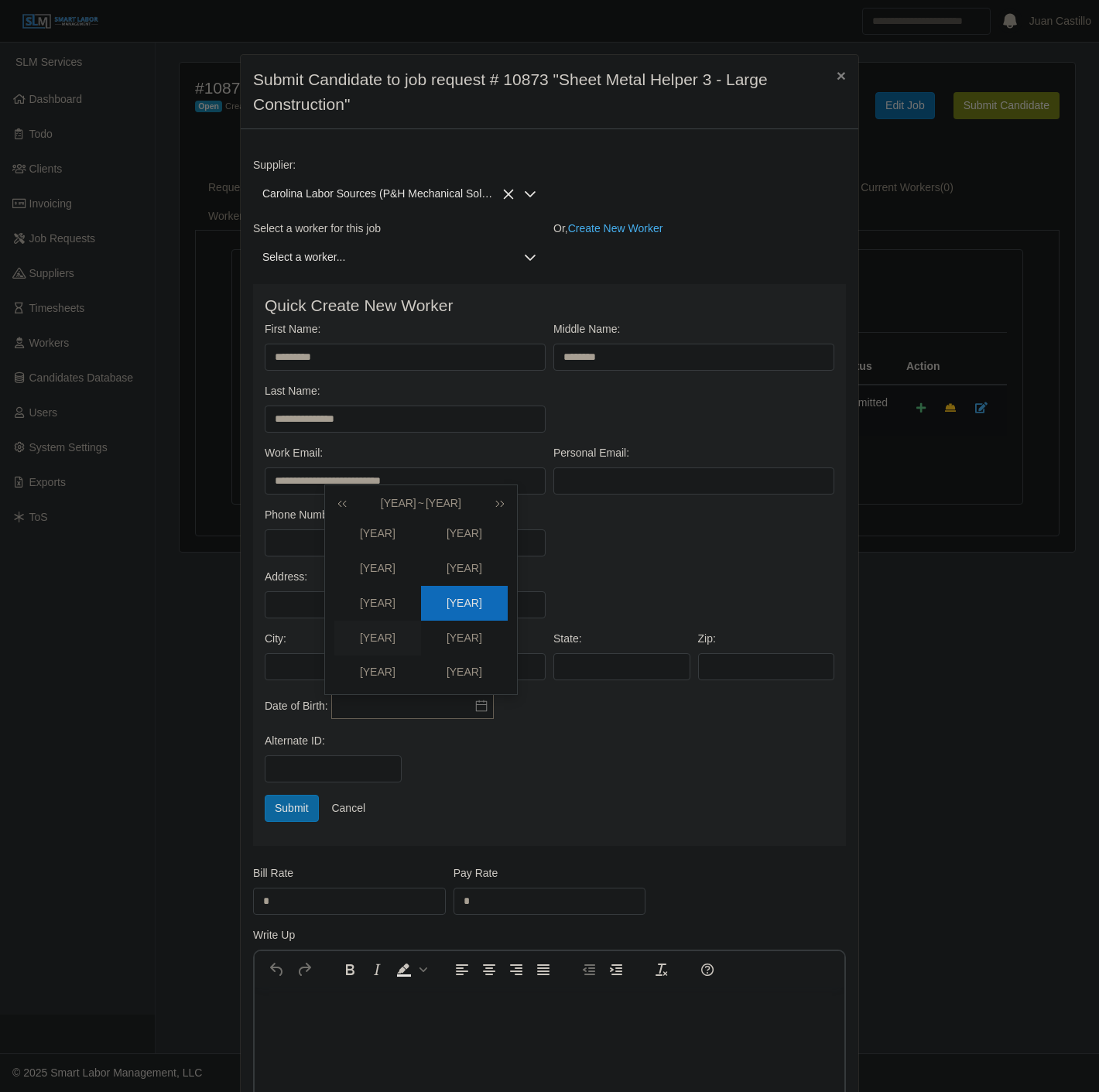 click on "[YEAR]" at bounding box center (378, 638) 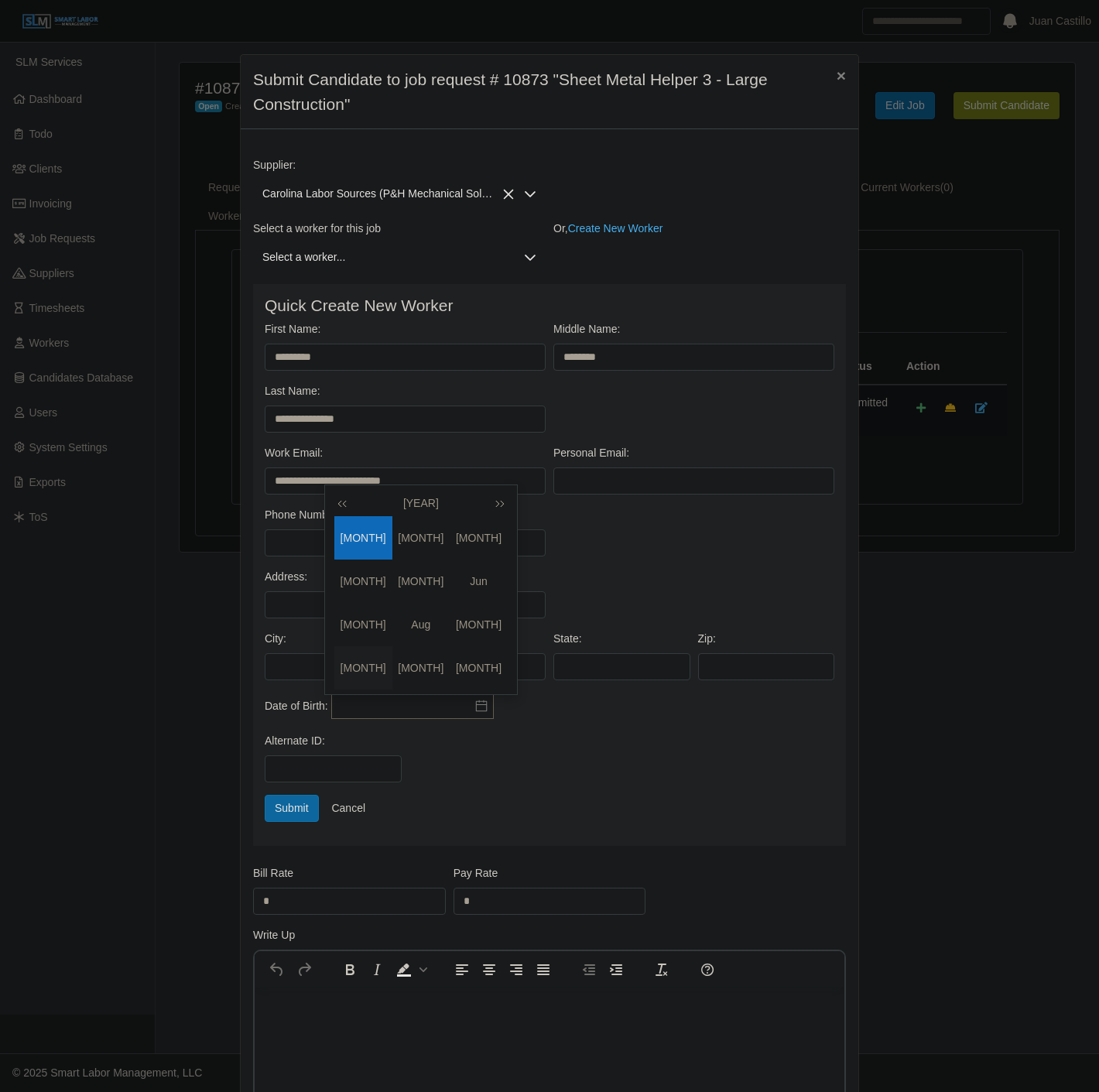 click on "[MONTH]" at bounding box center [363, 668] 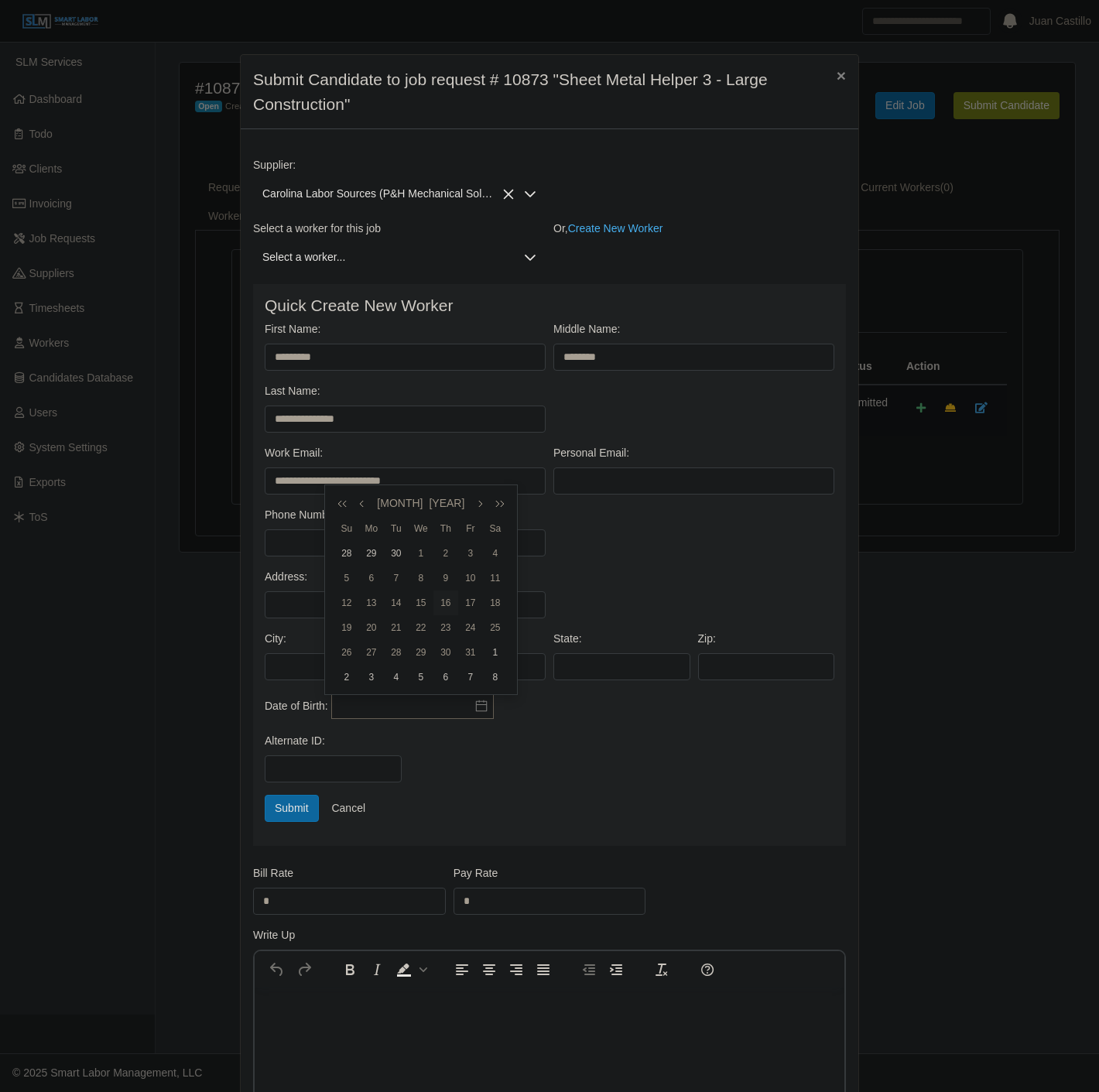 click on "16" at bounding box center [446, 603] 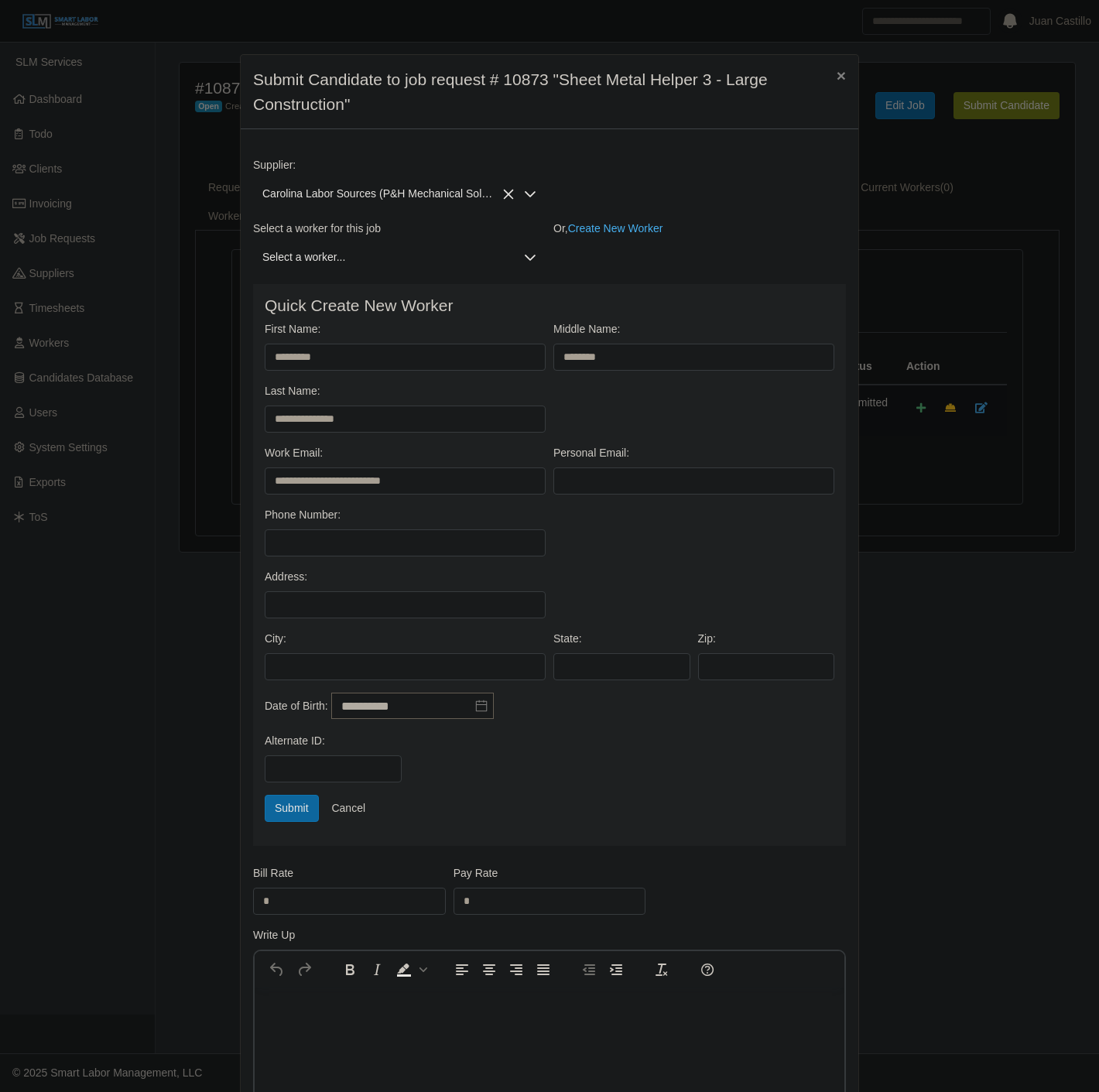 click on "Alternate ID:" at bounding box center [550, 764] 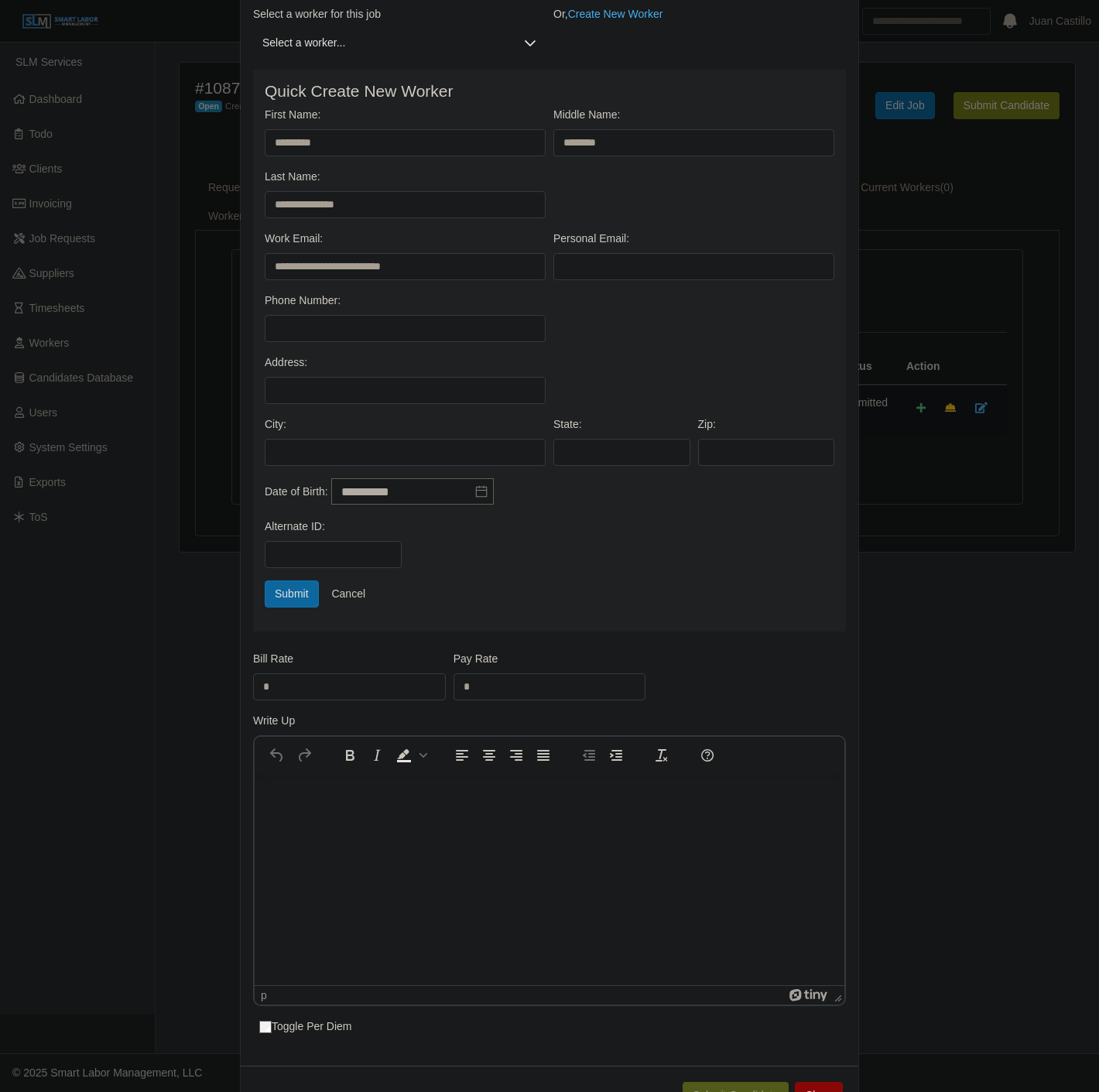 scroll, scrollTop: 258, scrollLeft: 0, axis: vertical 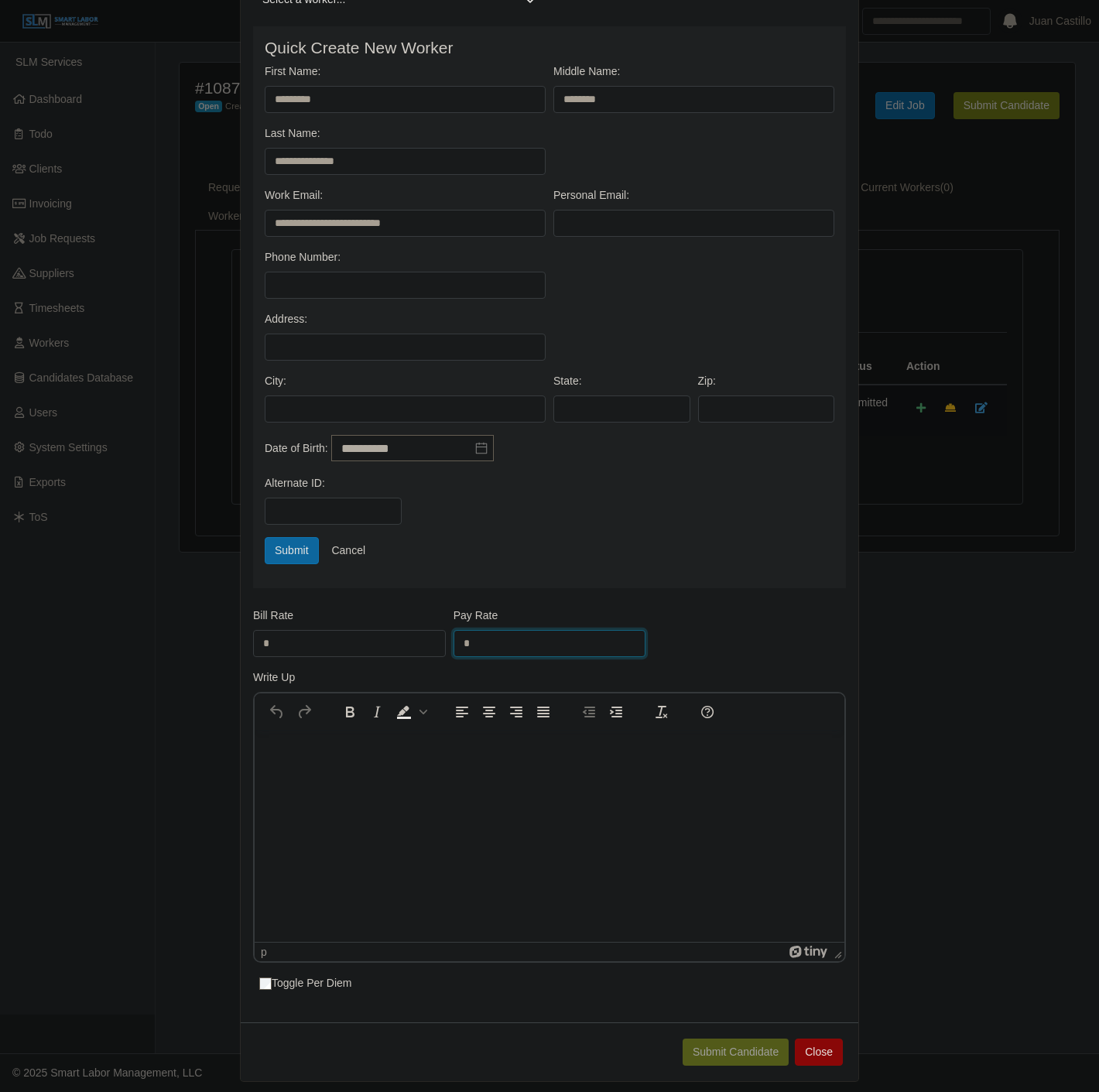 click on "*" at bounding box center (550, 643) 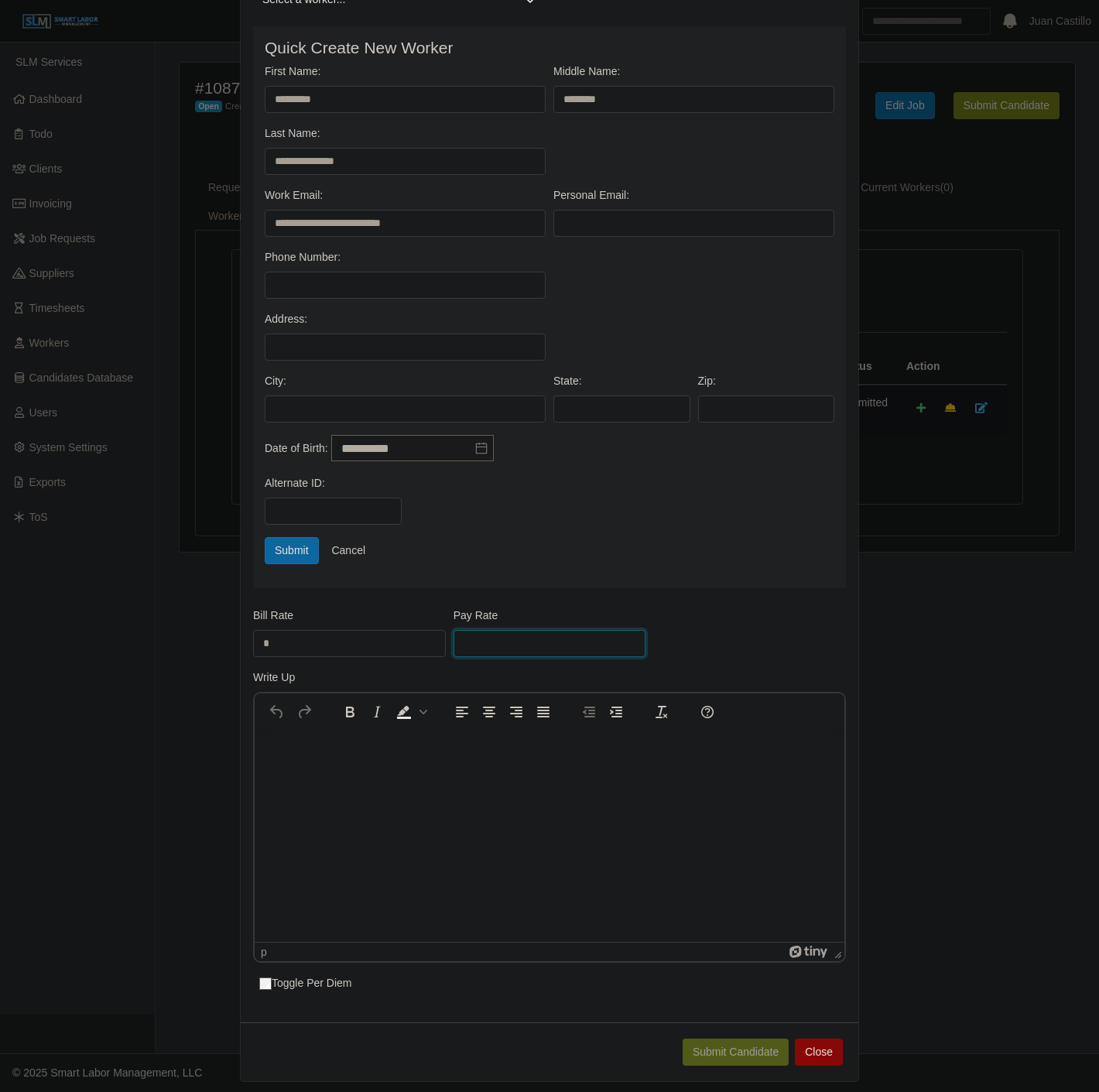 type 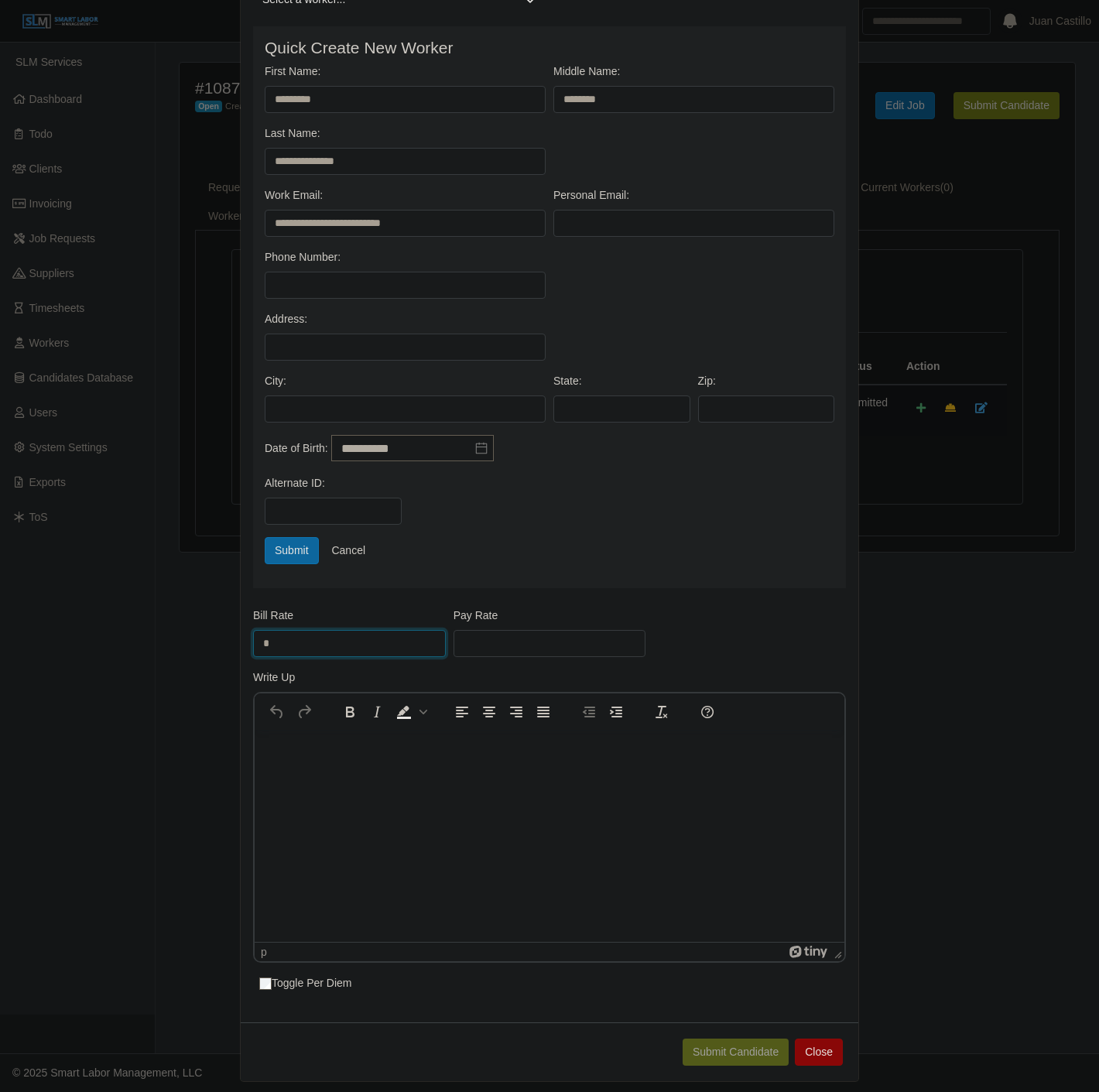 click on "*" at bounding box center (349, 643) 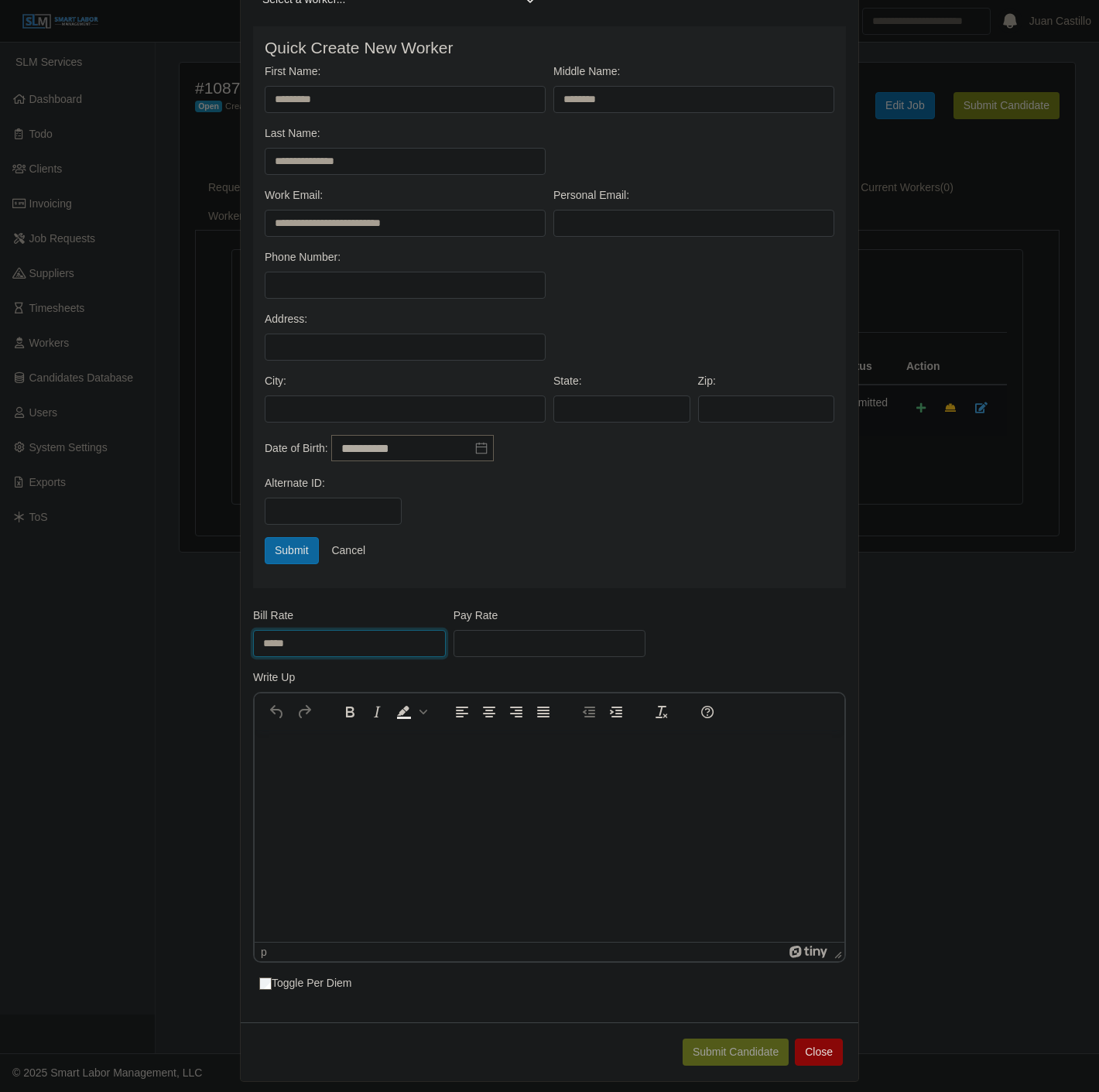 type on "*****" 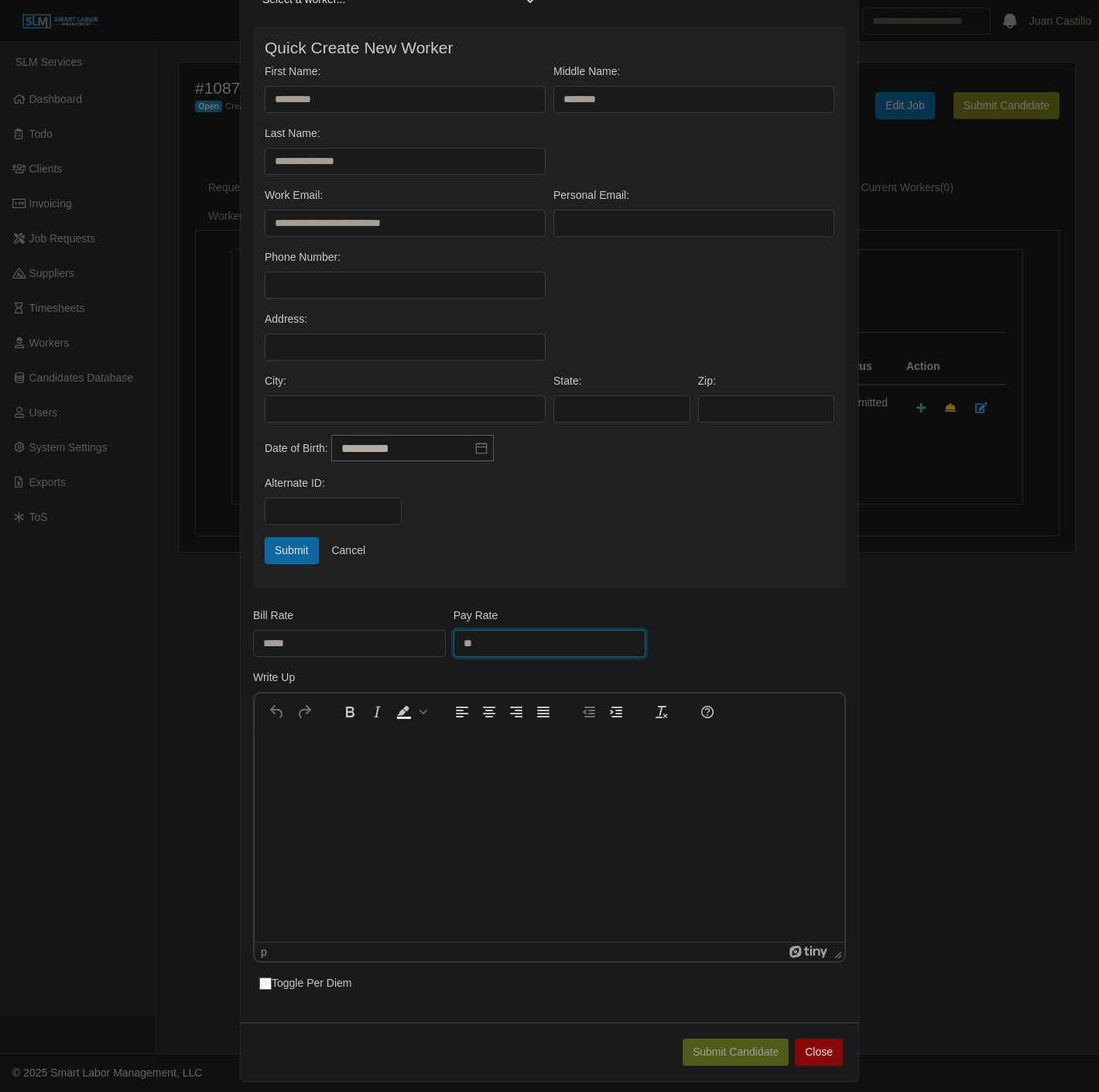 type on "**" 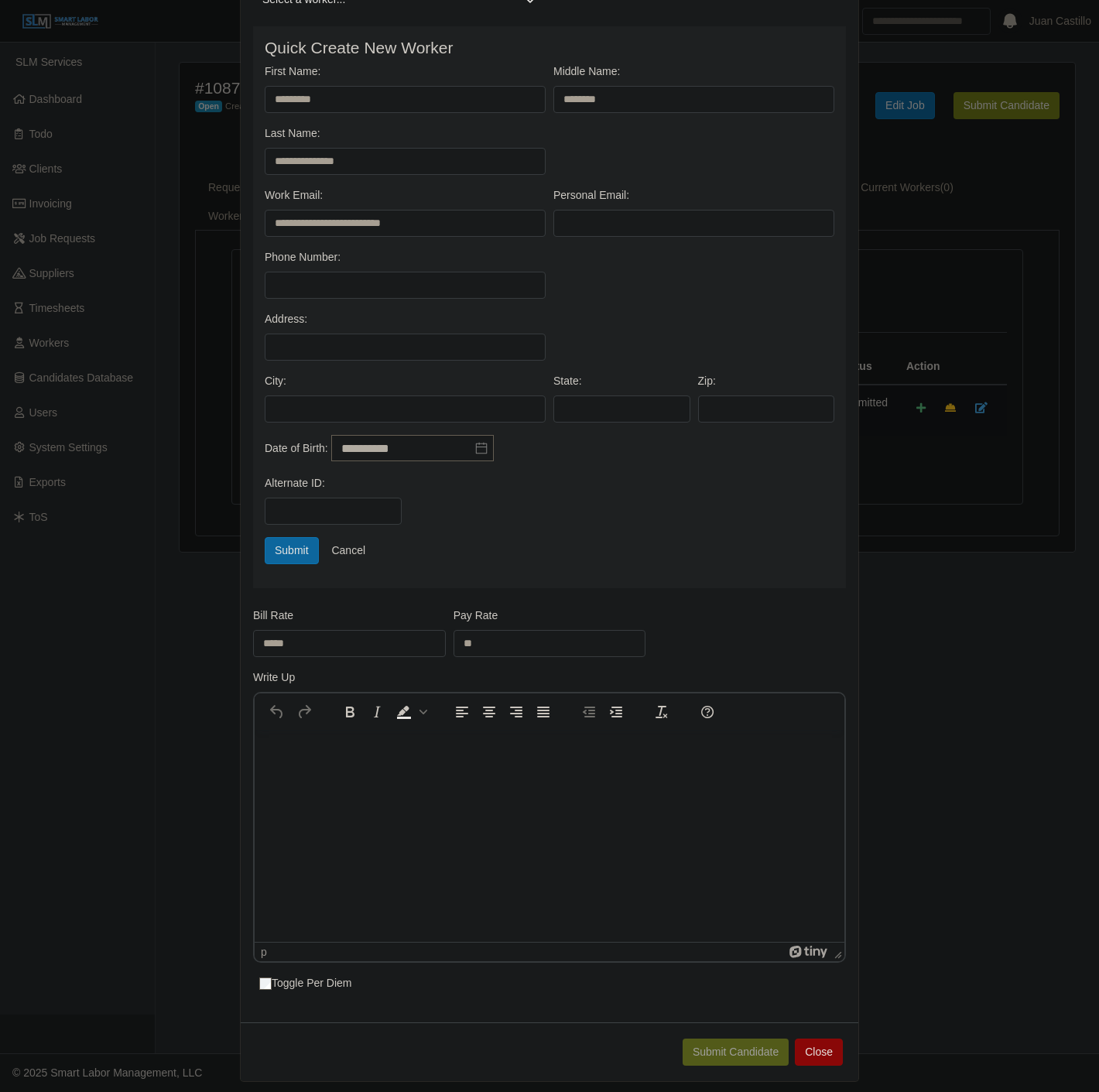 click on "Alternate ID:" at bounding box center (550, 506) 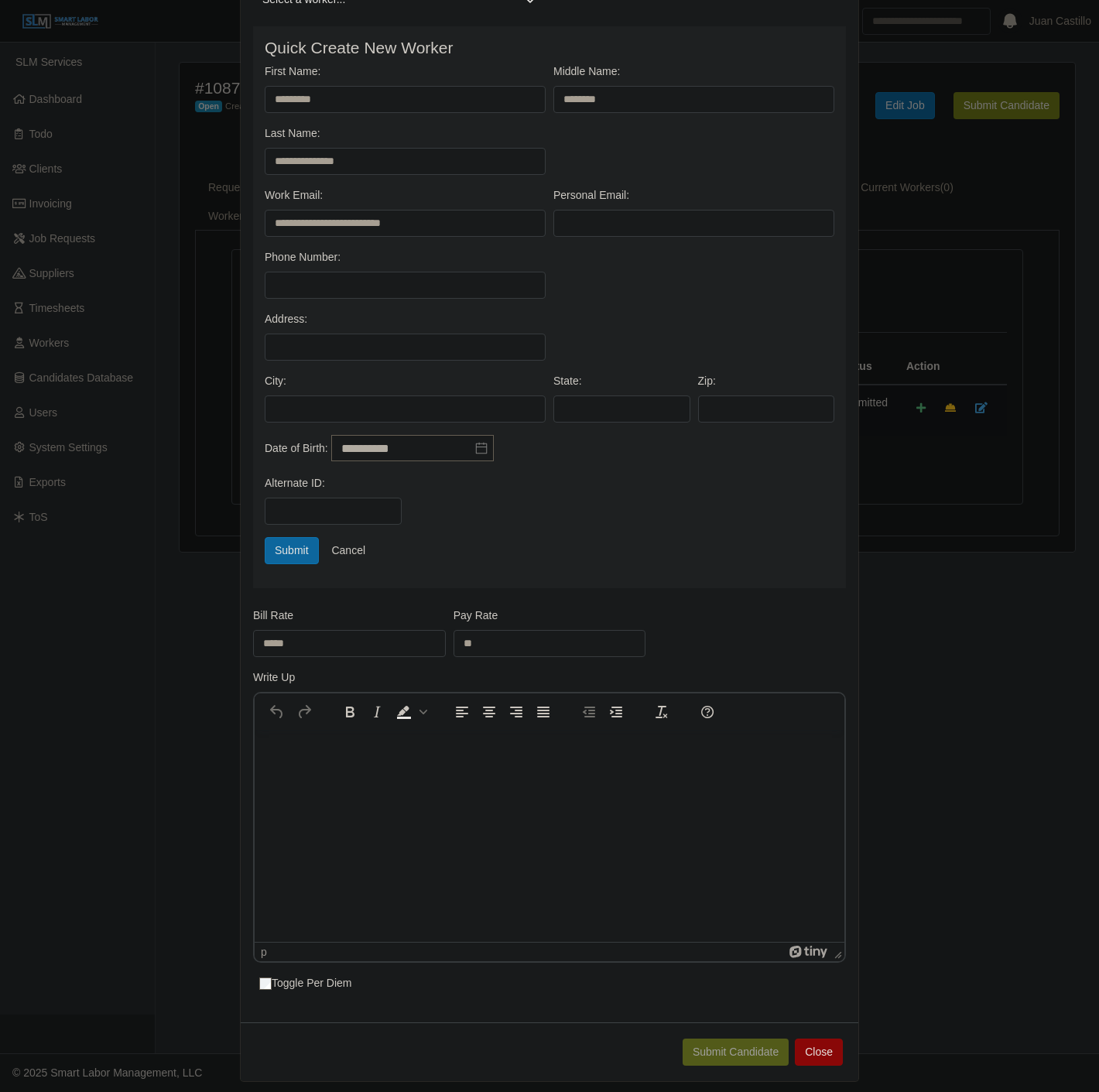 click on "Bill Rate   *****" at bounding box center [349, 632] 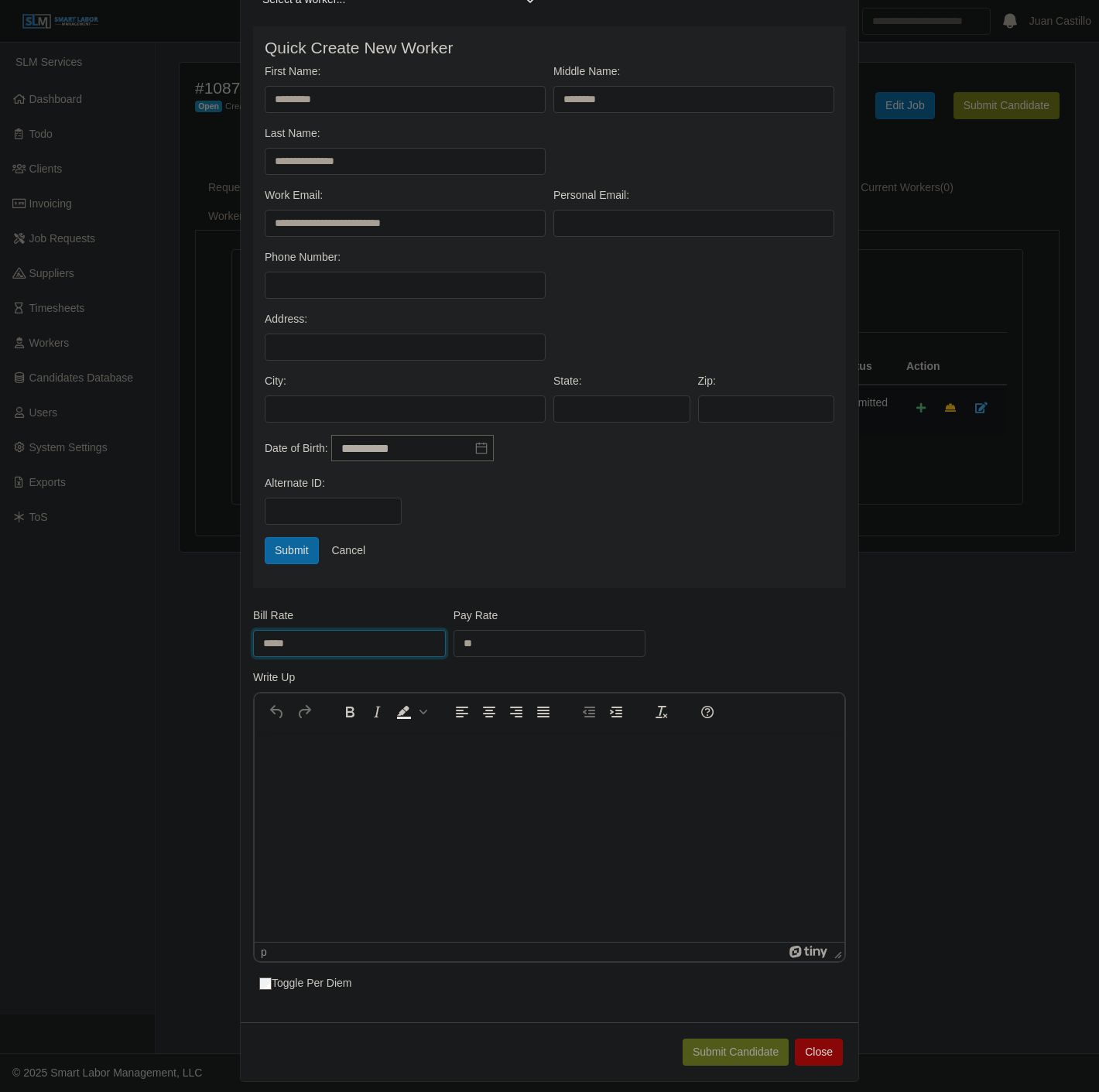 click on "*****" at bounding box center (349, 643) 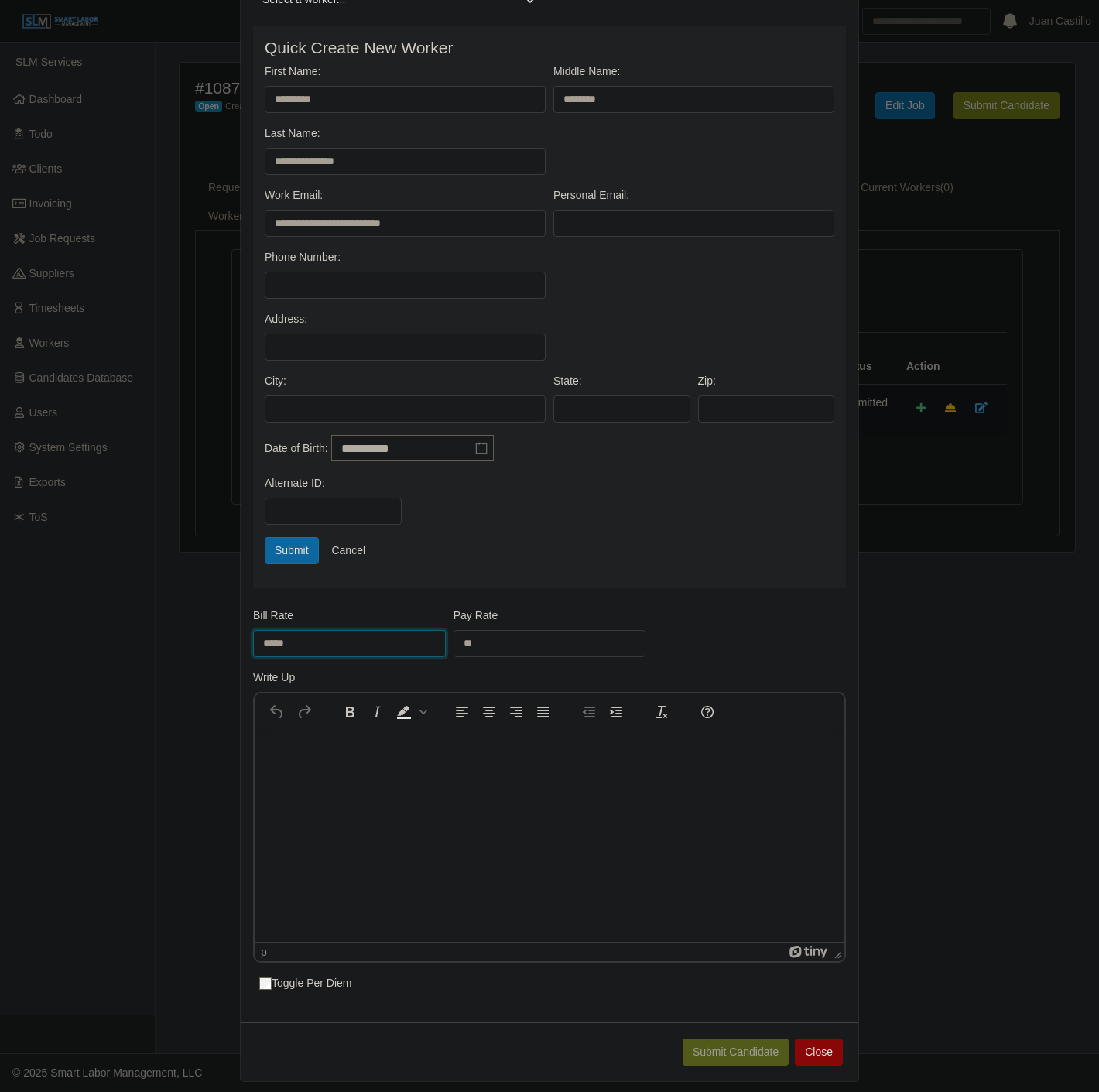 type on "*****" 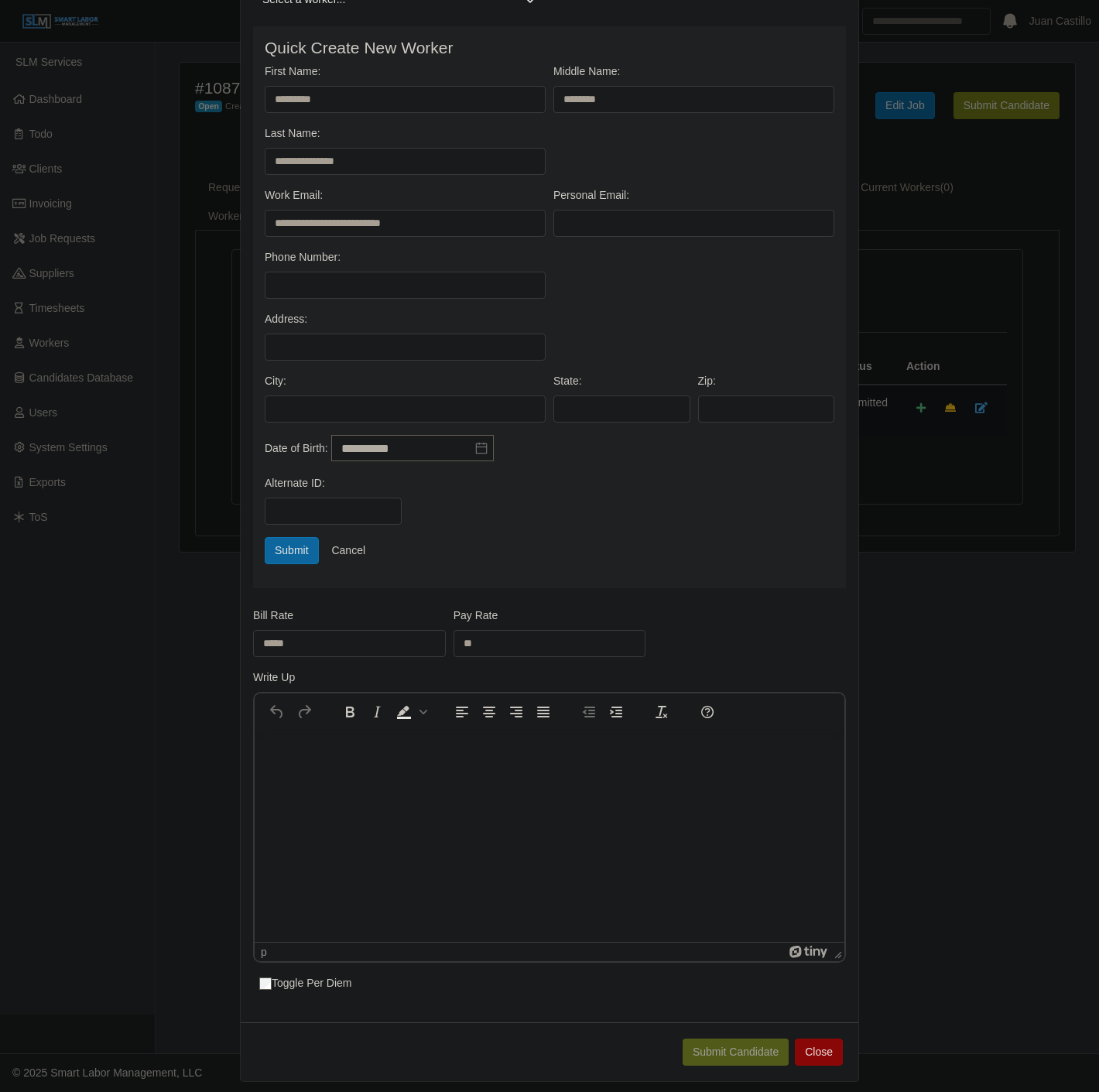 click on "Alternate ID:" at bounding box center (550, 506) 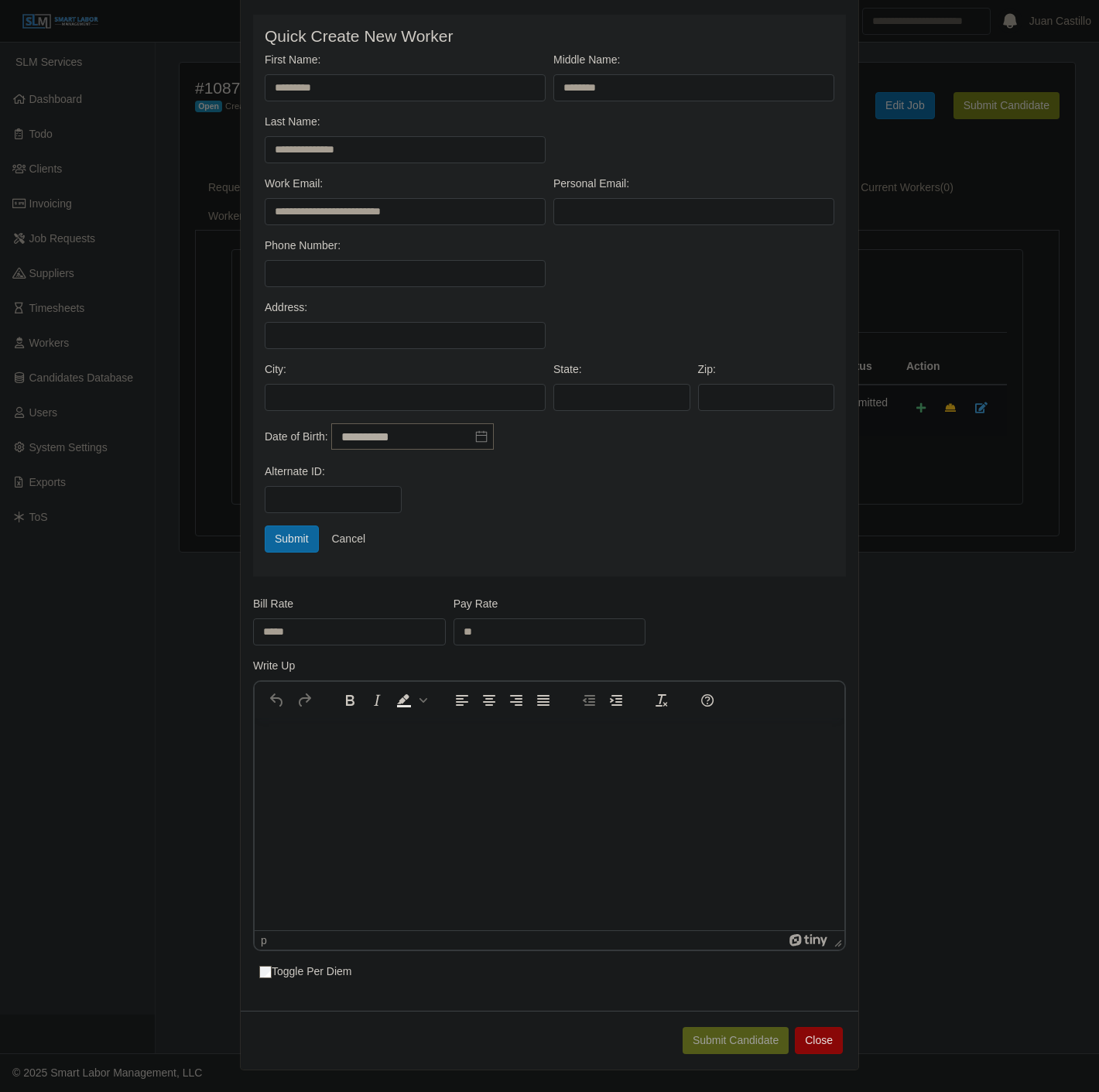 scroll, scrollTop: 273, scrollLeft: 0, axis: vertical 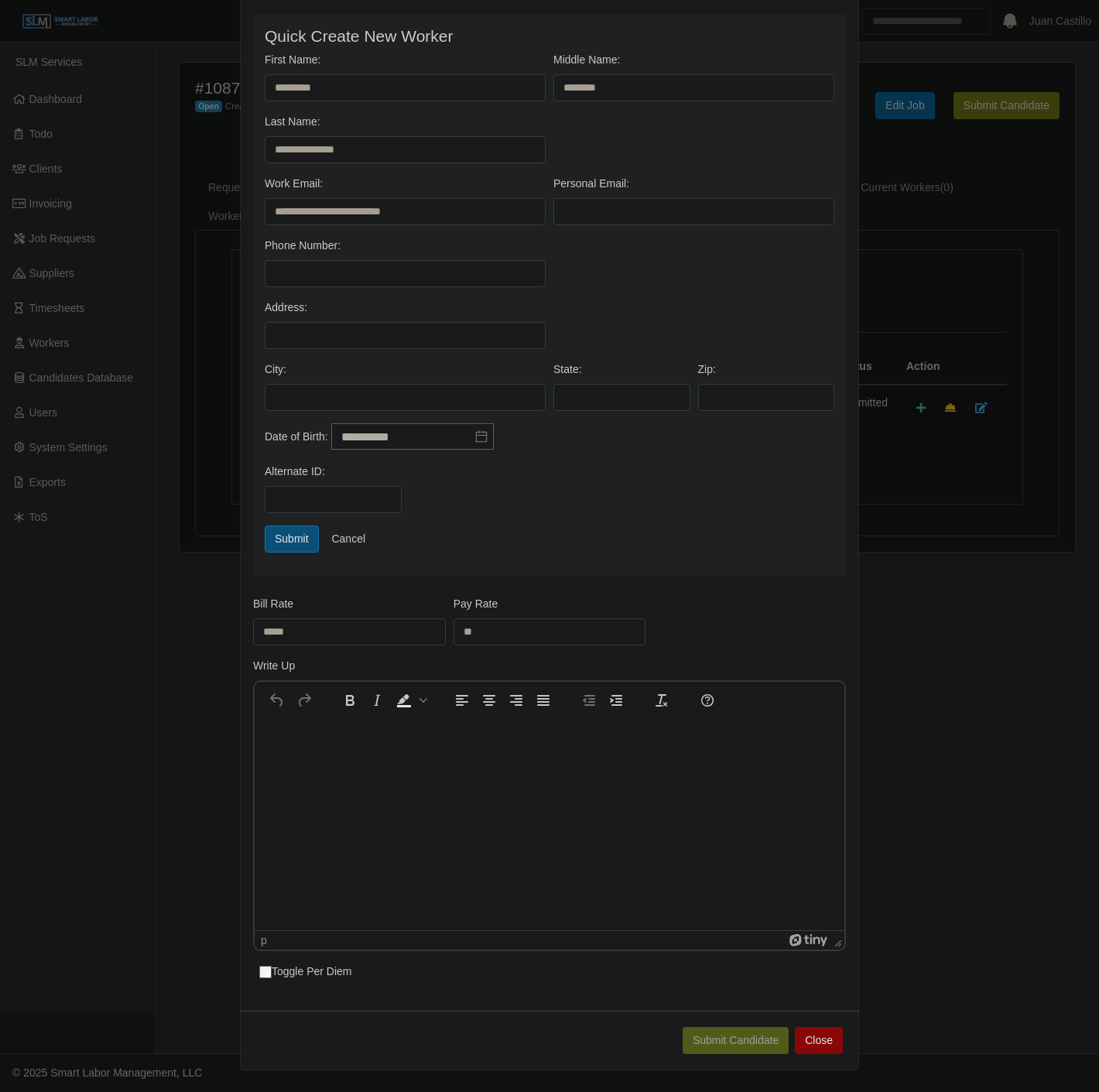 click on "Submit" at bounding box center (292, 539) 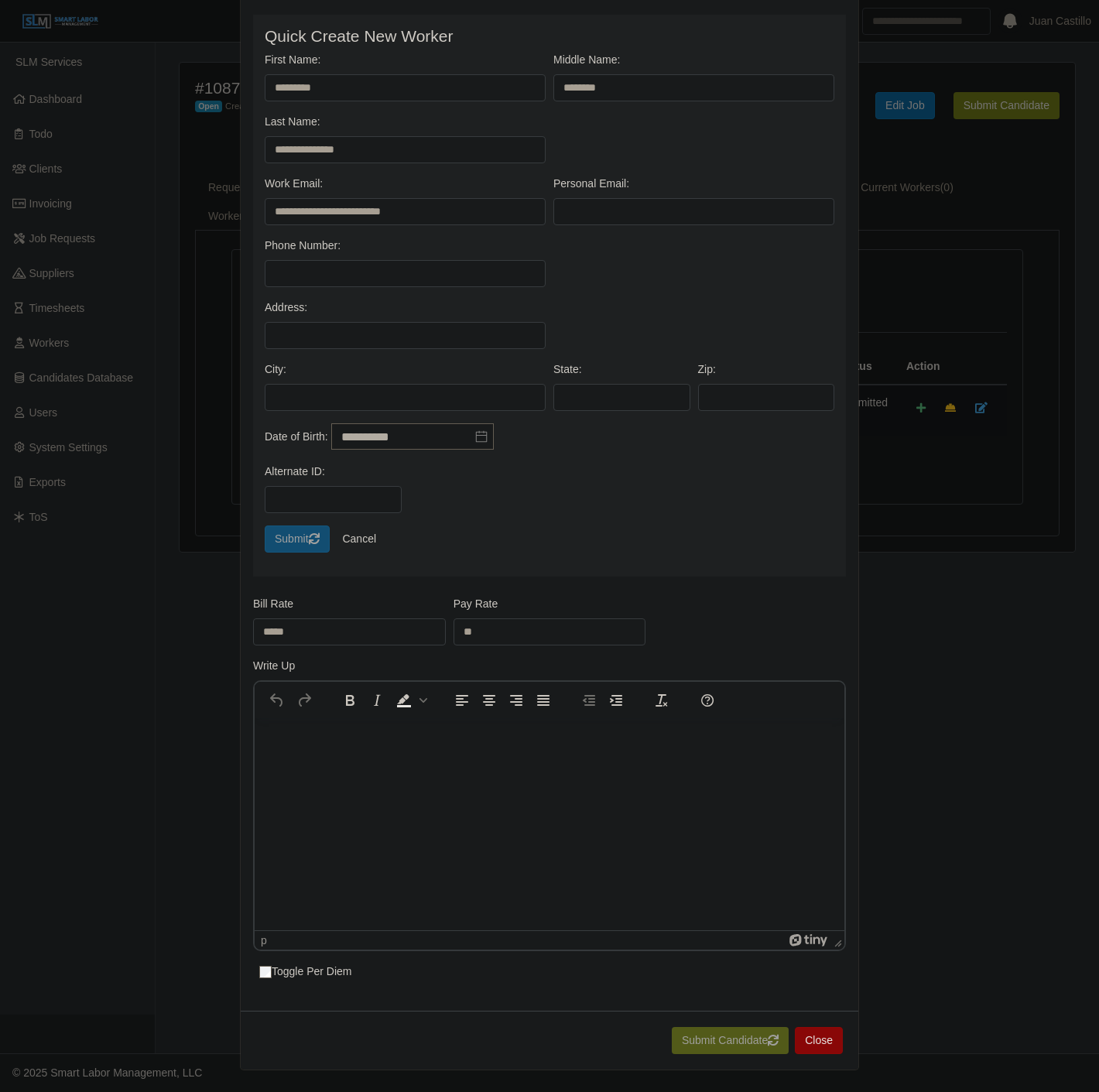 scroll, scrollTop: 0, scrollLeft: 0, axis: both 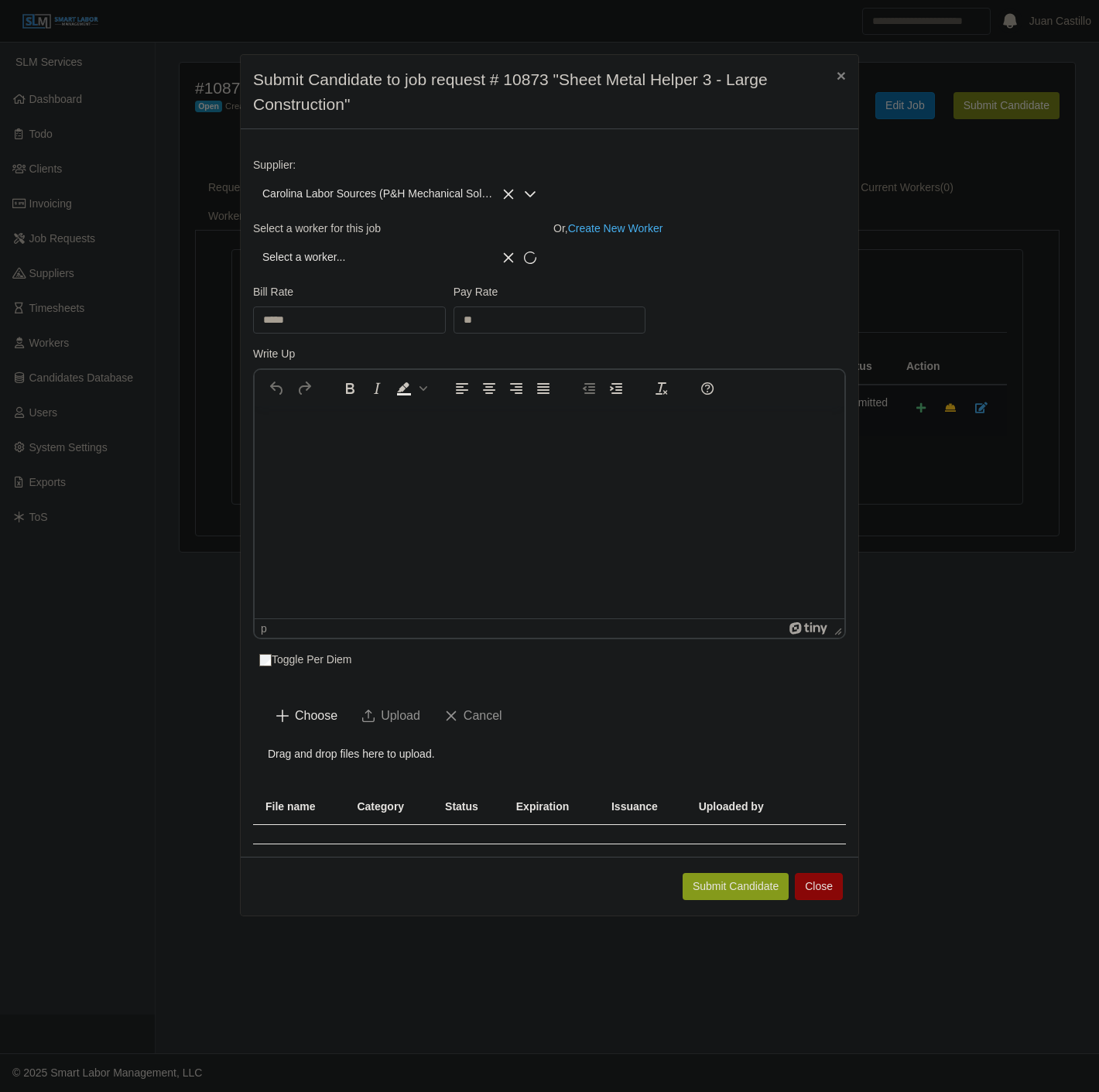 click on "Submit Candidate" 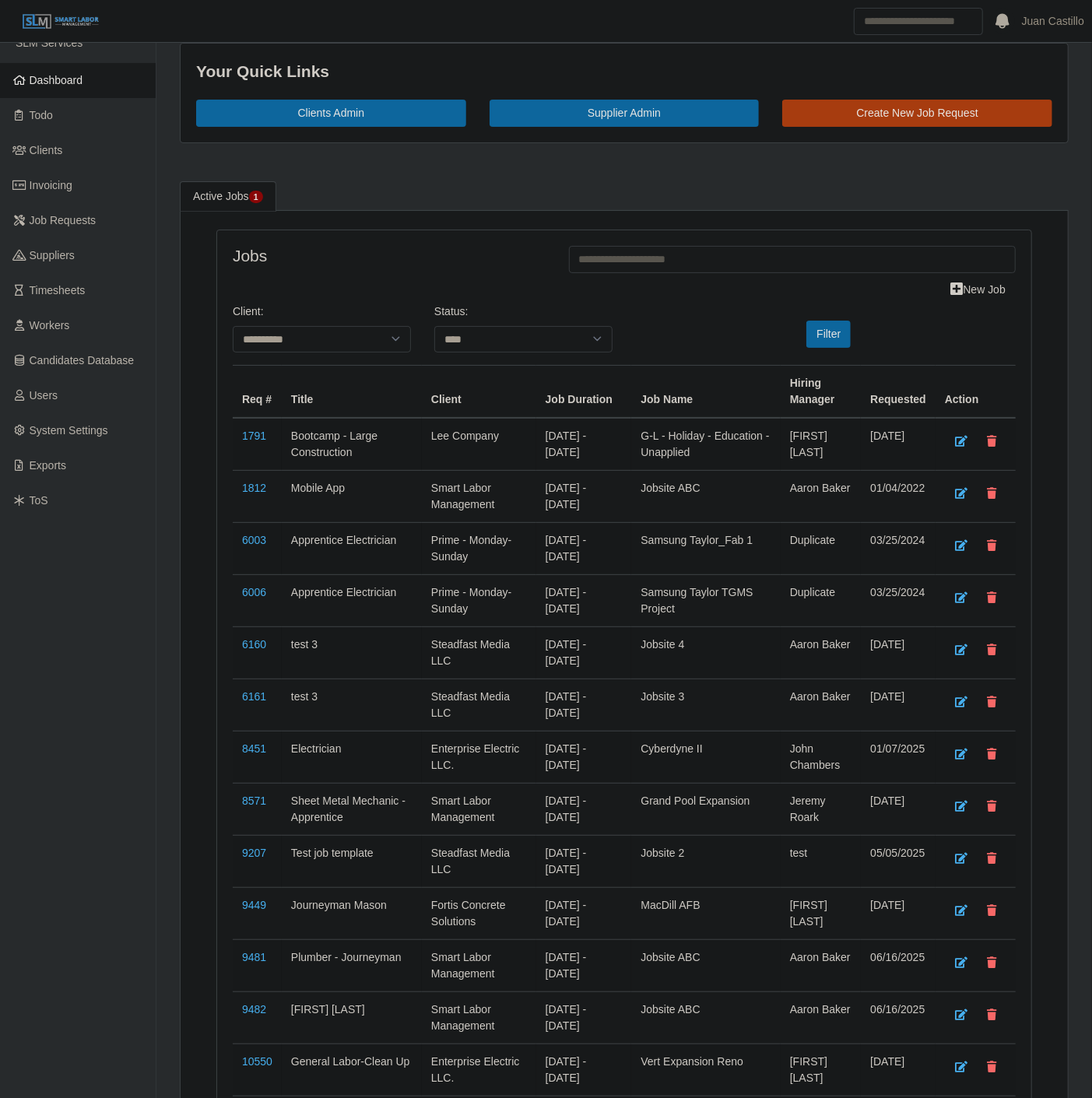 scroll, scrollTop: 0, scrollLeft: 0, axis: both 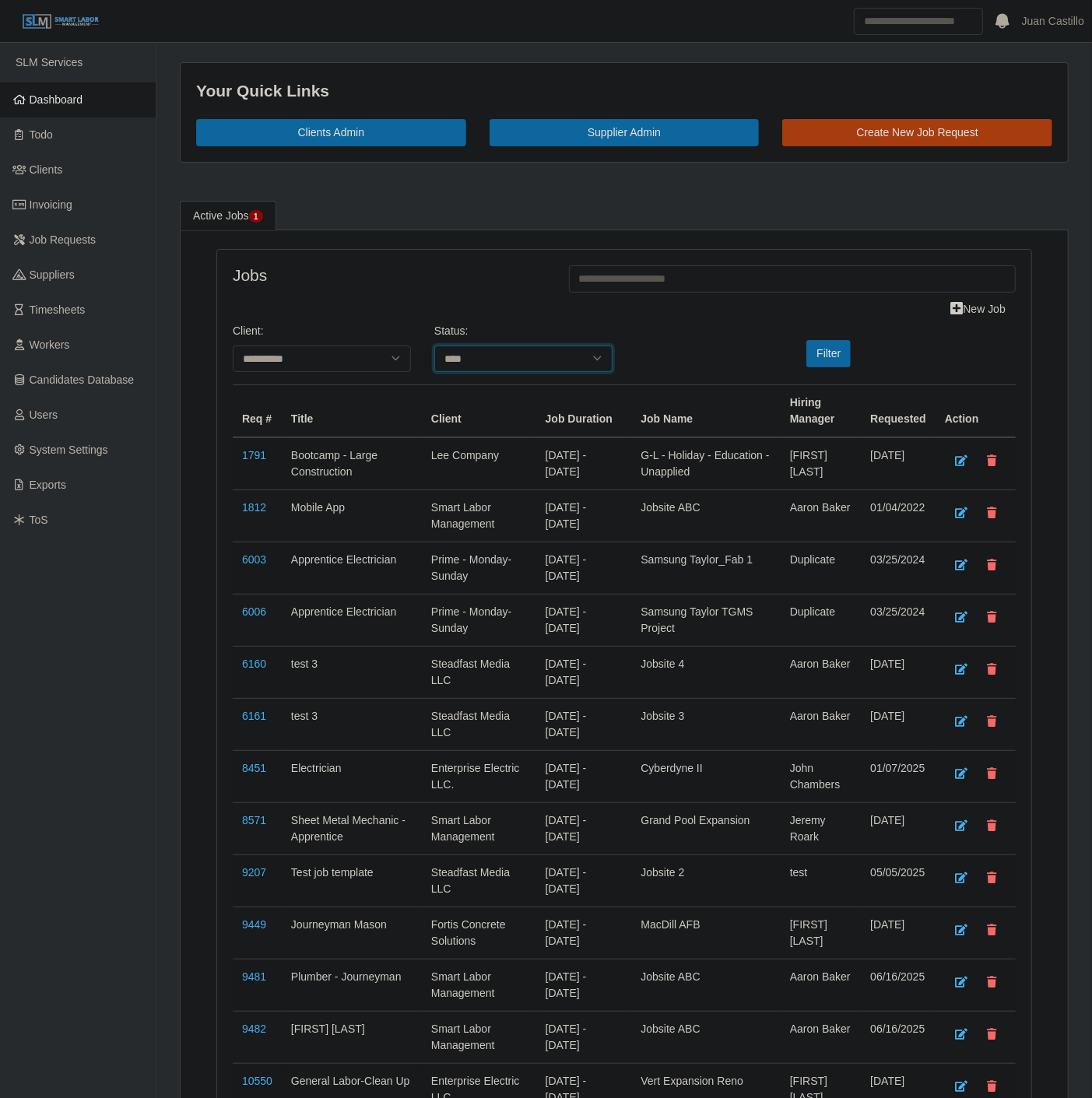 drag, startPoint x: 493, startPoint y: 351, endPoint x: 483, endPoint y: 372, distance: 23.259407 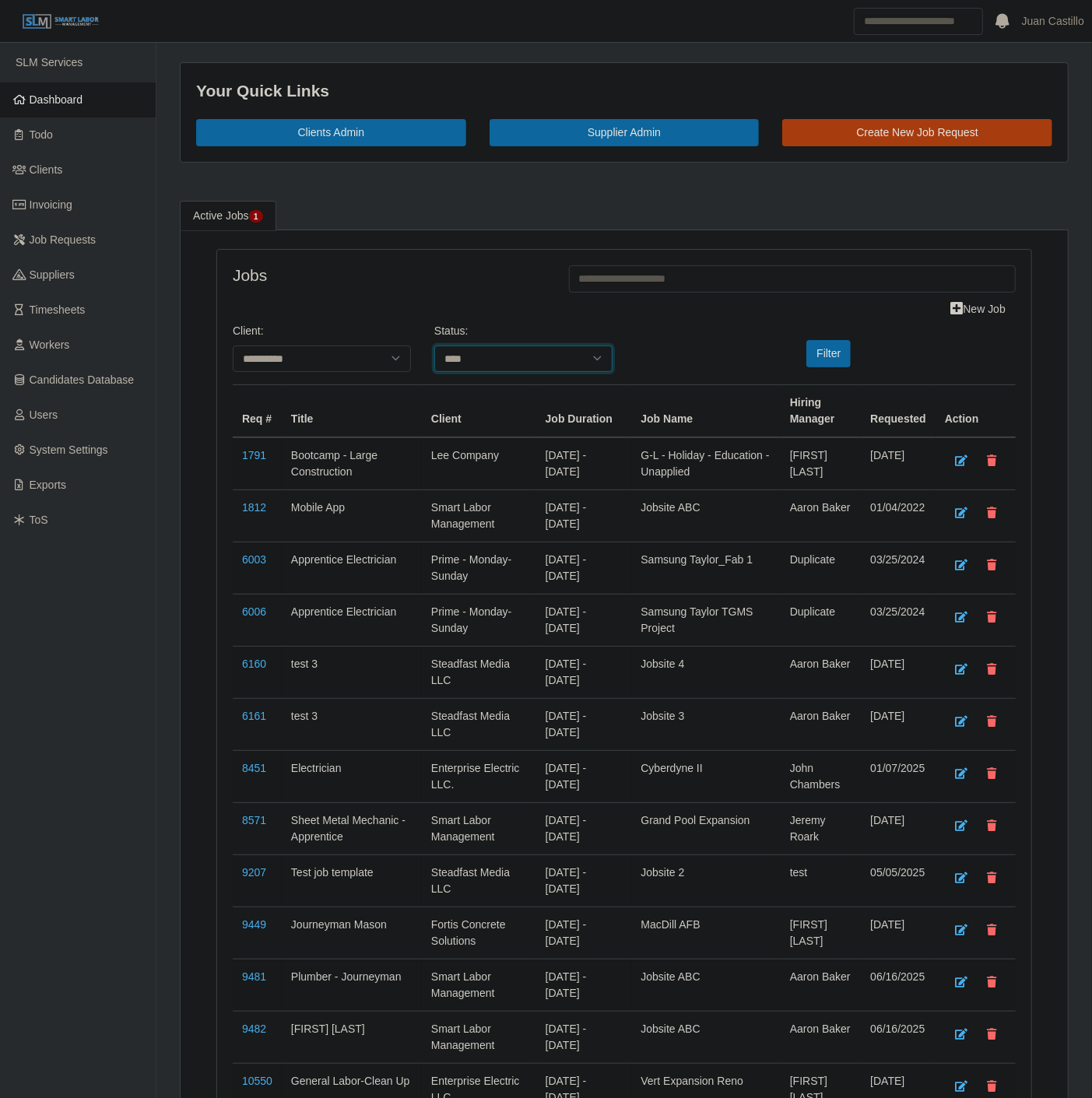 click on "**********" at bounding box center (523, 359) 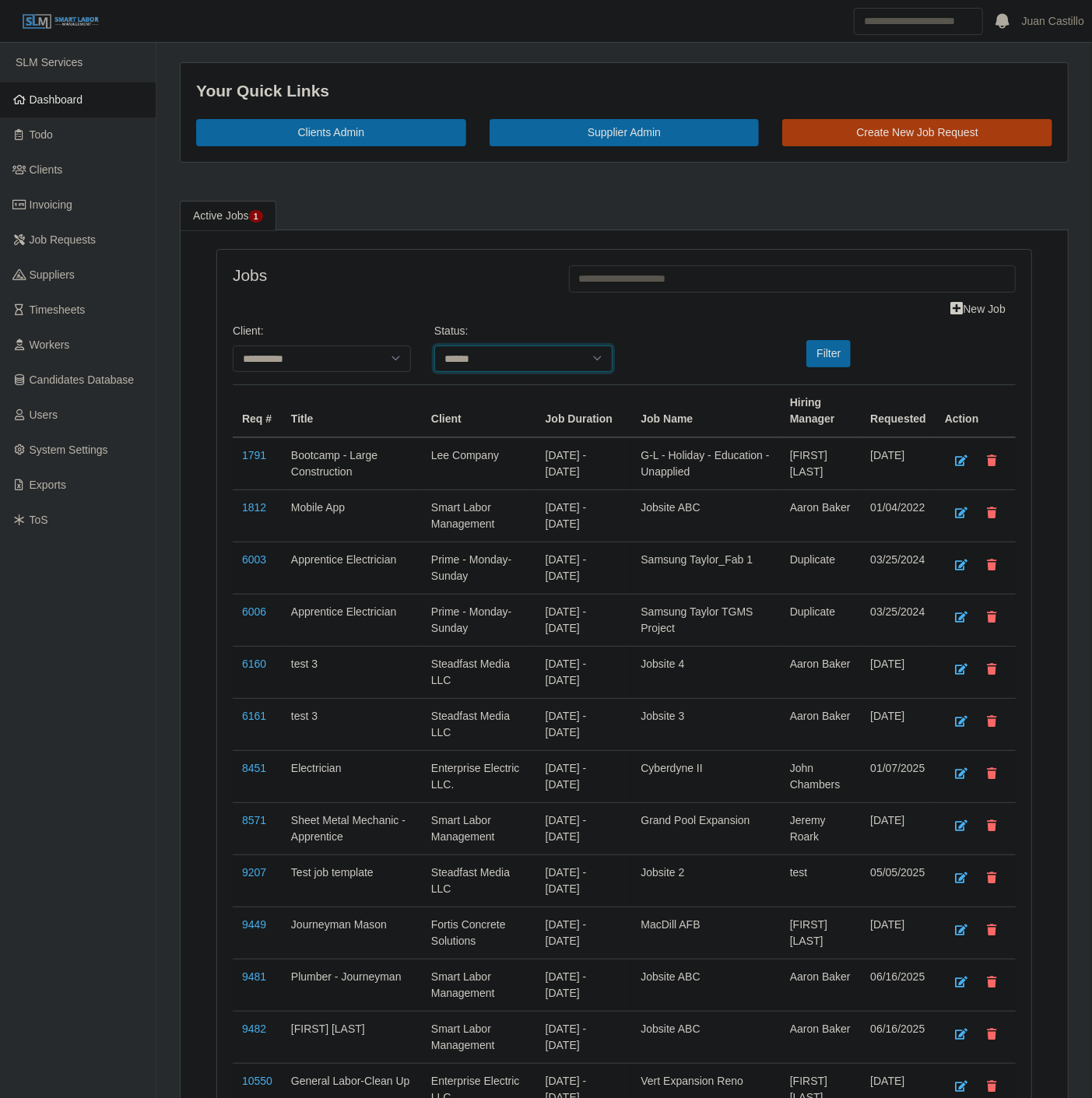 click on "**********" at bounding box center [523, 359] 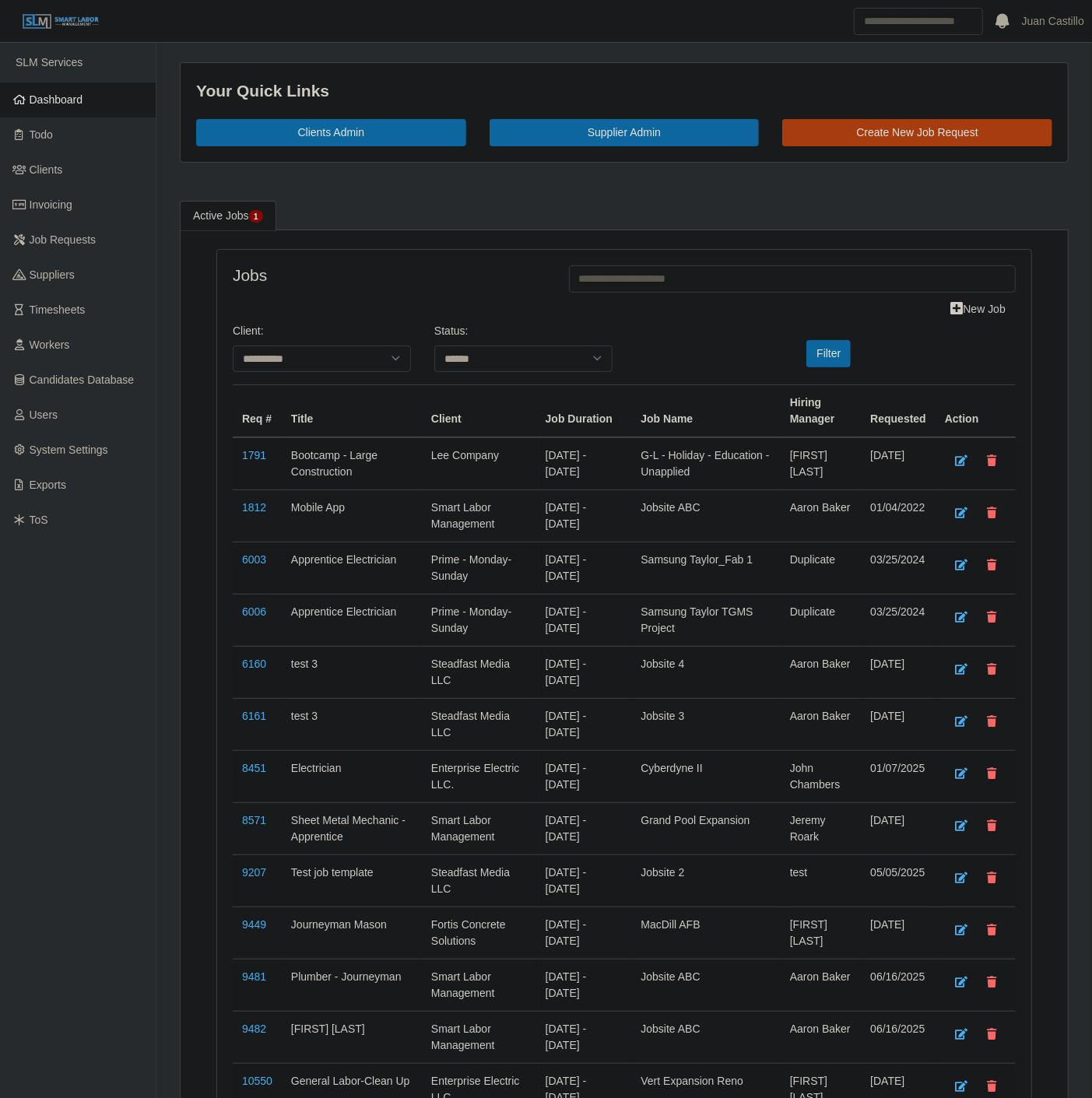 click on "Filter" at bounding box center (826, 353) 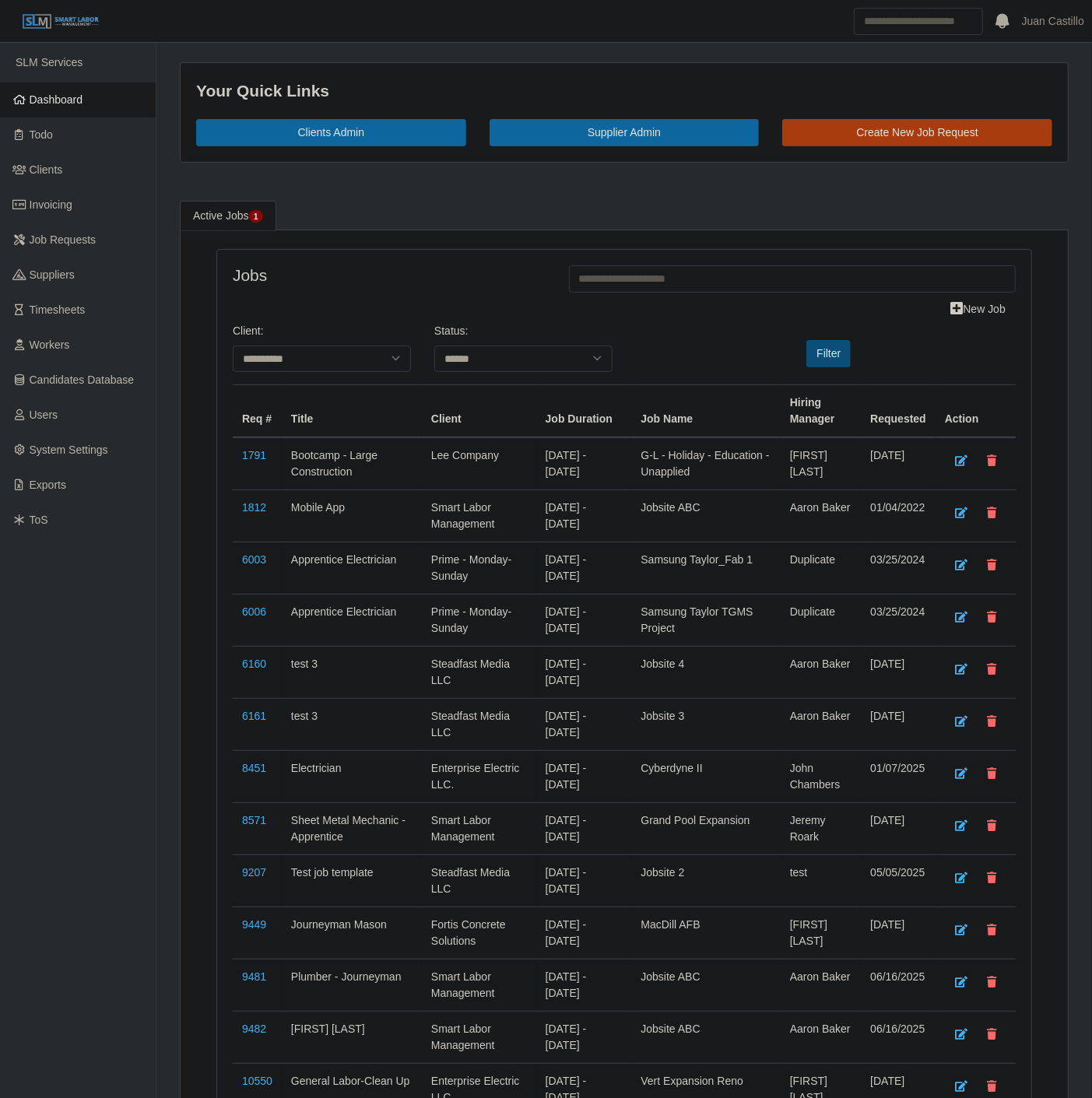 click on "Filter" at bounding box center (828, 353) 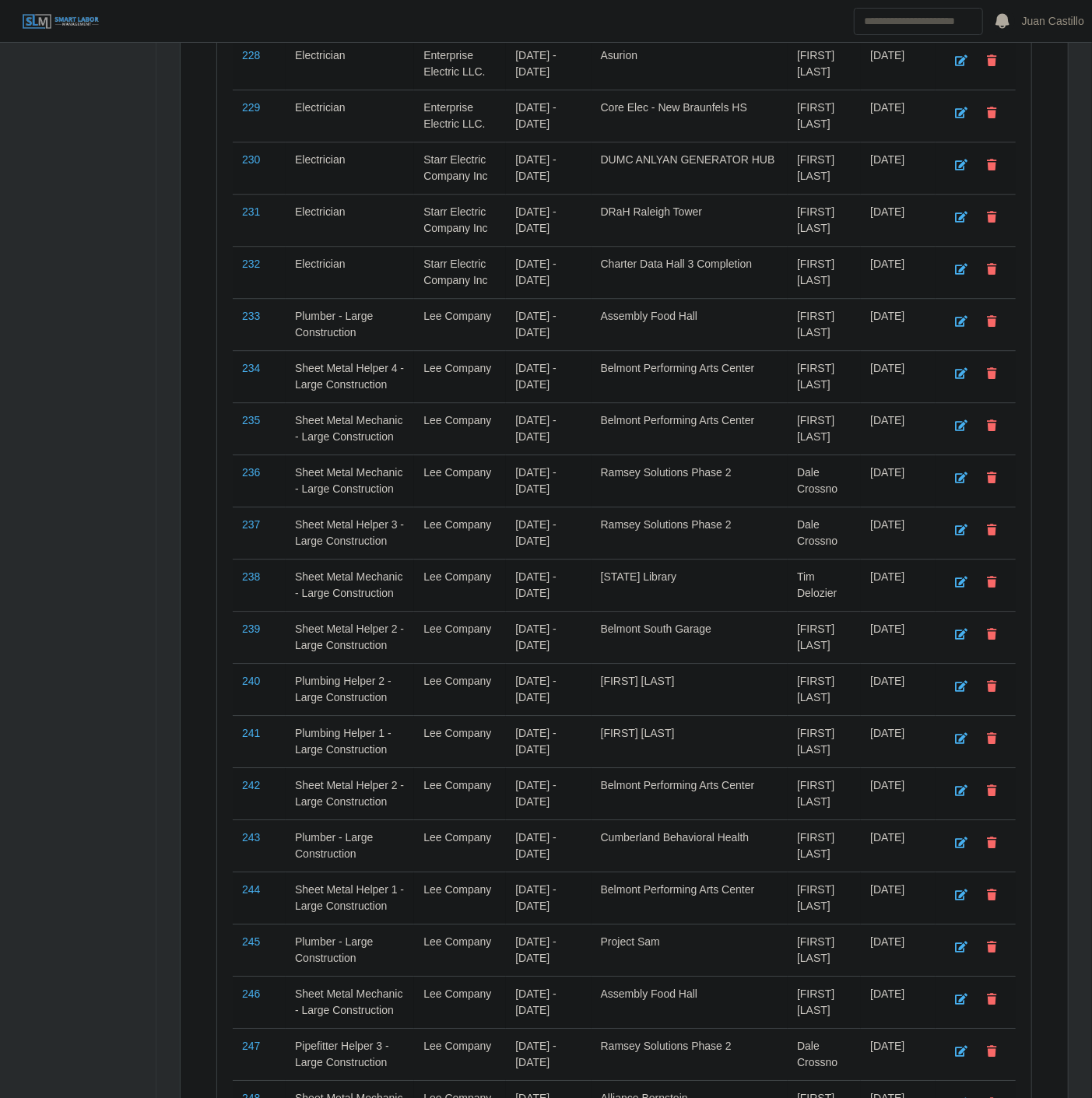 scroll, scrollTop: 12627, scrollLeft: 0, axis: vertical 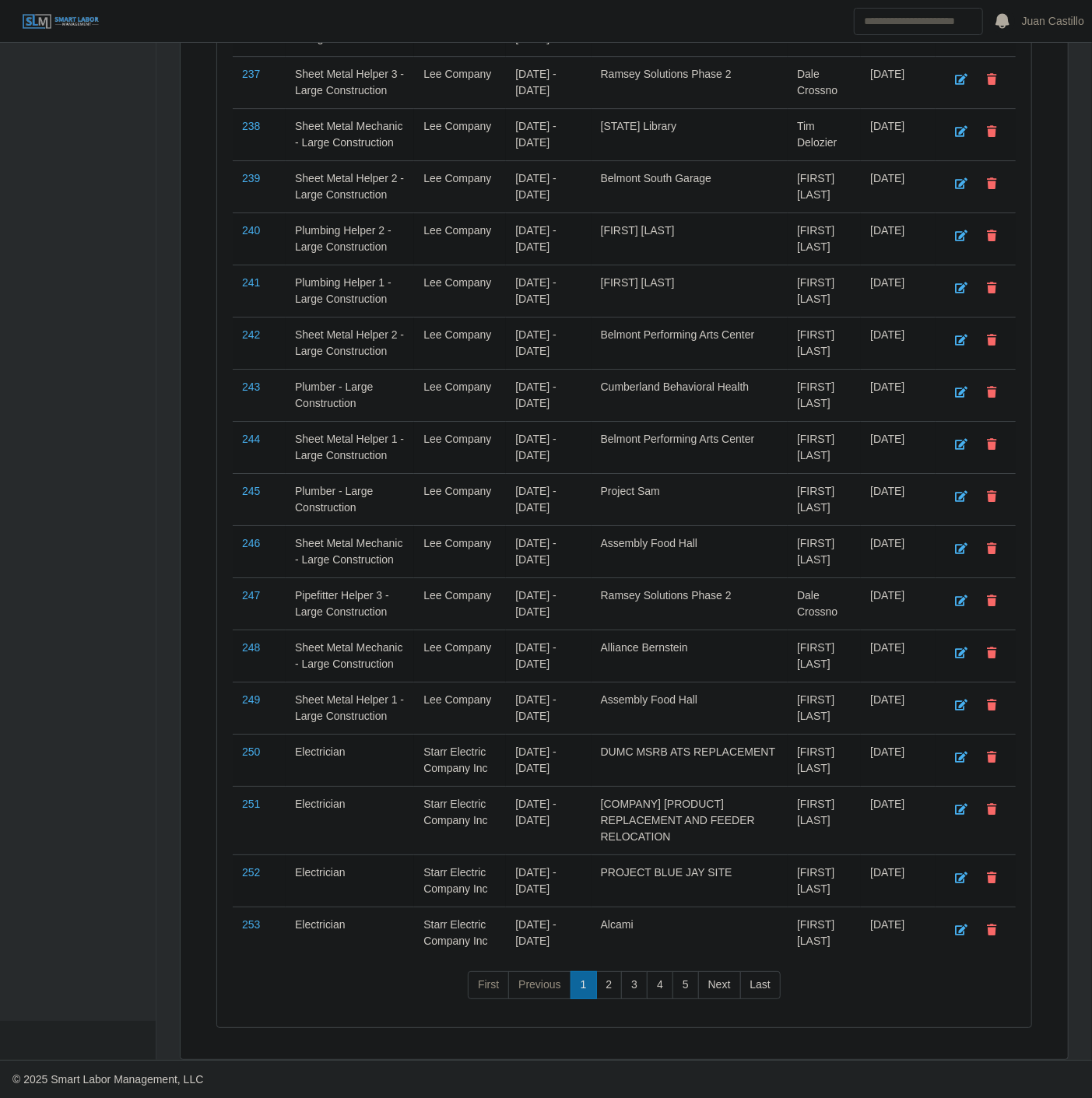 click on "First   Previous   1 2 3 4 5   Next   Last" at bounding box center (624, 991) 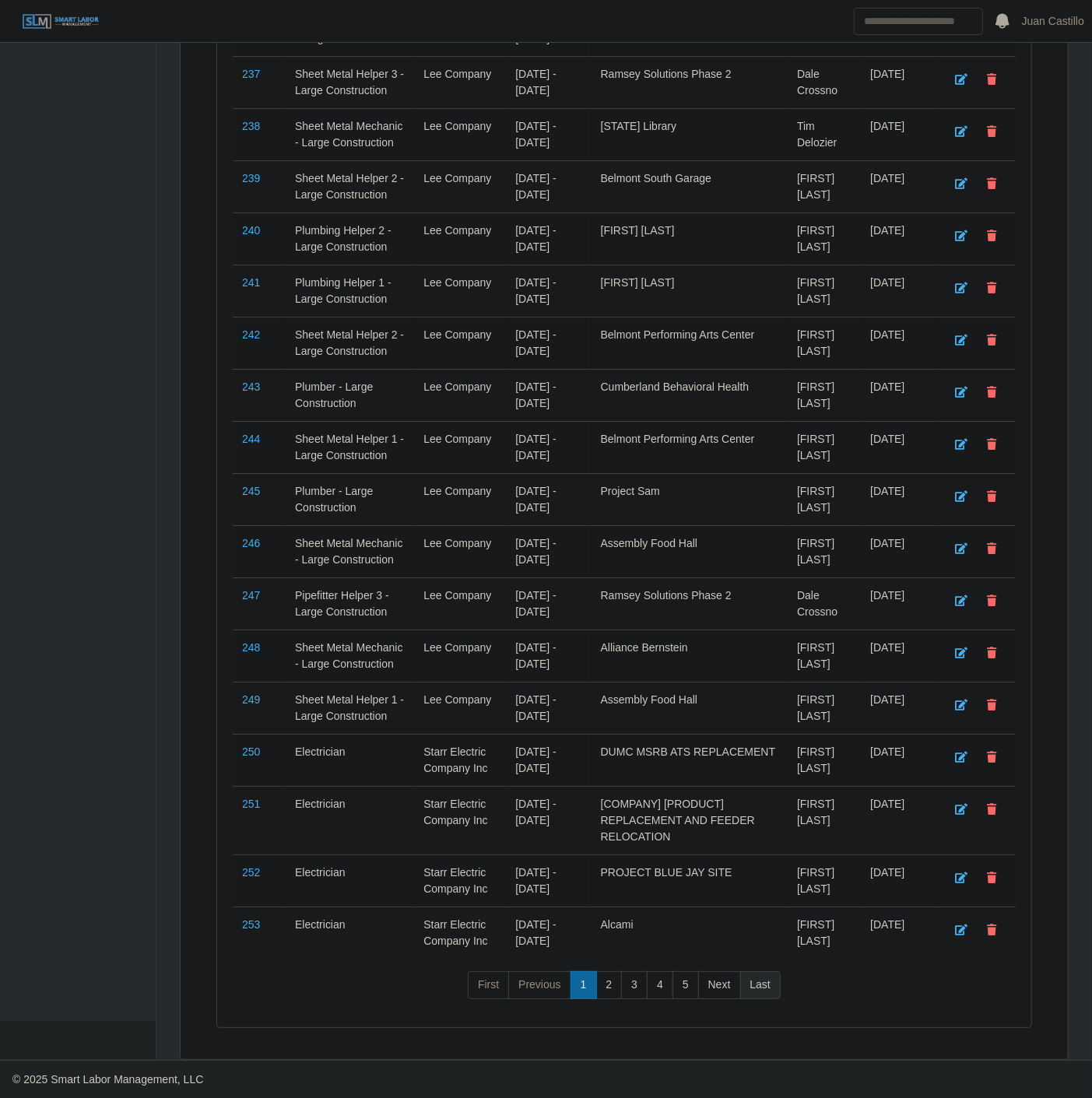 click on "Last" at bounding box center [760, 985] 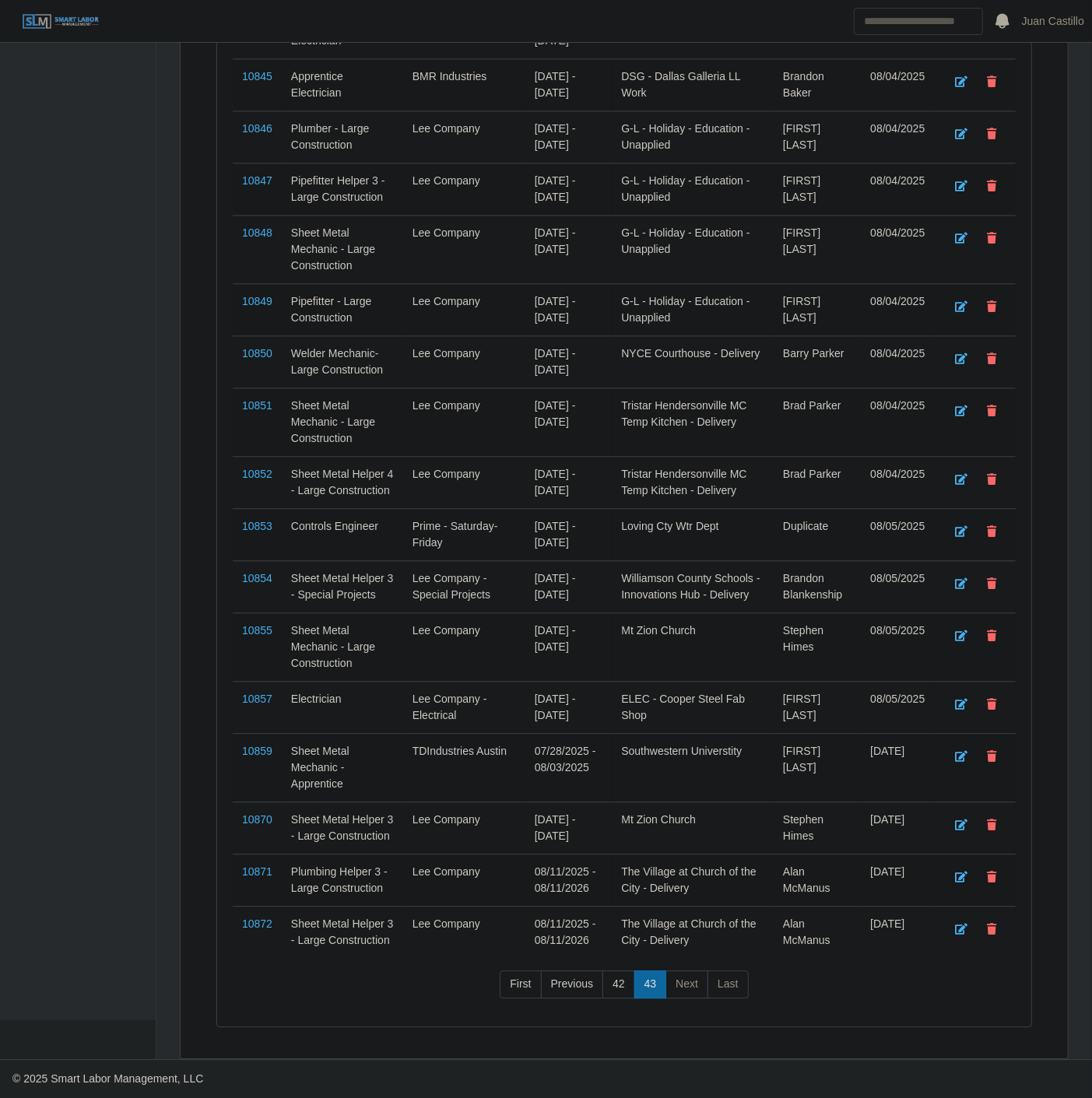 scroll, scrollTop: 8177, scrollLeft: 0, axis: vertical 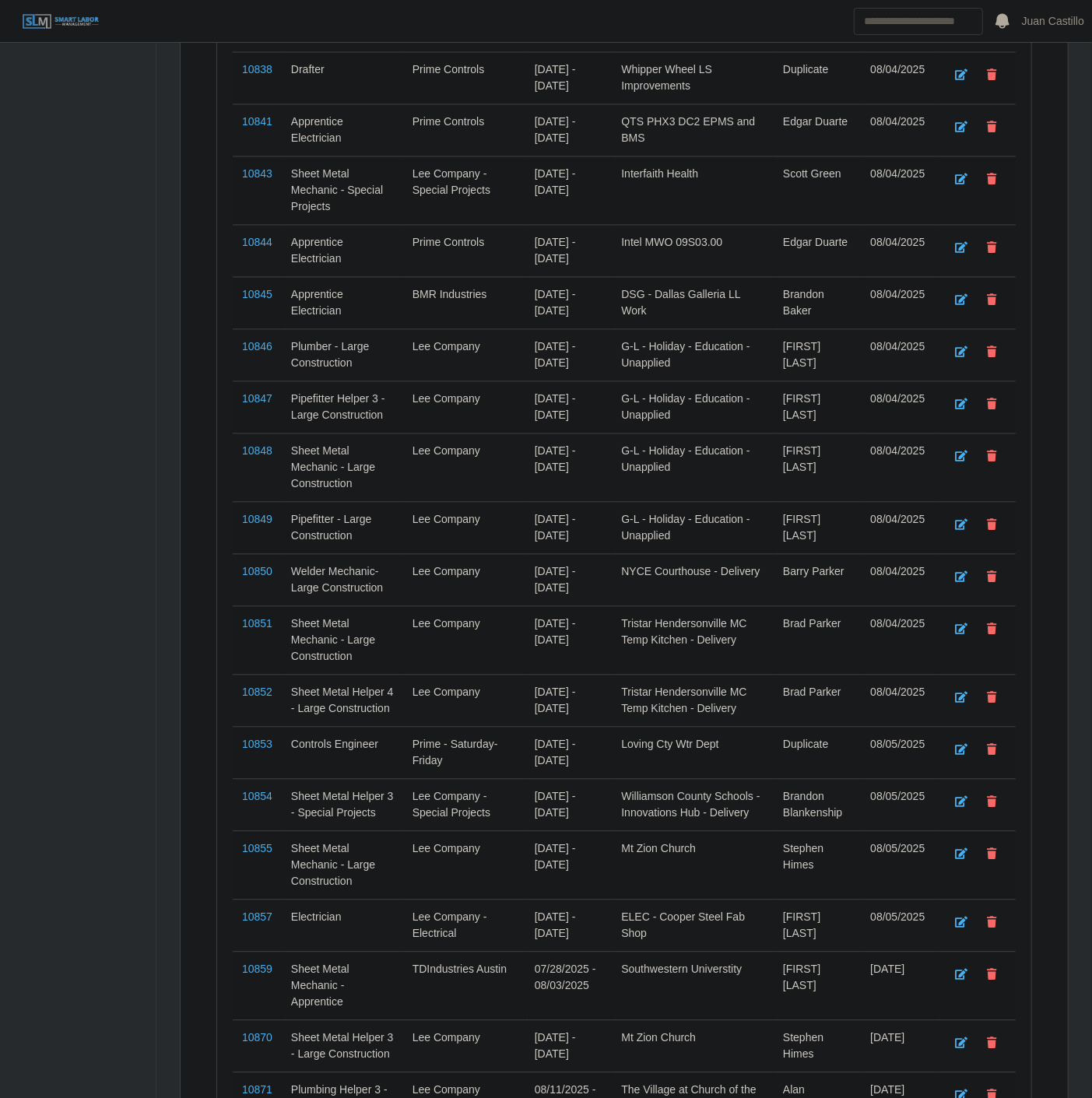 click on "10872" at bounding box center [257, 1142] 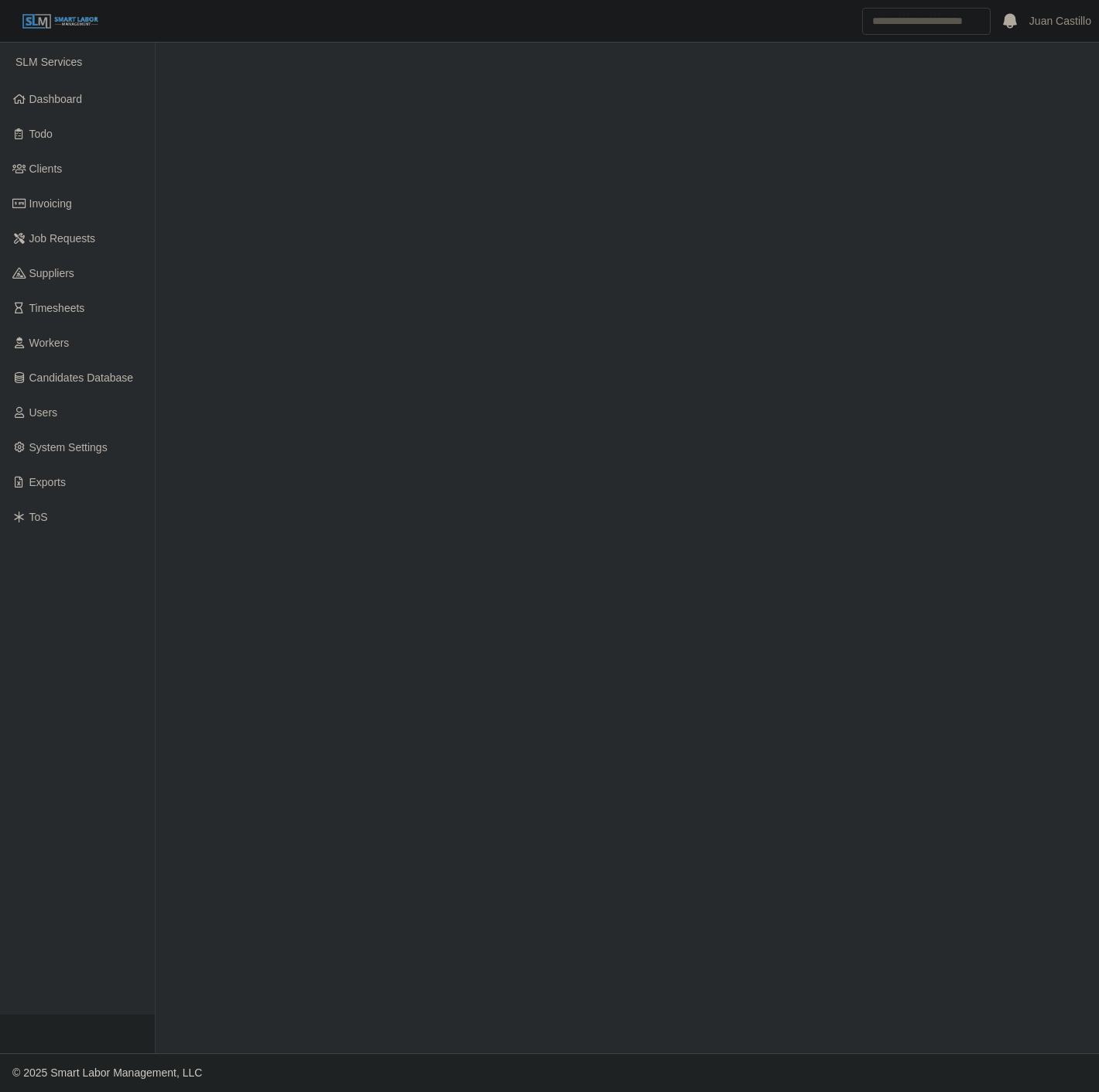 scroll, scrollTop: 0, scrollLeft: 0, axis: both 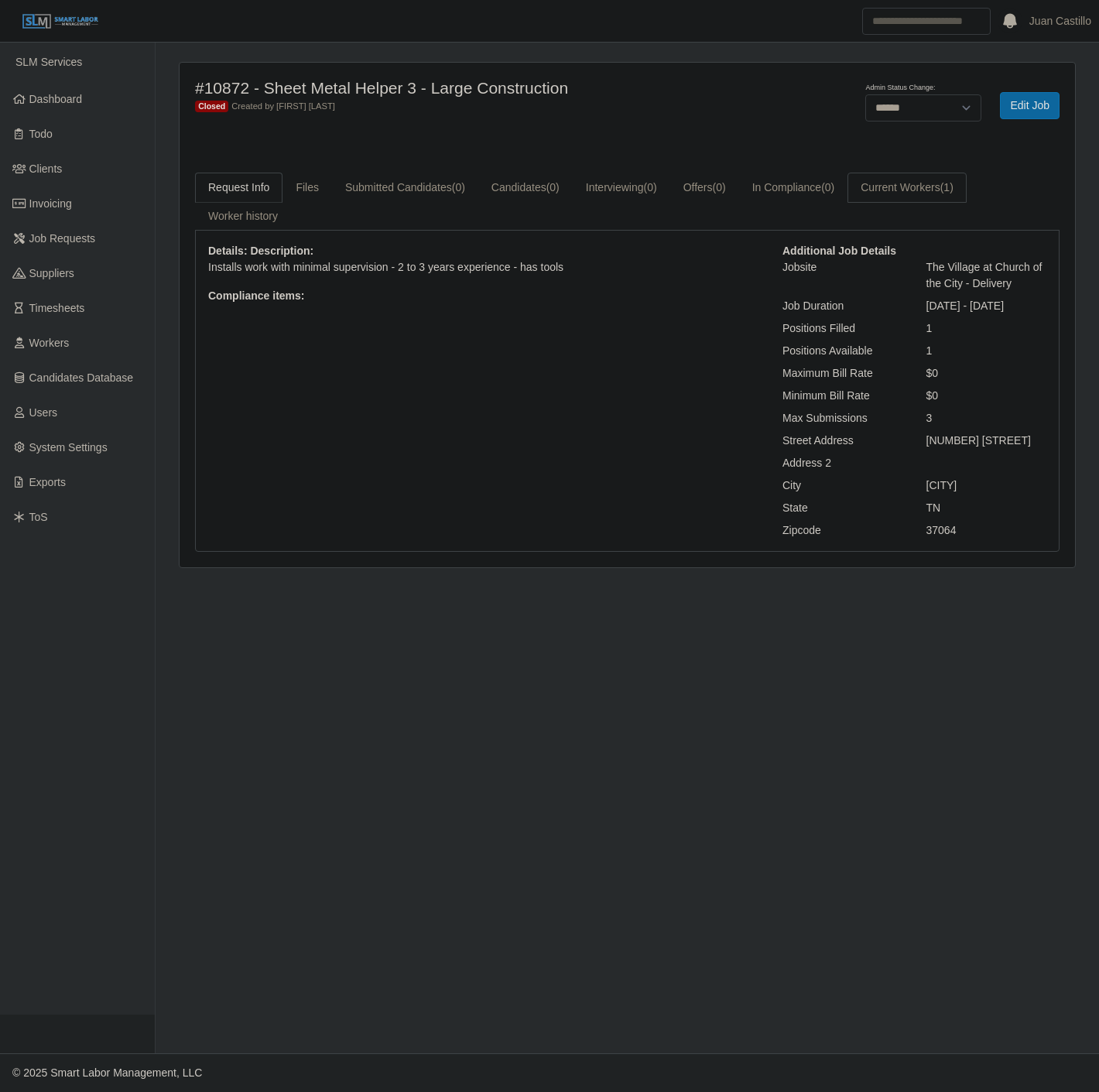 click on "Current Workers  (1)" at bounding box center (907, 187) 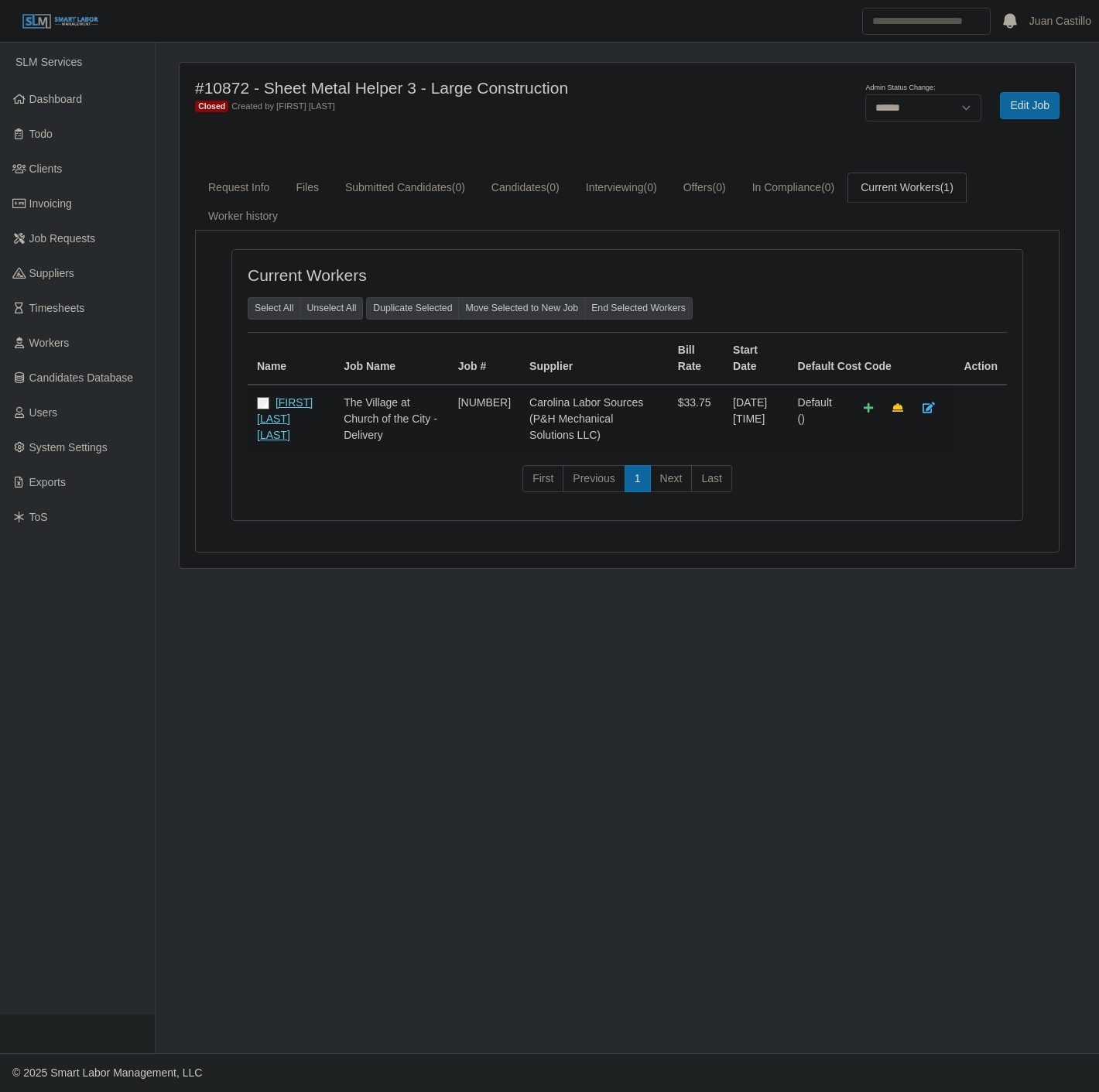 click on "[FIRST] [LAST] [LAST]" at bounding box center [285, 419] 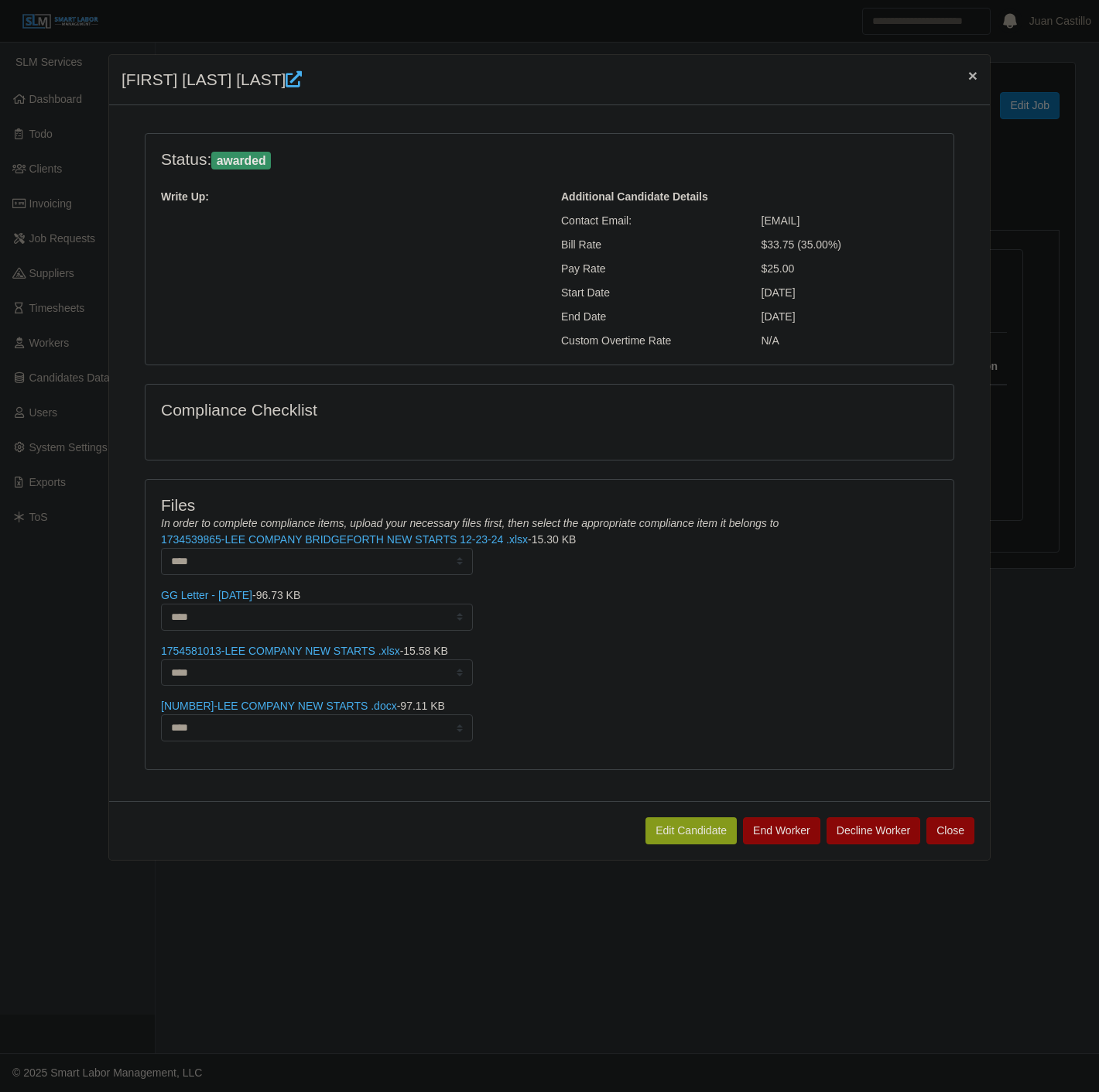 click on "×" at bounding box center [973, 75] 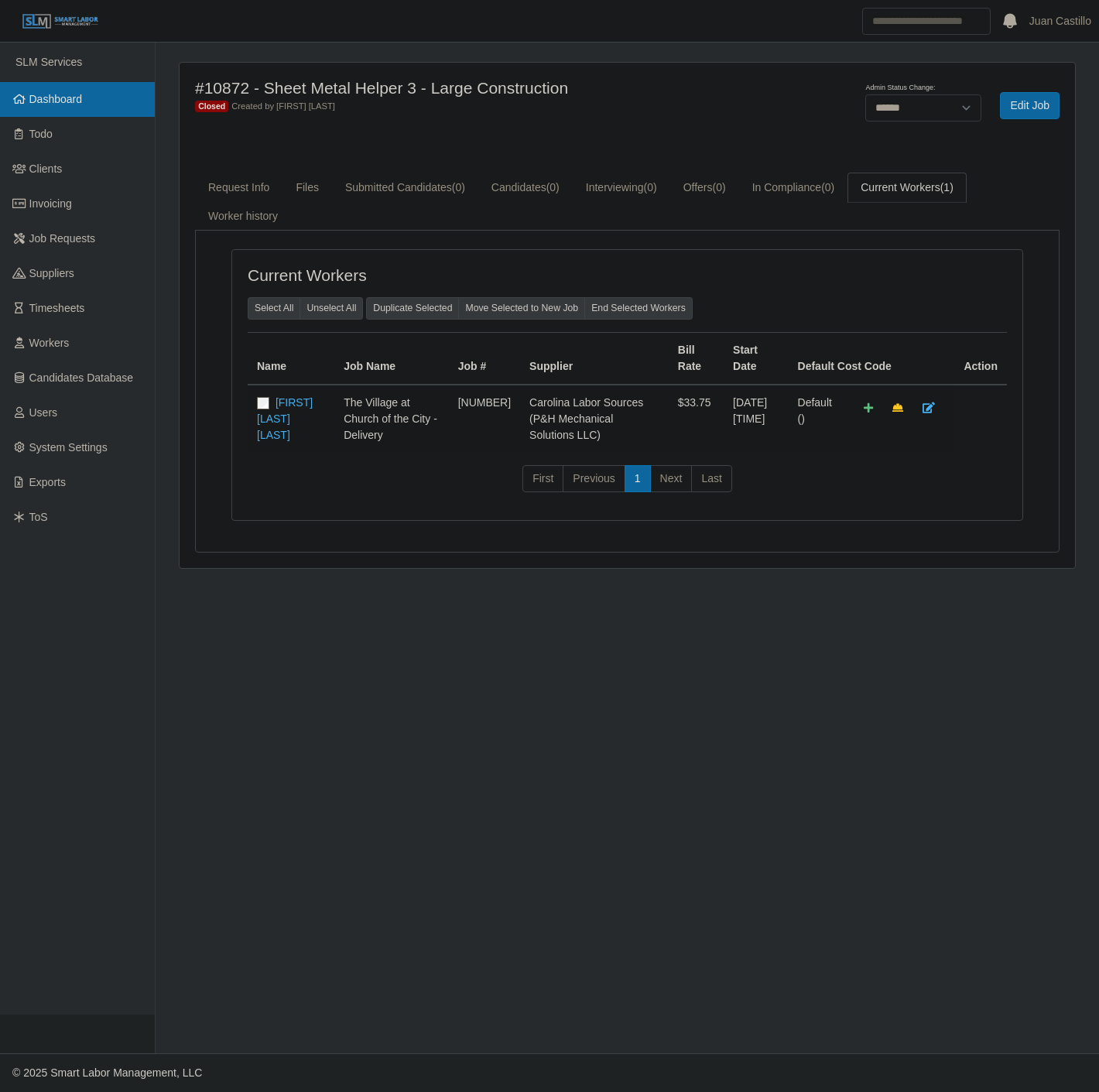 click on "Dashboard" at bounding box center (77, 99) 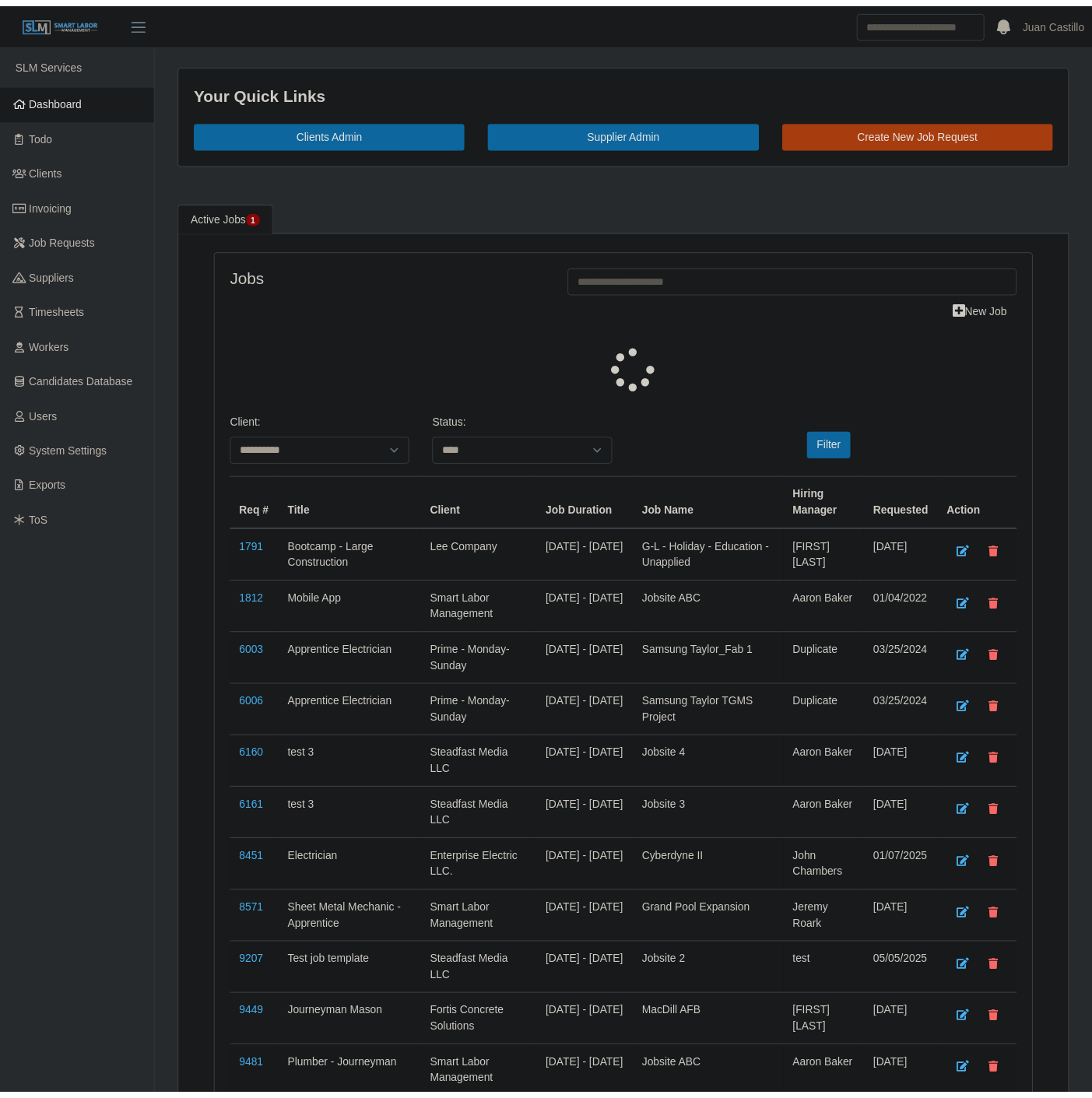 scroll, scrollTop: 0, scrollLeft: 0, axis: both 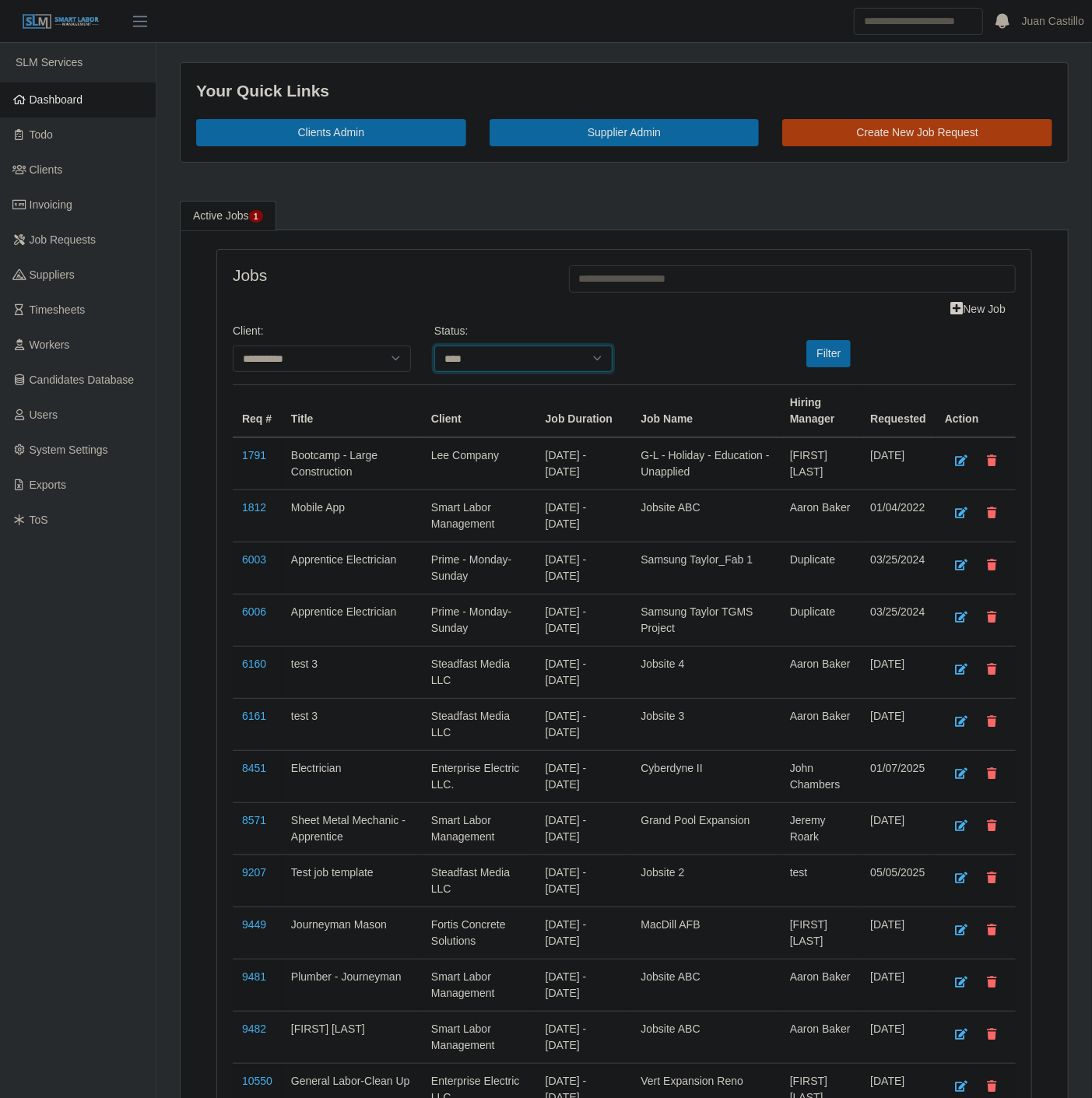 drag, startPoint x: 486, startPoint y: 360, endPoint x: 486, endPoint y: 372, distance: 12 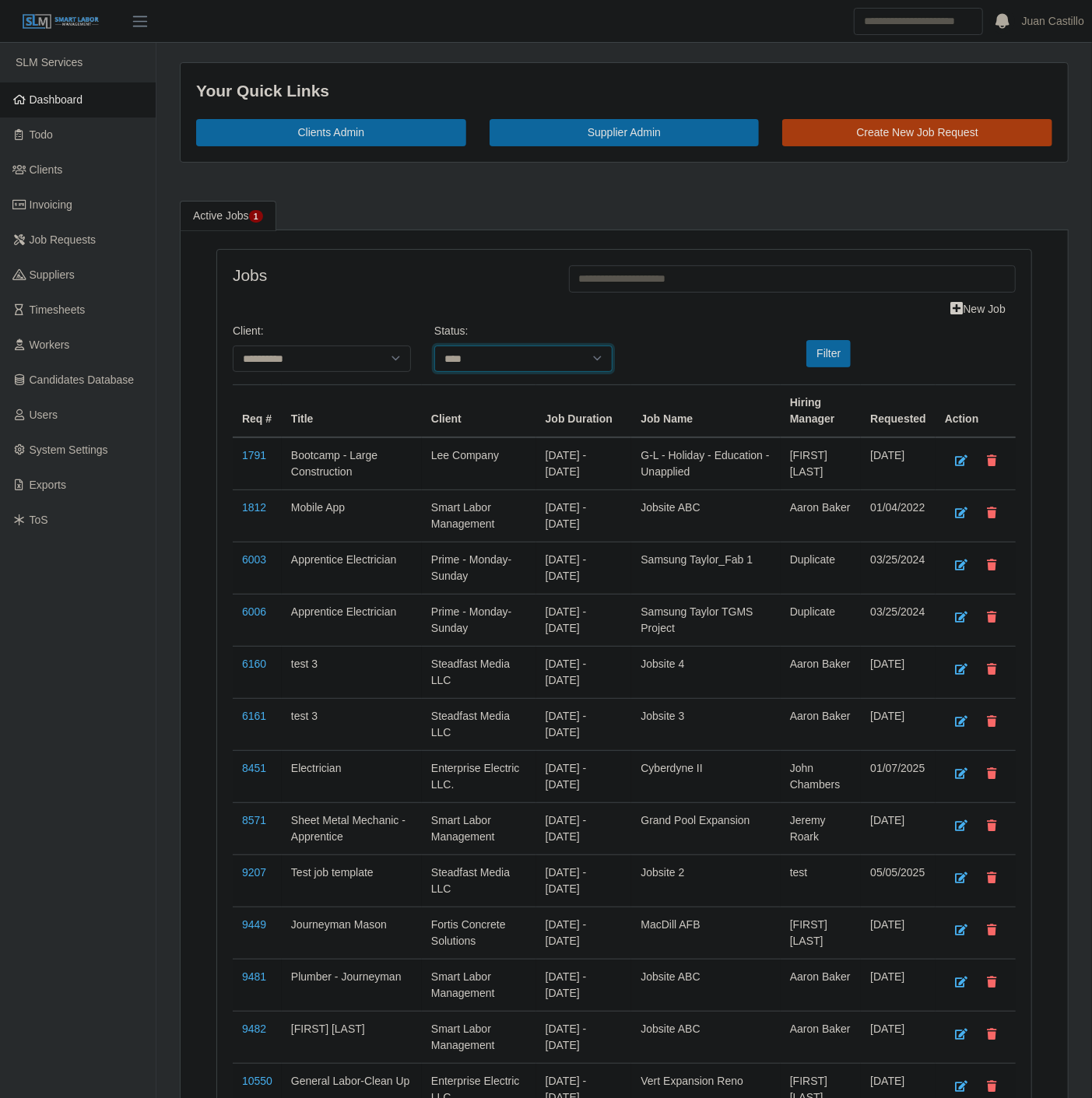 click on "**********" at bounding box center [523, 359] 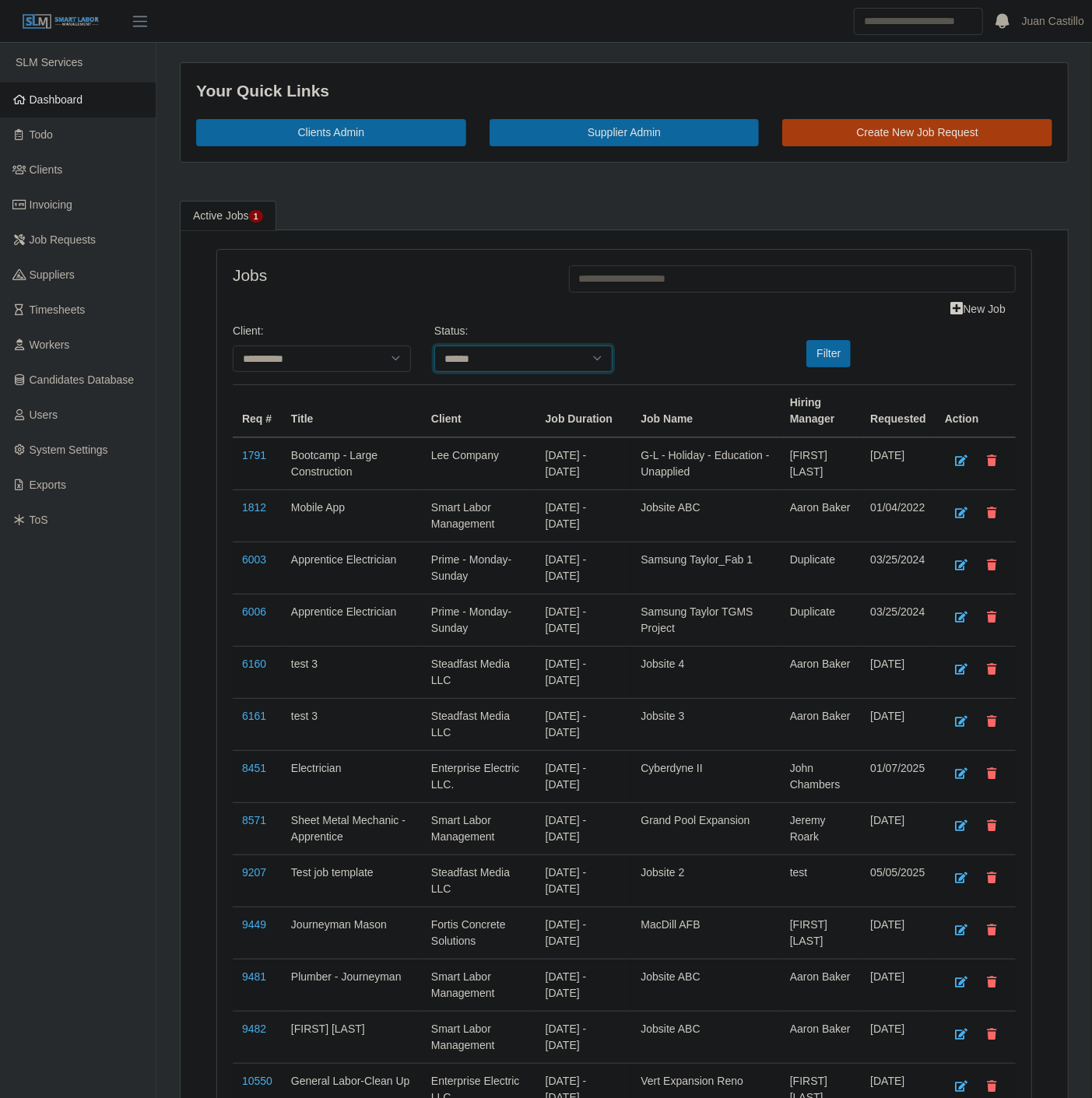 click on "**********" at bounding box center [523, 359] 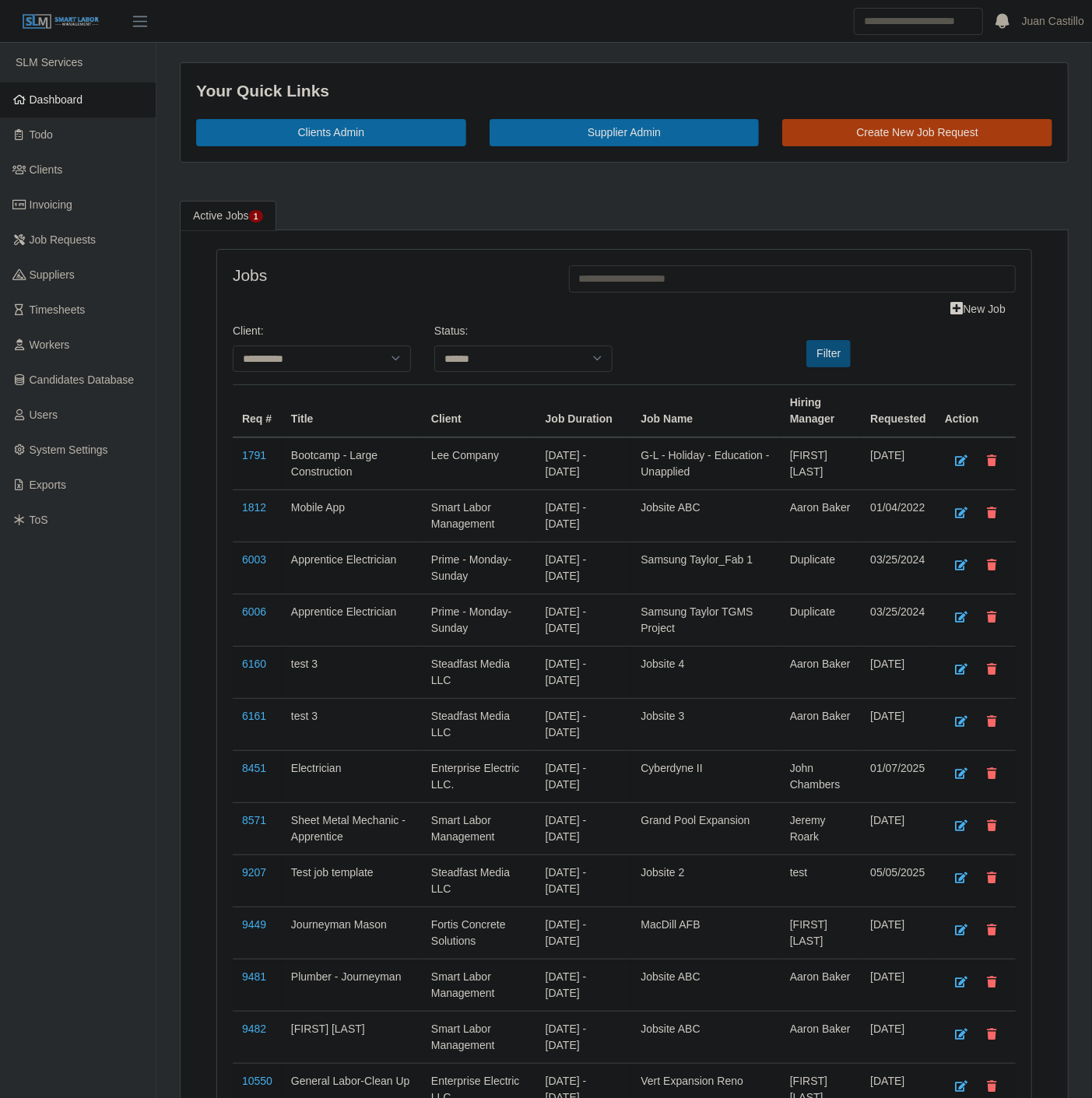 click on "Filter" at bounding box center [828, 353] 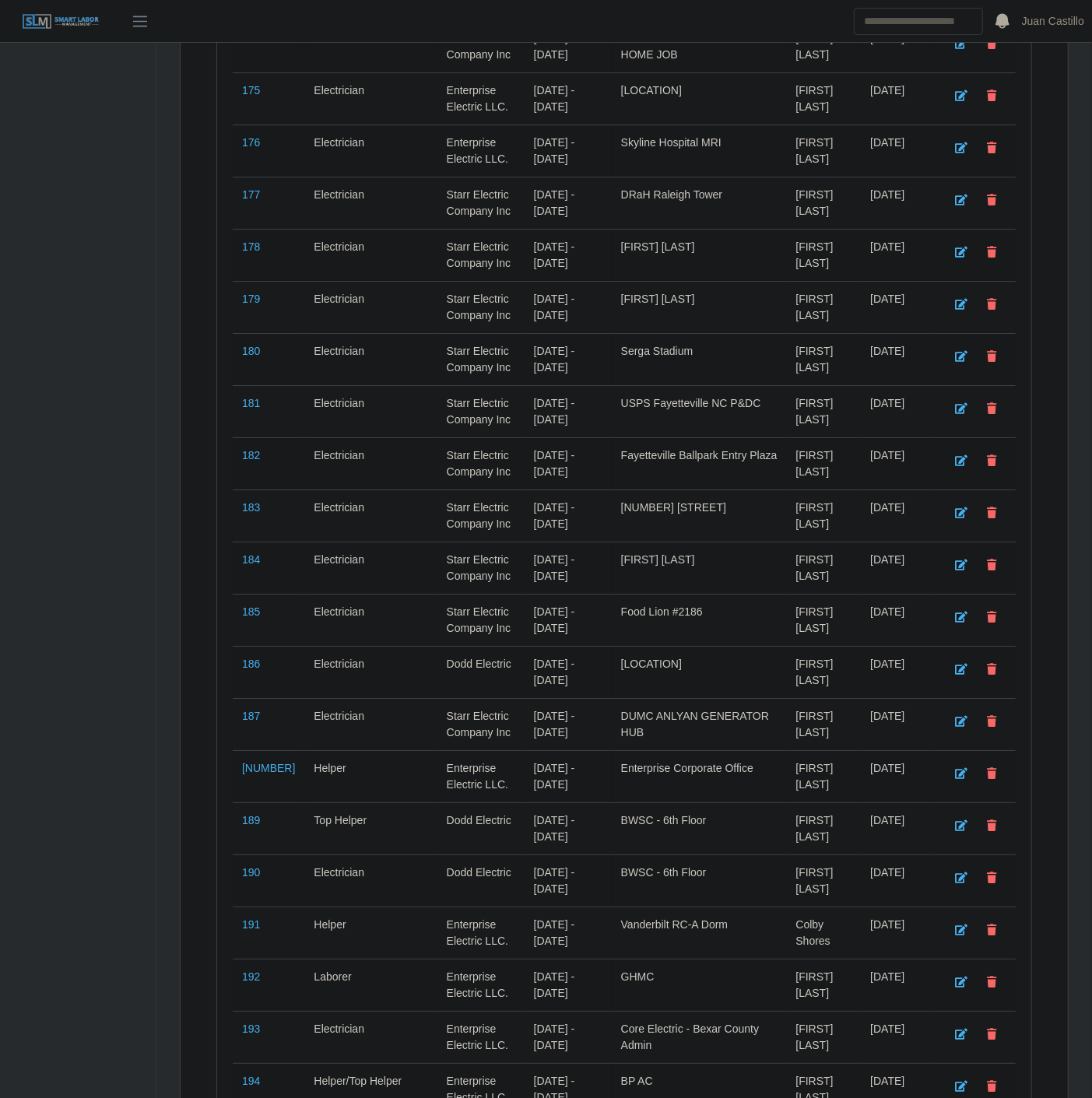 scroll, scrollTop: 12627, scrollLeft: 0, axis: vertical 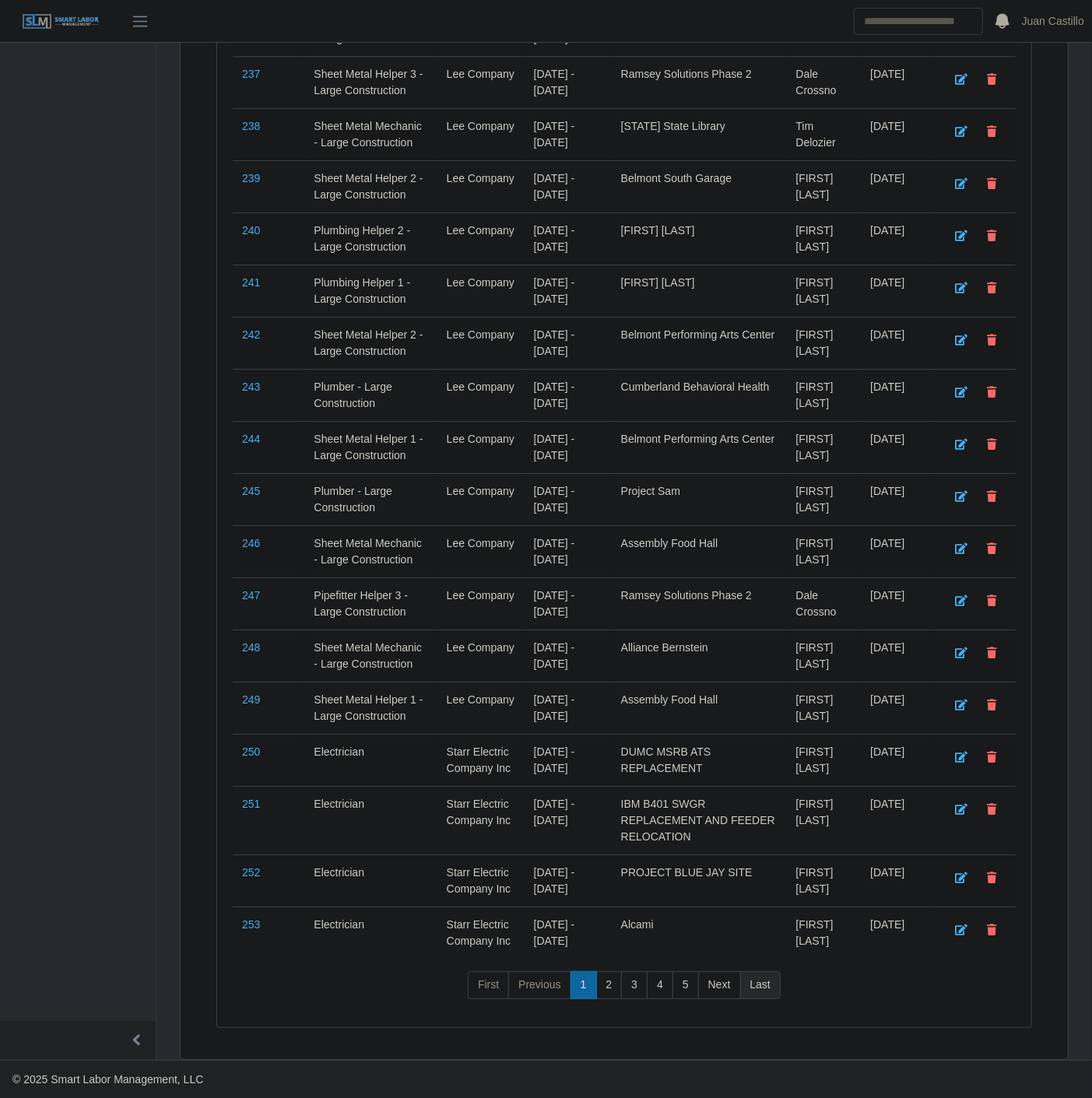 click on "Last" at bounding box center (760, 985) 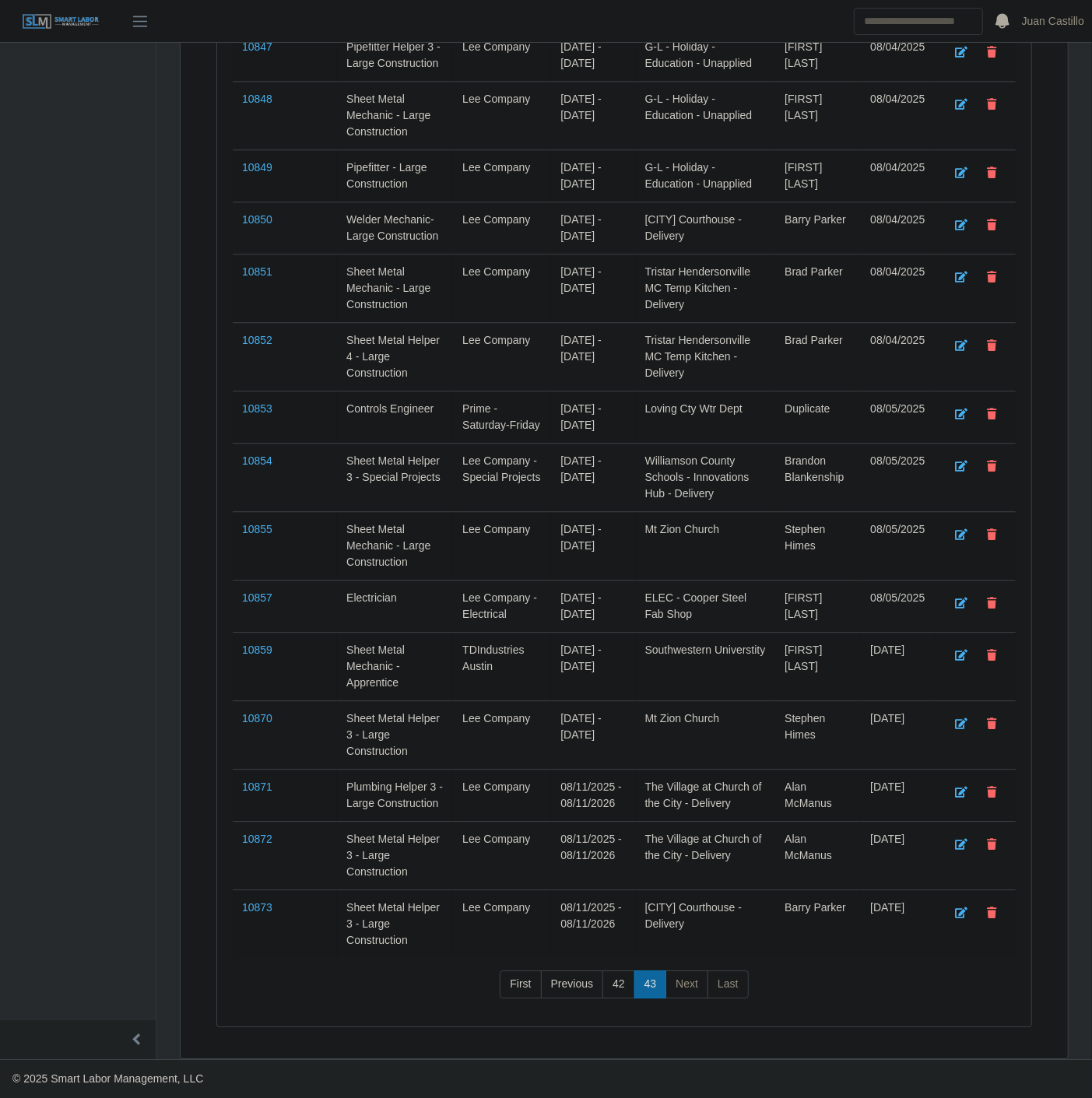 scroll, scrollTop: 8230, scrollLeft: 0, axis: vertical 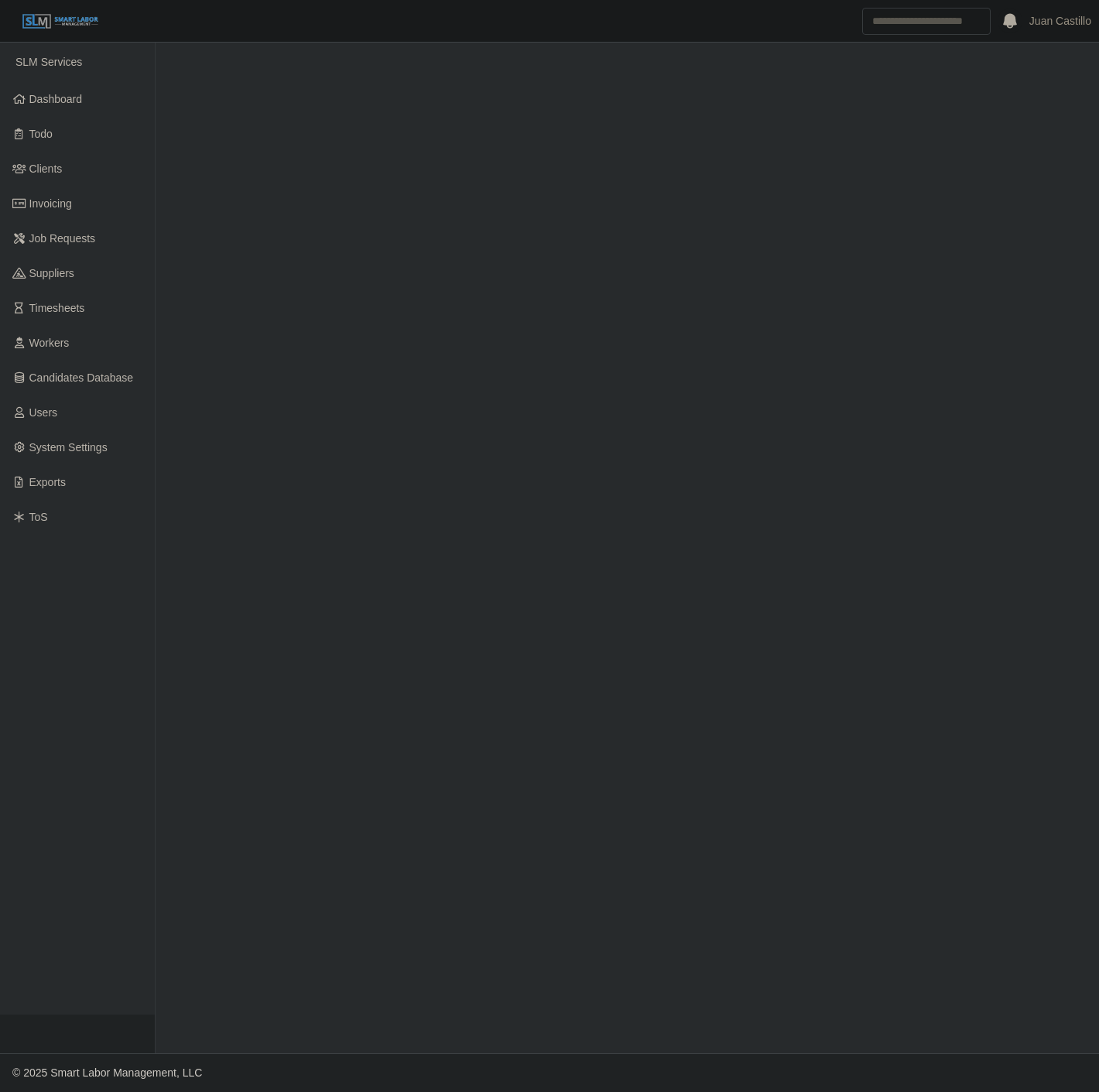 select on "****" 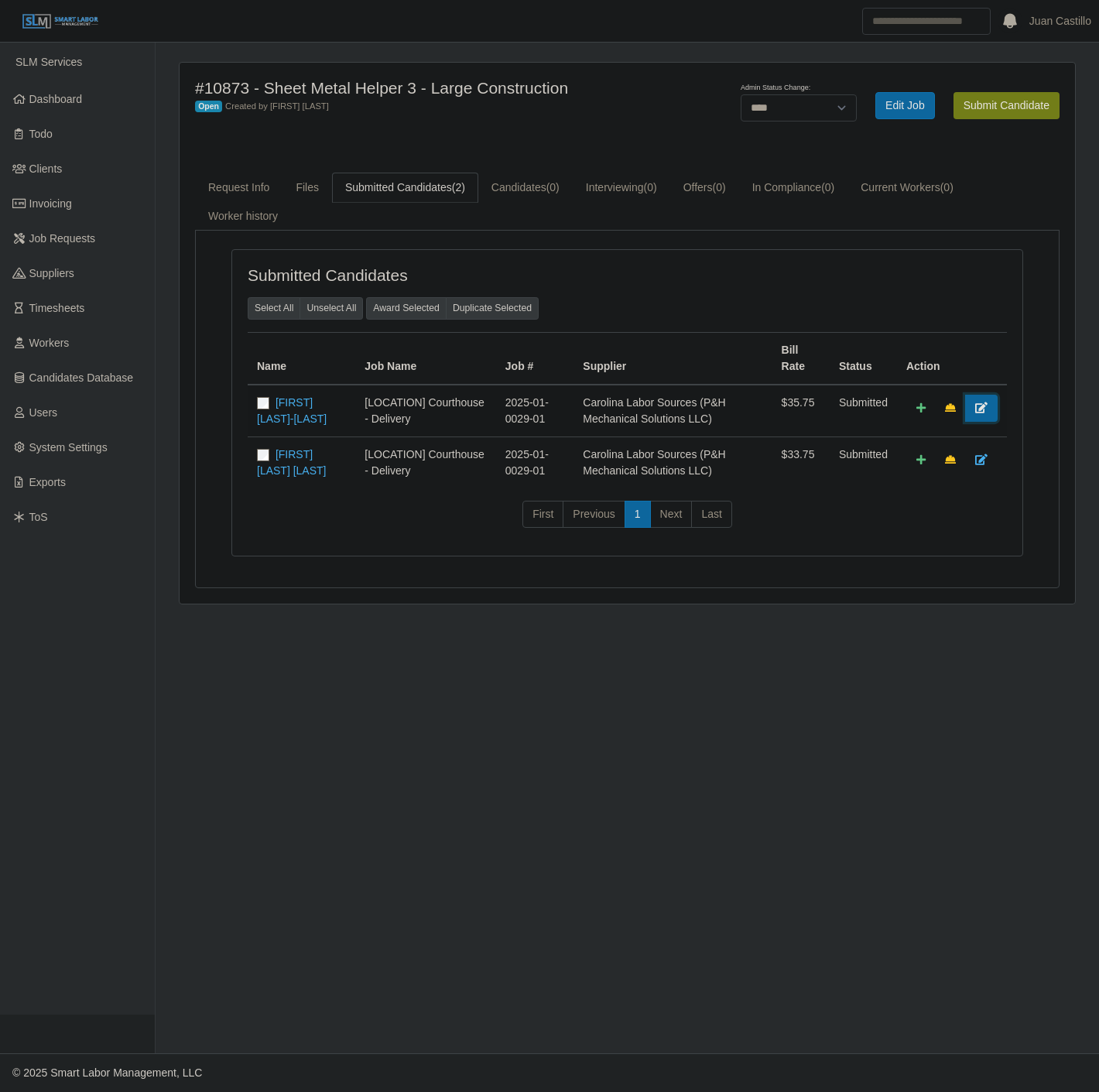 click at bounding box center (981, 408) 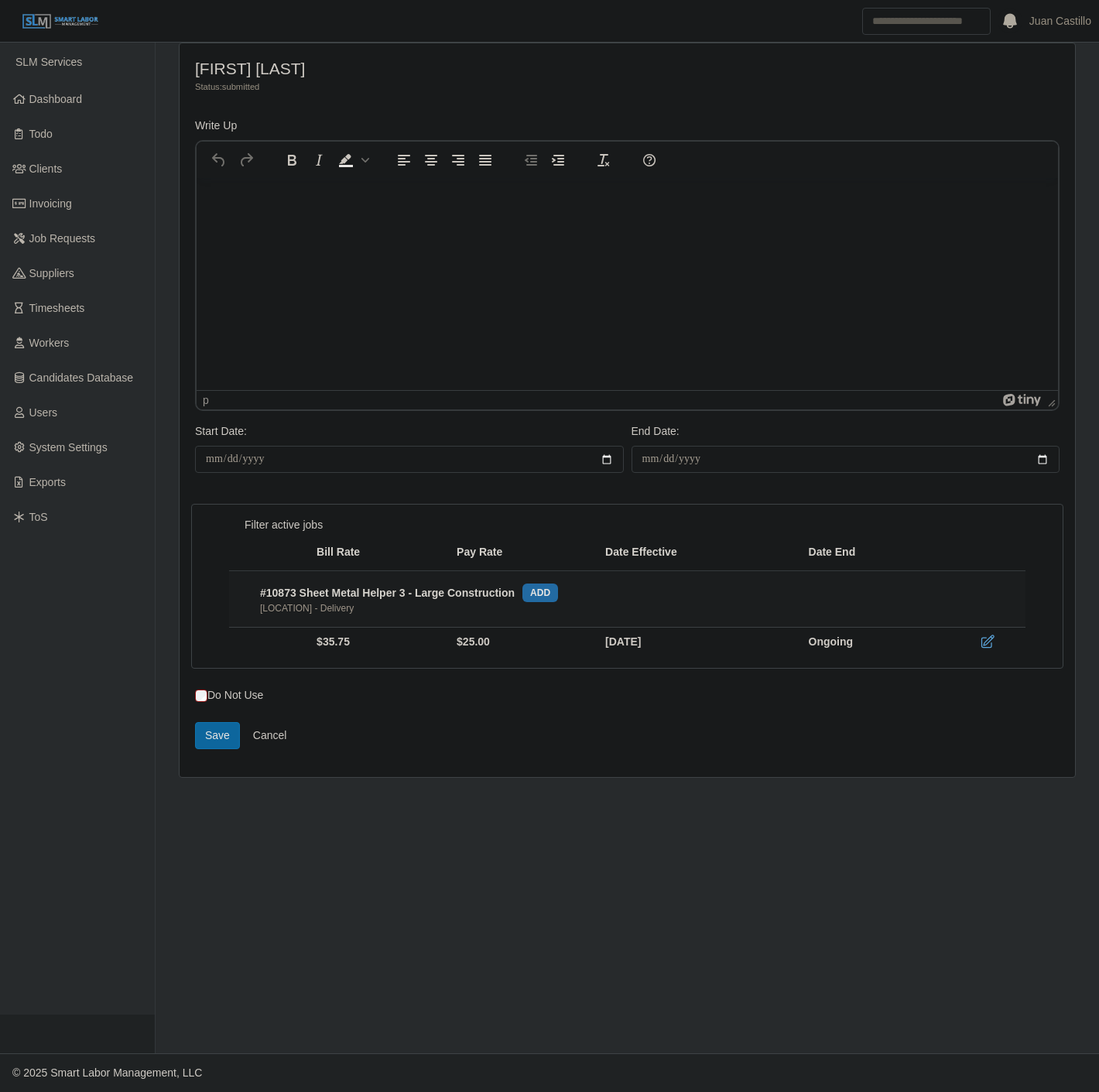 scroll, scrollTop: 0, scrollLeft: 0, axis: both 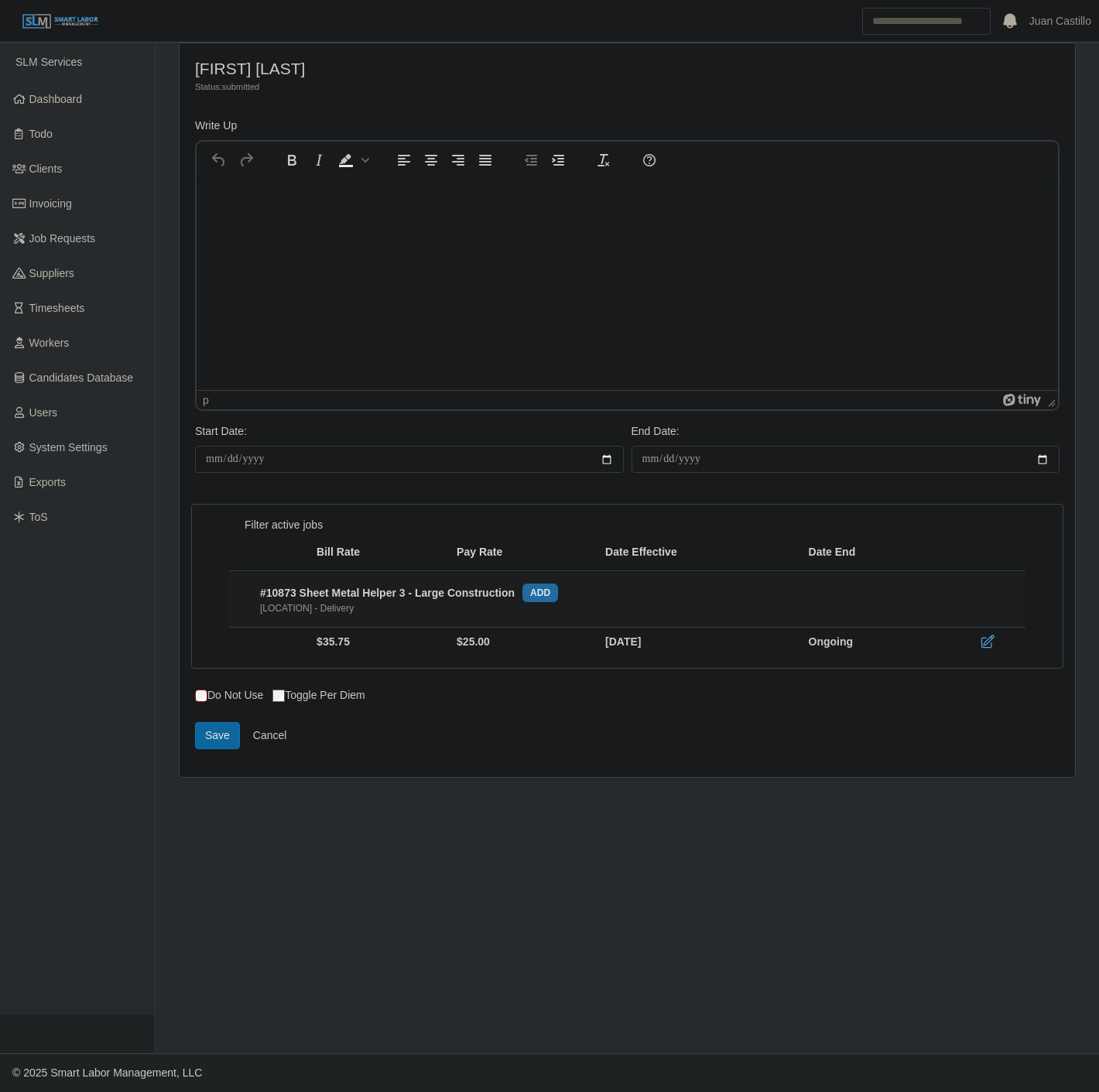 click 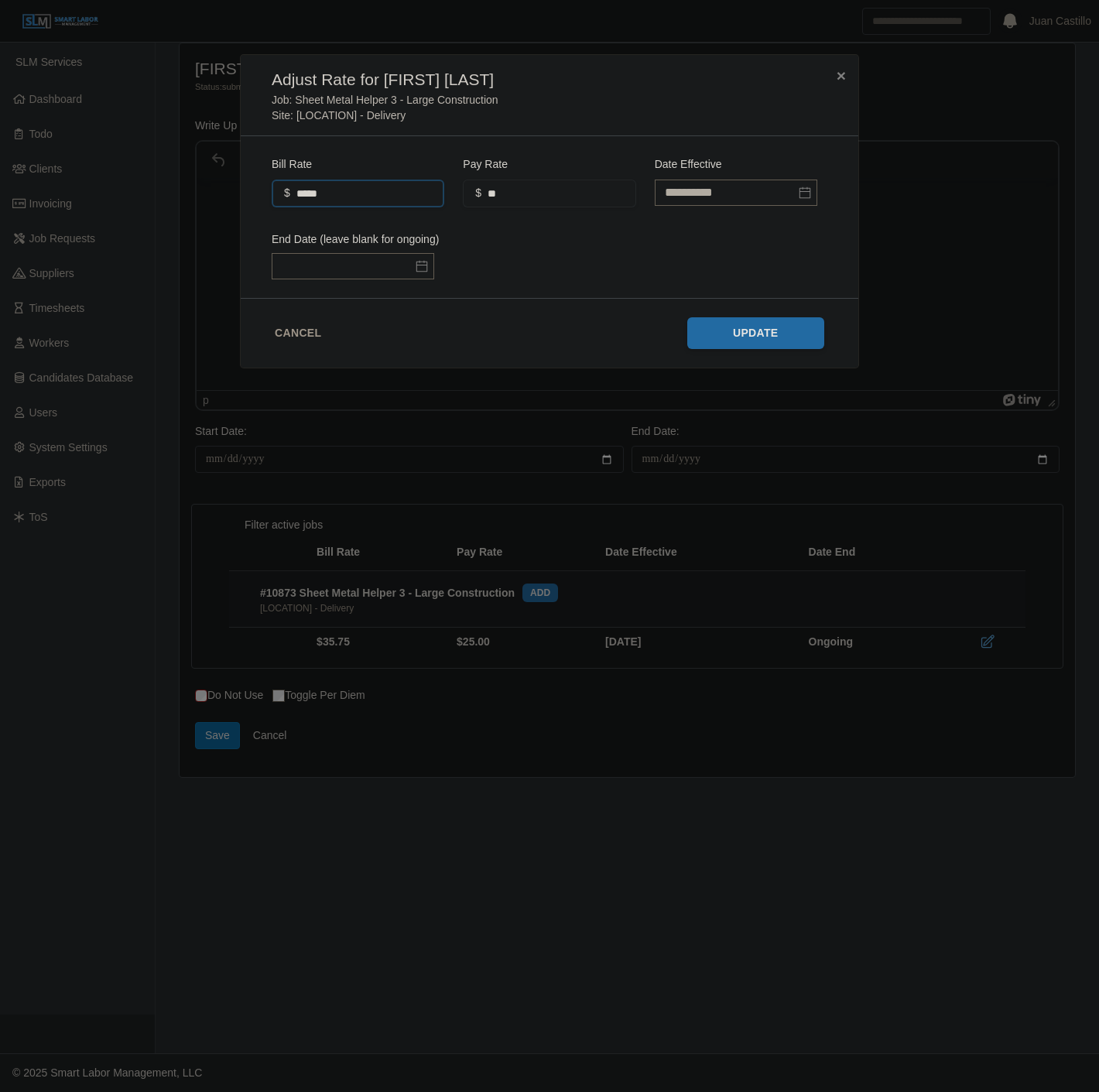 click on "*****" at bounding box center (358, 193) 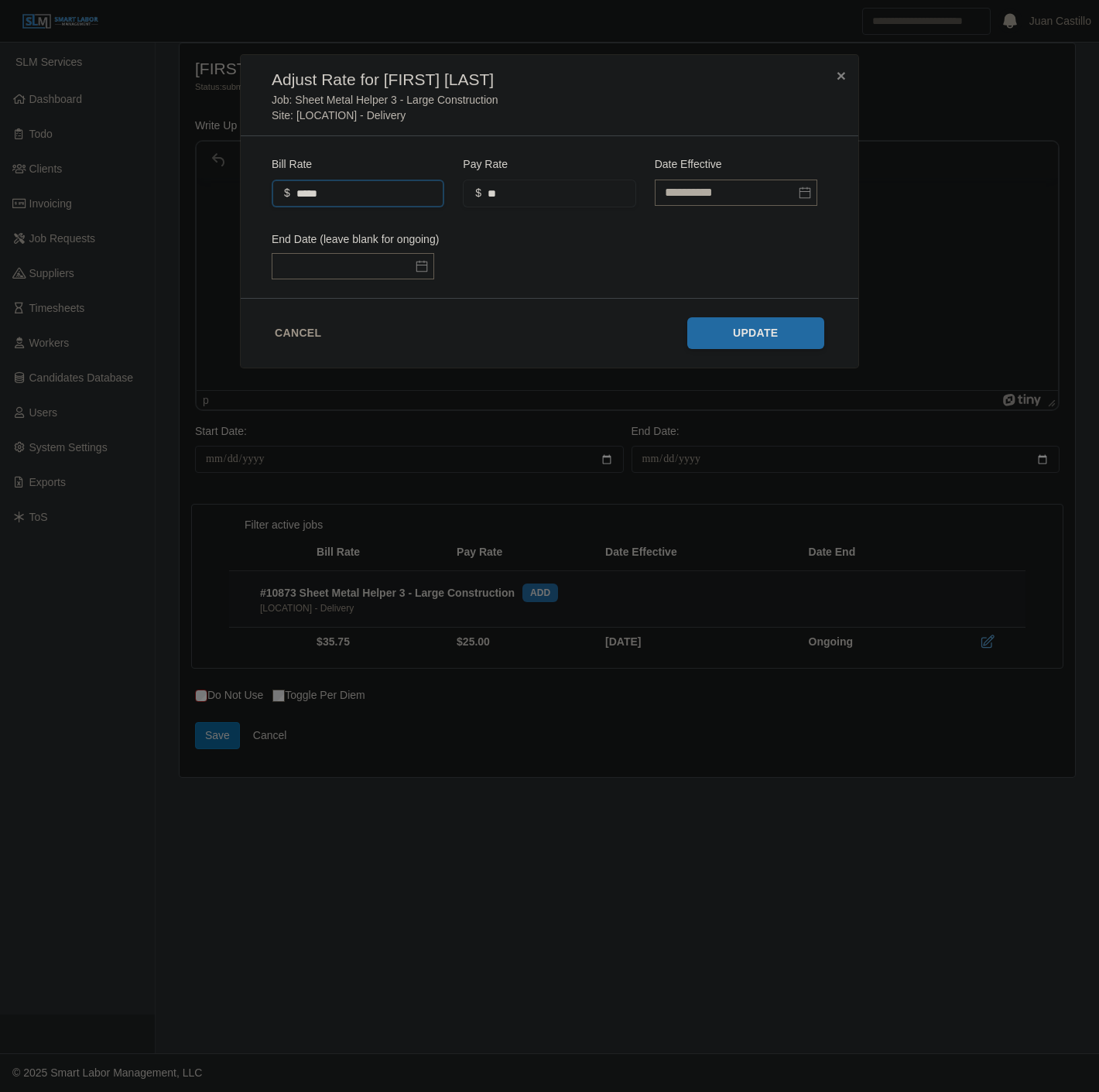 type on "*****" 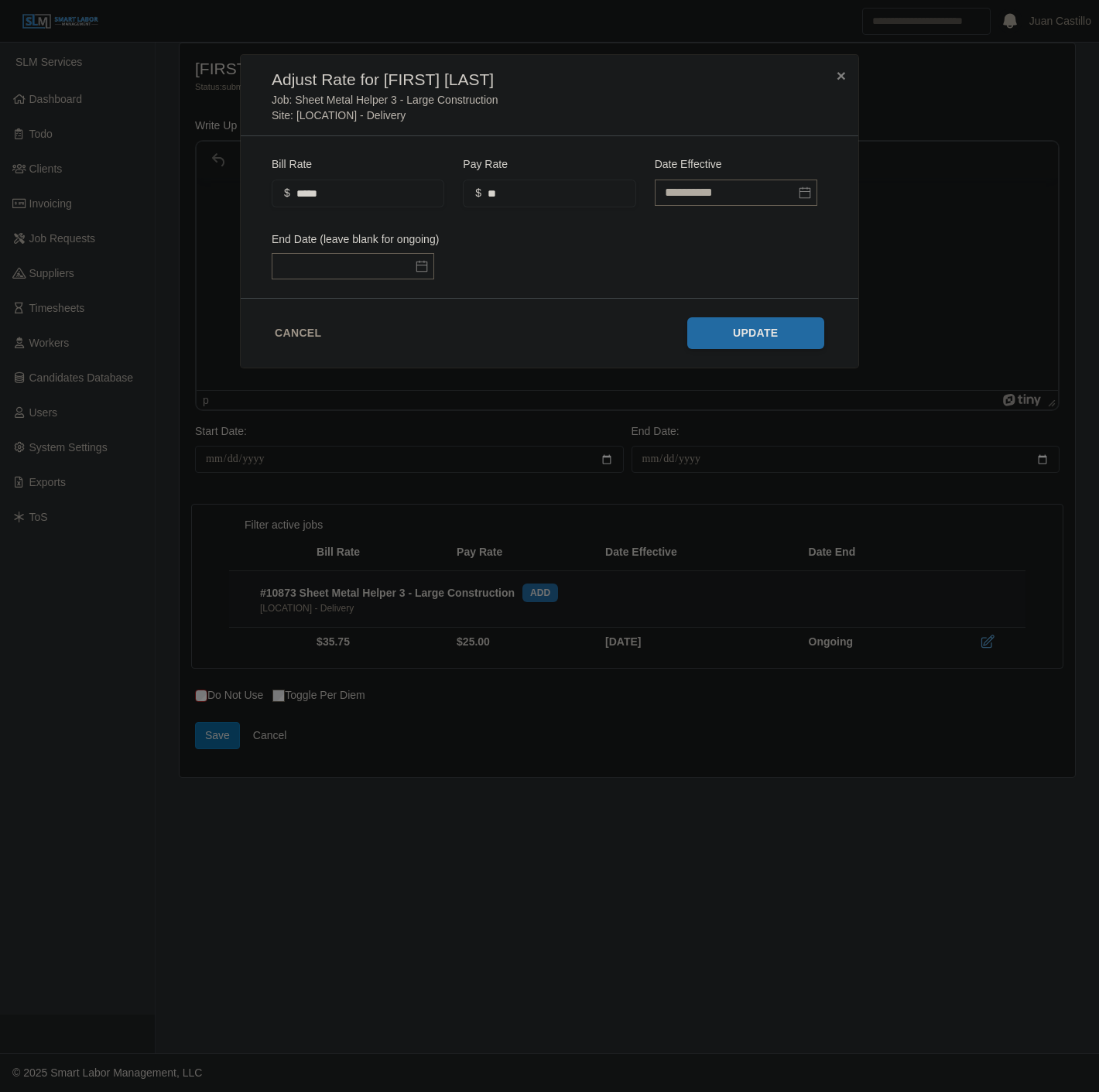 drag, startPoint x: 563, startPoint y: 212, endPoint x: 828, endPoint y: 379, distance: 313.23154 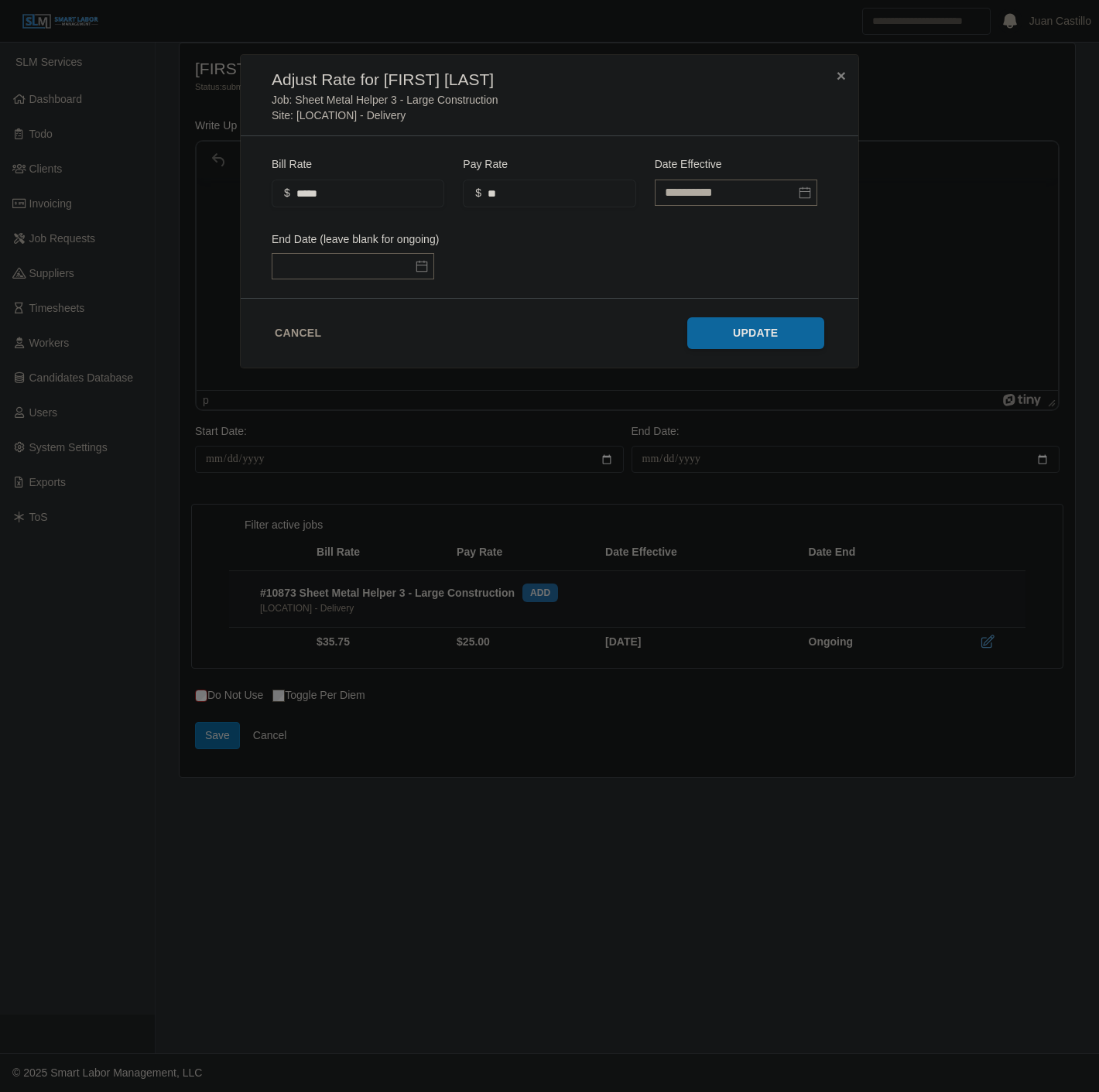 click on "Update" at bounding box center (756, 333) 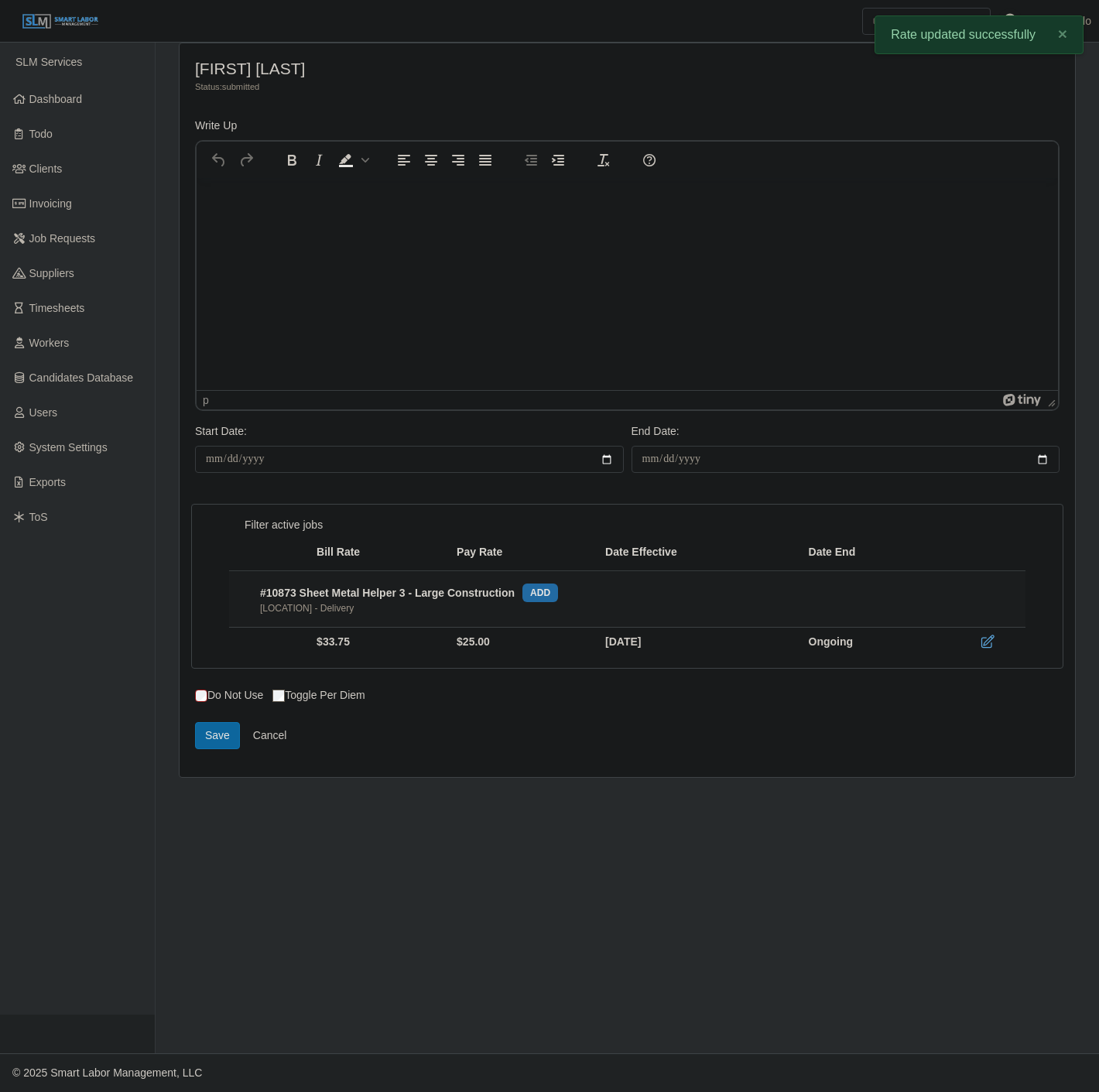 click on "**********" at bounding box center [627, 548] 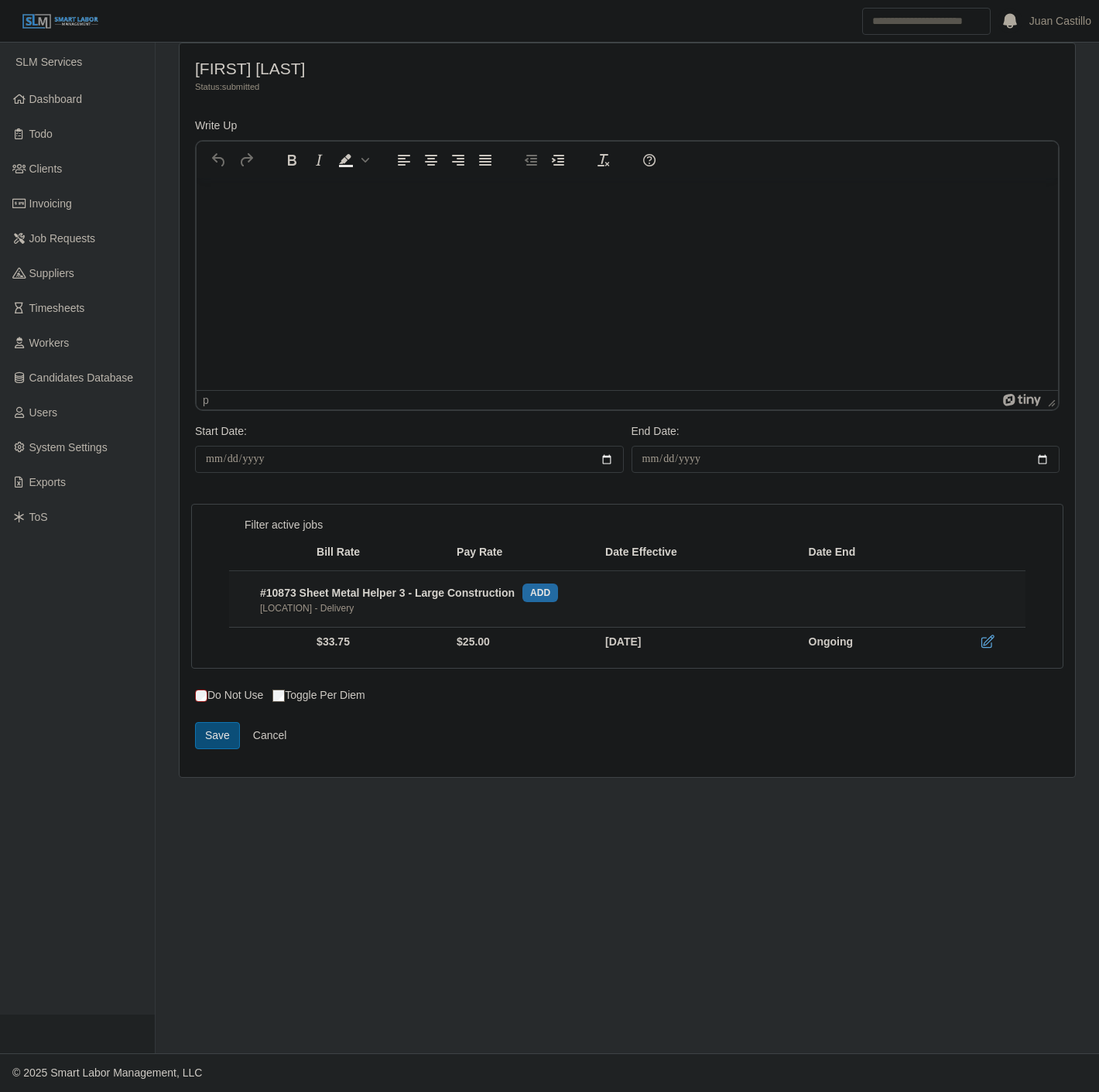 click on "Save" at bounding box center [217, 735] 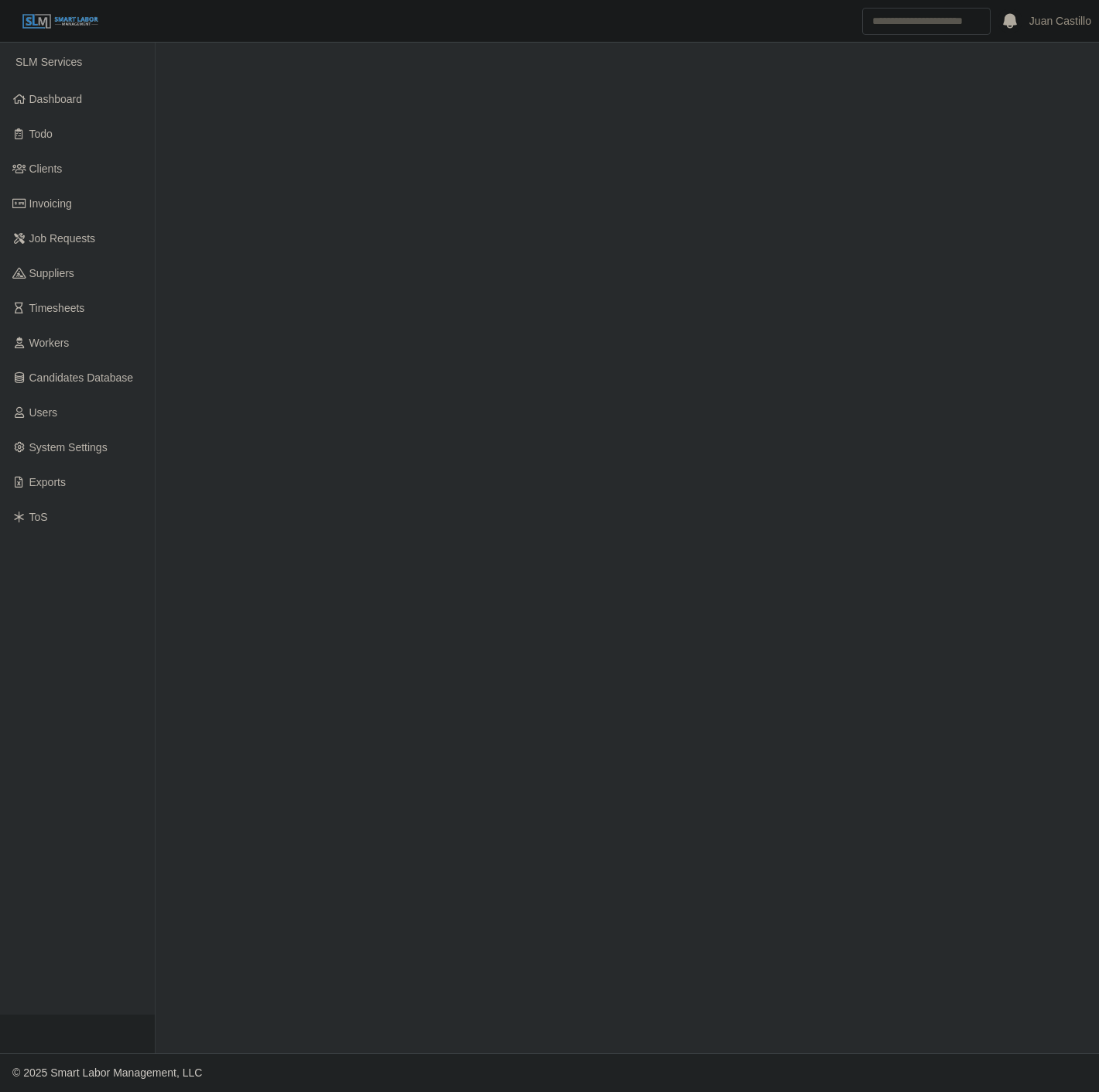 scroll, scrollTop: 0, scrollLeft: 0, axis: both 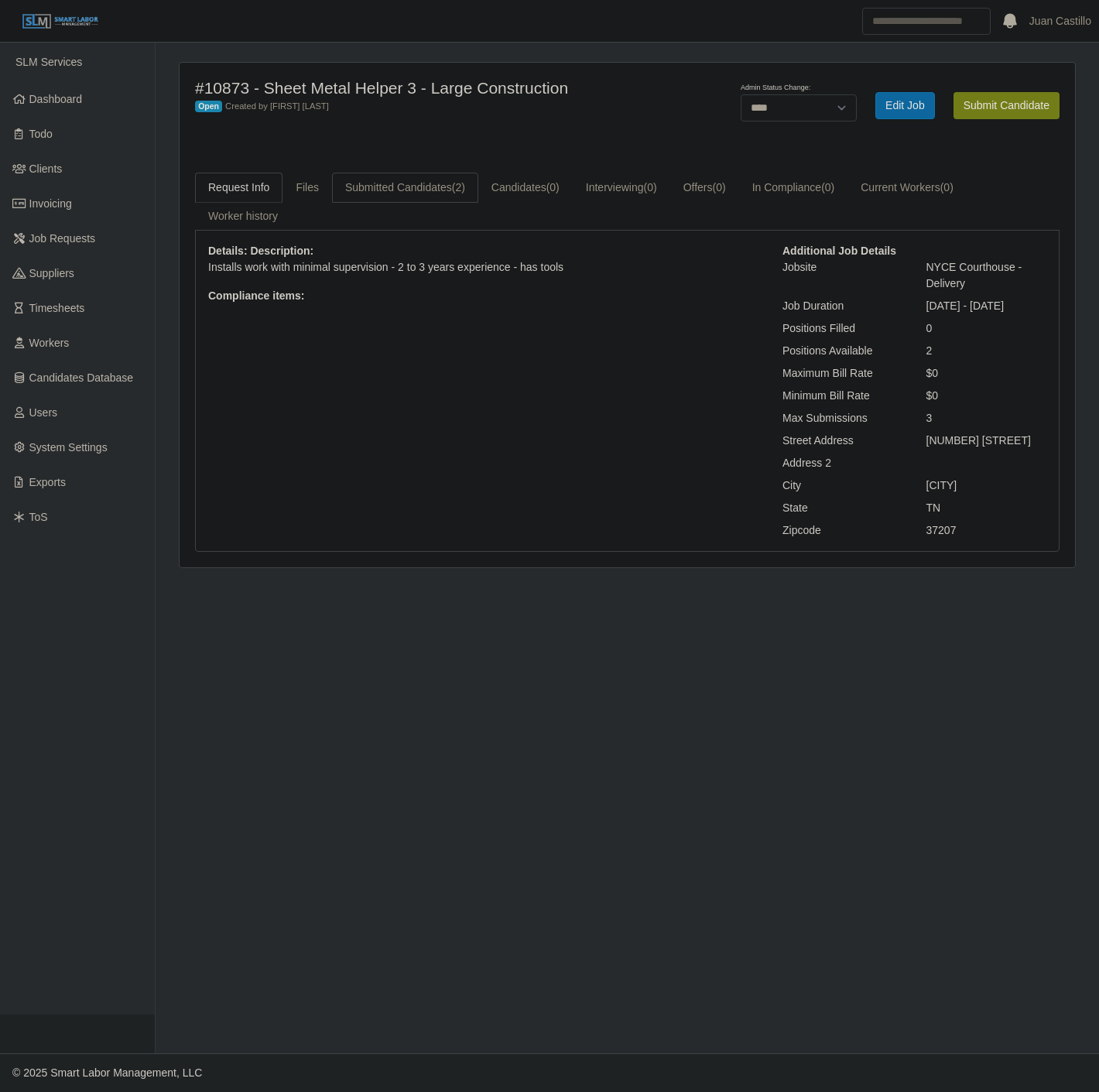 click on "Submitted Candidates
(2)" at bounding box center (405, 187) 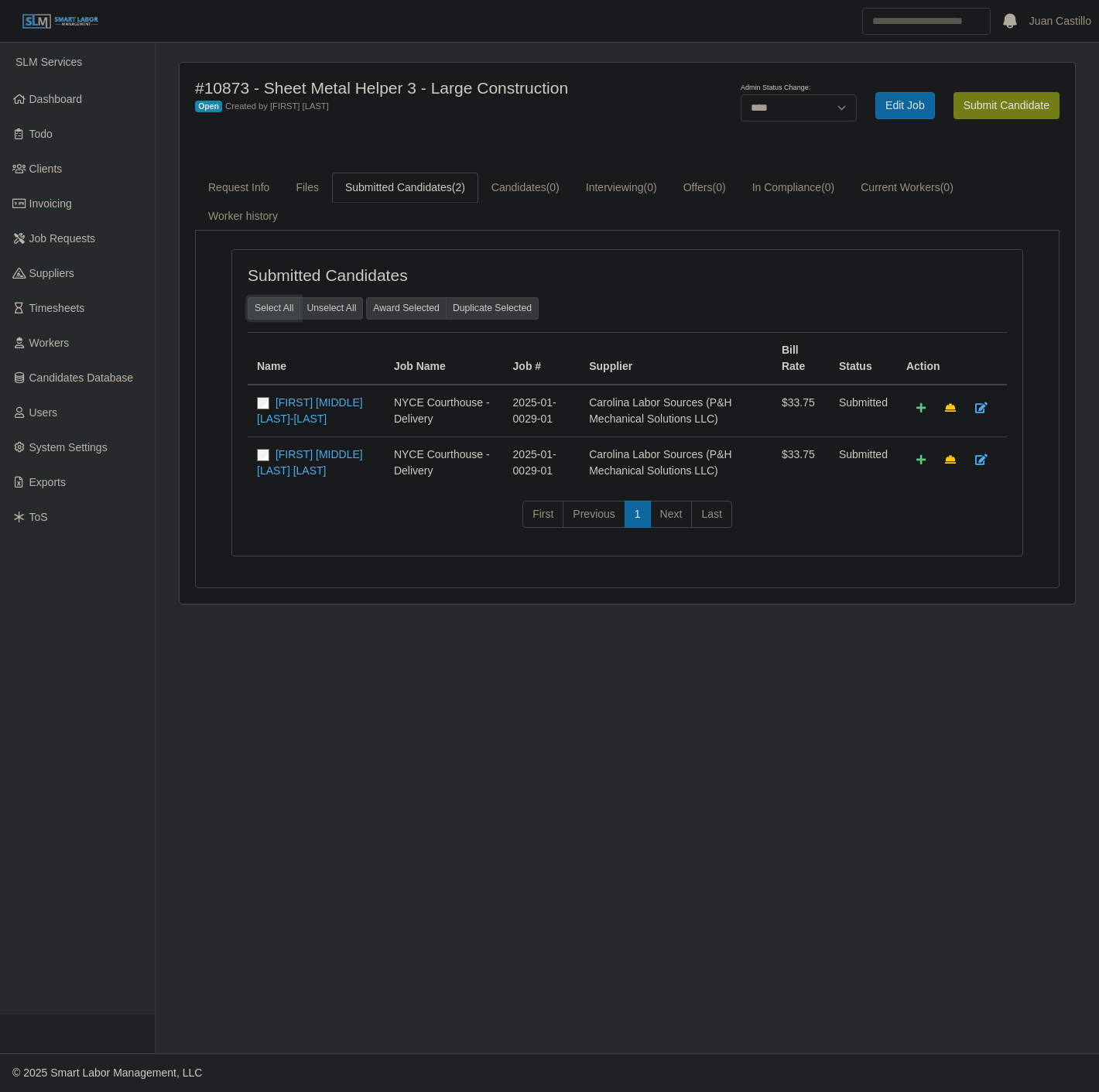 click on "Select All" at bounding box center [274, 308] 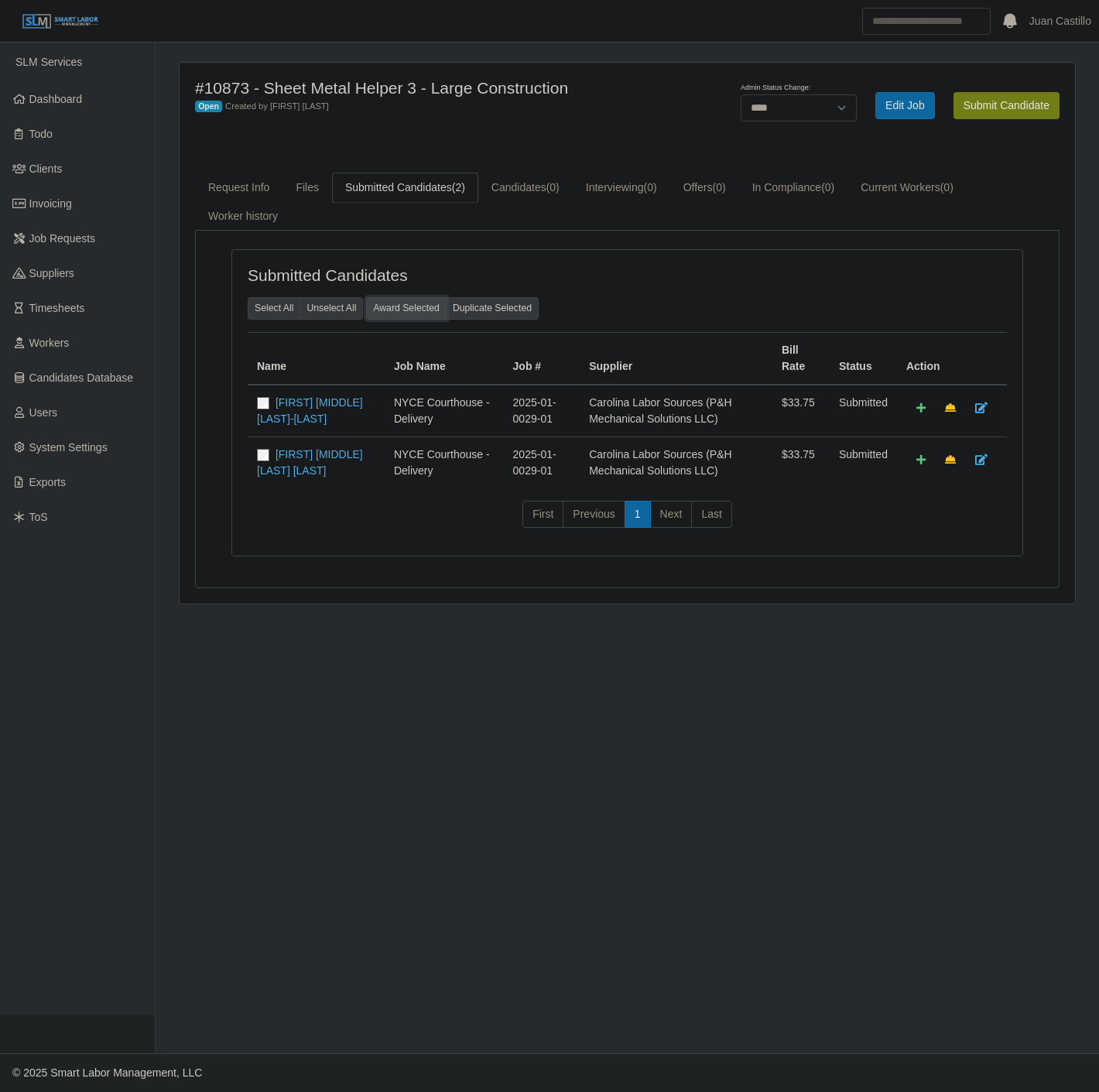 drag, startPoint x: 396, startPoint y: 302, endPoint x: 606, endPoint y: 98, distance: 292.7729 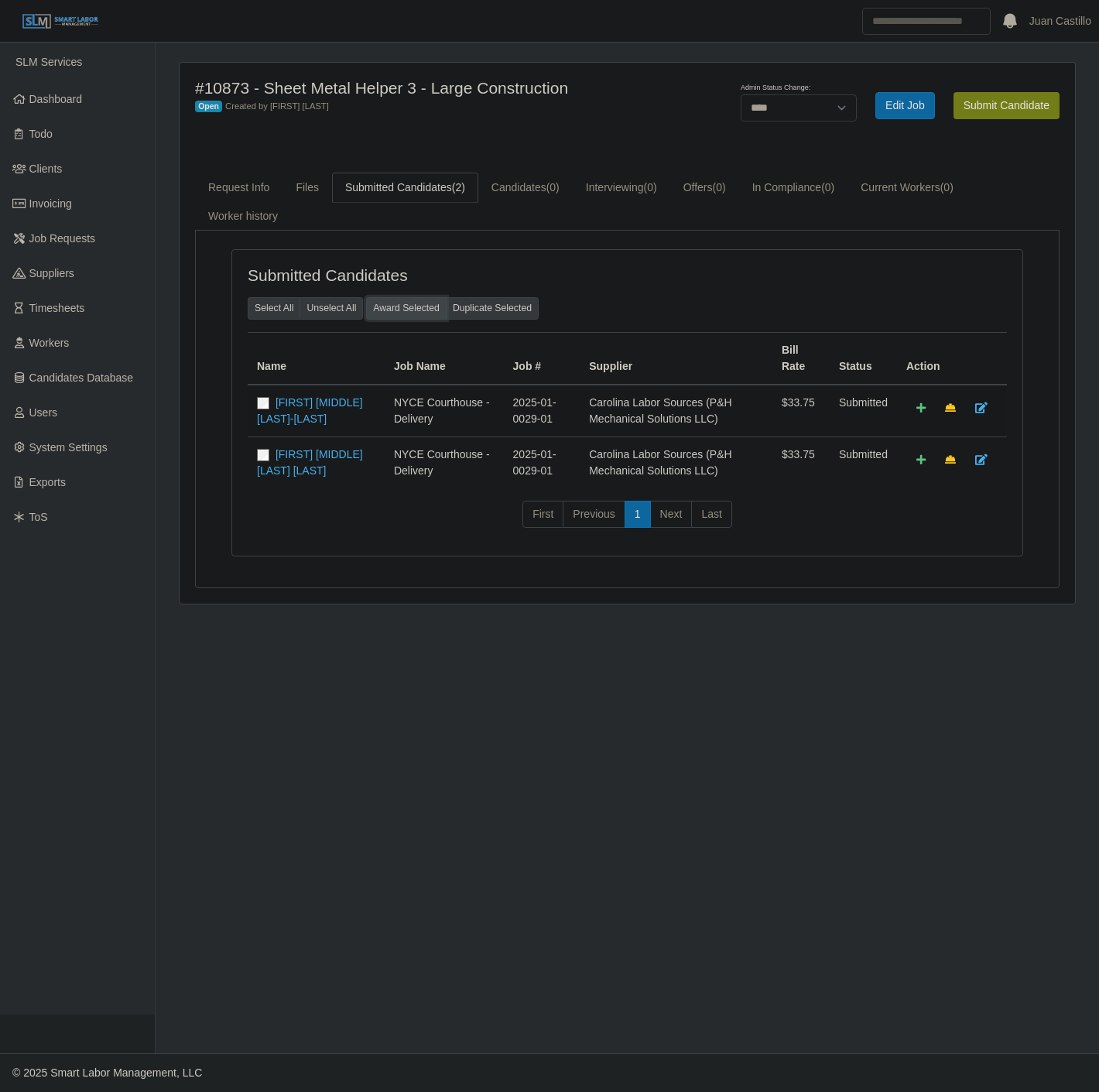 click on "Award Selected" at bounding box center (406, 308) 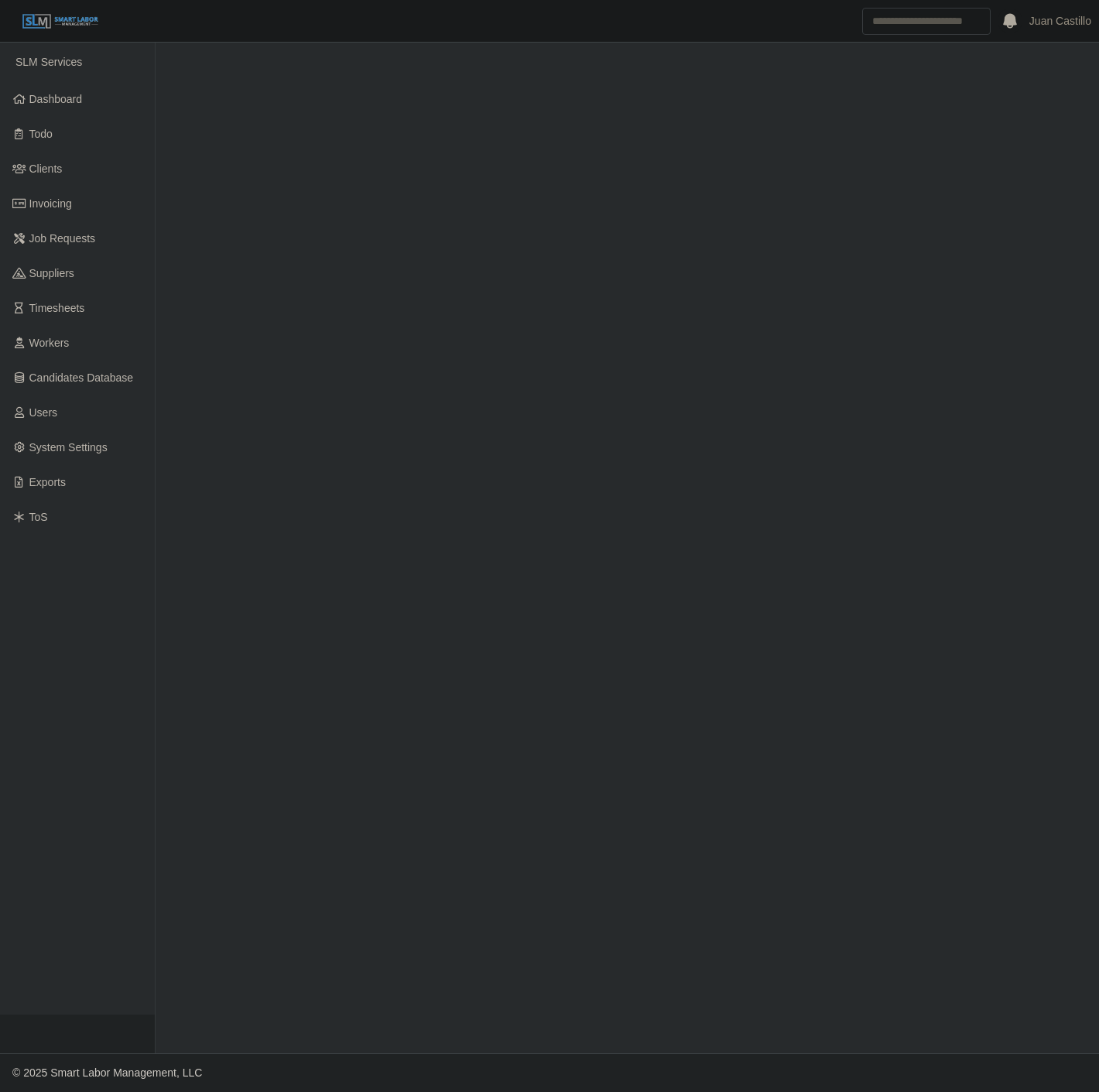scroll, scrollTop: 0, scrollLeft: 0, axis: both 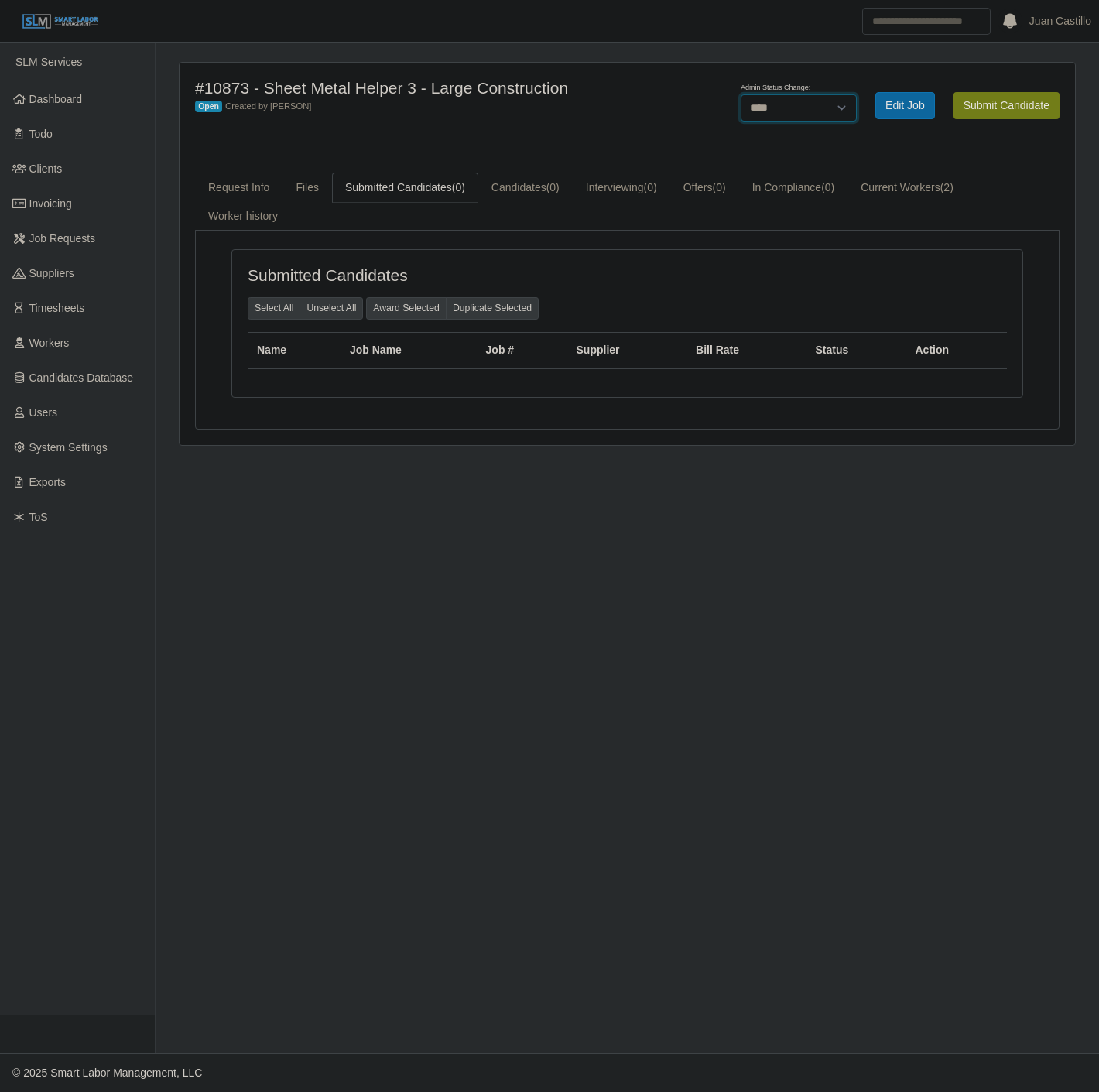 click on "*******         ****   ******" at bounding box center (799, 108) 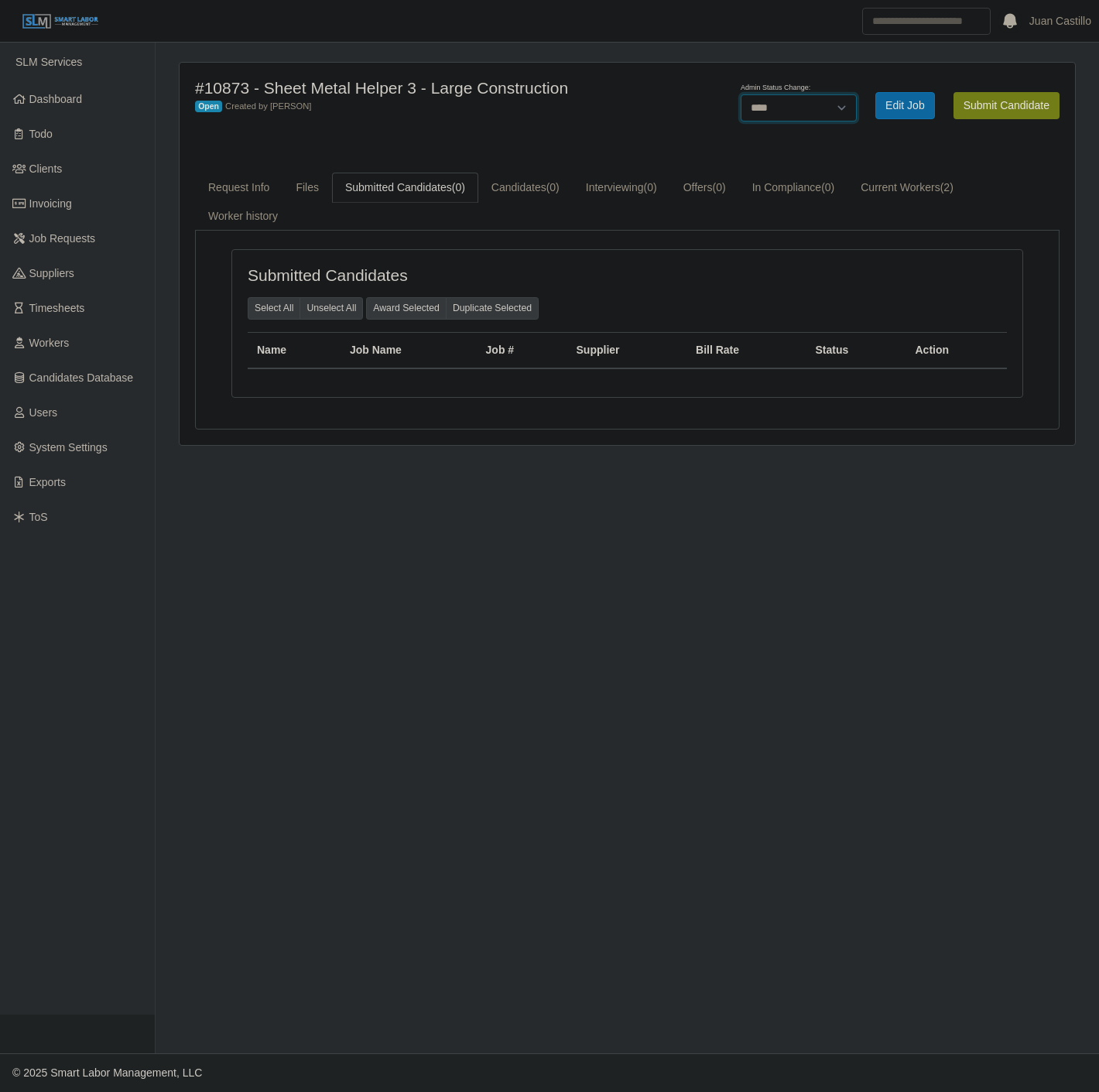 select on "******" 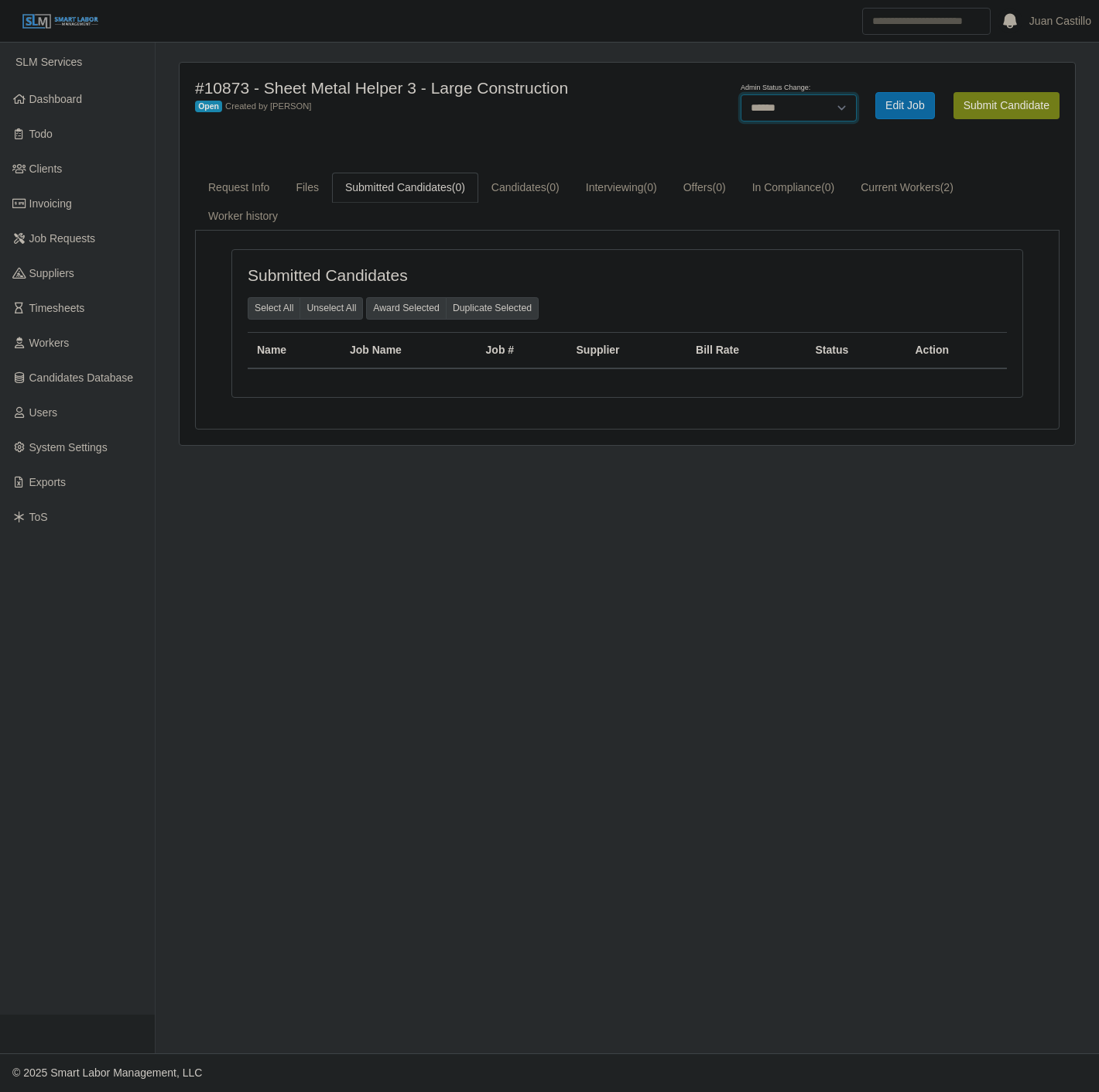 click on "*******         ****   ******" at bounding box center (799, 108) 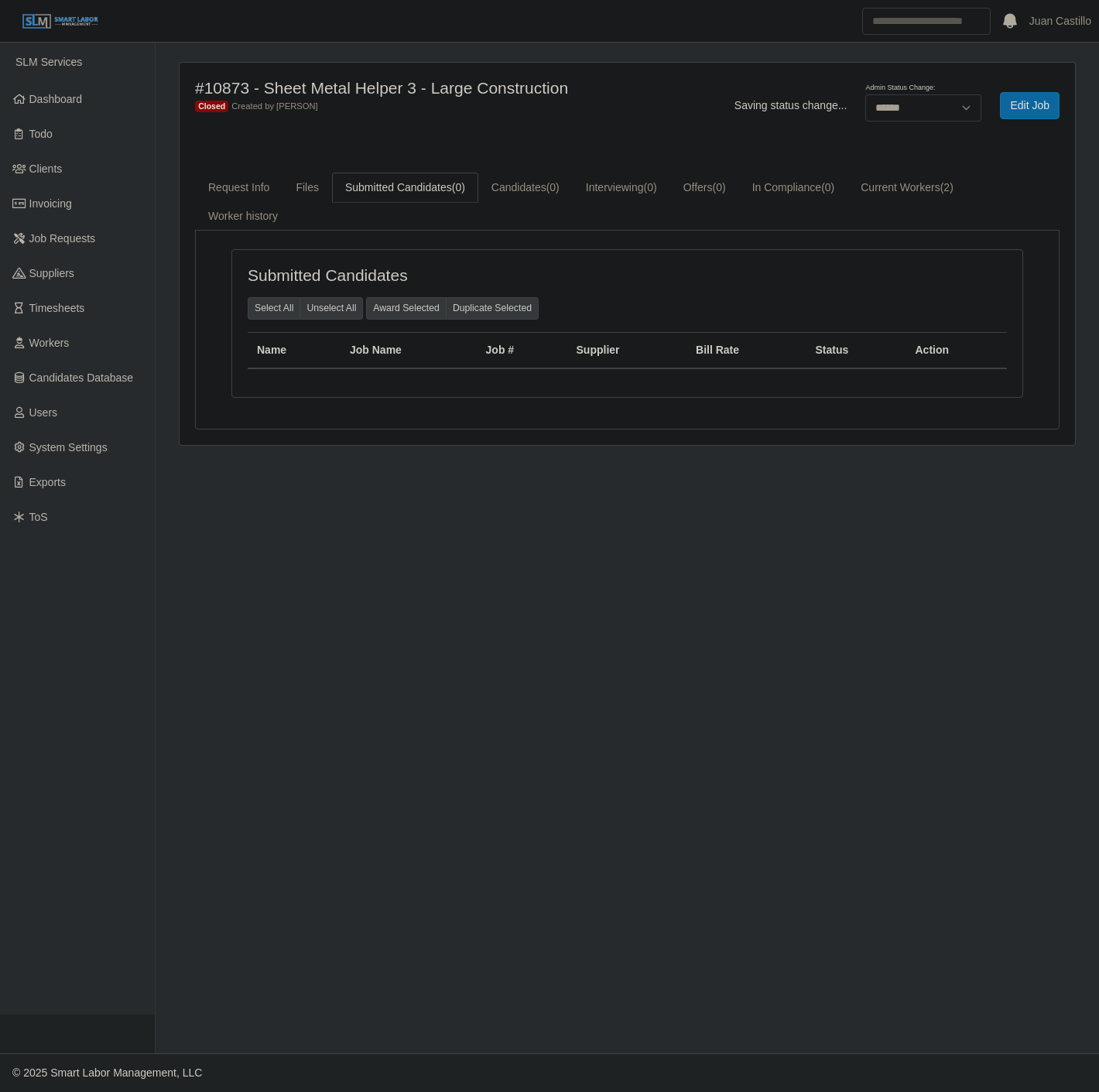 click on "#10873 - Sheet Metal Helper 3 - Large Construction   Closed   Created by Barry Parker    Saving status change...         Admin Status Change:
*******         ****   ******   Edit Job         Request Info   Files     Submitted Candidates
(0)   Candidates  (0)   Interviewing
(0)   Offers  (0)   In Compliance  (0)   Current Workers  (2)   Worker history   Details:     Description:   Installs work with minimal supervision - 2 to 3 years experience - has tools   Compliance items:     Additional Job Details
Jobsite
NYCE Courthouse - Delivery
Job Duration
[DATE] -
[DATE]
Positions Filled
2
Positions Available" at bounding box center (627, 254) 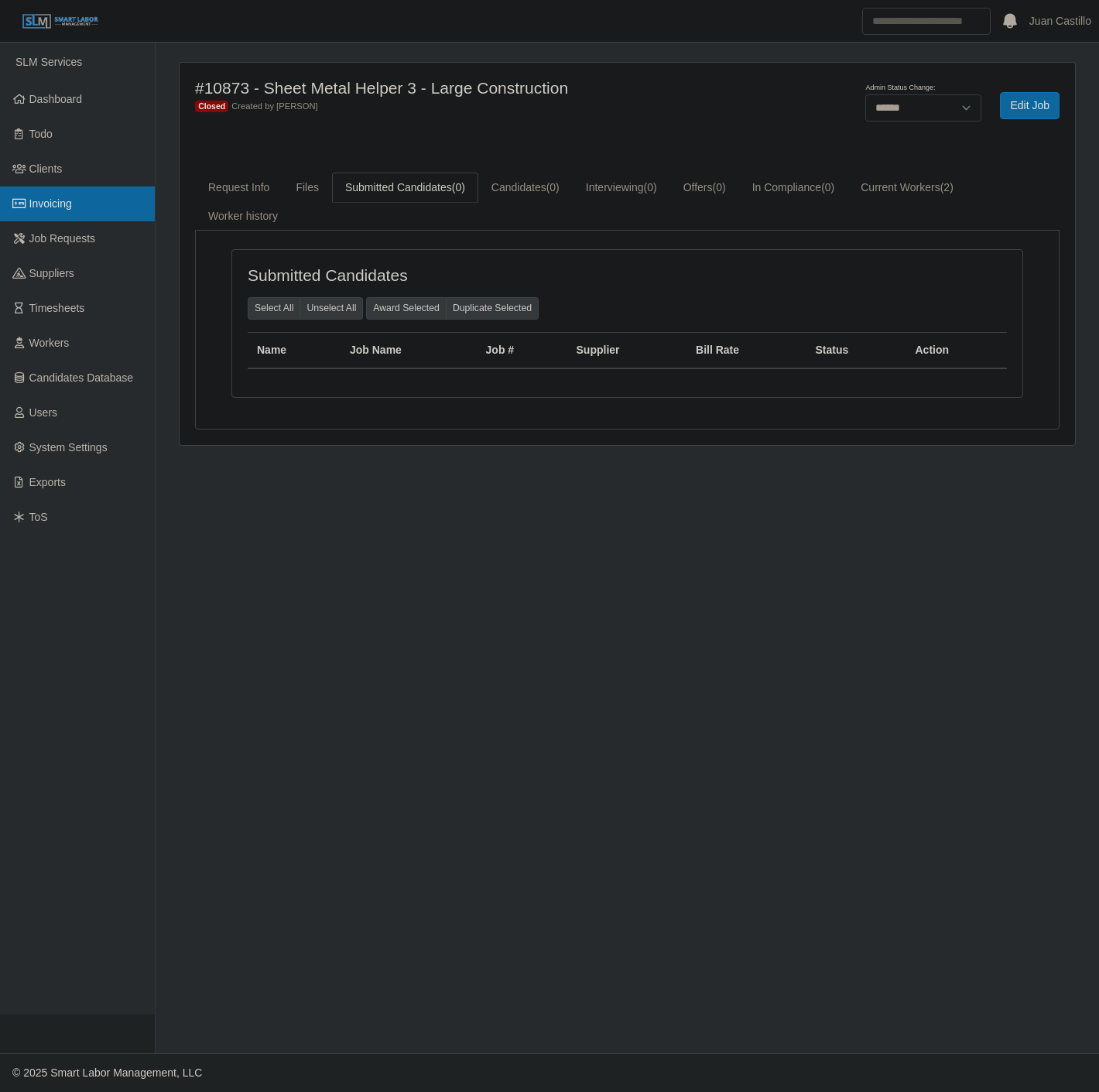 drag, startPoint x: 617, startPoint y: 700, endPoint x: 56, endPoint y: 187, distance: 760.19077 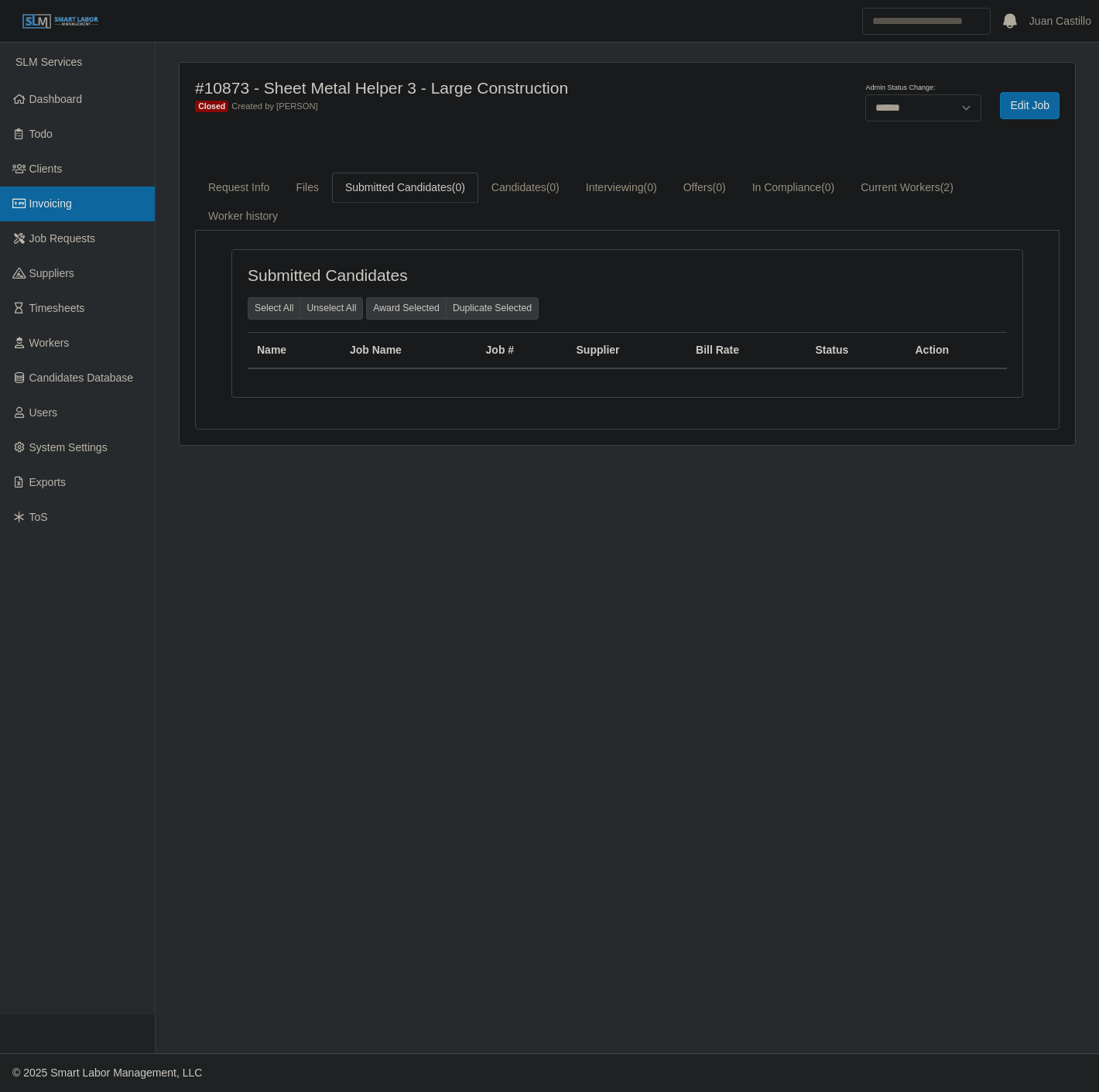 click on "#10873 - Sheet Metal Helper 3 - Large Construction   Closed   Created by Barry Parker            Admin Status Change:
*******         ****   ******   Edit Job         Request Info   Files     Submitted Candidates
(0)   Candidates  (0)   Interviewing
(0)   Offers  (0)   In Compliance  (0)   Current Workers  (2)   Worker history   Details:     Description:   Installs work with minimal supervision - 2 to 3 years experience - has tools   Compliance items:     Additional Job Details
Jobsite
NYCE Courthouse - Delivery
Job Duration
08/11/2025 -
08/11/2026
Positions Filled
2
Positions Available
2             3" at bounding box center [627, 548] 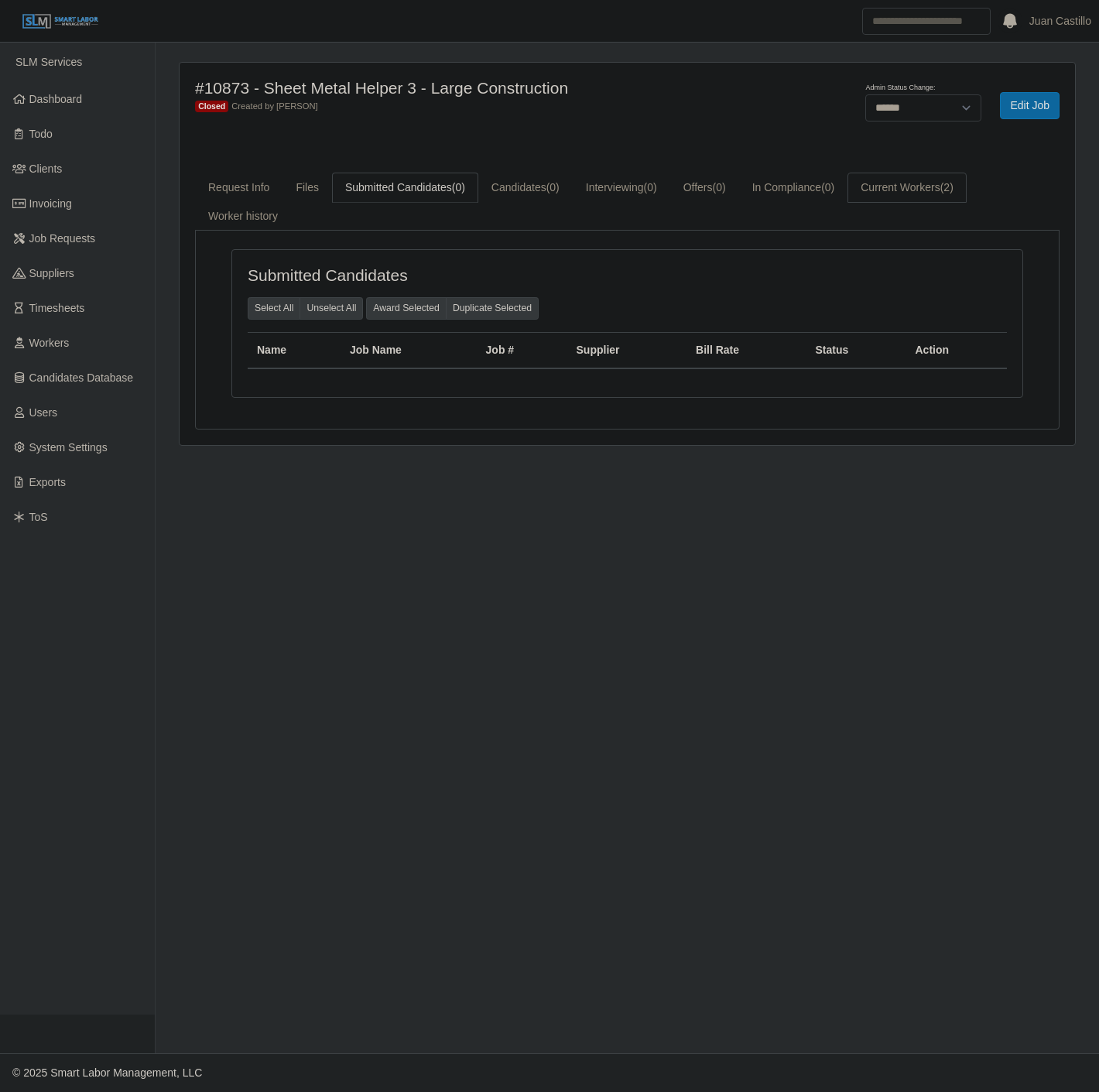 click on "Current Workers  (2)" at bounding box center [907, 187] 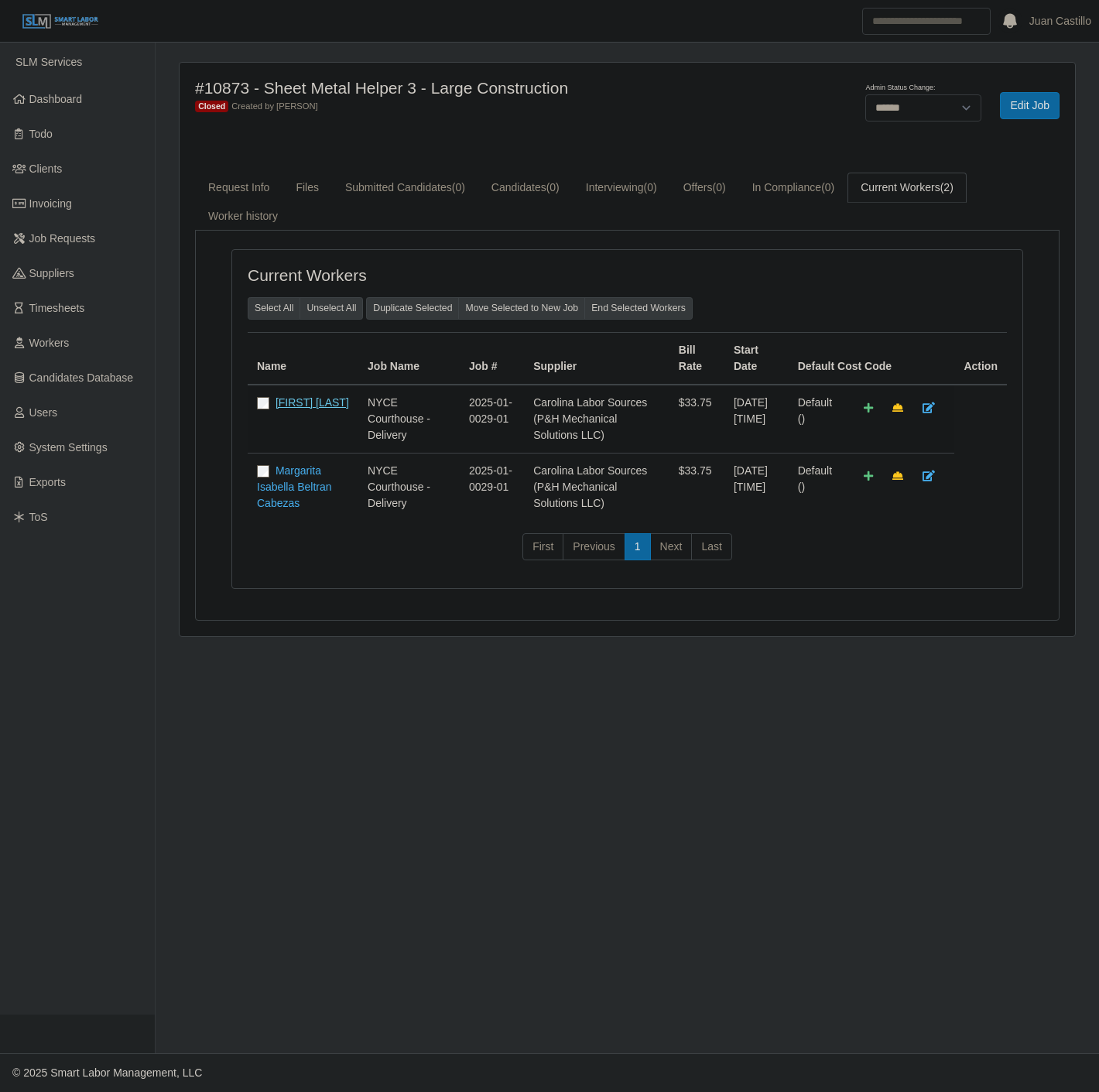 click on "[FIRST]  [LAST]" at bounding box center (312, 402) 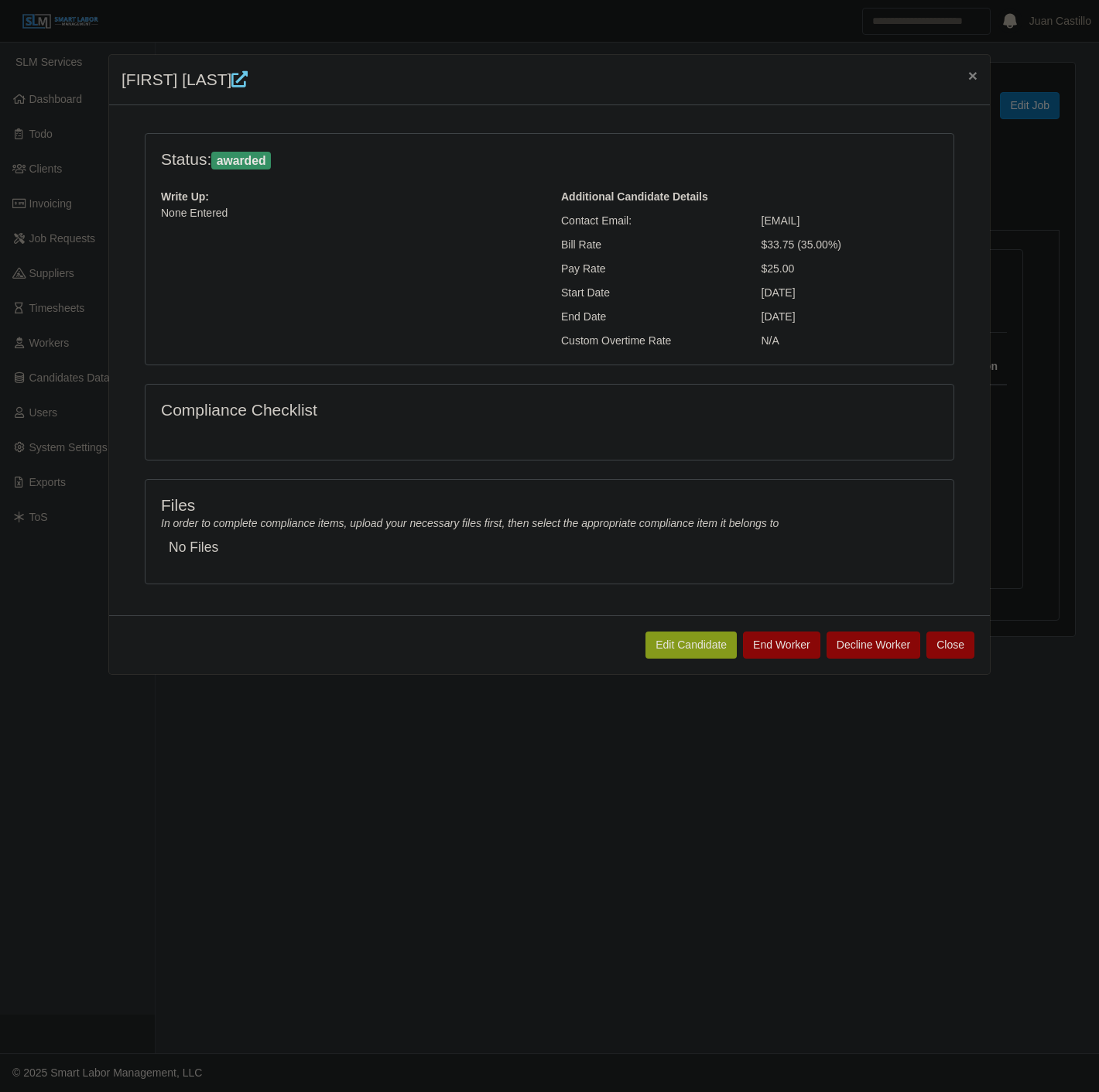 click at bounding box center (239, 79) 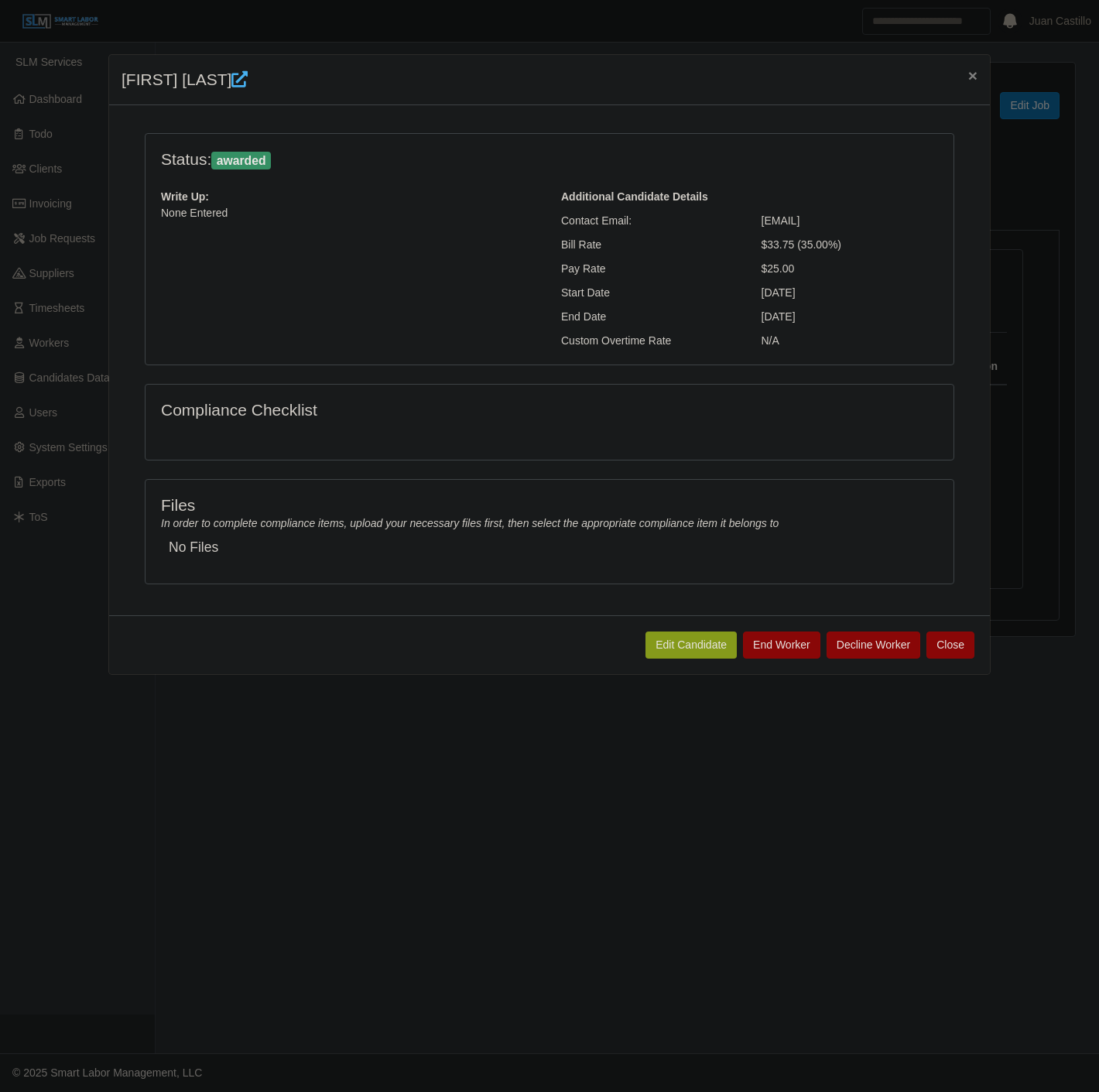 click on "Sayri Aguilar-Enamorado    ×
Status:  awarded     Write Up:
None Entered
Additional Candidate Details
Contact Email:
[EMAIL]
Bill Rate
$33.75 (35.00%)
Pay Rate
$25.00
Start Date
[DATE]
End Date
[DATE]
Custom Overtime Rate
N/A
Compliance Checklist
Files
No Files                               Edit Candidate
End Worker" at bounding box center (550, 546) 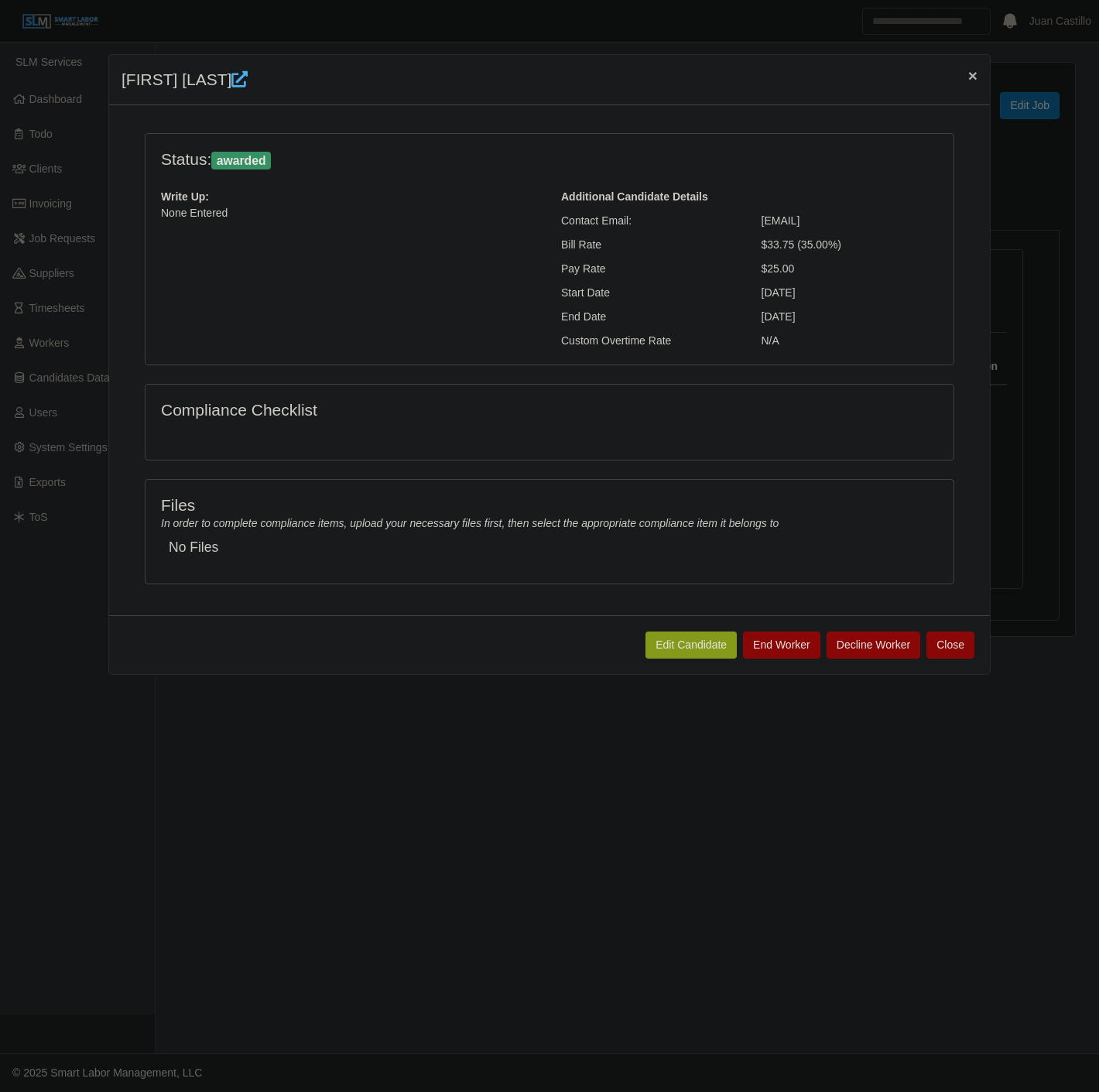click on "×" at bounding box center (973, 75) 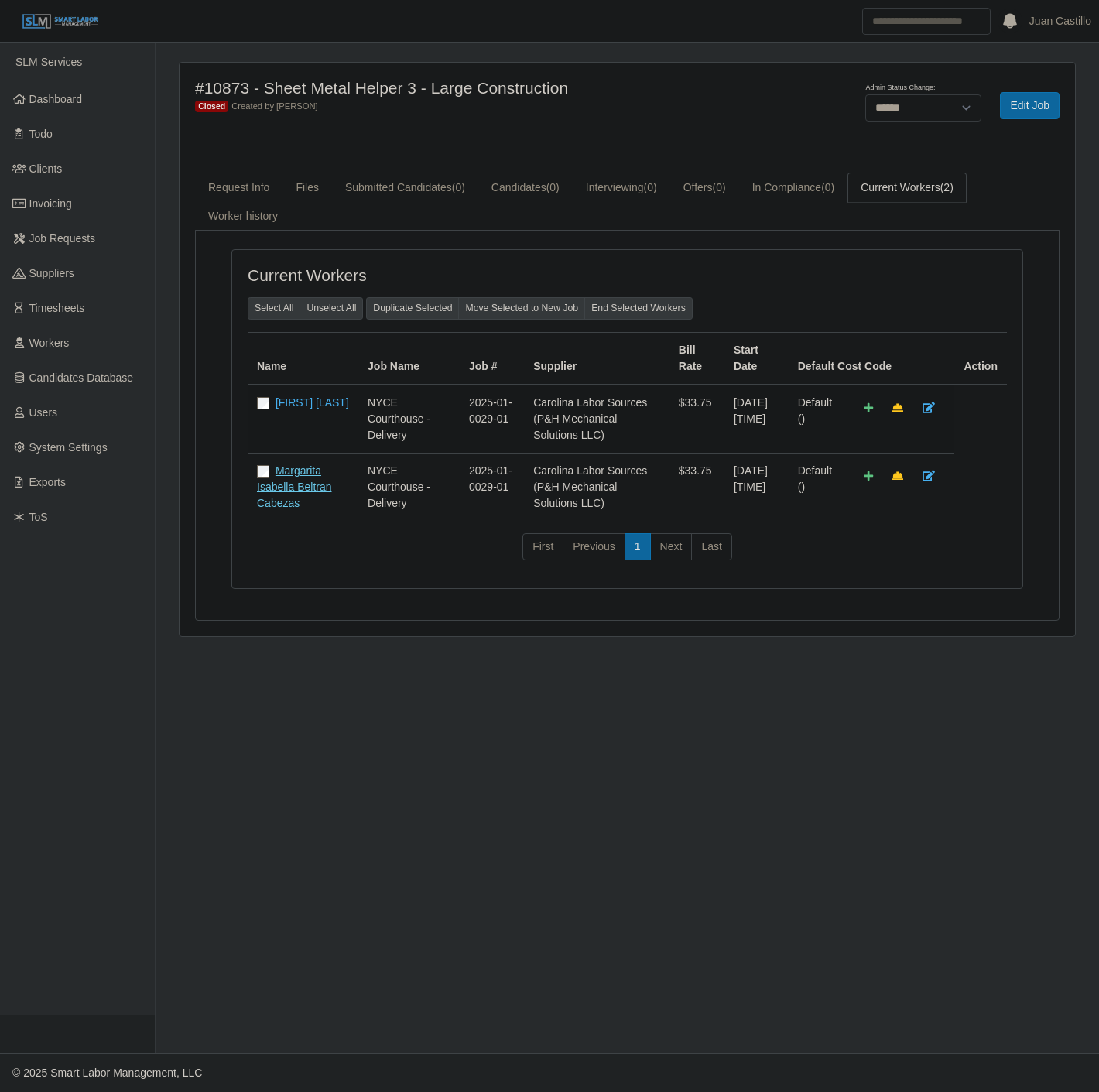 click on "Margarita  Isabella  Beltran Cabezas" at bounding box center [294, 487] 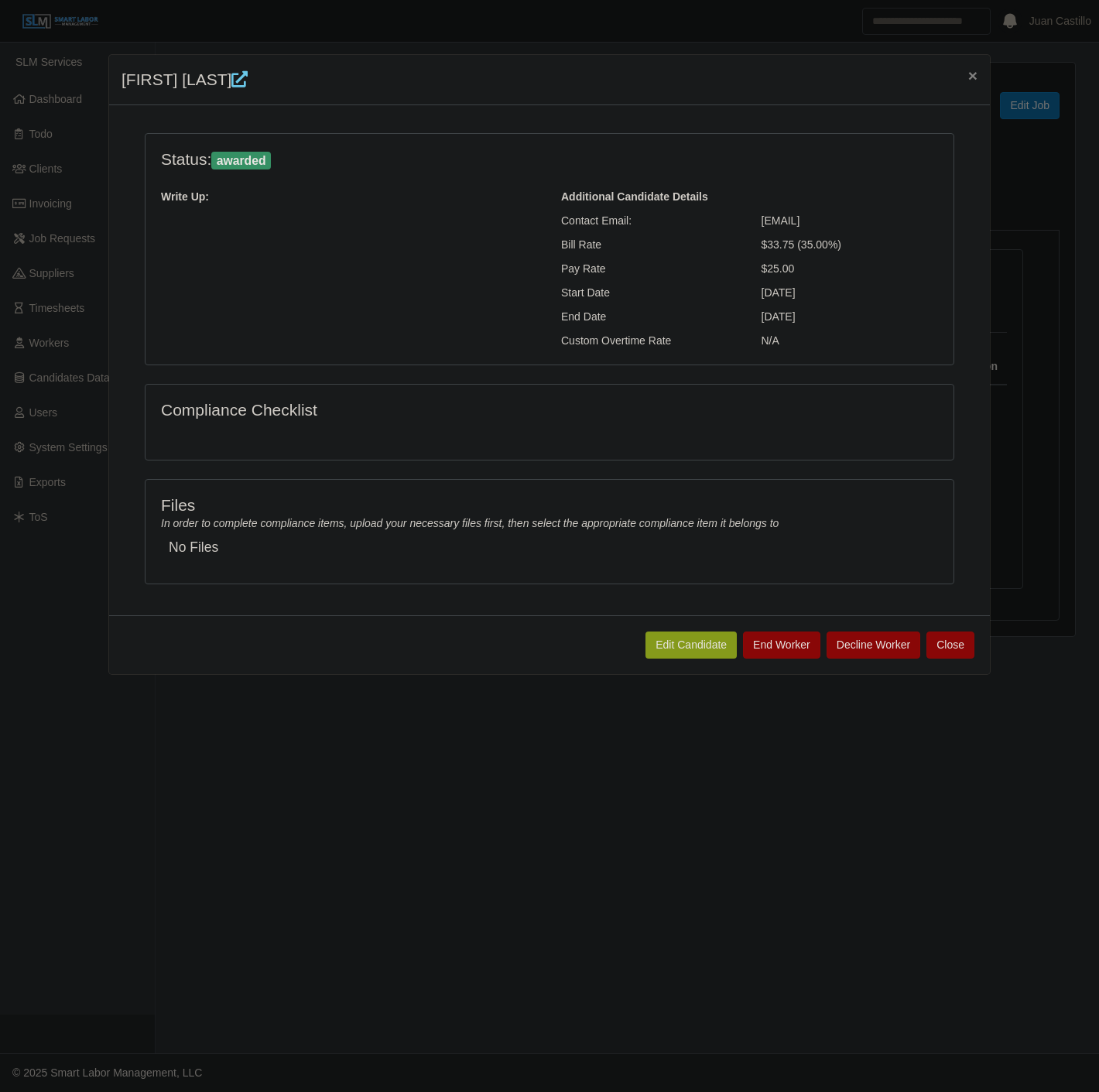 click at bounding box center (239, 79) 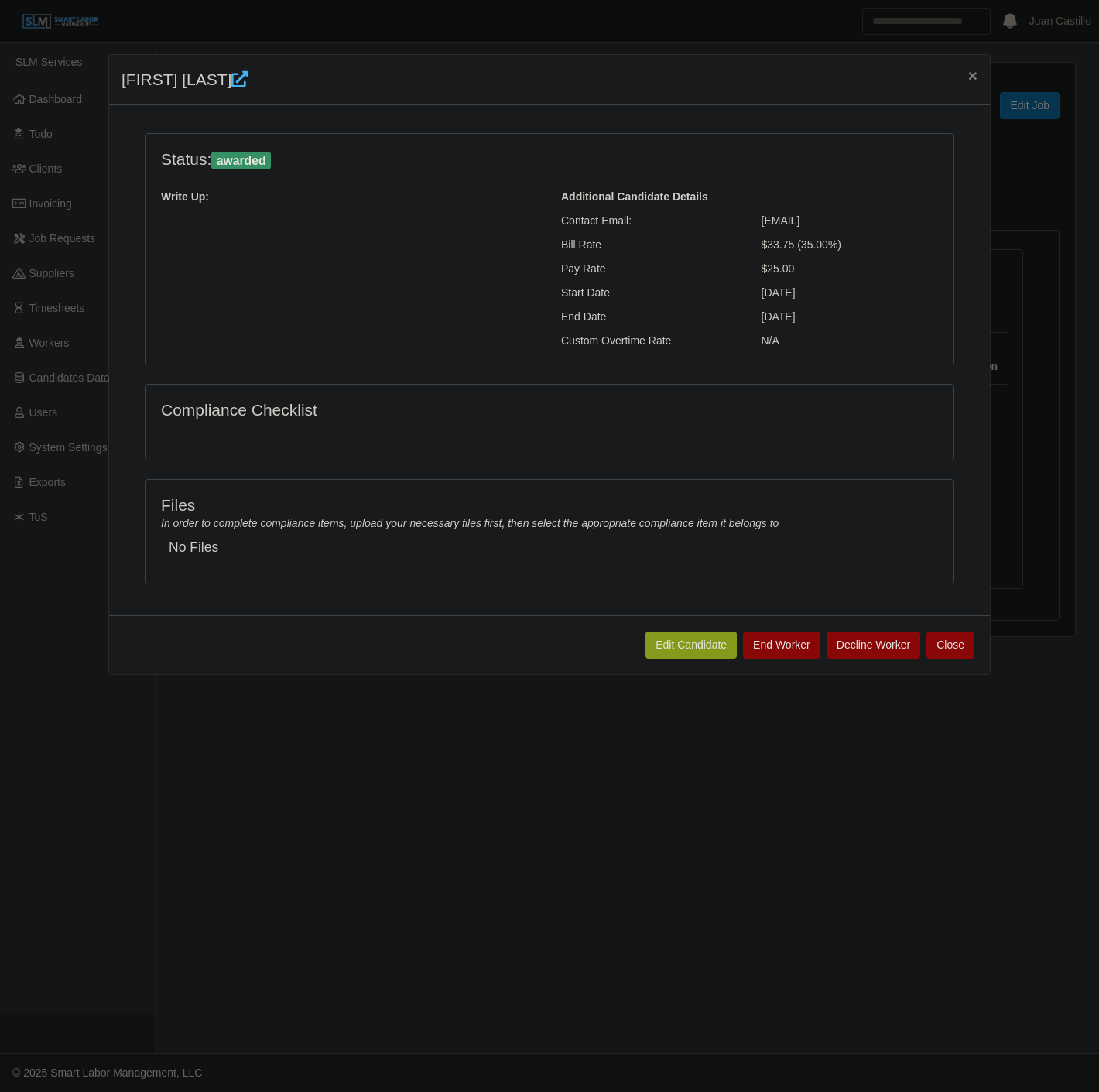 click on "Margarita Beltran Cabezas    ×
Status:  awarded     Write Up:           Additional Candidate Details
Contact Email:
[EMAIL]
Bill Rate
$33.75 (35.00%)
Pay Rate
$25.00
Start Date
[DATE]
End Date
[DATE]
Custom Overtime Rate
N/A
Compliance Checklist
Files
In order to complete compliance items, upload your necessary files first, then select the appropriate compliance item it belongs to       No Files" at bounding box center (550, 546) 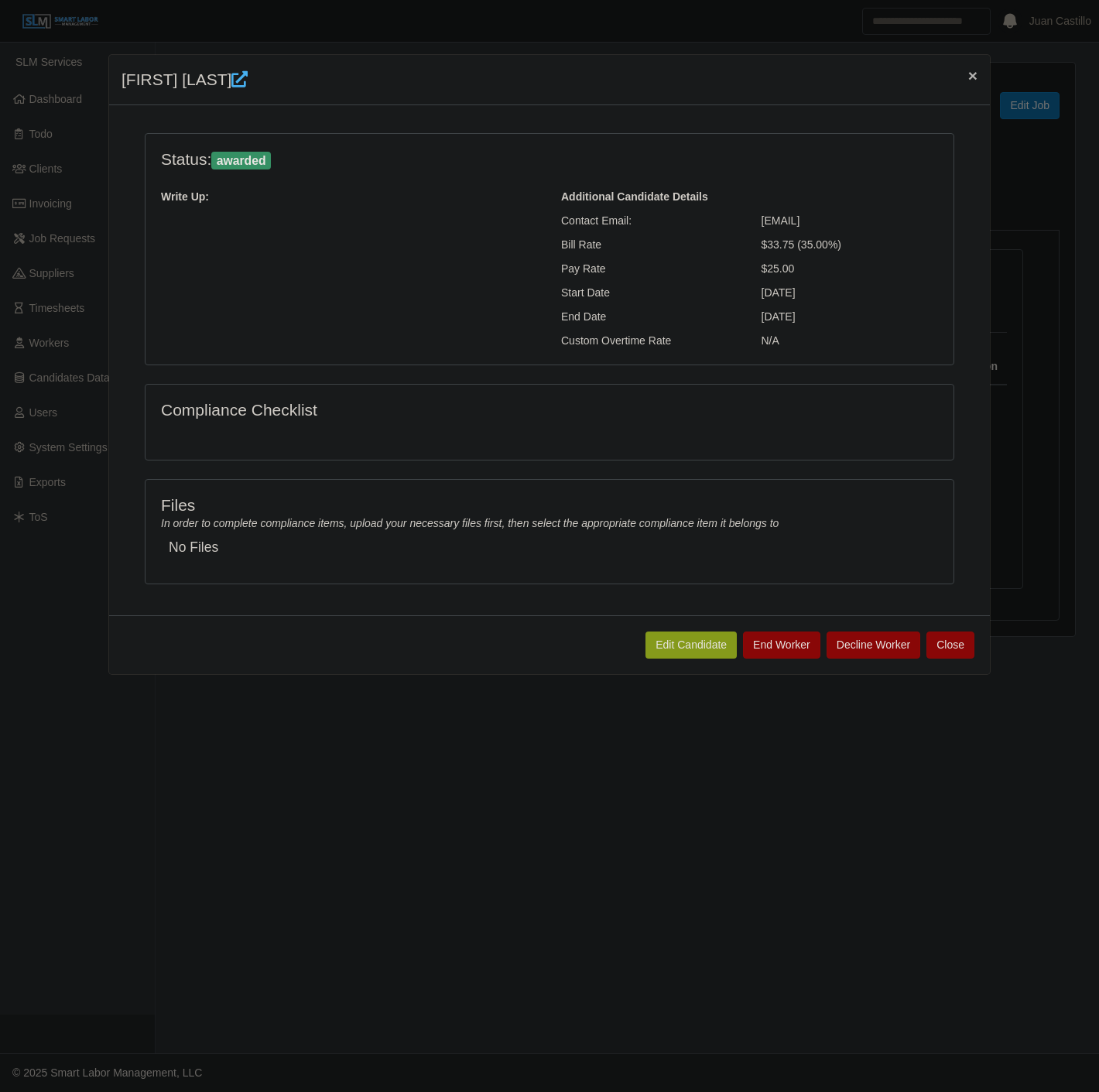 click on "×" at bounding box center [973, 75] 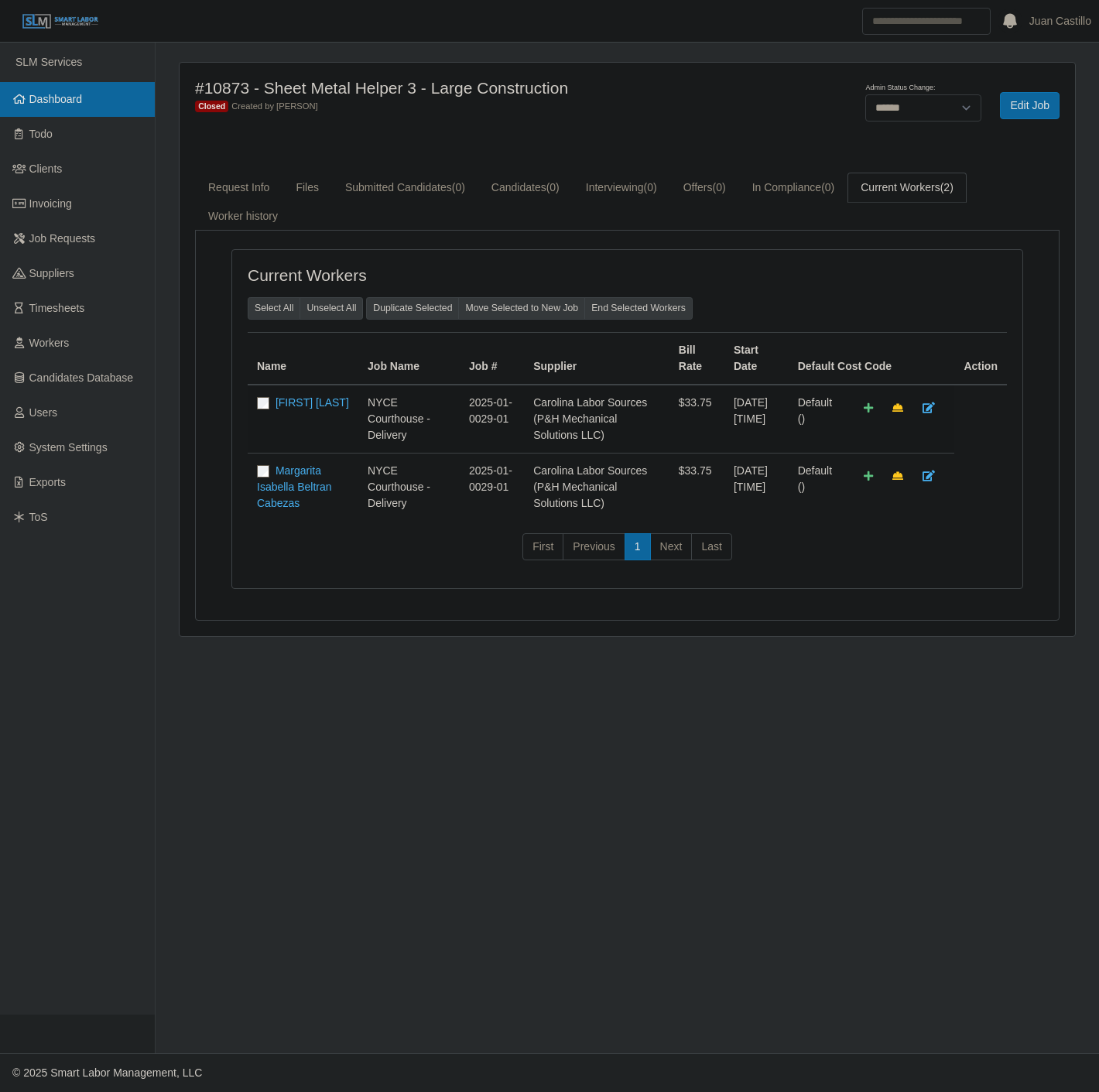 click on "Dashboard" at bounding box center [77, 99] 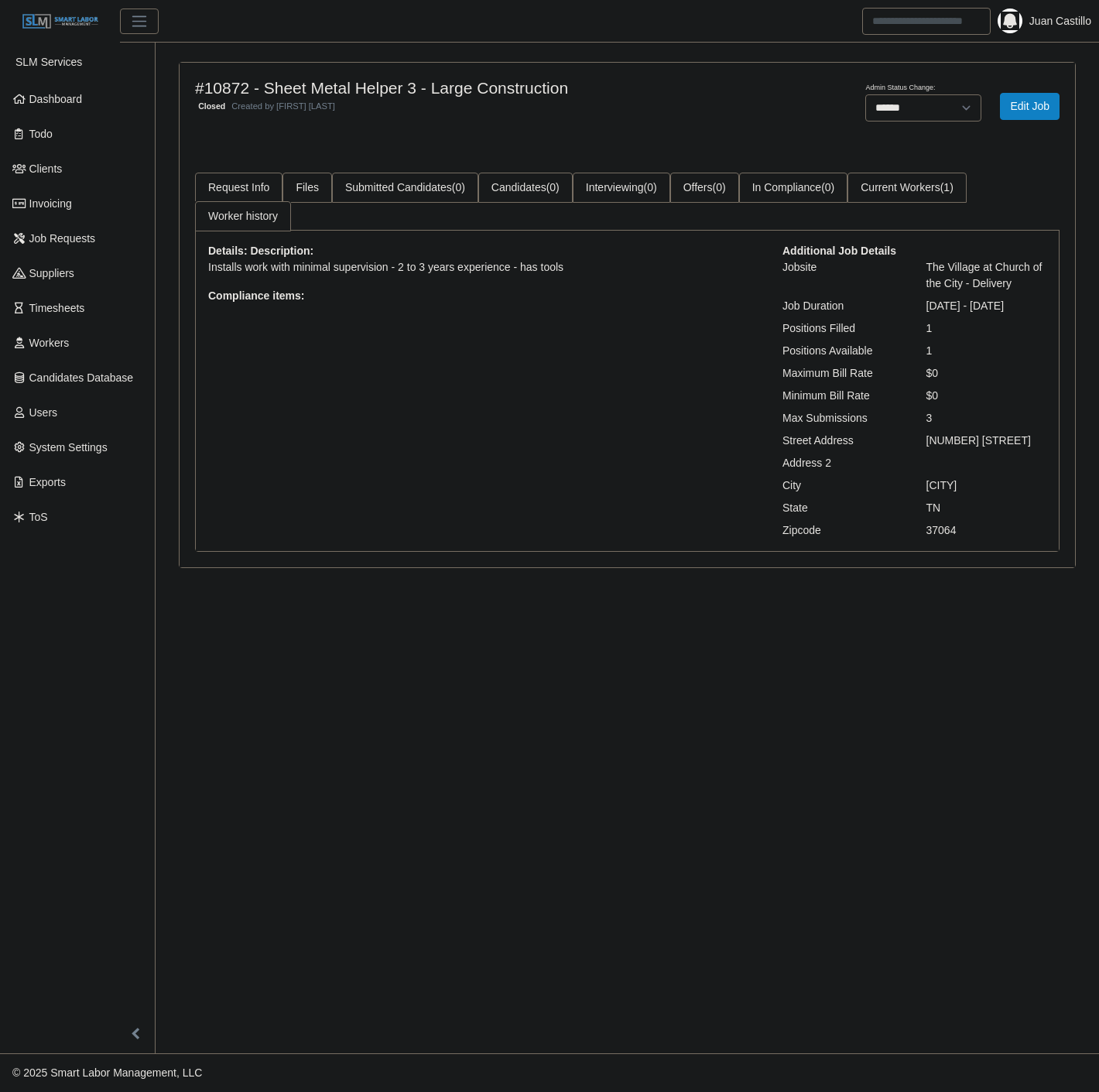 select on "******" 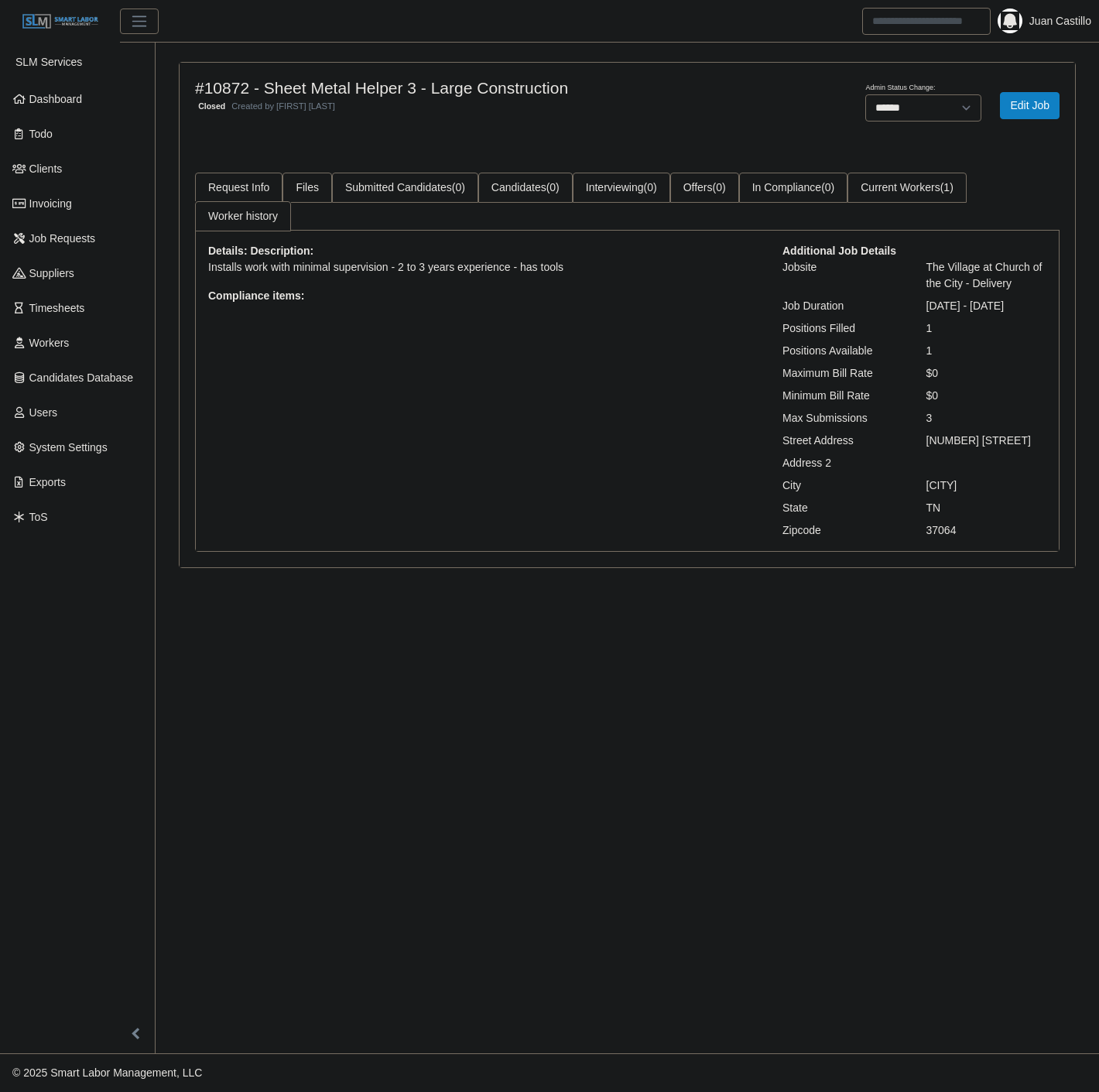 scroll, scrollTop: 0, scrollLeft: 0, axis: both 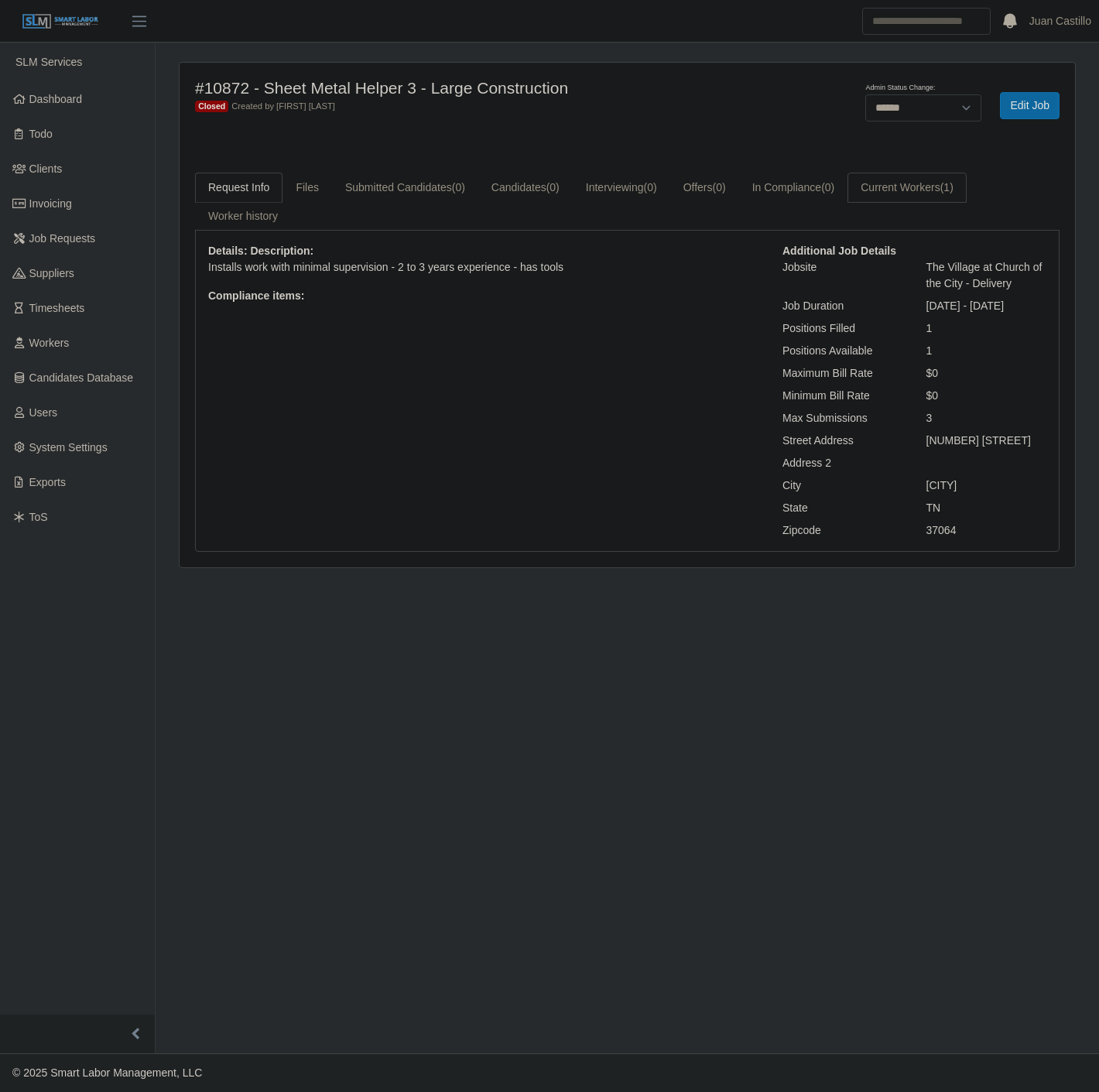 click on "Current Workers  (1)" at bounding box center [907, 187] 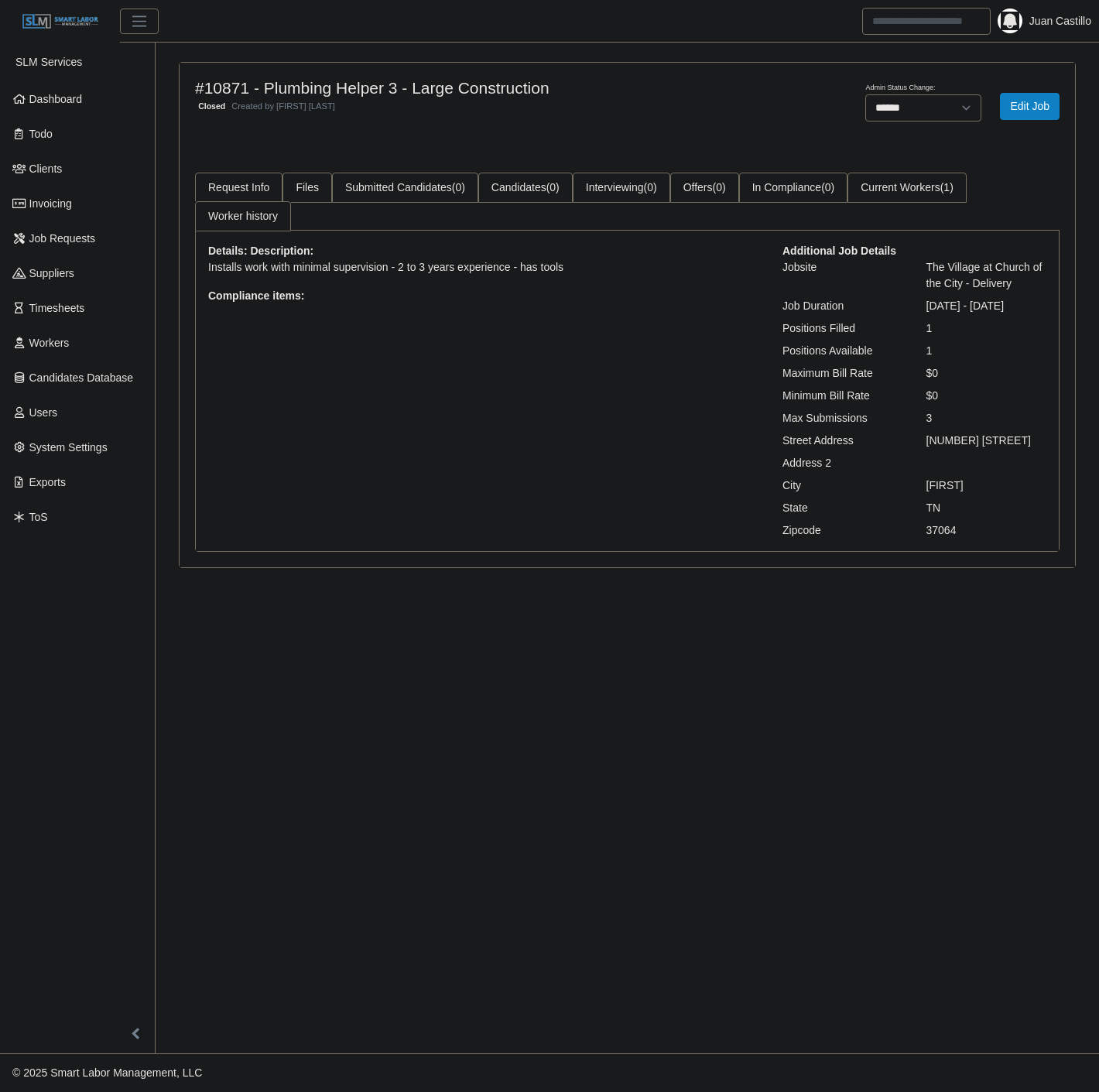 select on "******" 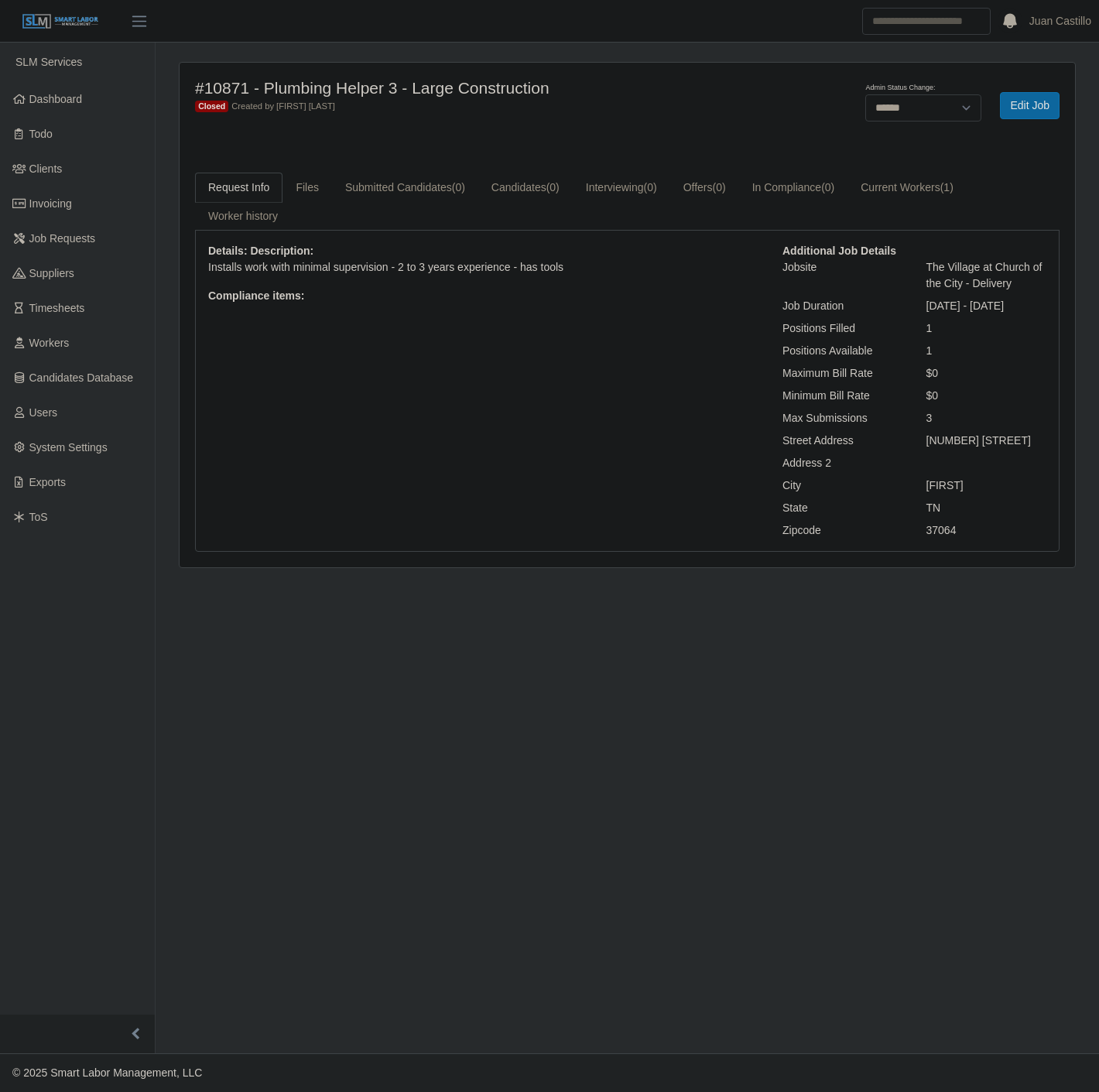 scroll, scrollTop: 0, scrollLeft: 0, axis: both 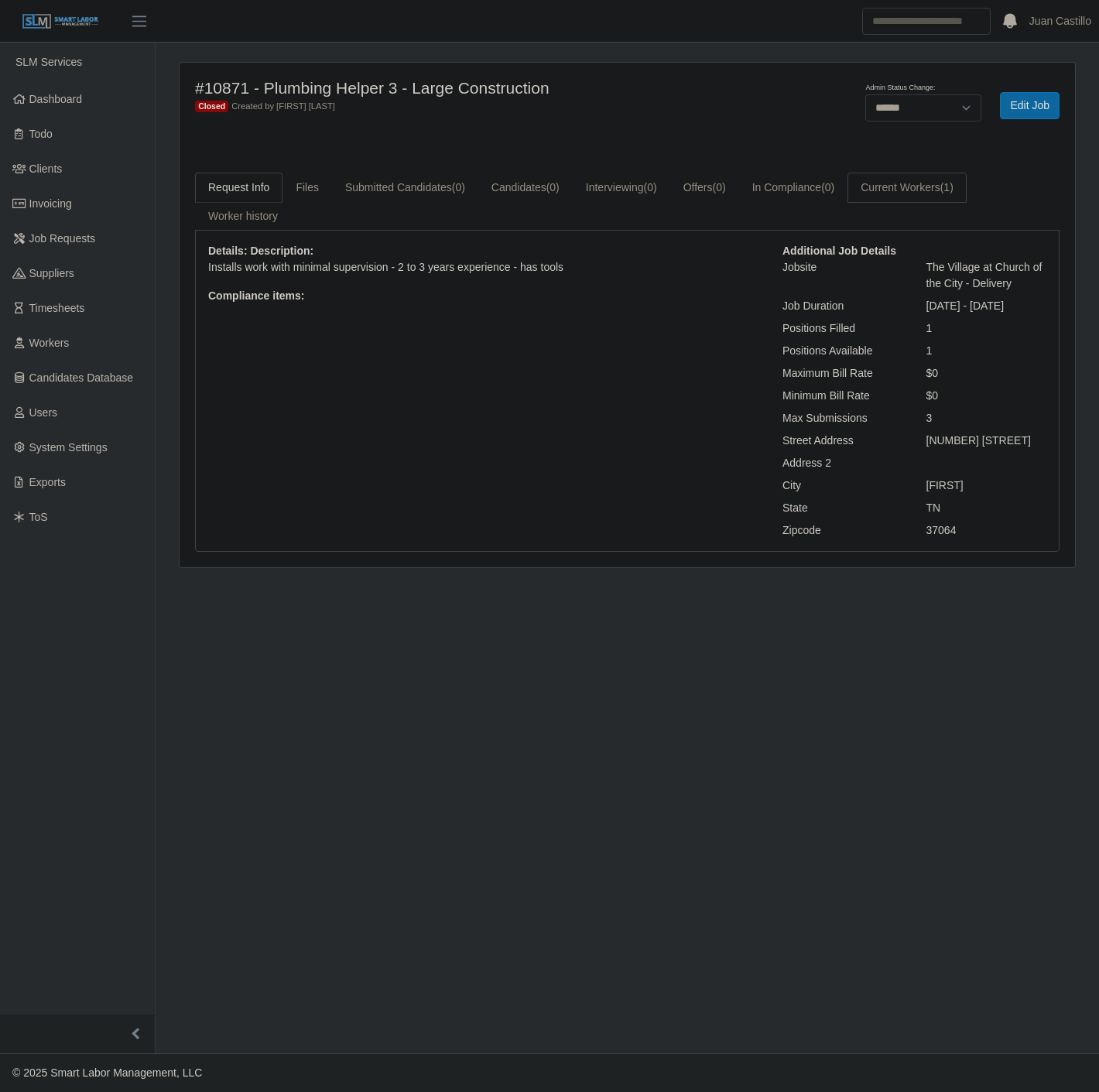 click on "Current Workers  (1)" at bounding box center [907, 187] 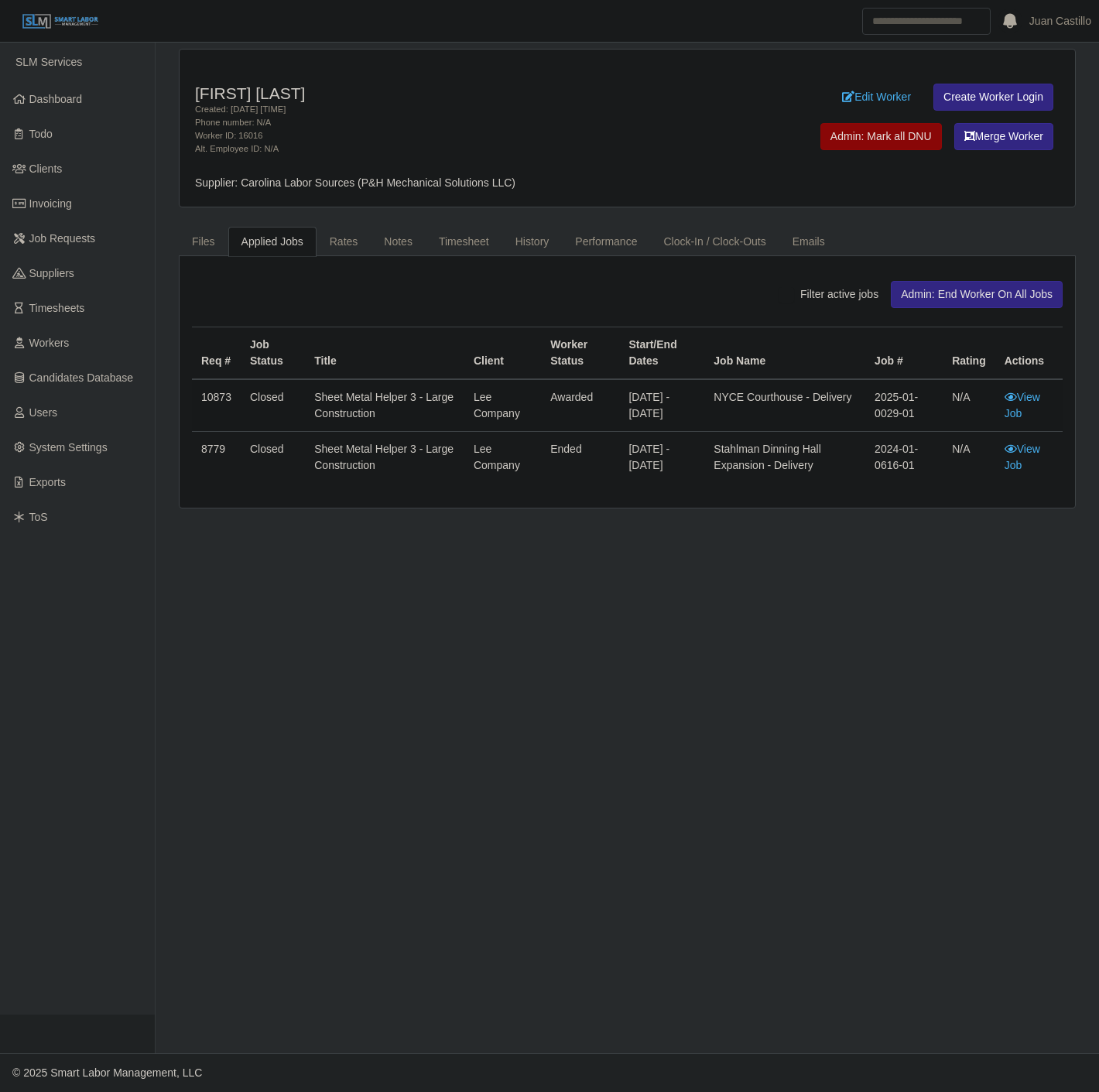 scroll, scrollTop: 0, scrollLeft: 0, axis: both 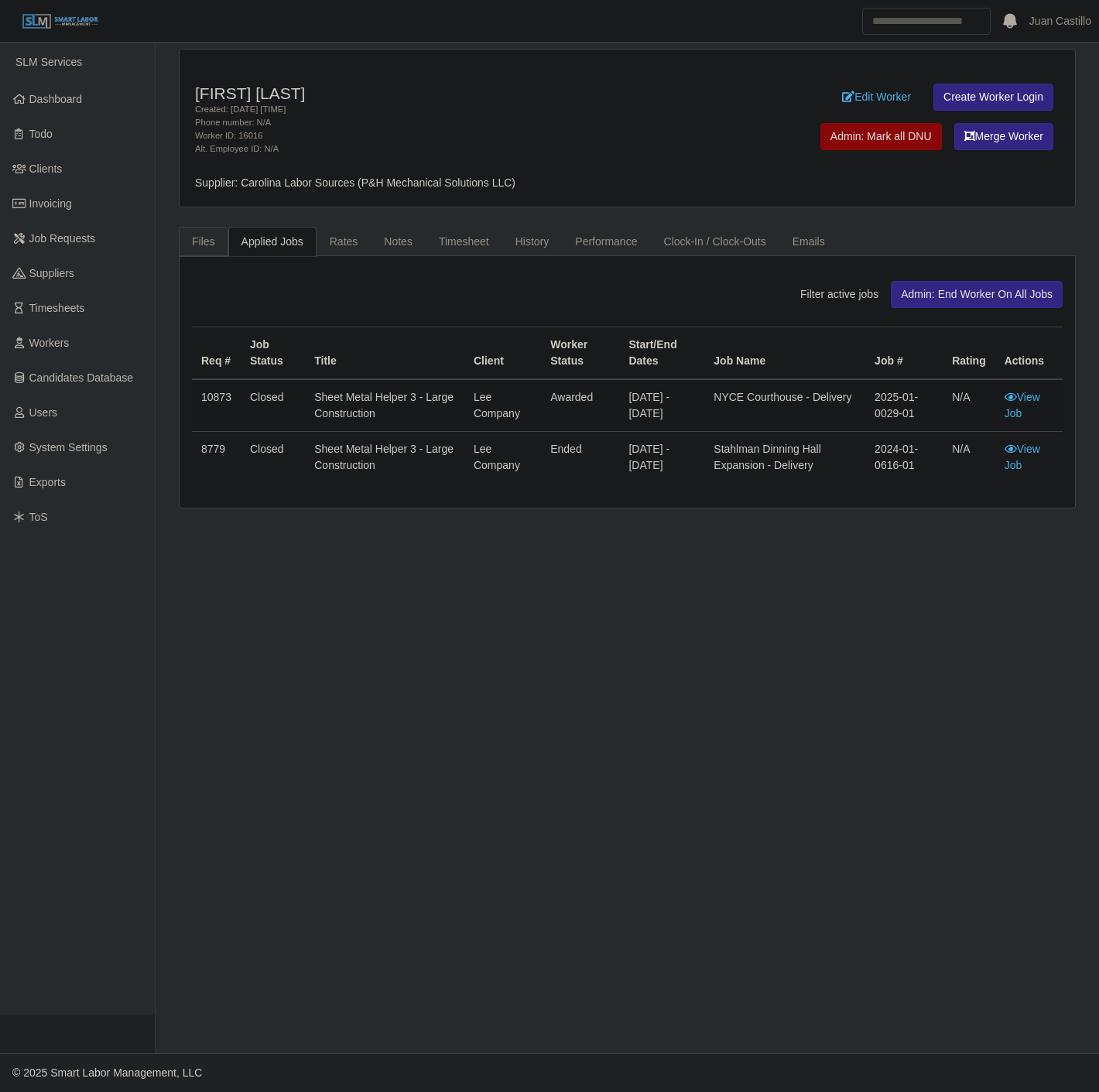 click on "Files" at bounding box center [204, 241] 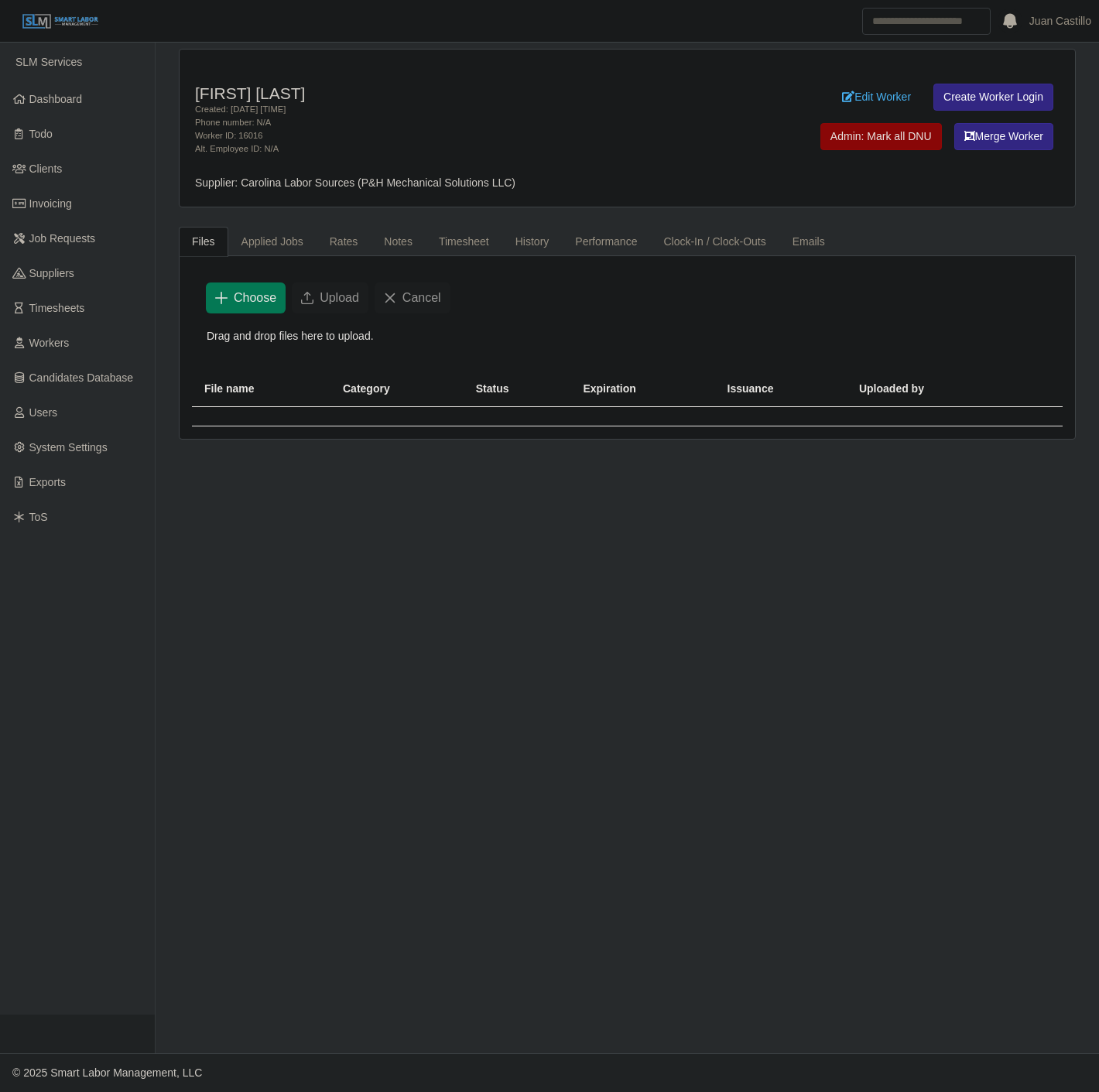 click on "Choose" 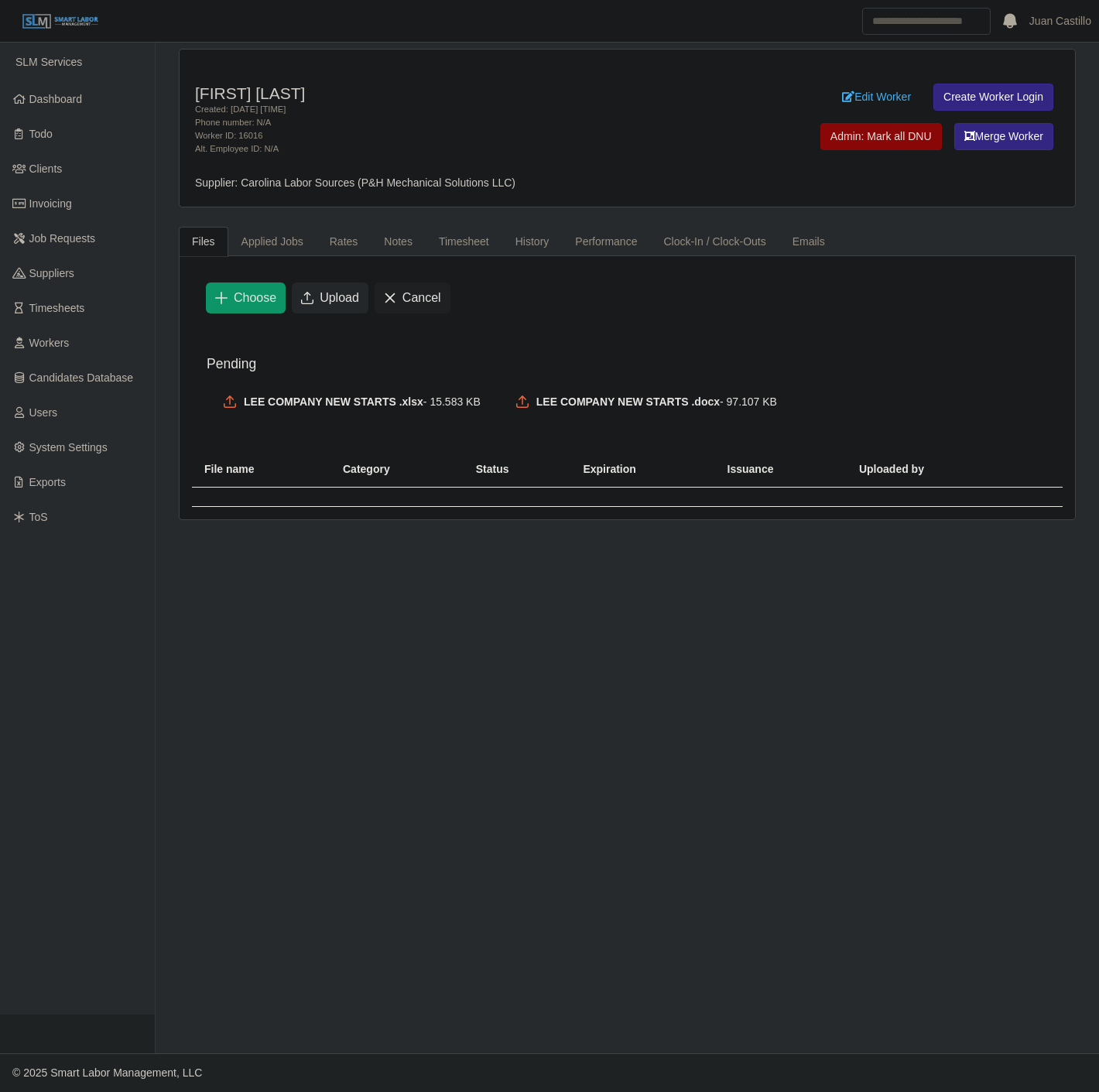 click on "Upload" 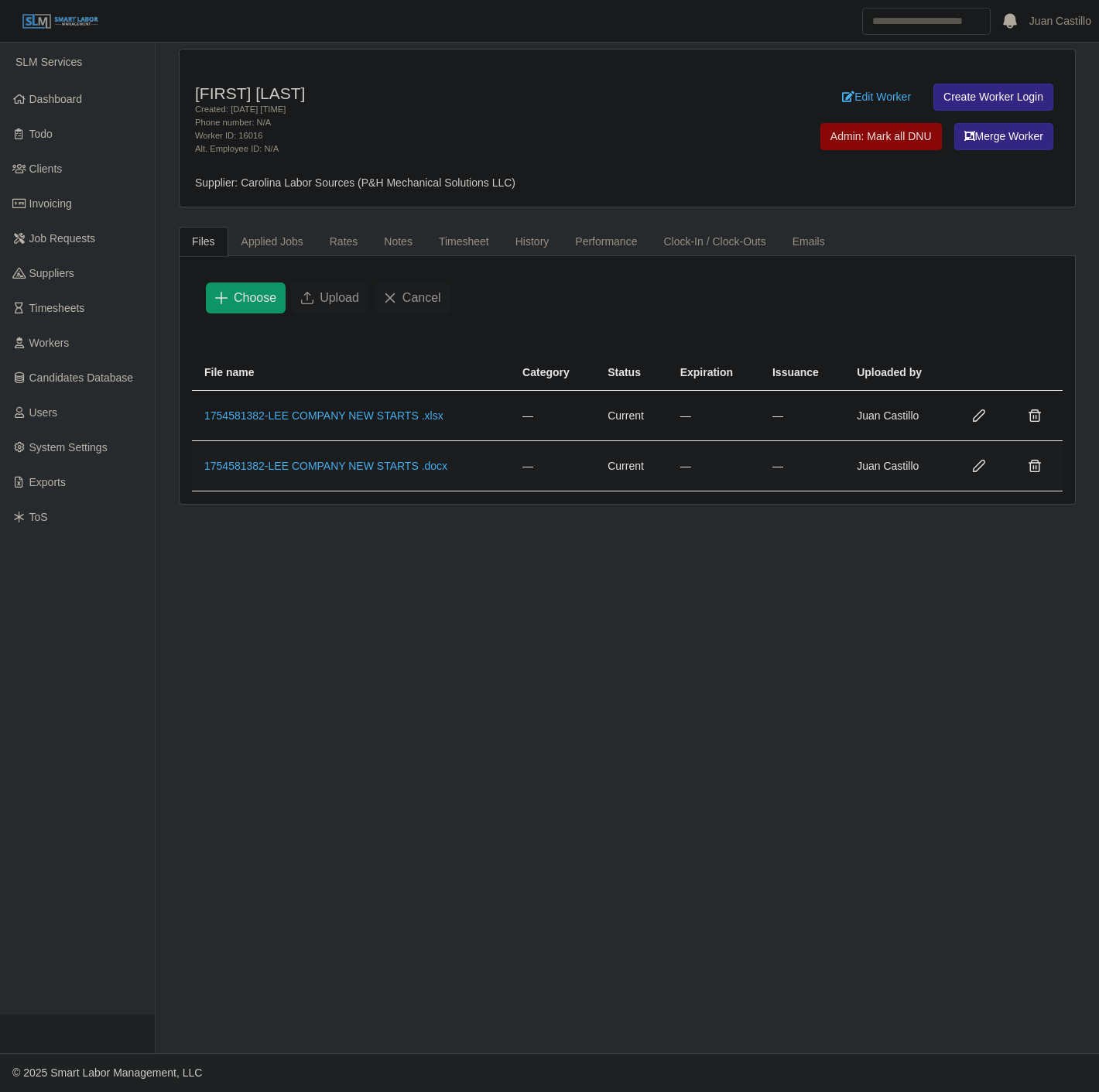 drag, startPoint x: 971, startPoint y: 473, endPoint x: 854, endPoint y: 501, distance: 120.30378 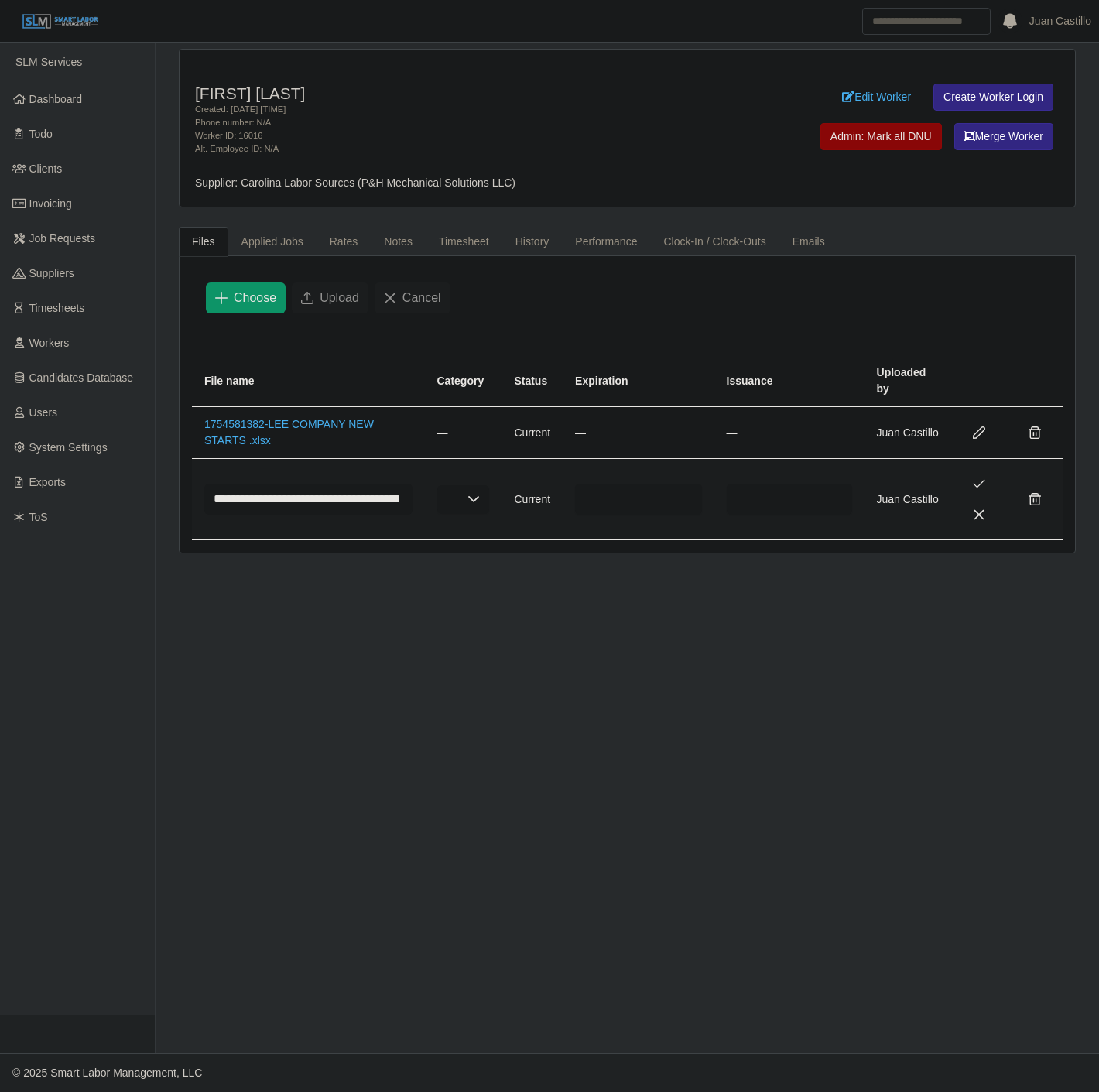 click on "**********" 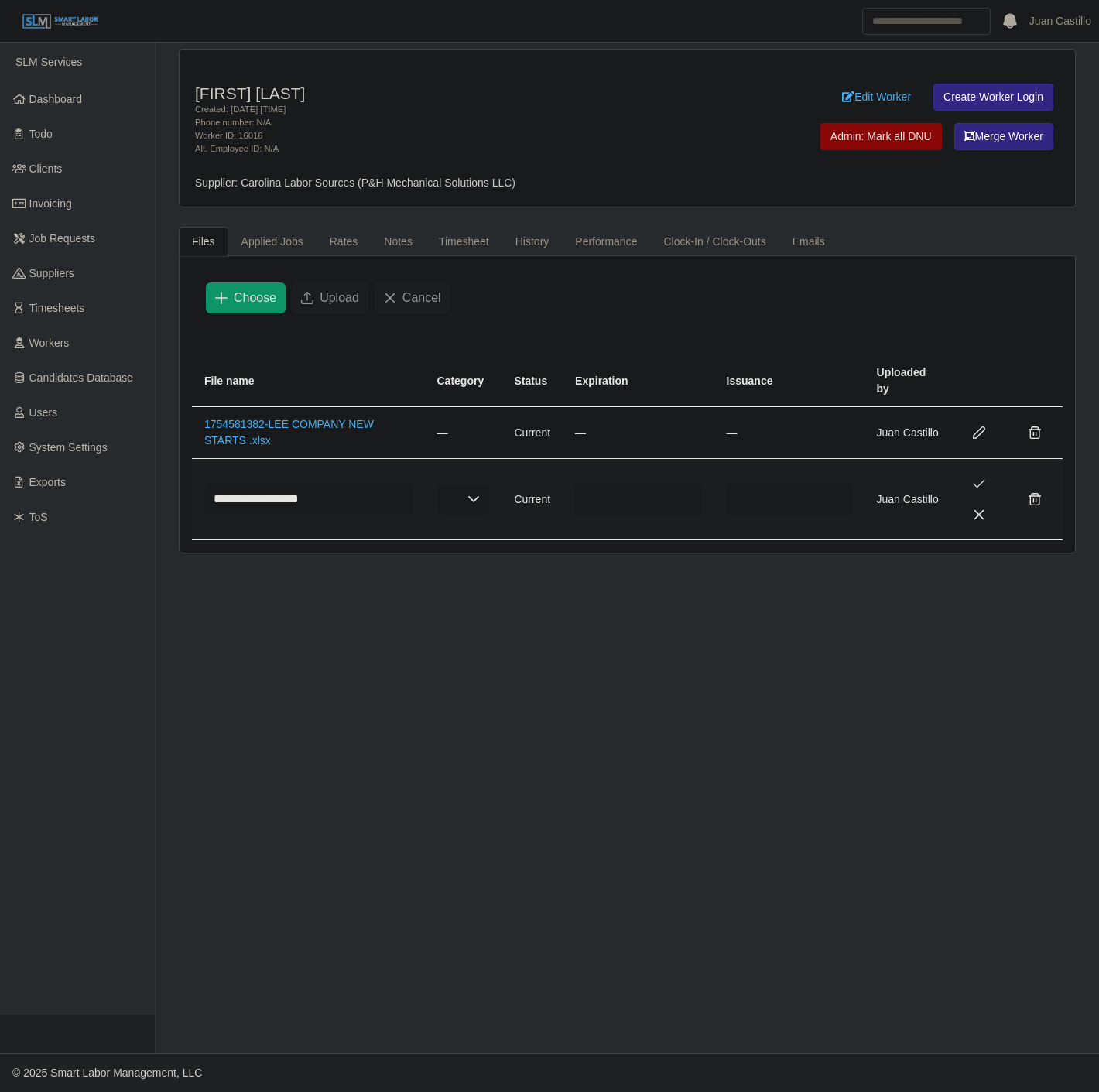 type on "**********" 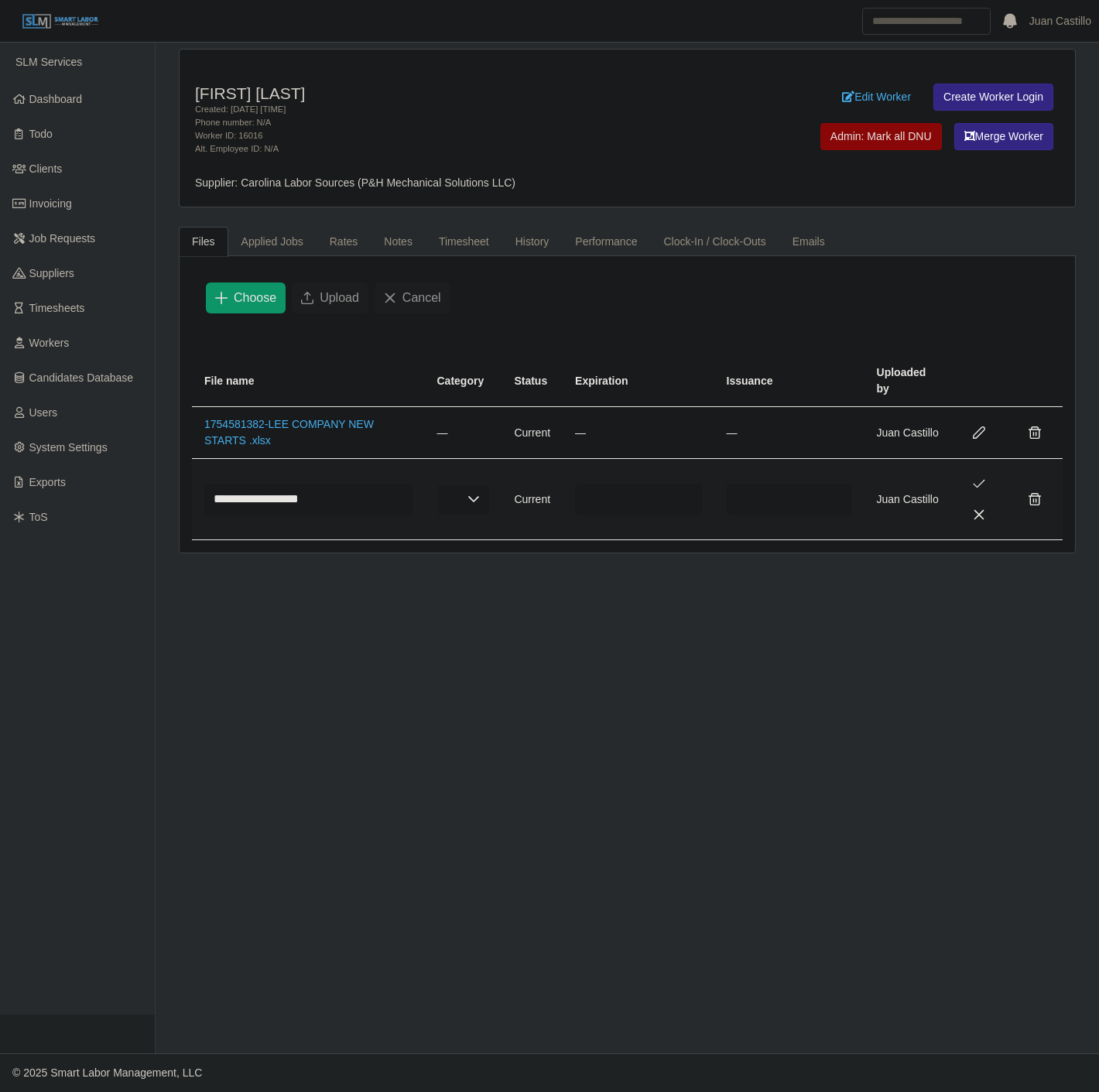 click at bounding box center [474, 499] 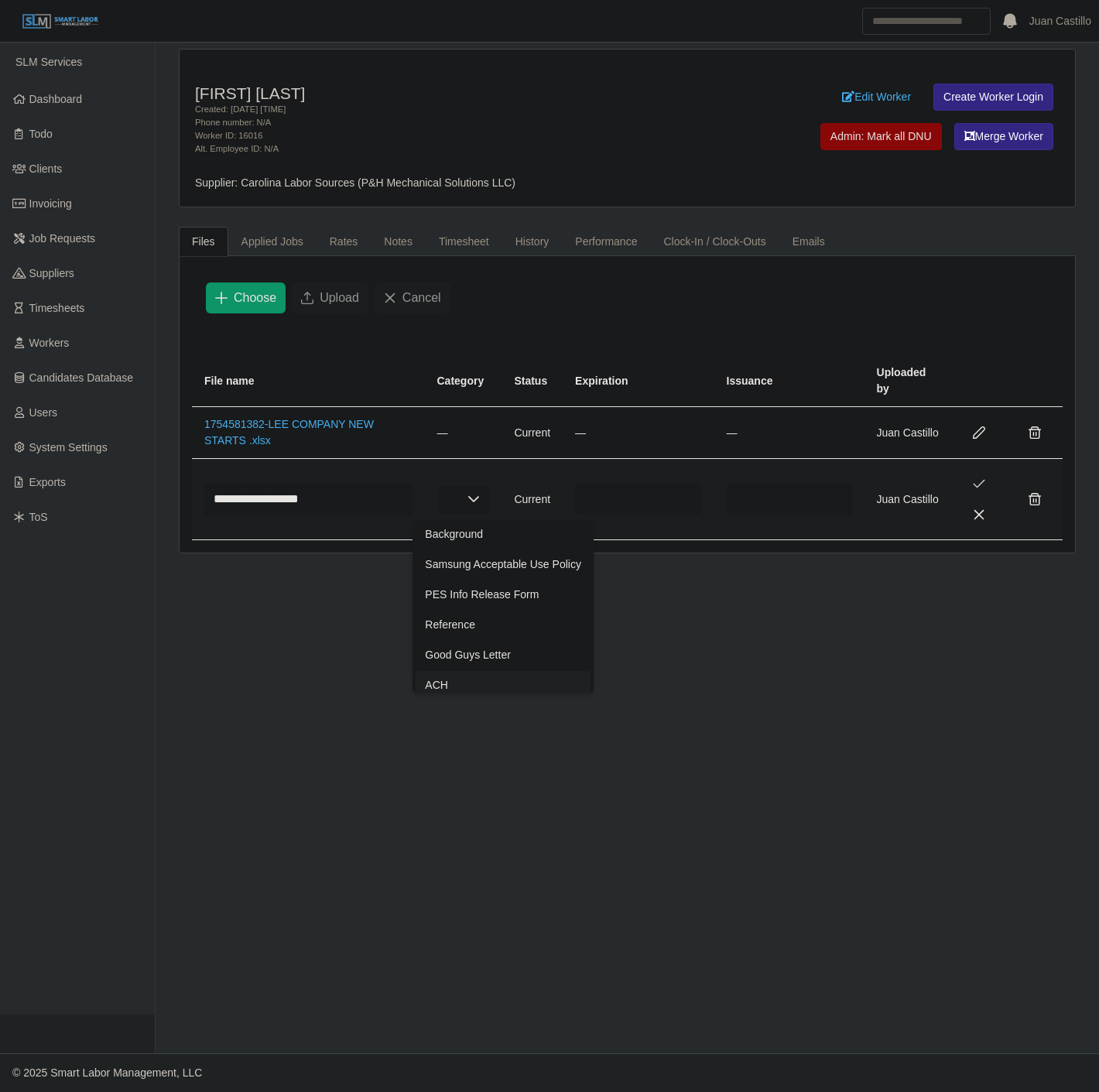 scroll, scrollTop: 404, scrollLeft: 0, axis: vertical 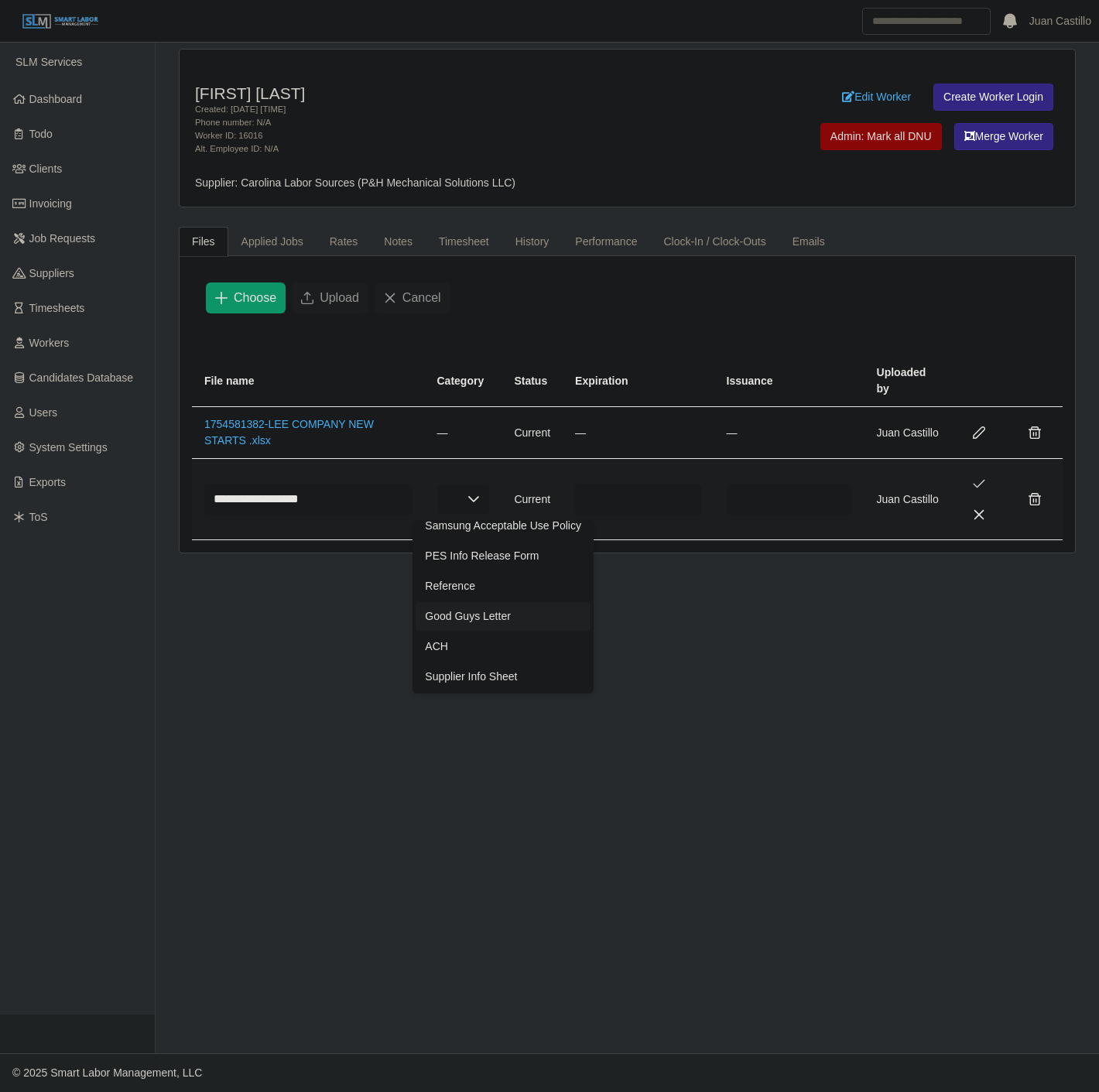 click on "Good Guys Letter" 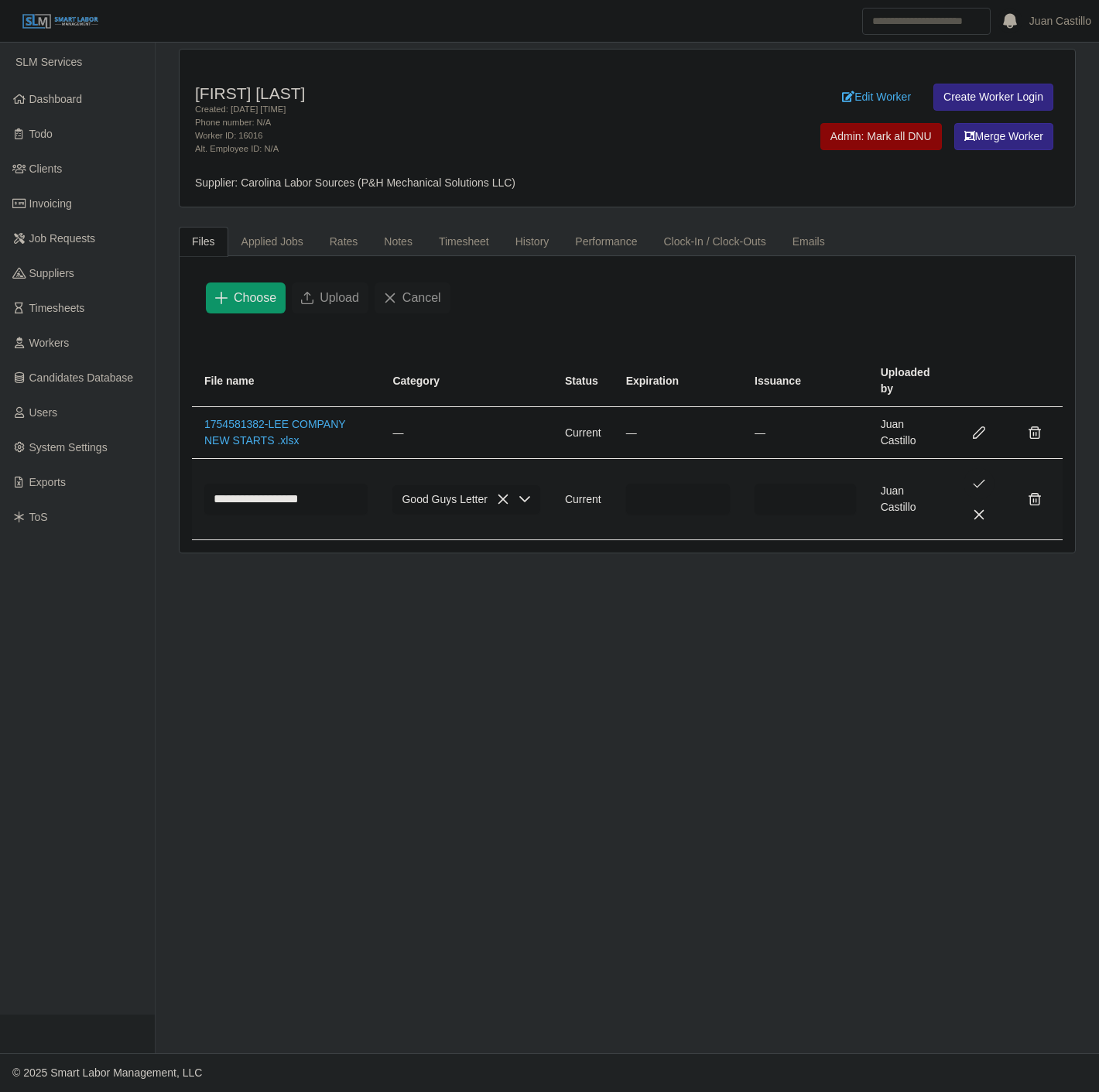 click 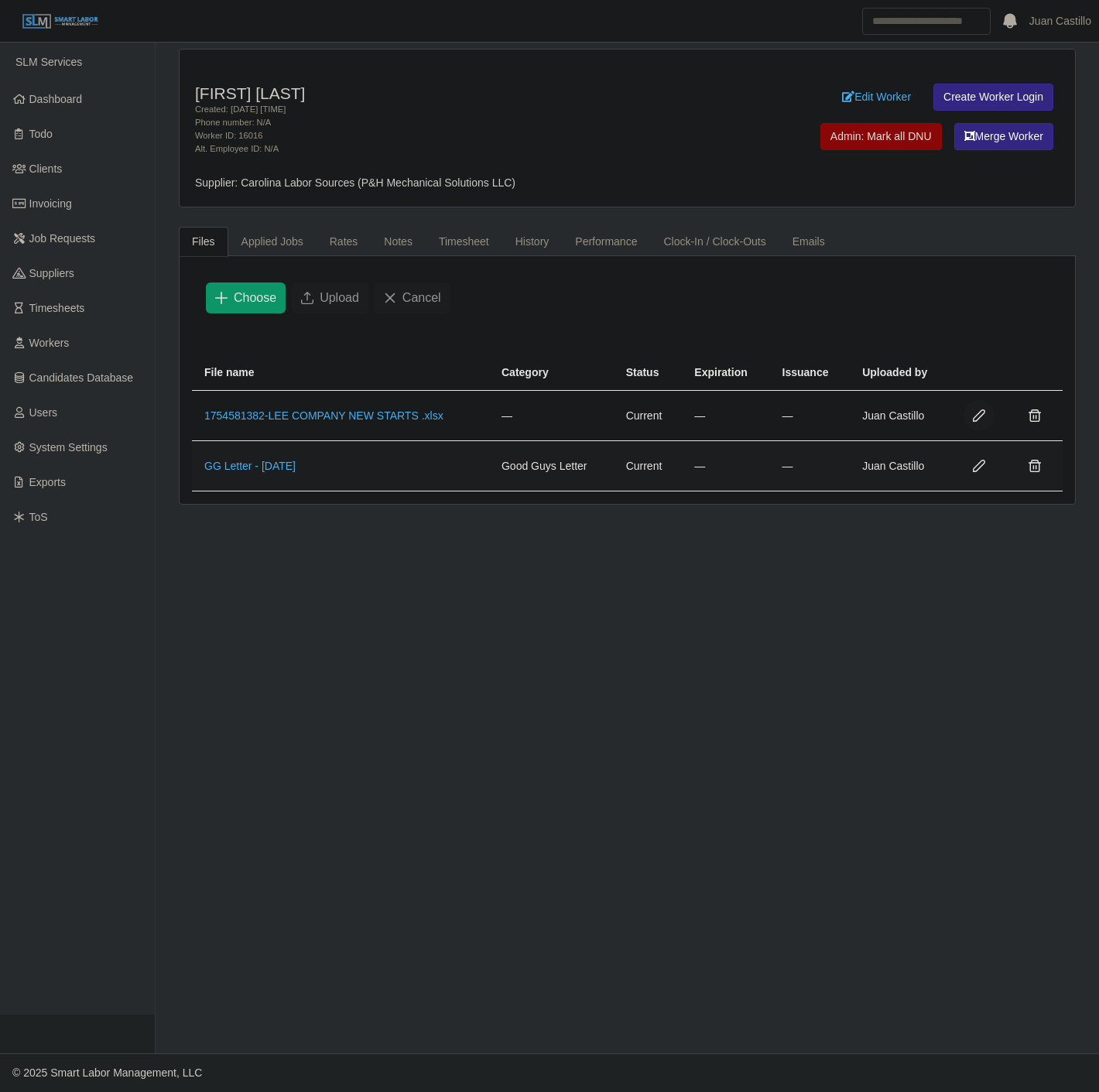 click 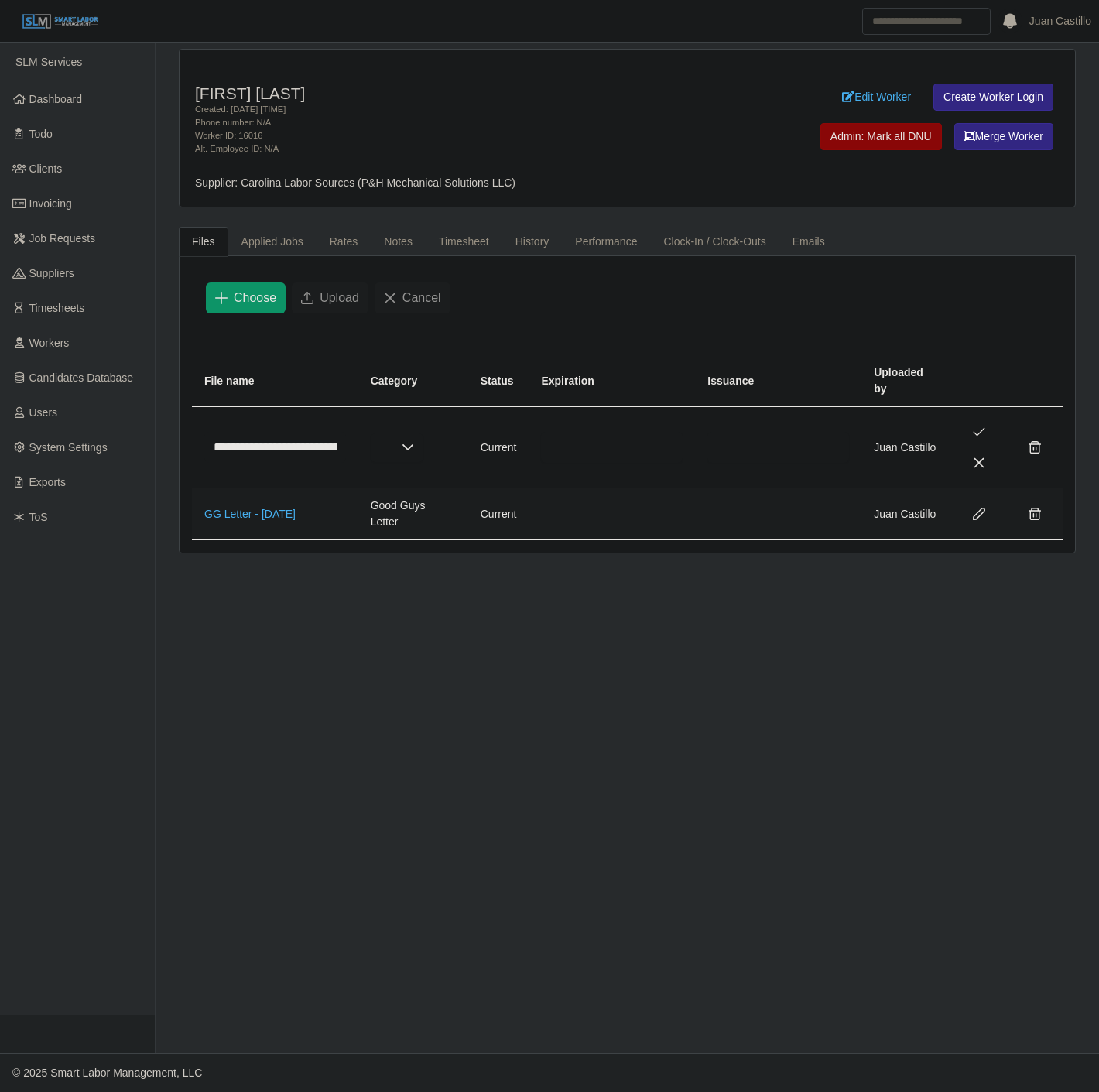 click on "**********" 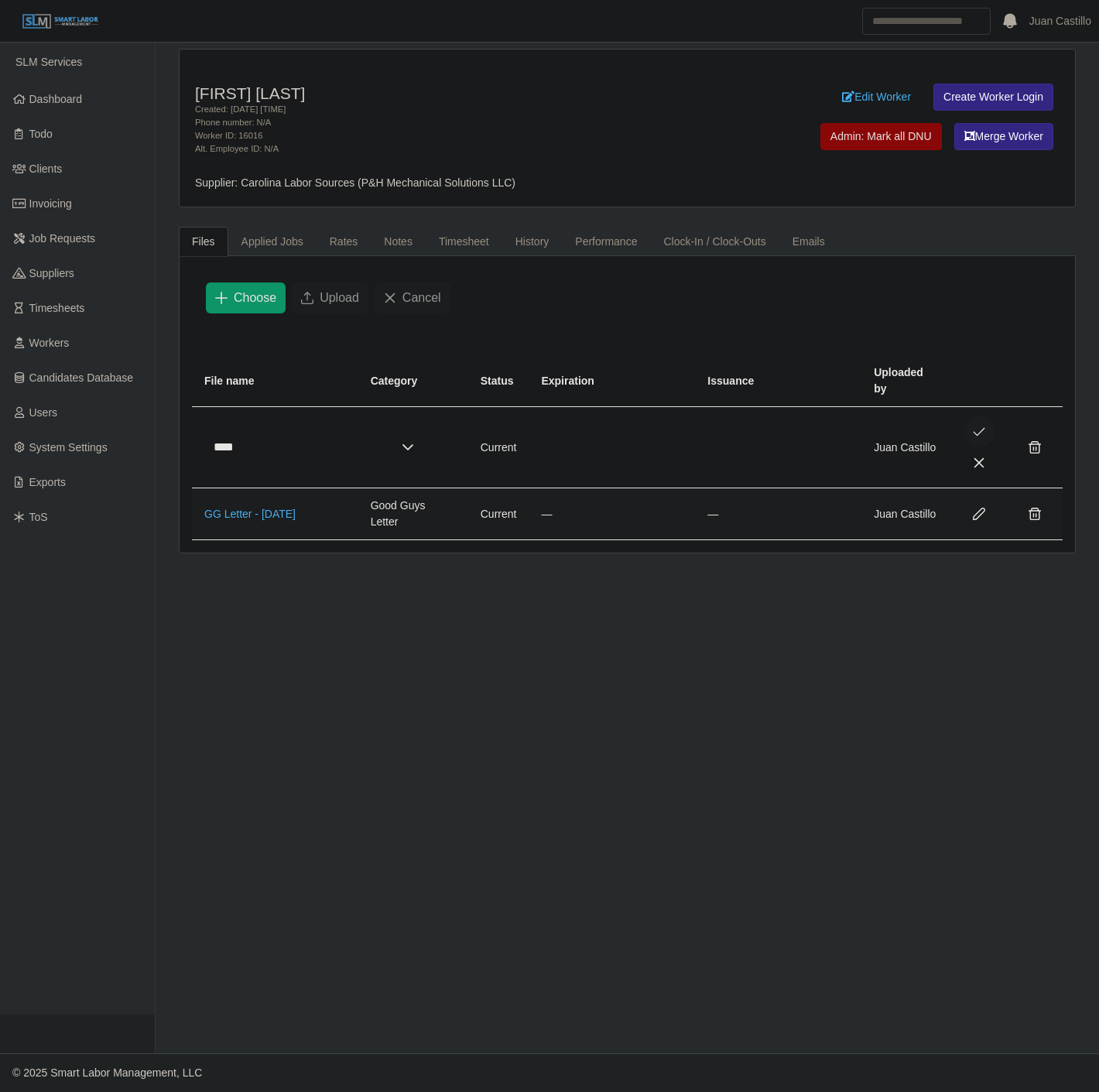 type on "****" 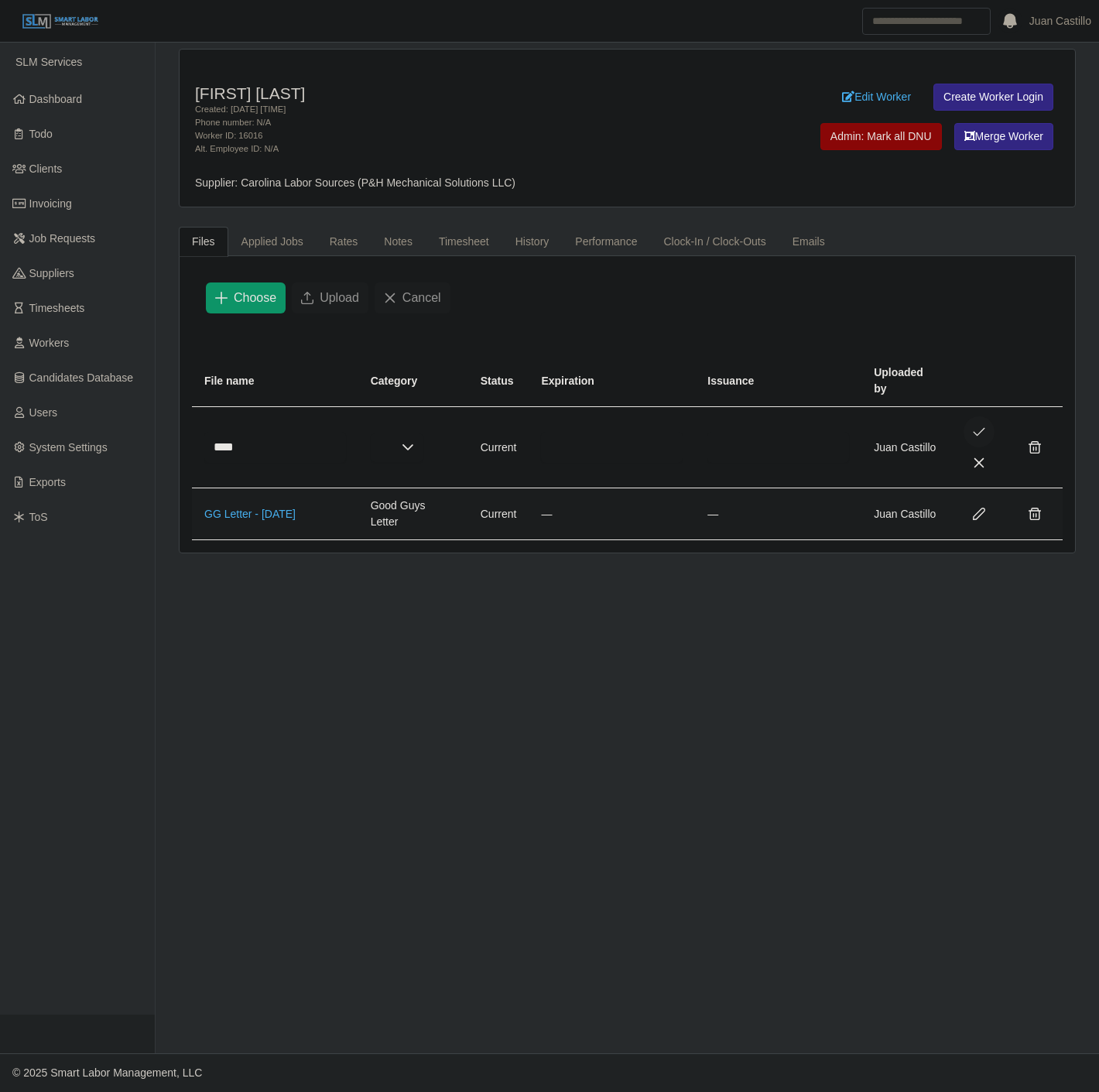 click 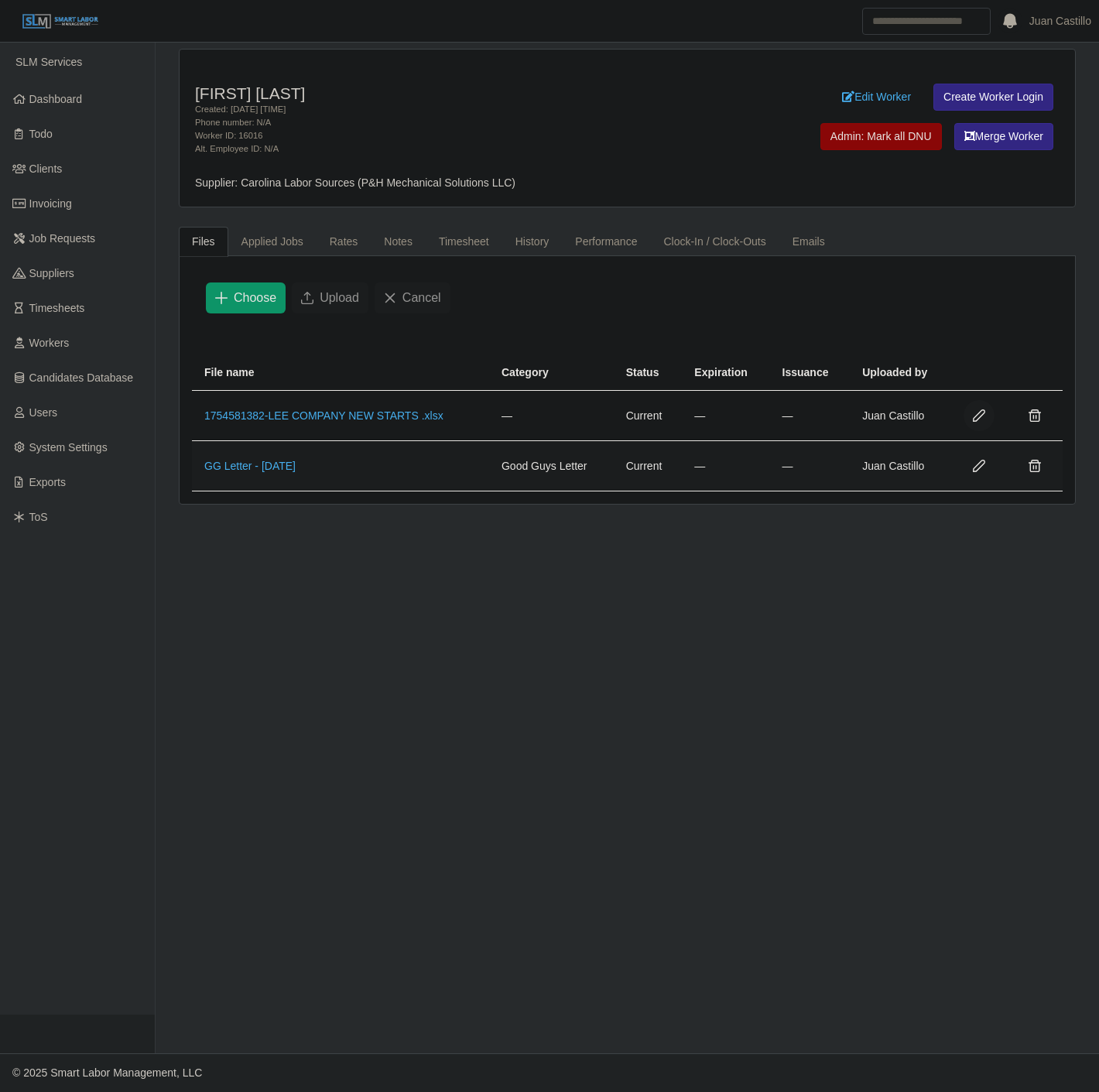 click 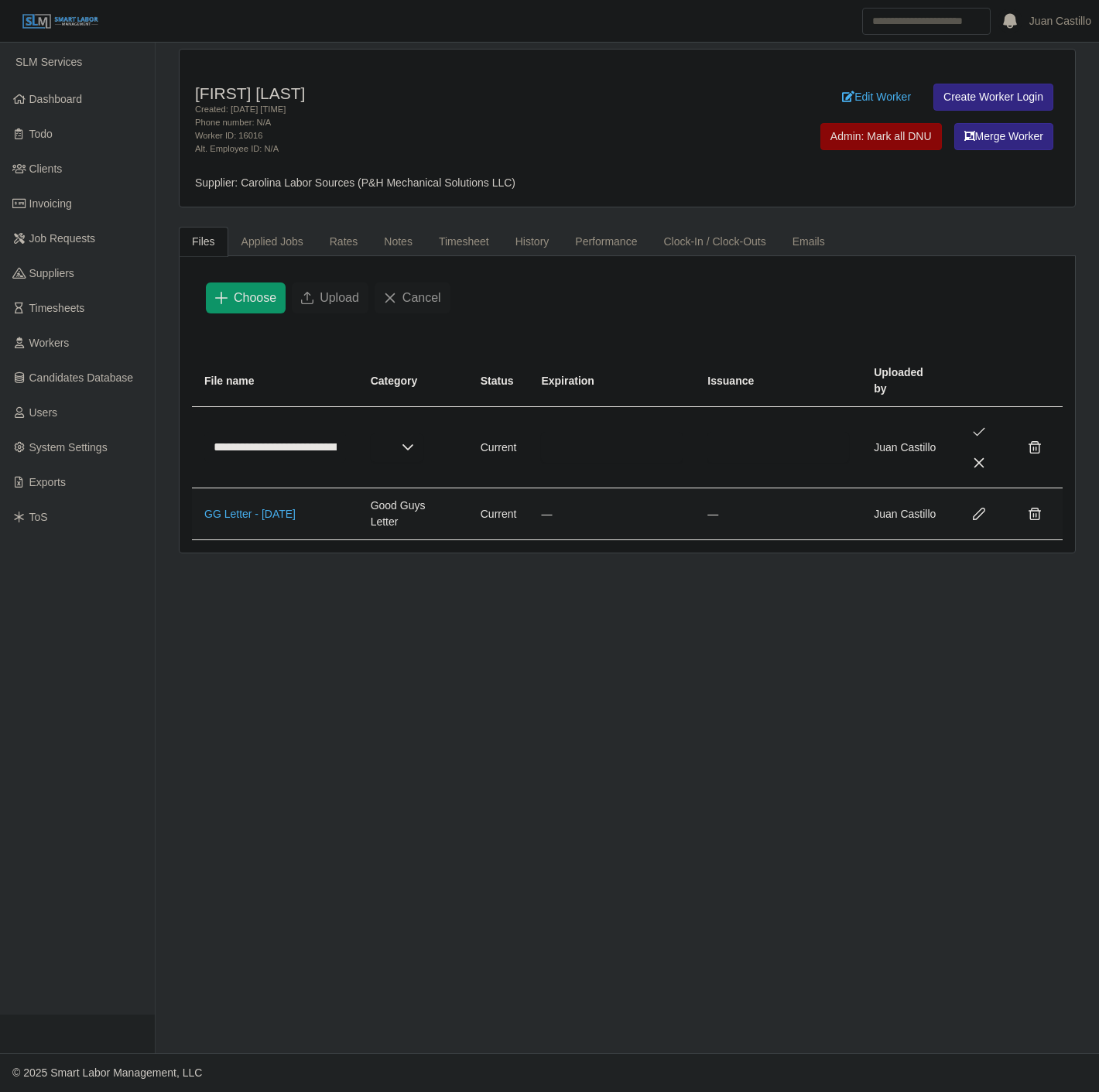 click on "**********" 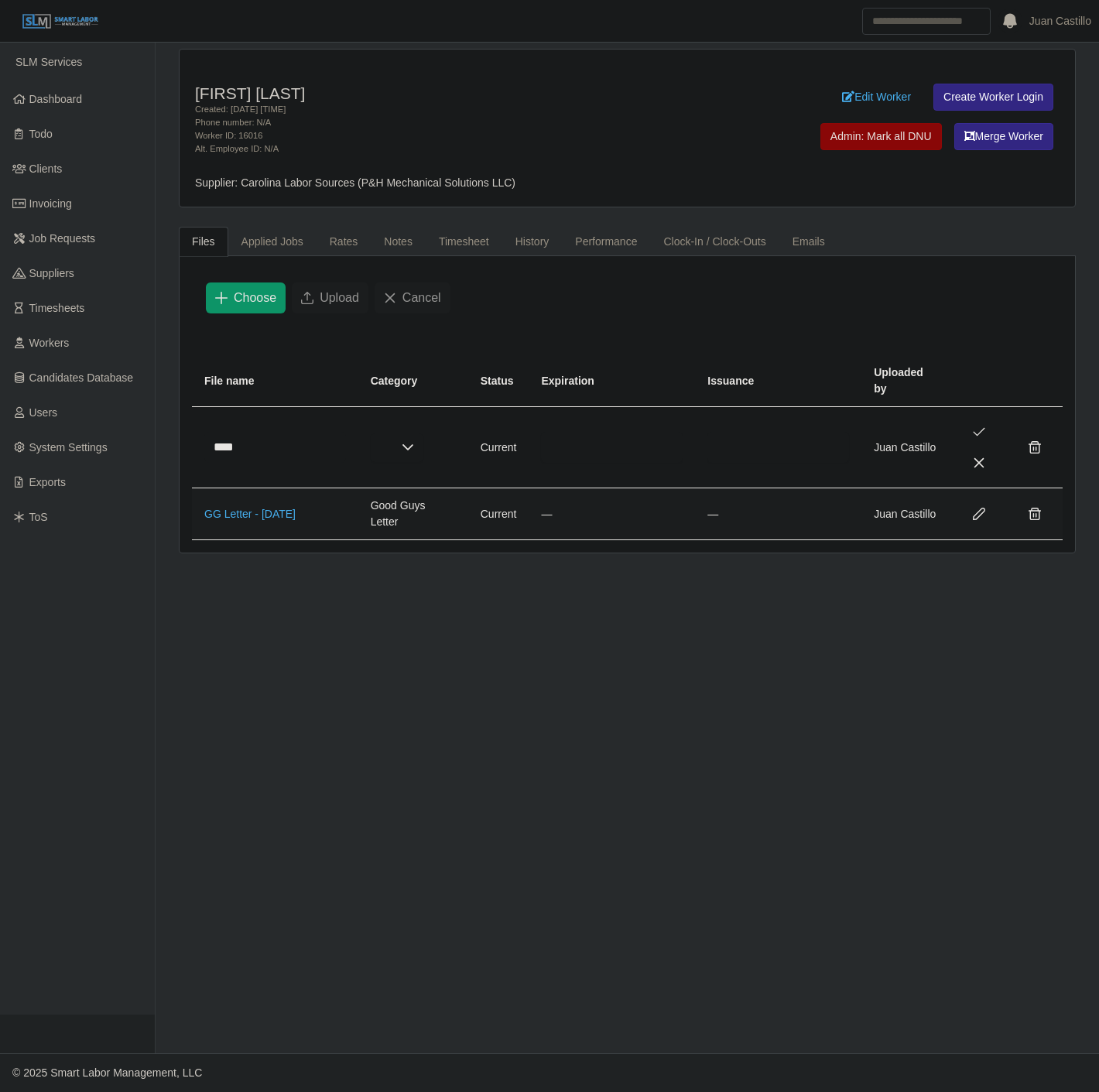 type on "****" 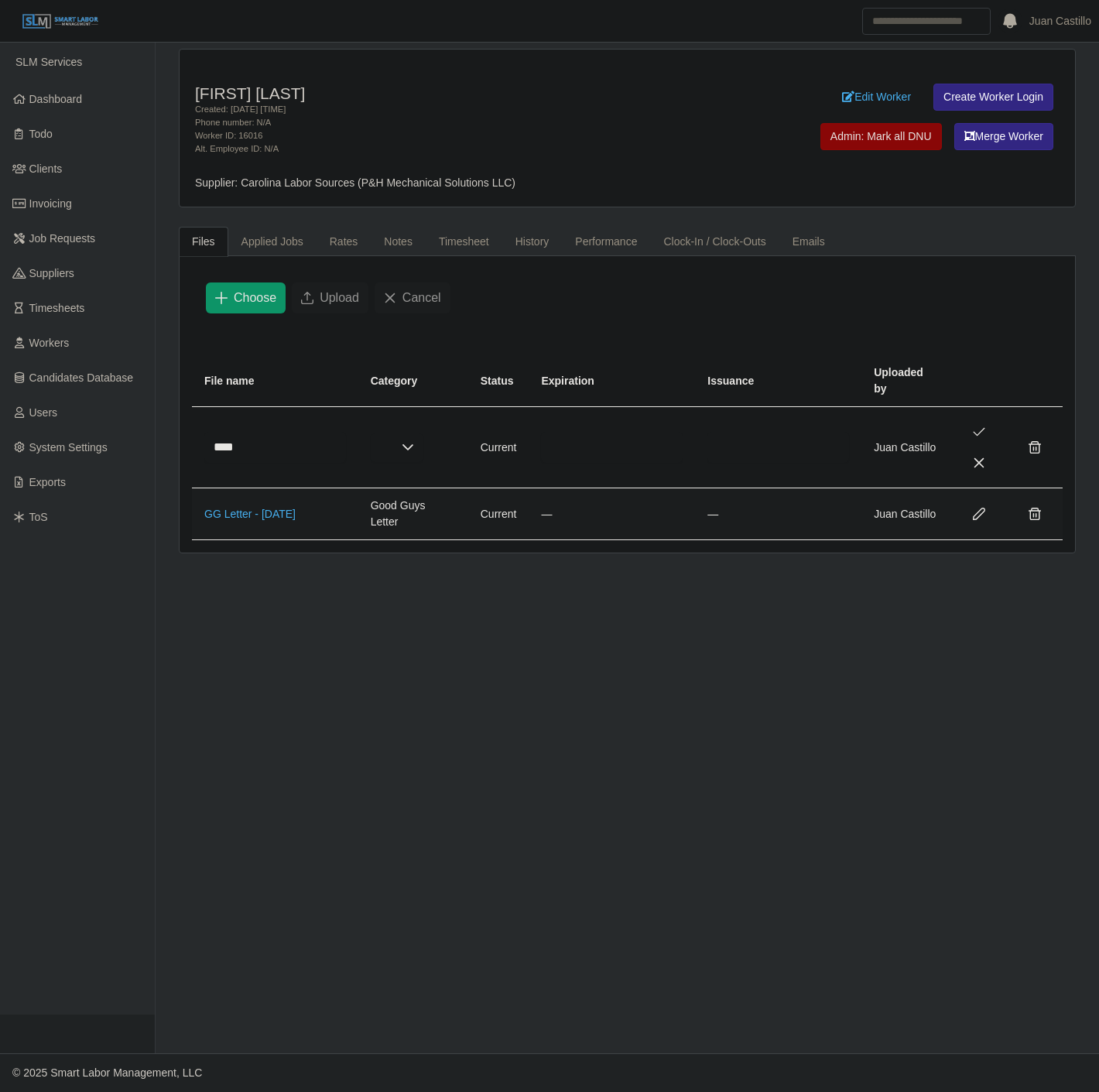 click 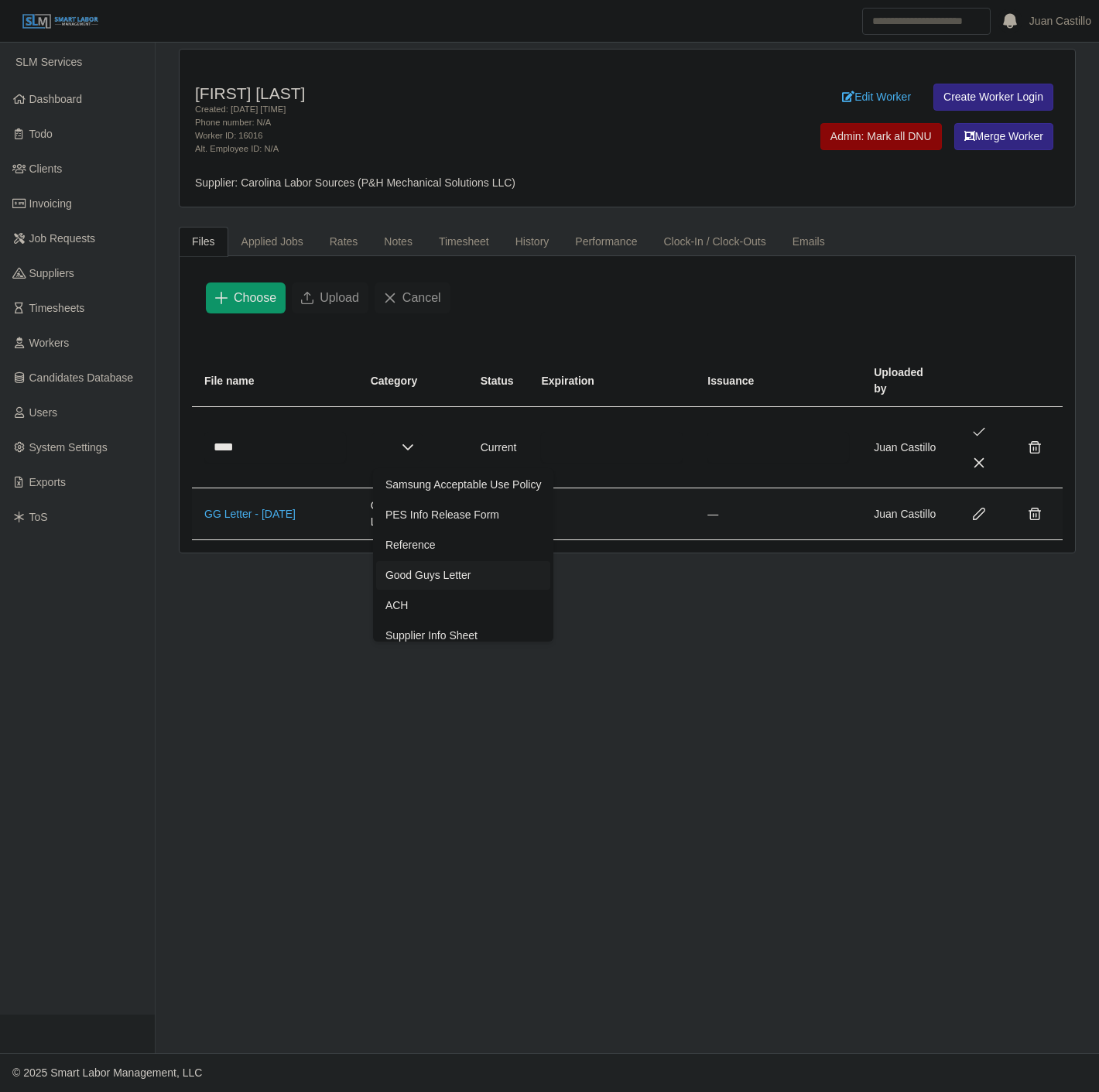 scroll, scrollTop: 404, scrollLeft: 0, axis: vertical 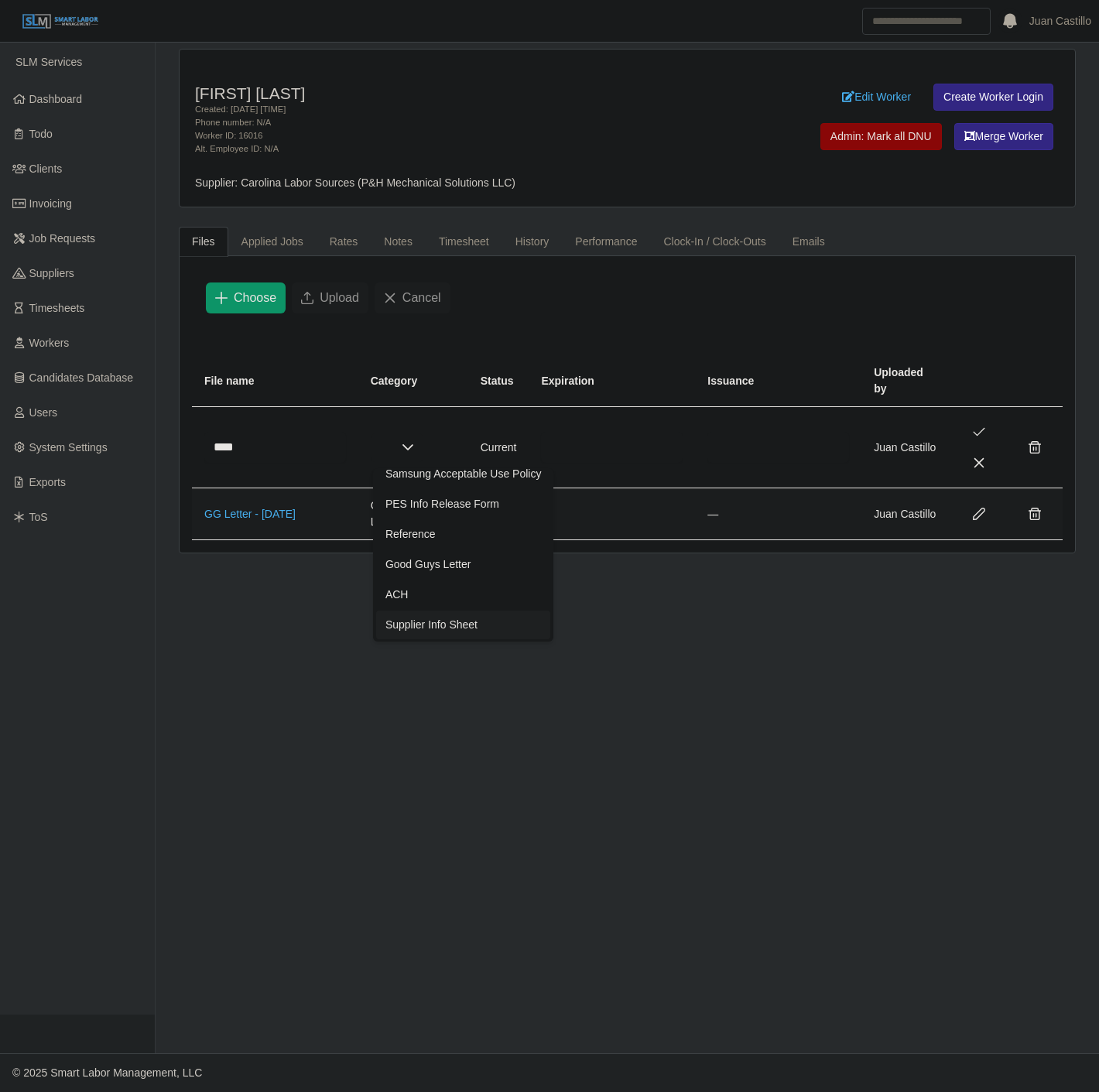 click on "Supplier Info Sheet" 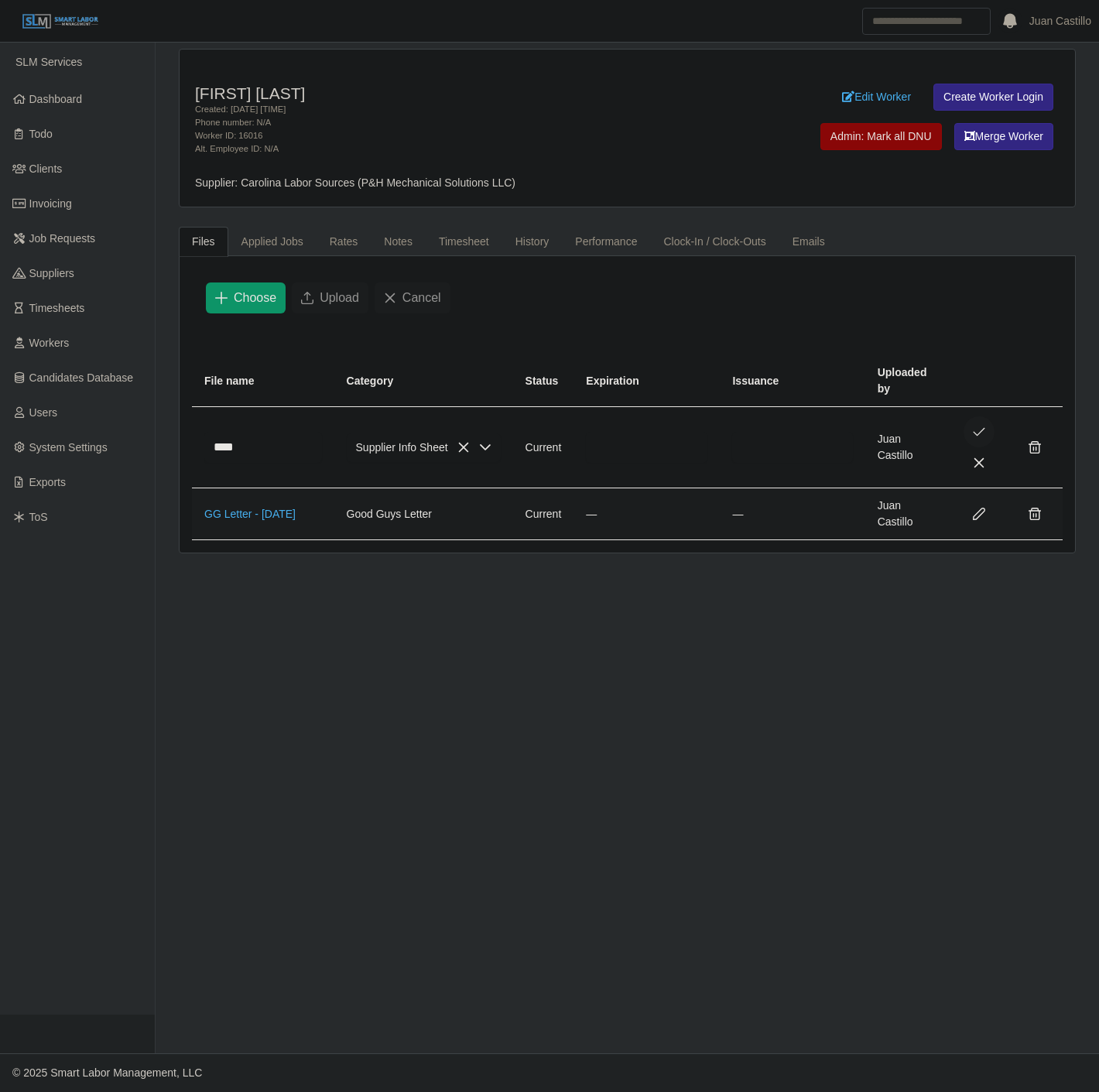 click 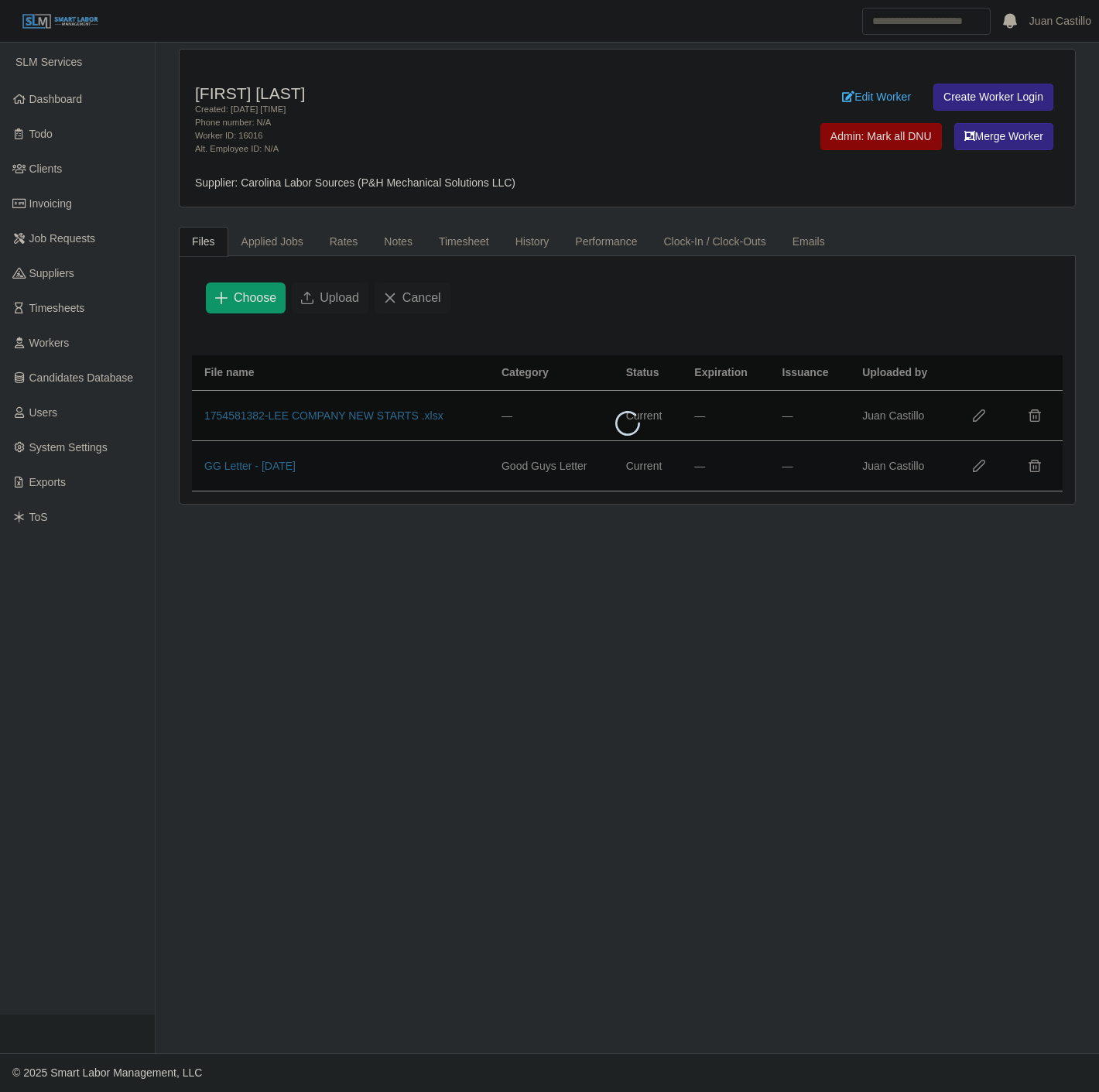 click on "[FIRST] [LAST]
Created: [DATE] [TIME]
Phone number:
N/A
Worker ID: [NUMBER]
Alt. Employee ID: N/A    Edit Worker          Create Worker Login   Admin: Mark all DNU      Merge Worker
Supplier: Carolina Labor Sources (P&H Mechanical Solutions LLC)     Files   Applied Jobs   Rates   Notes   Timesheet   History   Performance   Clock-In / Clock-Outs   Emails   Choose Upload Cancel                   File name Category Status Expiration Issuance Uploaded by [NUMBER]-LEE COMPANY  NEW STARTS .xlsx — Current — — [FIRST] [LAST]     GG Letter - [DATE] Good Guys Letter Current — — [FIRST] [LAST]             Filter active jobs
Admin: End Worker On All Jobs
Req #   Job Status   Title   Client   Worker Status   Start/End Dates   Job Name   Job #   Rating   Actions   [NUMBER]    Closed" at bounding box center (627, 548) 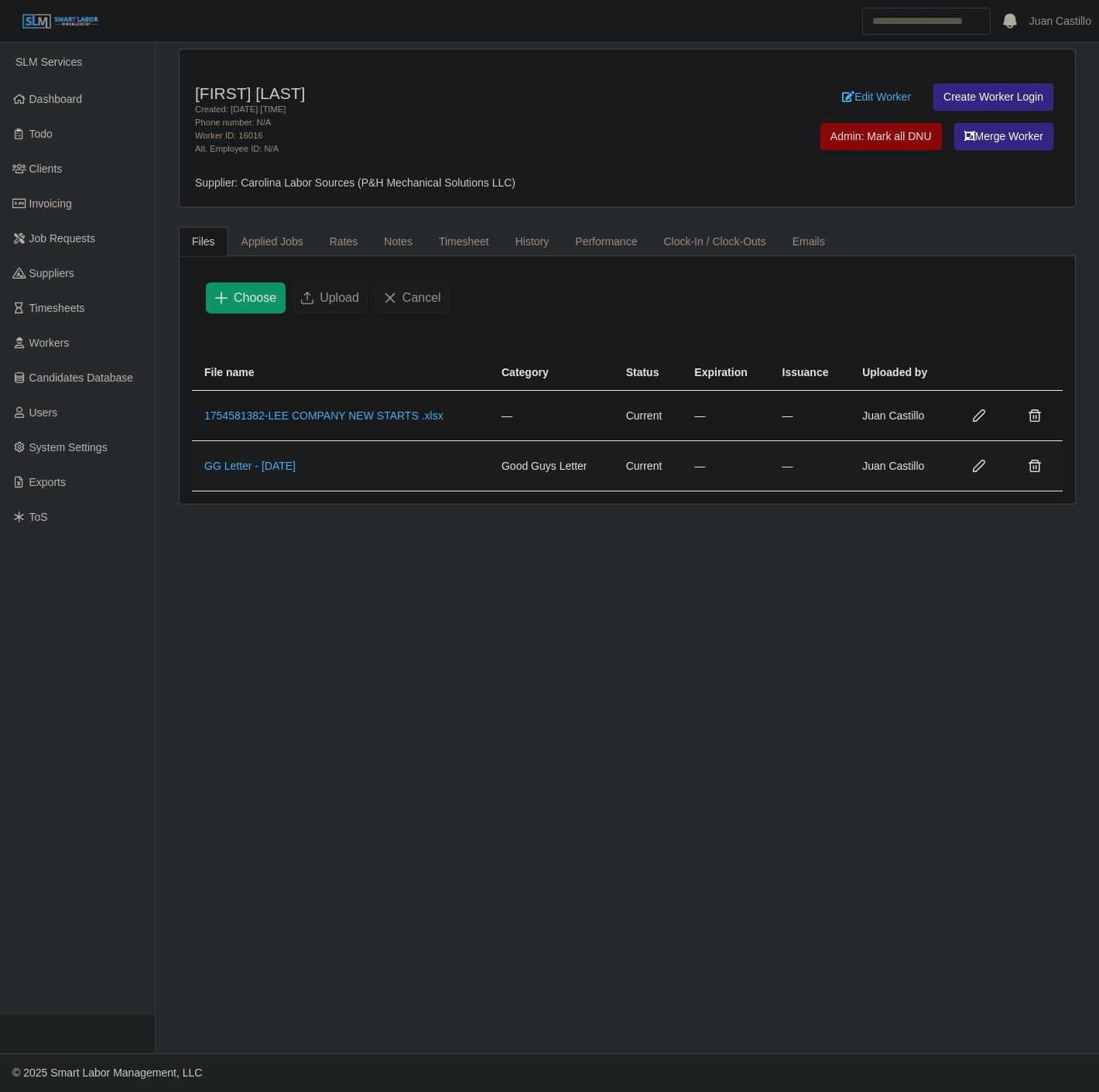 drag, startPoint x: 980, startPoint y: 423, endPoint x: 939, endPoint y: 432, distance: 41.976184 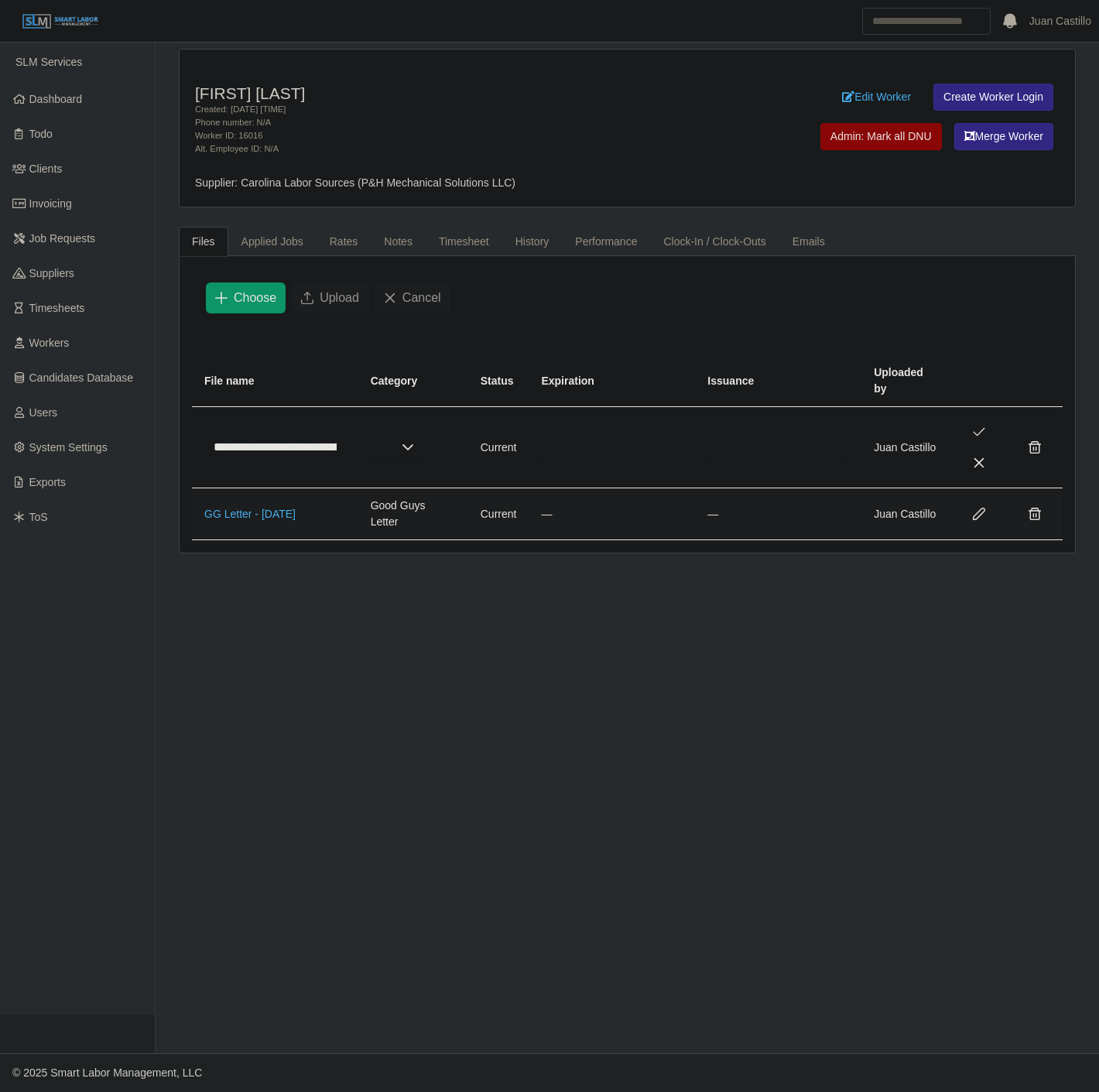 click on "**********" 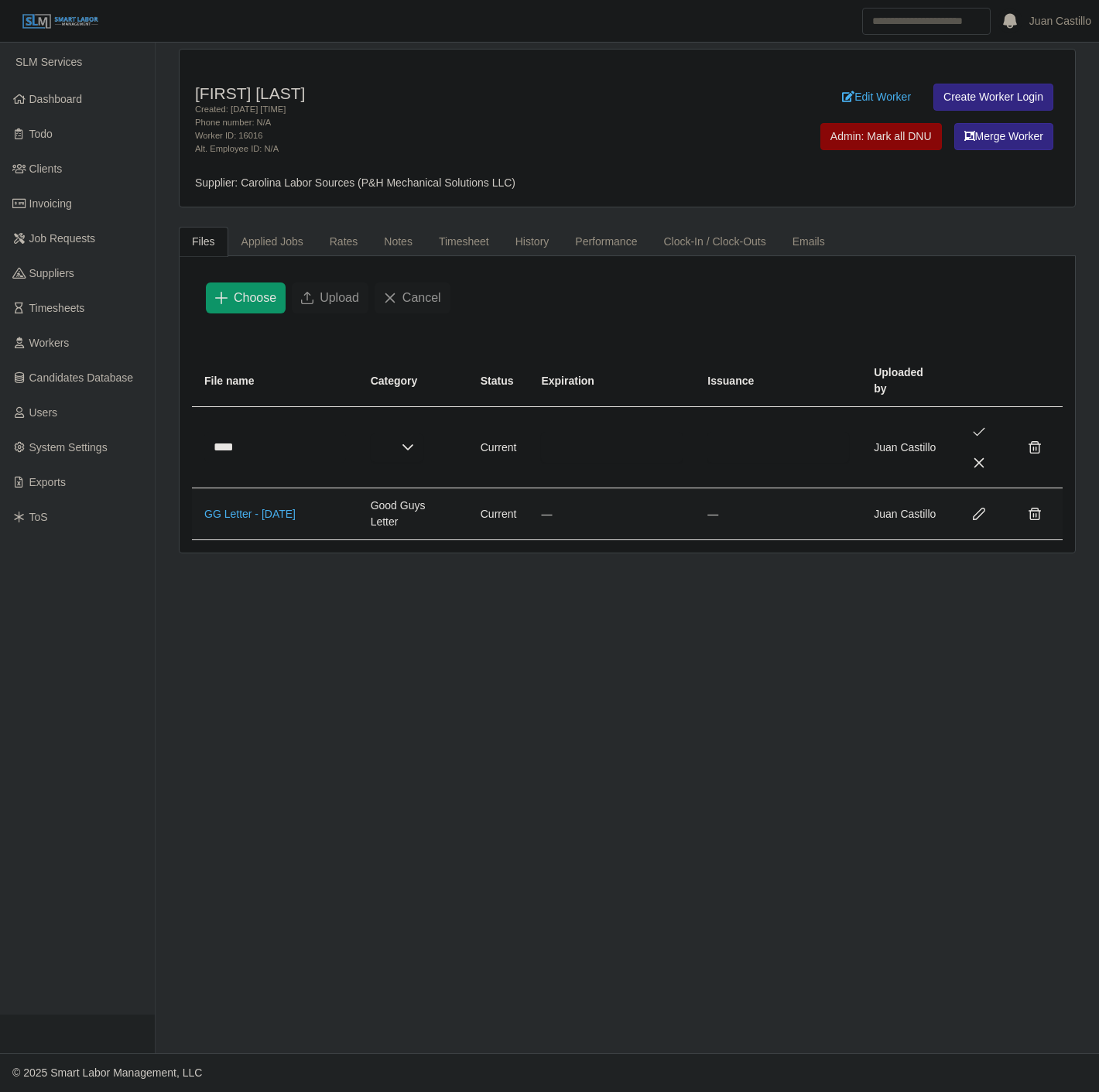 type on "****" 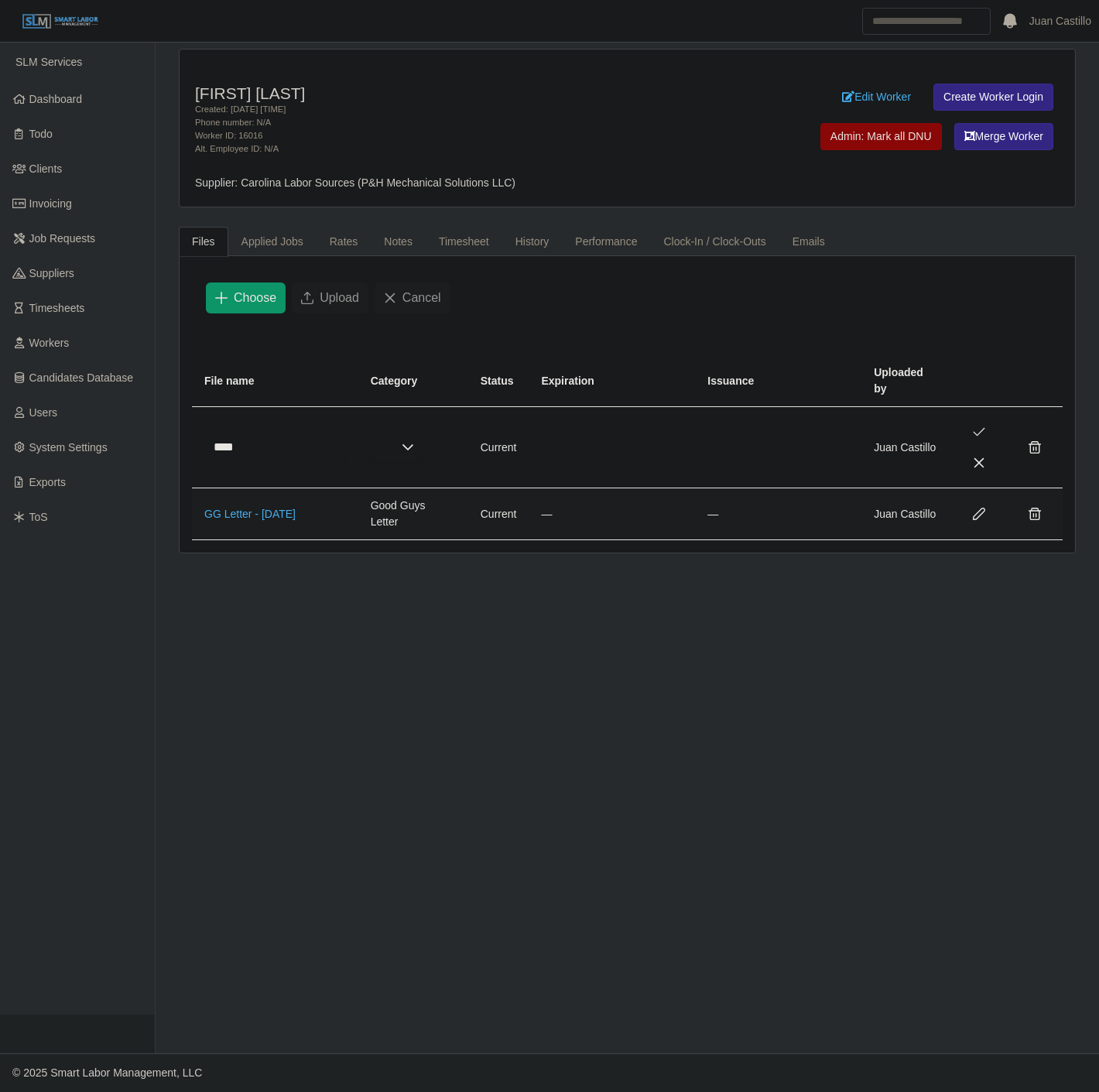 click at bounding box center (382, 447) 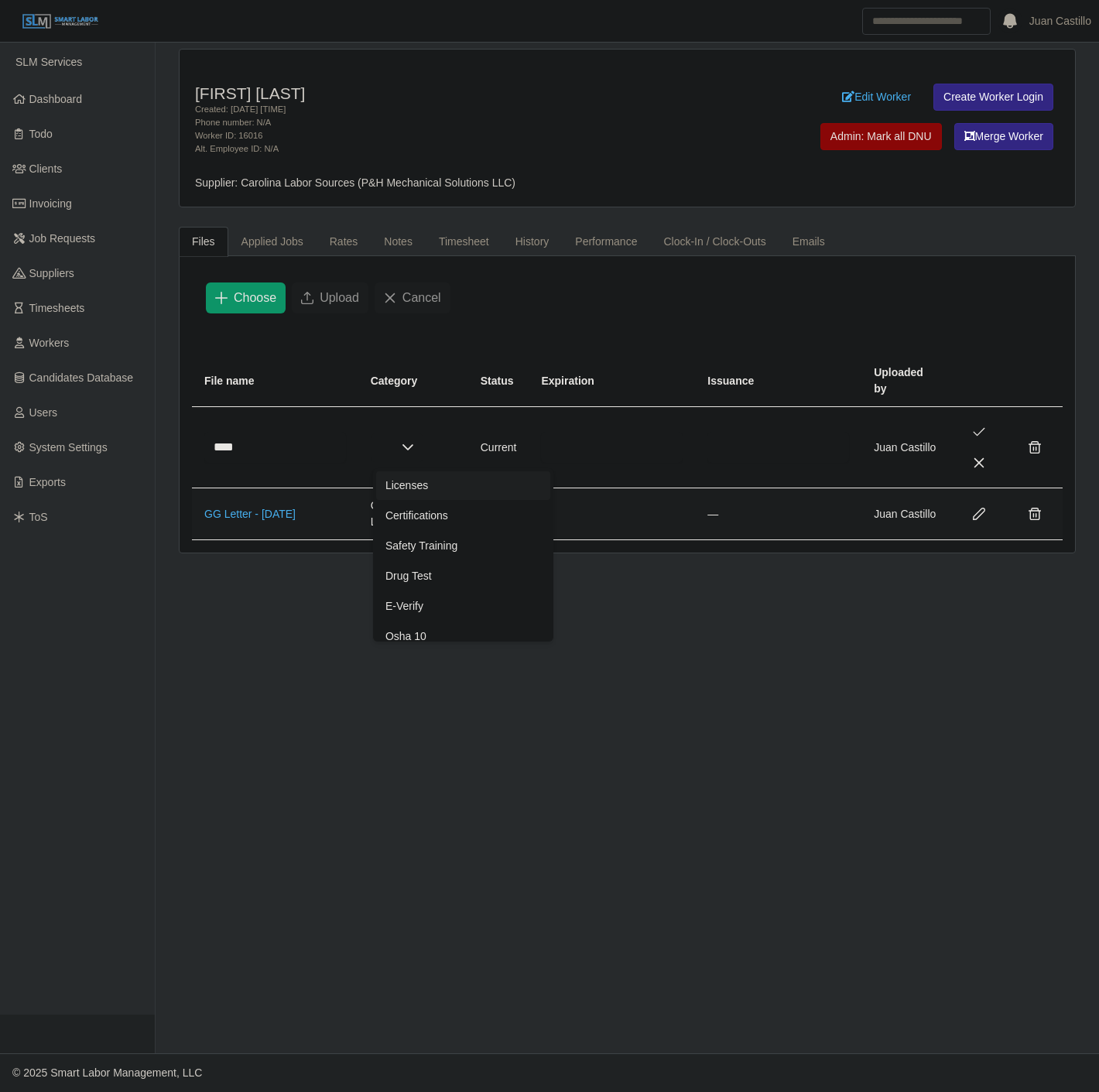 scroll, scrollTop: 404, scrollLeft: 0, axis: vertical 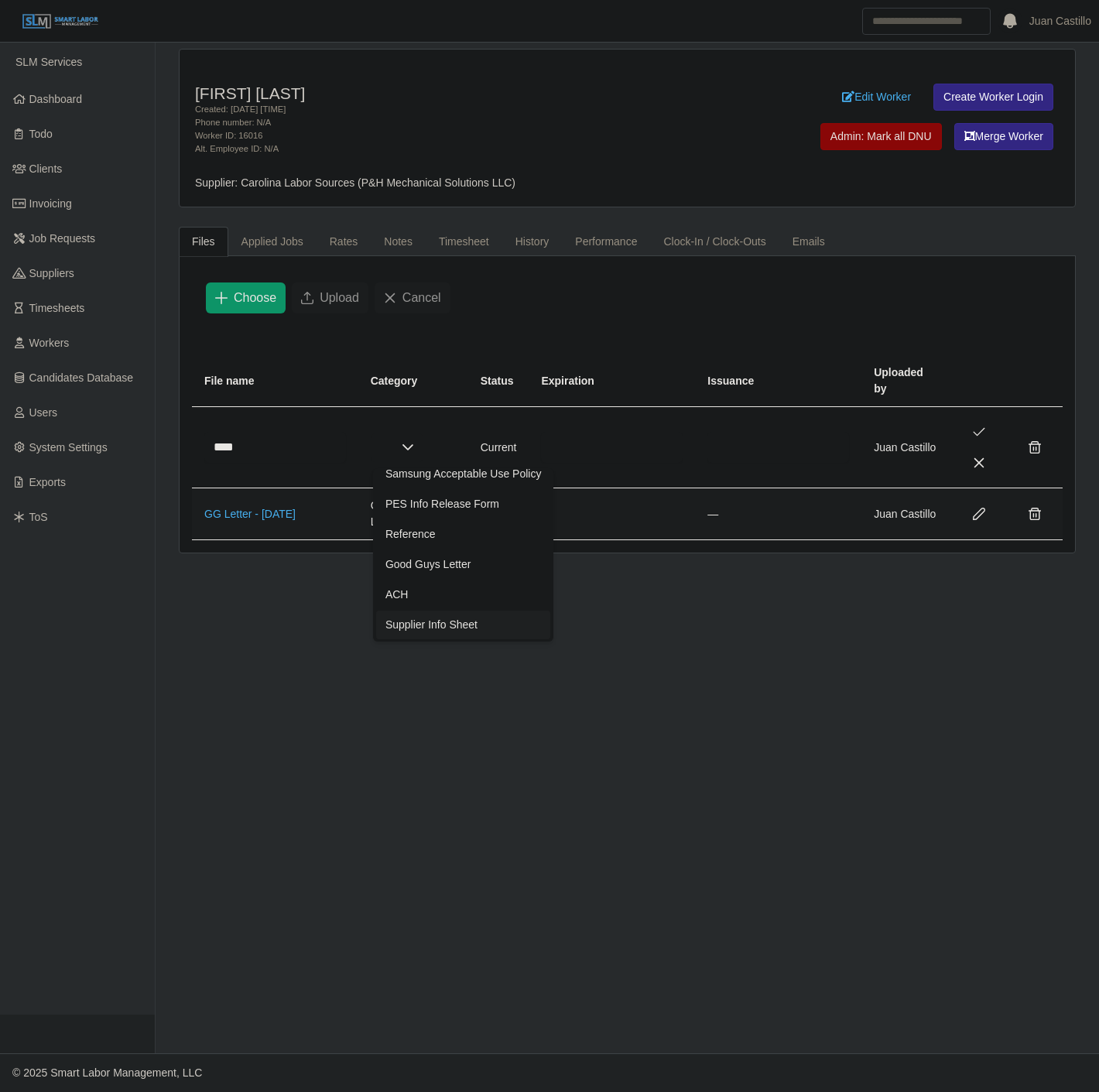 click on "Supplier Info Sheet" 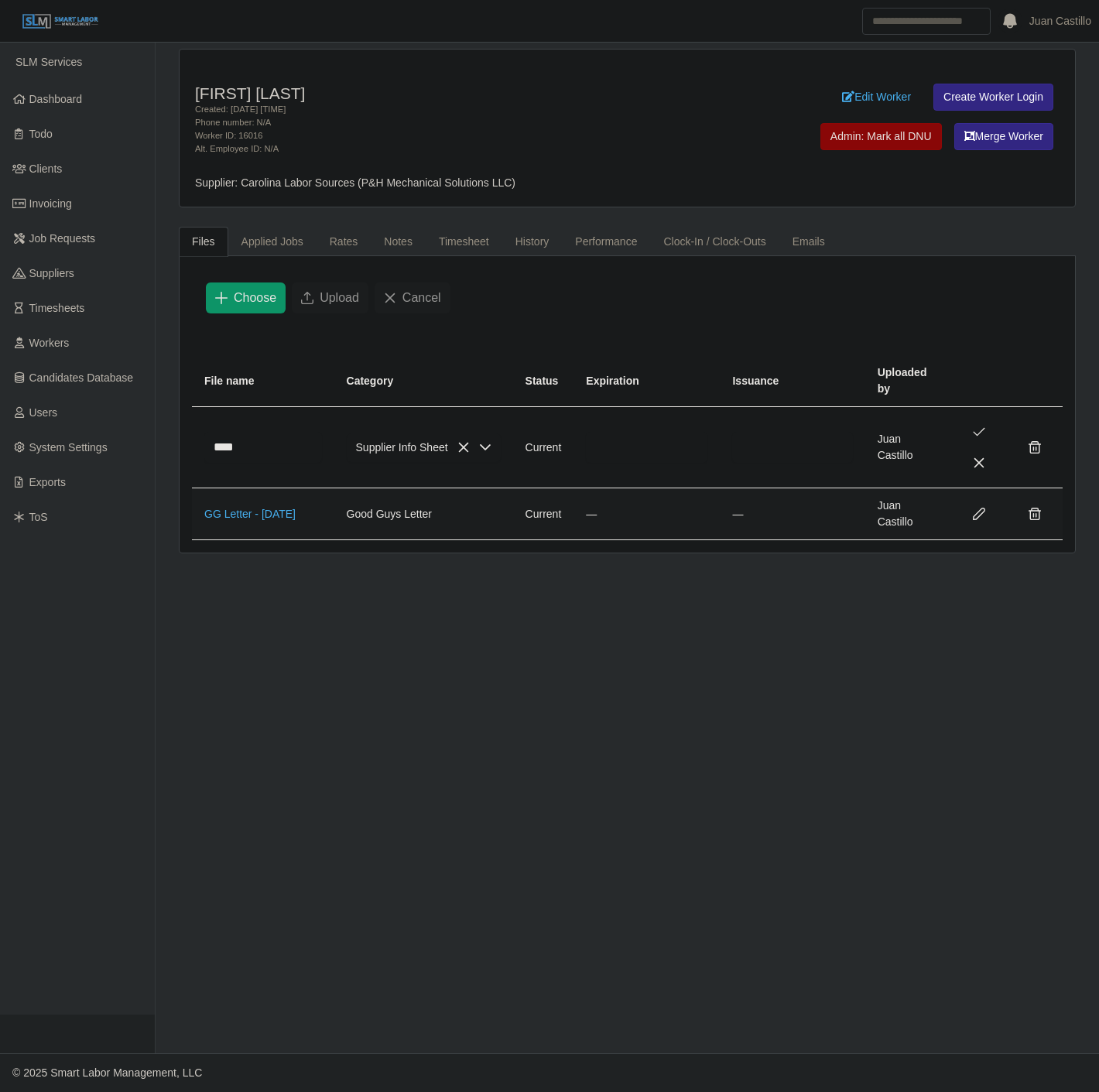 click 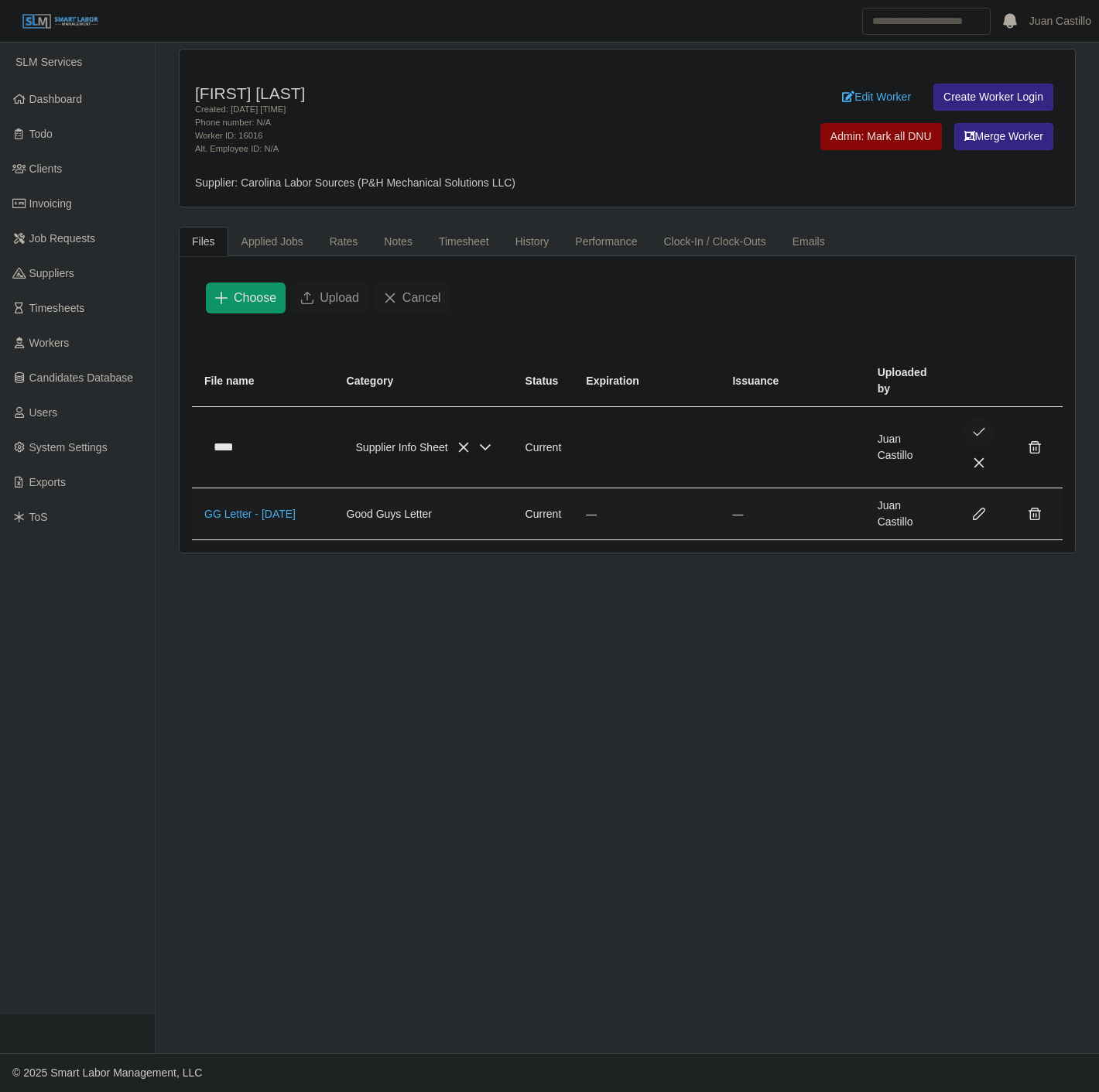 click 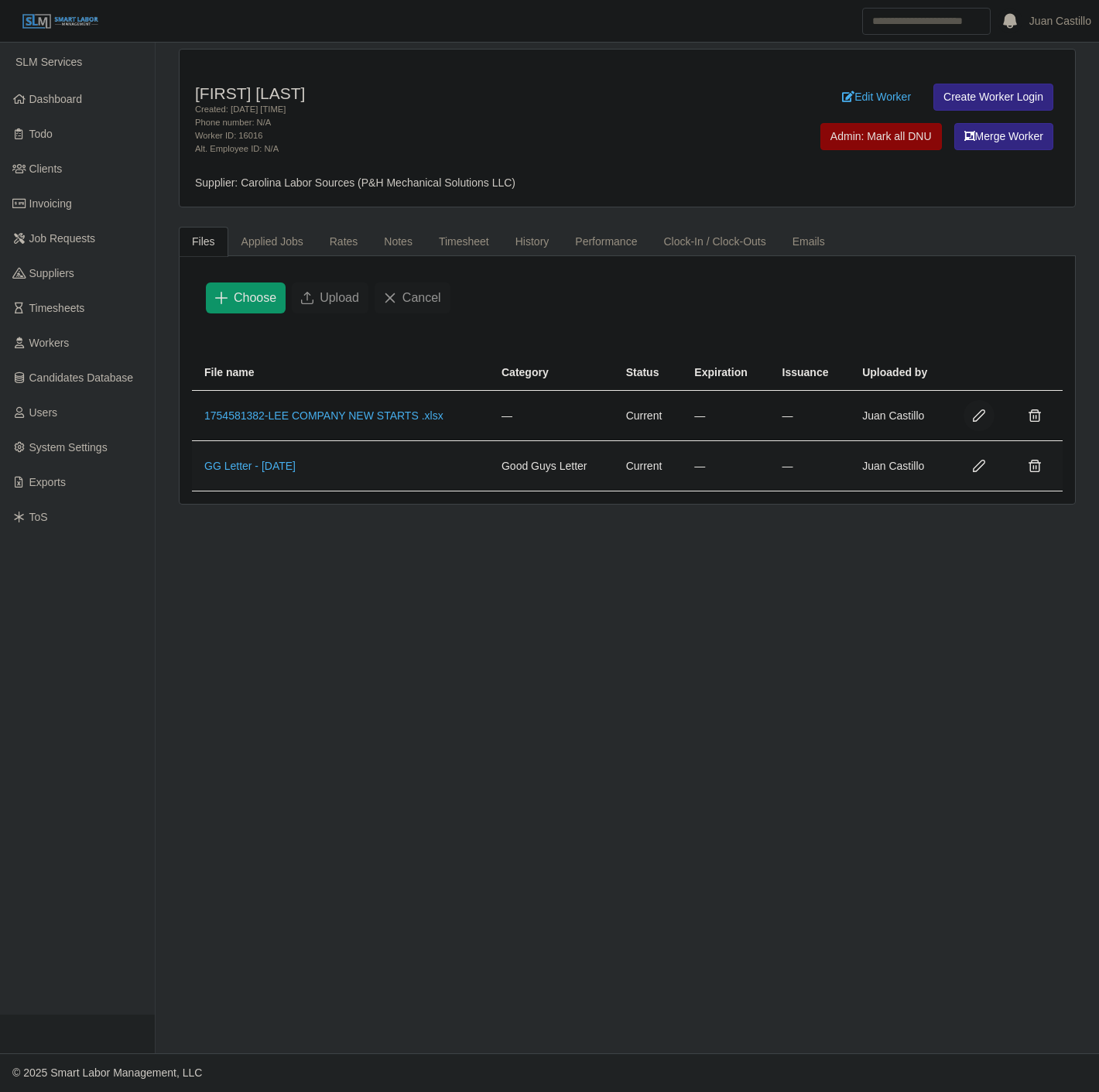 click 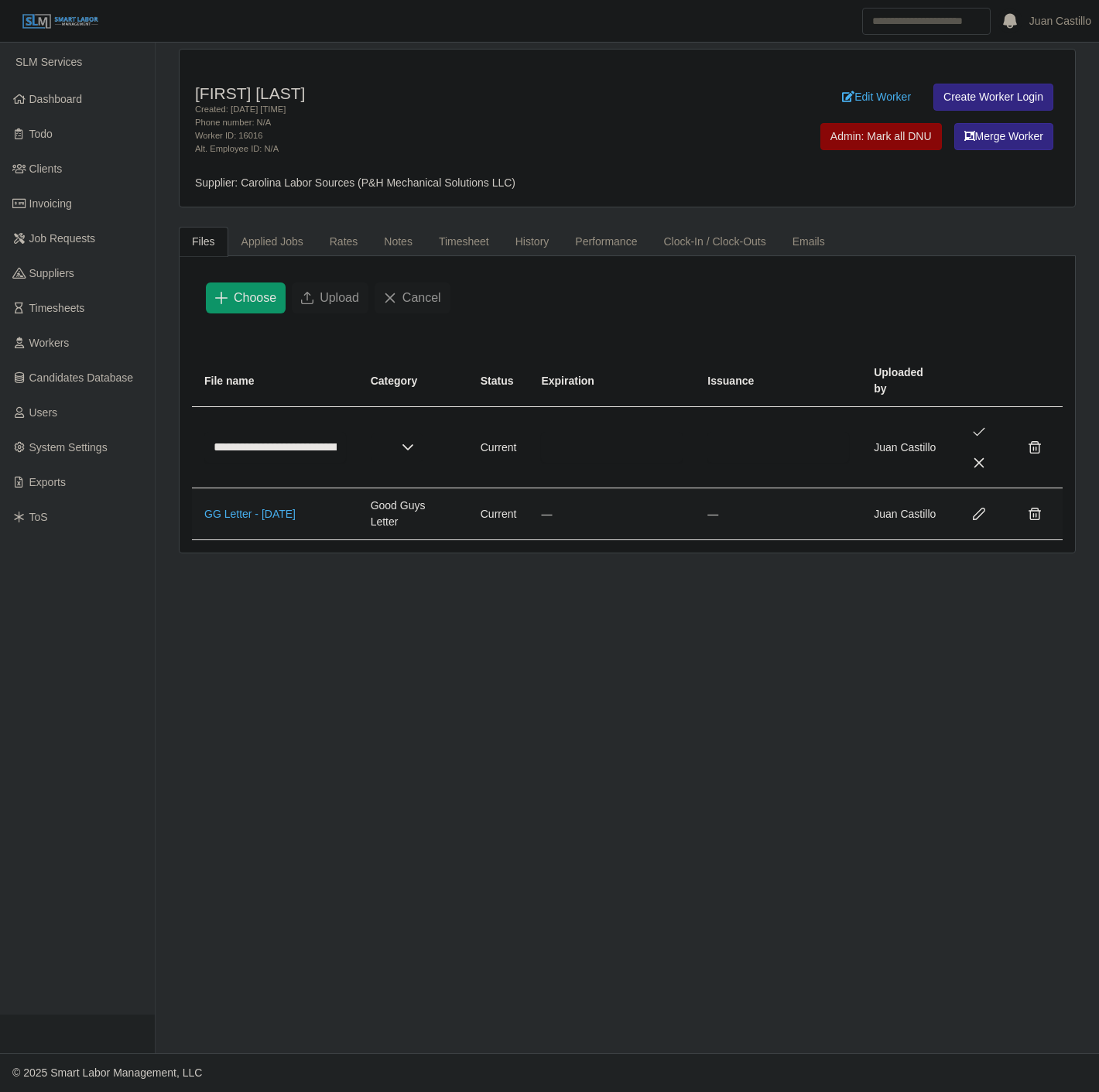 click at bounding box center [382, 447] 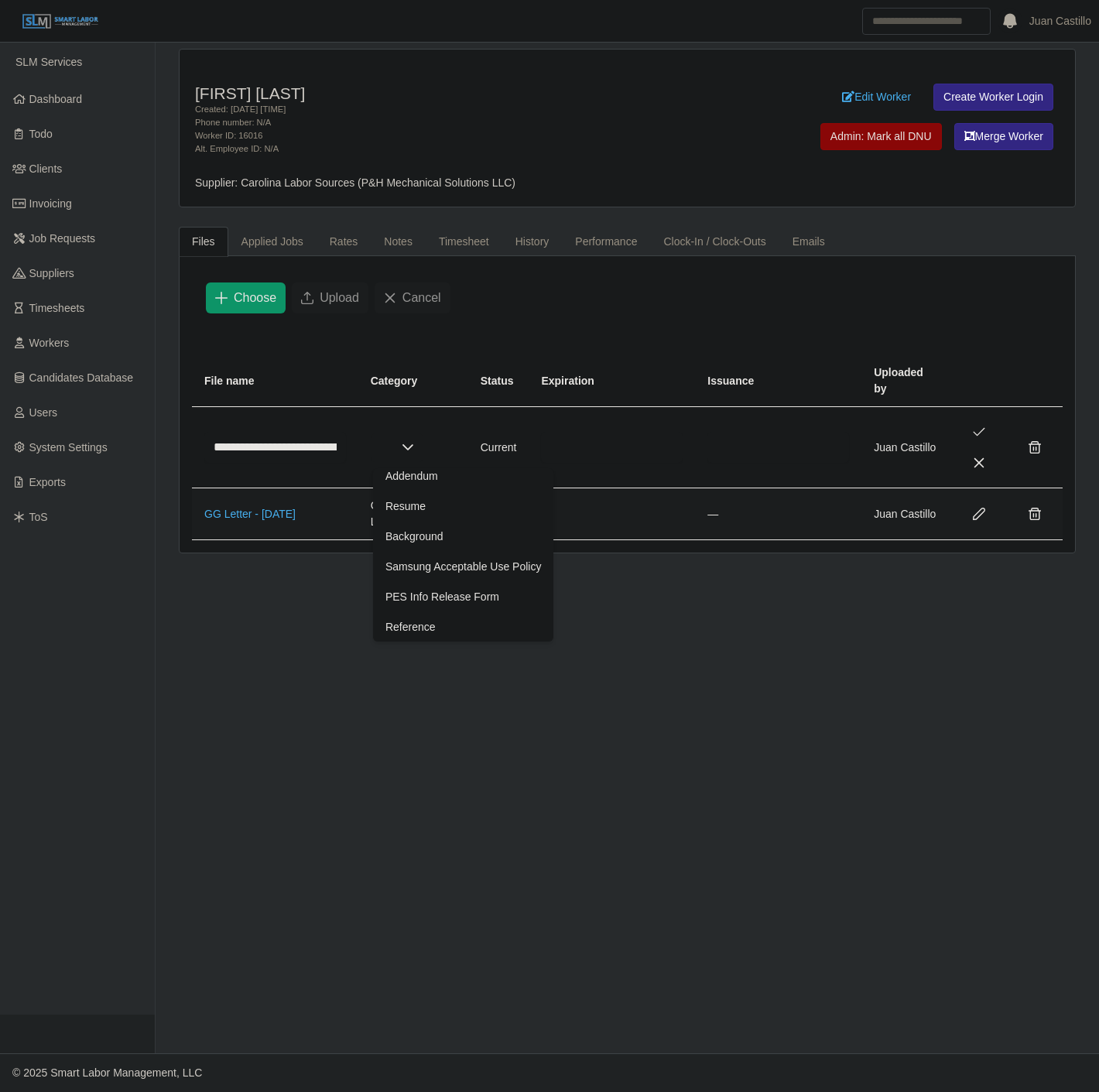 scroll, scrollTop: 404, scrollLeft: 0, axis: vertical 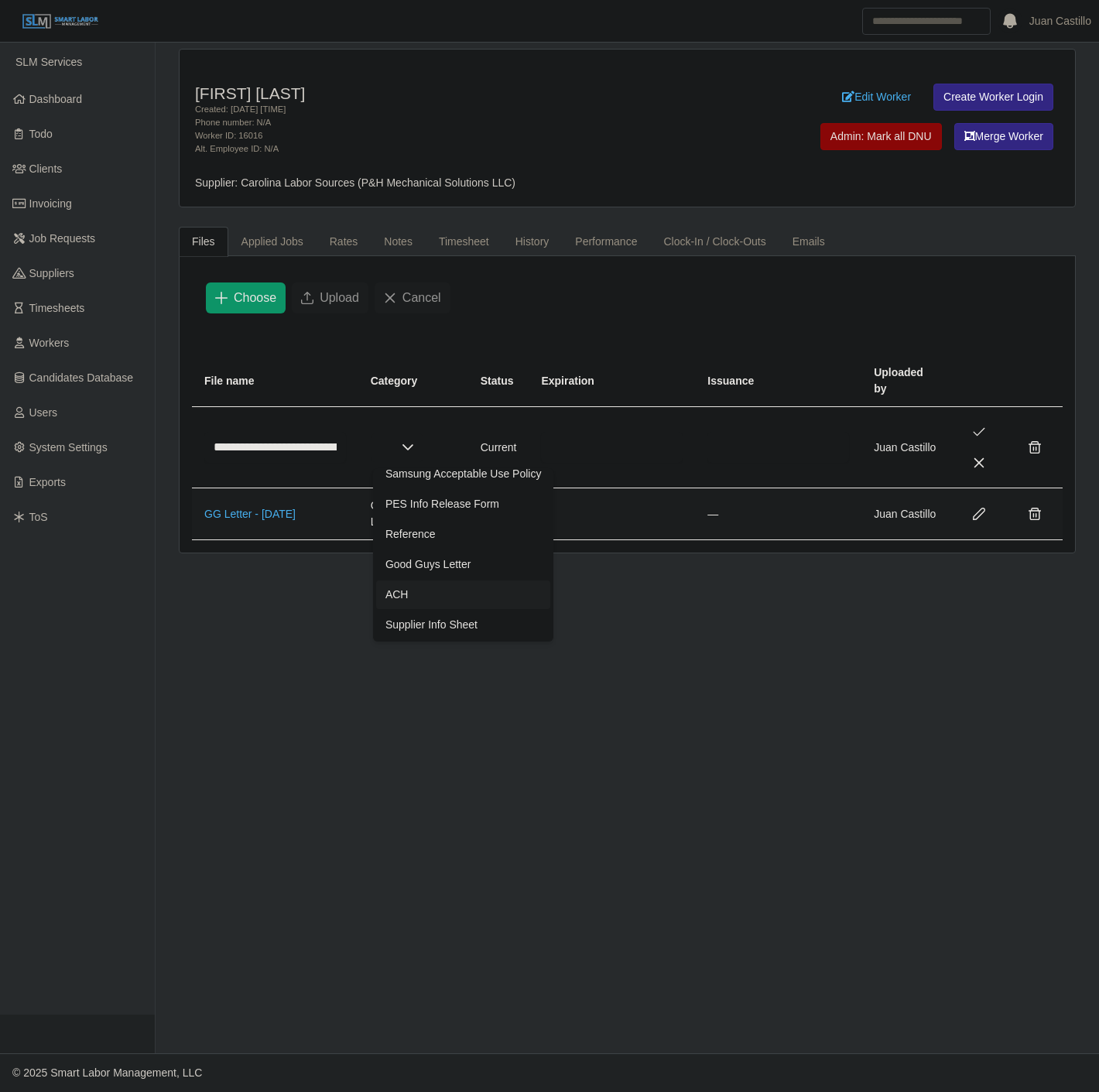 click on "Supplier Info Sheet" 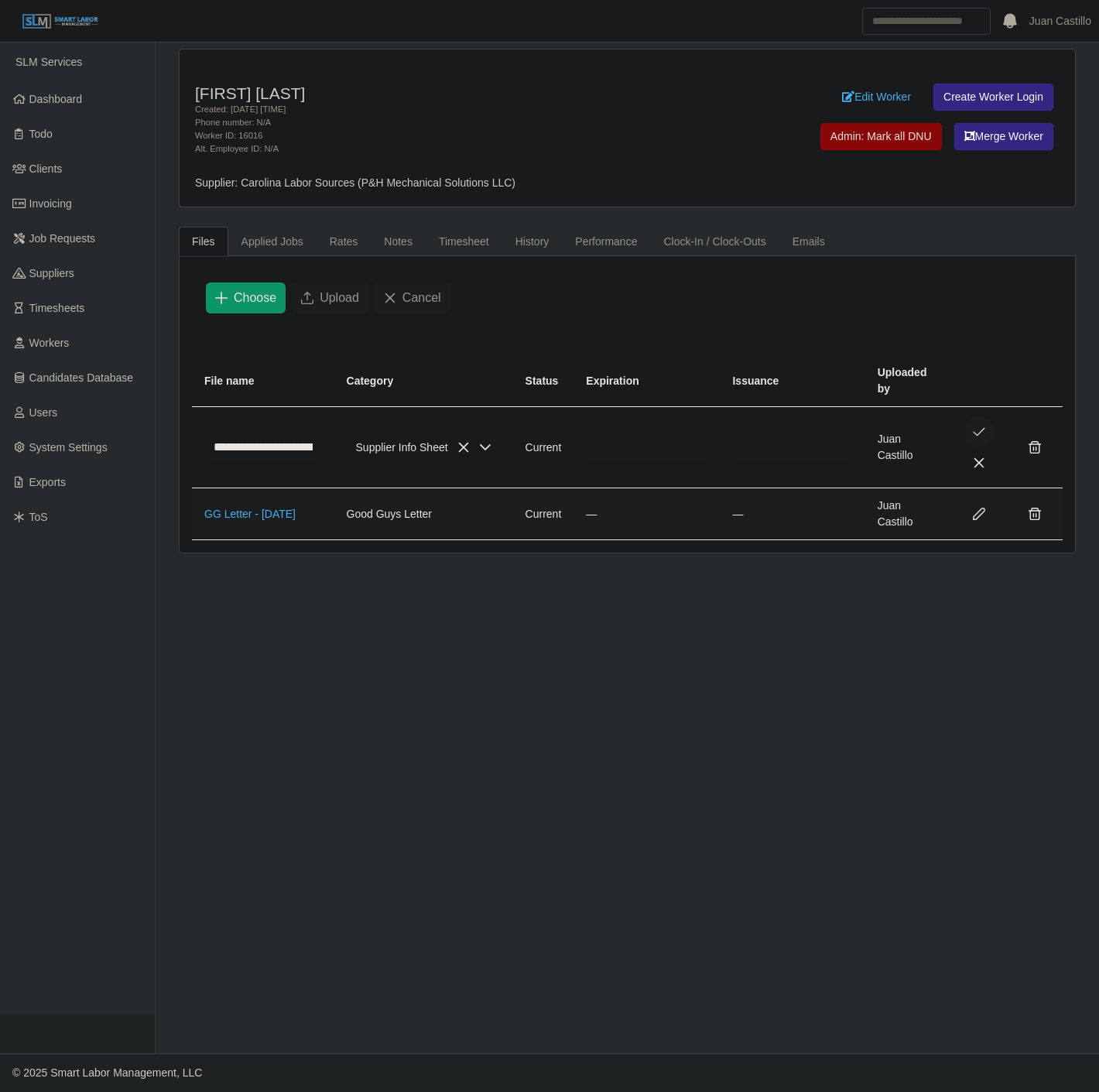 click 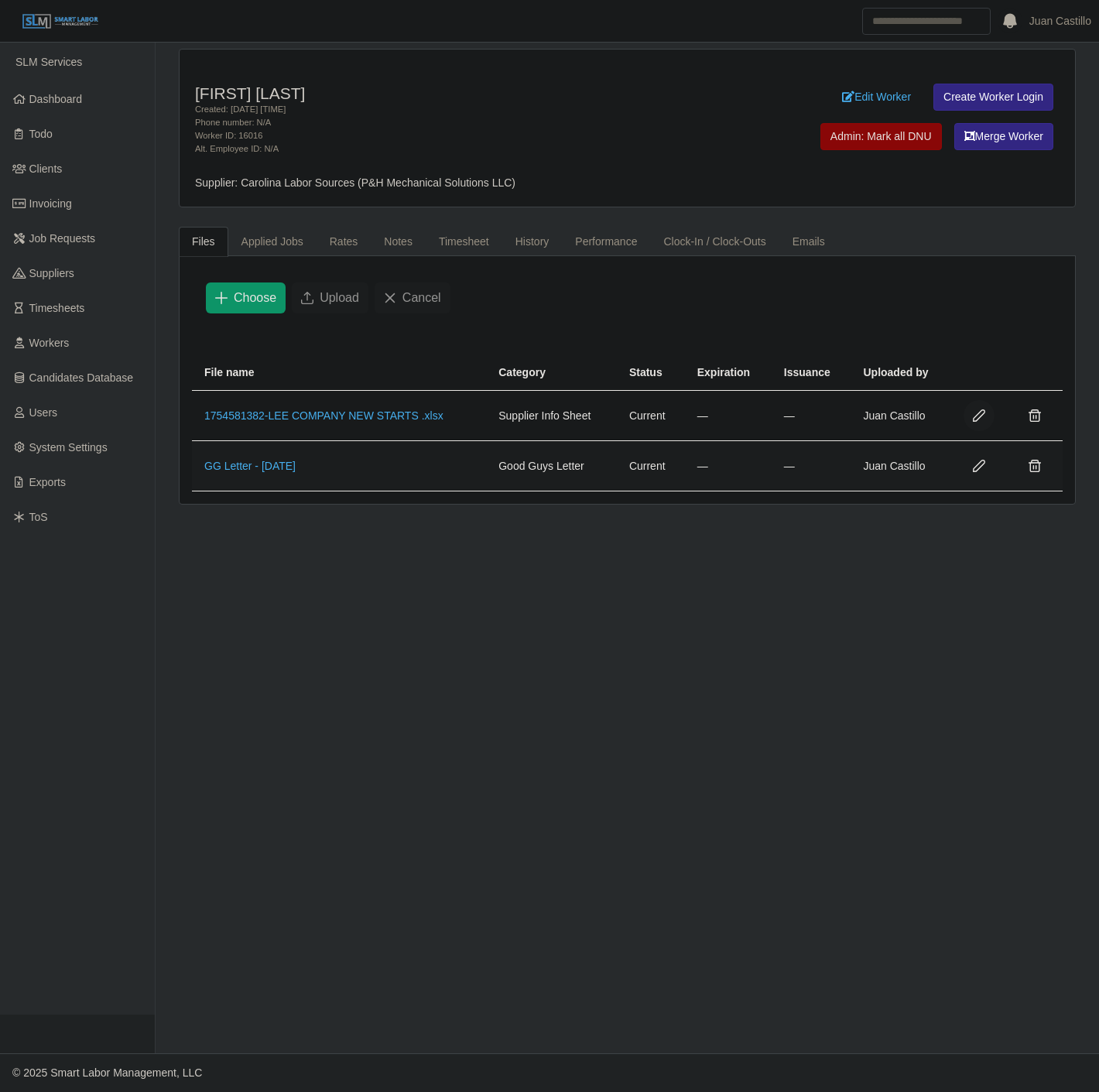 click 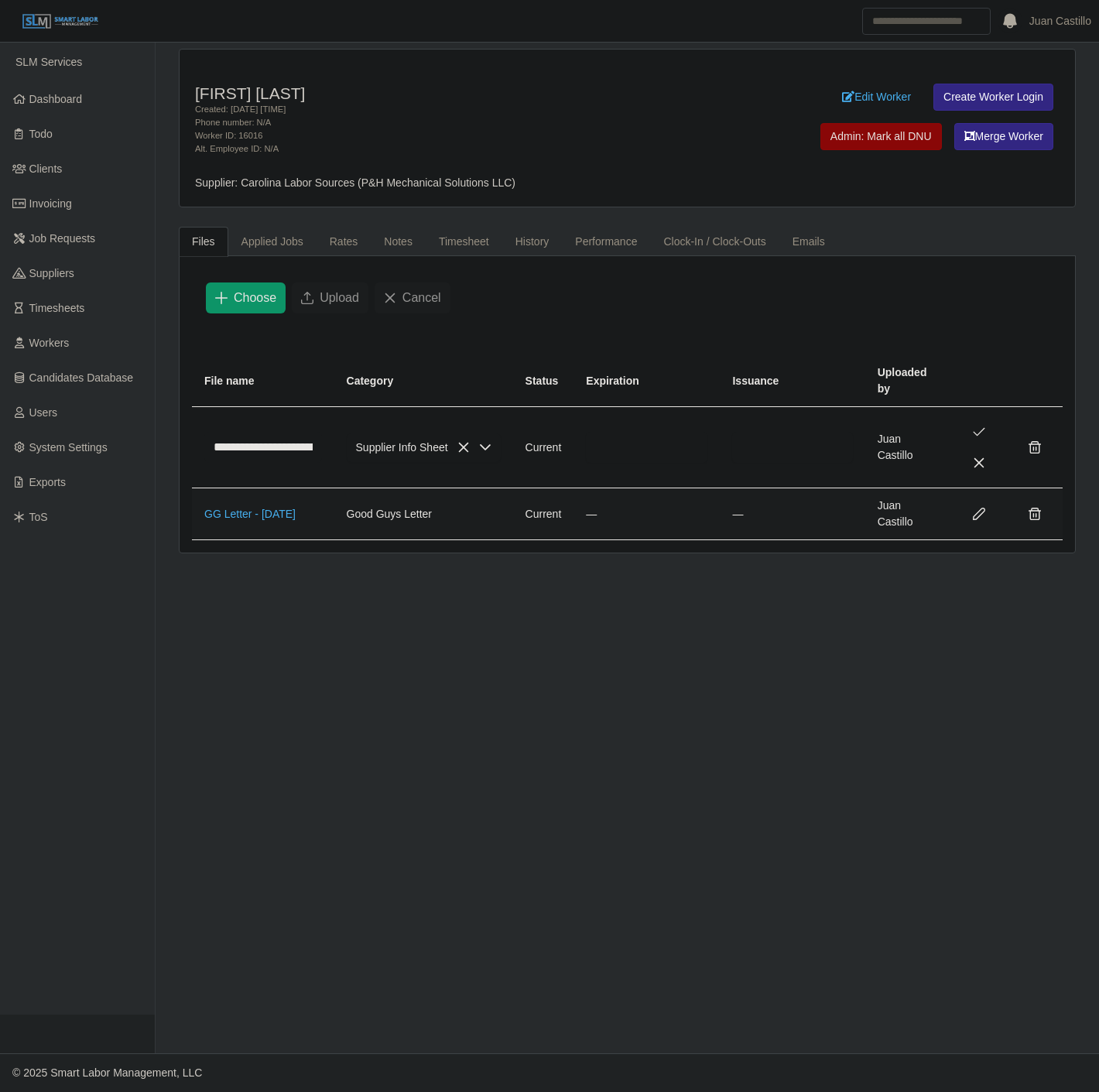 click on "**********" 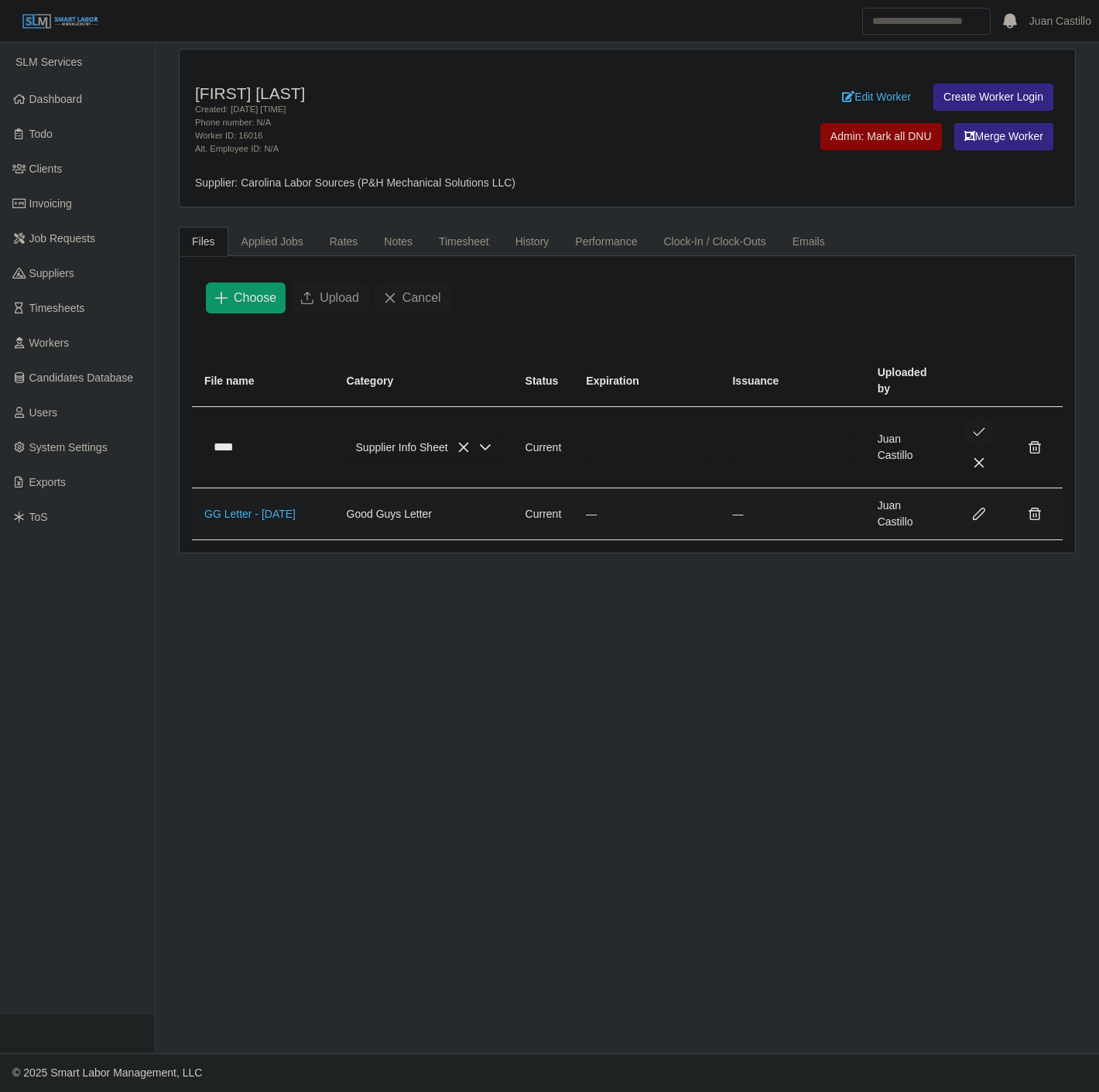 type on "****" 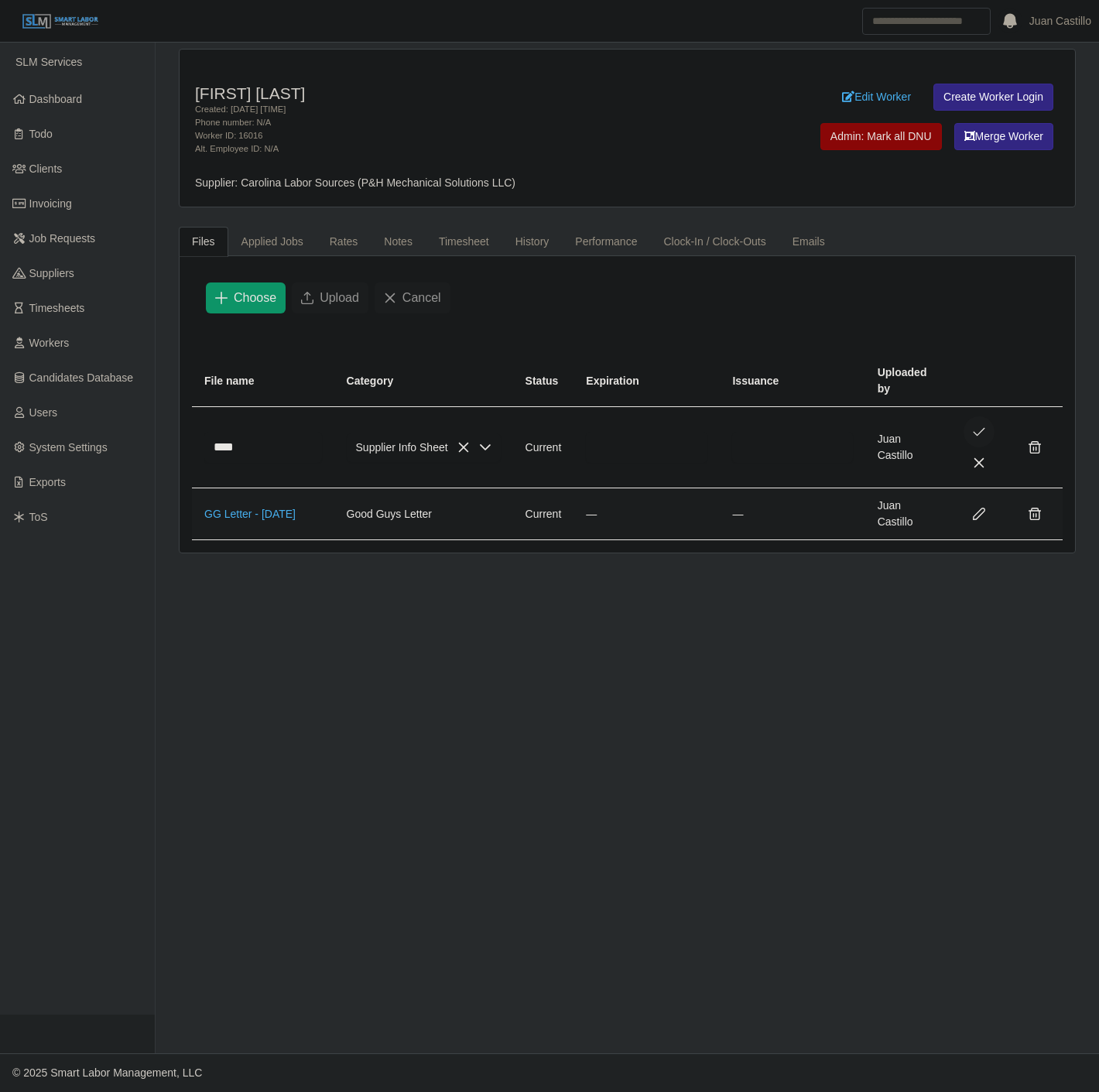 click 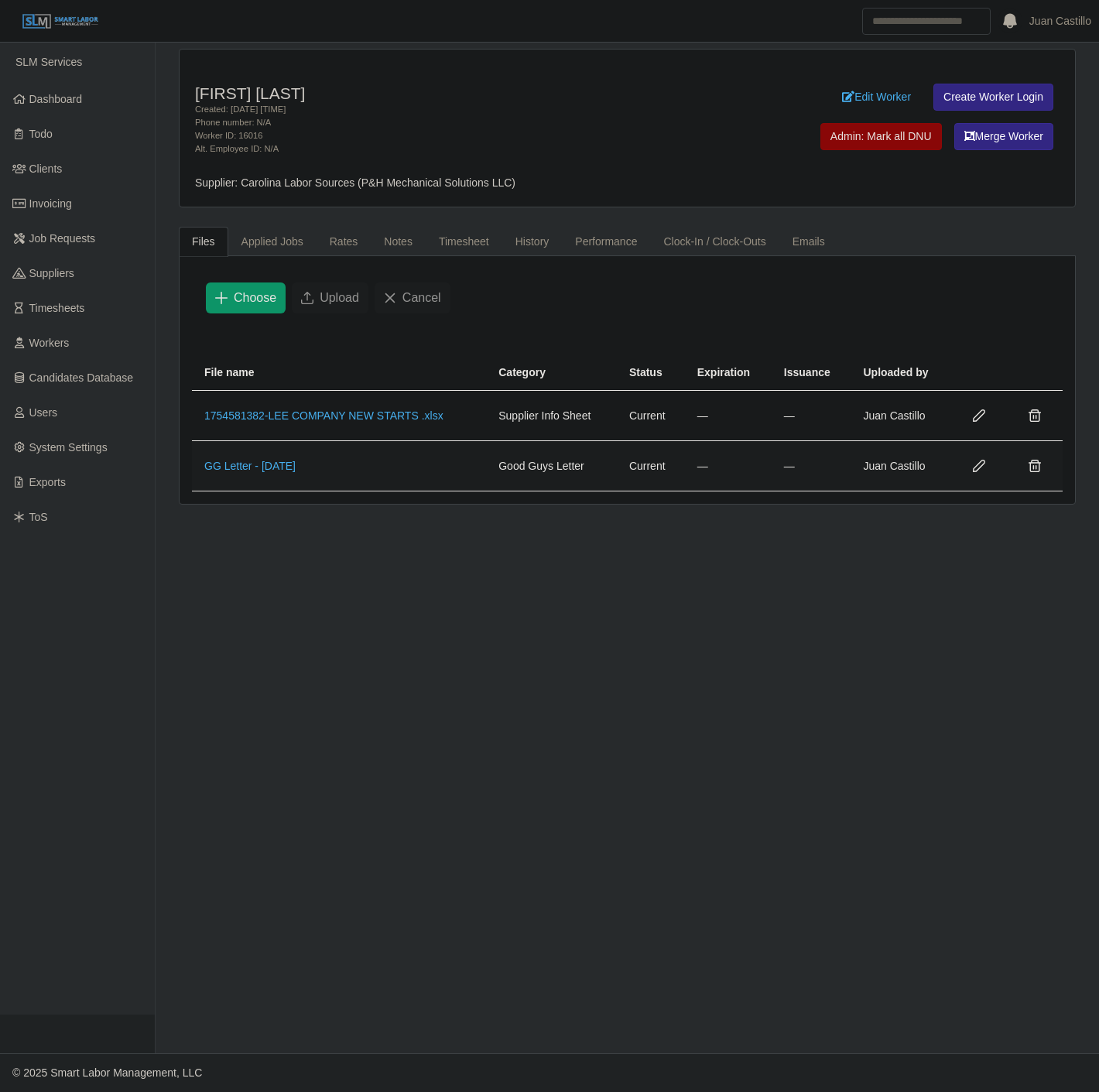 click on "Sayri  Yazmin  Aguilar-Enamorado
Created: 02/27/2025 09:00 AM
Phone number:
N/A
Worker ID: 16016
Alt. Employee ID: N/A    Edit Worker          Create Worker Login   Admin: Mark all DNU      Merge Worker
Supplier: Carolina Labor Sources (P&H Mechanical Solutions LLC)     Files   Applied Jobs   Rates   Notes   Timesheet   History   Performance   Clock-In / Clock-Outs   Emails   Choose Upload Cancel                   File name Category Status Expiration Issuance Uploaded by 1754581382-LEE COMPANY  NEW STARTS .xlsx Supplier Info Sheet Current — — Juan Castillo     GG Letter - 8/7/25 Good Guys Letter Current — — Juan Castillo             Filter active jobs
Admin: End Worker On All Jobs
Req #   Job Status   Title   Client   Worker Status   Start/End Dates   Job Name   Job #   Rating   Actions" at bounding box center (627, 548) 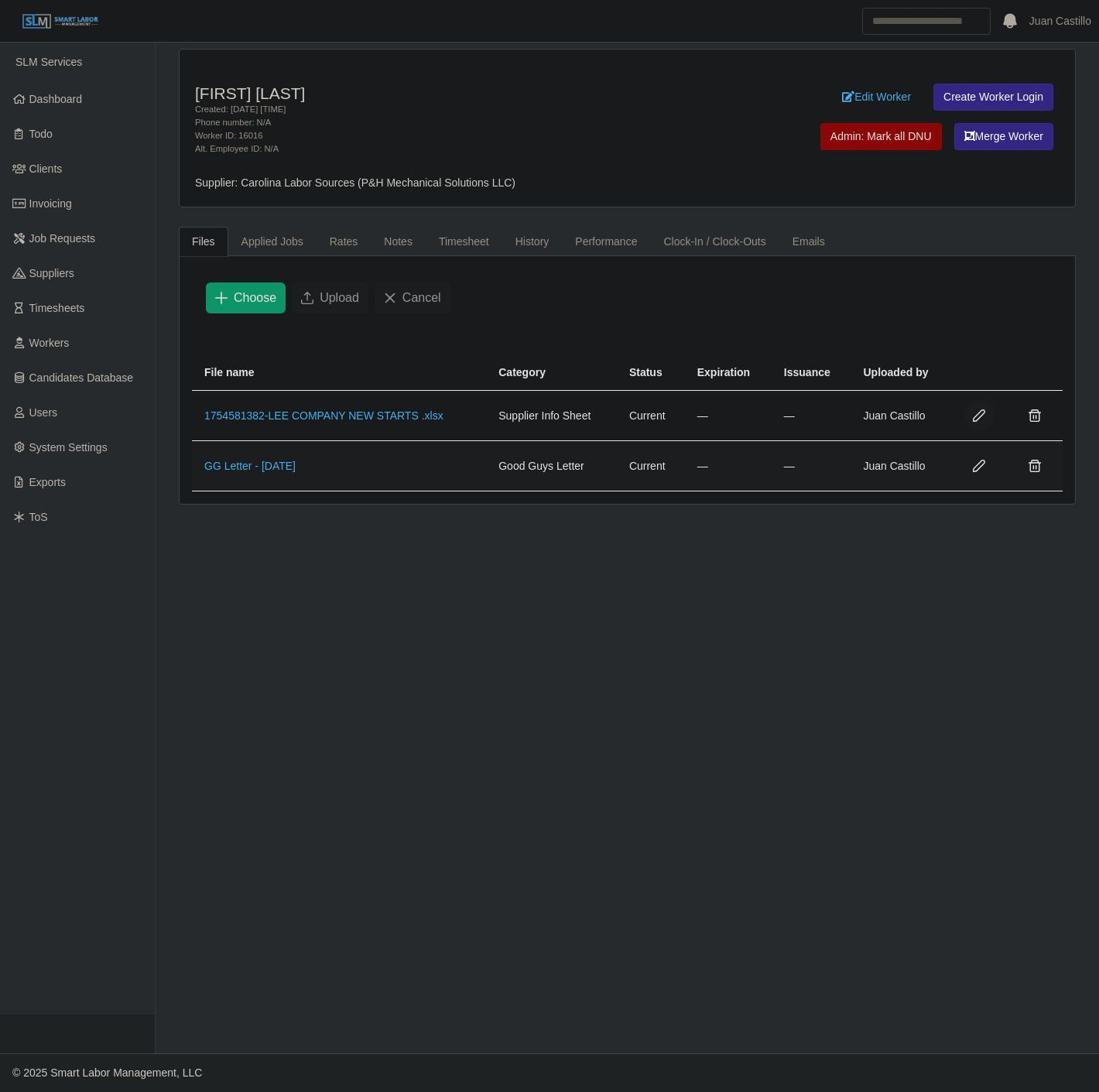 click 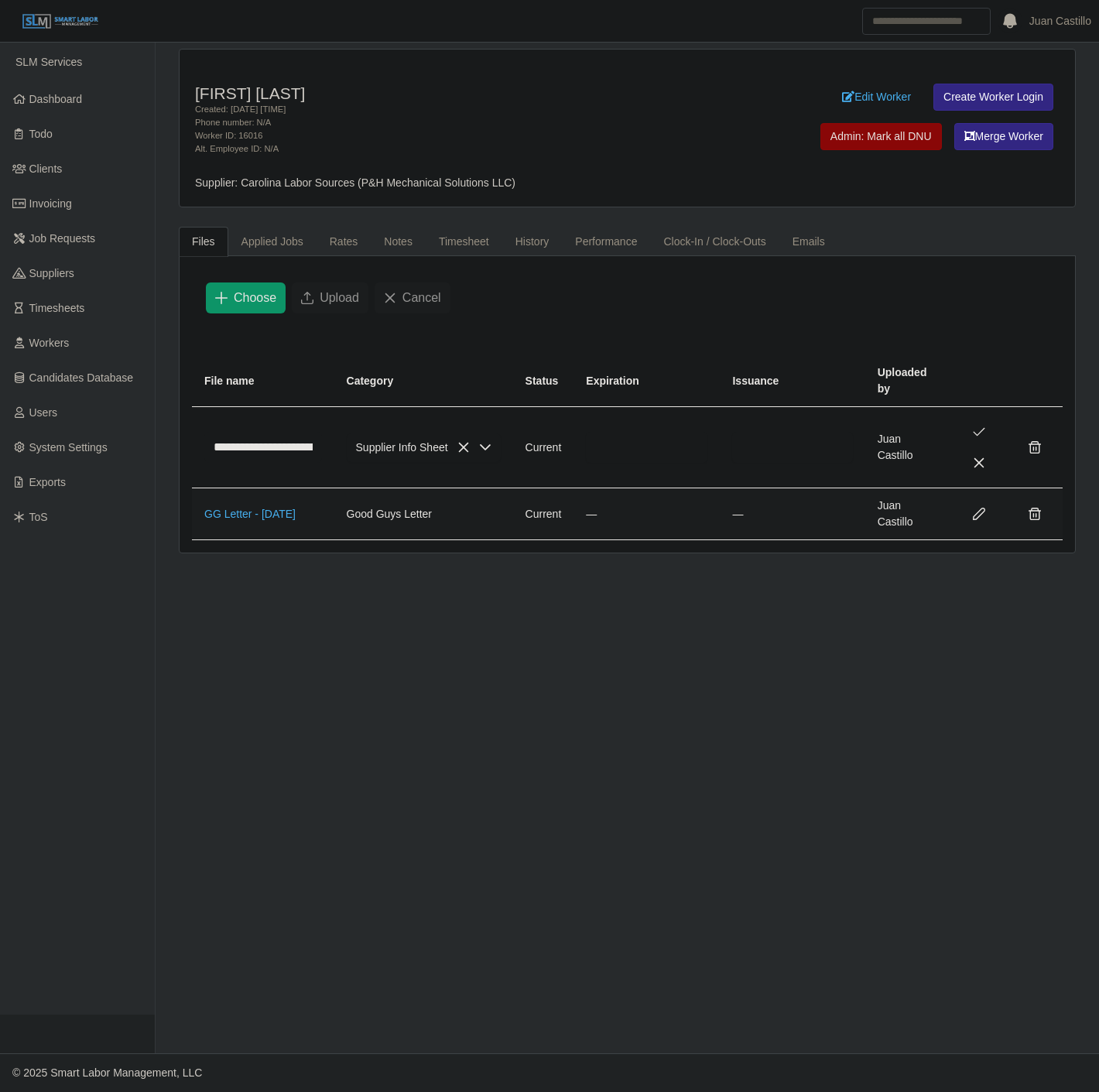 click on "**********" 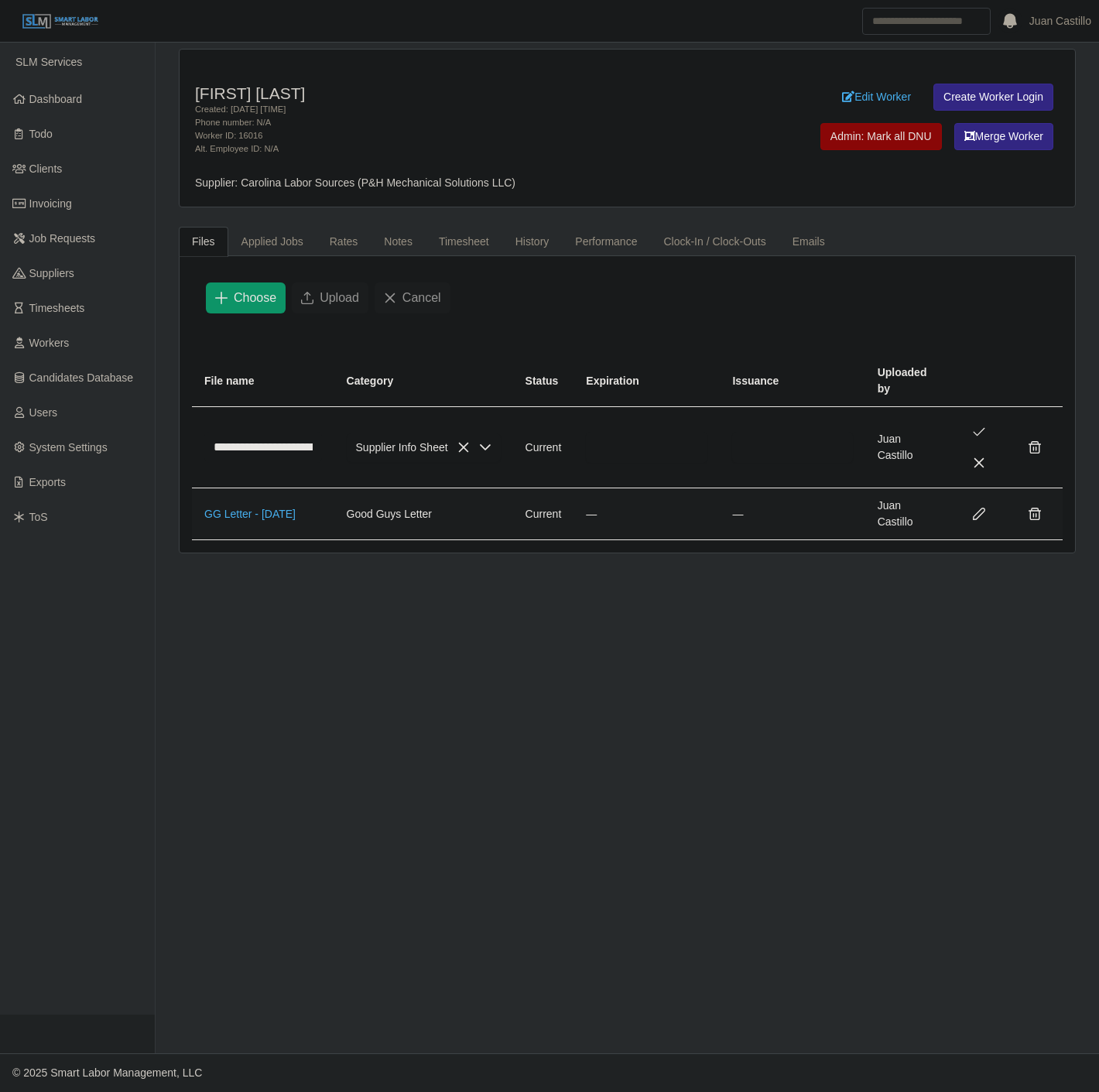 type on "**********" 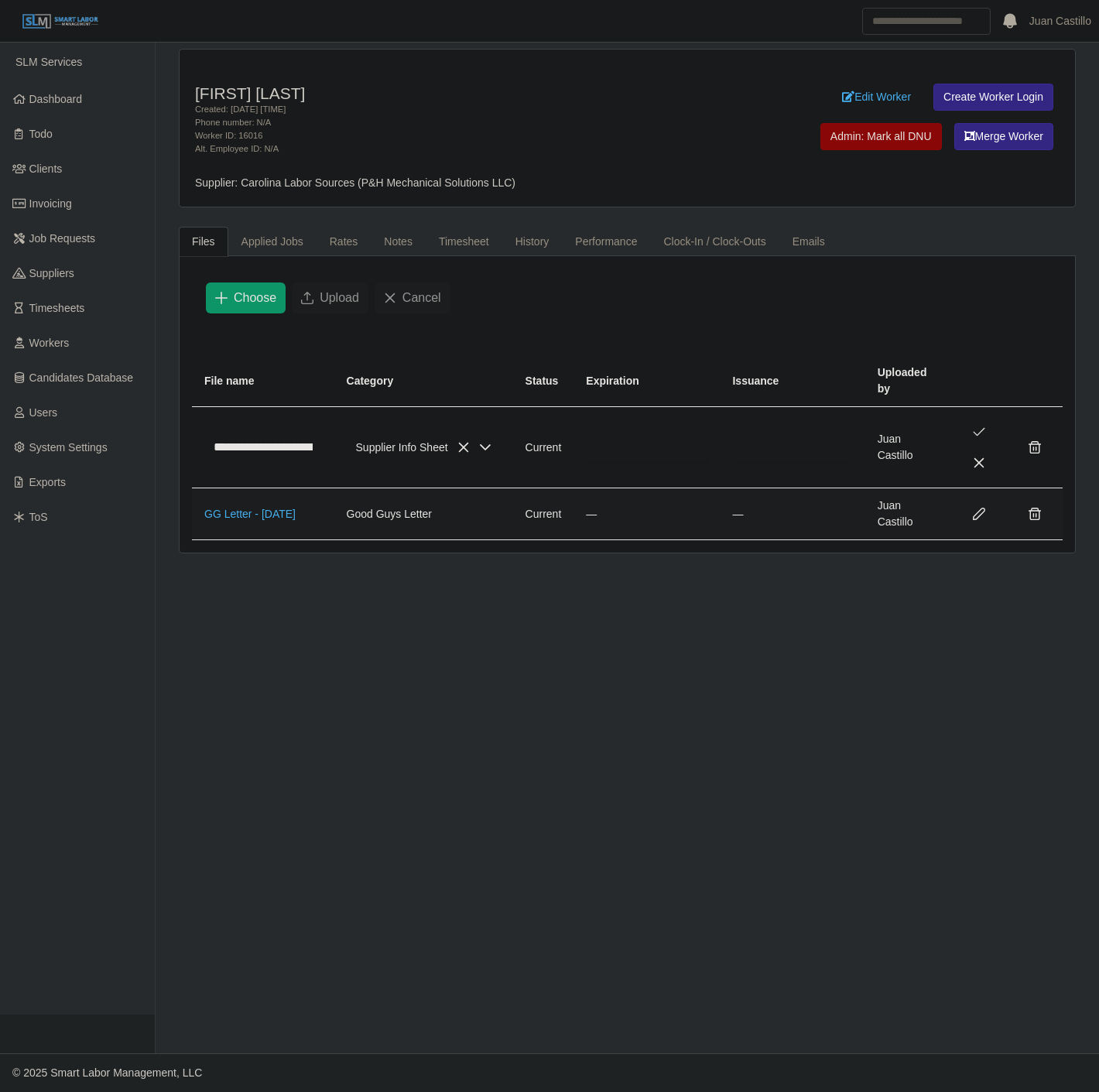 click on "**********" 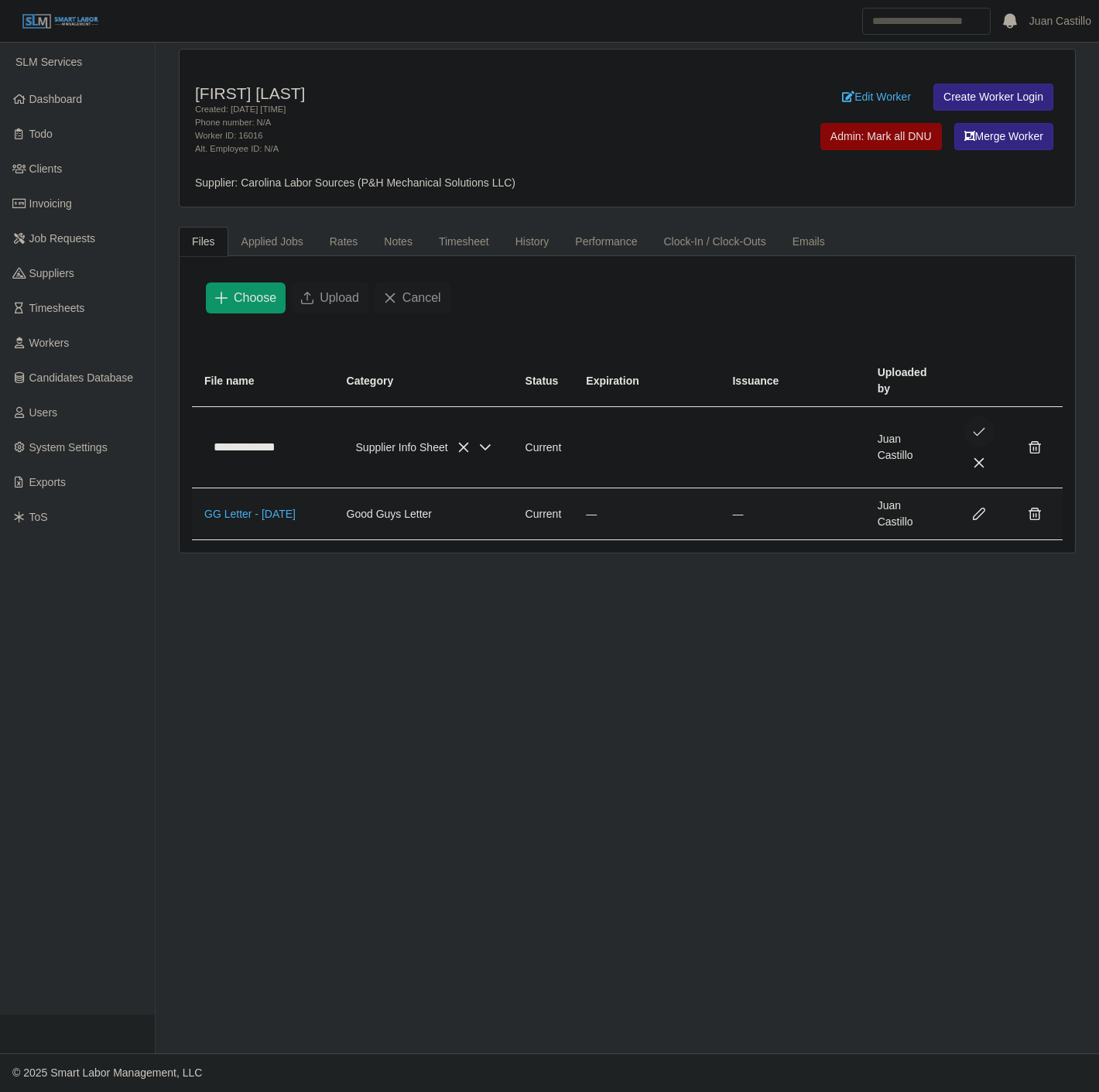 type on "**********" 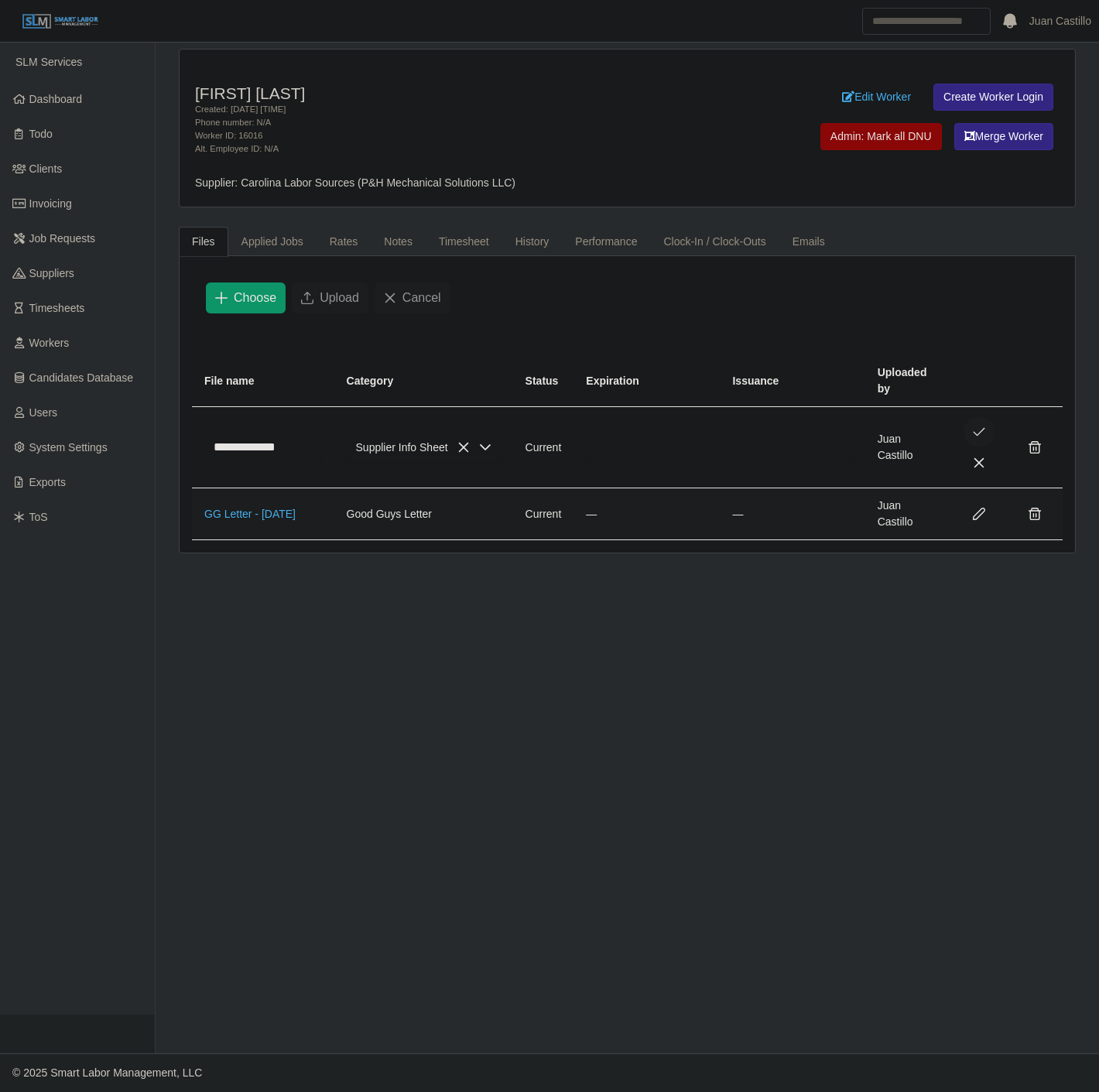 click 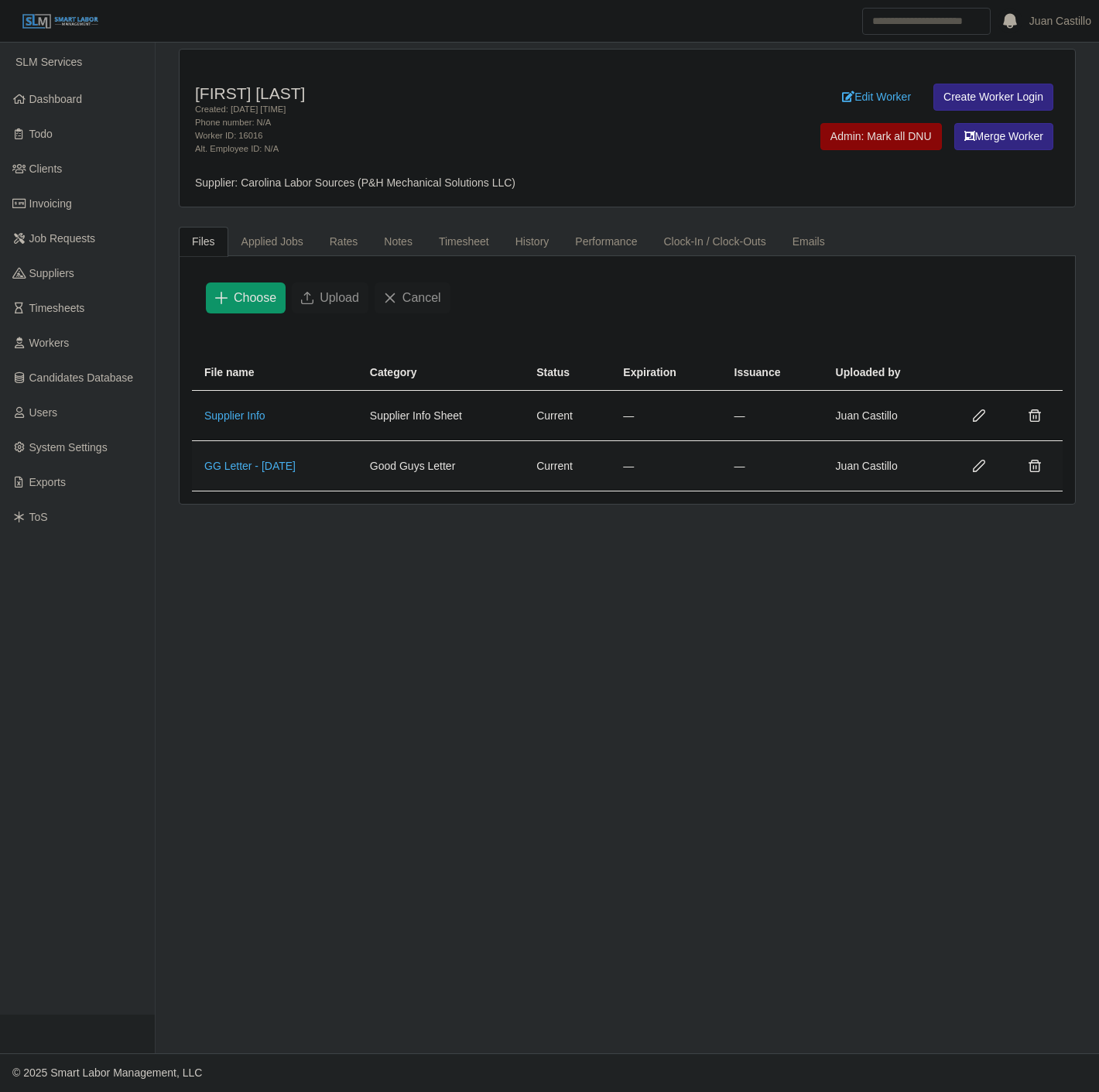 click on "Sayri  Yazmin  Aguilar-Enamorado
Created: 02/27/2025 09:00 AM
Phone number:
N/A
Worker ID: 16016
Alt. Employee ID: N/A    Edit Worker          Create Worker Login   Admin: Mark all DNU      Merge Worker
Supplier: Carolina Labor Sources (P&H Mechanical Solutions LLC)     Files   Applied Jobs   Rates   Notes   Timesheet   History   Performance   Clock-In / Clock-Outs   Emails   Choose Upload Cancel                   File name Category Status Expiration Issuance Uploaded by Supplier Info Supplier Info Sheet Current — — Juan Castillo     GG Letter - 8/7/25 Good Guys Letter Current — — Juan Castillo             Filter active jobs
Admin: End Worker On All Jobs
Req #   Job Status   Title   Client   Worker Status   Start/End Dates   Job Name   Job #   Rating   Actions   10873    Closed     Lee Company" at bounding box center (627, 548) 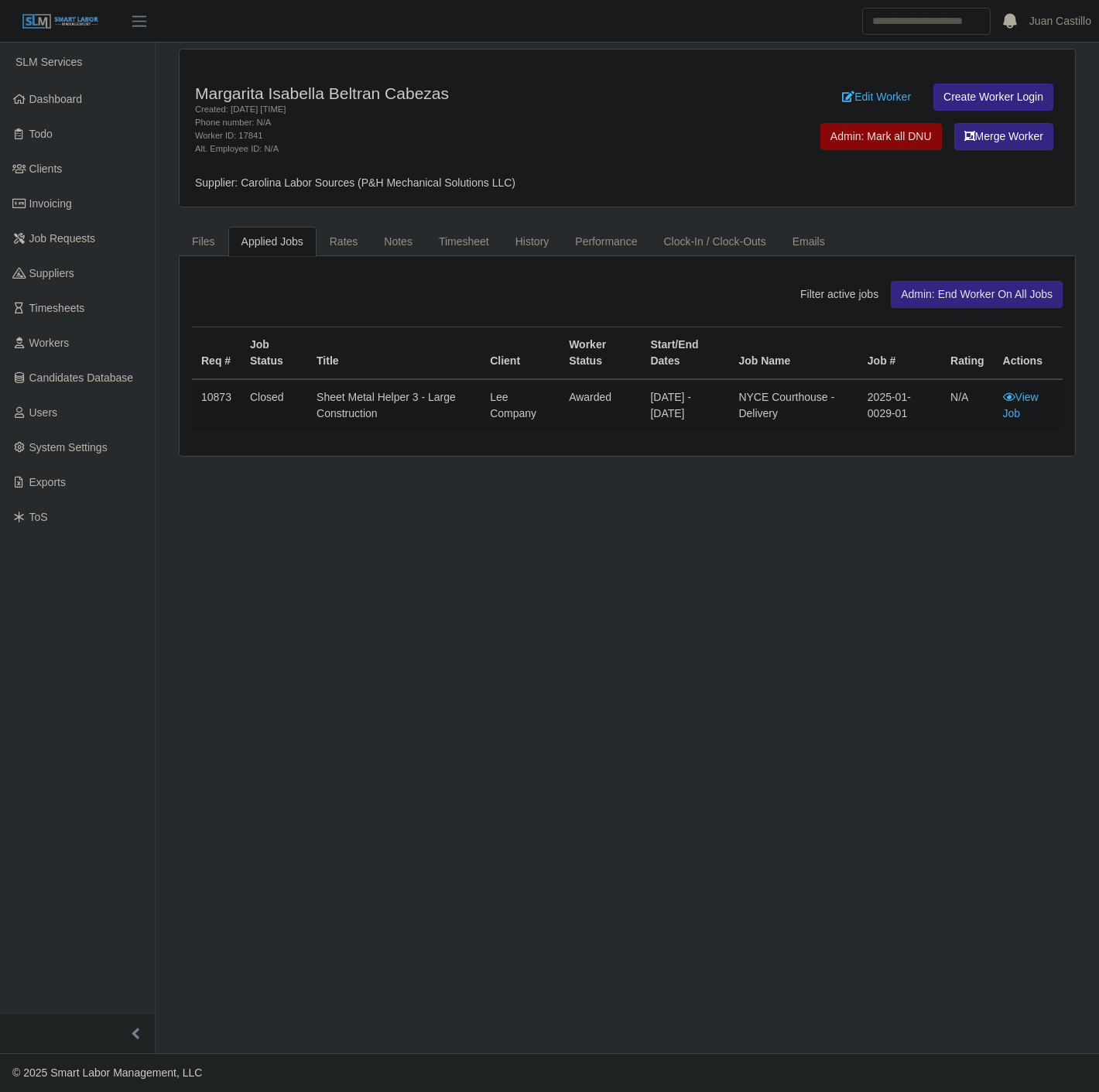 scroll, scrollTop: 0, scrollLeft: 0, axis: both 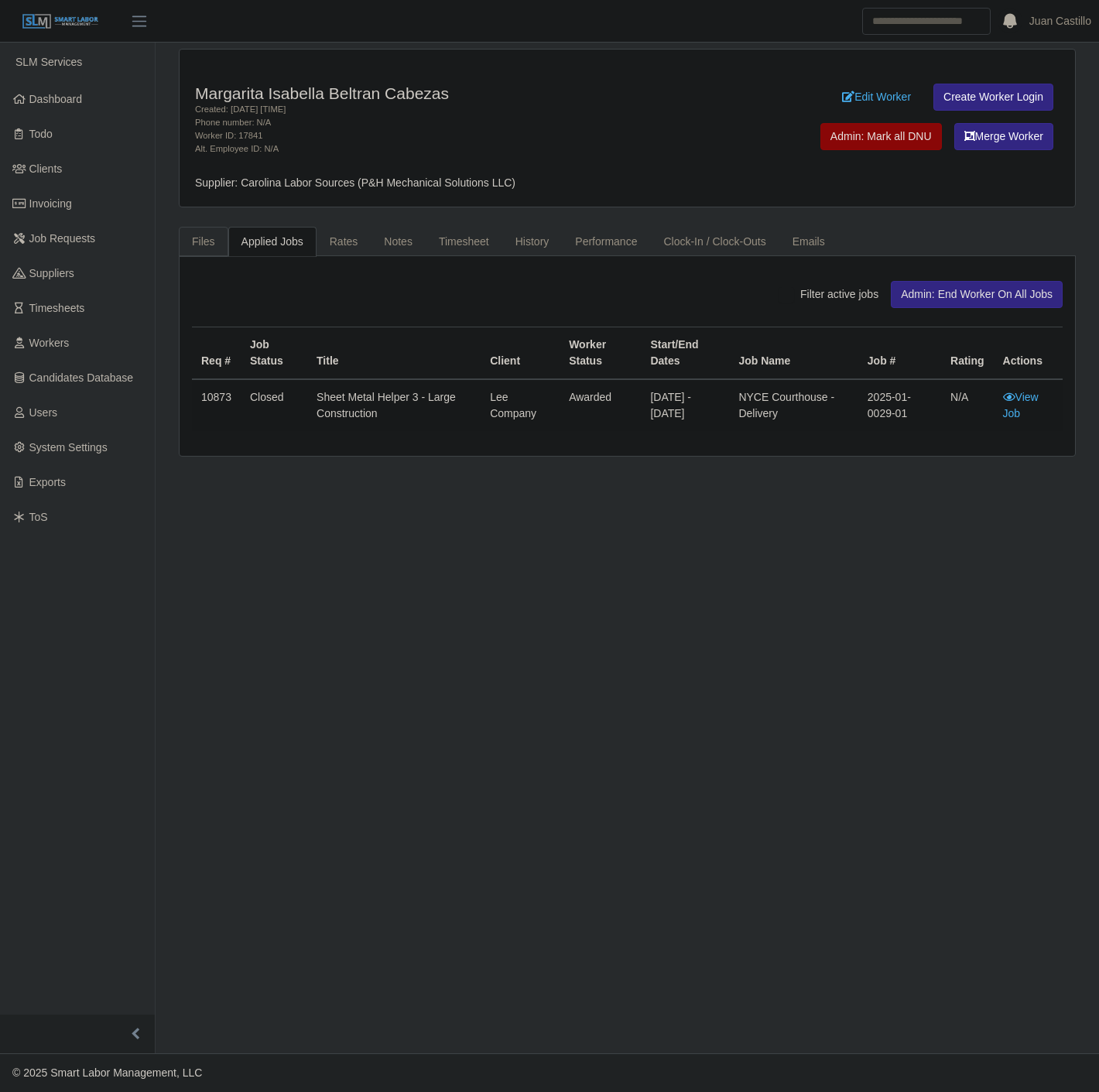 click on "Files" at bounding box center [204, 241] 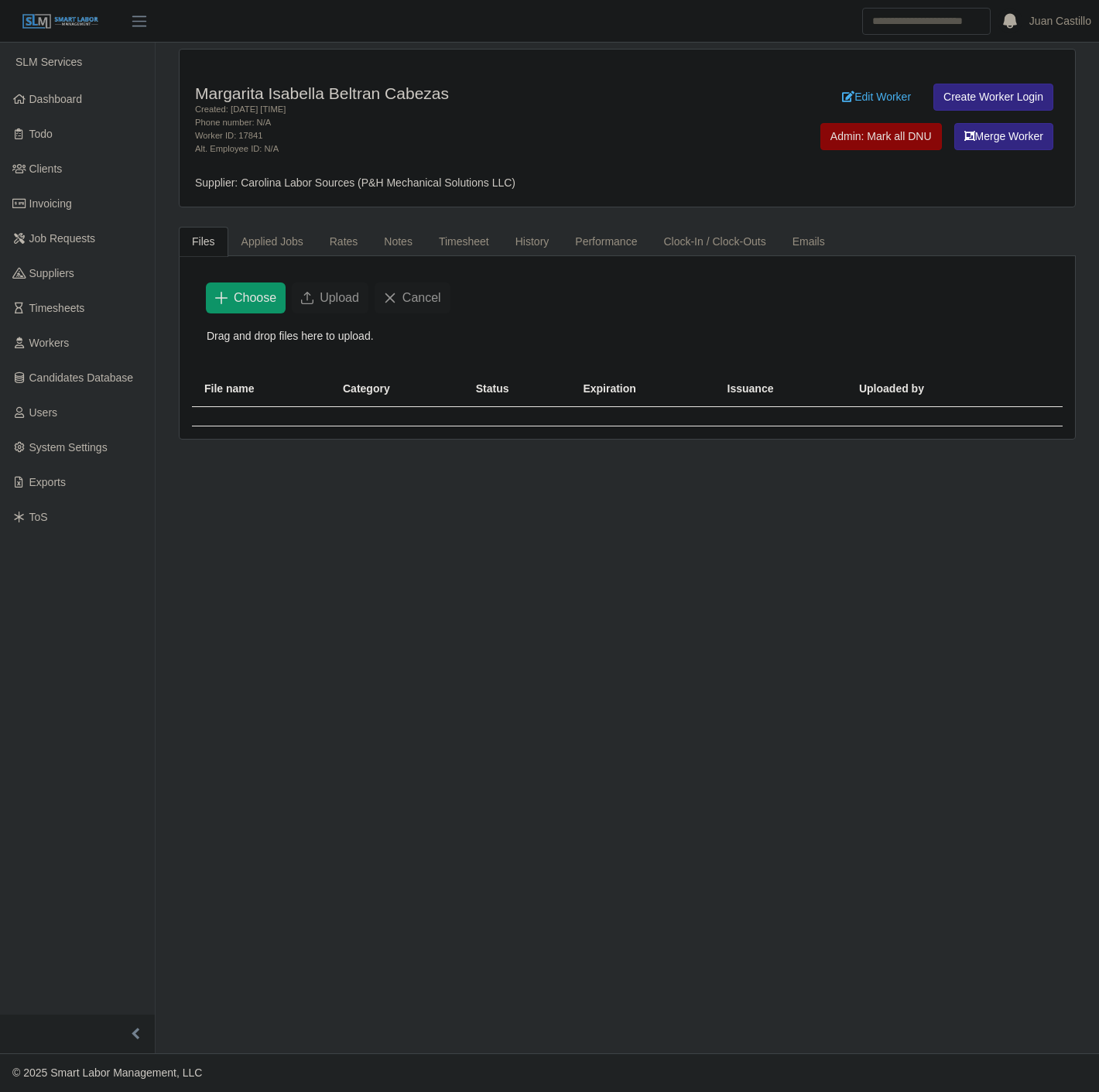 click on "Choose Upload Cancel" at bounding box center (627, 298) 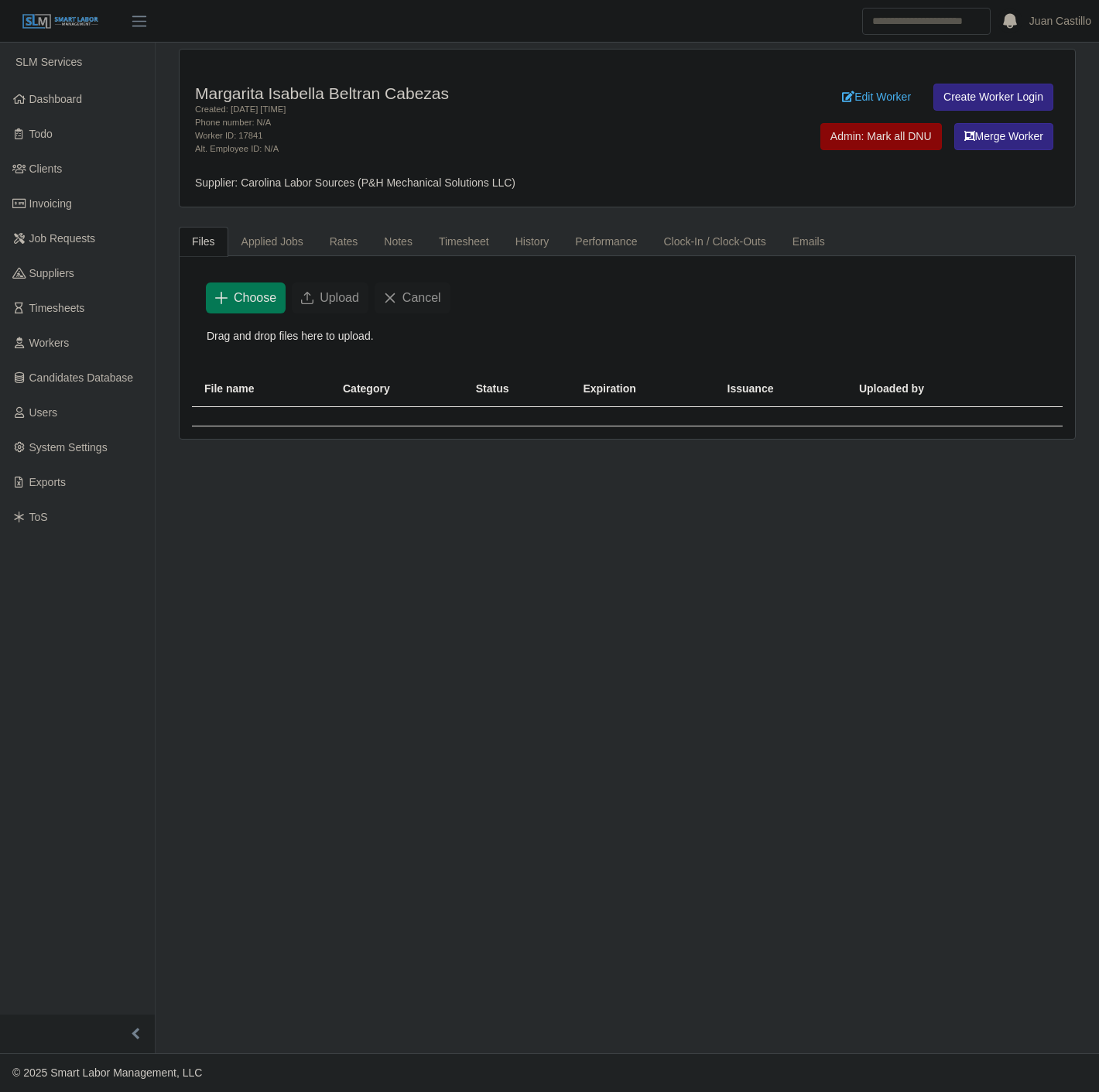 click on "Choose" 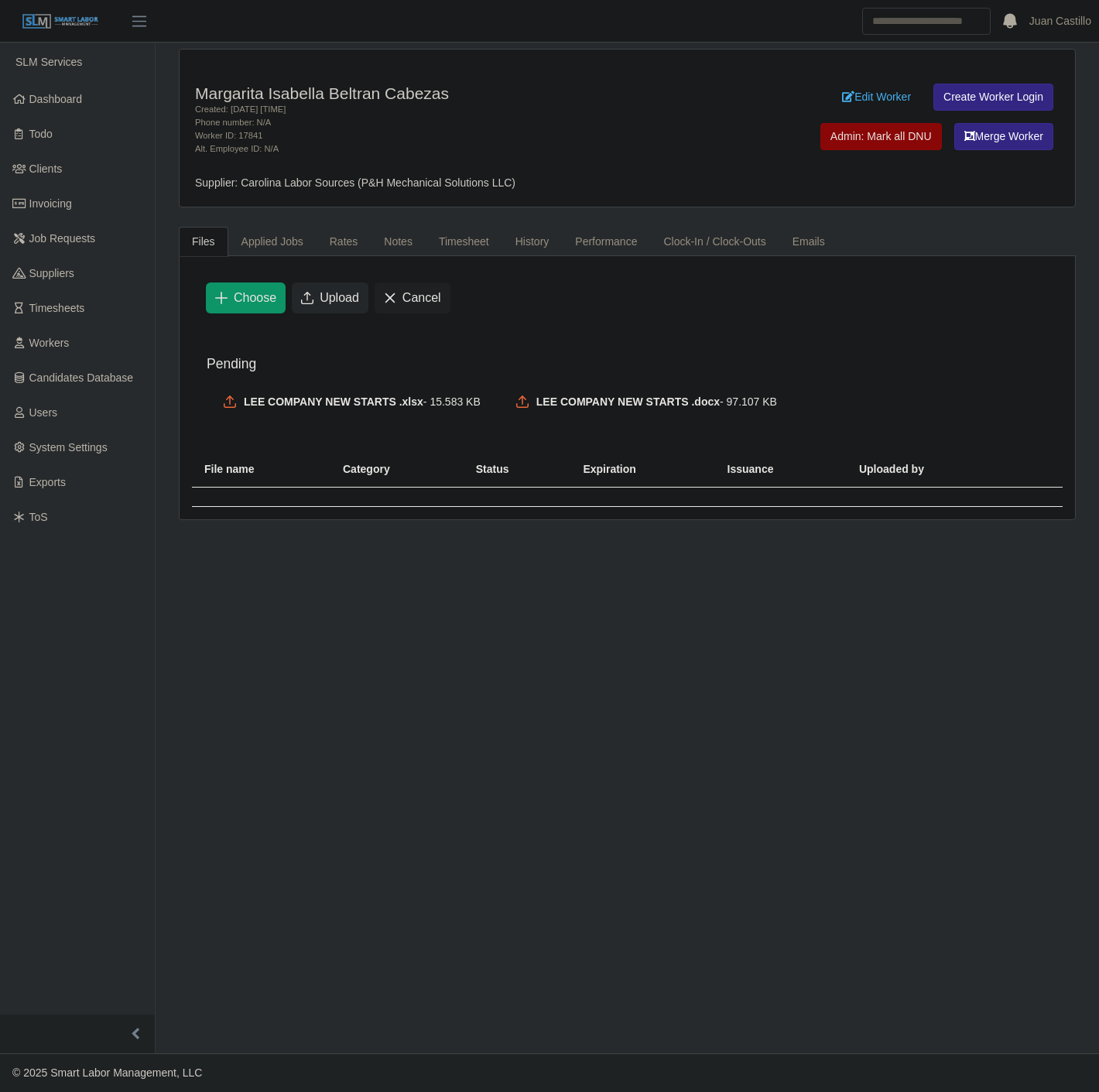 click on "Upload" 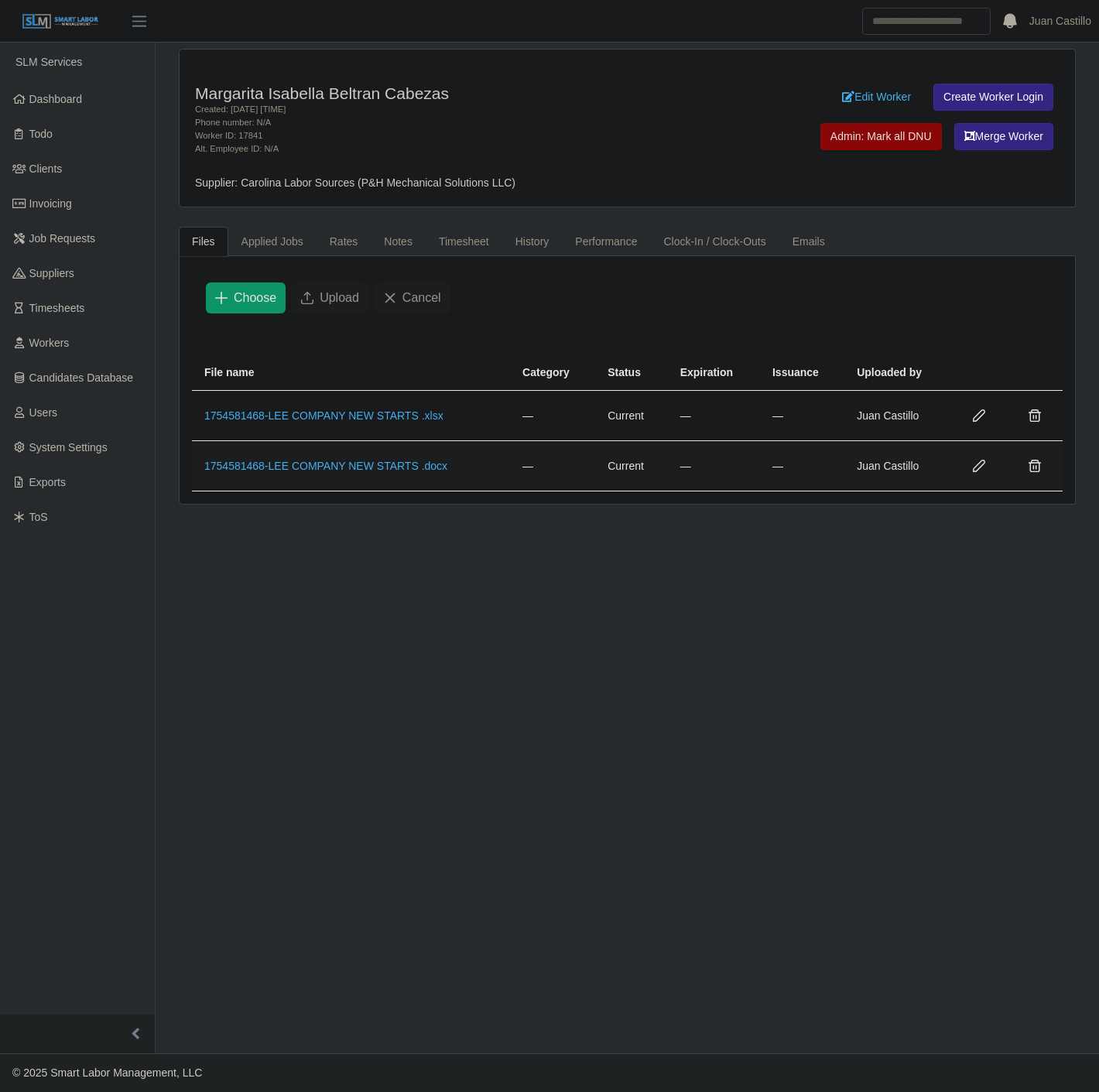 click 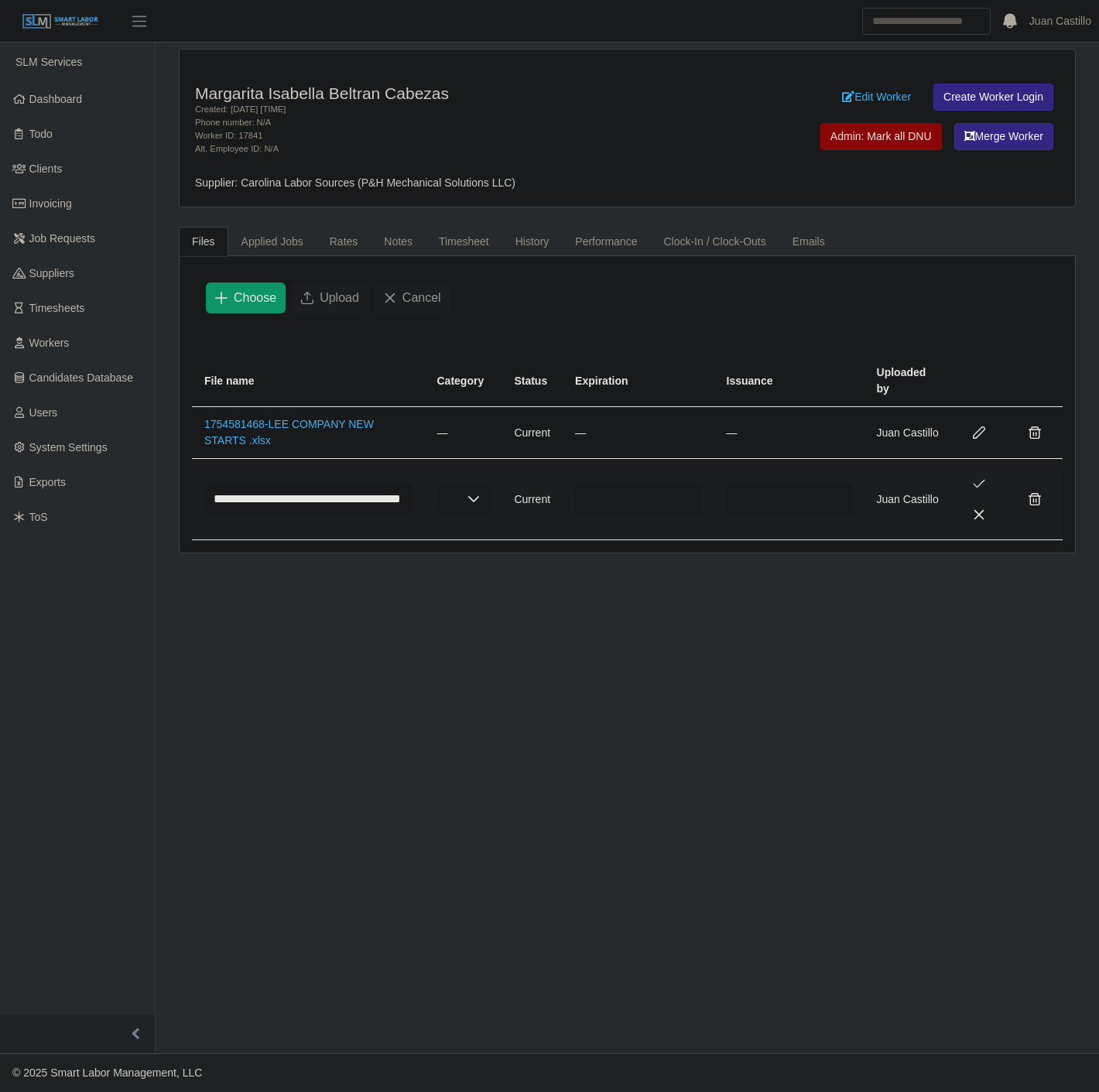click on "**********" 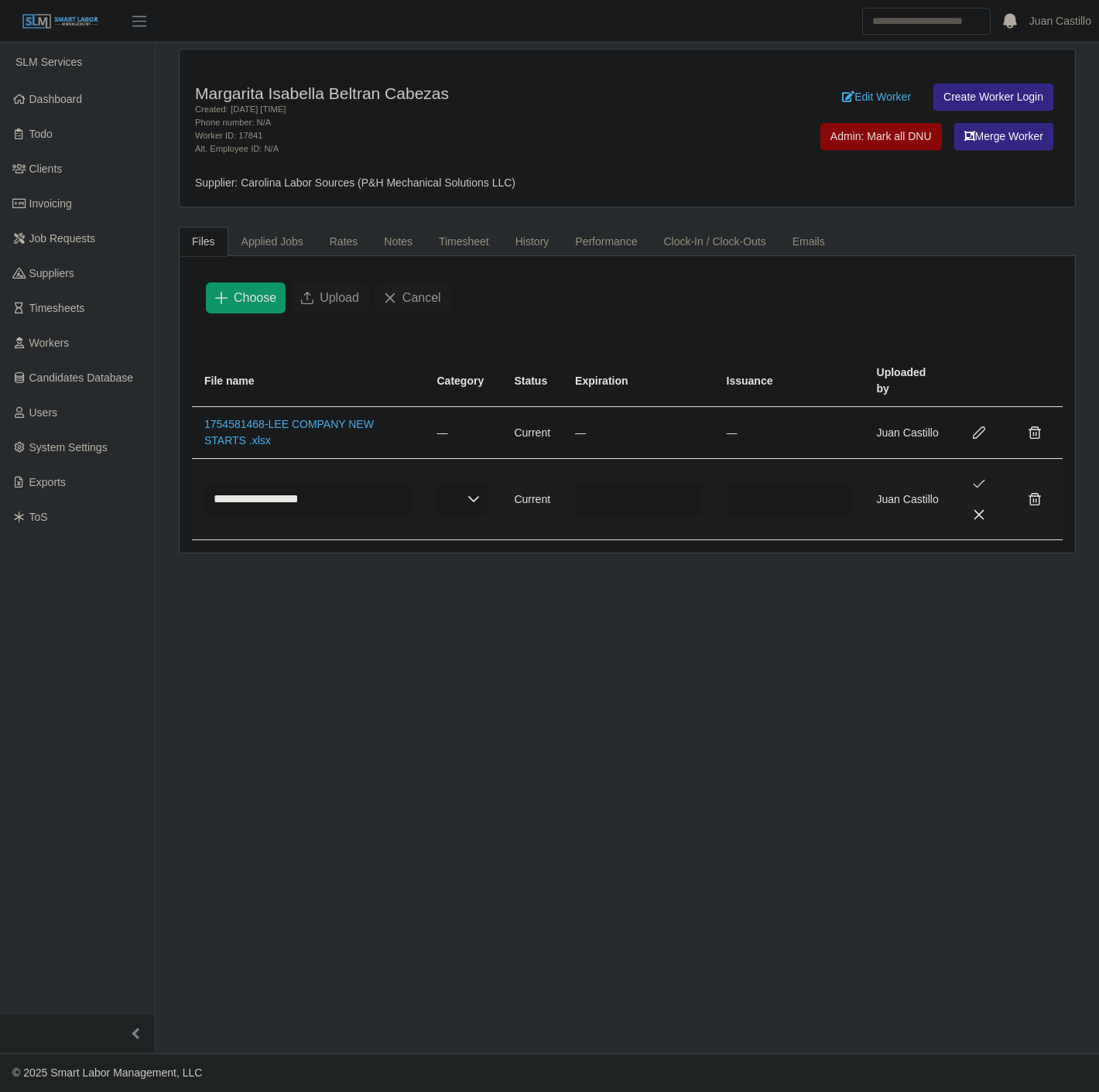 type on "**********" 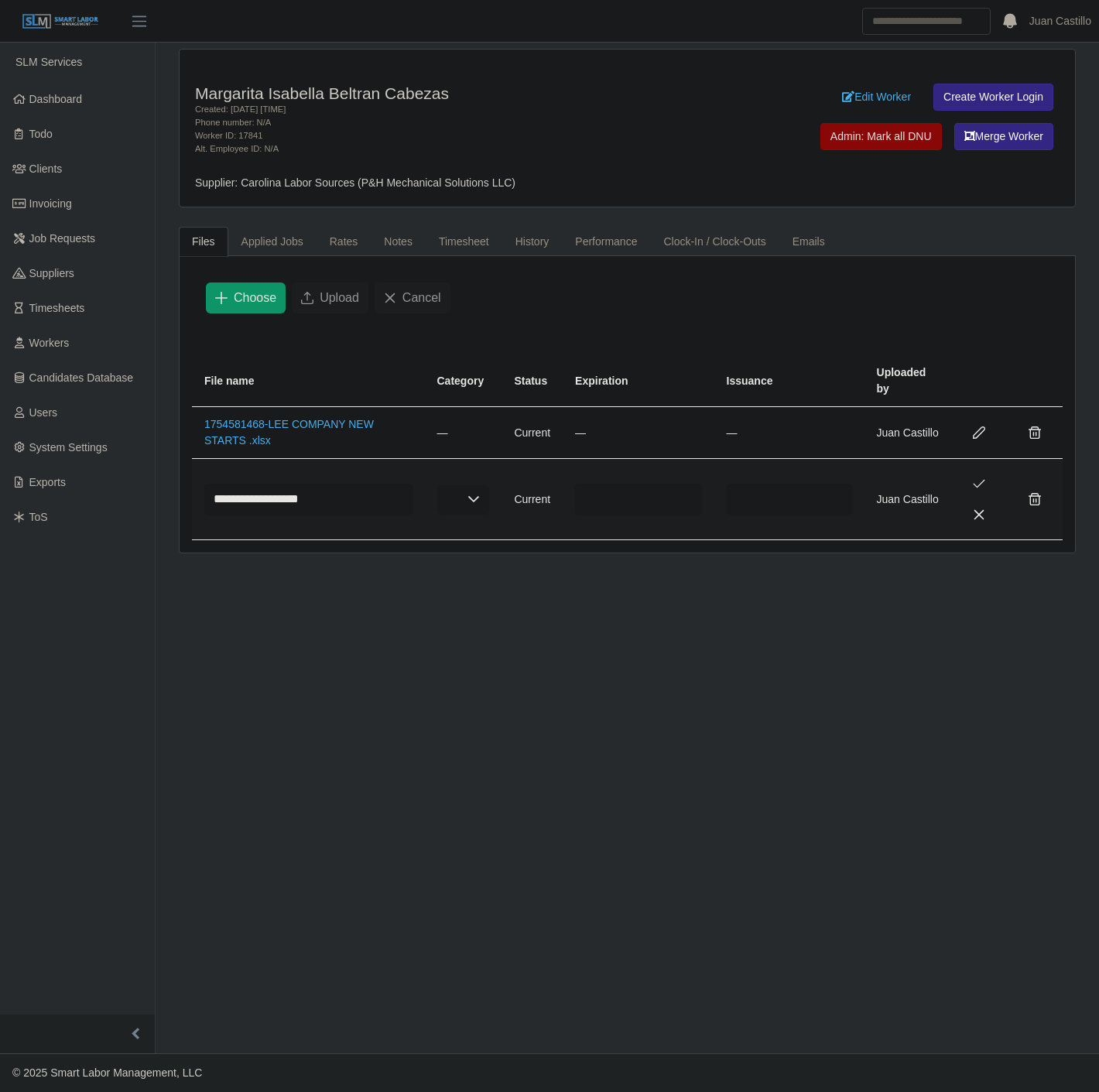 click 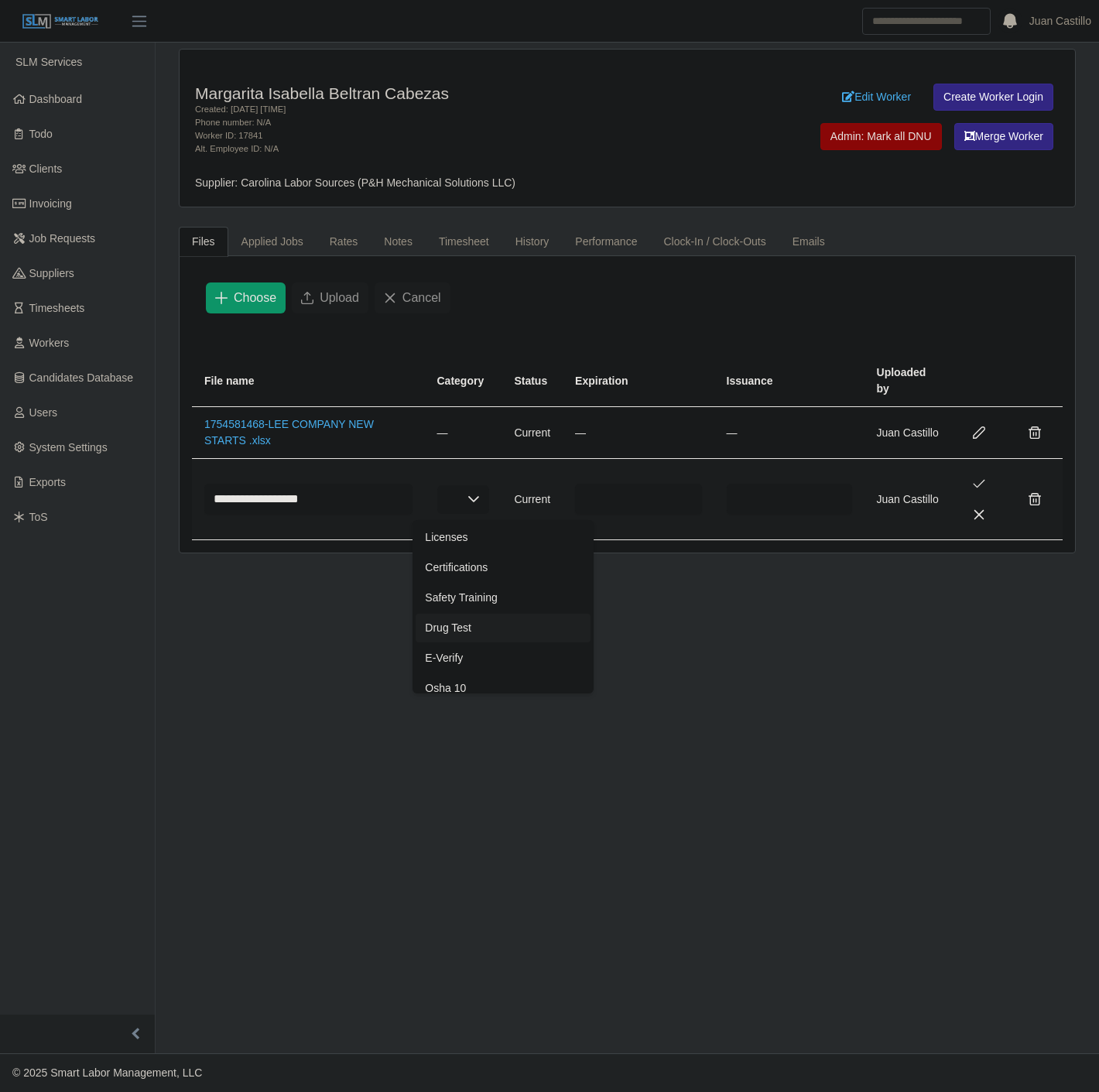 scroll, scrollTop: 404, scrollLeft: 0, axis: vertical 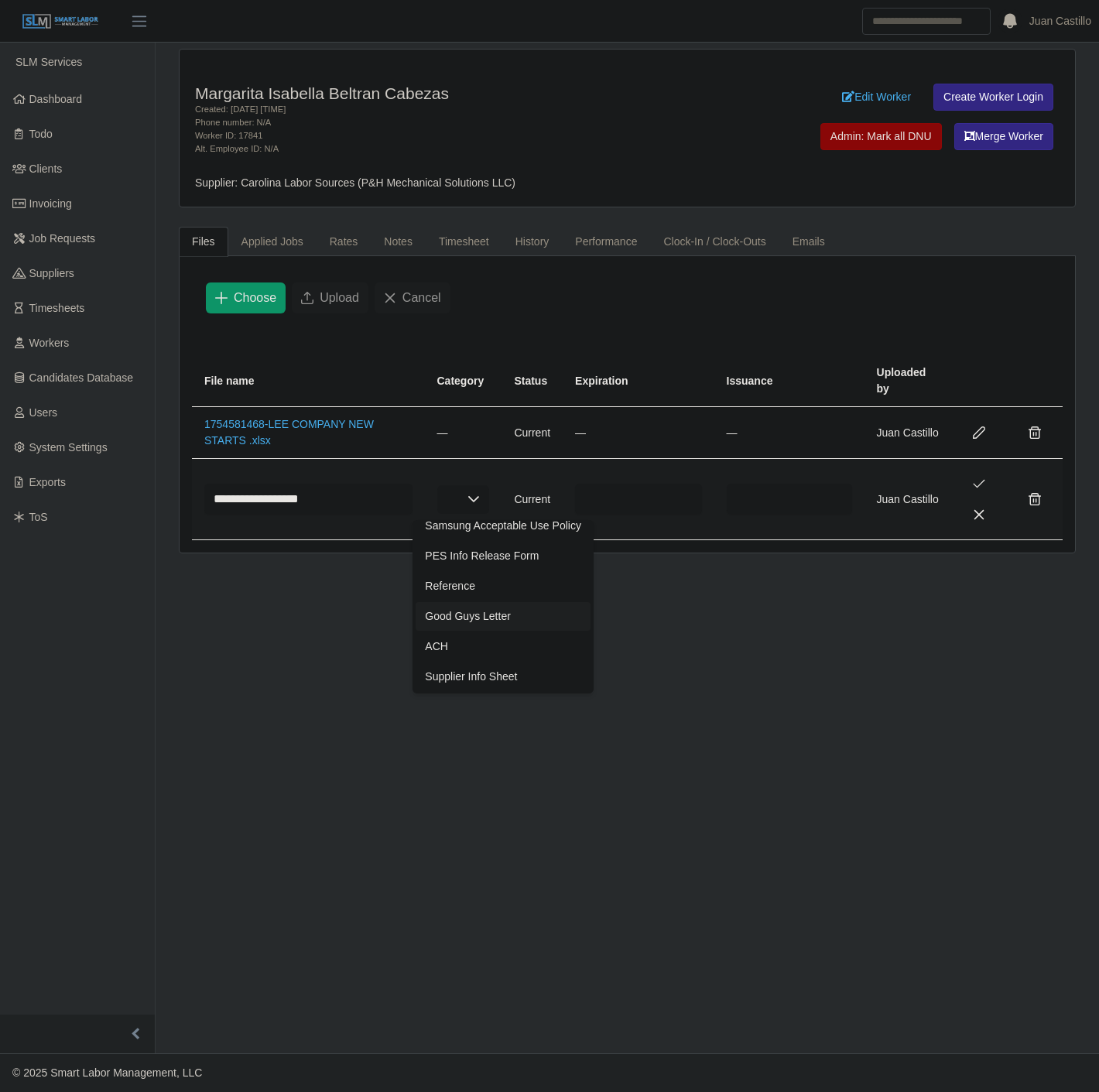 click on "Good Guys Letter" 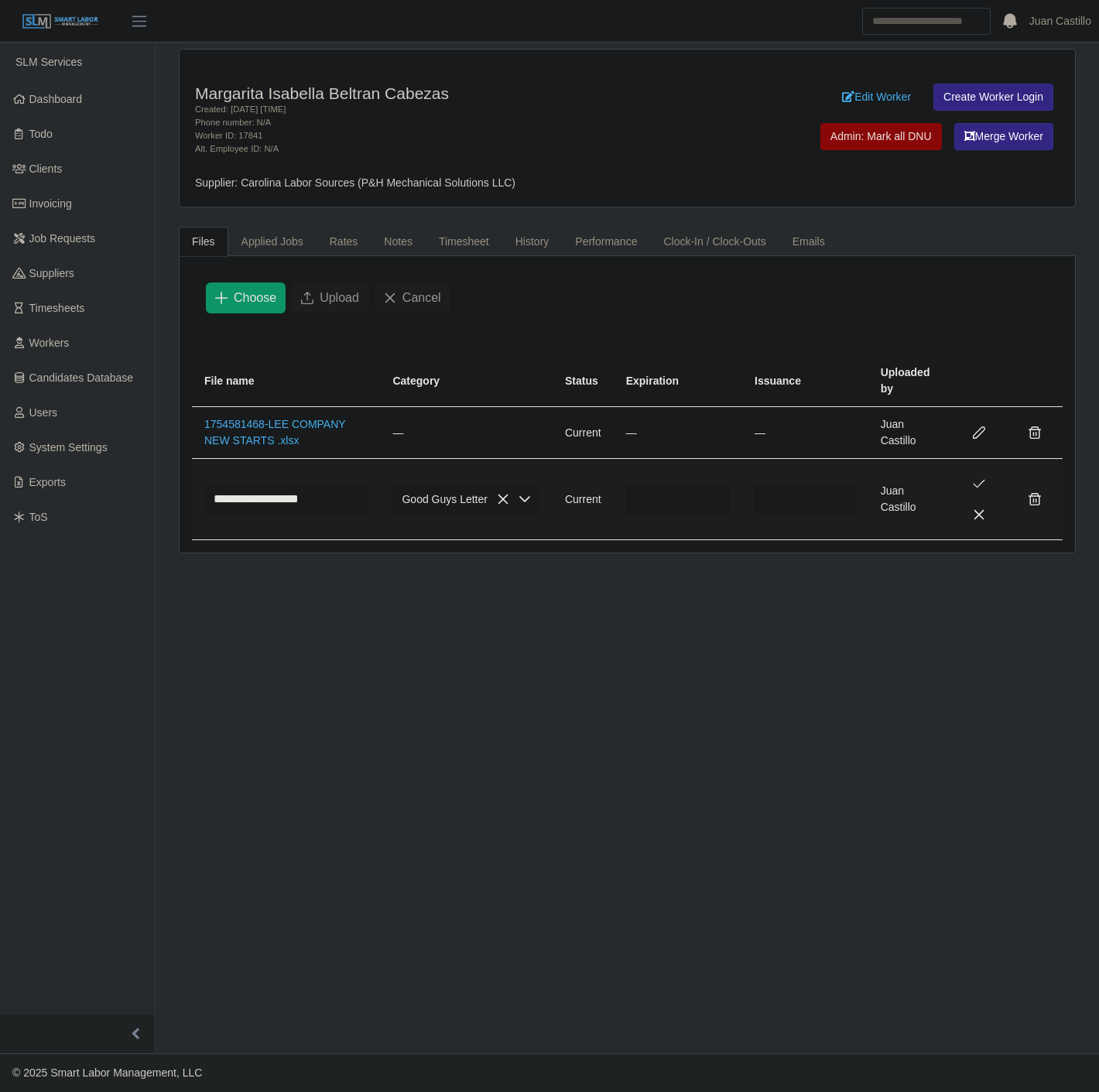 click 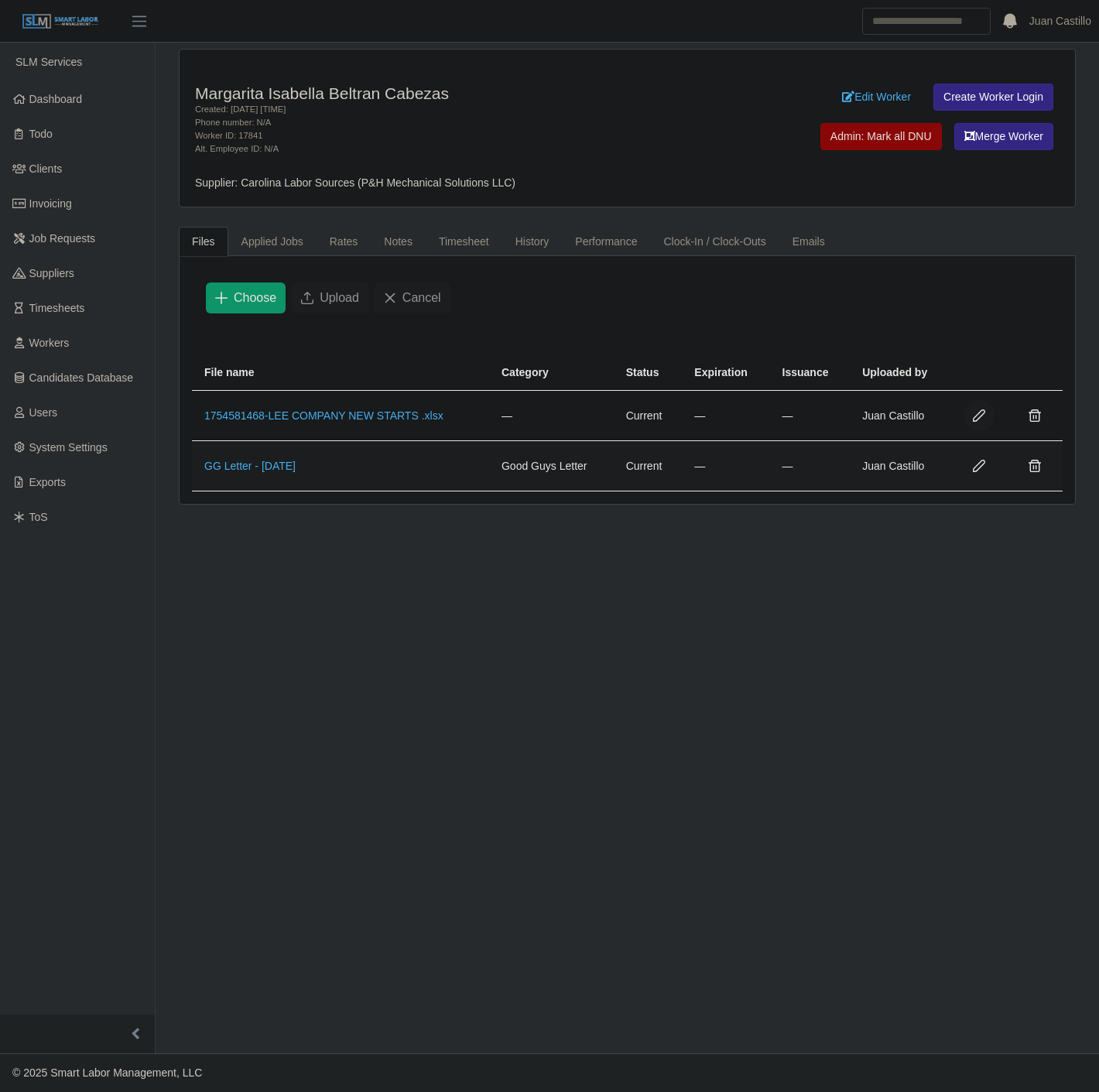 click 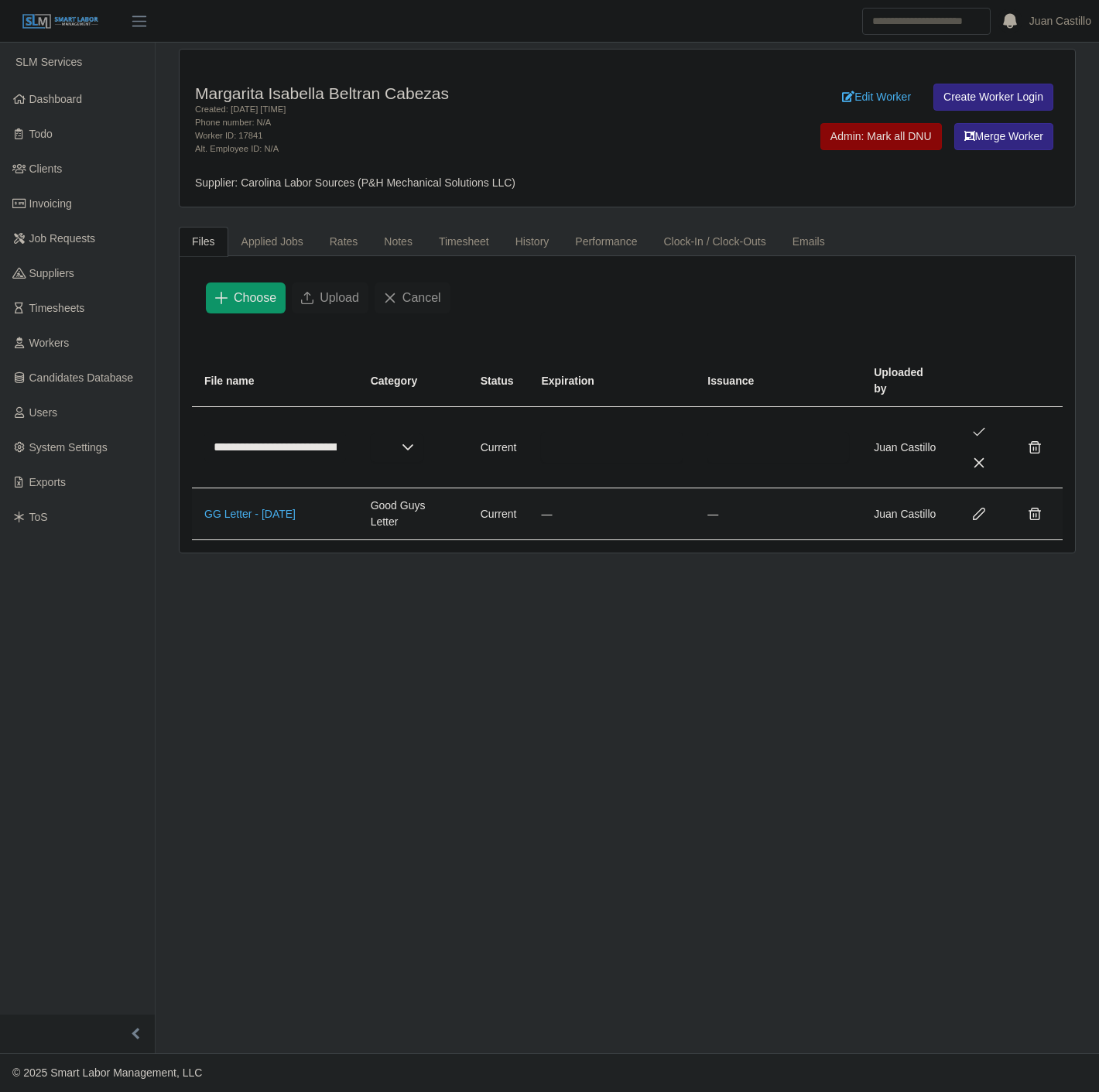 click on "**********" 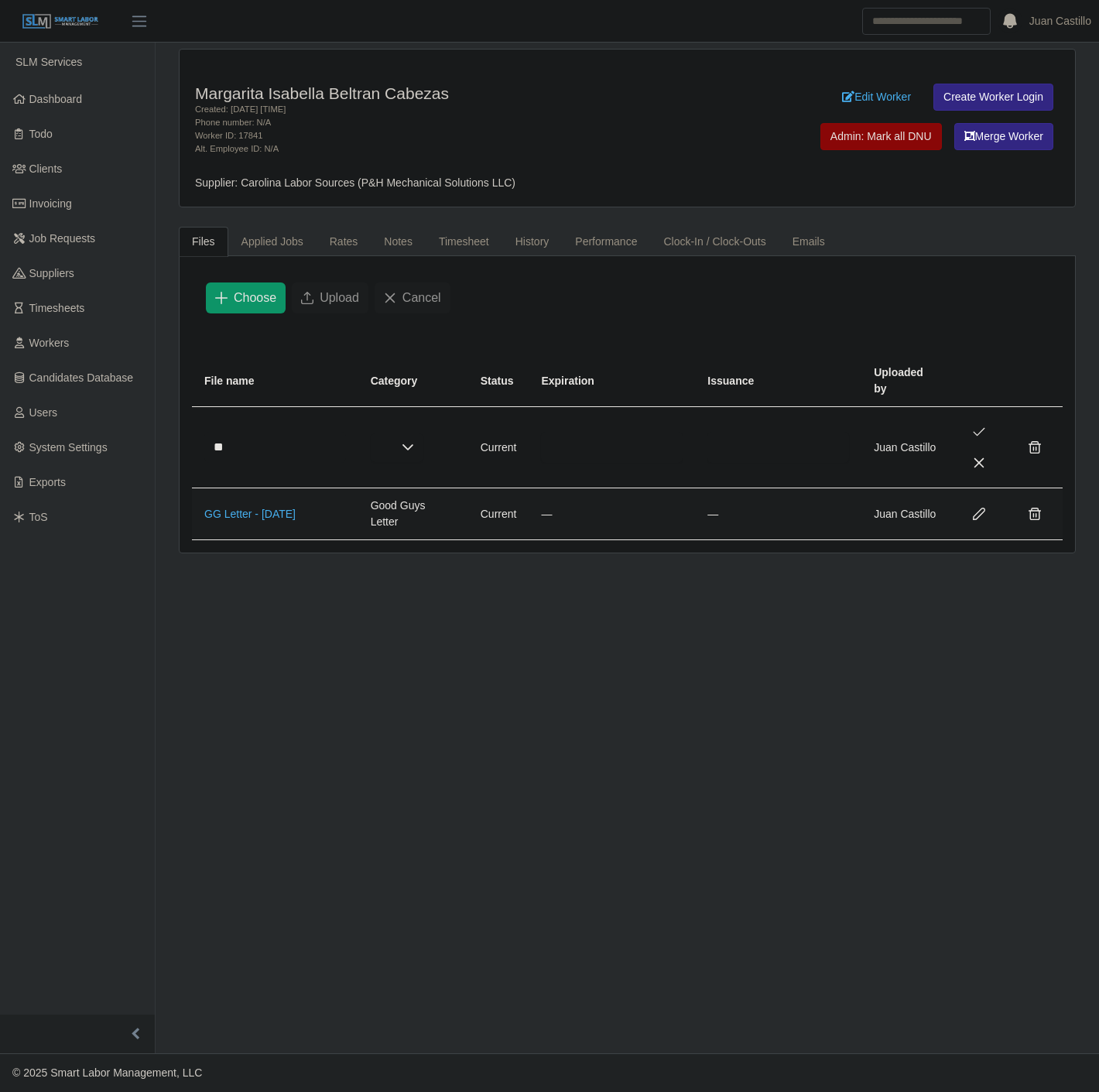 type on "*" 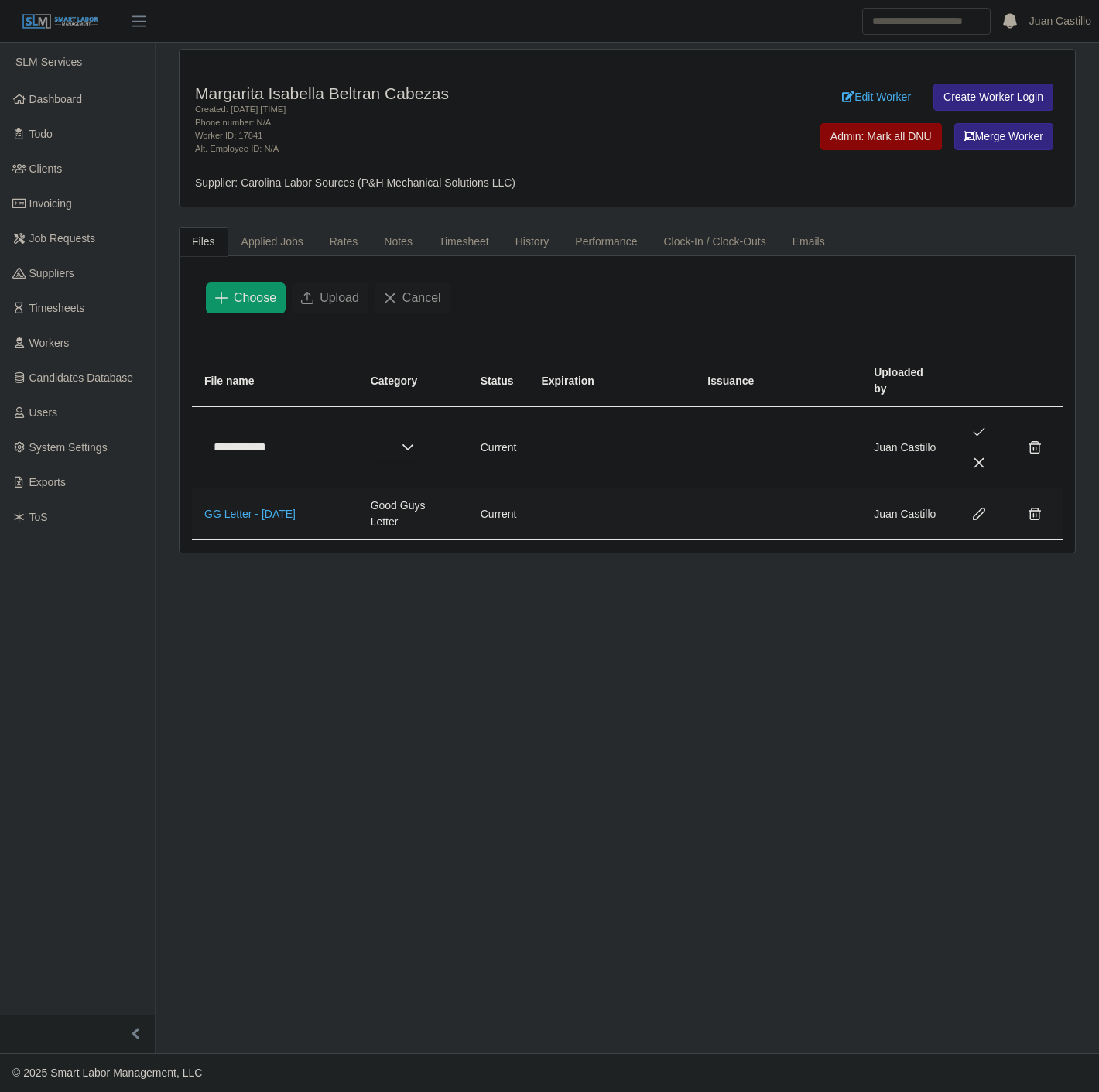type on "**********" 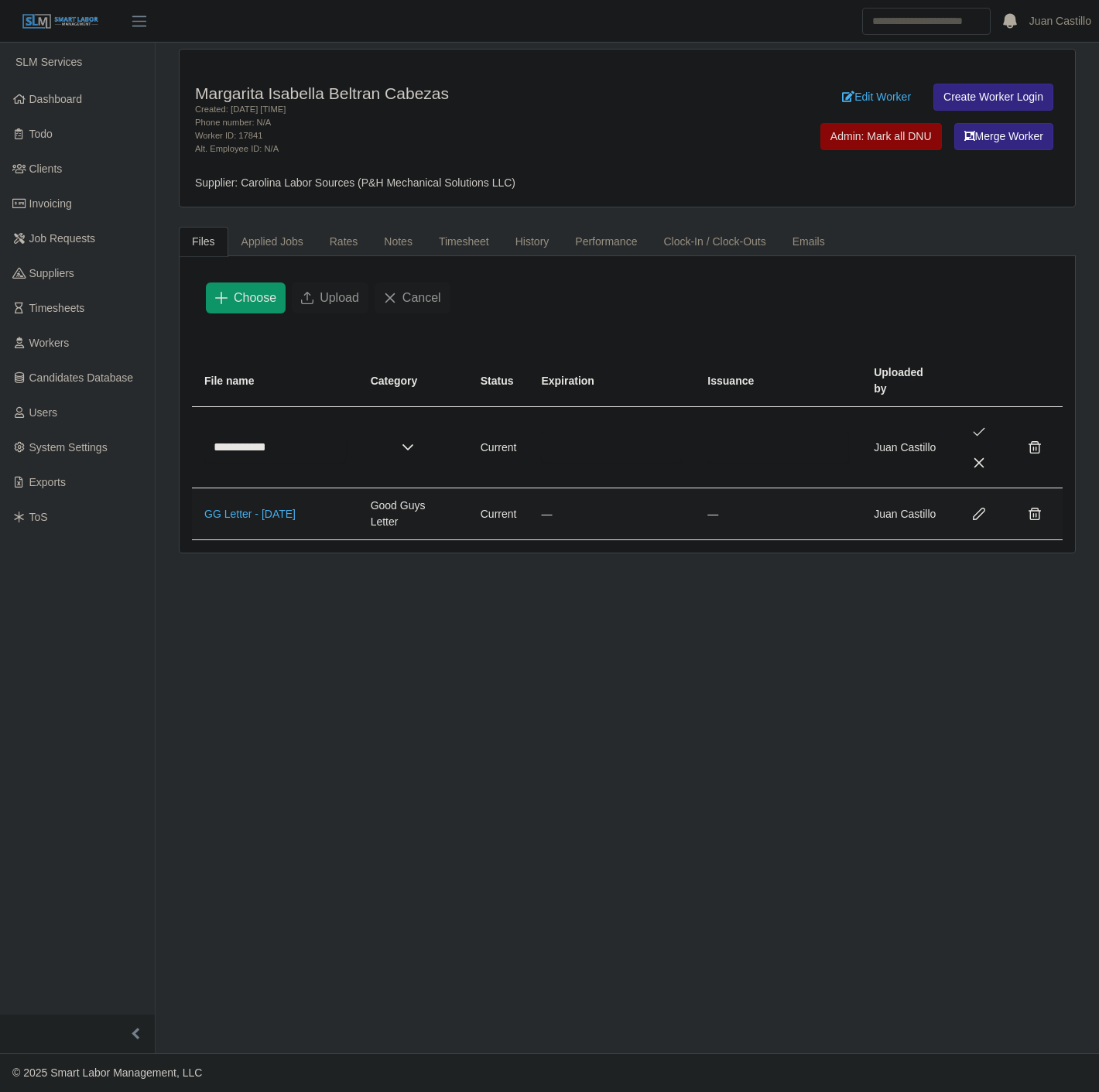 click at bounding box center [382, 447] 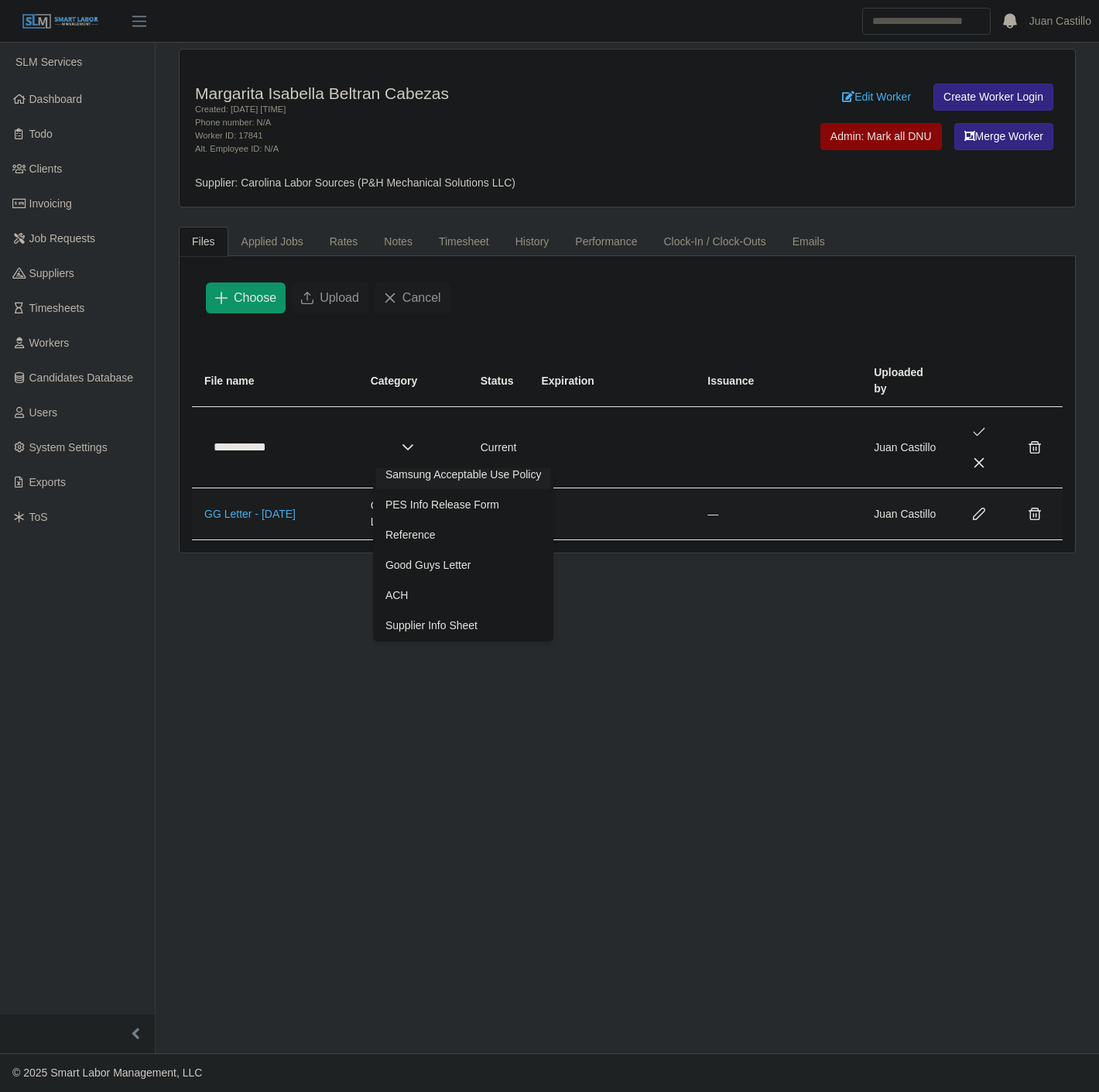 scroll, scrollTop: 404, scrollLeft: 0, axis: vertical 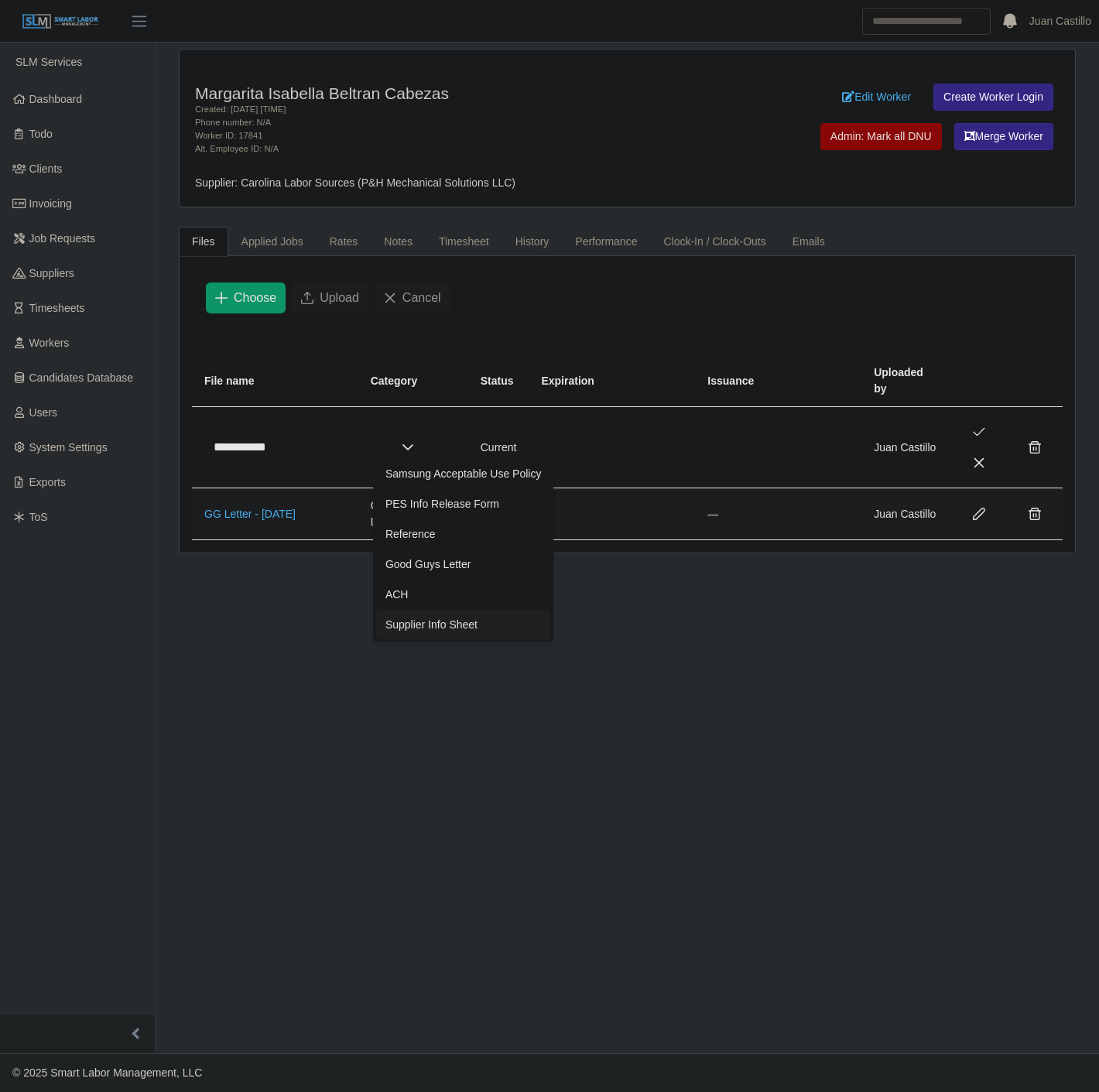 click on "Supplier Info Sheet" 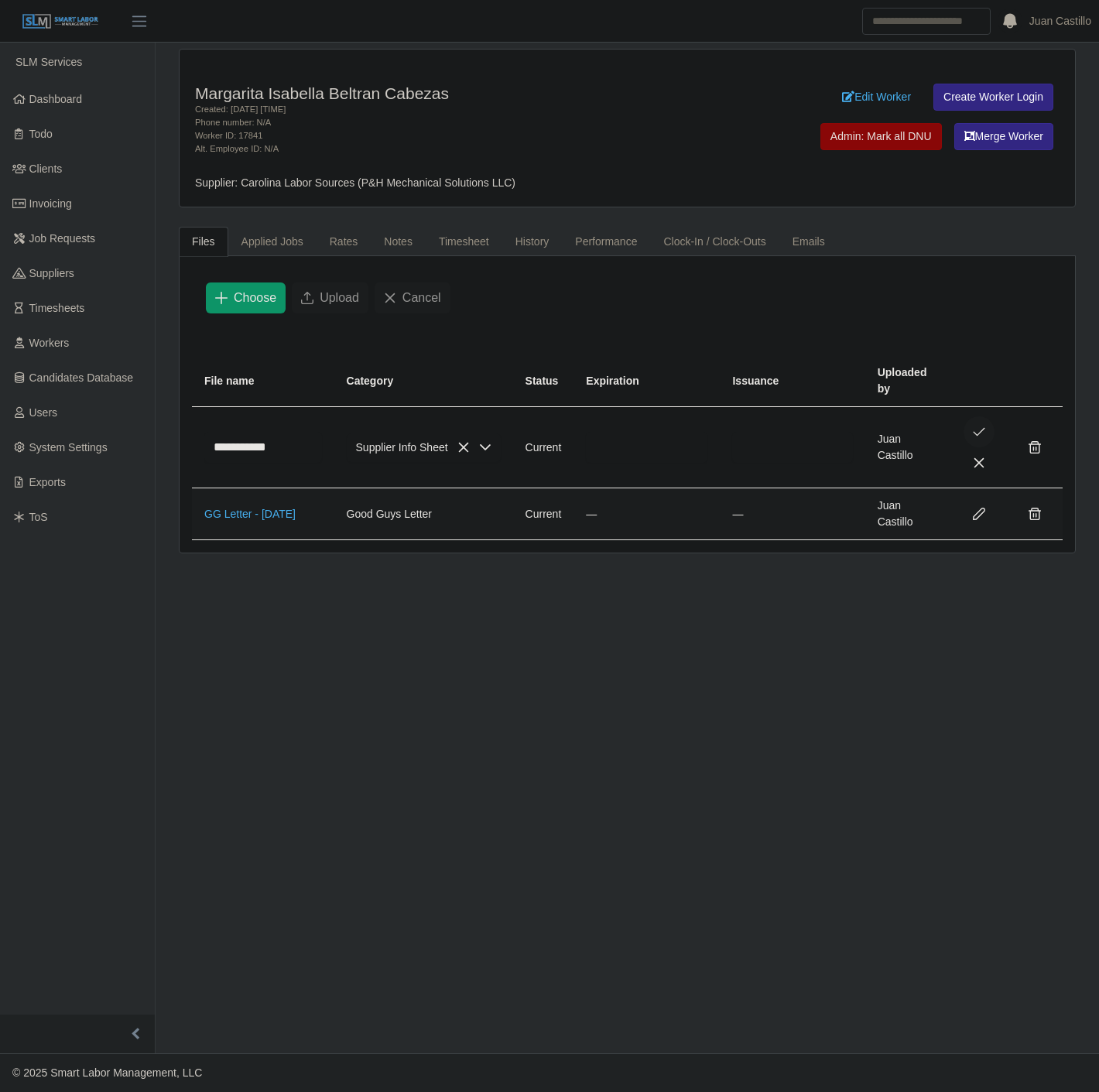 click 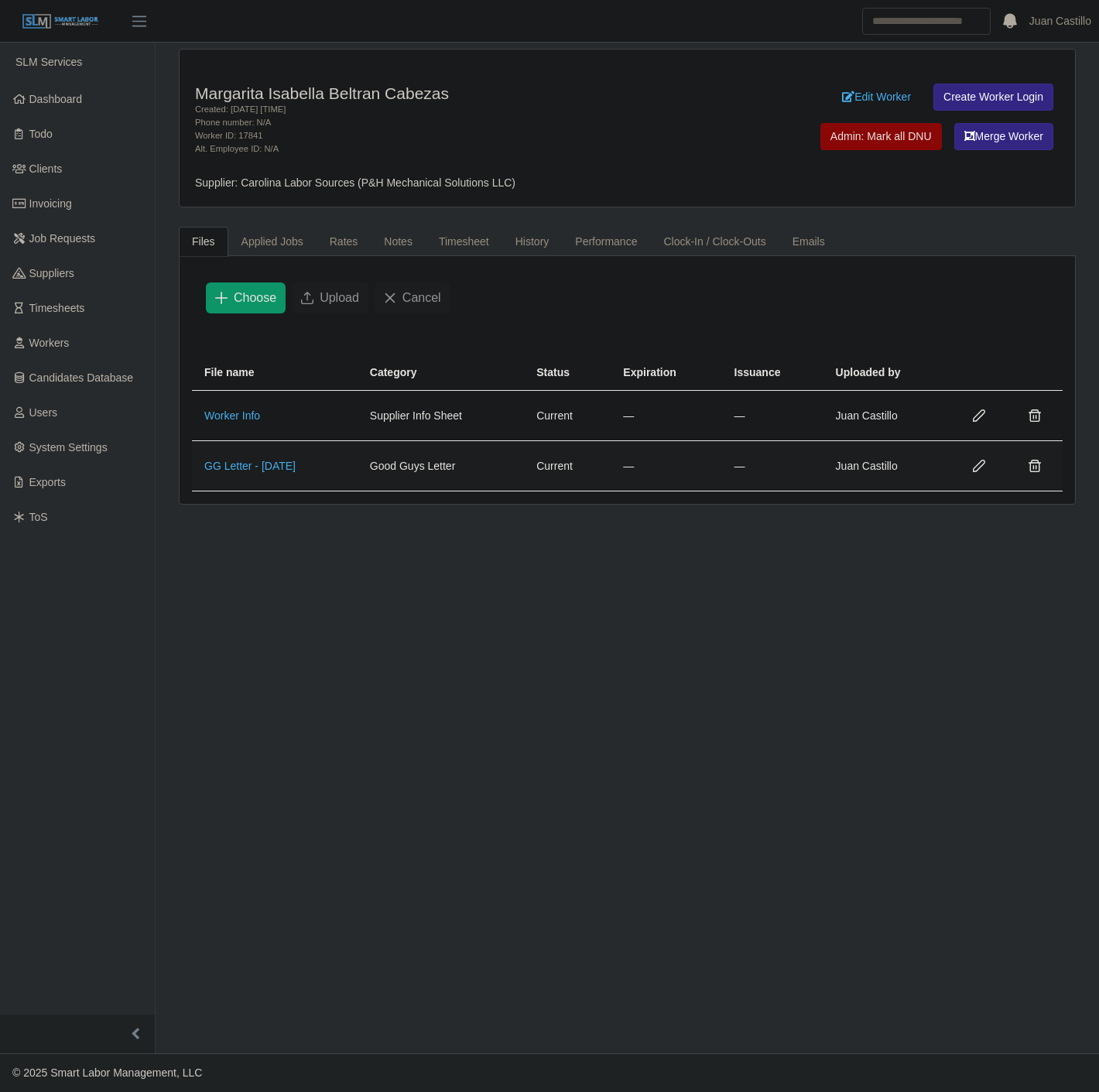 click on "[FIRST]  [FIRST]  [LAST]
Created: [DATE] [TIME]
Phone number:
N/A
Worker ID: [NUMBER]
Alt. Employee ID: N/A    Edit Worker          Create Worker Login   Admin: Mark all DNU      Merge Worker
Supplier: Carolina Labor Sources (P&H Mechanical Solutions LLC)     Files   Applied Jobs   Rates   Notes   Timesheet   History   Performance   Clock-In / Clock-Outs   Emails   Choose Upload Cancel                   File name Category Status Expiration Issuance Uploaded by Worker Info Supplier Info Sheet Current — — [FIRST] [LAST]     GG Letter - [DATE] Good Guys Letter Current — — [FIRST] [LAST]             Filter active jobs
Admin: End Worker On All Jobs
Req #   Job Status   Title   Client   Worker Status   Start/End Dates   Job Name   Job #   Rating   Actions   10873    Closed       awarded" at bounding box center [627, 548] 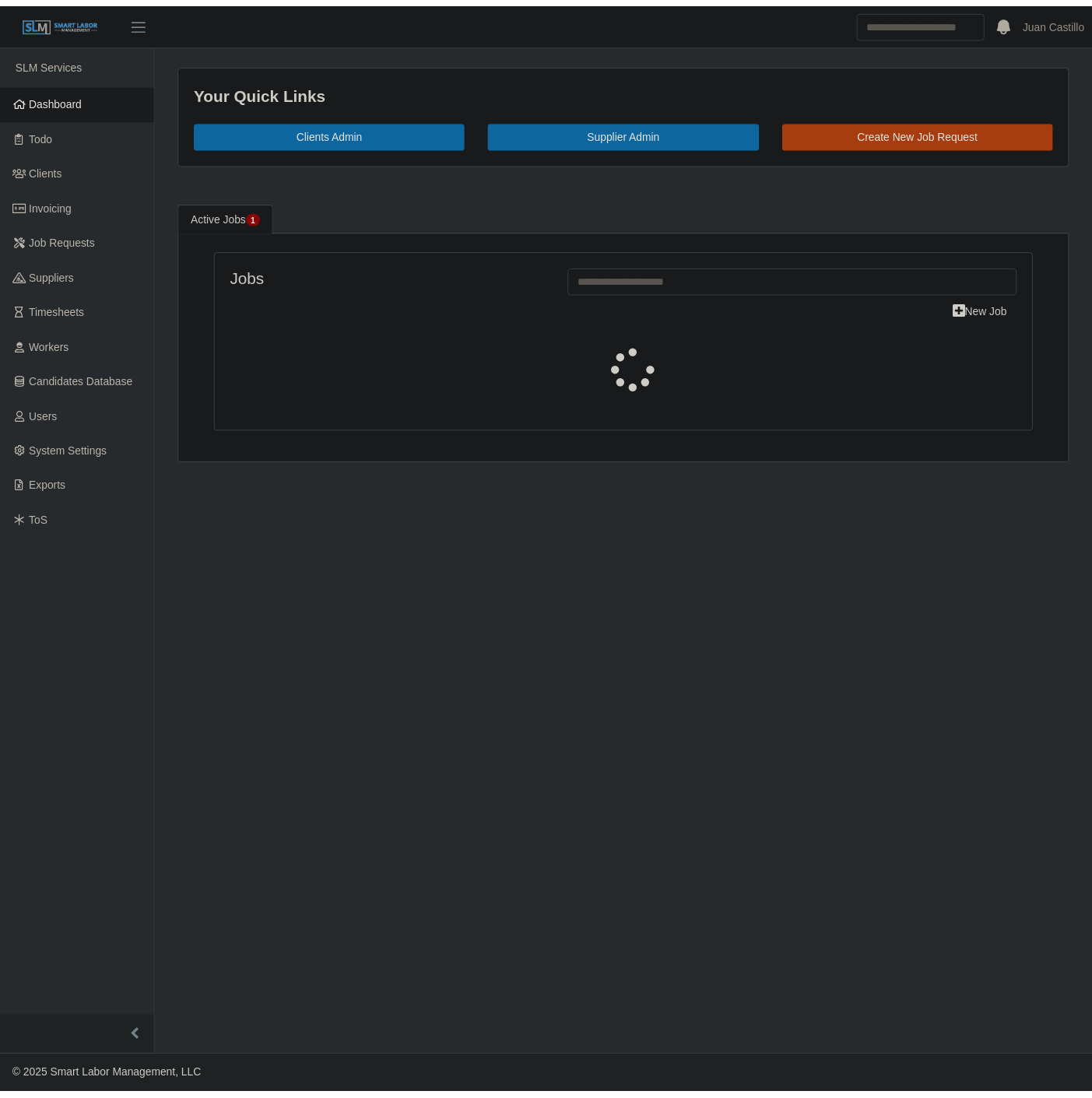 scroll, scrollTop: 0, scrollLeft: 0, axis: both 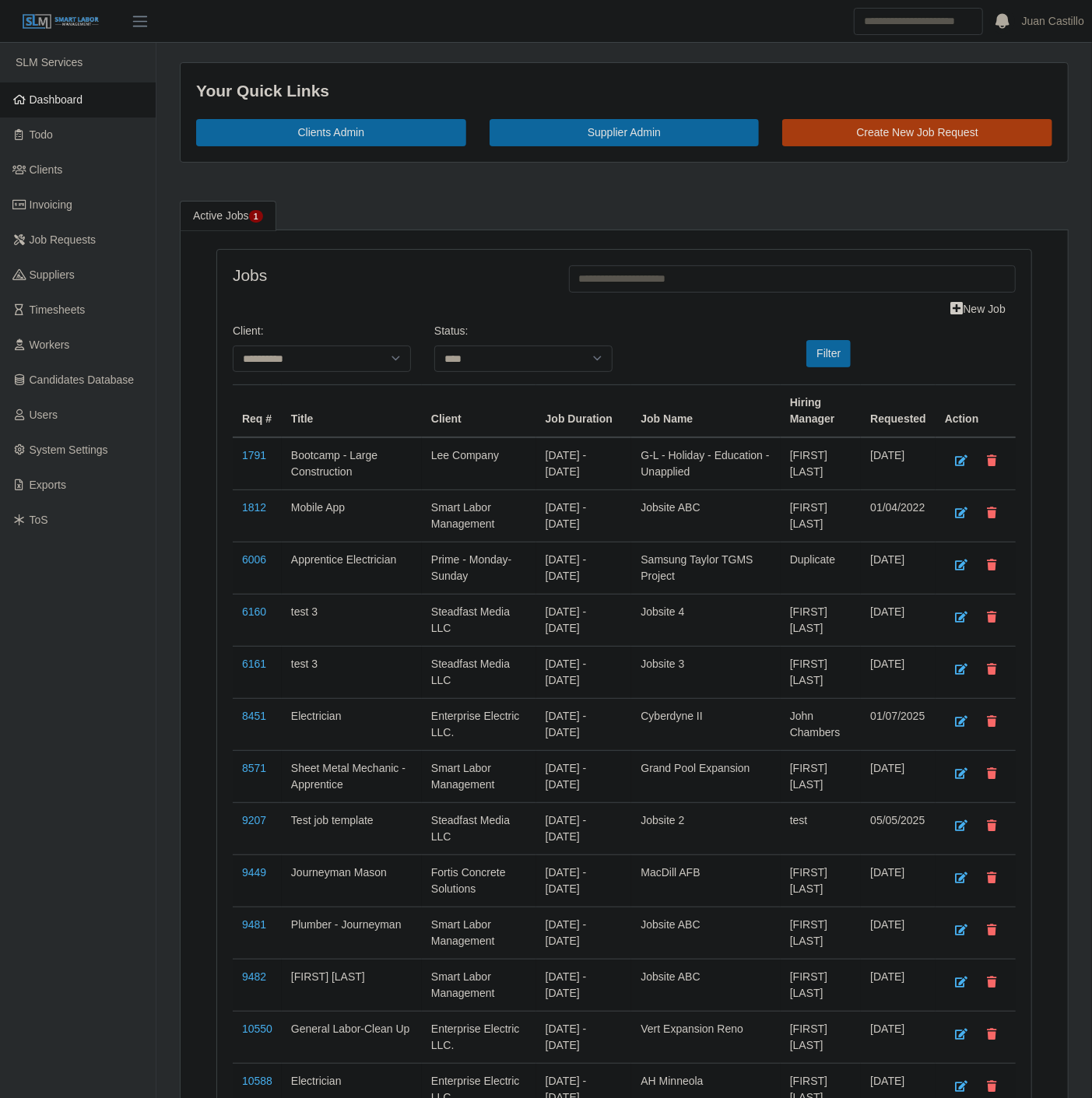 click on "**********" at bounding box center [523, 354] 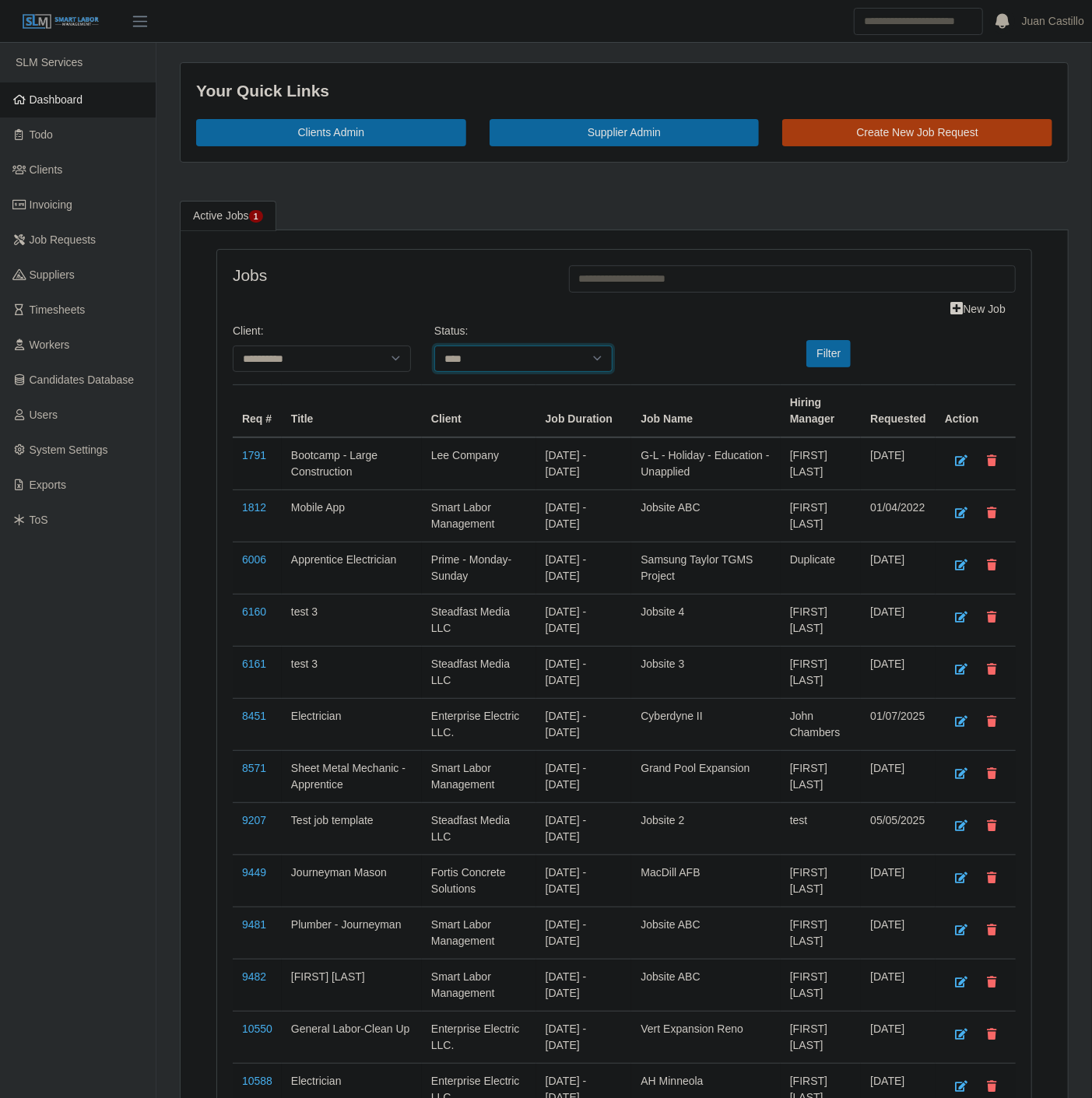 click on "**********" at bounding box center [523, 359] 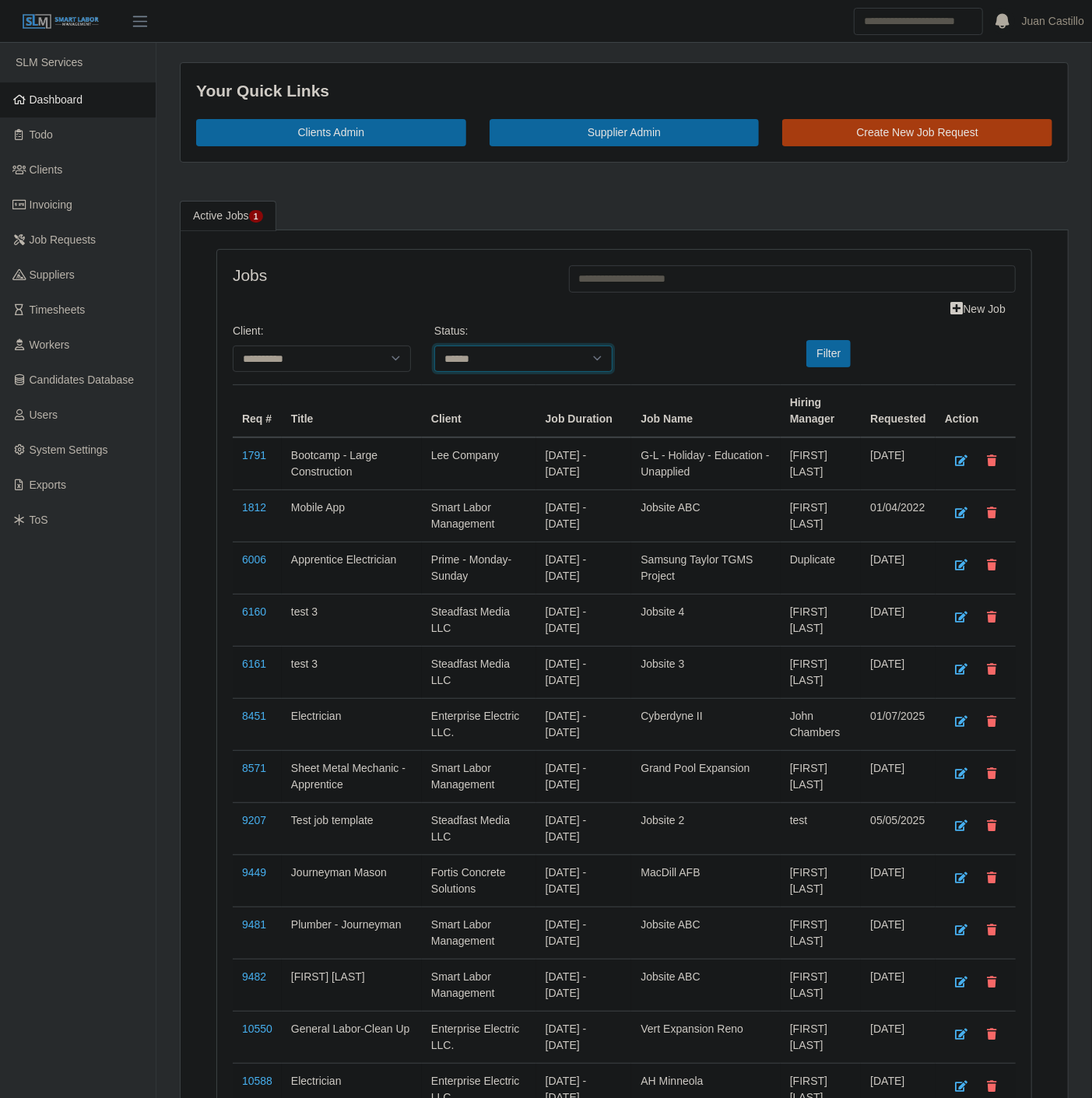click on "**********" at bounding box center [523, 359] 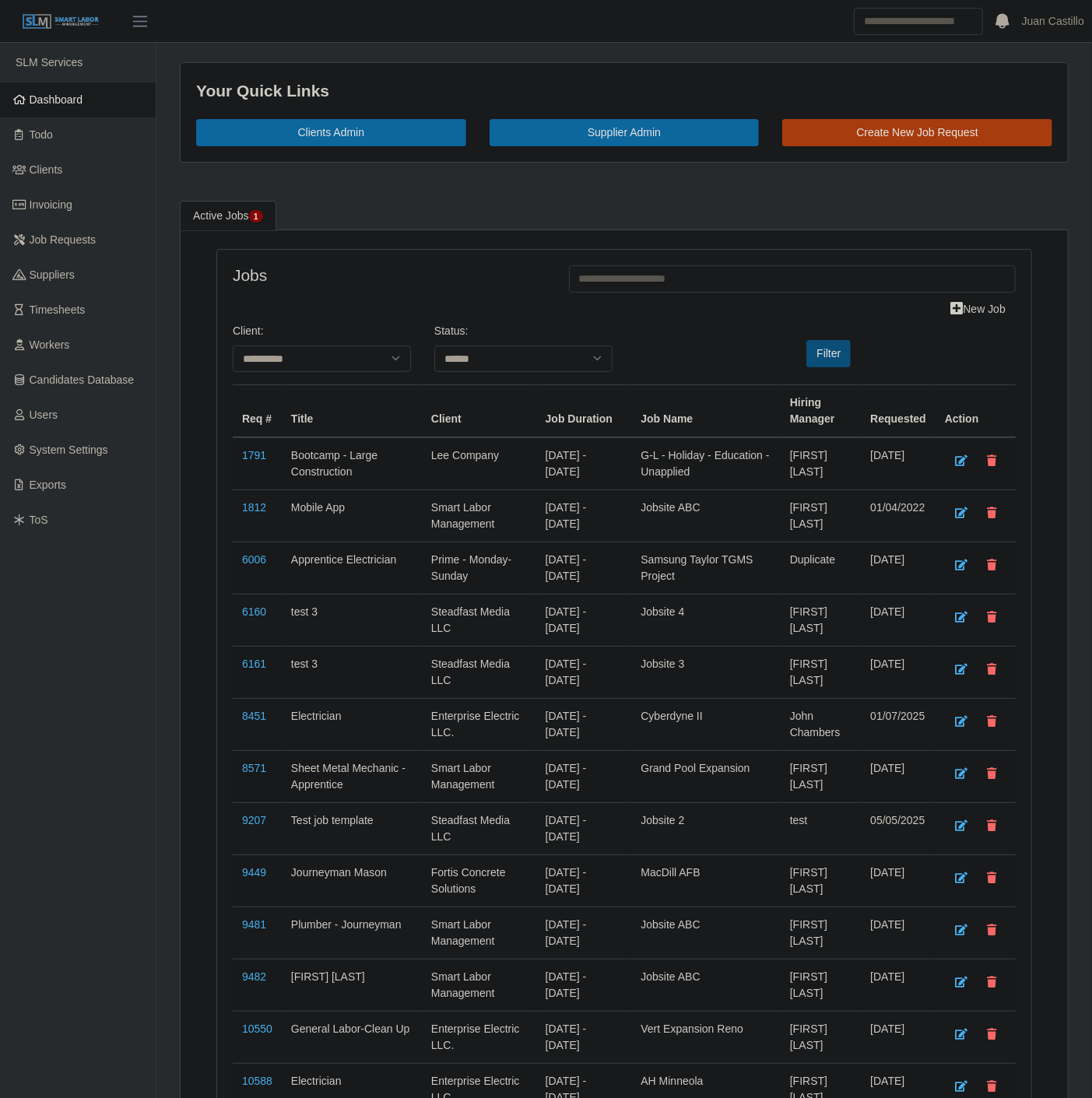 click on "Filter" at bounding box center [828, 353] 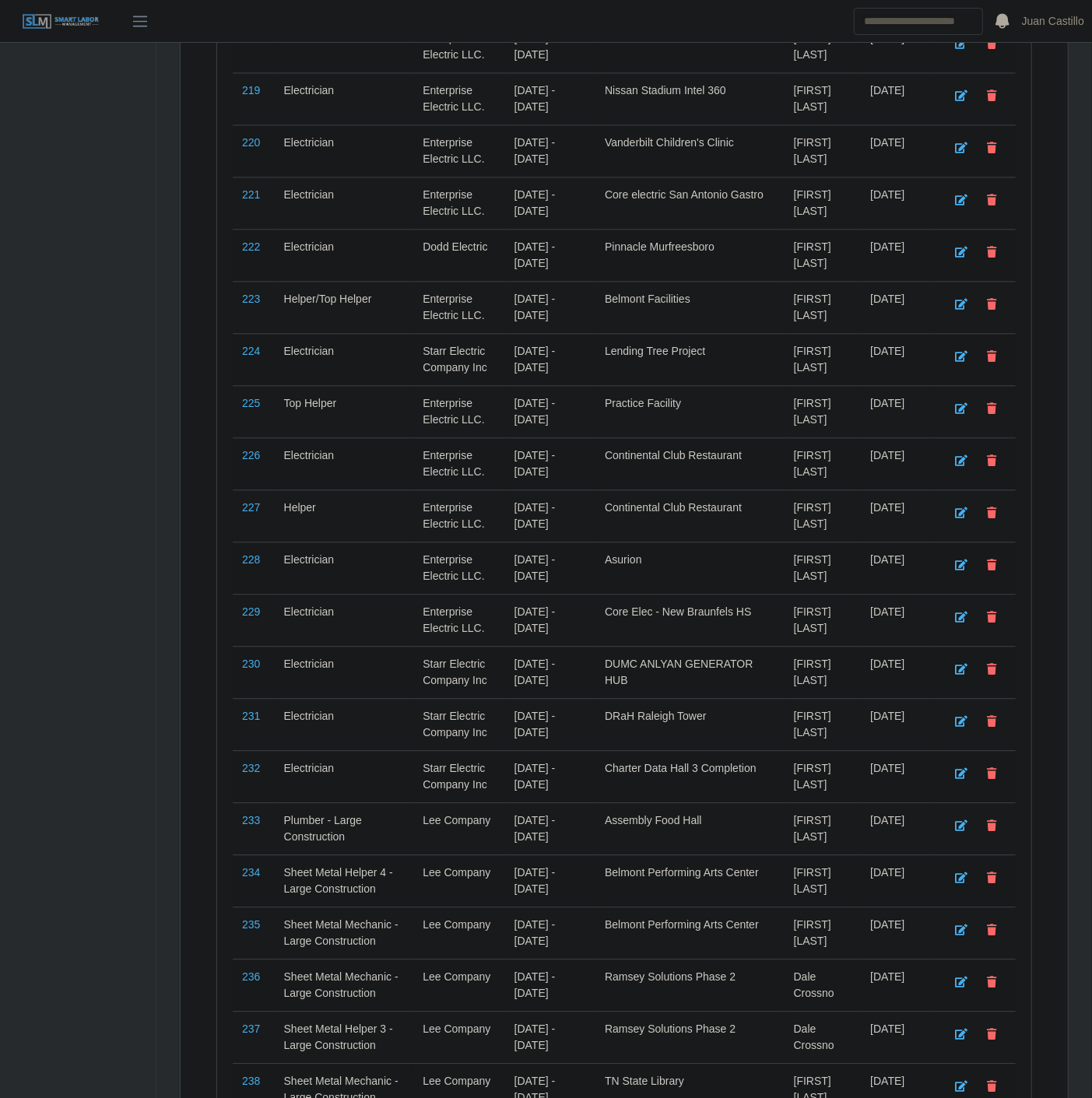 drag, startPoint x: 781, startPoint y: 843, endPoint x: 788, endPoint y: 849, distance: 9.2195445 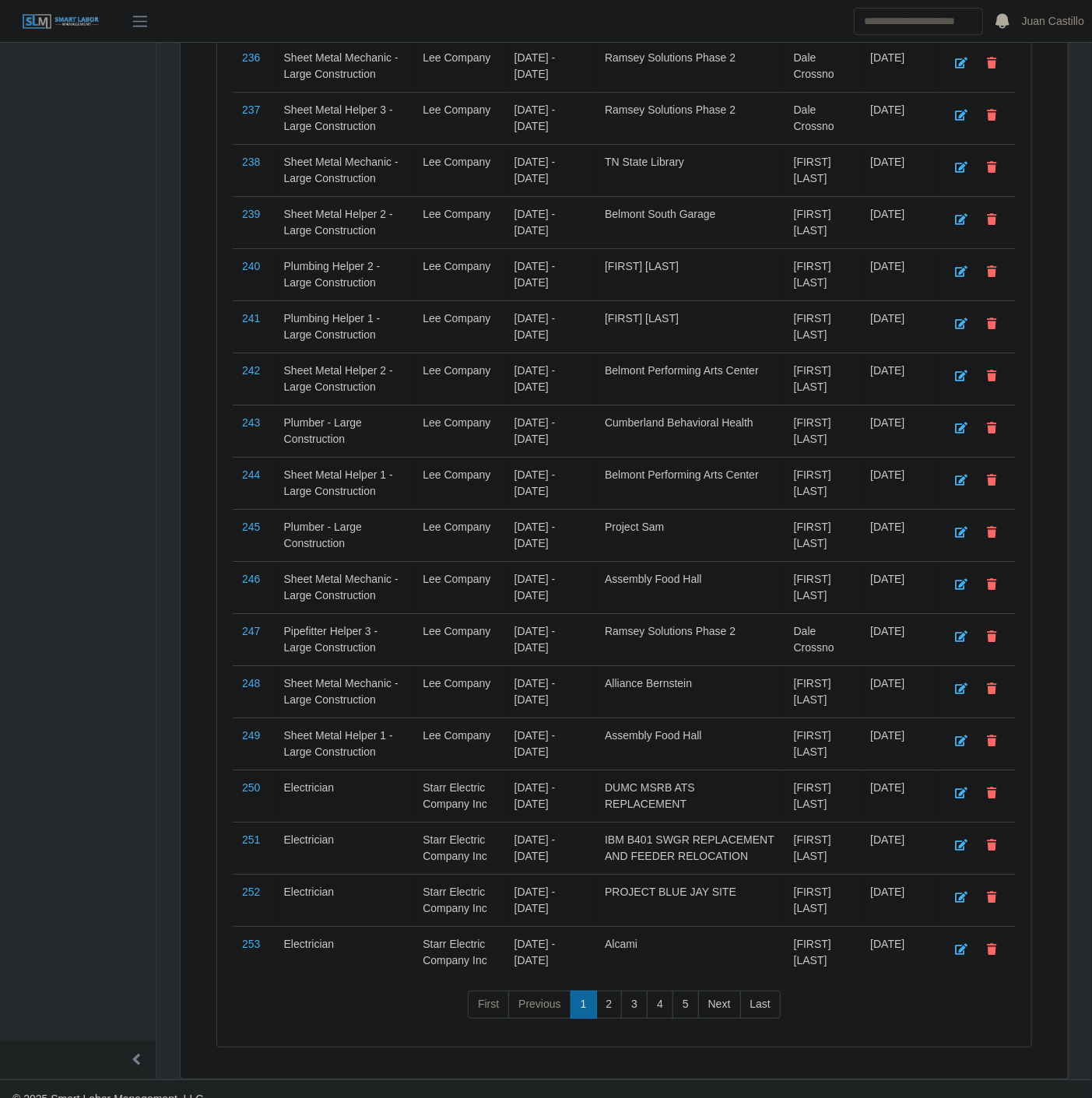 scroll, scrollTop: 12627, scrollLeft: 0, axis: vertical 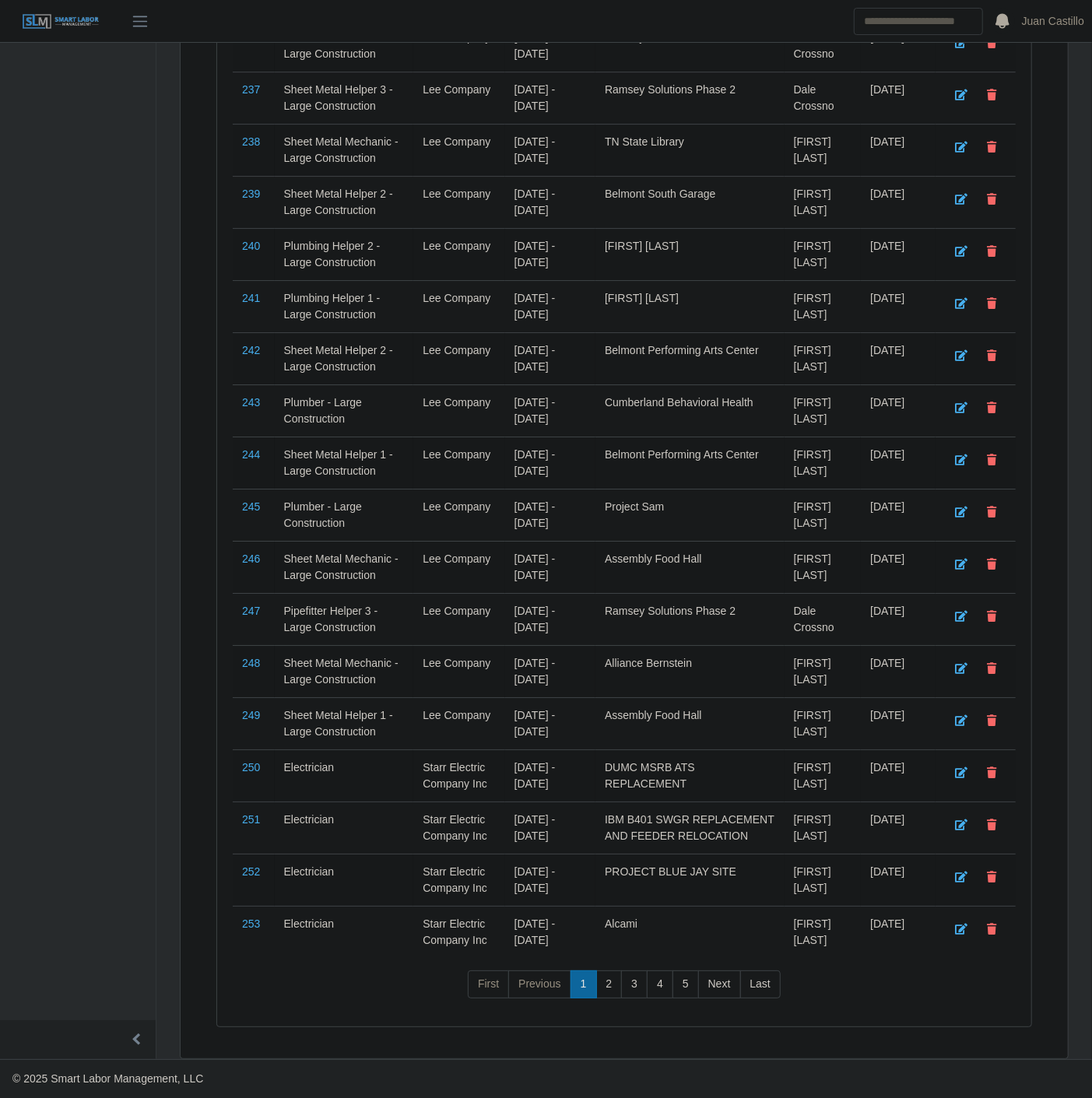 click on "First   Previous   1 2 3 4 5   Next   Last" at bounding box center (624, 991) 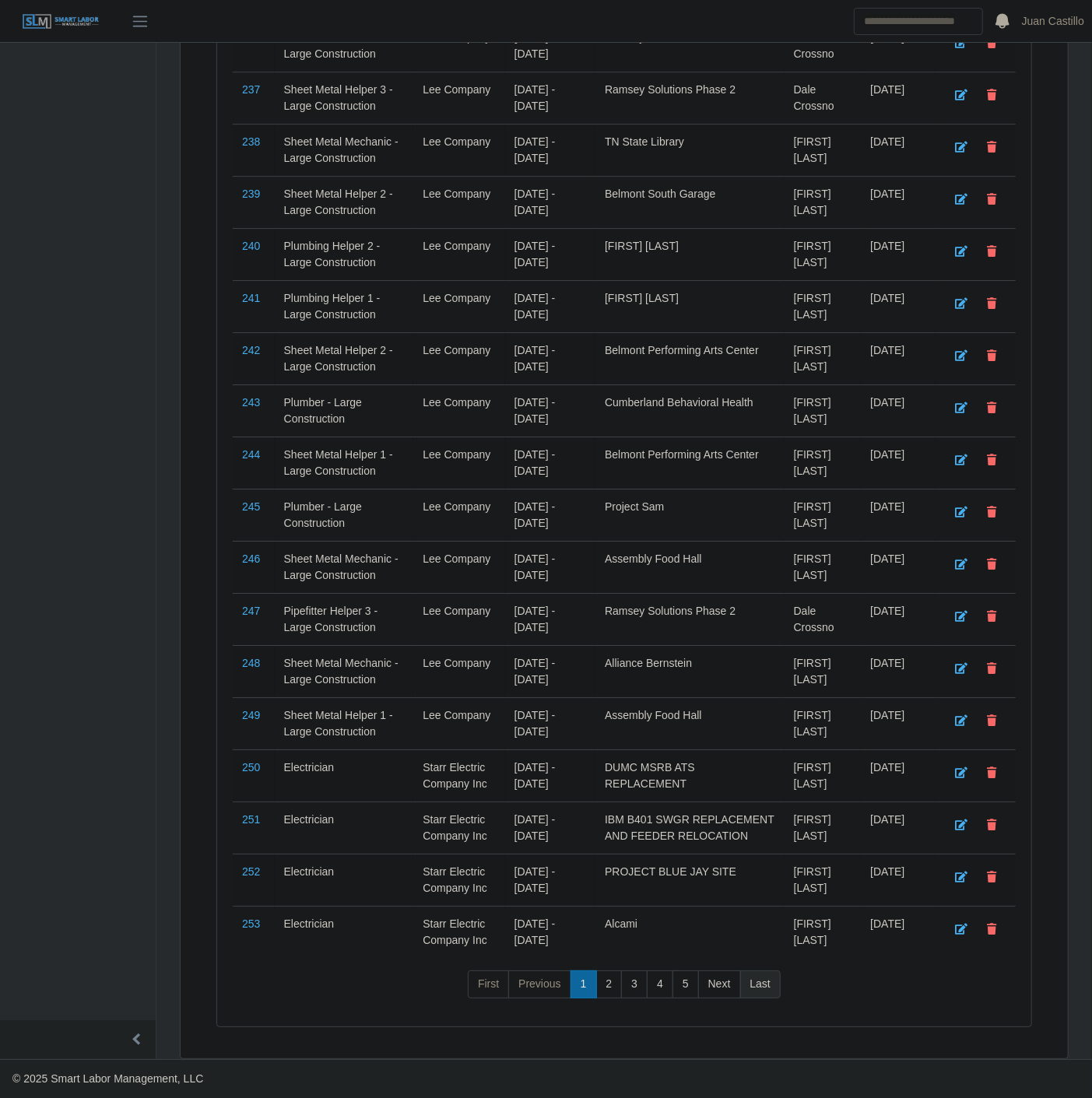 click on "Last" at bounding box center (760, 984) 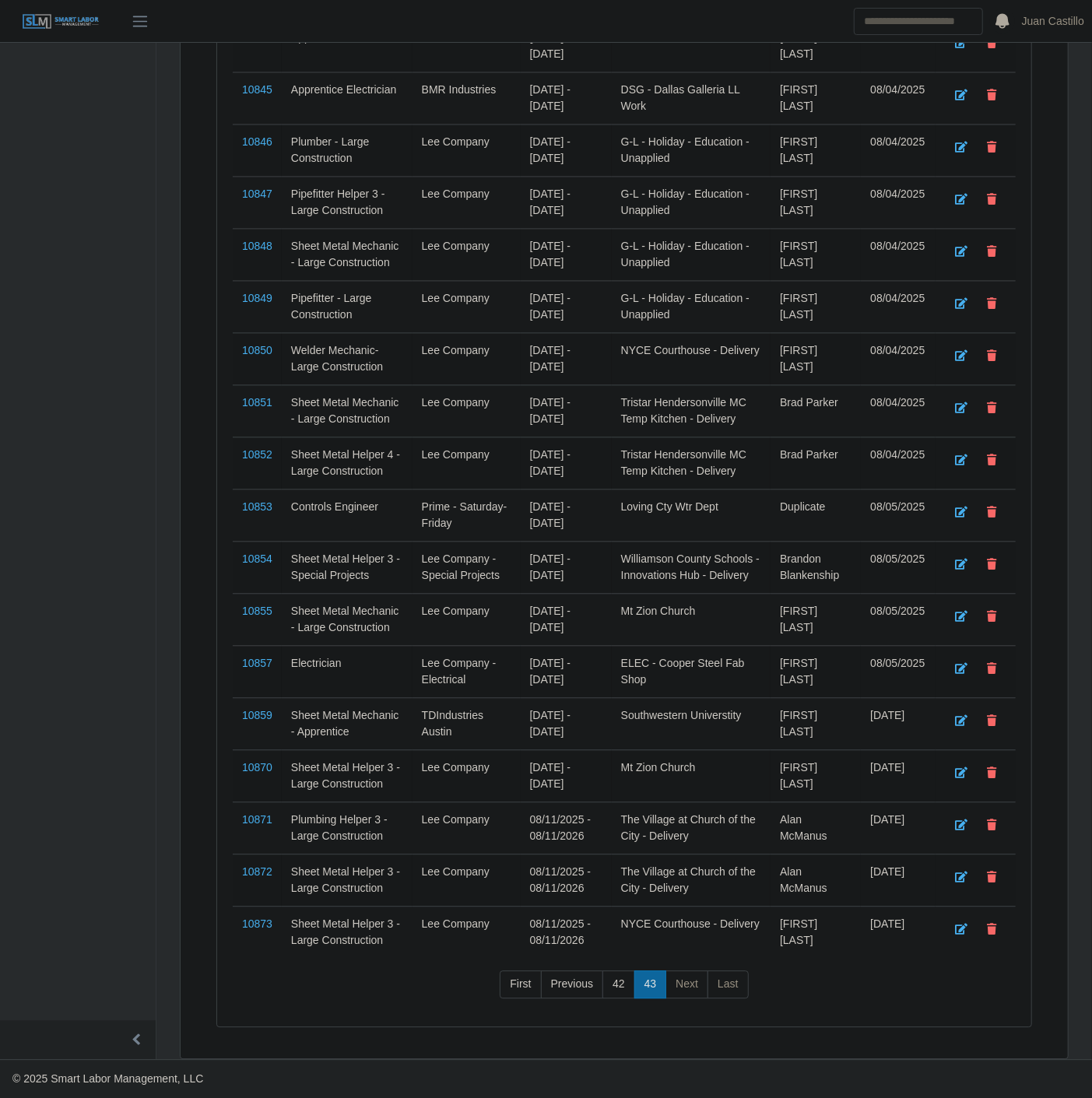 scroll, scrollTop: 8282, scrollLeft: 0, axis: vertical 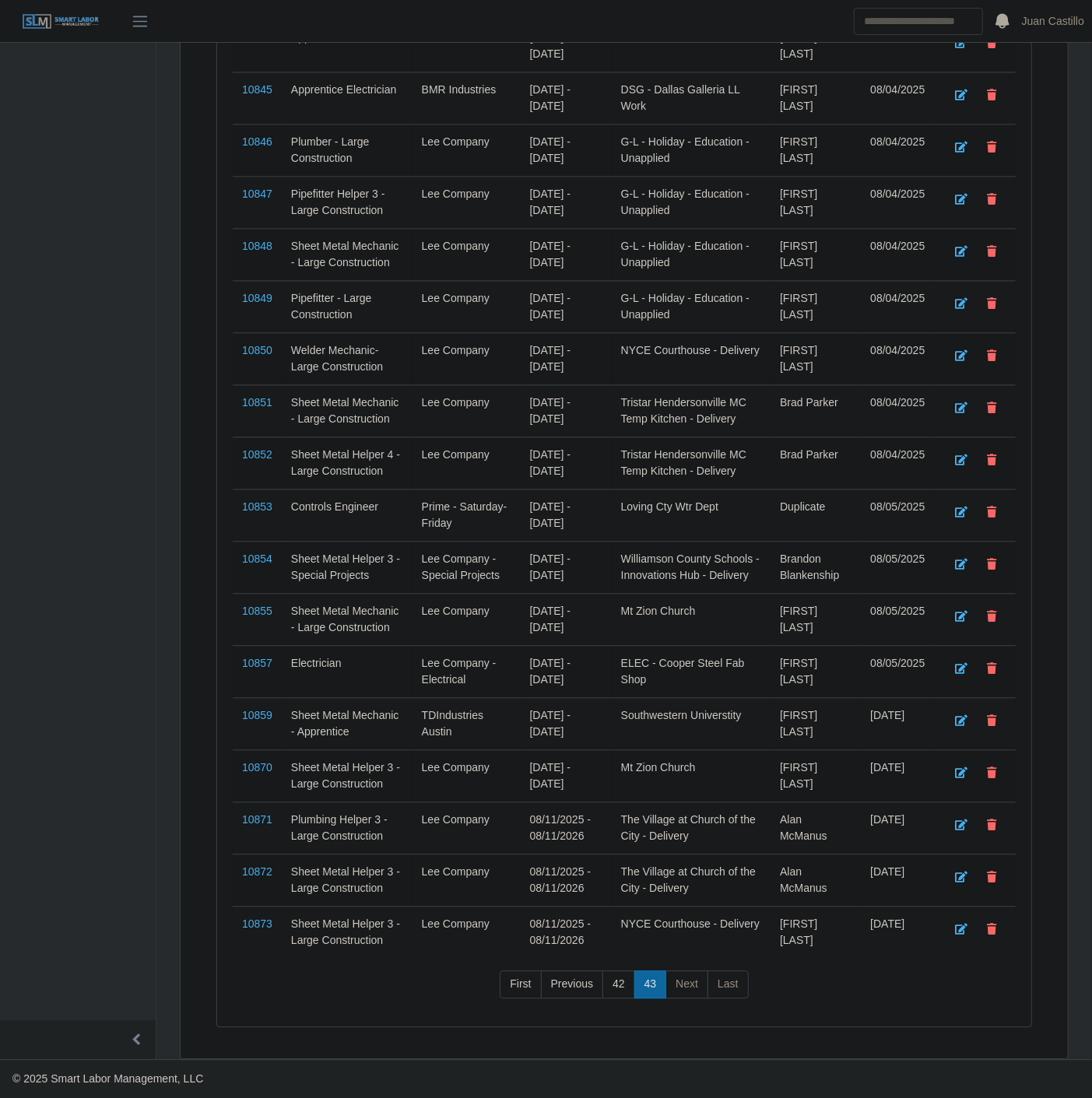 click on "The Village at Church of the City - Delivery" at bounding box center [691, 828] 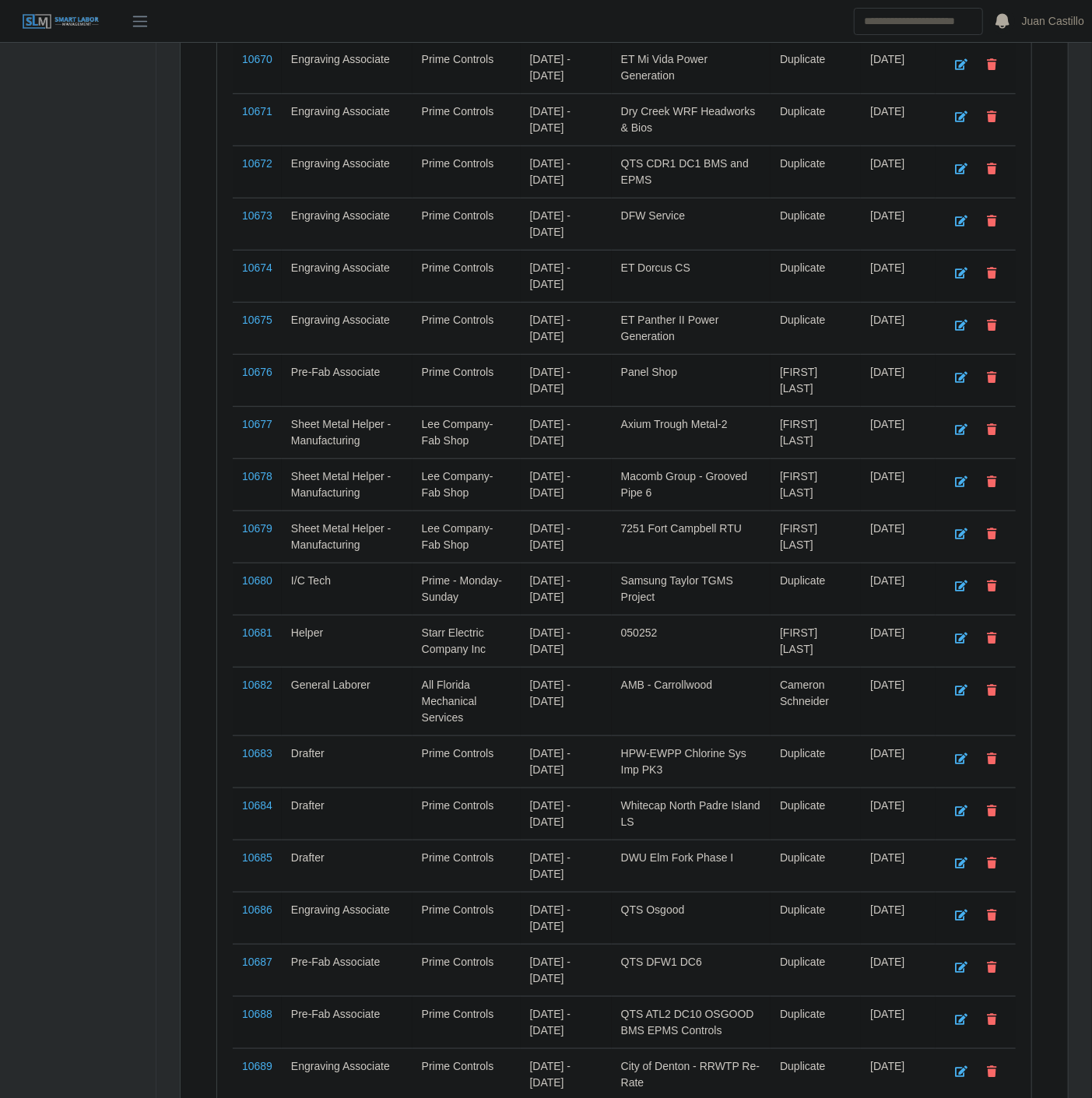 scroll, scrollTop: 0, scrollLeft: 0, axis: both 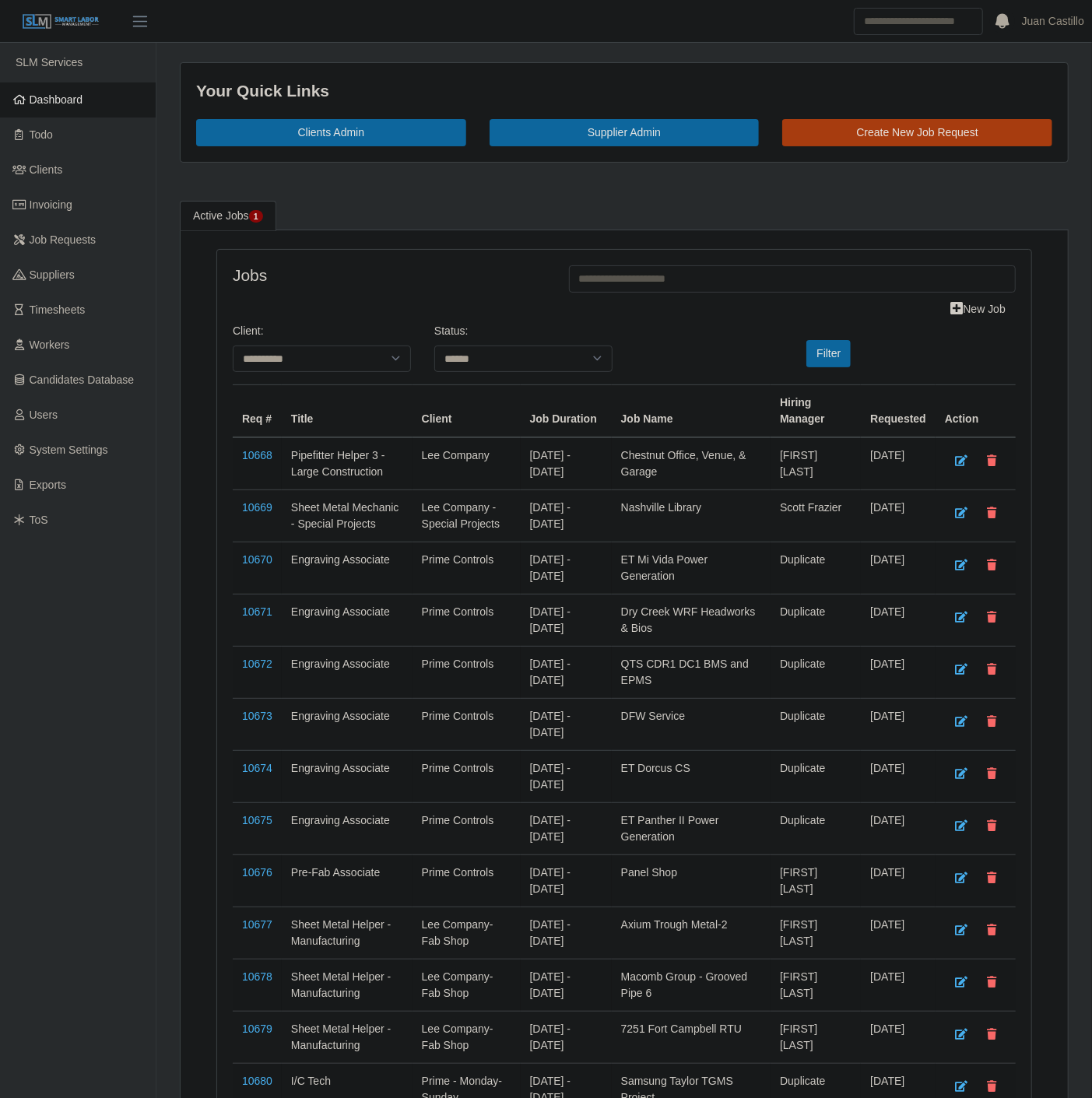 click on "Dashboard" at bounding box center [78, 100] 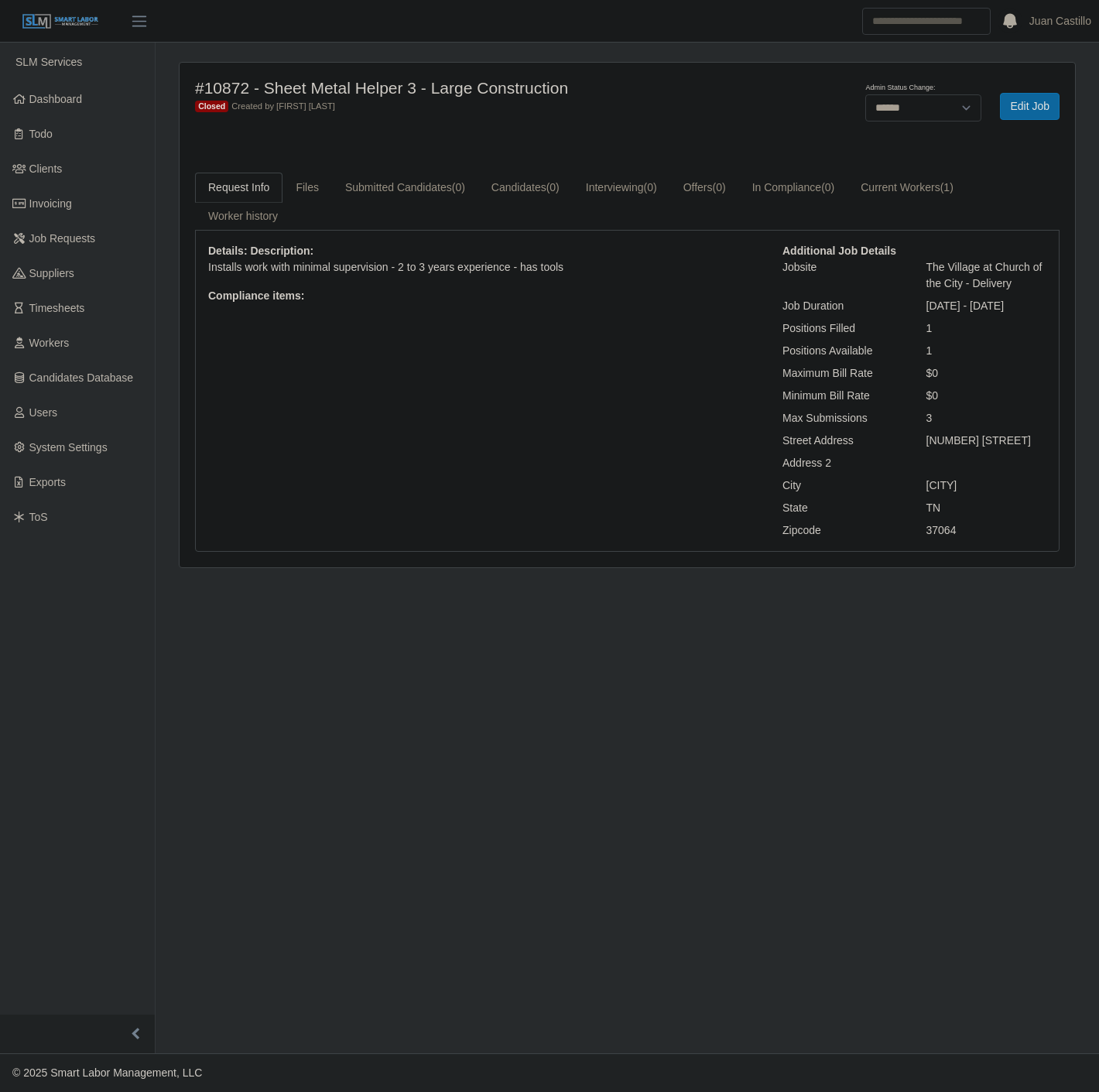 select on "******" 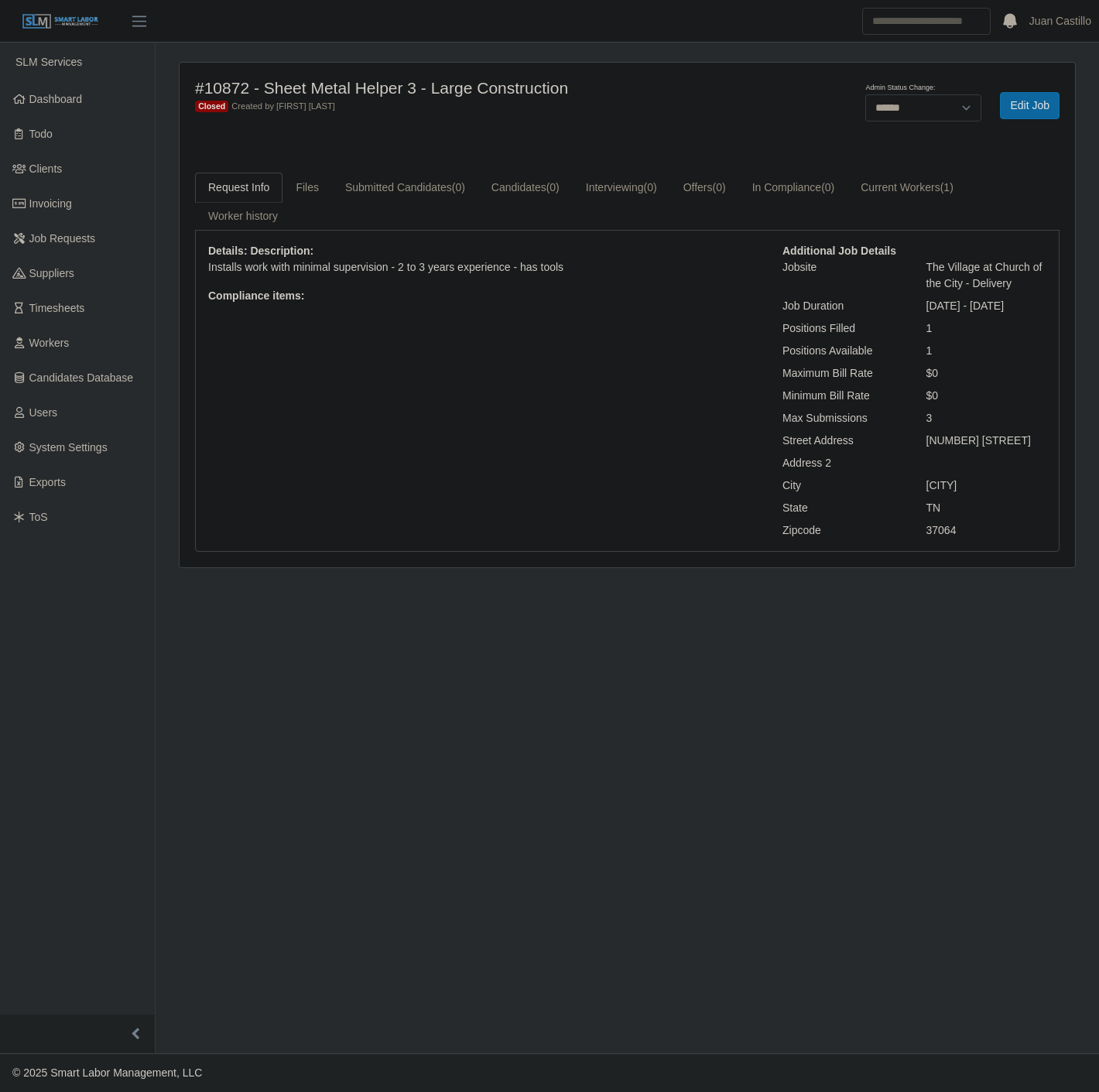 scroll, scrollTop: 0, scrollLeft: 0, axis: both 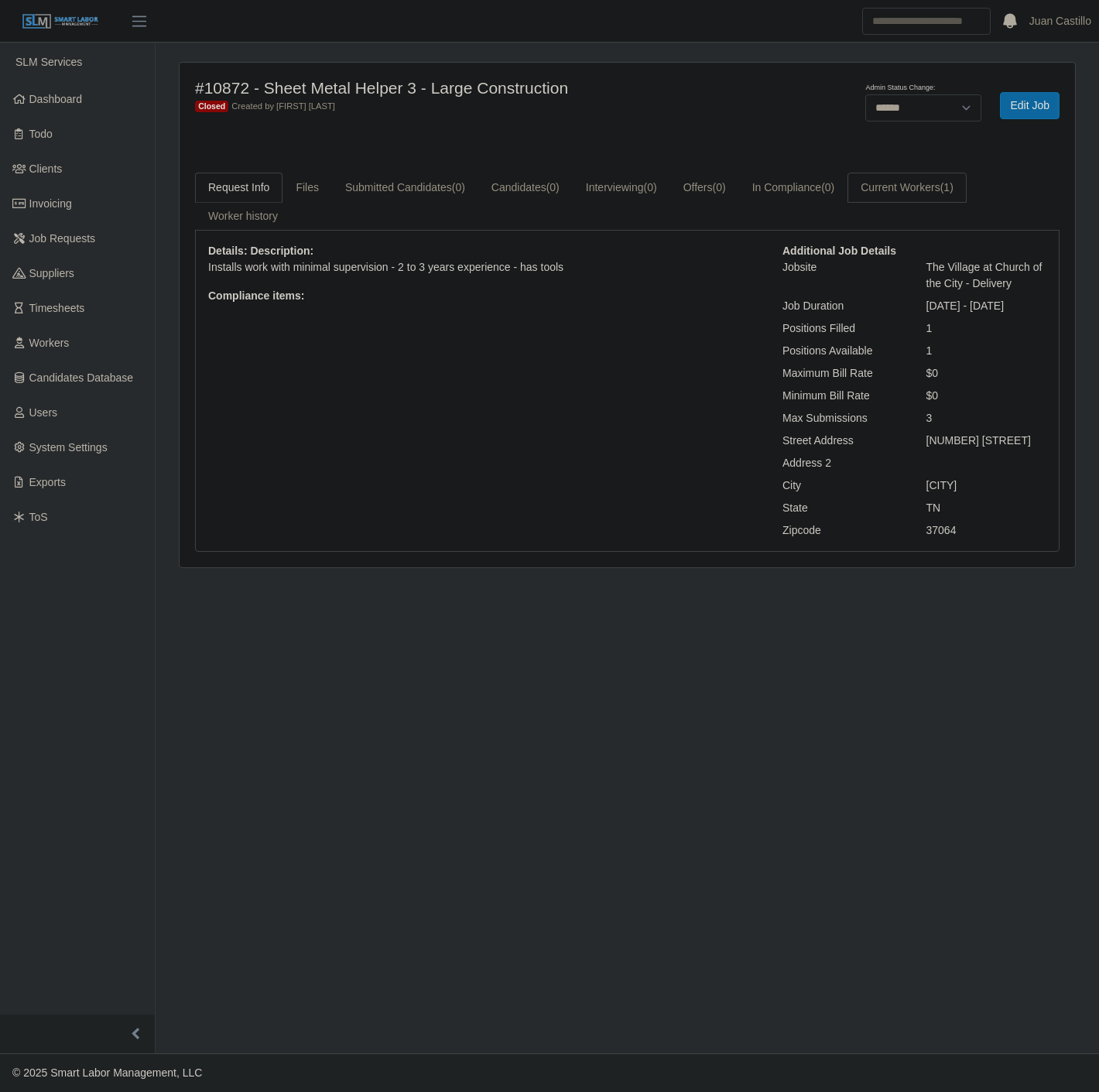 click on "Current Workers  (1)" at bounding box center [907, 187] 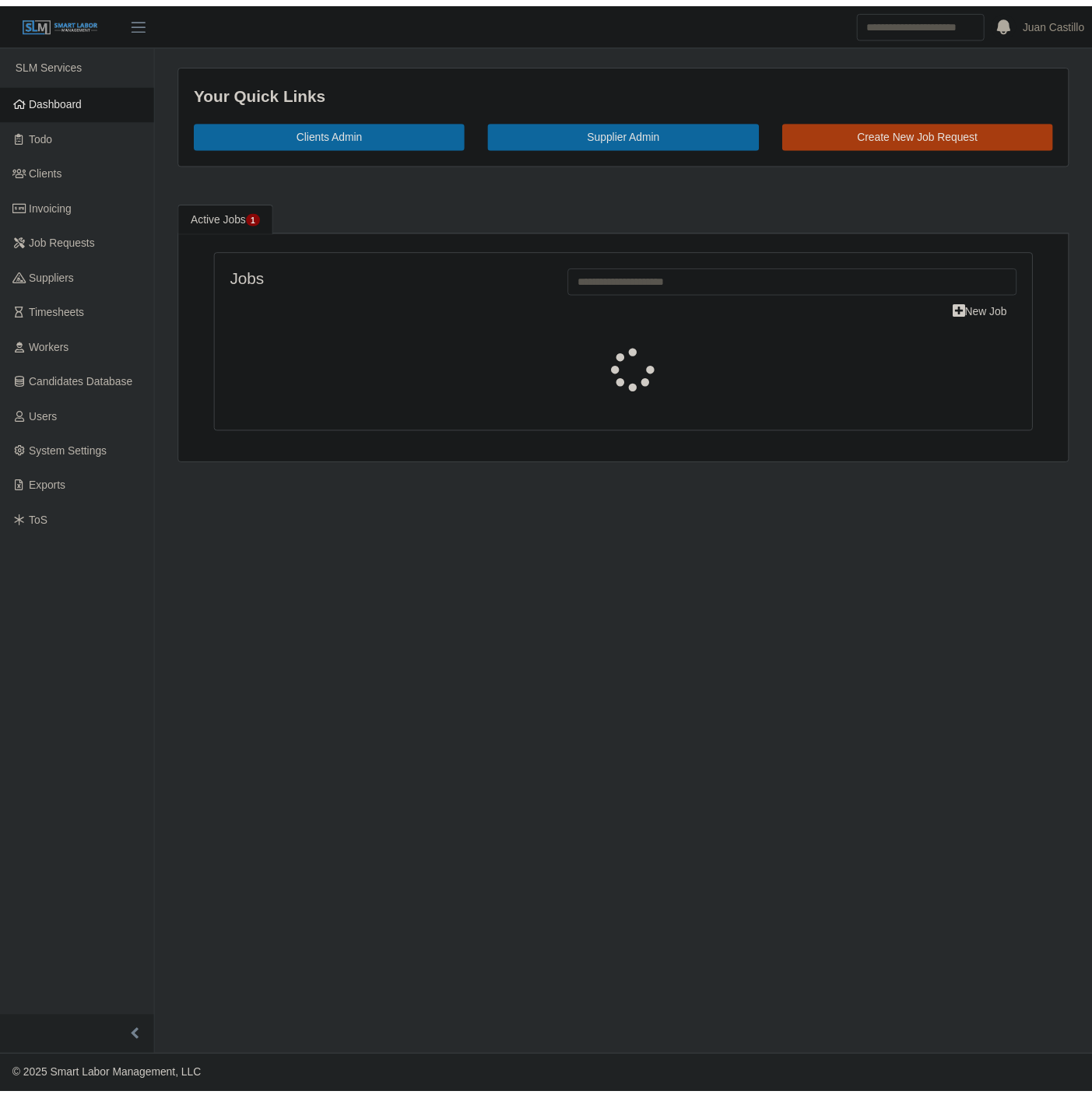 scroll, scrollTop: 0, scrollLeft: 0, axis: both 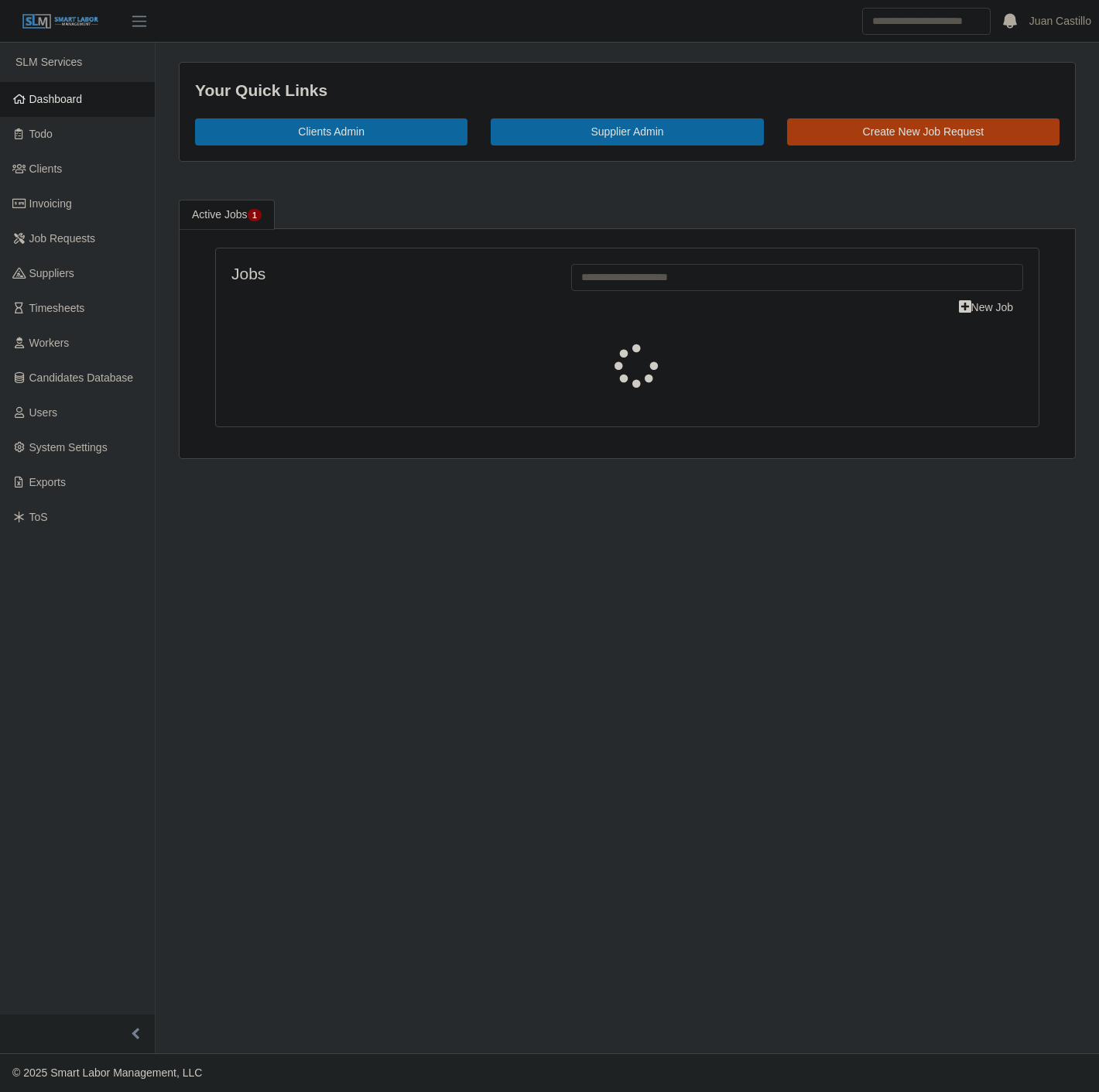 select on "****" 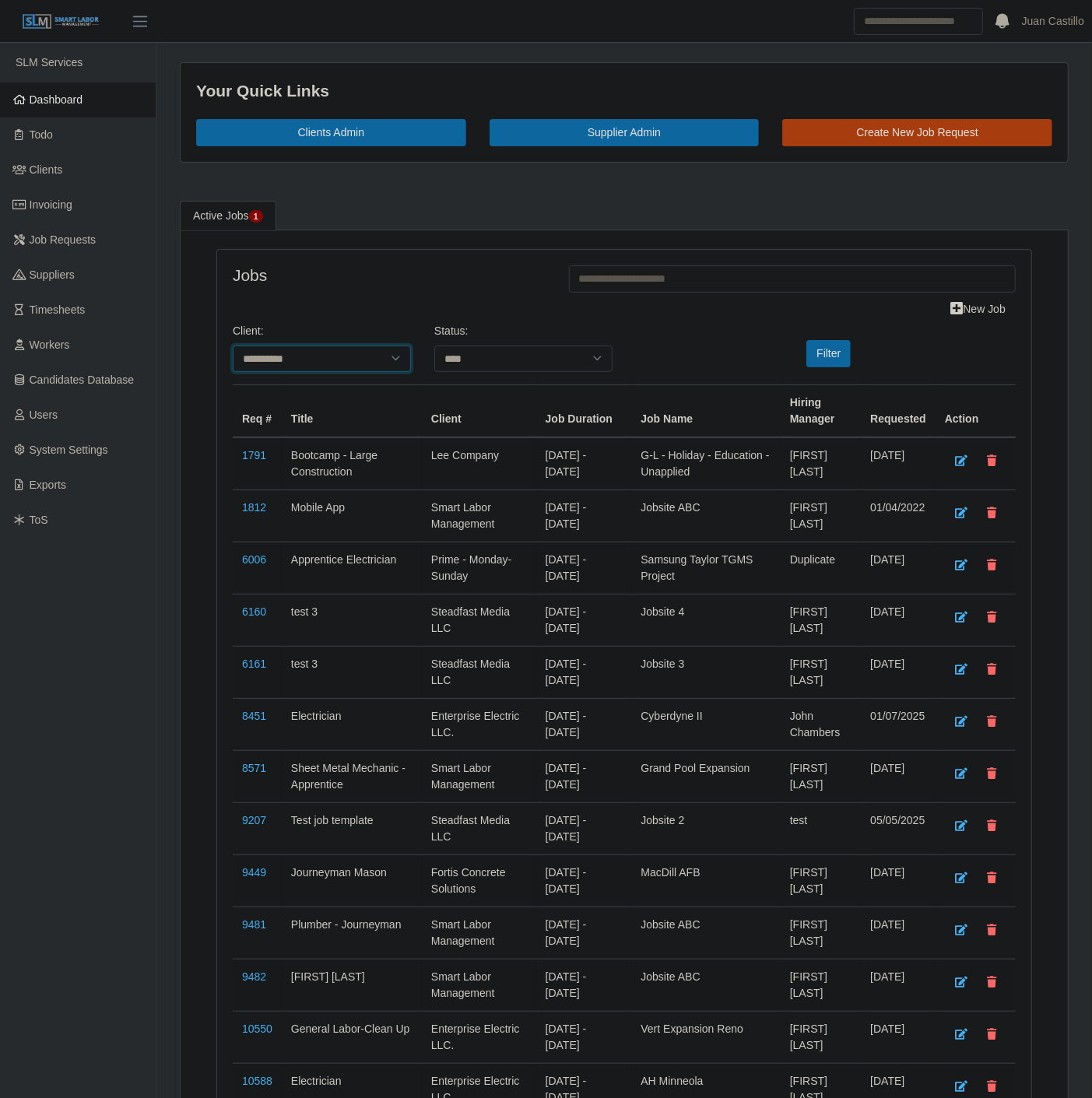 click on "**********" at bounding box center [321, 359] 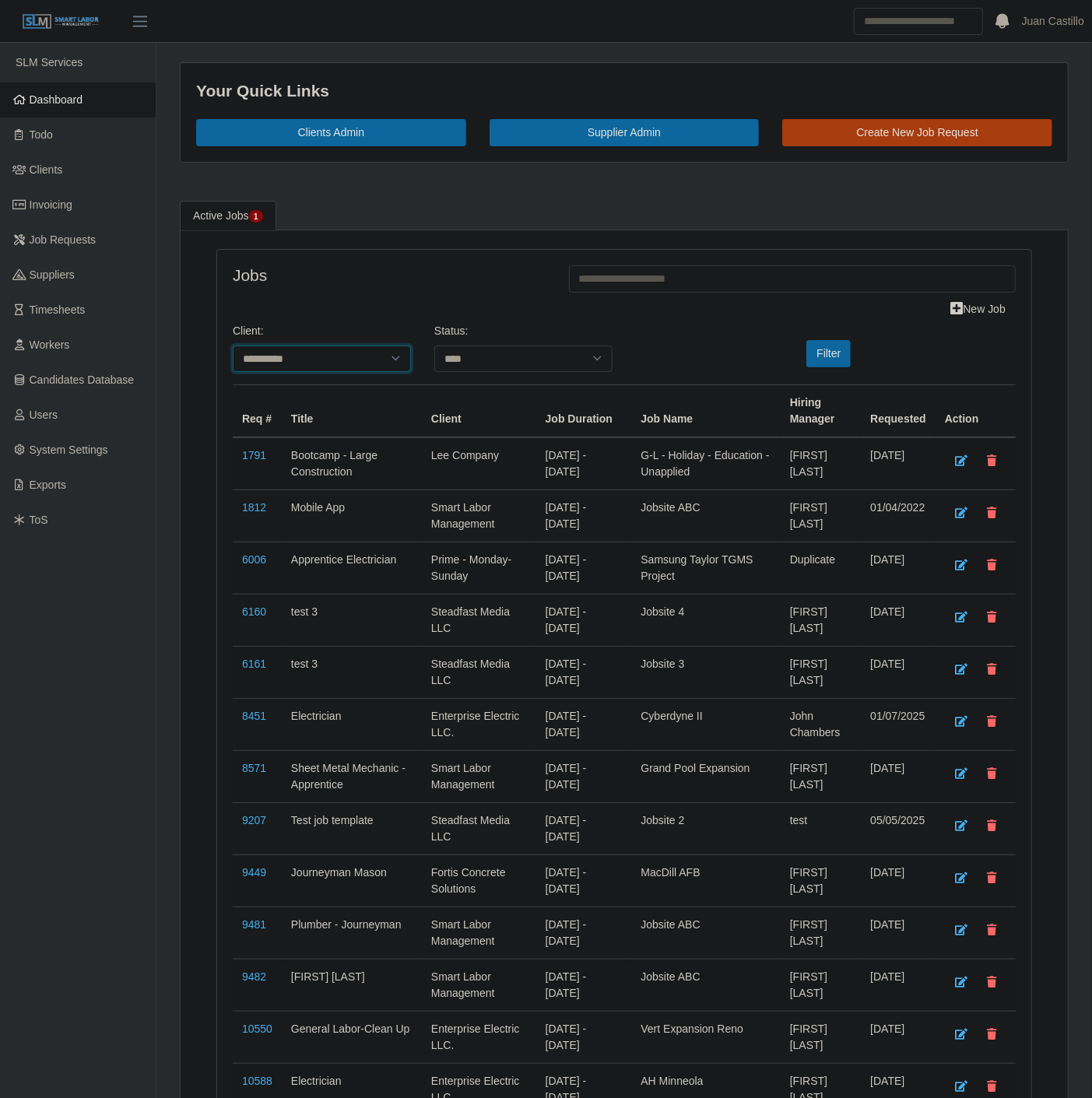 select on "**********" 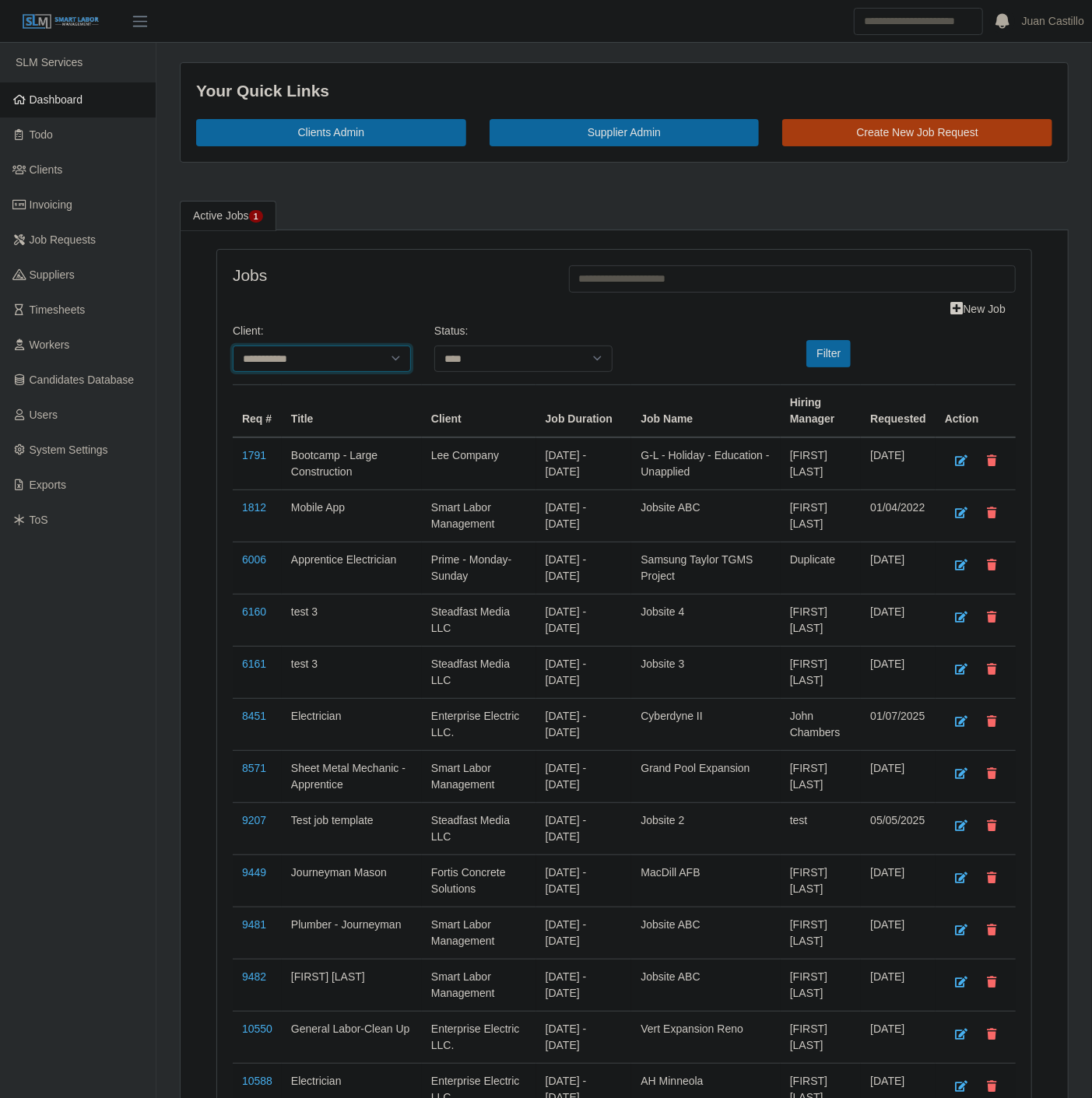click on "**********" at bounding box center (321, 359) 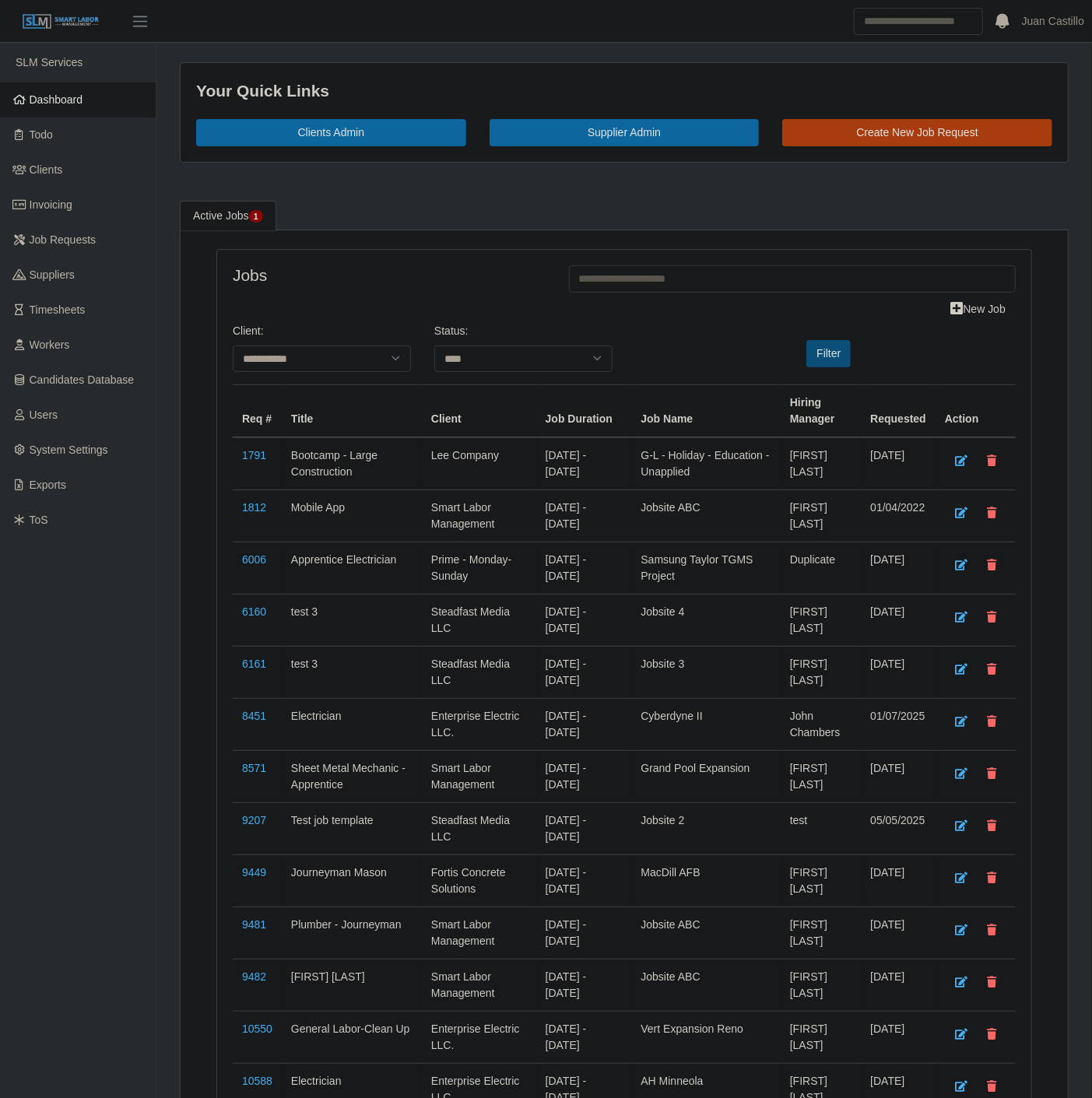 click on "Filter" at bounding box center [828, 353] 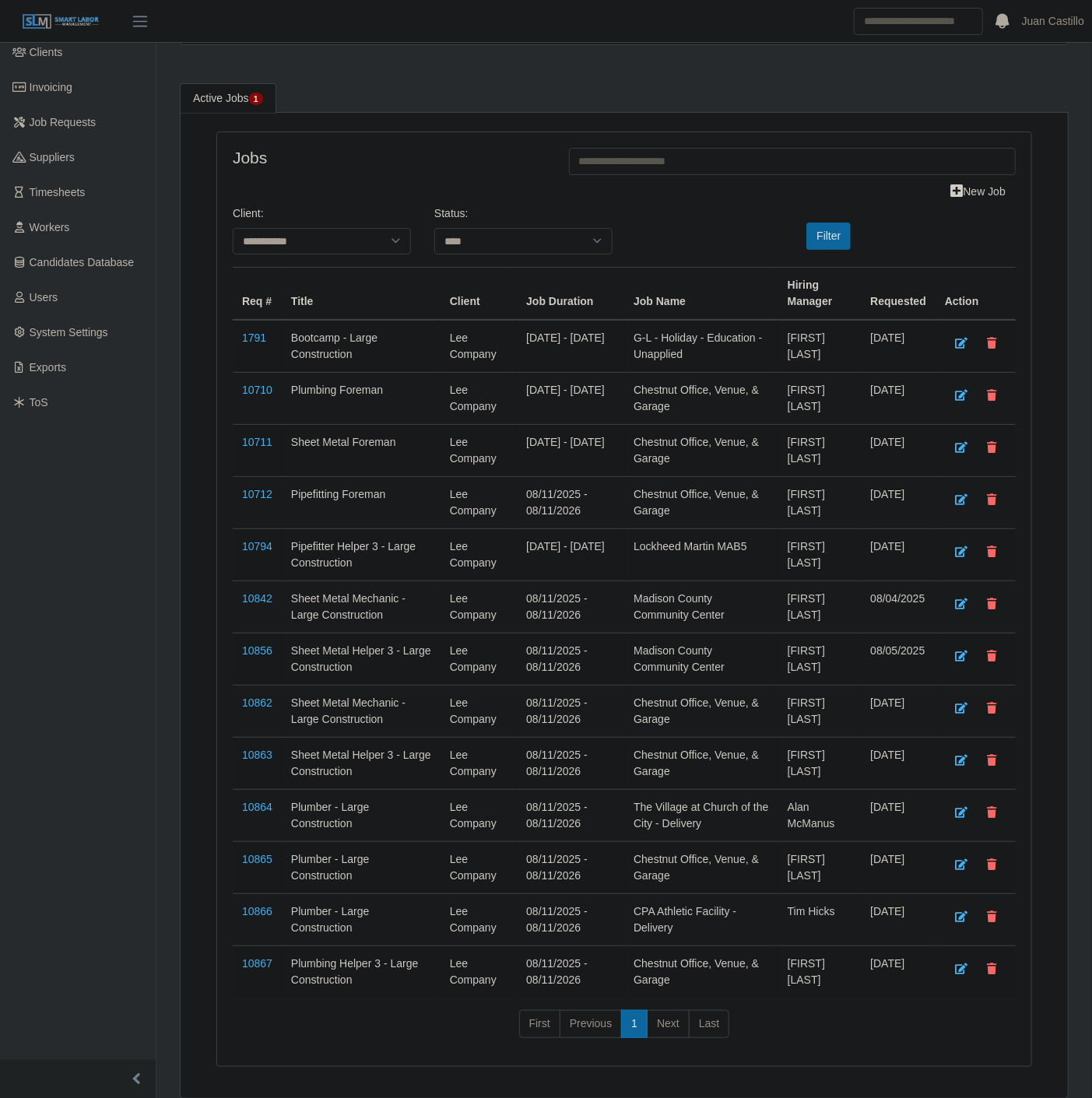scroll, scrollTop: 158, scrollLeft: 0, axis: vertical 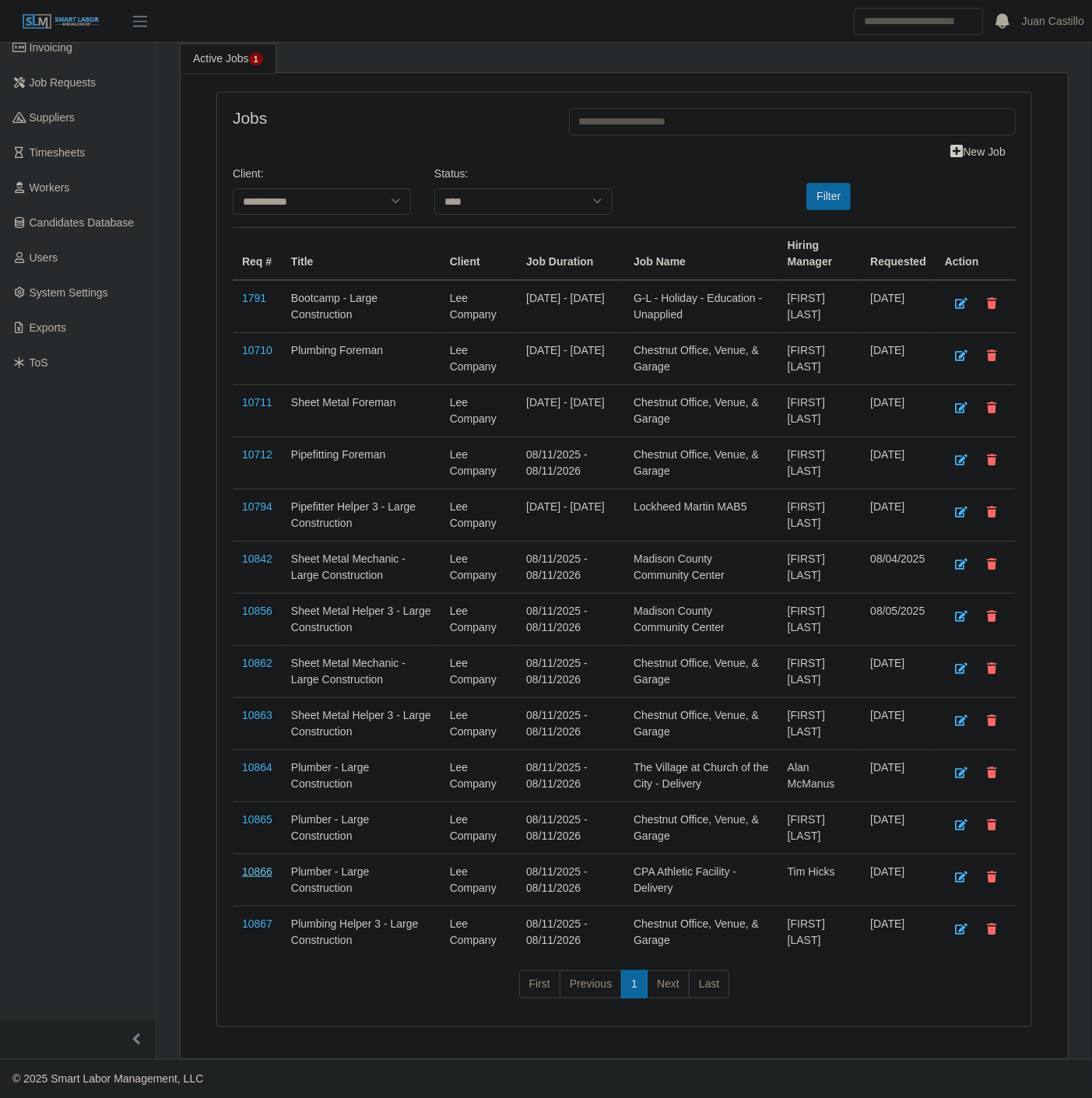 click on "10866" at bounding box center (257, 872) 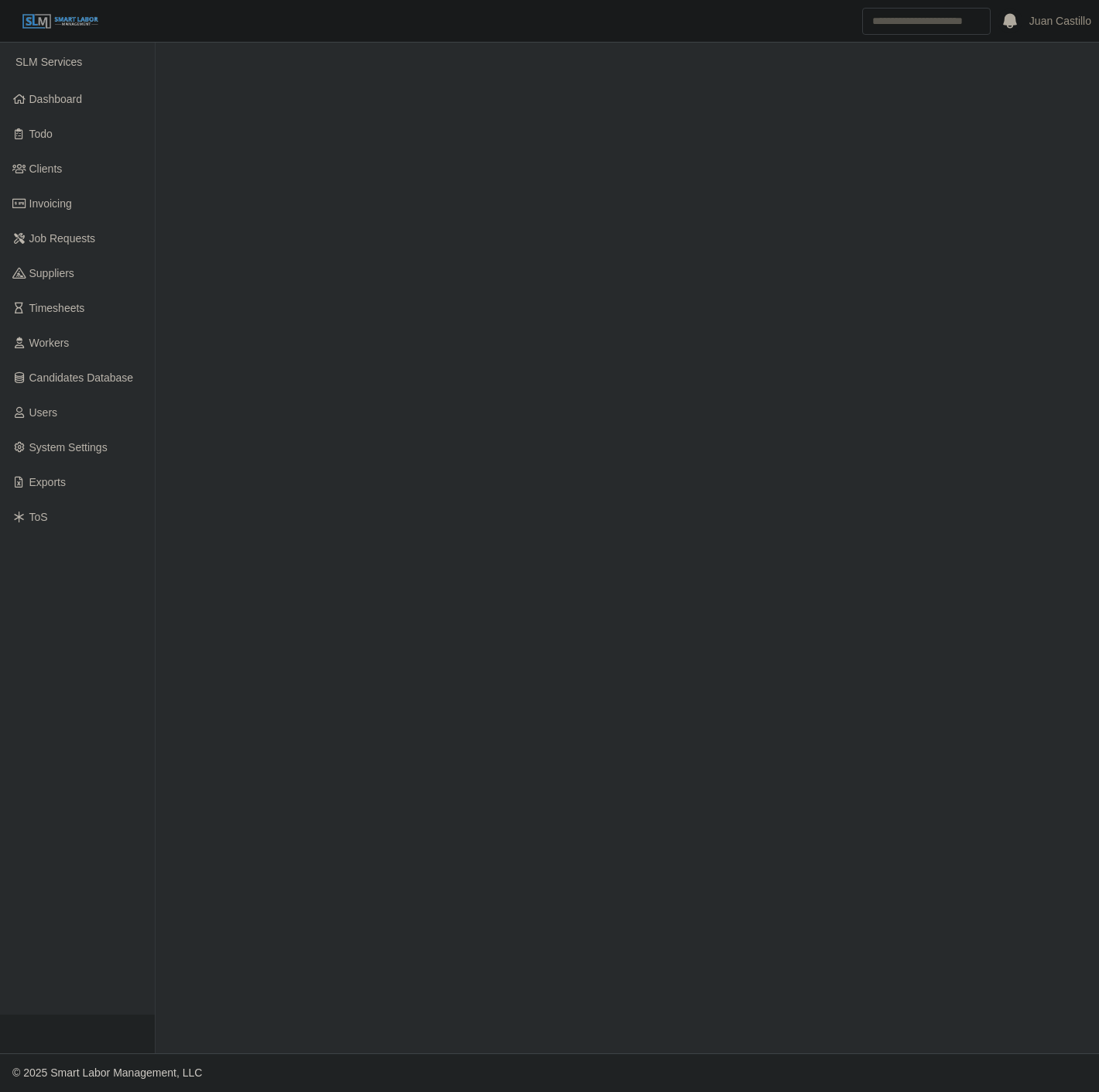 scroll, scrollTop: 0, scrollLeft: 0, axis: both 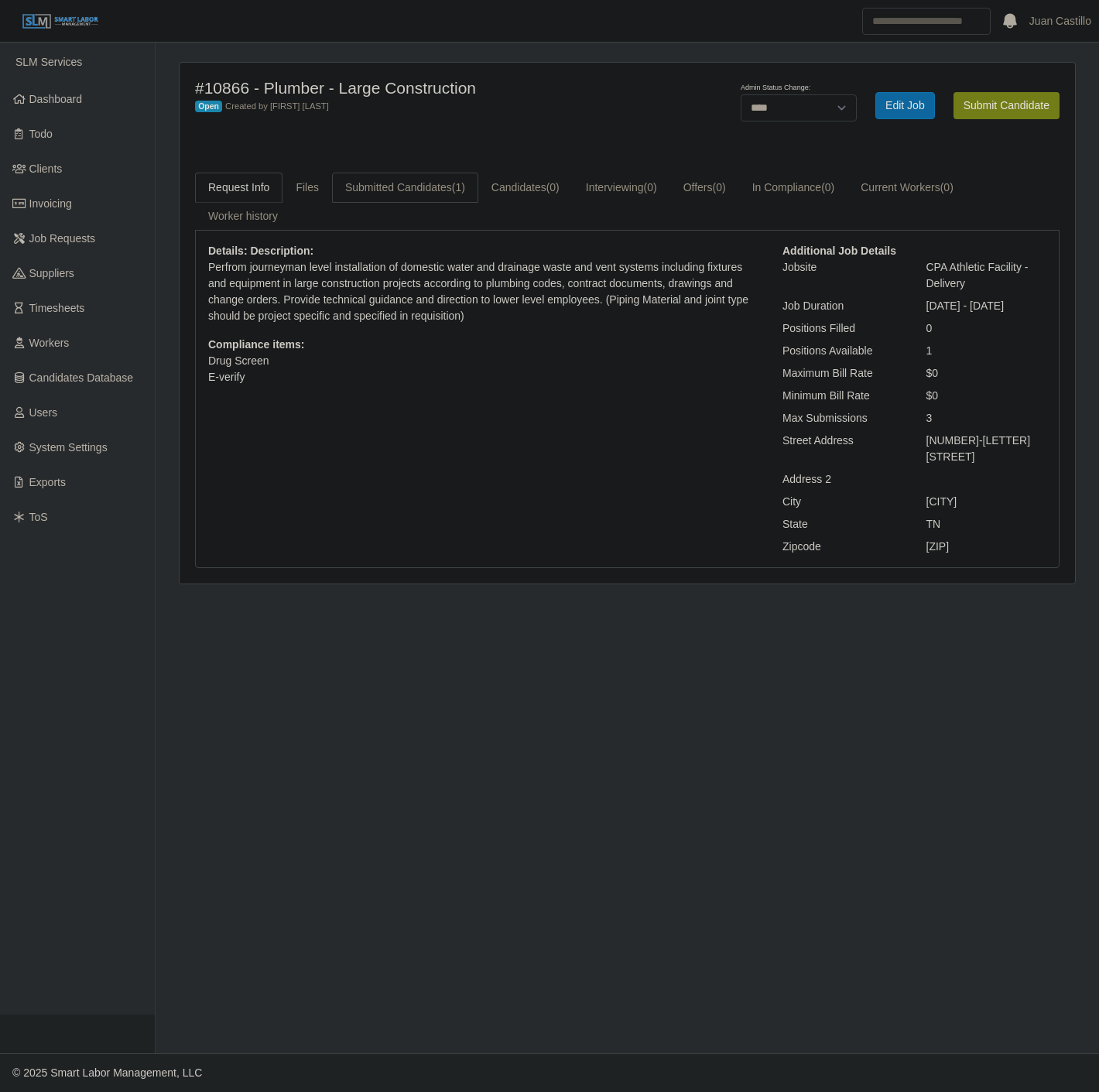 click on "Submitted Candidates
(1)" at bounding box center [405, 187] 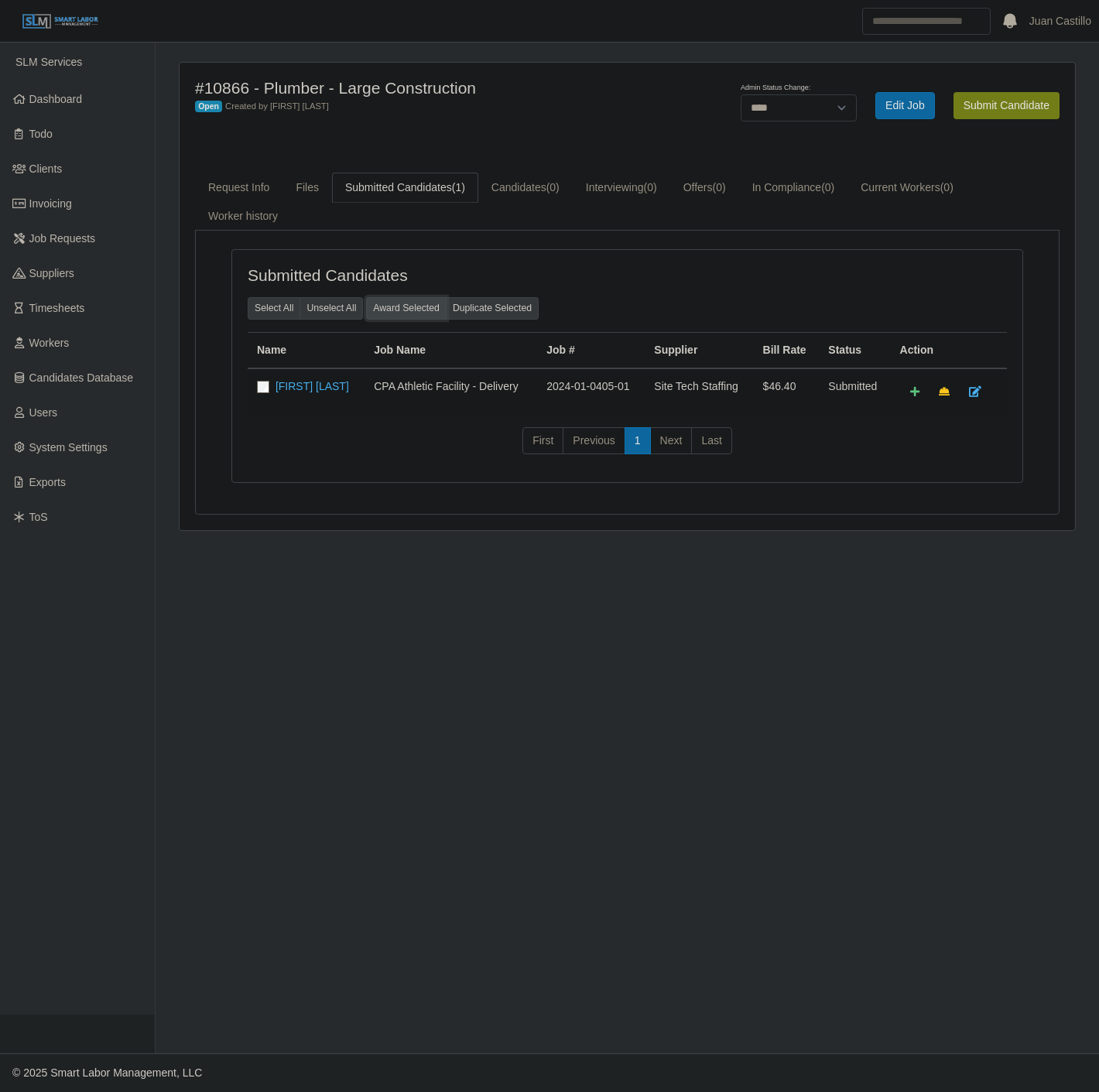 click on "Award Selected" at bounding box center [406, 308] 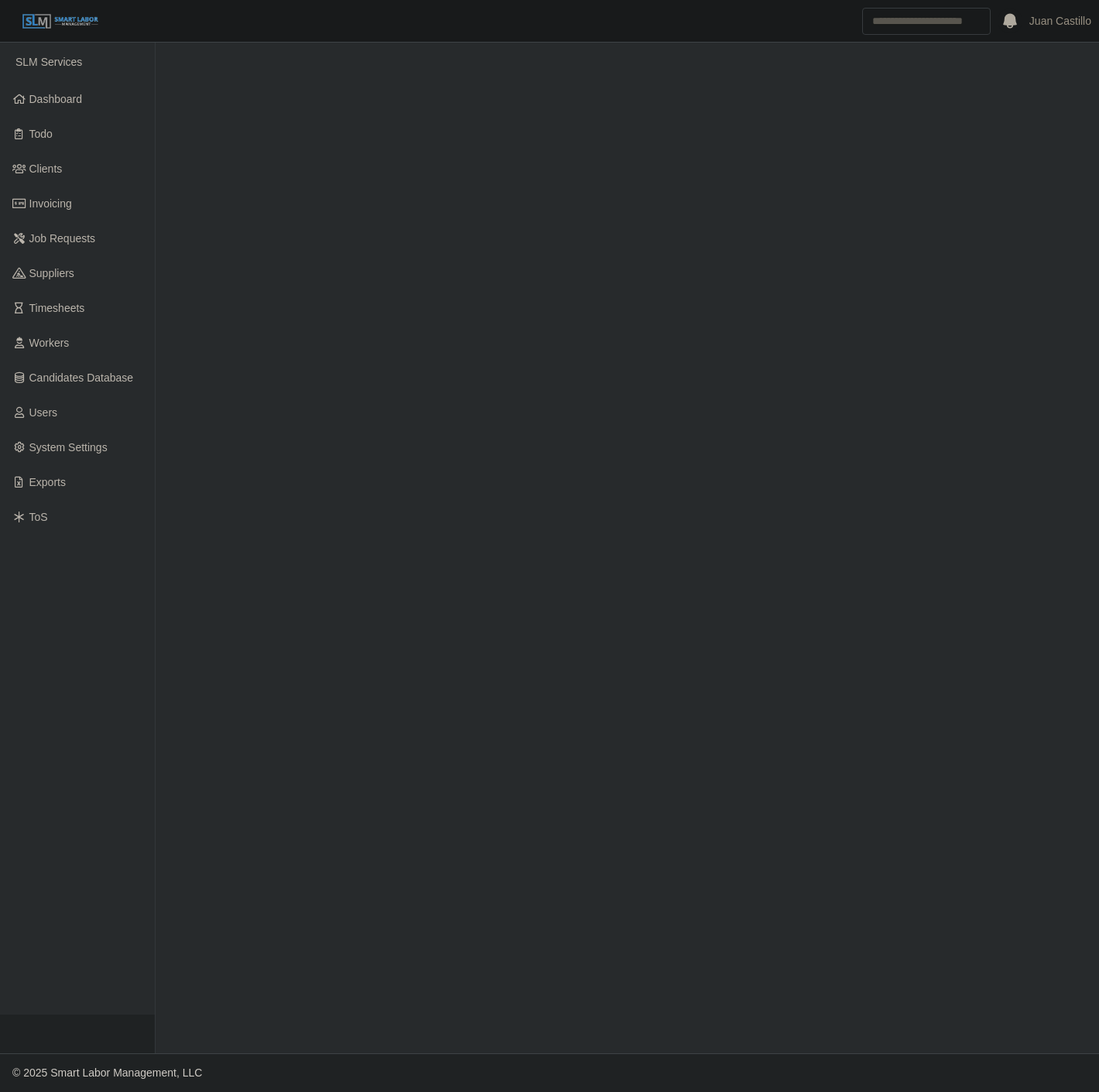 scroll, scrollTop: 0, scrollLeft: 0, axis: both 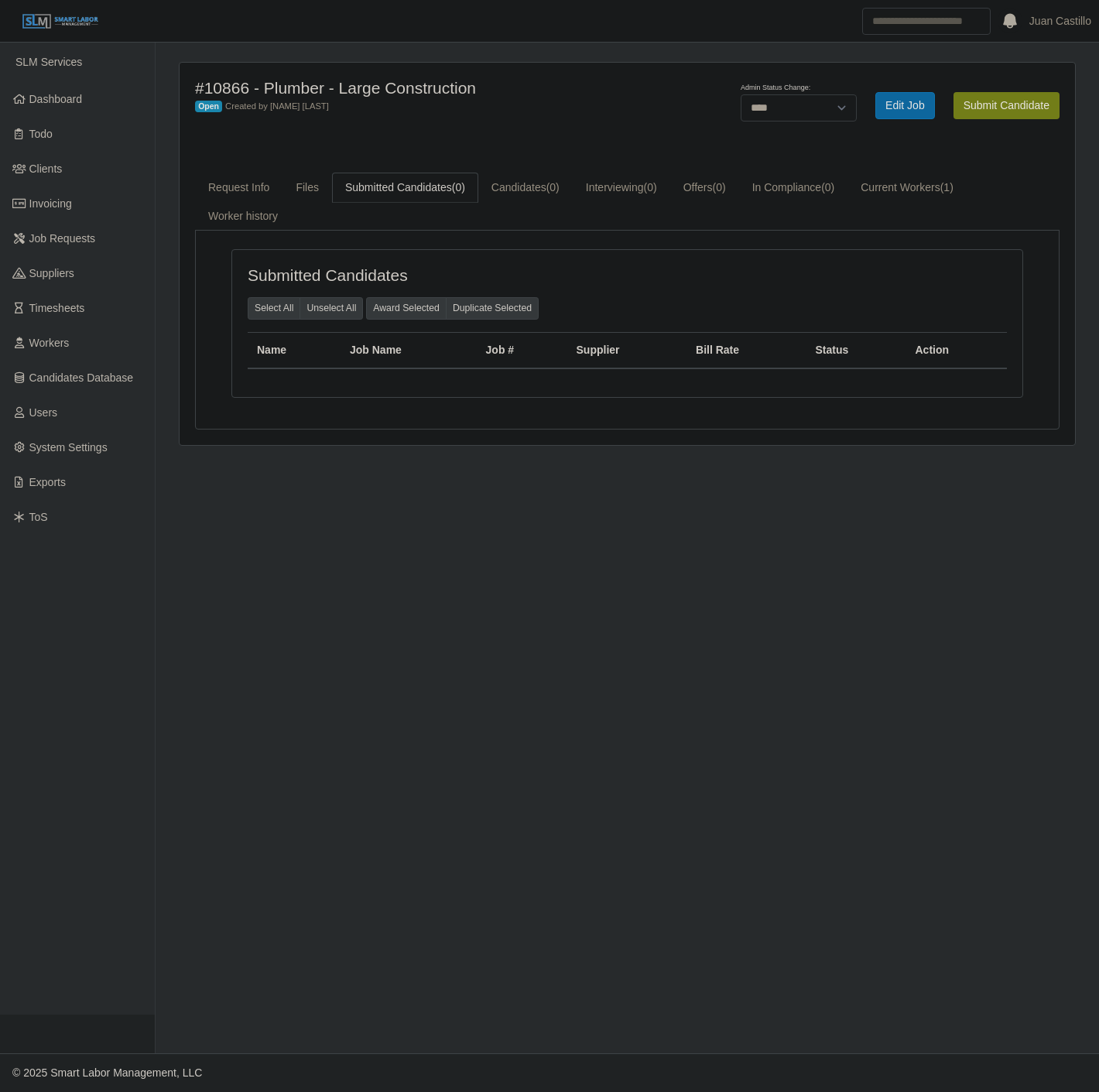 click on "#[NUMBER] - Plumber - Large Construction   Open   Created by [NAME] [LAST]            Admin Status Change:
*******         ****   ******   Edit Job
Submit Candidate
Request Info   Files     Submitted Candidates
(0)   Candidates  (0)   Interviewing
(0)   Offers  (0)   In Compliance  (0)   Current Workers  (1)   Worker history   Details:     Description:   Perfrom journeyman level installation of domestic water and drainage waste and vent systems including fixtures and equipment in large construction projects according to plumbing codes, contract documents, drawings and change orders. Provide technical guidance and direction to lower level employees. (Piping Material and joint type should be project specific and specified in requisition)   Compliance items:   Drug Screen E-verify   Additional Job Details     CPA Athletic Facility - Delivery           1     1" at bounding box center [627, 548] 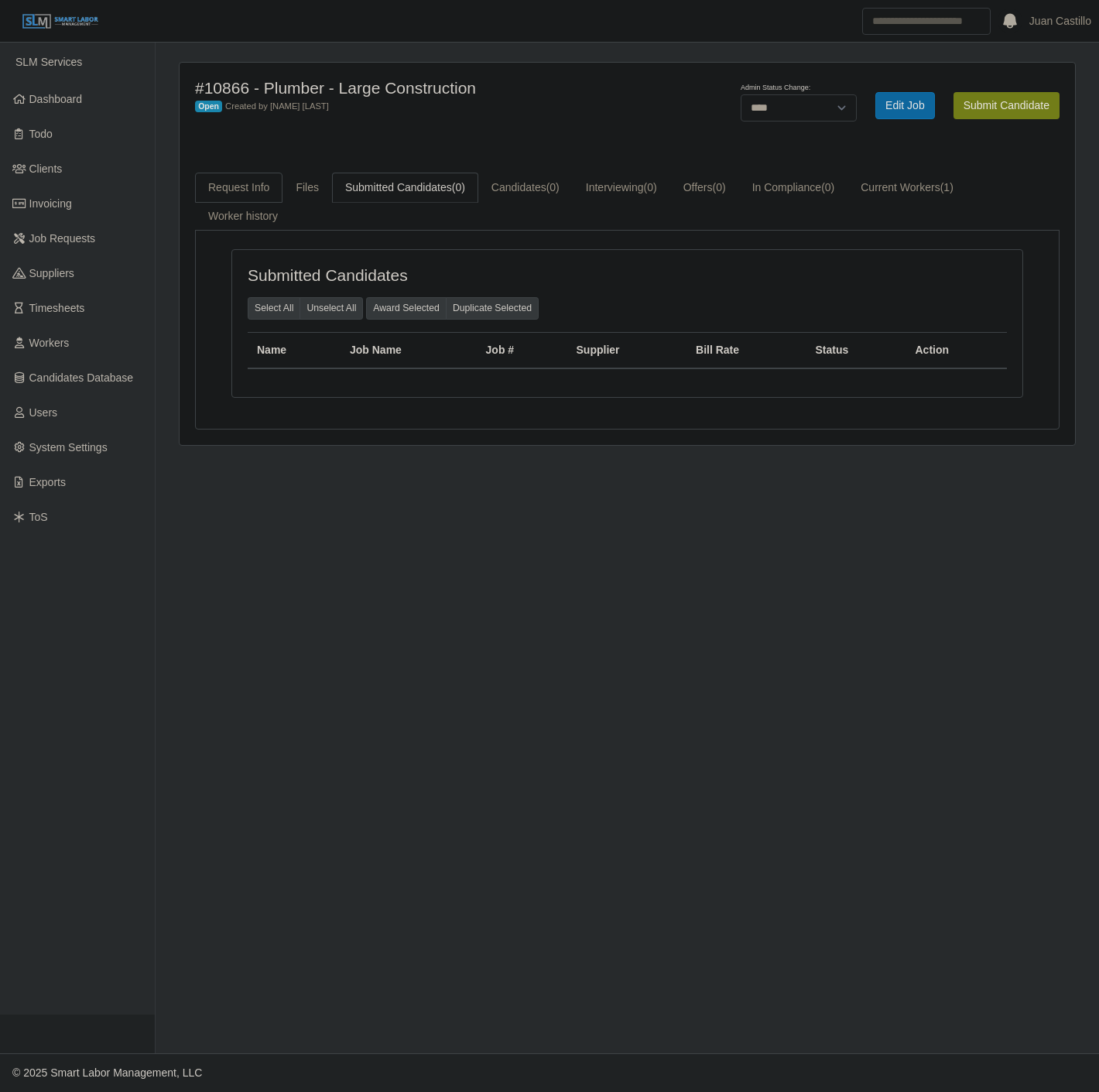 click on "Request Info" at bounding box center (238, 187) 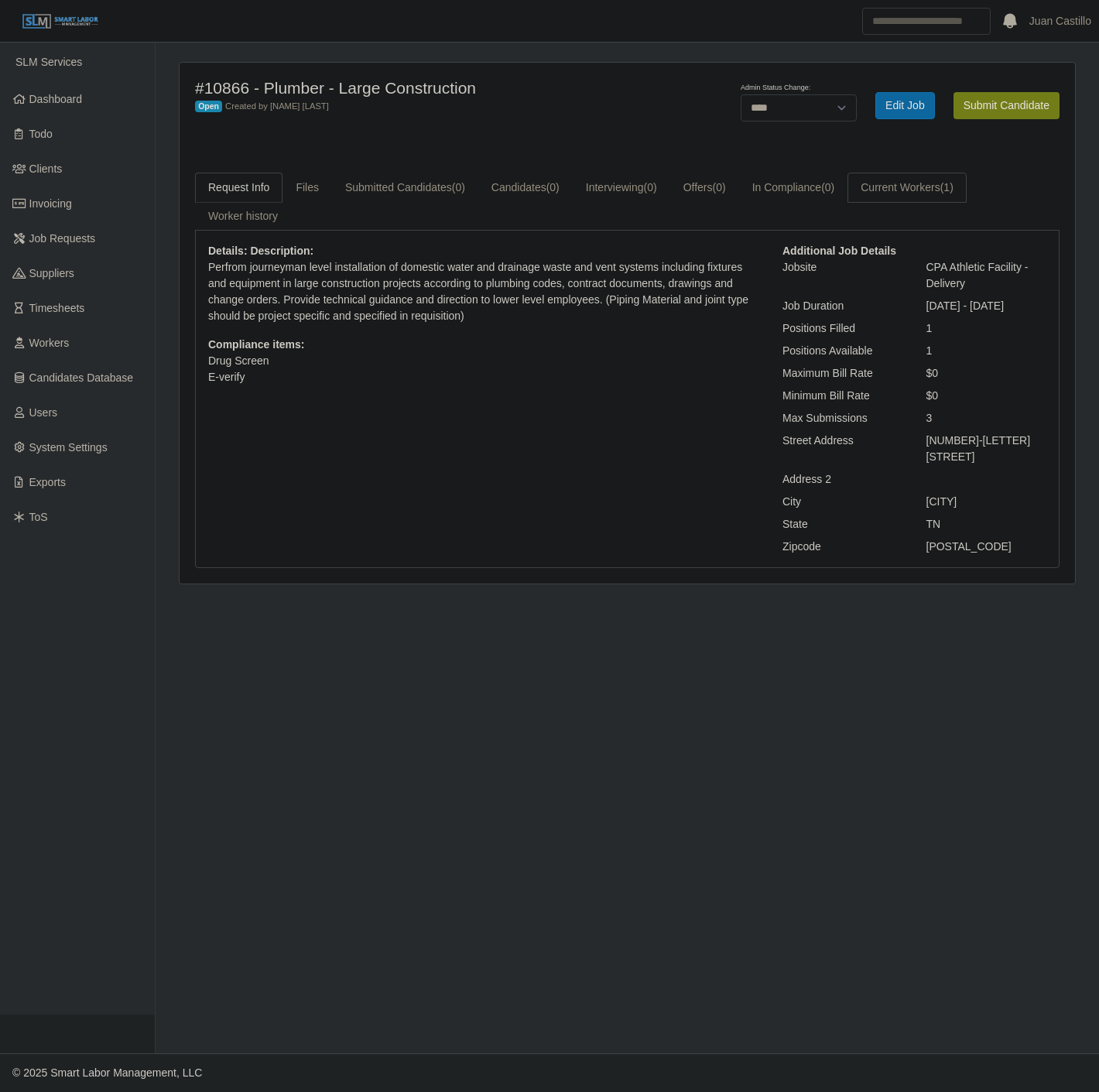 click on "Current Workers  (1)" at bounding box center (907, 187) 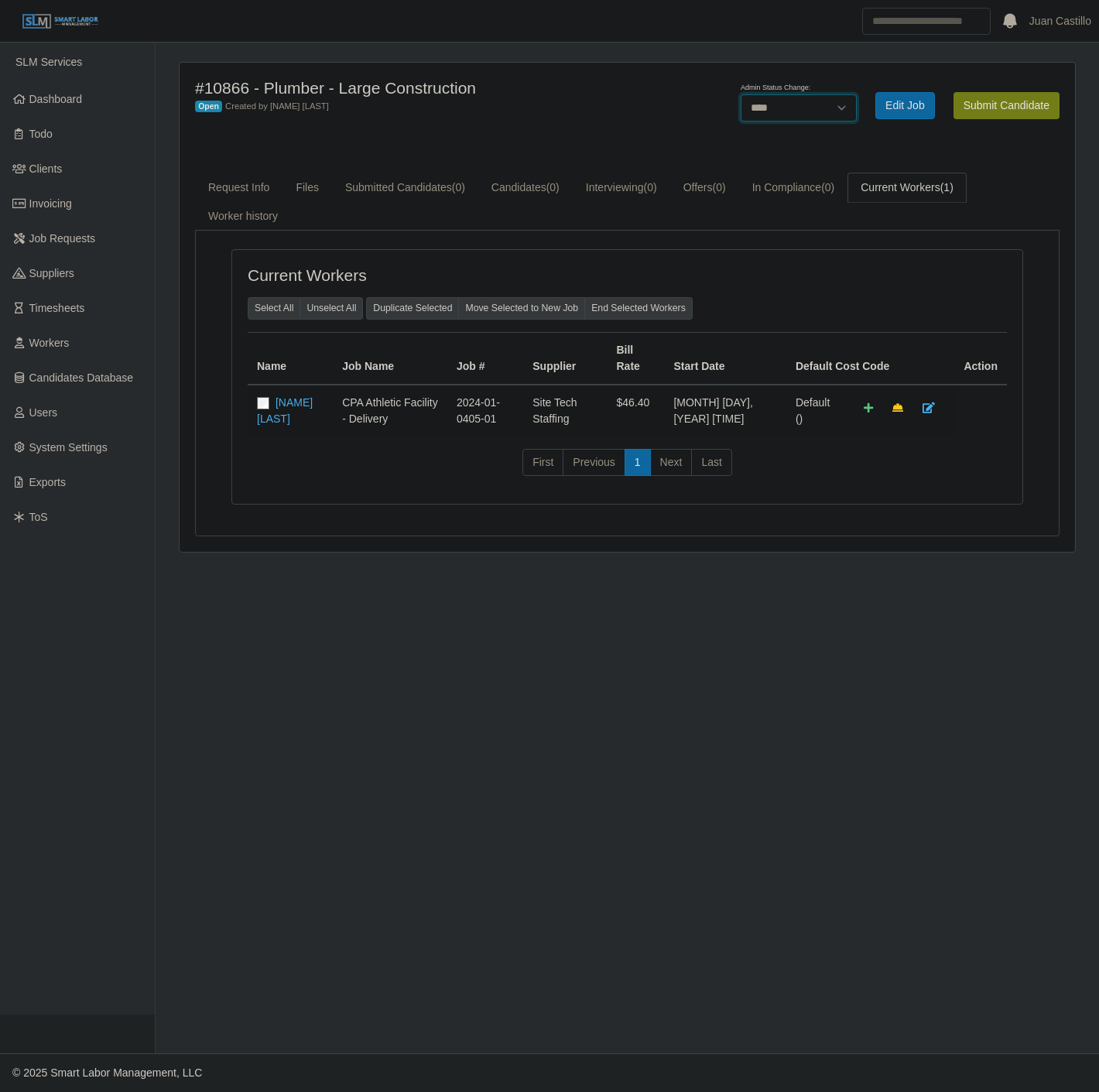 click on "*******         ****   ******" at bounding box center [799, 108] 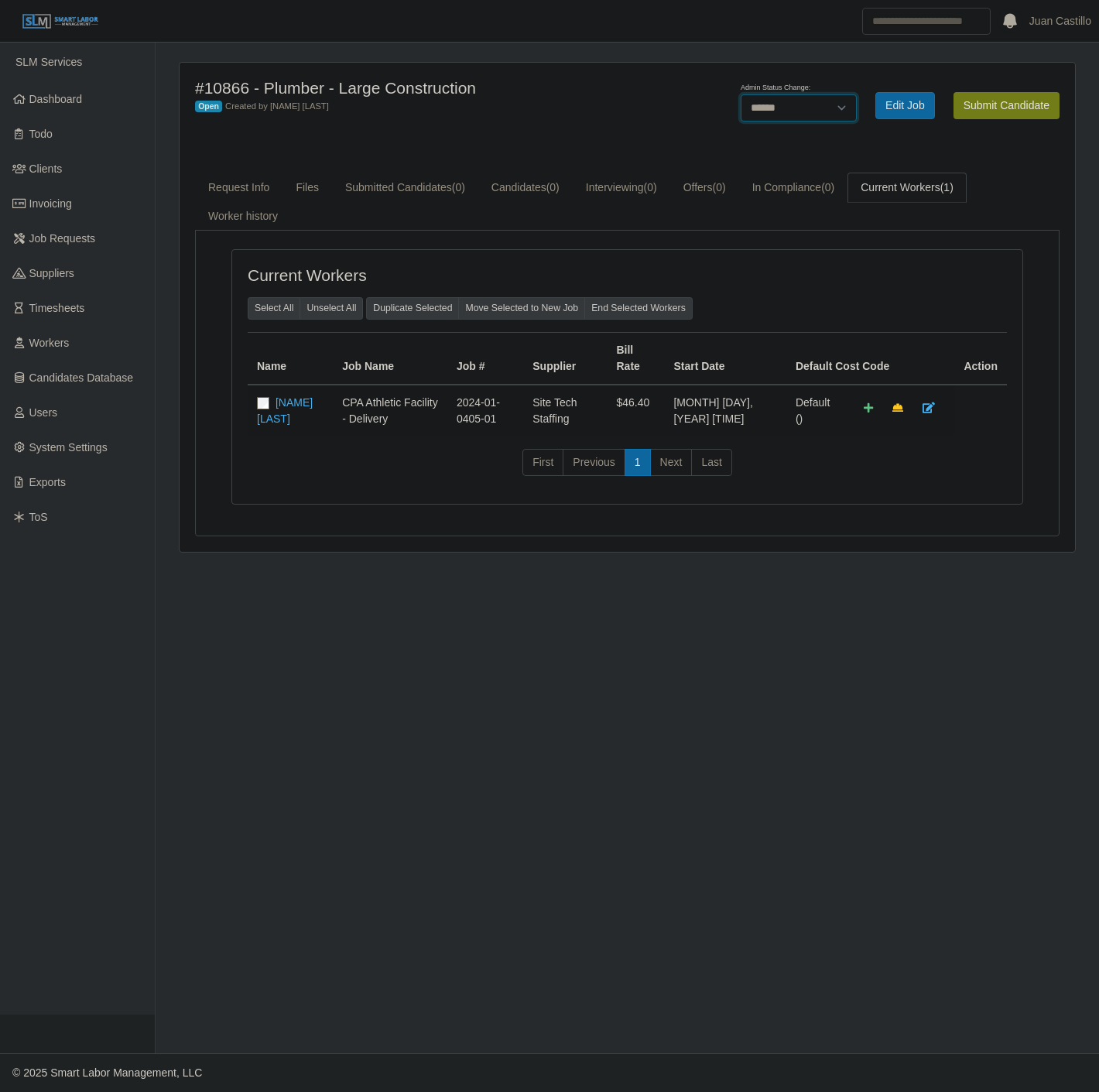 click on "*******         ****   ******" at bounding box center (799, 108) 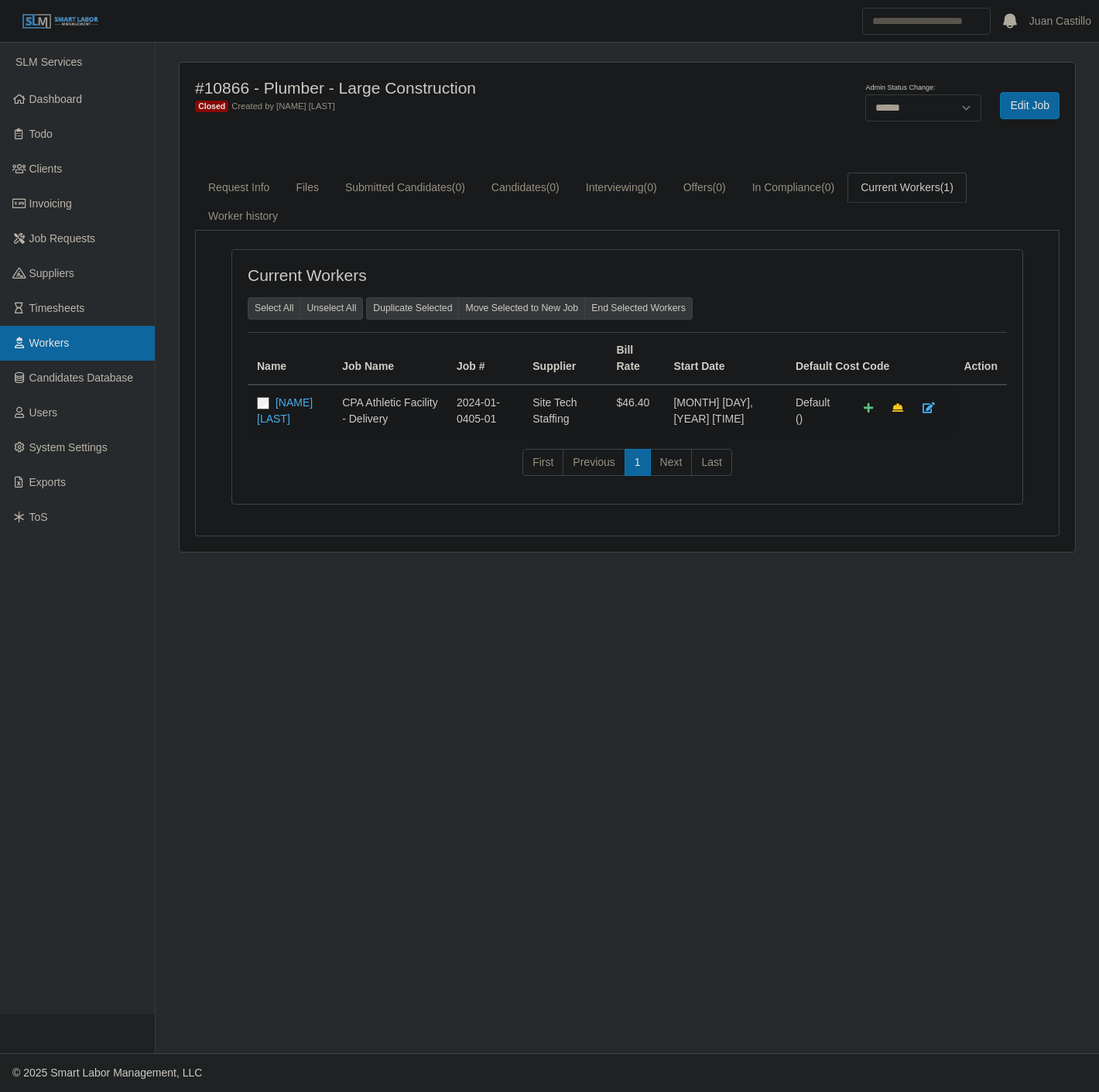 click on "Workers" at bounding box center [50, 343] 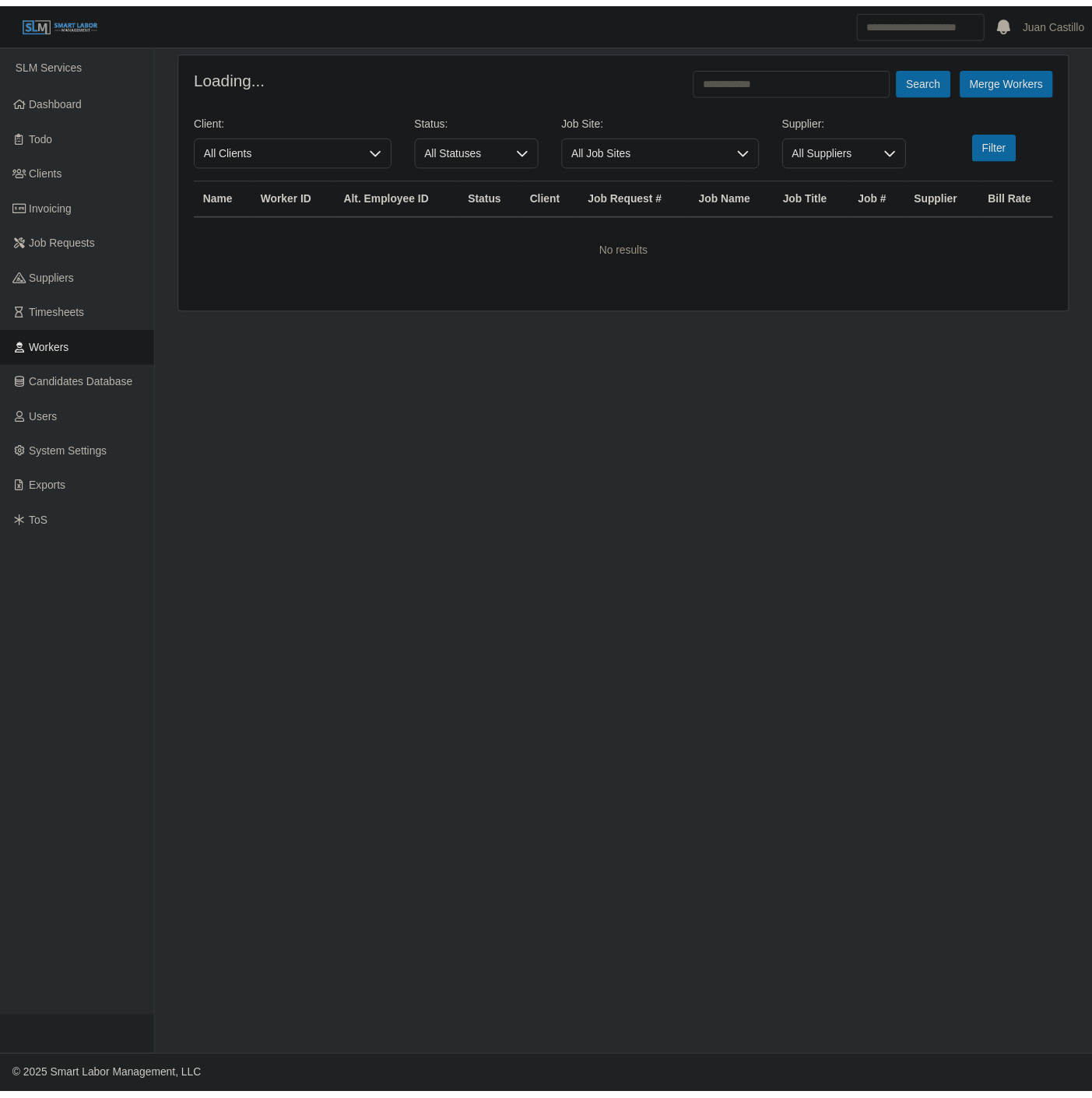 scroll, scrollTop: 0, scrollLeft: 0, axis: both 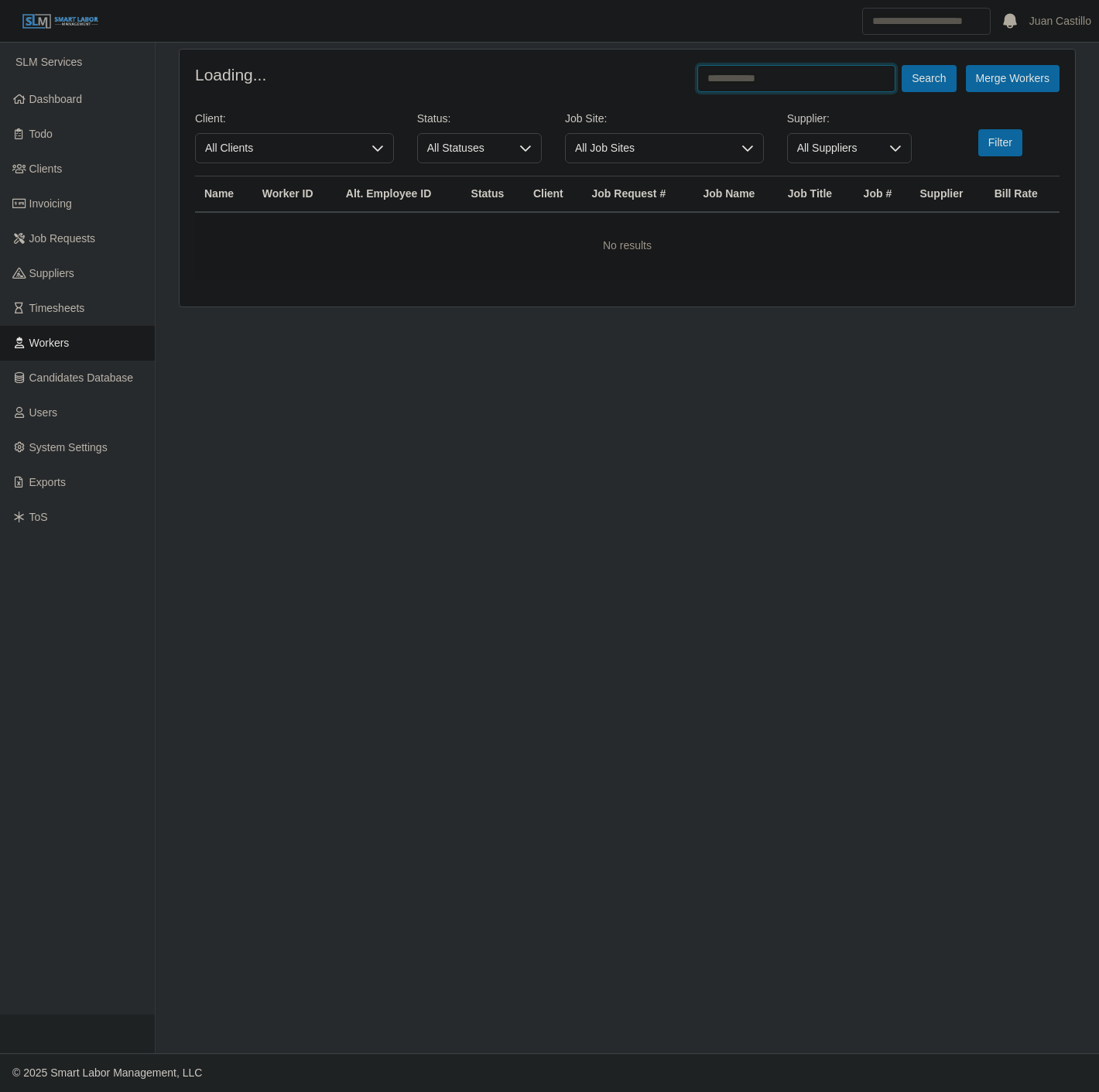 click at bounding box center (796, 78) 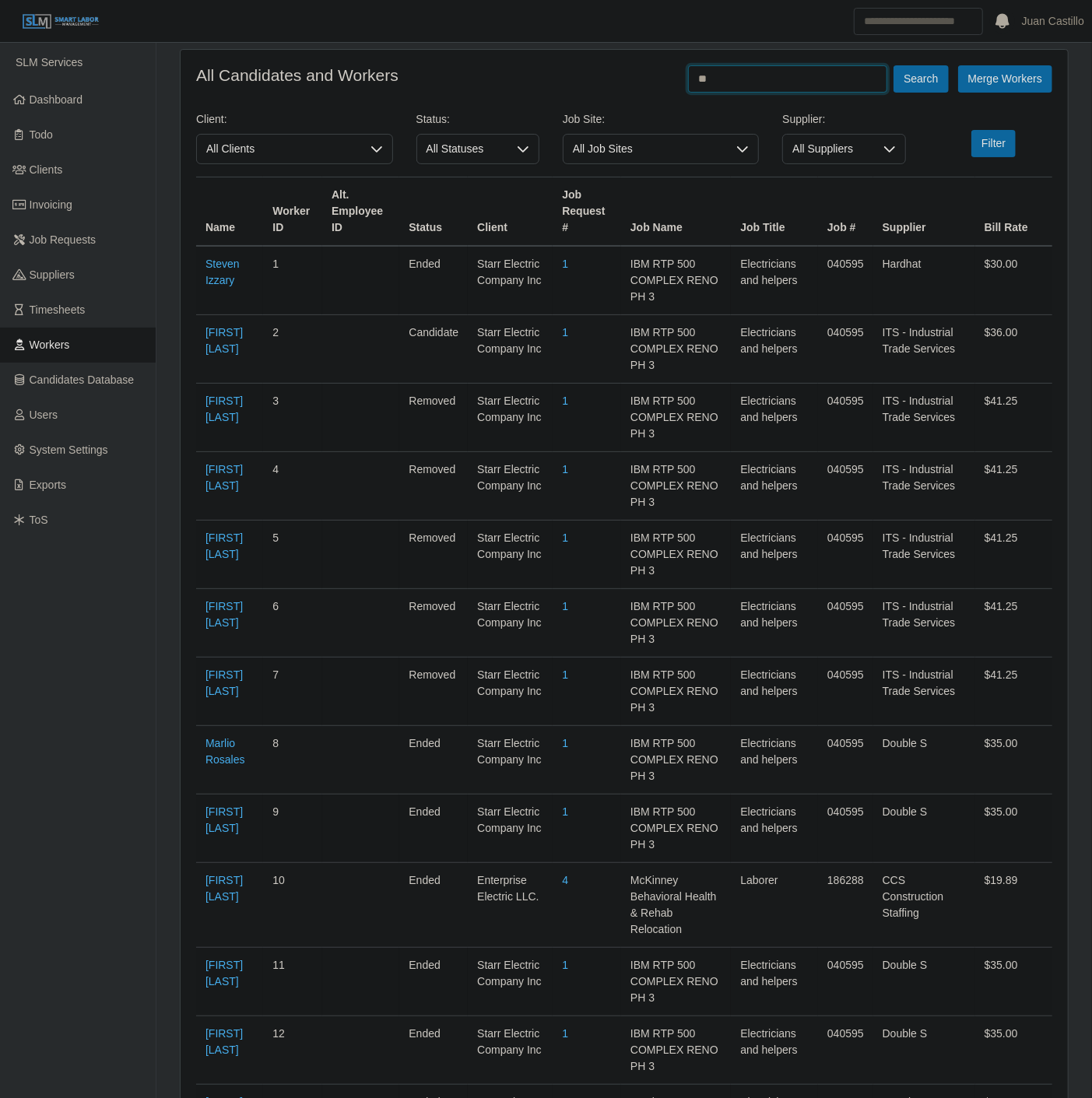 type on "*" 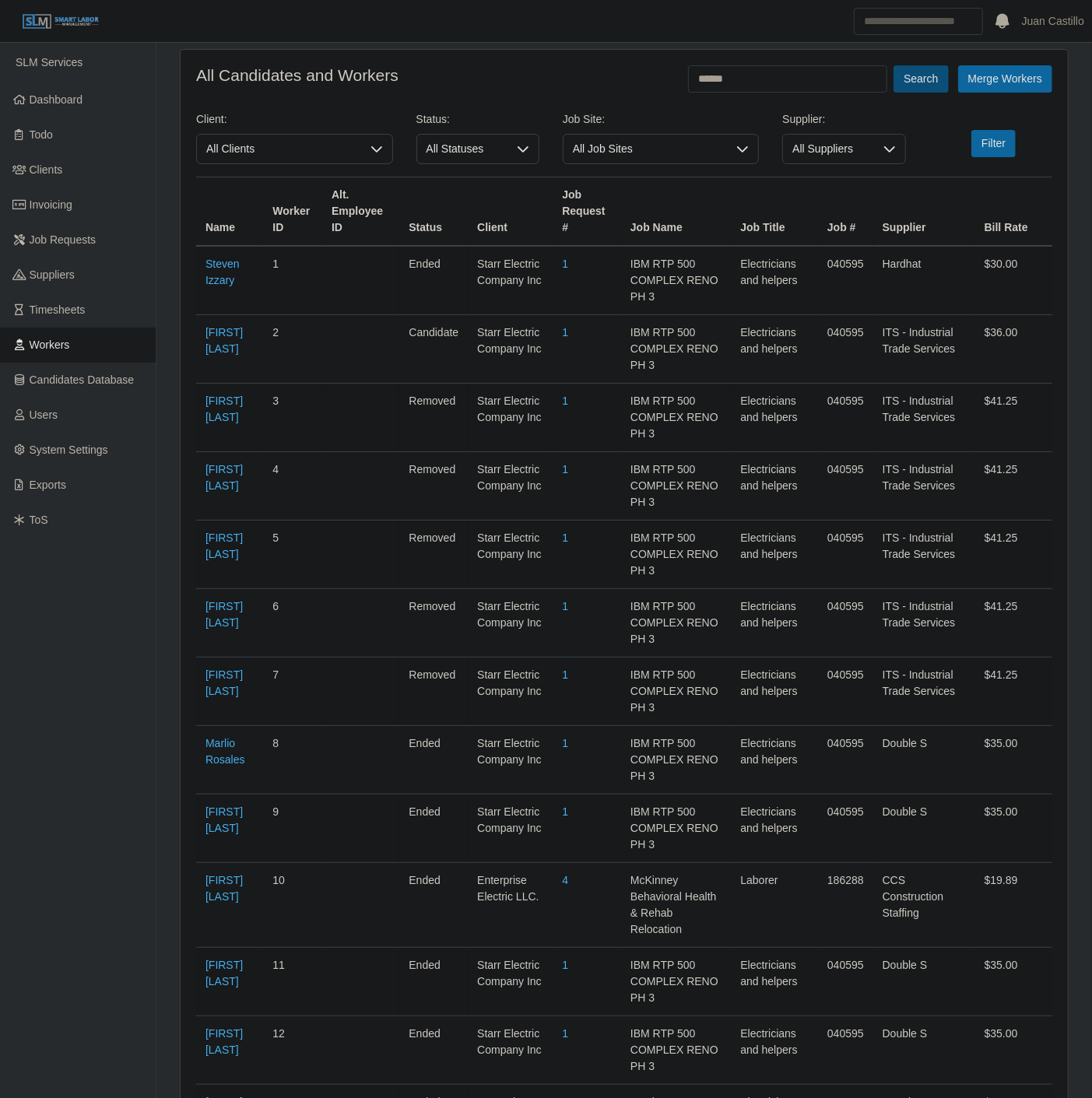 click on "Search" at bounding box center [921, 79] 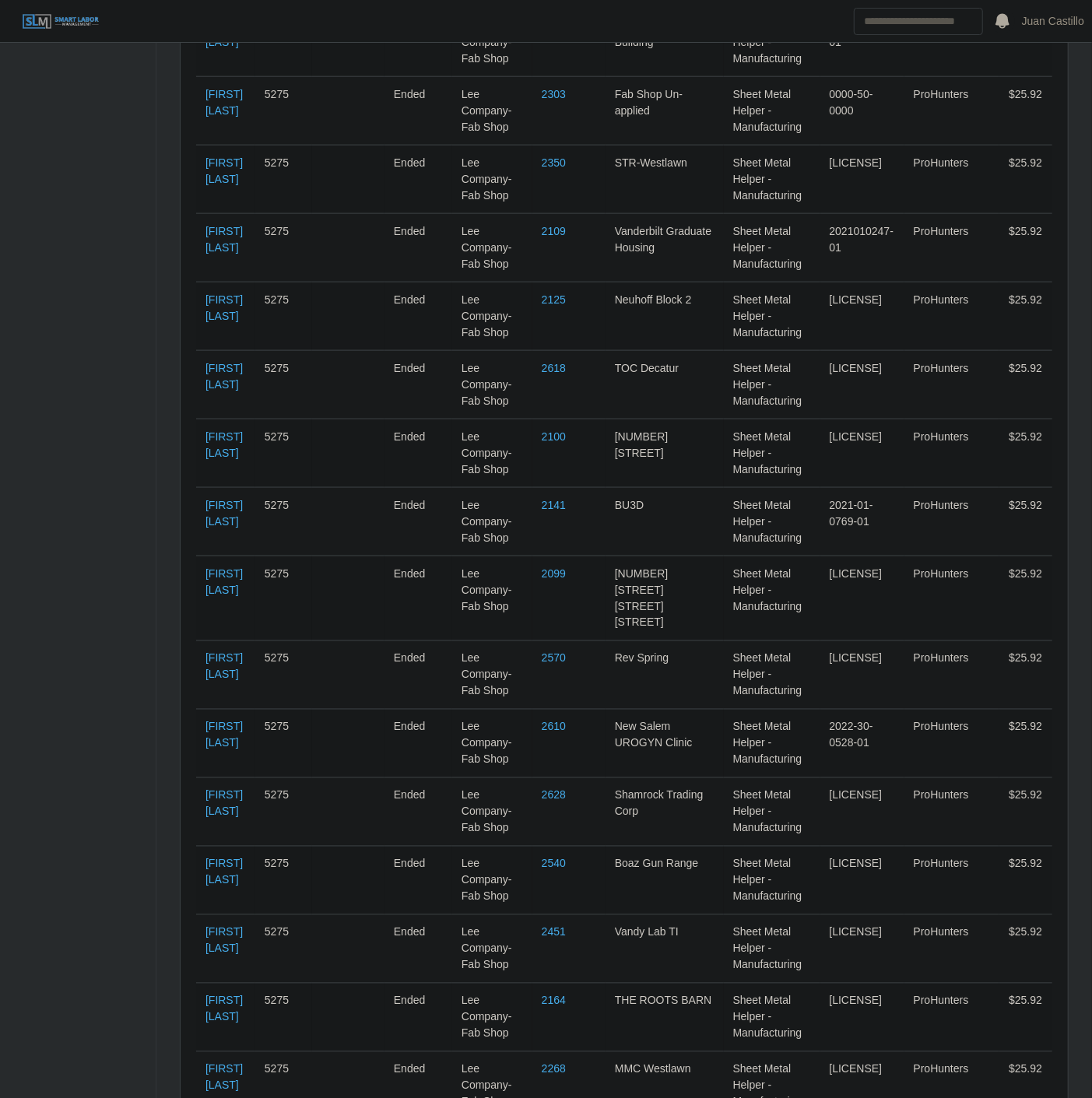 scroll, scrollTop: 0, scrollLeft: 0, axis: both 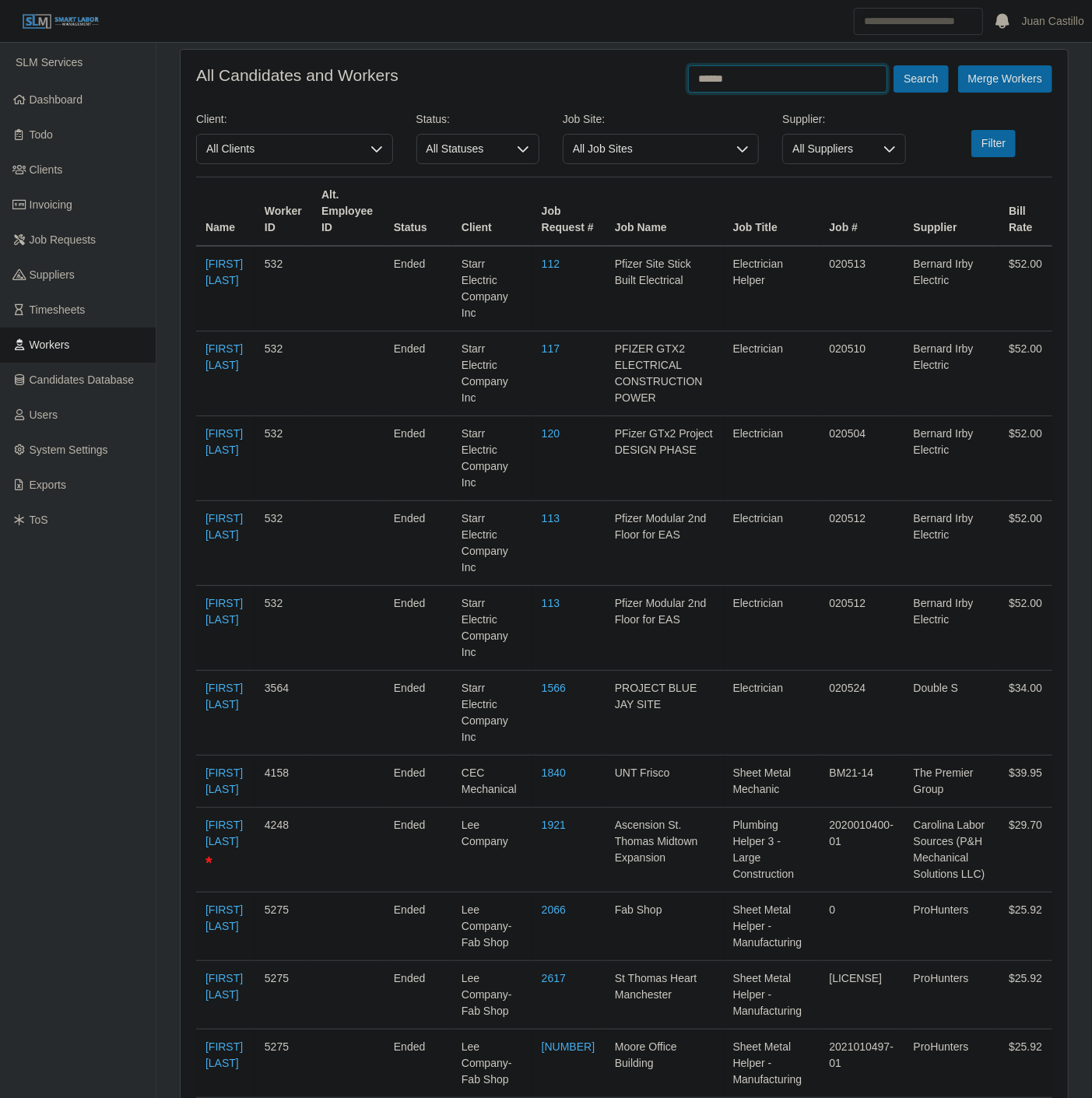 click on "******" at bounding box center (788, 79) 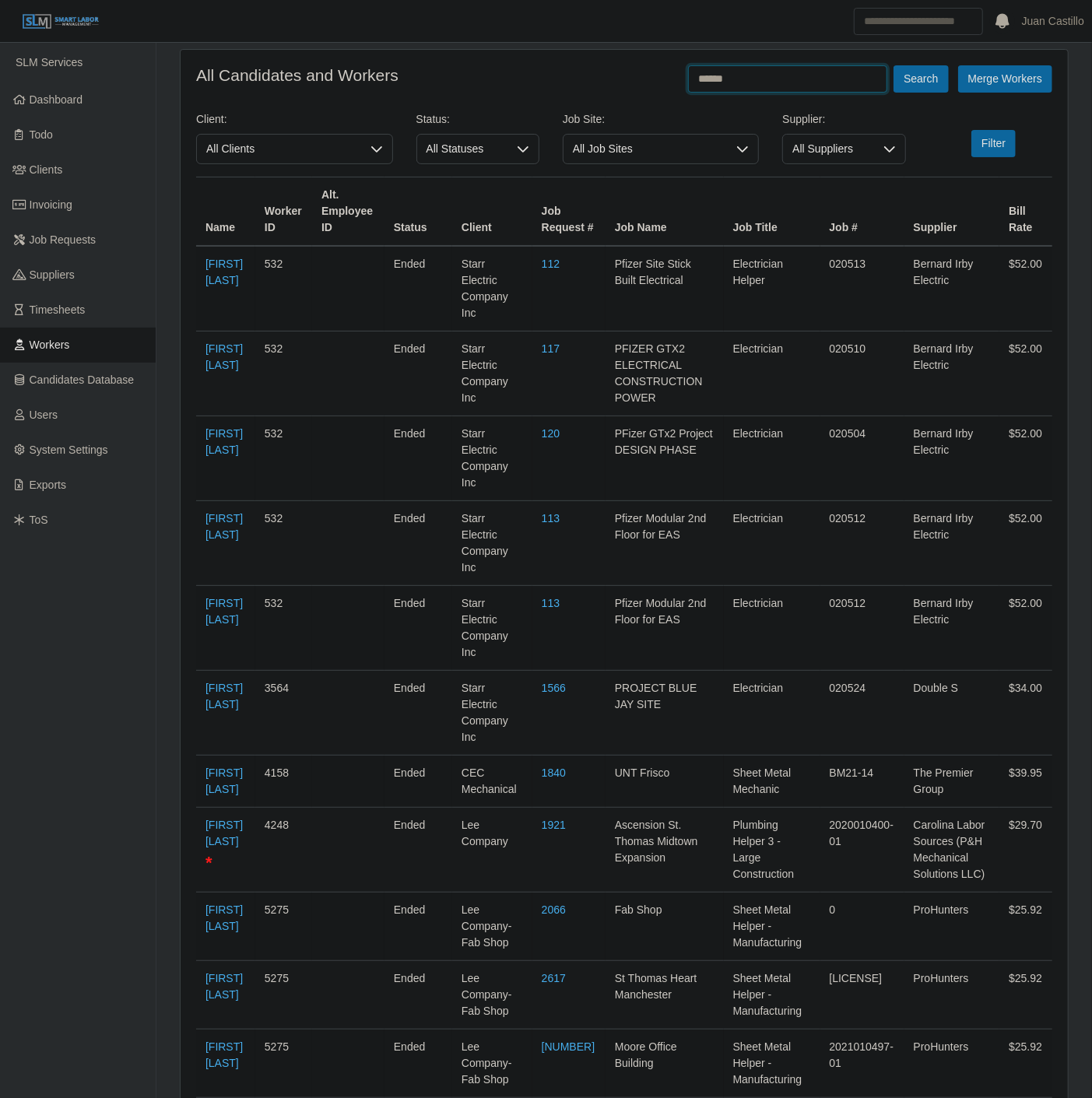 click on "Search" at bounding box center [921, 79] 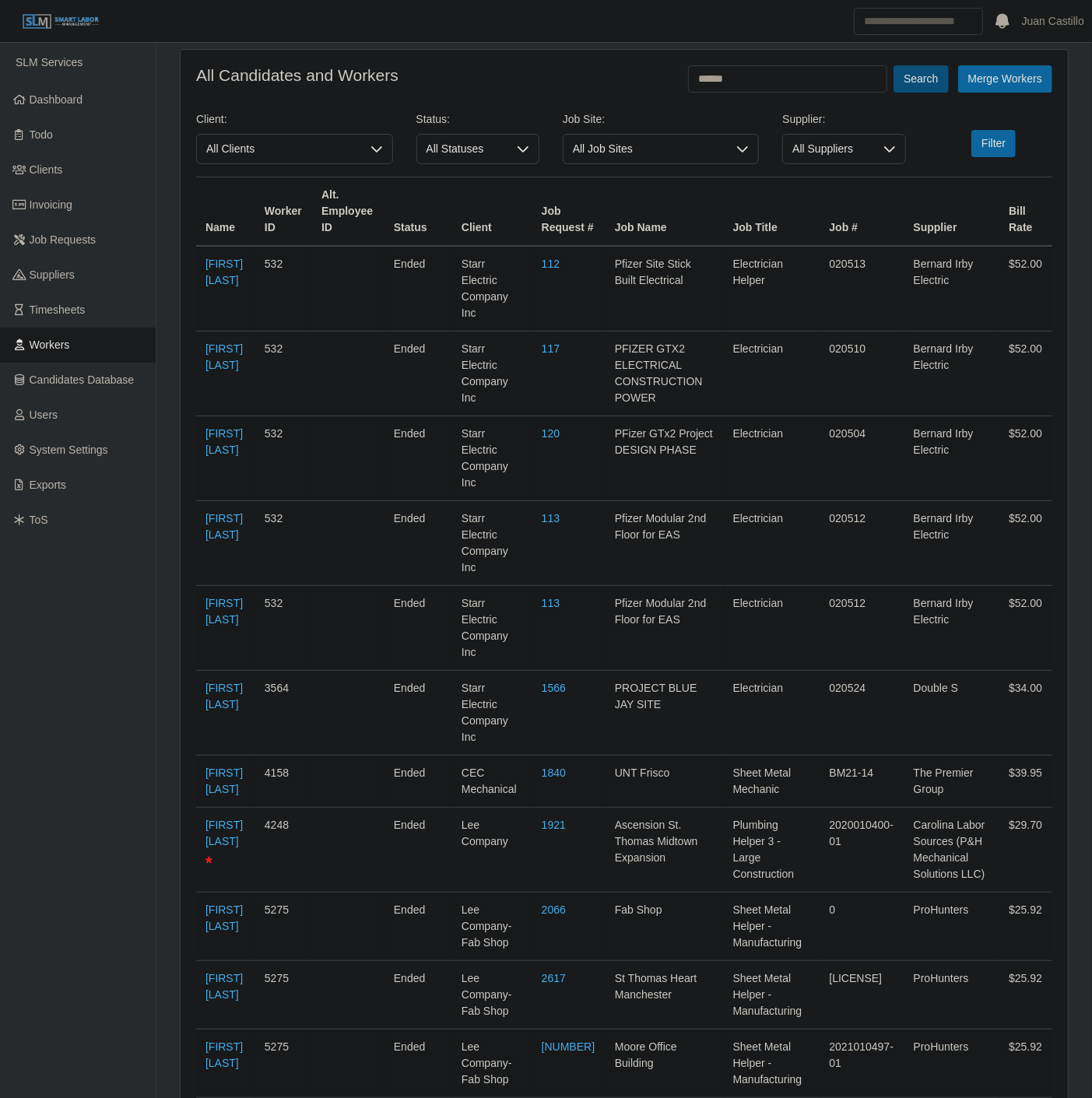click on "Search" at bounding box center [921, 79] 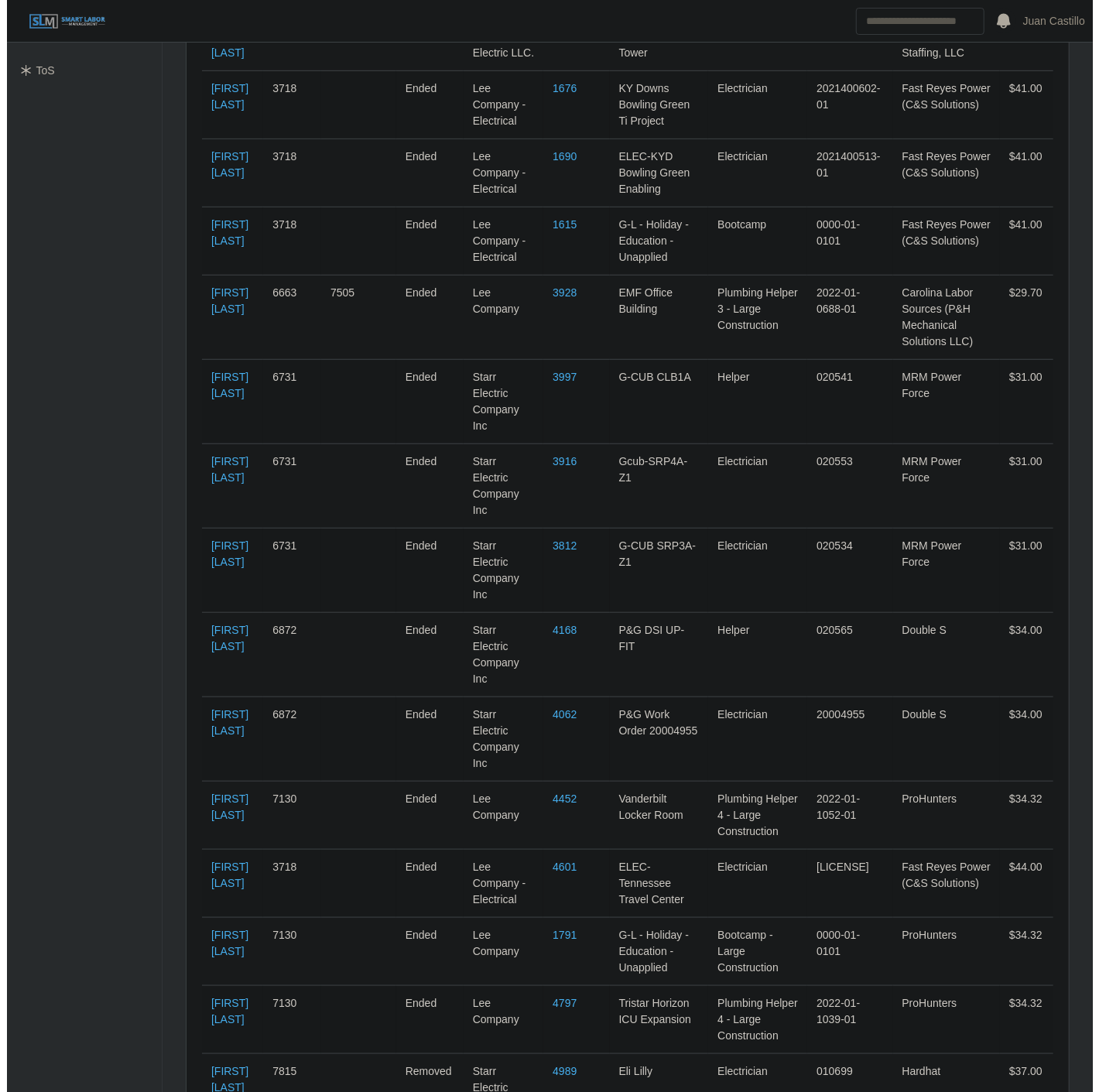 scroll, scrollTop: 0, scrollLeft: 0, axis: both 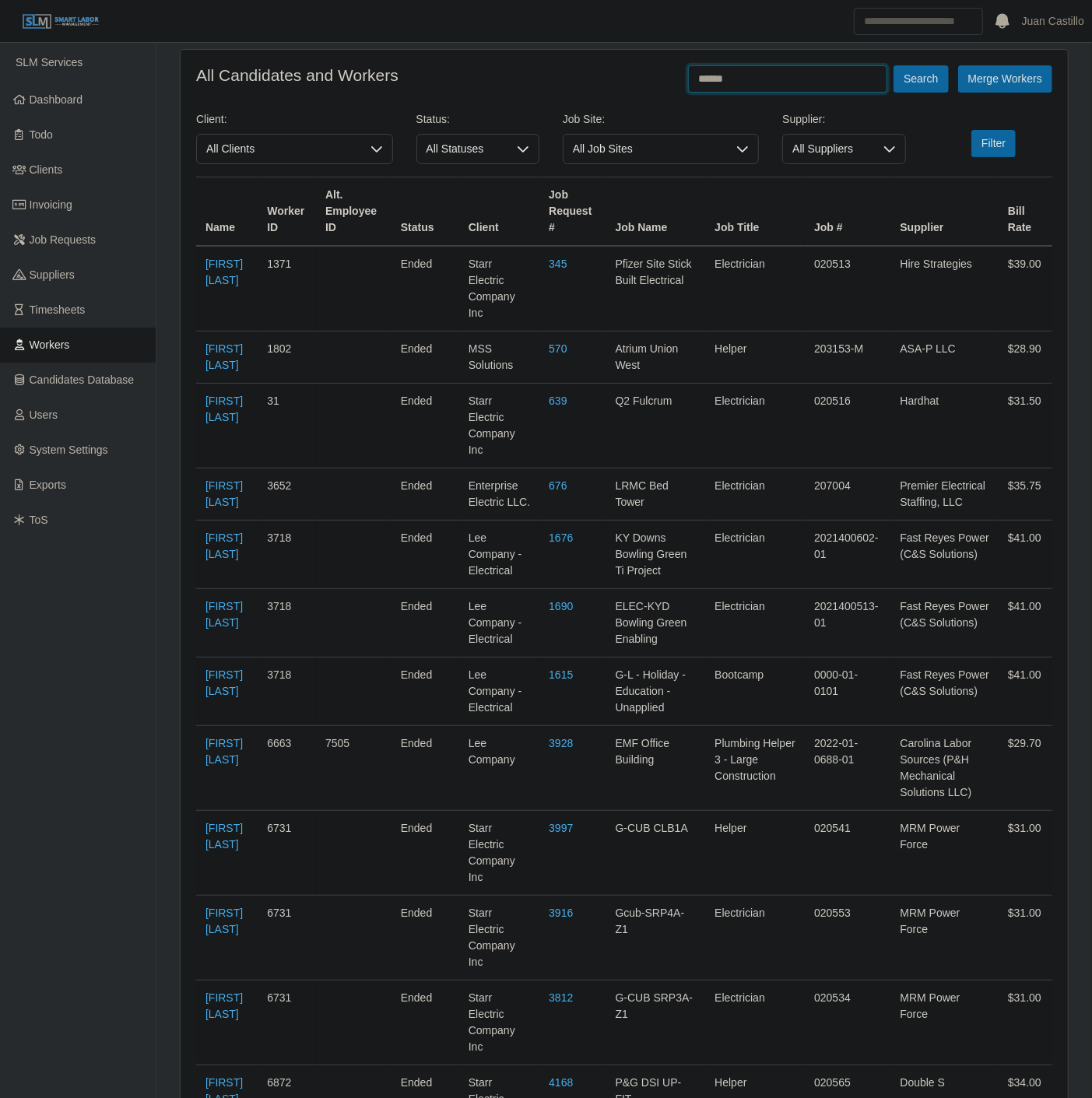 click on "******" at bounding box center (788, 79) 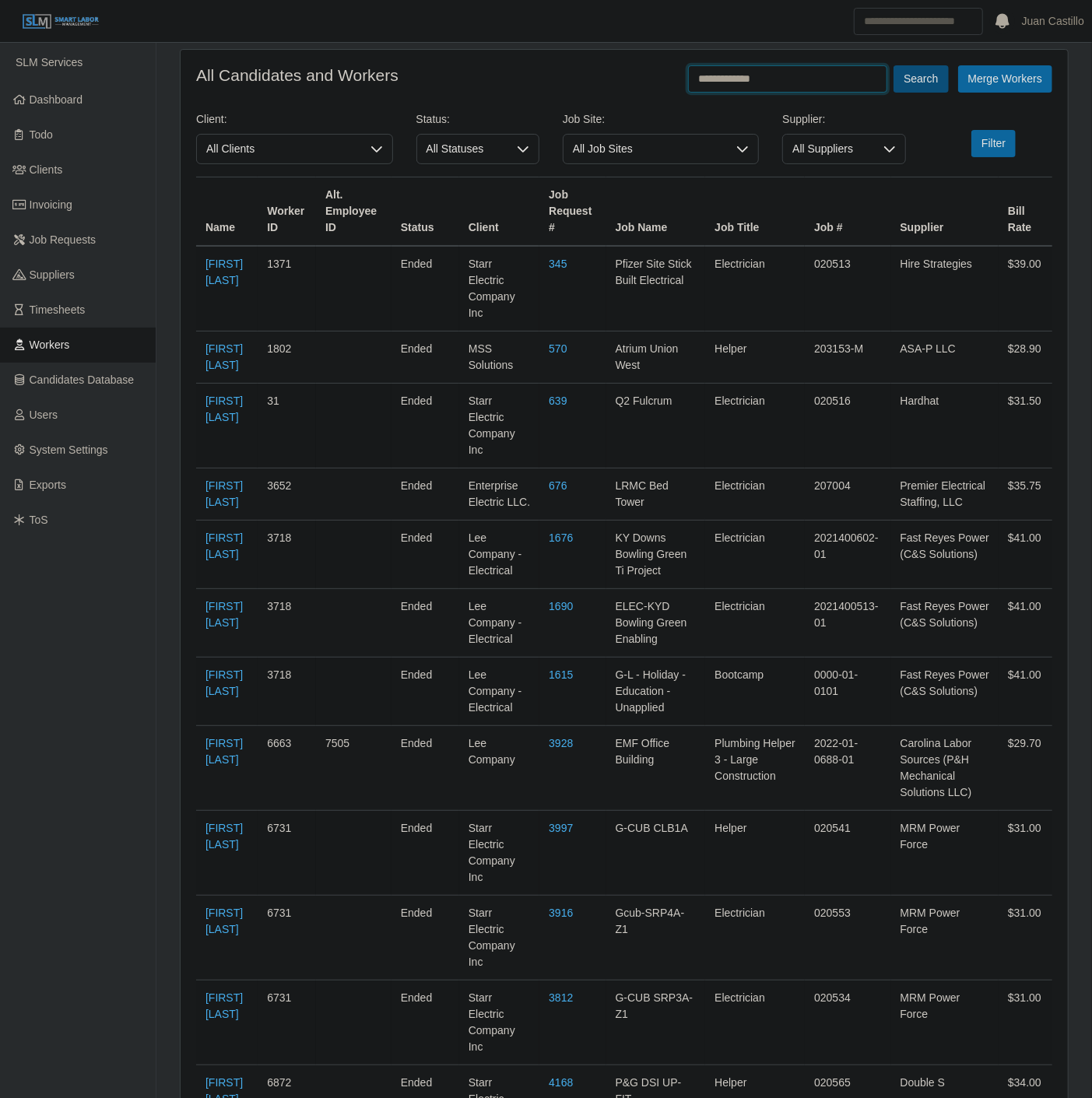 type on "**********" 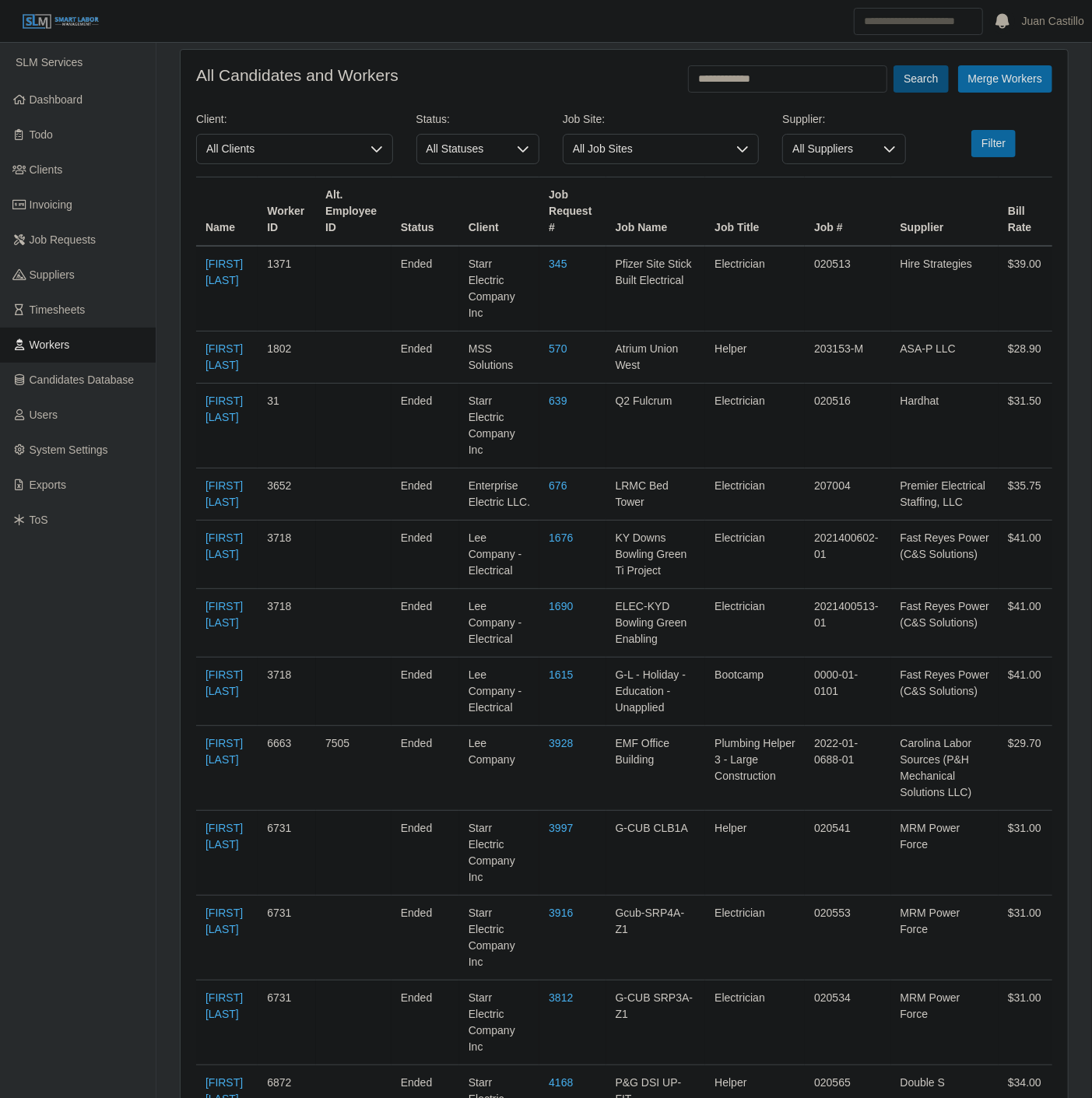 click on "Search" at bounding box center [921, 79] 